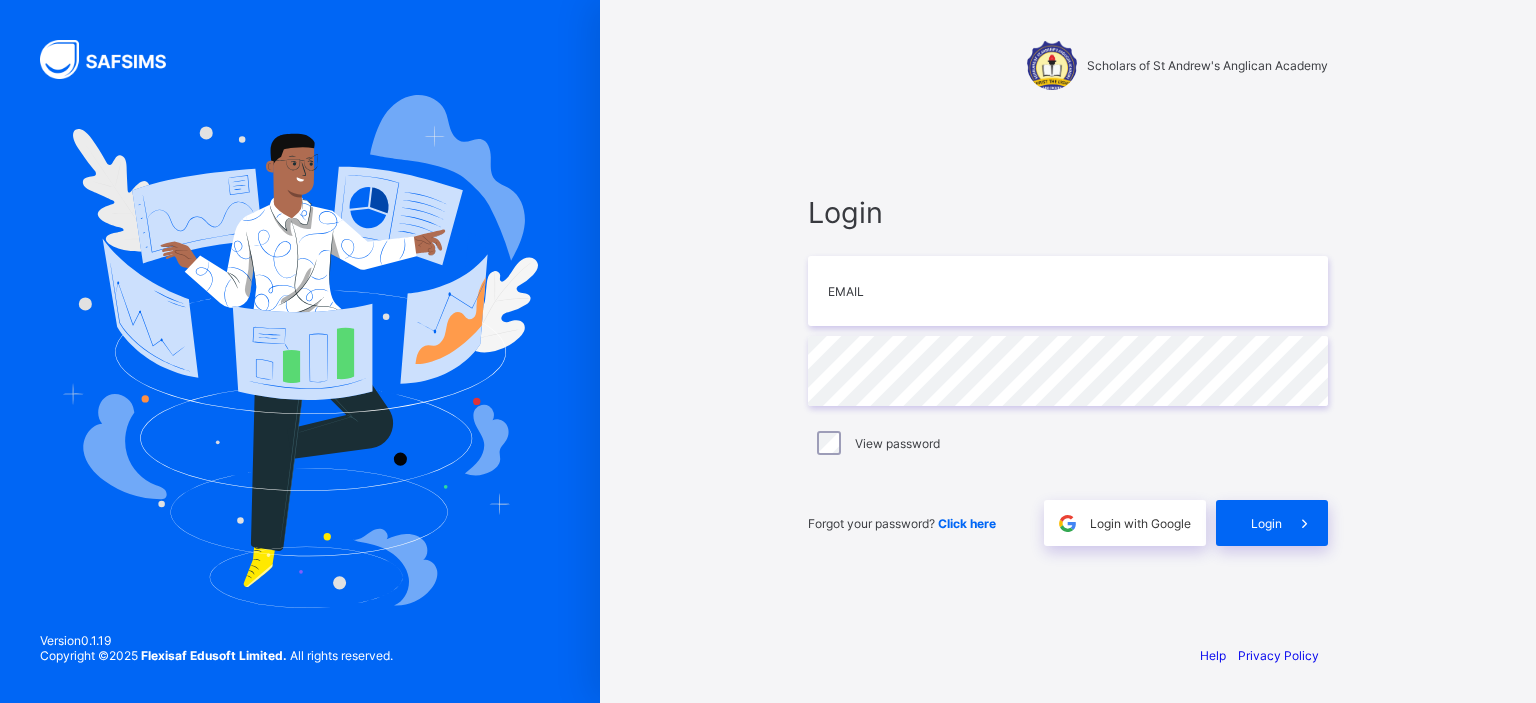 scroll, scrollTop: 0, scrollLeft: 0, axis: both 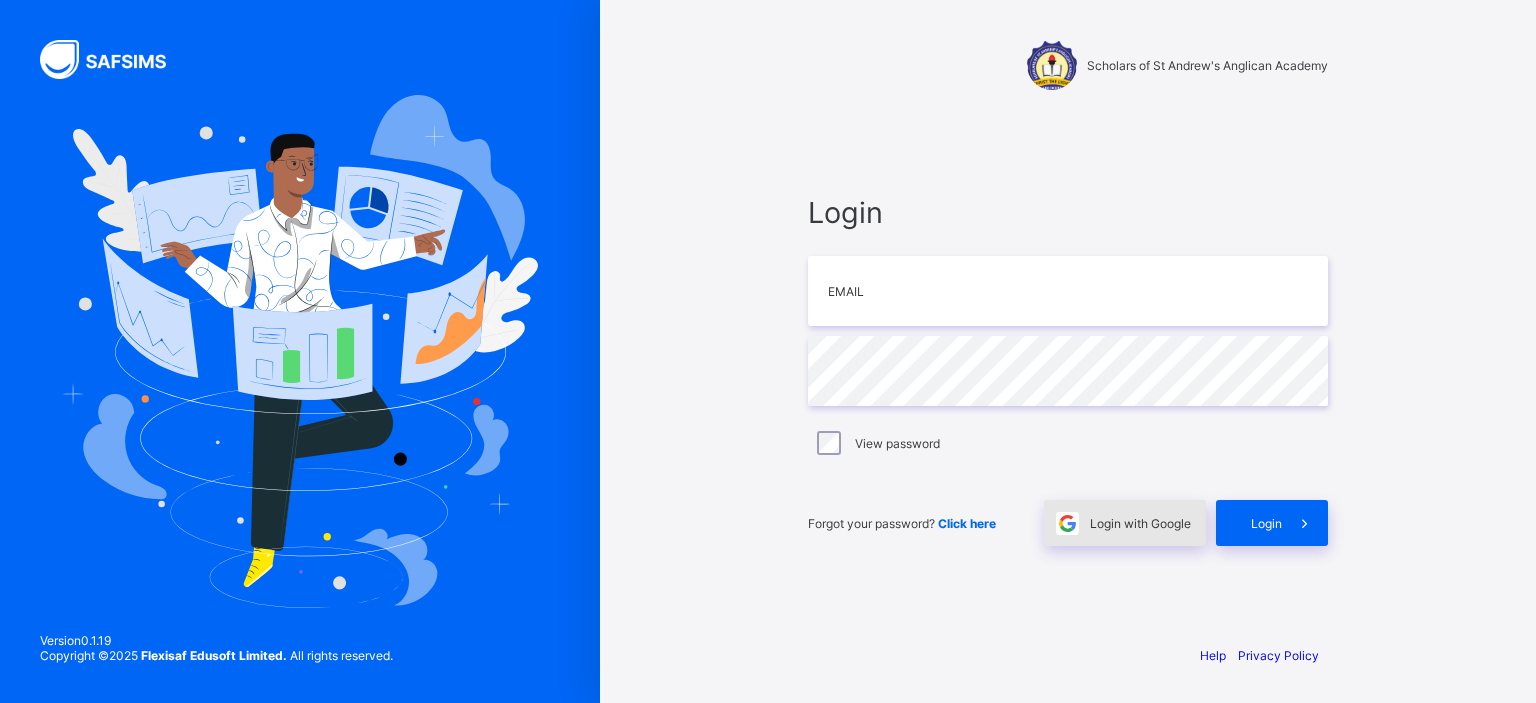 click on "Login with Google" at bounding box center [1140, 523] 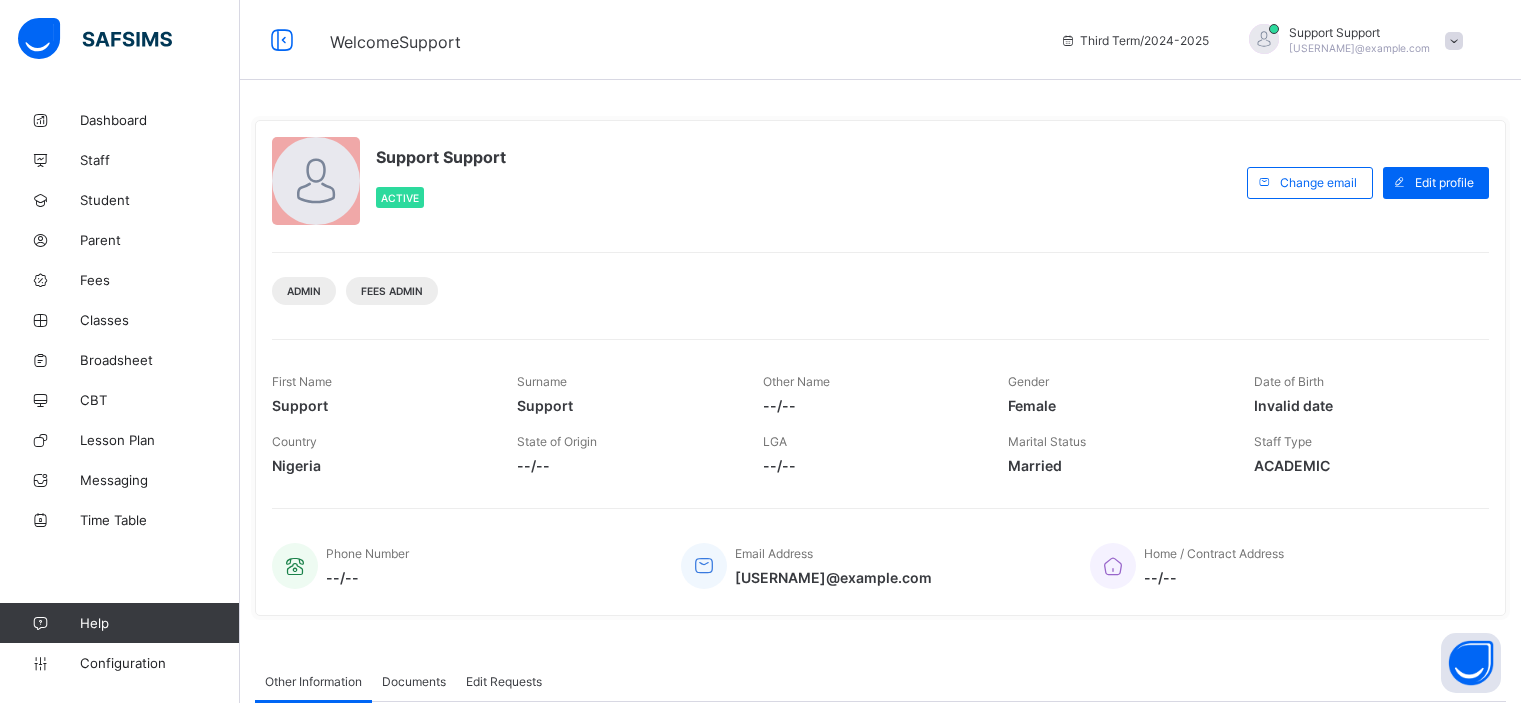 scroll, scrollTop: 0, scrollLeft: 0, axis: both 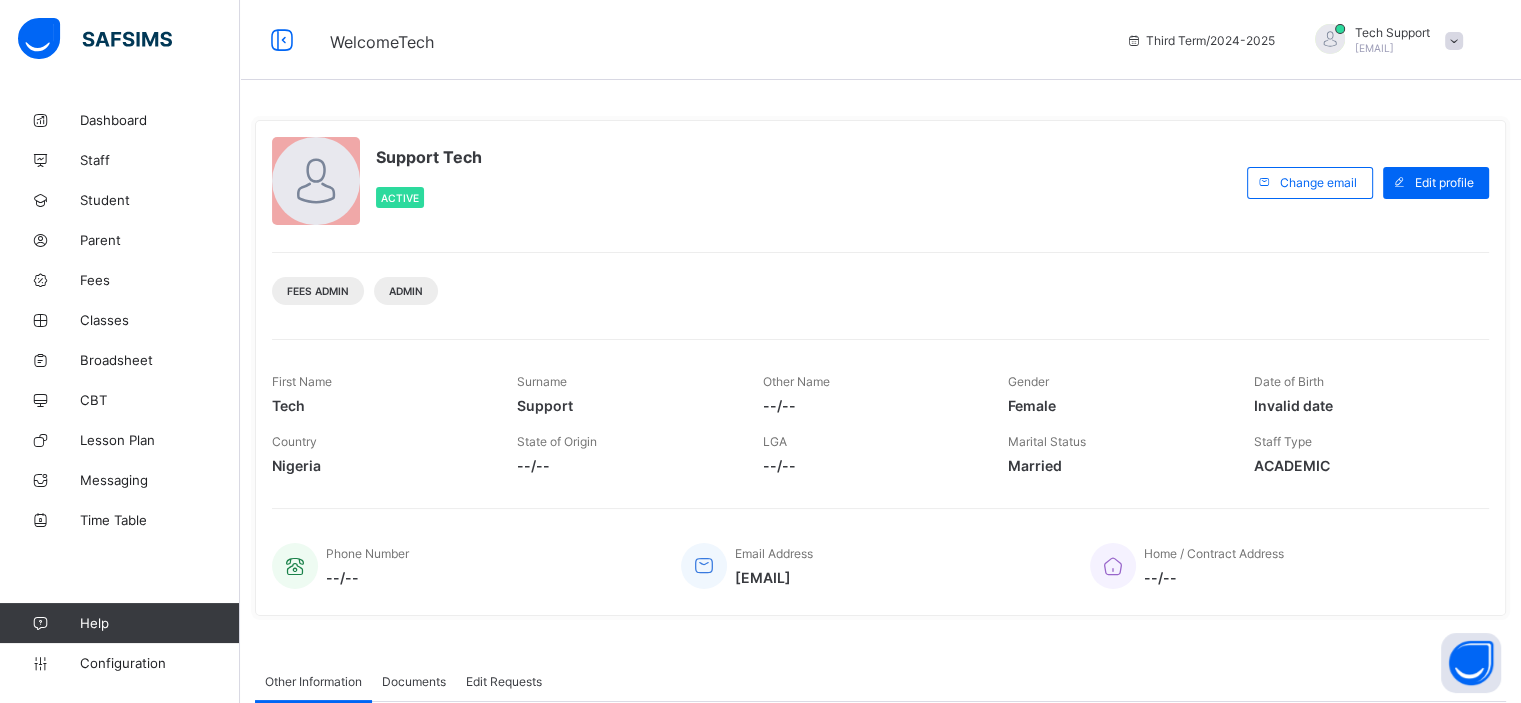 click on "Support Tech     Active   Change email Edit profile Fees Admin Admin First Name Tech  Surname Support Other Name --/-- Gender Female Date of Birth Invalid date Country Nigeria State of Origin --/-- LGA --/-- Marital Status Married Staff Type ACADEMIC Phone Number --/-- Email Address rejoice.chukwuma@flexisaf.com Home / Contract Address --/--" at bounding box center (880, 368) 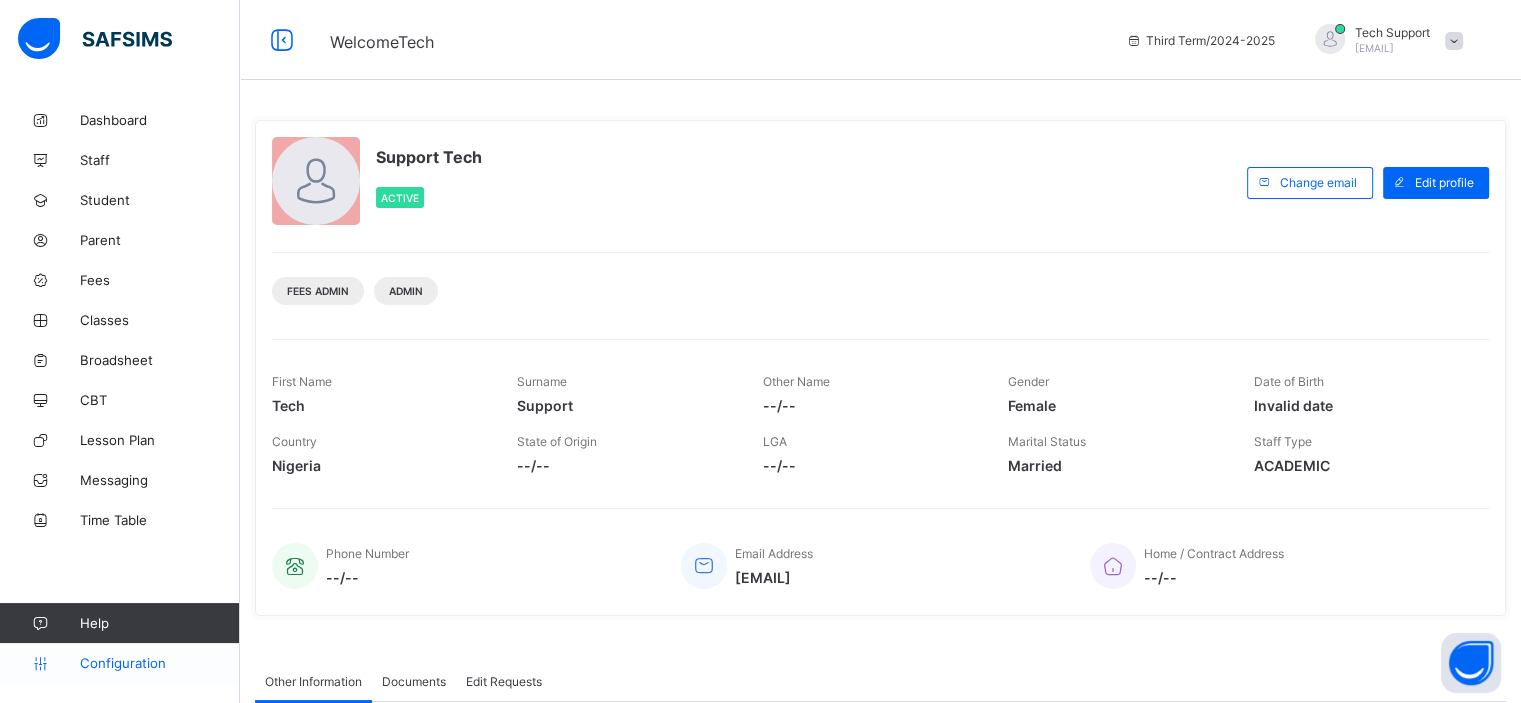 click on "Configuration" at bounding box center [159, 663] 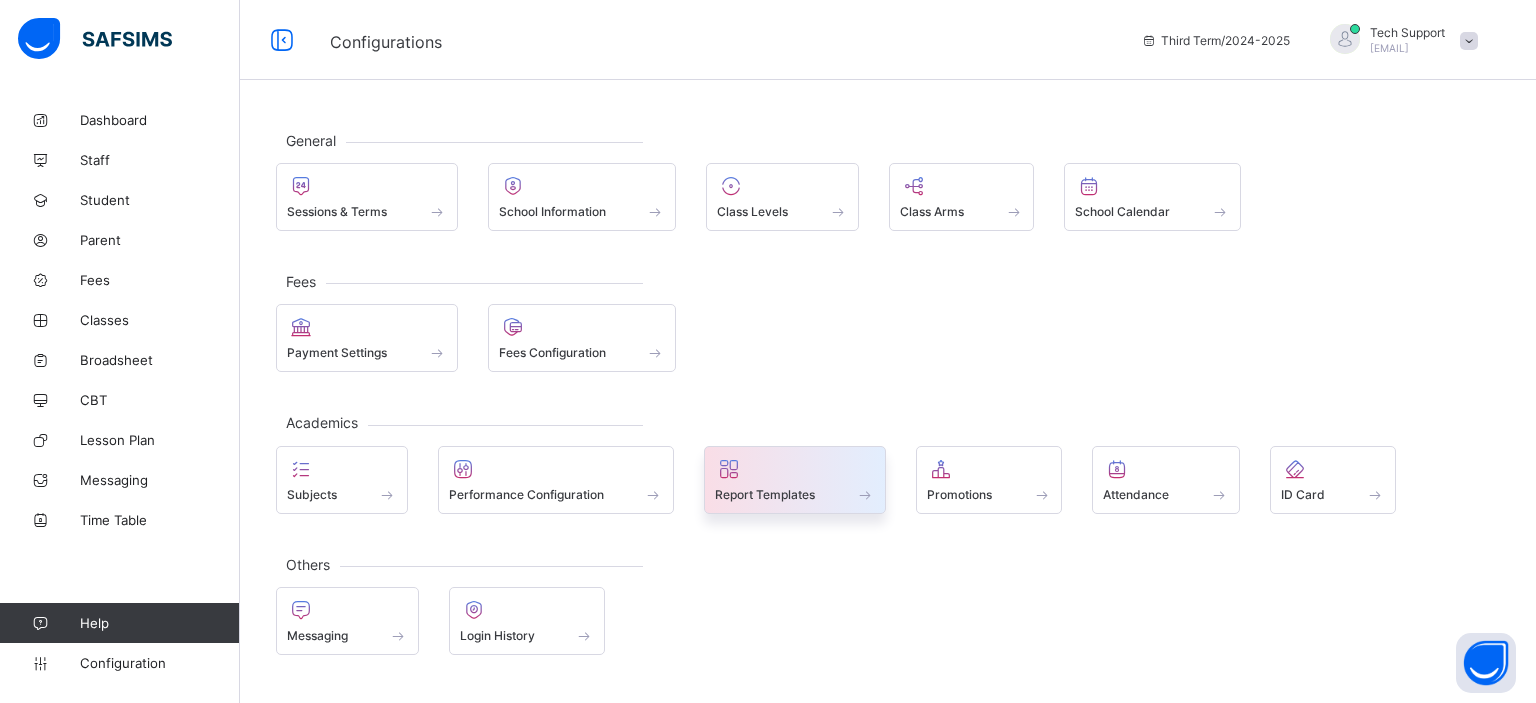 click at bounding box center (795, 483) 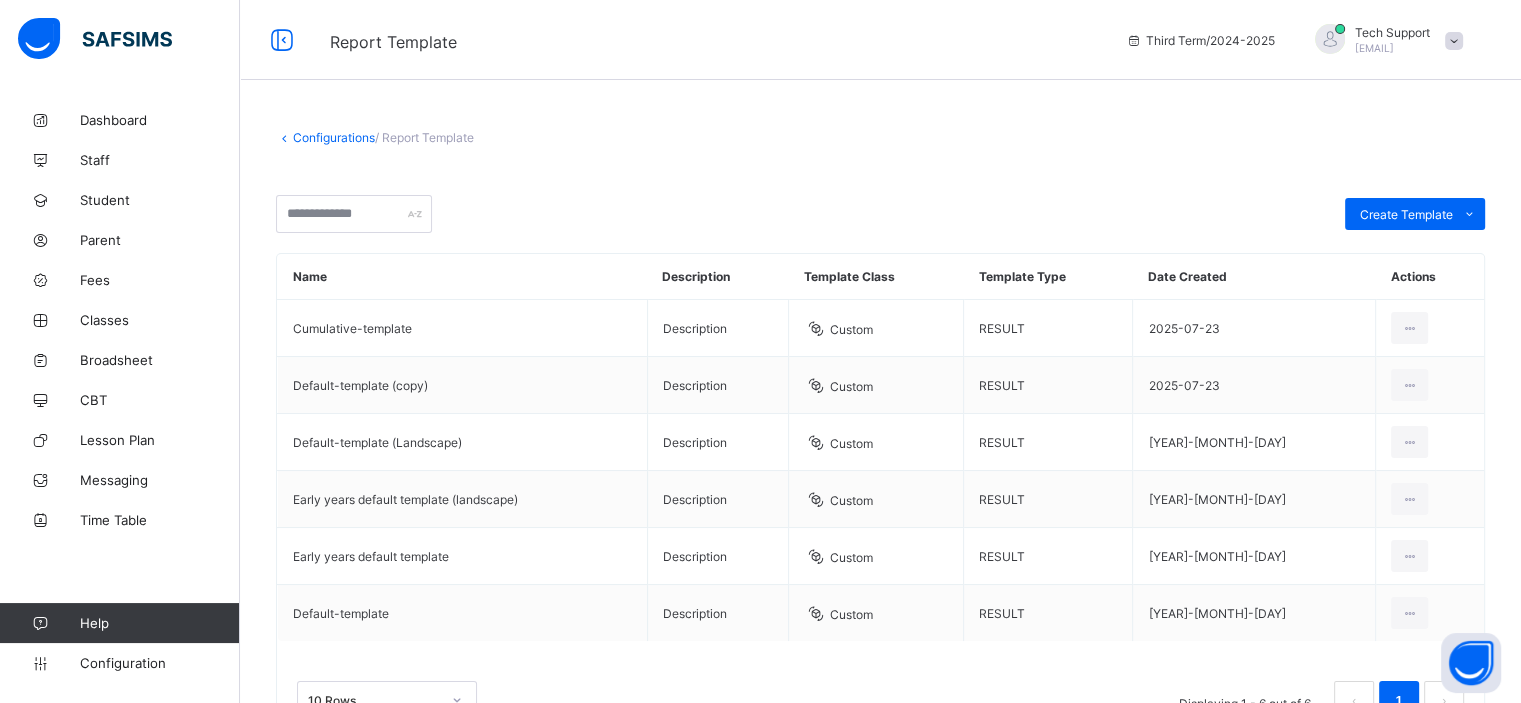 scroll, scrollTop: 88, scrollLeft: 0, axis: vertical 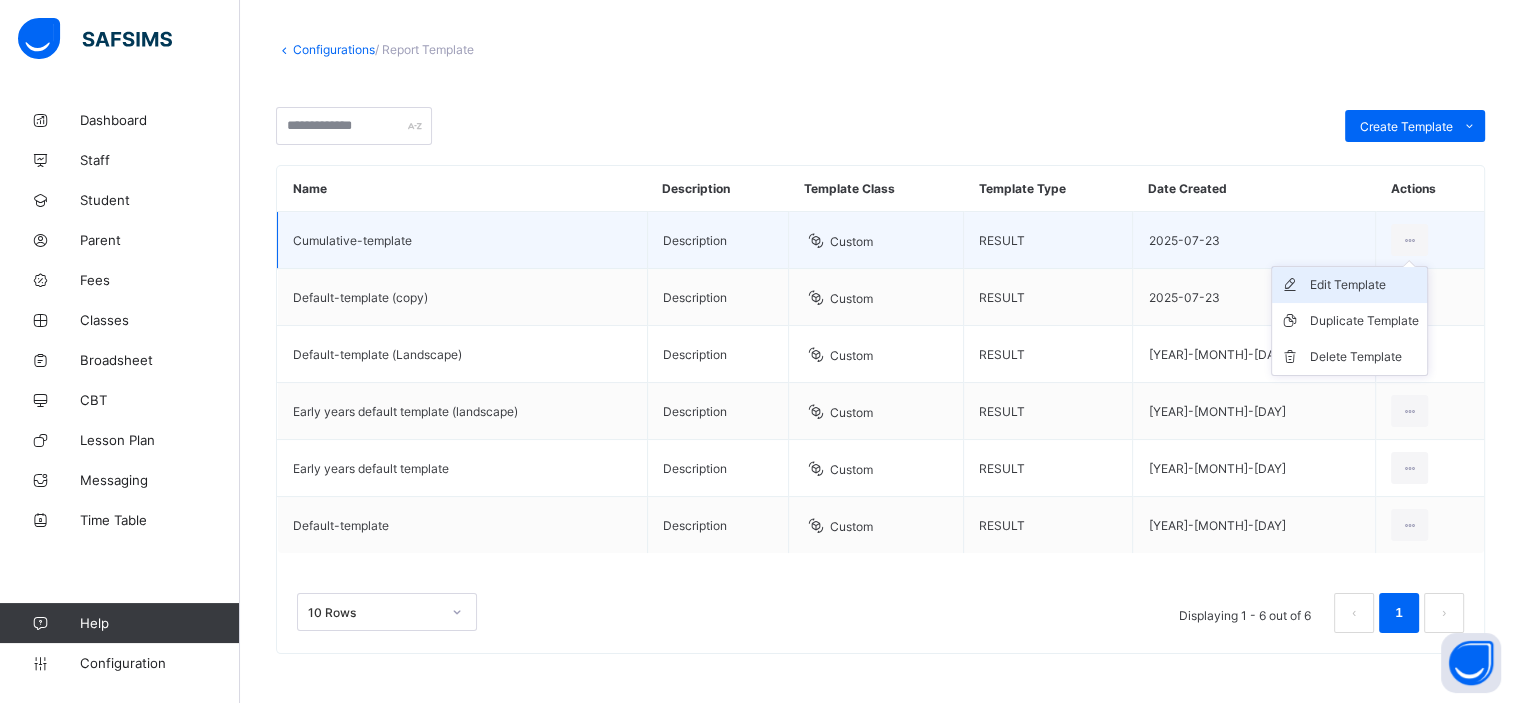 click on "Edit Template" at bounding box center (1364, 285) 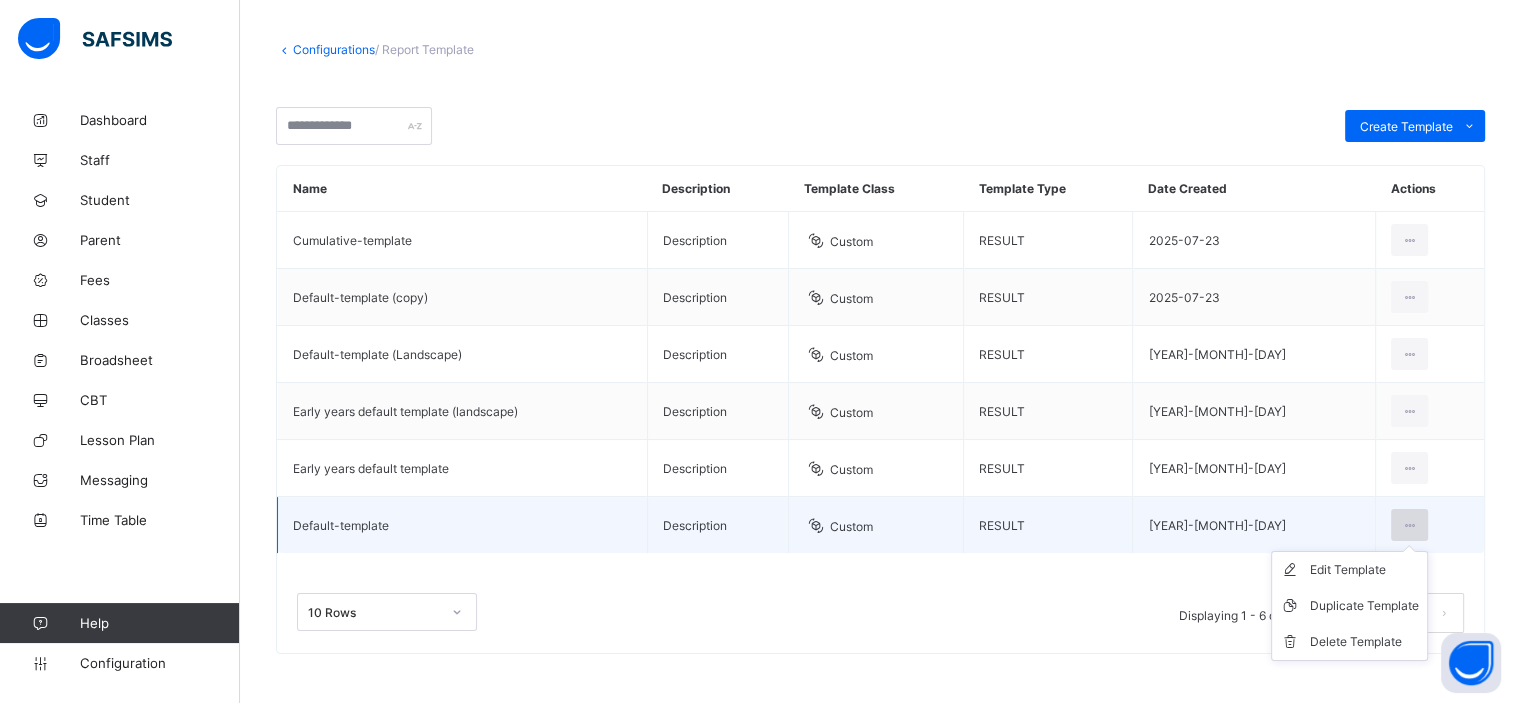 click at bounding box center (1409, 525) 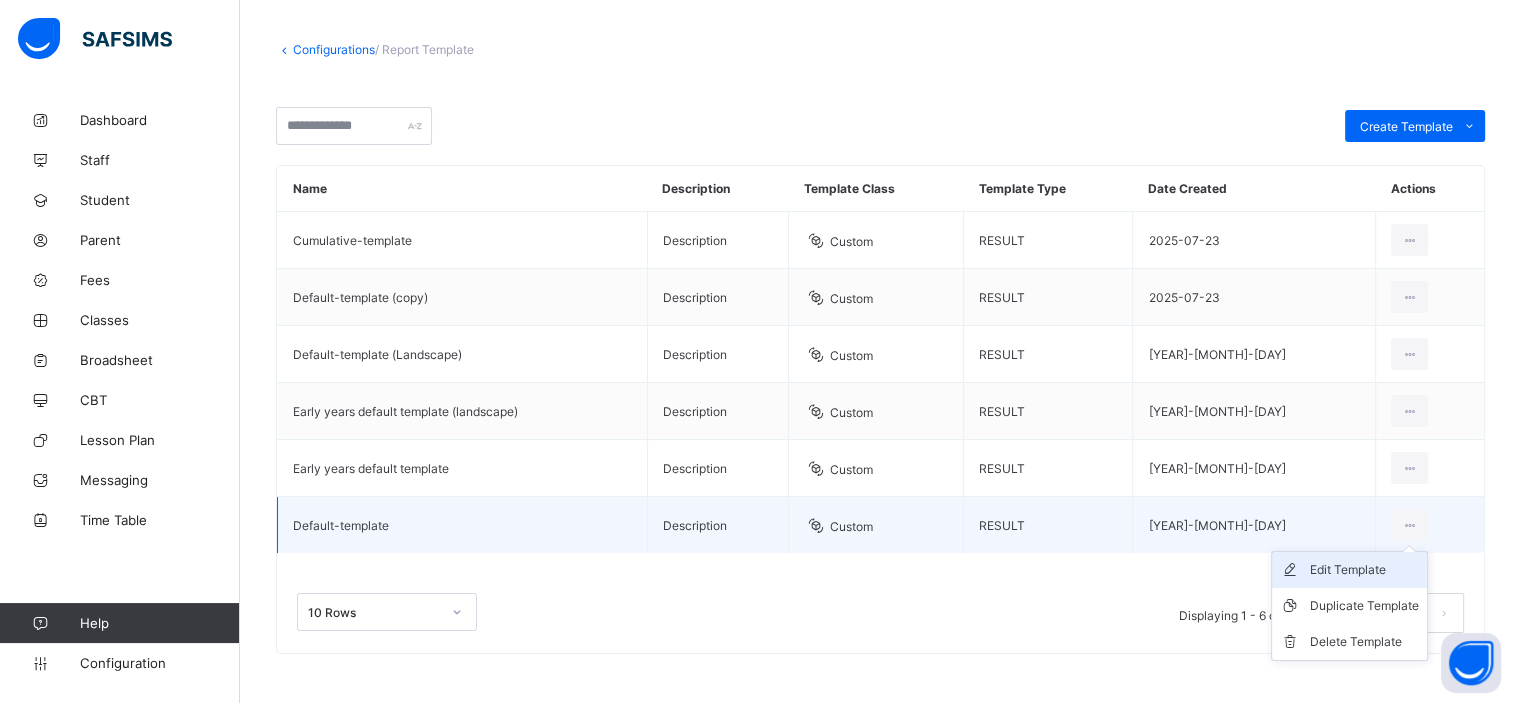 click on "Edit Template" at bounding box center (1364, 570) 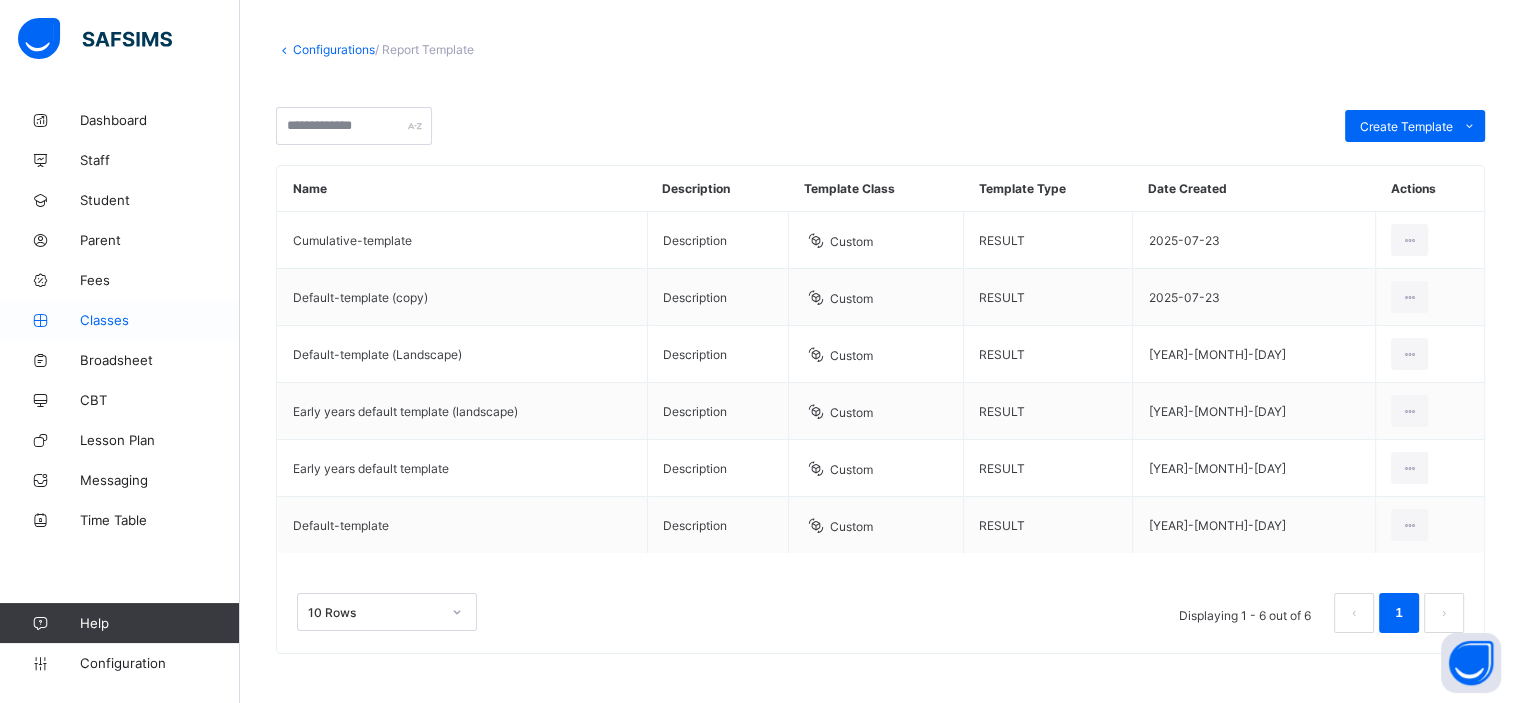 click on "Classes" at bounding box center (160, 320) 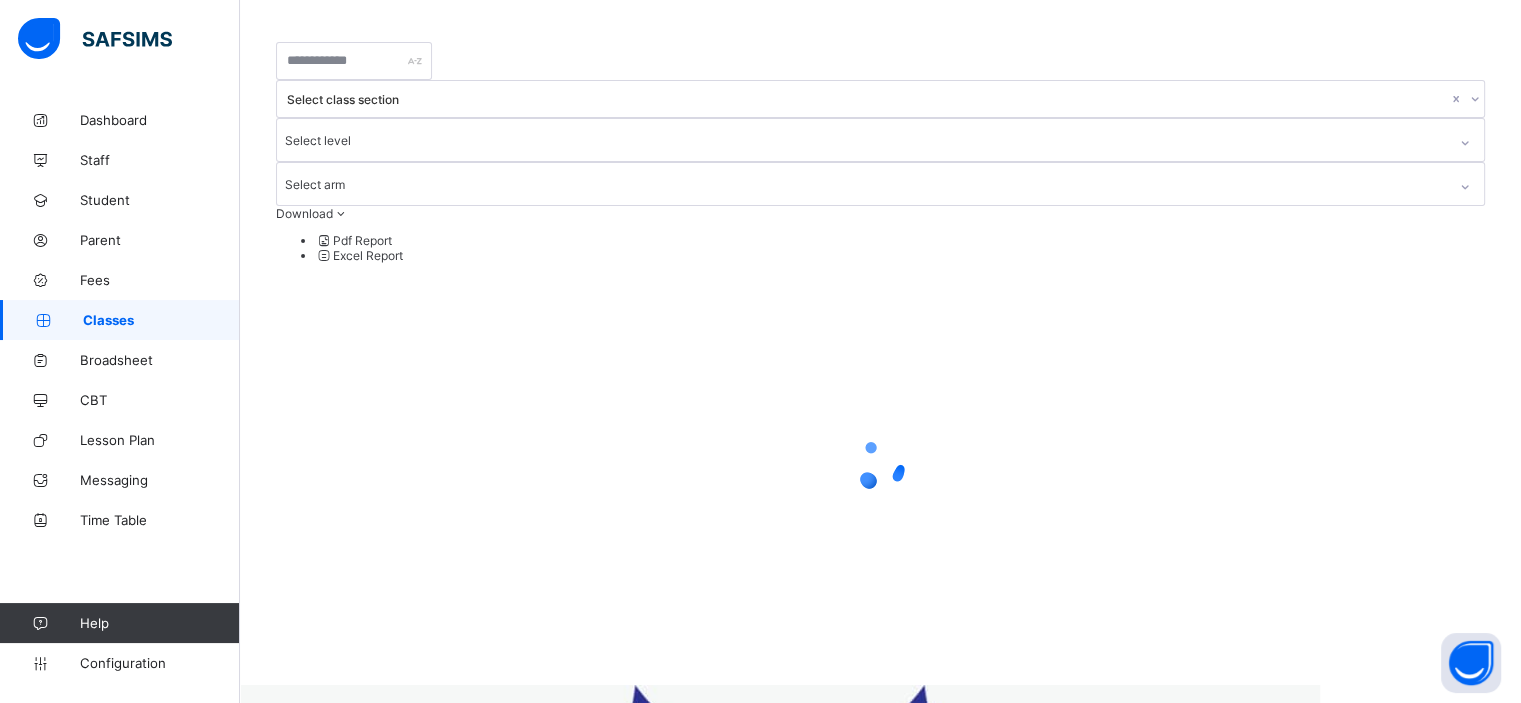 scroll, scrollTop: 0, scrollLeft: 0, axis: both 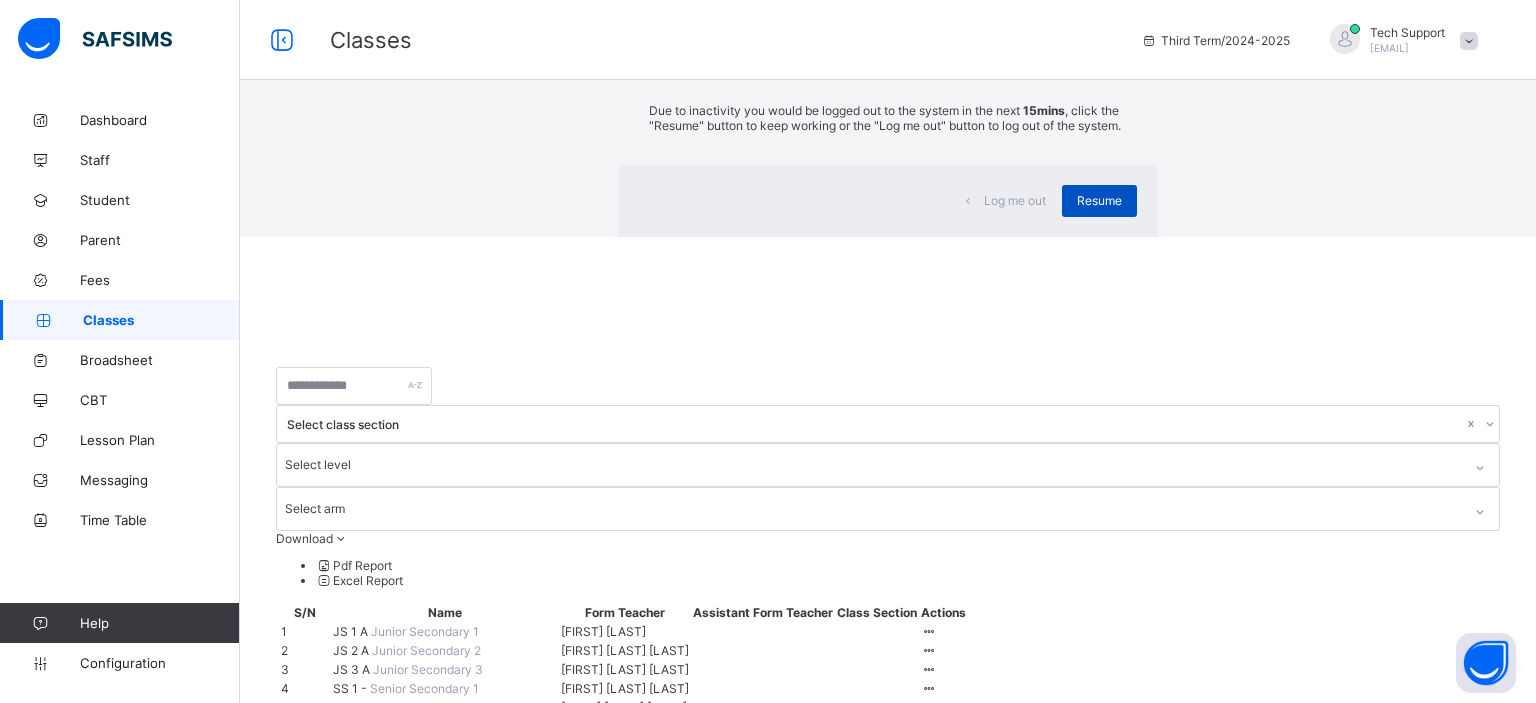 click on "Resume" at bounding box center (1099, 200) 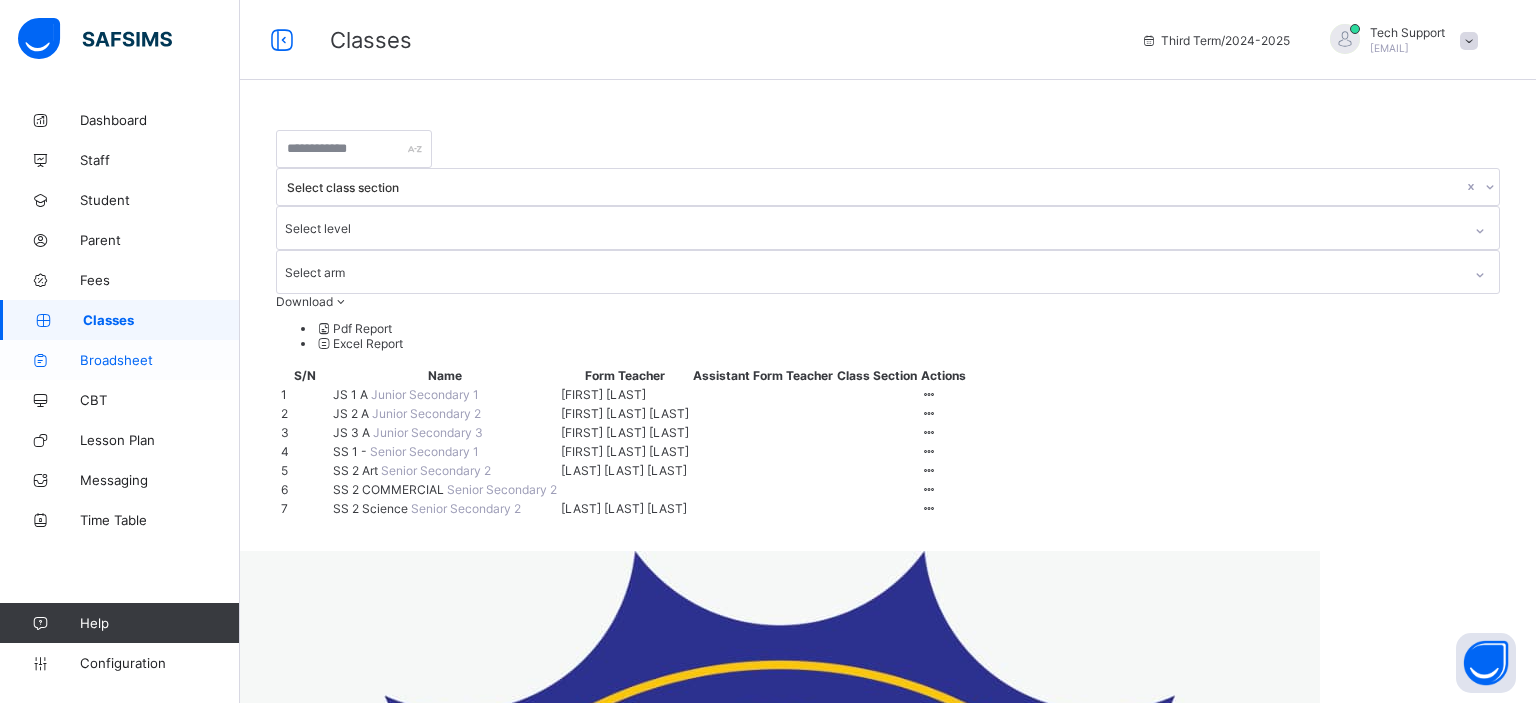 click on "Broadsheet" at bounding box center [160, 360] 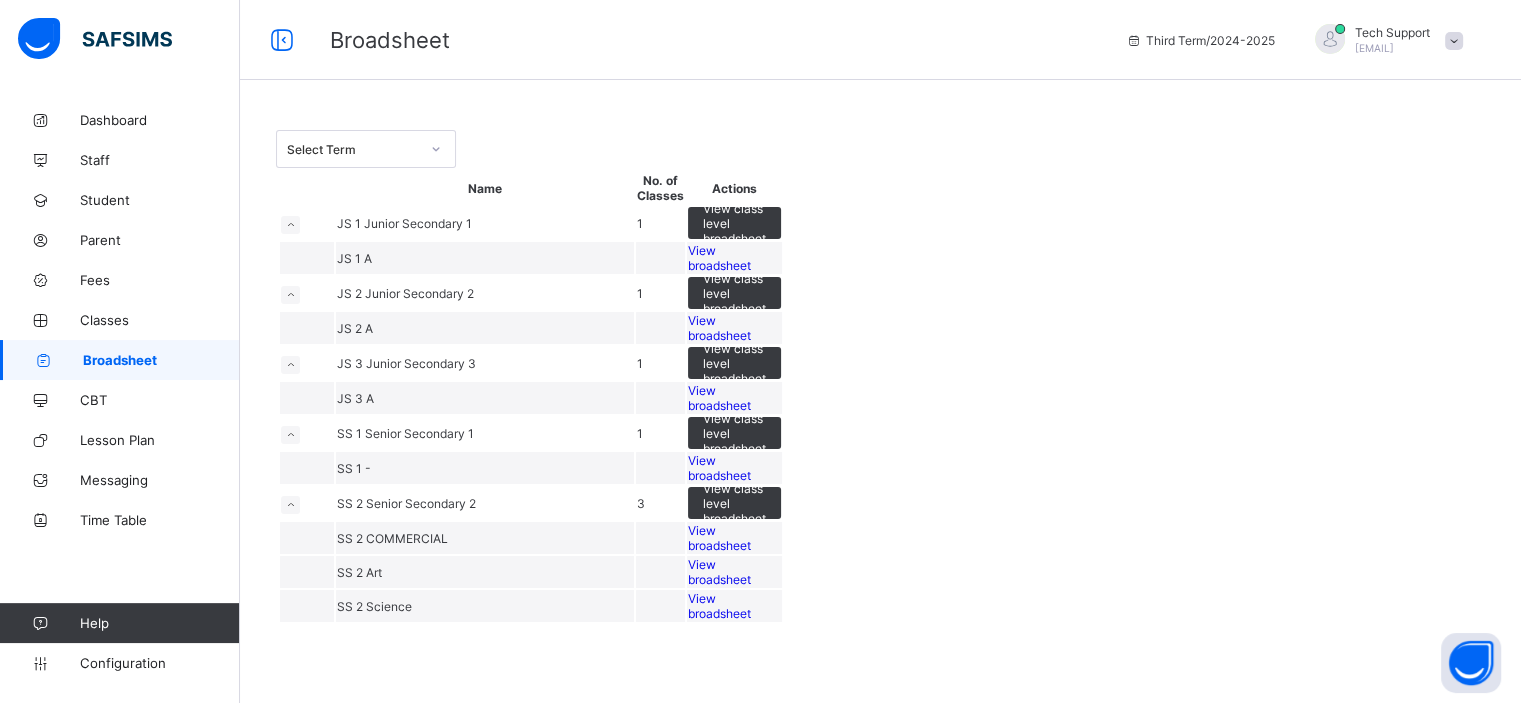 click on "View broadsheet" at bounding box center (719, 258) 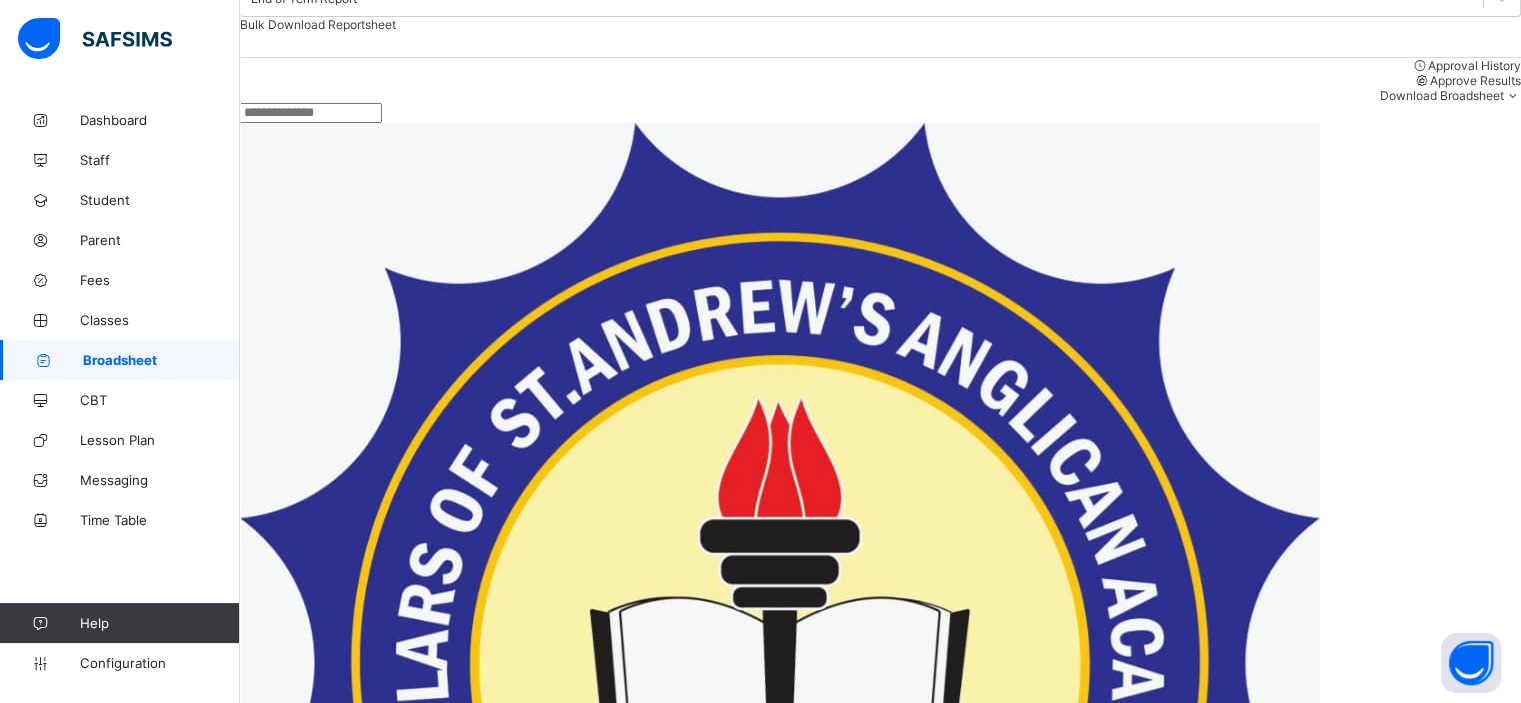 scroll, scrollTop: 302, scrollLeft: 0, axis: vertical 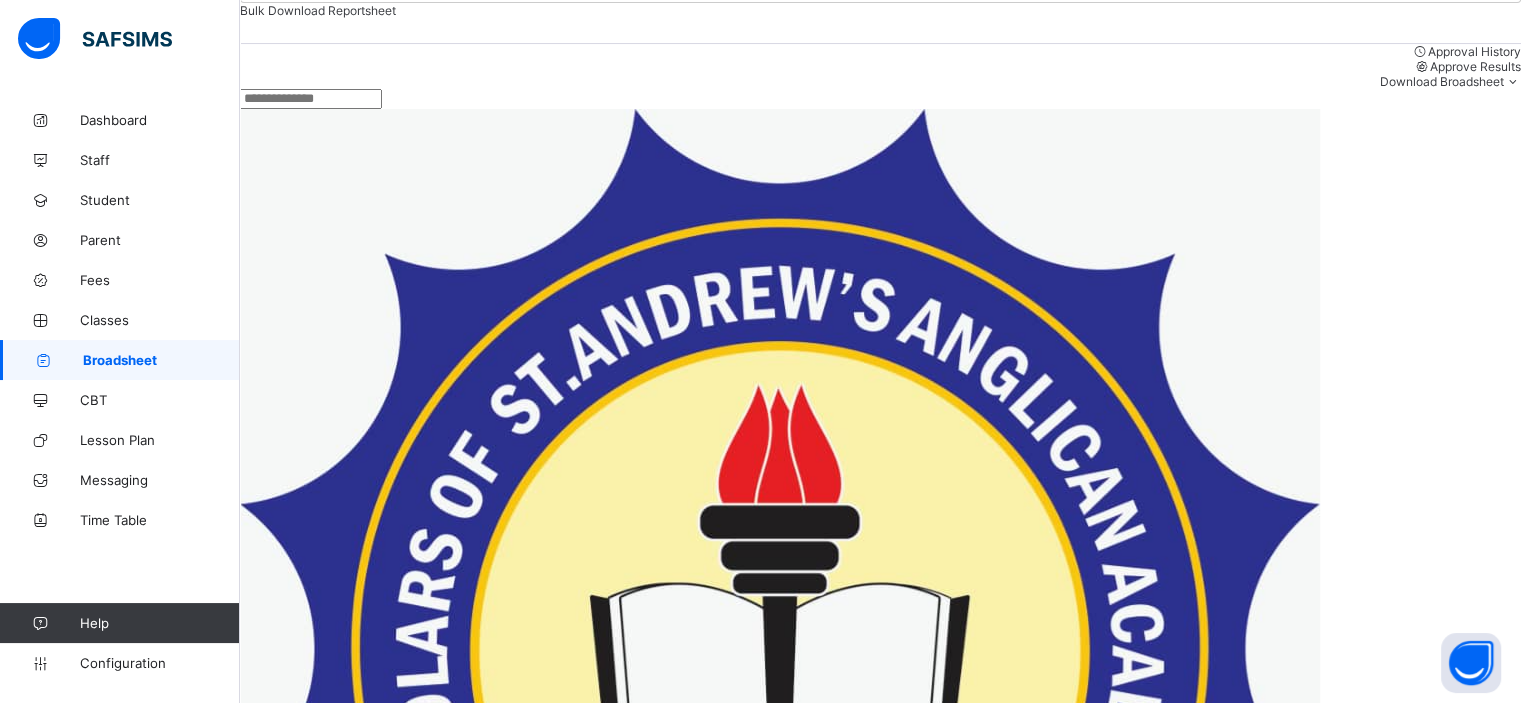 click on "AB Adebayo  Esther  Bose   SSAA/1999/044" at bounding box center (352, 1771) 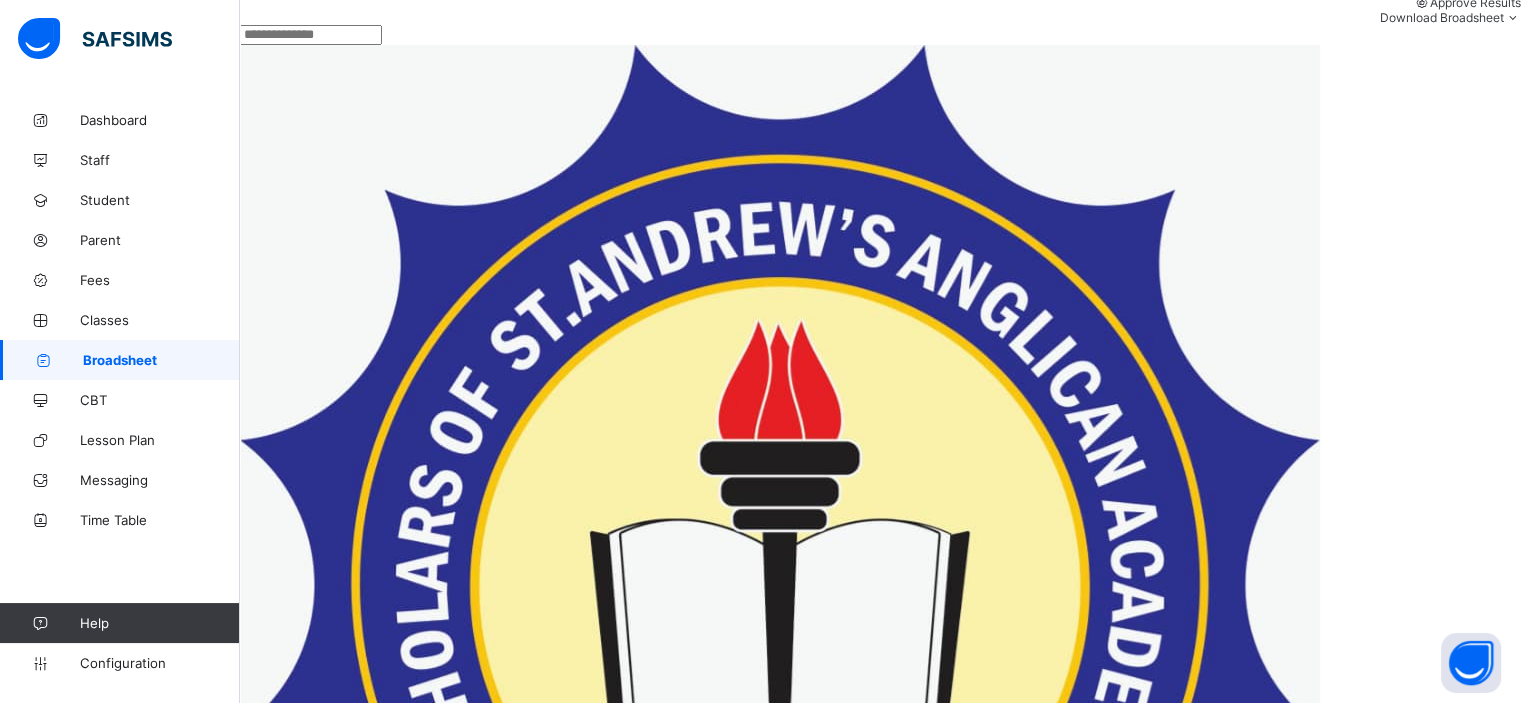 click on "Close" at bounding box center (256, 3141) 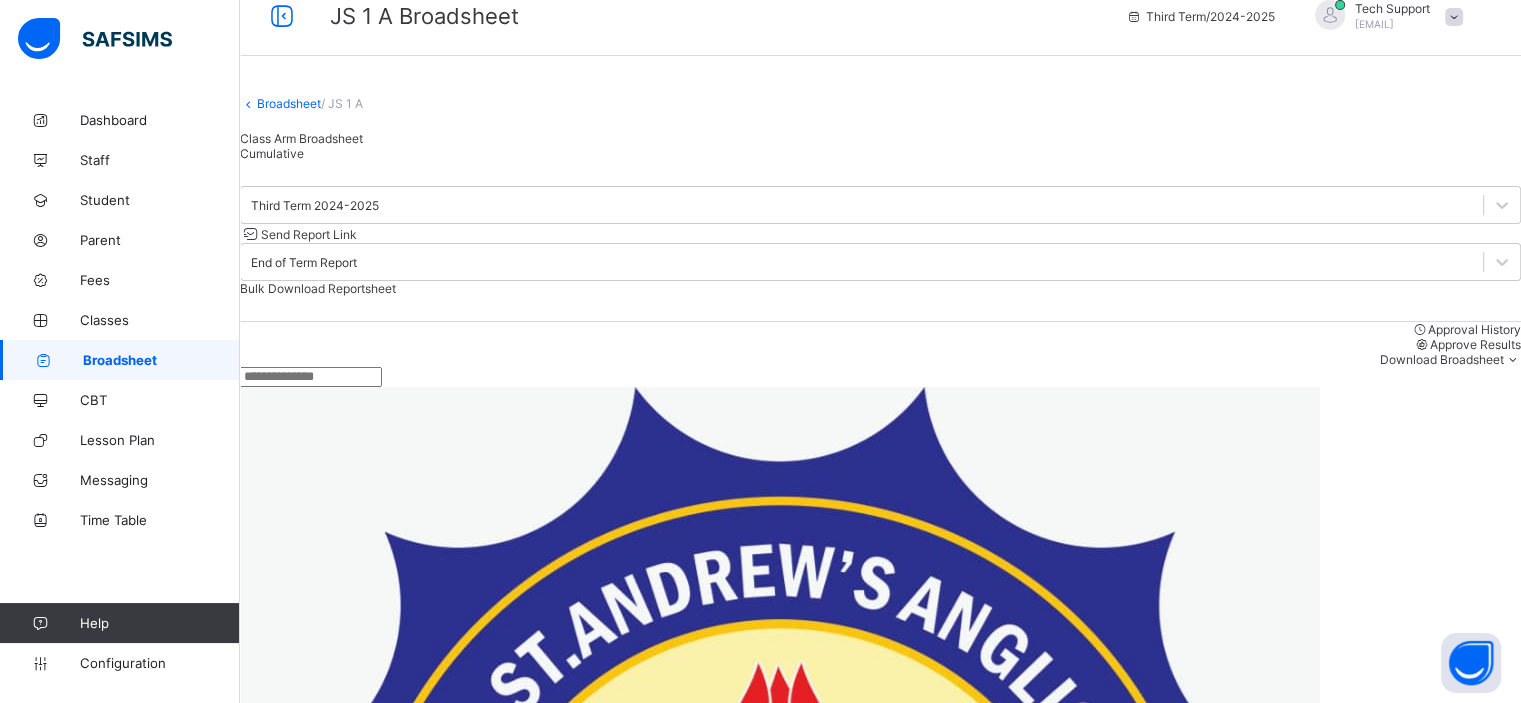 scroll, scrollTop: 0, scrollLeft: 0, axis: both 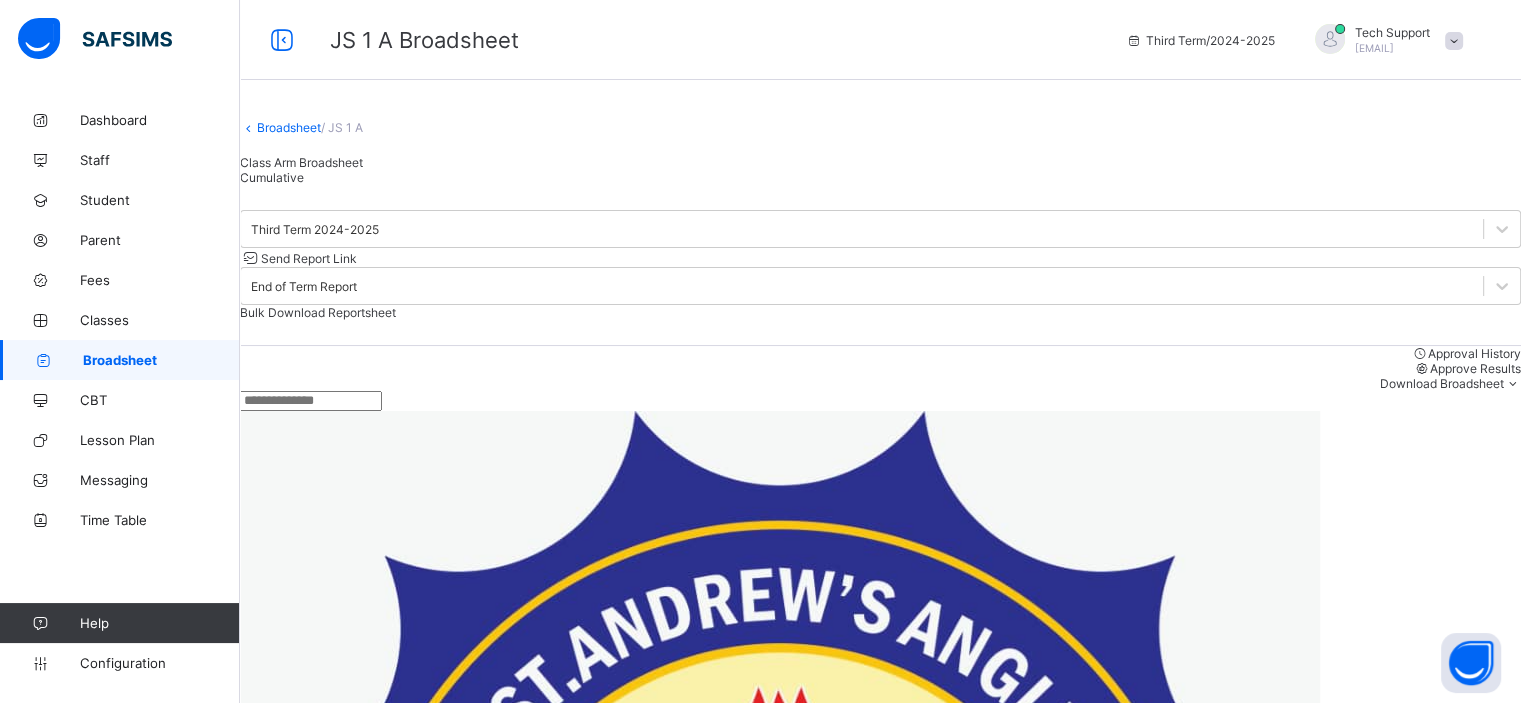 click on "Cumulative" at bounding box center (880, 177) 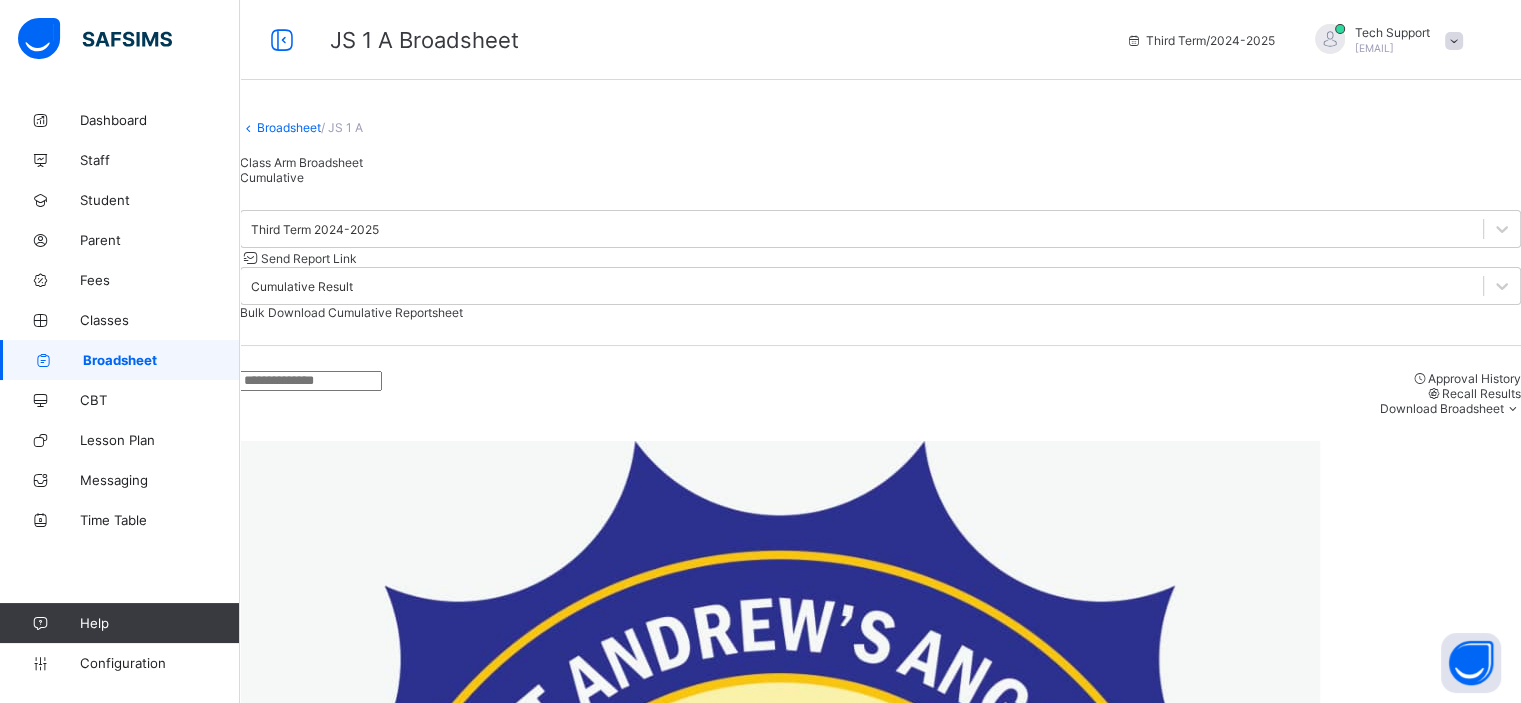 scroll, scrollTop: 192, scrollLeft: 0, axis: vertical 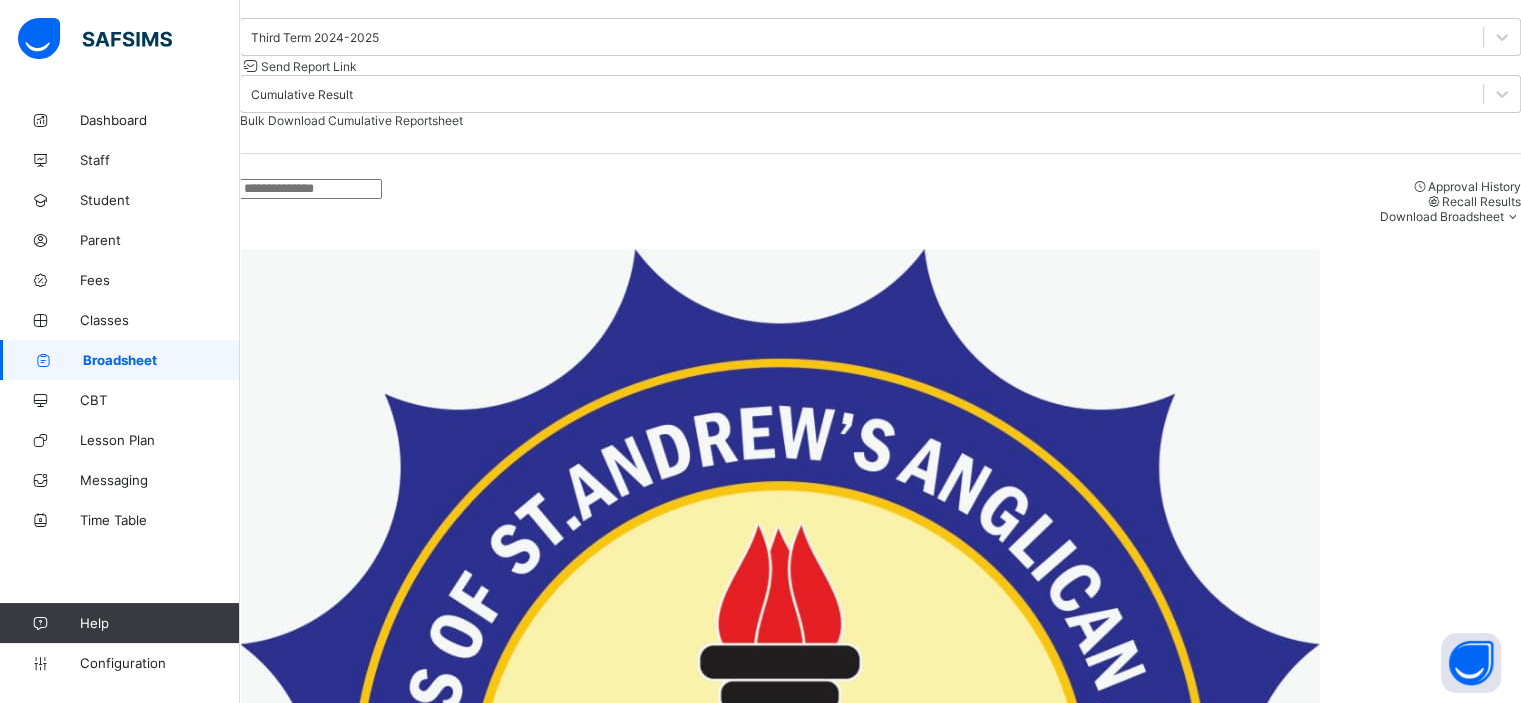 click on "Adebayo  Esther  Bose     SSAA/1999/044" at bounding box center [364, 2235] 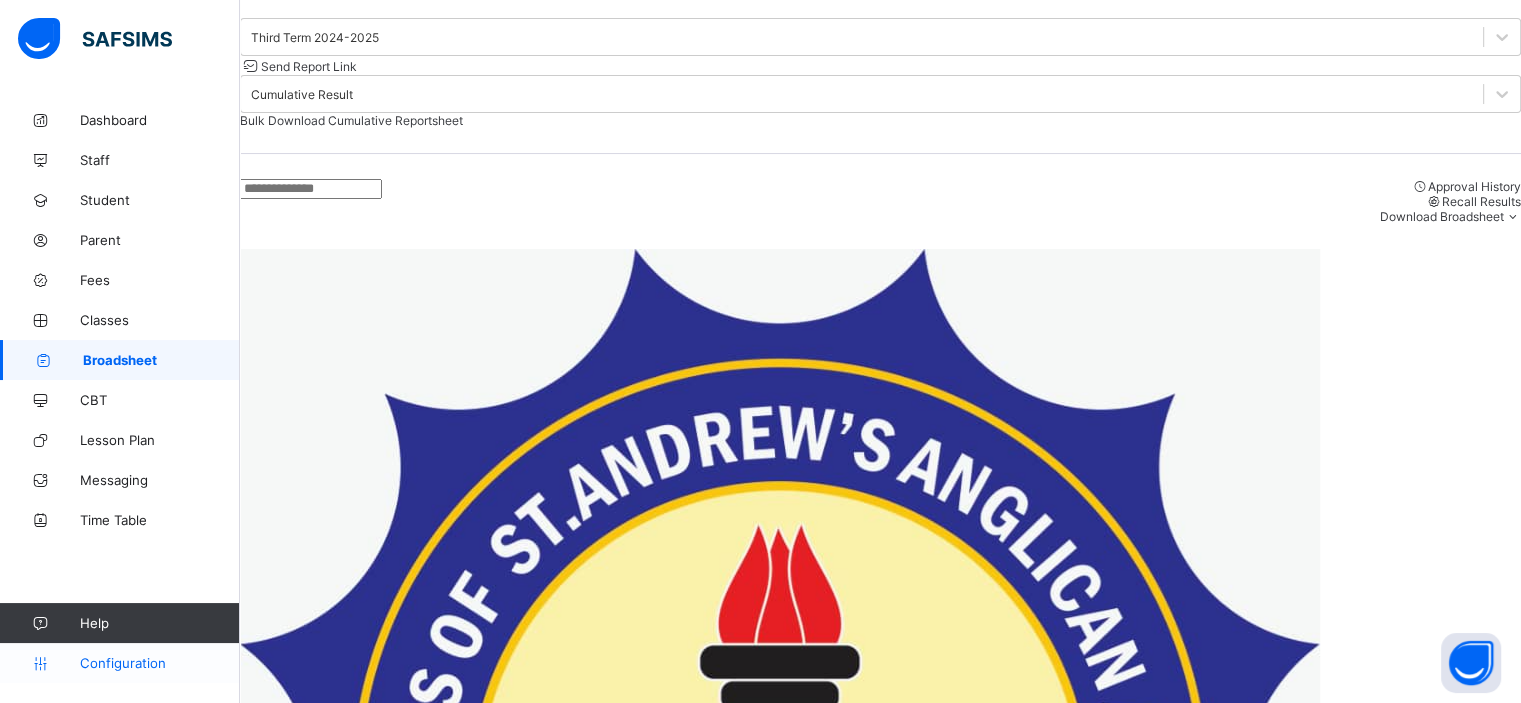 click on "Configuration" at bounding box center (119, 663) 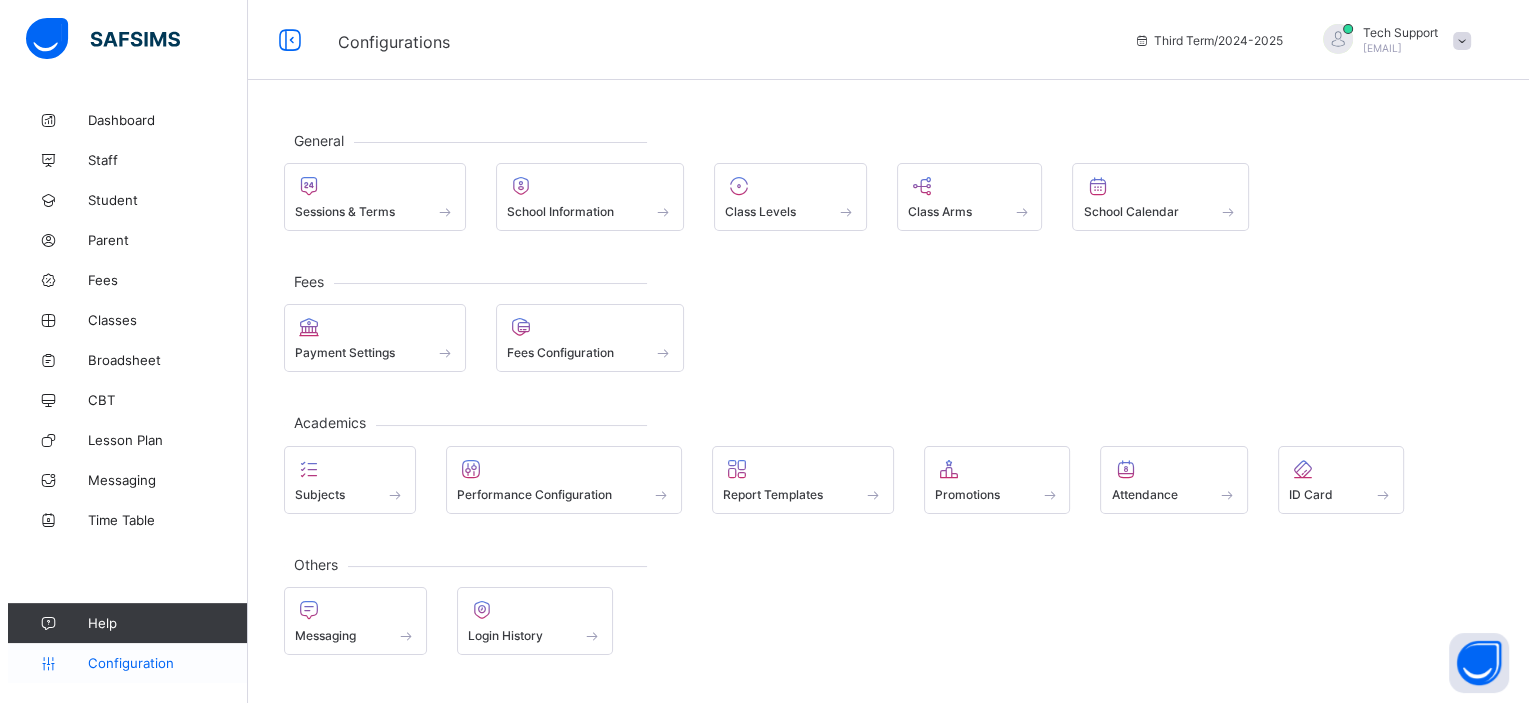 scroll, scrollTop: 0, scrollLeft: 0, axis: both 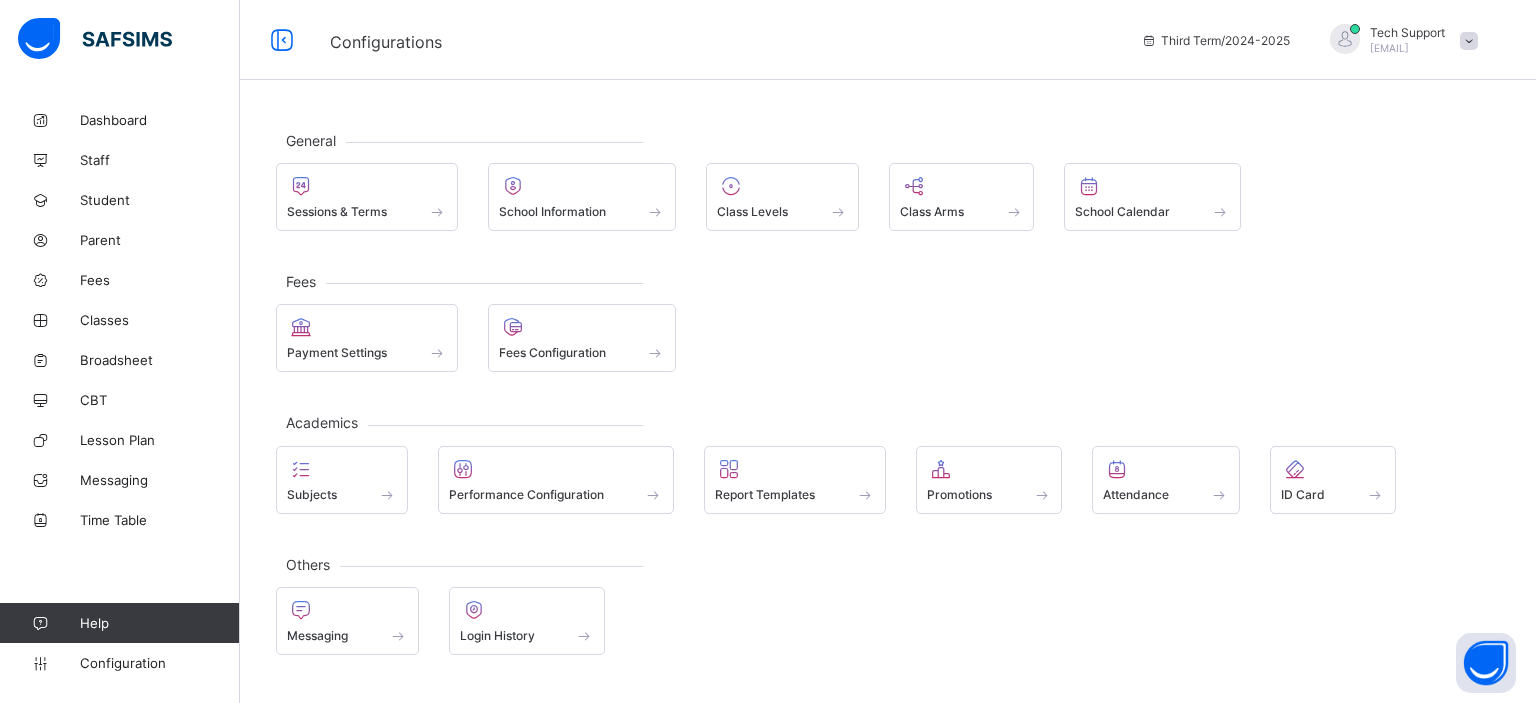 click at bounding box center (1469, 41) 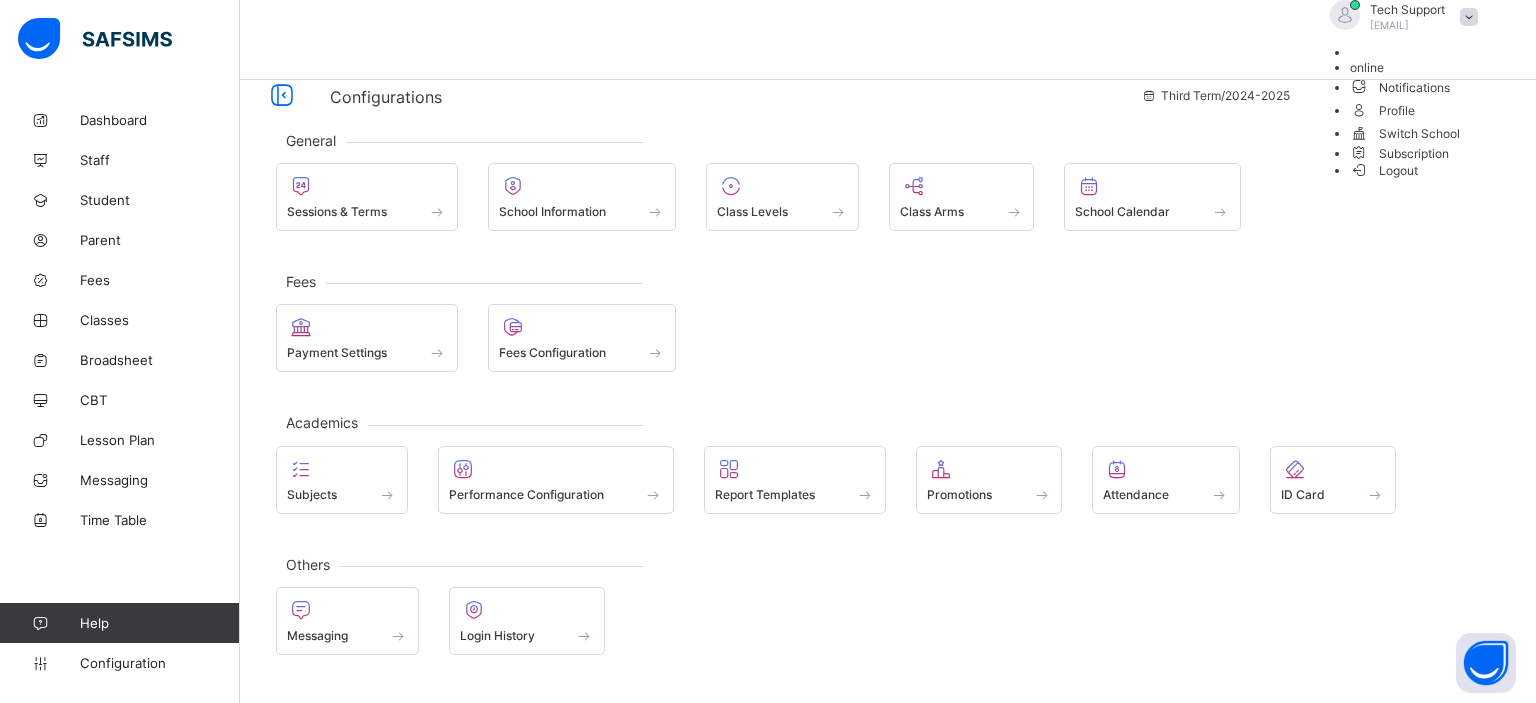 click on "Subscription" at bounding box center [1419, 152] 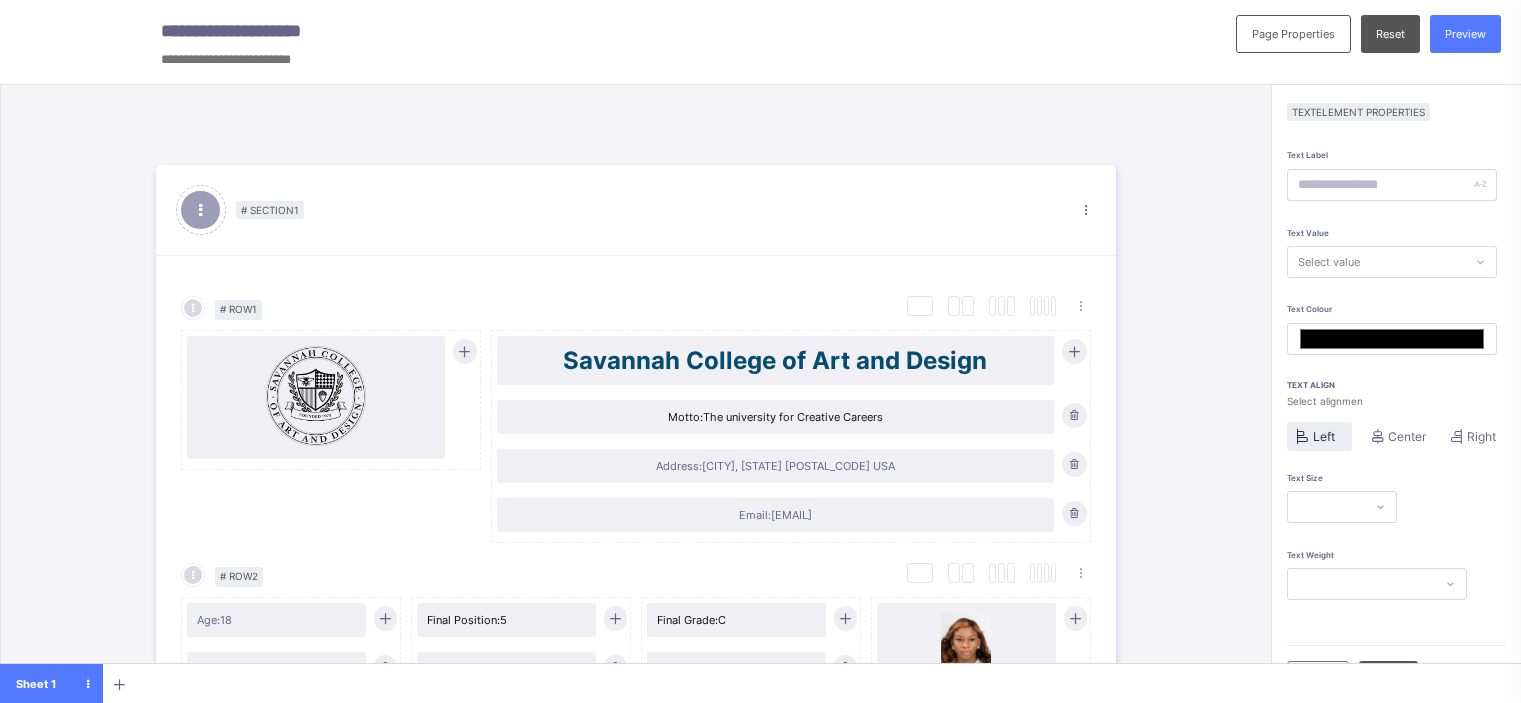 click on "Savannah College of Art and Design Motto: The university for Creative Careers Address: [CITY], [STATE] [POSTAL_CODE] USA Email: [EMAIL] Age: [AGE] Gender: gender Term: First Term Session: [YEAR]-[YEAR] Class: JSS 1 Gold Final Position: 5 Total Score: 614.8 Class Average: 74.86 Highest In Class: 89.25 Lowest In Class: 51.66 Final Grade: C Final Average: 70.3 Days Sch.Opened: 60 Days Present: 55 Days Absent: 5 Name: [FIRST] [LAST] ID: STU/09/09 No. in class: 6 Grade Details: A1 = 80-100, B2 = 75-79, B3 = 70-74, C4 = 65-69, C5 = 60-64, C6 = 50-59, D7 = 45-49, E8 = 40.44, F9 = 0-39 No. of Subjects: 9" at bounding box center (636, 1326) 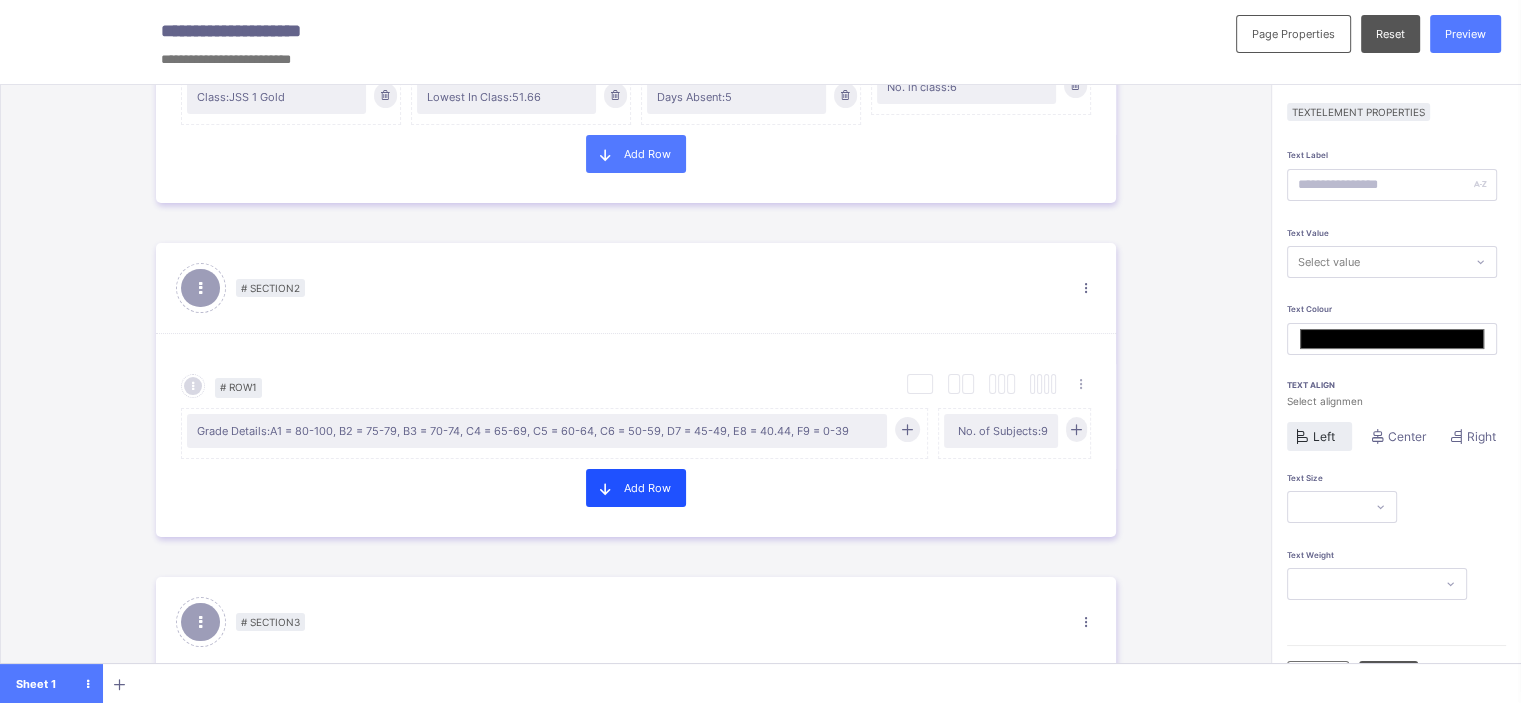 scroll, scrollTop: 714, scrollLeft: 0, axis: vertical 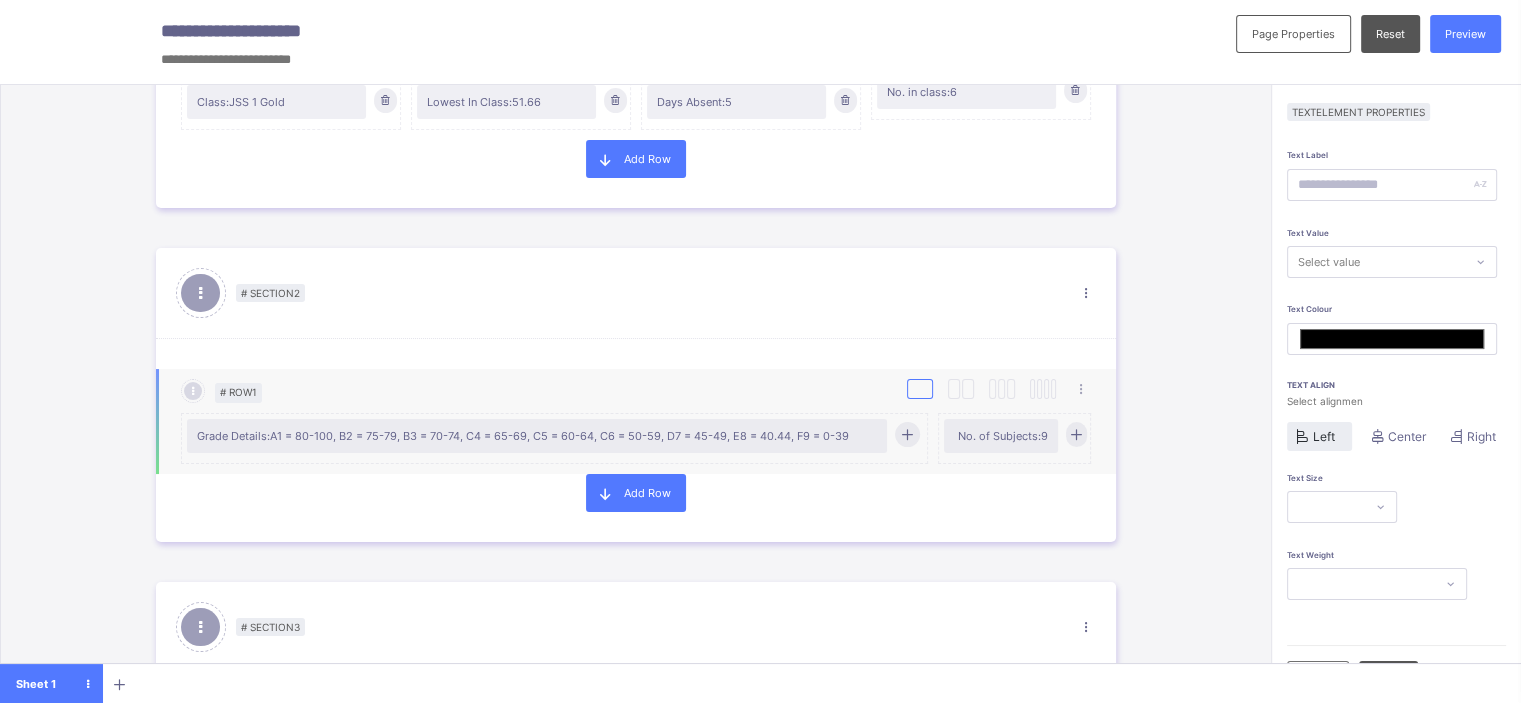 click at bounding box center (920, 389) 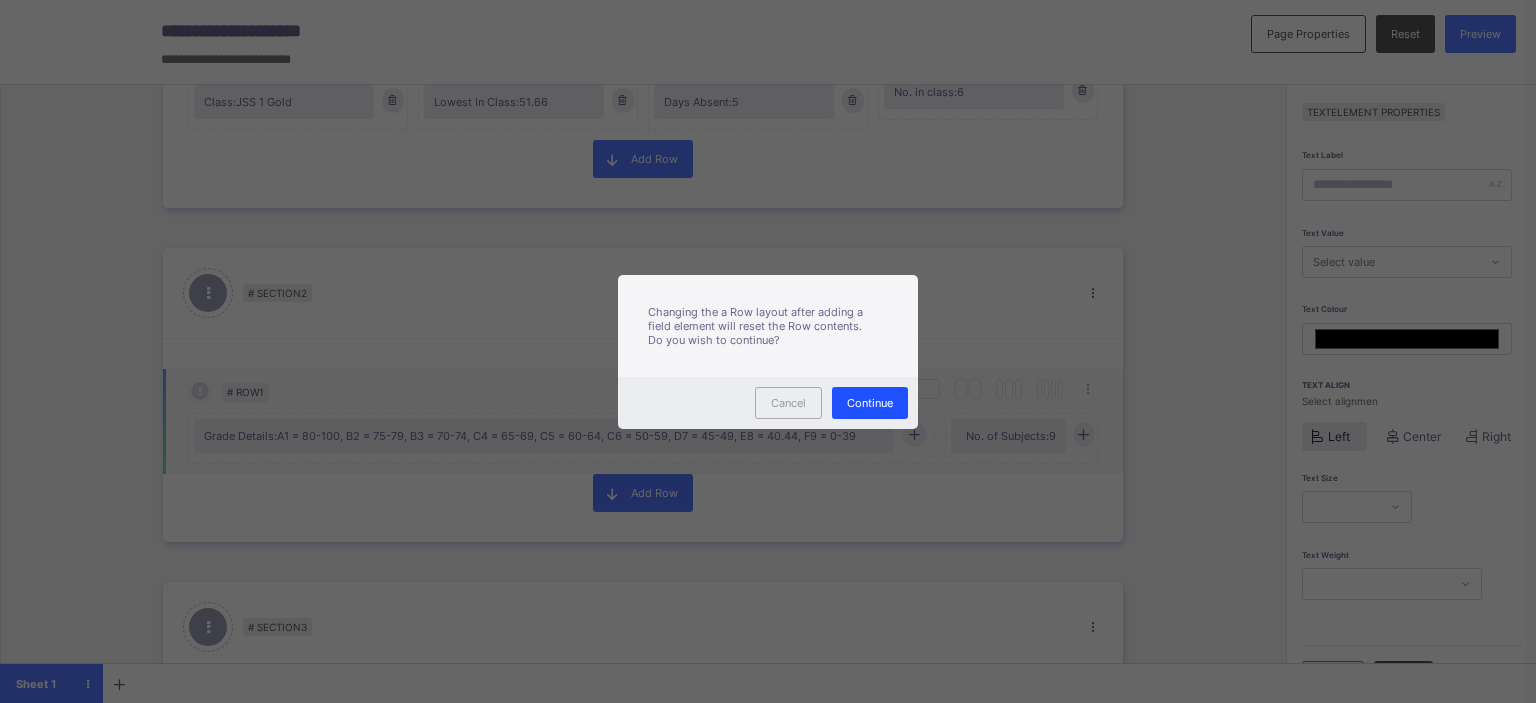 click on "Continue" at bounding box center [870, 403] 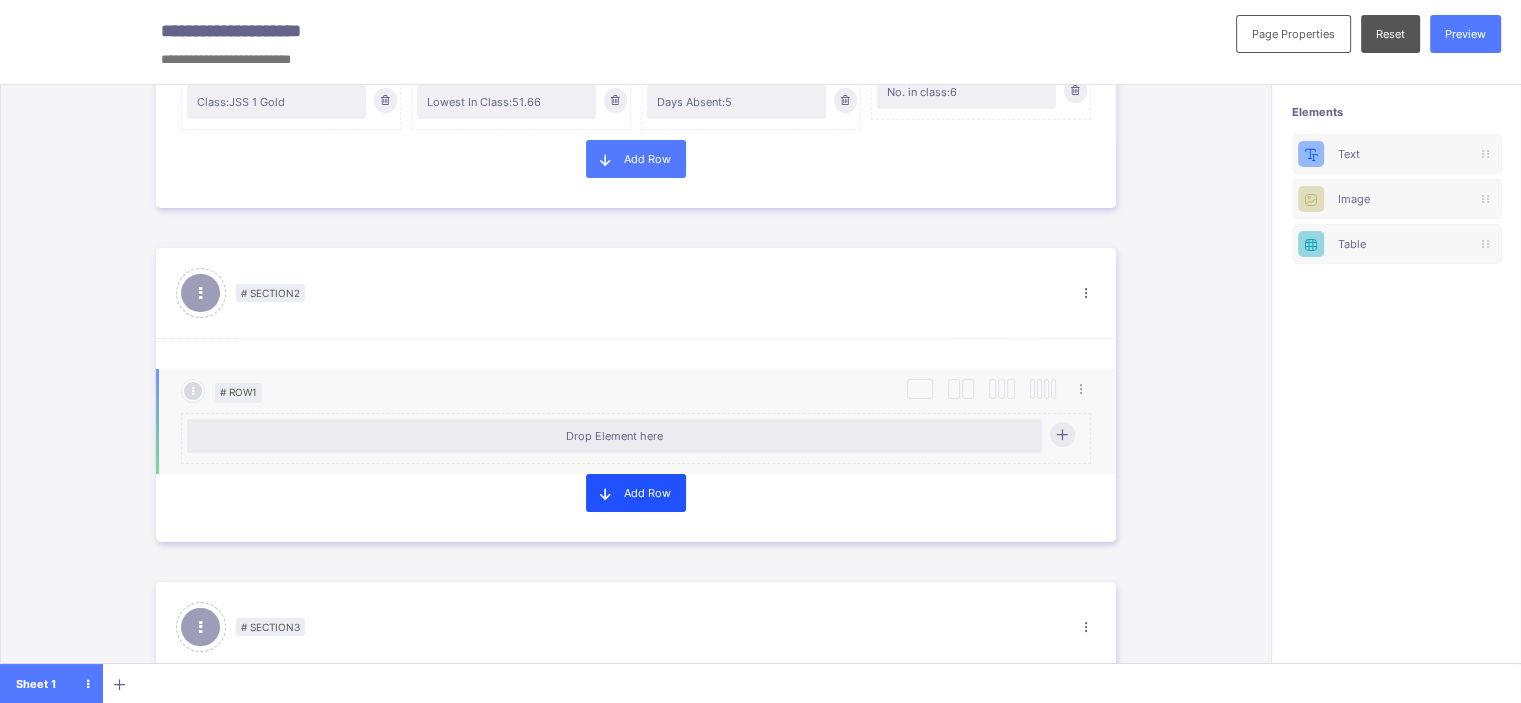 click on "Add Row" at bounding box center (647, 493) 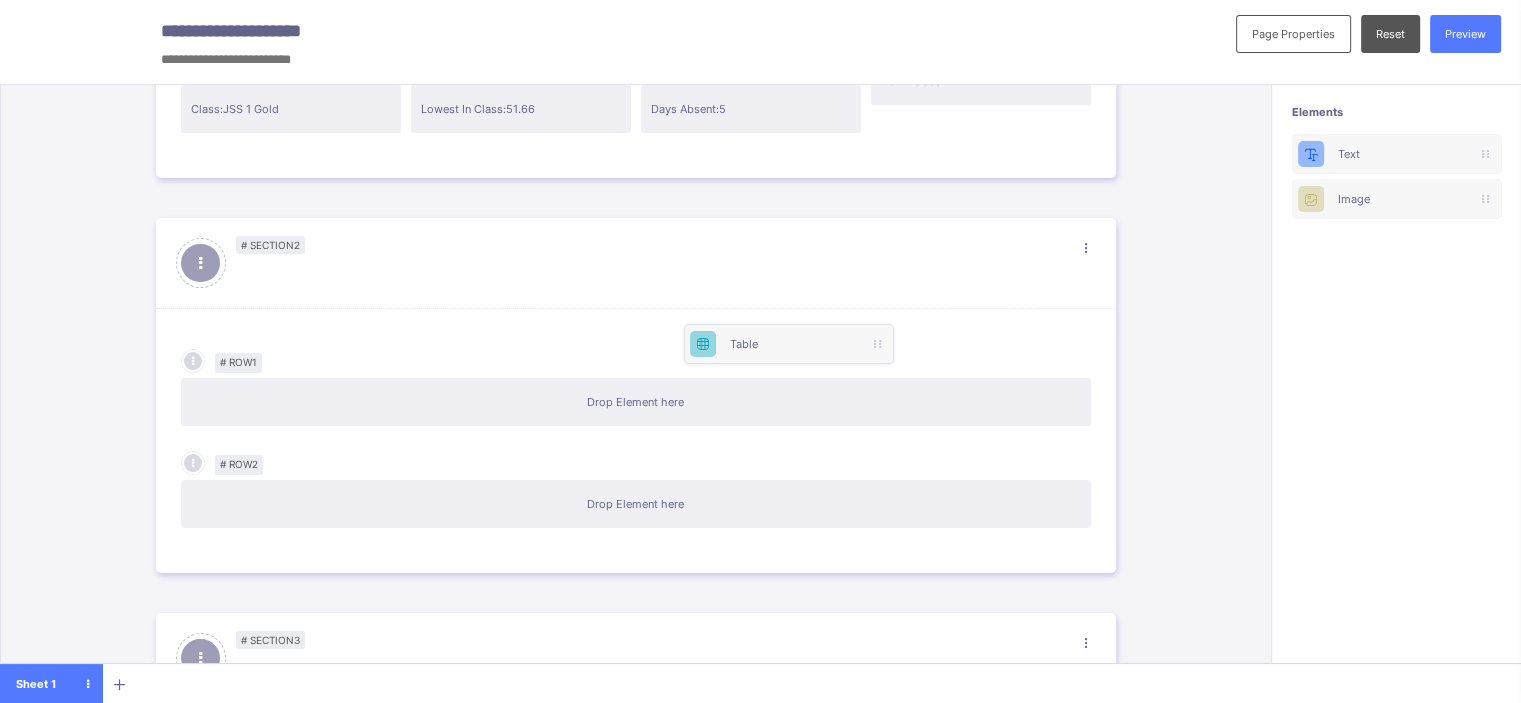 scroll, scrollTop: 0, scrollLeft: 0, axis: both 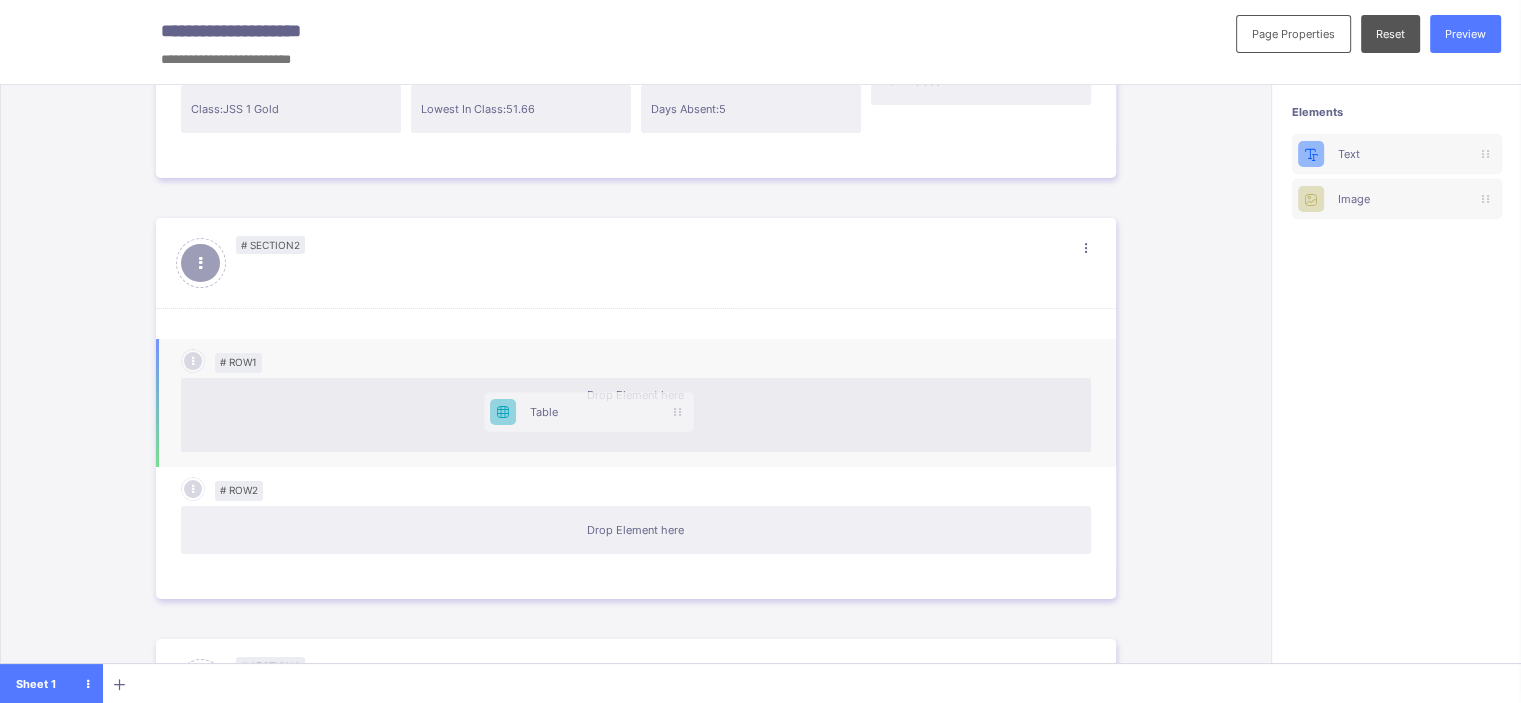 drag, startPoint x: 1381, startPoint y: 237, endPoint x: 551, endPoint y: 401, distance: 846.0473 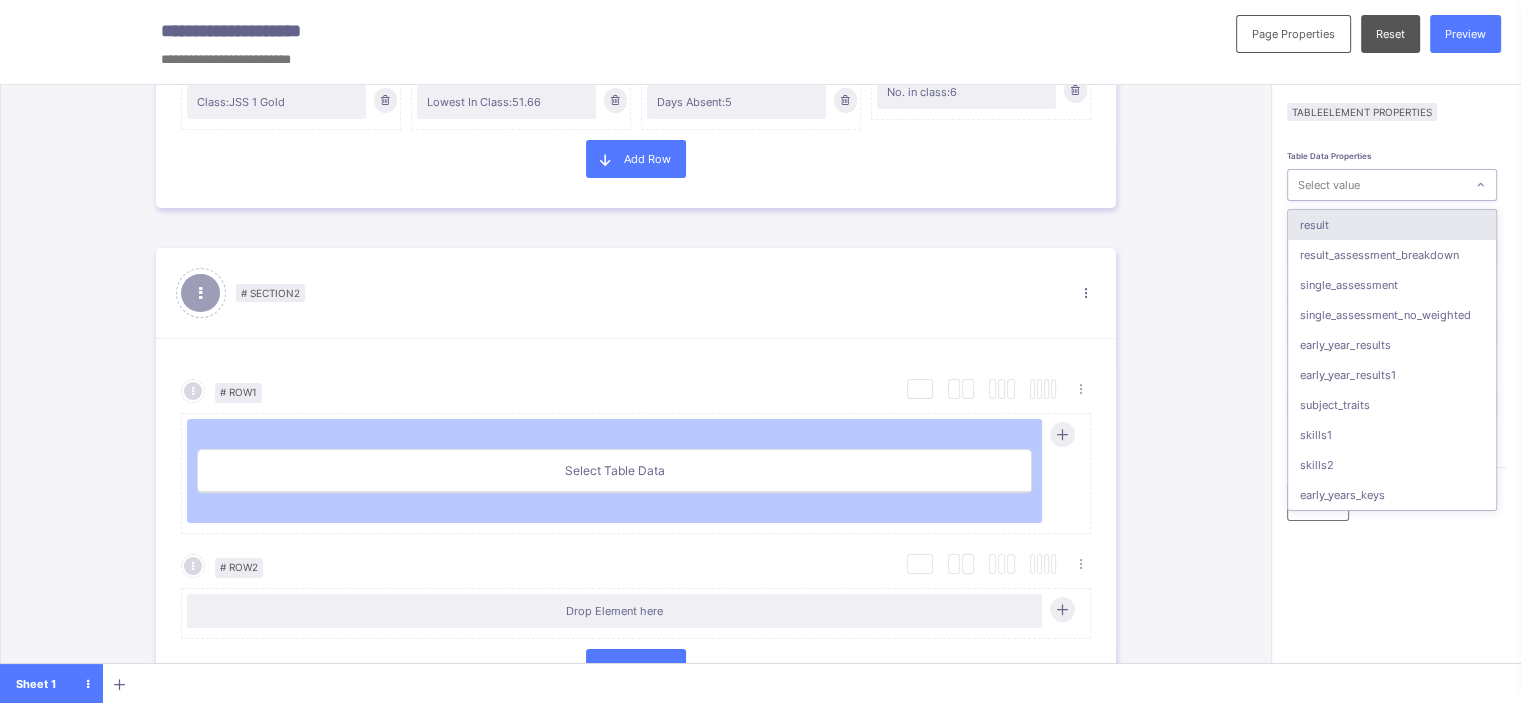 click on "Select value" at bounding box center [1376, 185] 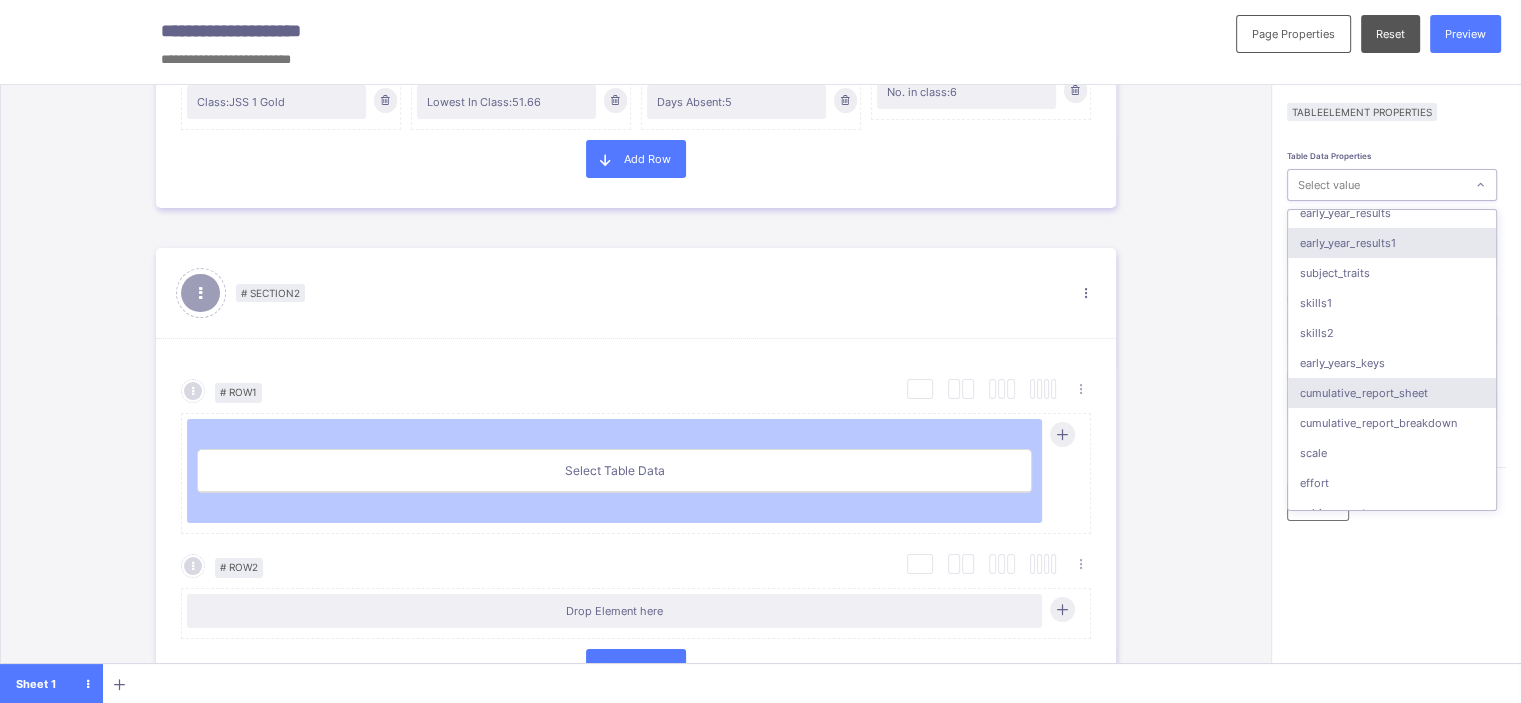 scroll, scrollTop: 160, scrollLeft: 0, axis: vertical 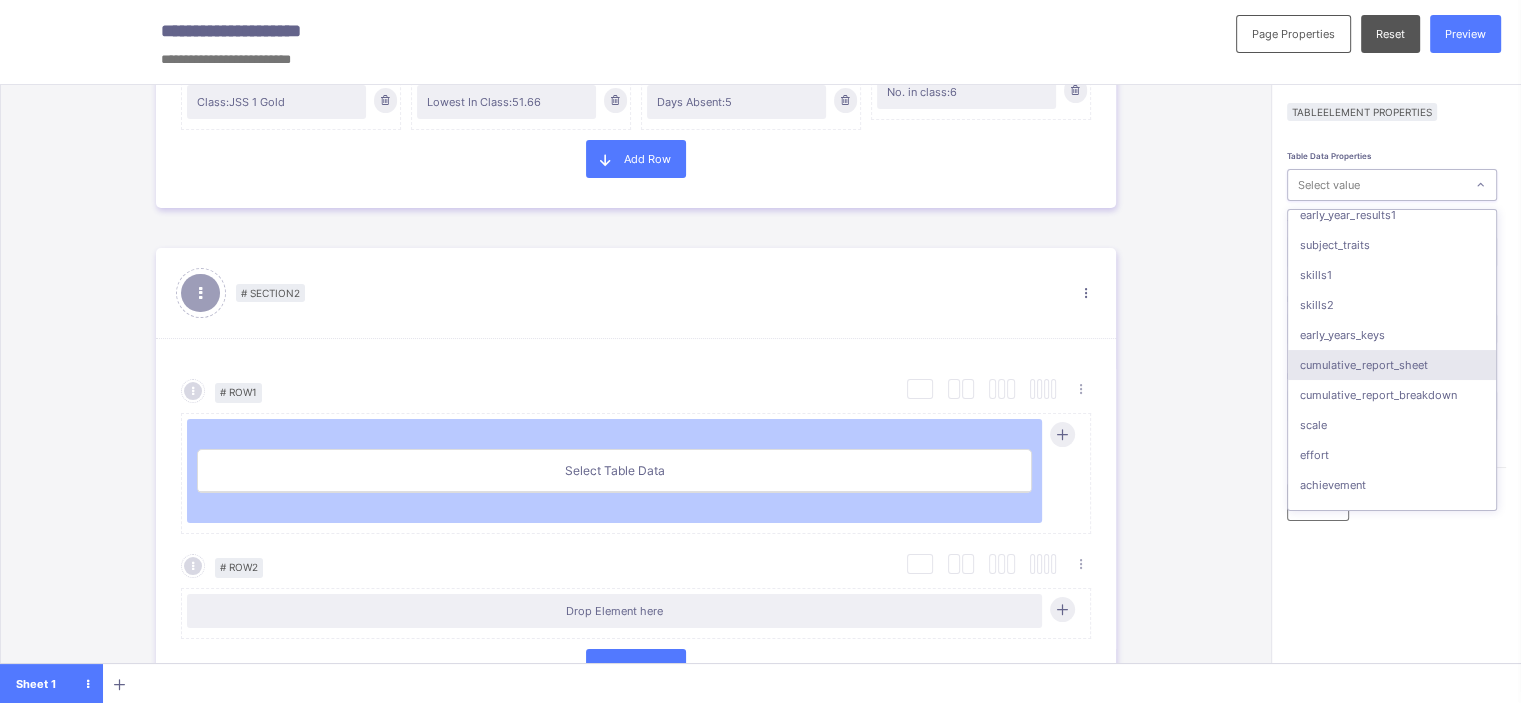 click on "cumulative_report_sheet" at bounding box center (1392, 365) 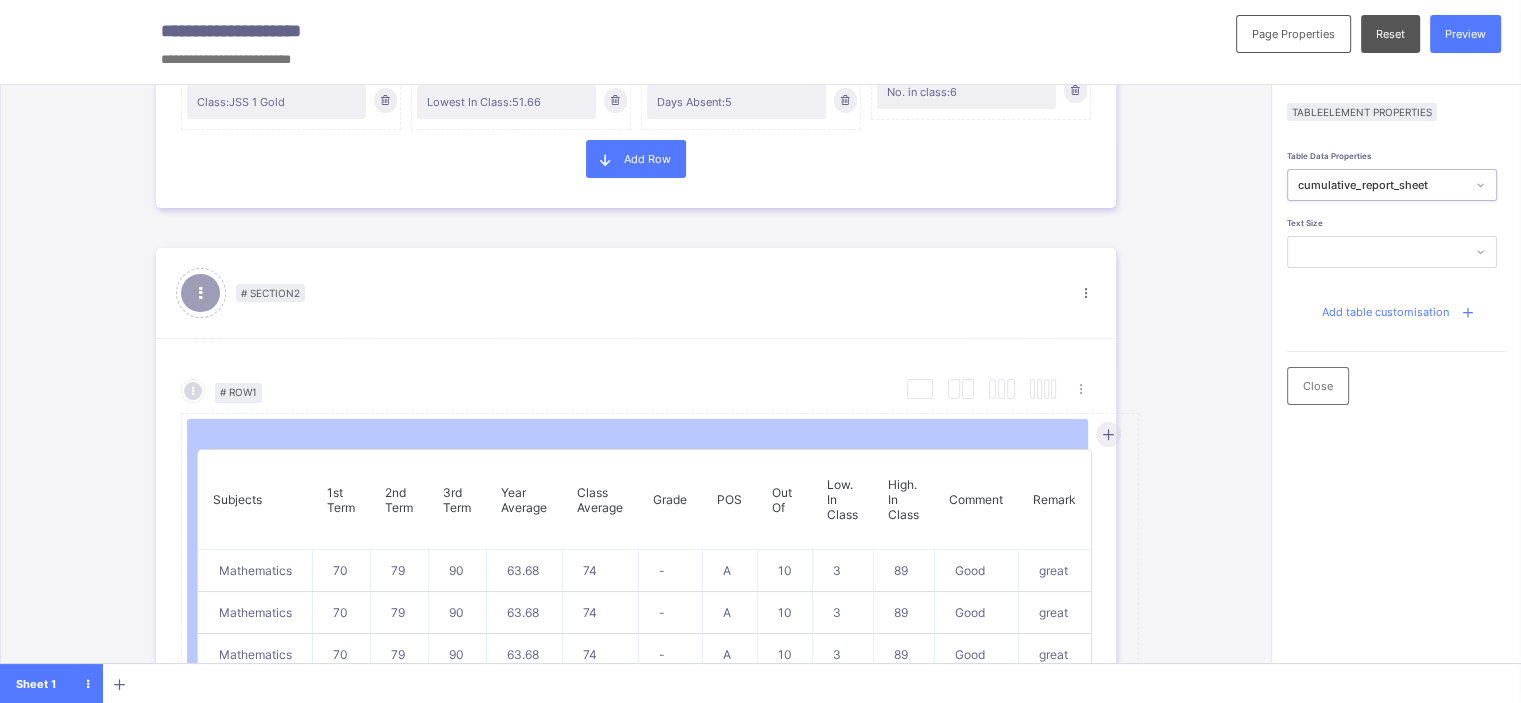 click on "Add table customisation" at bounding box center [1385, 312] 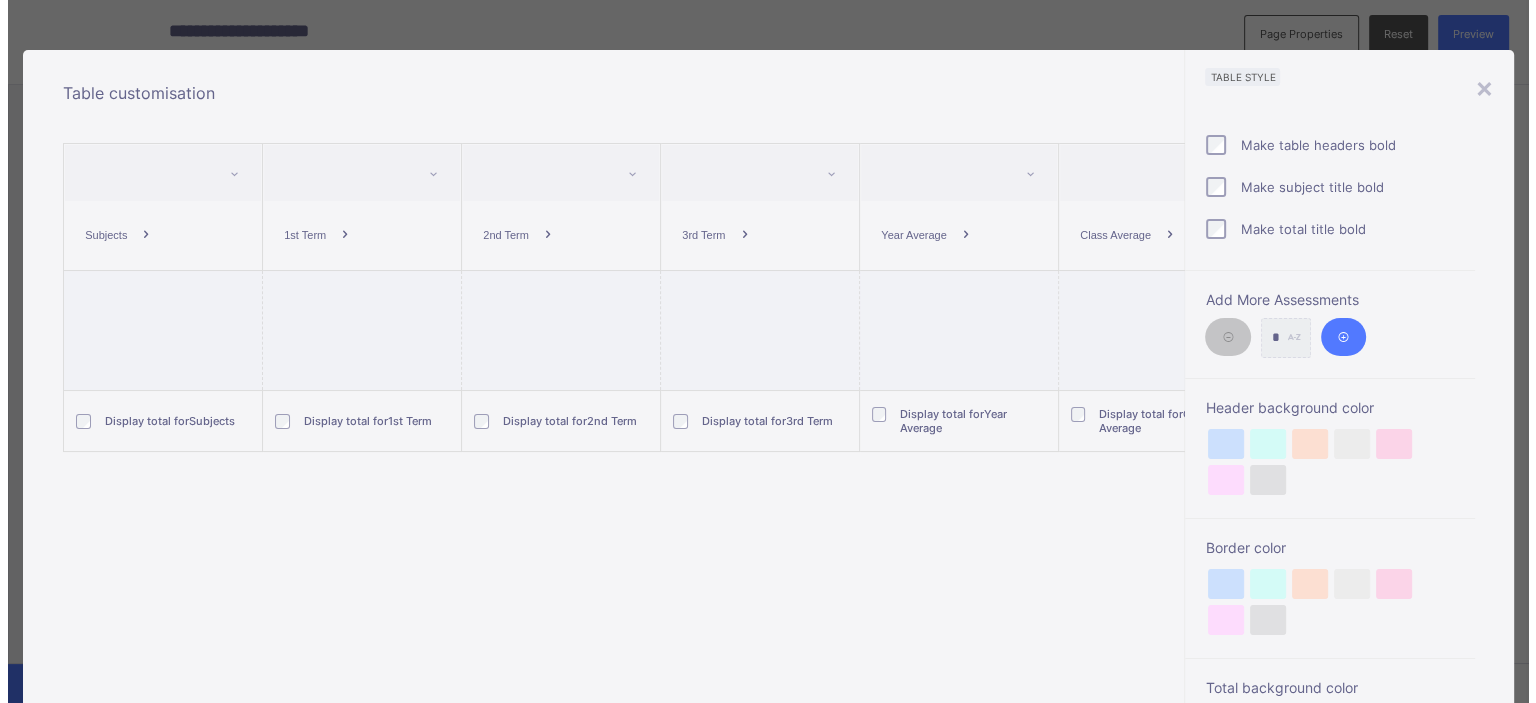 scroll, scrollTop: 0, scrollLeft: 0, axis: both 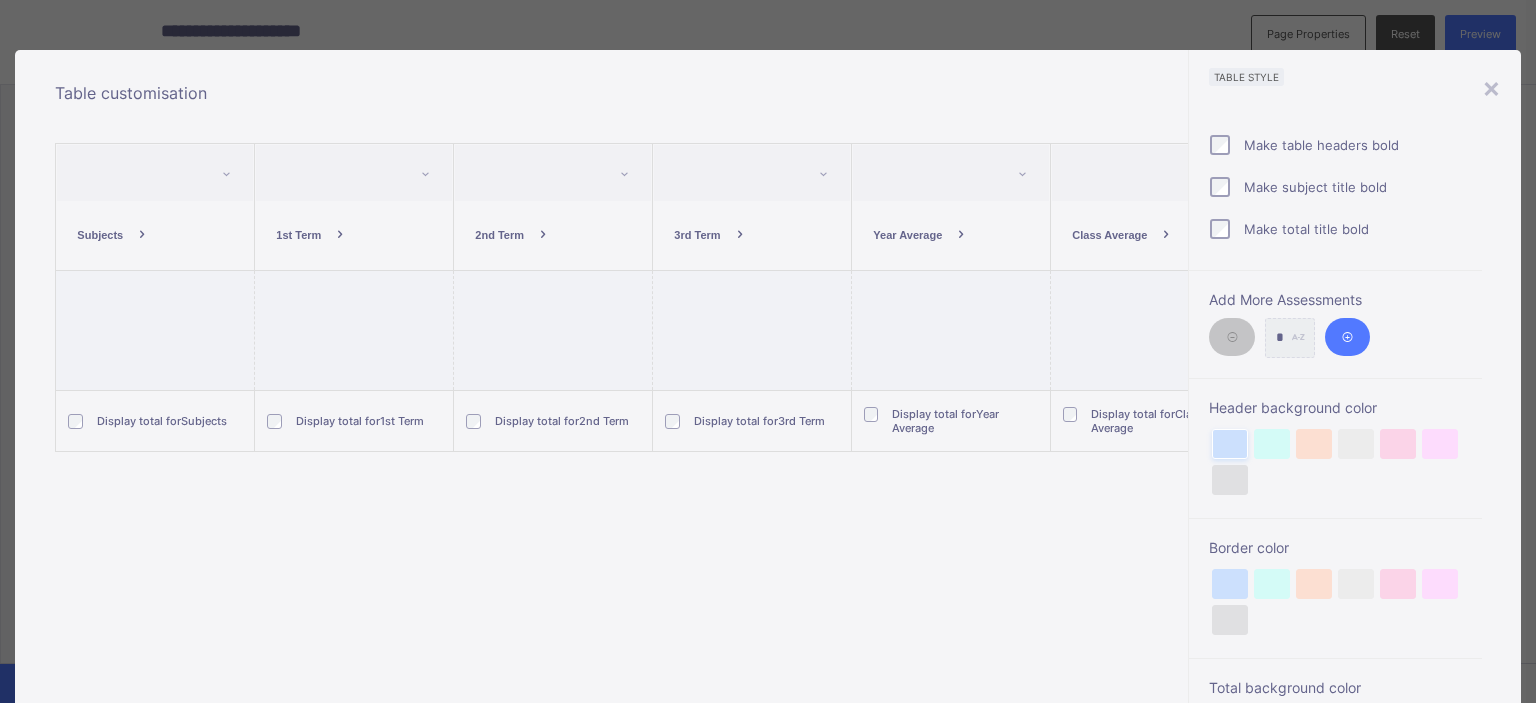 click at bounding box center (1230, 444) 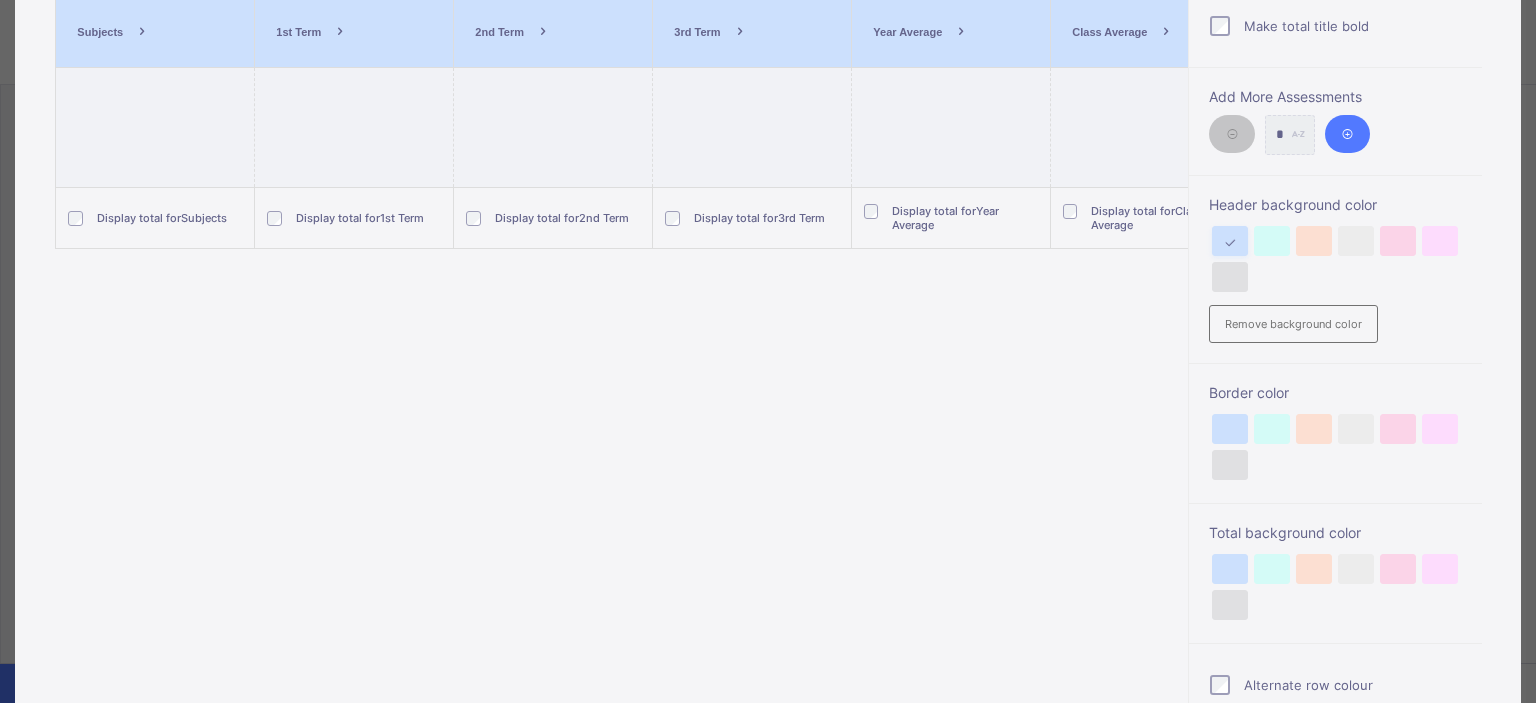 scroll, scrollTop: 204, scrollLeft: 0, axis: vertical 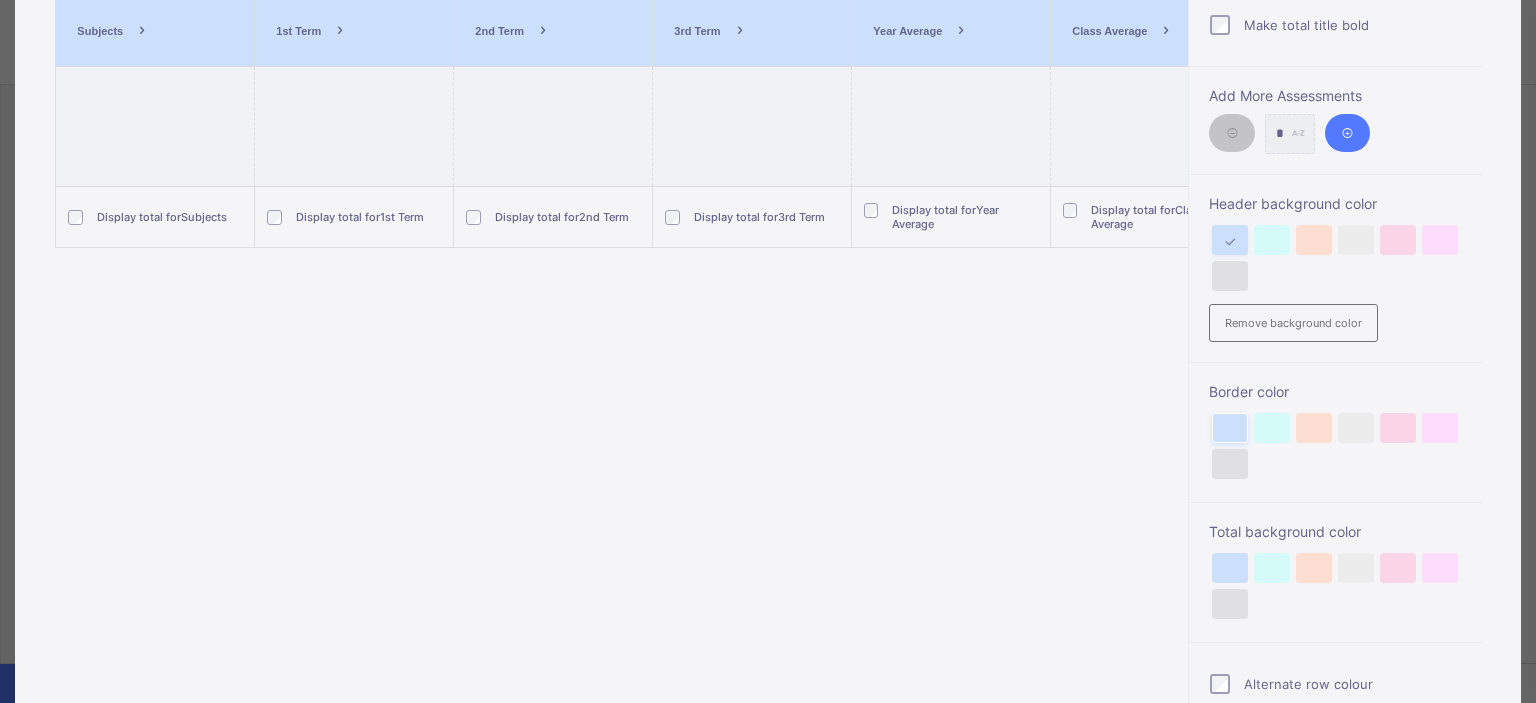 click at bounding box center (1230, 428) 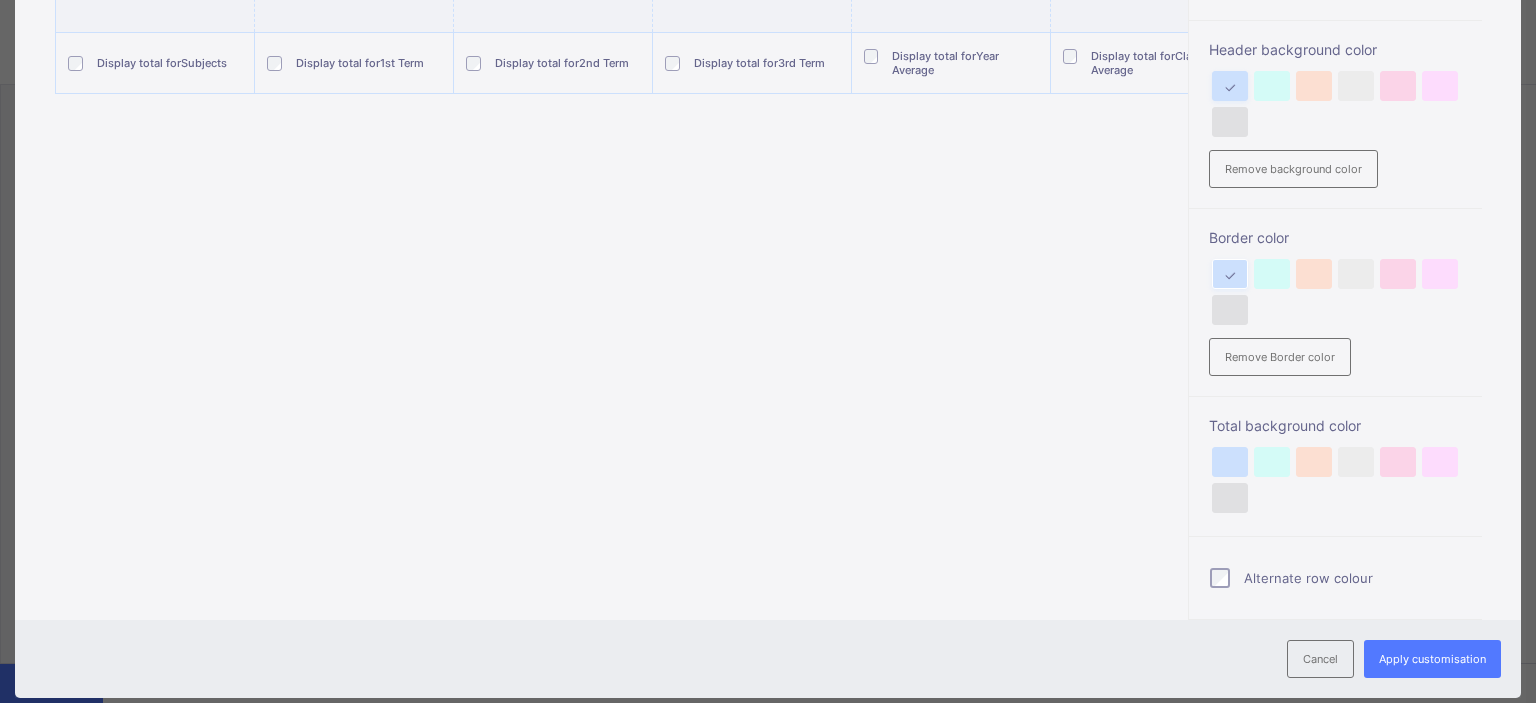 scroll, scrollTop: 366, scrollLeft: 0, axis: vertical 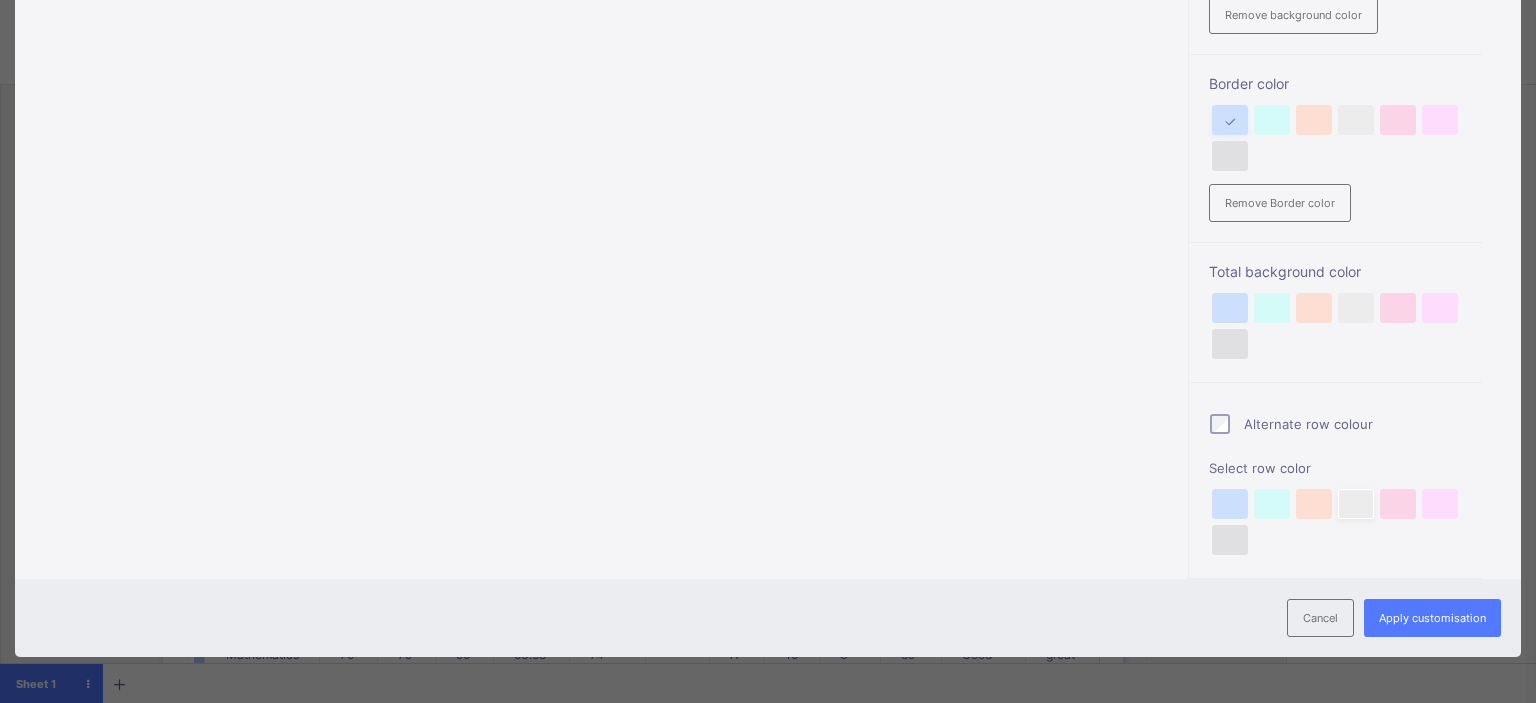 click at bounding box center [1356, 504] 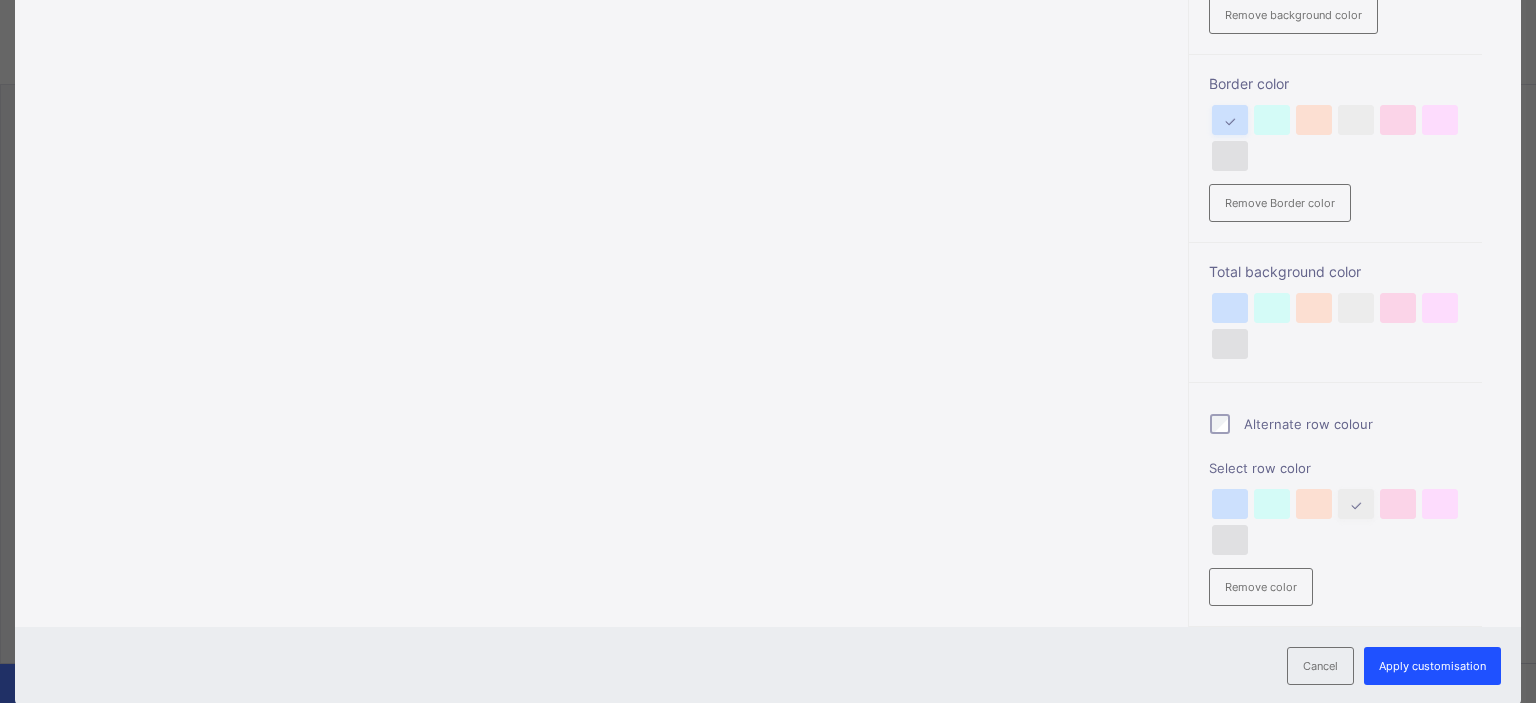 click on "Apply customisation" at bounding box center (1432, 666) 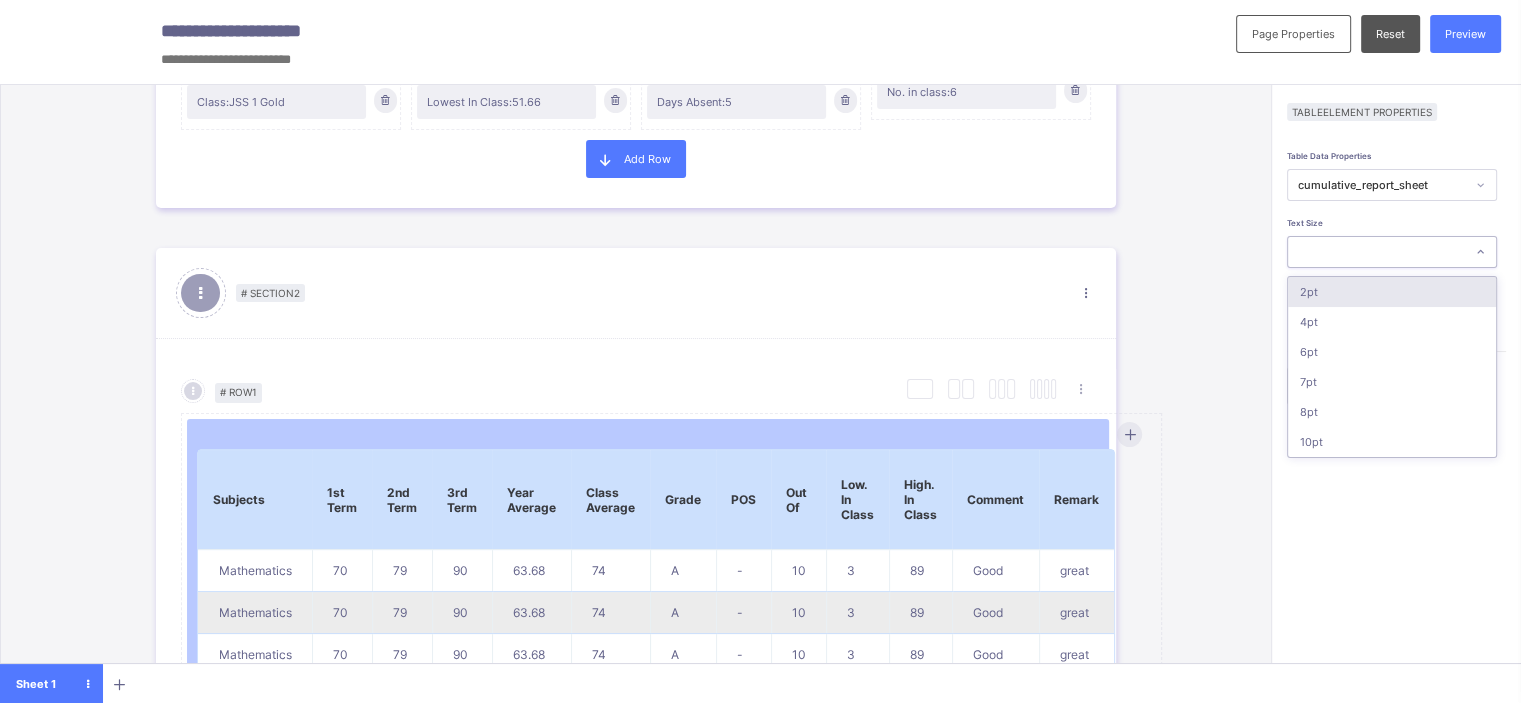 click at bounding box center [1480, 252] 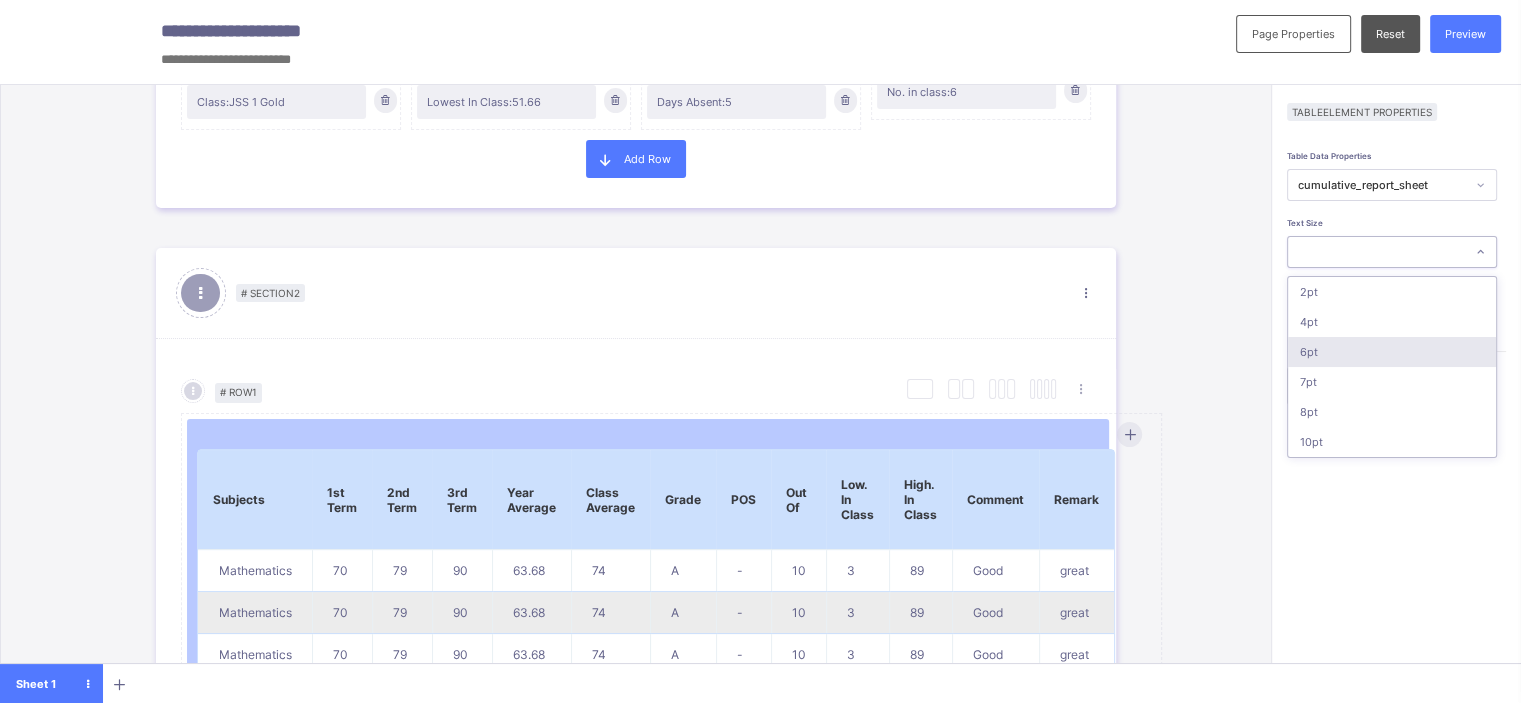 click on "6pt" at bounding box center [1392, 352] 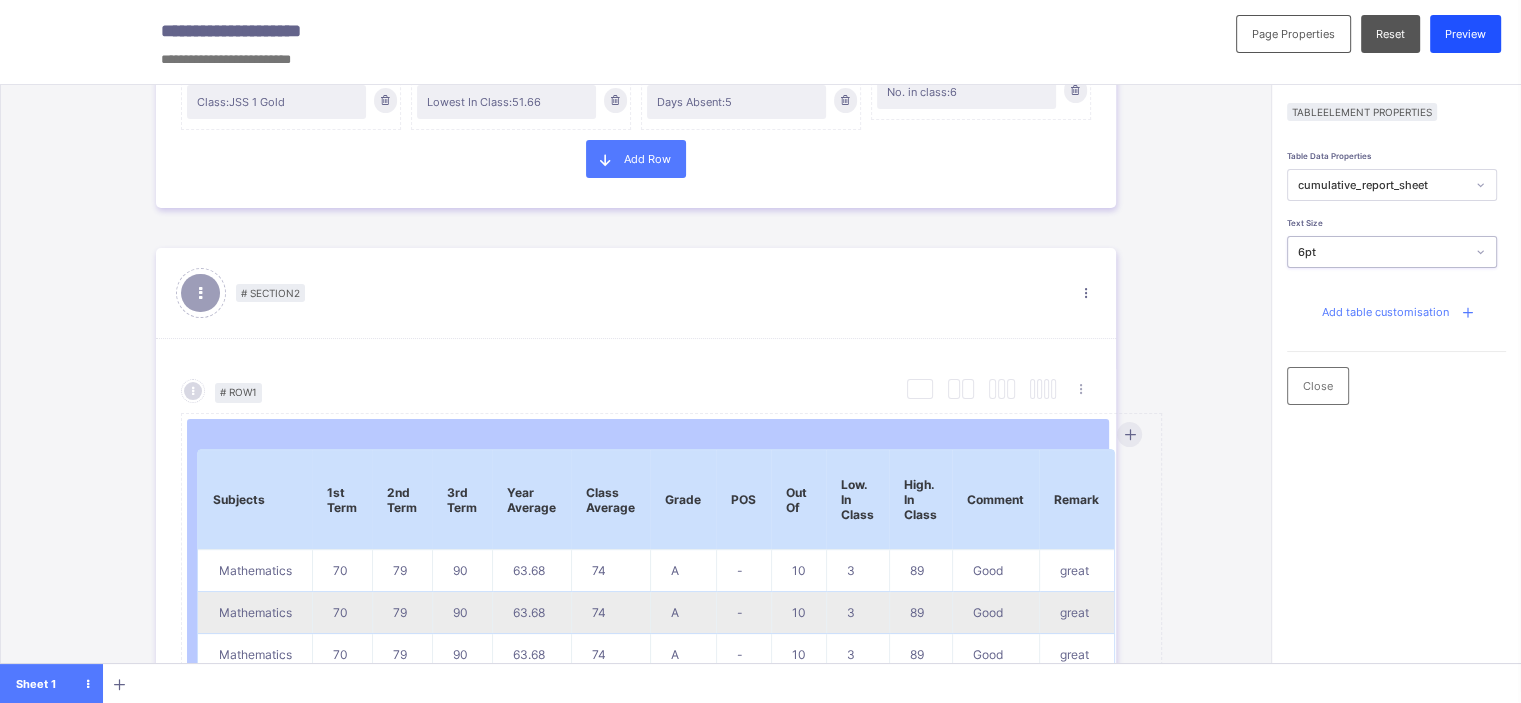 click on "Preview" at bounding box center [1465, 34] 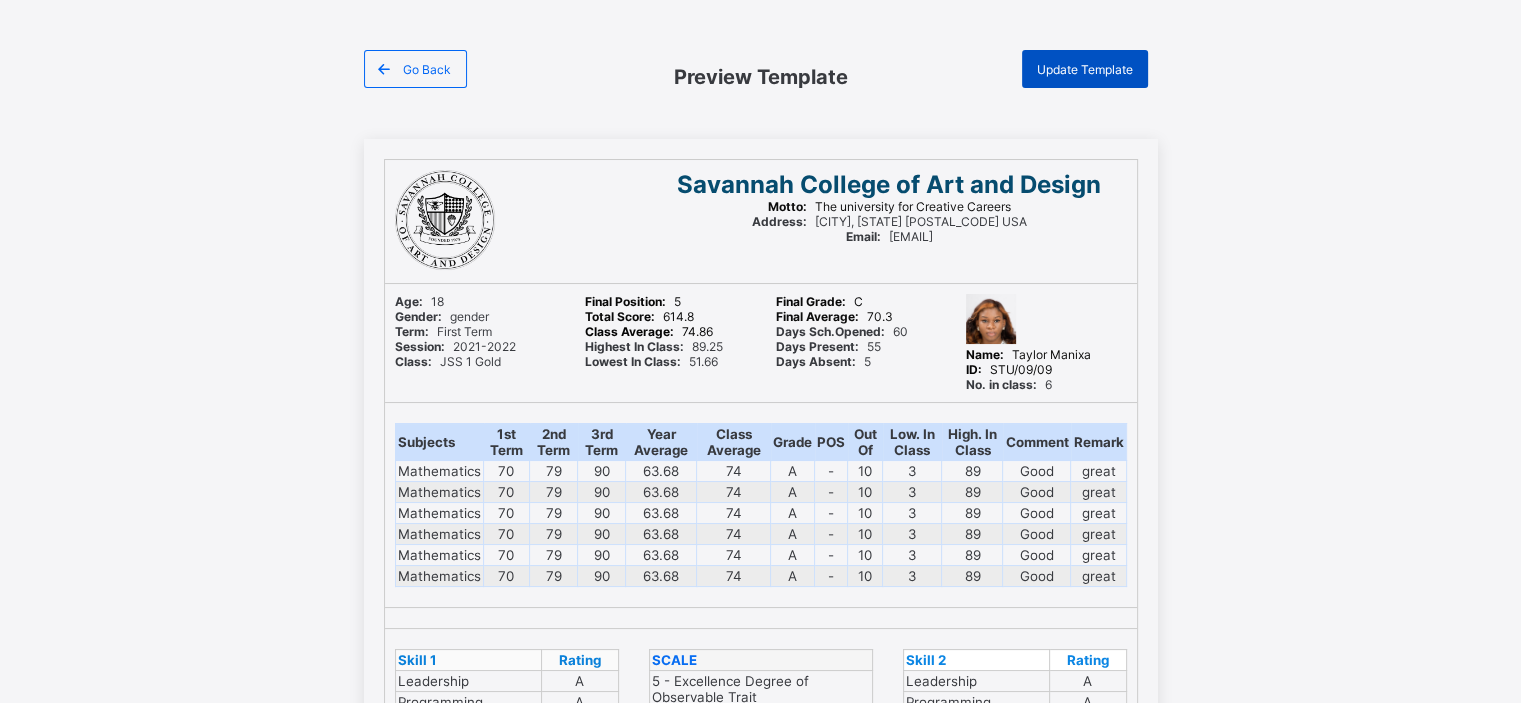 click on "Update Template" at bounding box center [1085, 69] 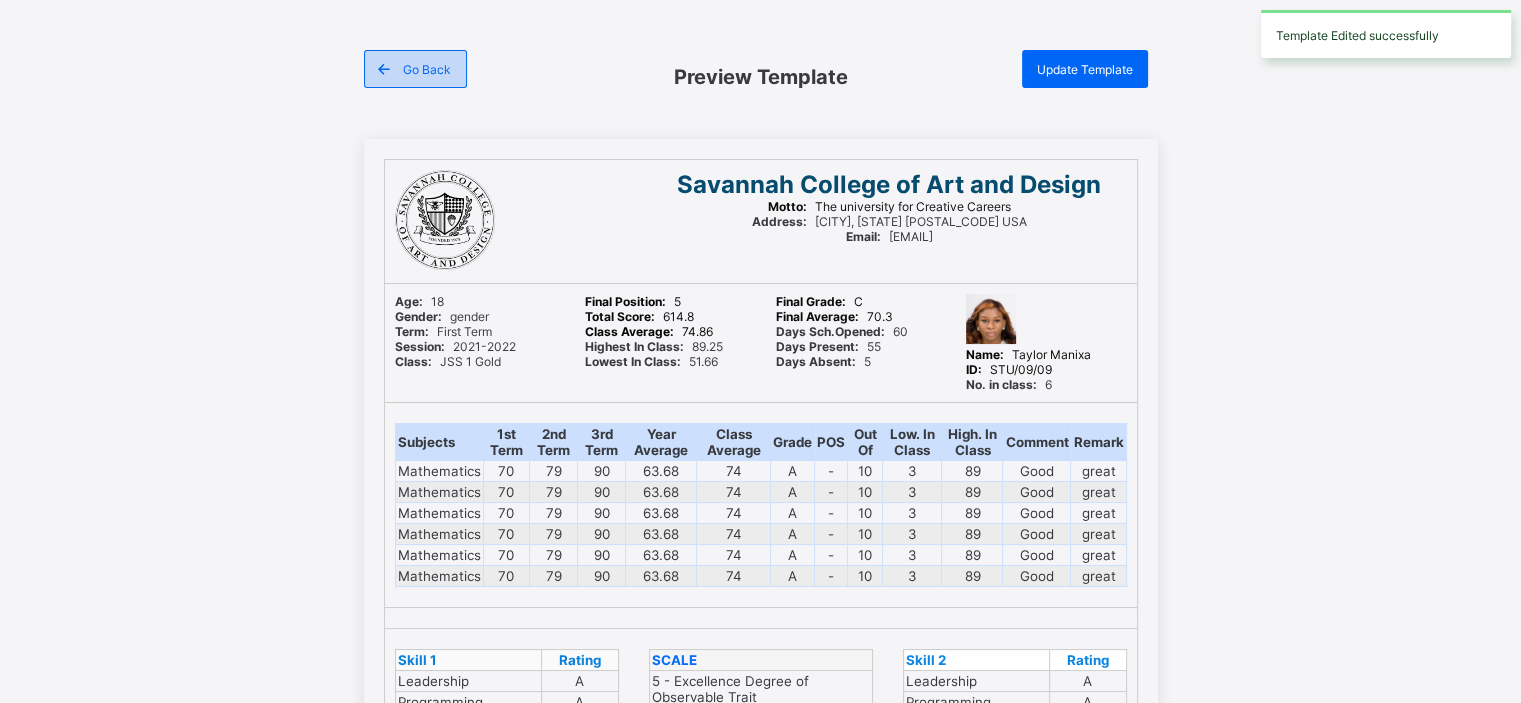 click on "Go Back" at bounding box center (427, 69) 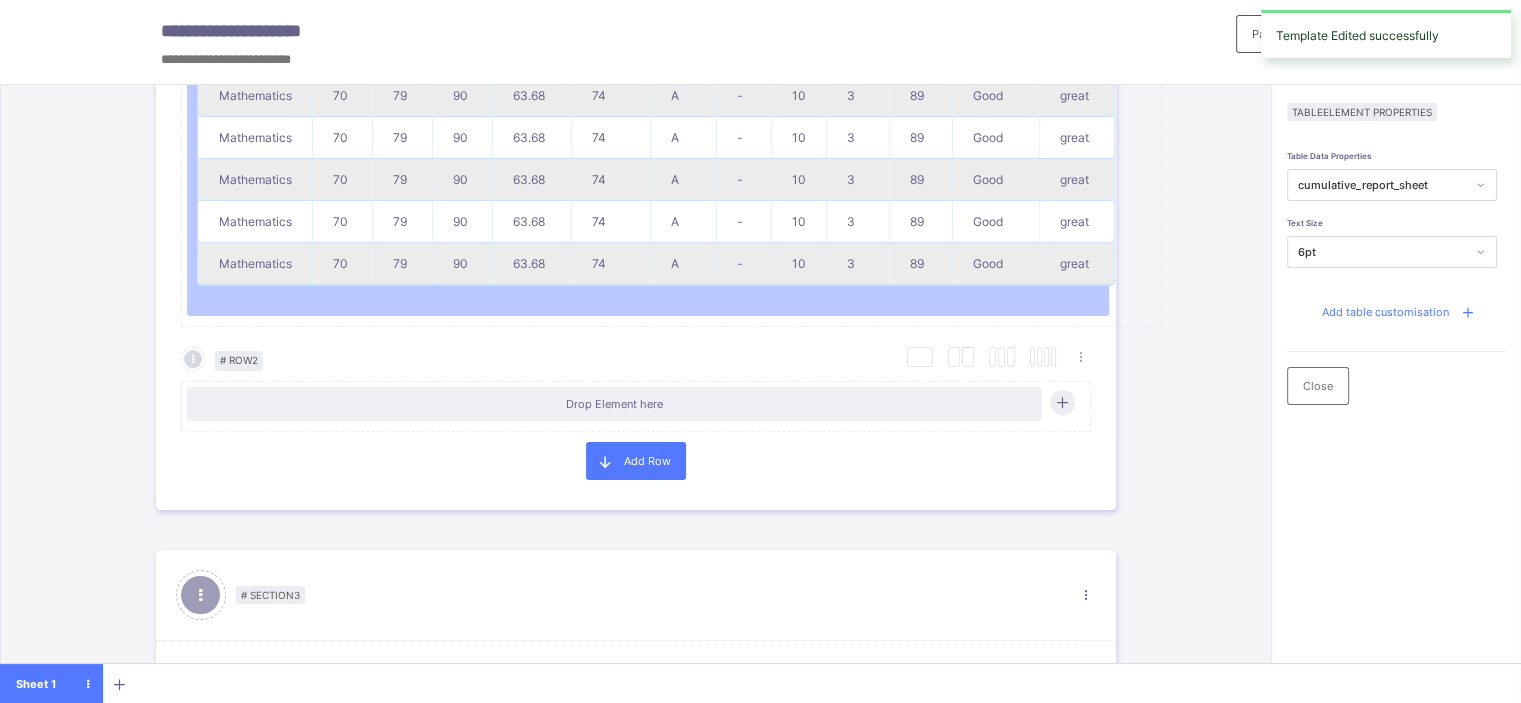 scroll, scrollTop: 1232, scrollLeft: 0, axis: vertical 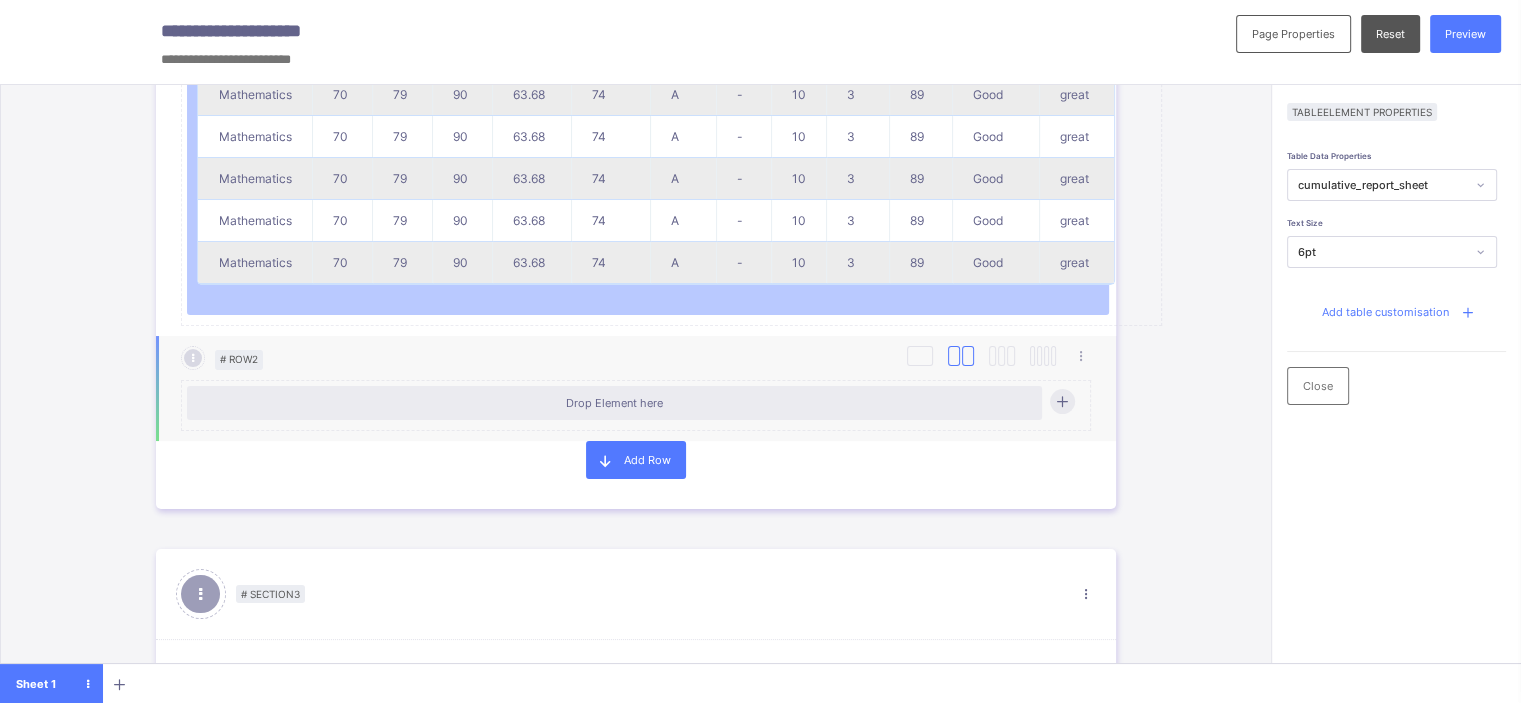 click at bounding box center [968, 356] 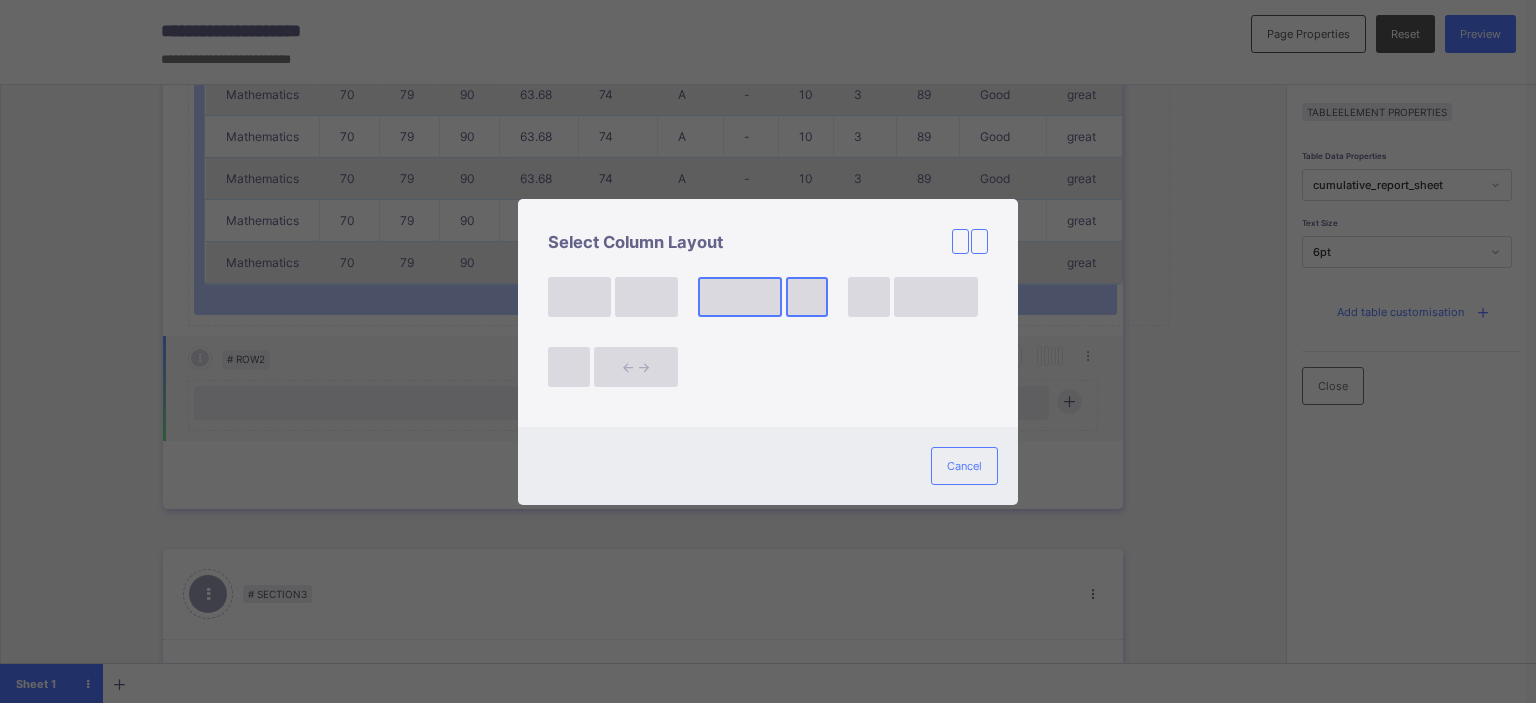 click at bounding box center (740, 297) 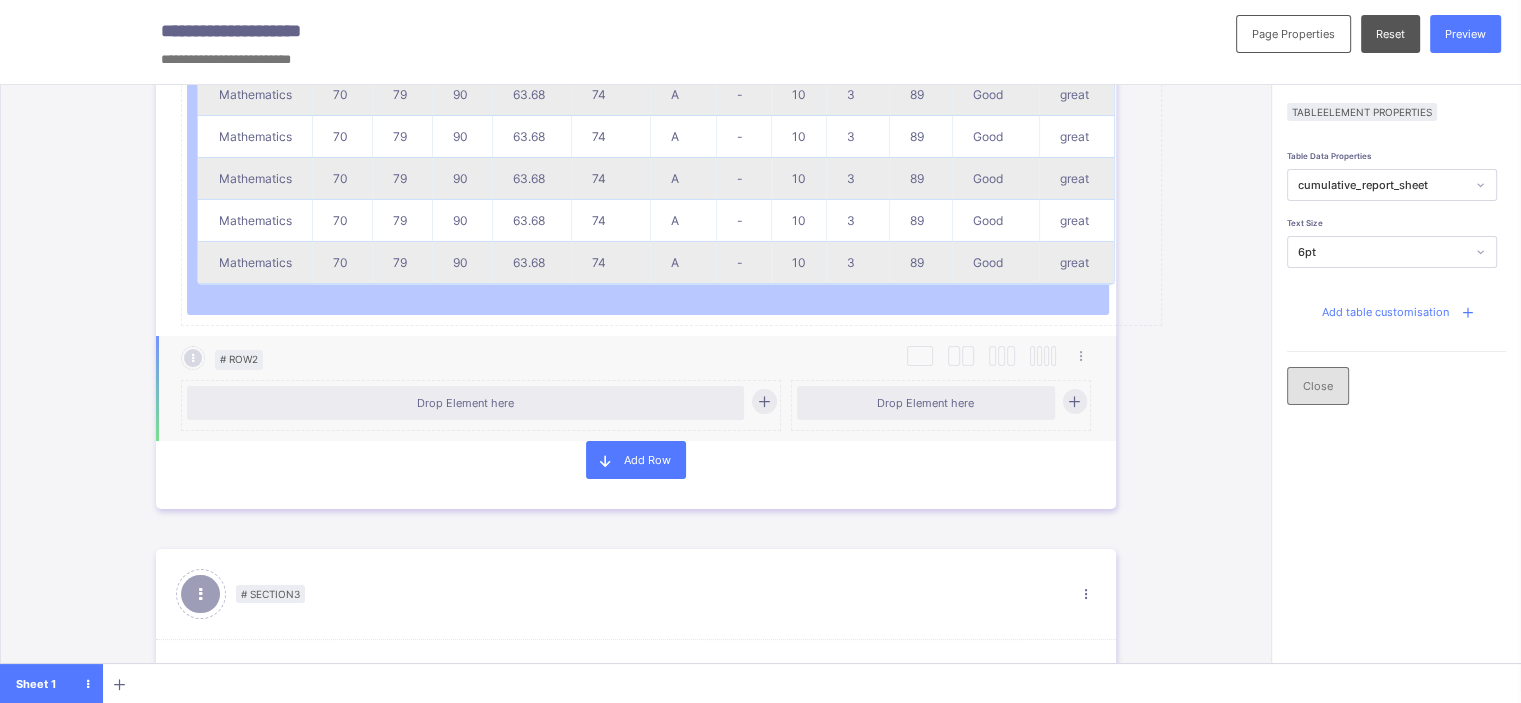 click on "Close" at bounding box center [1318, 386] 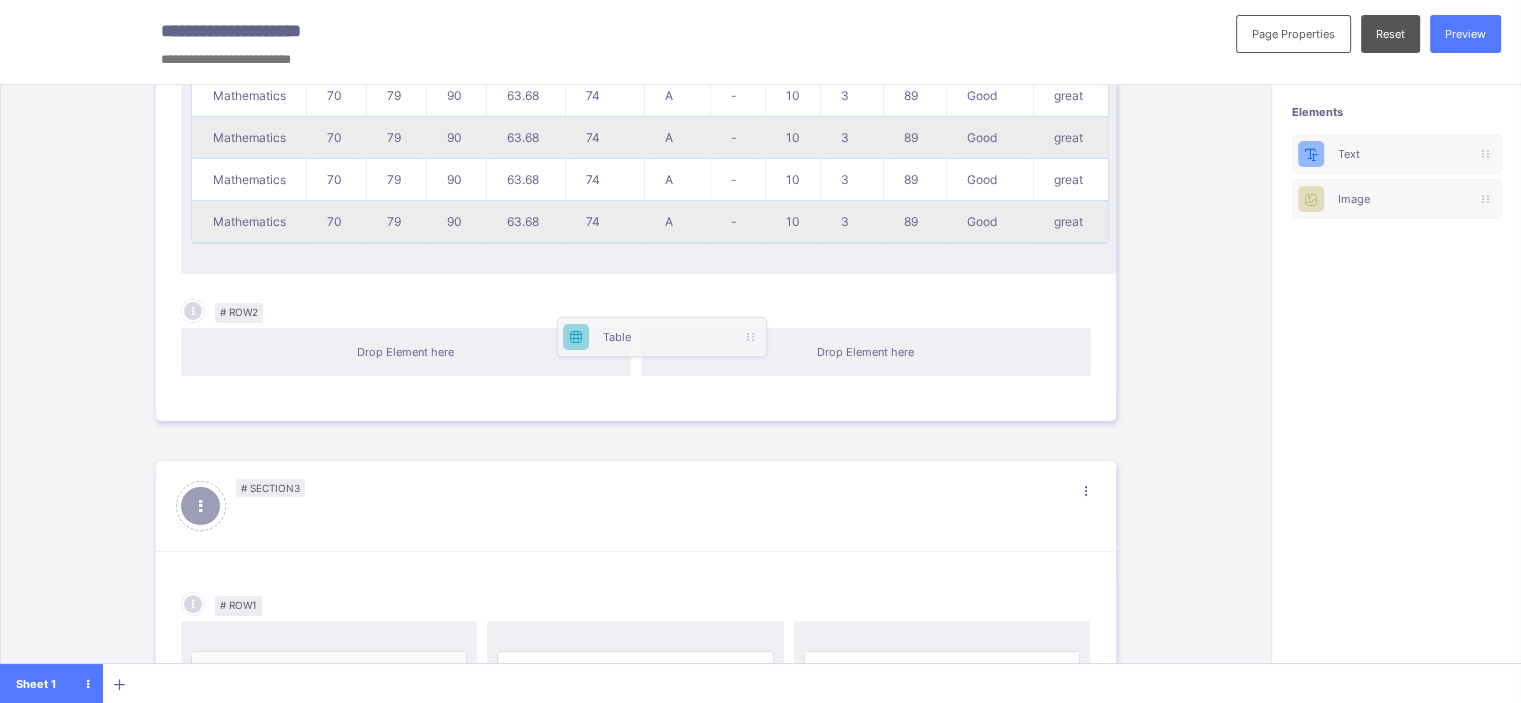 scroll, scrollTop: 0, scrollLeft: 0, axis: both 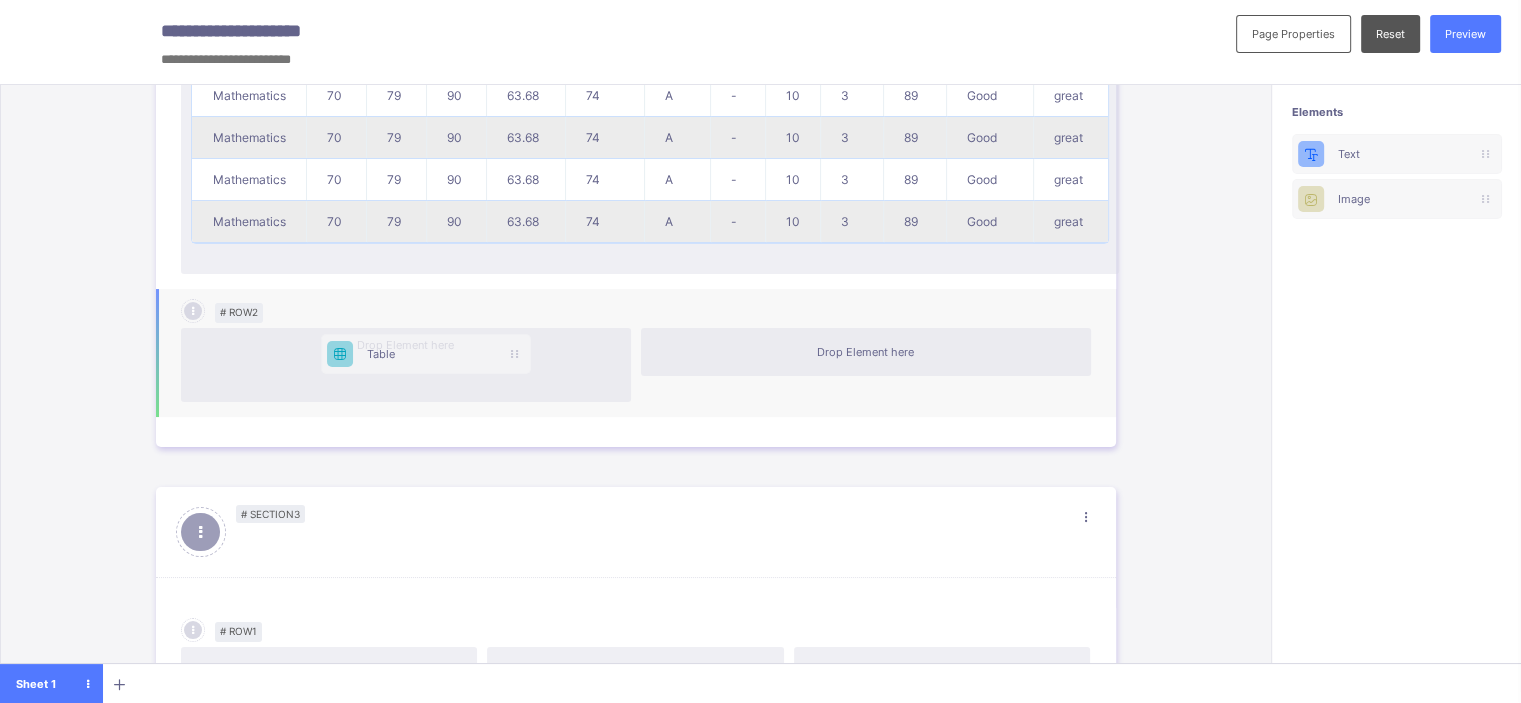 drag, startPoint x: 1400, startPoint y: 238, endPoint x: 397, endPoint y: 349, distance: 1009.12335 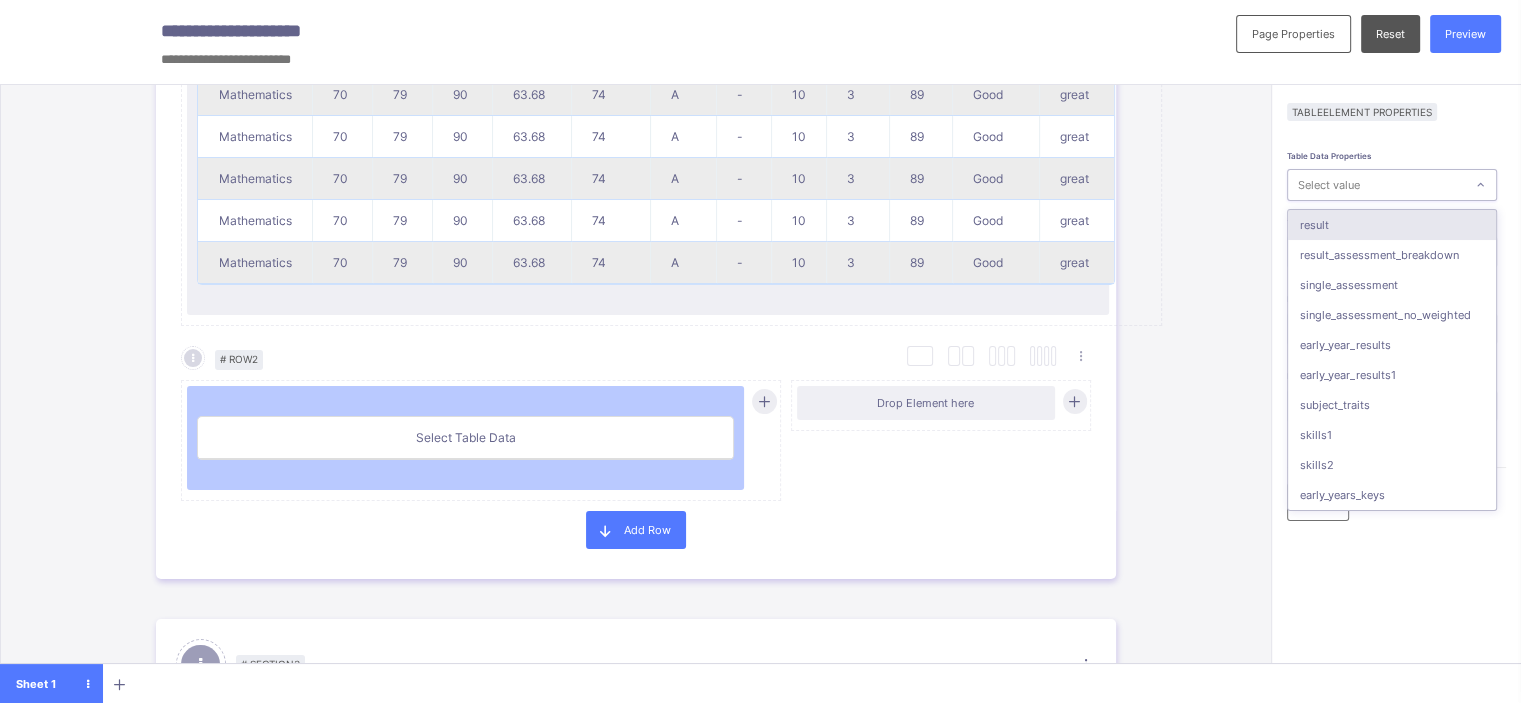 click on "Select value" at bounding box center (1329, 185) 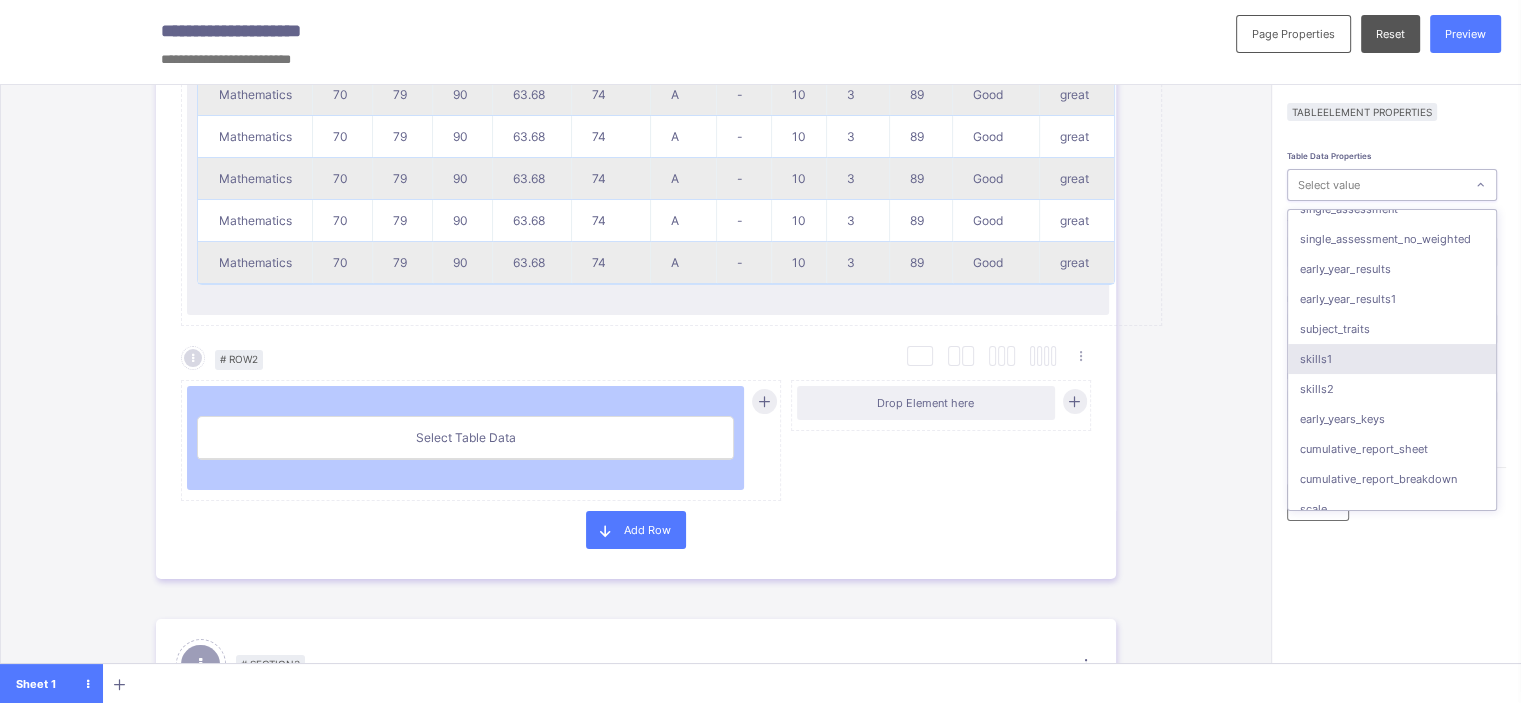 scroll, scrollTop: 84, scrollLeft: 0, axis: vertical 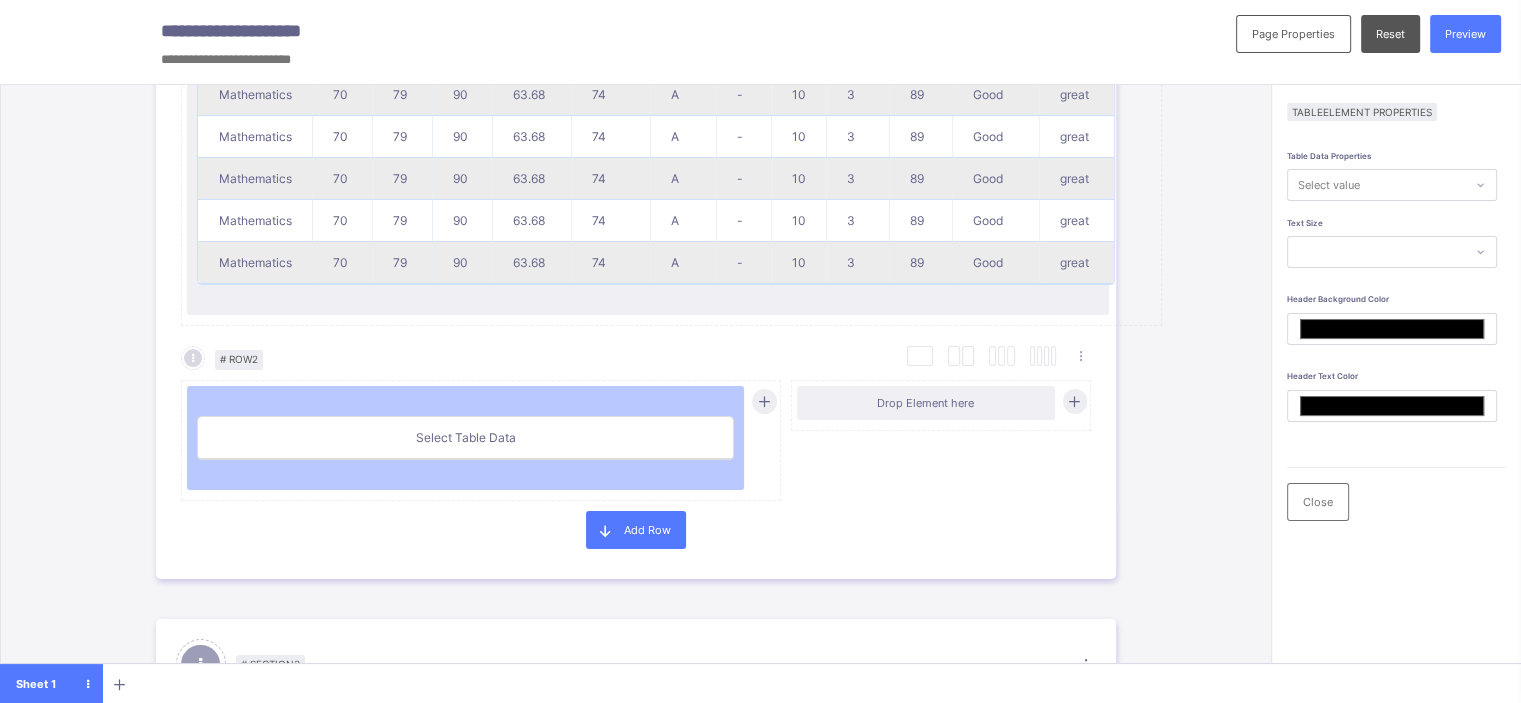 click on "Table Data Properties  Select value  Text Size   Header Background Color  *******  Header Text Color  ******* Close" at bounding box center (1396, 500) 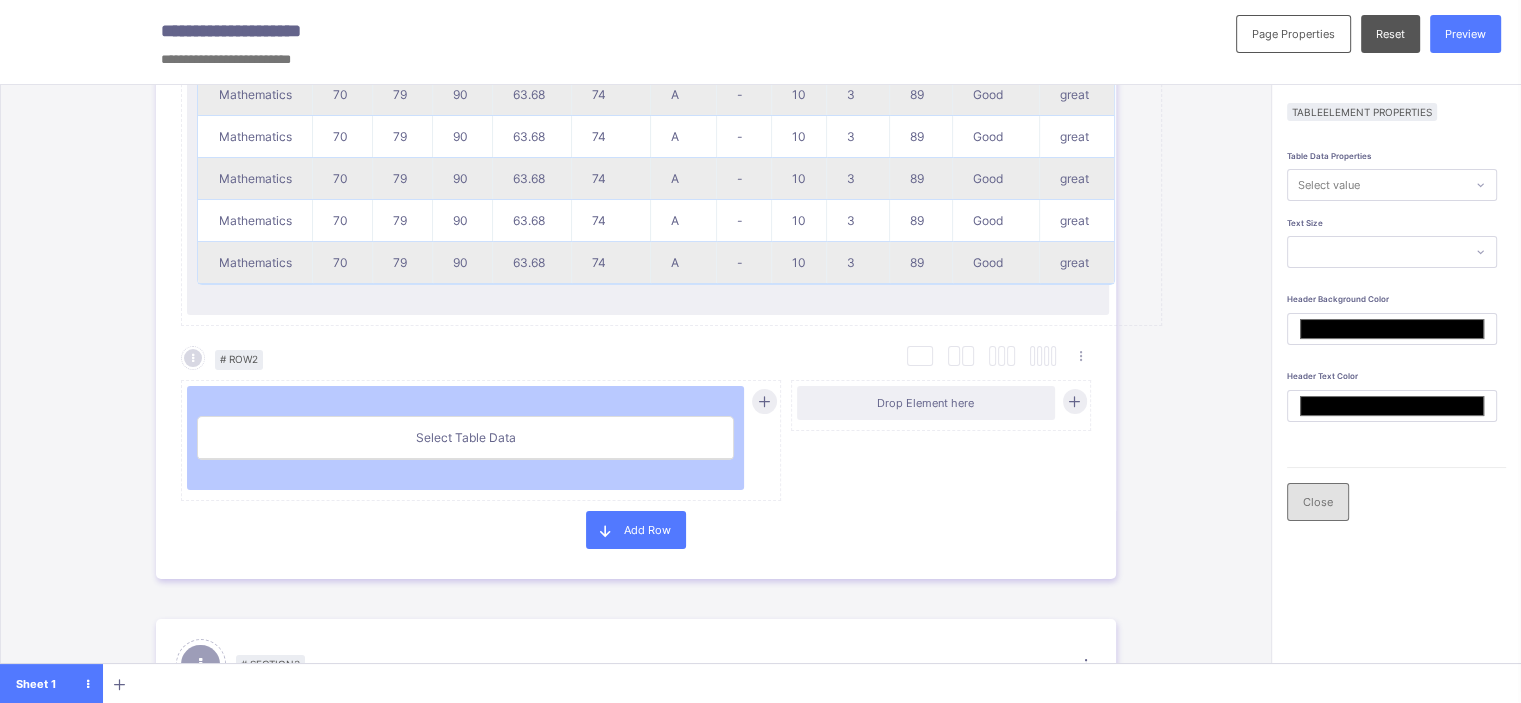 click on "Close" at bounding box center [1318, 502] 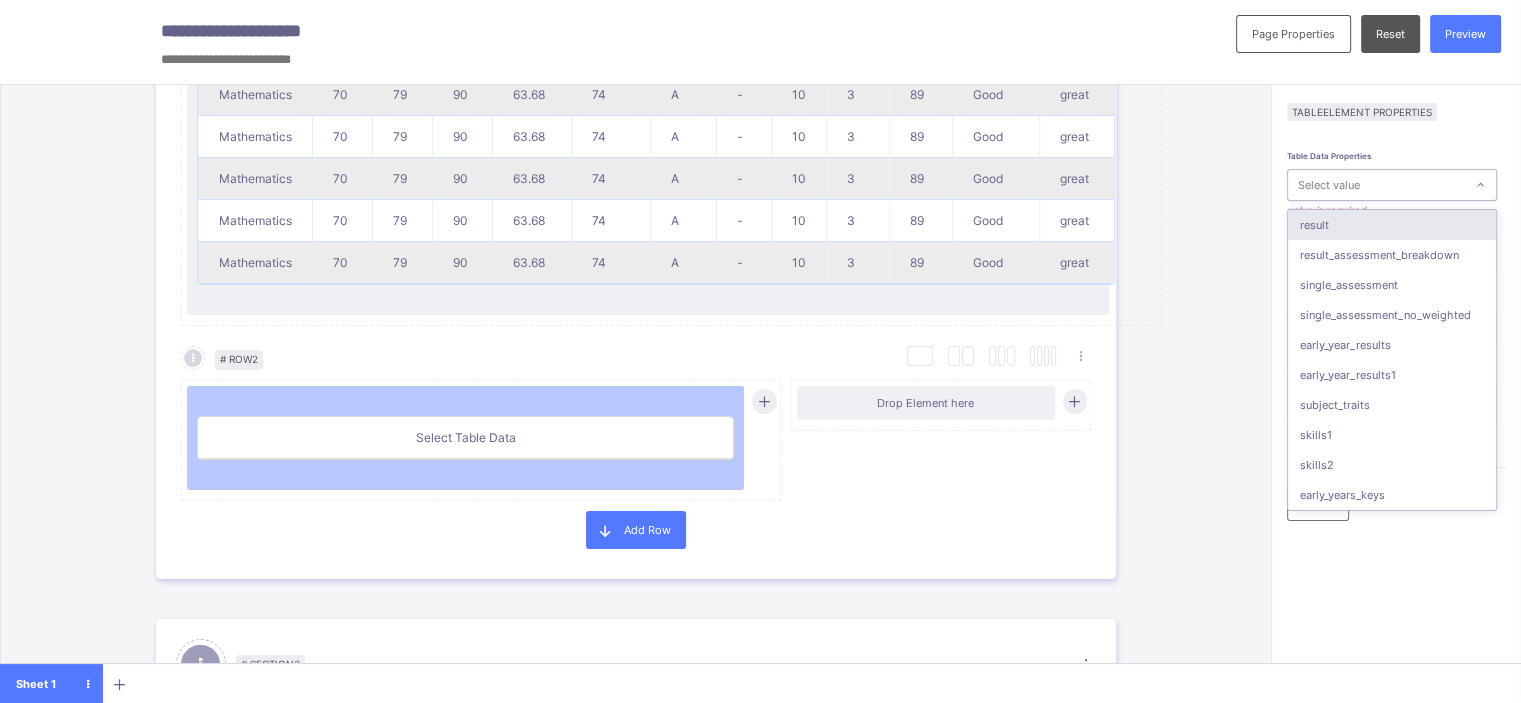 click on "Select value" at bounding box center [1376, 185] 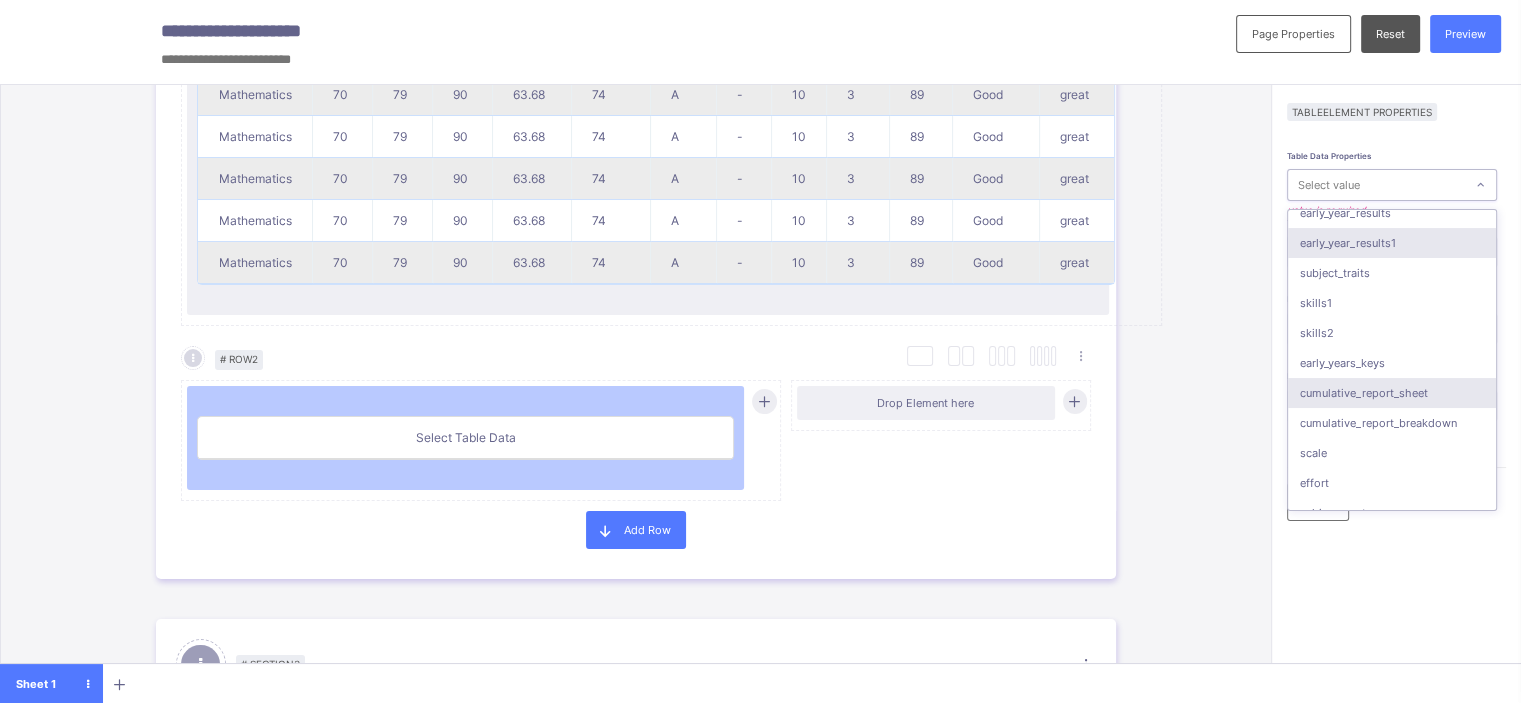 scroll, scrollTop: 160, scrollLeft: 0, axis: vertical 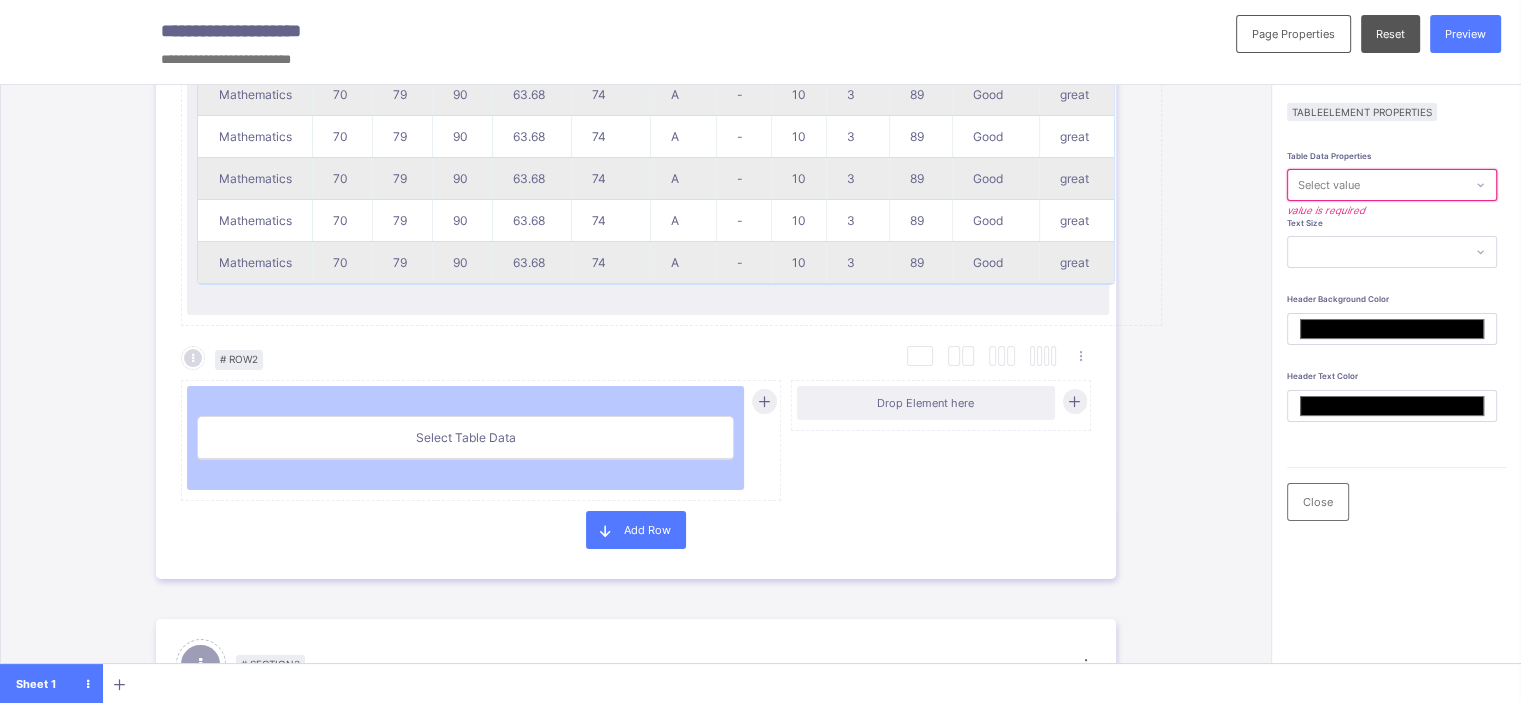 click on "# Section  1   Section Properties Duplicate Section Delete Section Select Column Layout Cancel   # Row  1   Duplicate Row Delete Row Savannah College of Art and Design Motto:  The university for Creative Careers Address:  Savannah, GA 31402-2072 USA Email:  scadatl@scad.edu Select Column Layout Cancel   # Row  2   Duplicate Row Delete Row Age:  18 Gender:  gender Term:  First Term Session:  2021-2022 Class:  JSS 1 Gold Final Position:  5 Total Score:  614.8 Class Average:  74.86 Highest In Class:  89.25 Lowest In Class:  51.66 Final Grade:  C Final Average:  70.3 Days Sch.Opened:  60 Days Present:  55 Days Absent:  5 Name:  Taylor Manixa ID:  STU/09/09 No. in class:  6 Add Row   # Section  2   Section Properties Duplicate Section Delete Section Select Column Layout Cancel   # Row  1   Duplicate Row Delete Row Subjects 1st Term 2nd Term 3rd Term Year Average Class Average Grade POS Out Of Low. In Class High. In Class Comment Remark Mathematics 70 79 90 63.68 74 A - 10 3 89 Good great Mathematics 70 79 90 74" at bounding box center [635, 401] 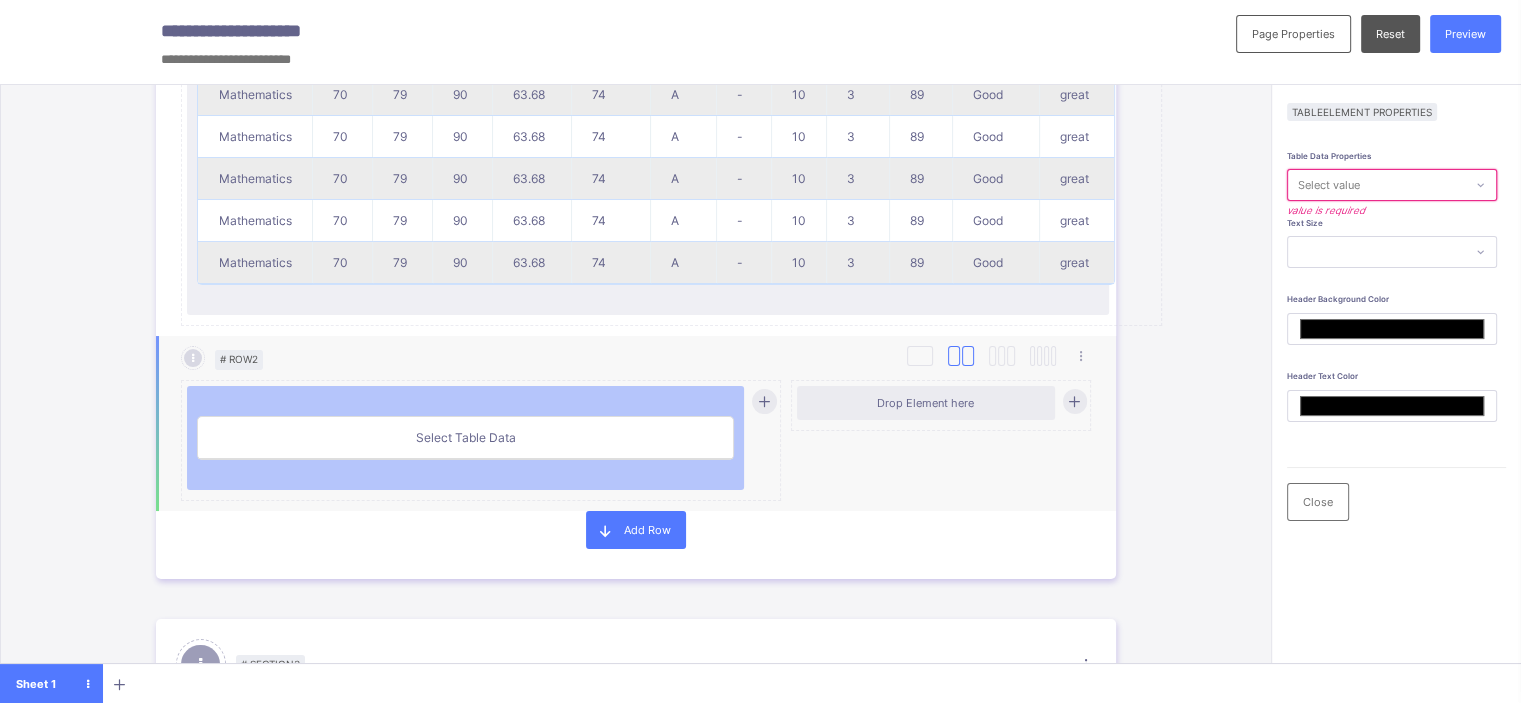click at bounding box center (954, 356) 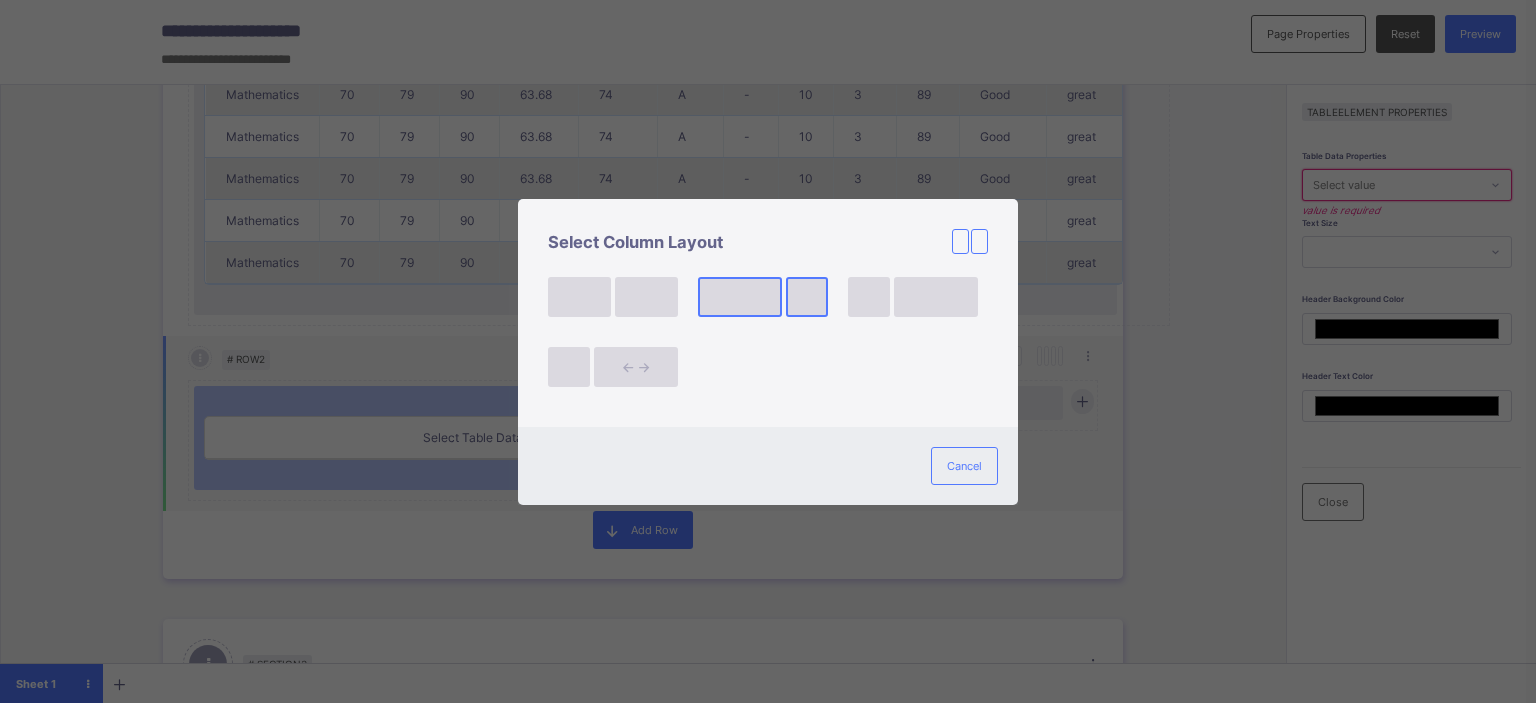 click at bounding box center (740, 297) 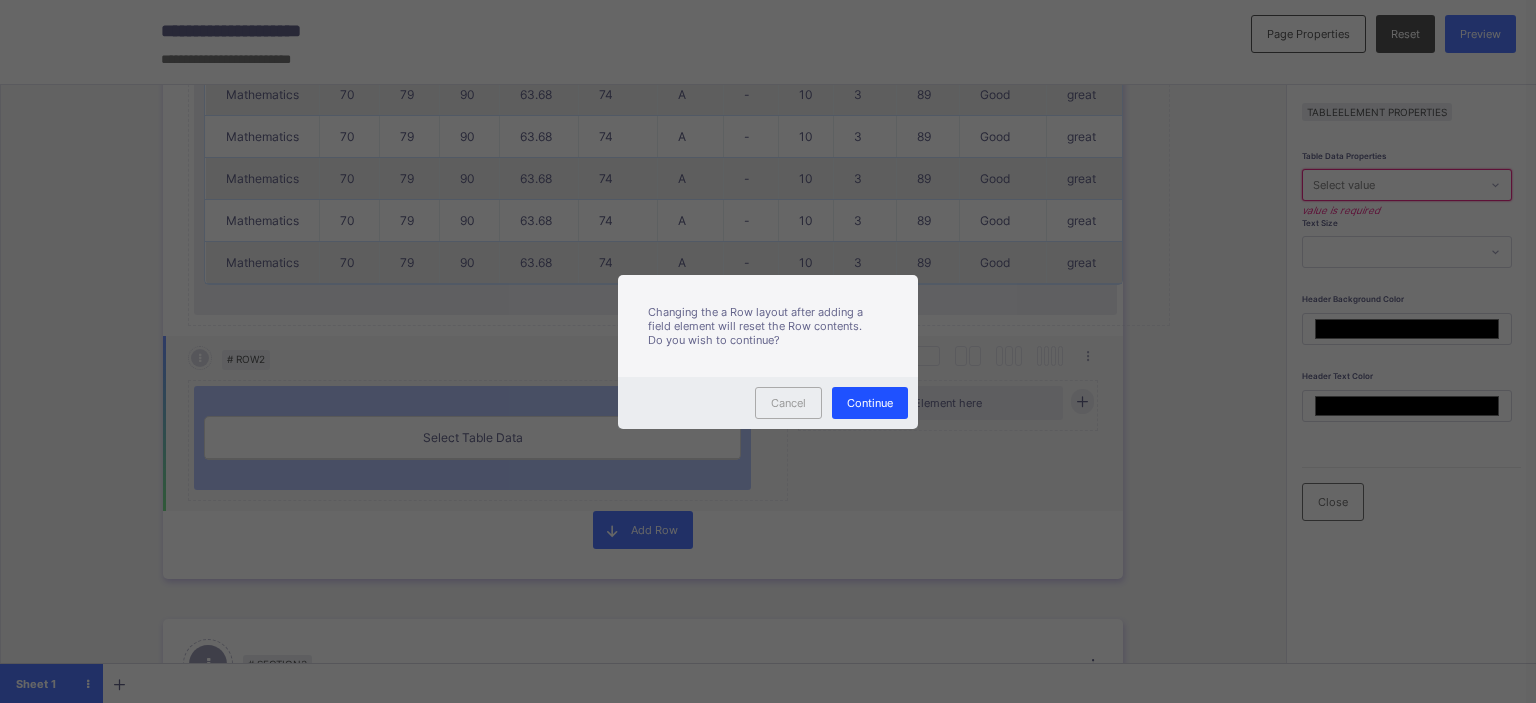 click on "Continue" at bounding box center (870, 403) 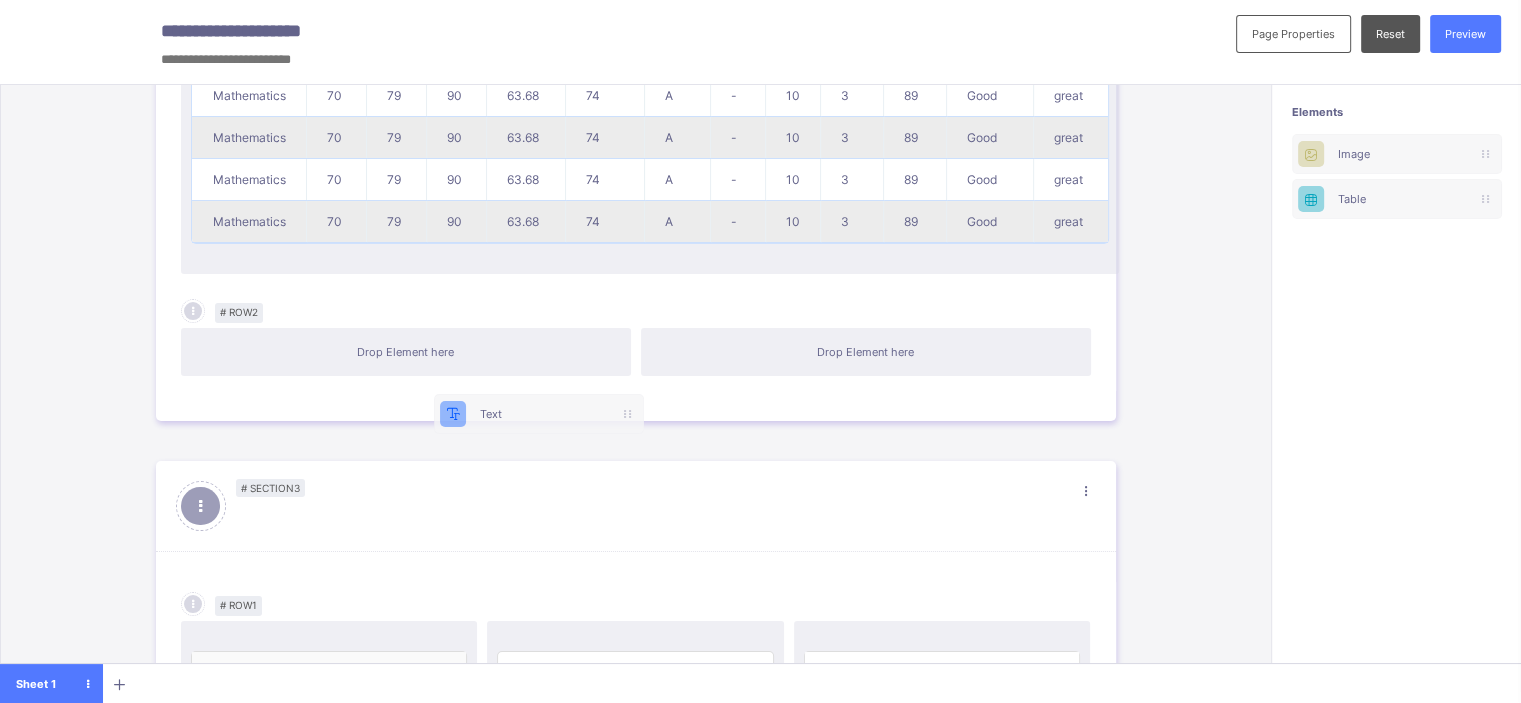 scroll, scrollTop: 0, scrollLeft: 0, axis: both 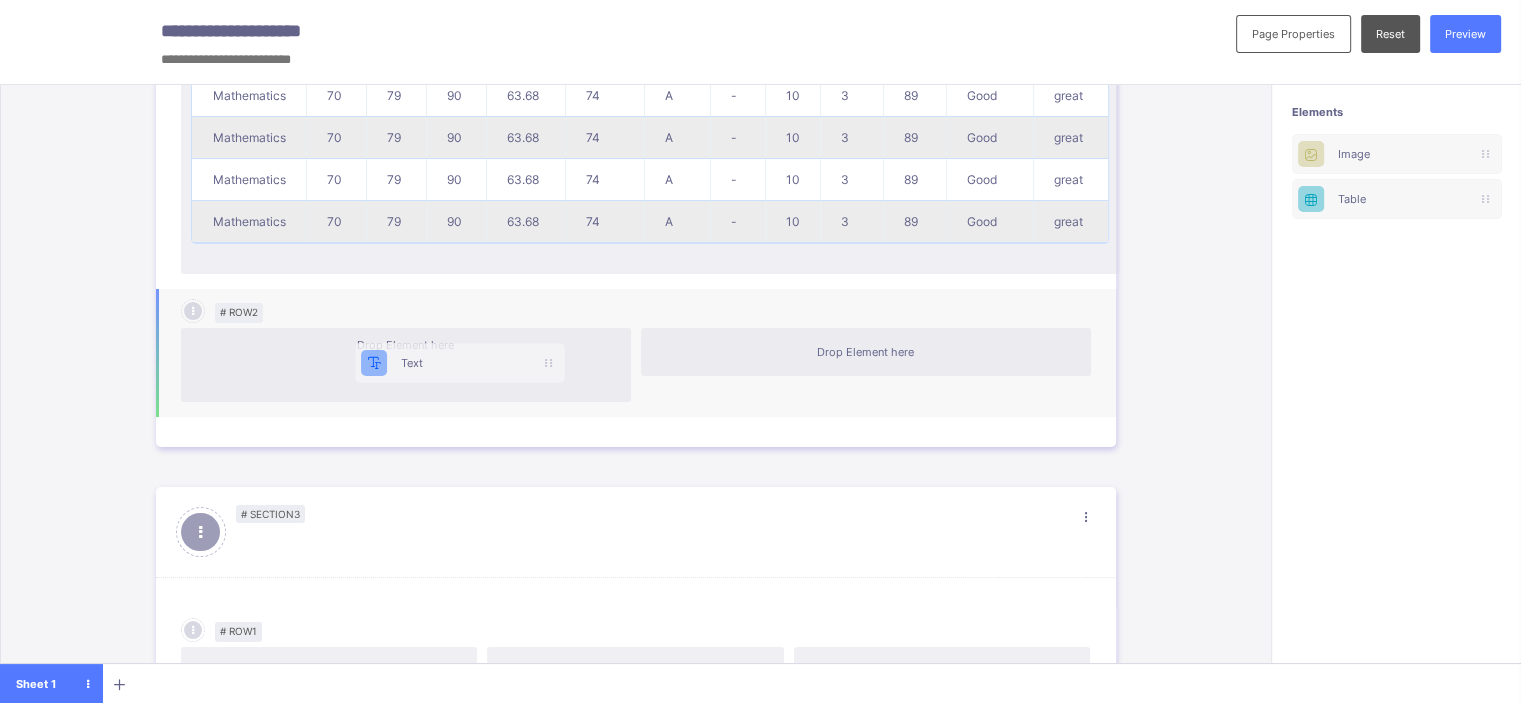 drag, startPoint x: 1396, startPoint y: 154, endPoint x: 432, endPoint y: 362, distance: 986.1846 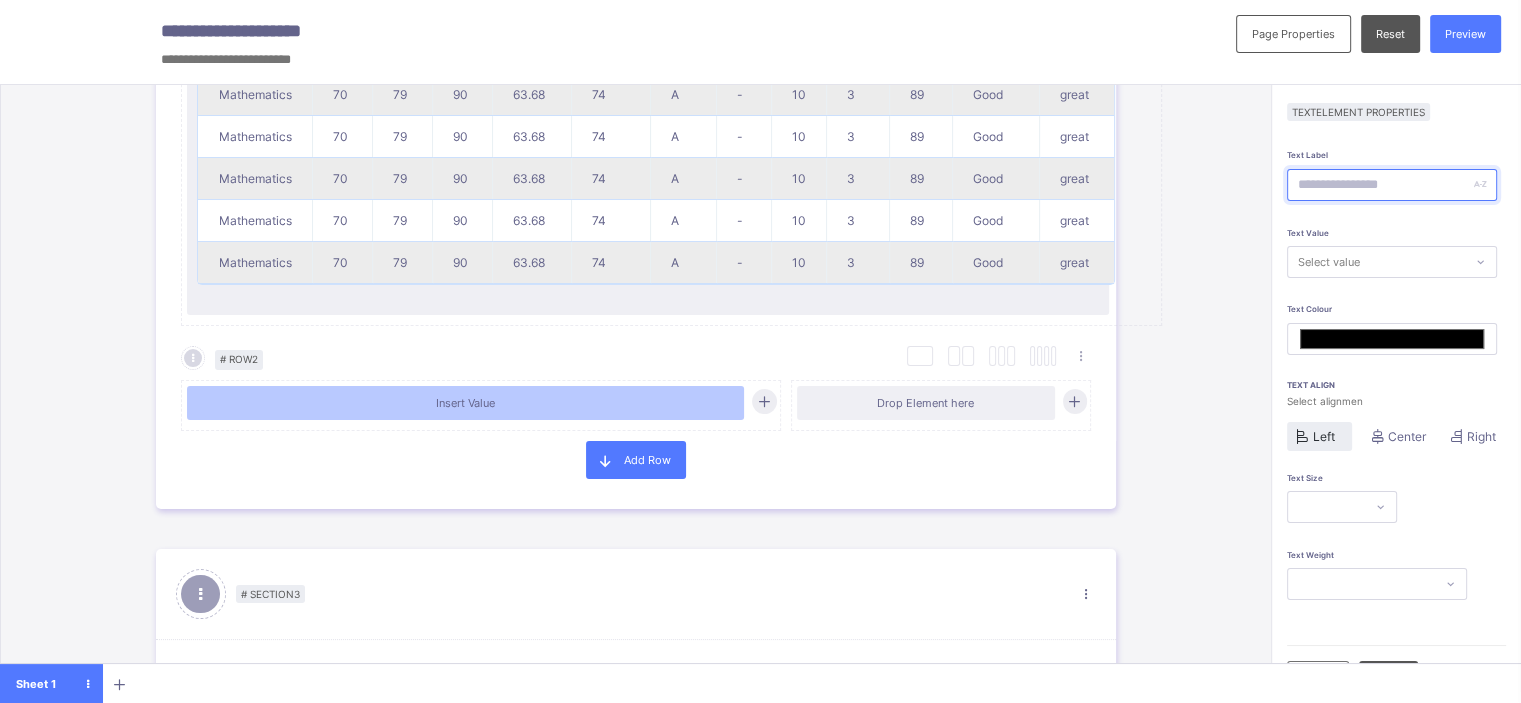 click at bounding box center (1392, 185) 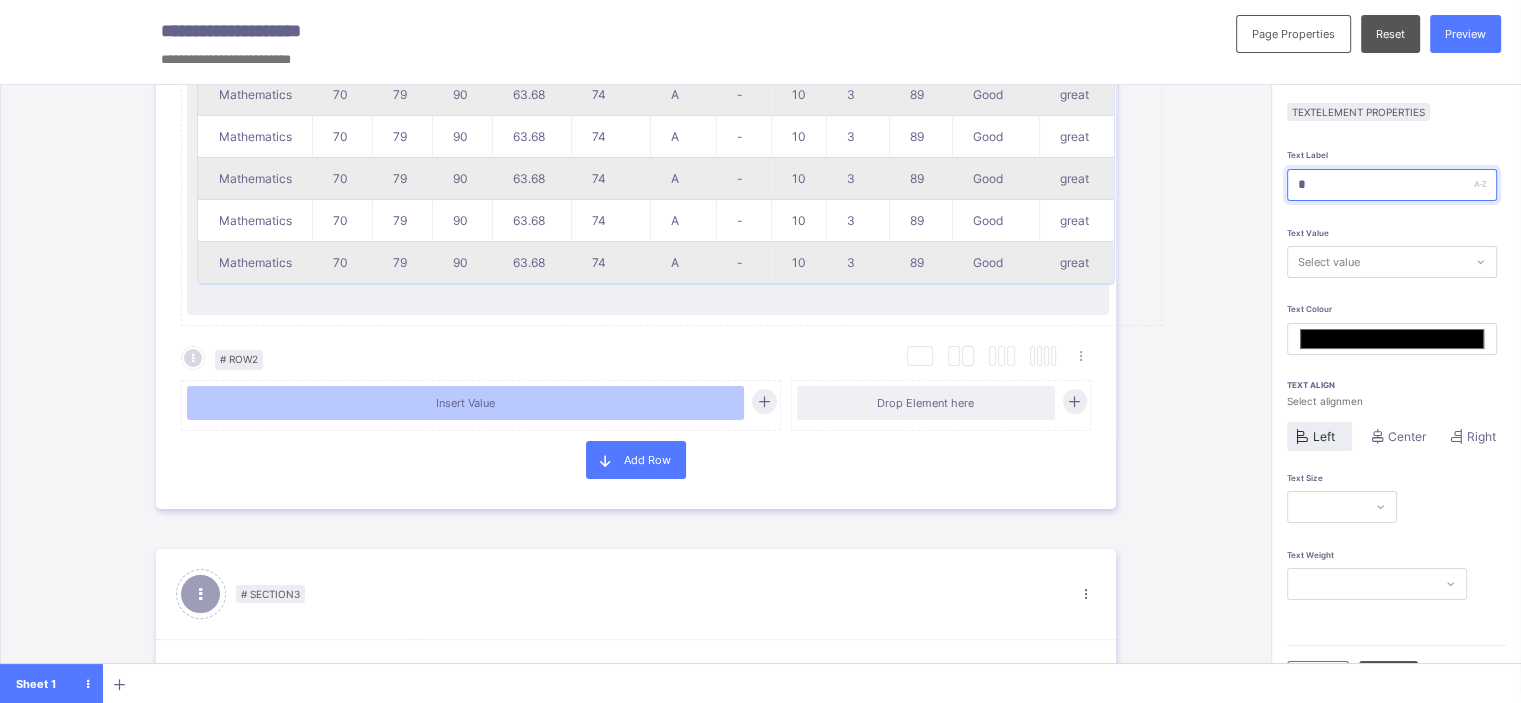 type on "**" 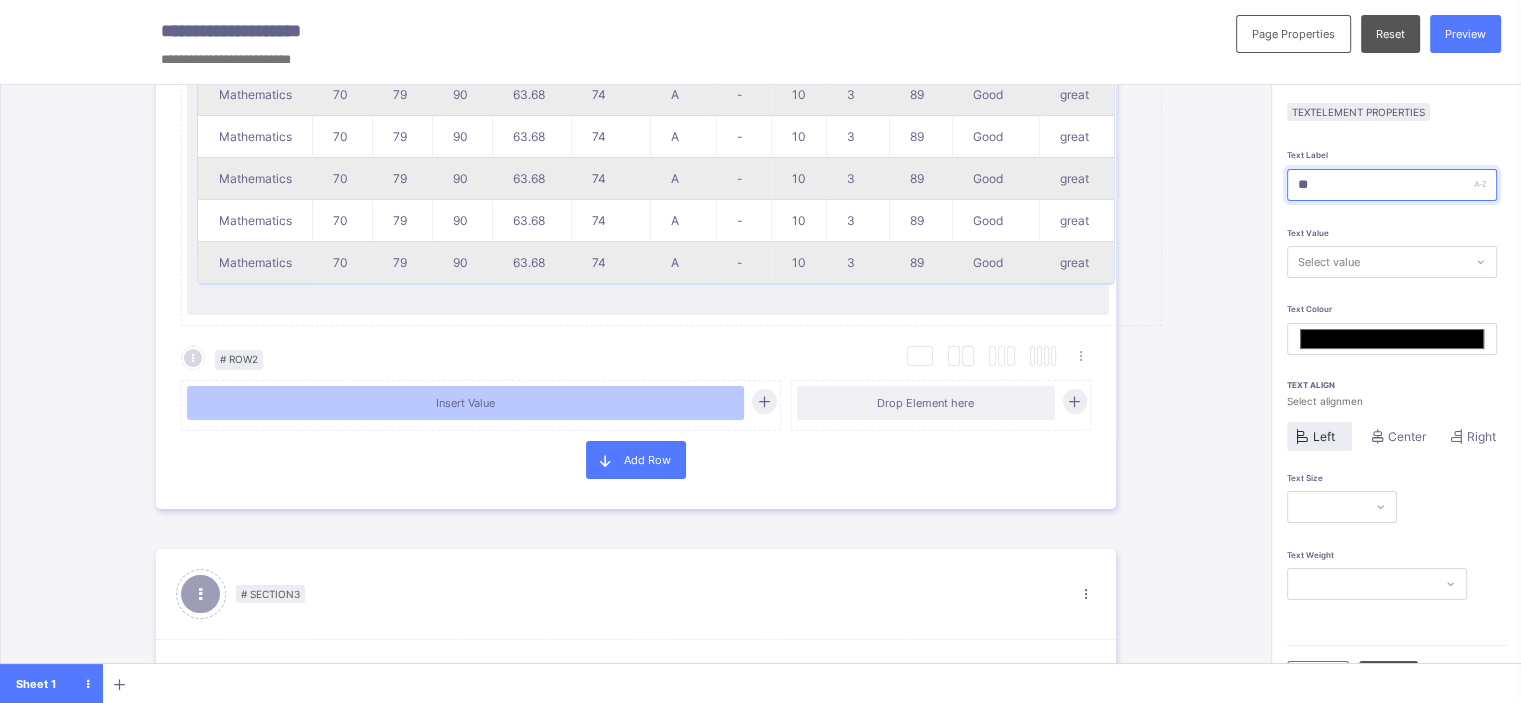 type on "*******" 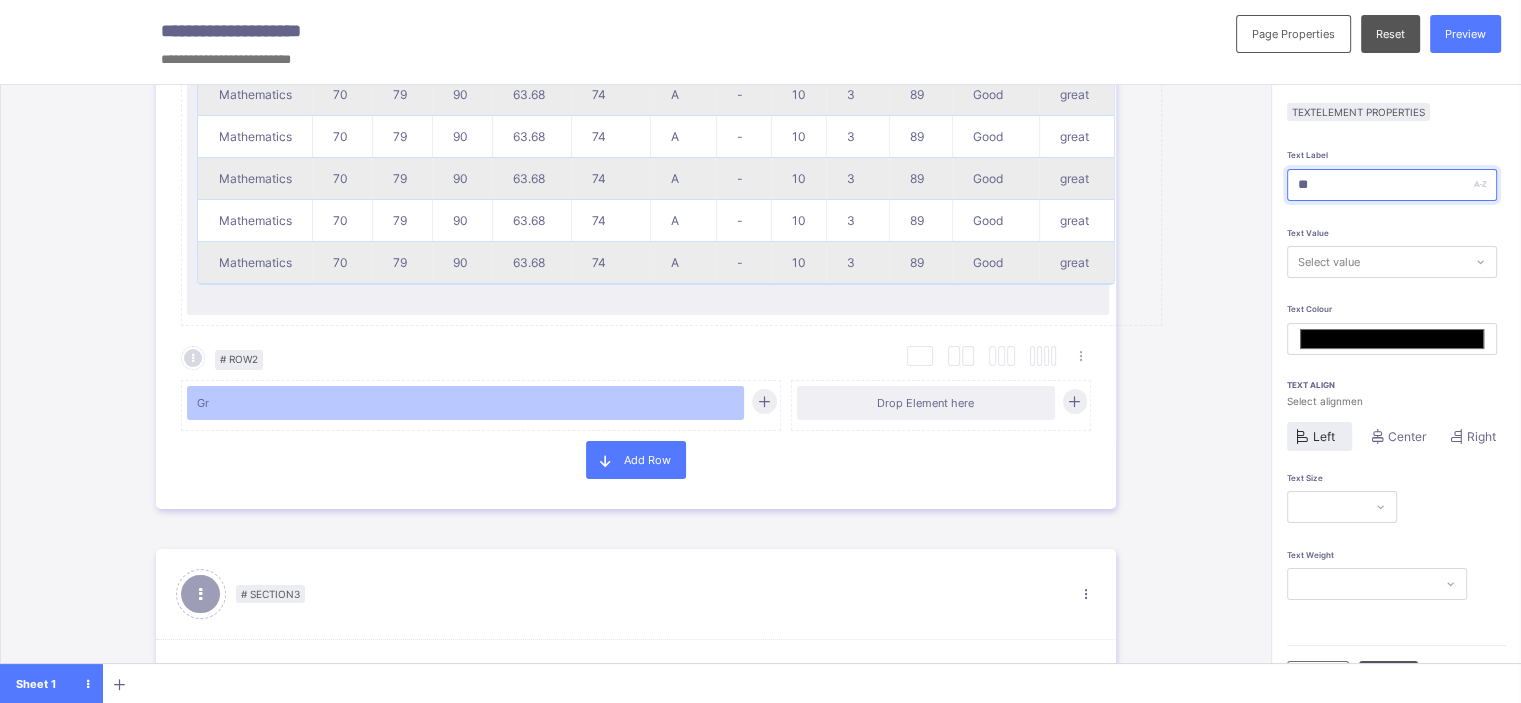 type on "***" 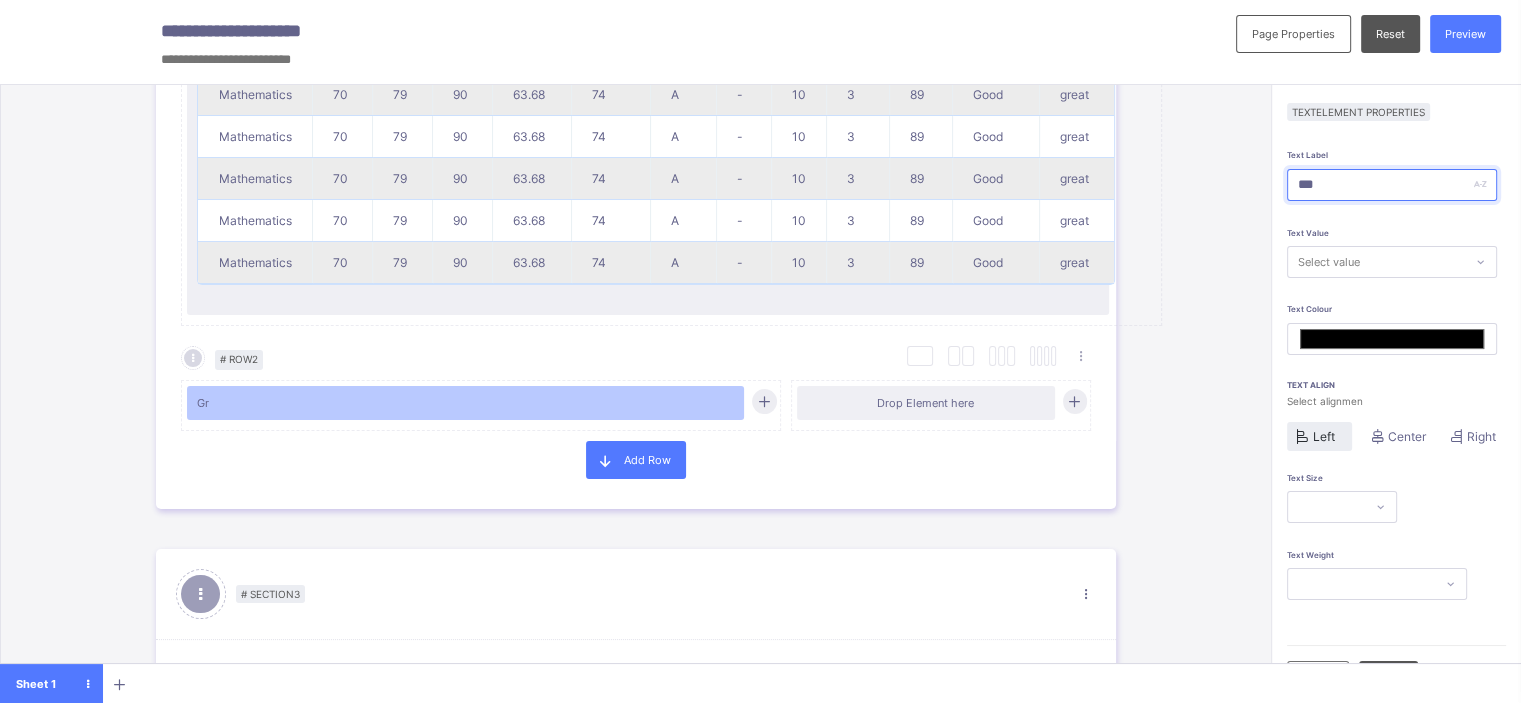 type on "*******" 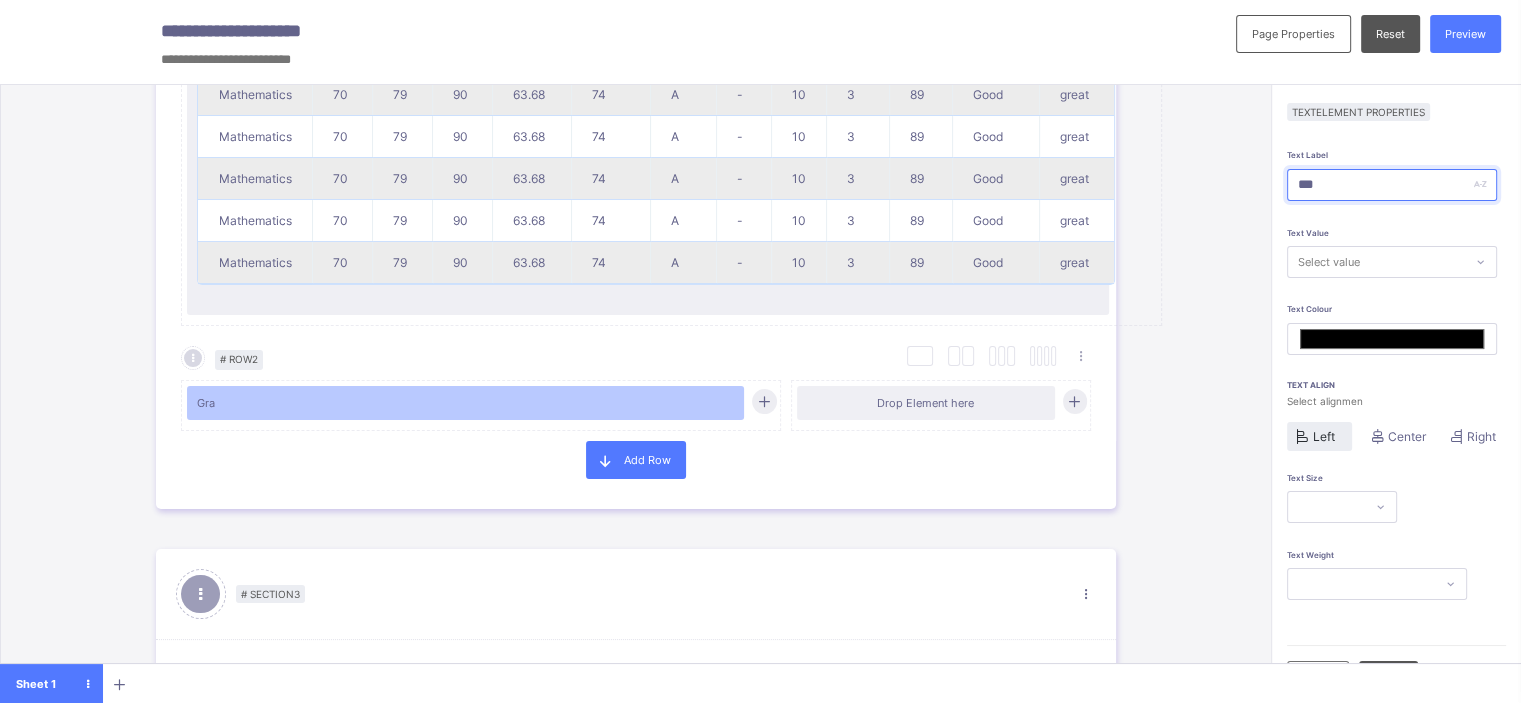 type on "****" 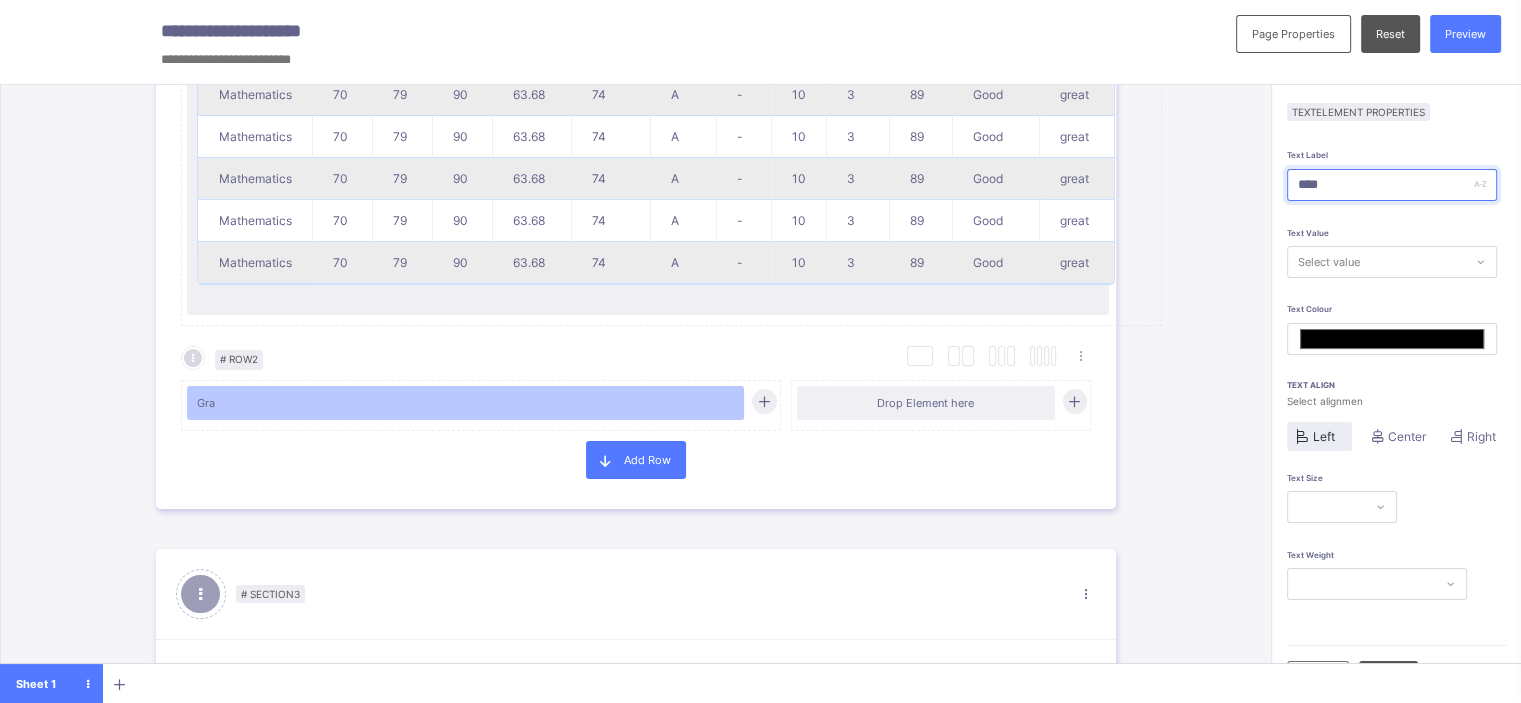 type on "*******" 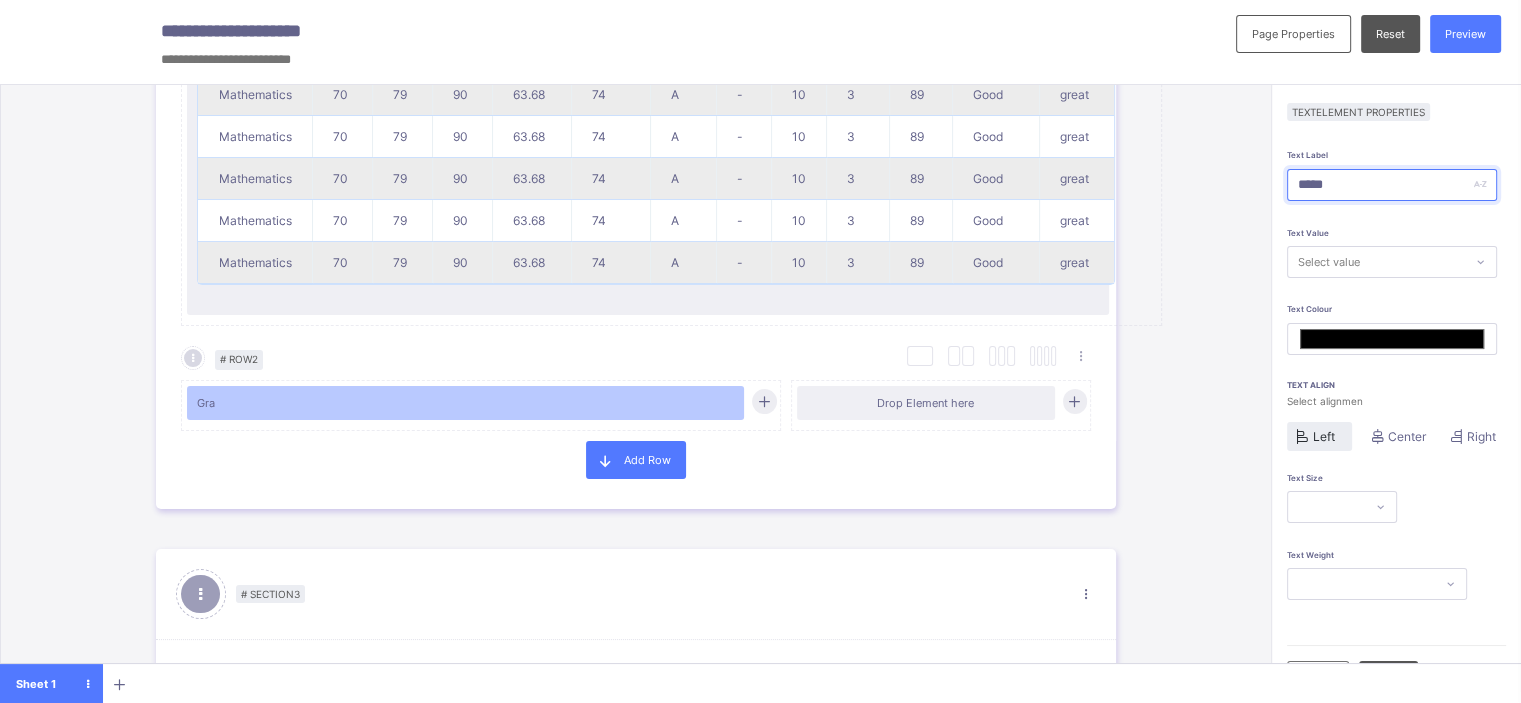 type on "*******" 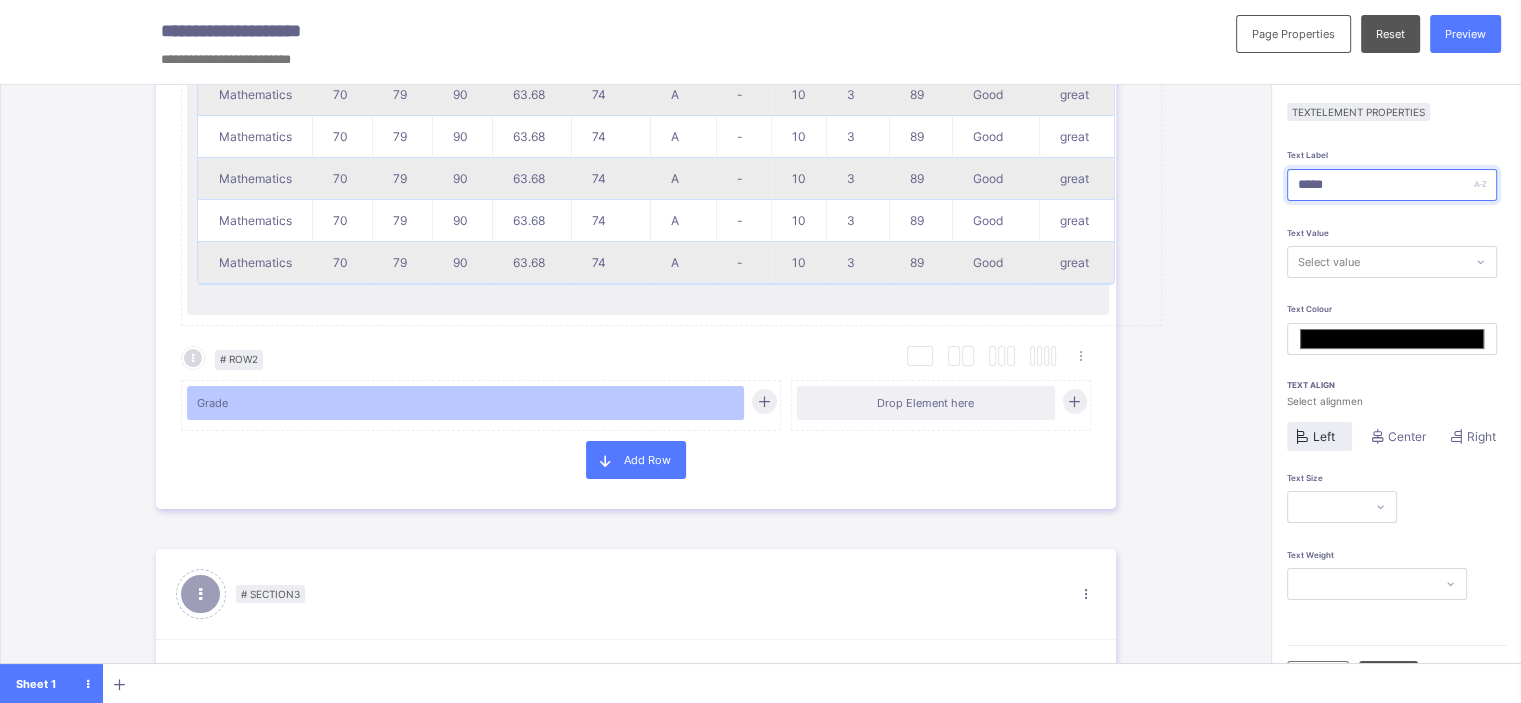 type on "*****" 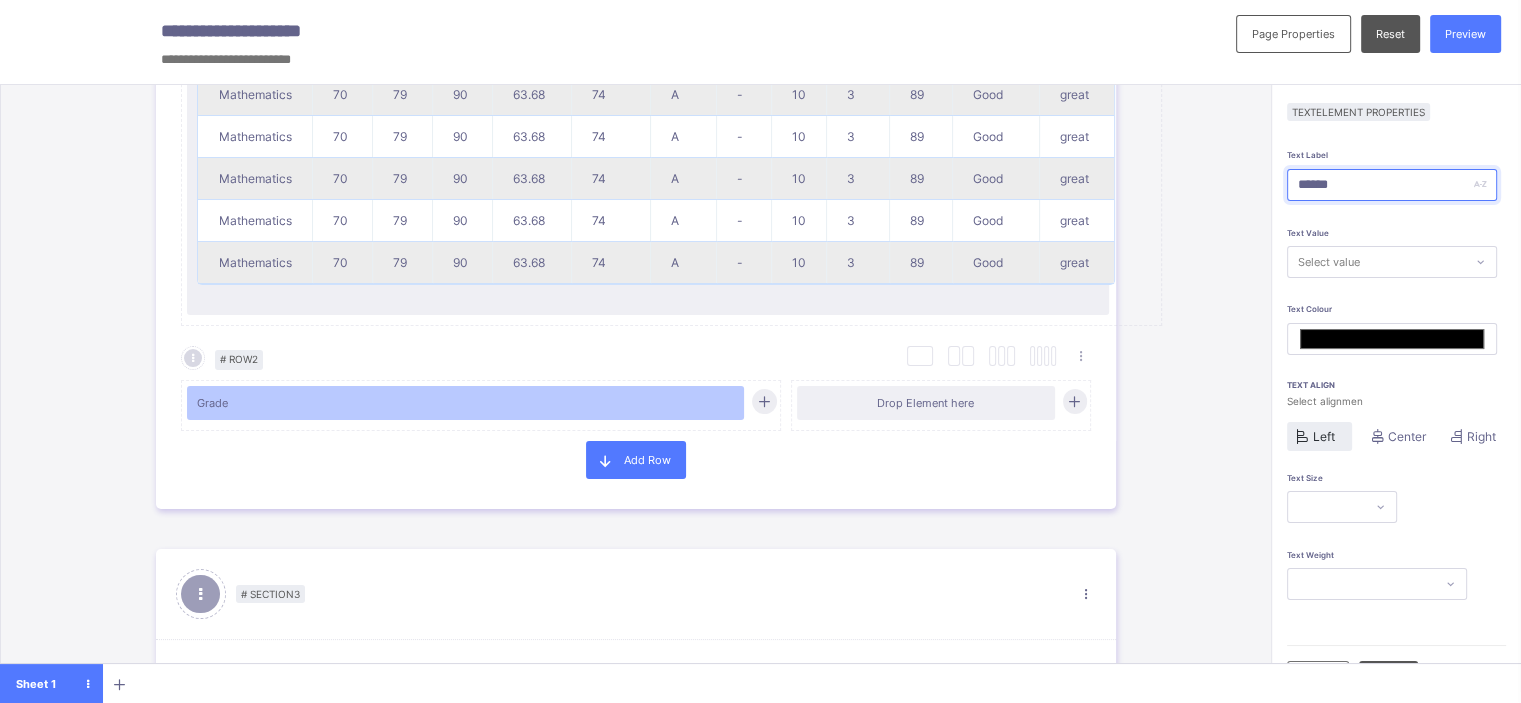 type on "*******" 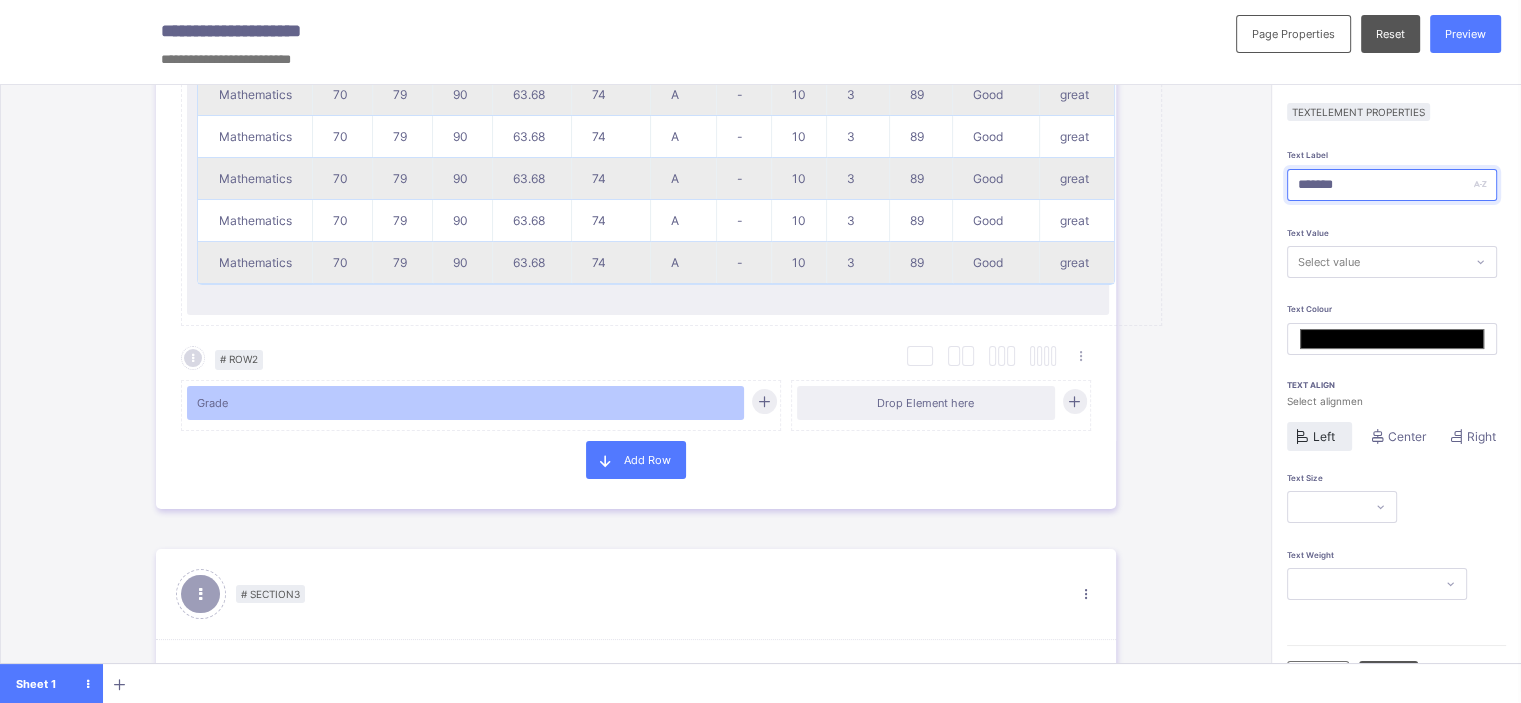 type on "********" 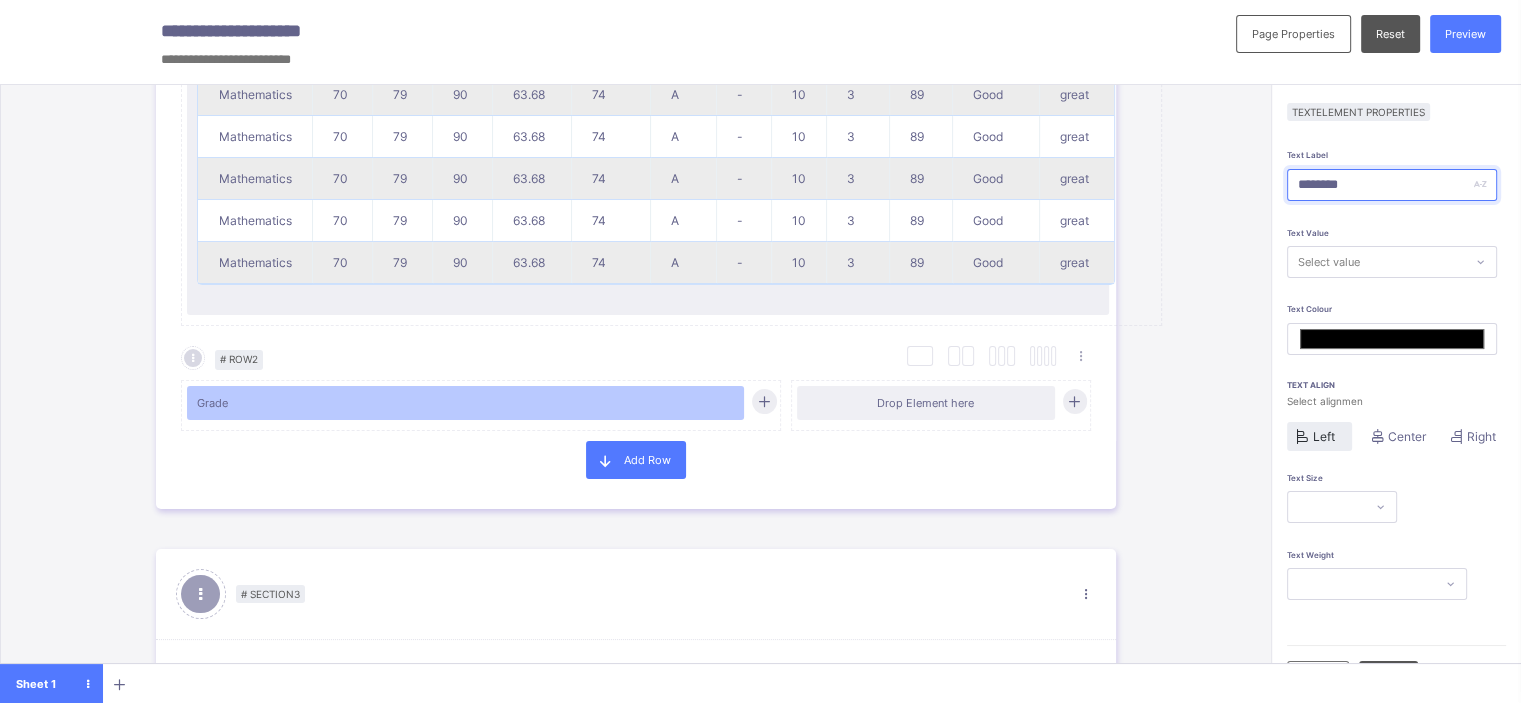 type on "*******" 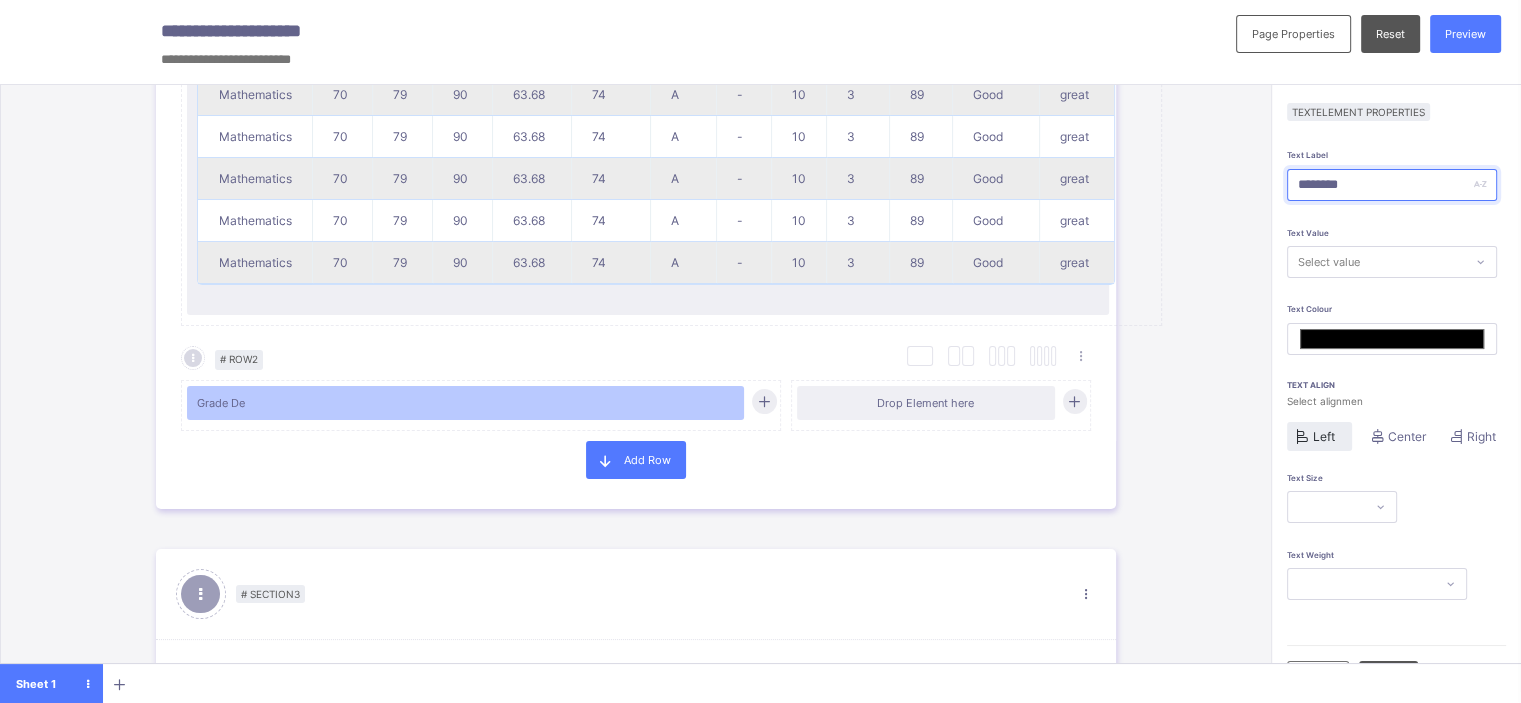 type on "*********" 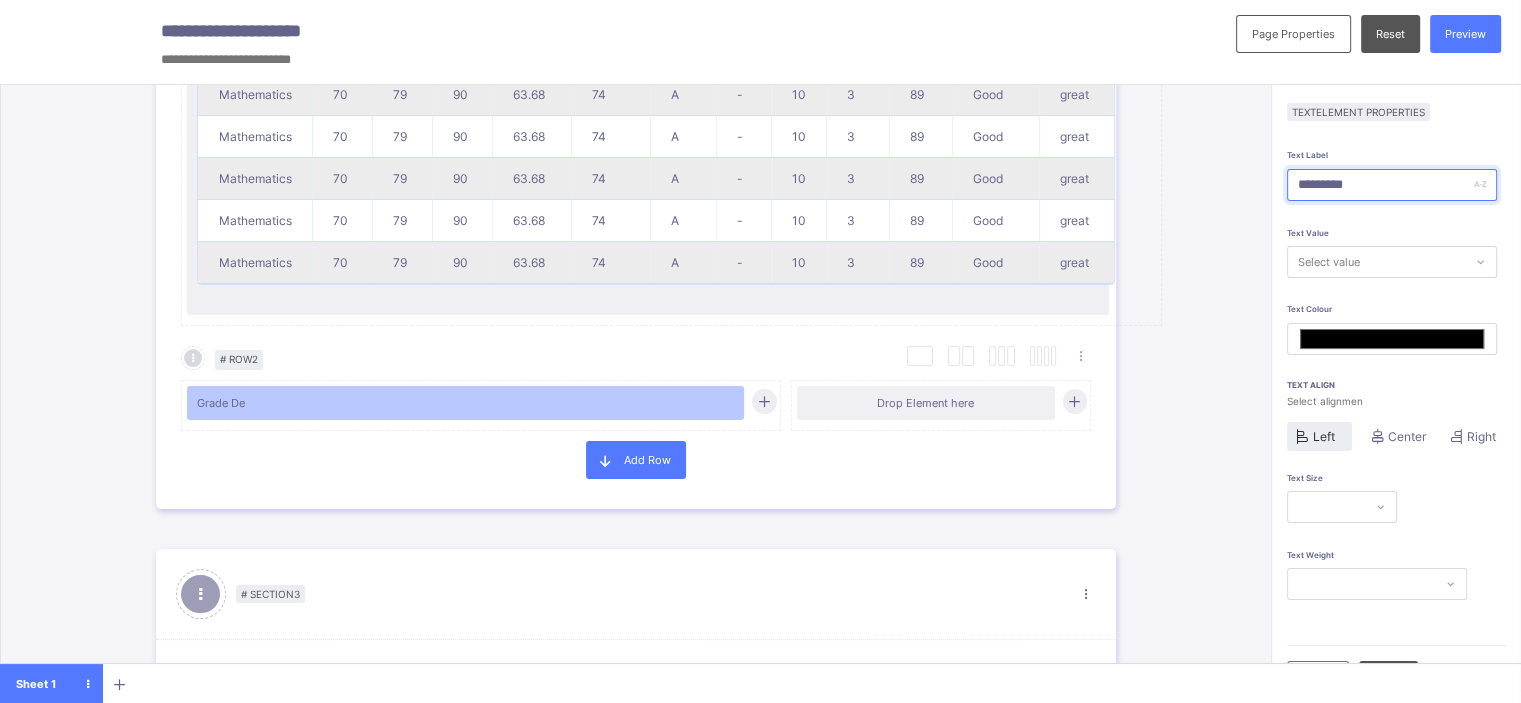 type on "*******" 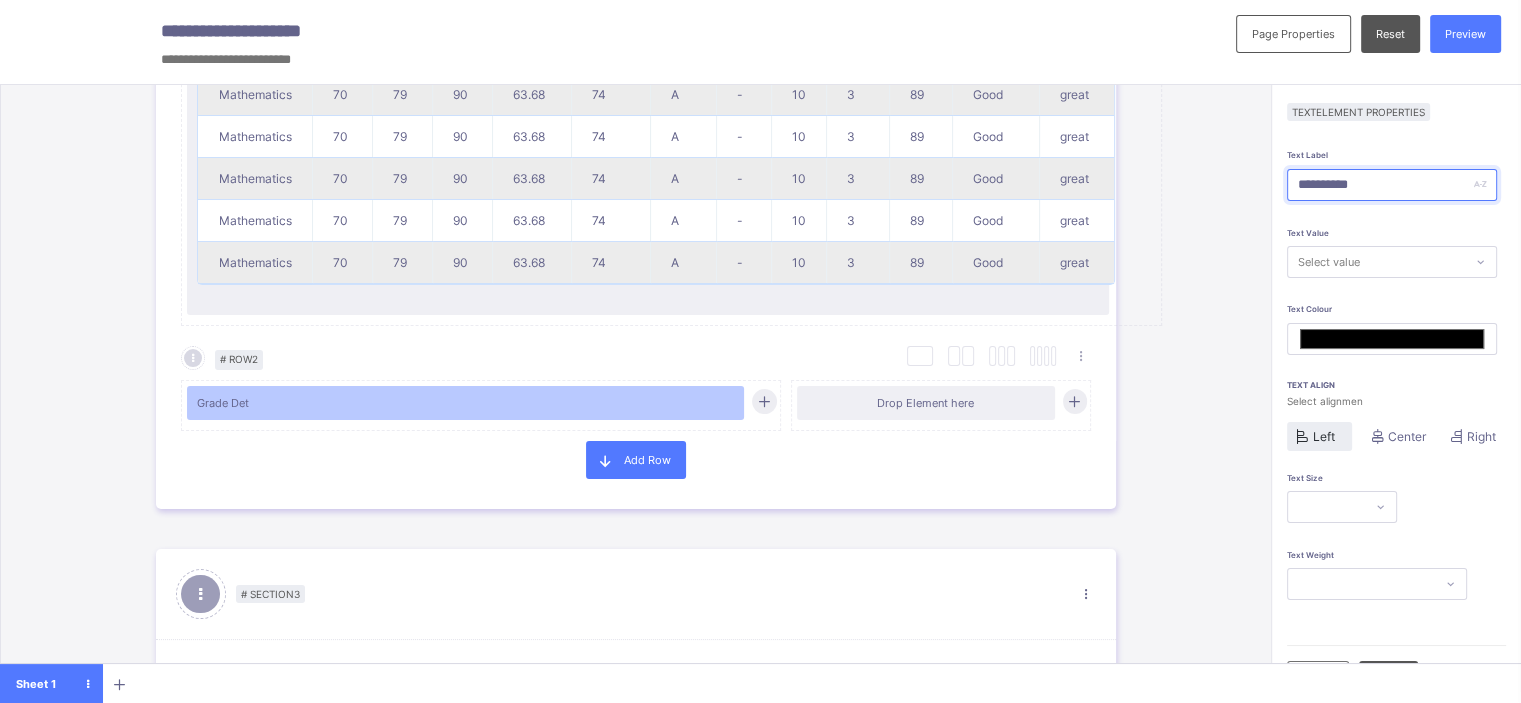 type on "**********" 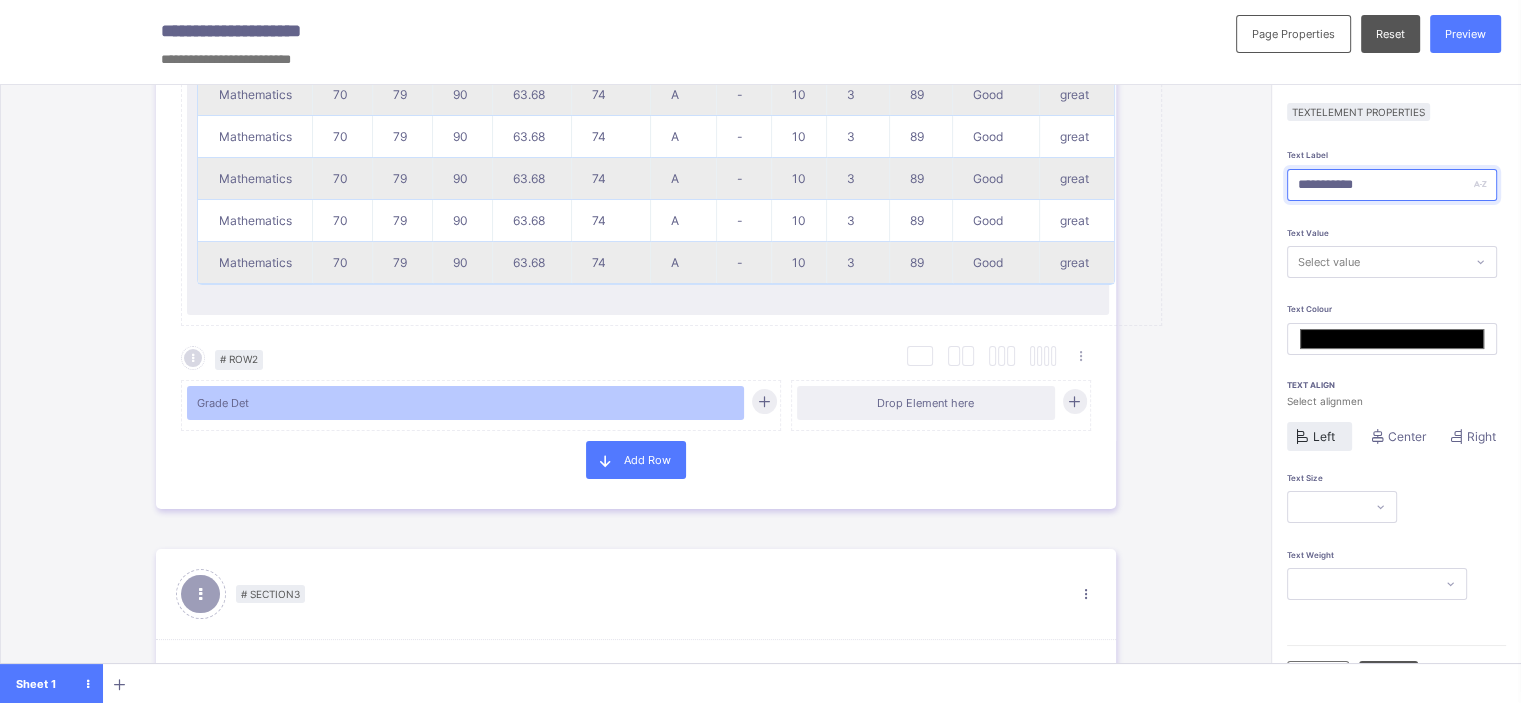 type on "*******" 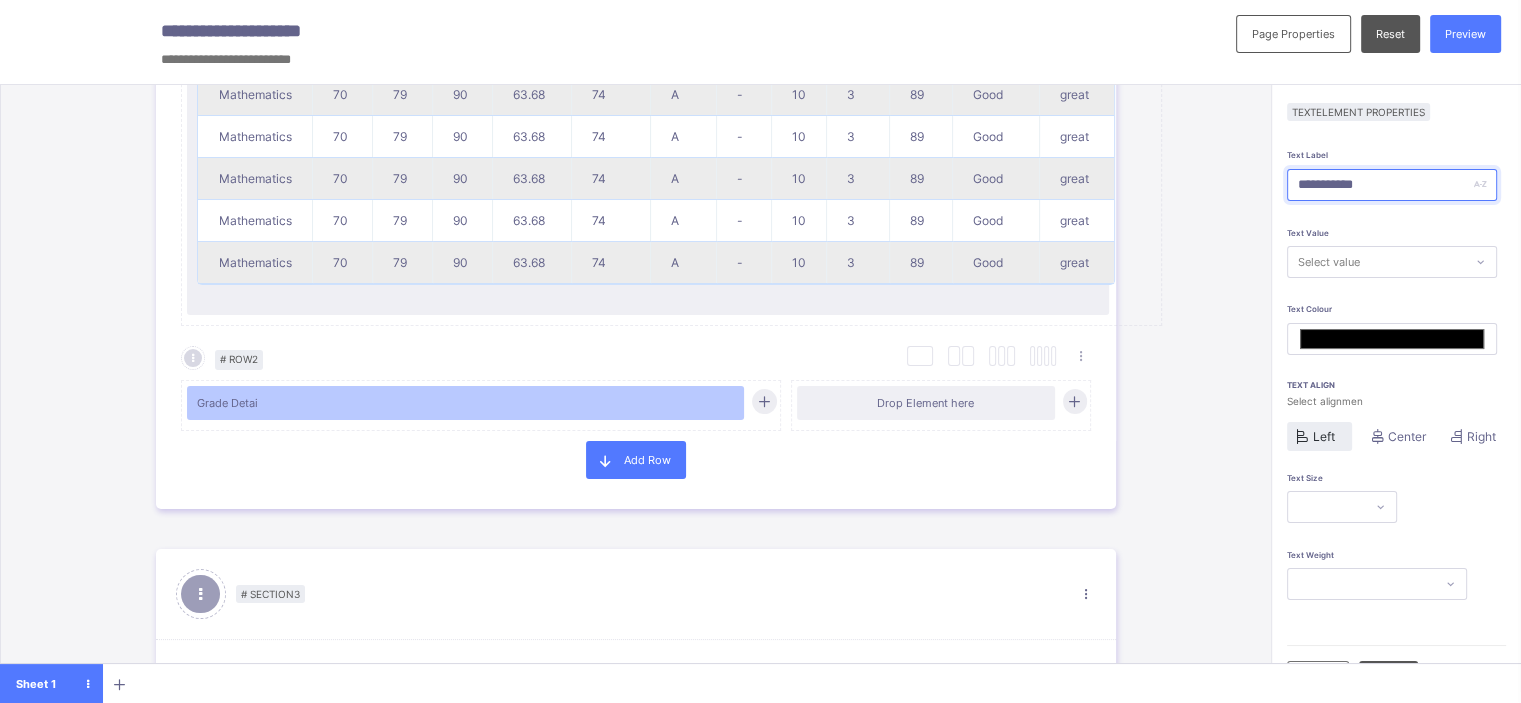 type on "**********" 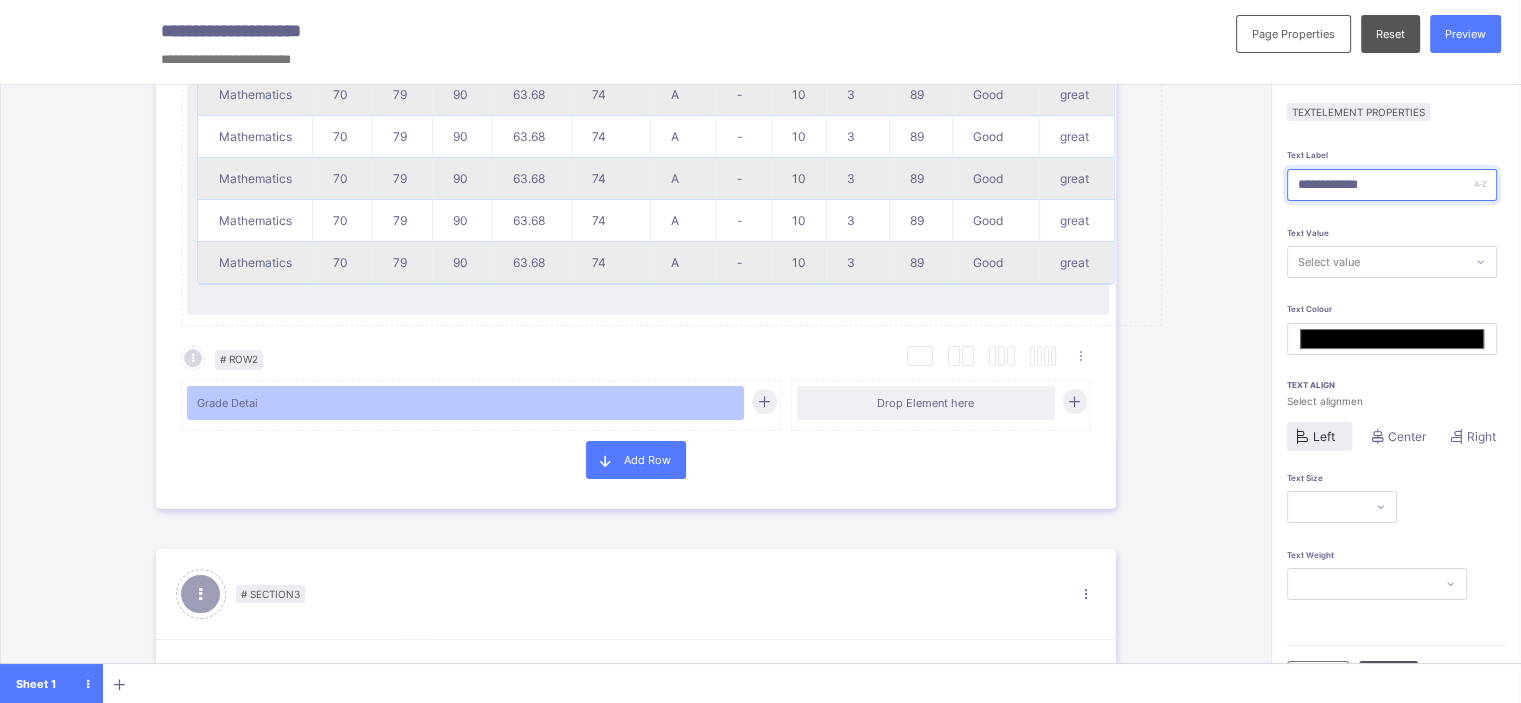 type on "*******" 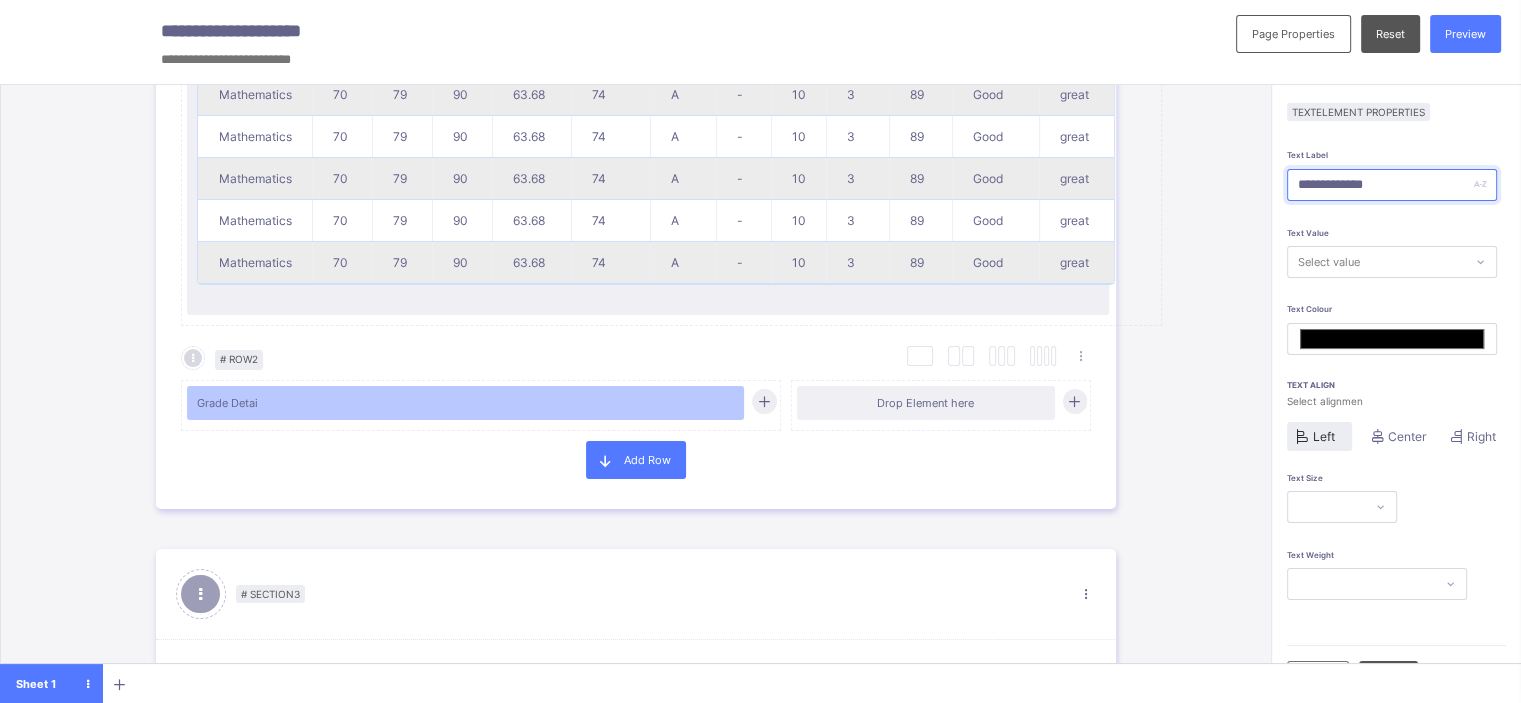 type on "*******" 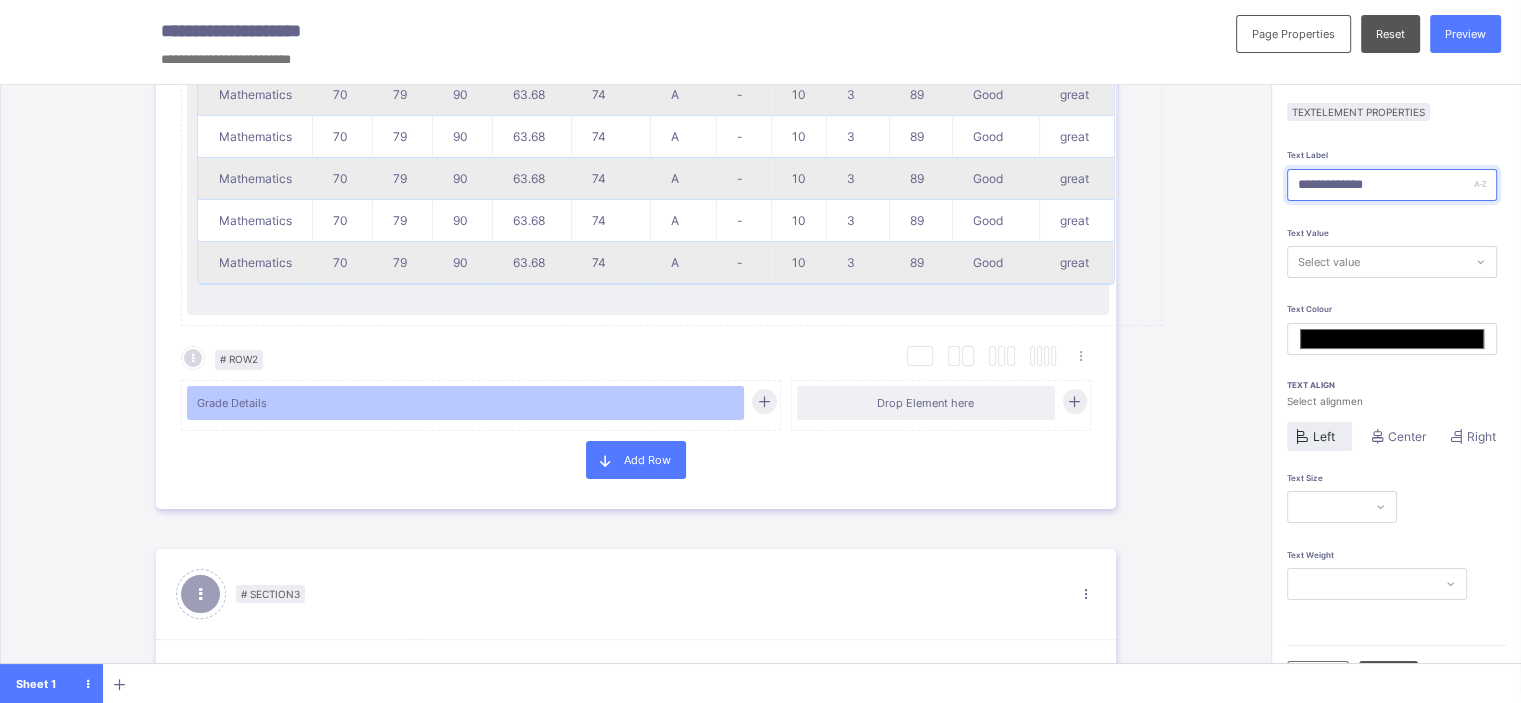 type on "**********" 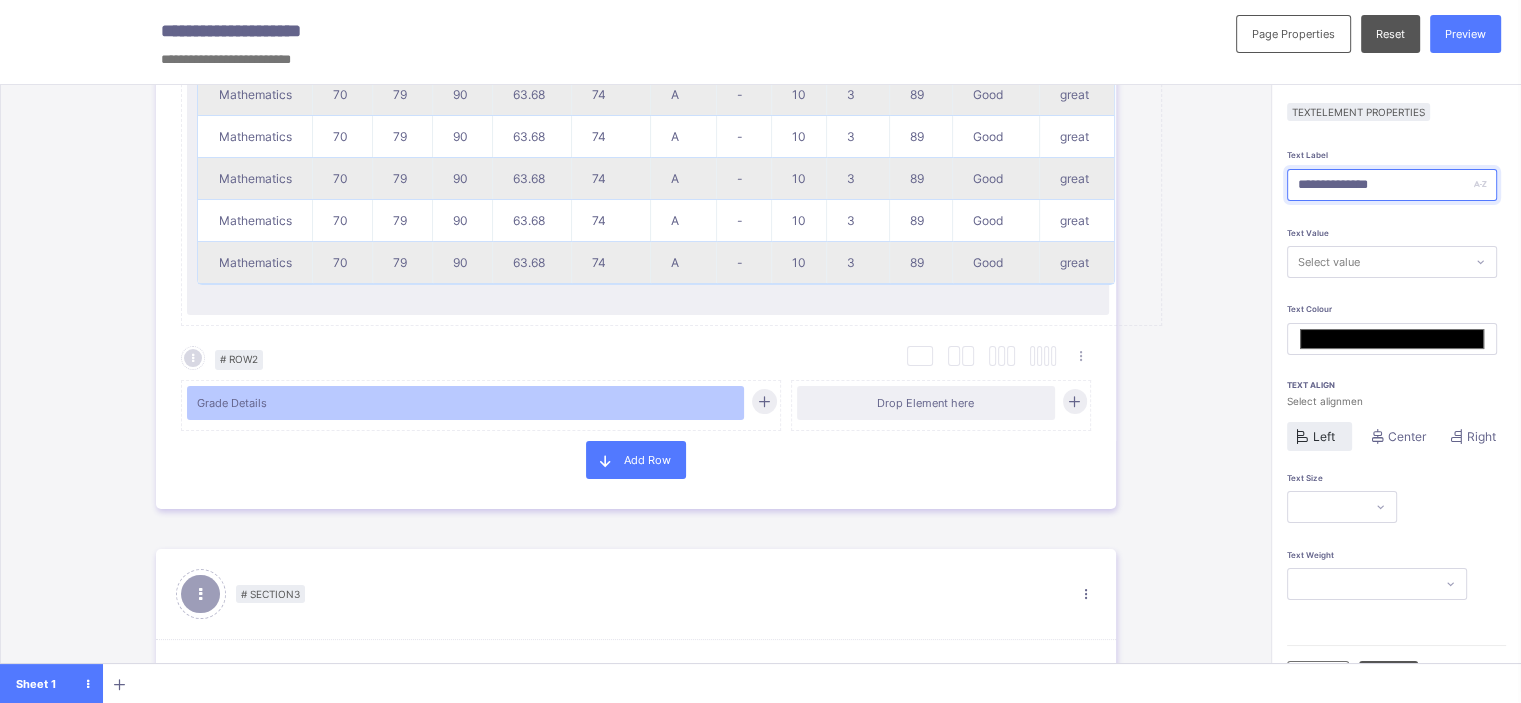 type on "*******" 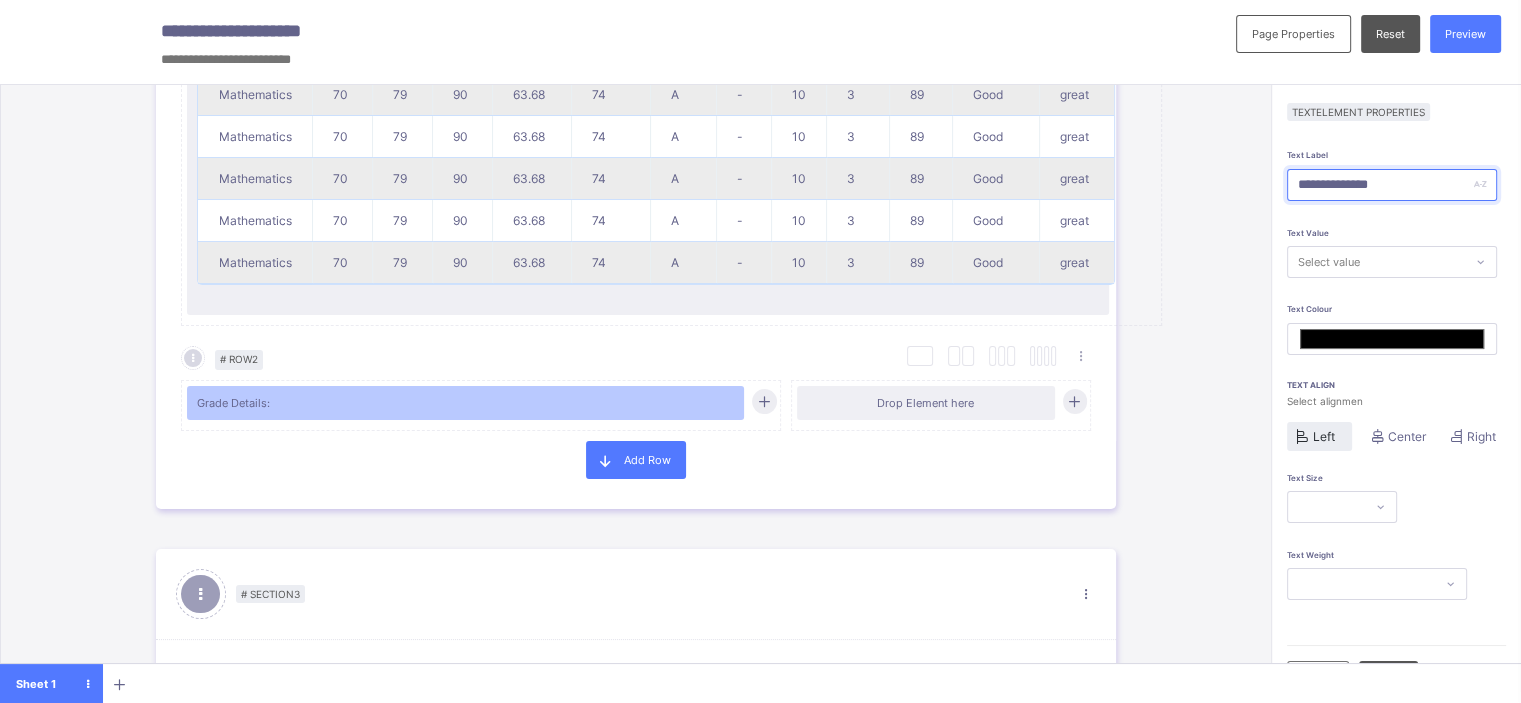 type on "**********" 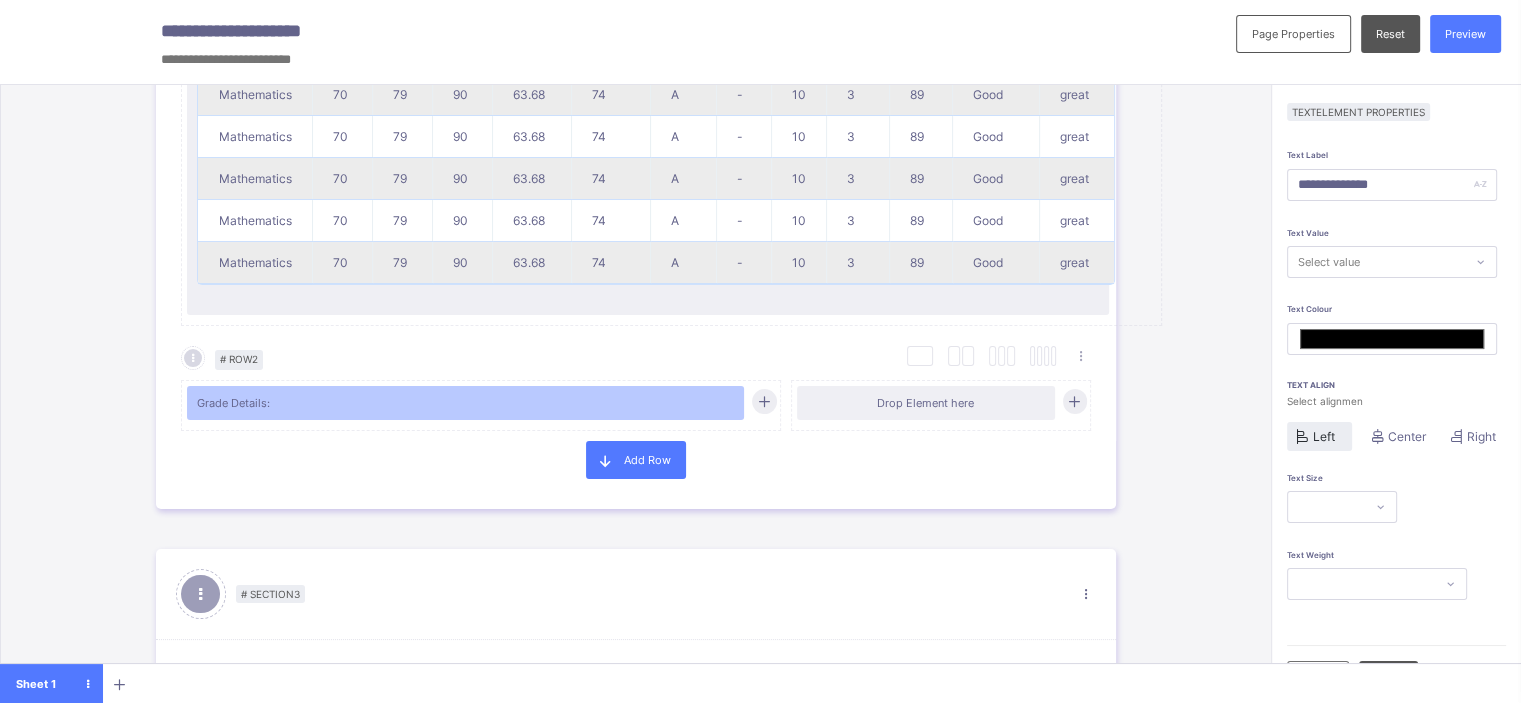 click on "Select value" at bounding box center (1376, 262) 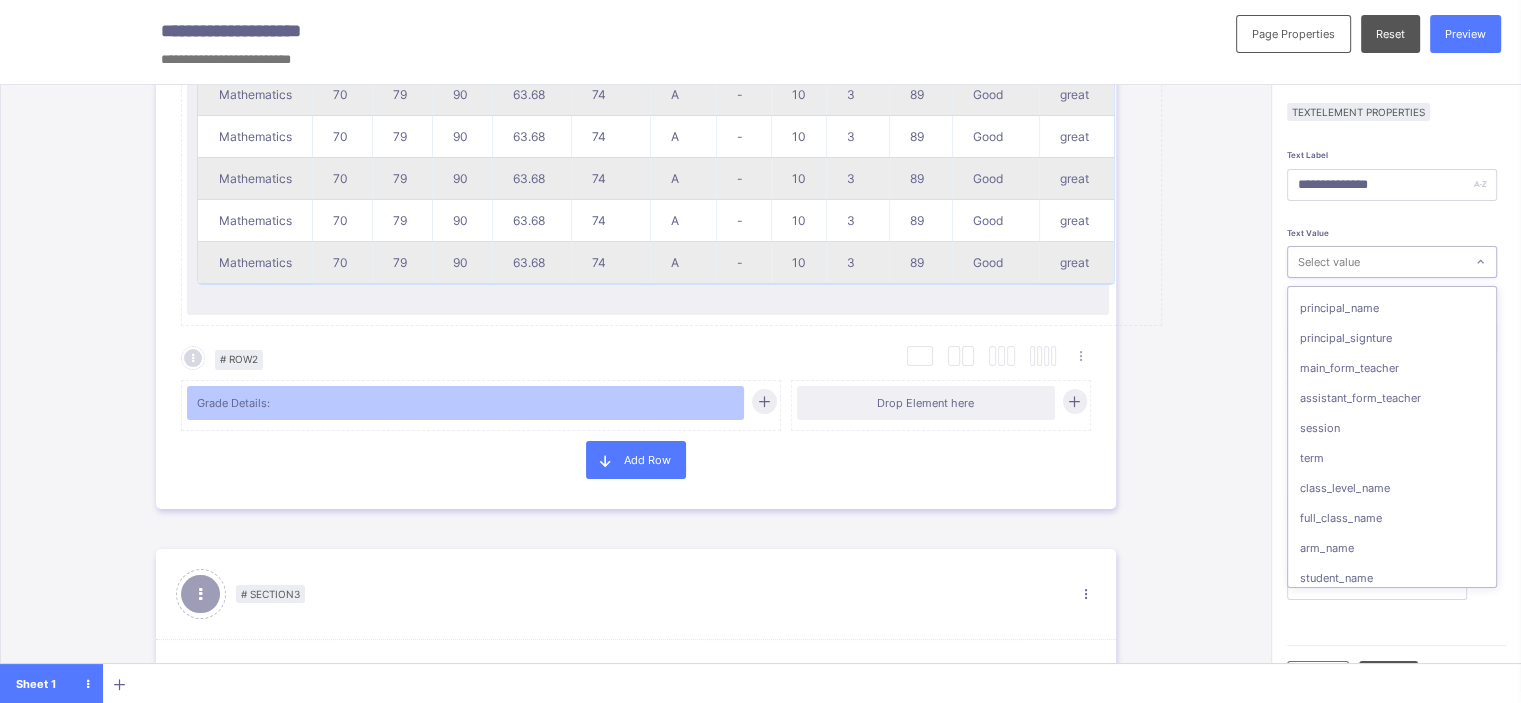 scroll, scrollTop: 148, scrollLeft: 0, axis: vertical 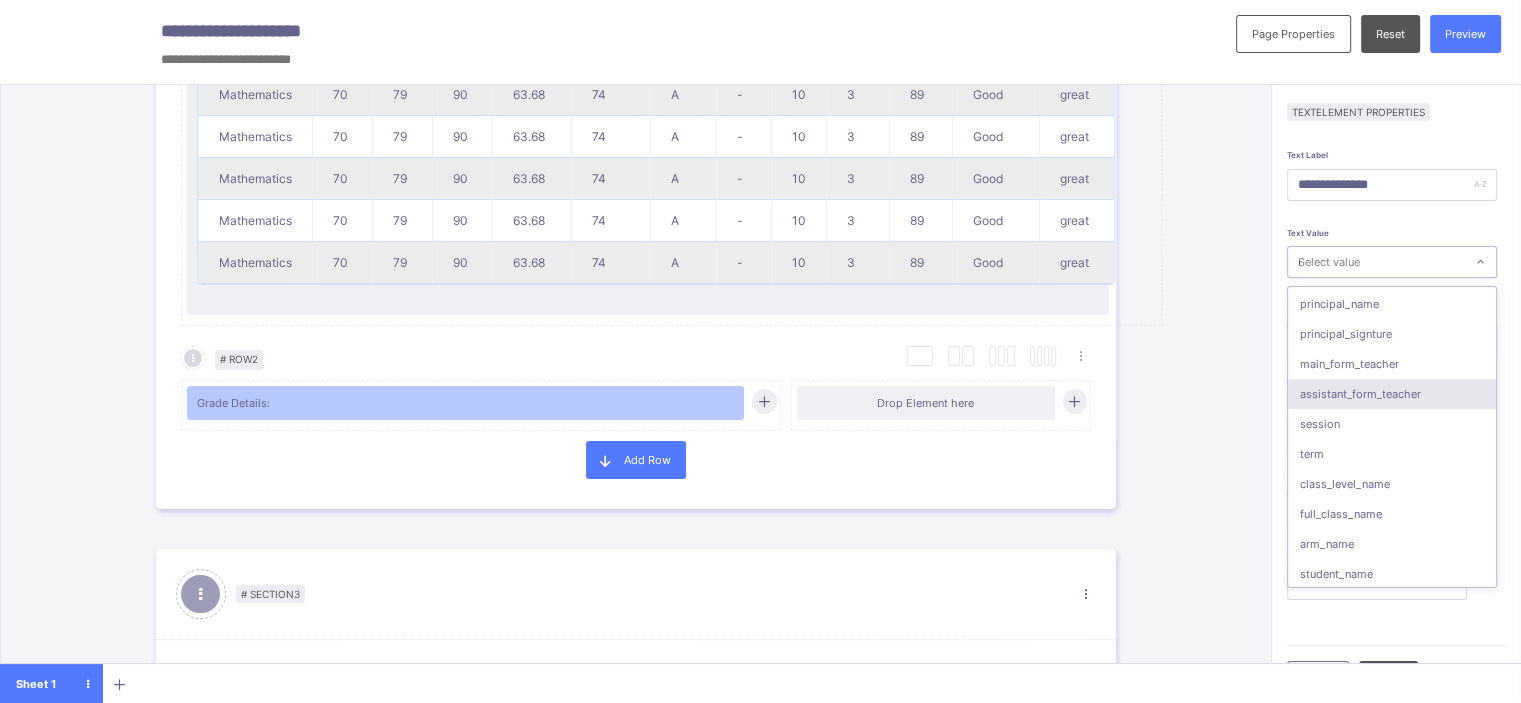 type on "**" 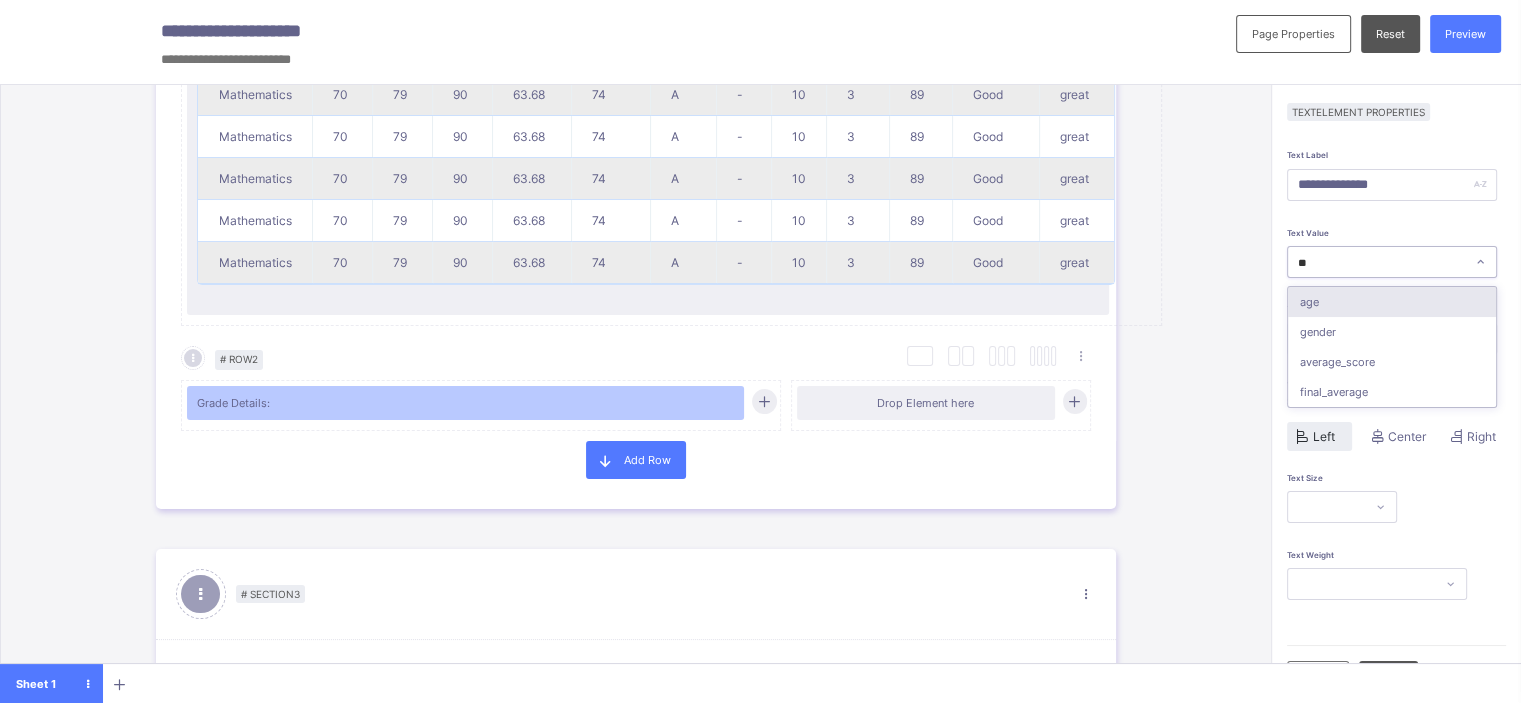 scroll, scrollTop: 0, scrollLeft: 0, axis: both 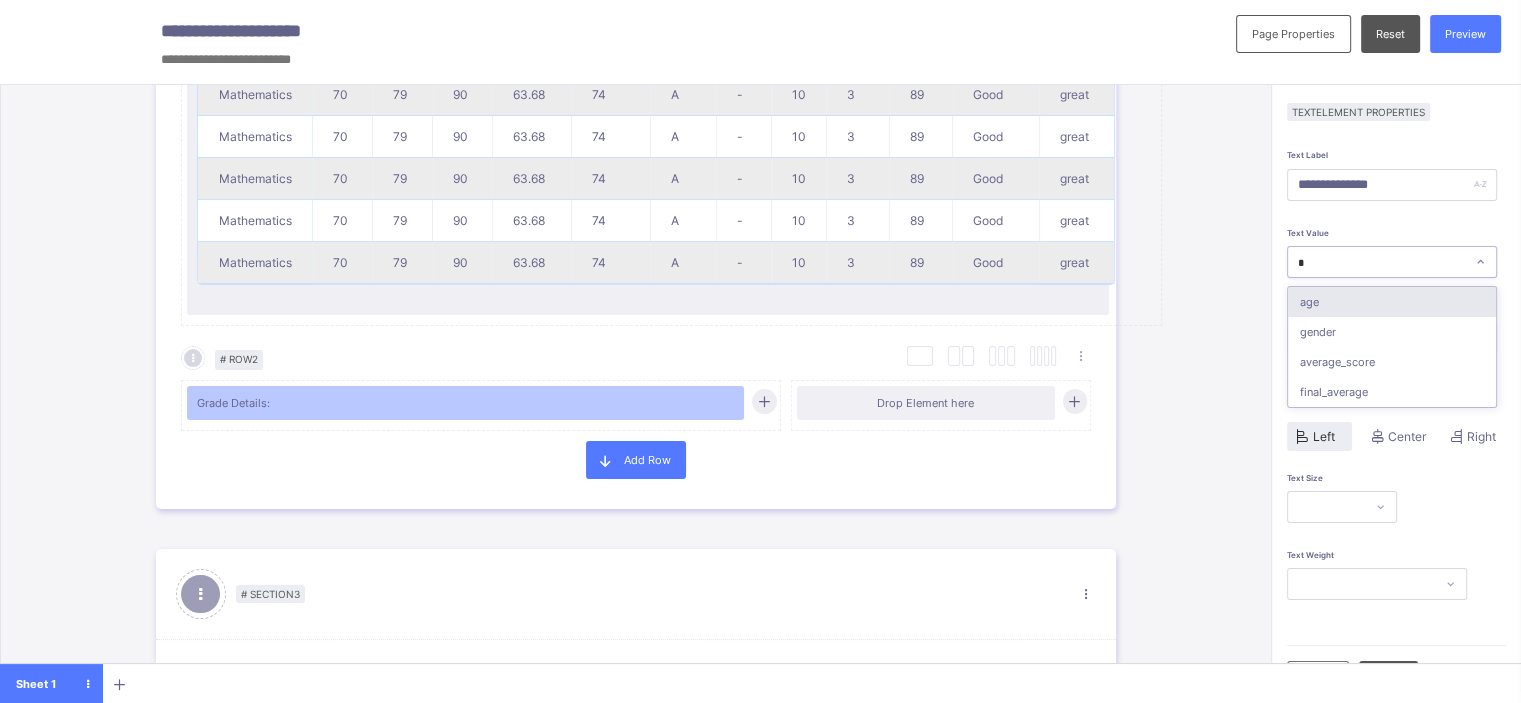type on "**" 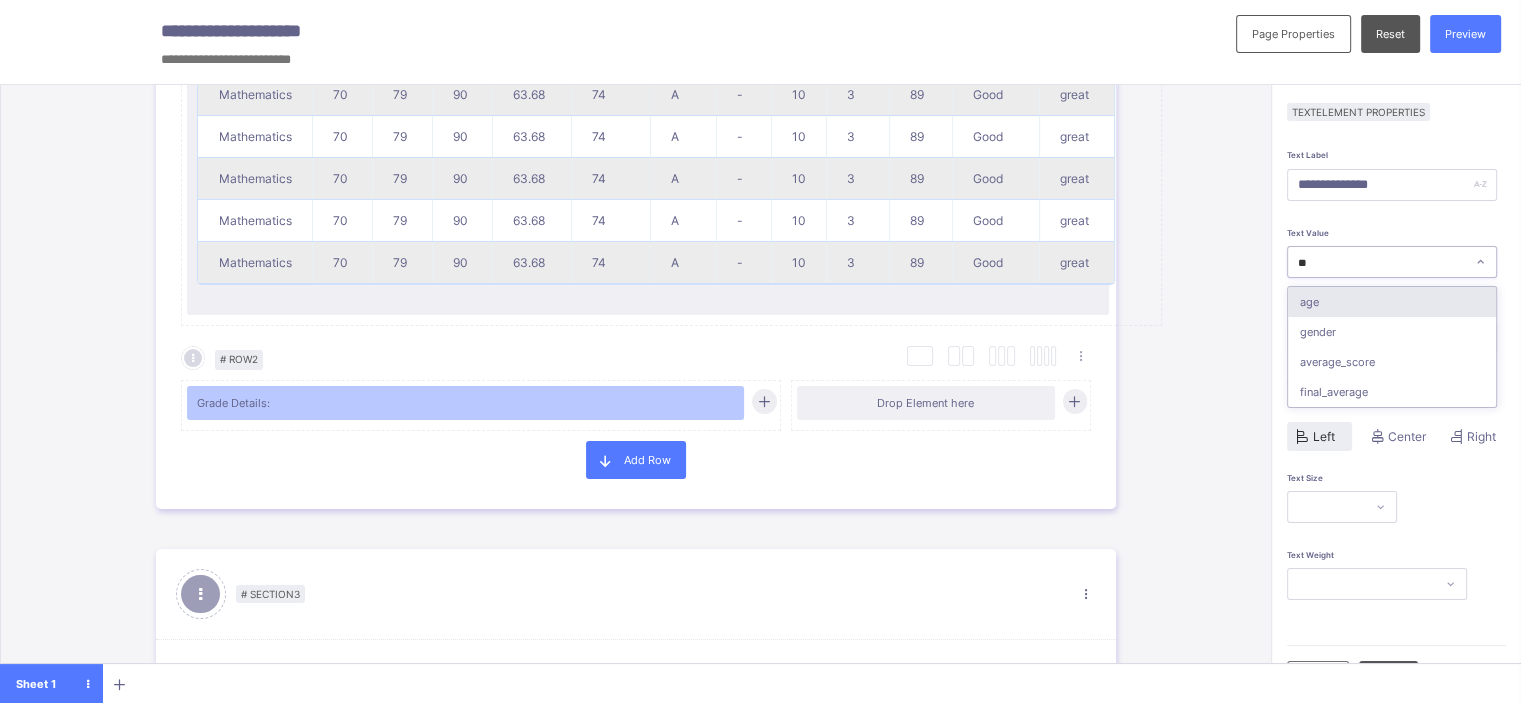 type on "*******" 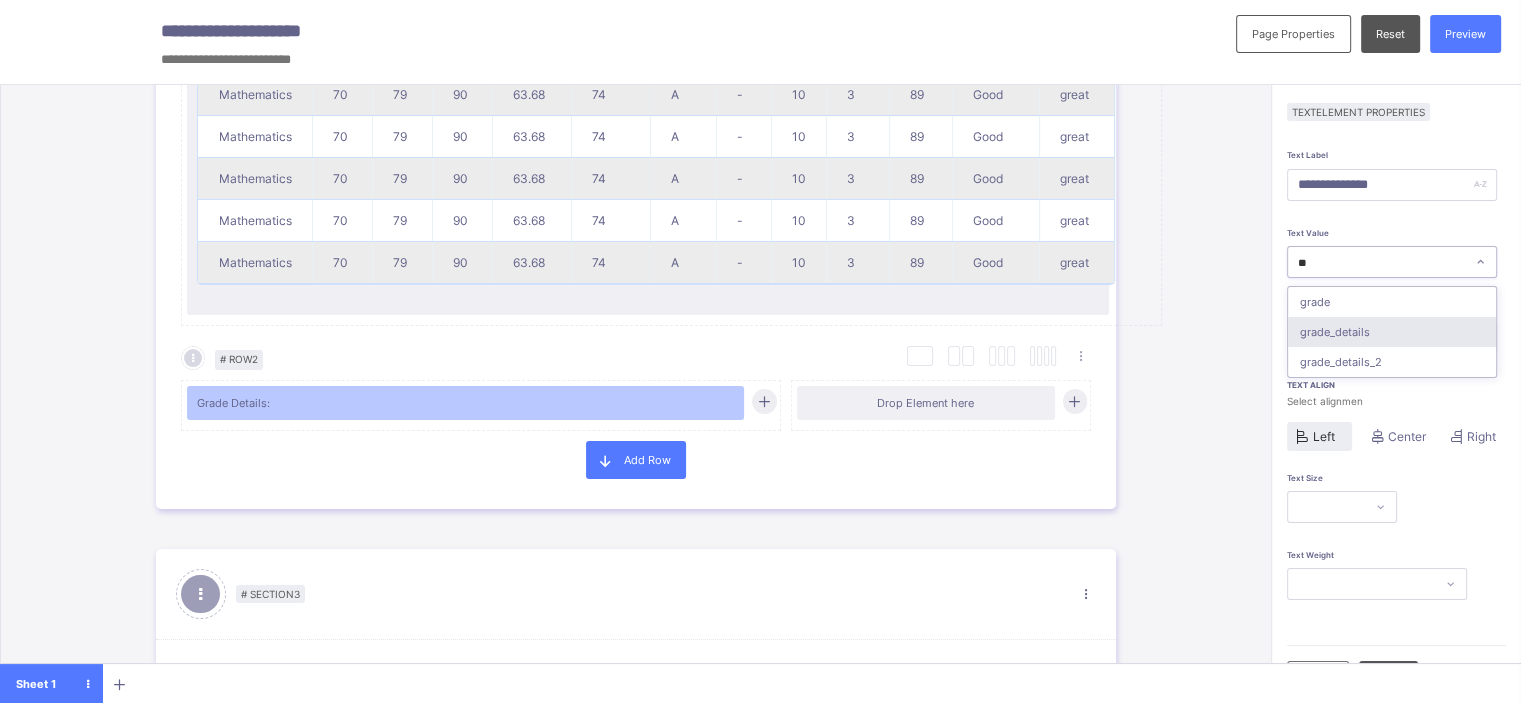 click on "grade_details" at bounding box center (1392, 332) 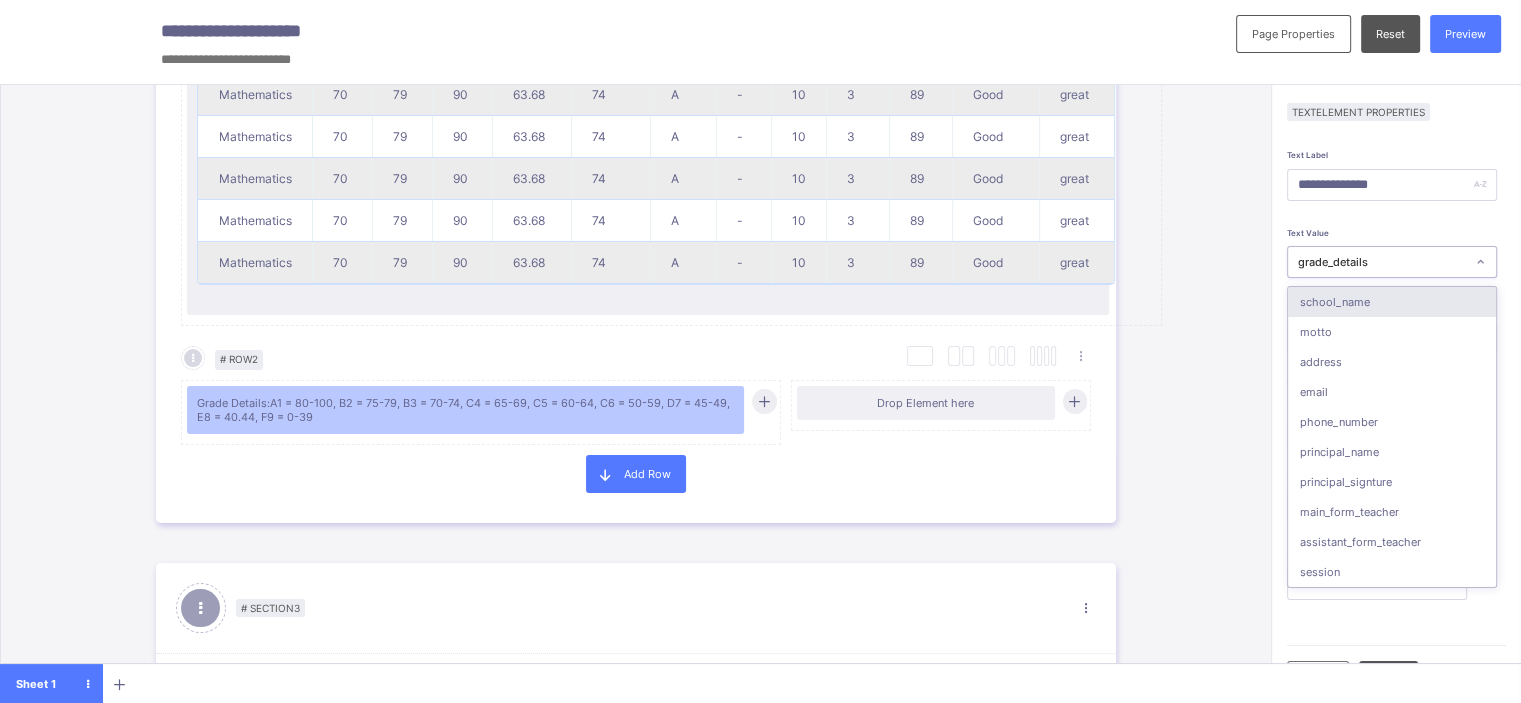 click on "grade_details" at bounding box center (1382, 262) 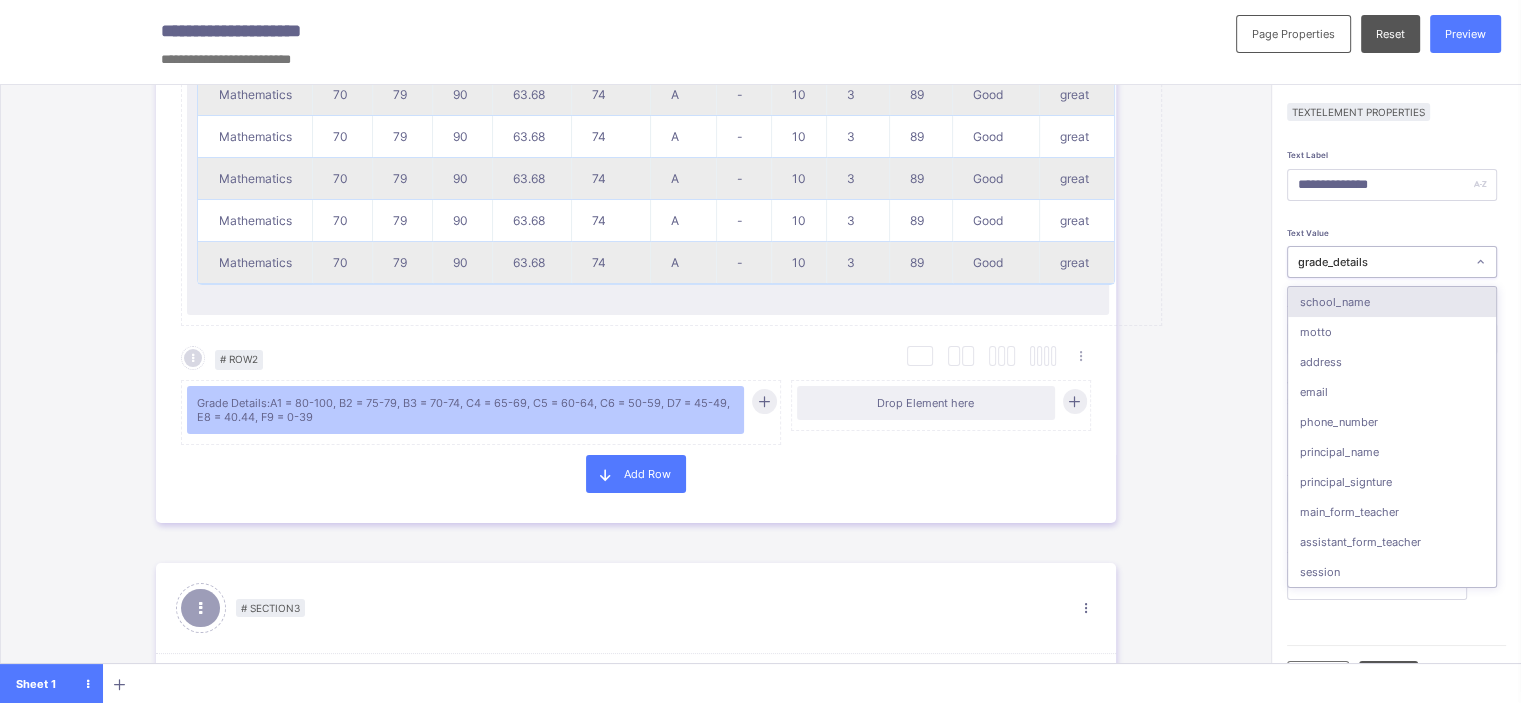 type on "*******" 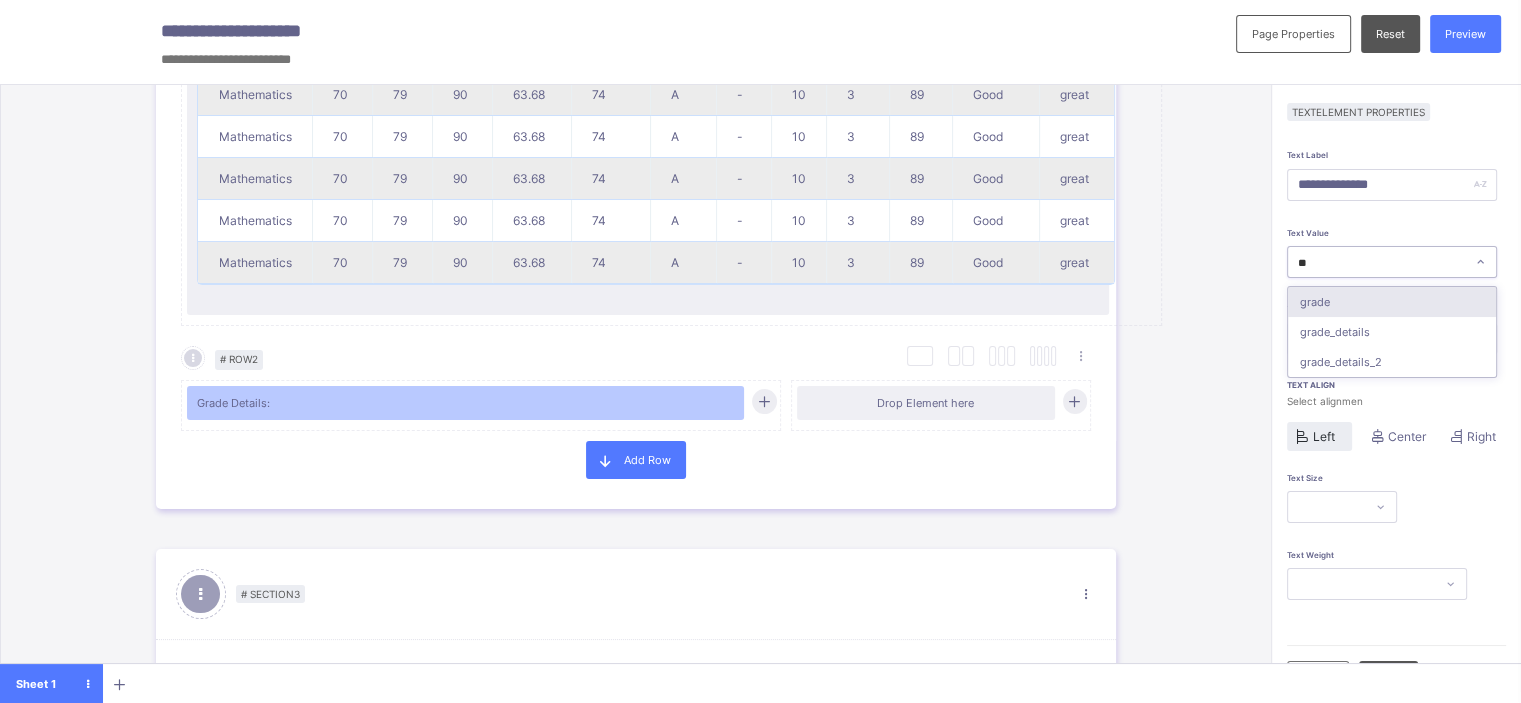 type on "*******" 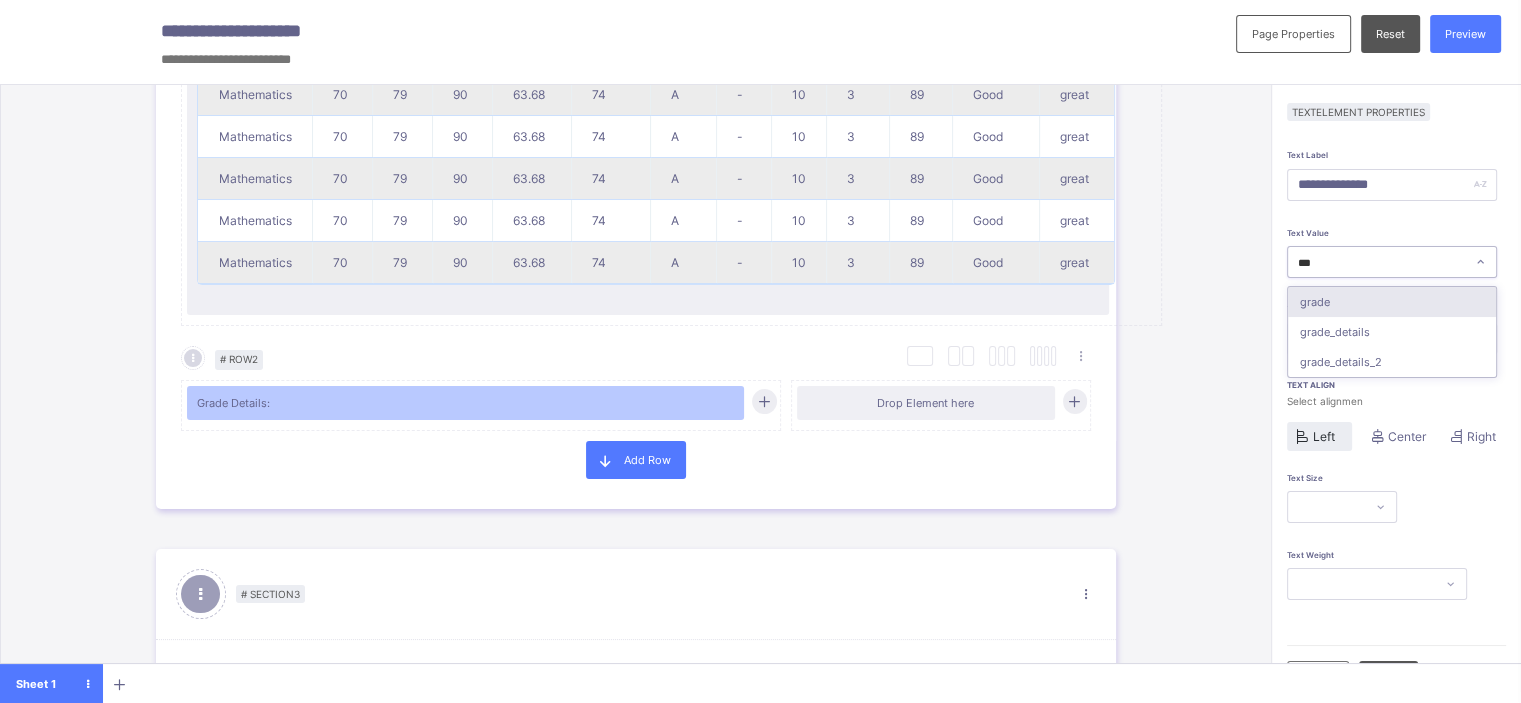 type on "*******" 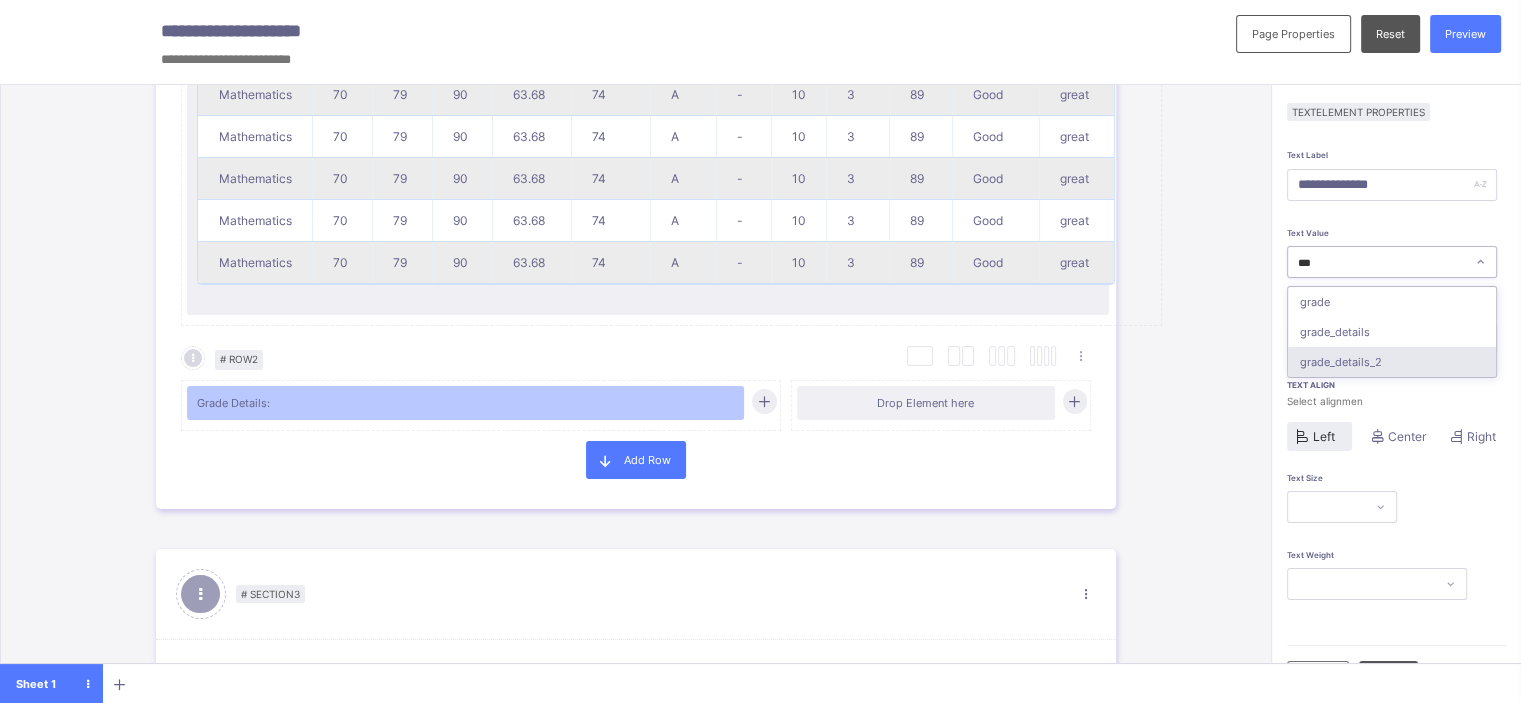 click on "grade_details_2" at bounding box center [1392, 362] 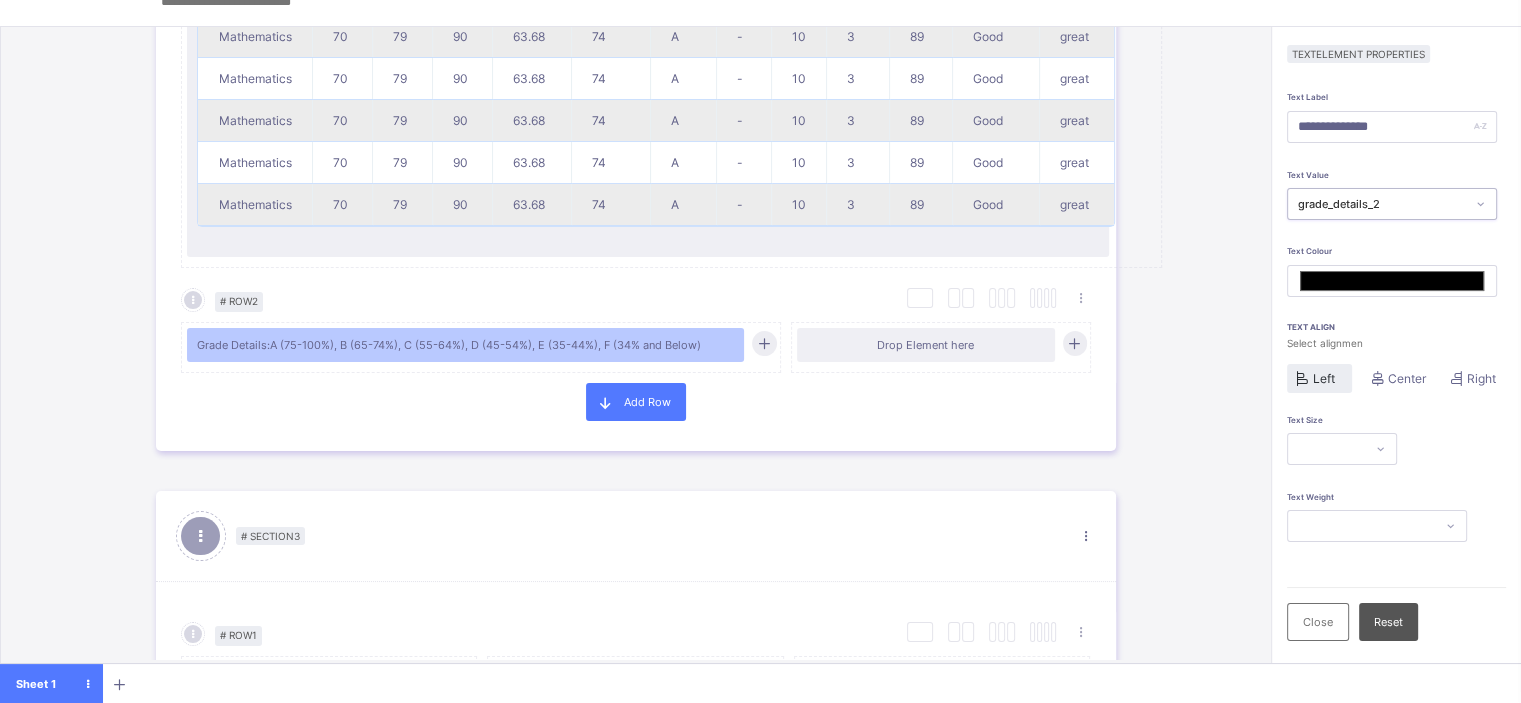 scroll, scrollTop: 56, scrollLeft: 0, axis: vertical 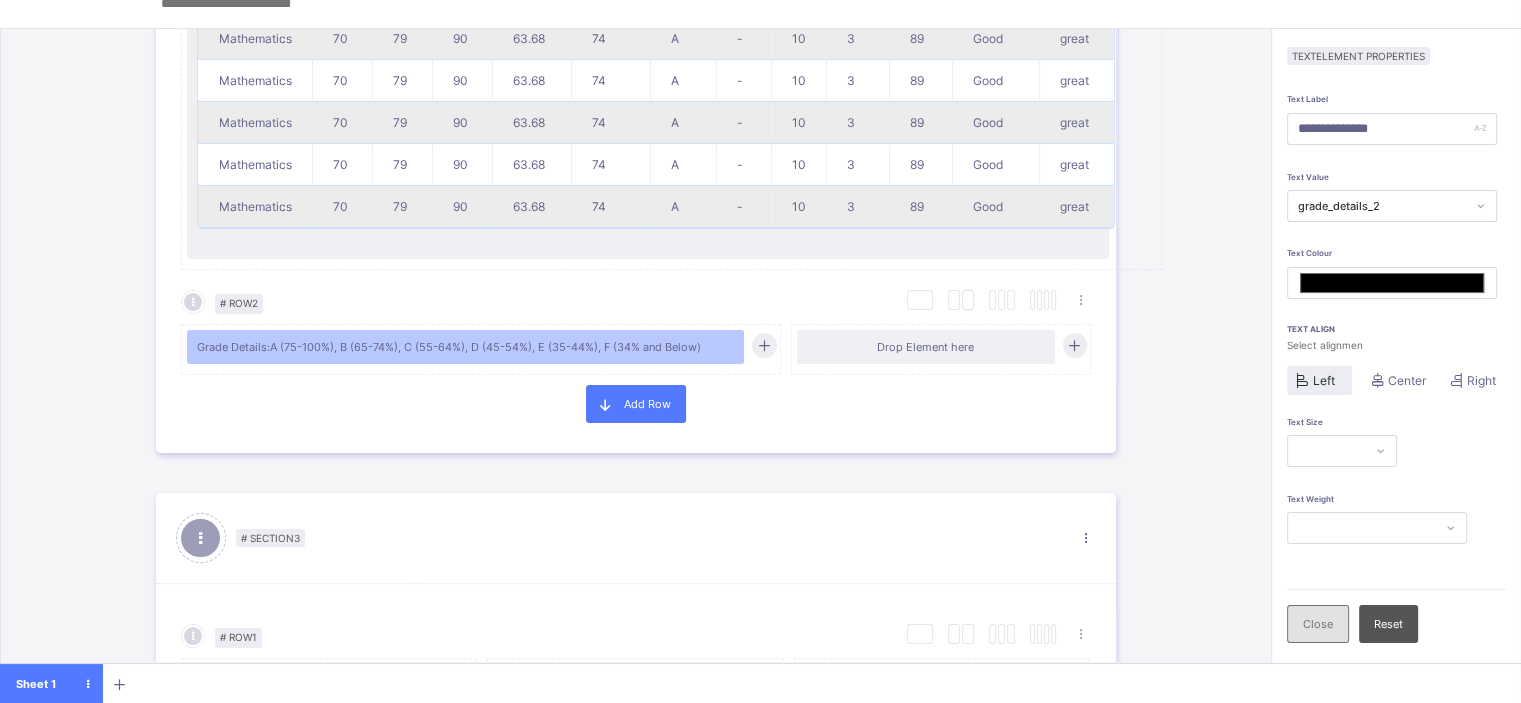 click on "Close" at bounding box center (1318, 624) 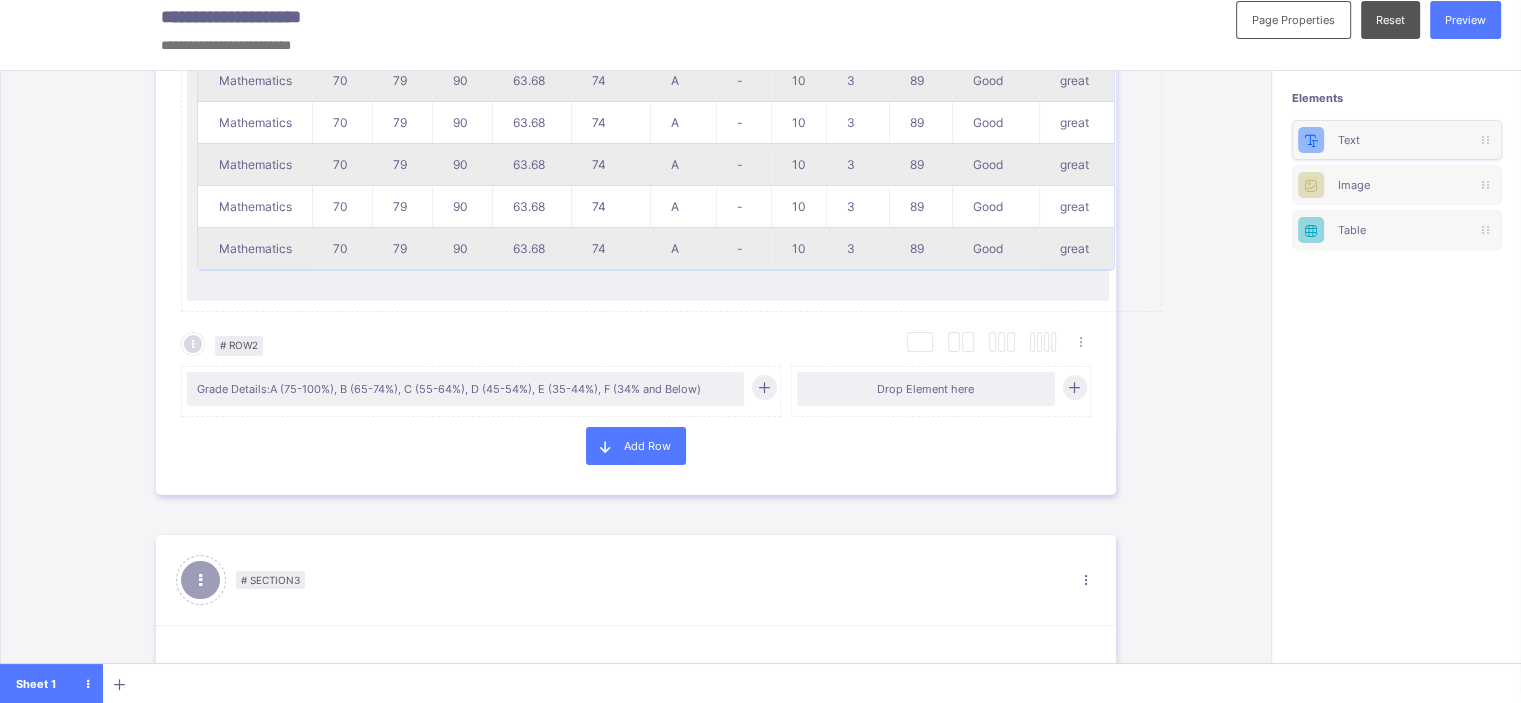 scroll, scrollTop: 13, scrollLeft: 1, axis: both 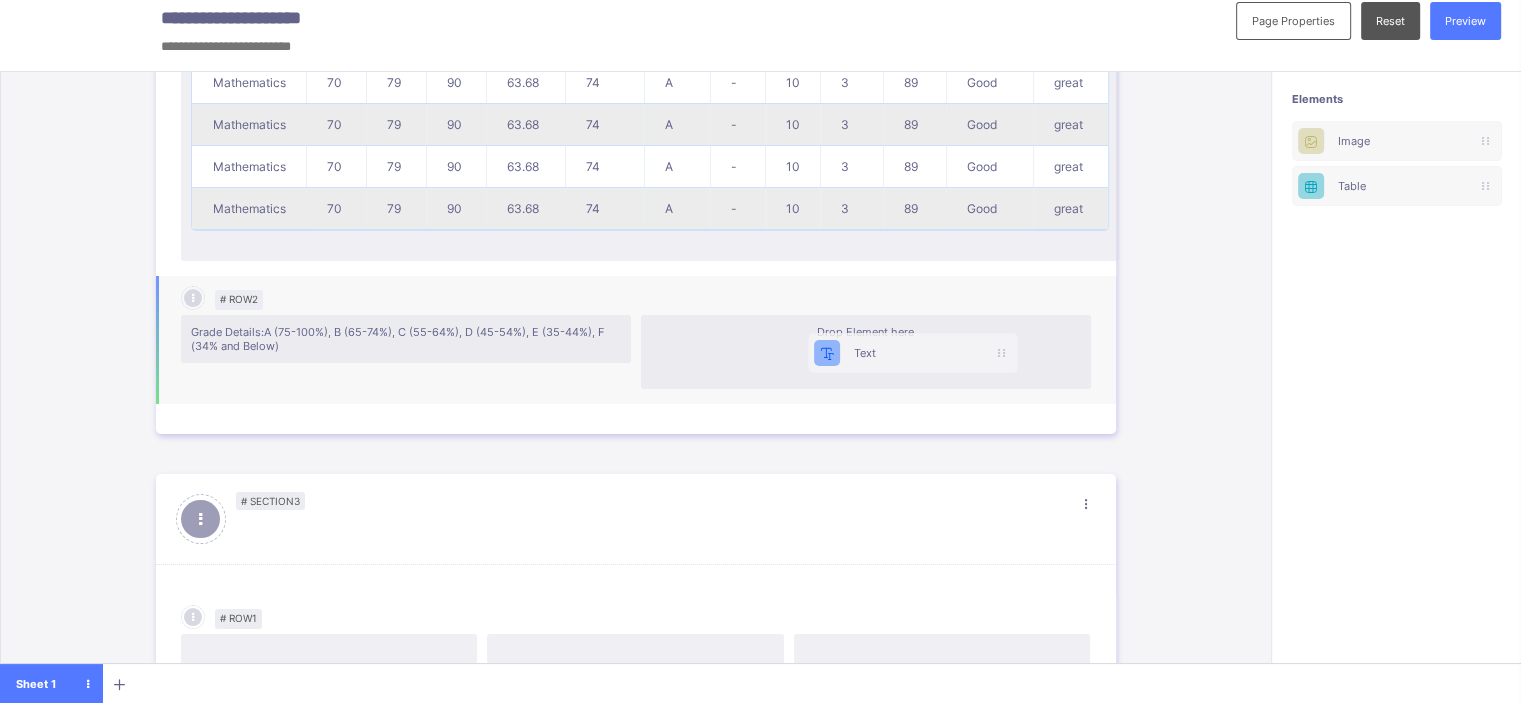 drag, startPoint x: 1391, startPoint y: 124, endPoint x: 869, endPoint y: 341, distance: 565.30786 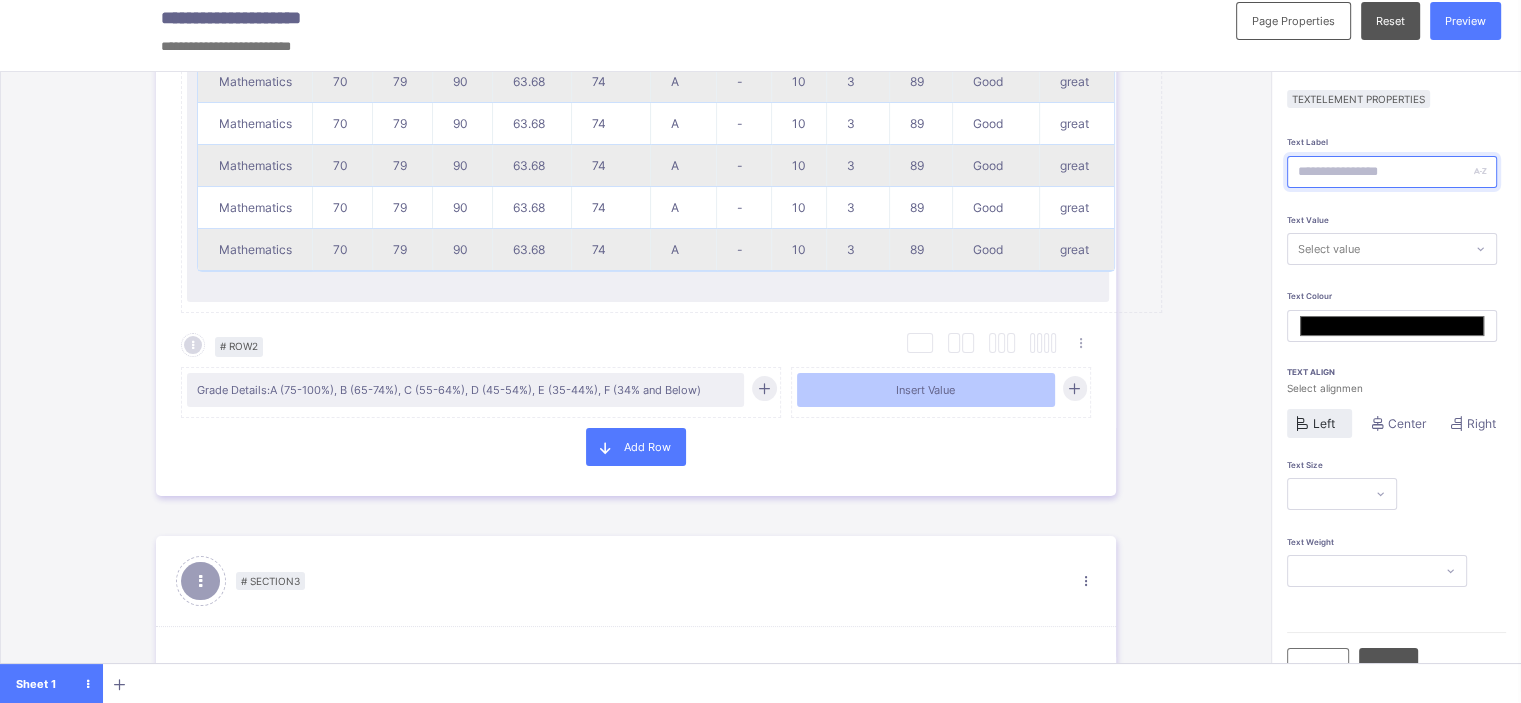 click at bounding box center [1392, 172] 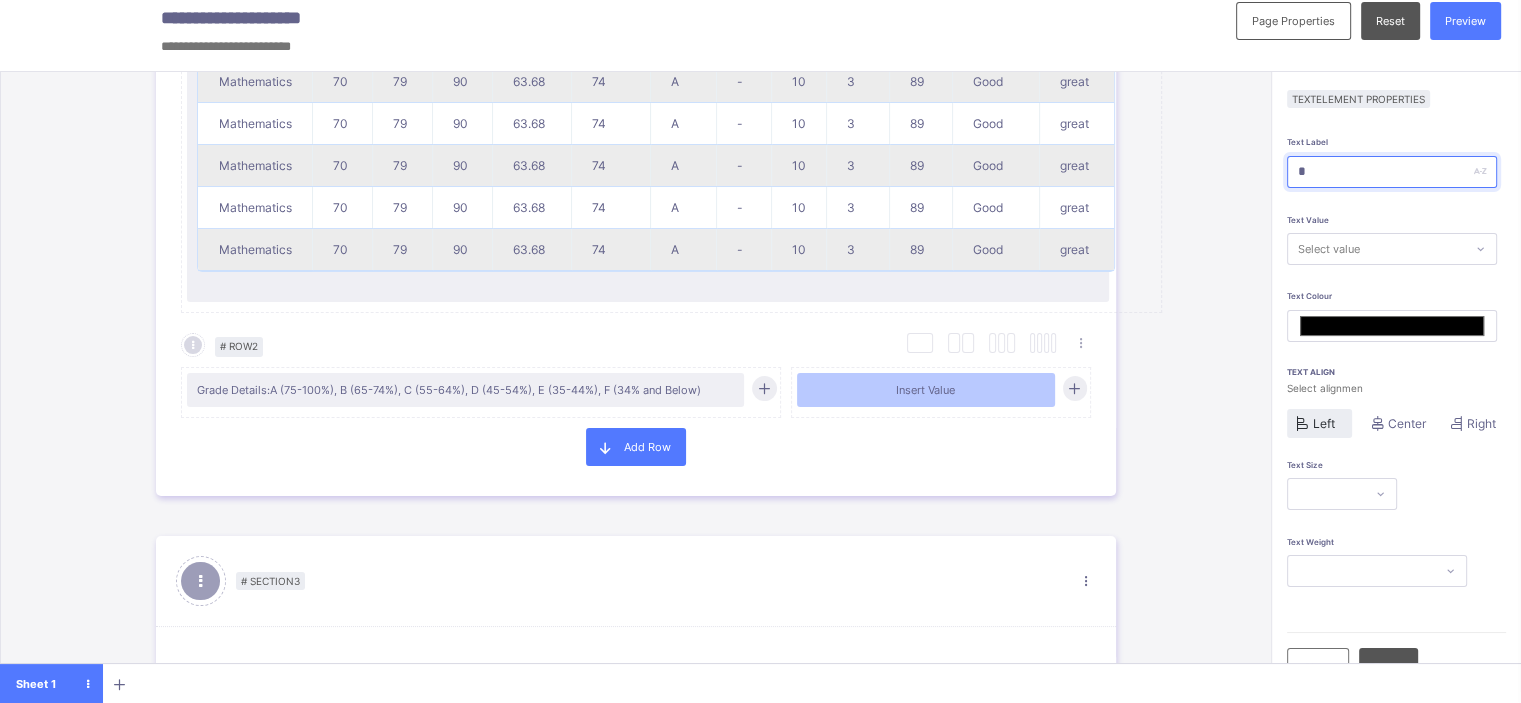 type on "*******" 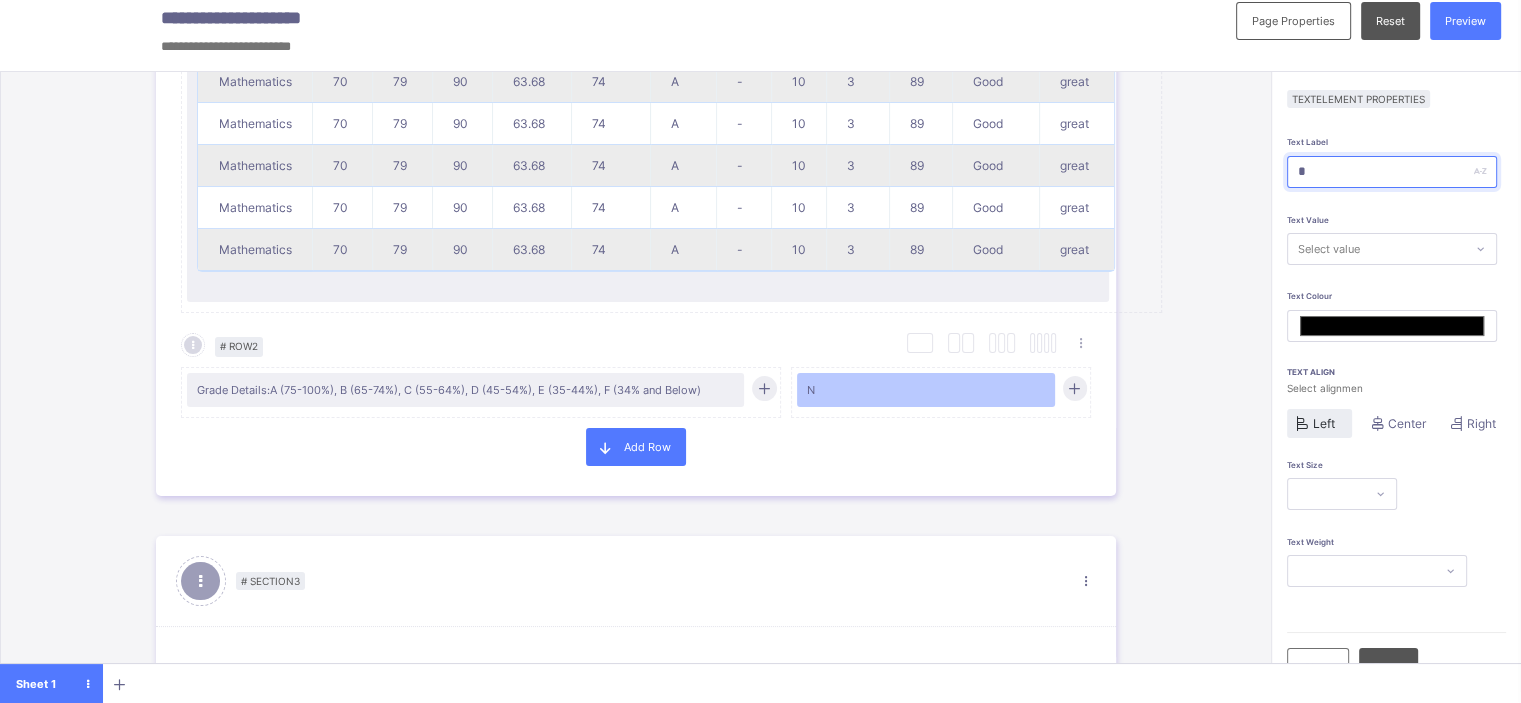 type on "**" 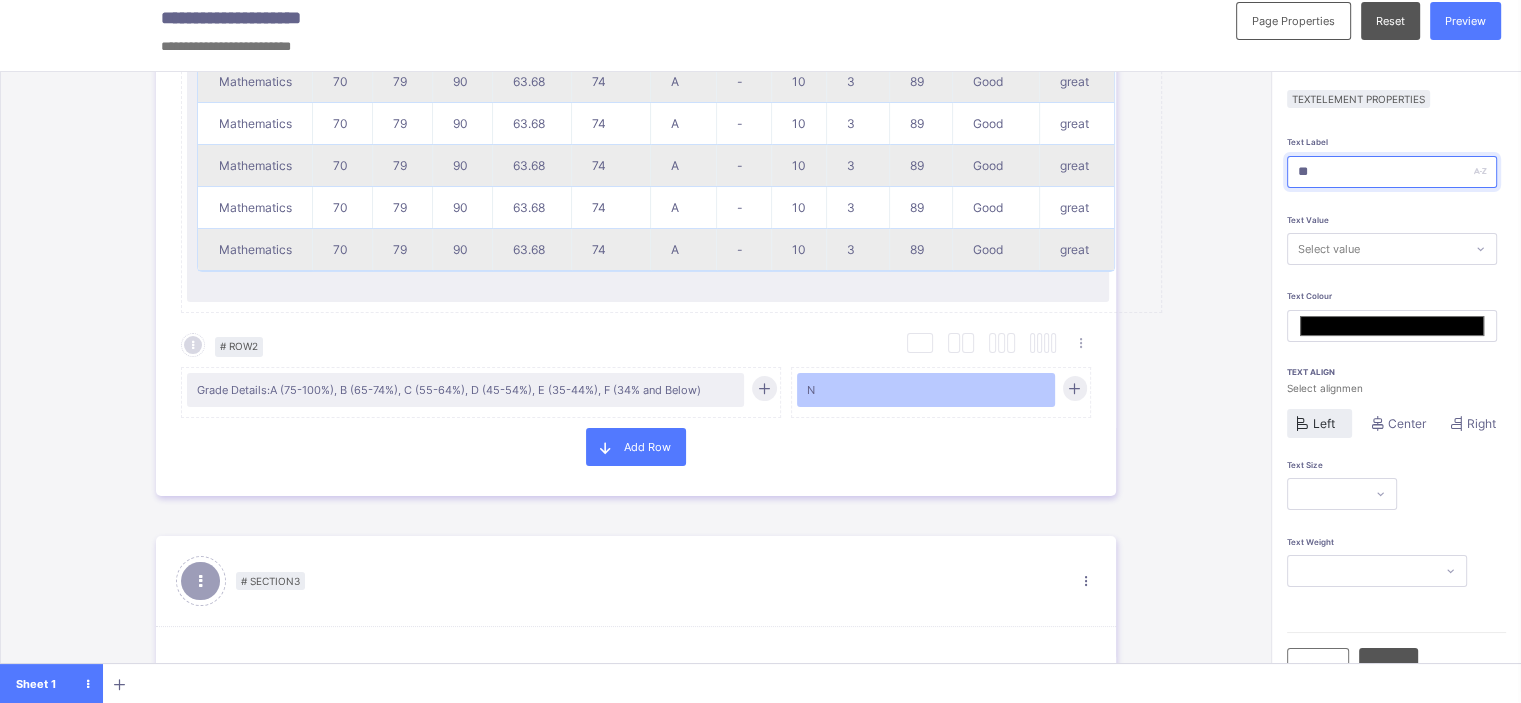 type on "*******" 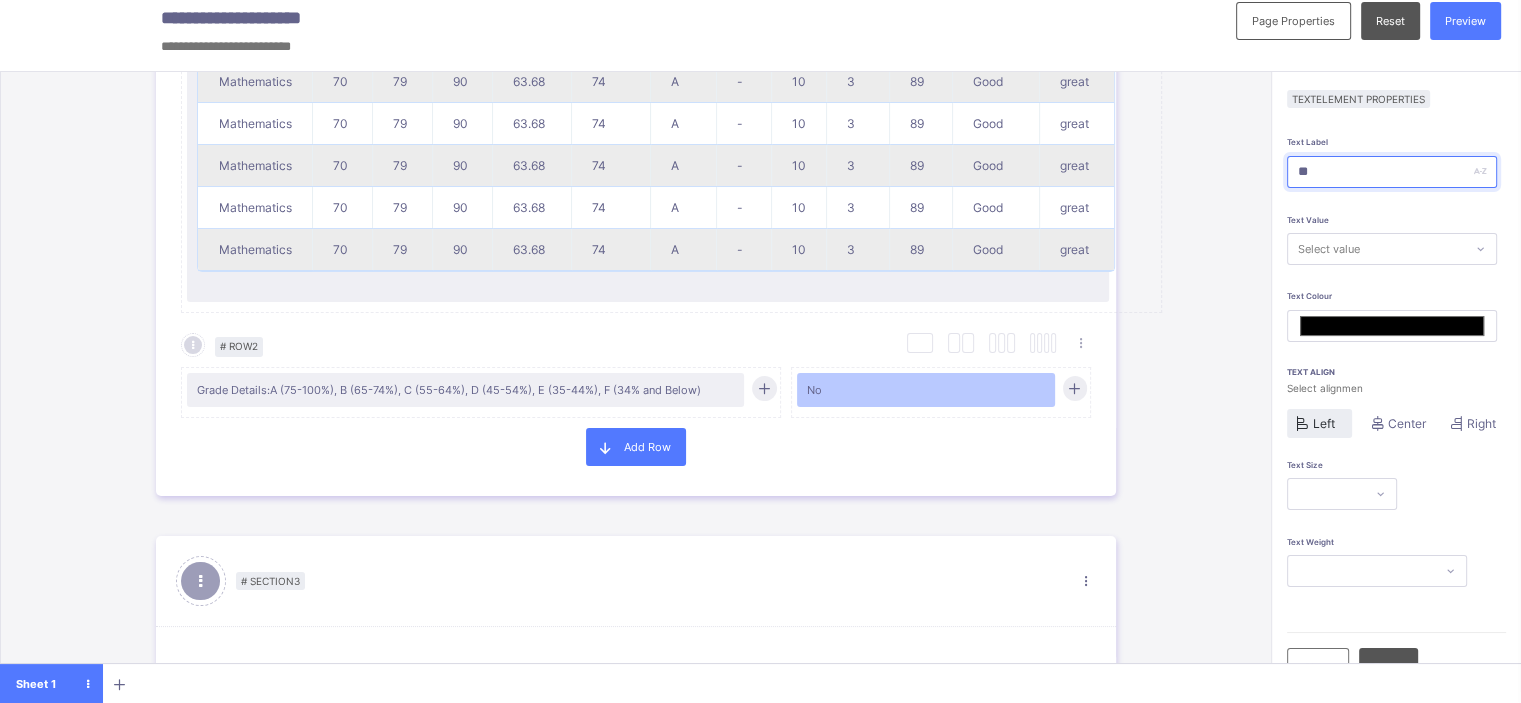 type on "***" 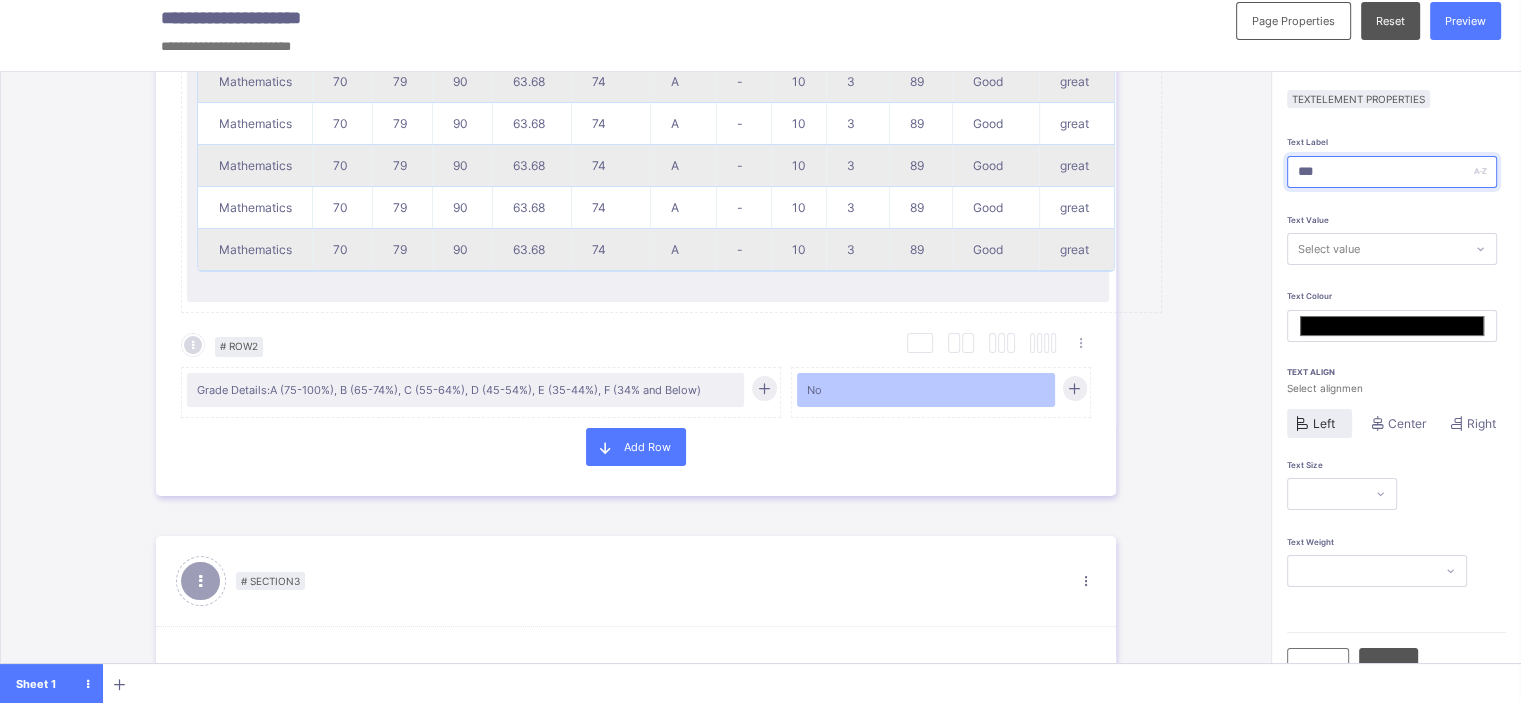 type on "*******" 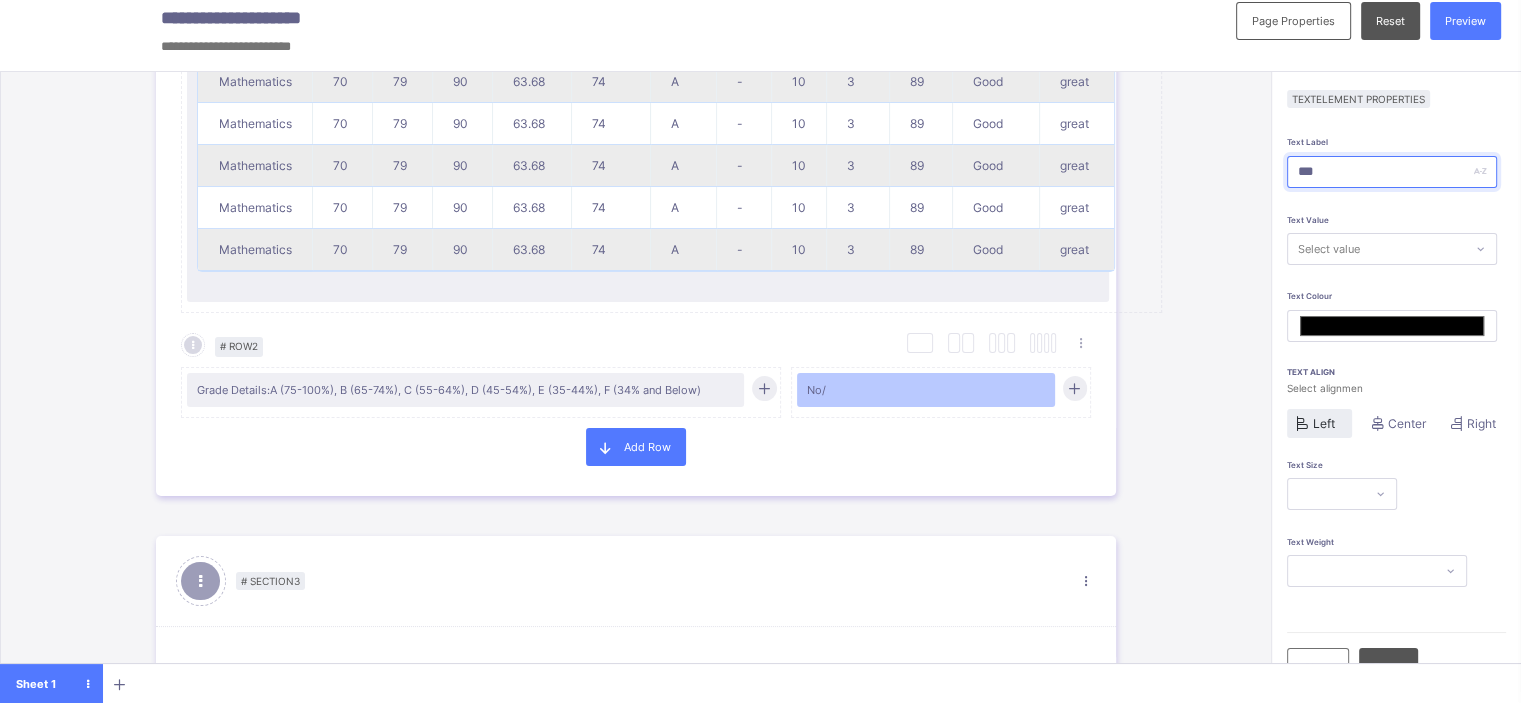 type on "**" 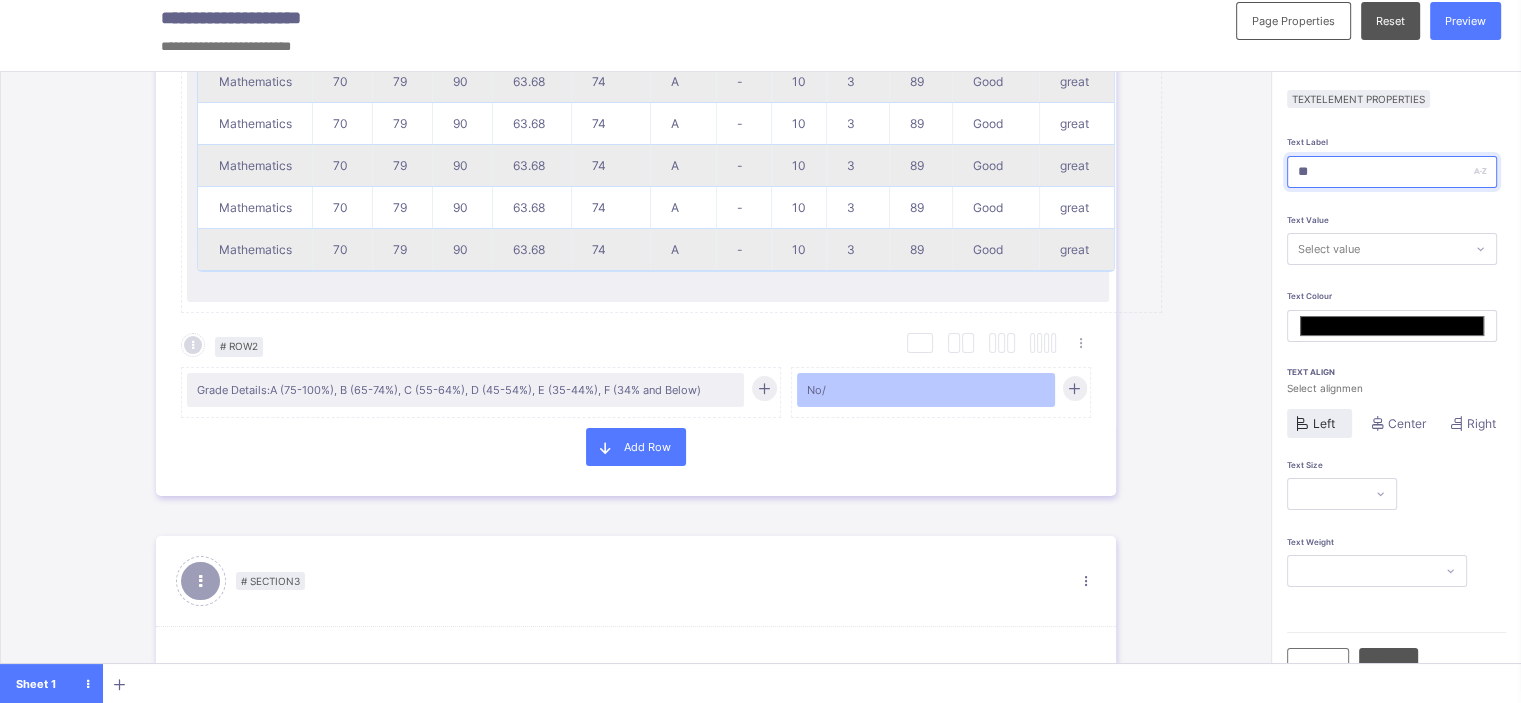 type on "*******" 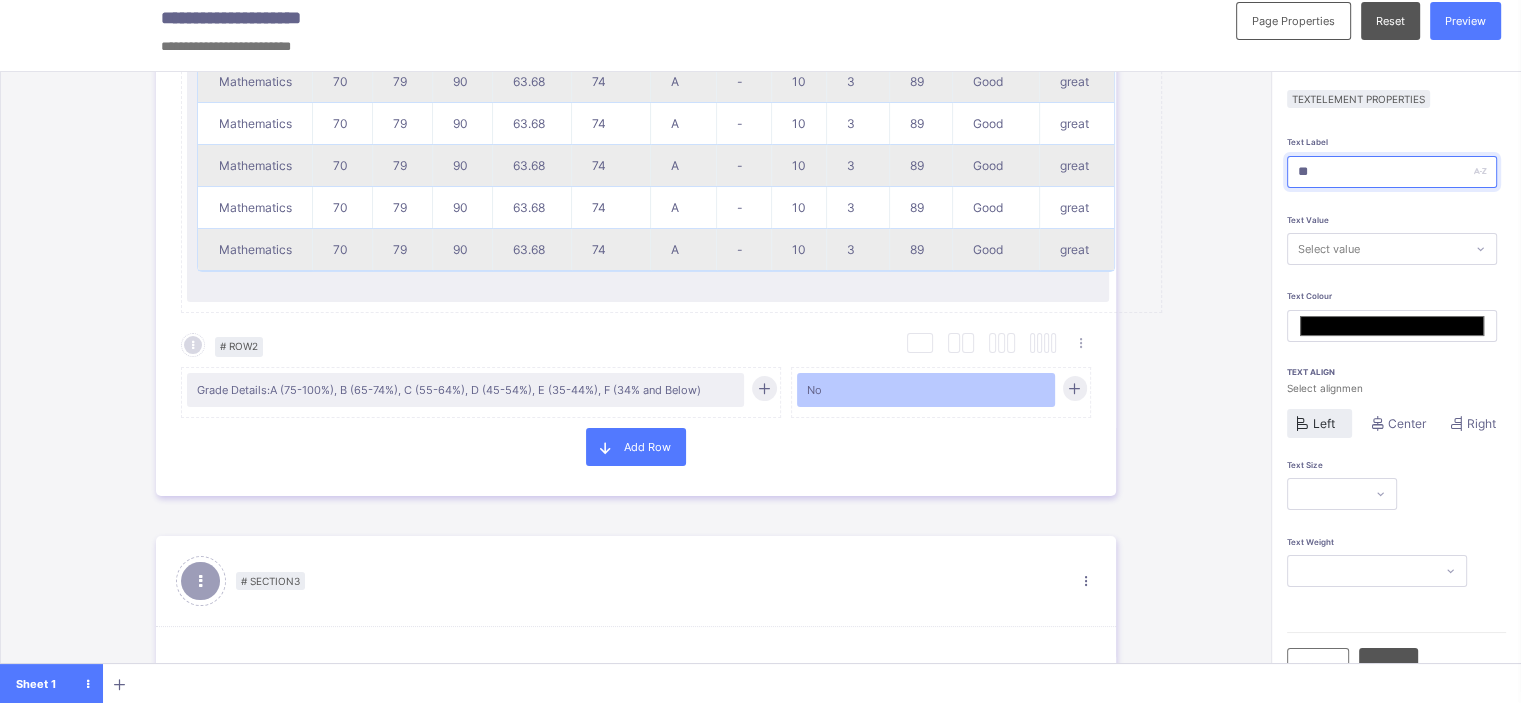 type on "***" 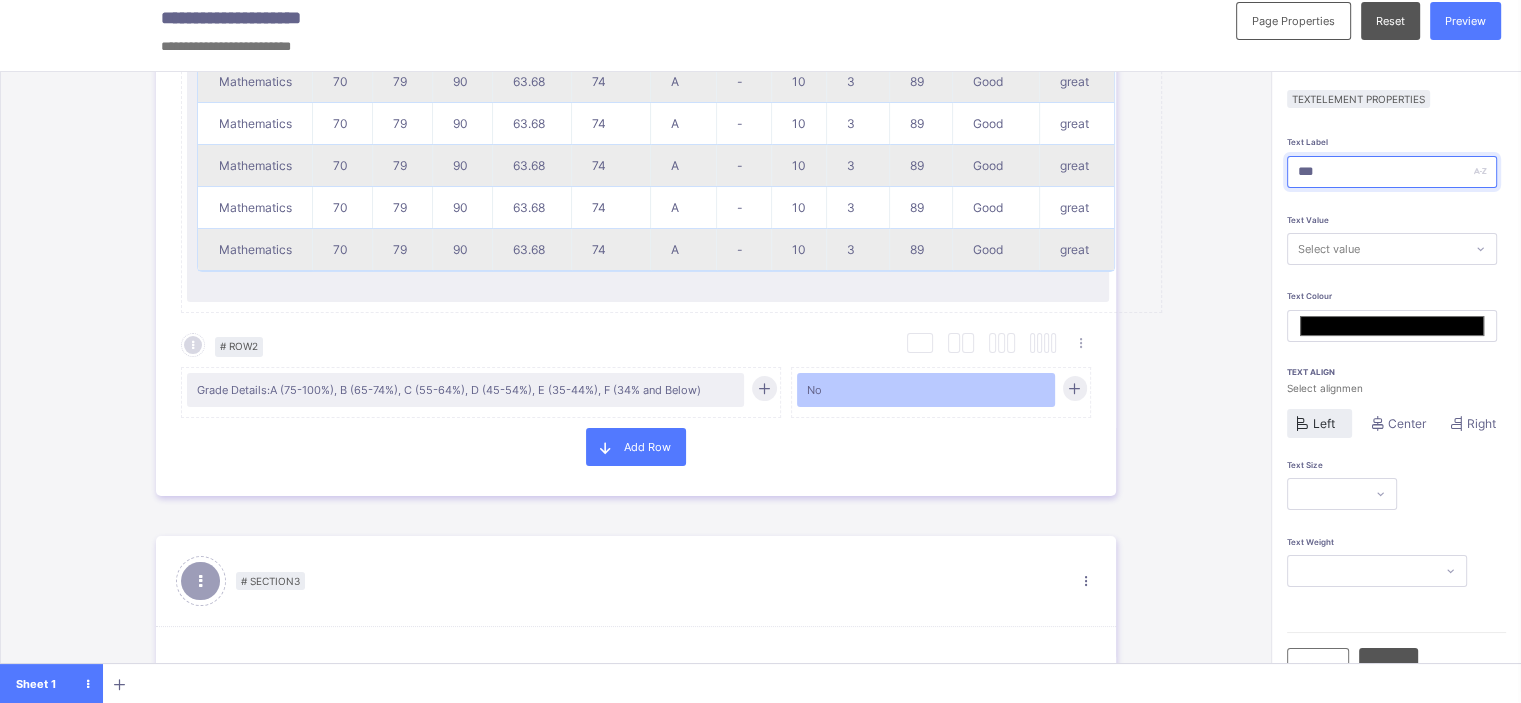 type on "*******" 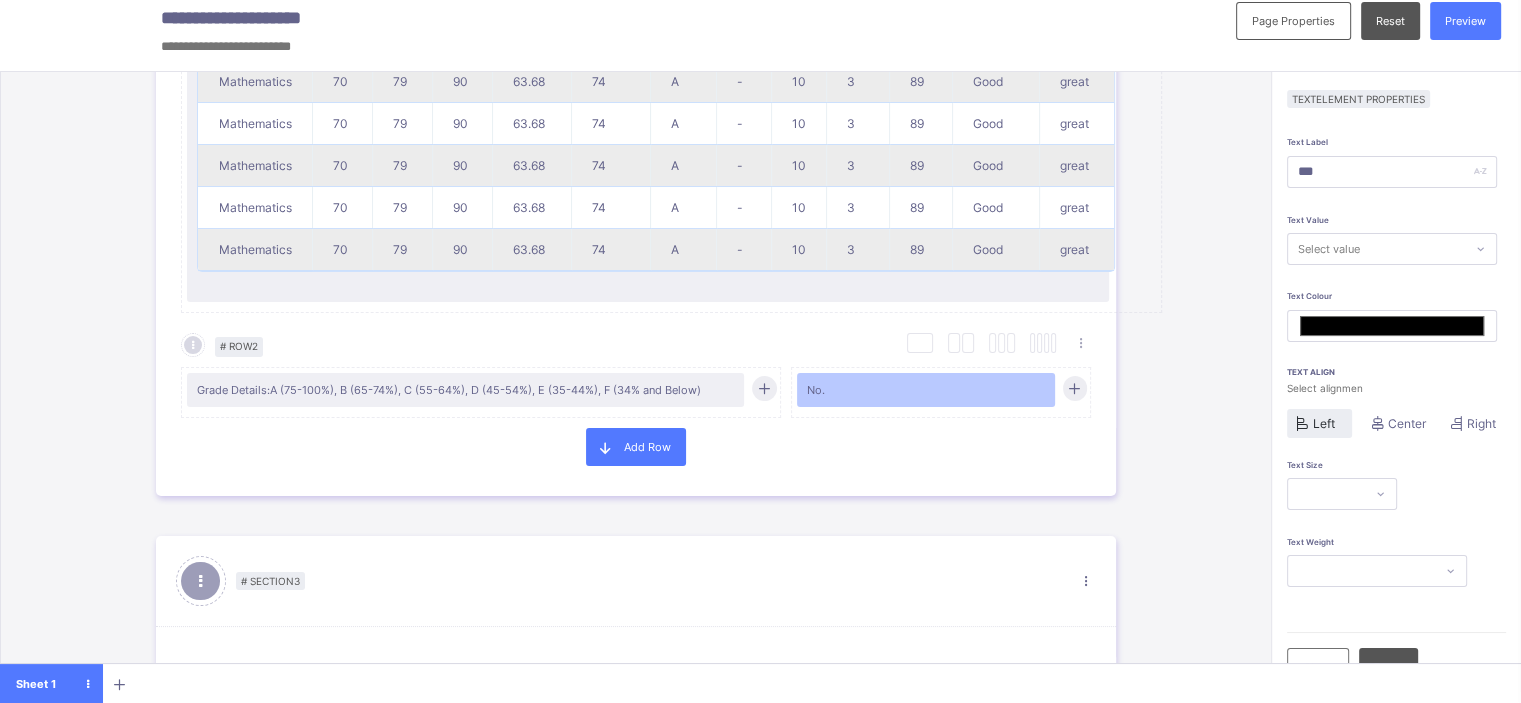 drag, startPoint x: 1374, startPoint y: 166, endPoint x: 1163, endPoint y: 275, distance: 237.49106 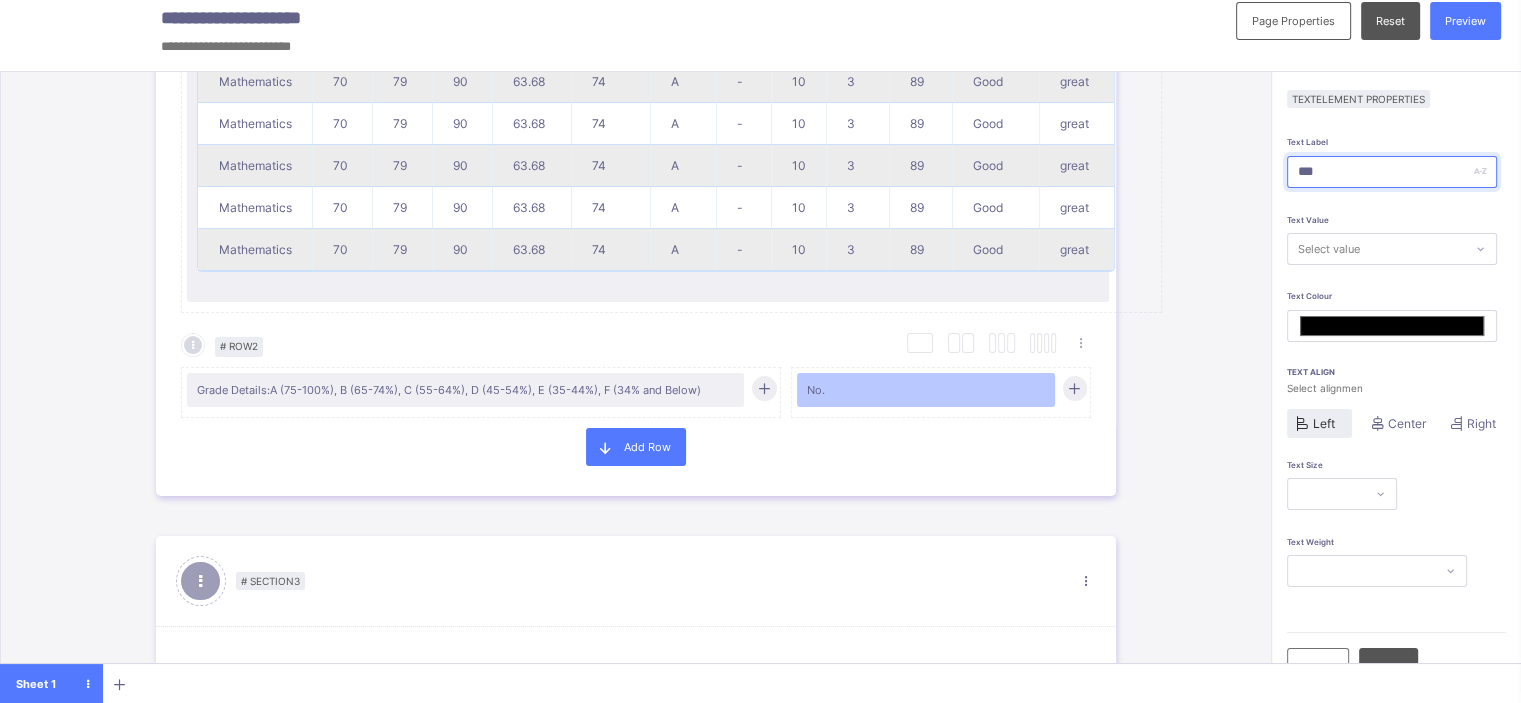 click on "***" at bounding box center [1392, 172] 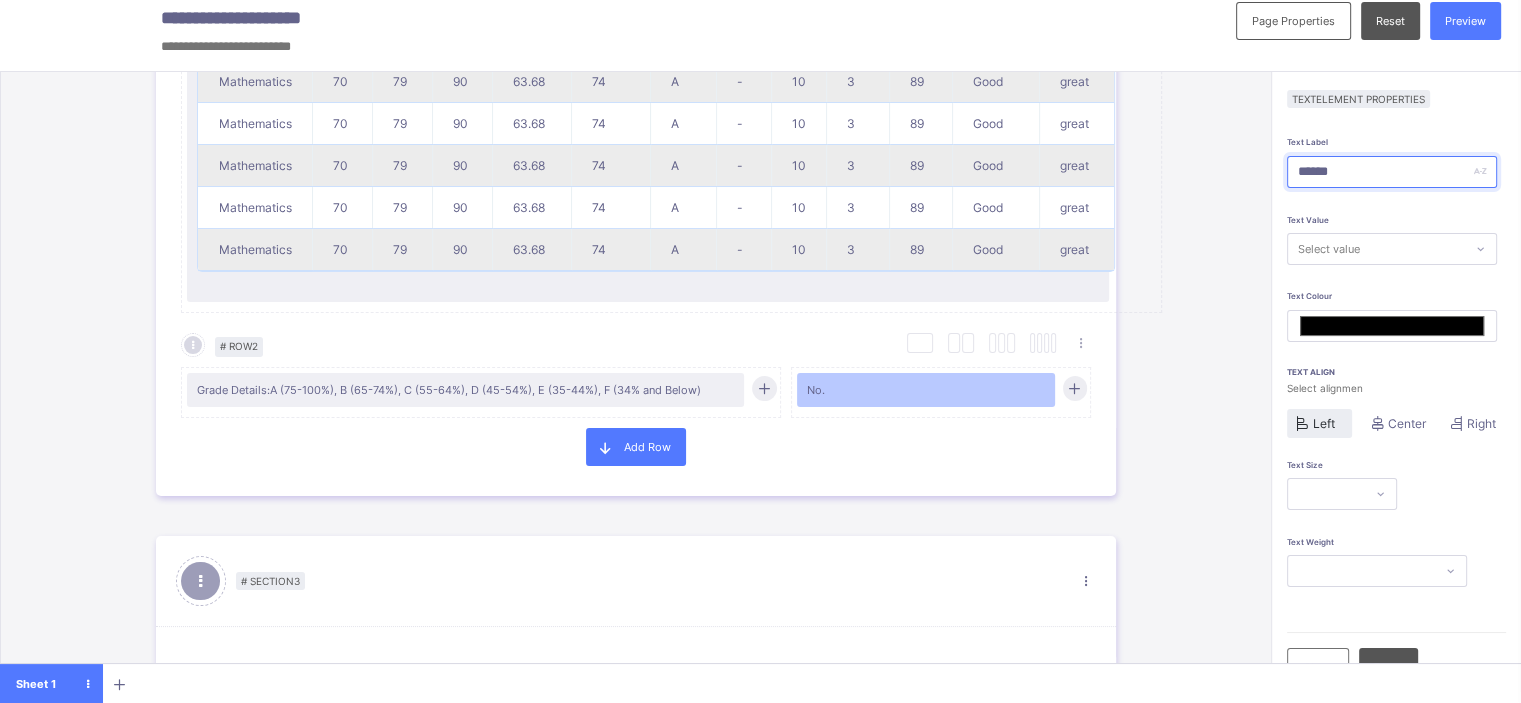type on "******" 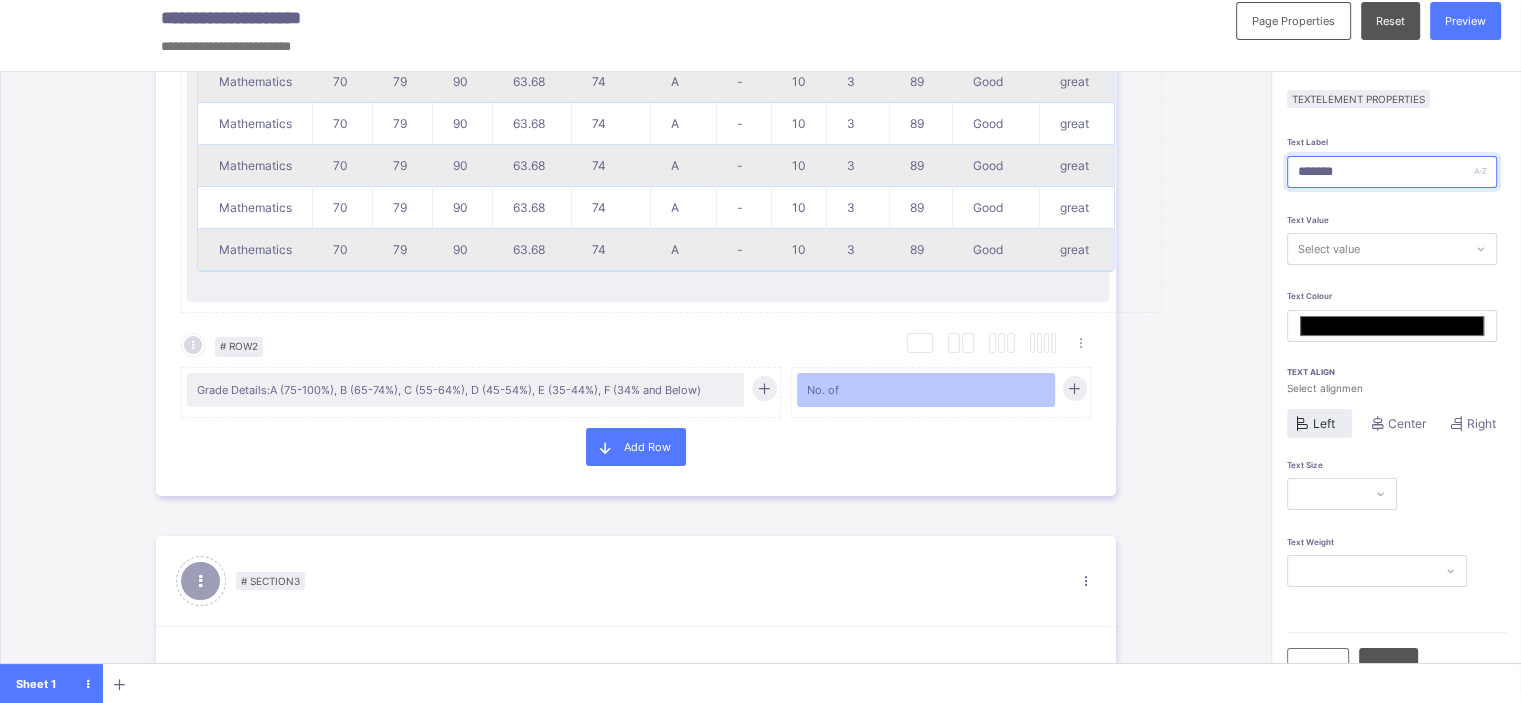 type on "*******" 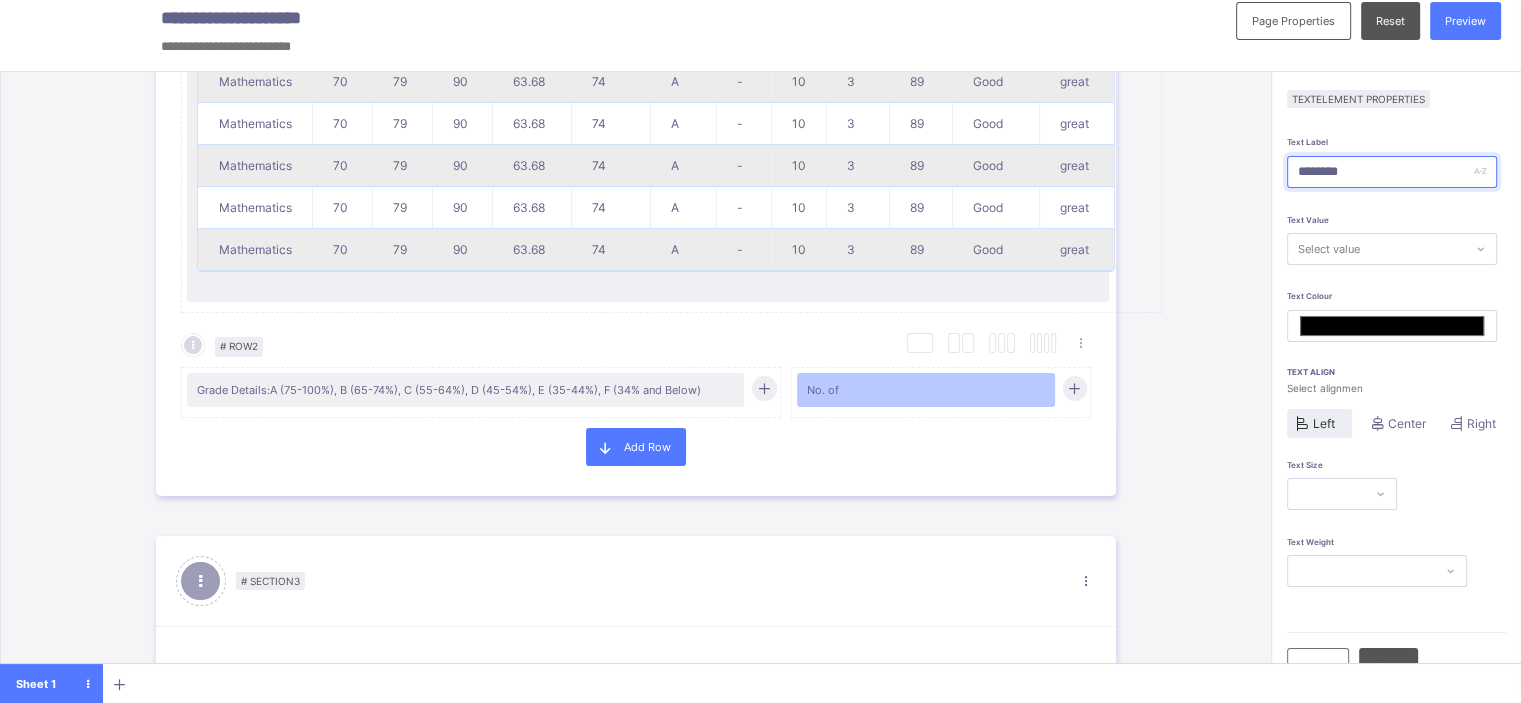 type on "*********" 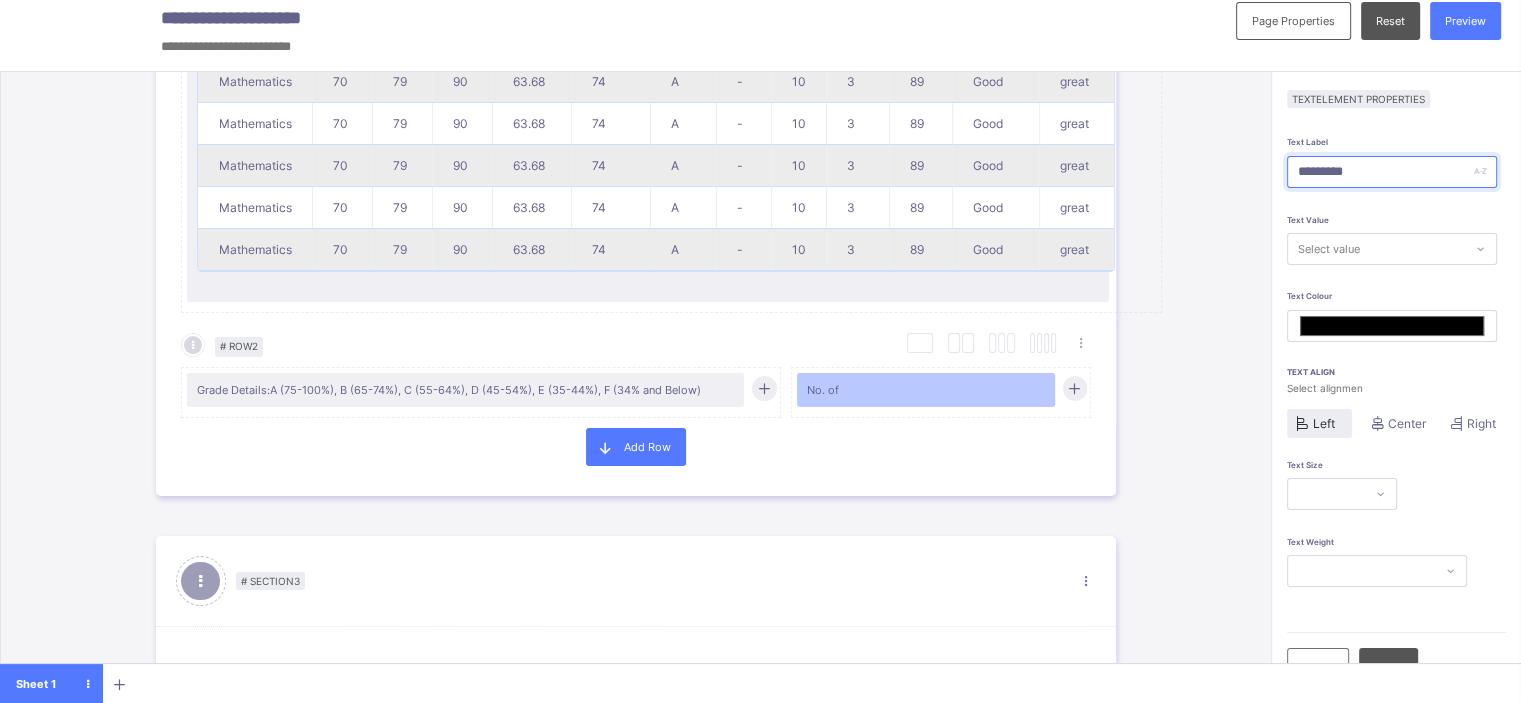 type on "*******" 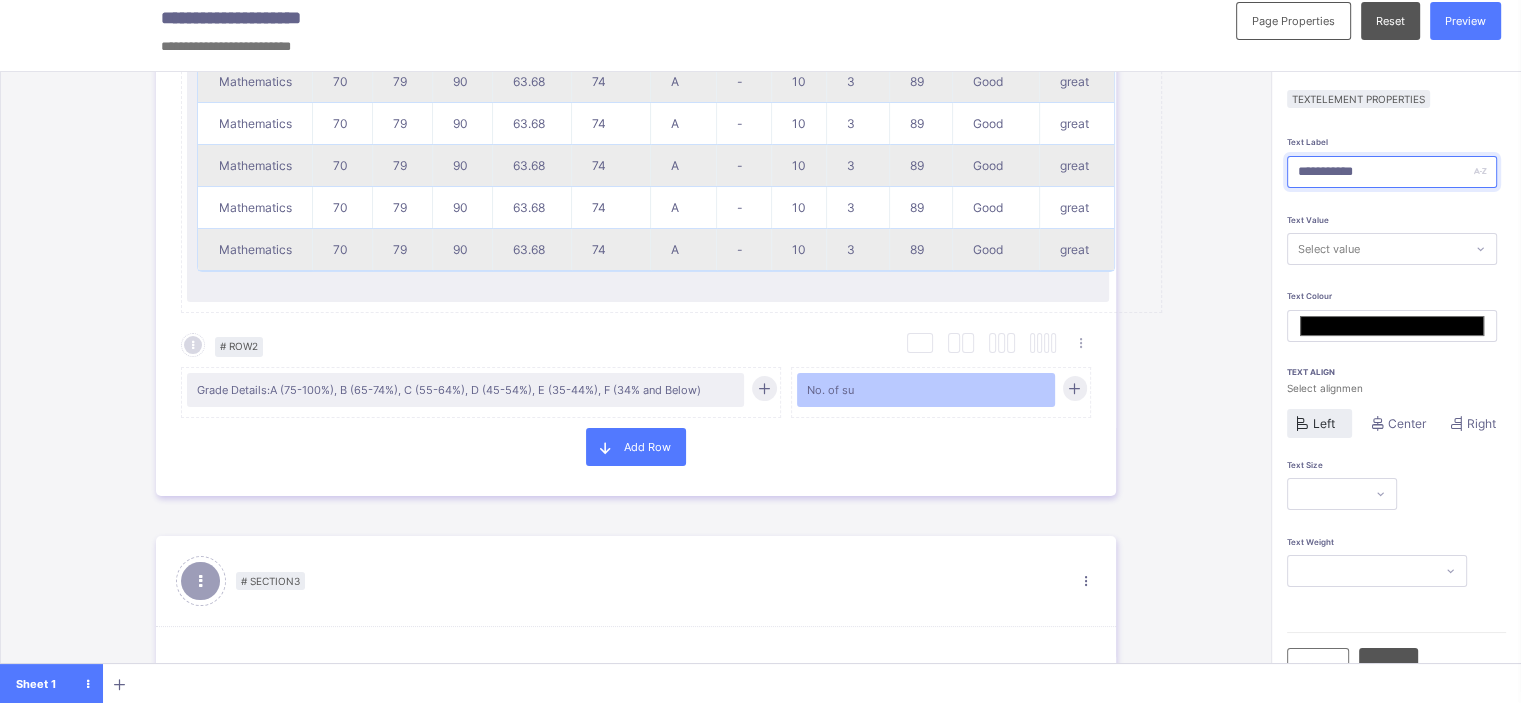 type on "**********" 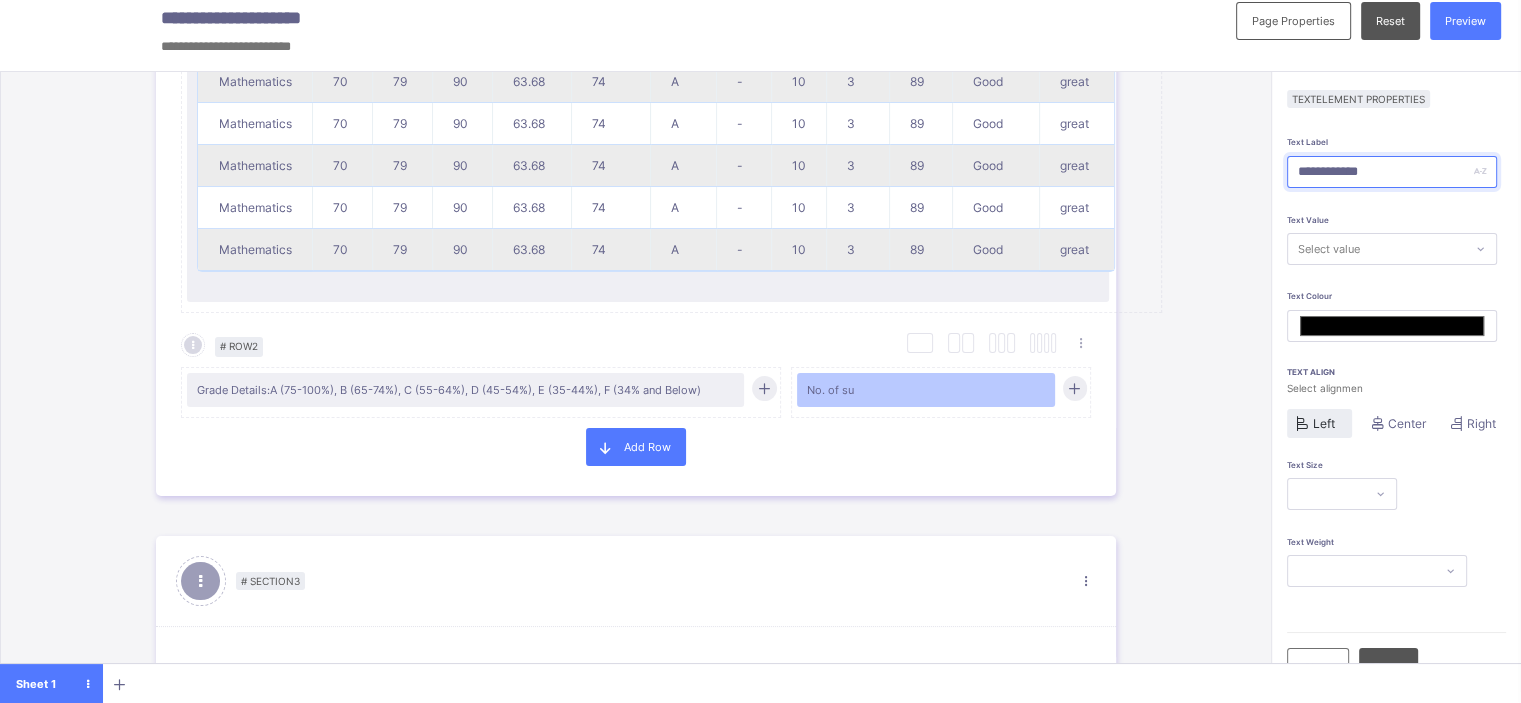 type on "*******" 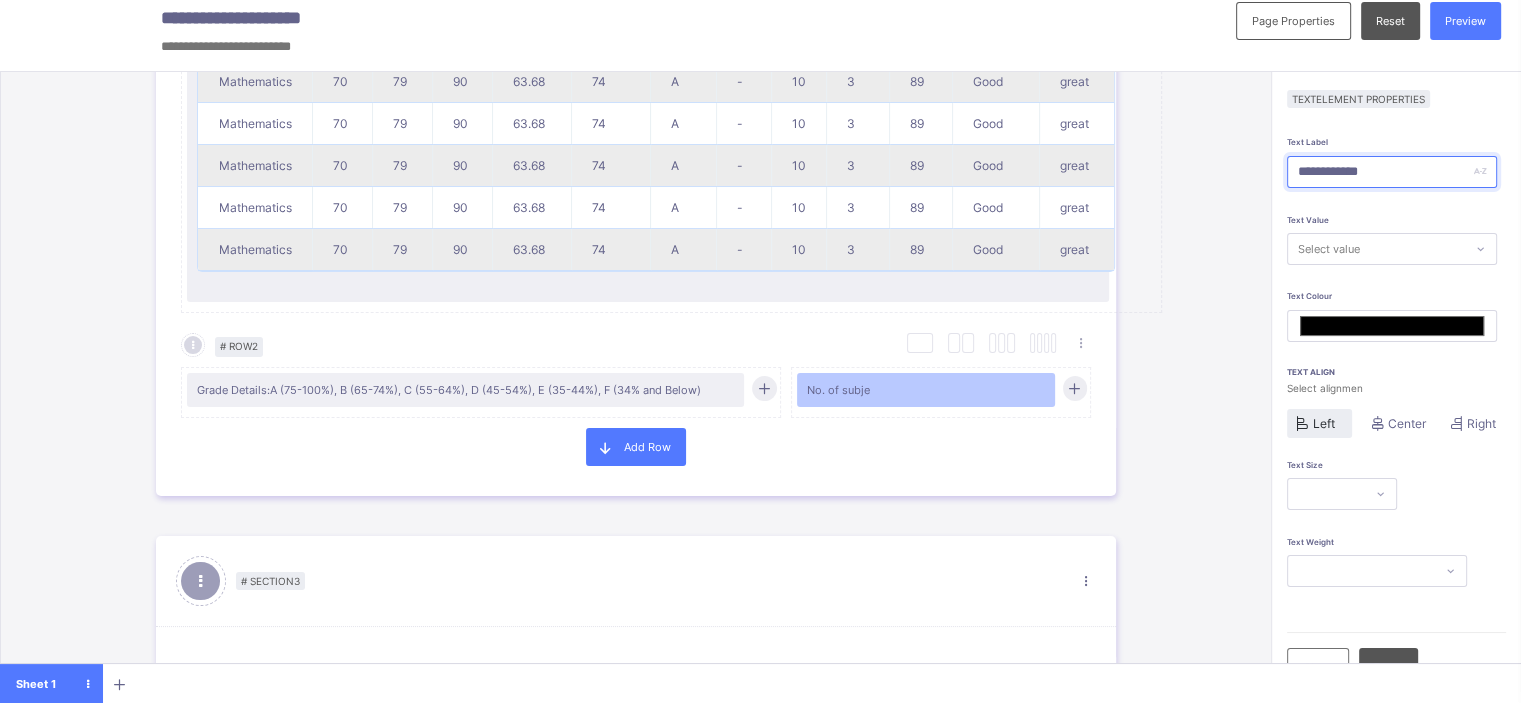 type on "**********" 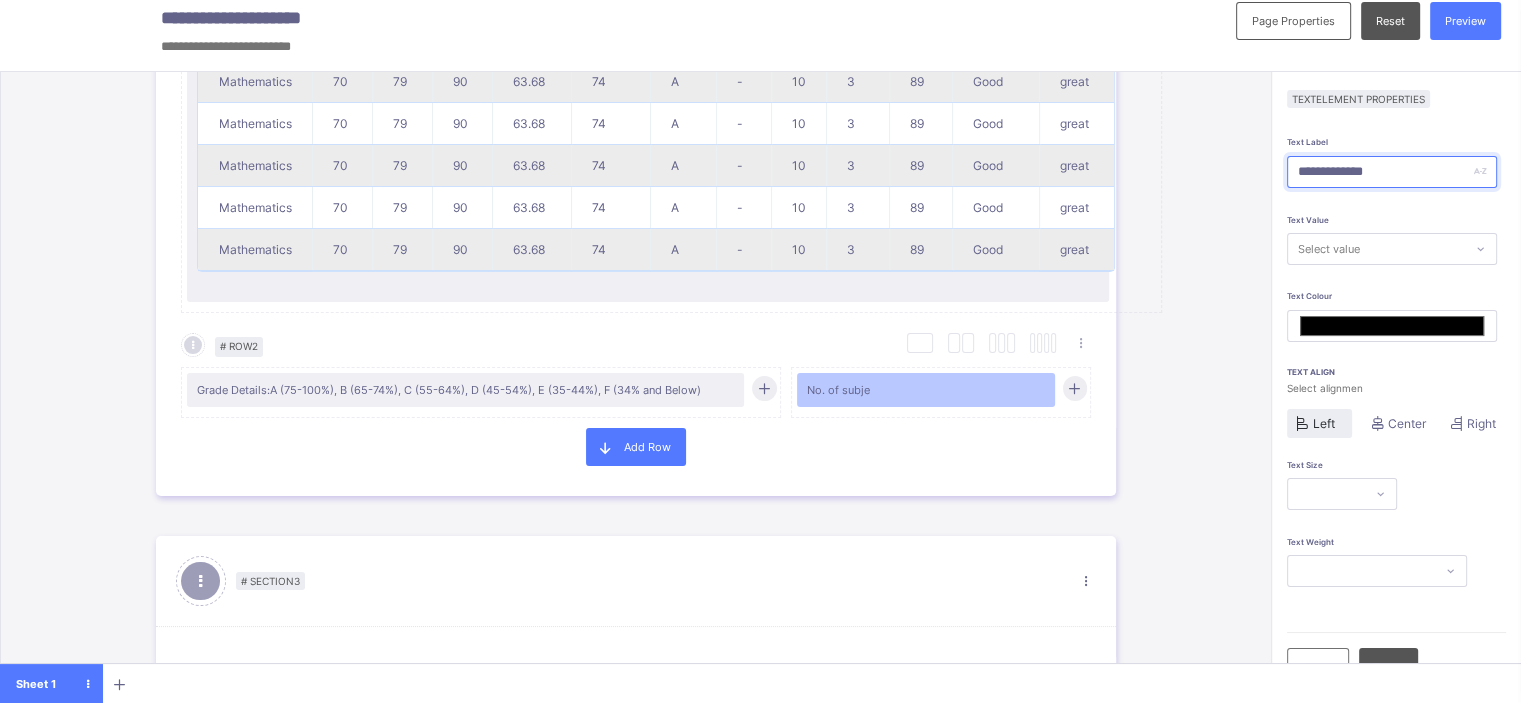 type on "*******" 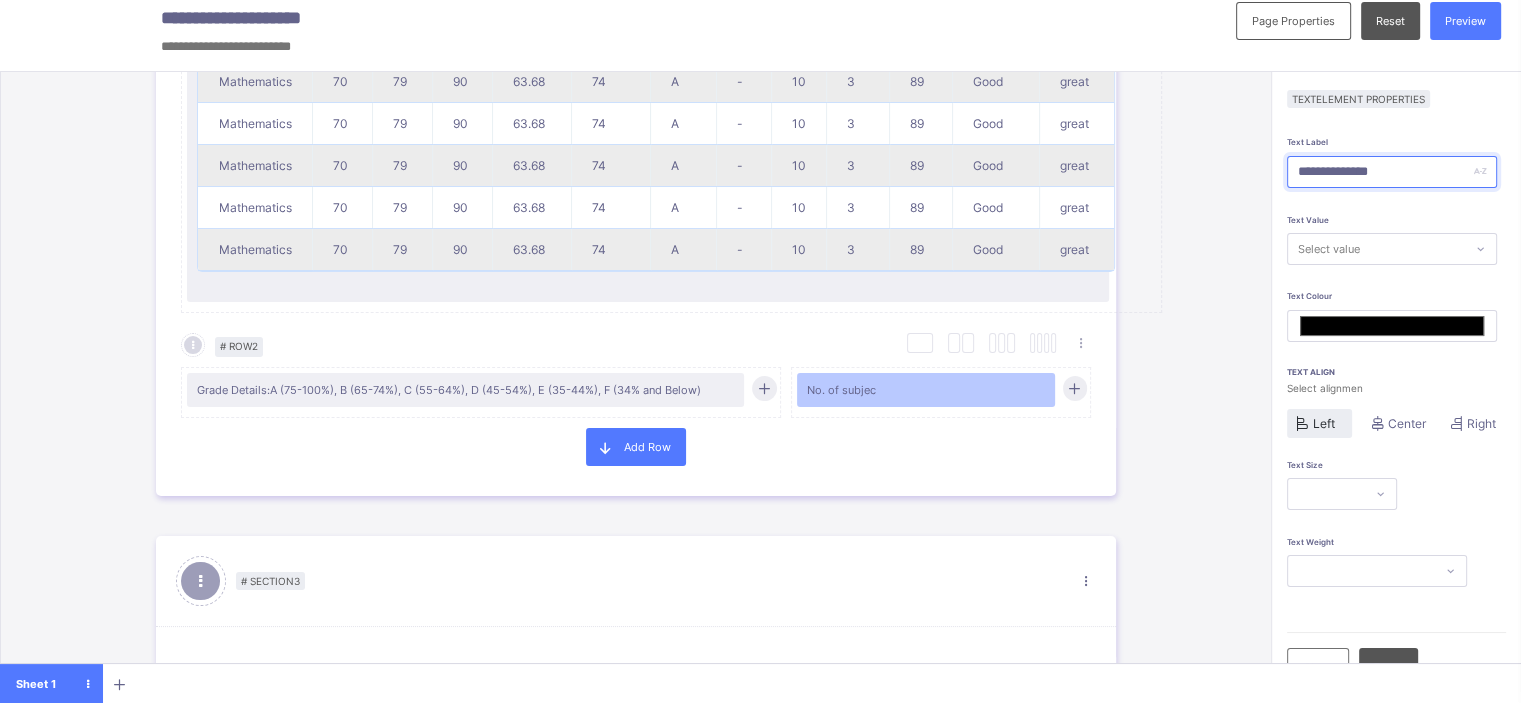 type on "**********" 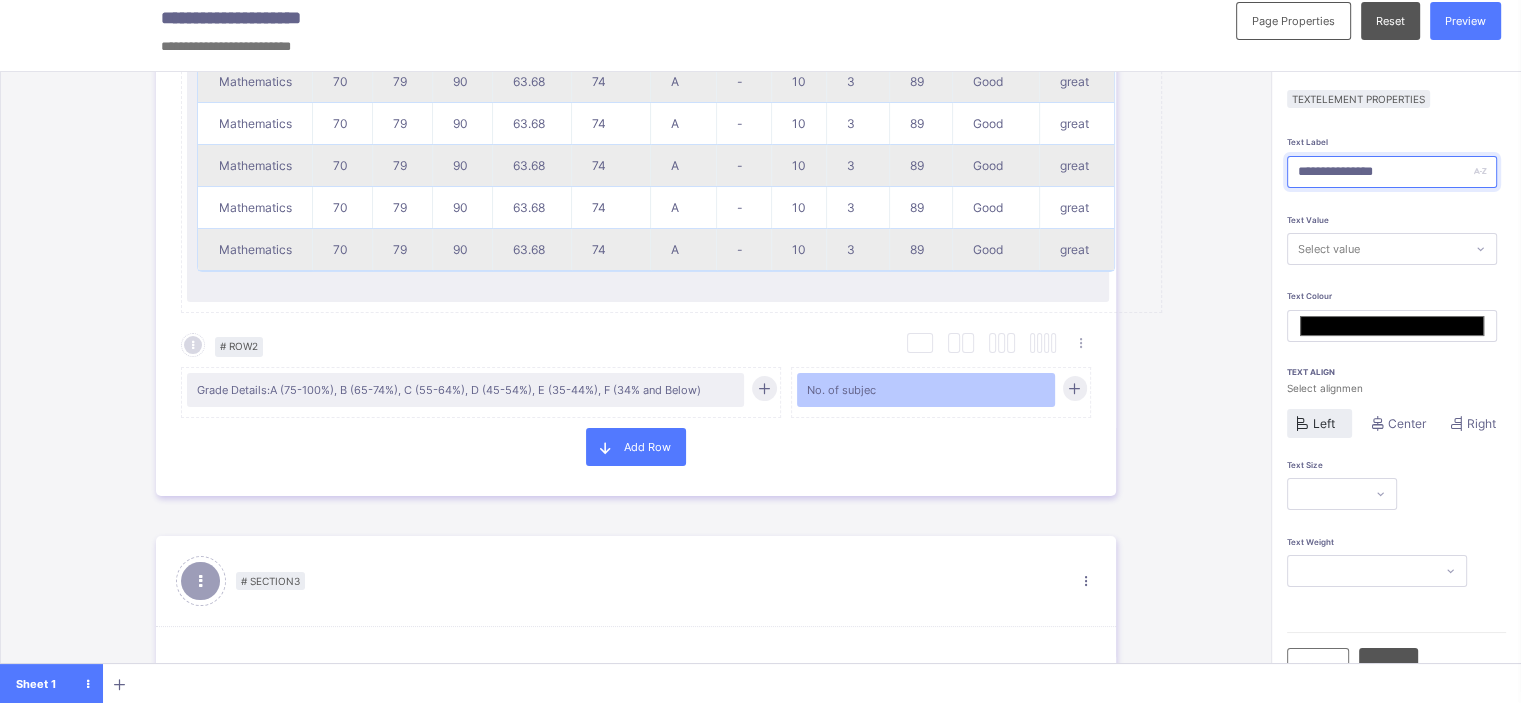 type on "*******" 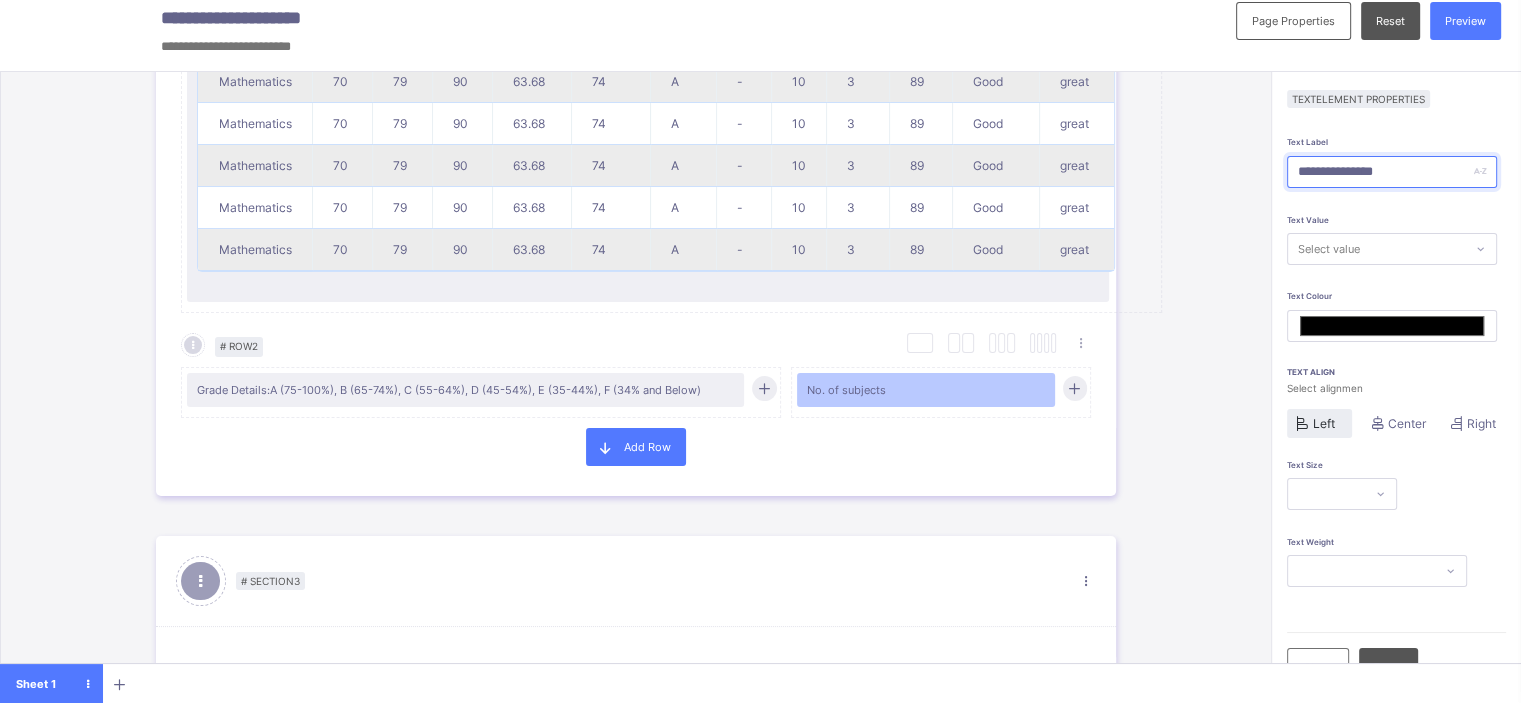 type on "**********" 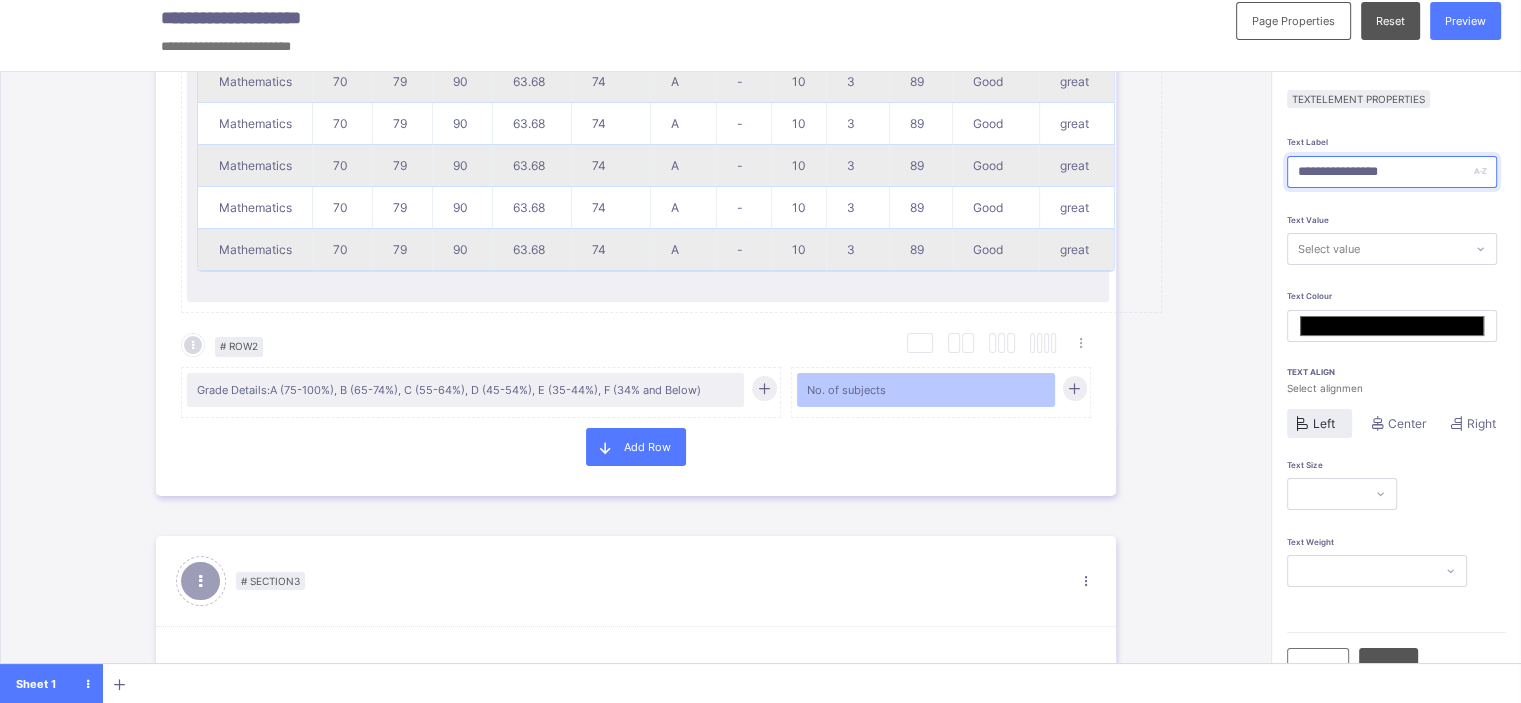 type on "*******" 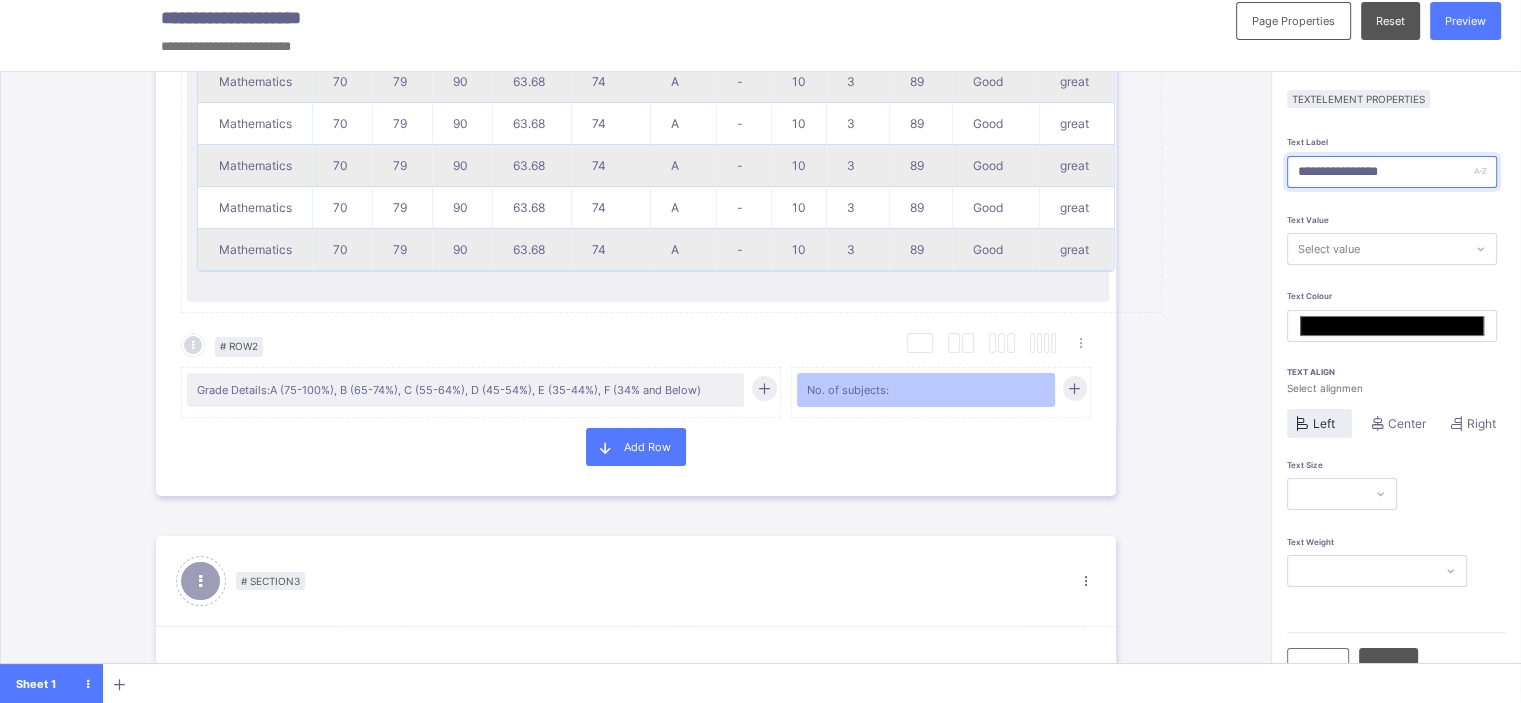 type on "**********" 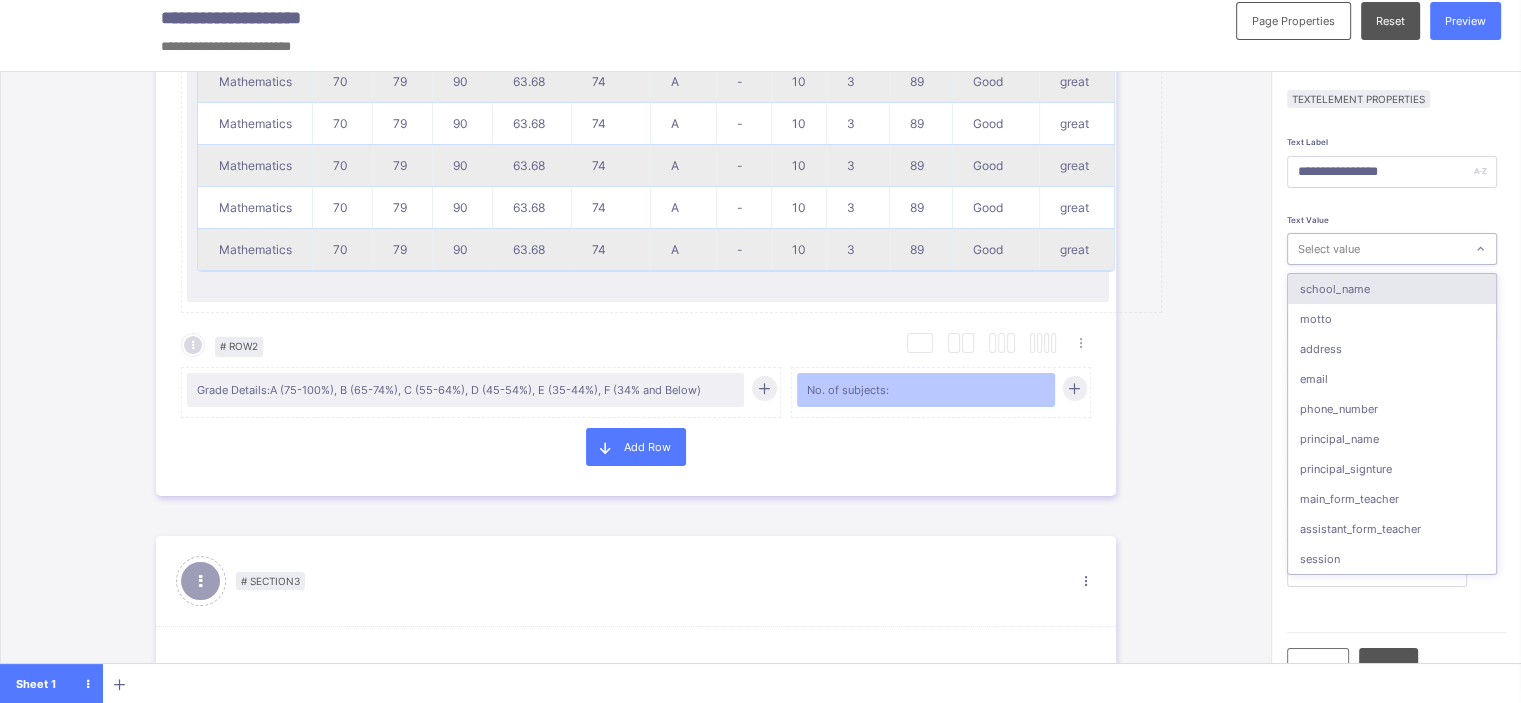 click on "Select value" at bounding box center [1376, 249] 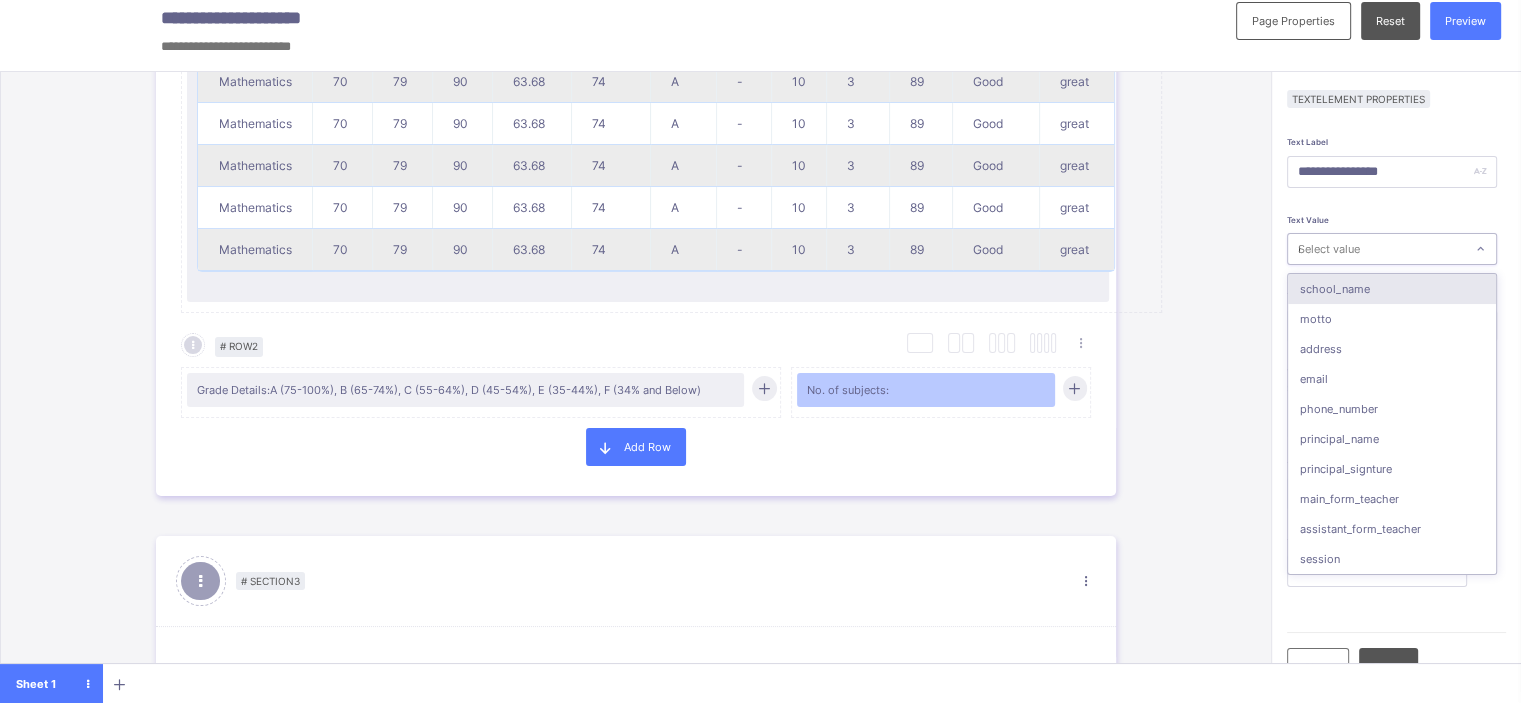 type on "**" 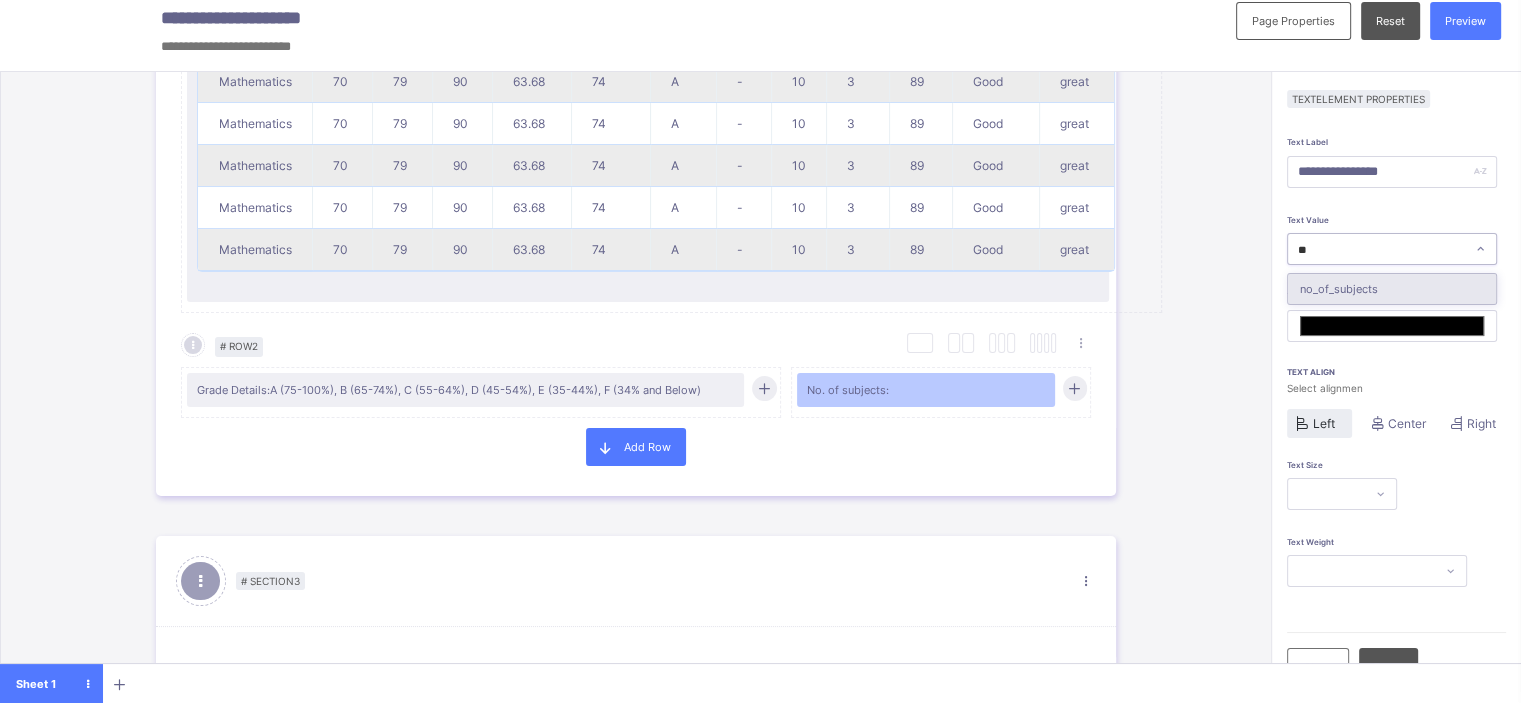 type on "***" 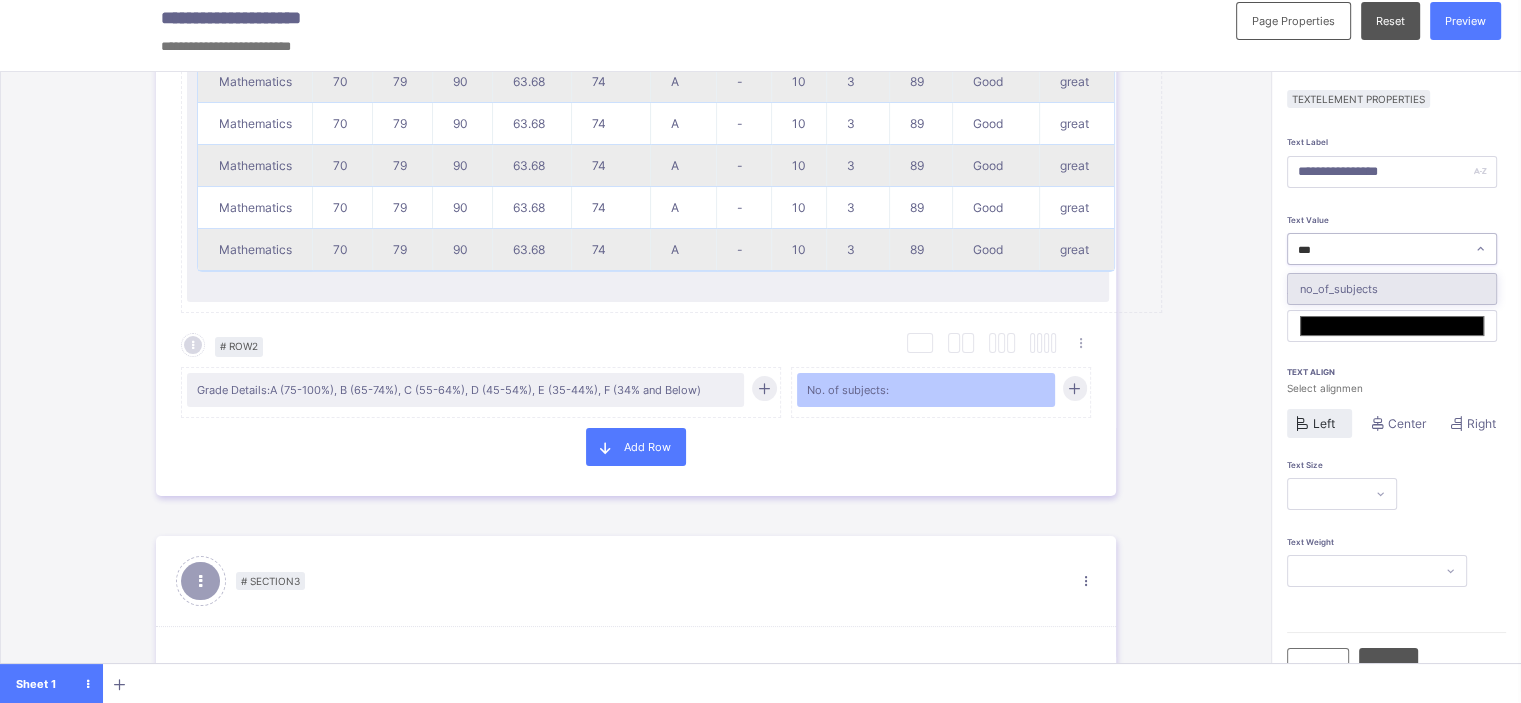 type on "*******" 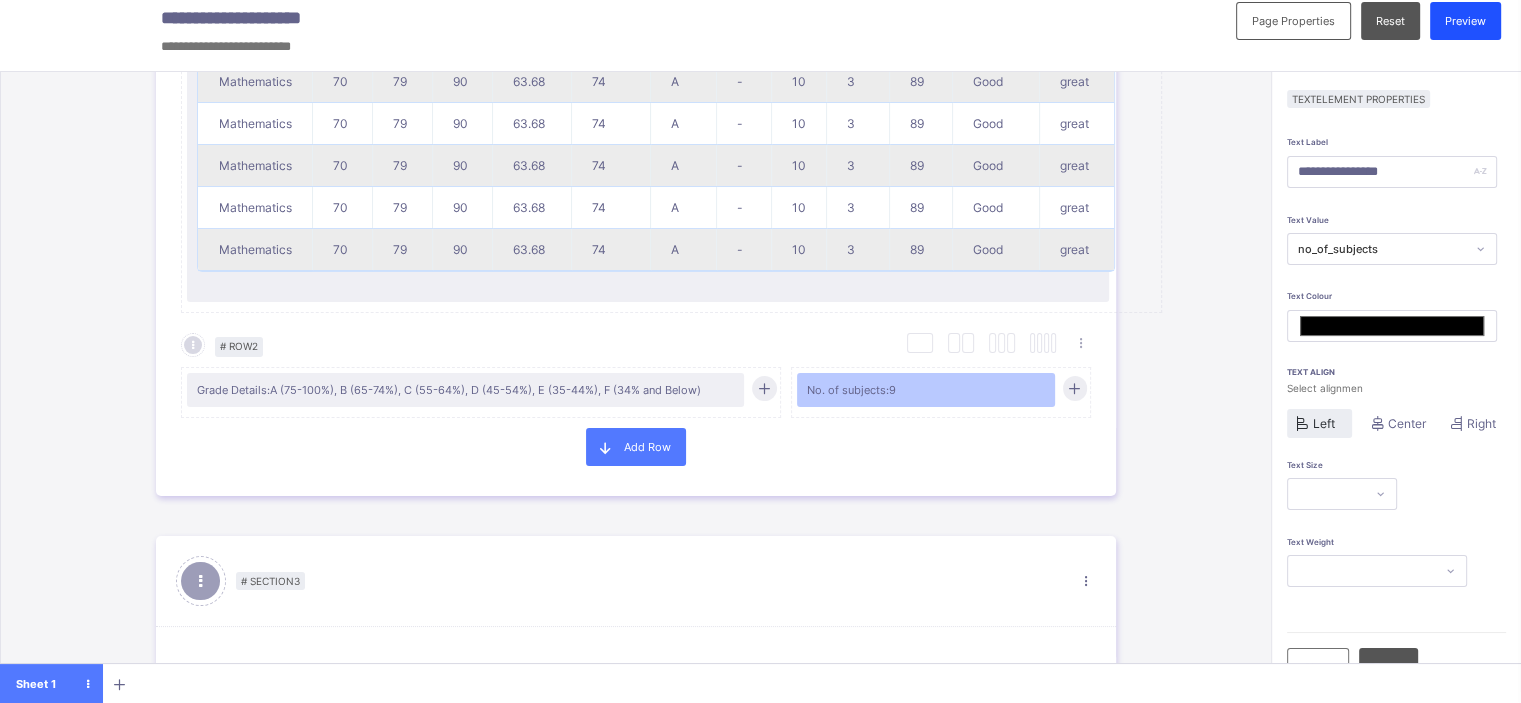 click on "Preview" at bounding box center (1465, 21) 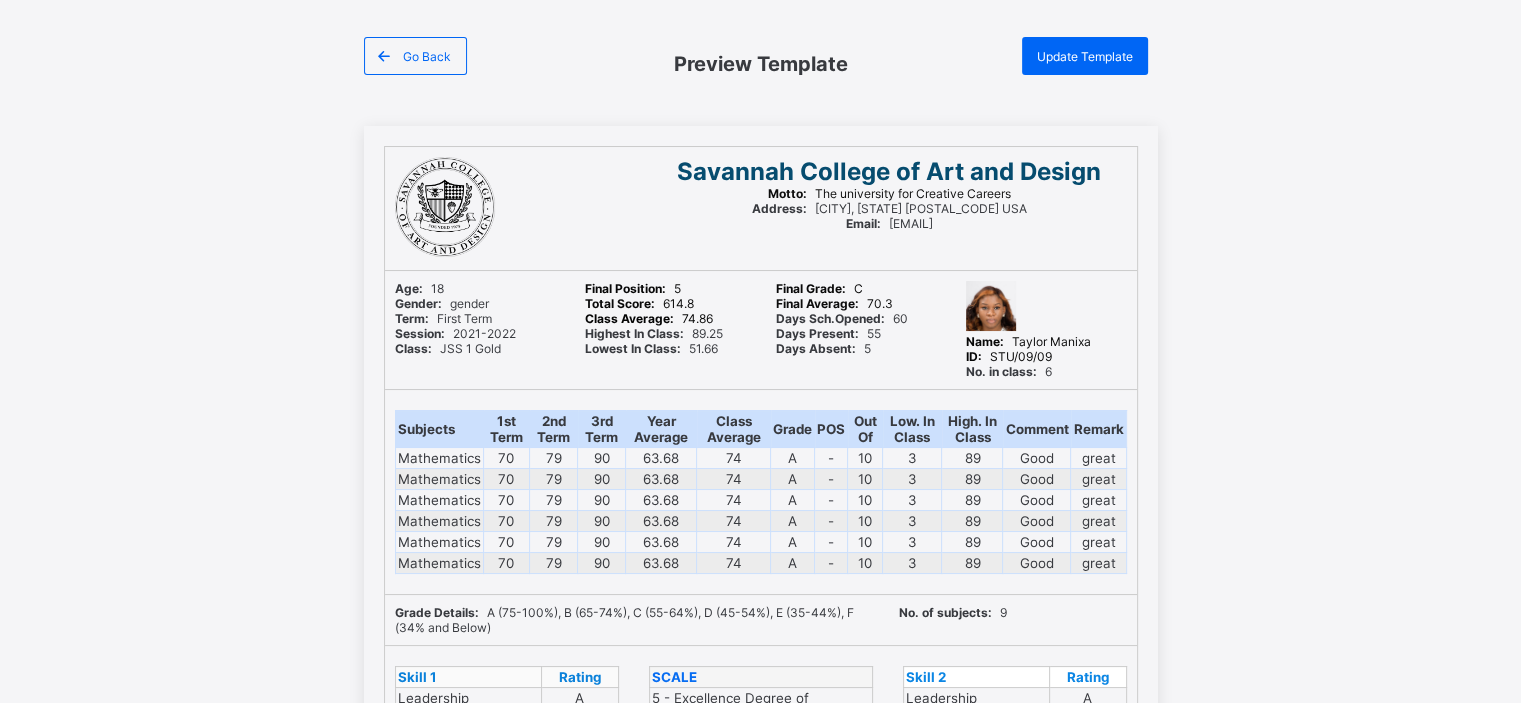 scroll, scrollTop: 64, scrollLeft: 1, axis: both 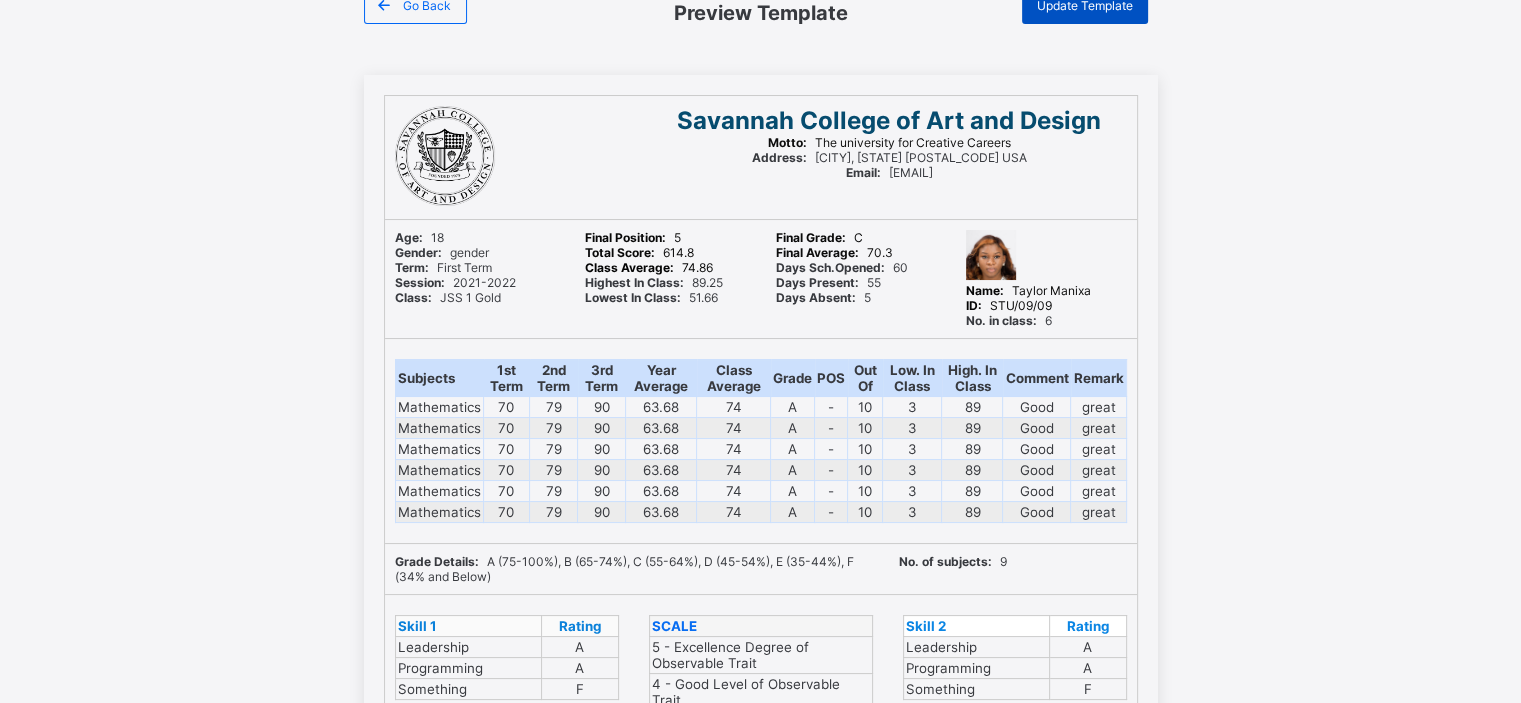 click on "Update Template" at bounding box center [1085, 5] 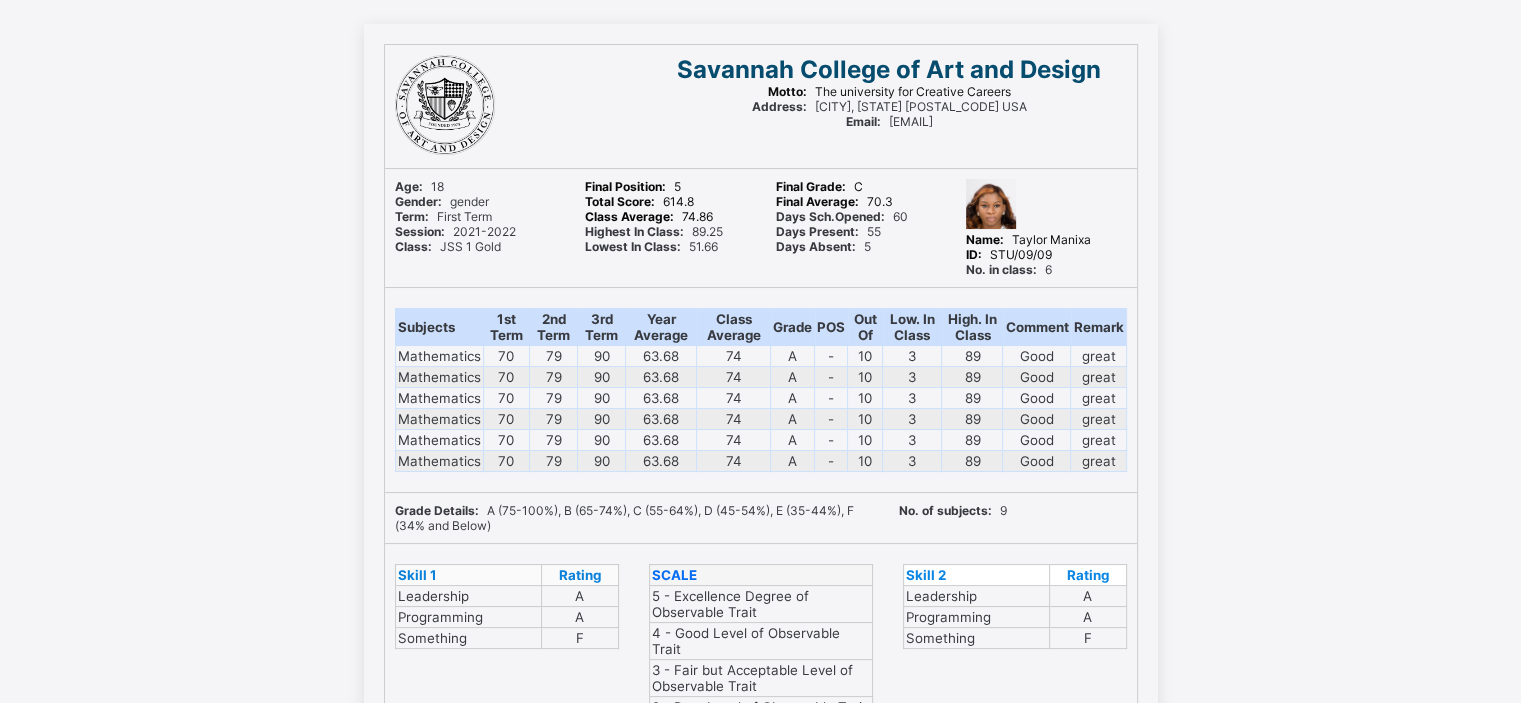 scroll, scrollTop: 0, scrollLeft: 1, axis: horizontal 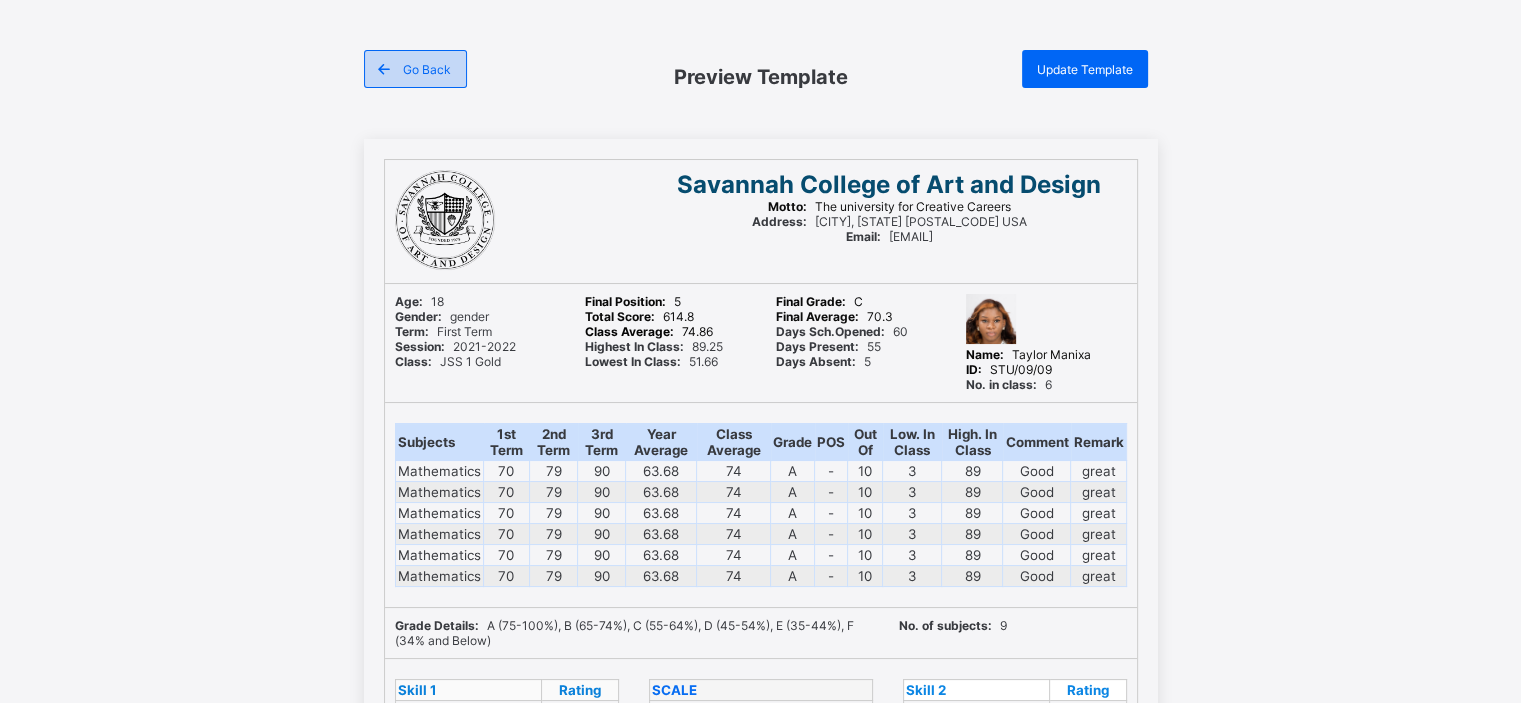 click on "Go Back" at bounding box center (415, 69) 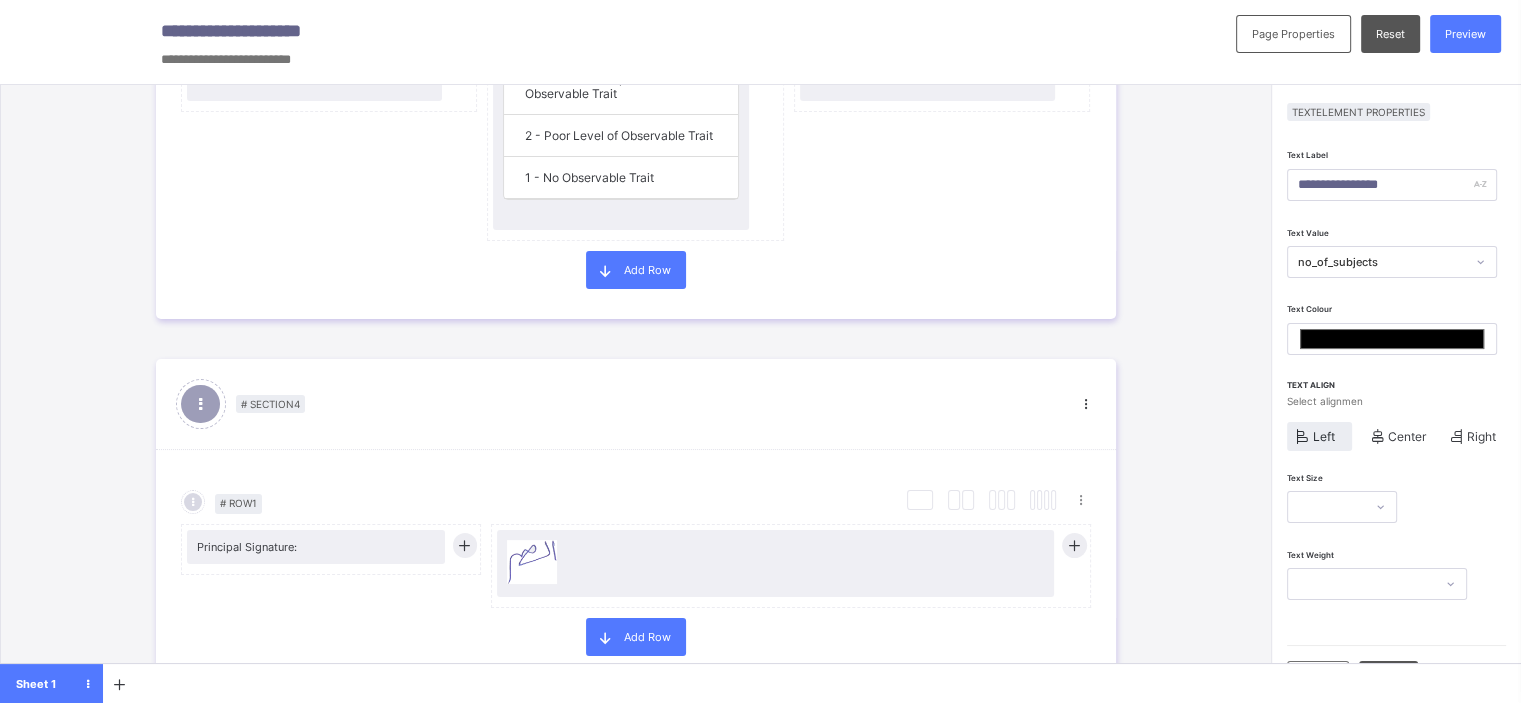 scroll, scrollTop: 2096, scrollLeft: 0, axis: vertical 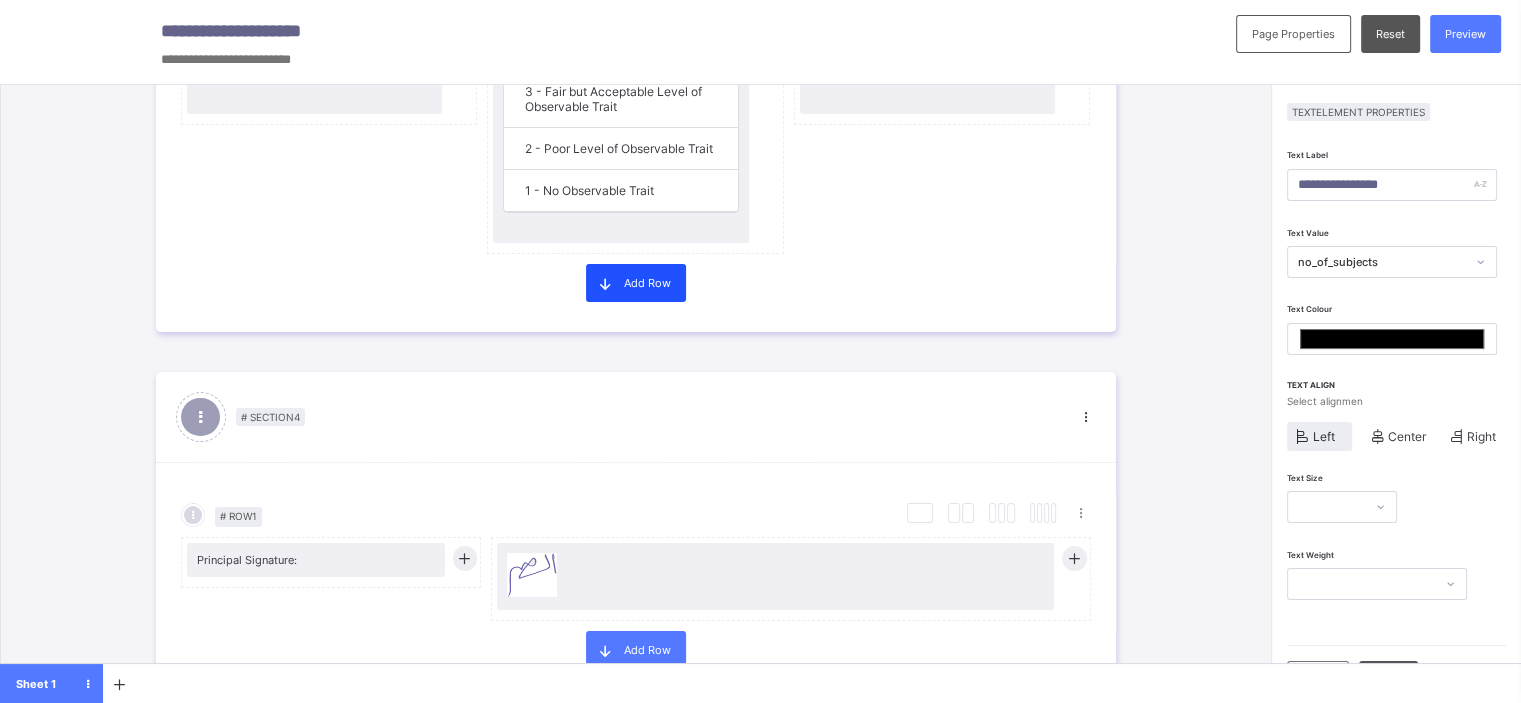 click on "Add Row" at bounding box center [647, 283] 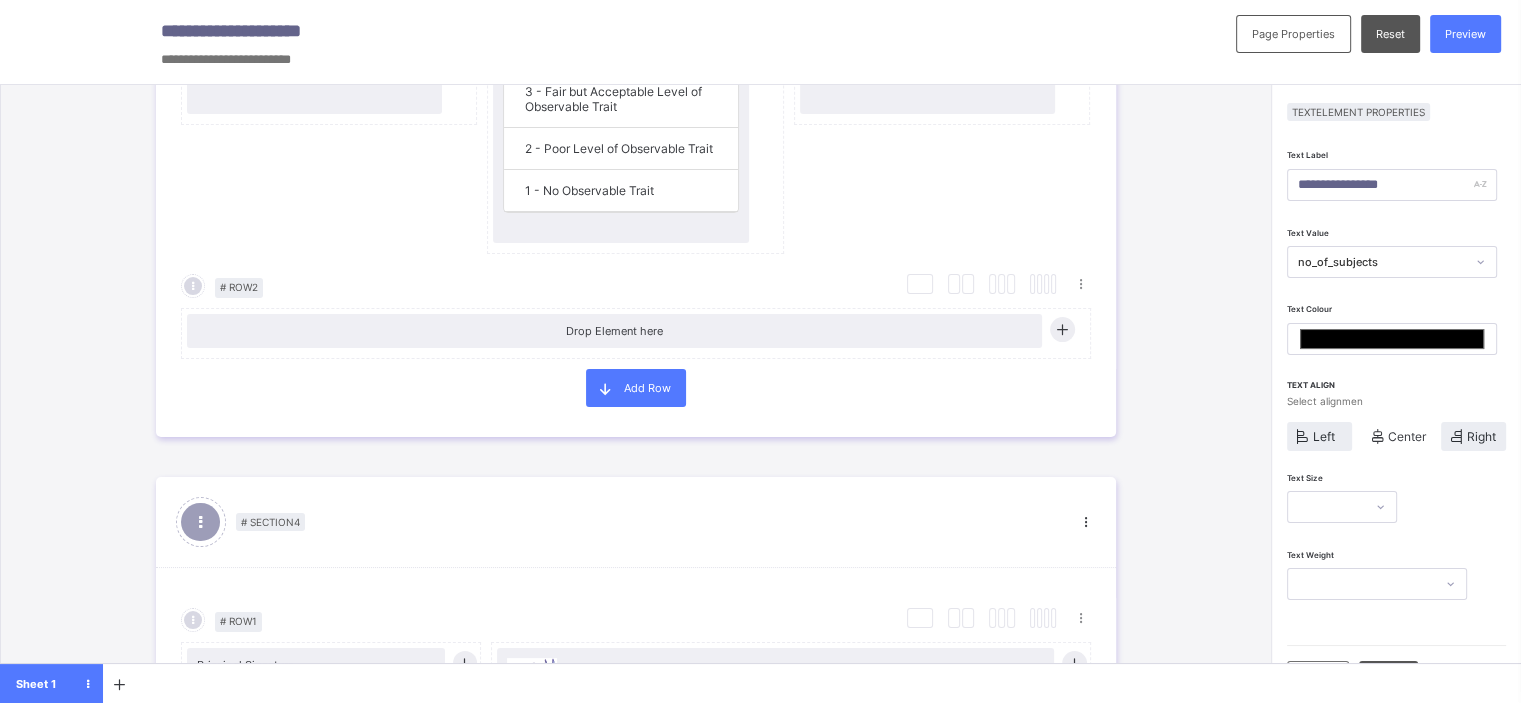 scroll, scrollTop: 157, scrollLeft: 1, axis: both 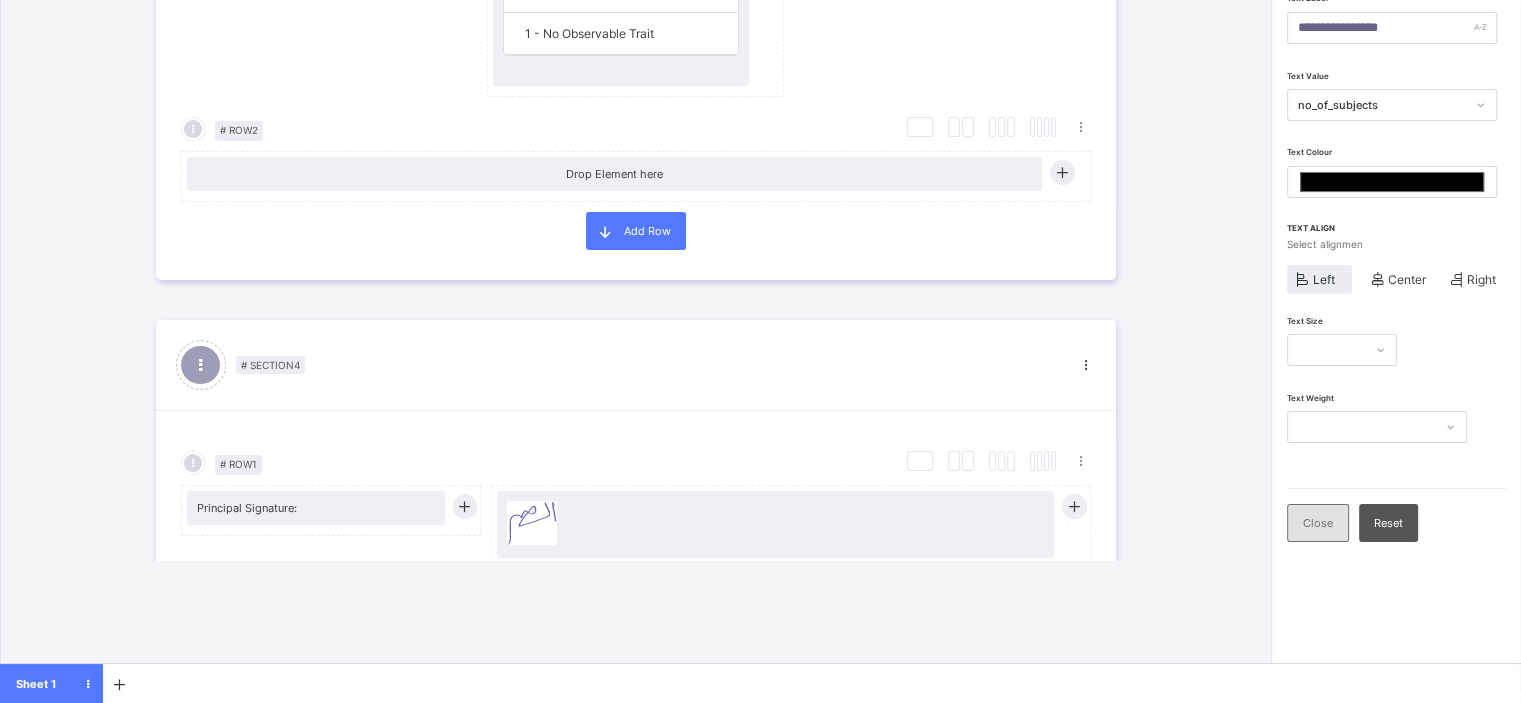 click on "Close" at bounding box center (1318, 523) 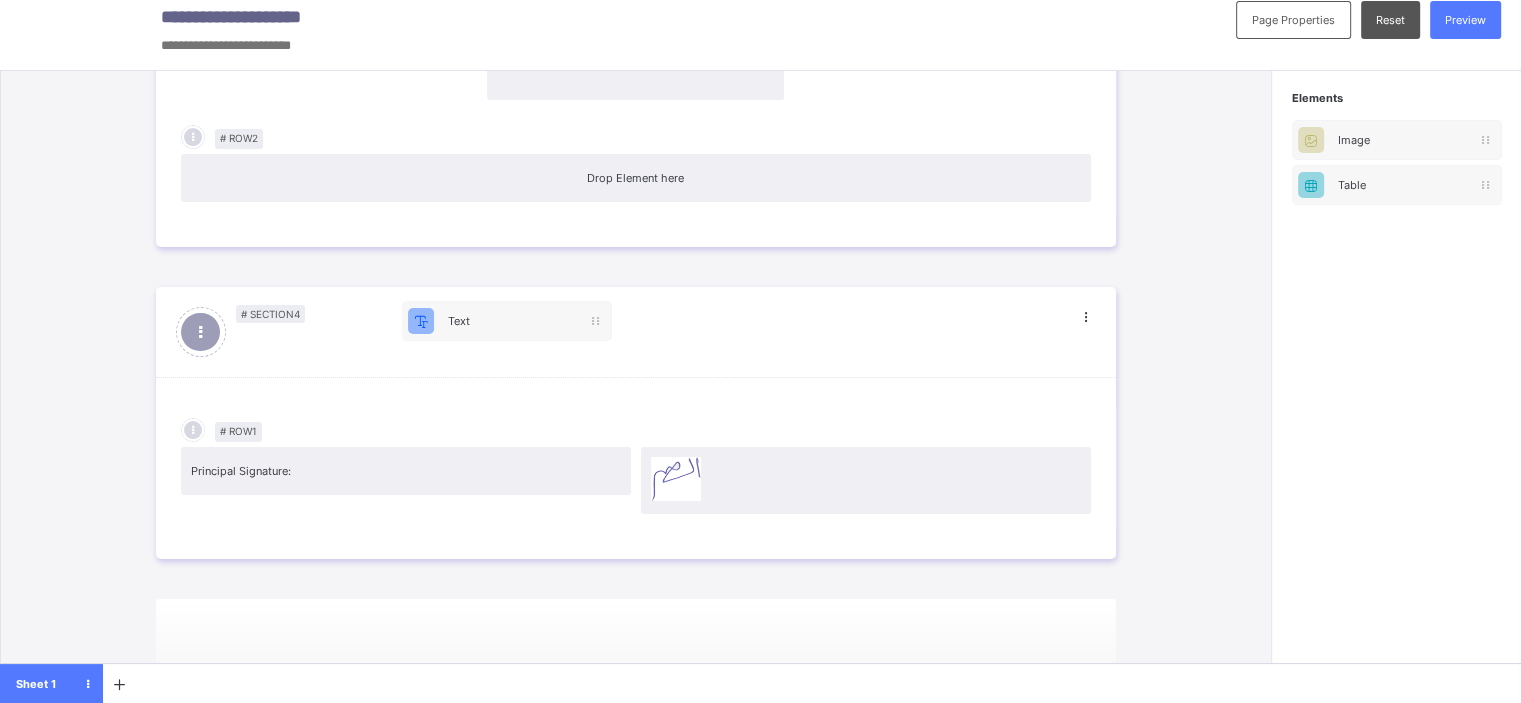 scroll, scrollTop: 13, scrollLeft: 2, axis: both 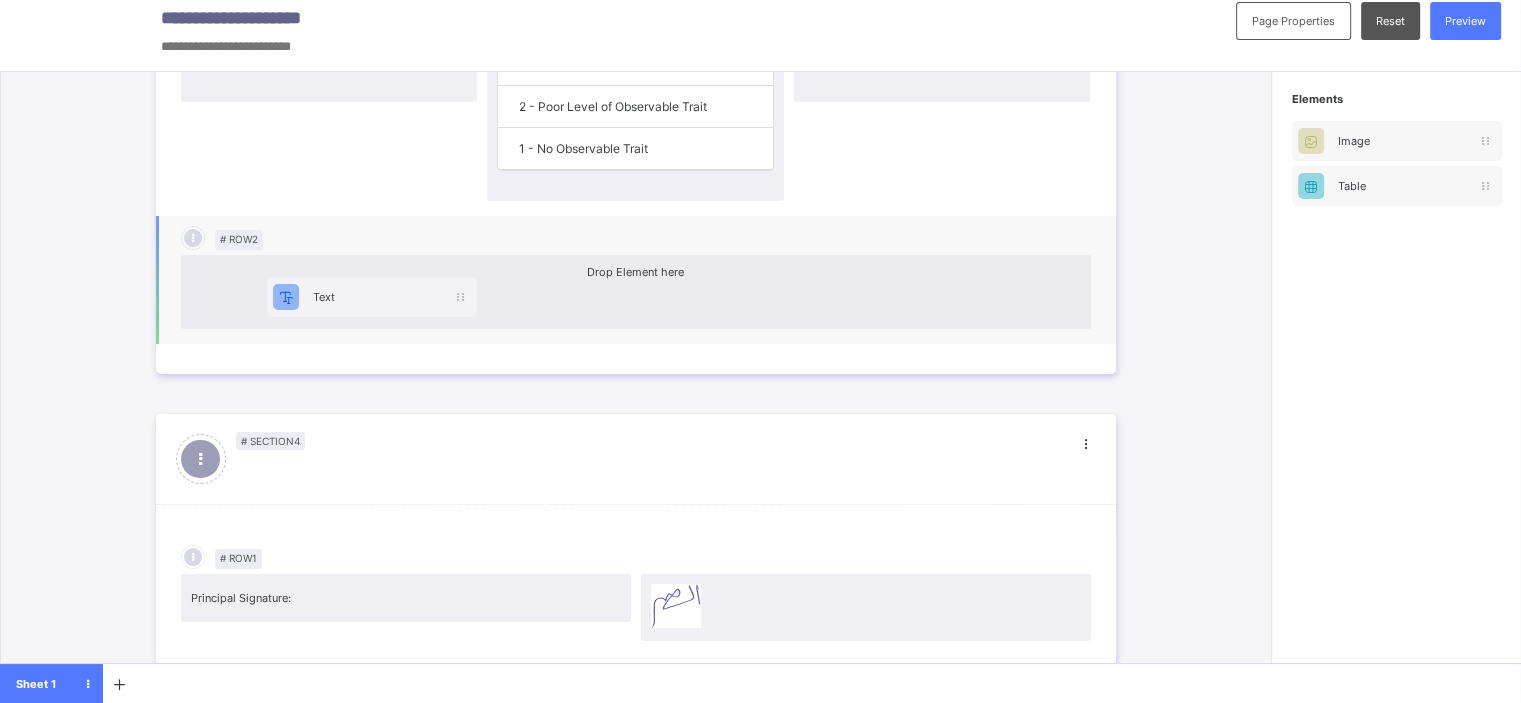 drag, startPoint x: 1396, startPoint y: 131, endPoint x: 344, endPoint y: 291, distance: 1064.0978 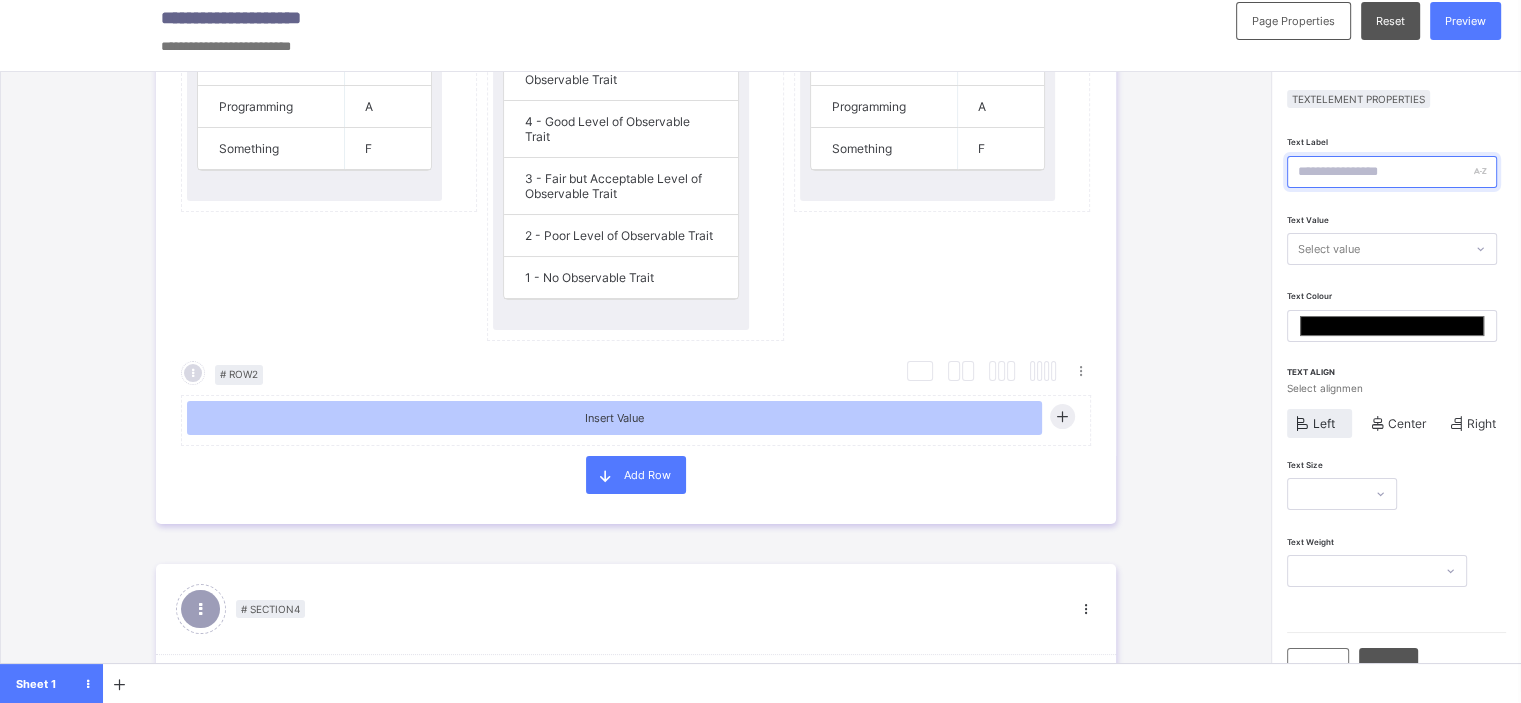 click at bounding box center [1392, 172] 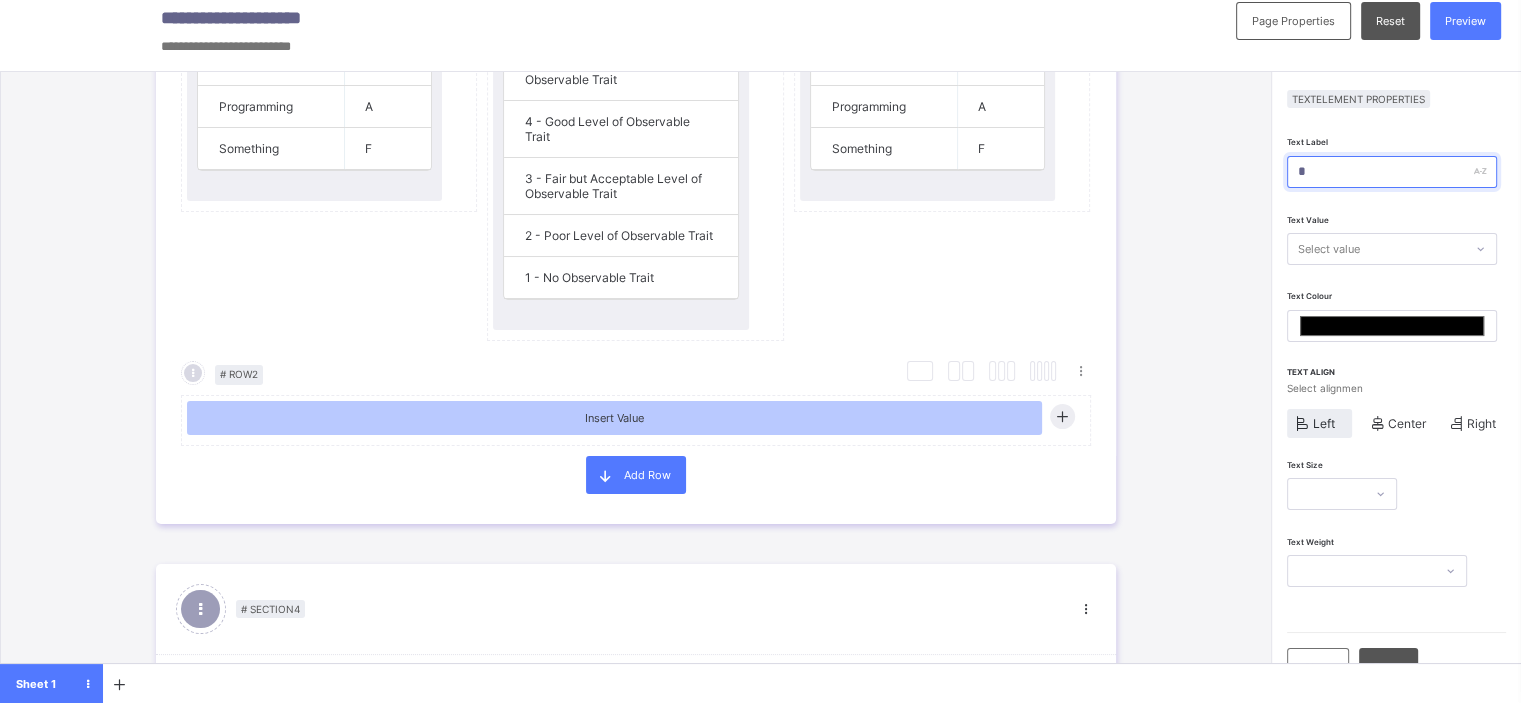 type on "*******" 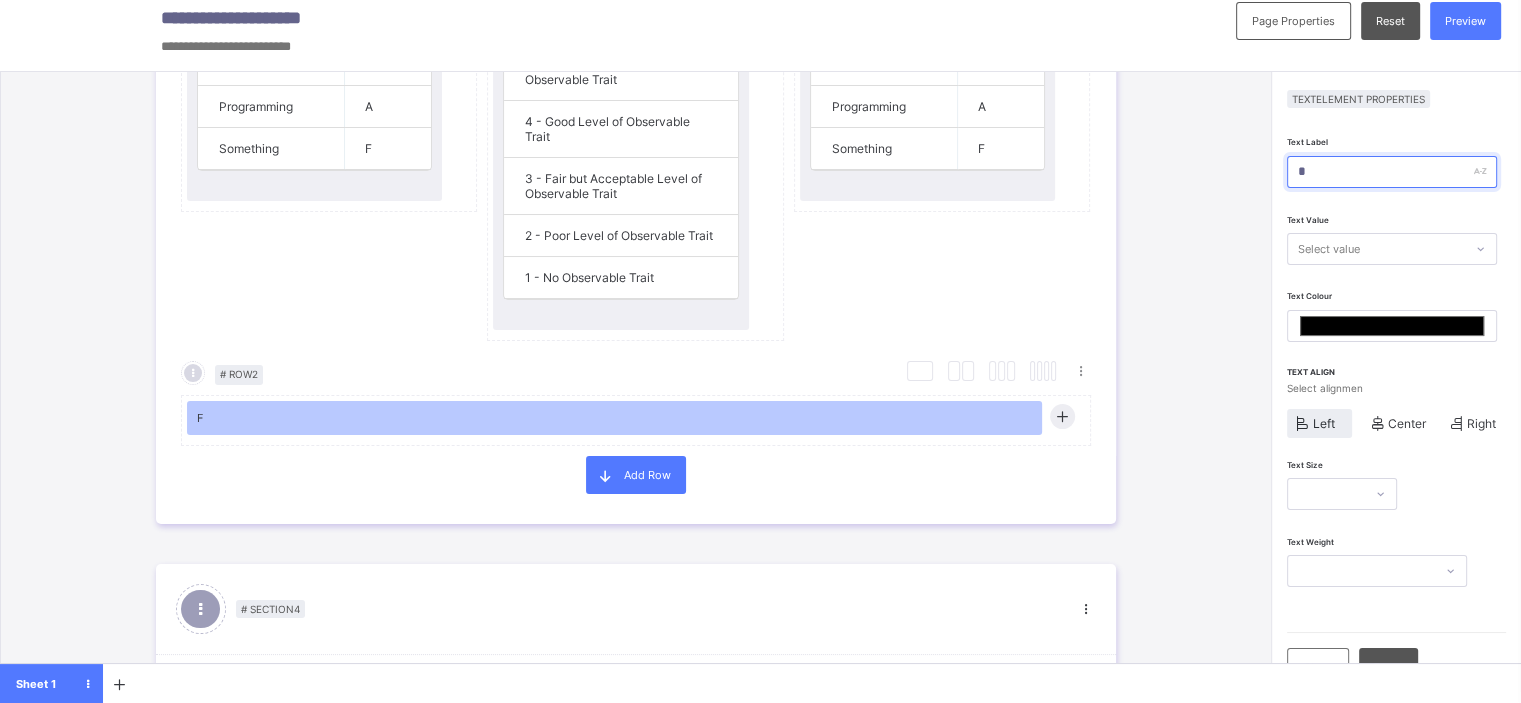 type on "**" 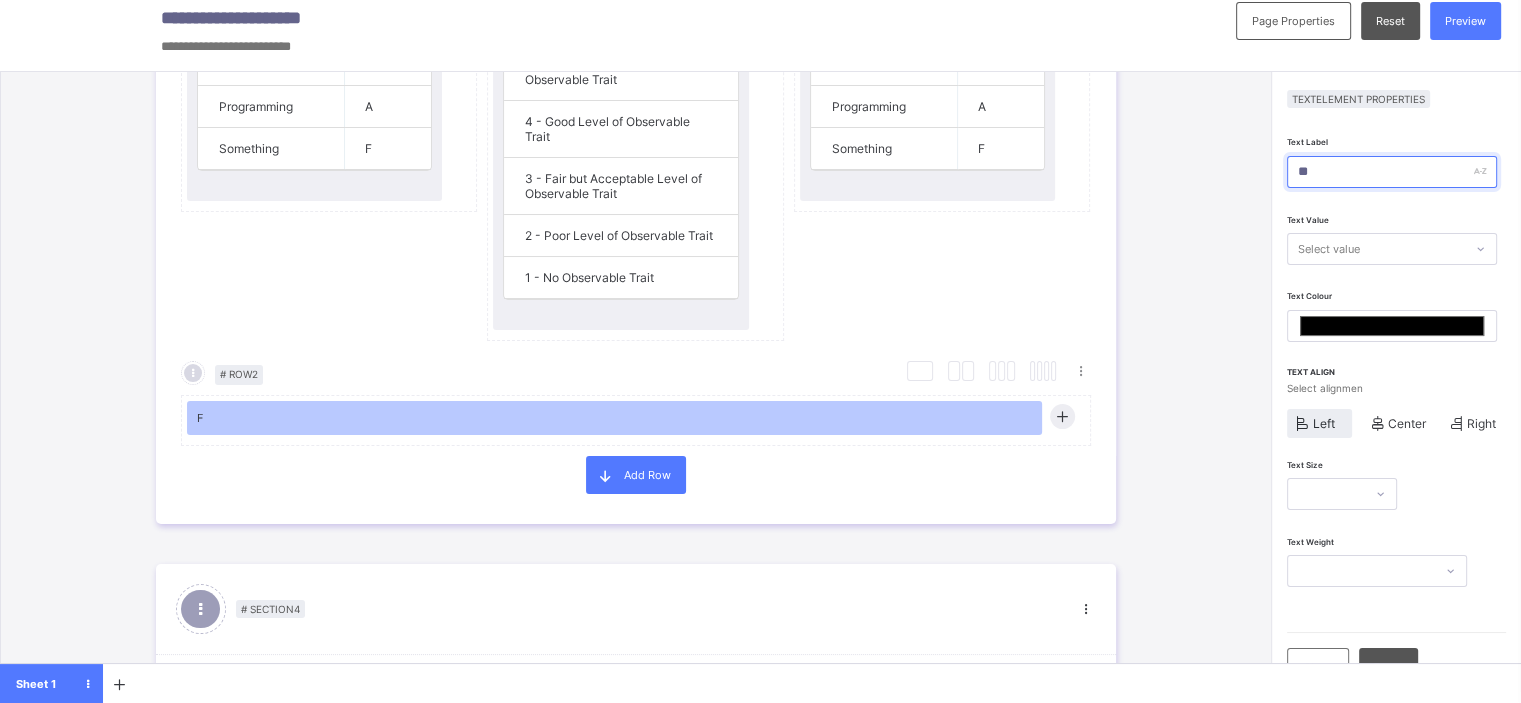 type on "*******" 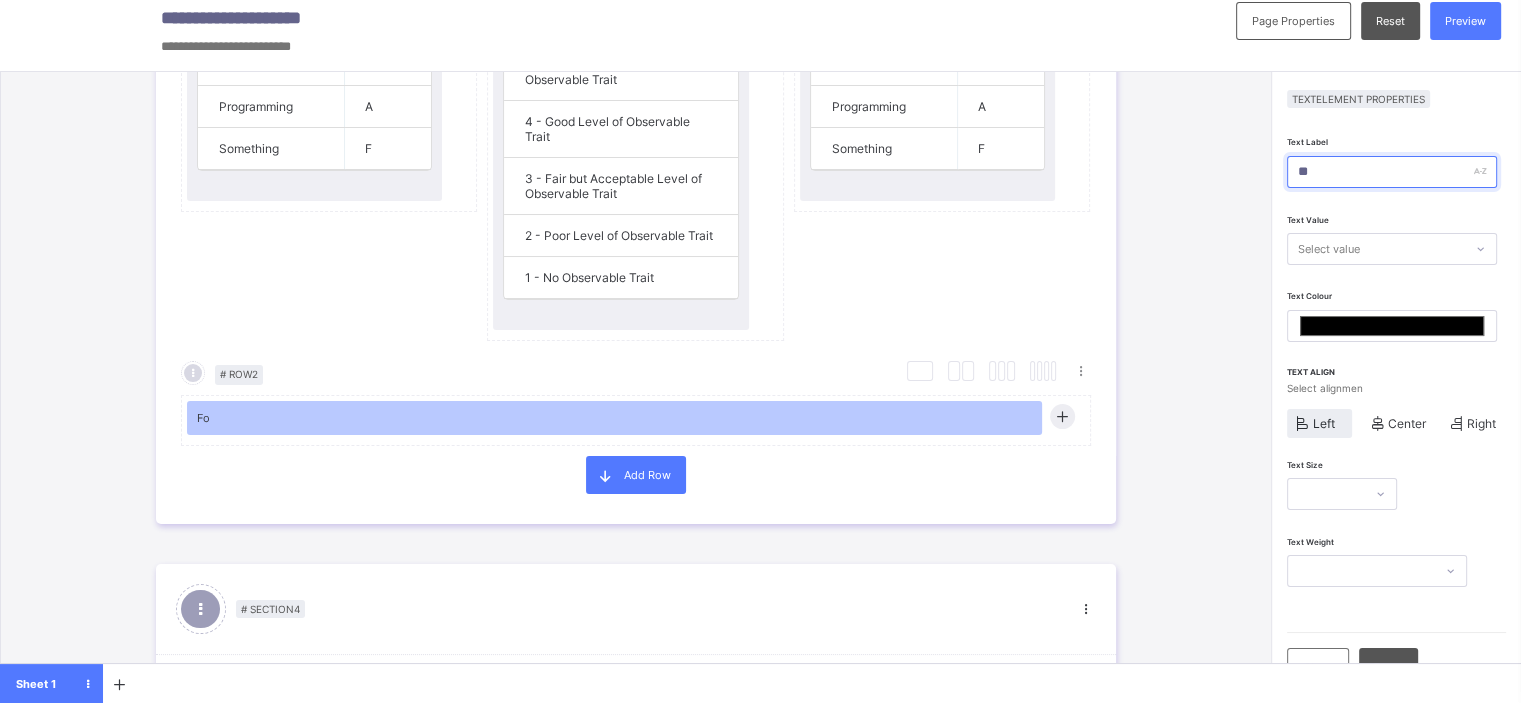 type on "***" 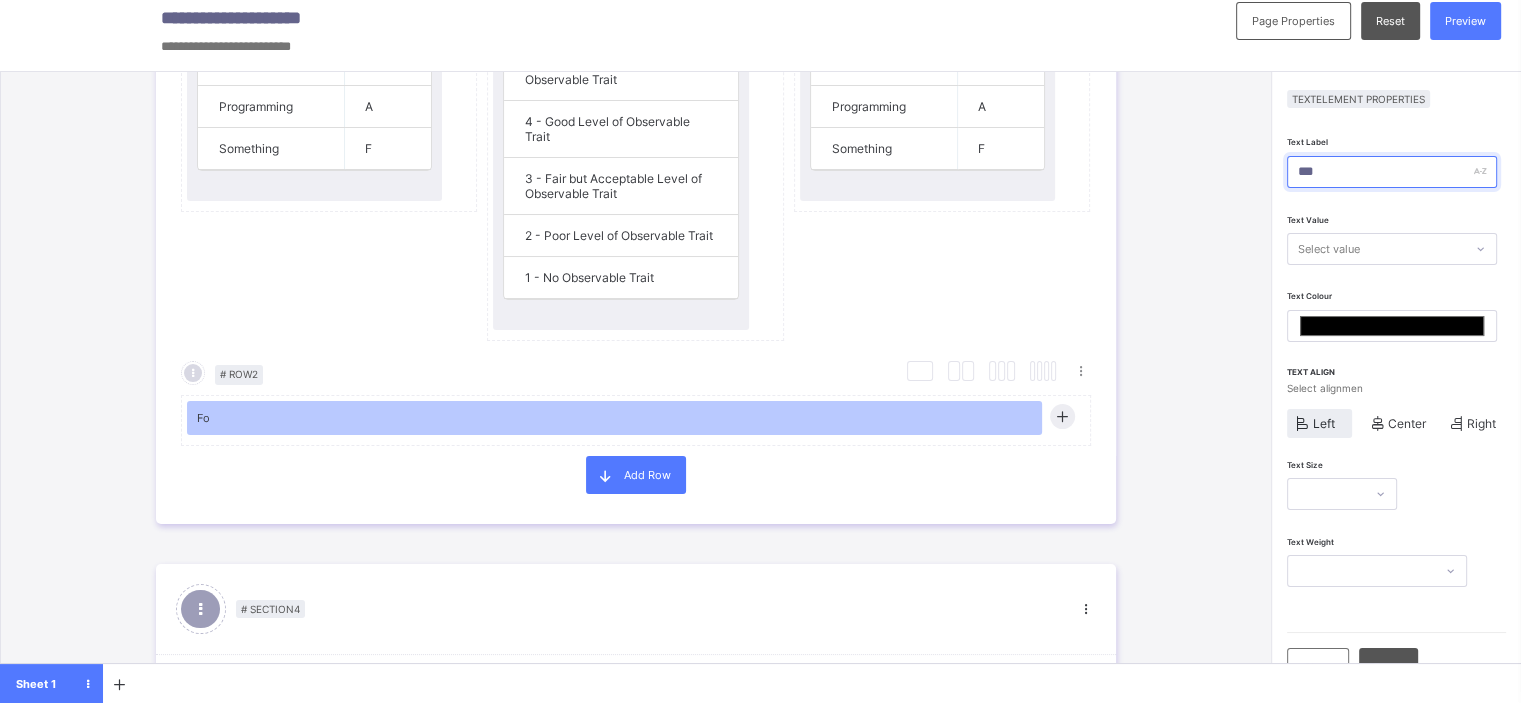 type on "*******" 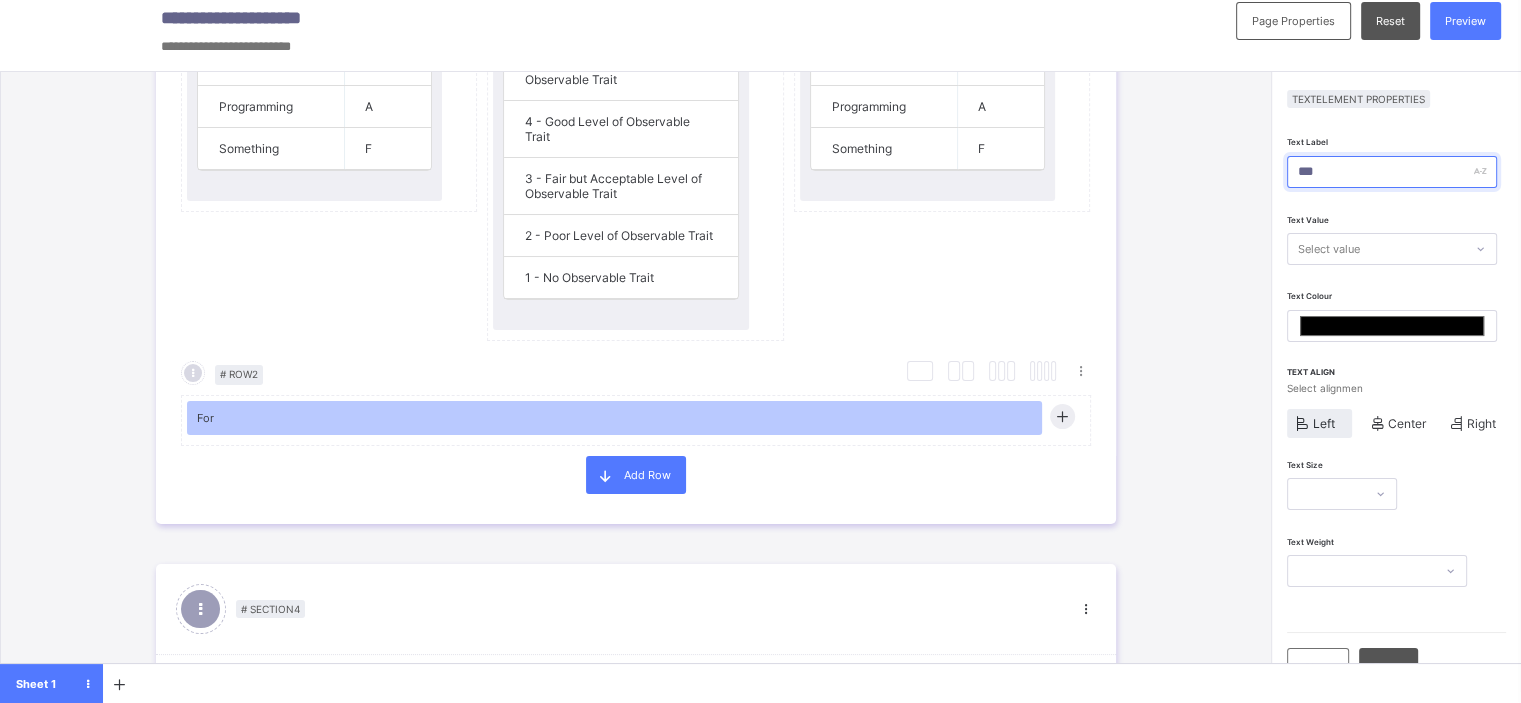 type on "****" 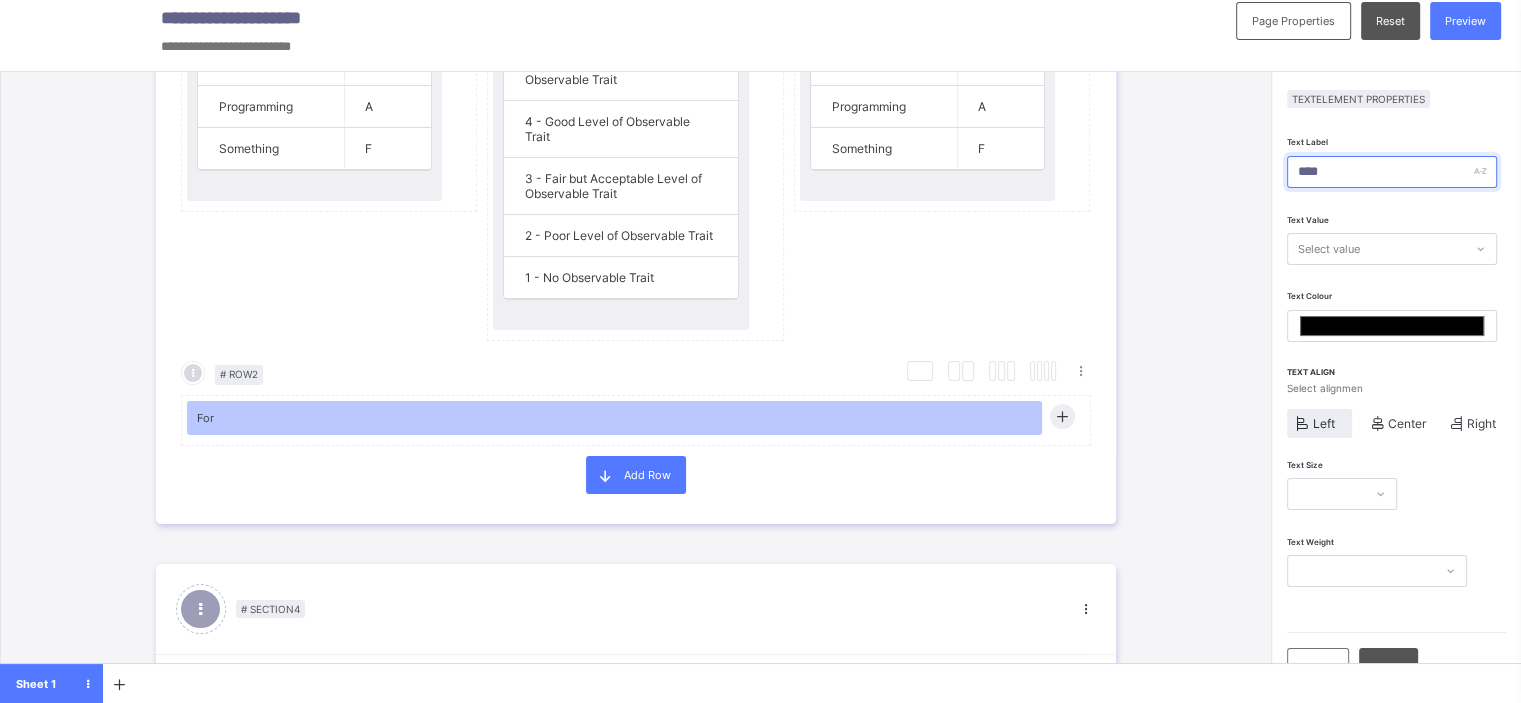 type on "*******" 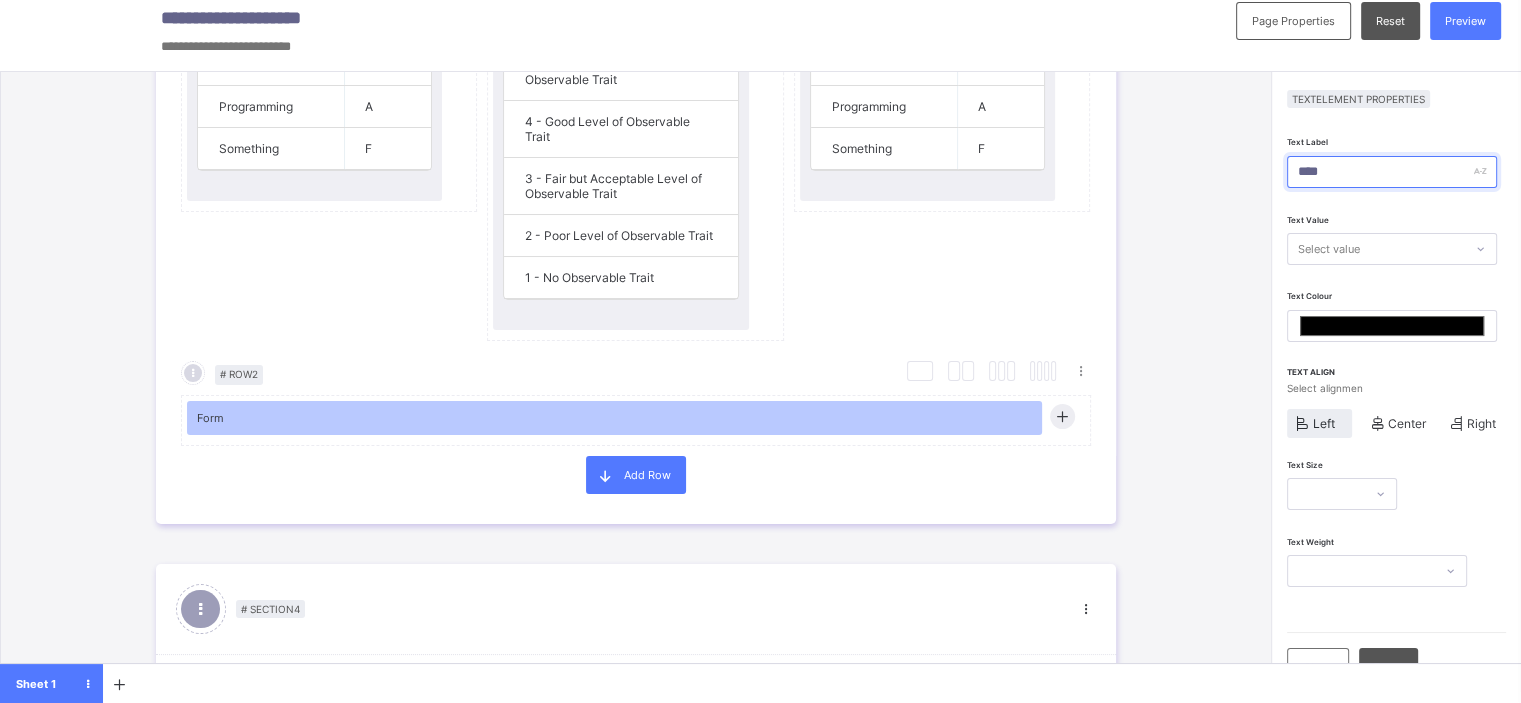 type on "****" 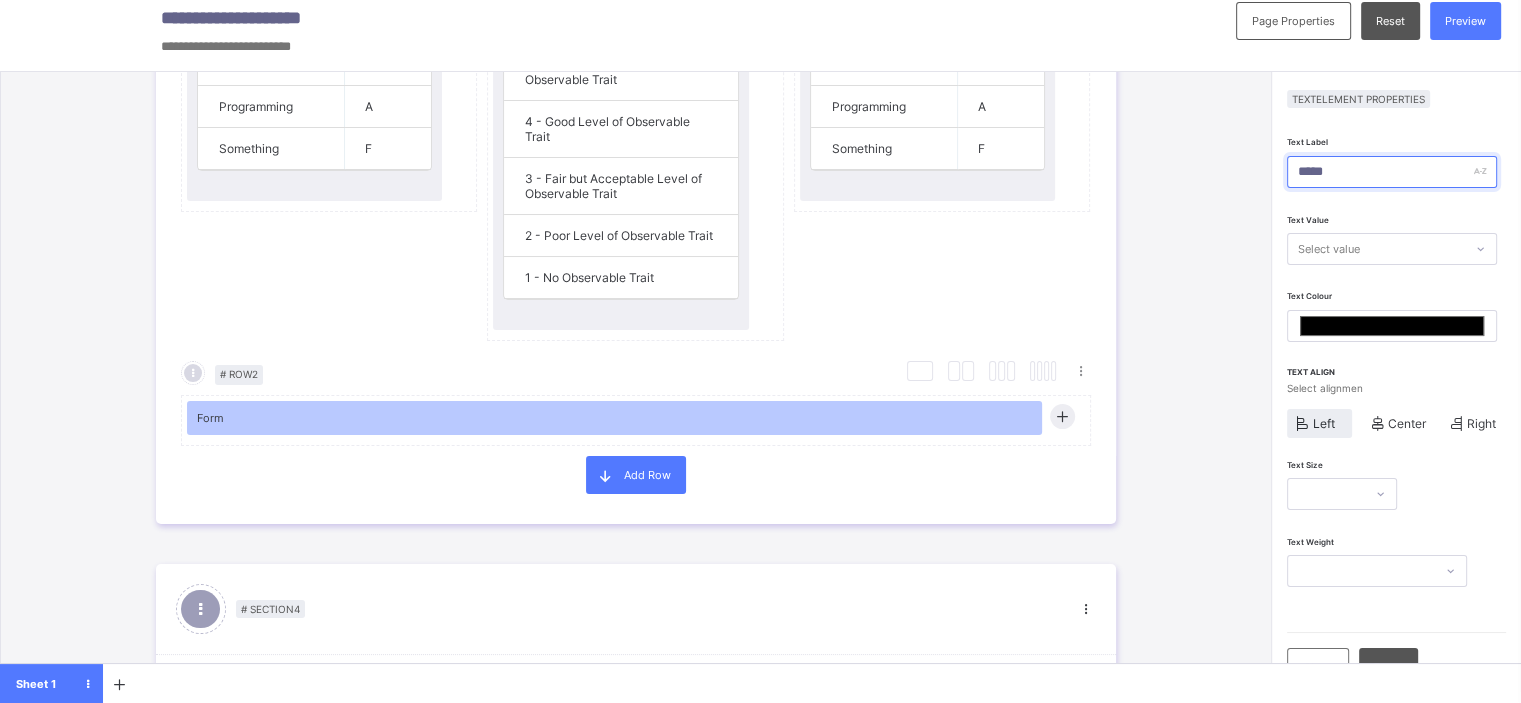 type on "*******" 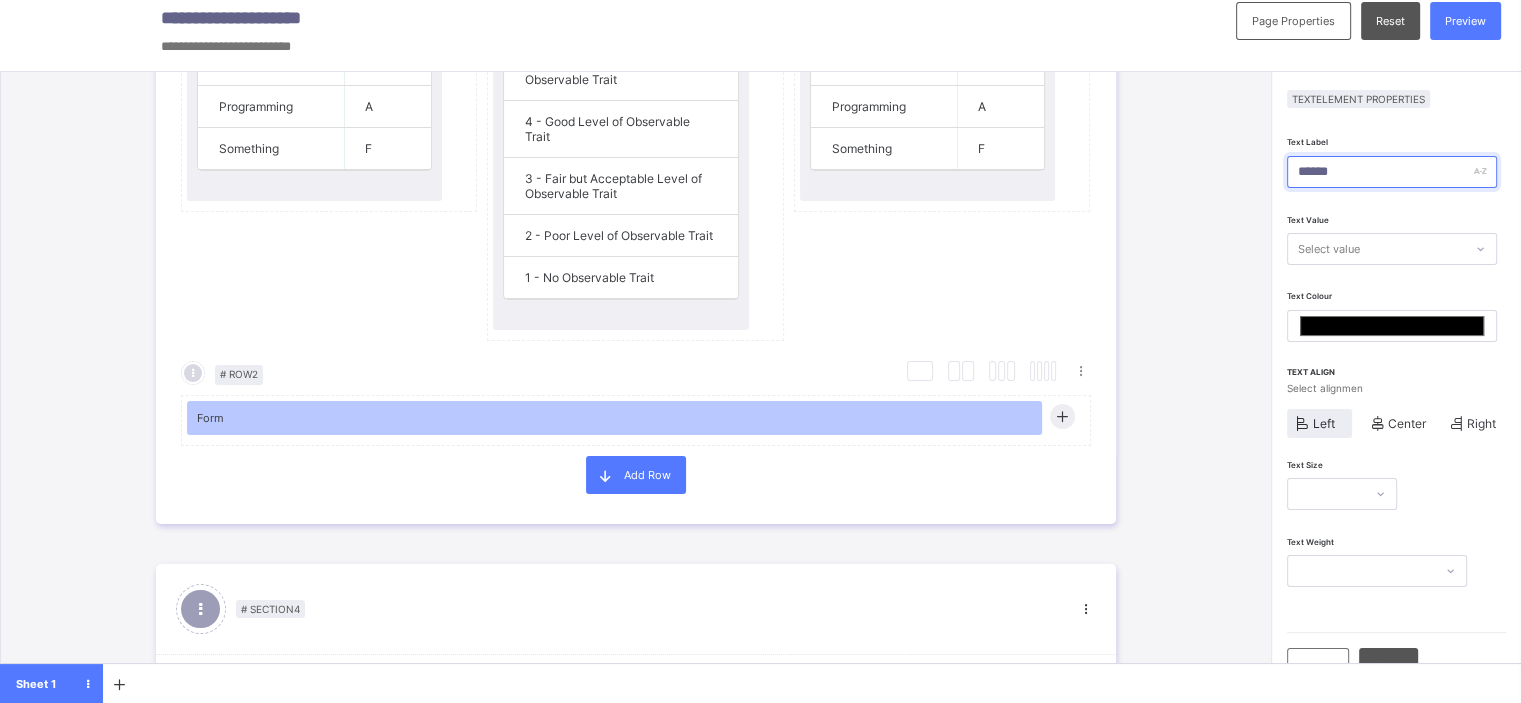 type on "*******" 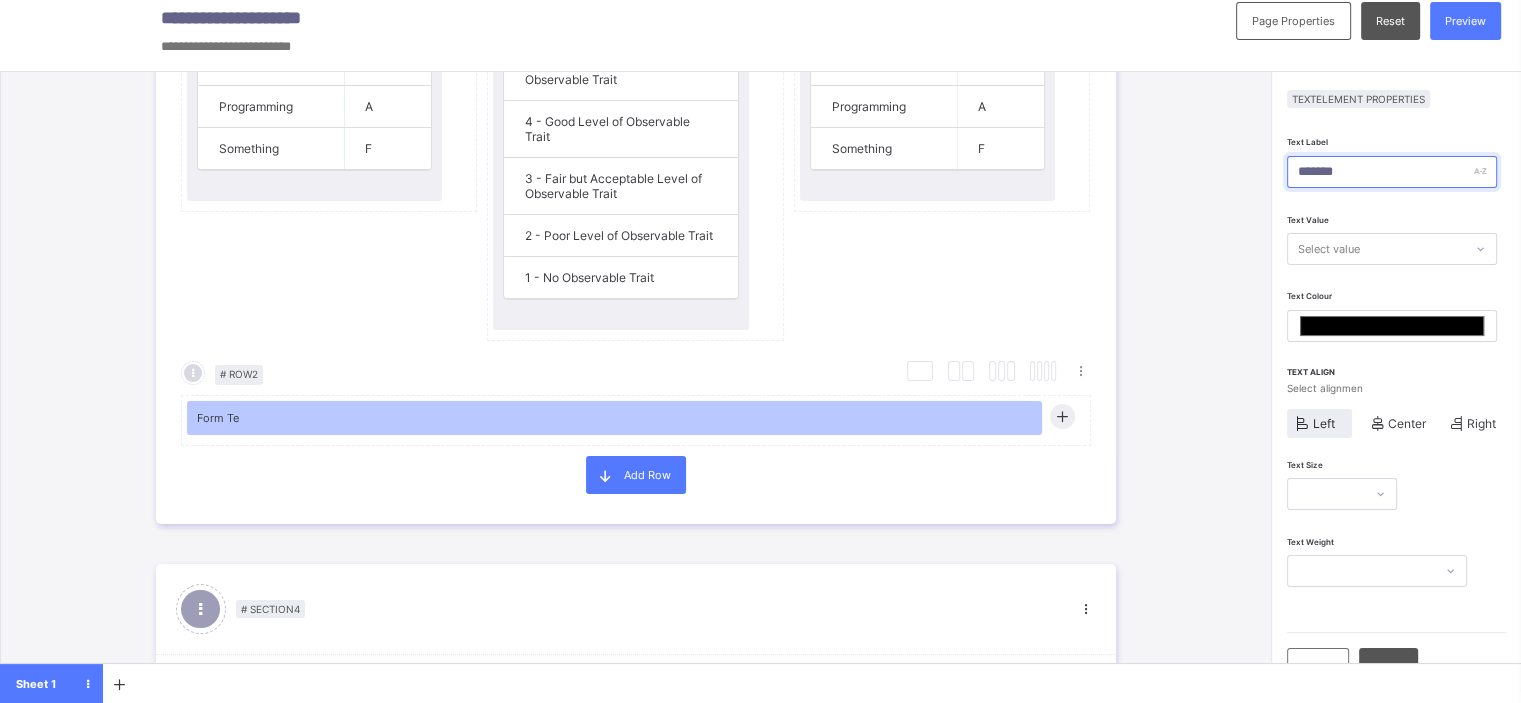 type on "********" 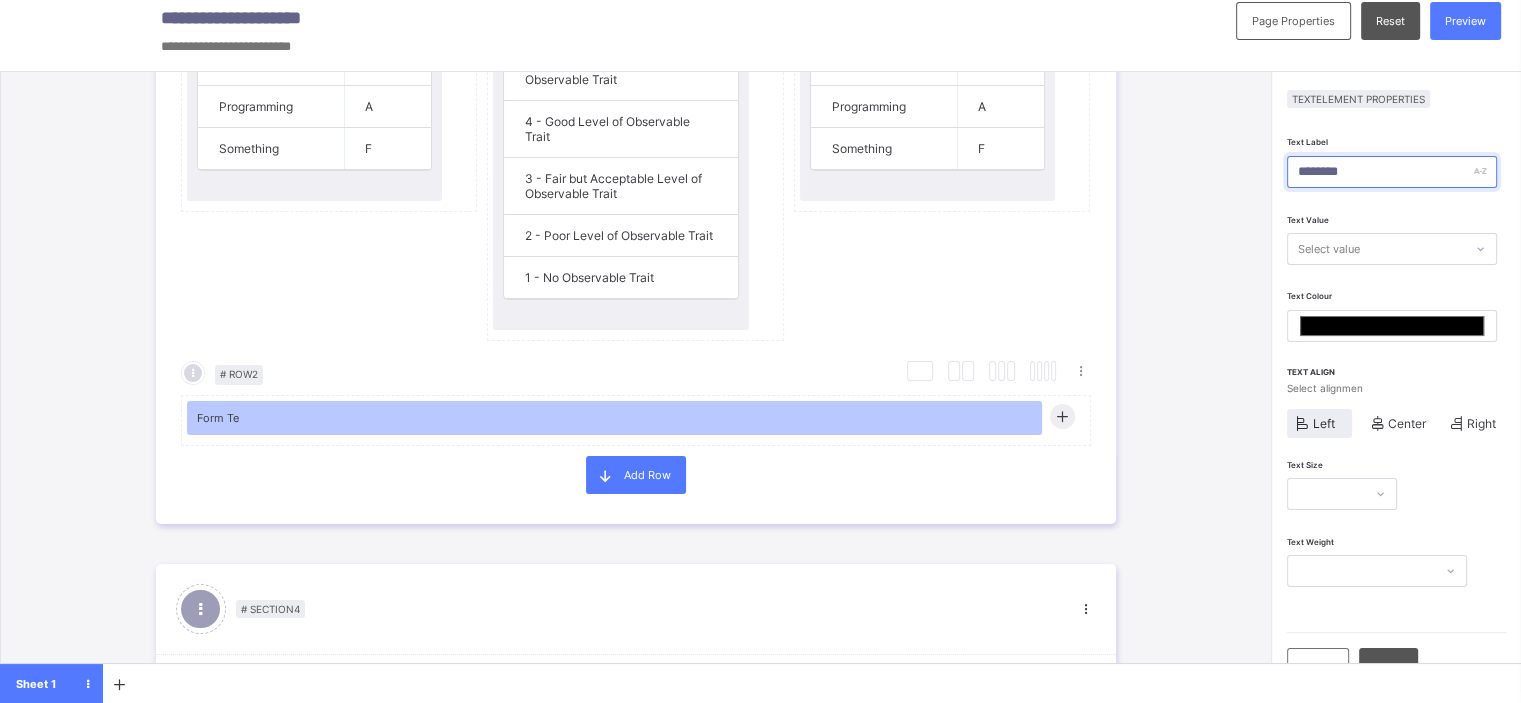 type on "*******" 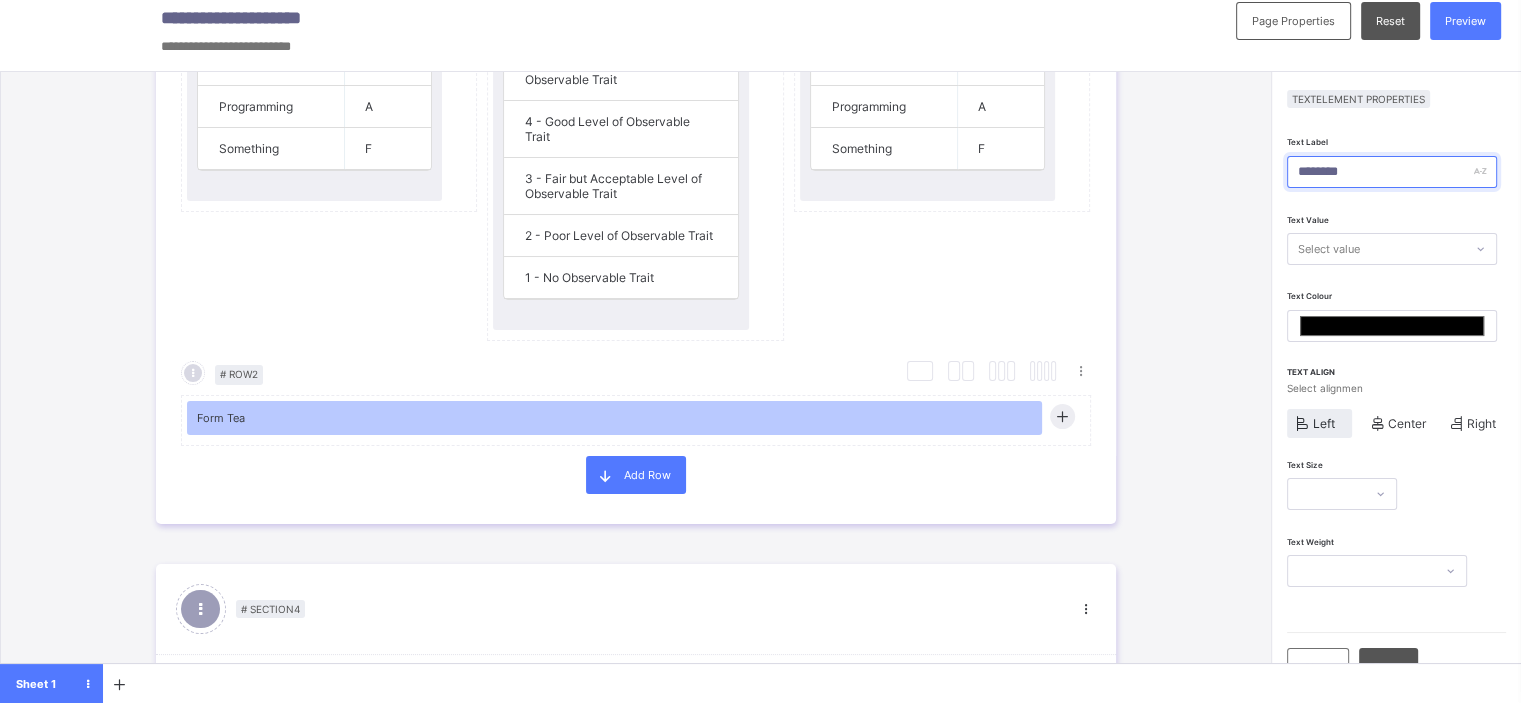 type on "*********" 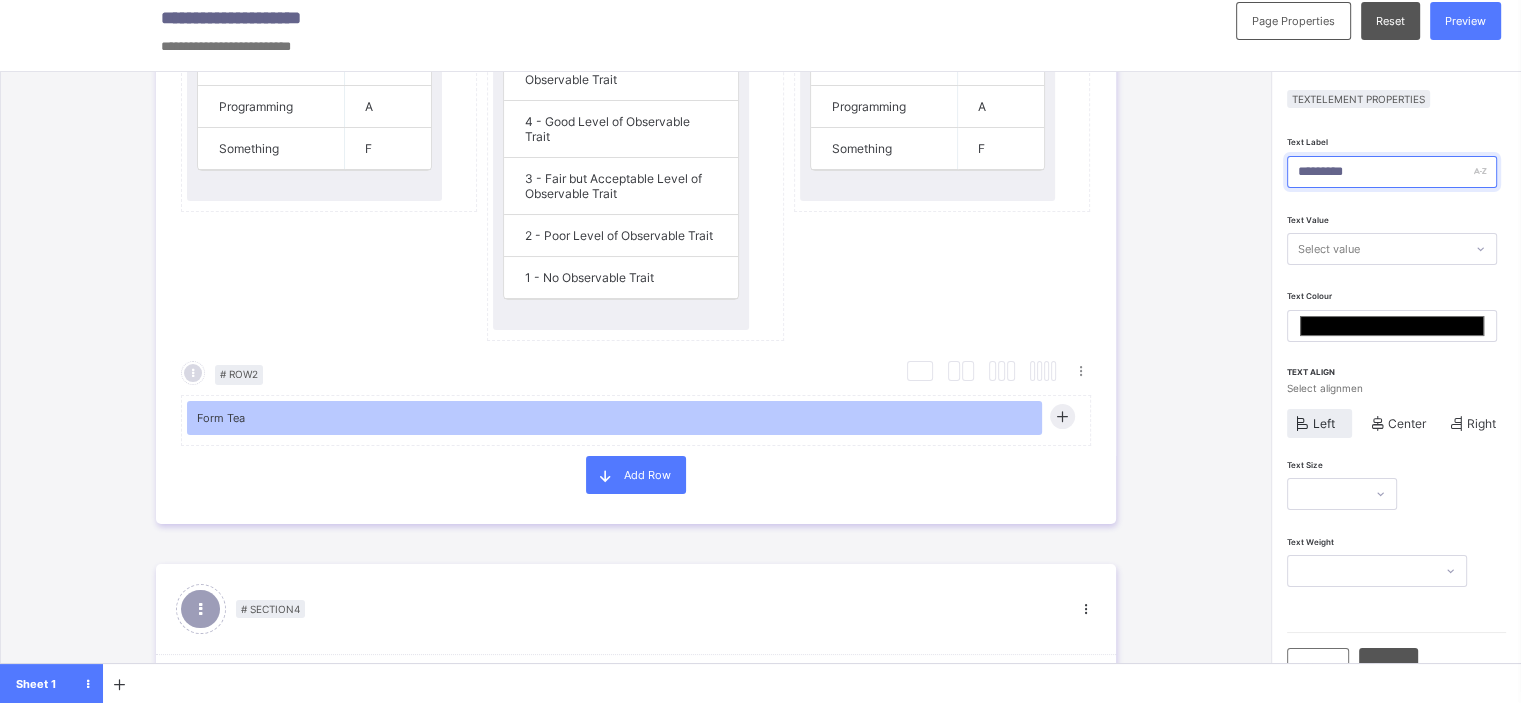 type on "*******" 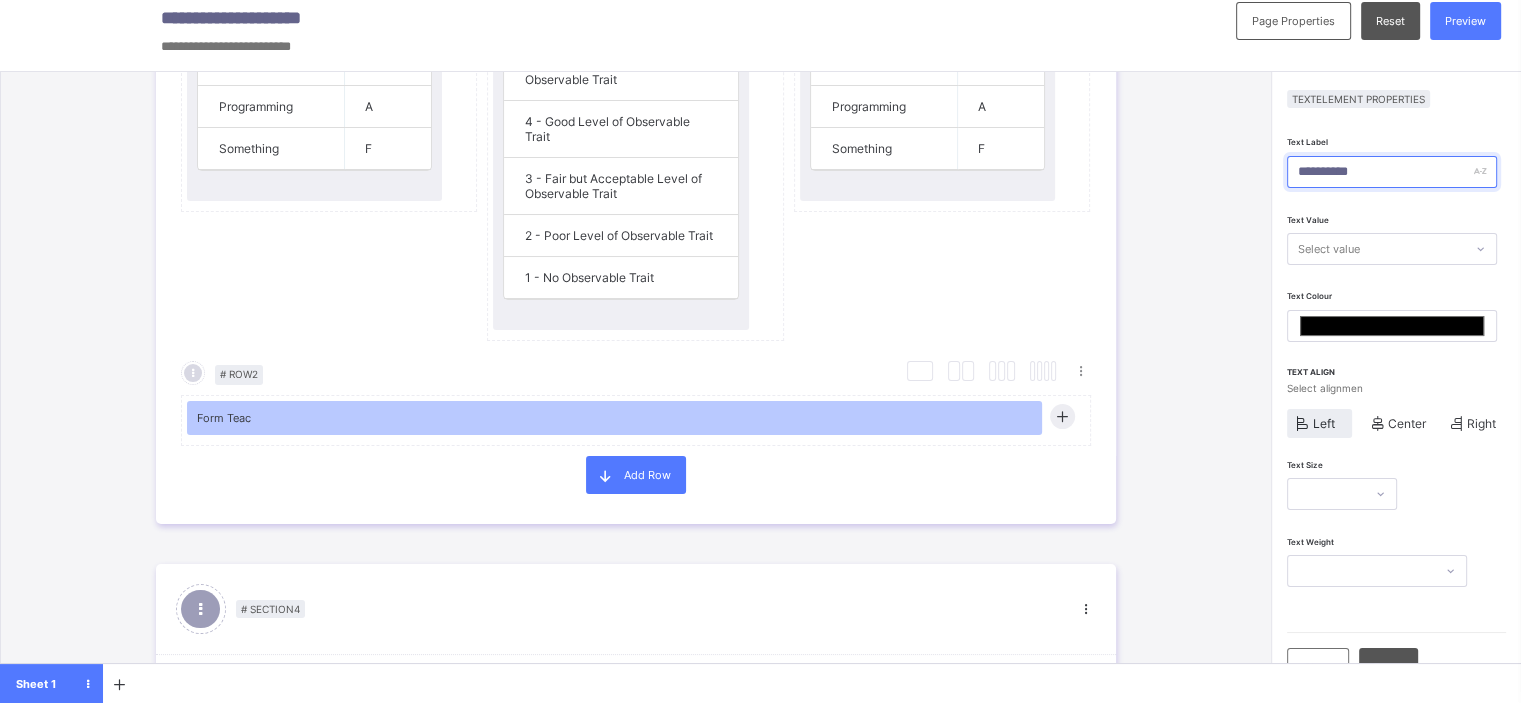 type on "**********" 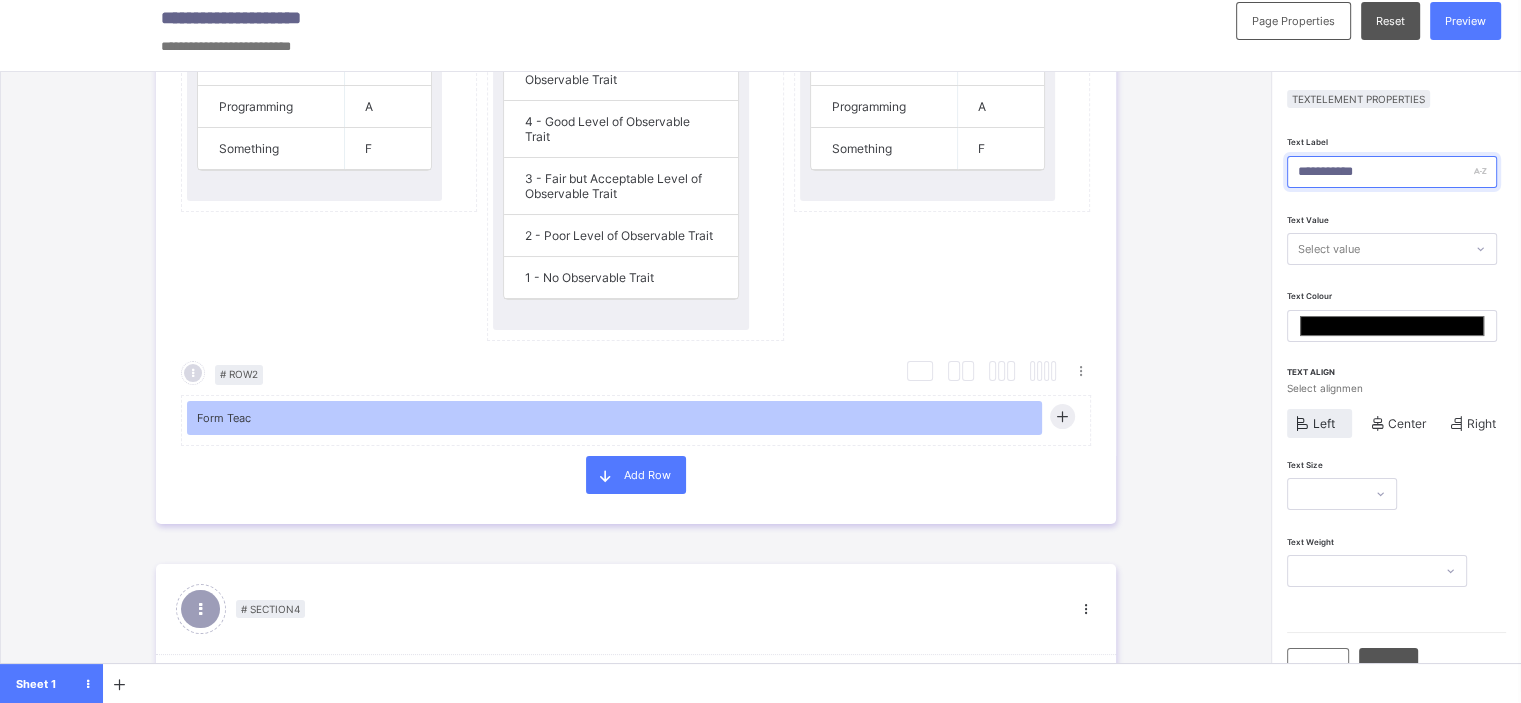 type on "*******" 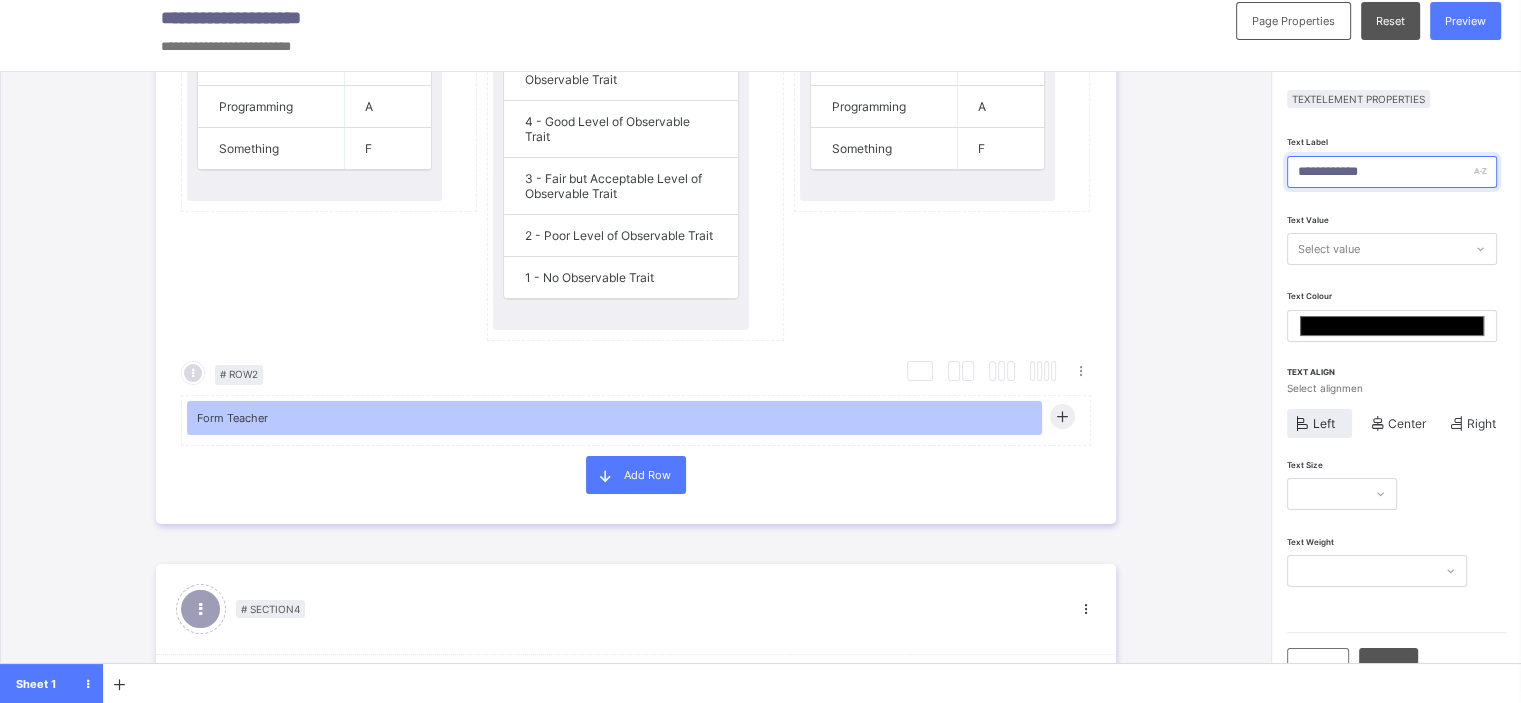 type on "*******" 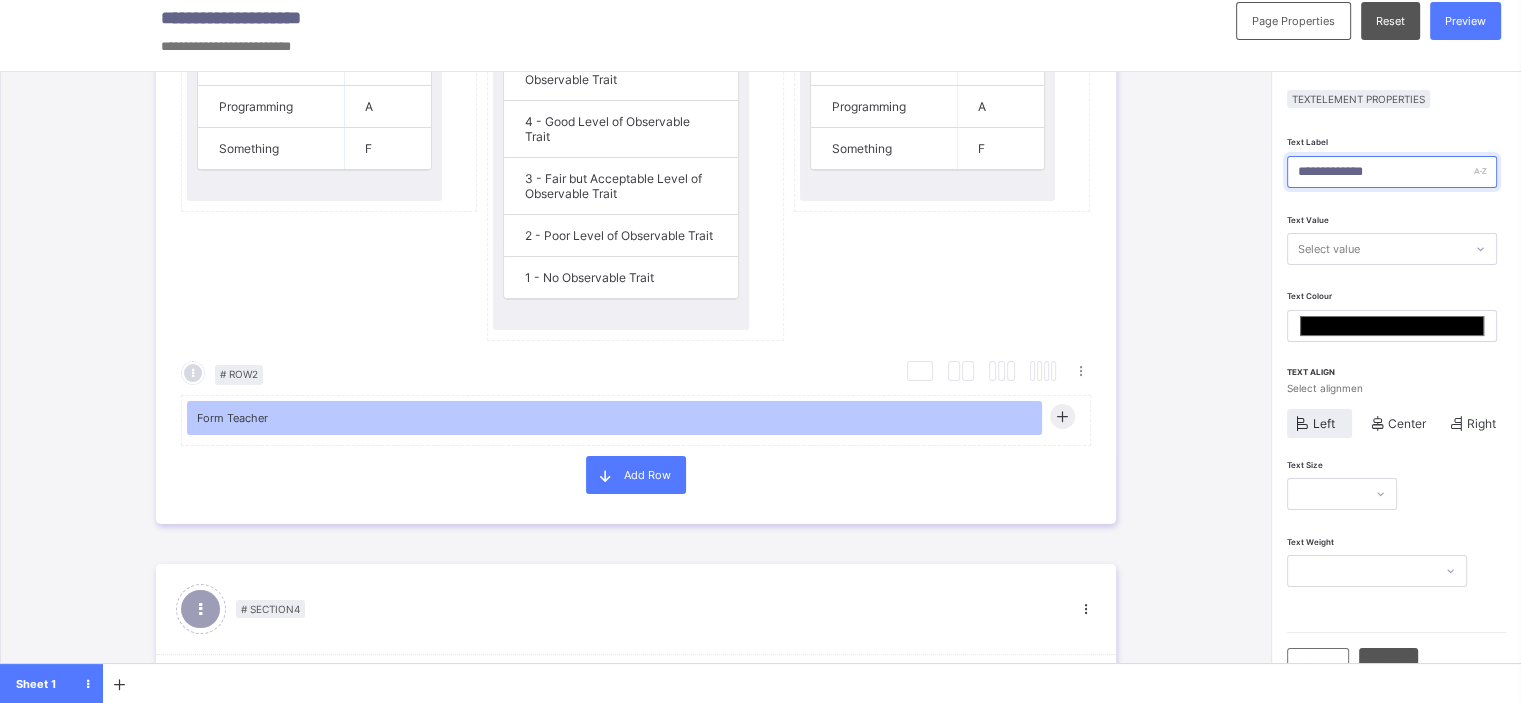 type on "*******" 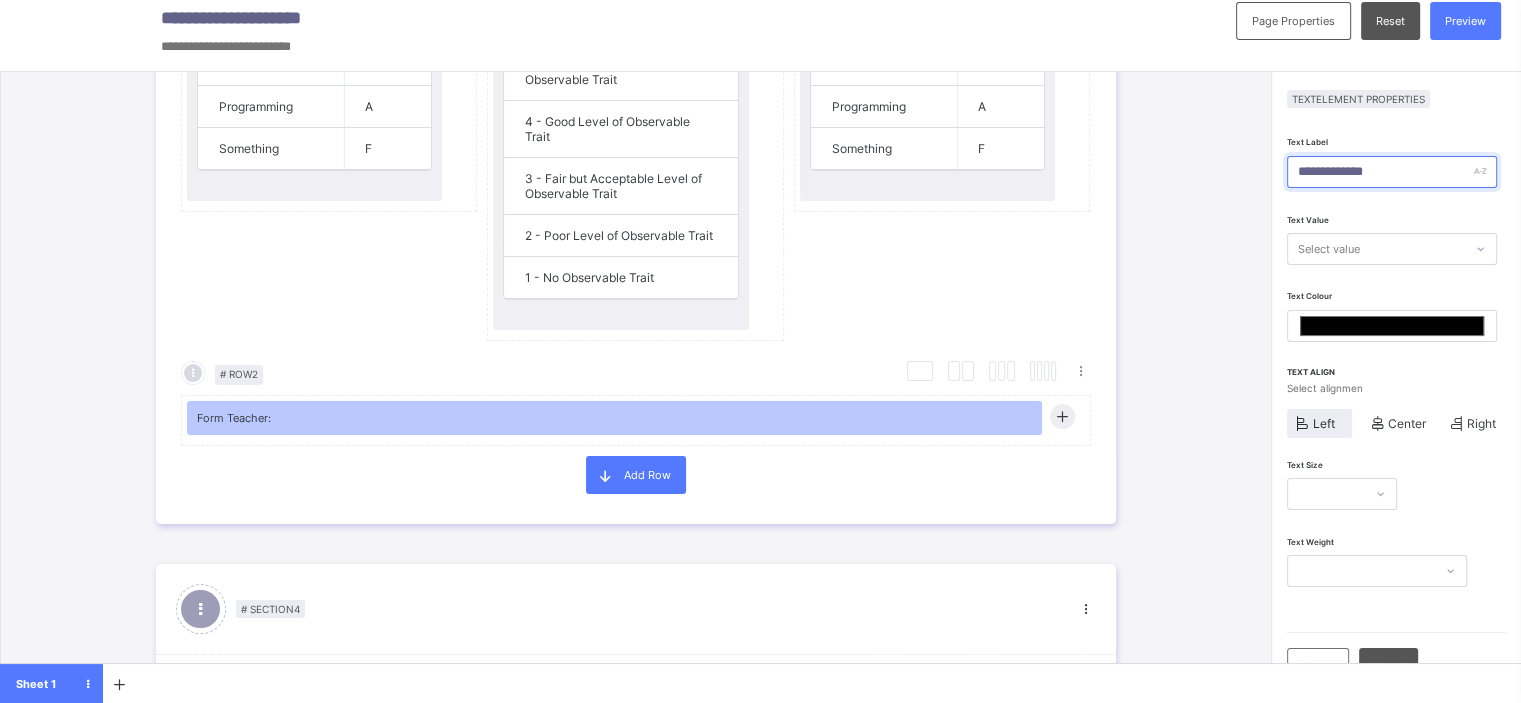 type on "**********" 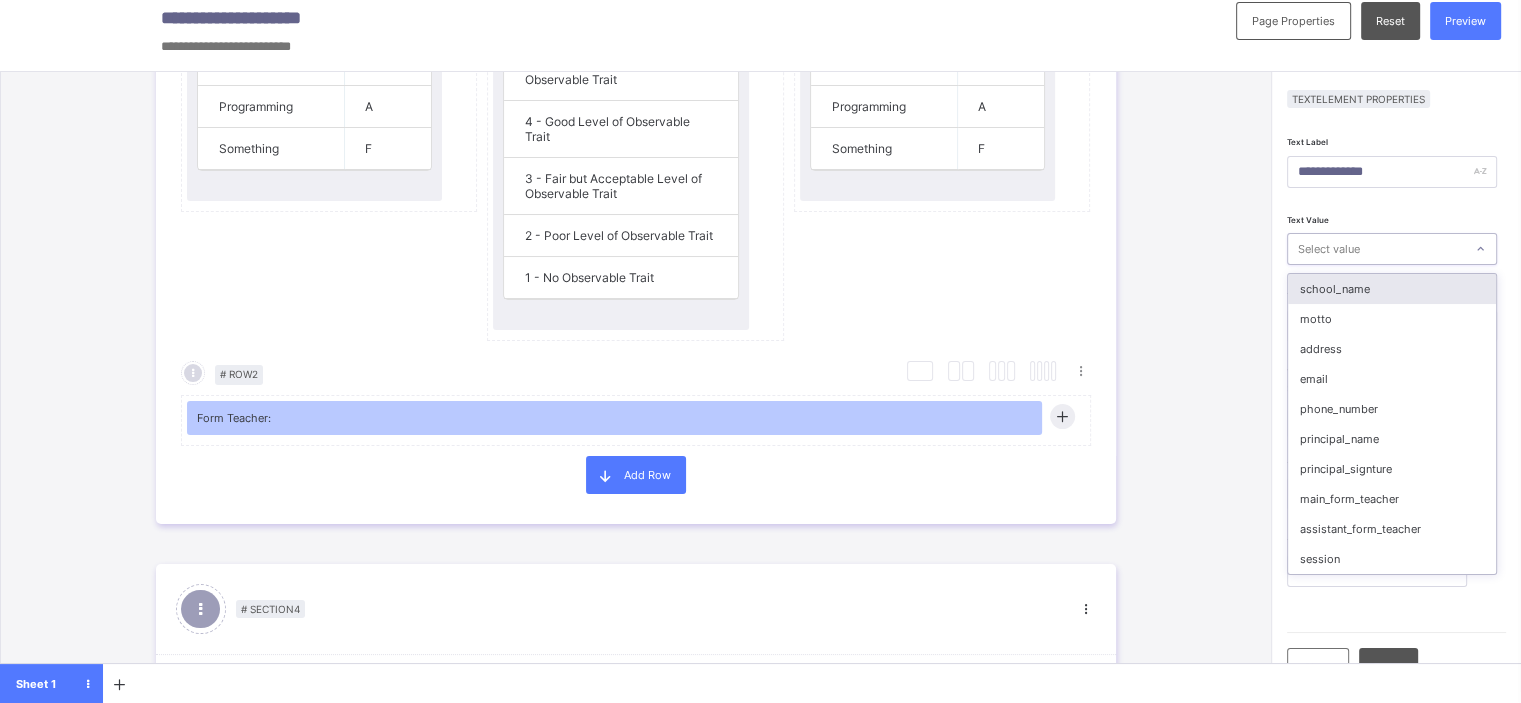 click on "Select value" at bounding box center (1329, 249) 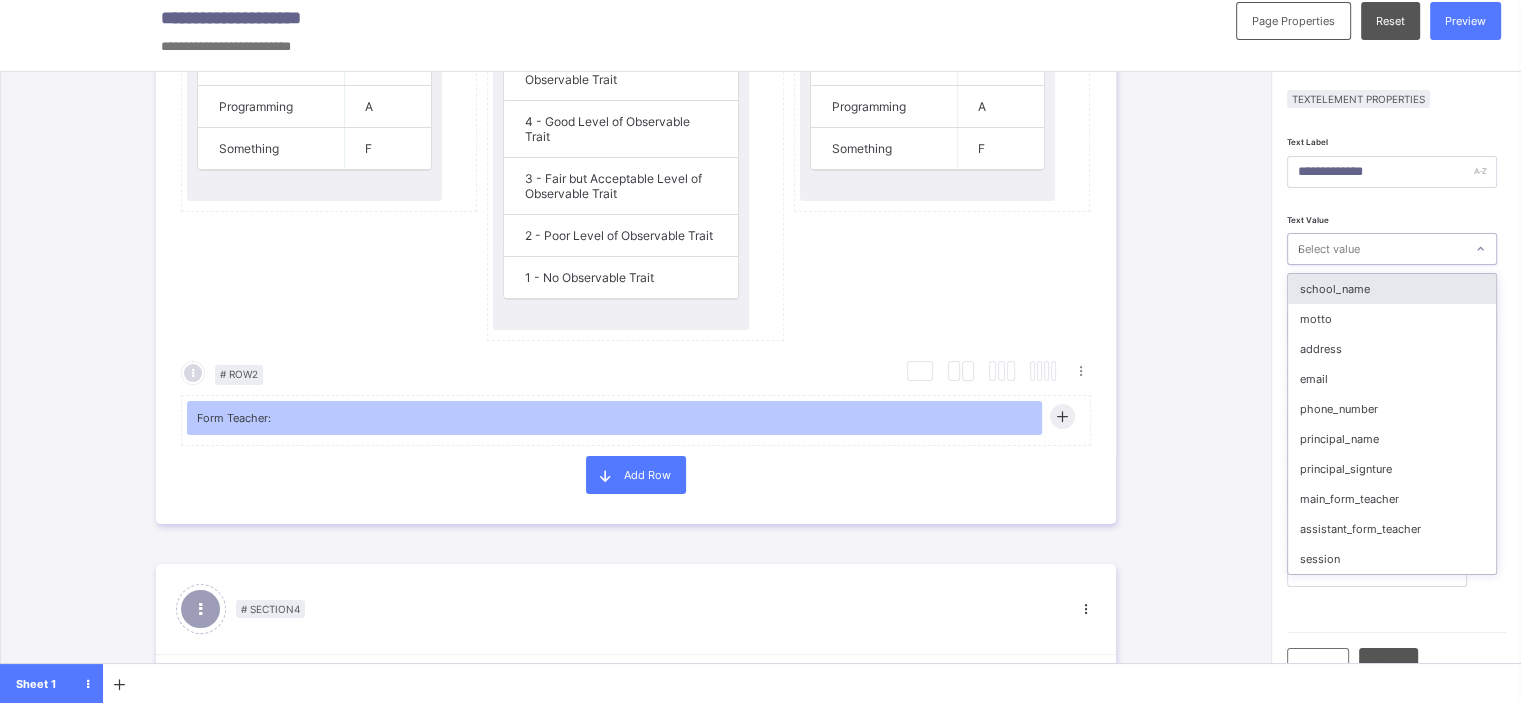 type on "*******" 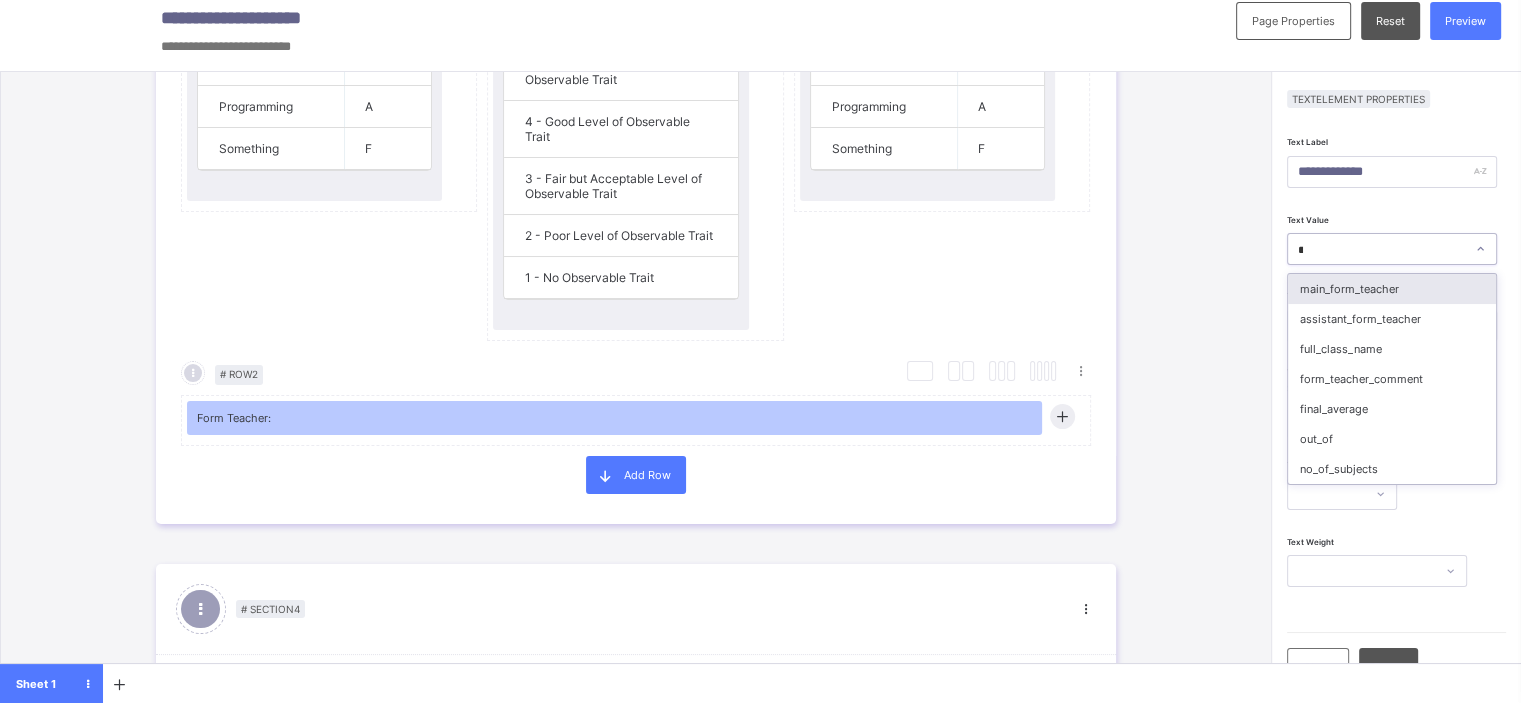 type on "***" 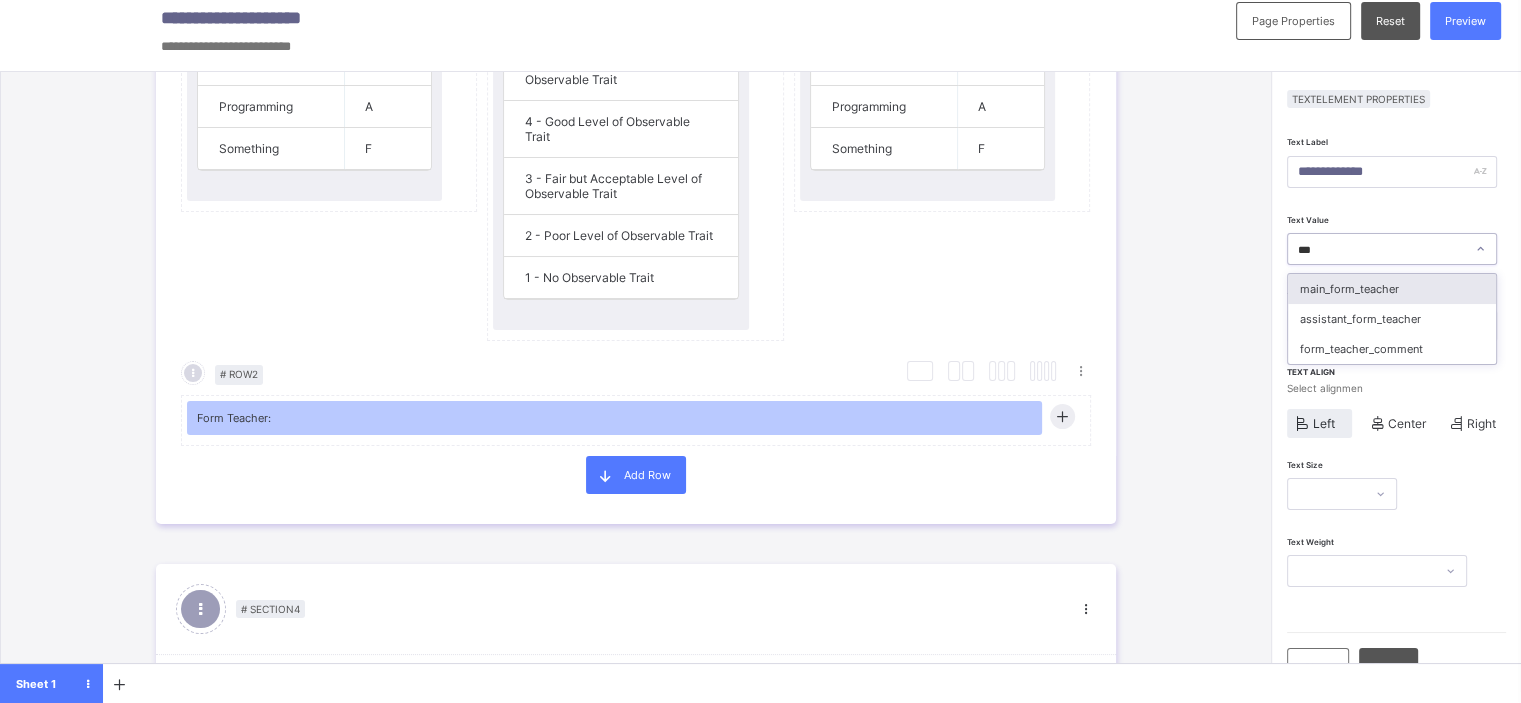 click on "main_form_teacher" at bounding box center (1392, 289) 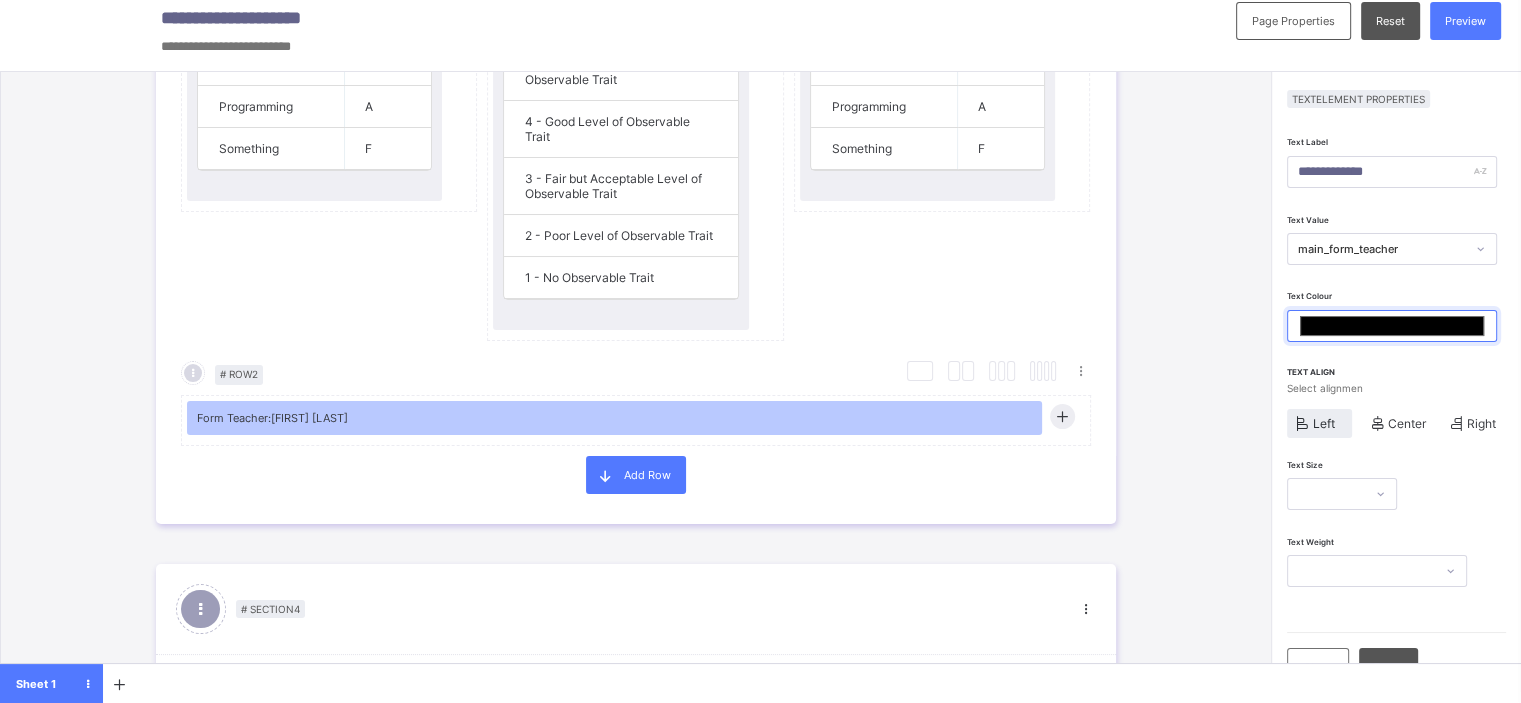 click on "*******" at bounding box center (1392, 326) 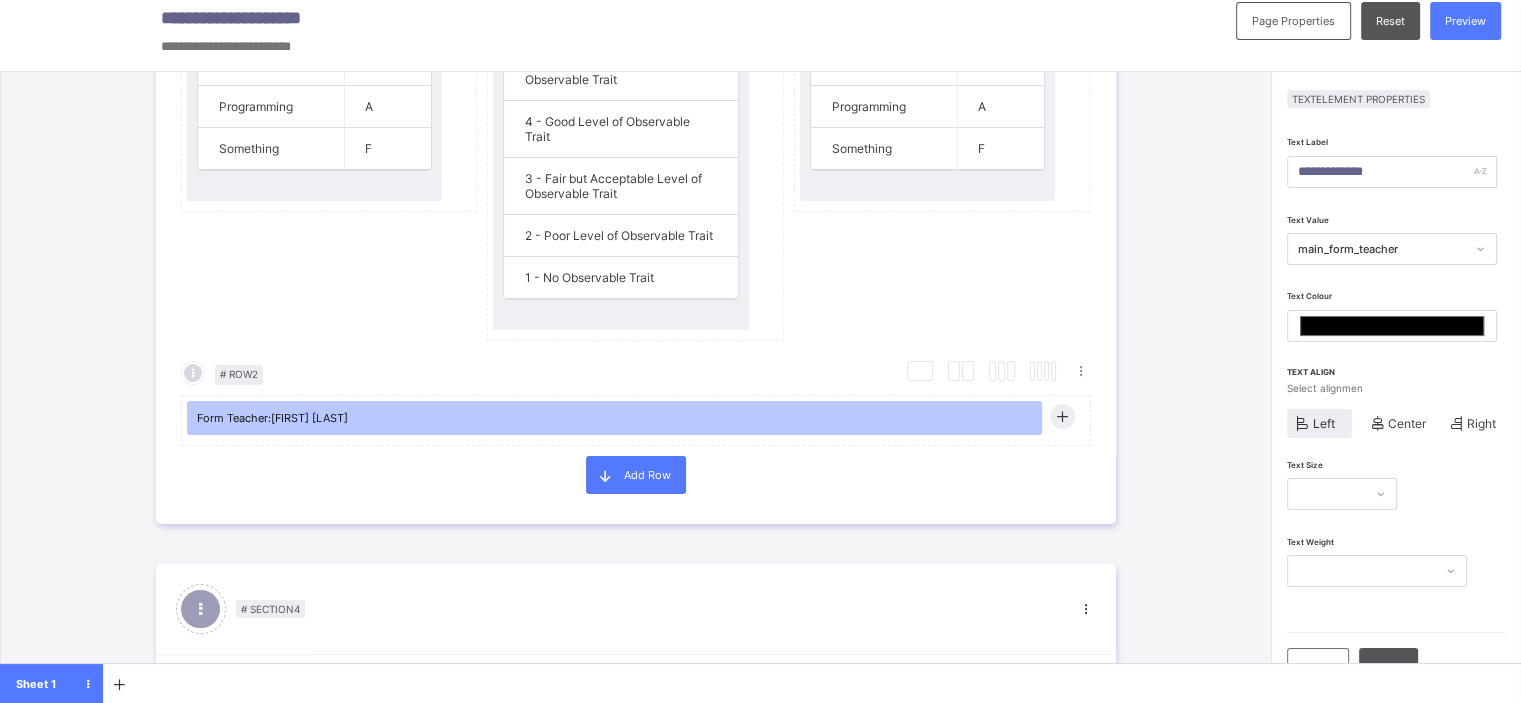 type on "*******" 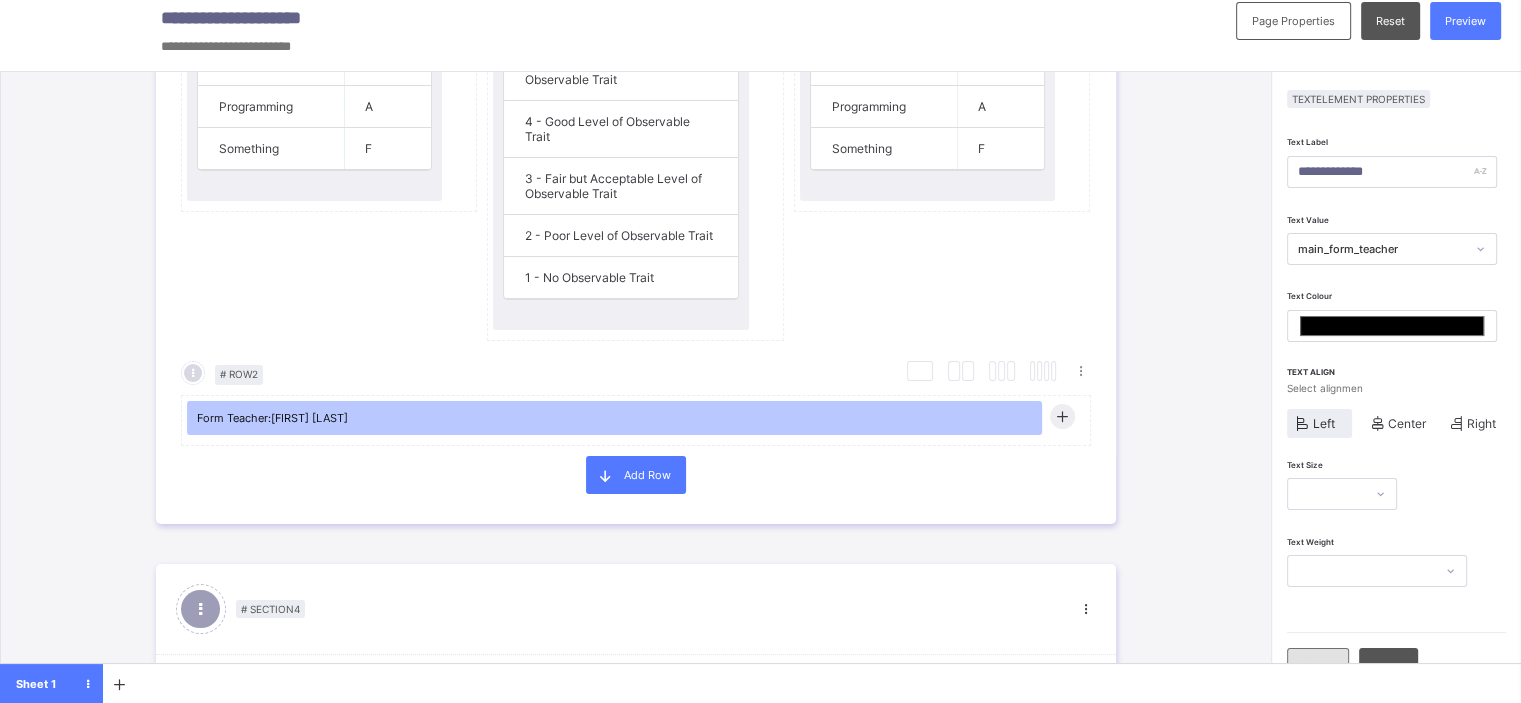 click on "Close" at bounding box center (1318, 667) 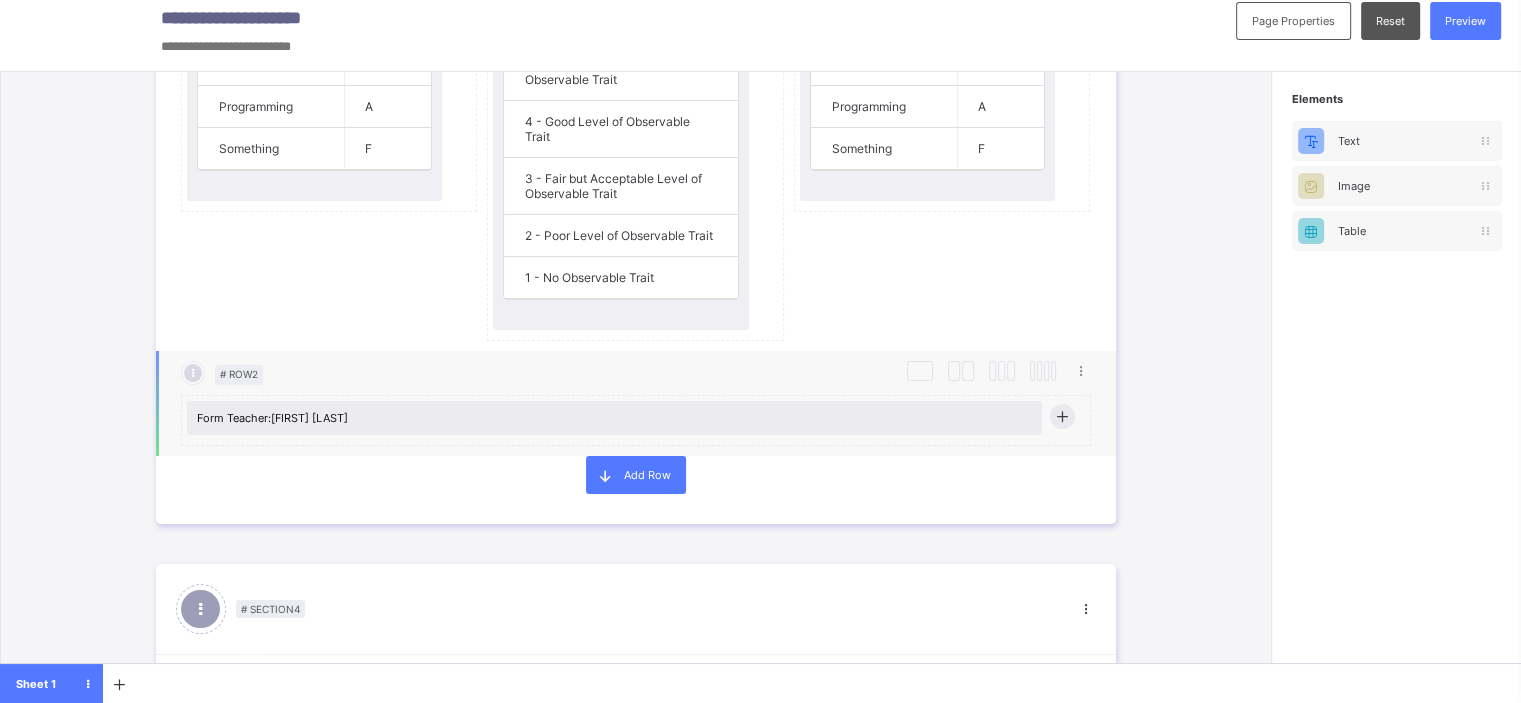 click at bounding box center (1061, 416) 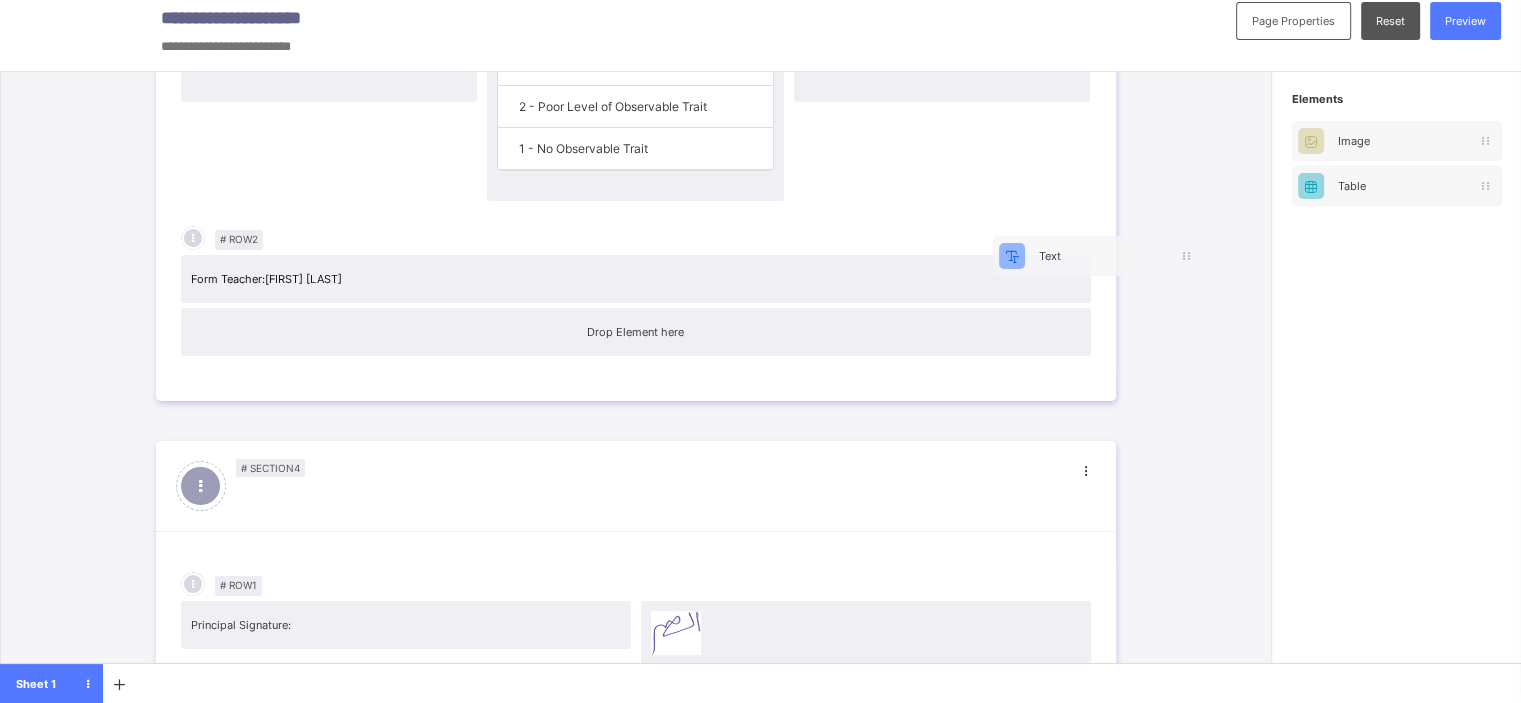 scroll, scrollTop: 12, scrollLeft: 0, axis: vertical 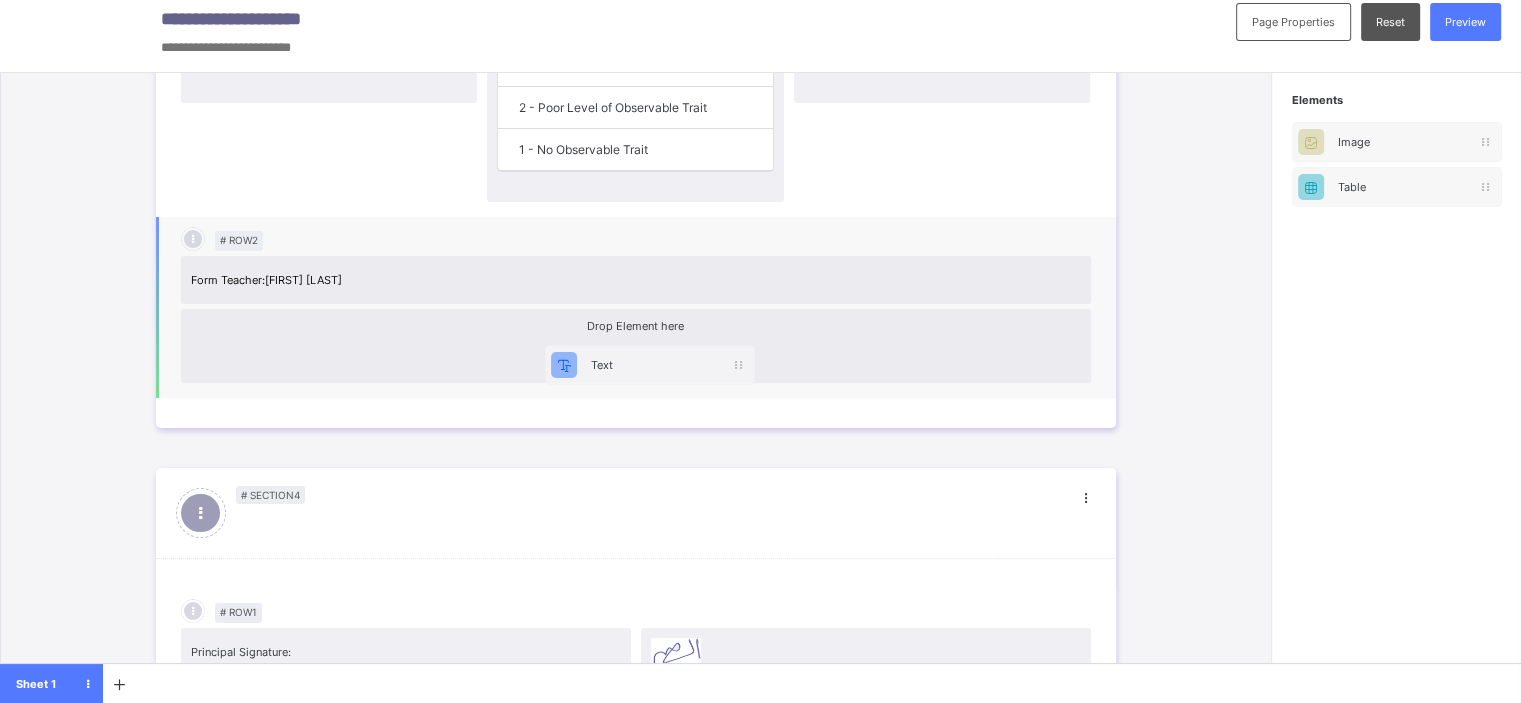 drag, startPoint x: 1384, startPoint y: 140, endPoint x: 516, endPoint y: 379, distance: 900.30273 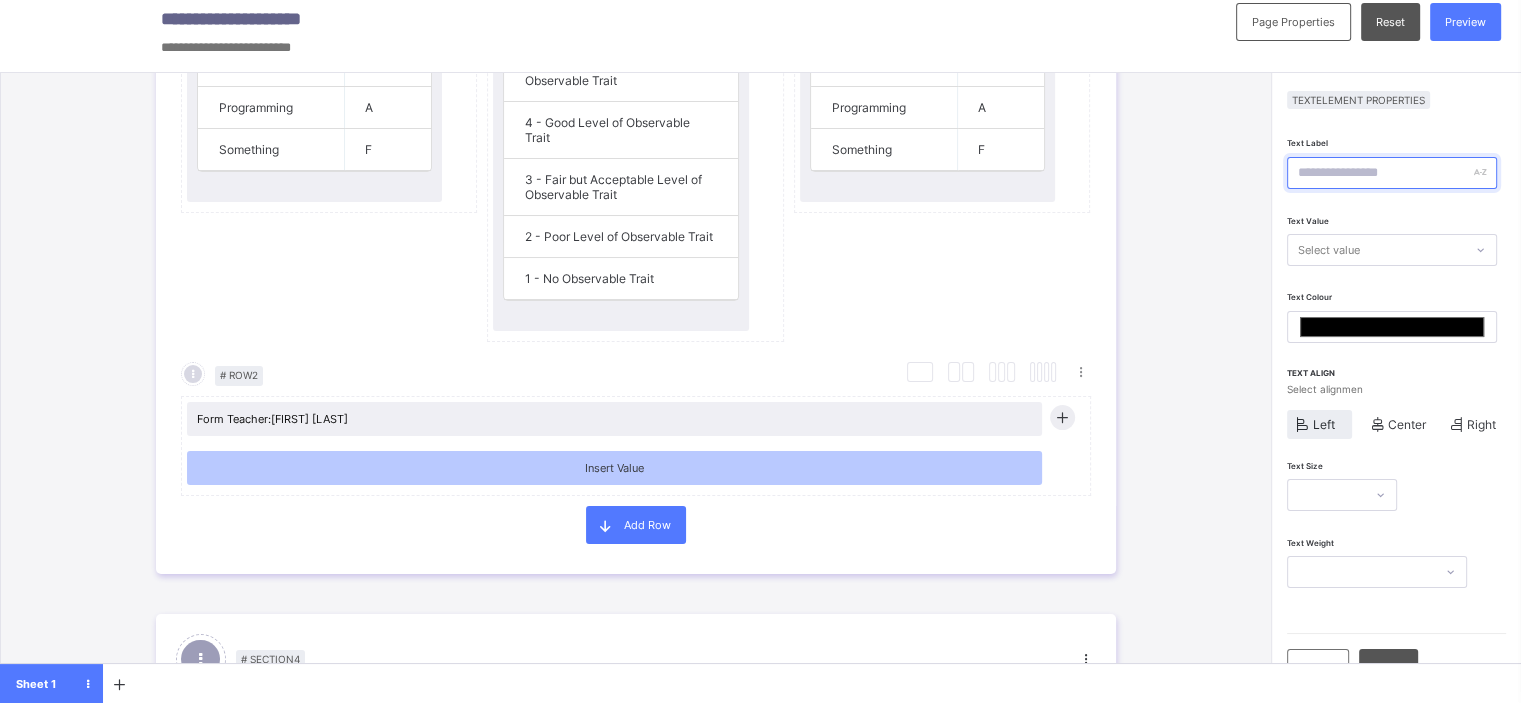 click at bounding box center [1392, 173] 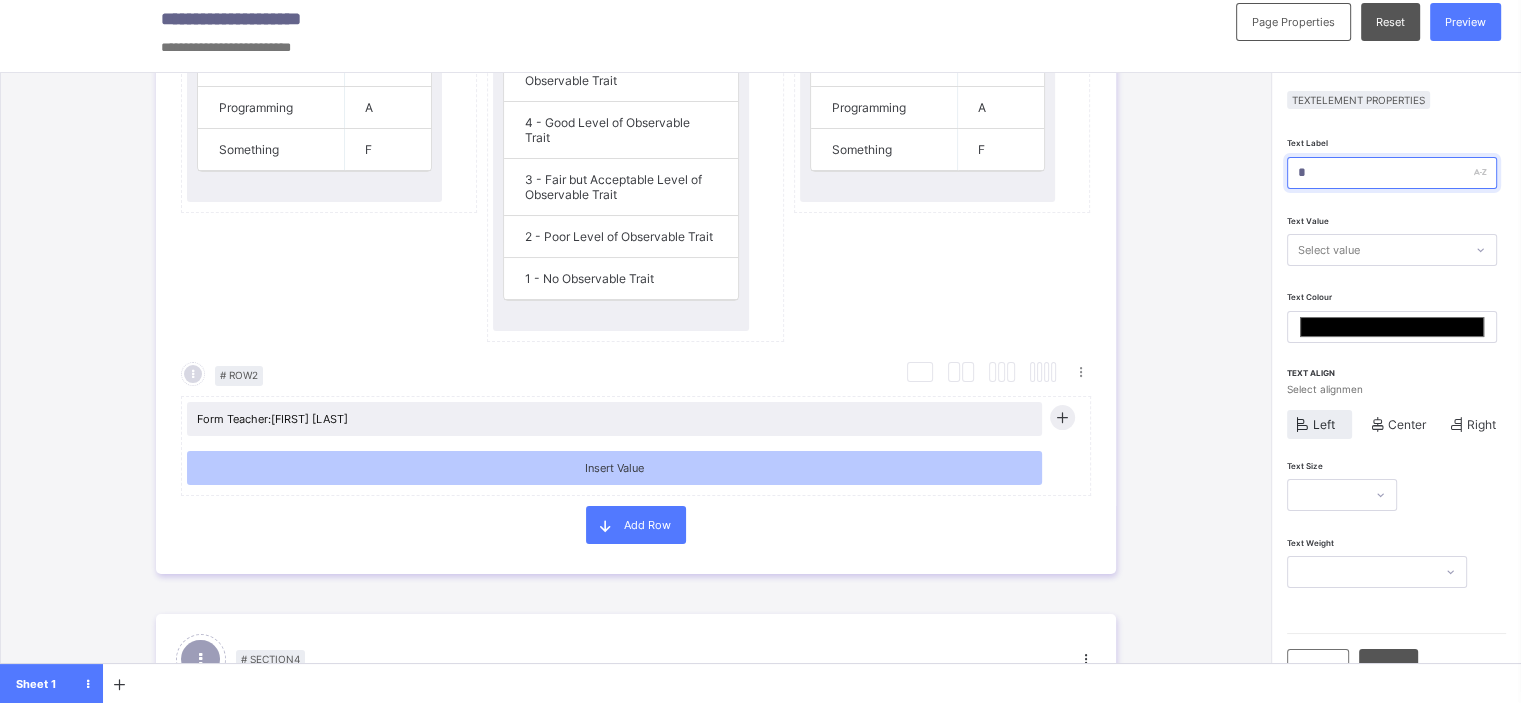 type on "*******" 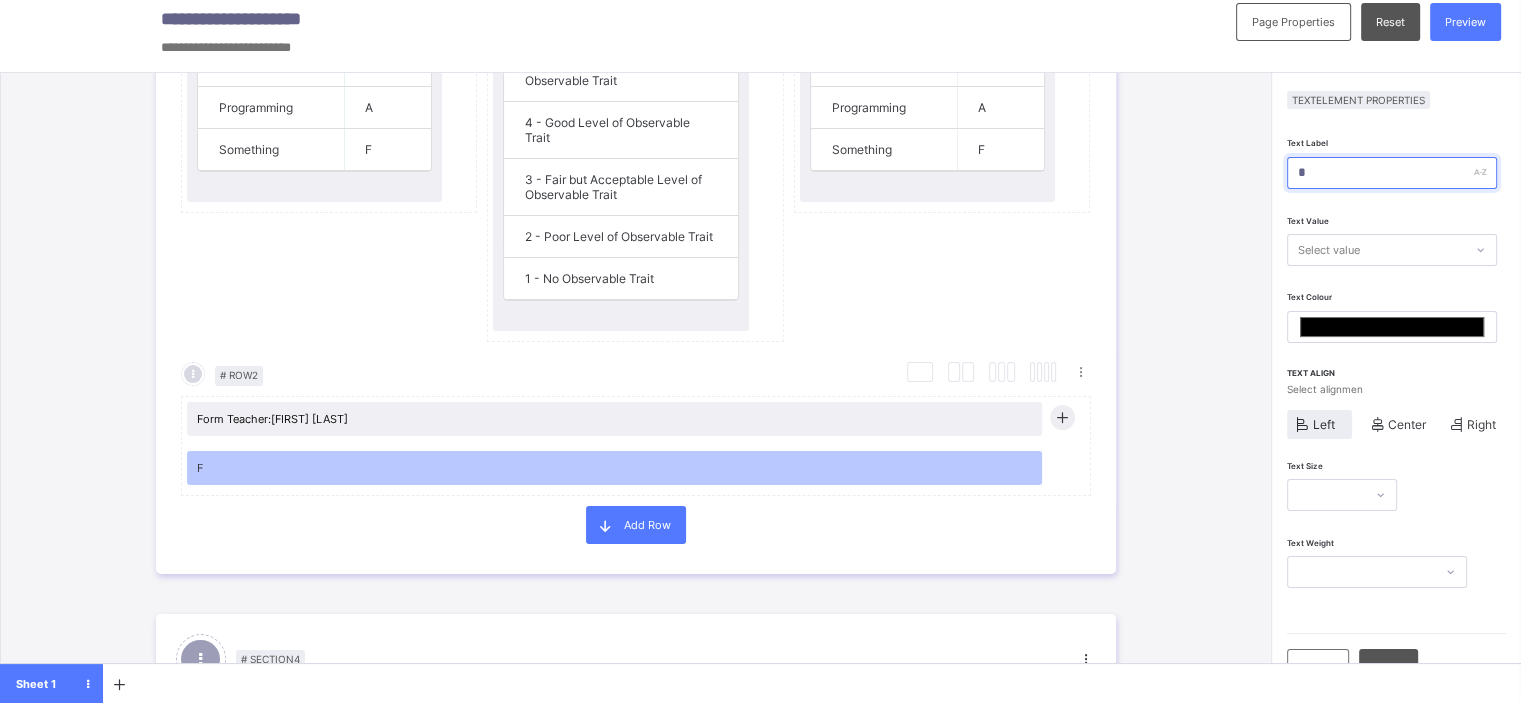 type on "**" 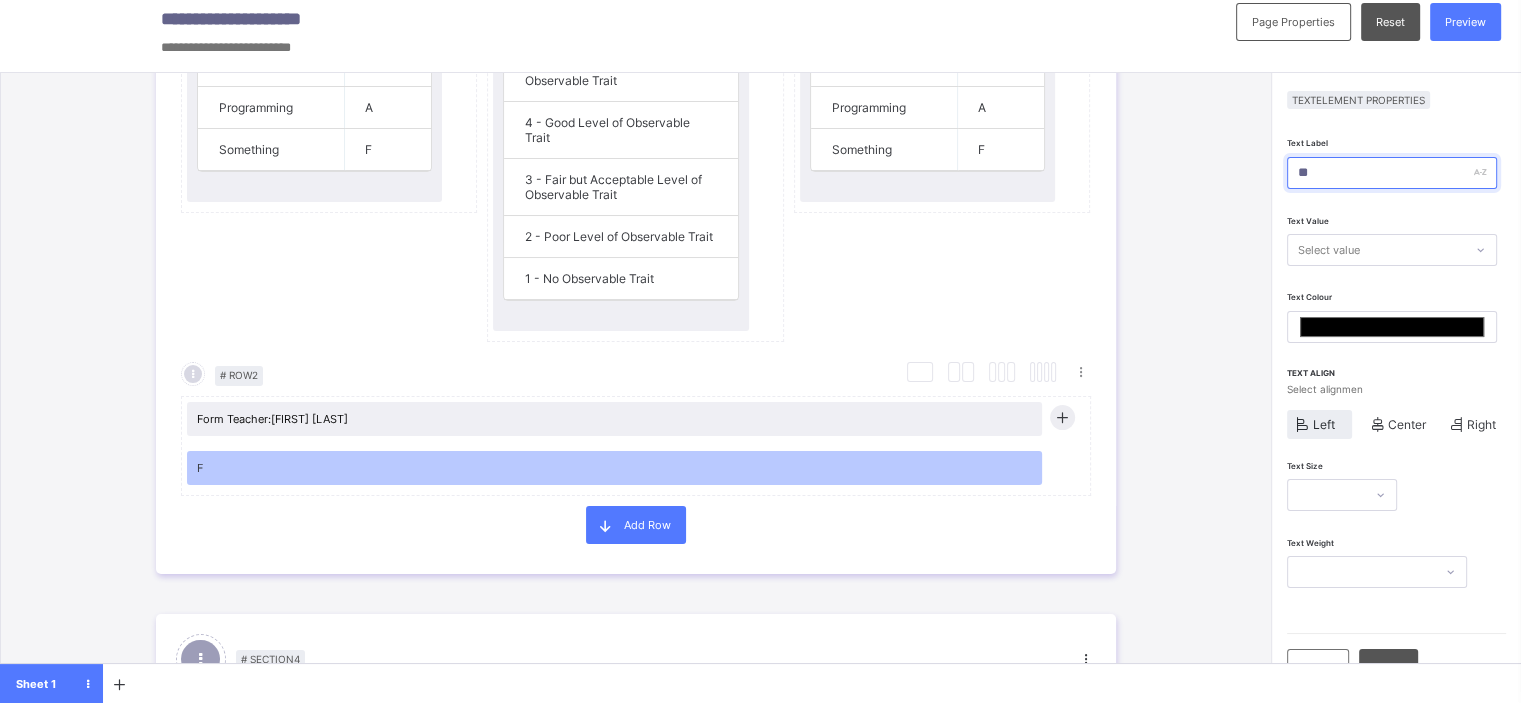 type on "*******" 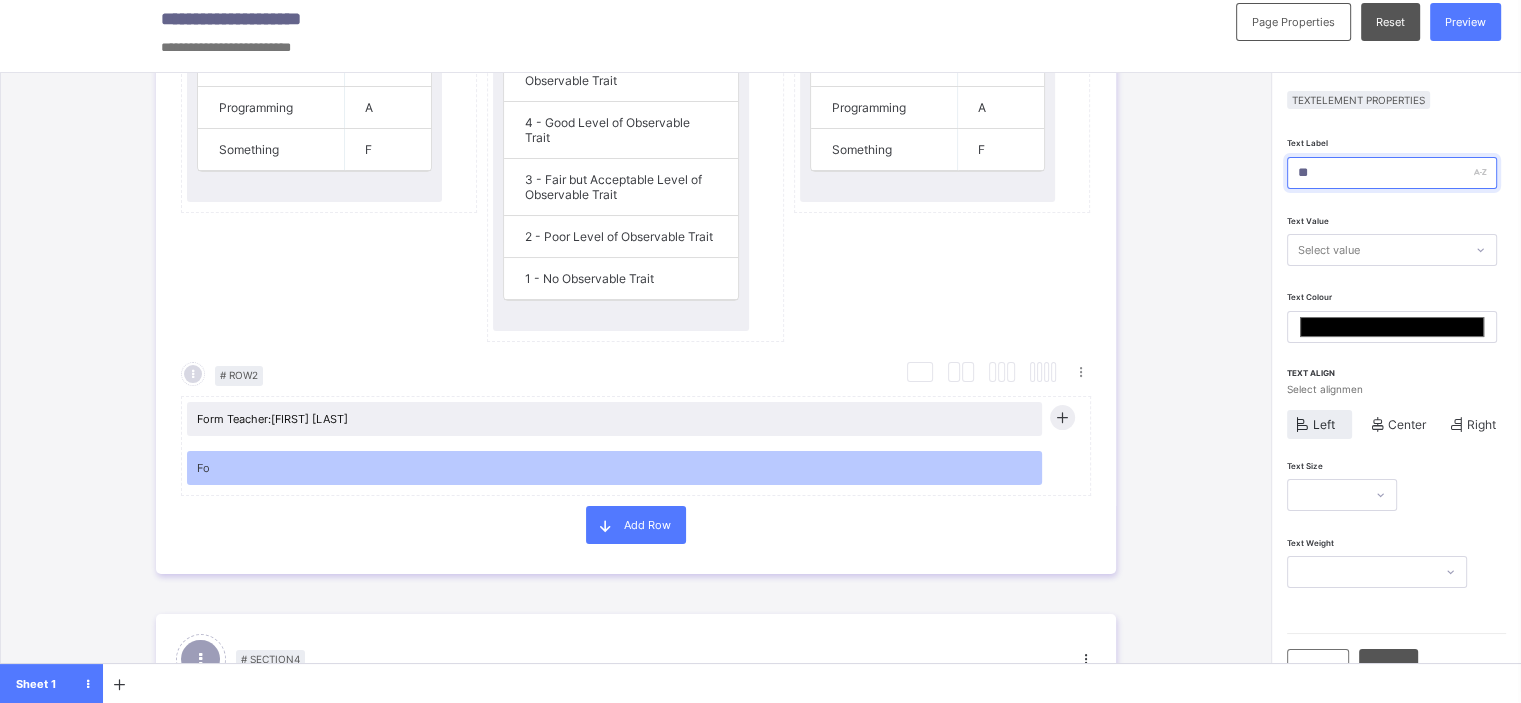 type on "***" 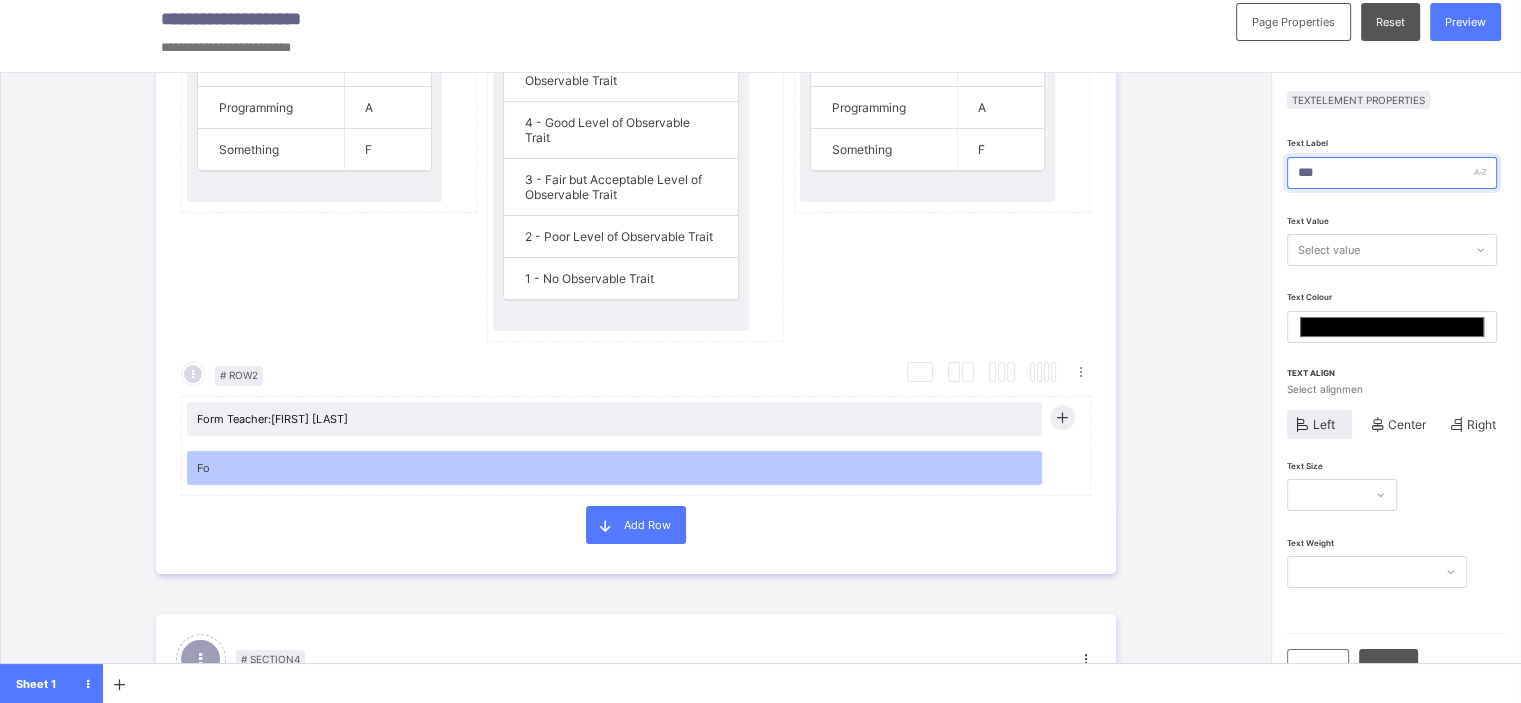 type on "*******" 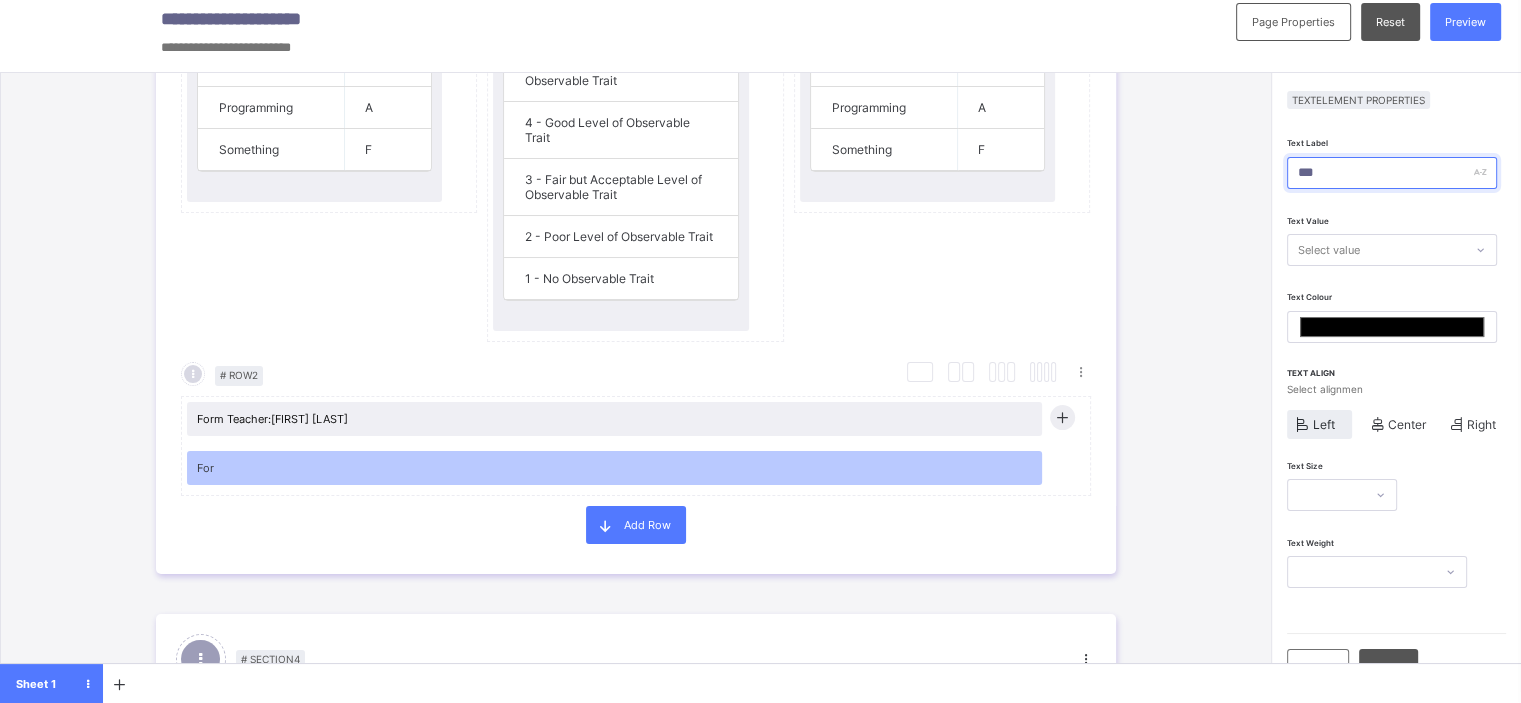 type on "****" 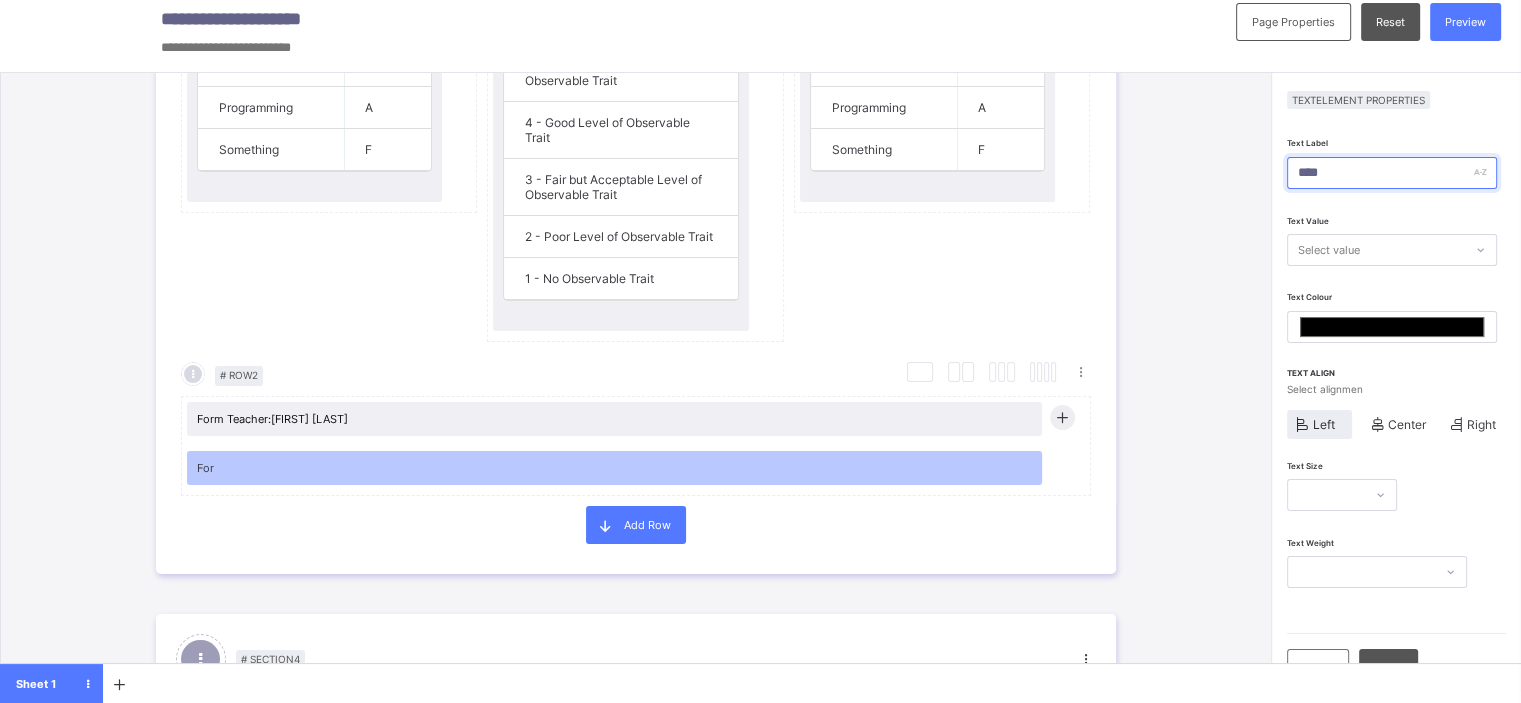 type on "*******" 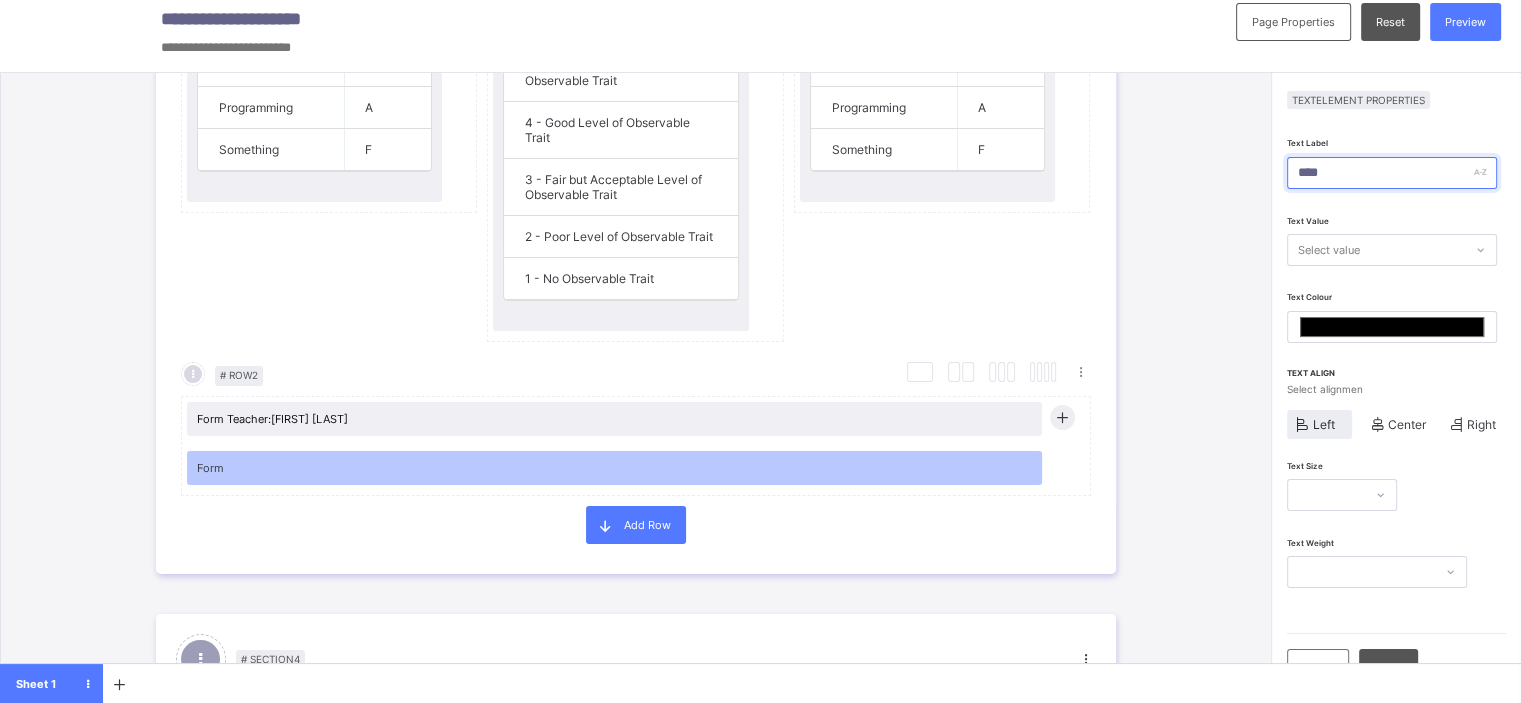 type on "****" 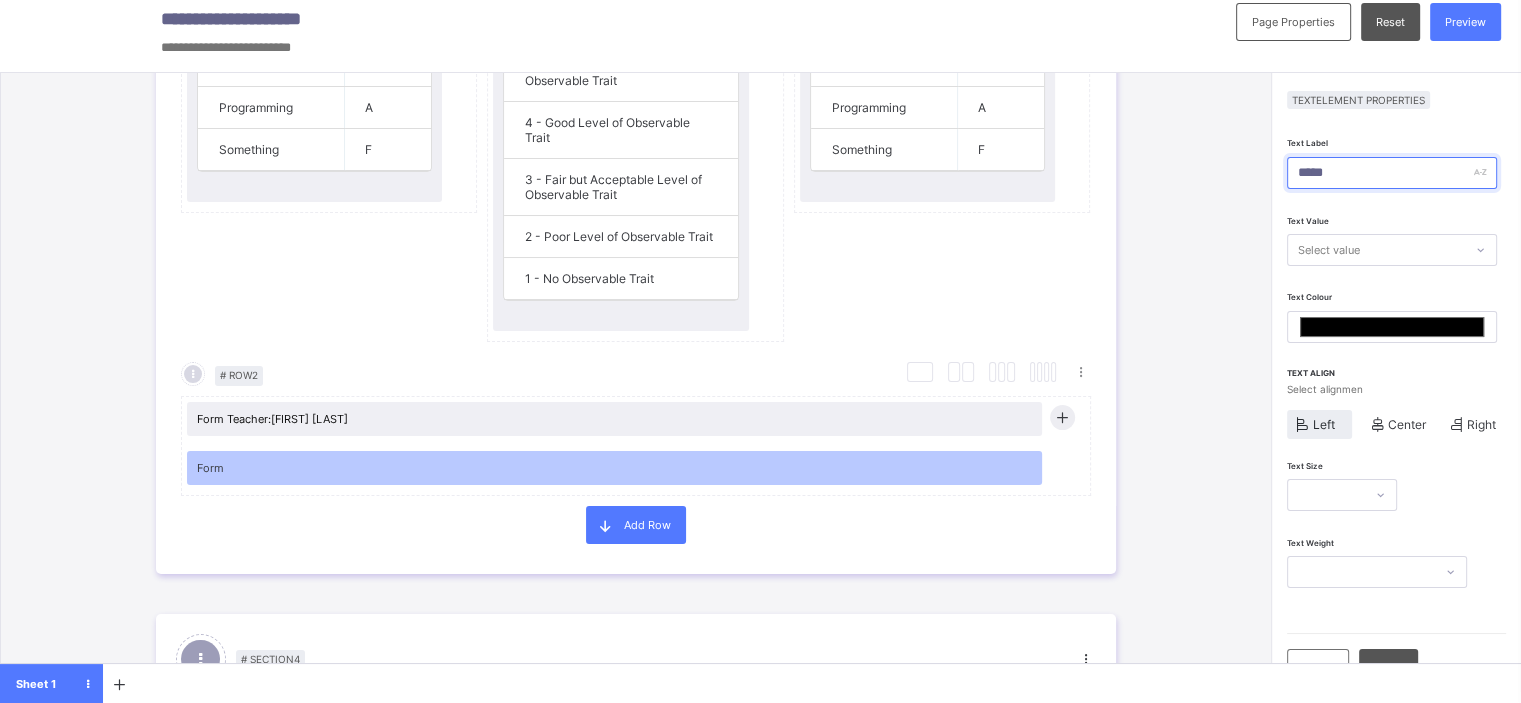 type on "*******" 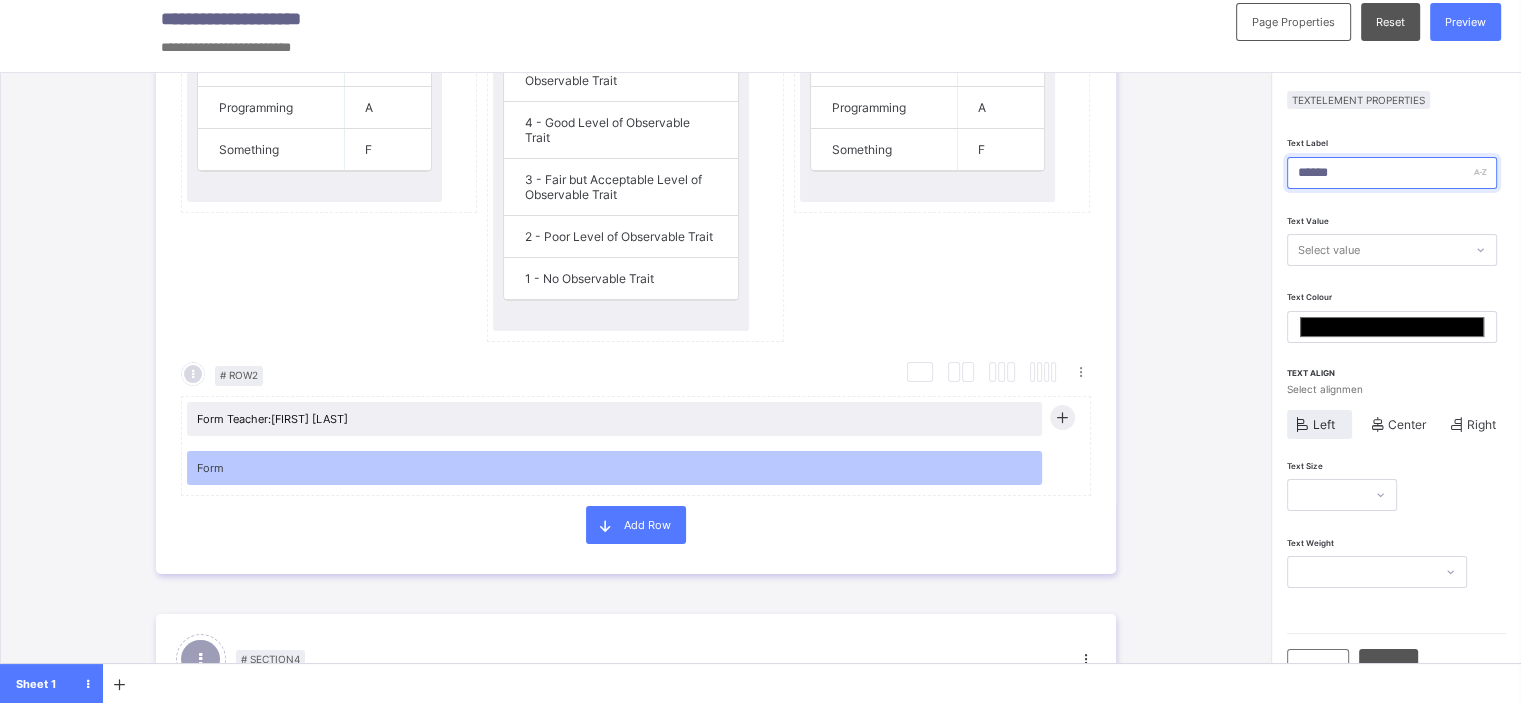 type on "*******" 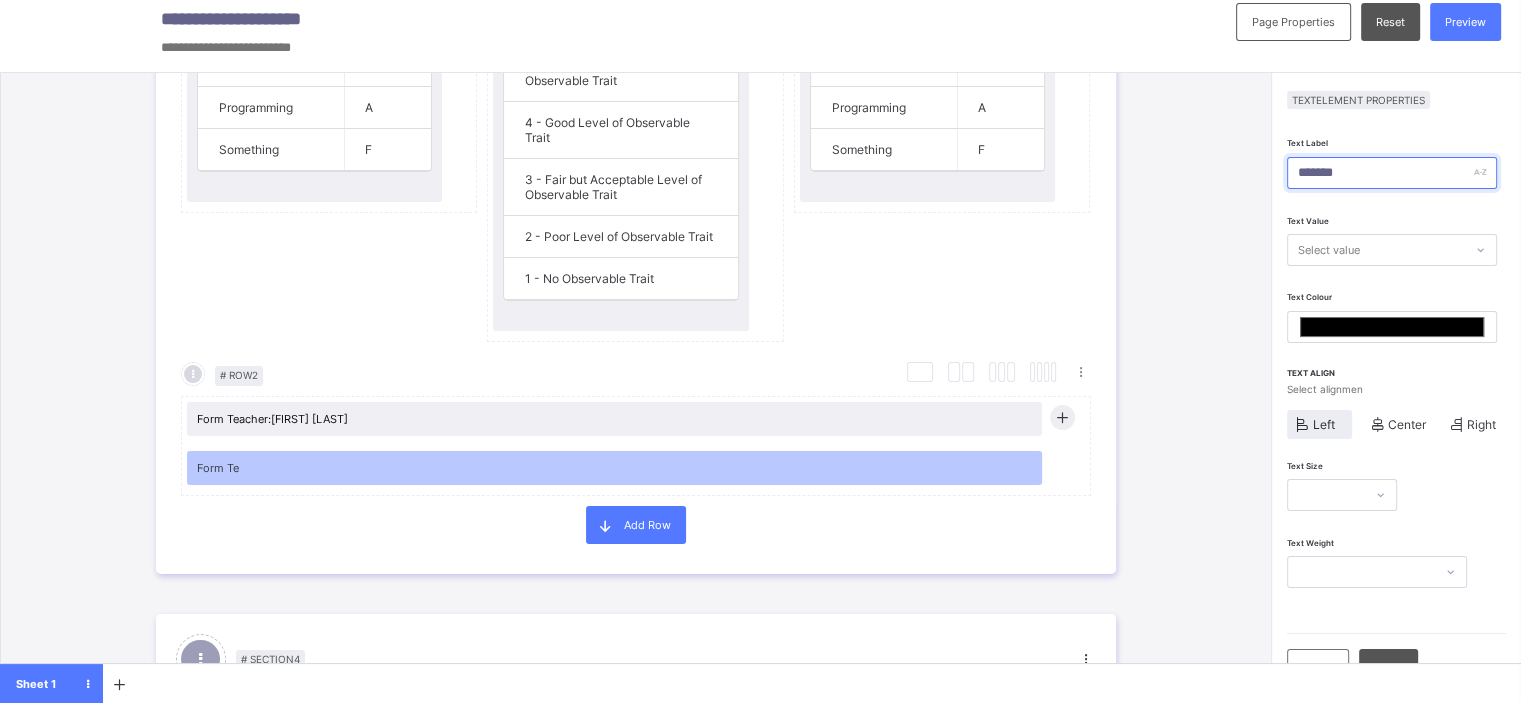 type on "********" 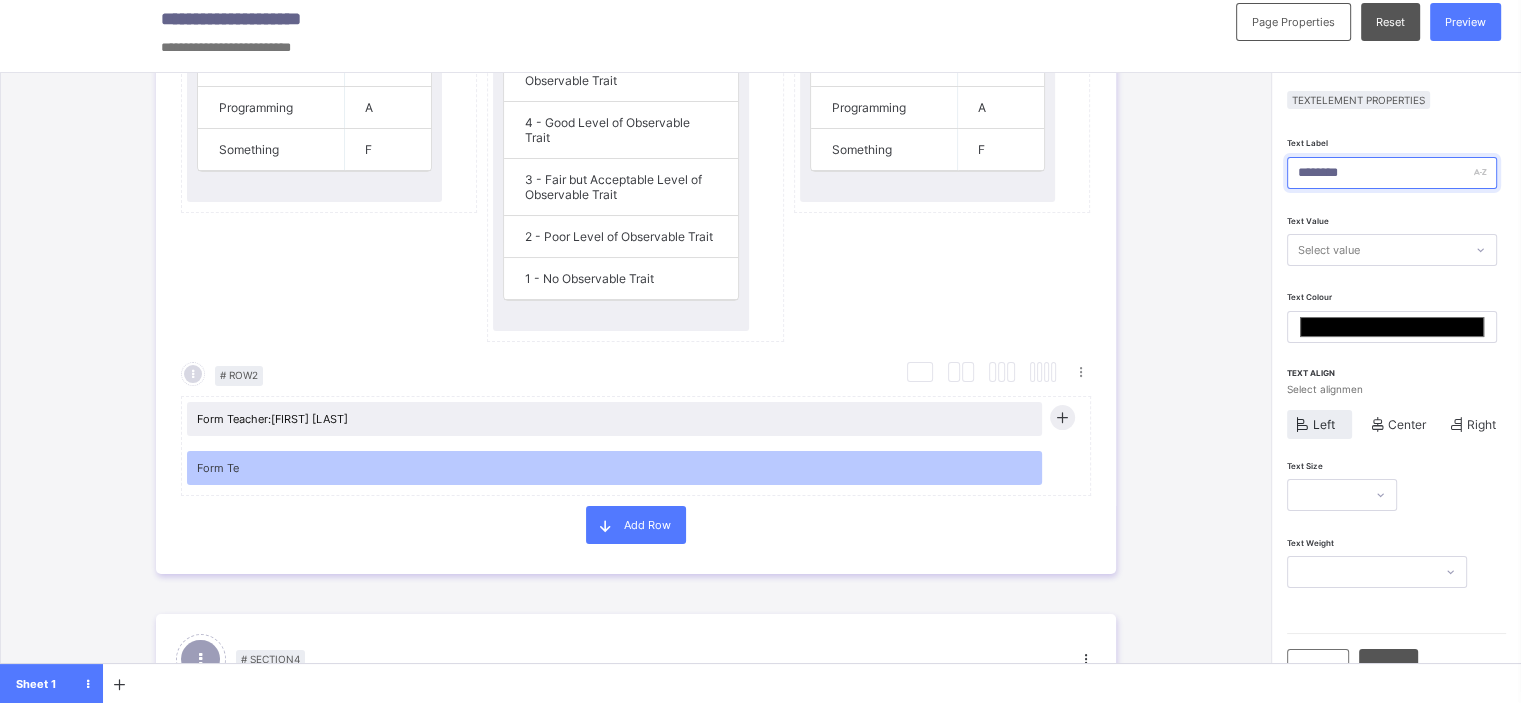 type on "*******" 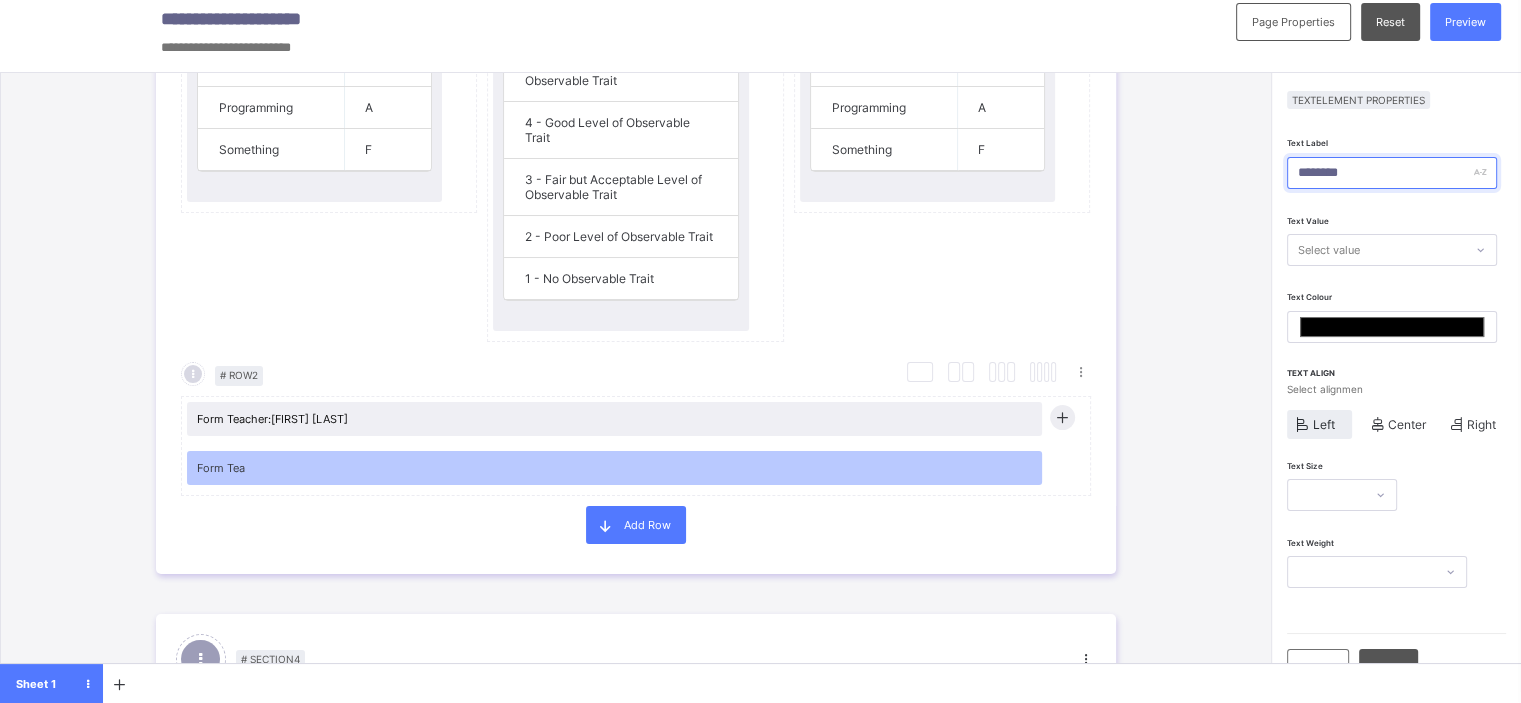 type on "*********" 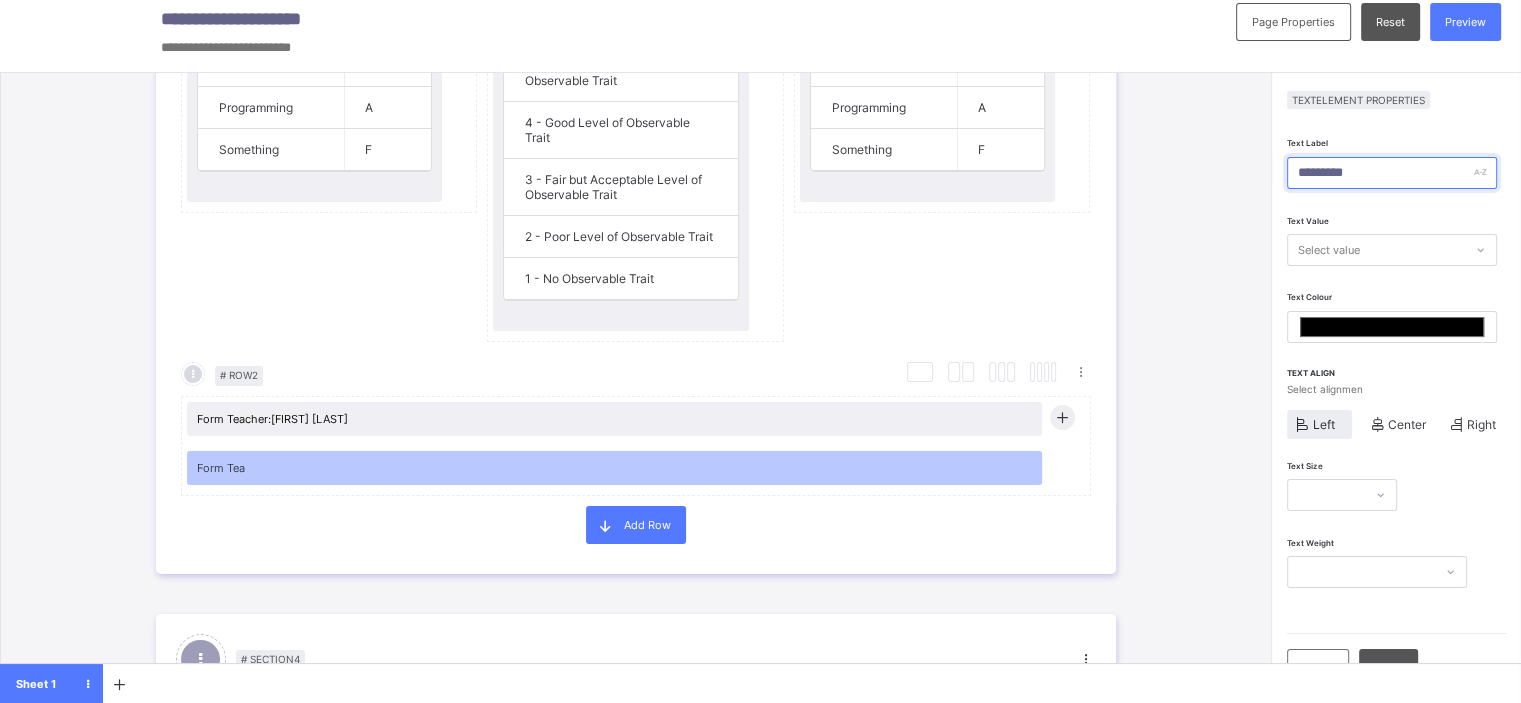 type on "*******" 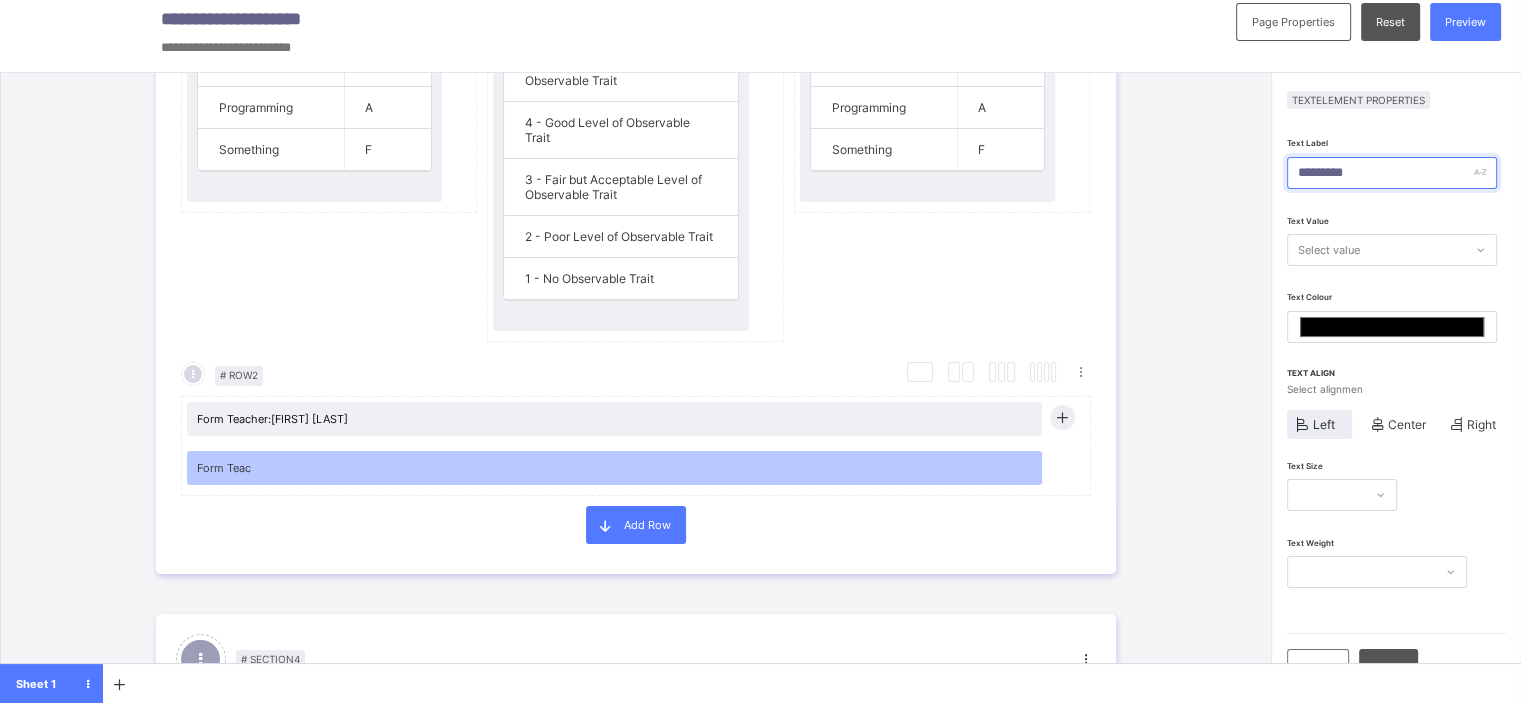 type on "**********" 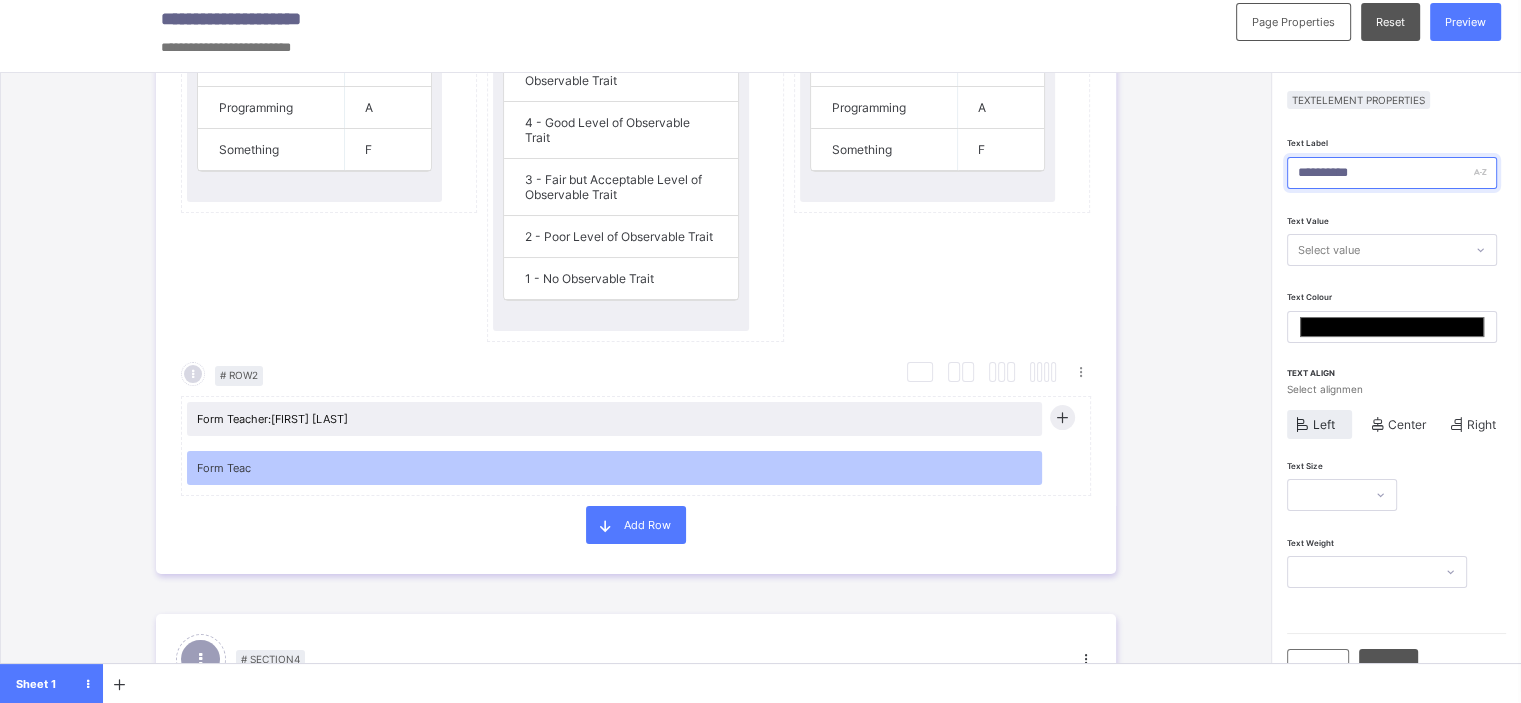 type on "*******" 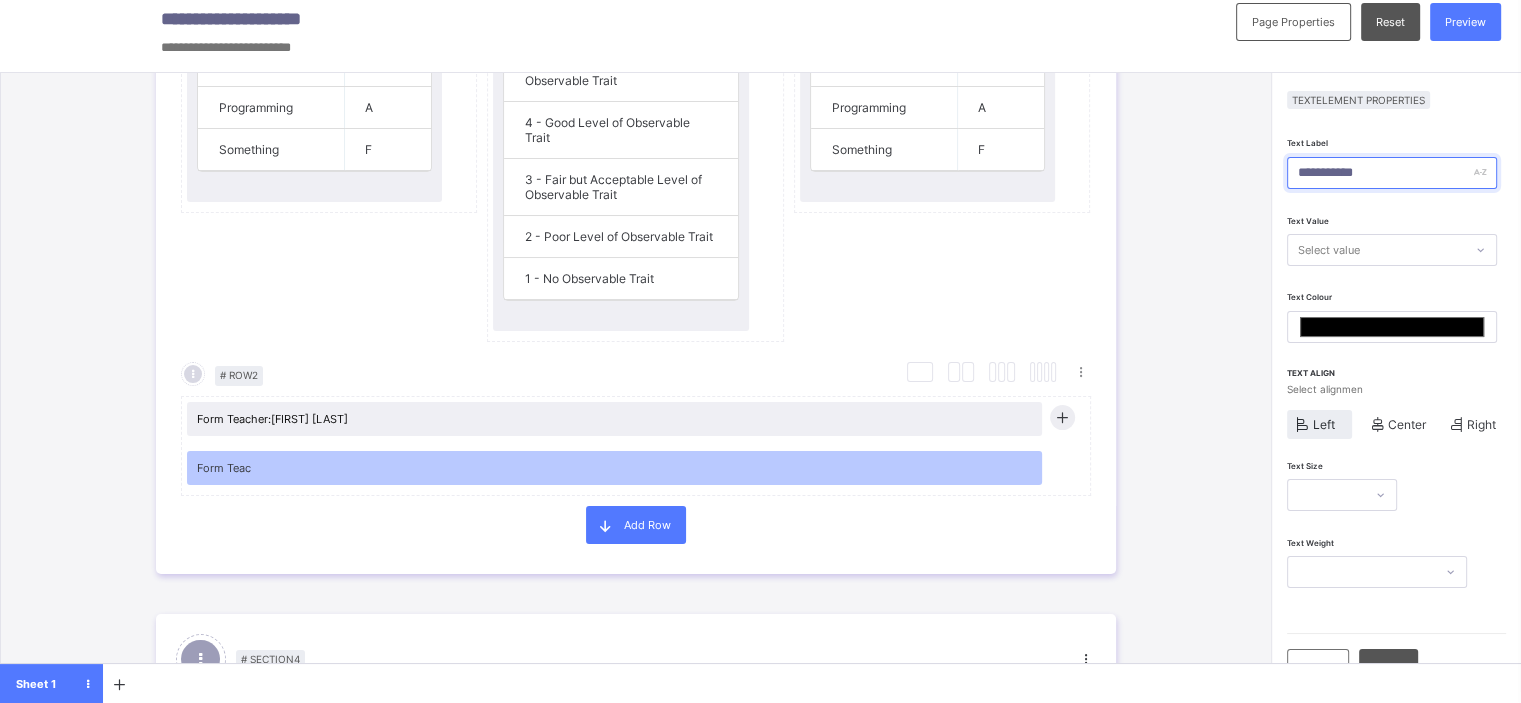 type on "*******" 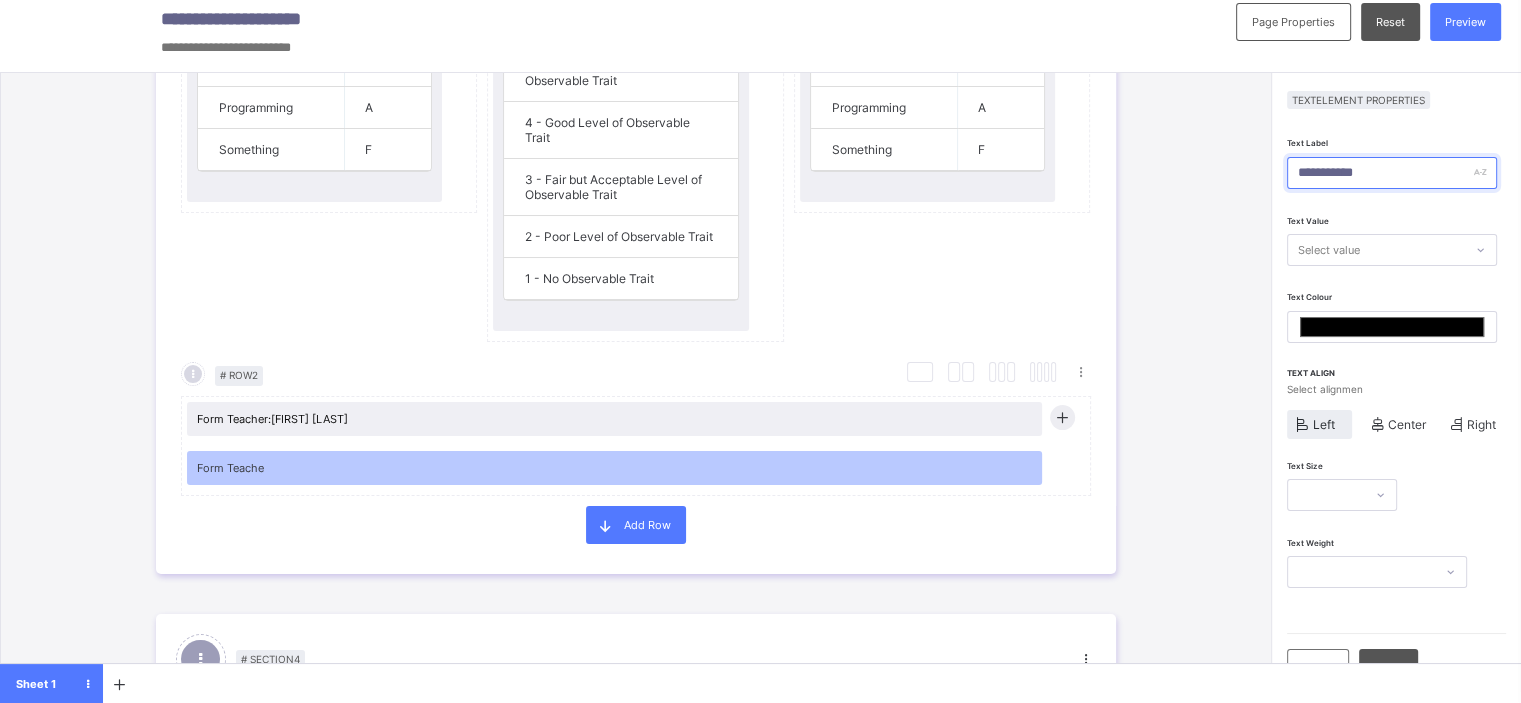 type on "**********" 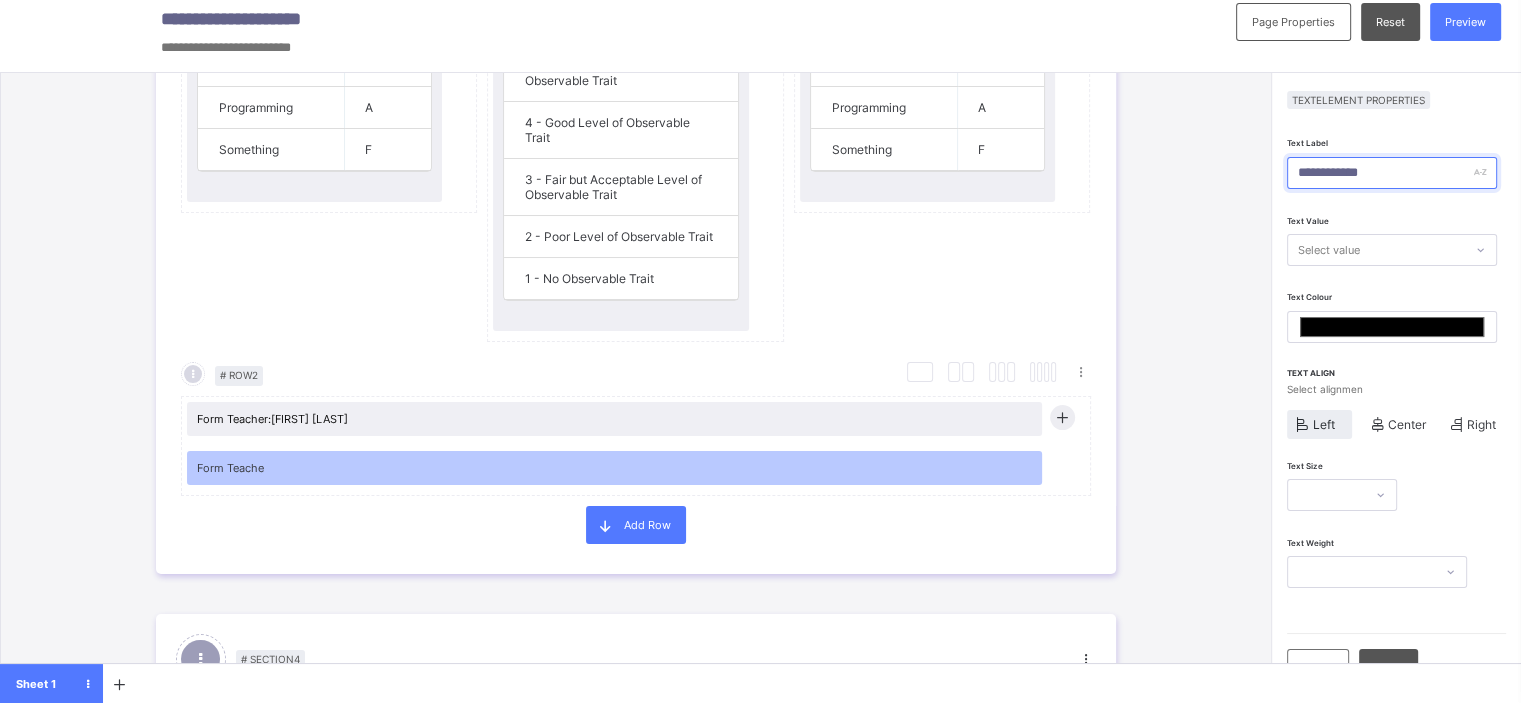 type on "*******" 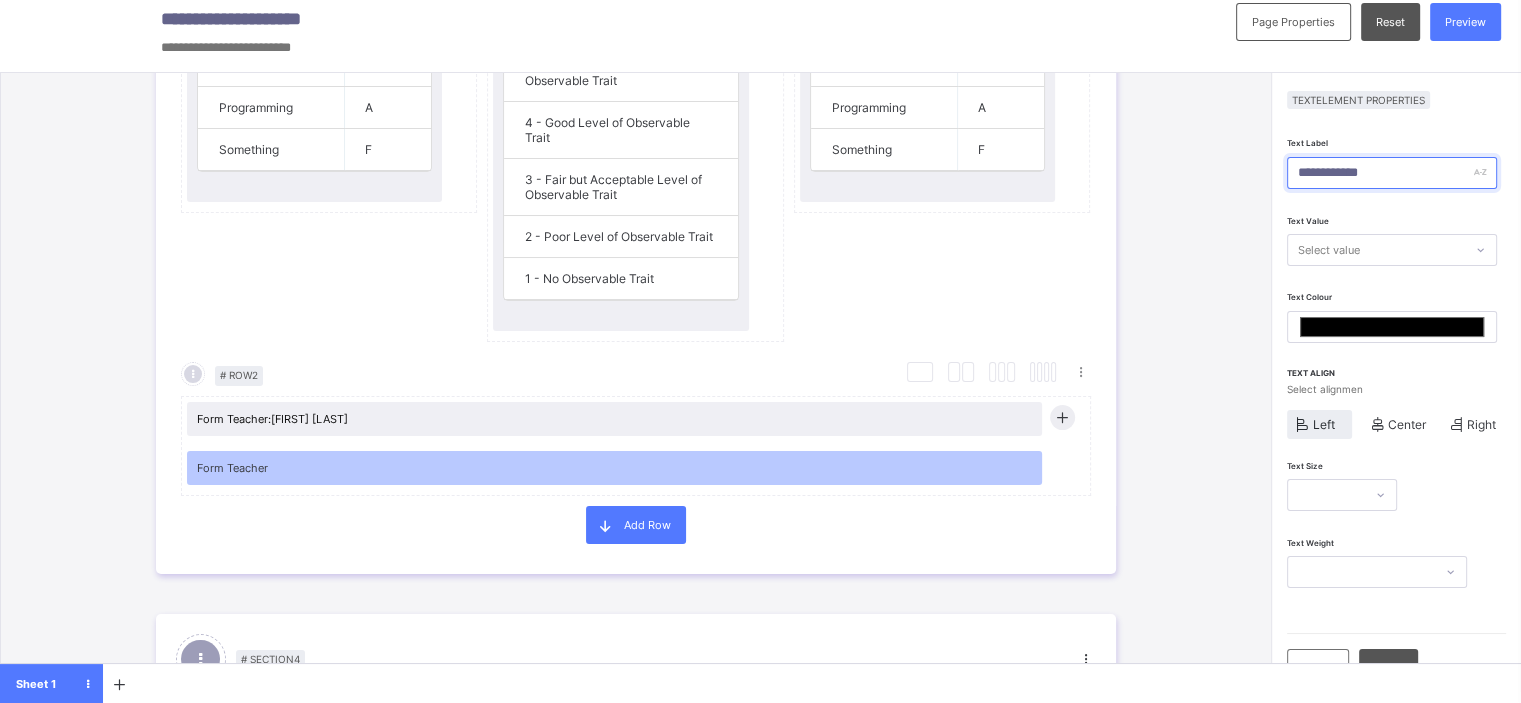 type on "**********" 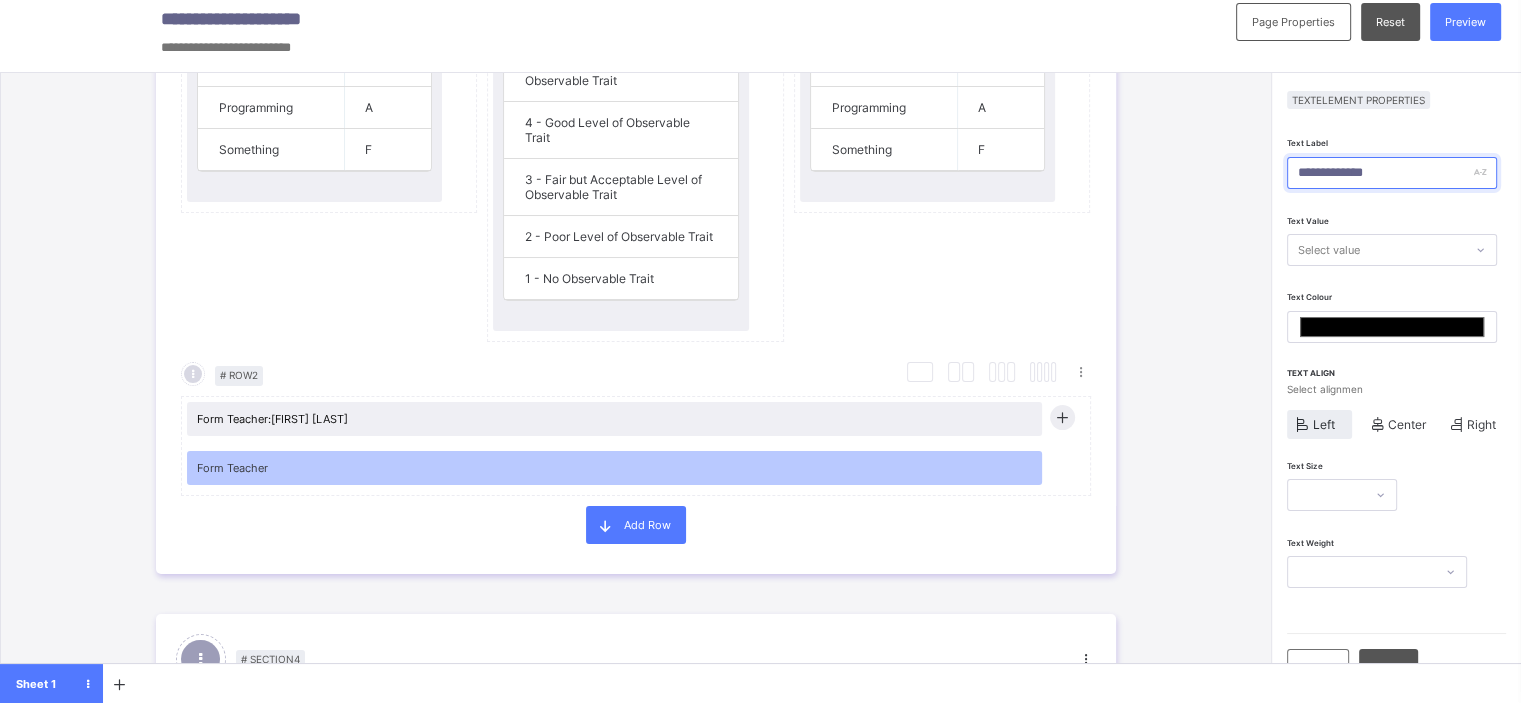 type on "*******" 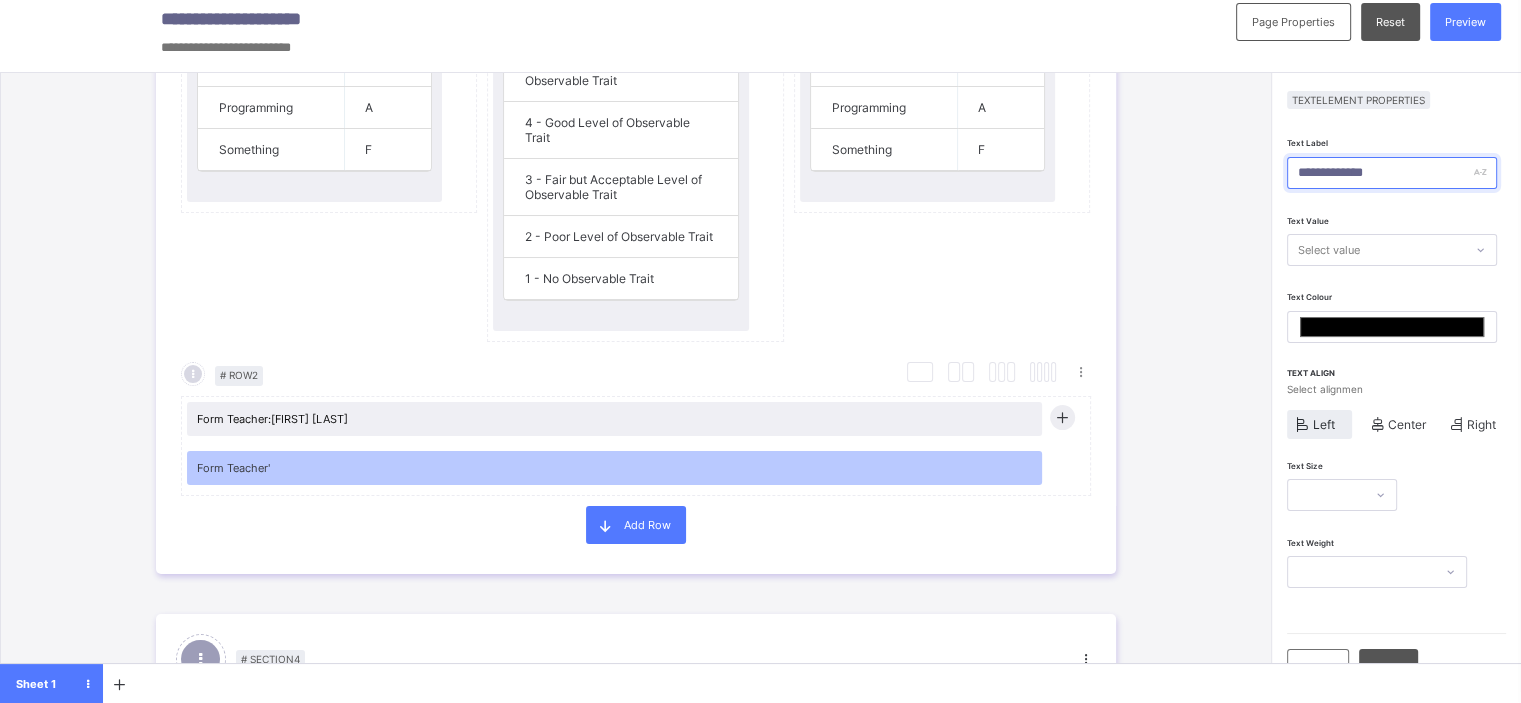 type on "**********" 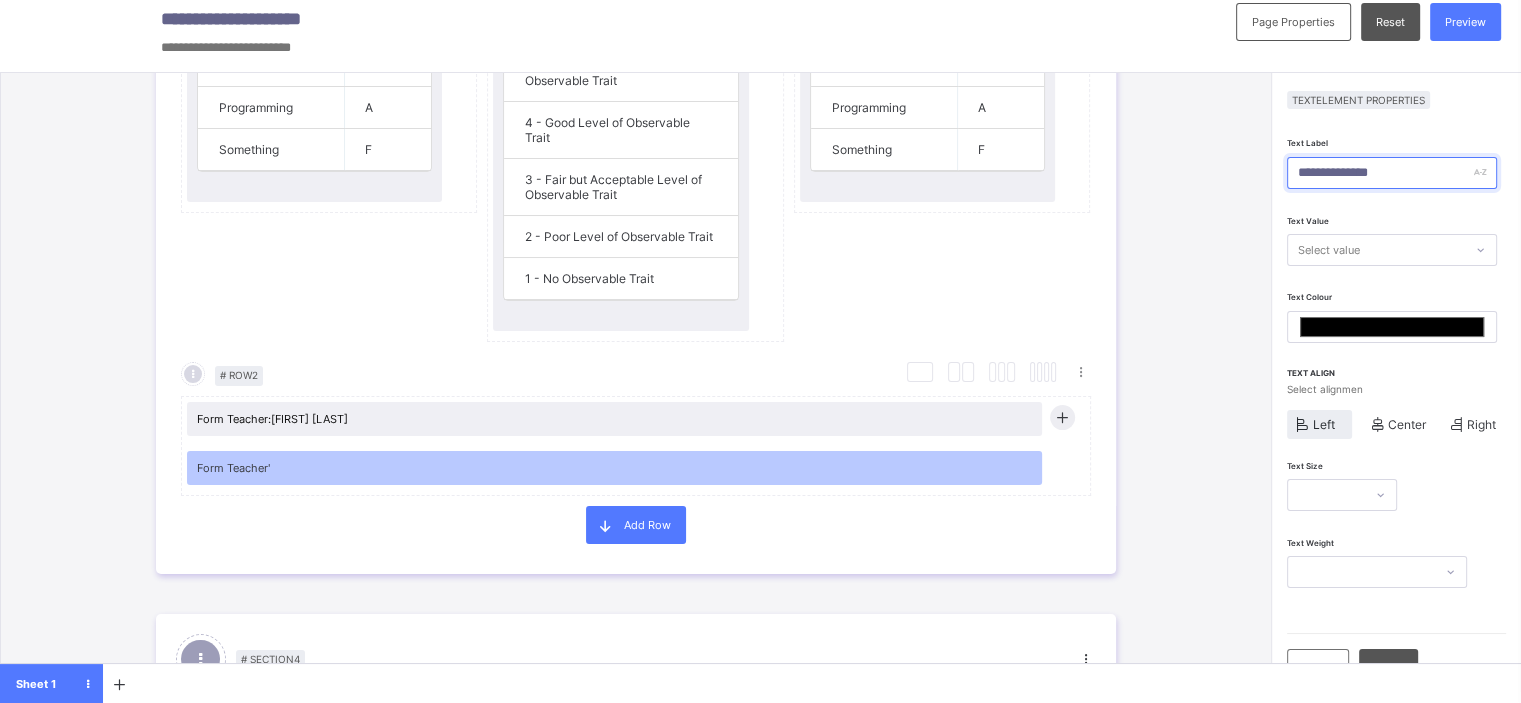 type on "*******" 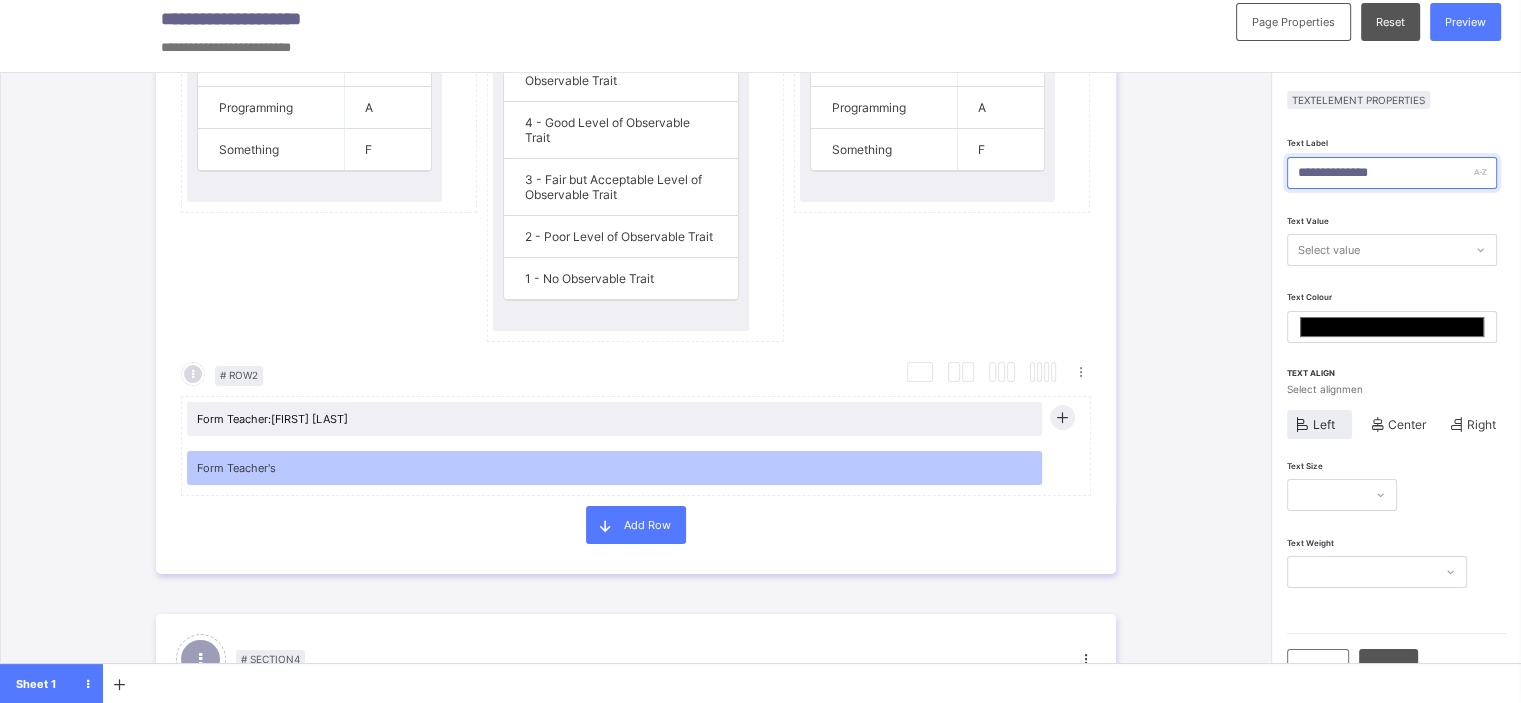 type on "**********" 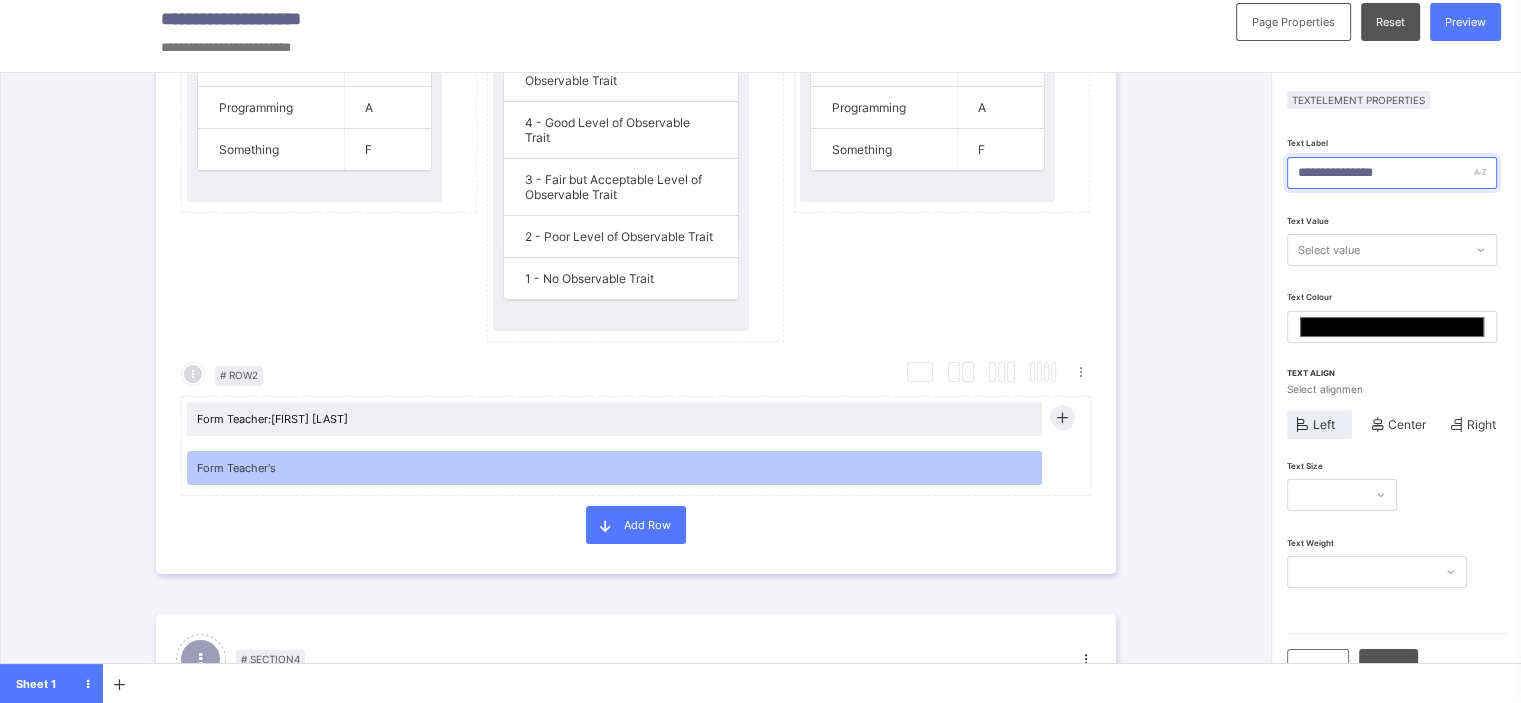 type on "*******" 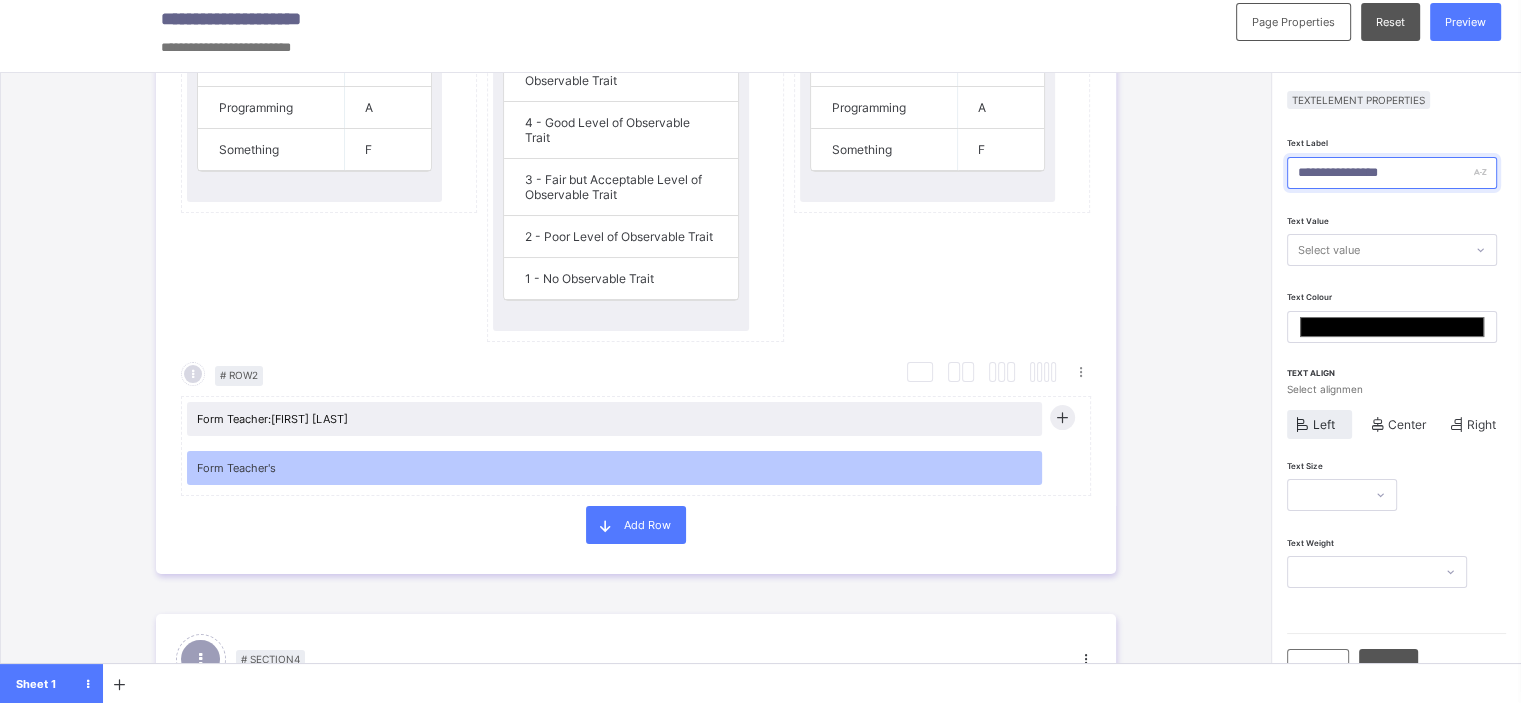 type on "*******" 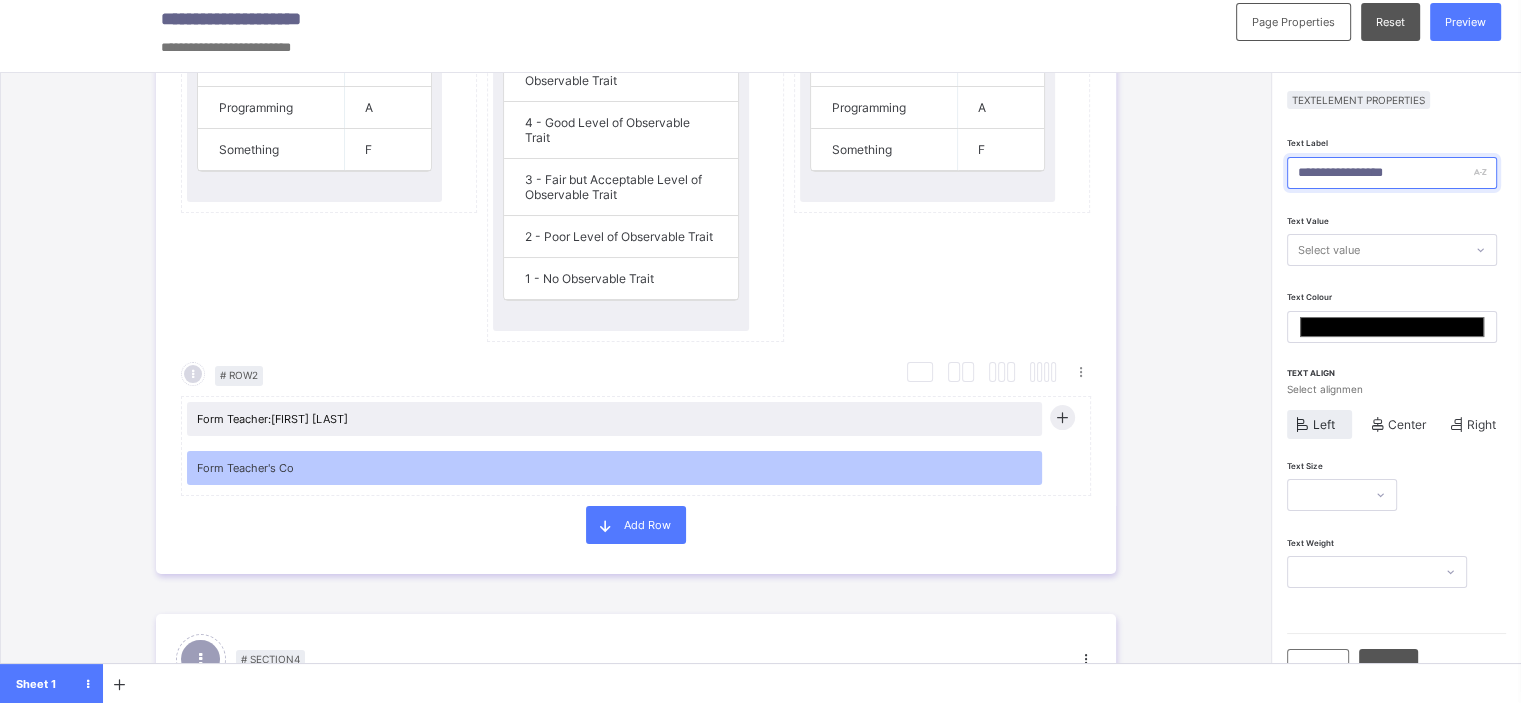 type on "*******" 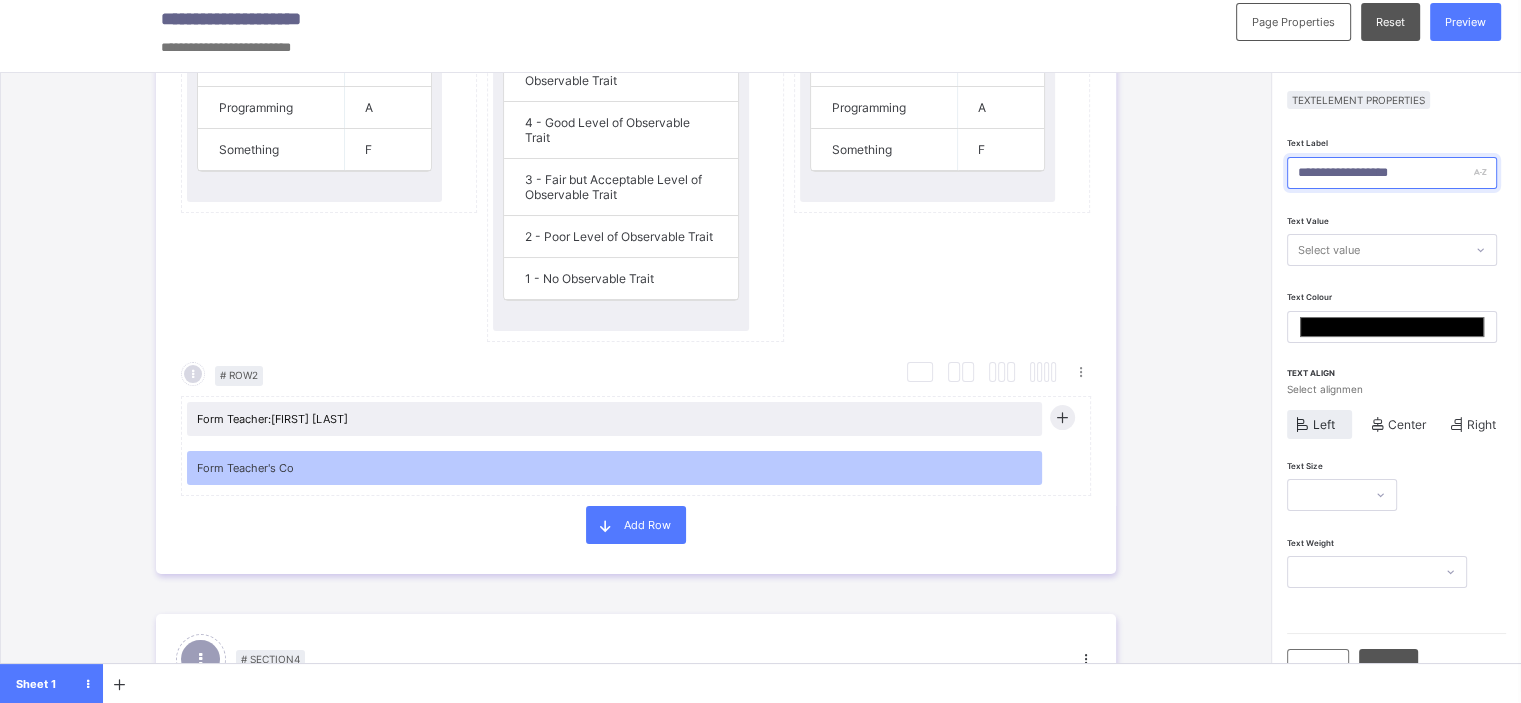 type on "*******" 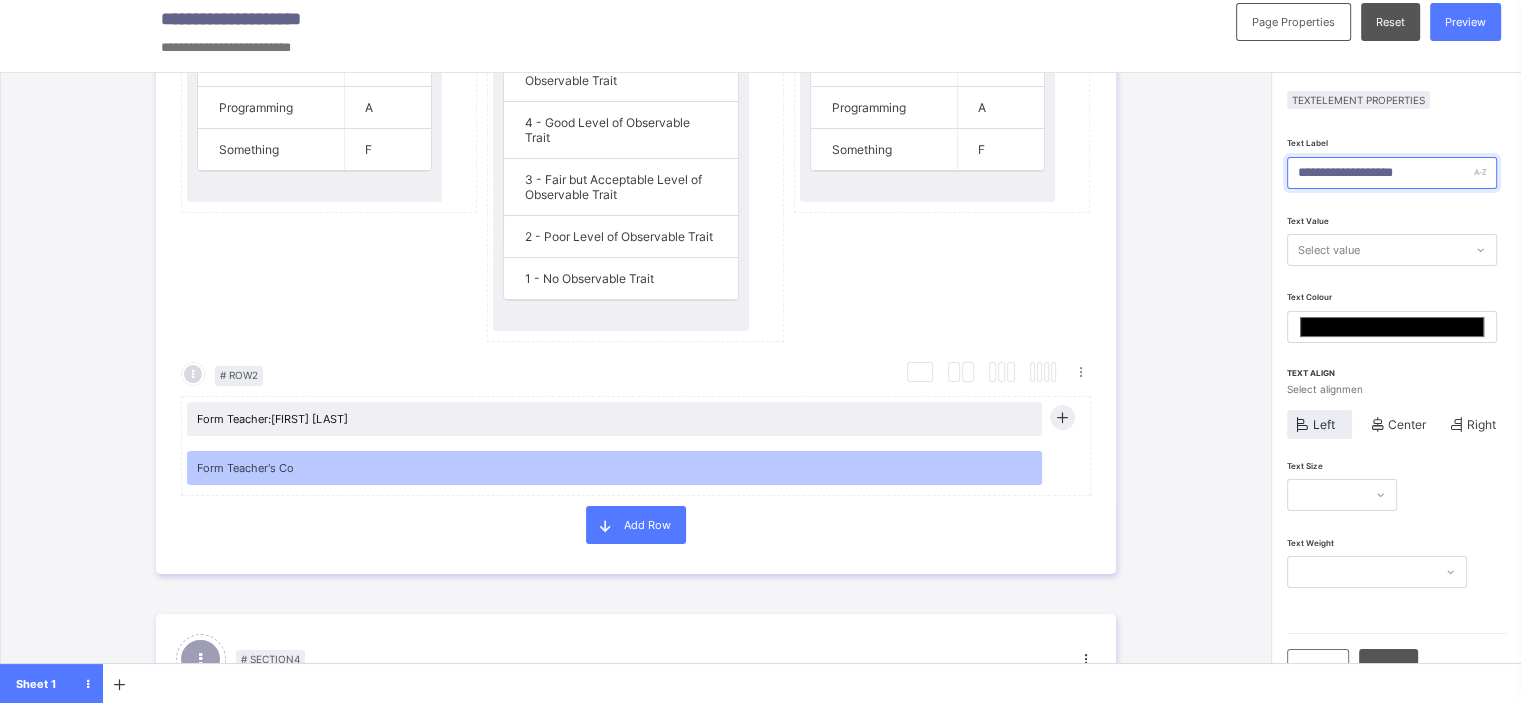 type on "*******" 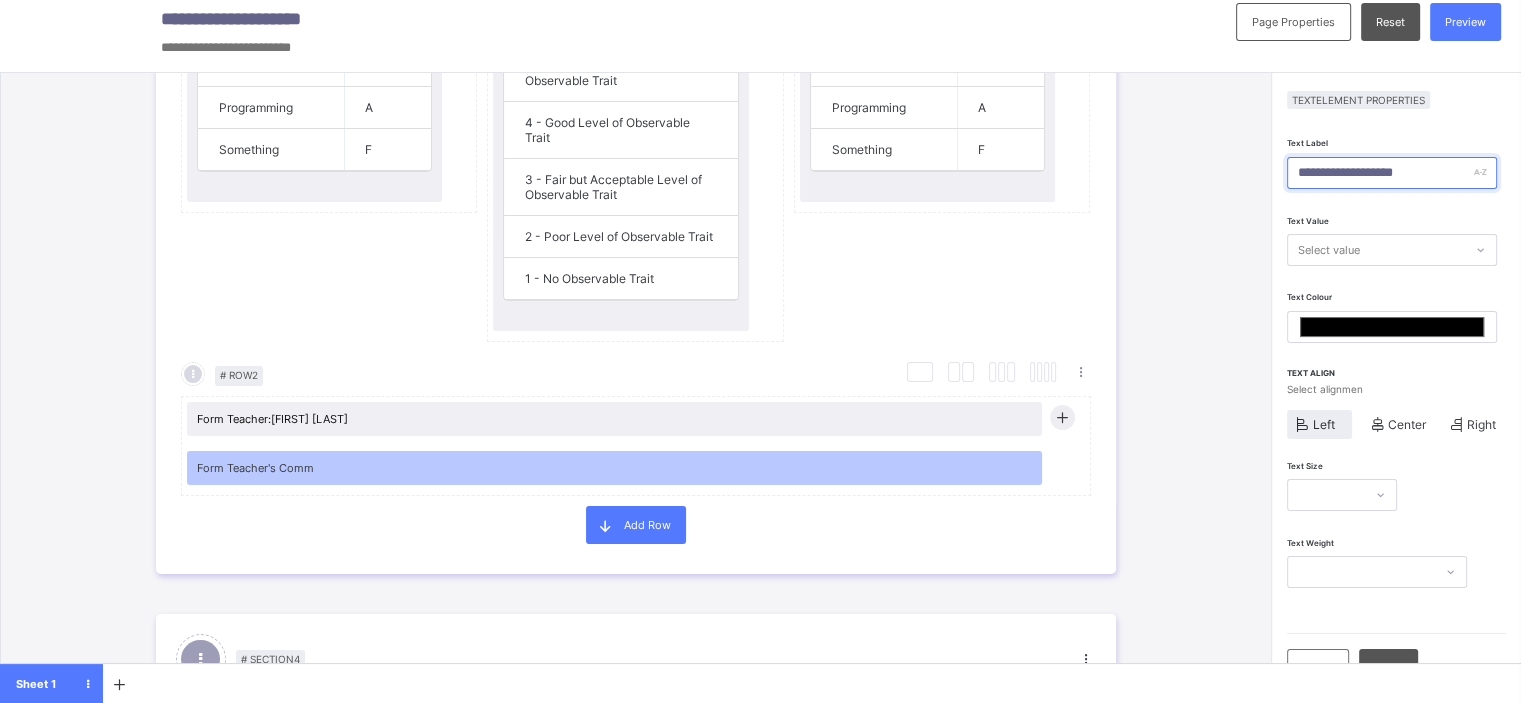 type on "**********" 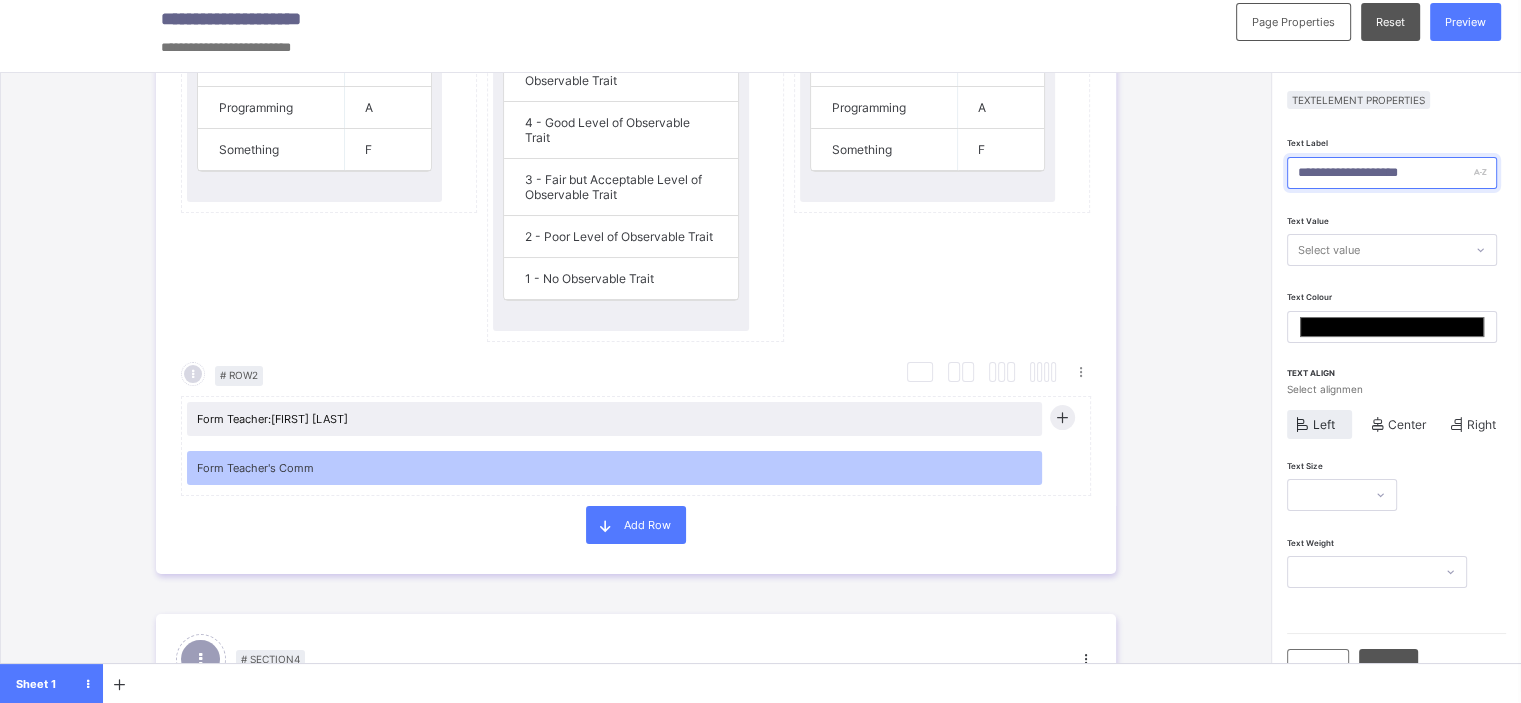 type on "*******" 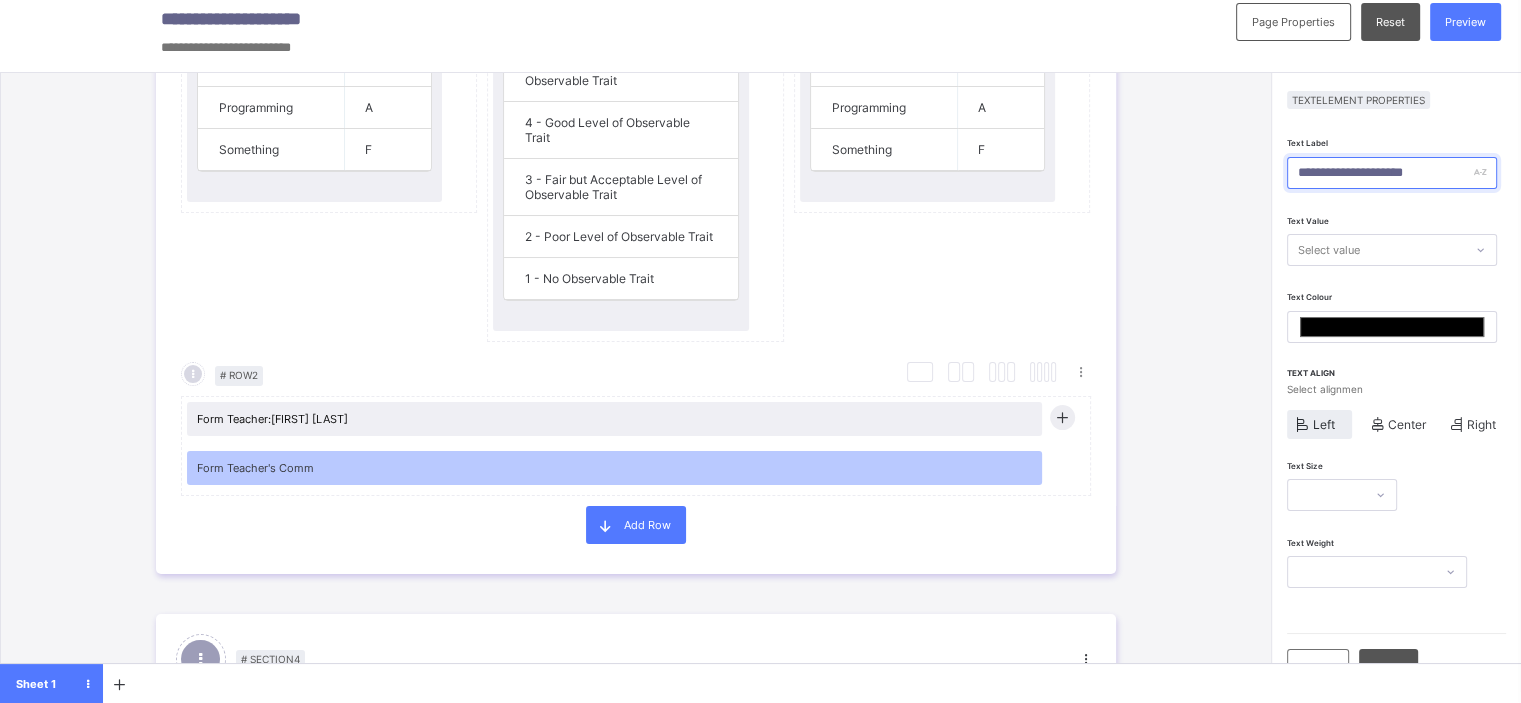 type on "**********" 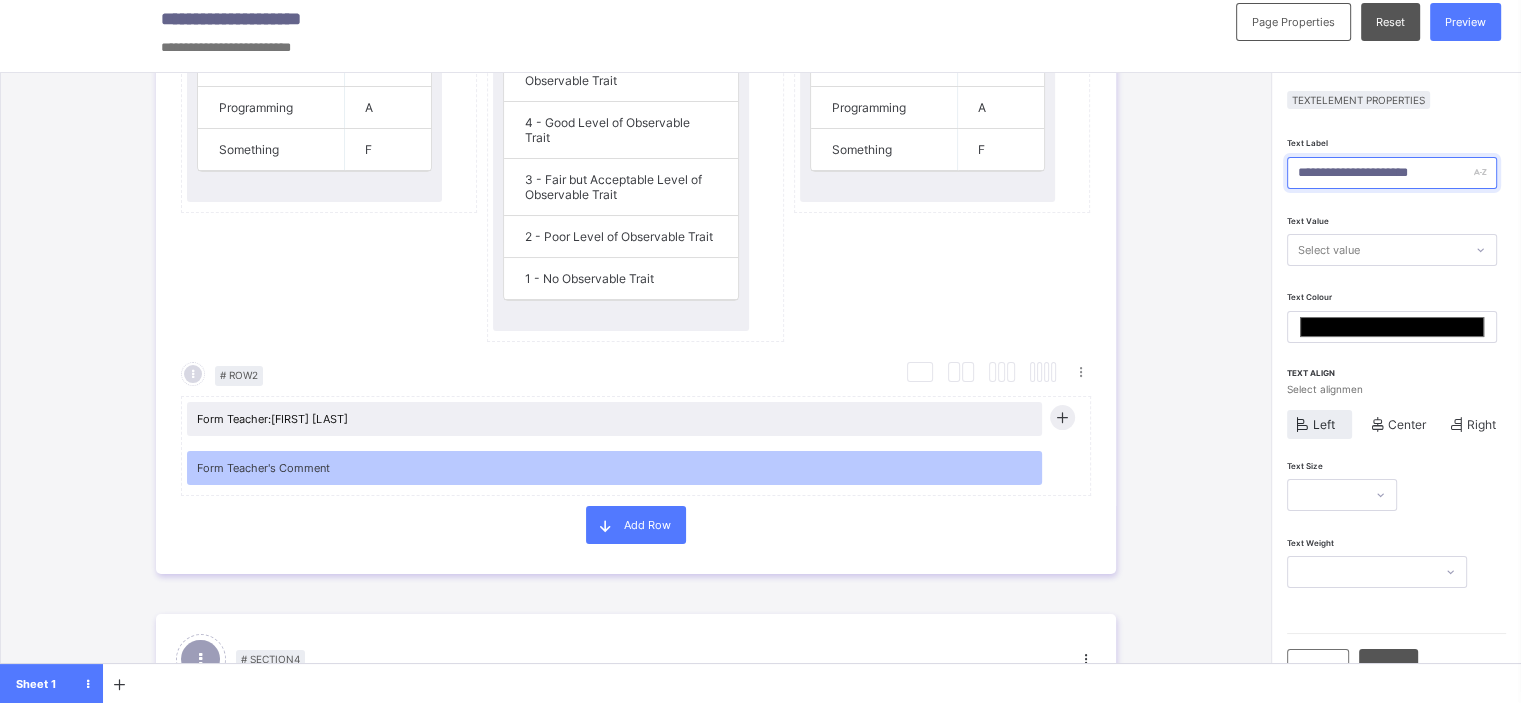 type on "**********" 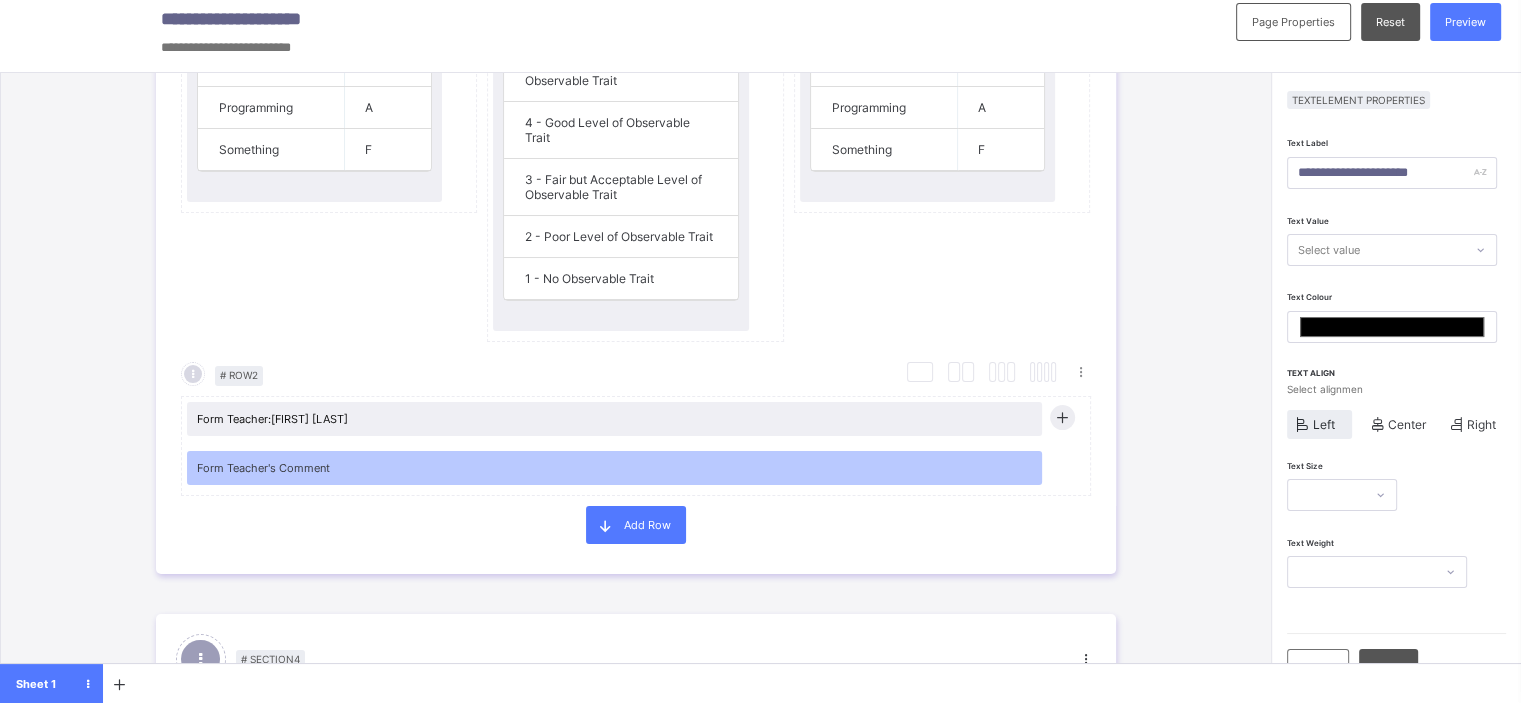 click on "Select value" at bounding box center [1329, 250] 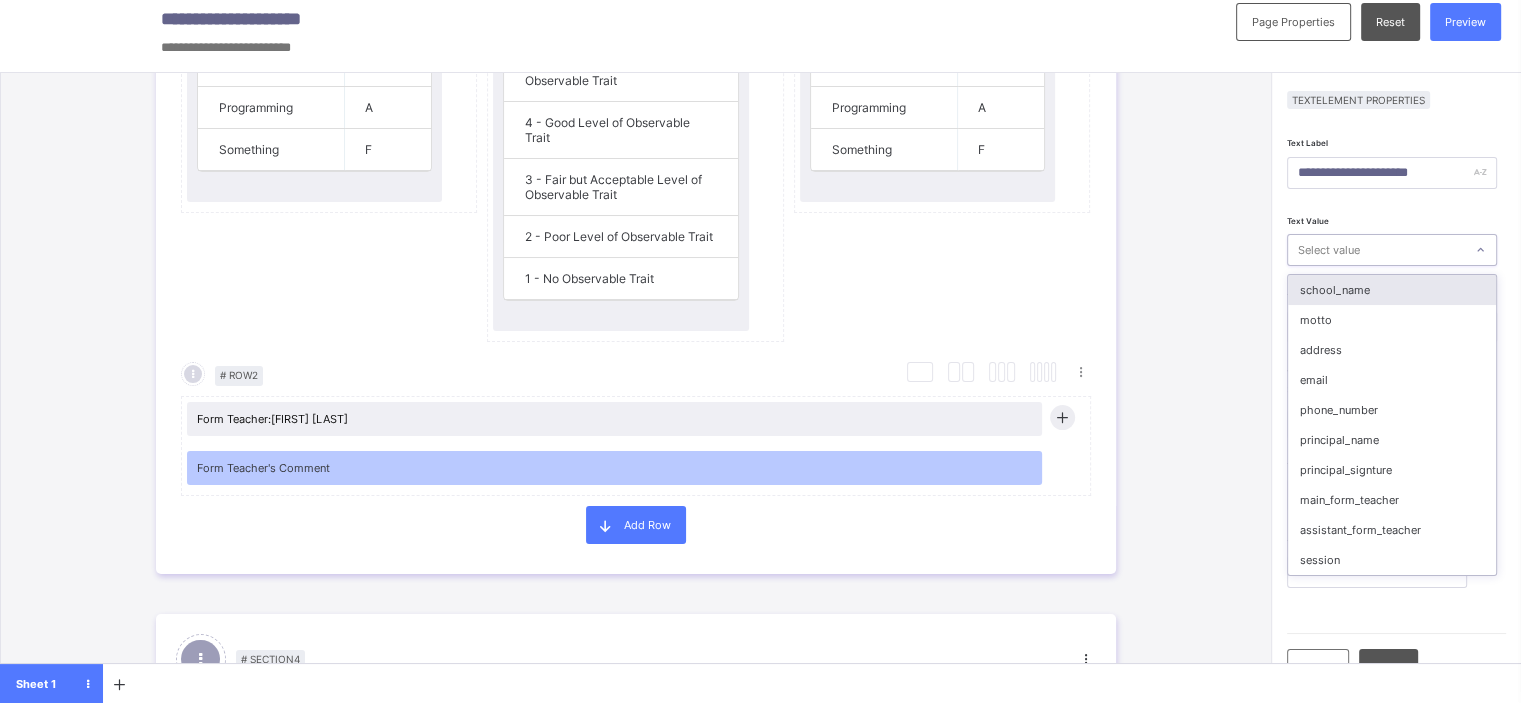 type on "*" 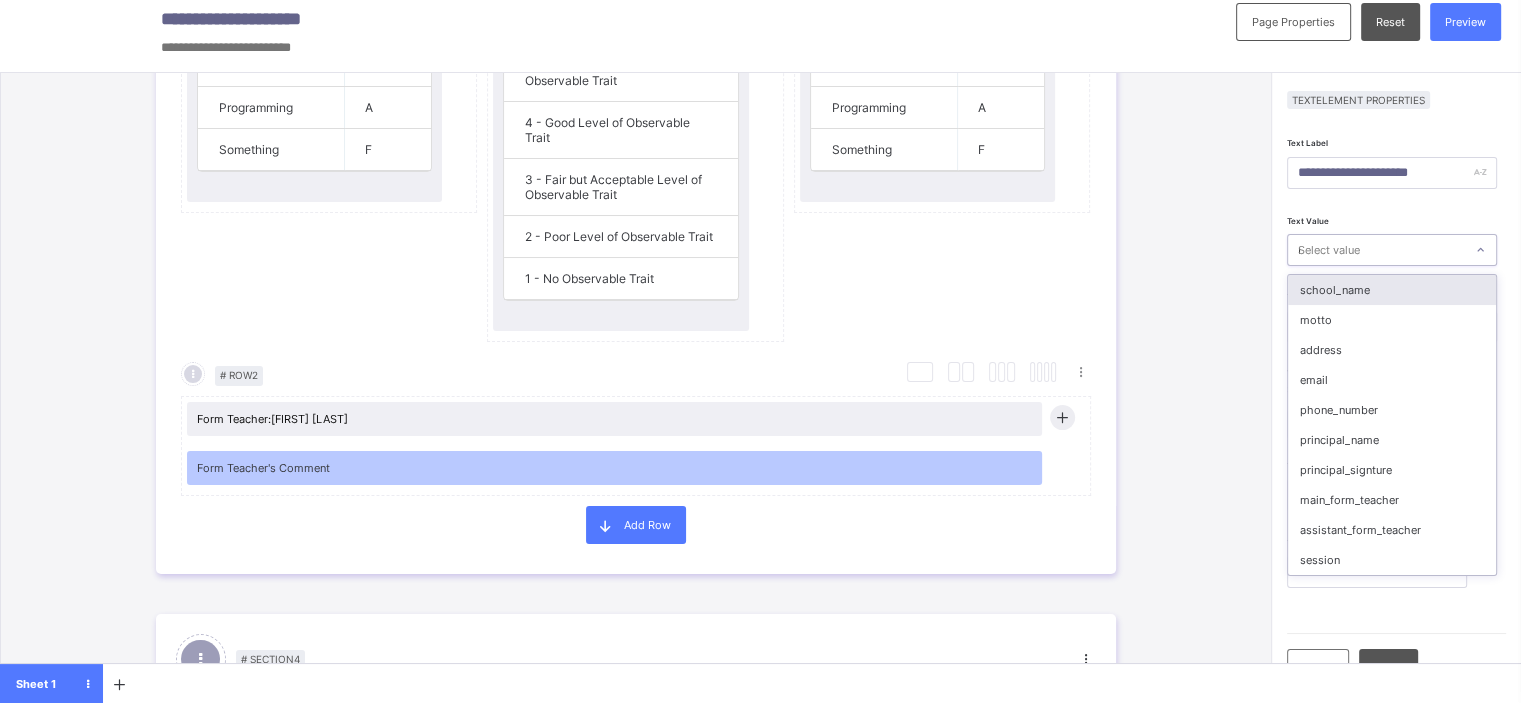 type on "*******" 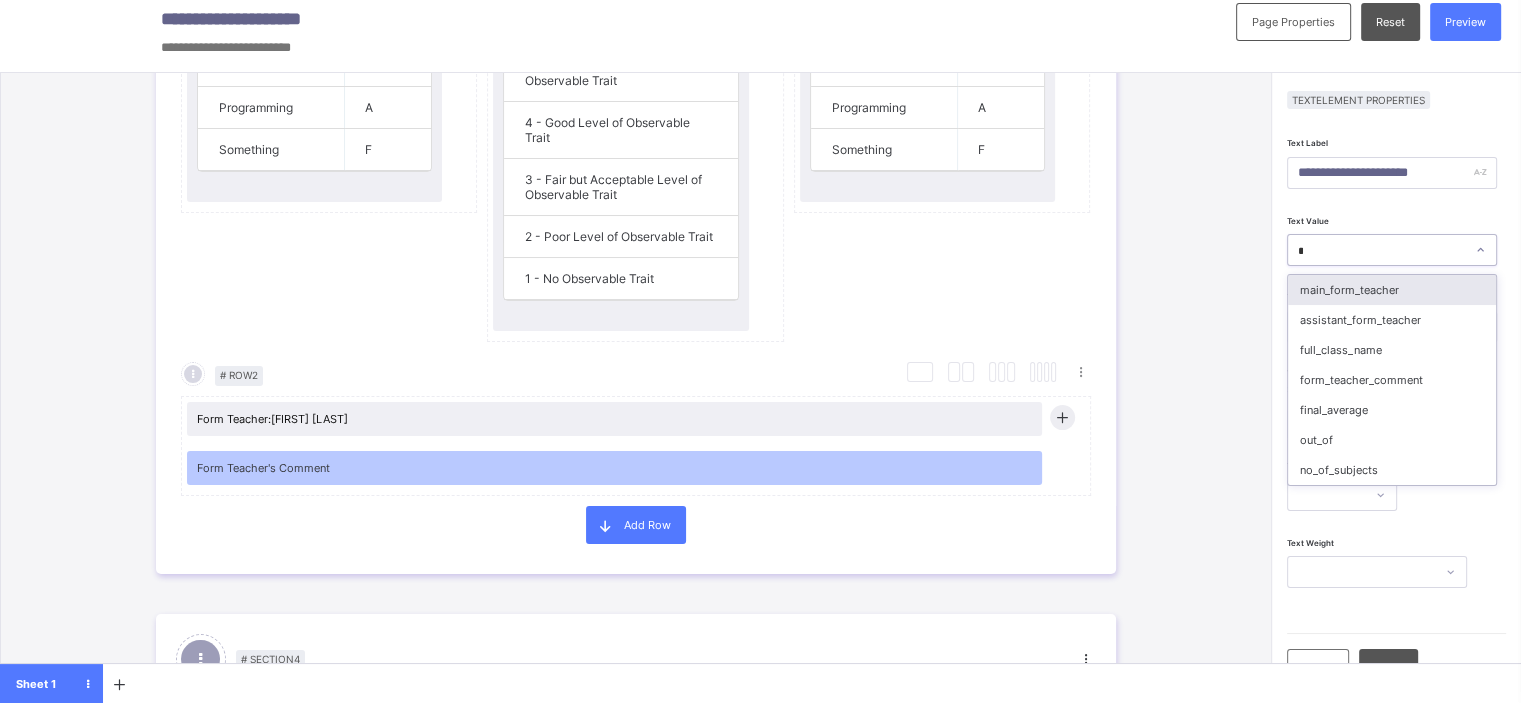 type on "**" 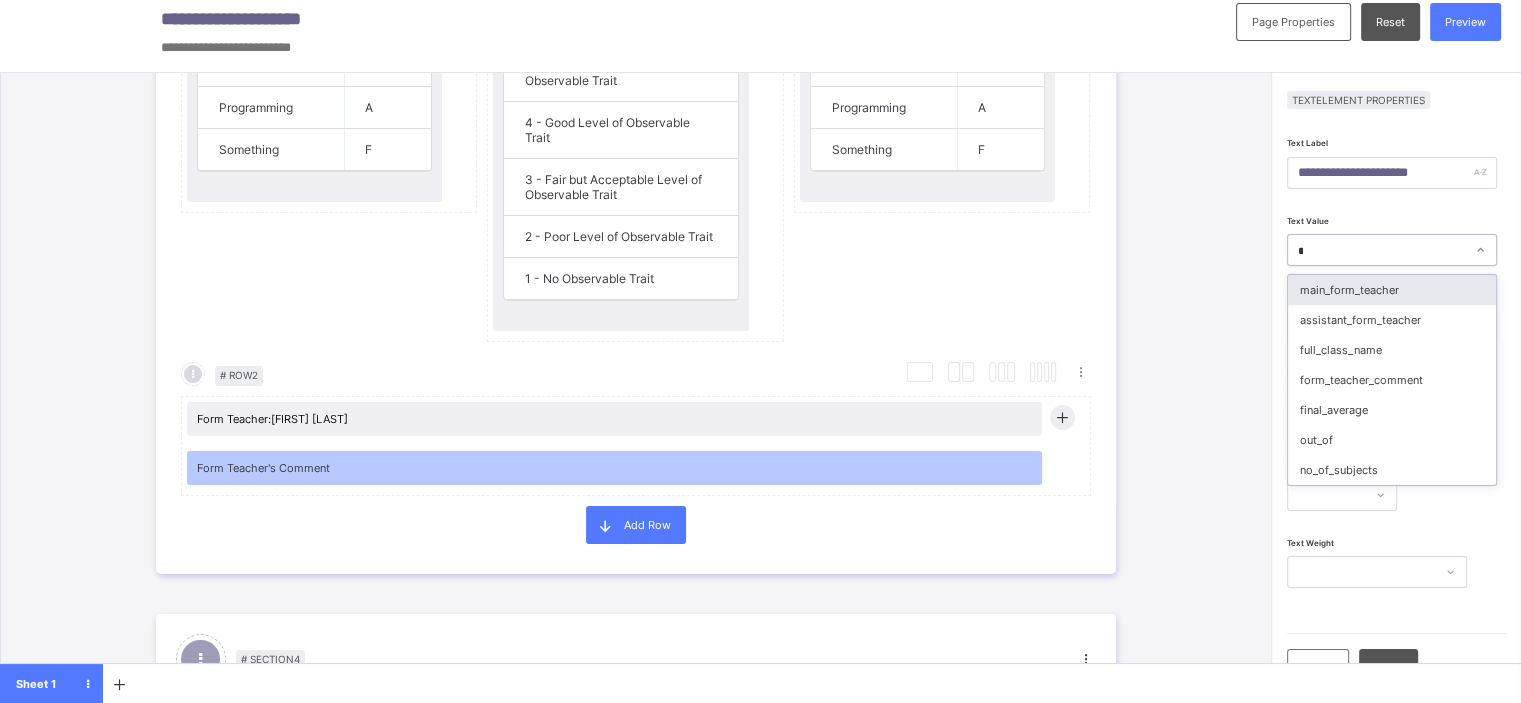 type on "*******" 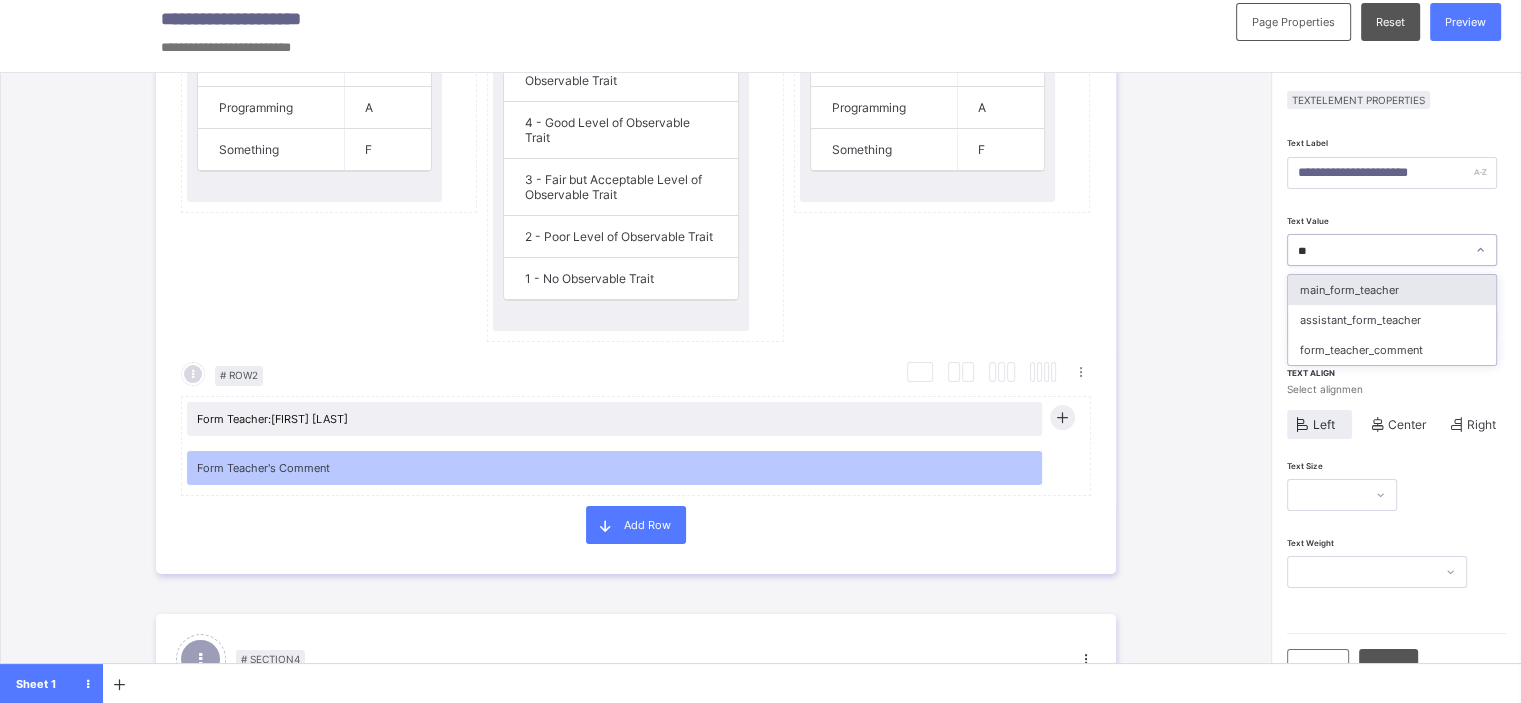 type on "***" 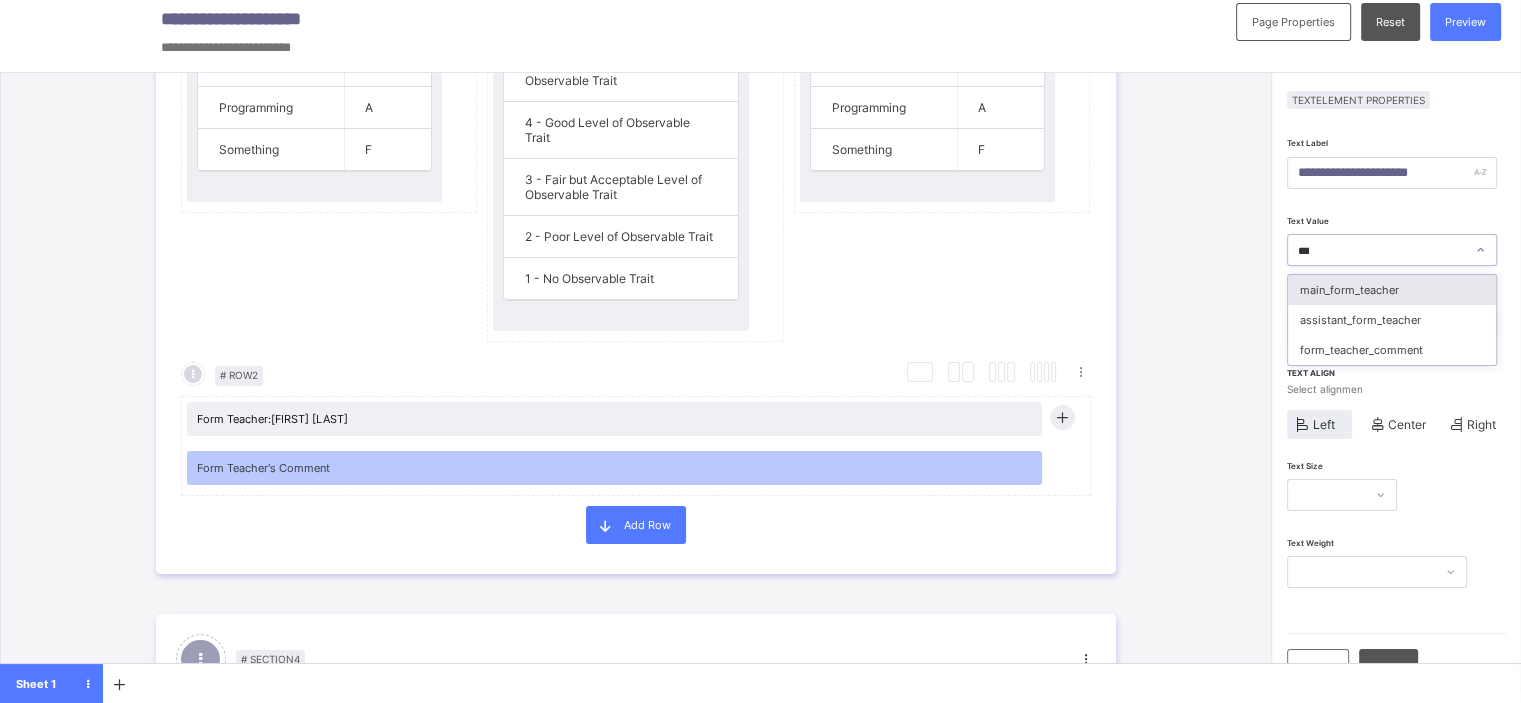 type on "*******" 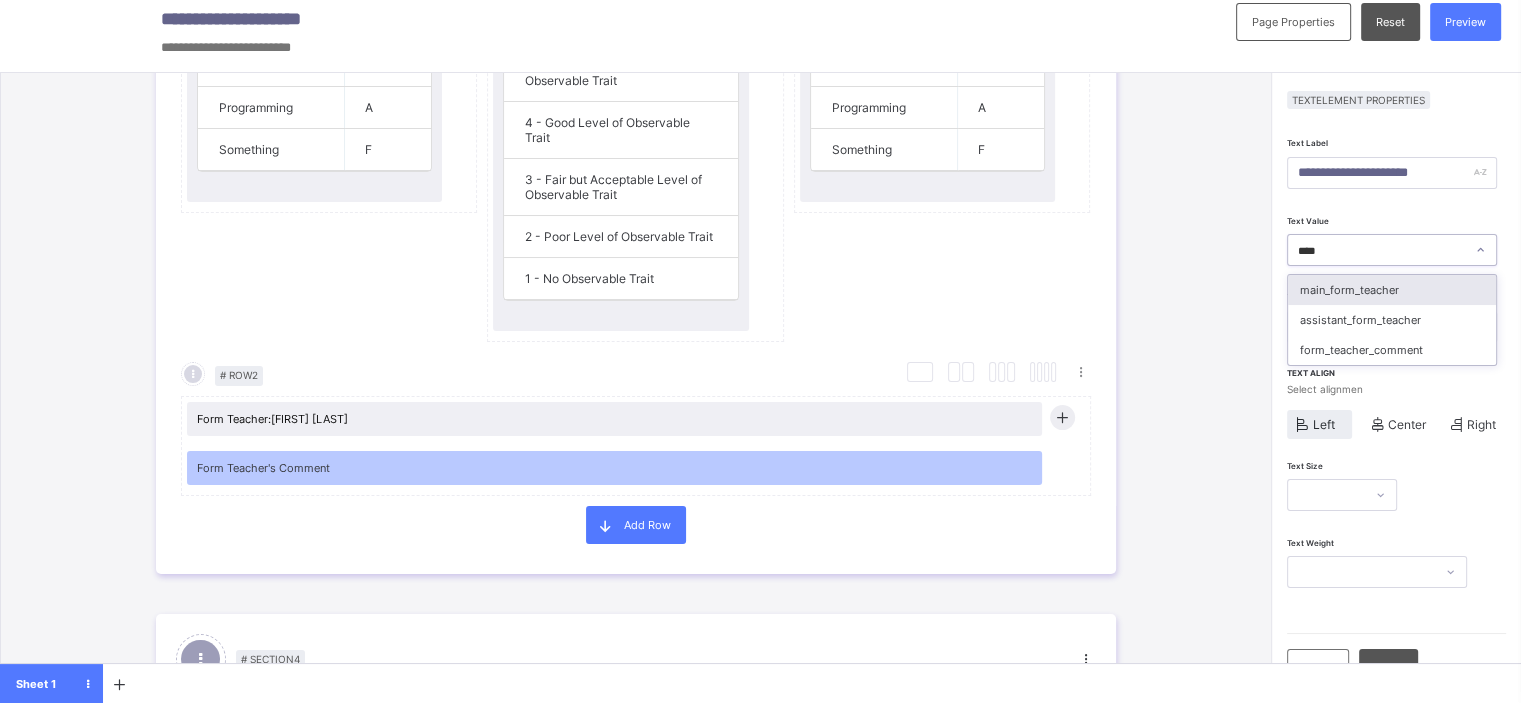 type on "*******" 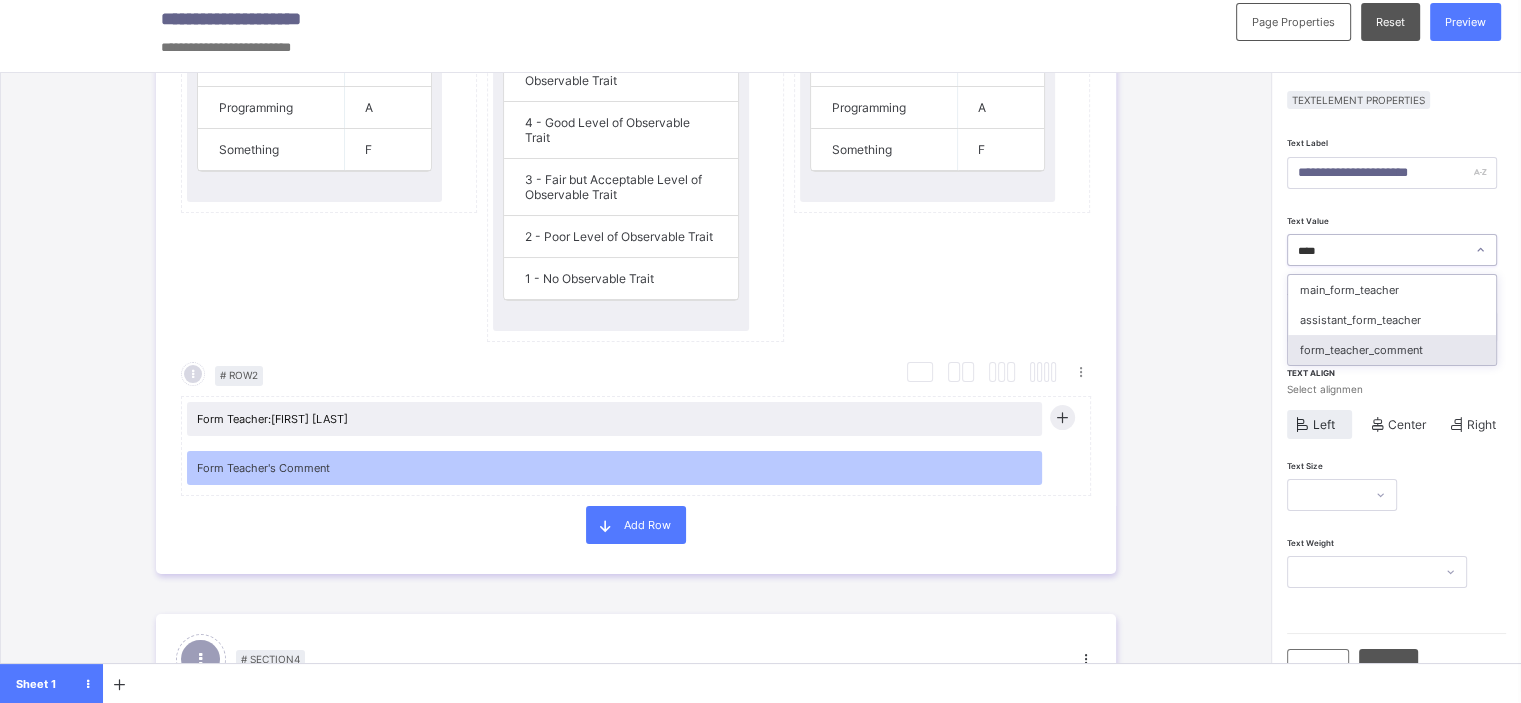 click on "form_teacher_comment" at bounding box center (1392, 350) 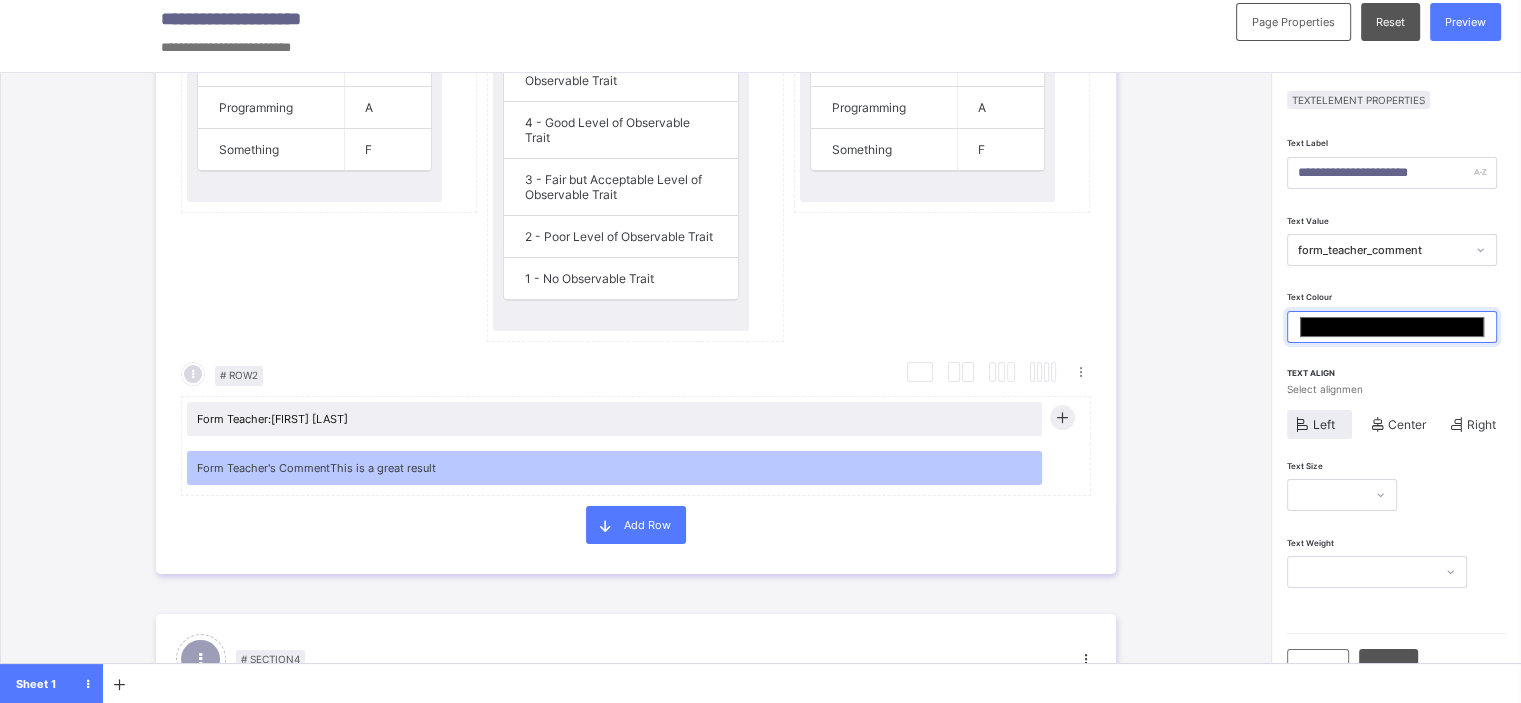 click on "*******" at bounding box center (1392, 327) 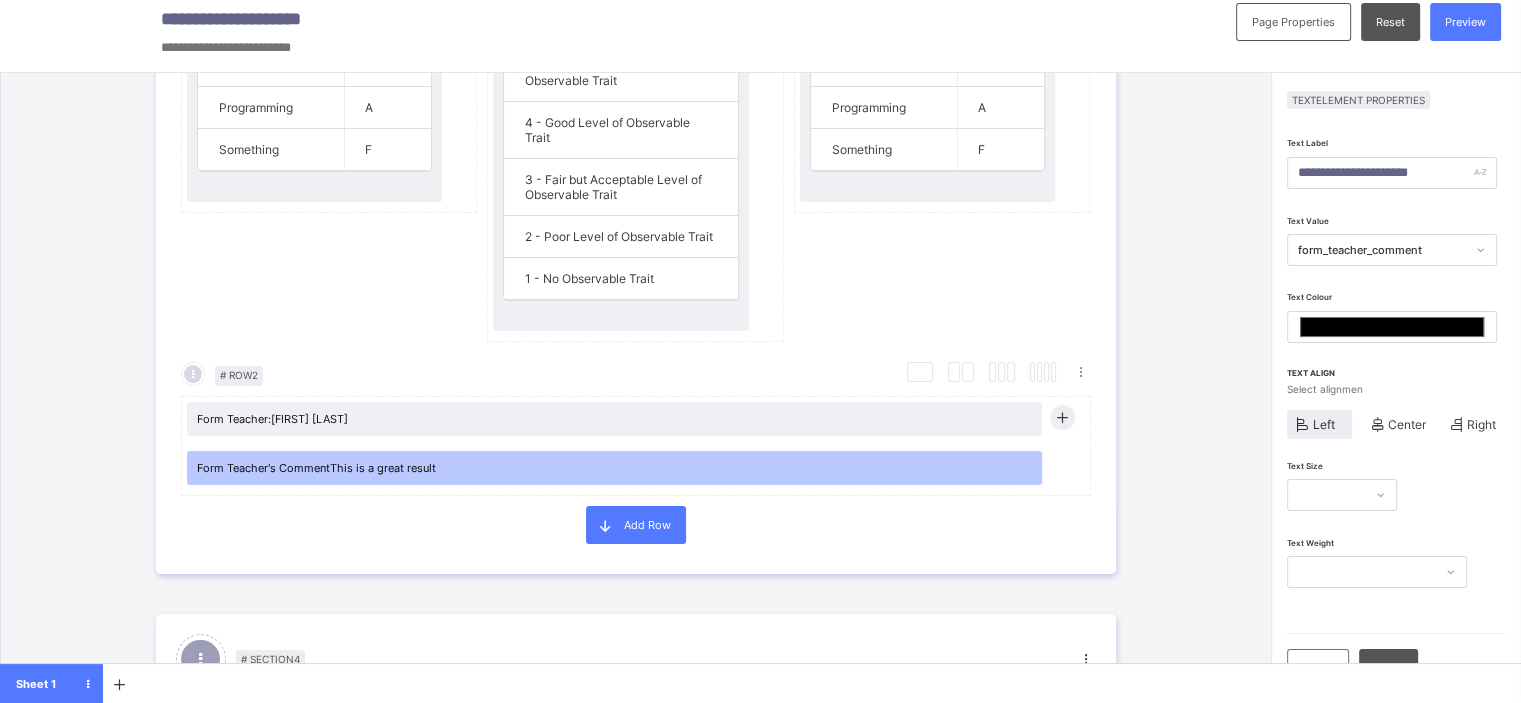 type on "*******" 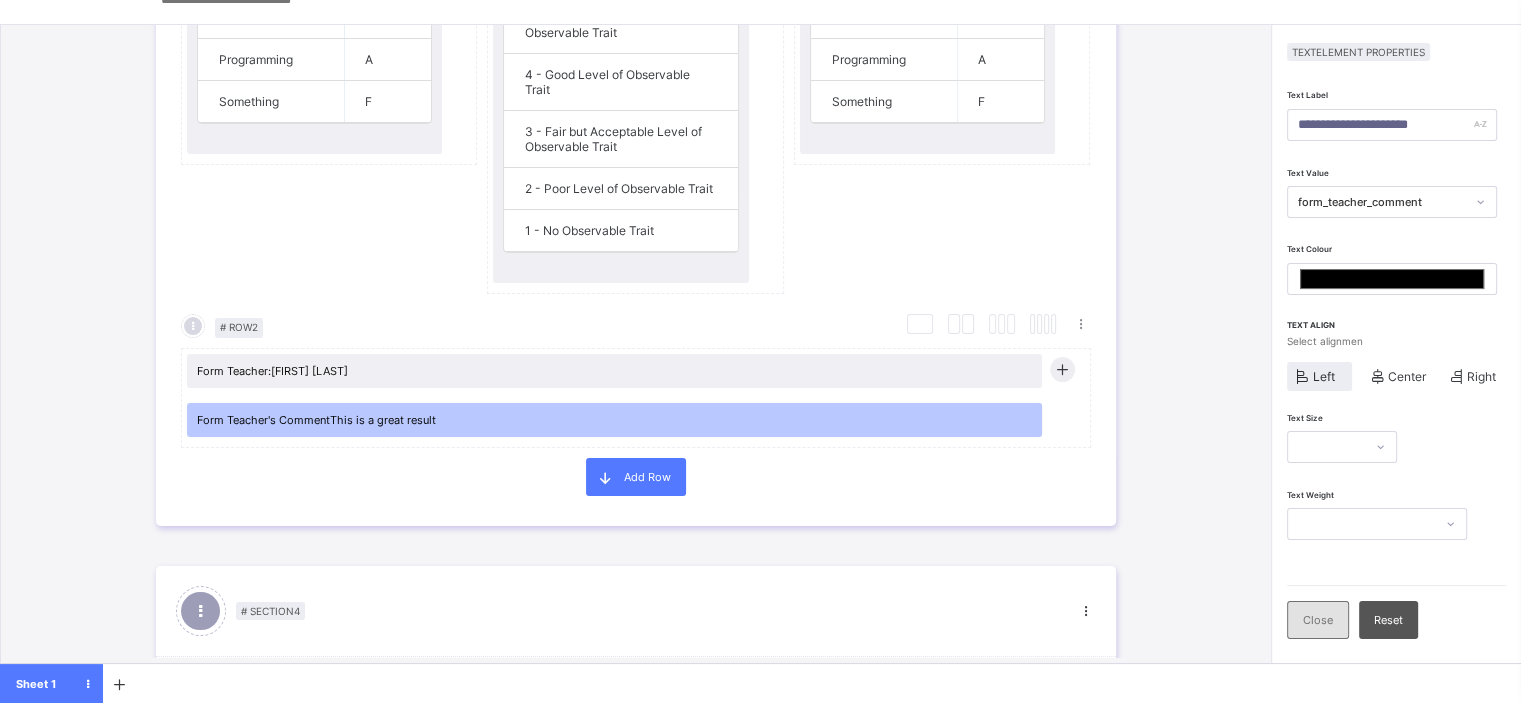 click on "Close" at bounding box center [1318, 620] 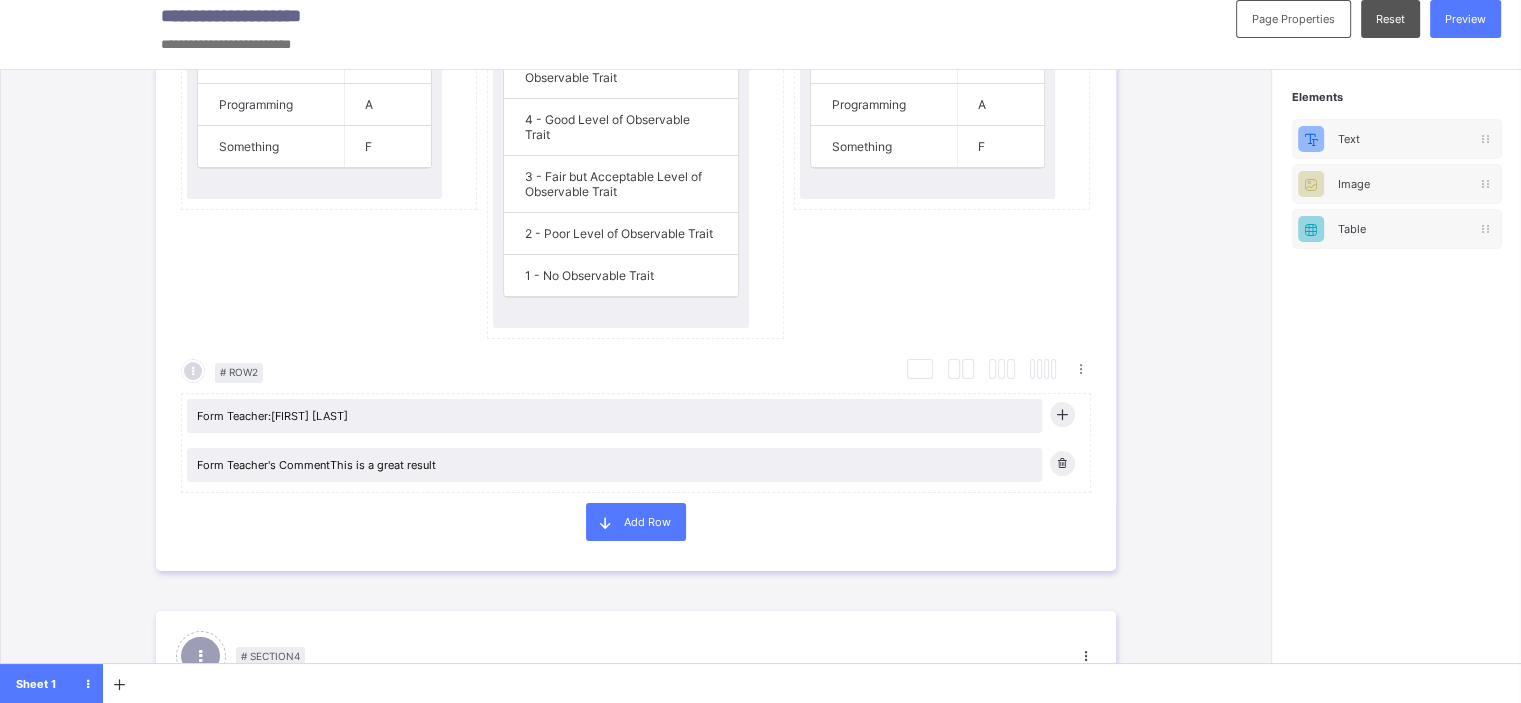 scroll, scrollTop: 14, scrollLeft: 0, axis: vertical 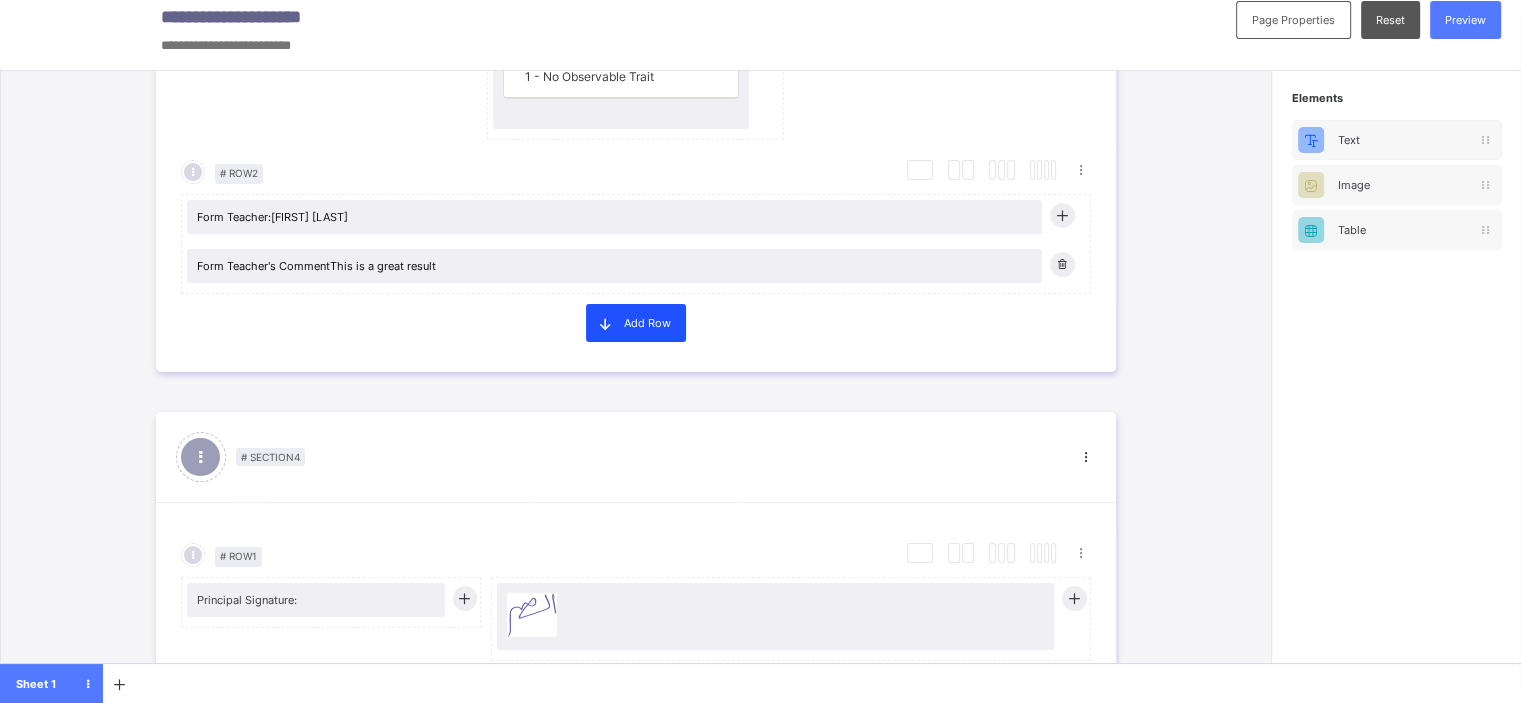 click on "Add Row" at bounding box center (647, 323) 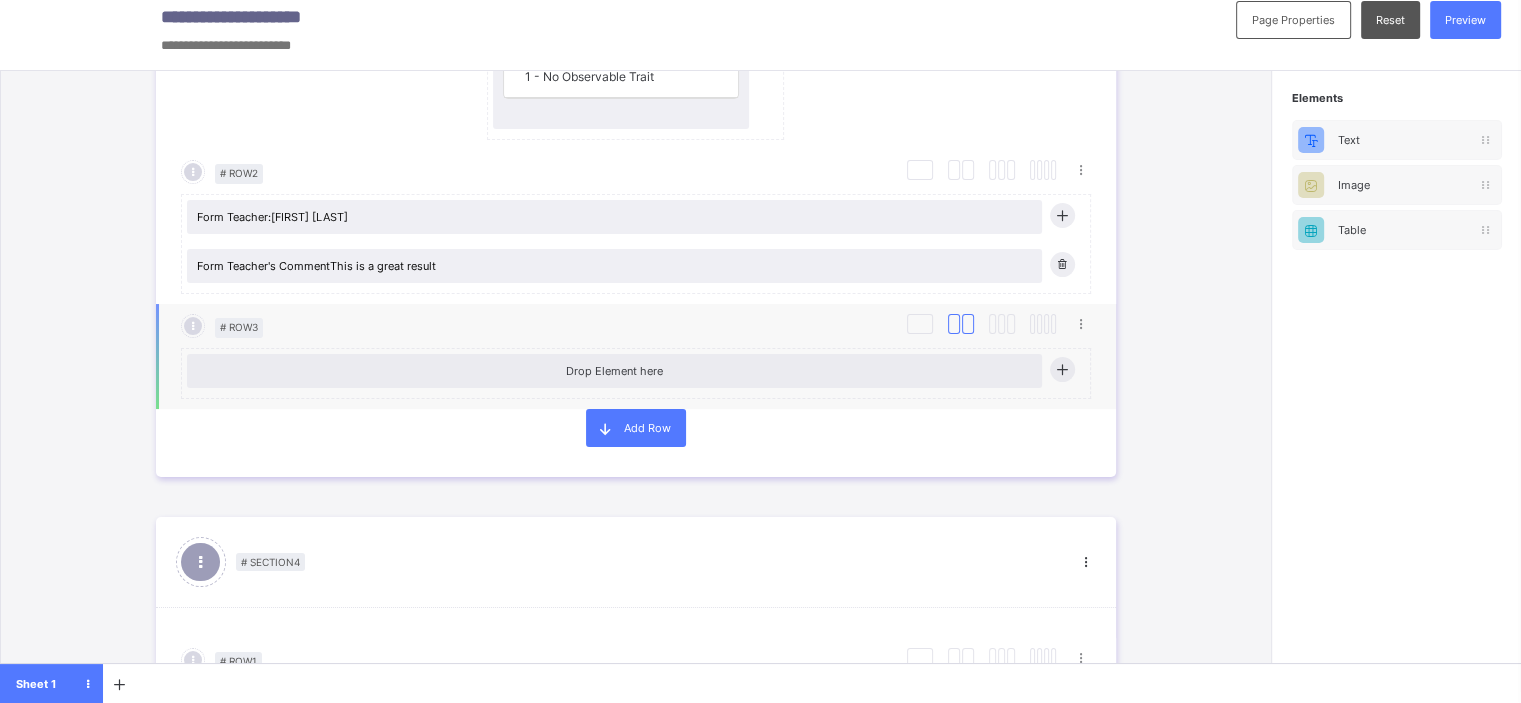 click at bounding box center [968, 324] 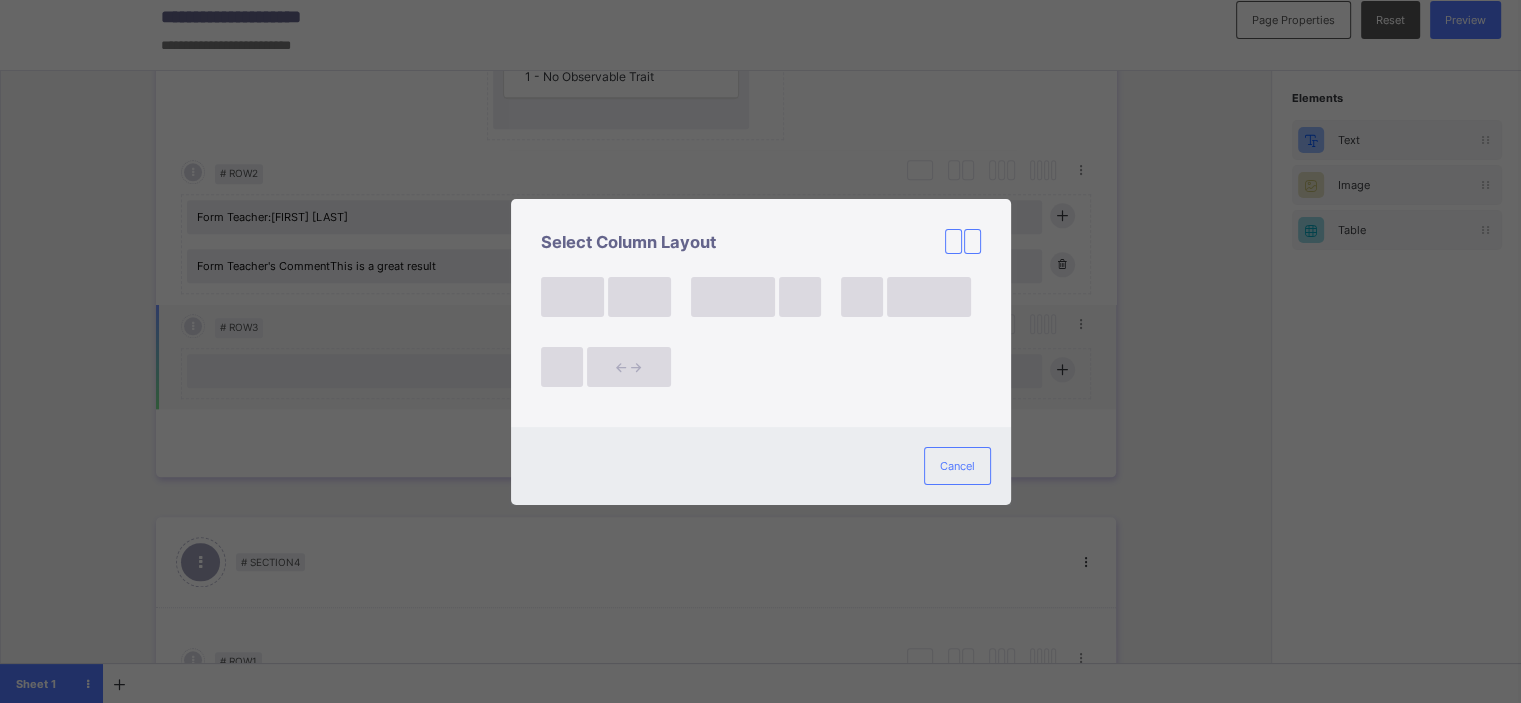 scroll, scrollTop: 14, scrollLeft: 0, axis: vertical 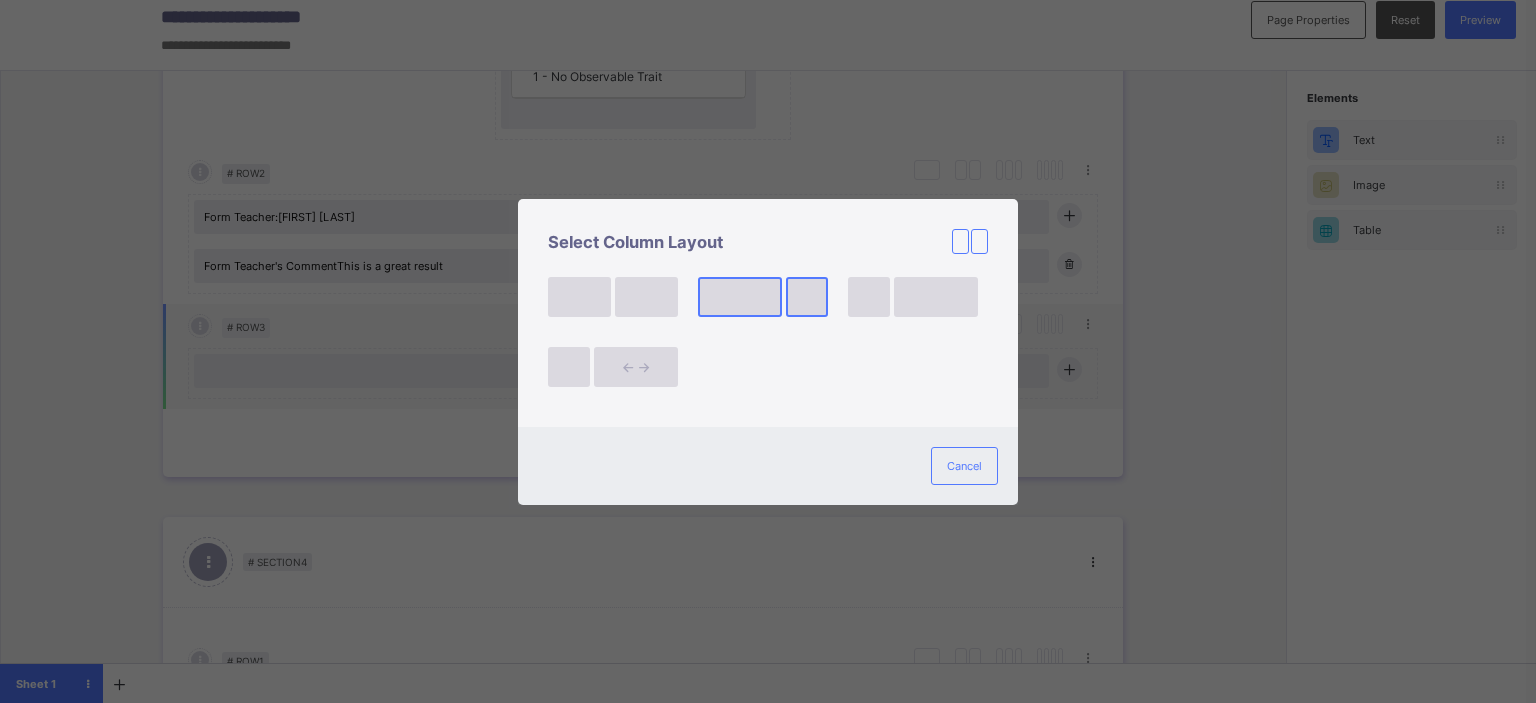 click at bounding box center [740, 297] 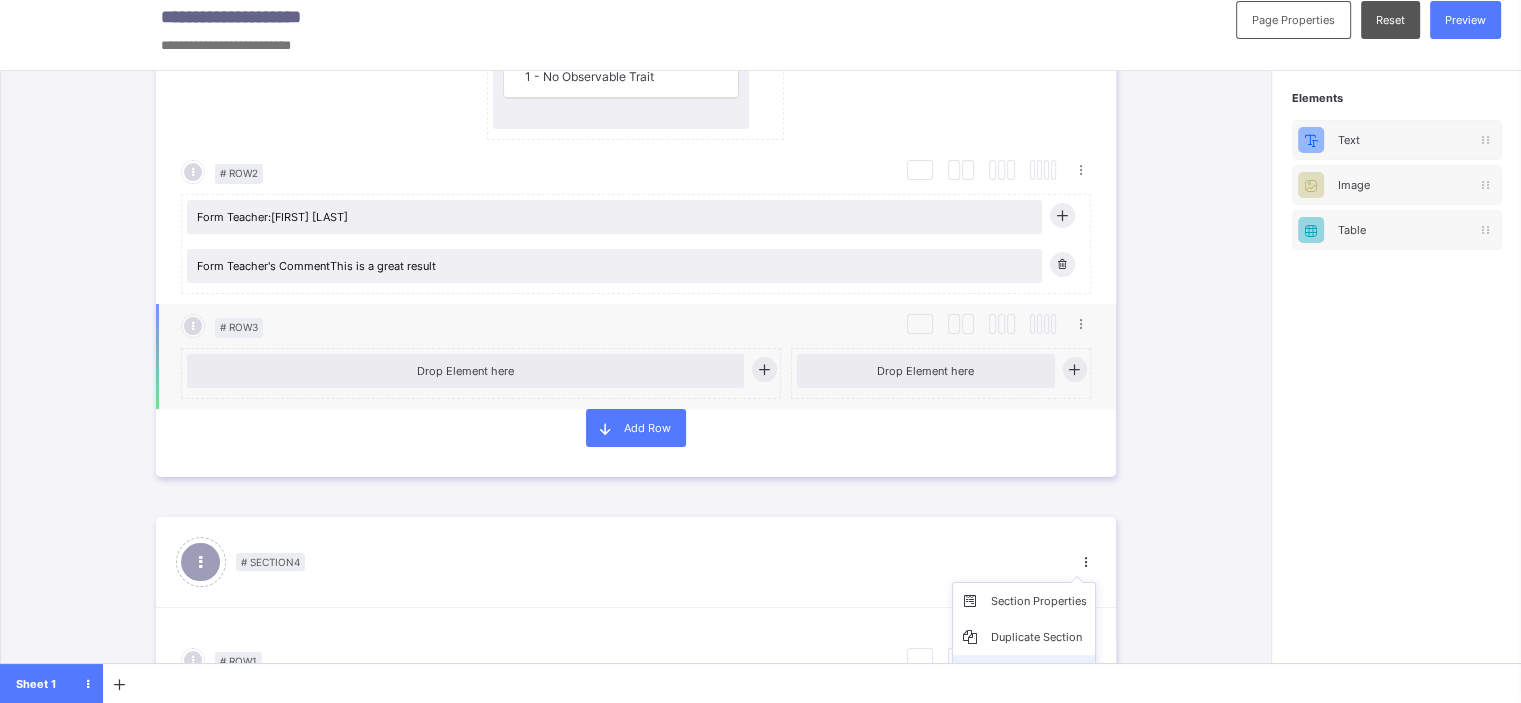 click on "Delete Section" at bounding box center (1024, 673) 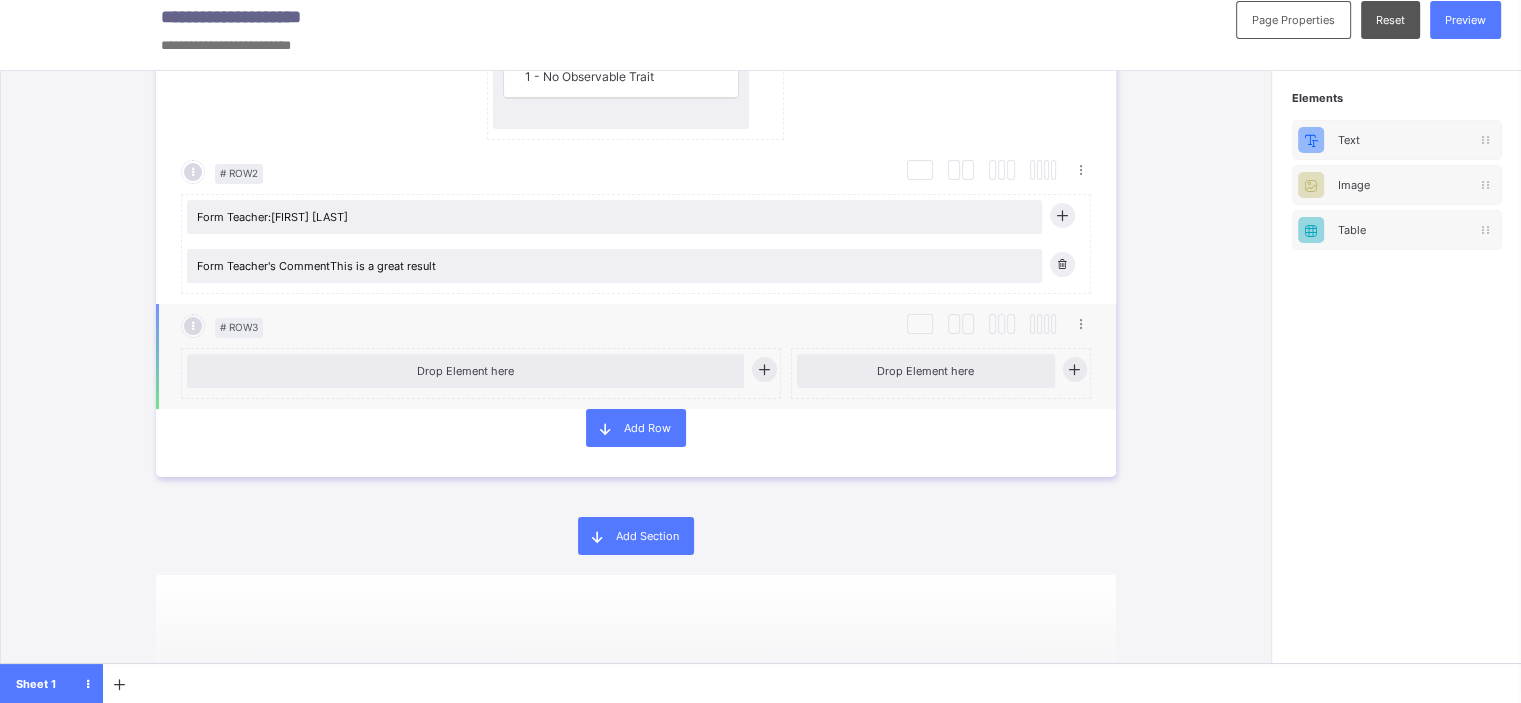 scroll, scrollTop: 2189, scrollLeft: 0, axis: vertical 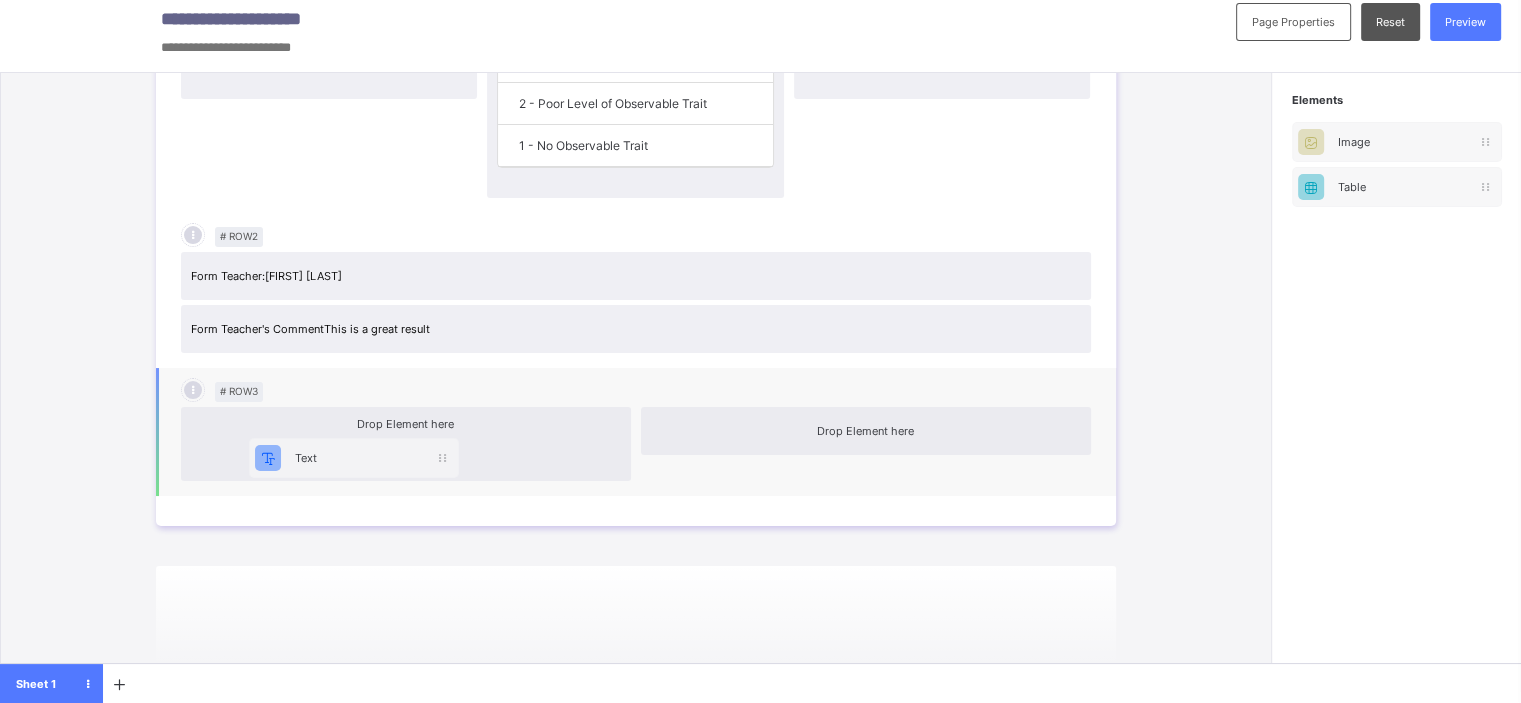 drag, startPoint x: 1411, startPoint y: 134, endPoint x: 312, endPoint y: 451, distance: 1143.805 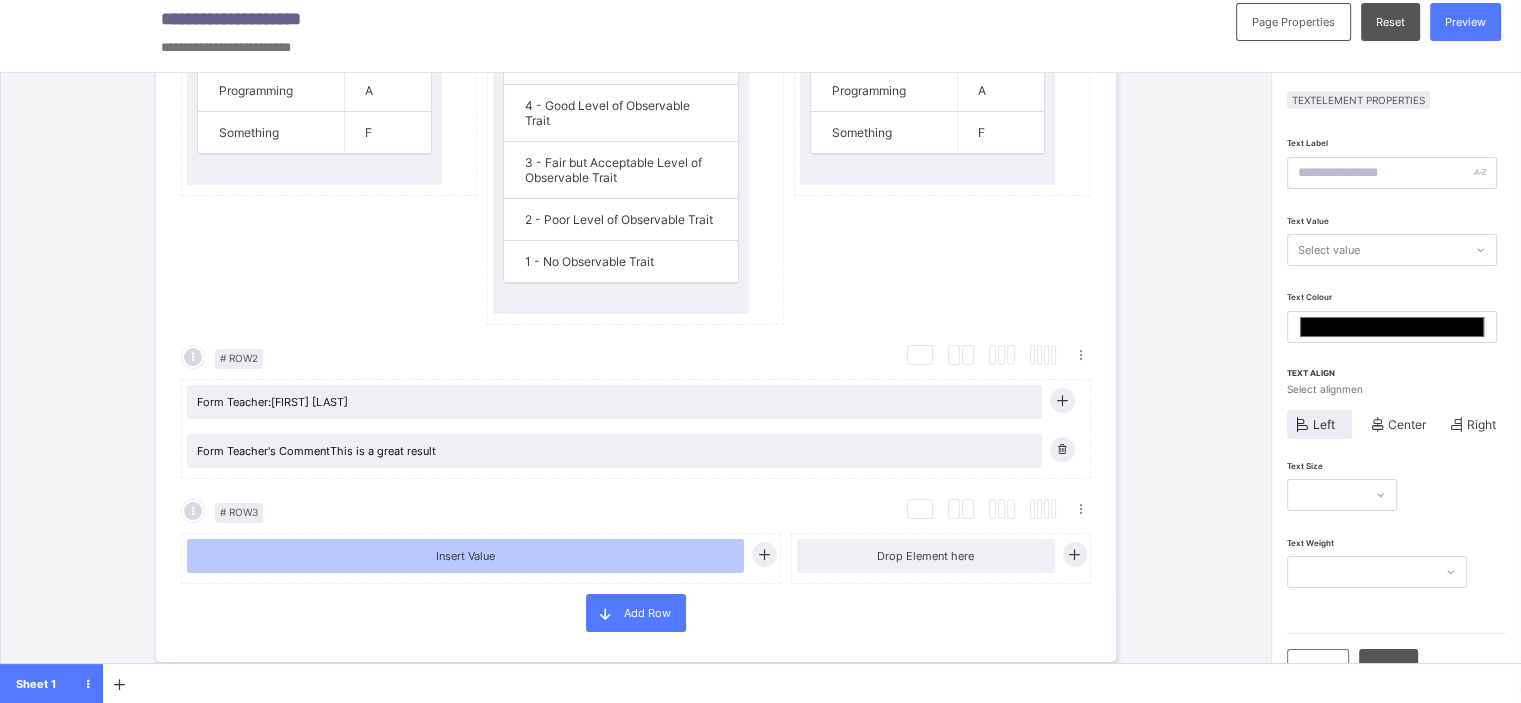 scroll, scrollTop: 2189, scrollLeft: 0, axis: vertical 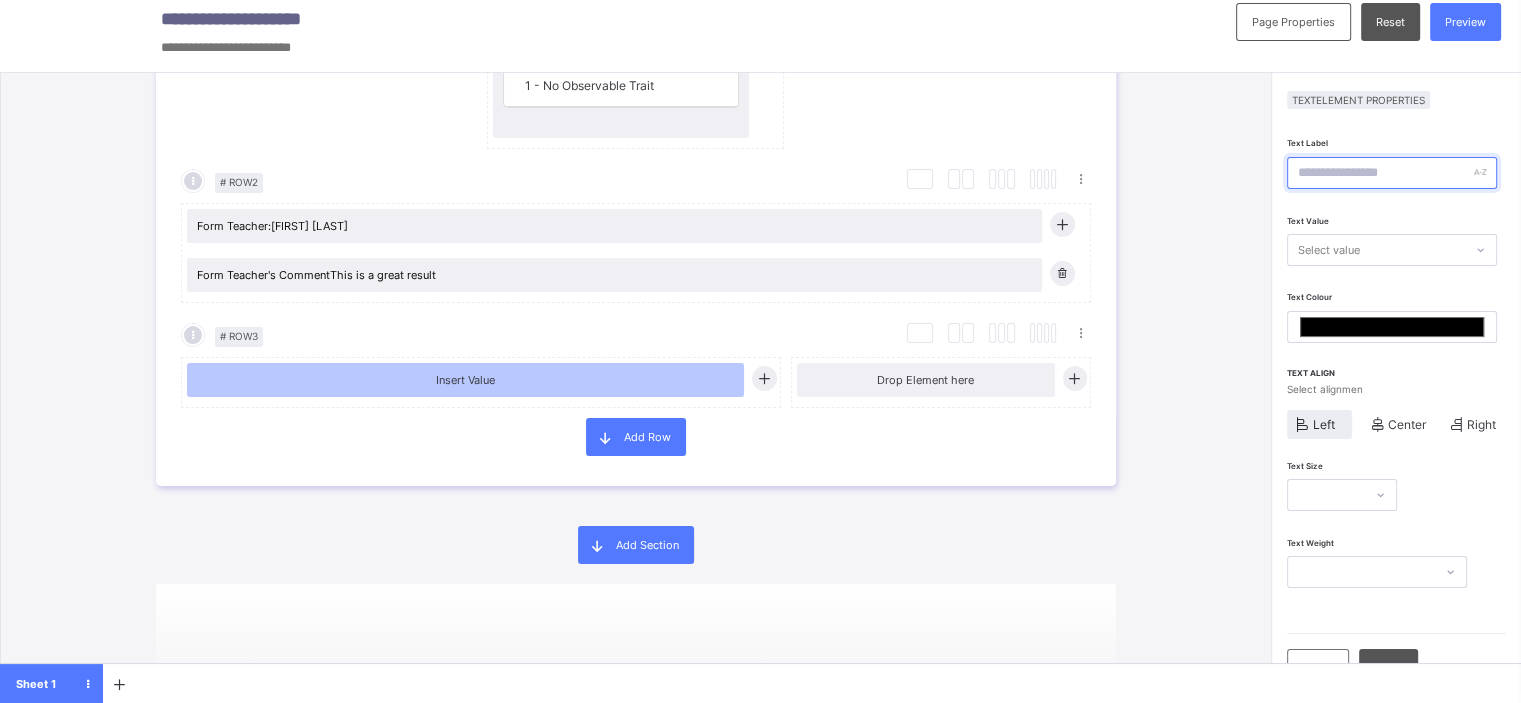 click at bounding box center (1392, 173) 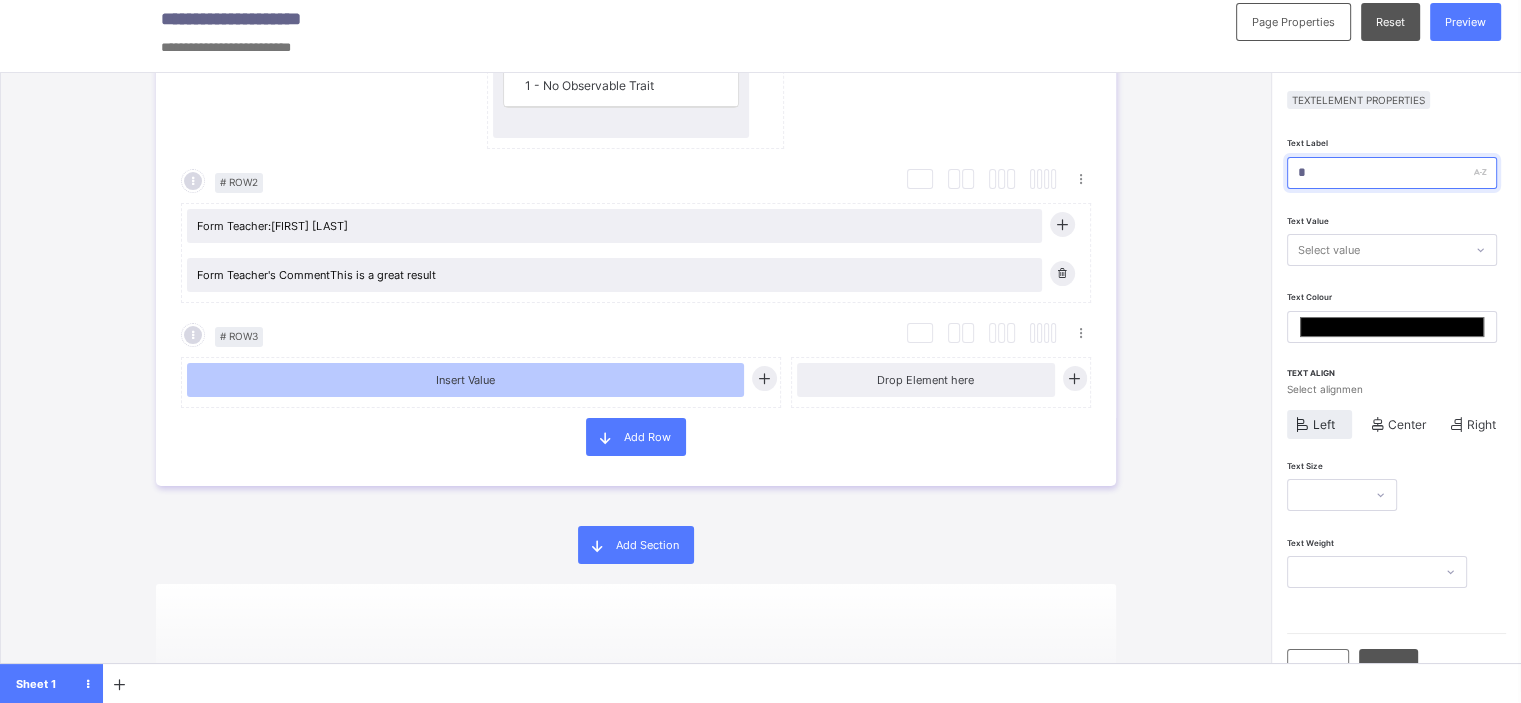 type on "*******" 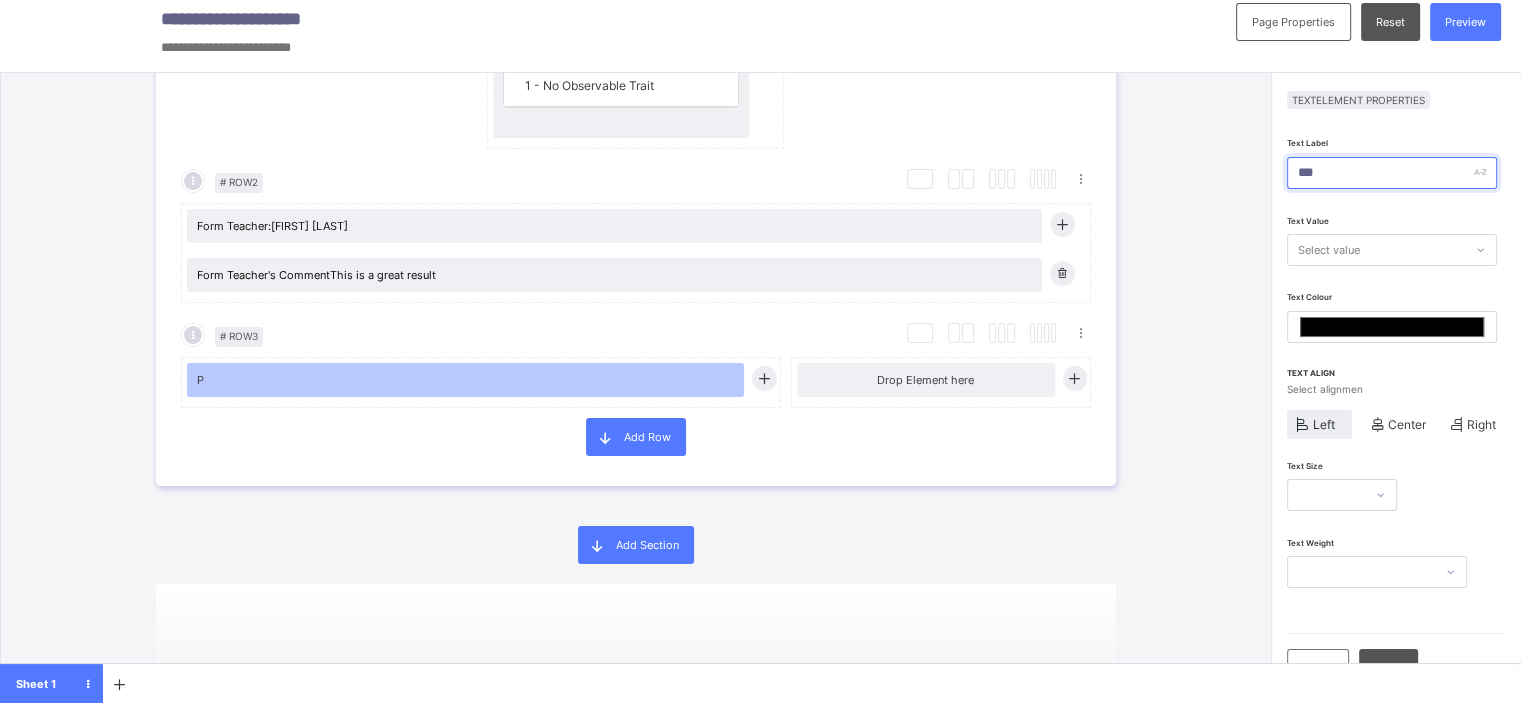 type on "****" 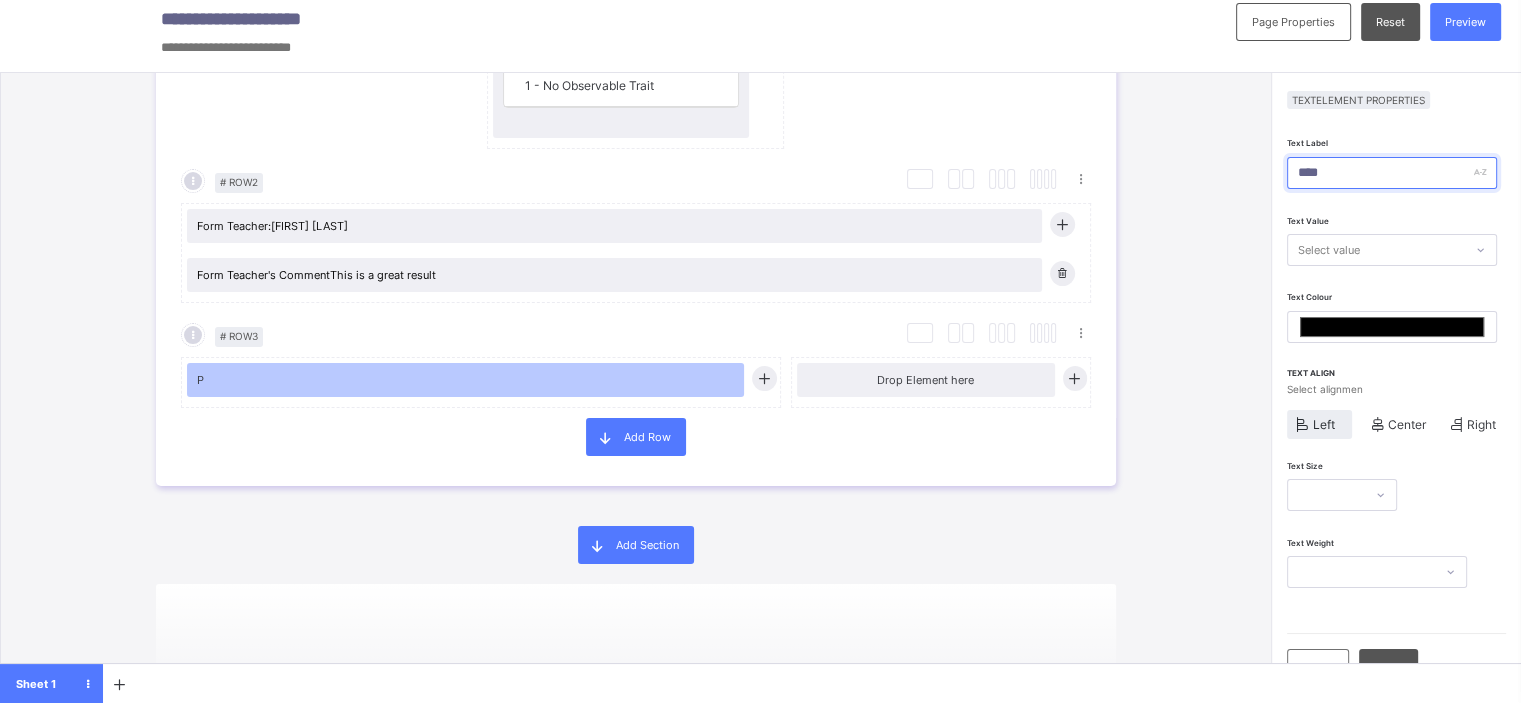 type on "*******" 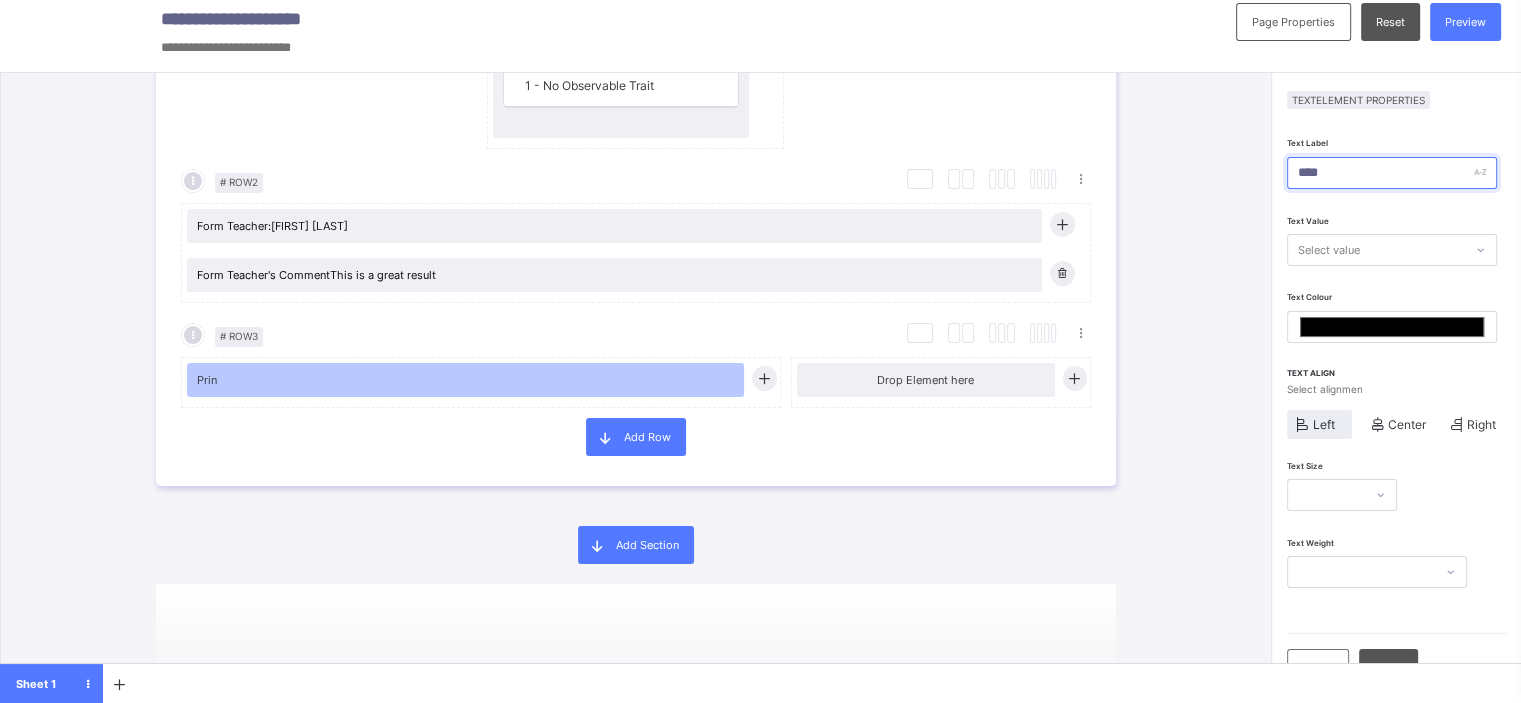 type on "*****" 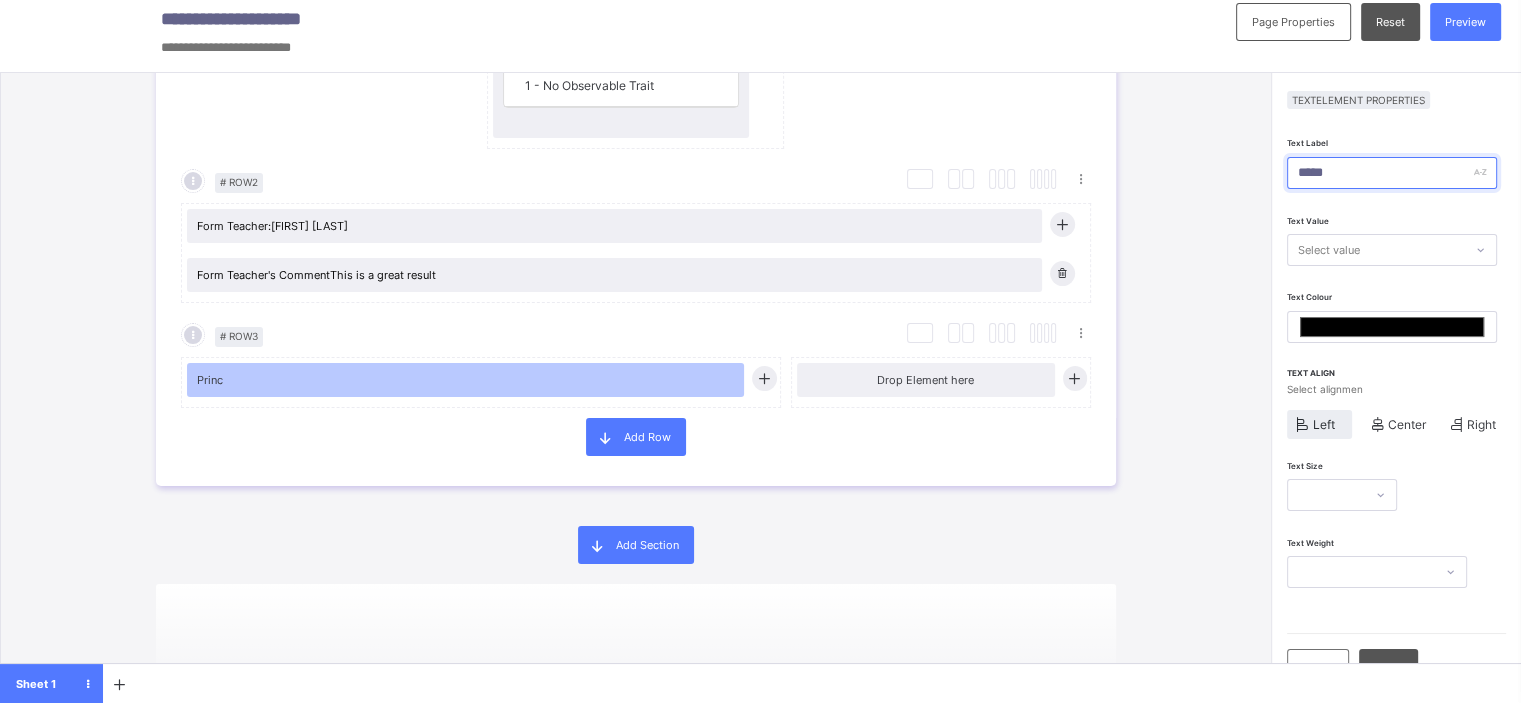 type on "******" 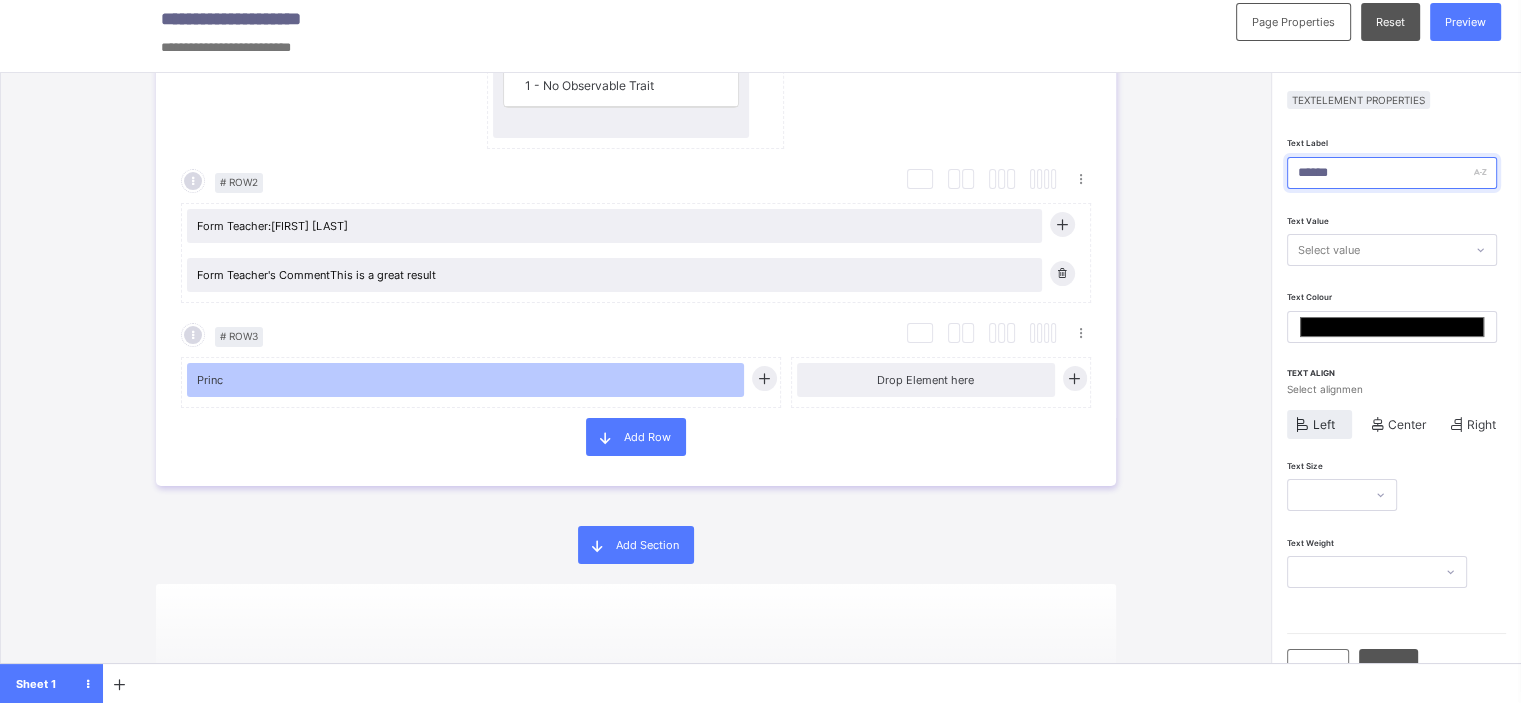 type on "*******" 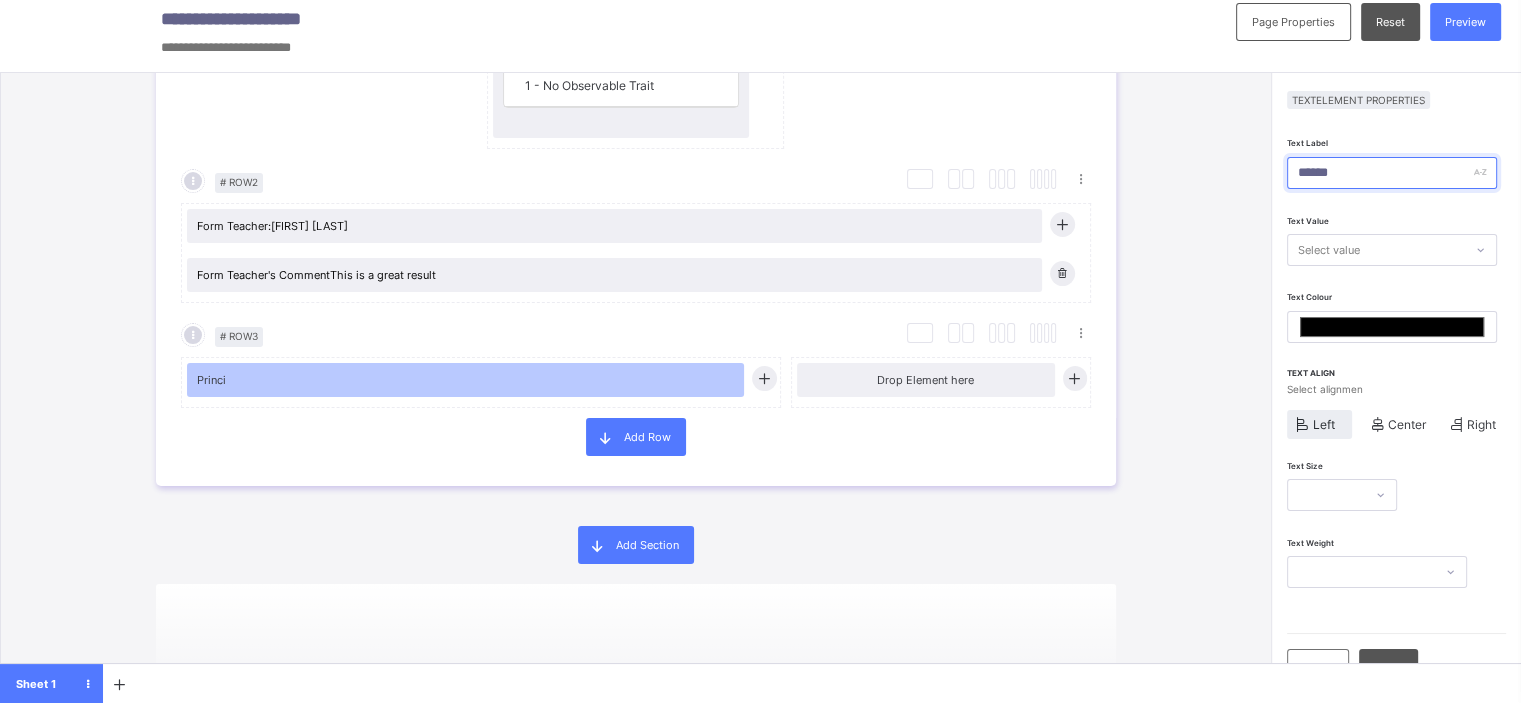 type on "*******" 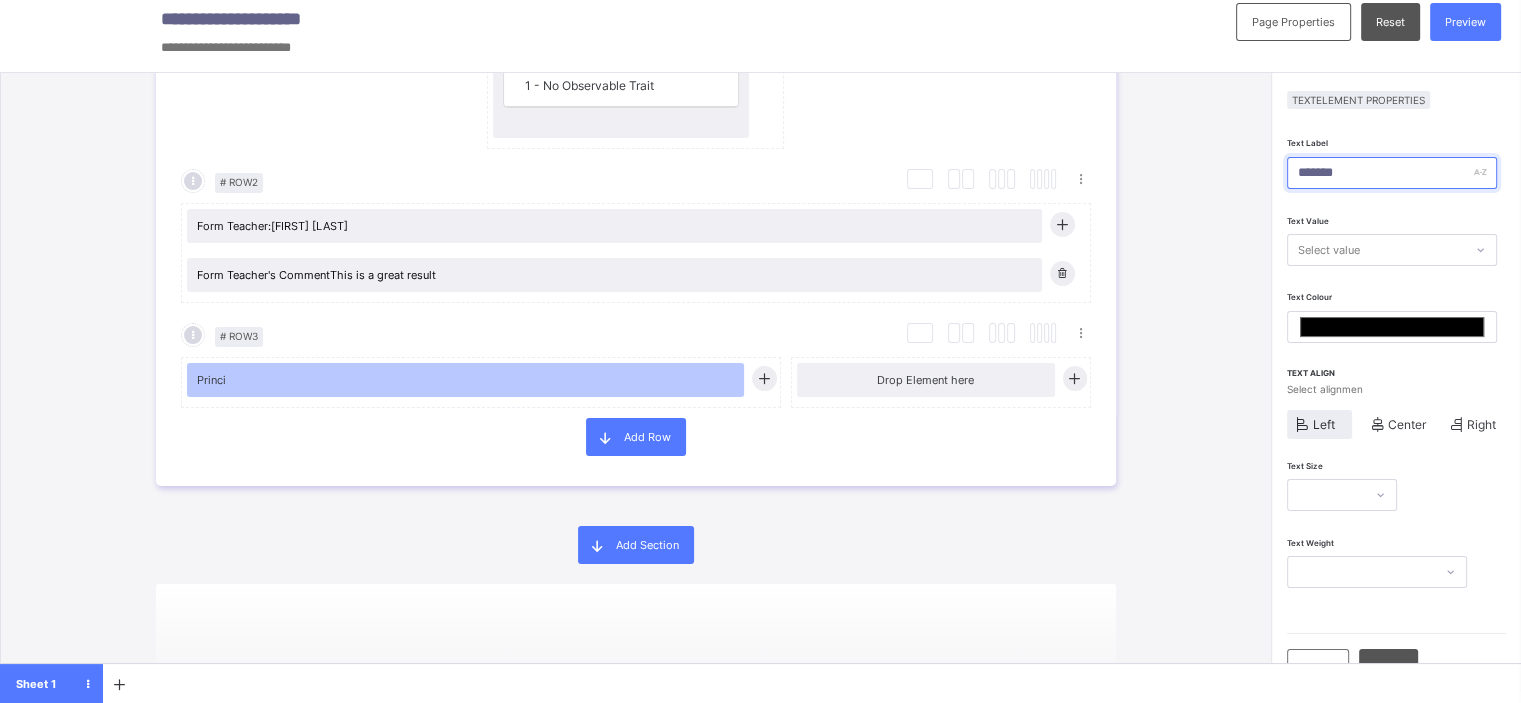 type on "*******" 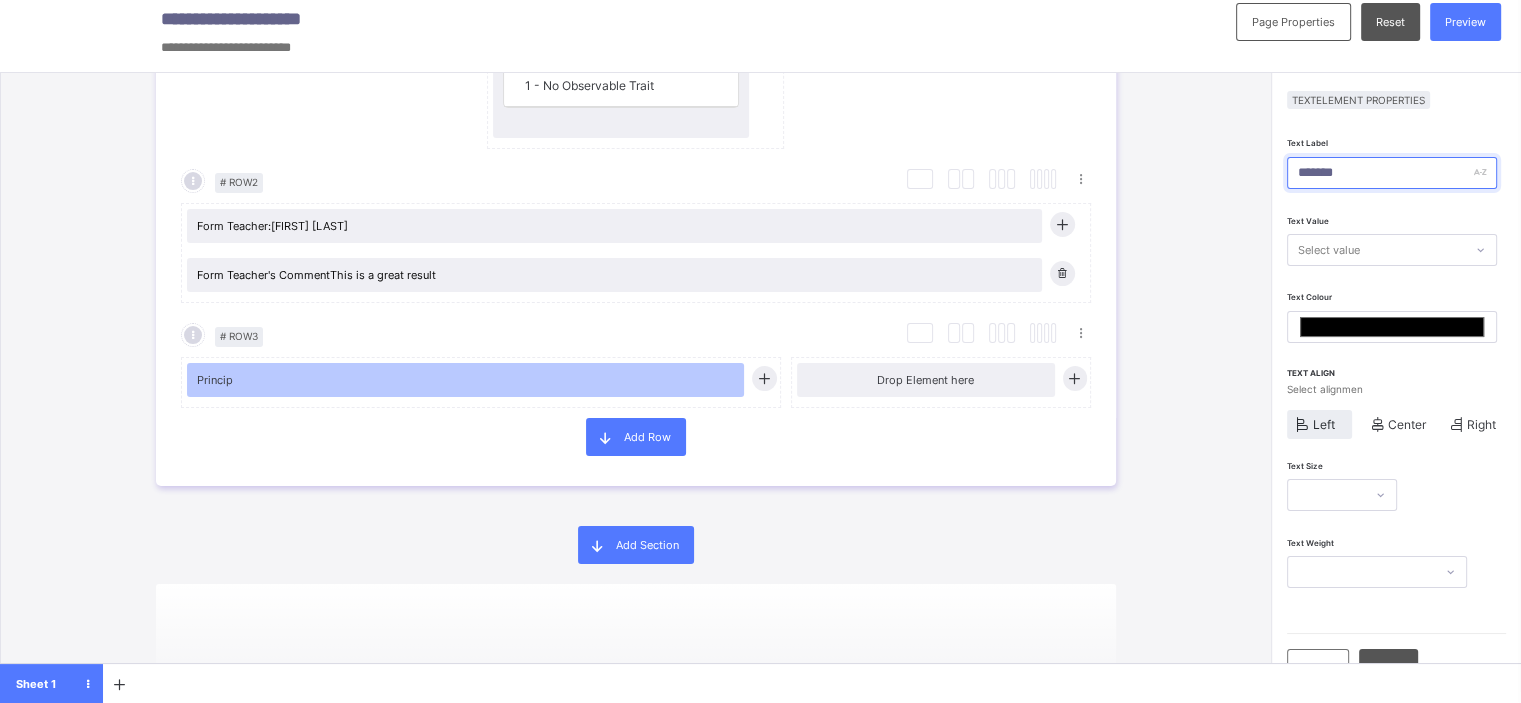 type on "********" 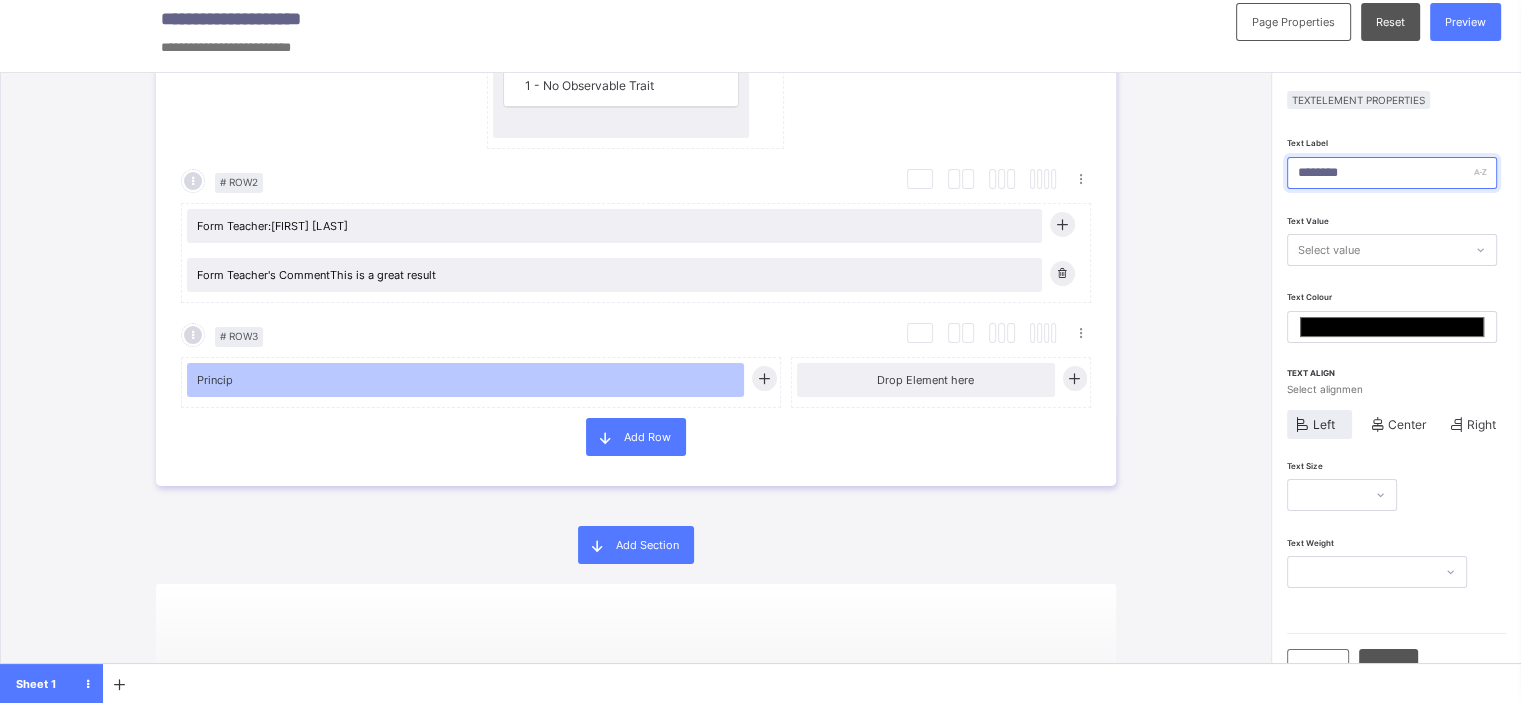 type on "*******" 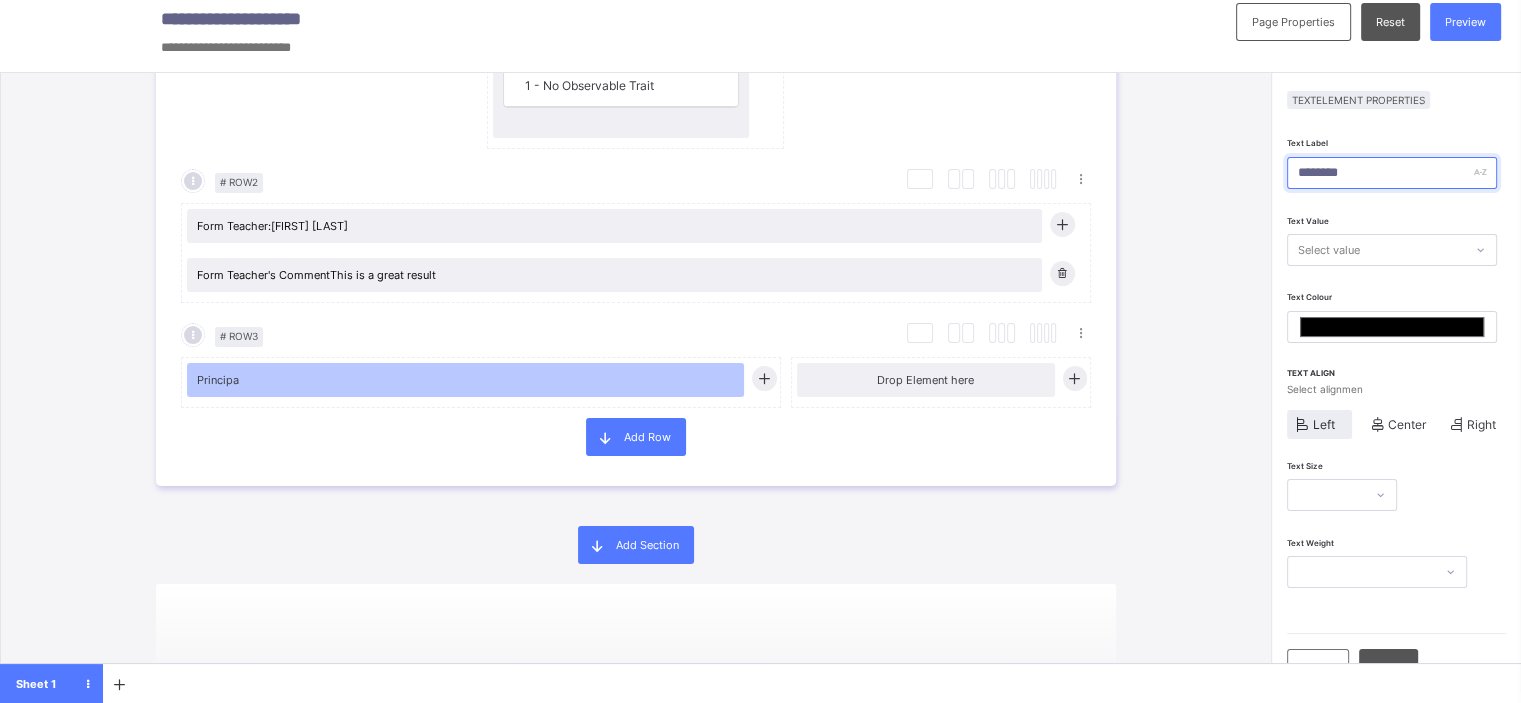 type on "*********" 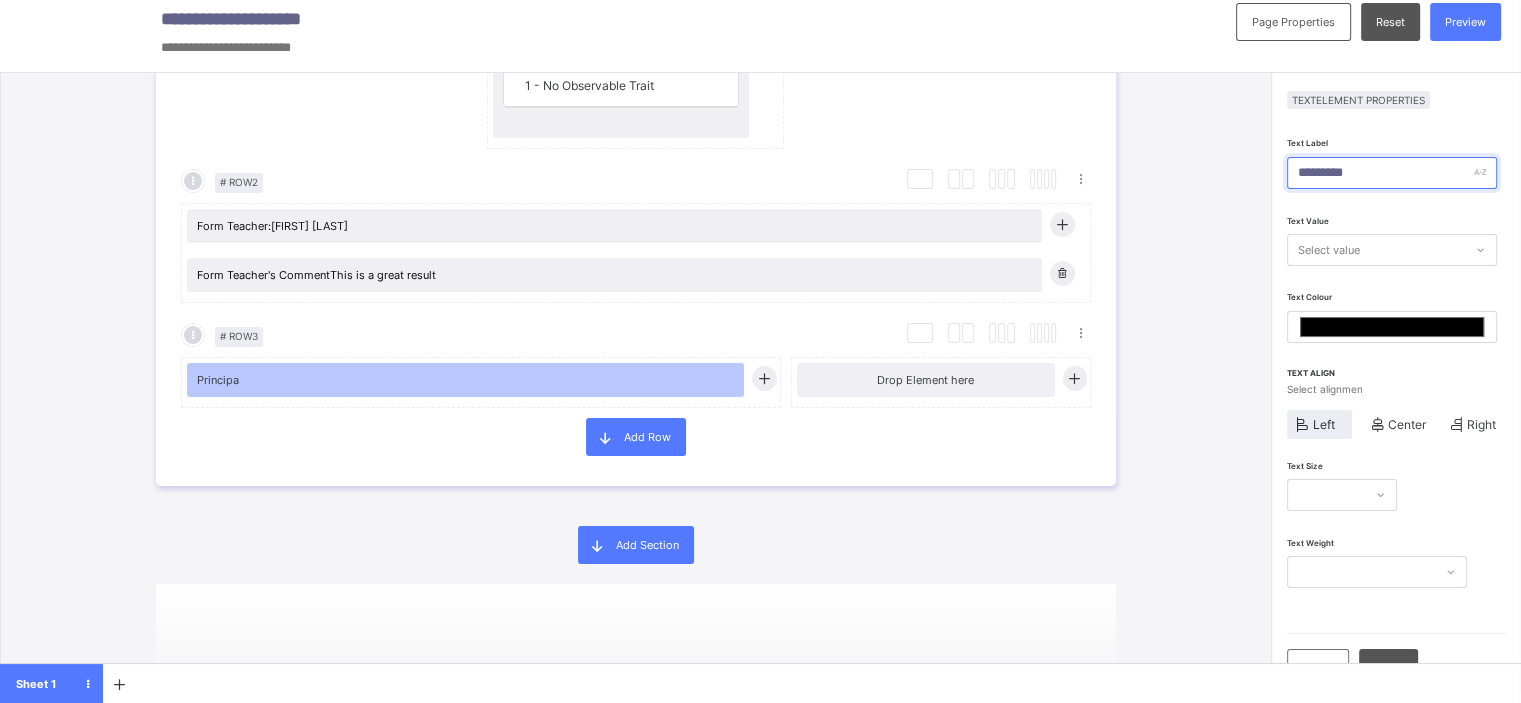 type on "*******" 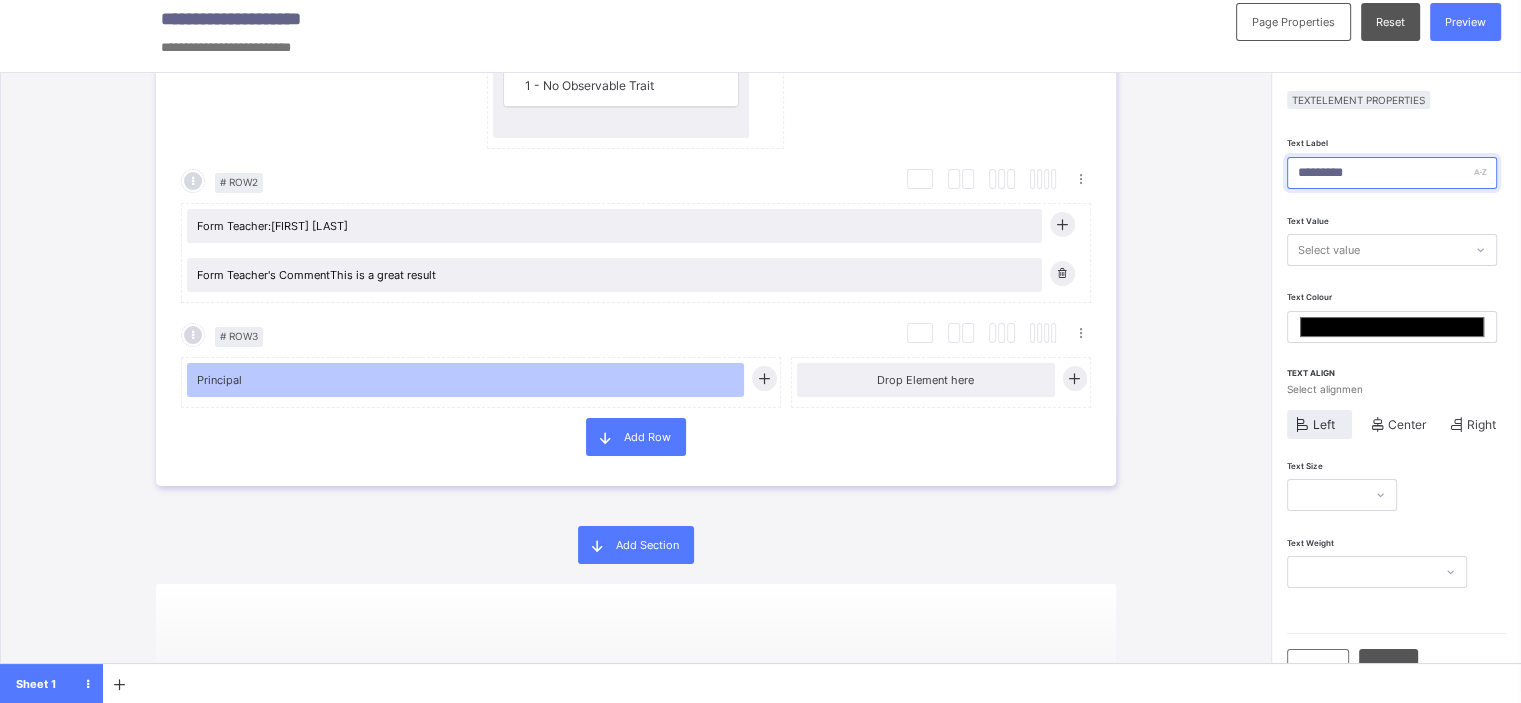 type on "**********" 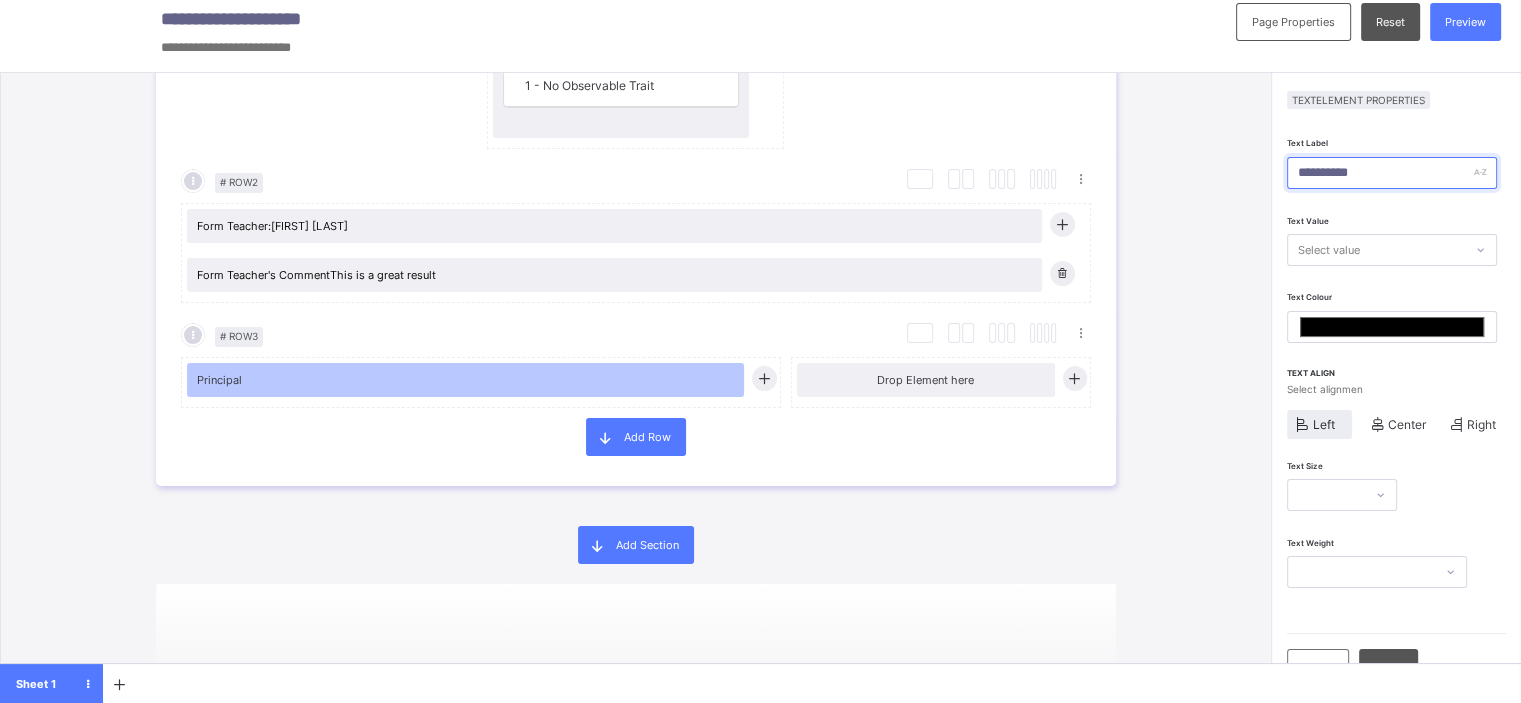 type on "*******" 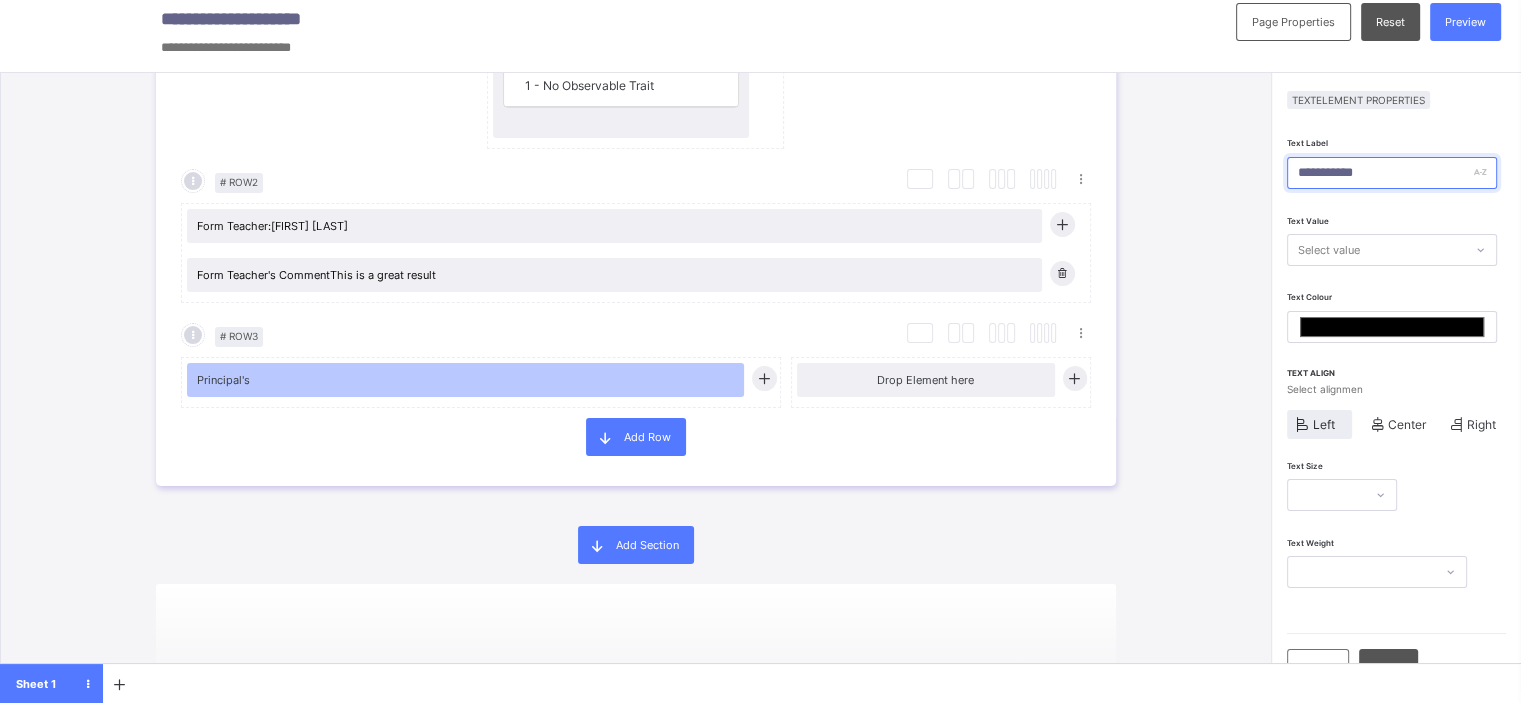 type on "*******" 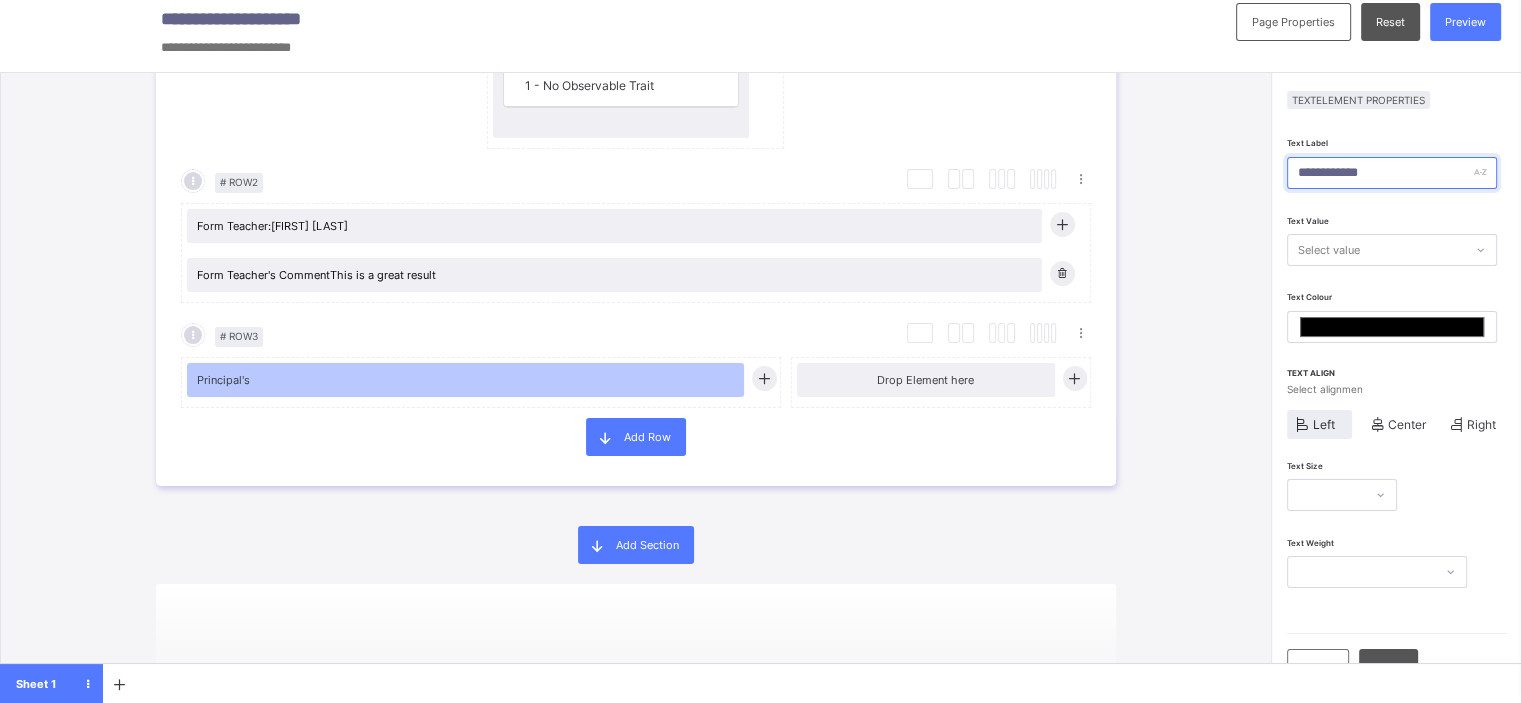 type on "*******" 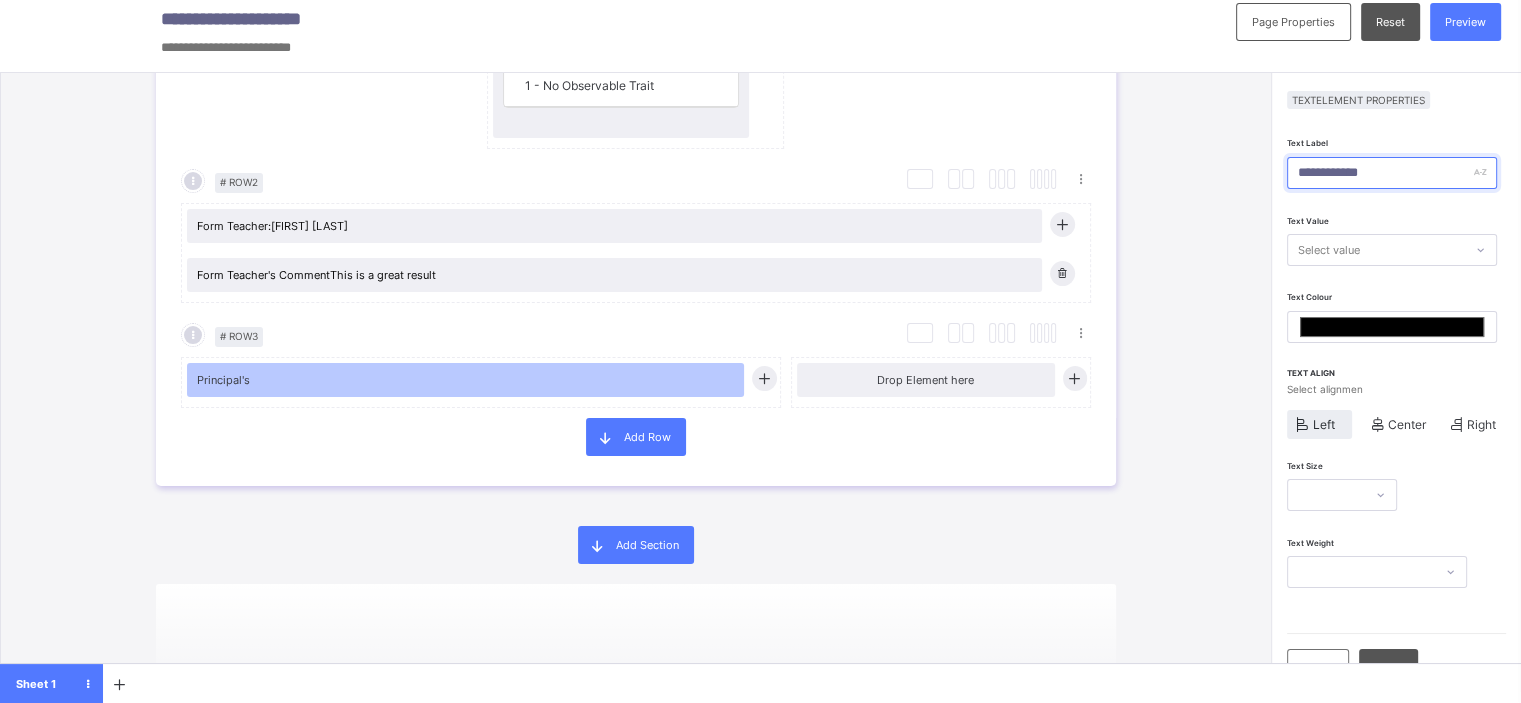 type on "**********" 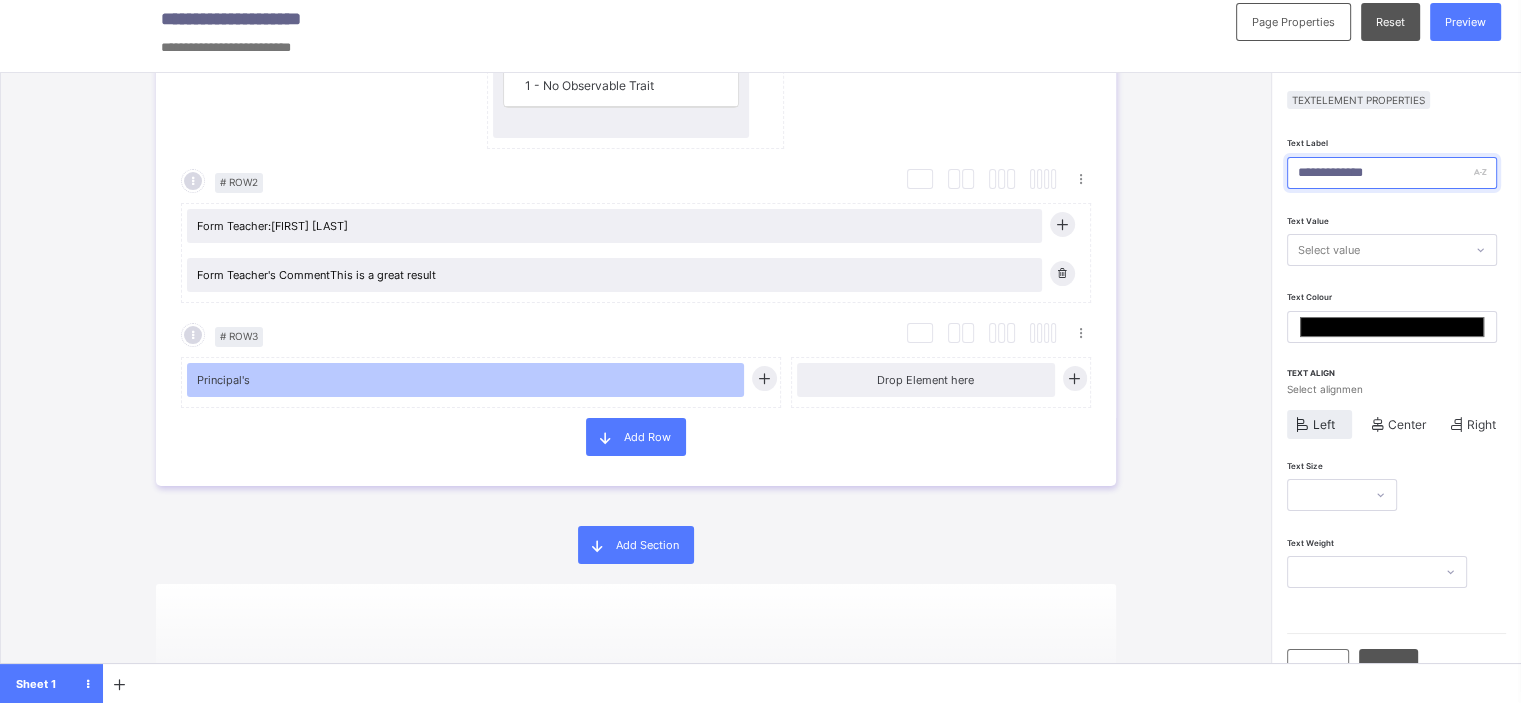type on "*******" 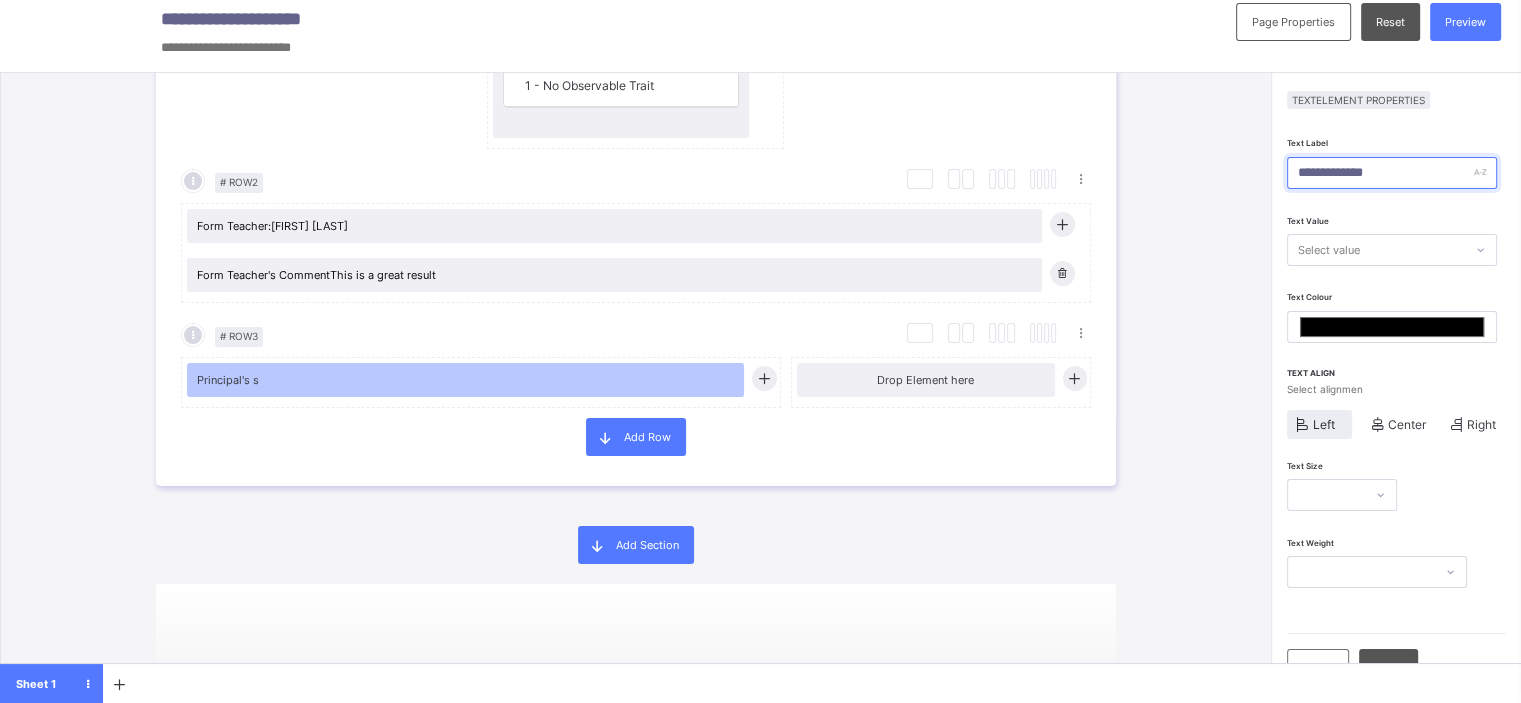 type on "**********" 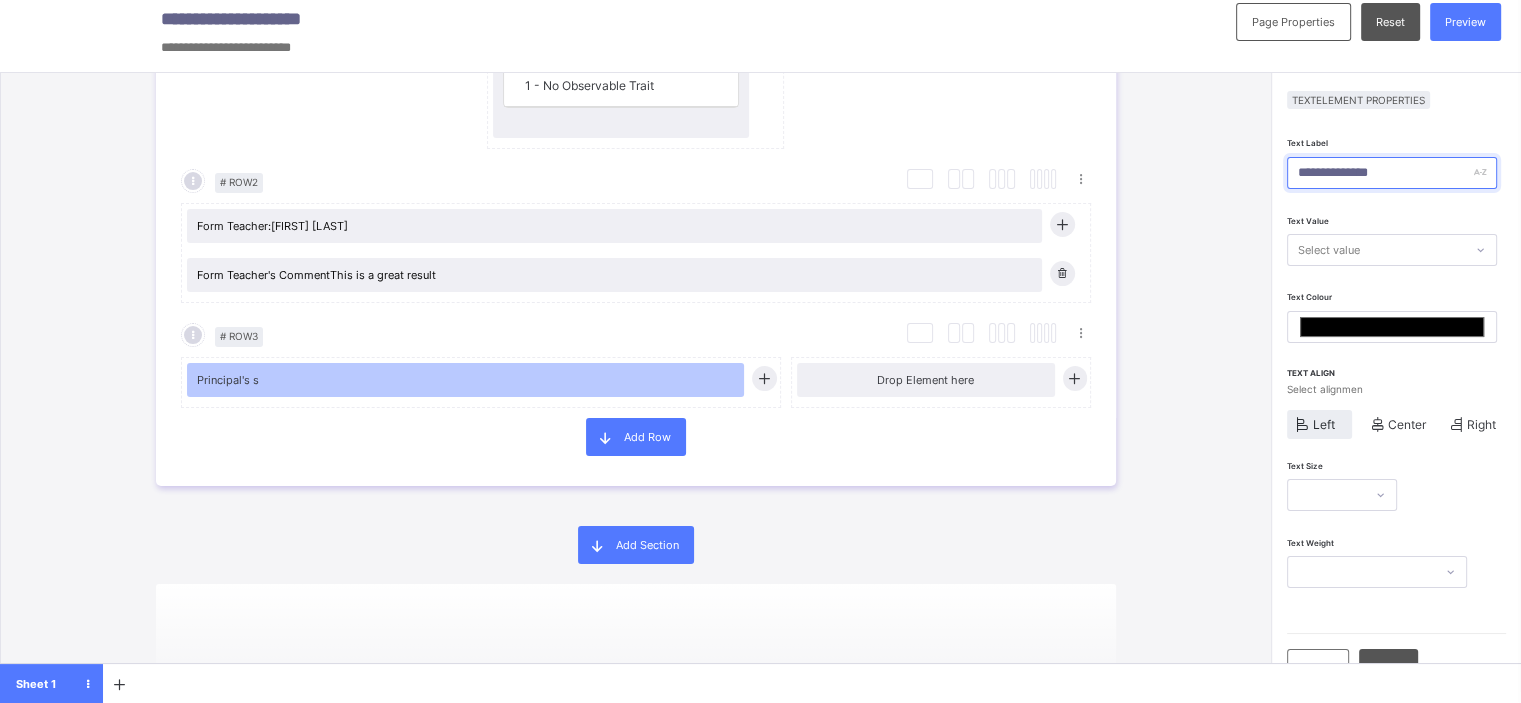type on "*******" 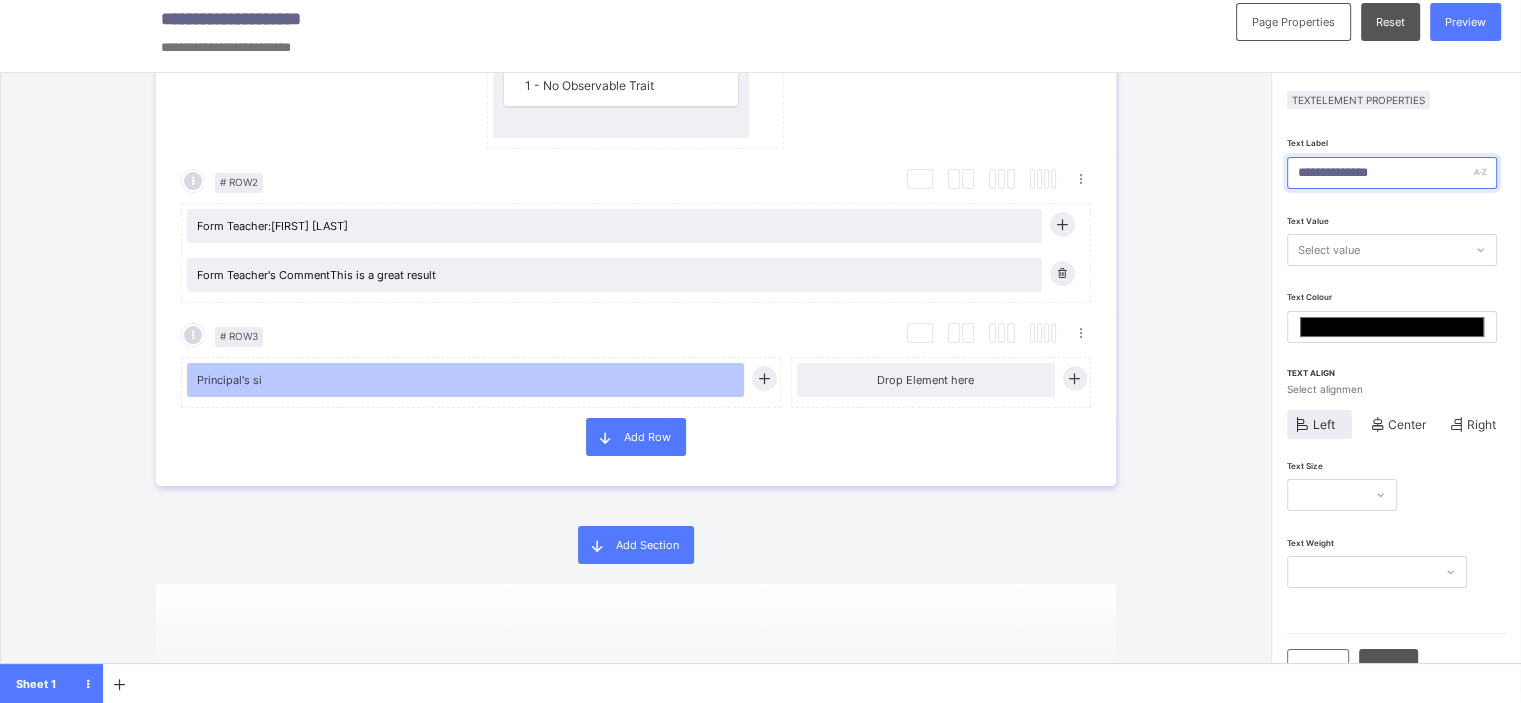 type on "**********" 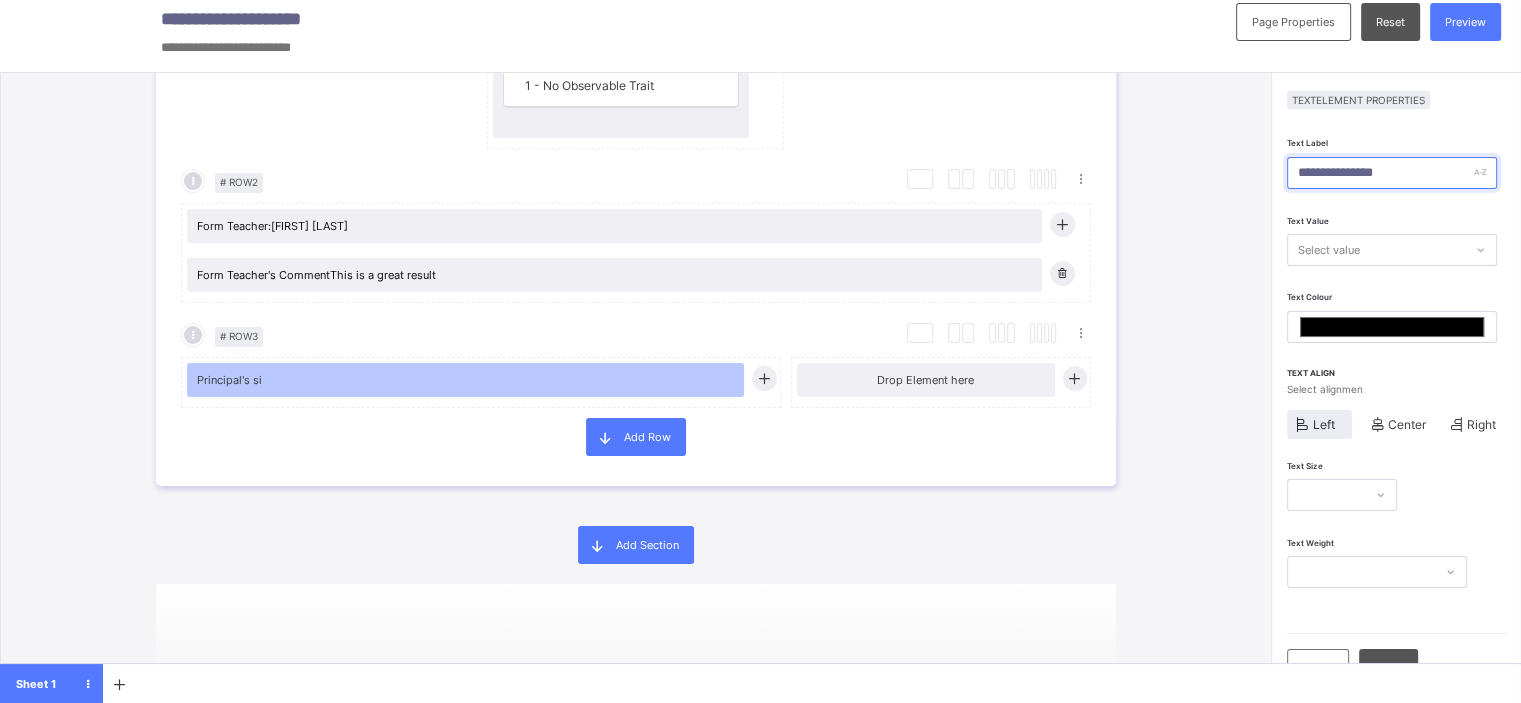 type on "*******" 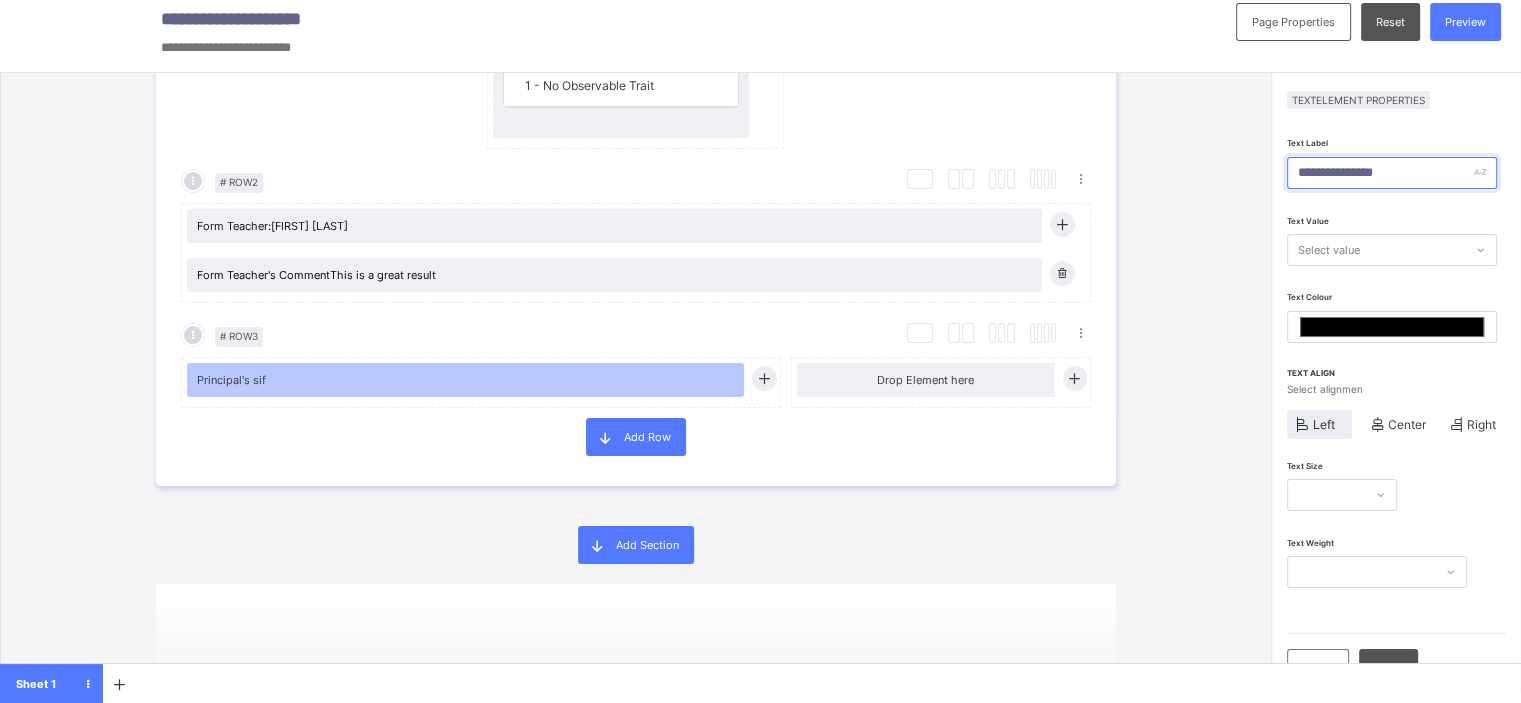 type on "**********" 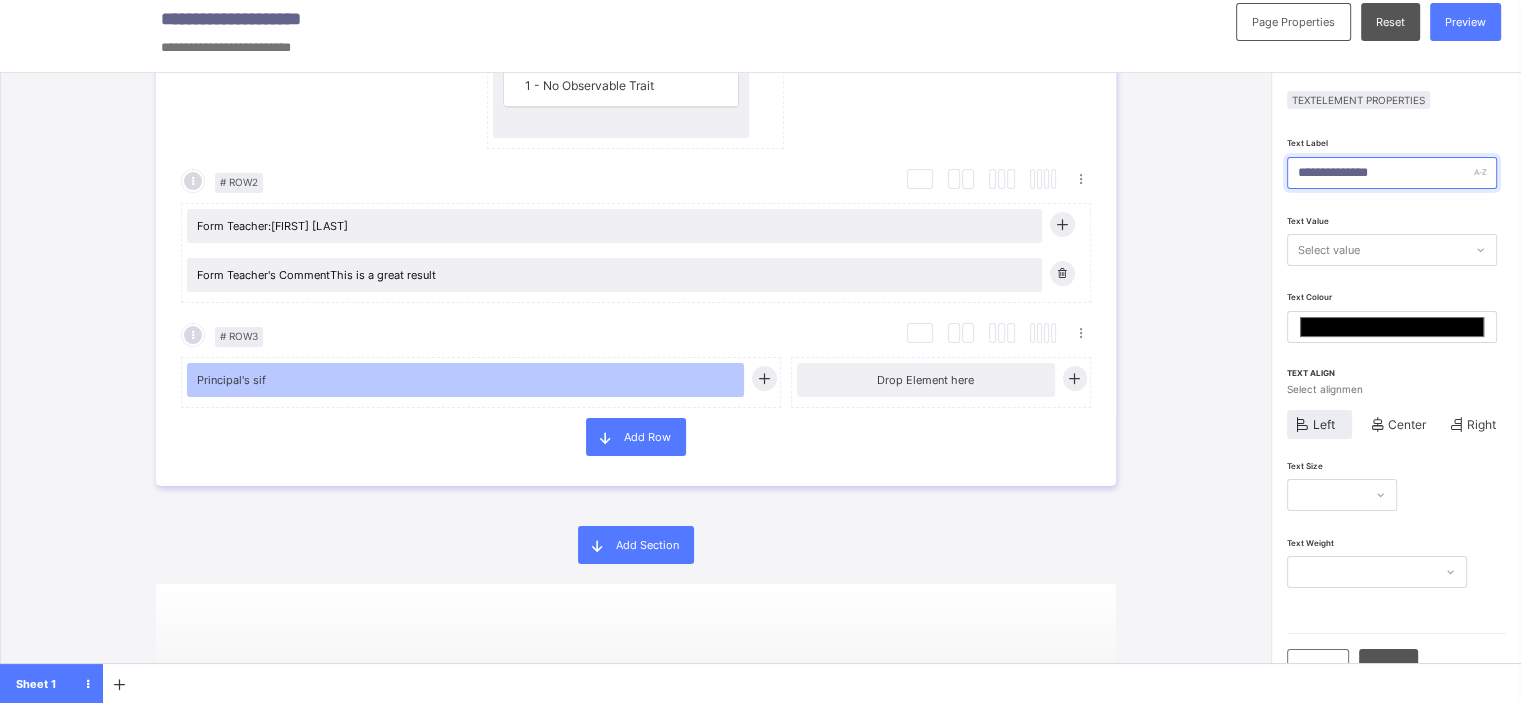 type on "*******" 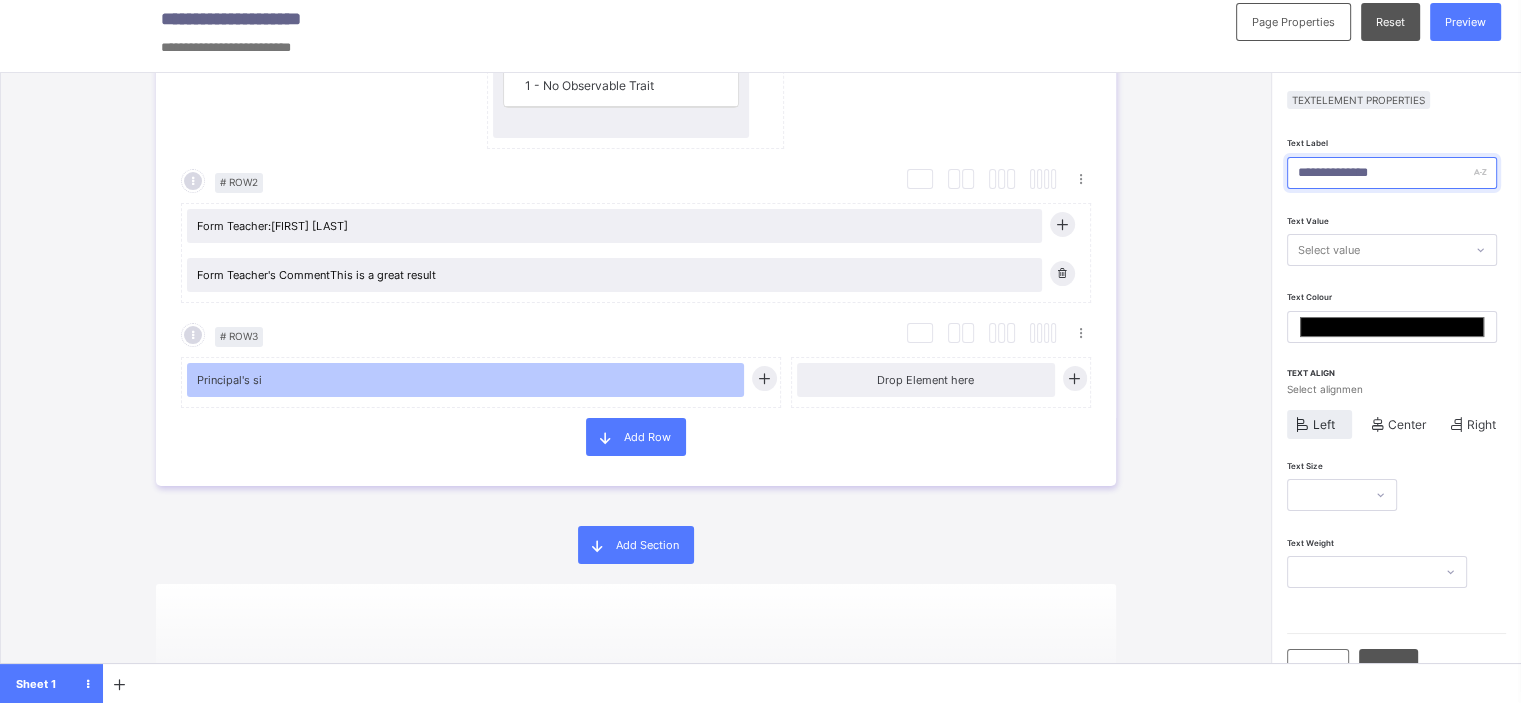 type on "**********" 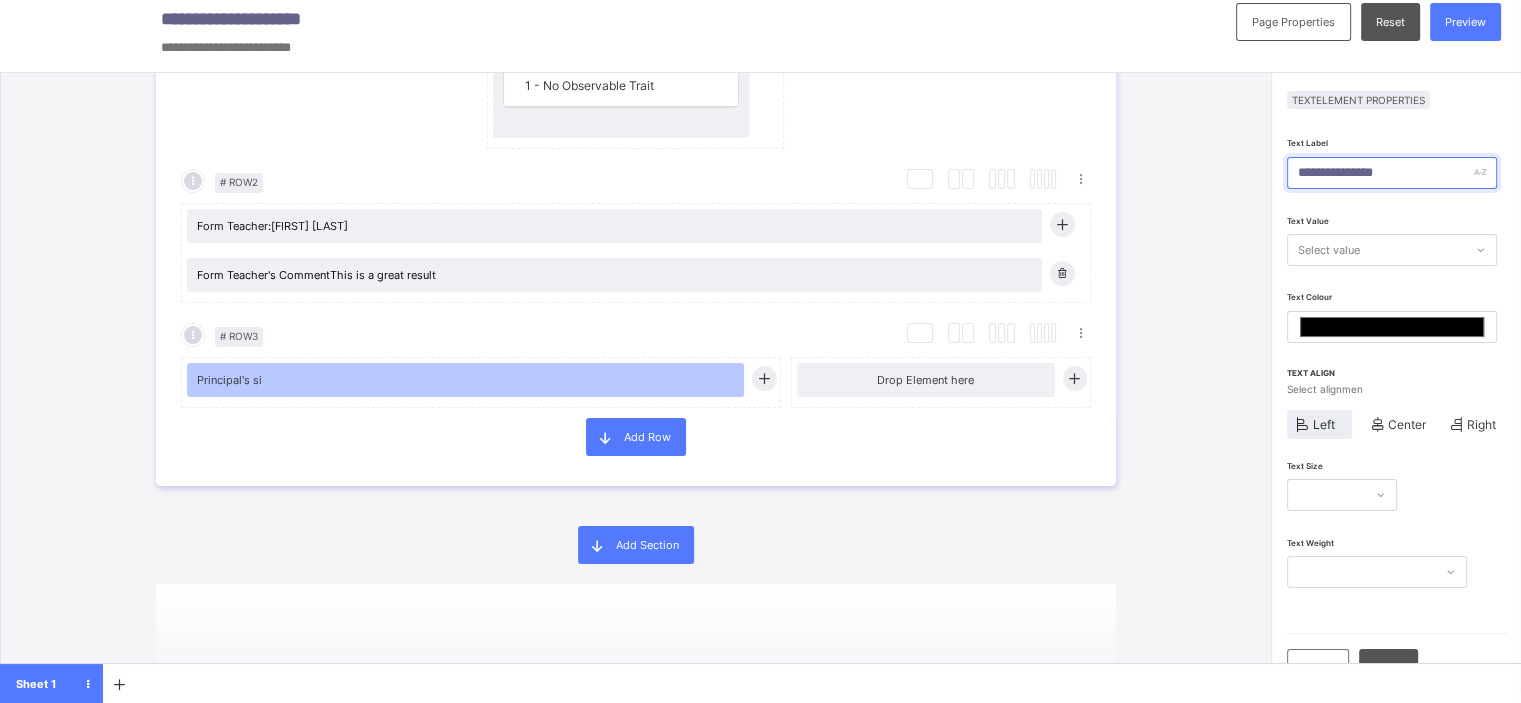 type on "*******" 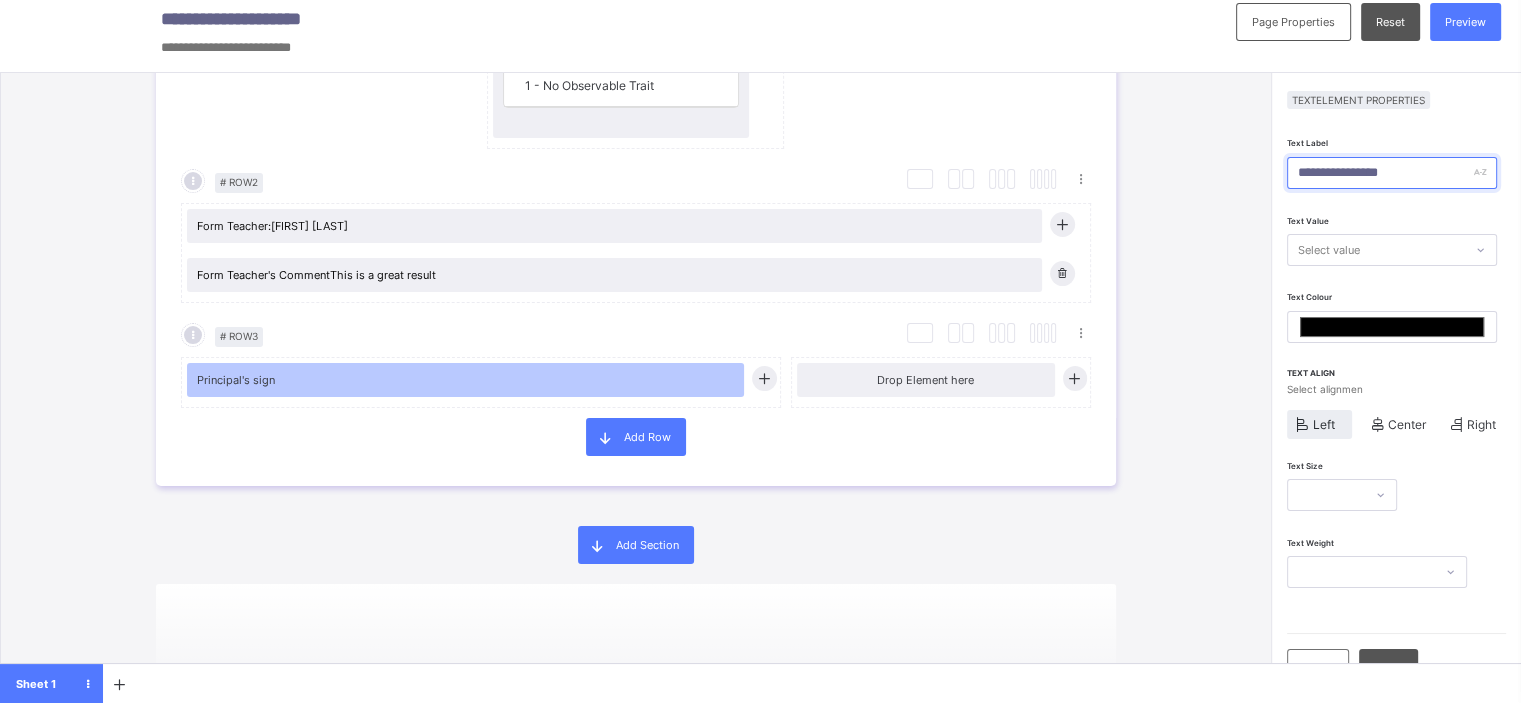 type on "*******" 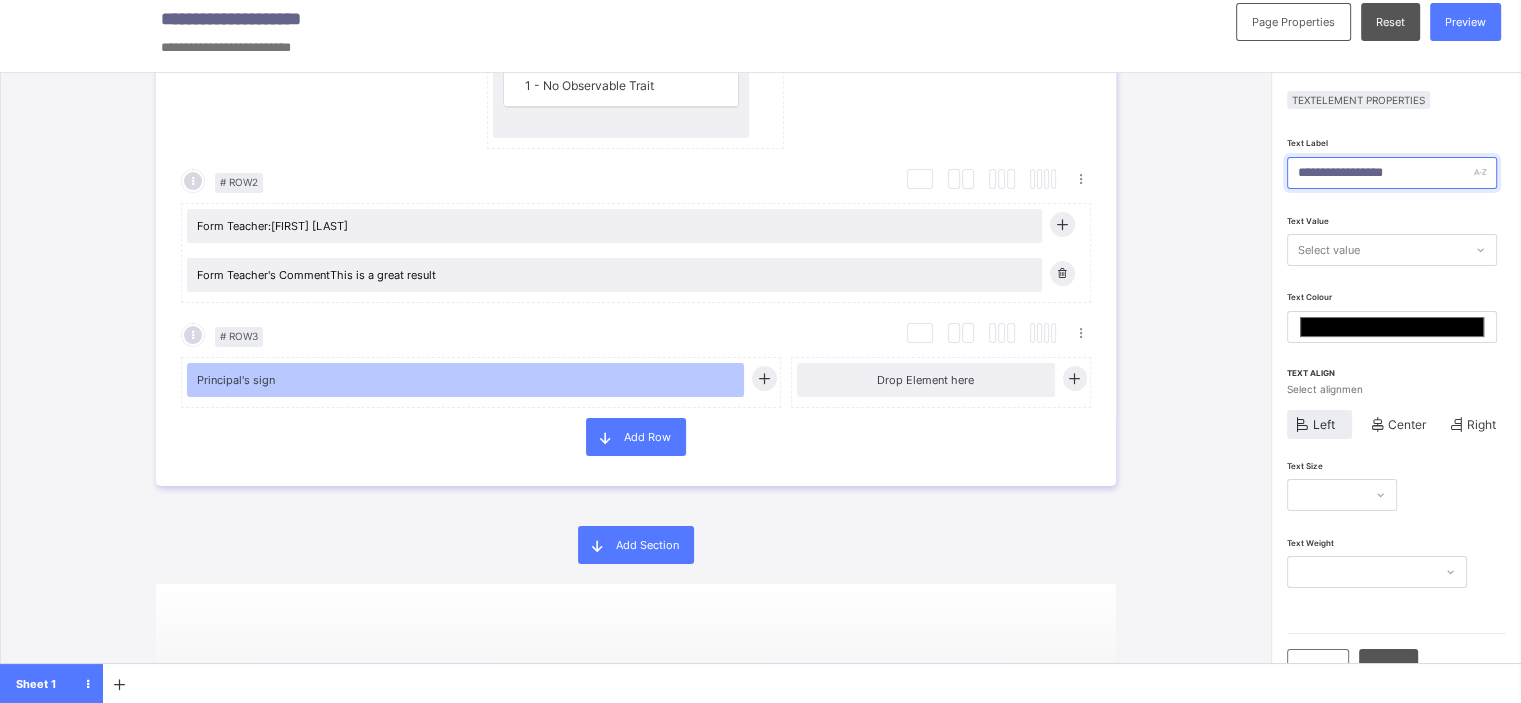 type on "*******" 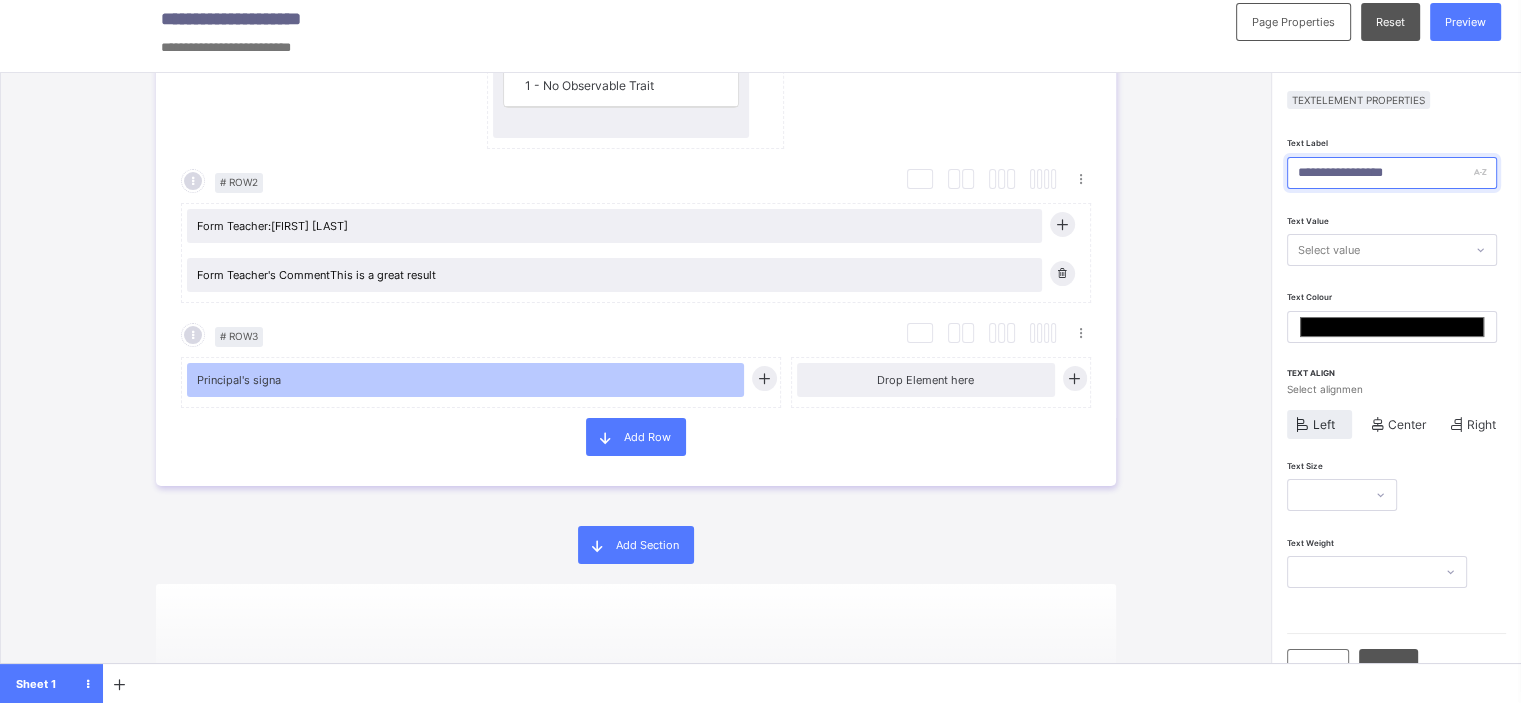 type on "**********" 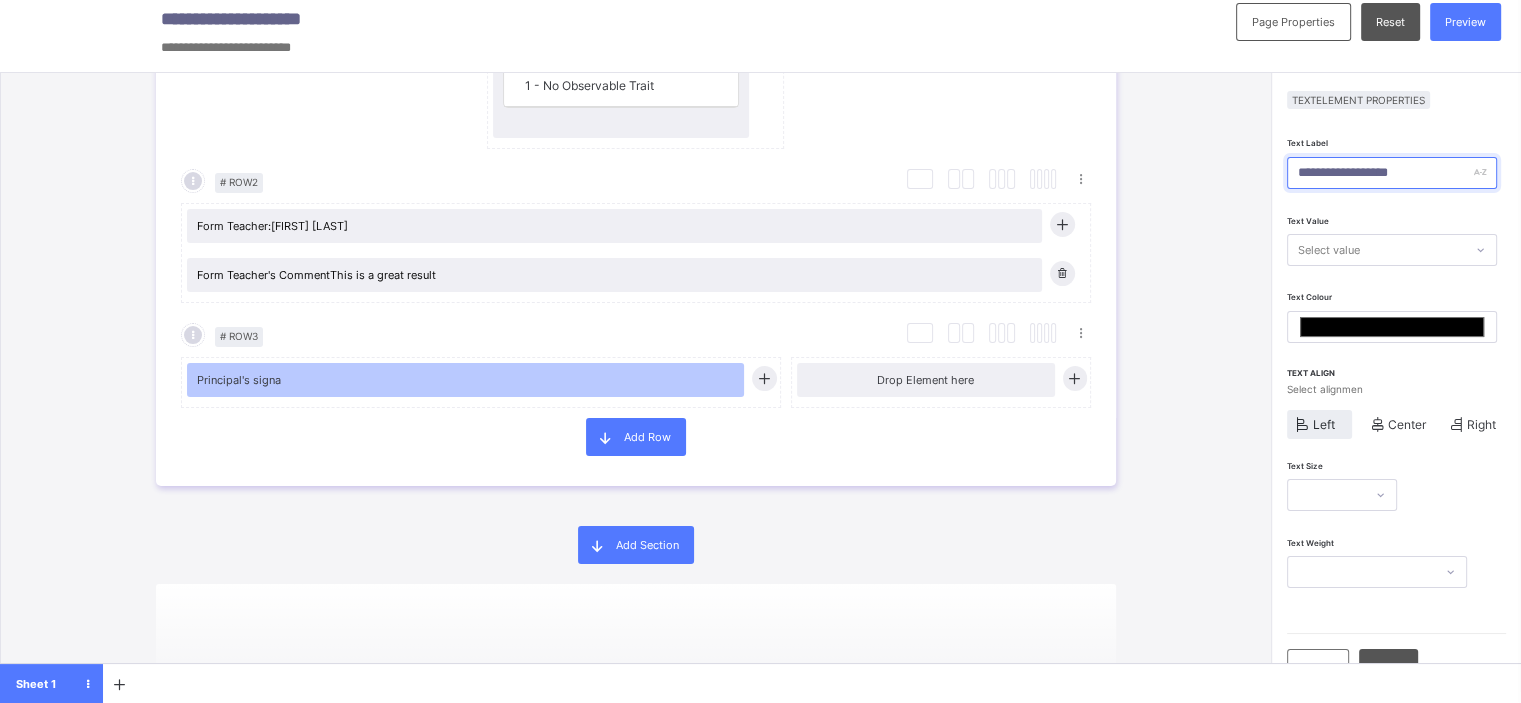 type on "*******" 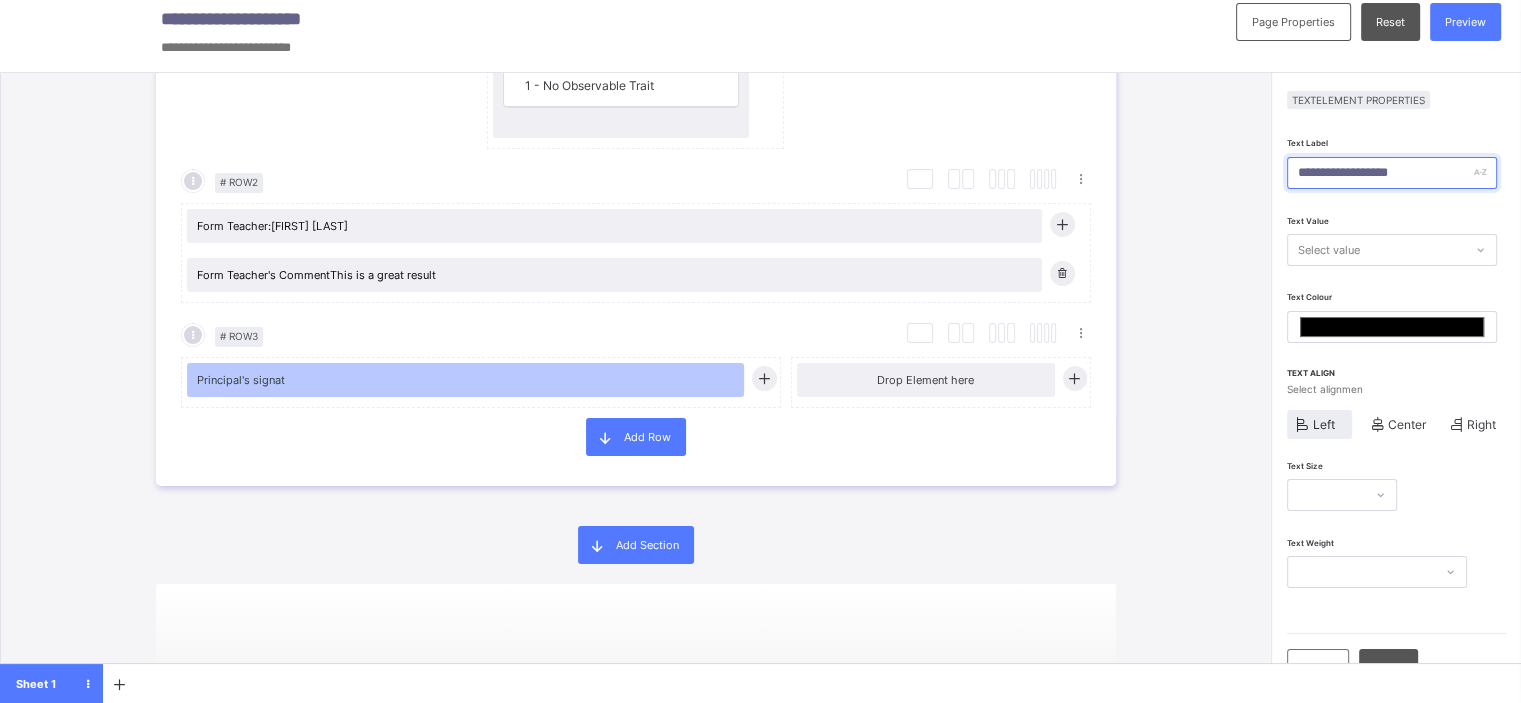 type on "**********" 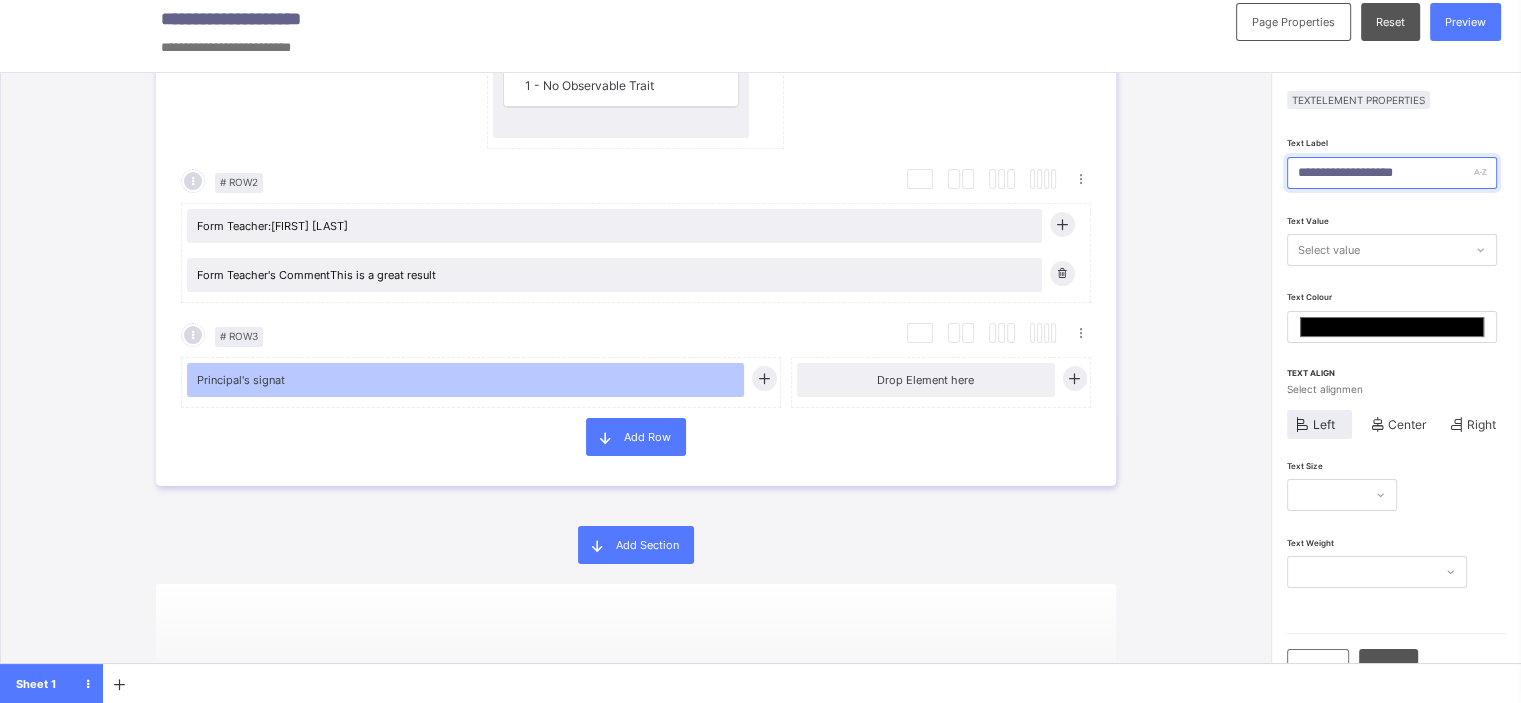 type on "*******" 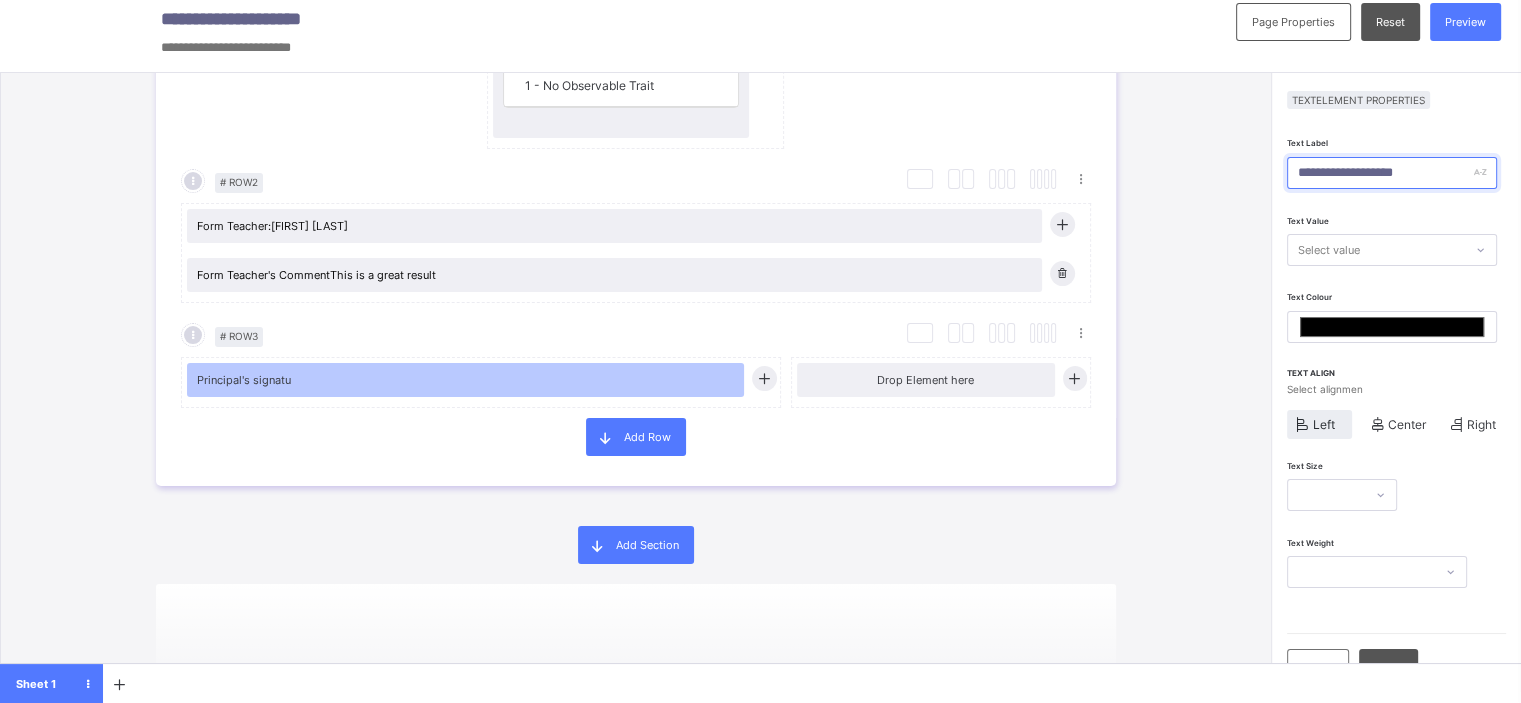 type on "**********" 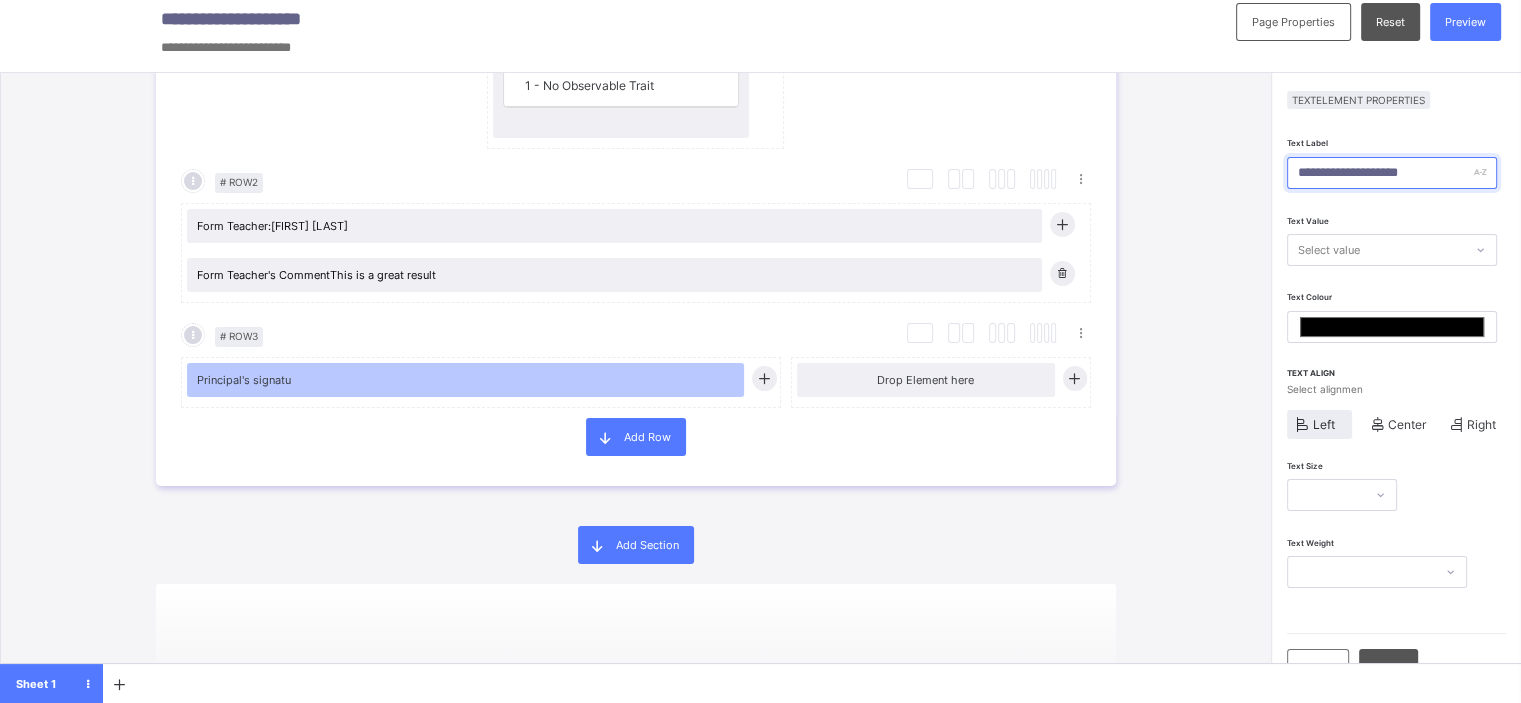 type on "*******" 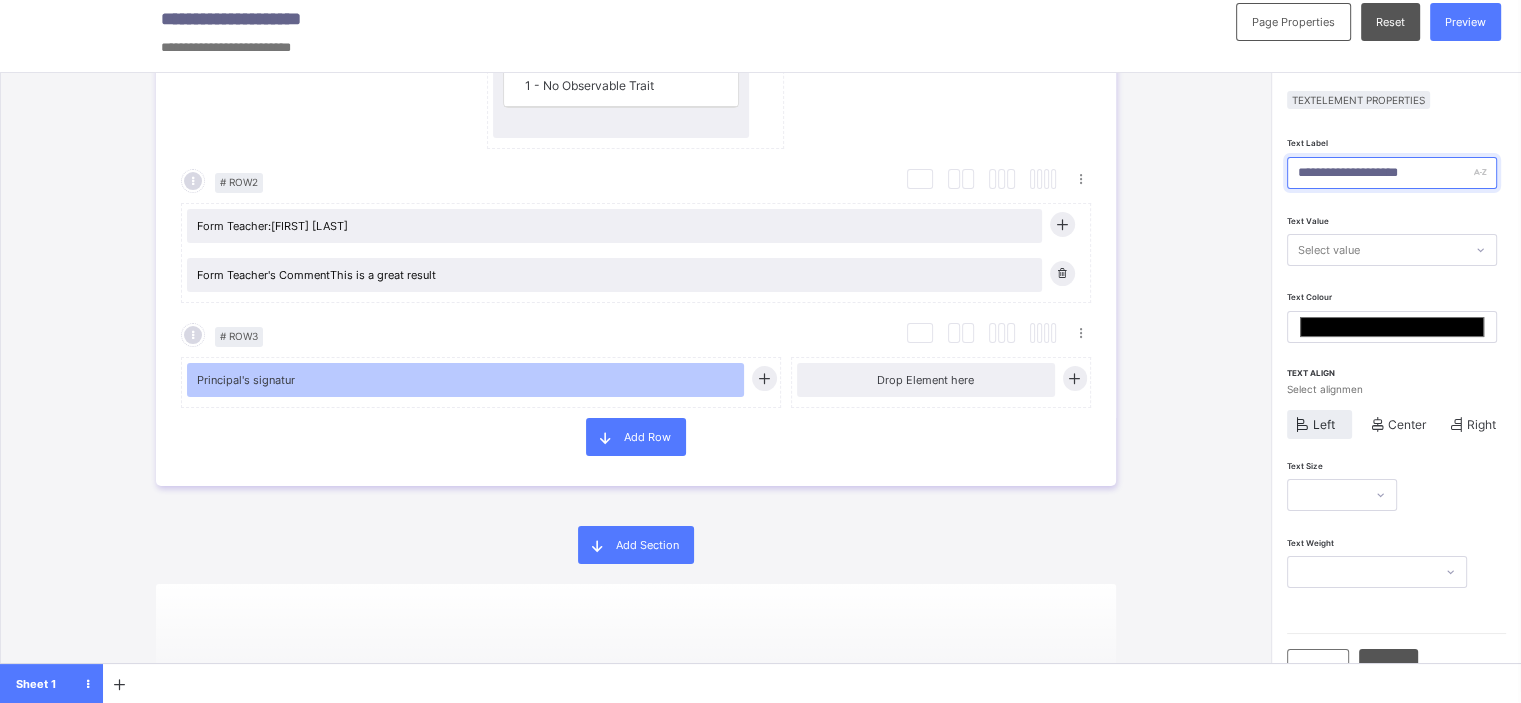 type on "**********" 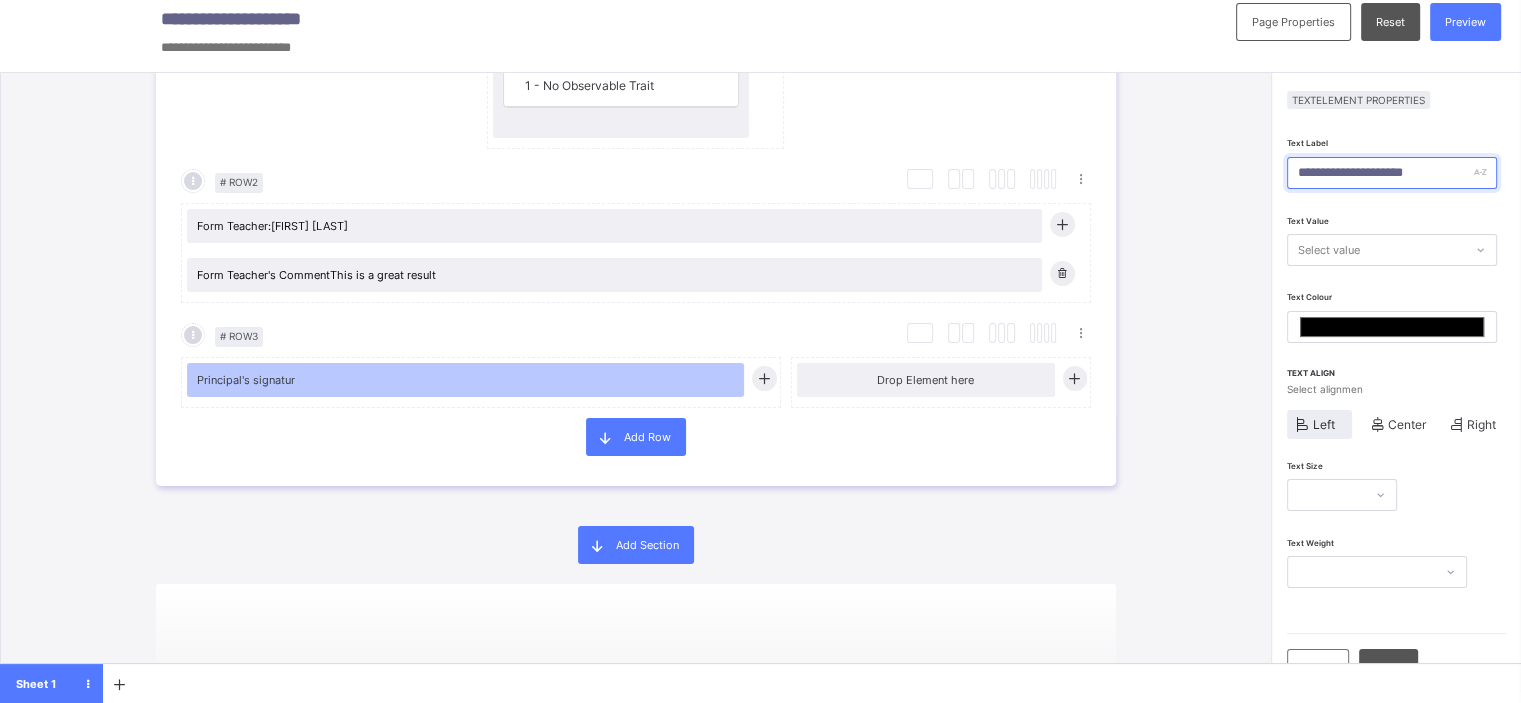 type on "*******" 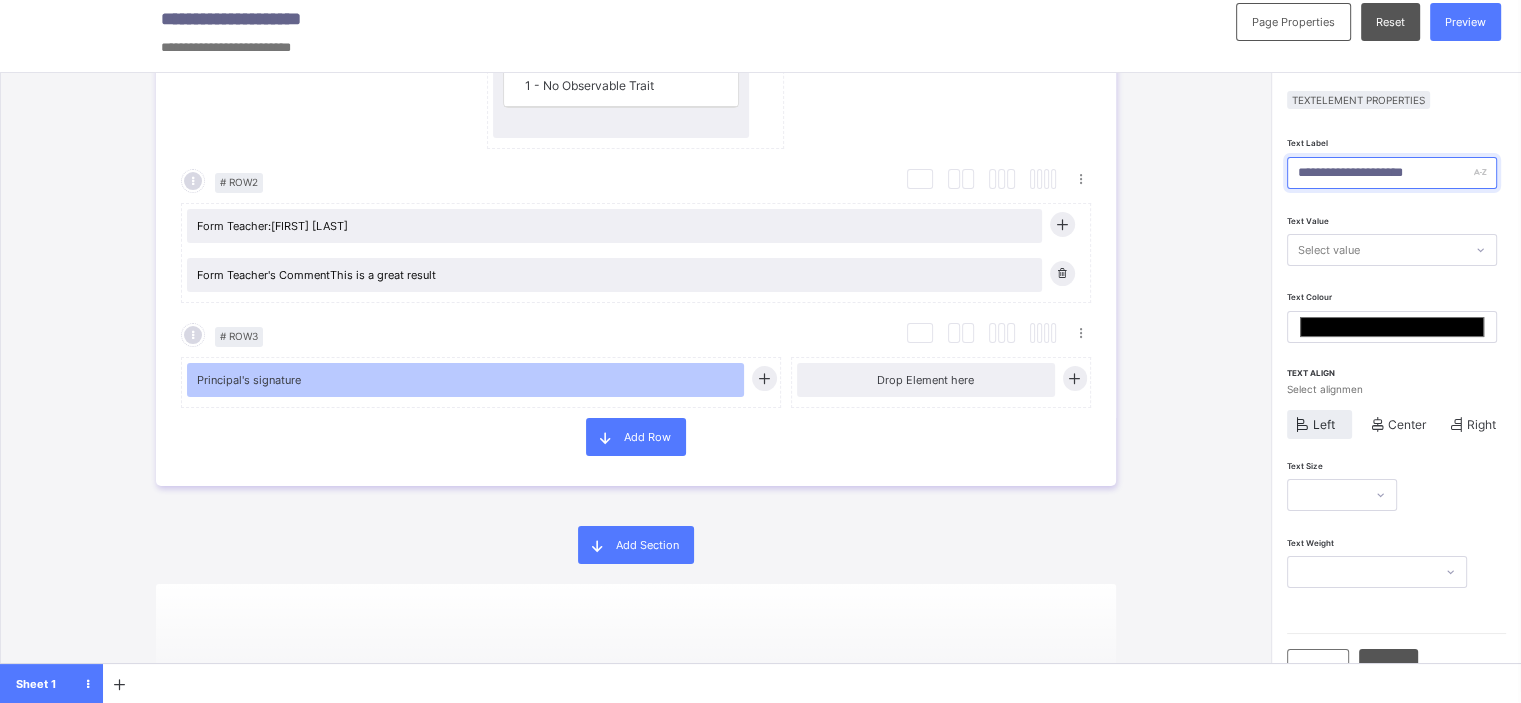 type on "**********" 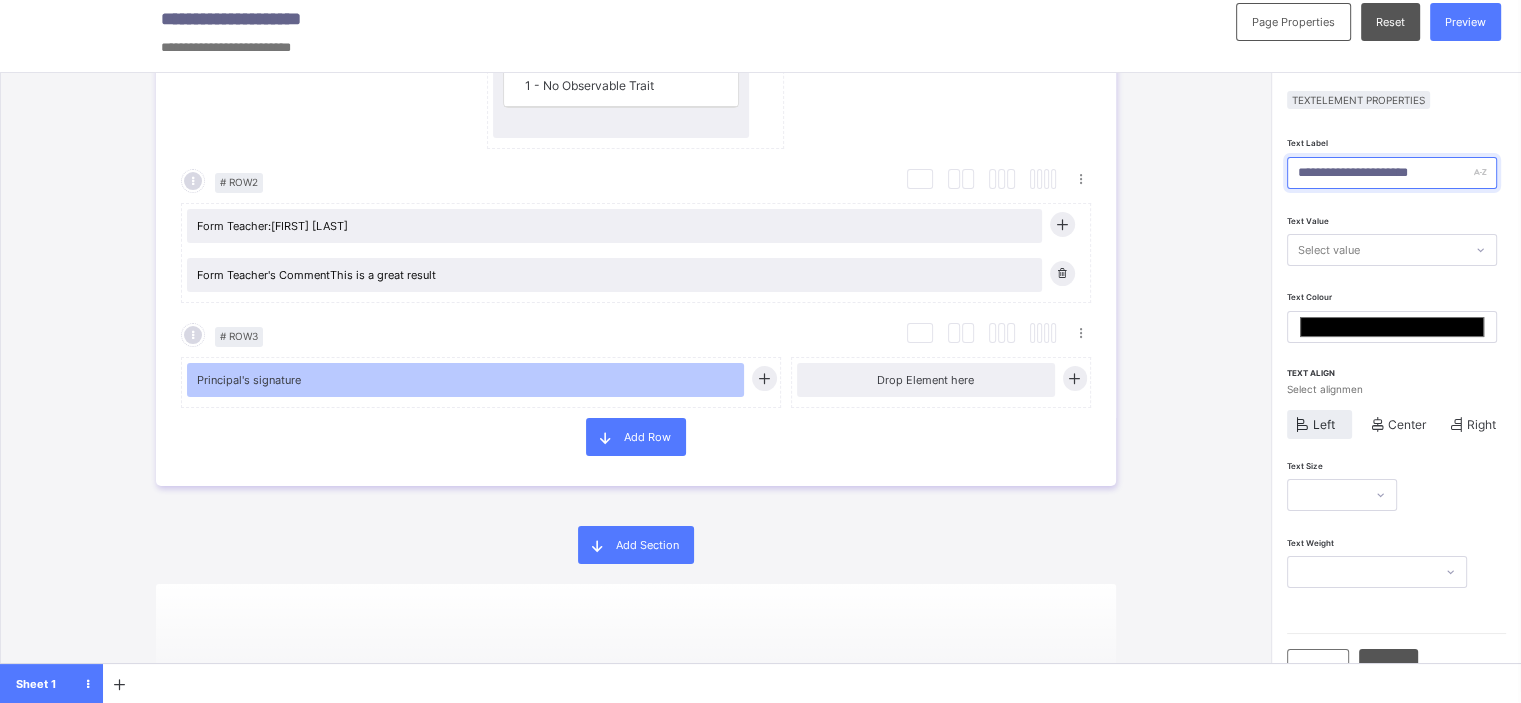 type on "*******" 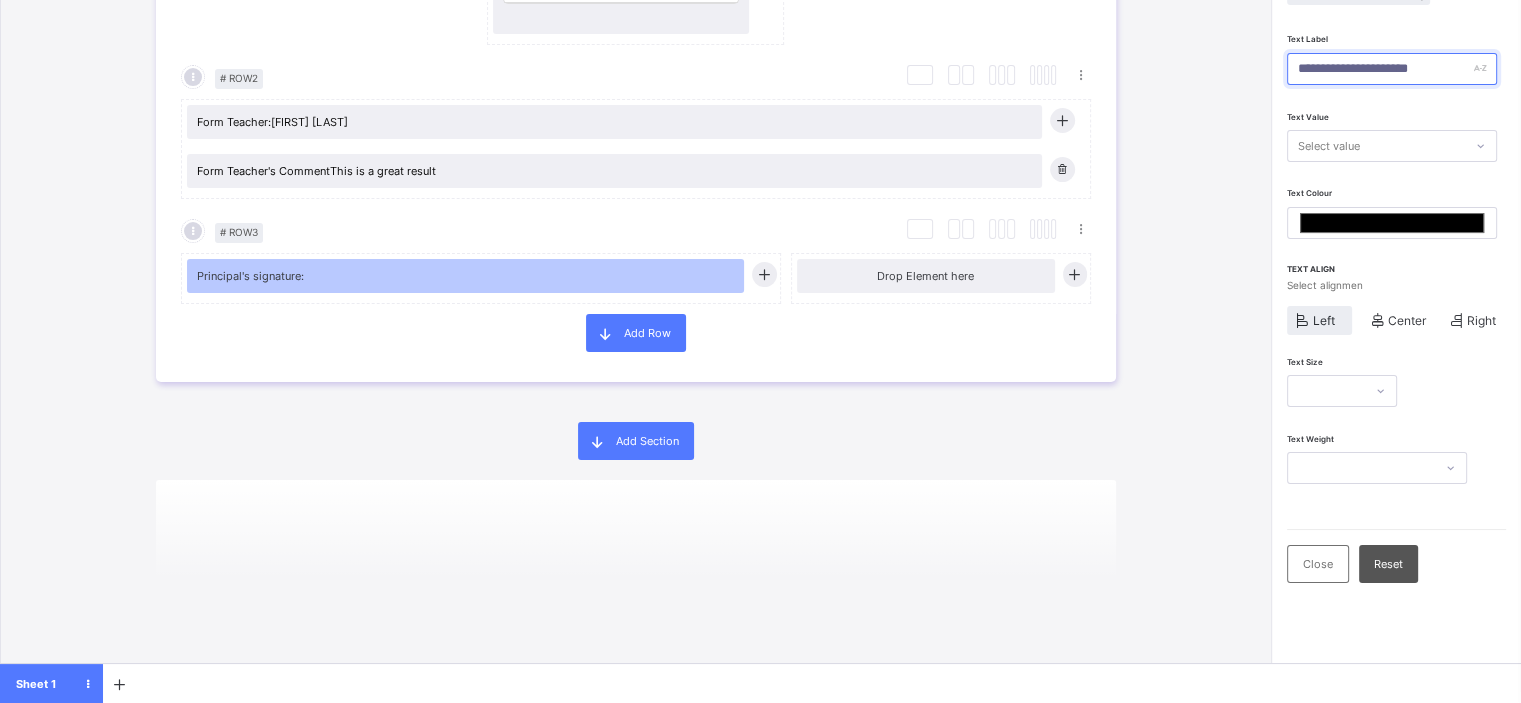 scroll, scrollTop: 116, scrollLeft: 0, axis: vertical 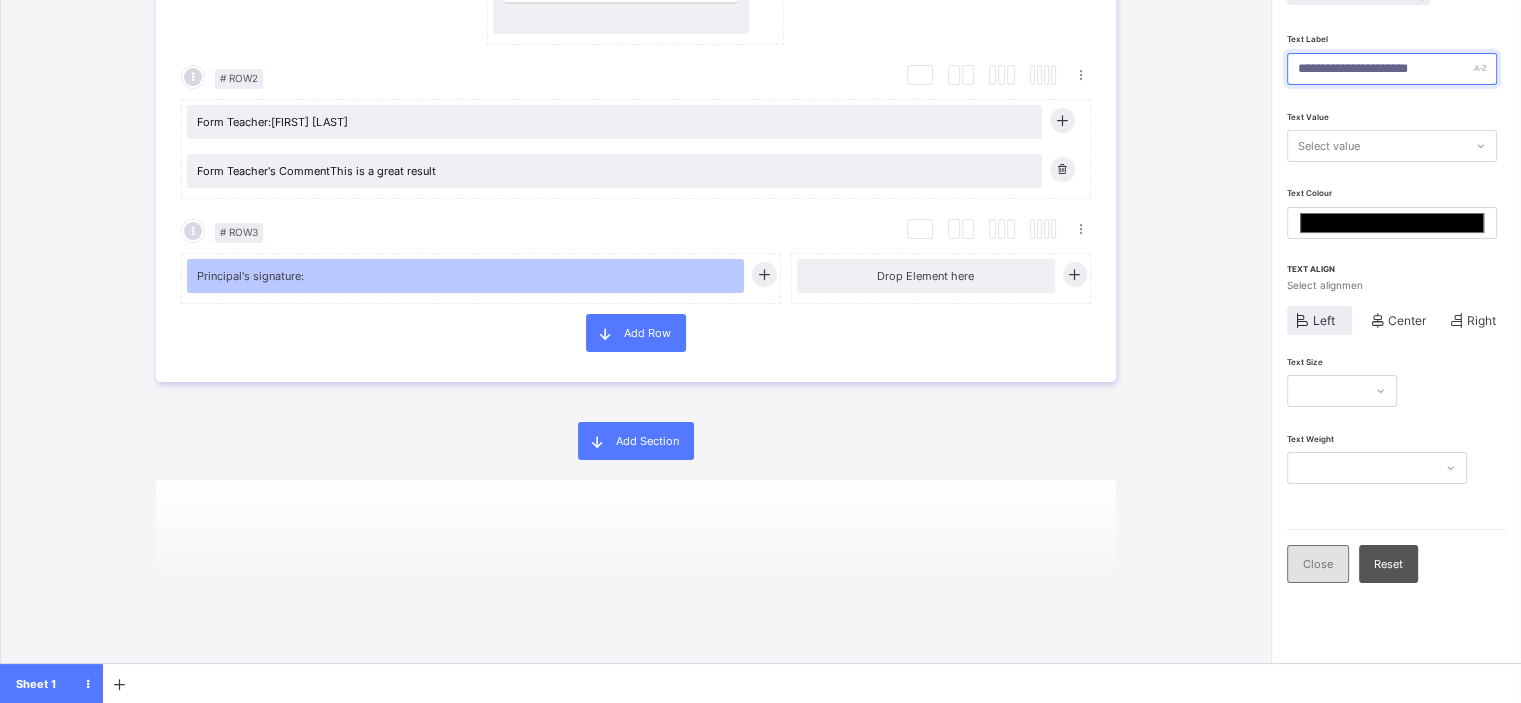 type on "**********" 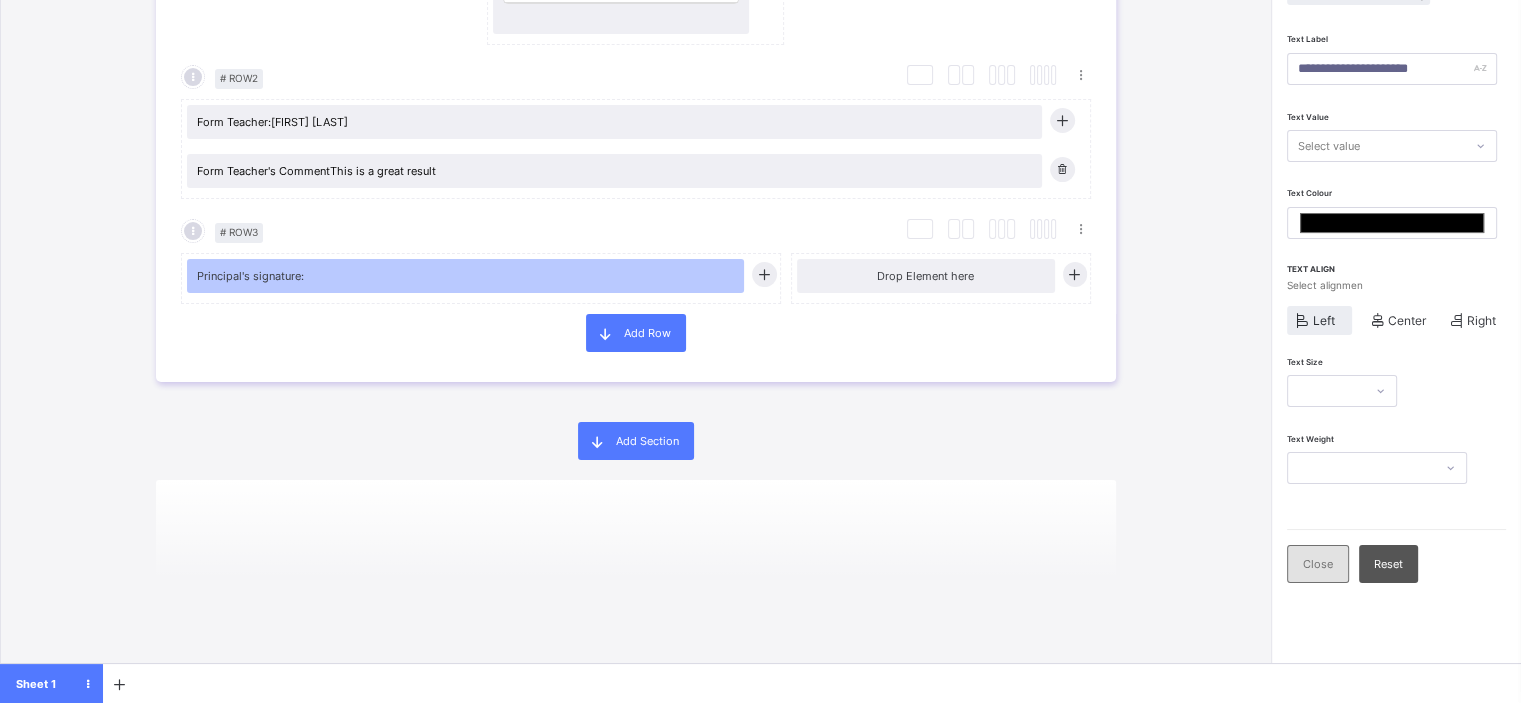 click on "Close" at bounding box center (1318, 564) 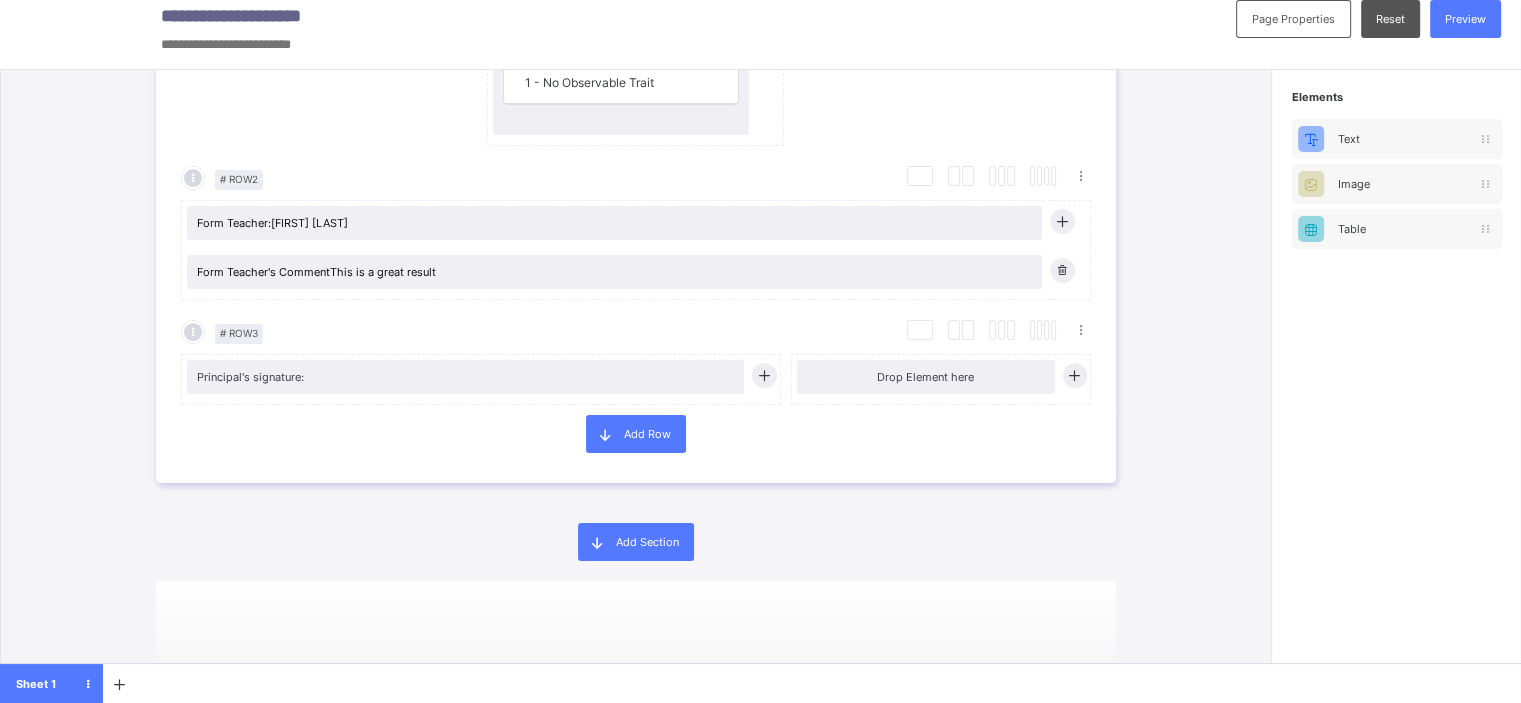 scroll, scrollTop: 14, scrollLeft: 0, axis: vertical 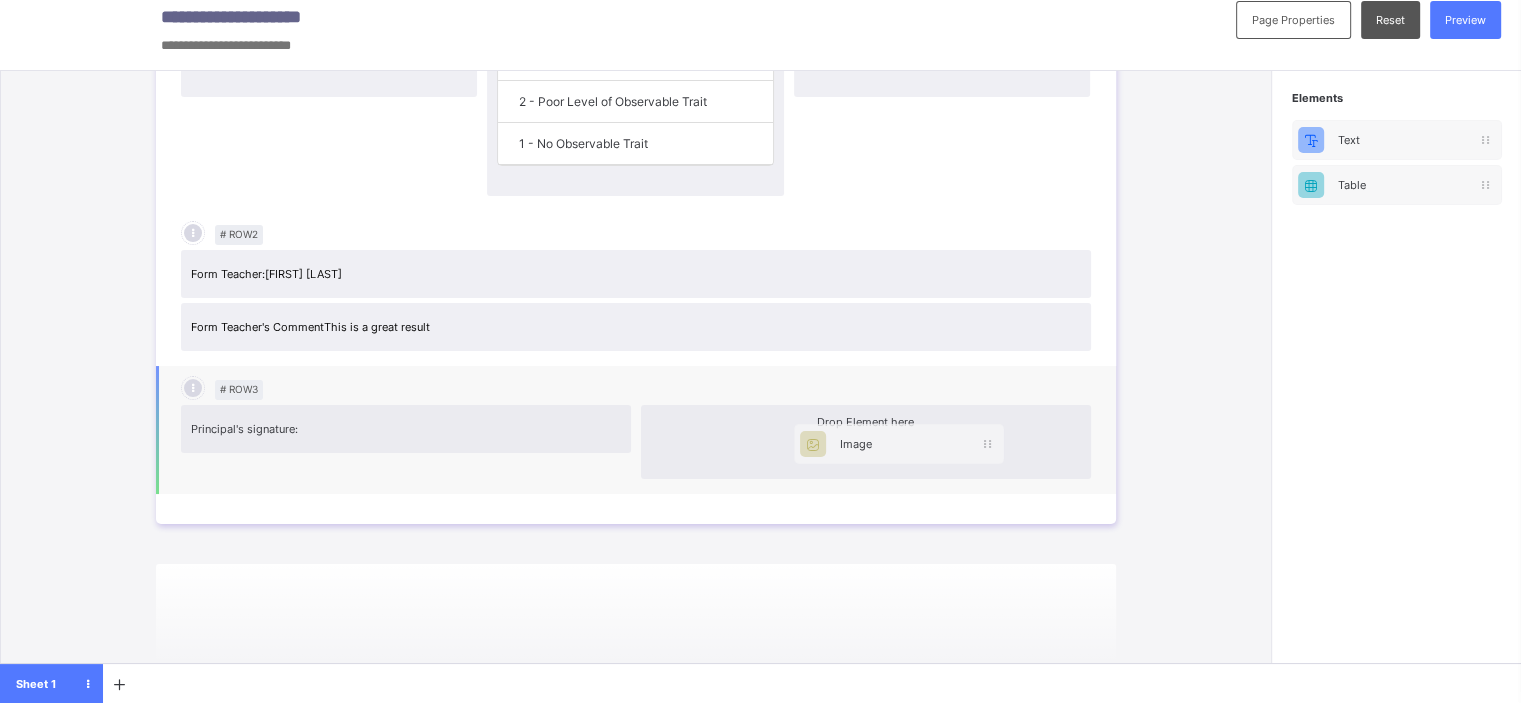drag, startPoint x: 1389, startPoint y: 195, endPoint x: 866, endPoint y: 455, distance: 584.0625 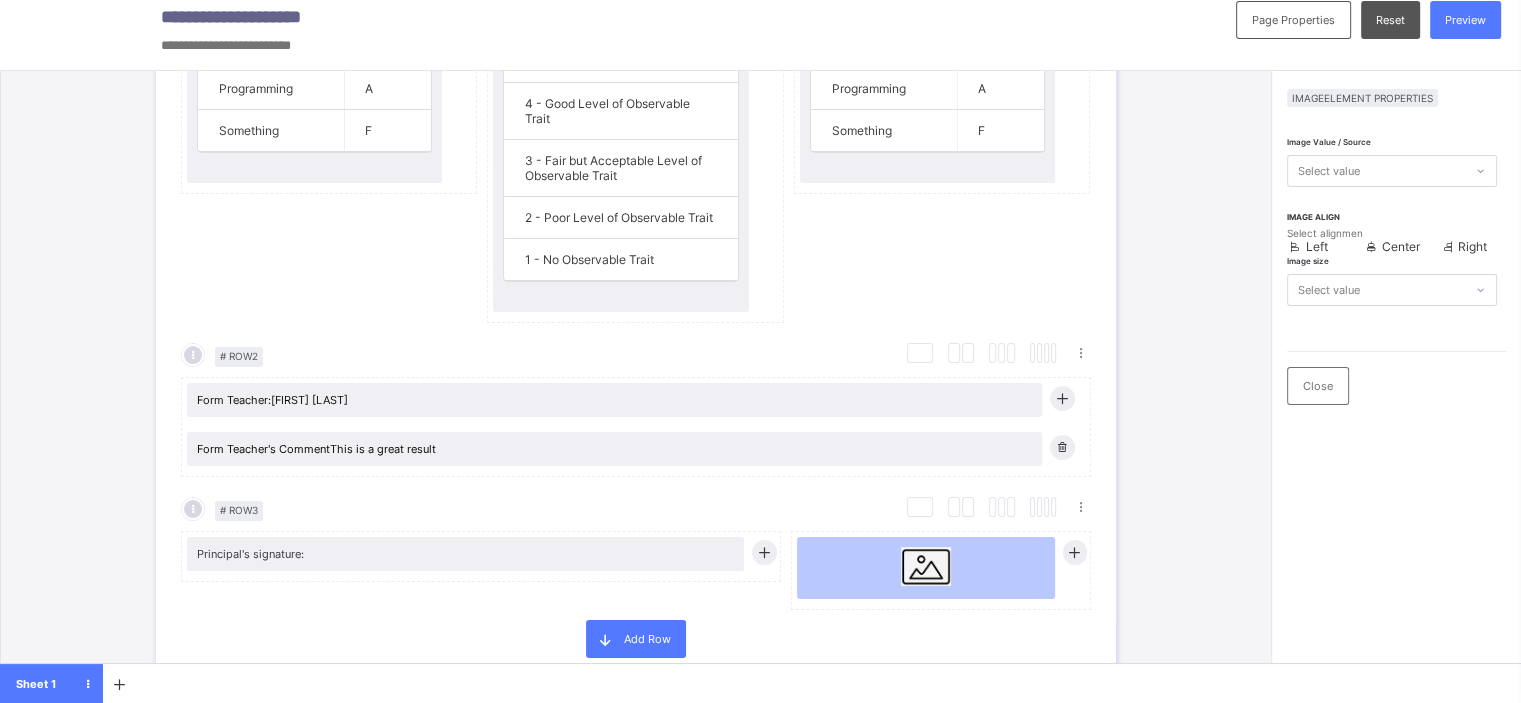 scroll, scrollTop: 2196, scrollLeft: 0, axis: vertical 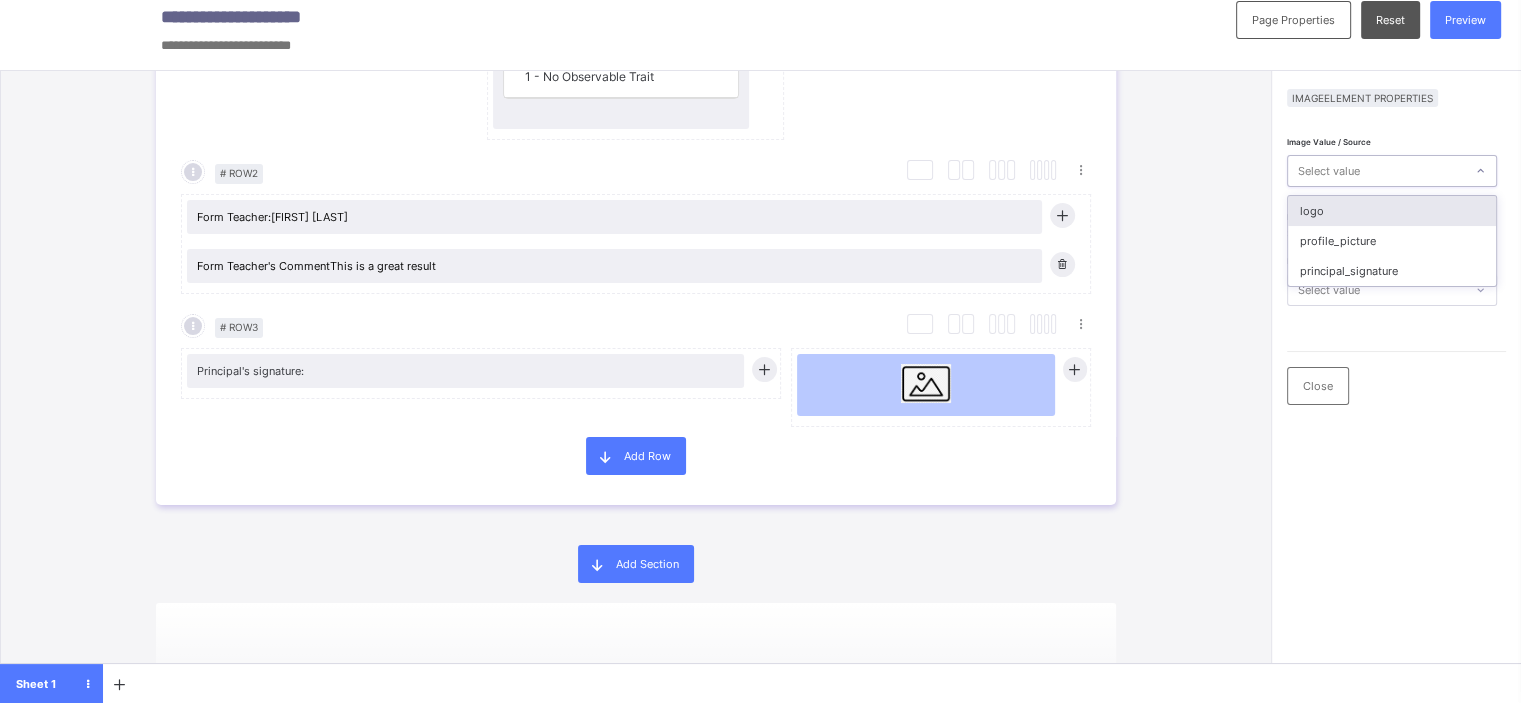 click on "Select value" at bounding box center (1376, 171) 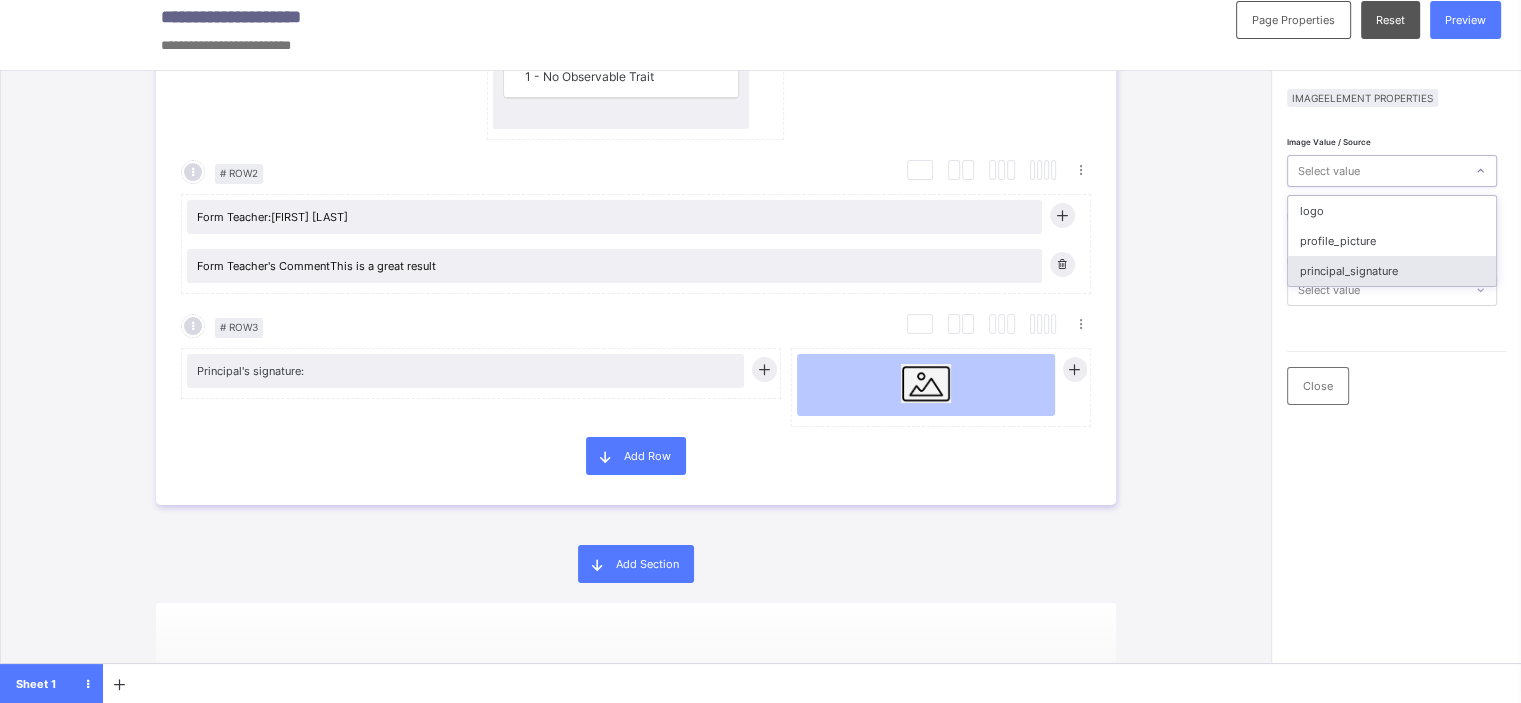click on "principal_signature" at bounding box center (1392, 271) 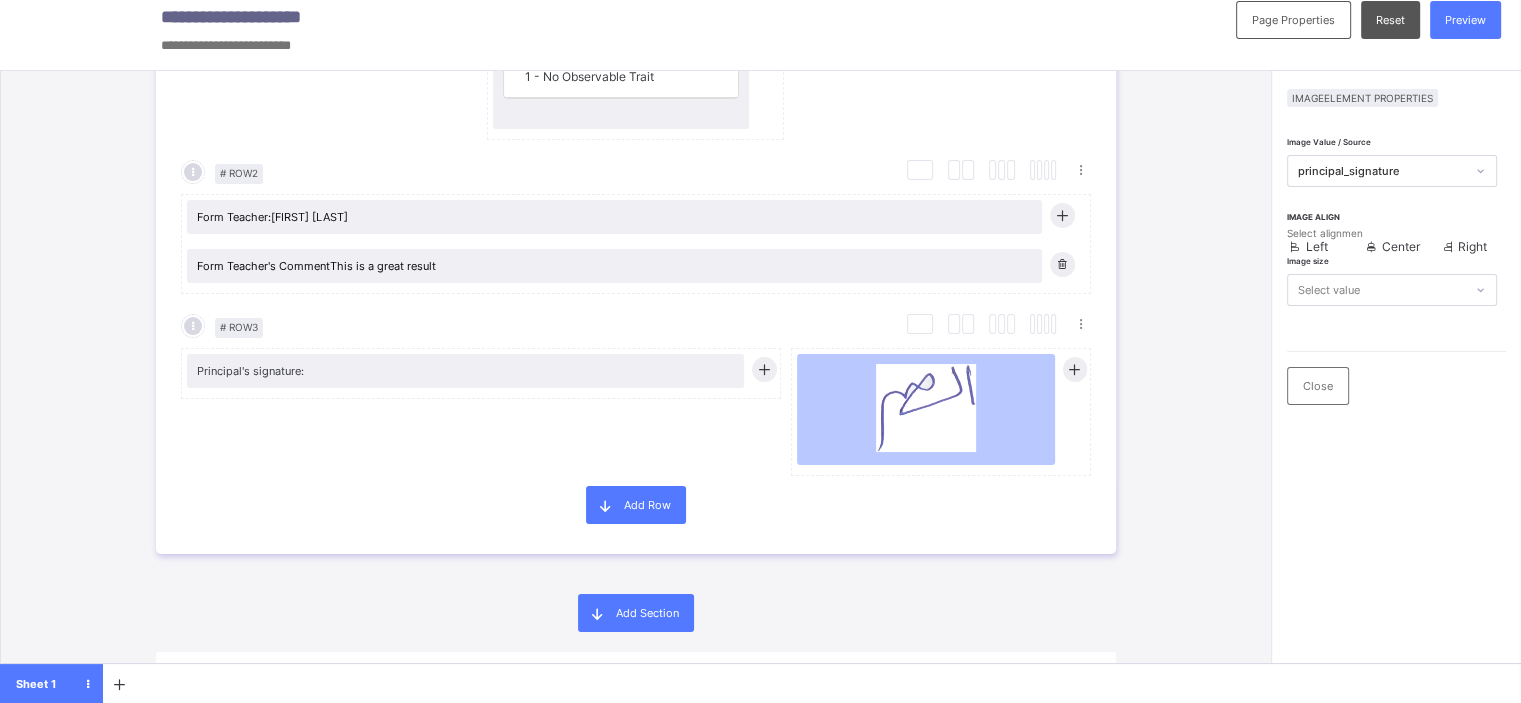 click on "Left" at bounding box center (1316, 246) 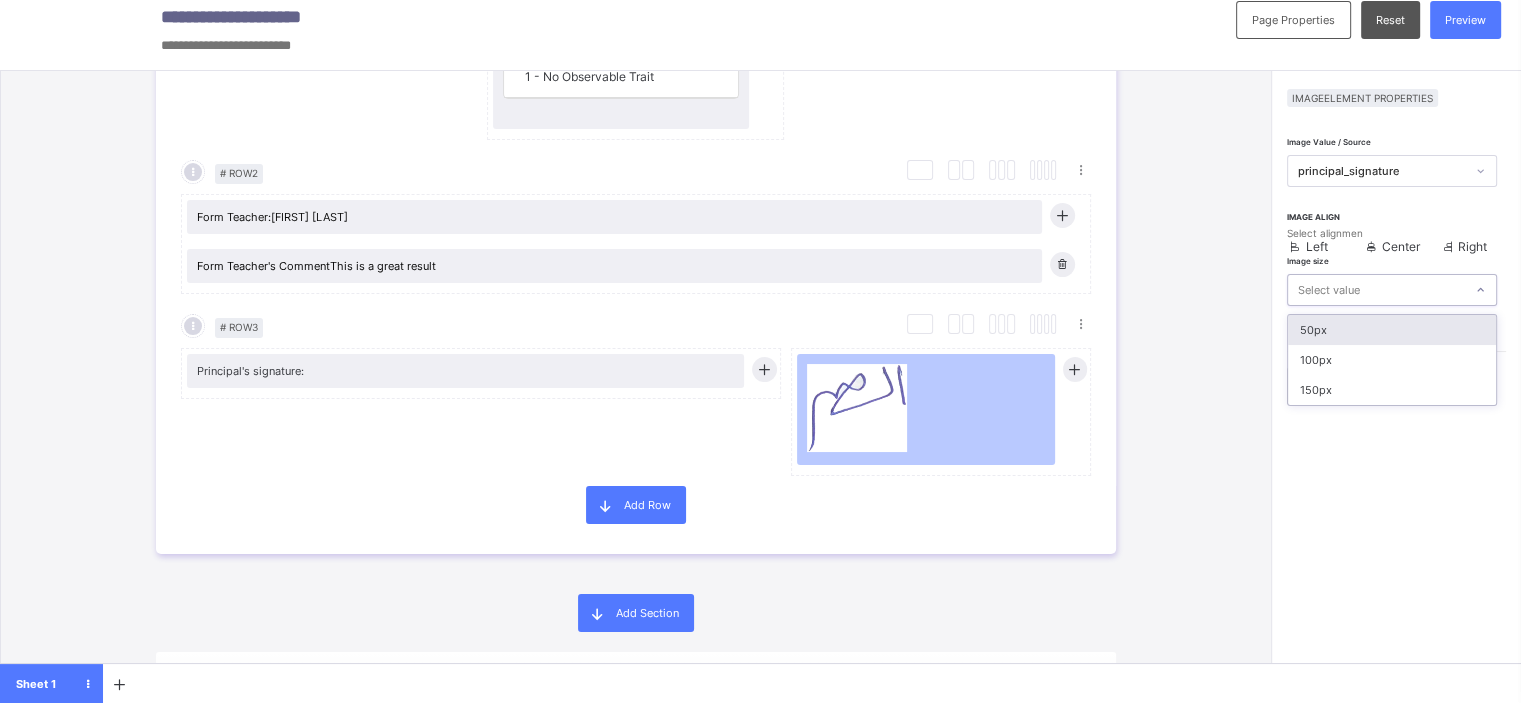 drag, startPoint x: 1386, startPoint y: 330, endPoint x: 1375, endPoint y: 367, distance: 38.600517 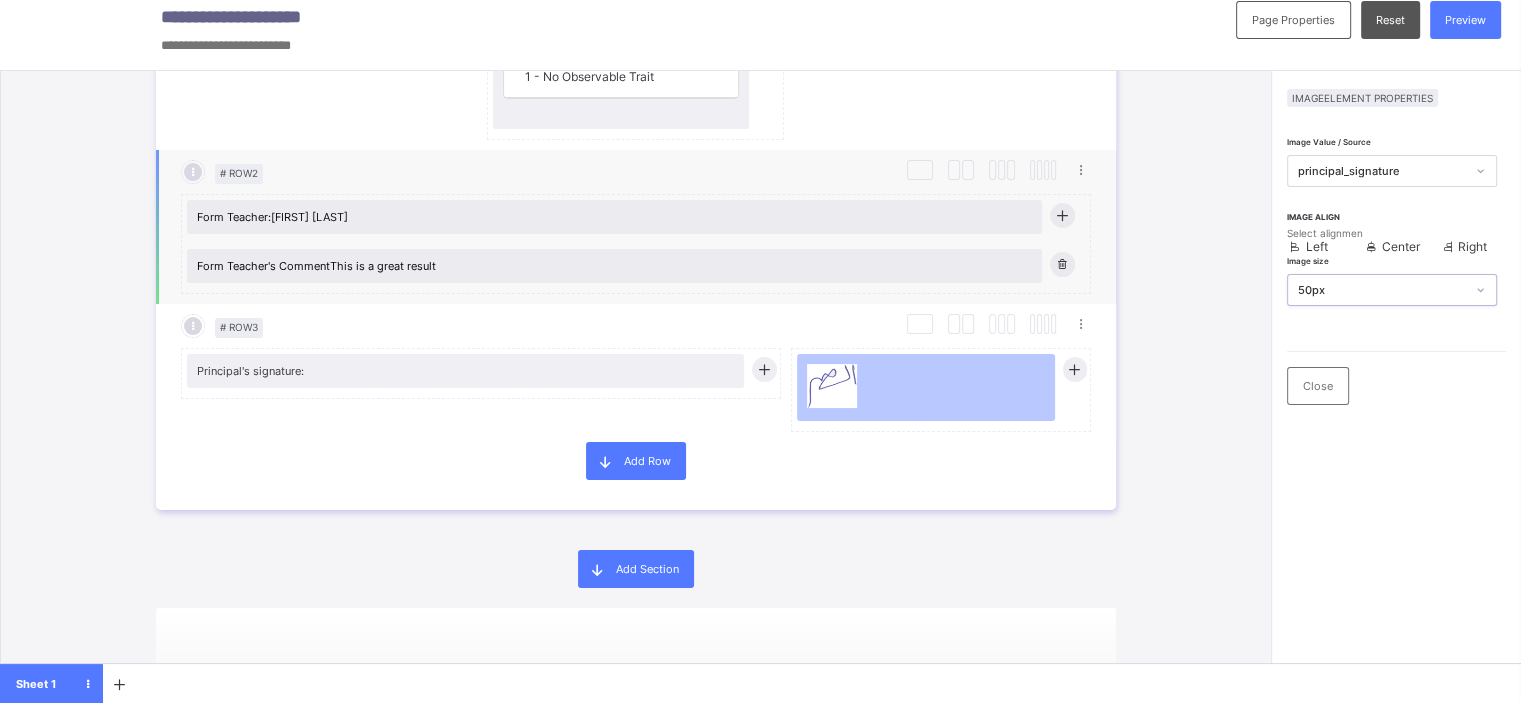 click at bounding box center (1061, 215) 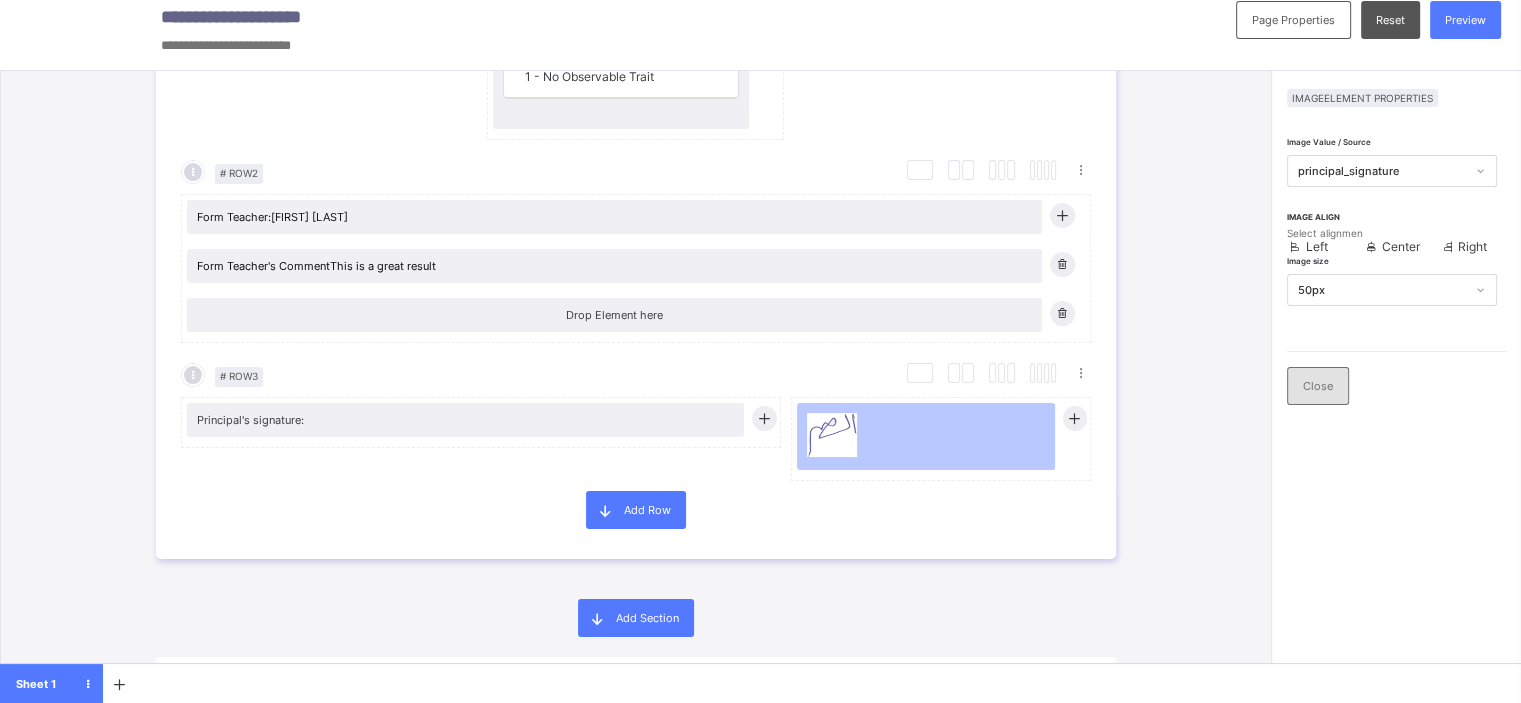 click on "Close" at bounding box center [1318, 386] 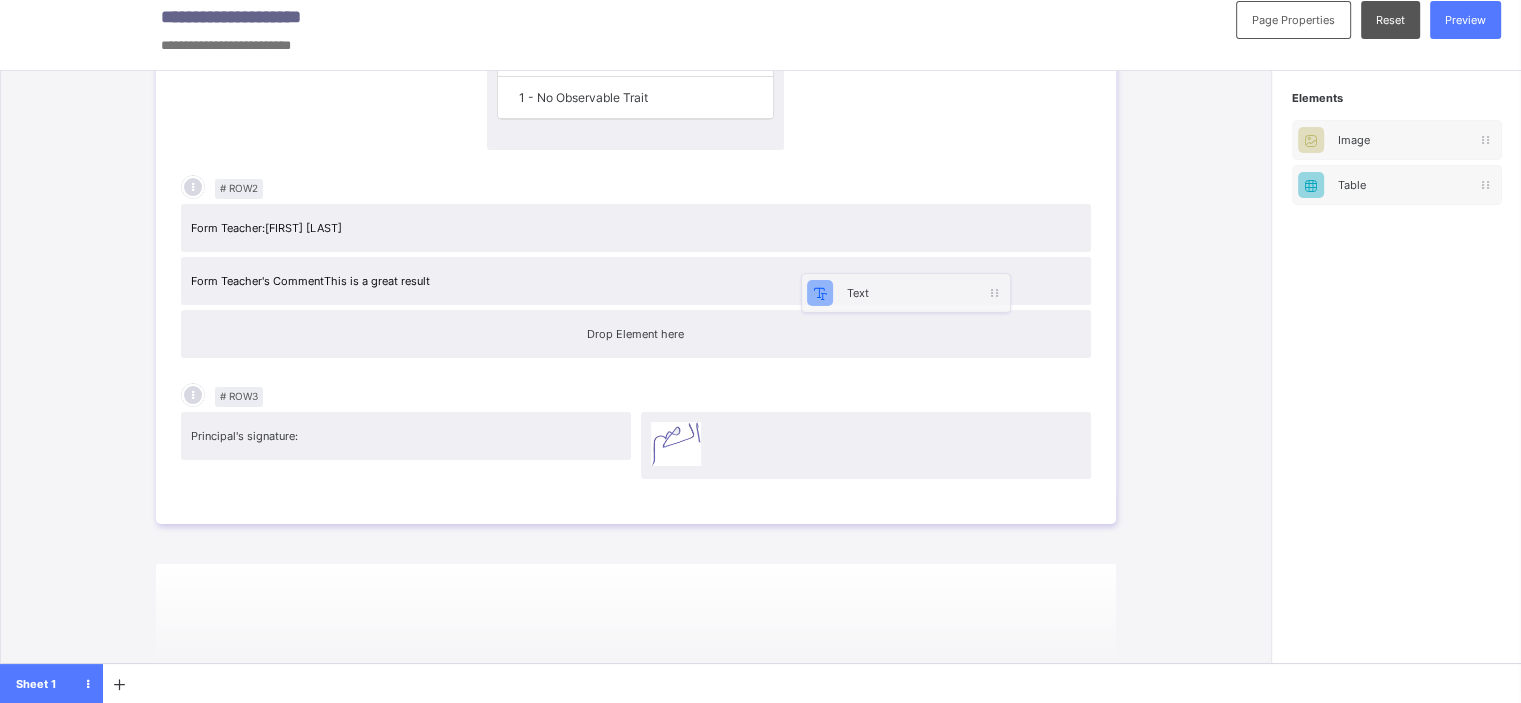 scroll, scrollTop: 12, scrollLeft: 3, axis: both 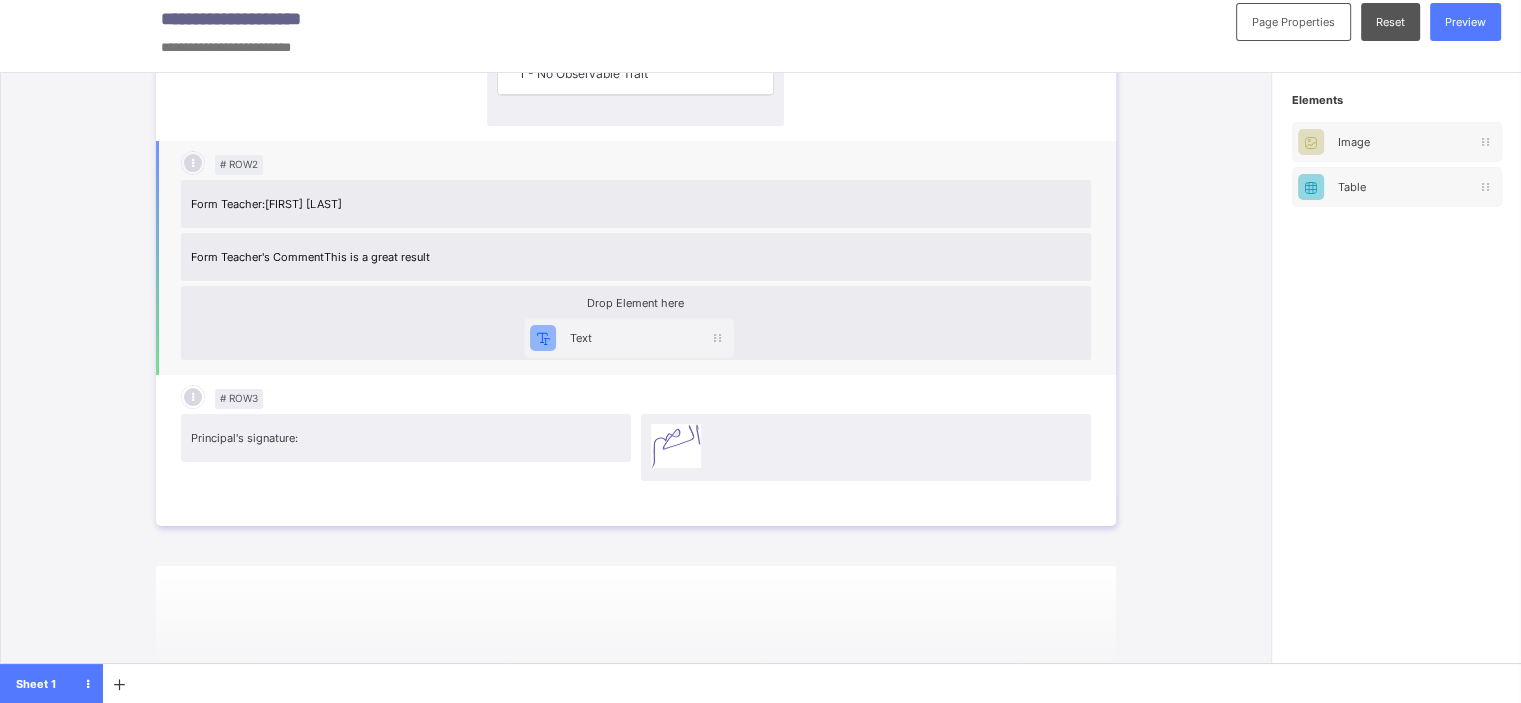 drag, startPoint x: 1424, startPoint y: 139, endPoint x: 620, endPoint y: 341, distance: 828.9873 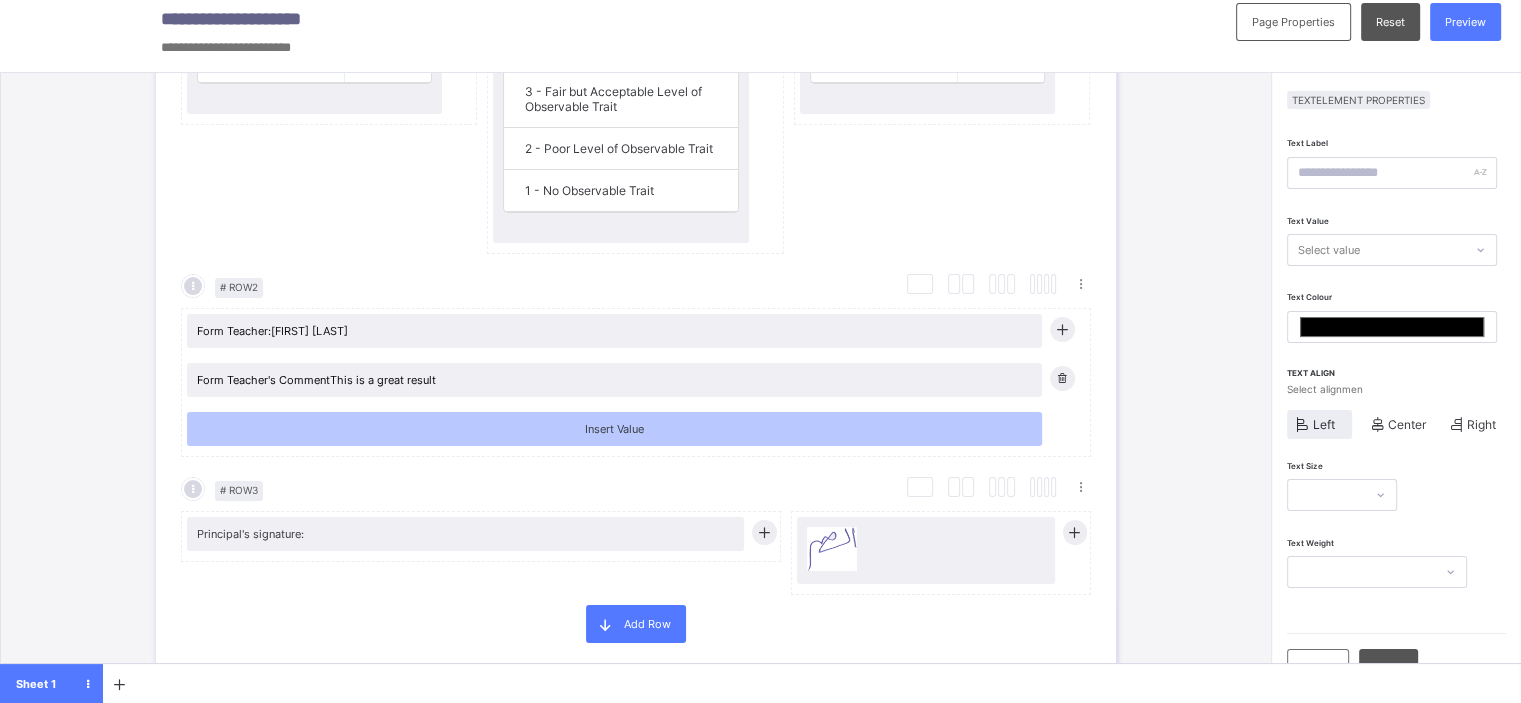 scroll, scrollTop: 2196, scrollLeft: 0, axis: vertical 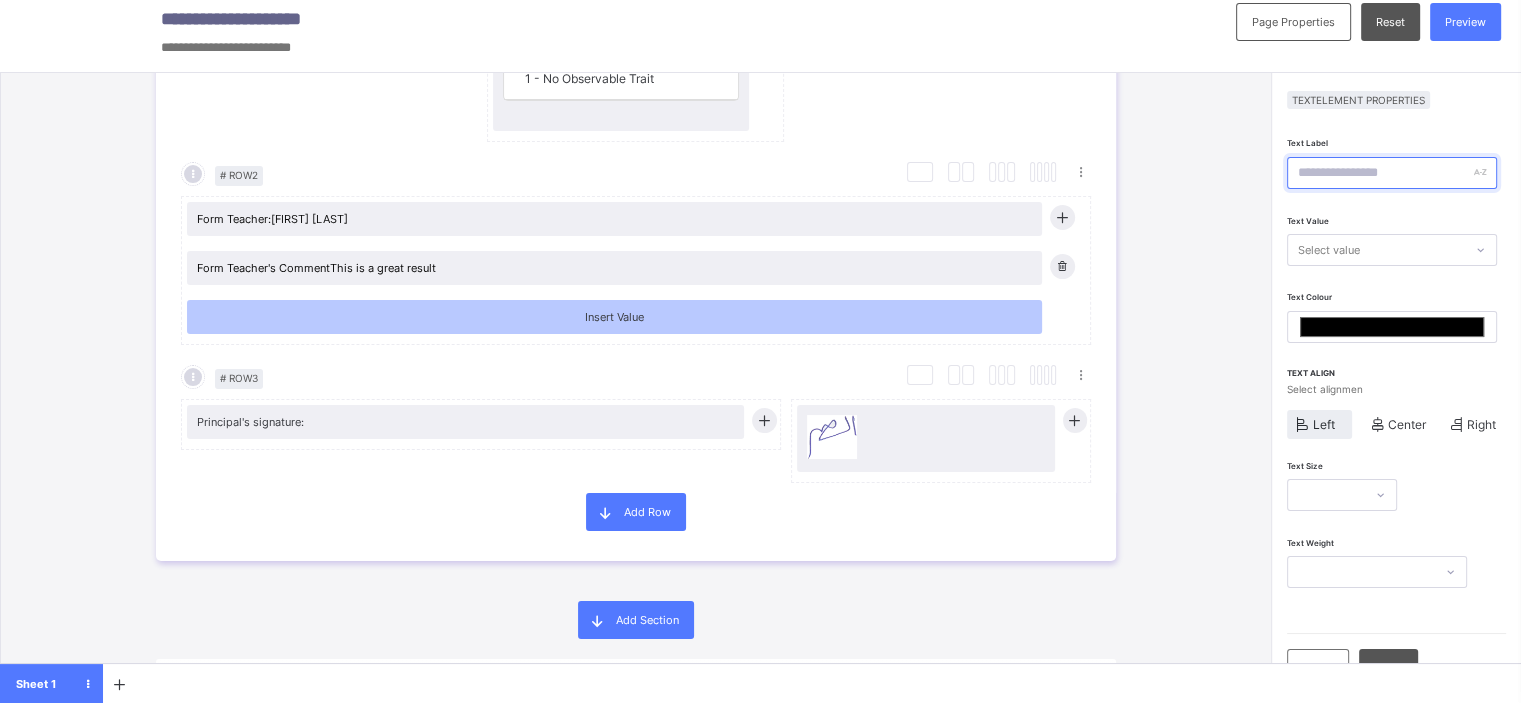 click at bounding box center [1392, 173] 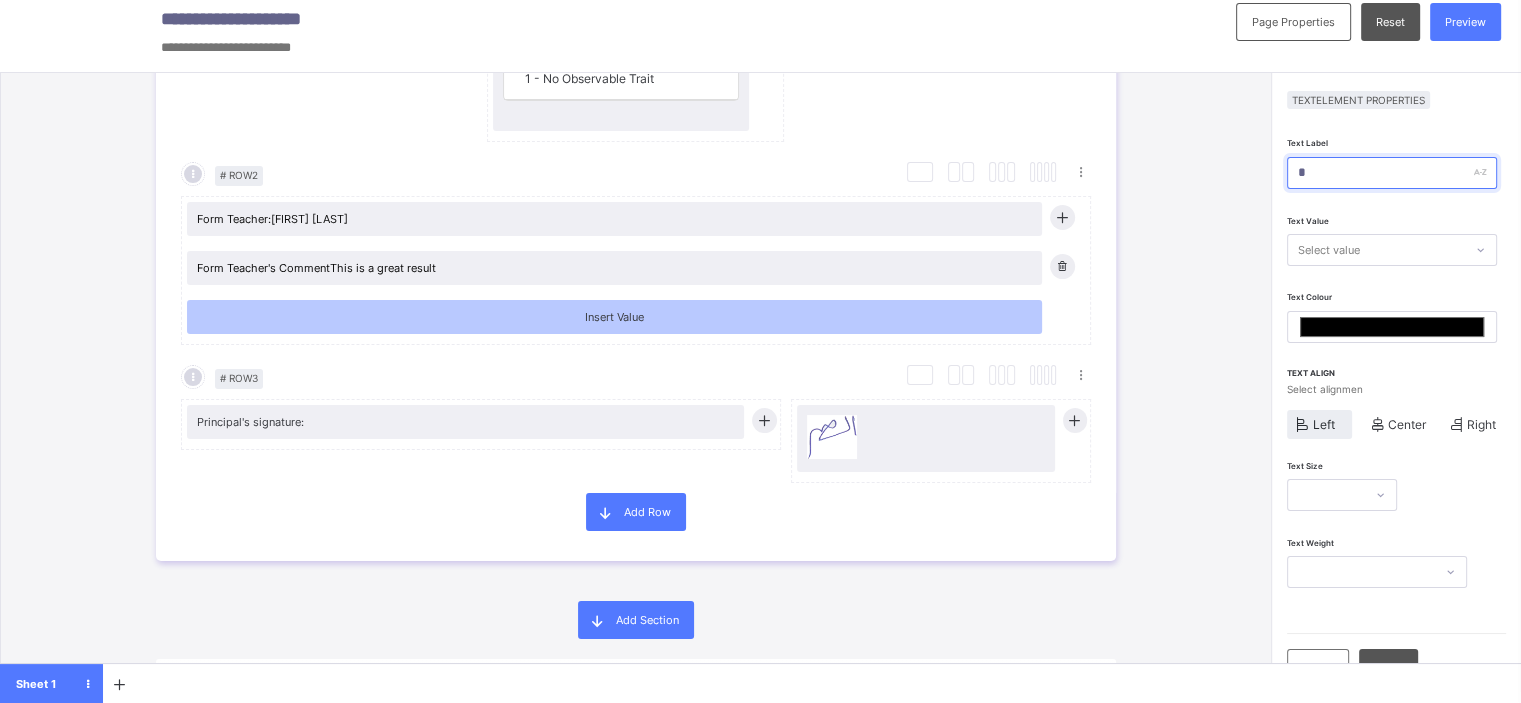 type on "*******" 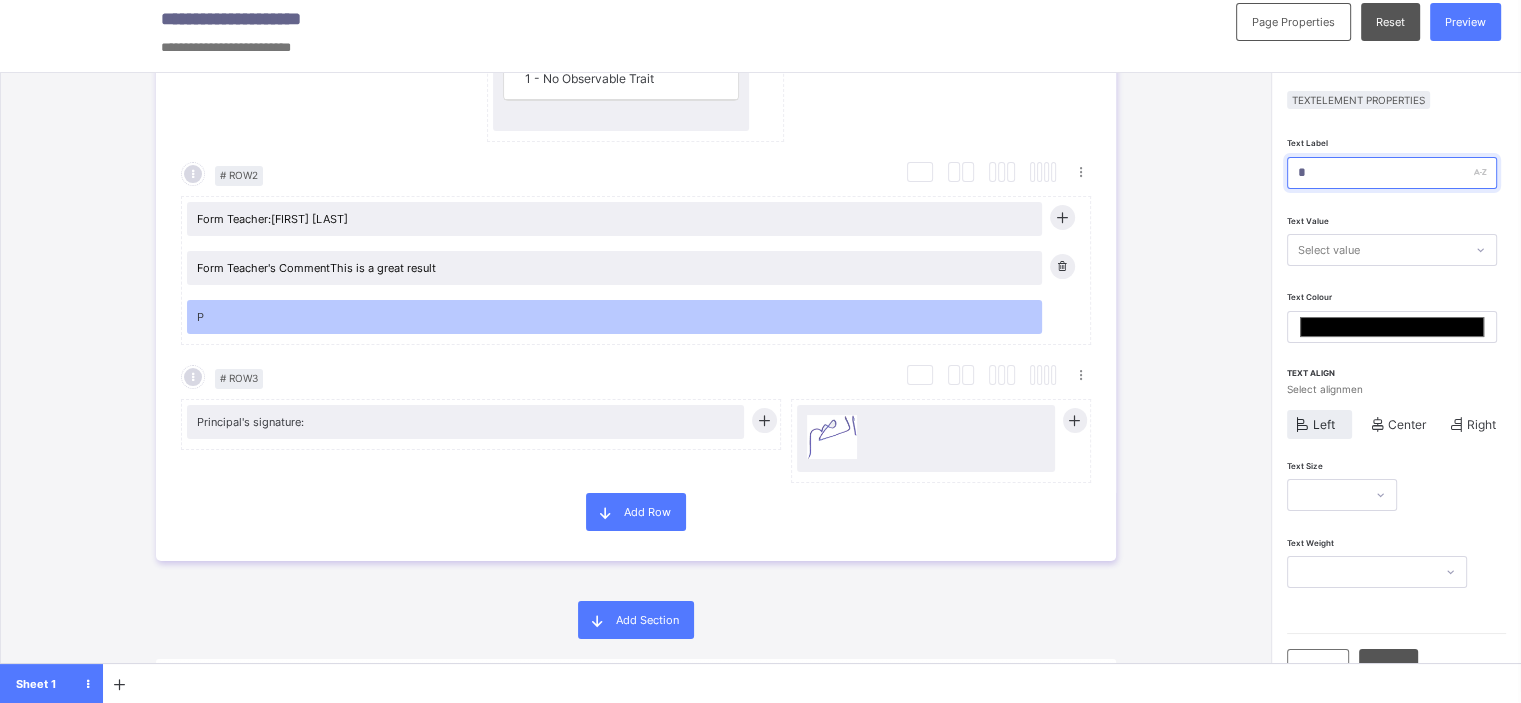 type on "**" 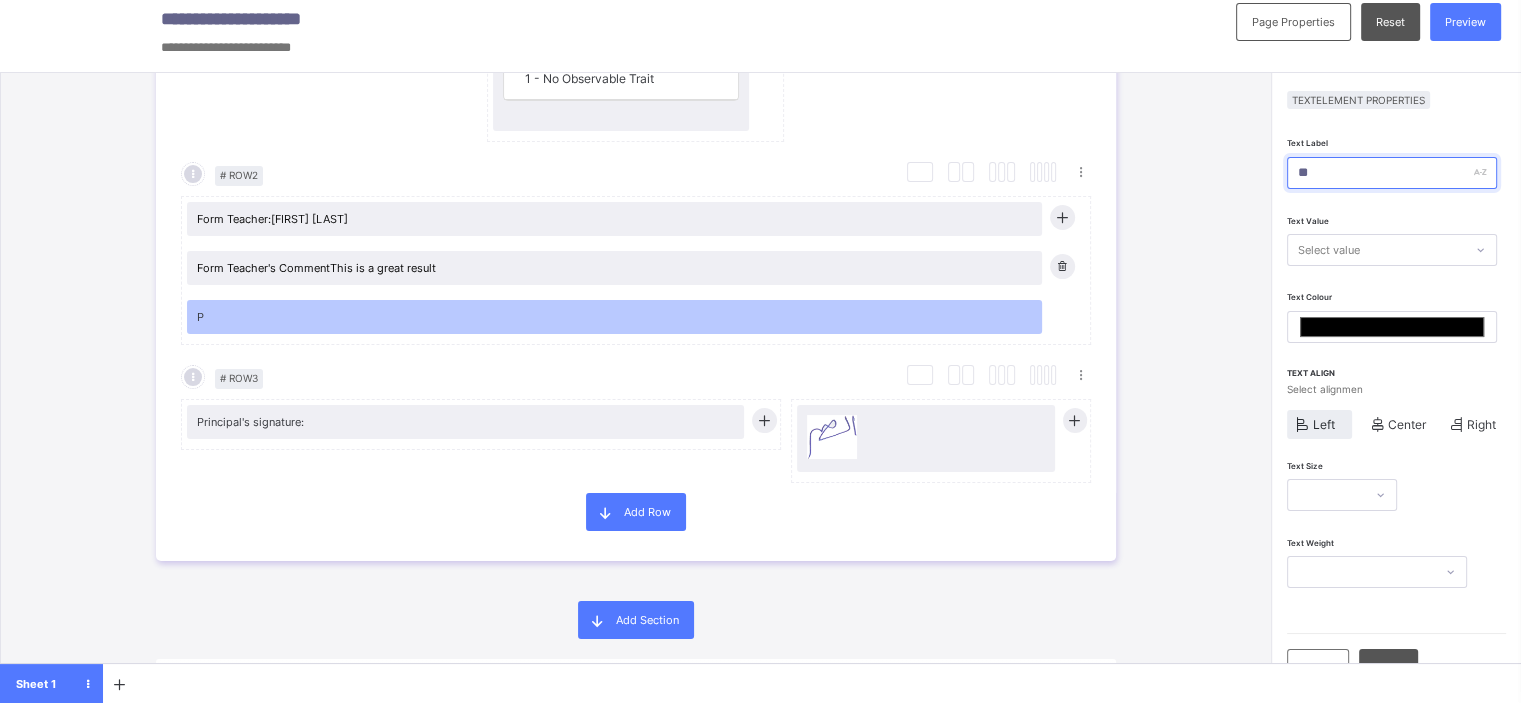 type on "*******" 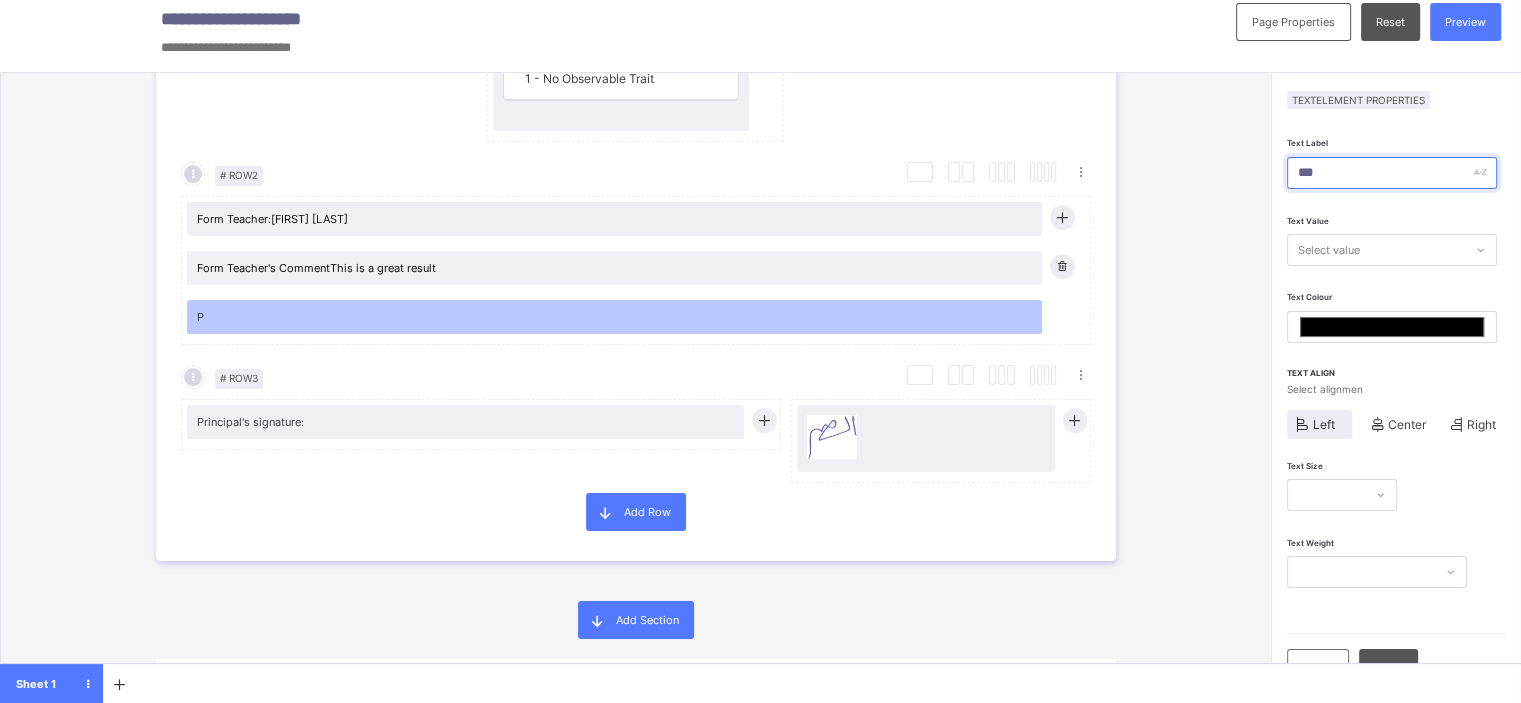 type on "*******" 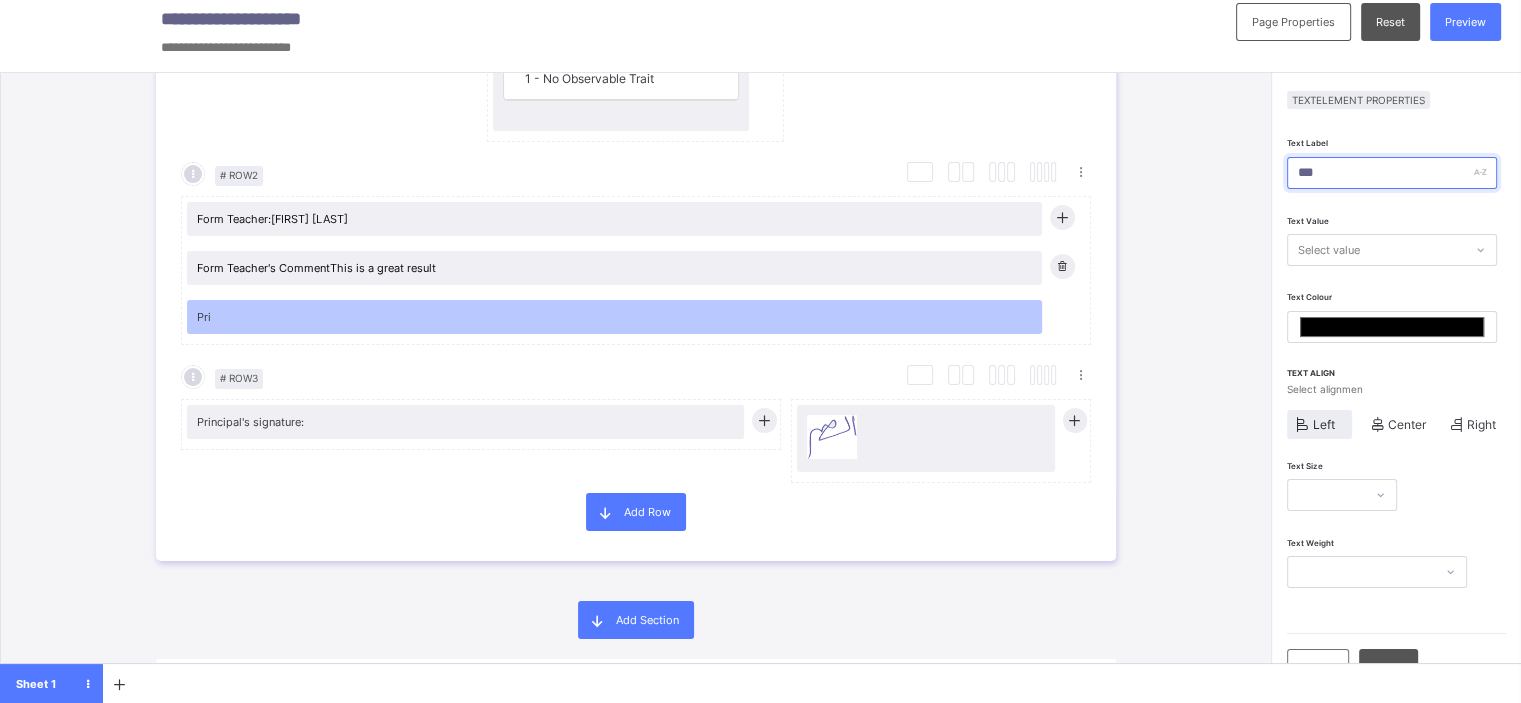 type 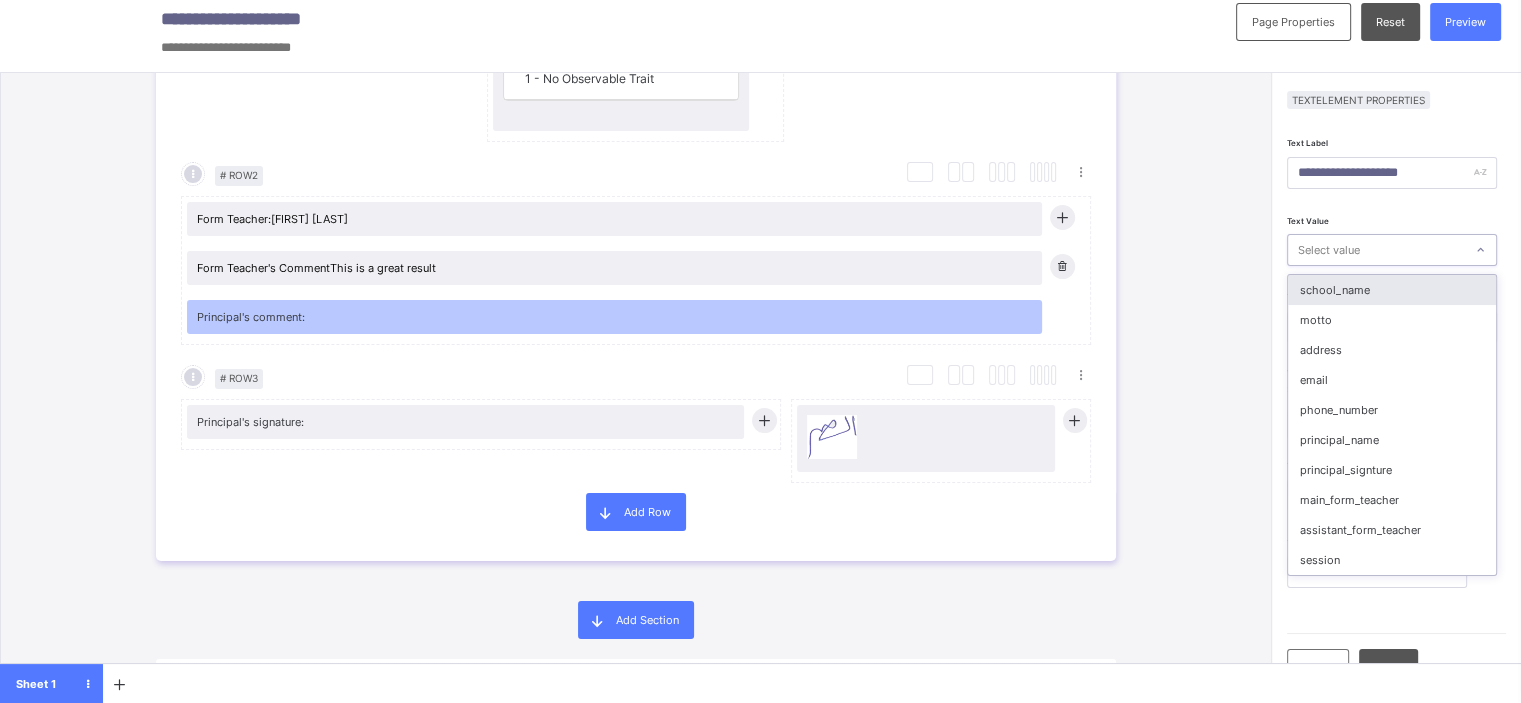 click on "Select value" at bounding box center [1376, 250] 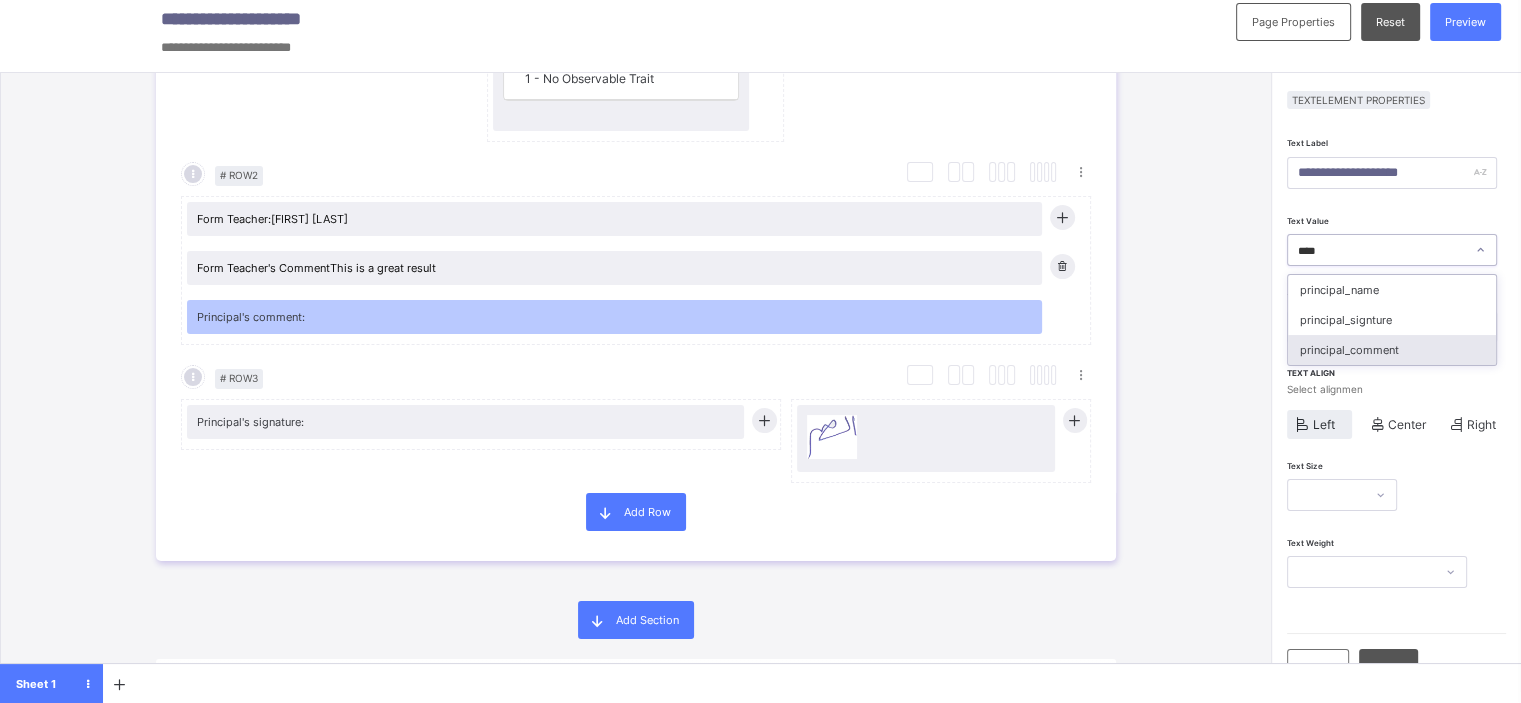 click on "principal_comment" at bounding box center (1392, 350) 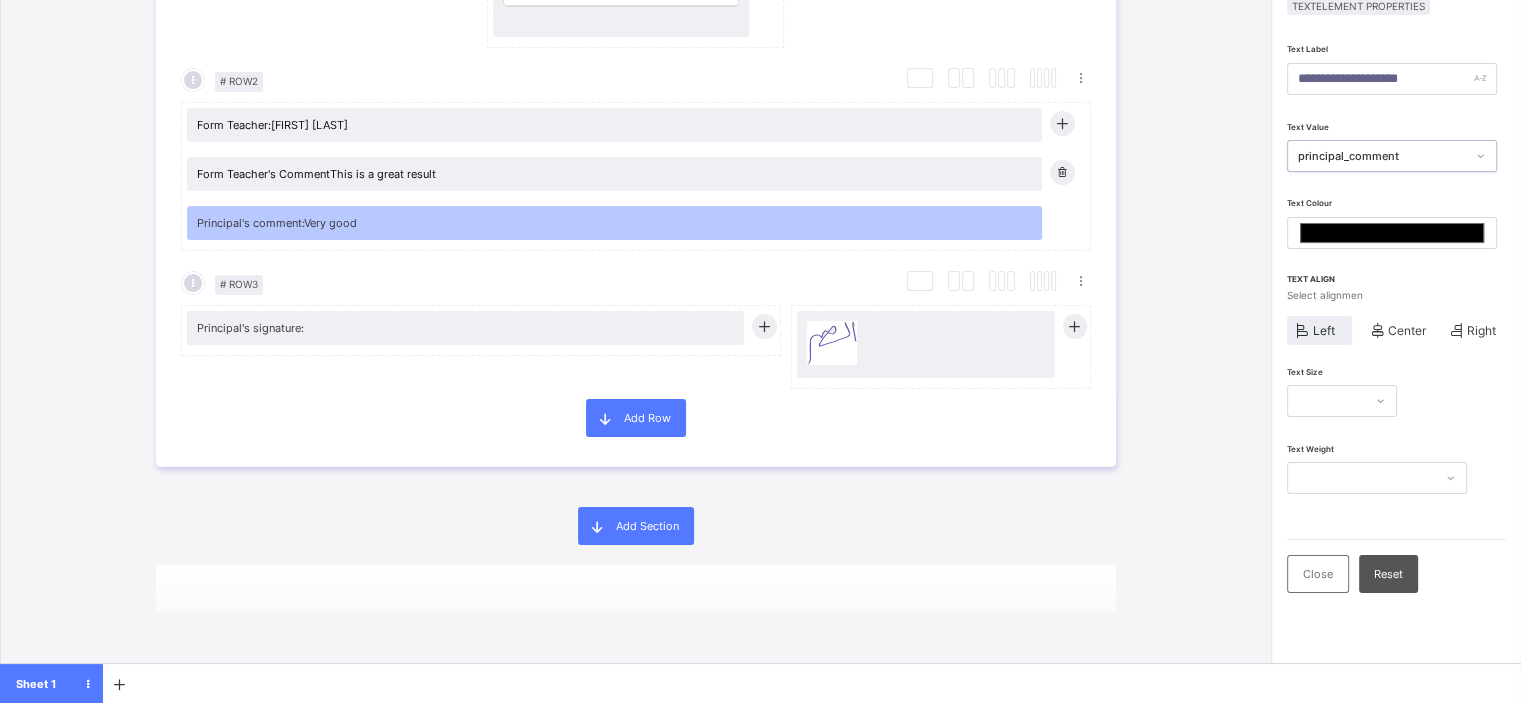 scroll, scrollTop: 108, scrollLeft: 3, axis: both 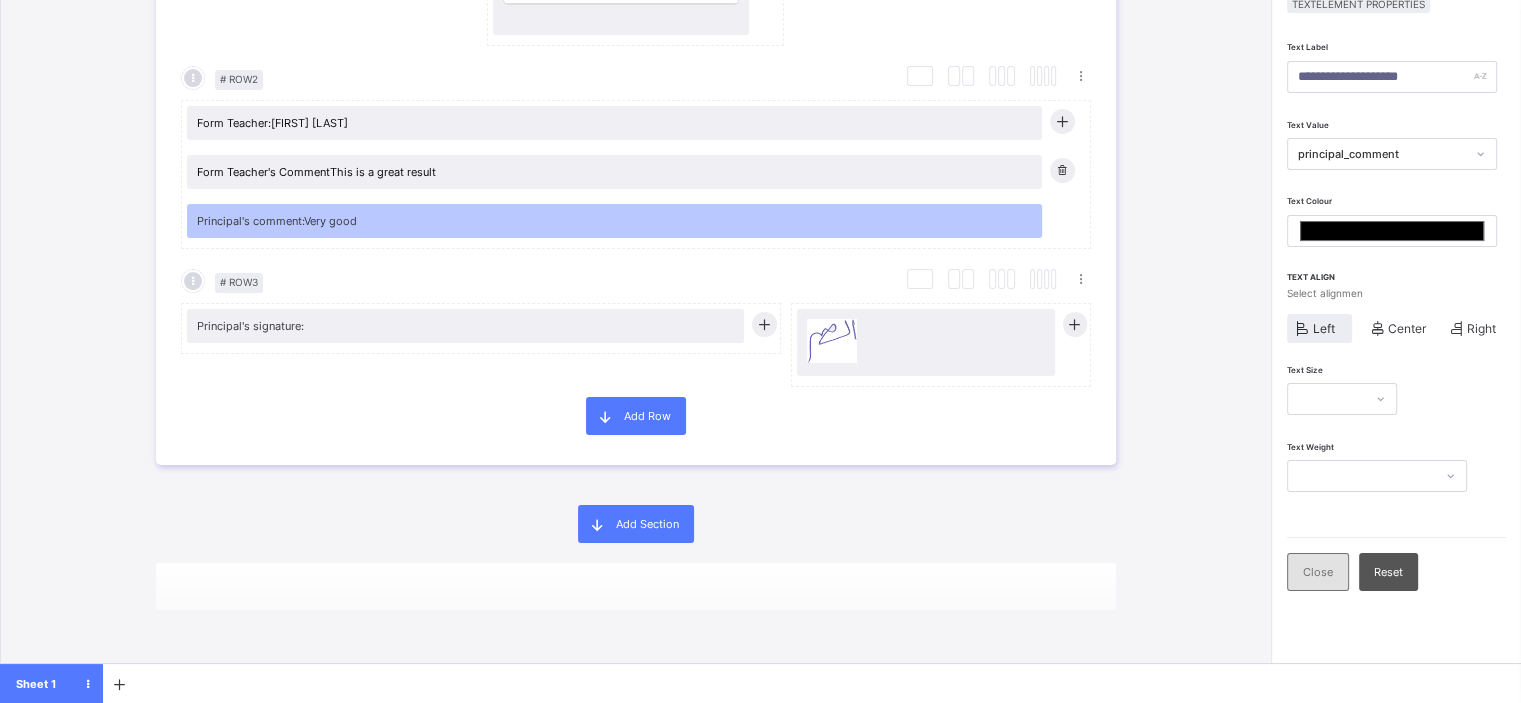 click on "Close" at bounding box center (1318, 572) 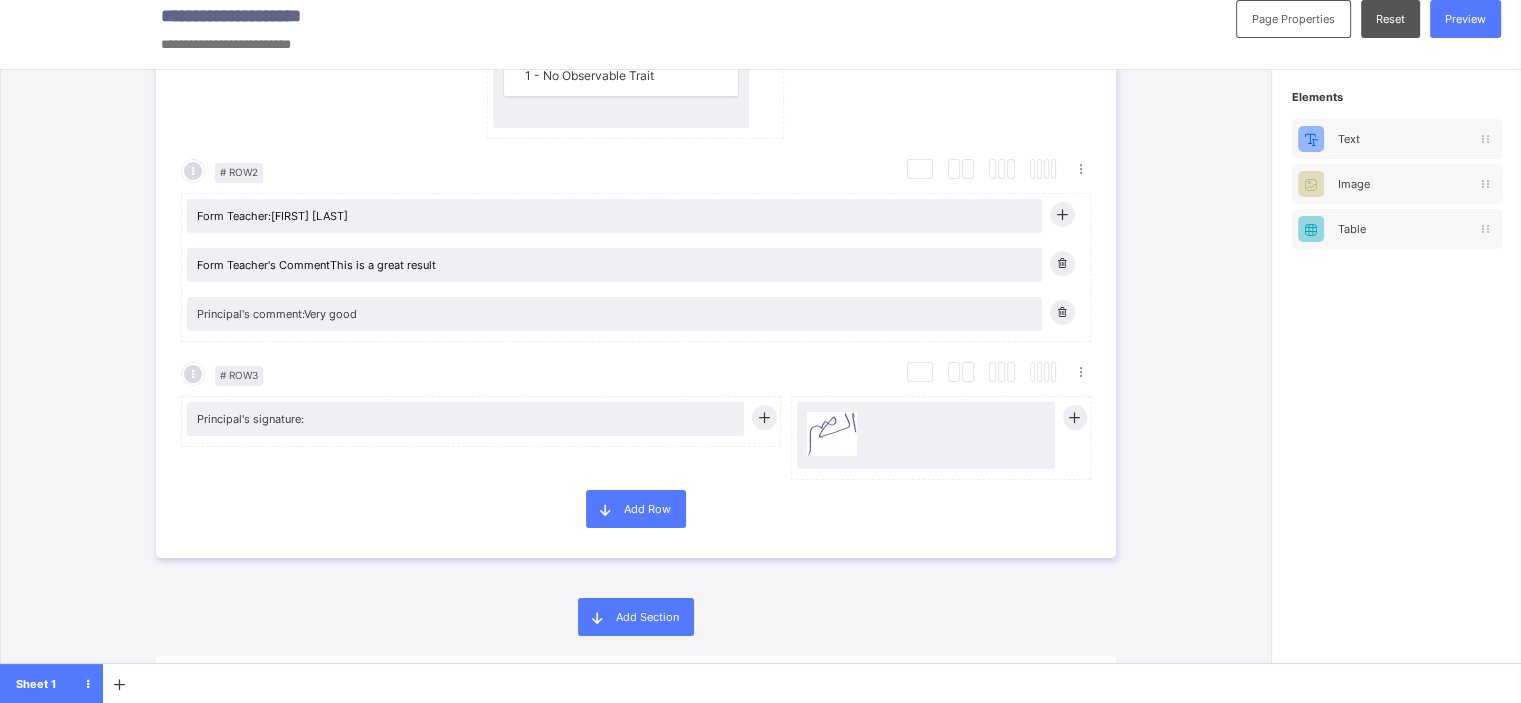 scroll, scrollTop: 14, scrollLeft: 3, axis: both 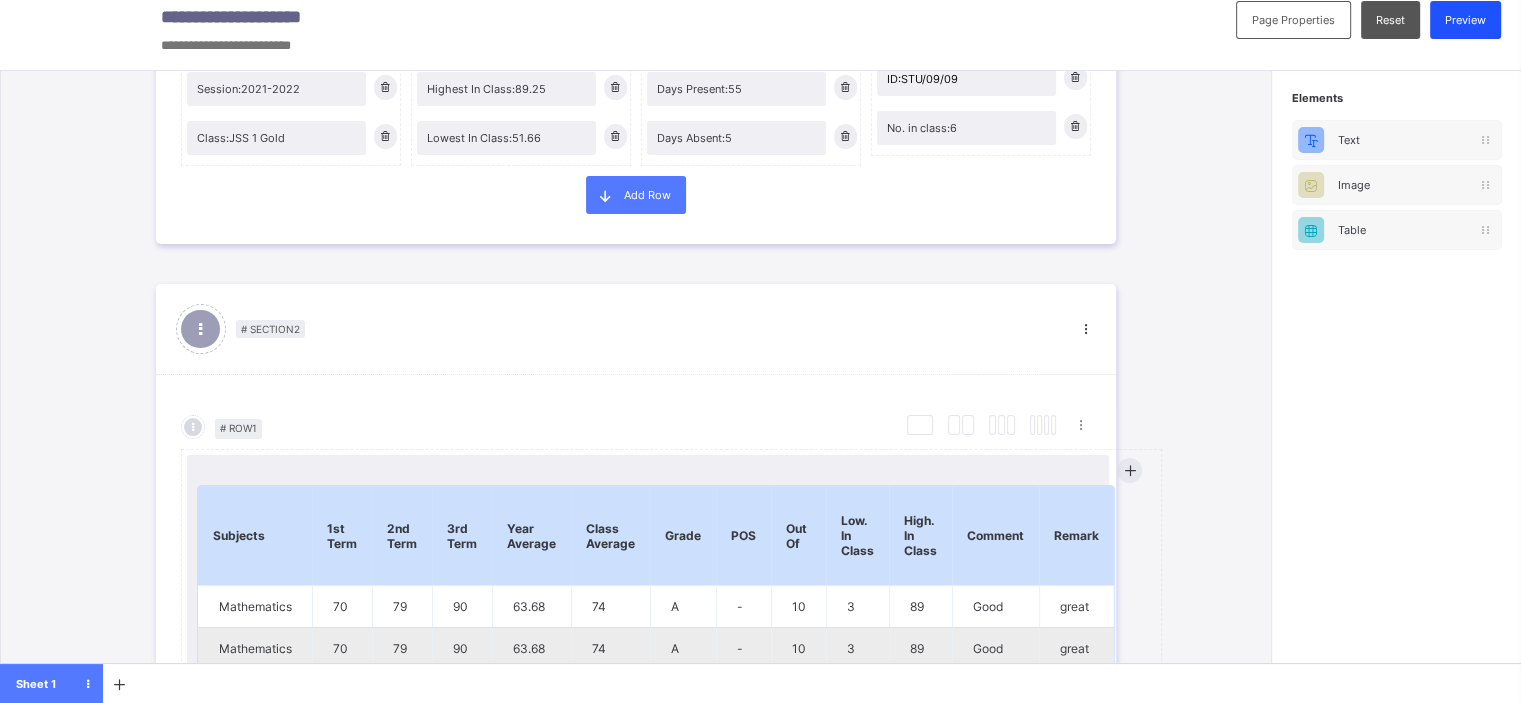 click on "Preview" at bounding box center [1465, 20] 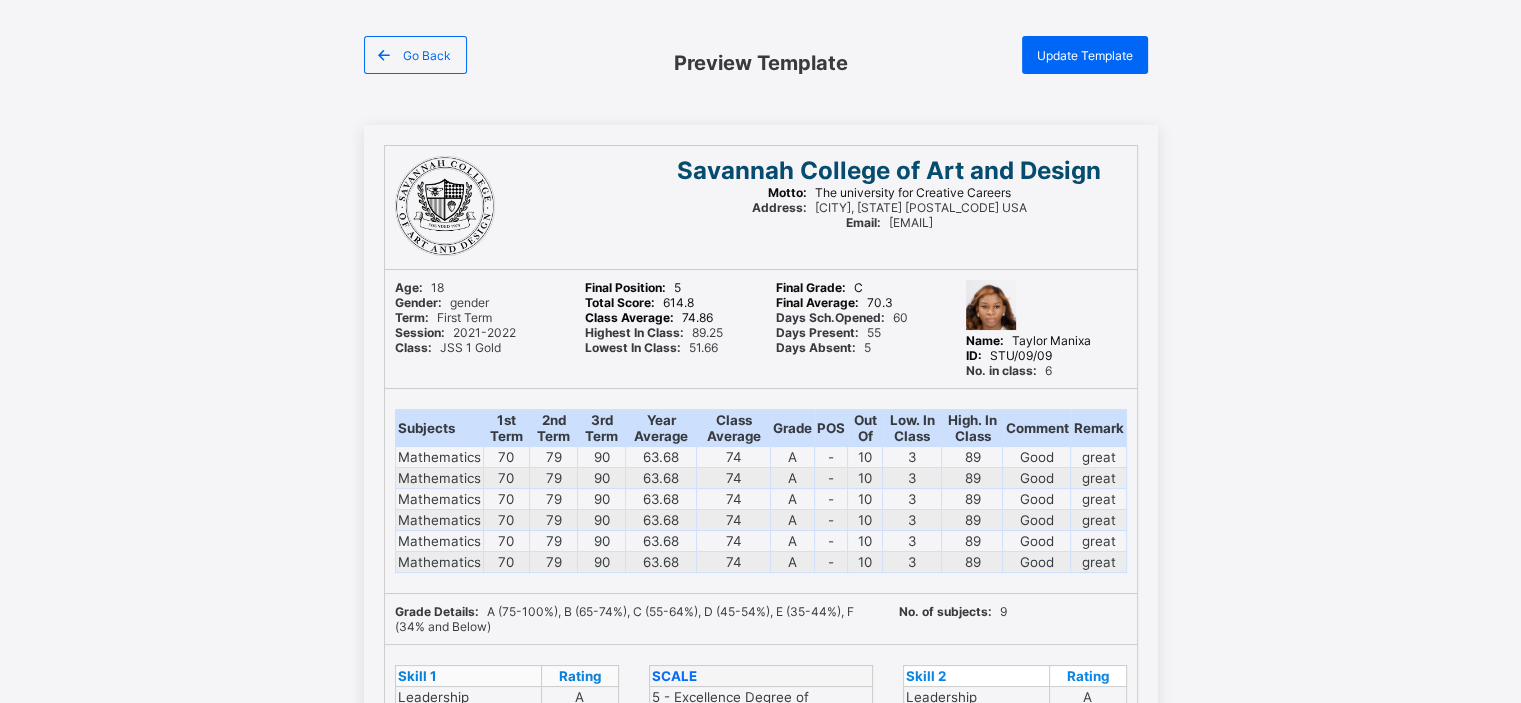 scroll, scrollTop: 64, scrollLeft: 3, axis: both 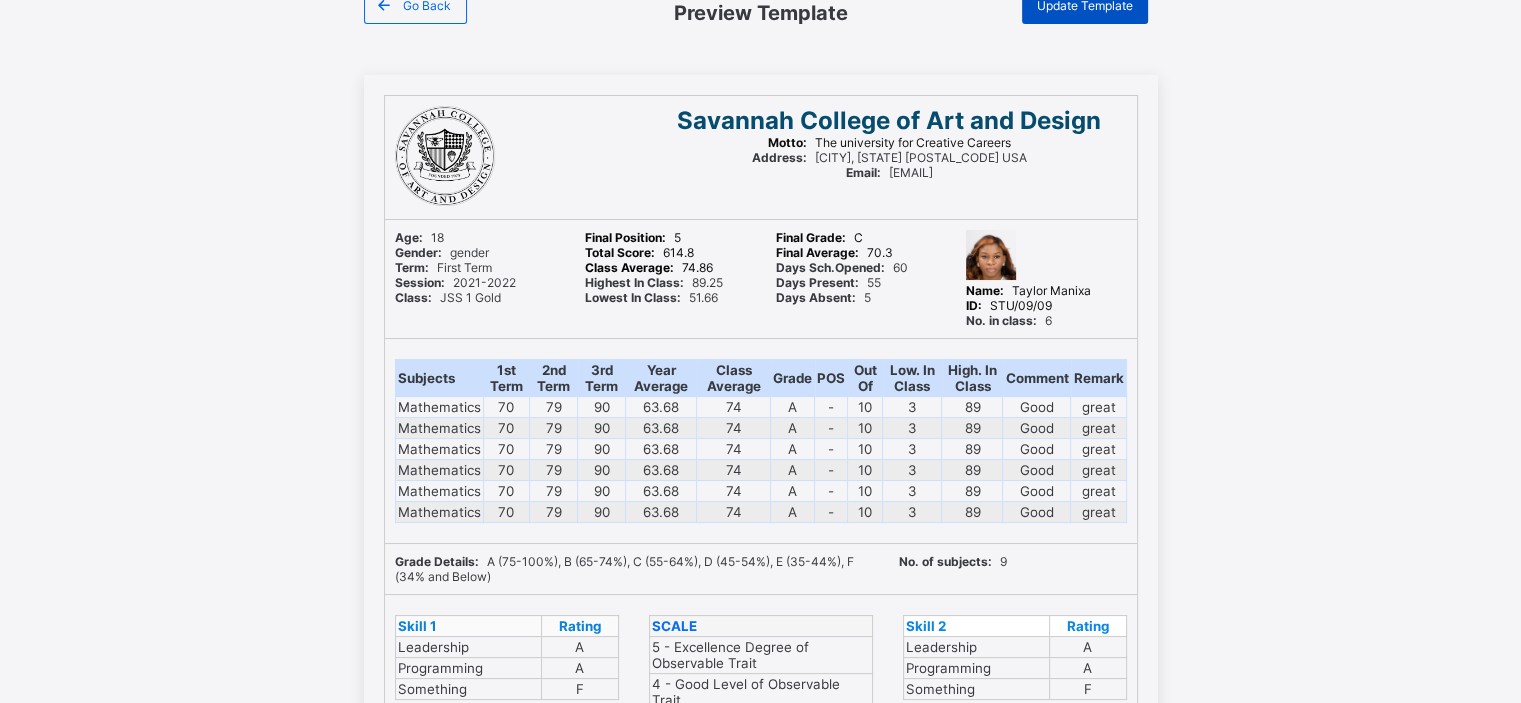 click on "Update Template" at bounding box center [1085, 5] 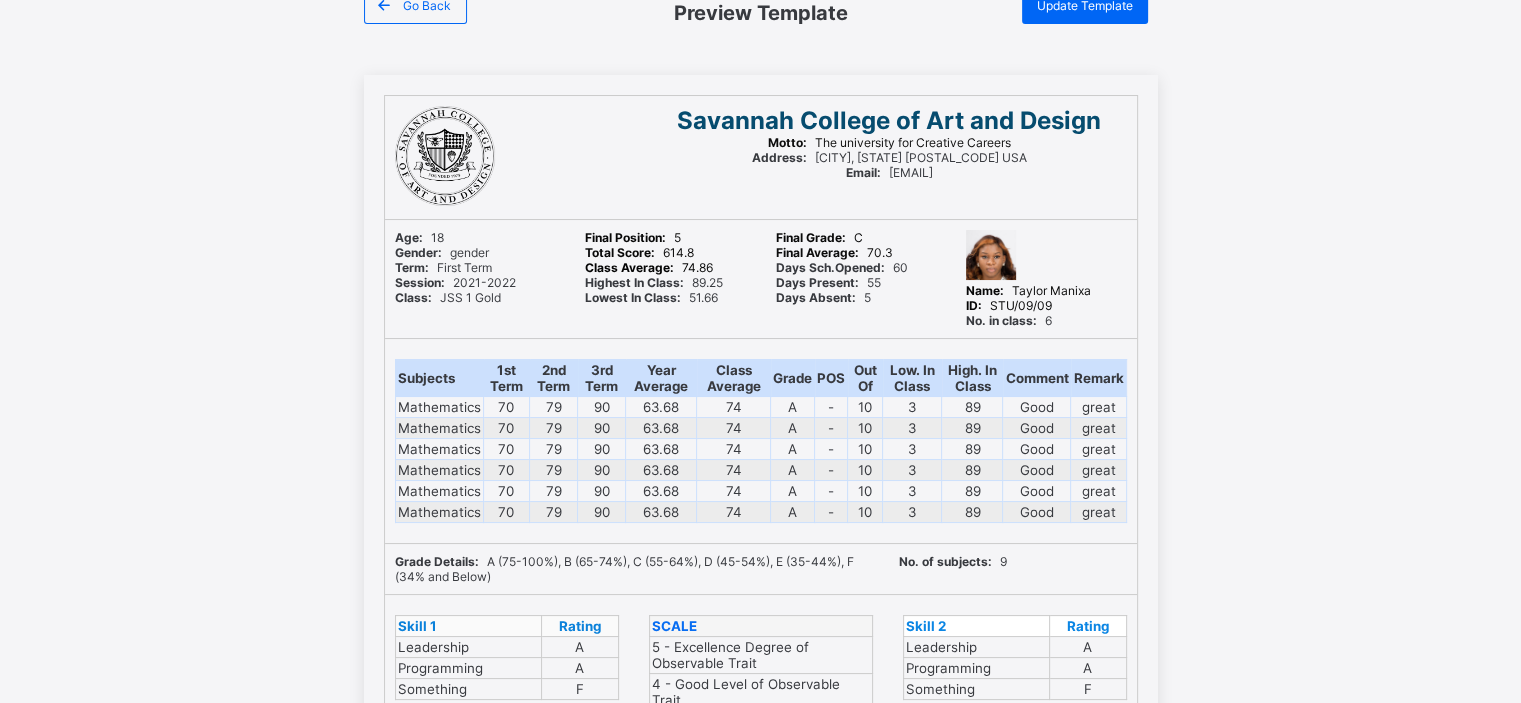 scroll, scrollTop: 0, scrollLeft: 3, axis: horizontal 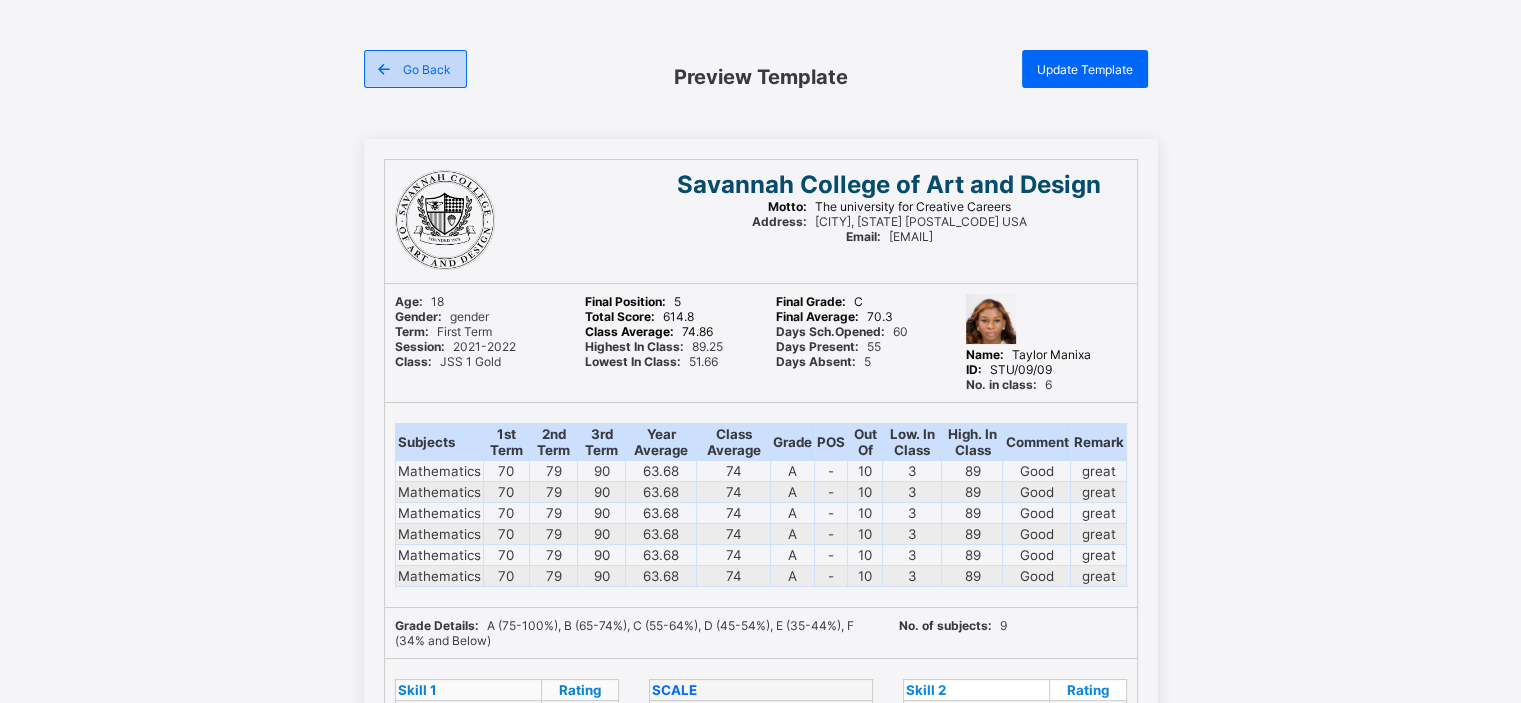 click on "Go Back" at bounding box center [415, 69] 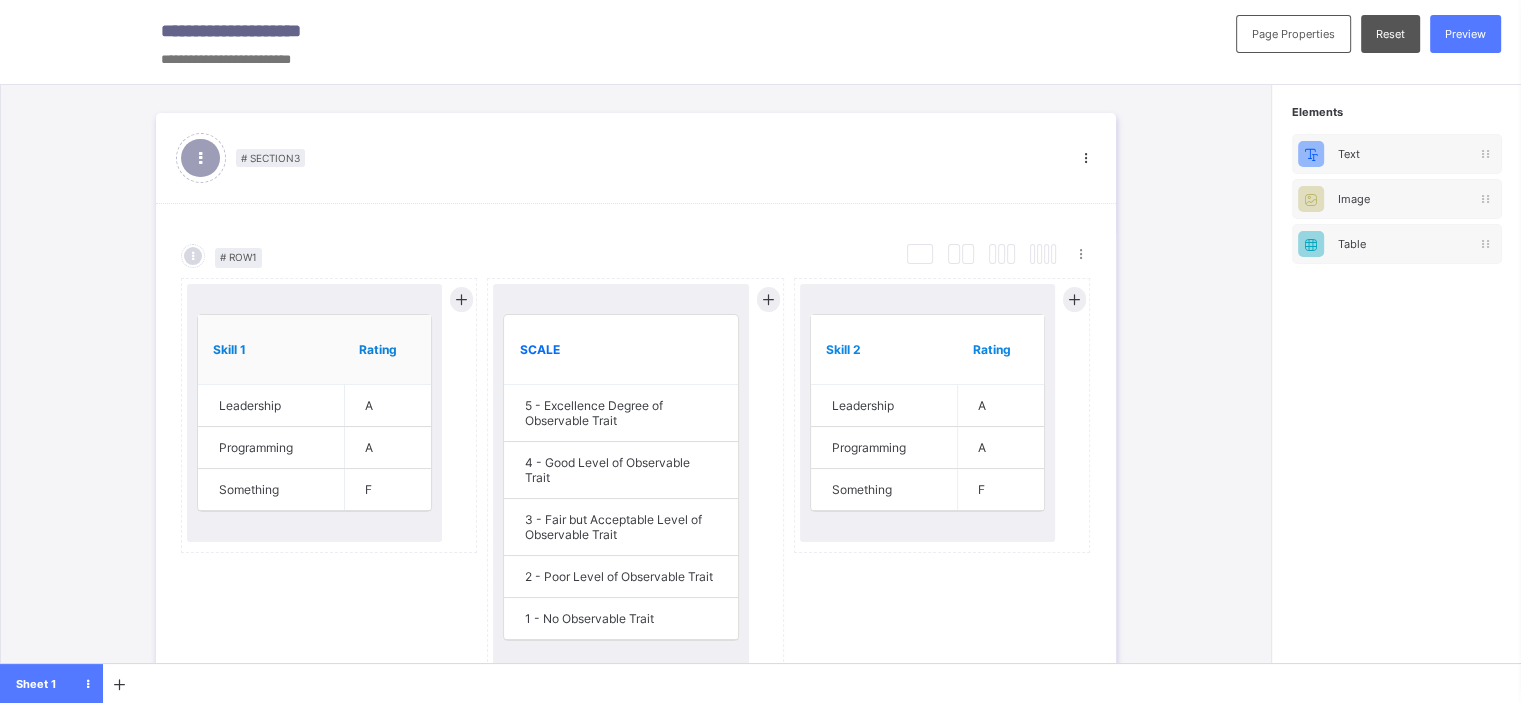scroll, scrollTop: 1686, scrollLeft: 0, axis: vertical 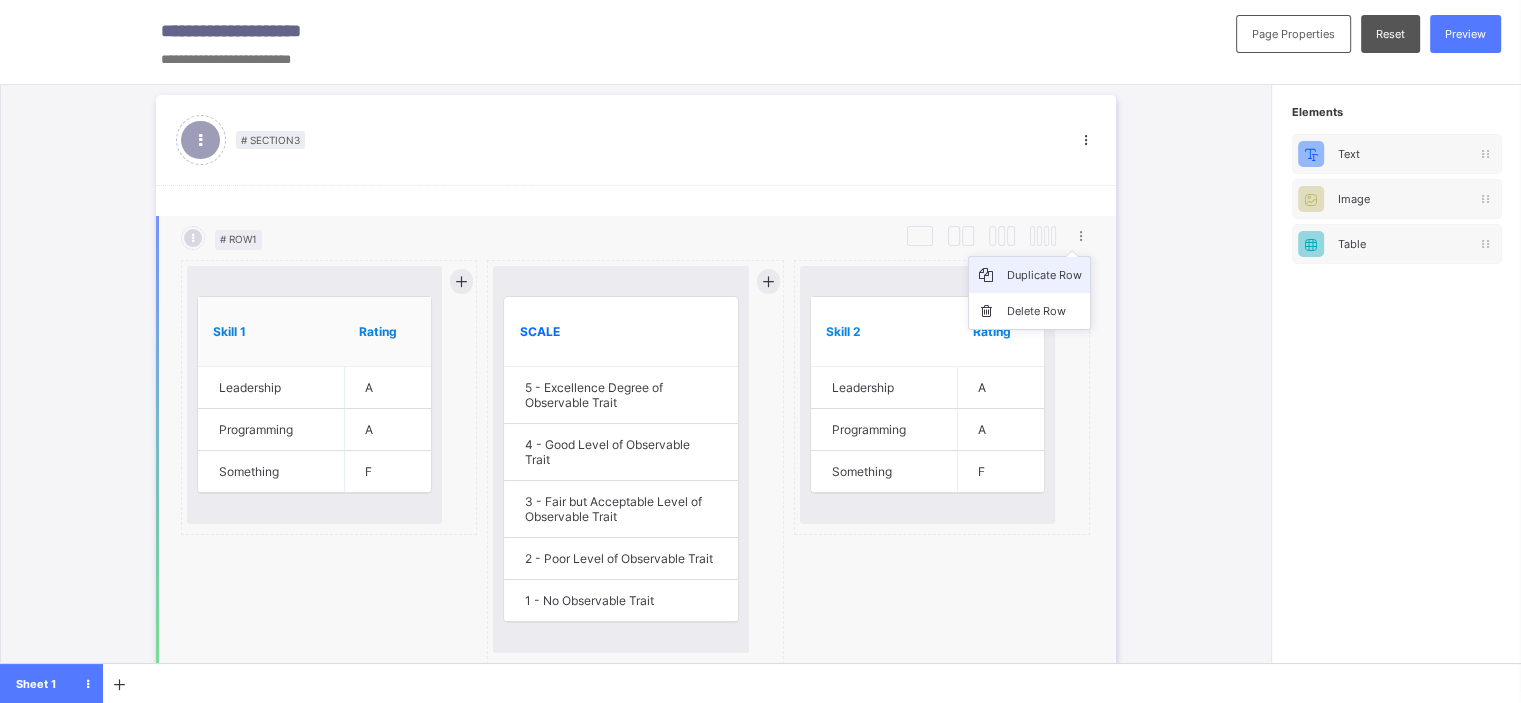 click on "Duplicate Row" at bounding box center (1044, 275) 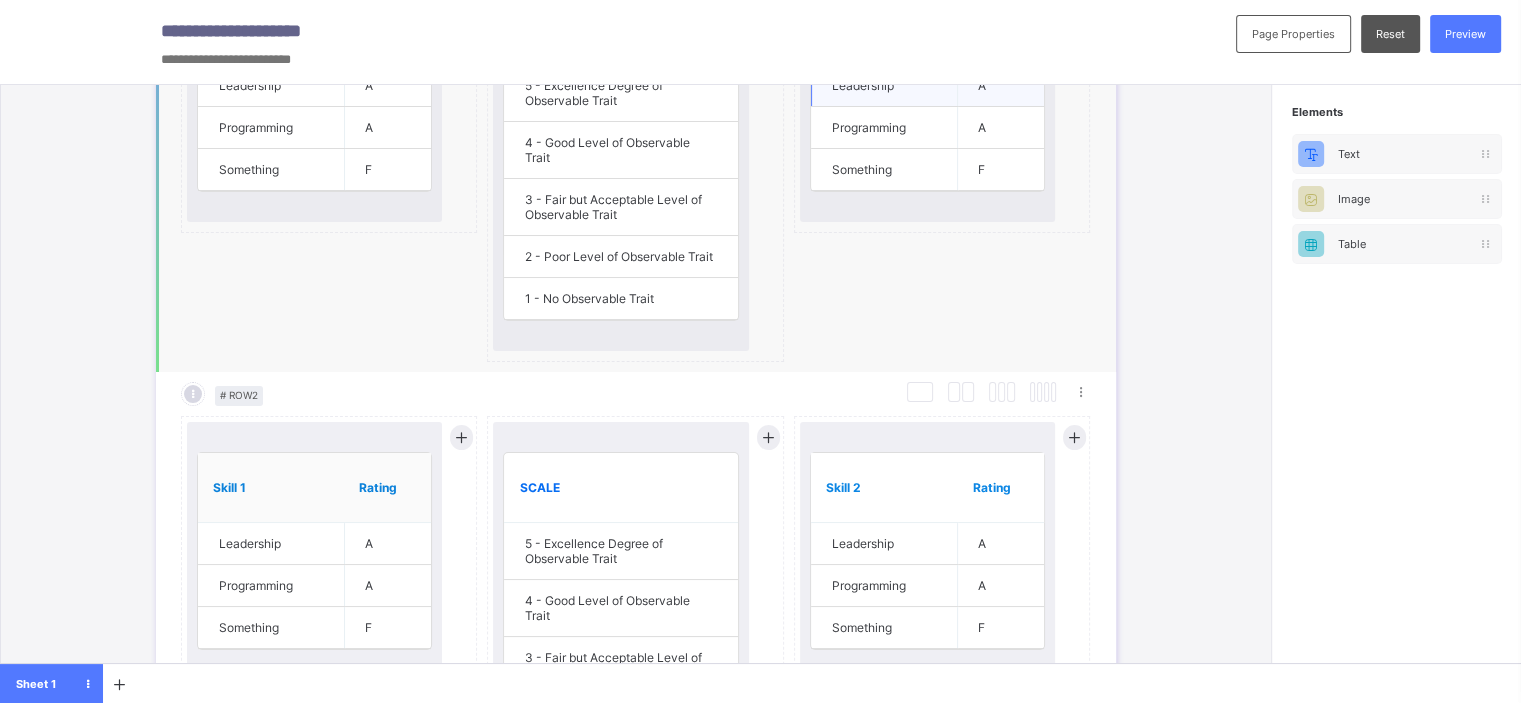 scroll, scrollTop: 1988, scrollLeft: 0, axis: vertical 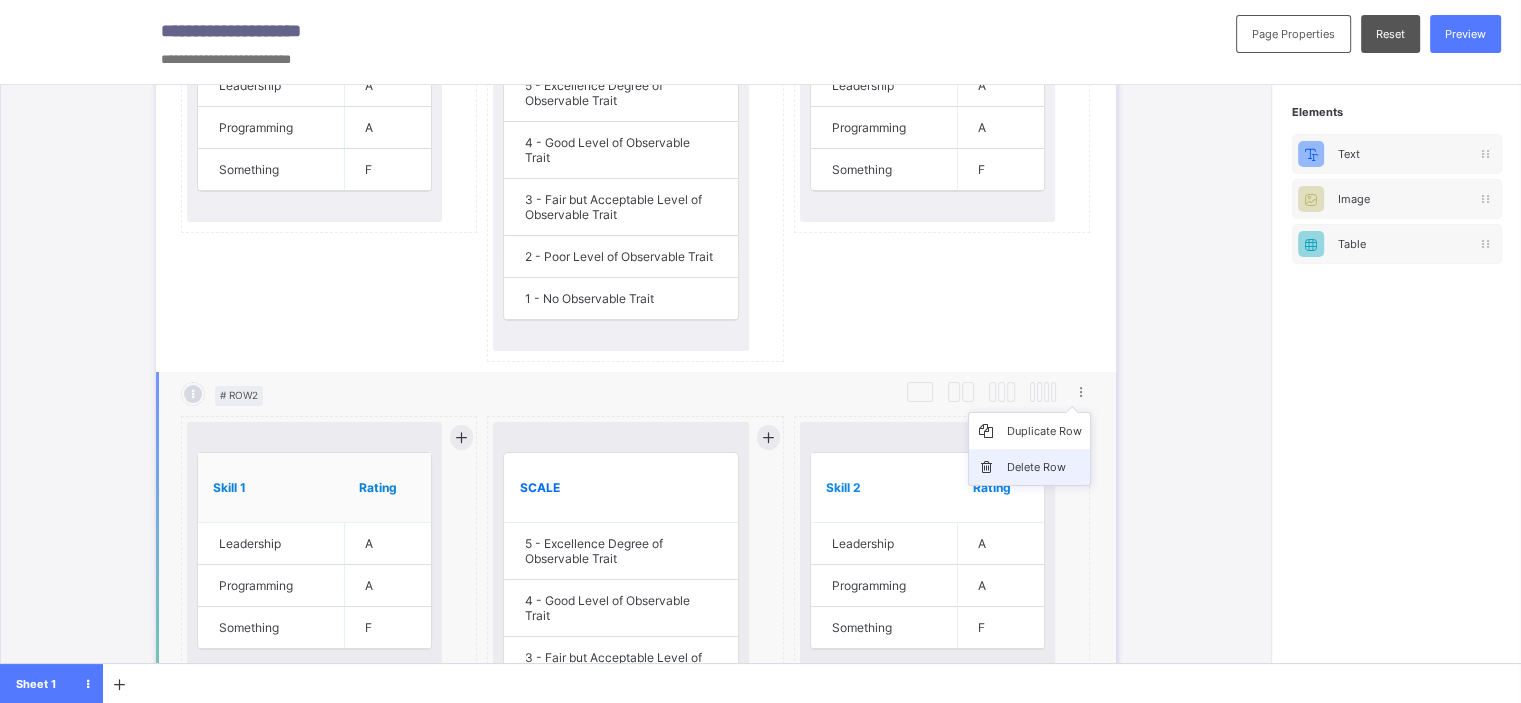 click on "Delete Row" at bounding box center [1029, 467] 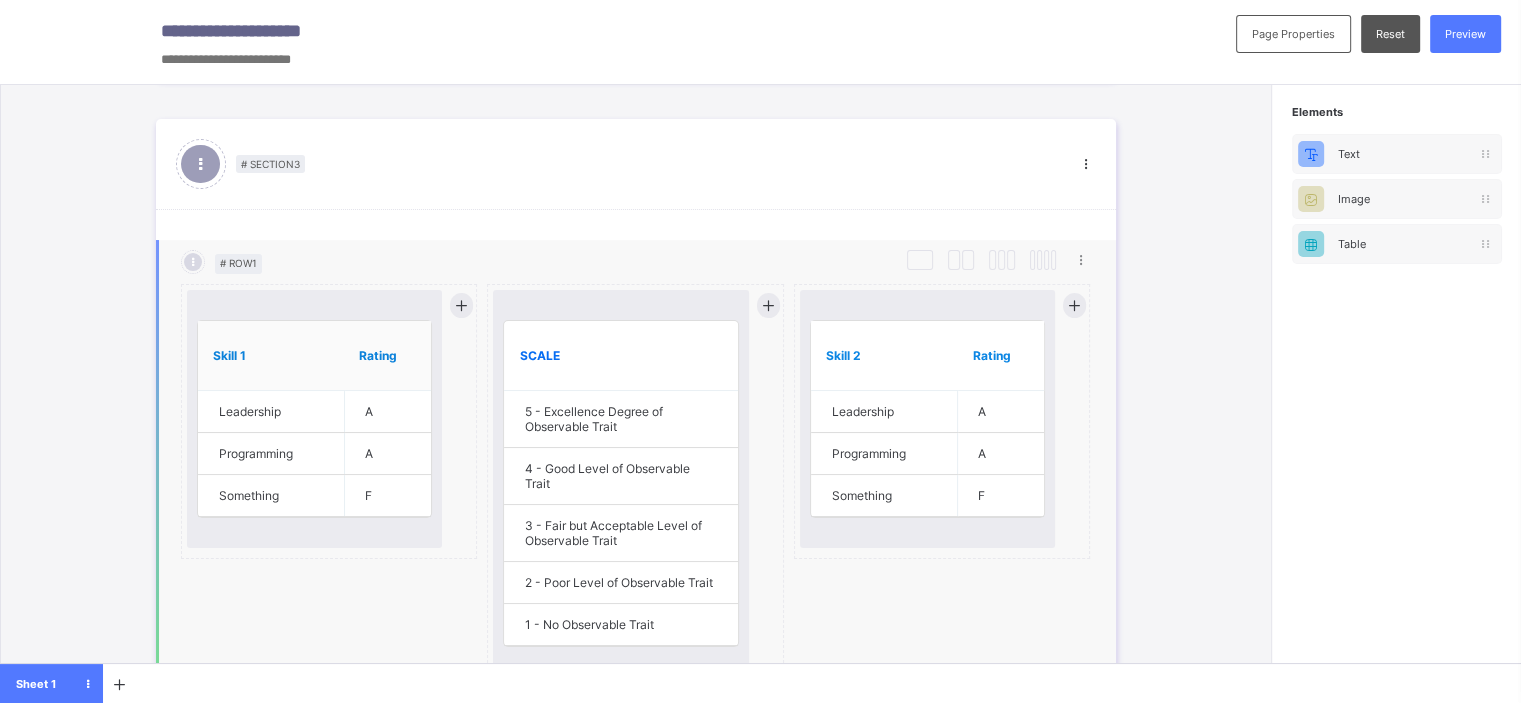 scroll, scrollTop: 1622, scrollLeft: 0, axis: vertical 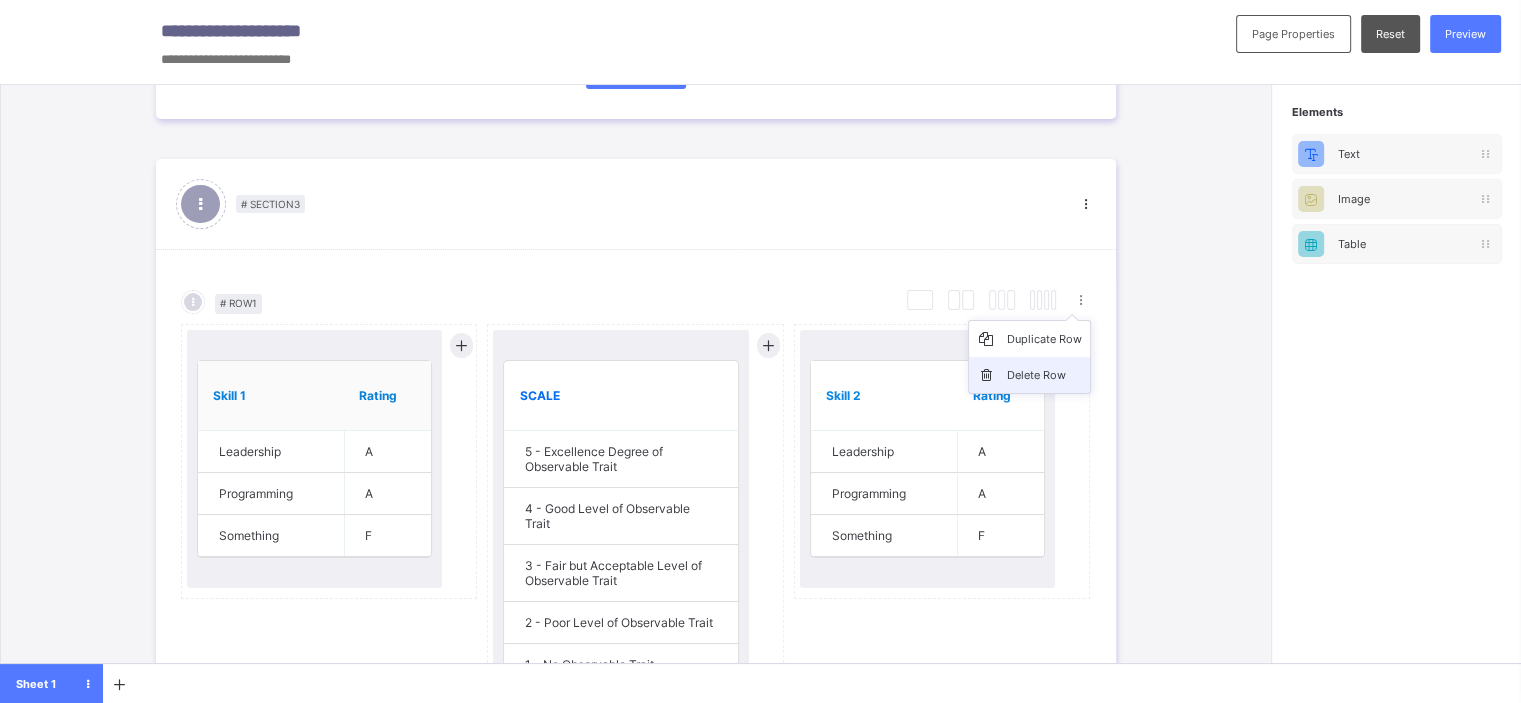 click on "Delete Row" at bounding box center [1044, 375] 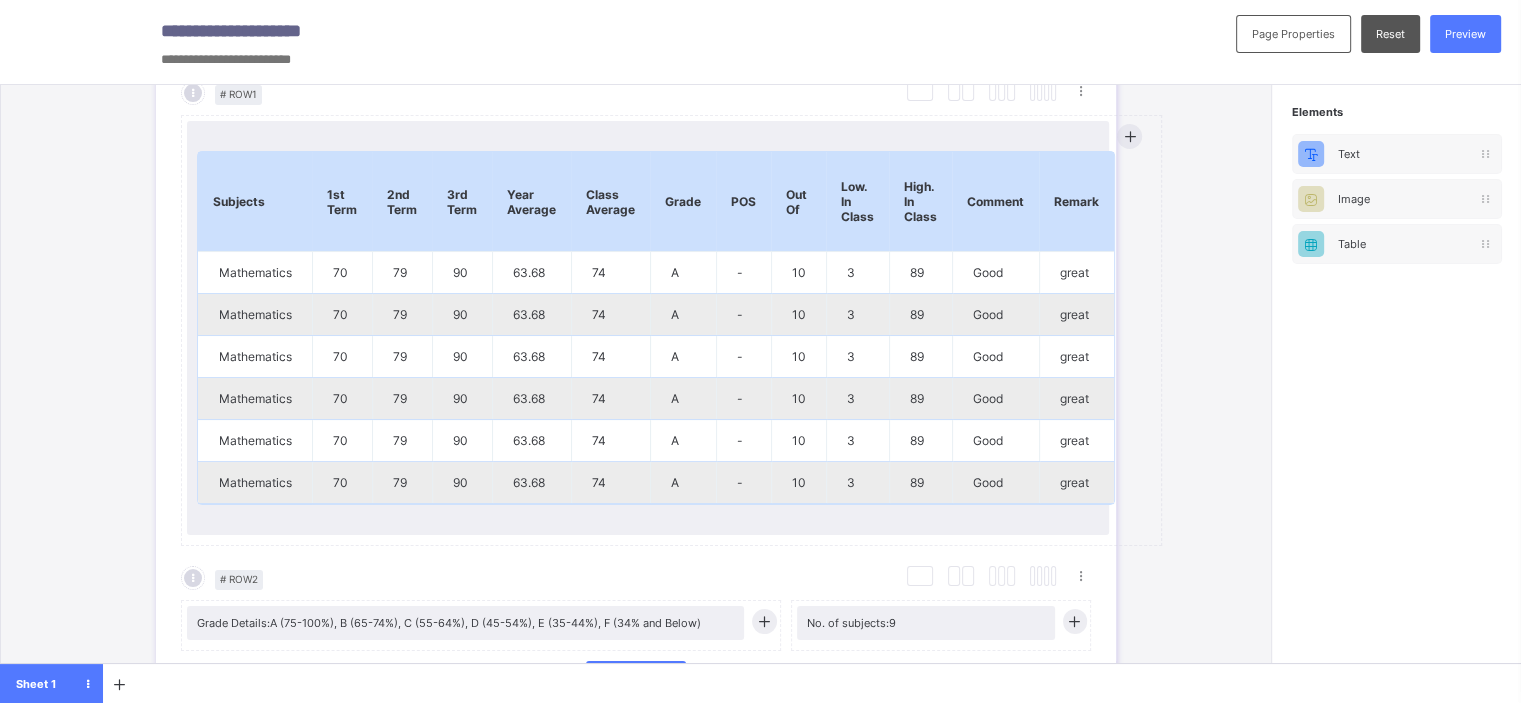 scroll, scrollTop: 912, scrollLeft: 0, axis: vertical 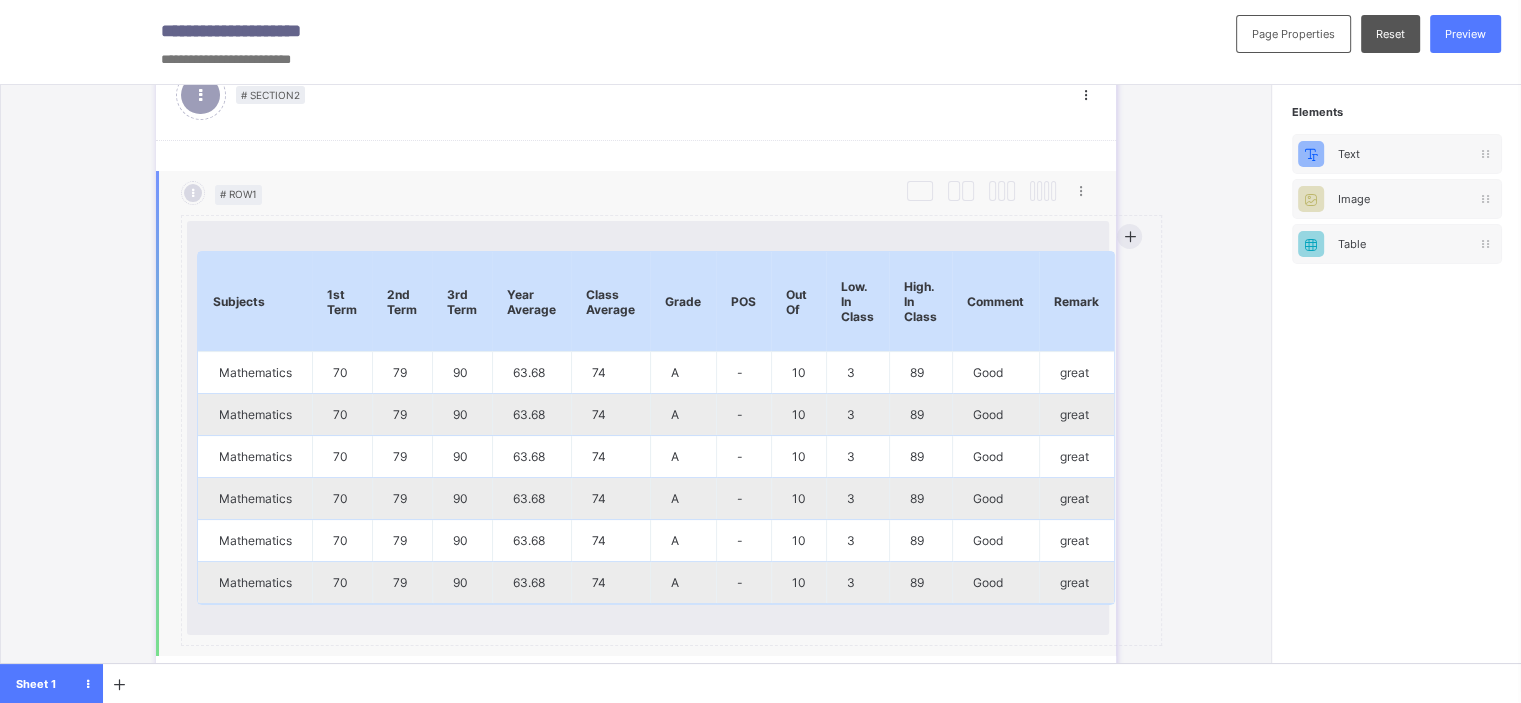 click on "Low. In Class" at bounding box center [857, 302] 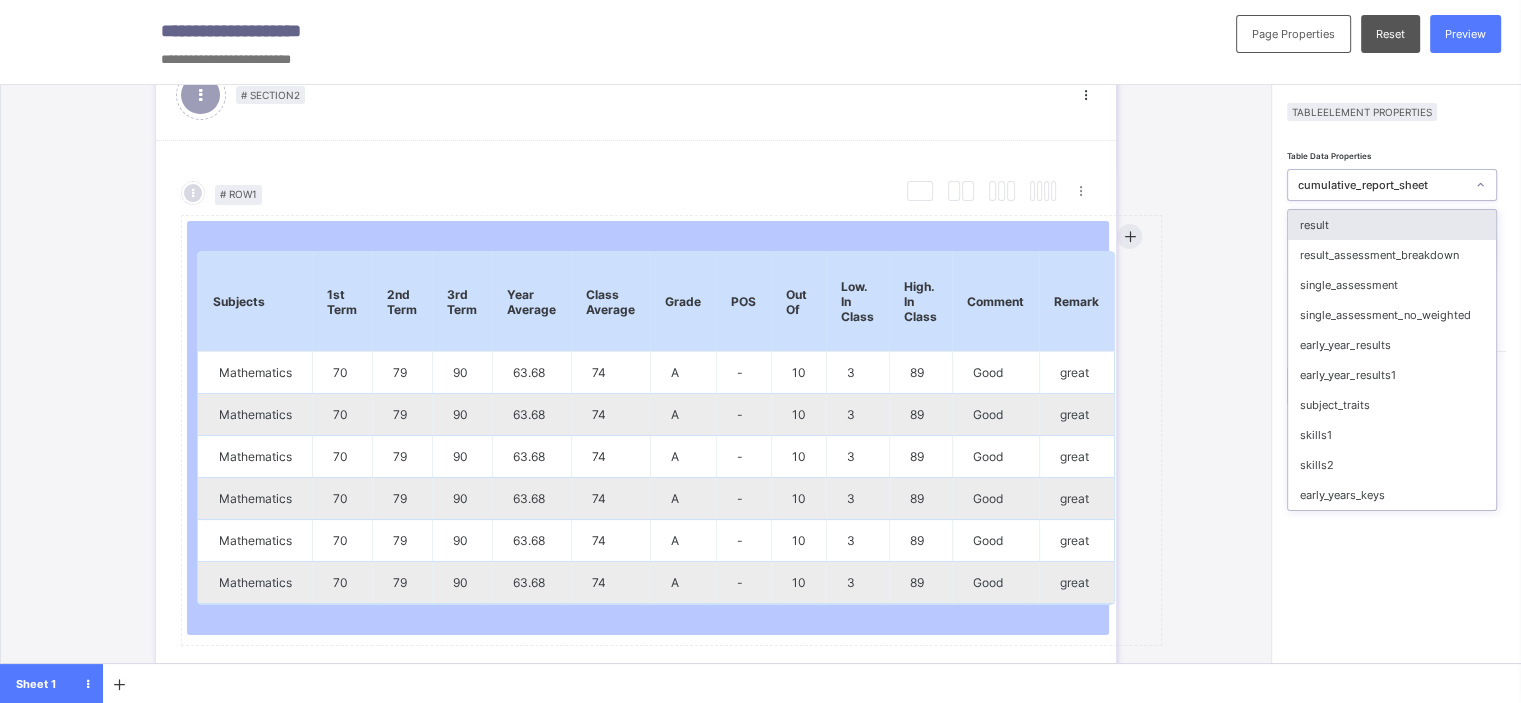 click on "cumulative_report_sheet" at bounding box center (1382, 185) 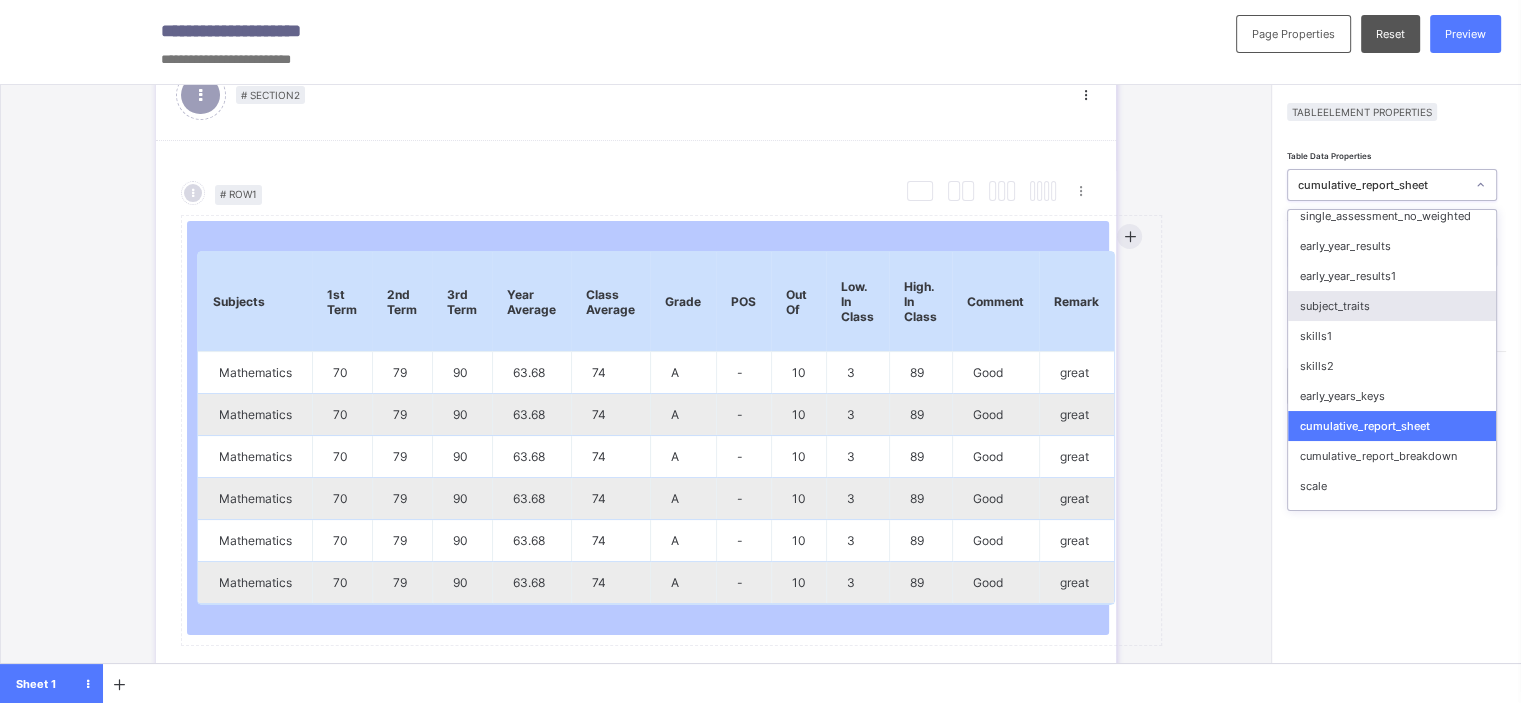 scroll, scrollTop: 95, scrollLeft: 0, axis: vertical 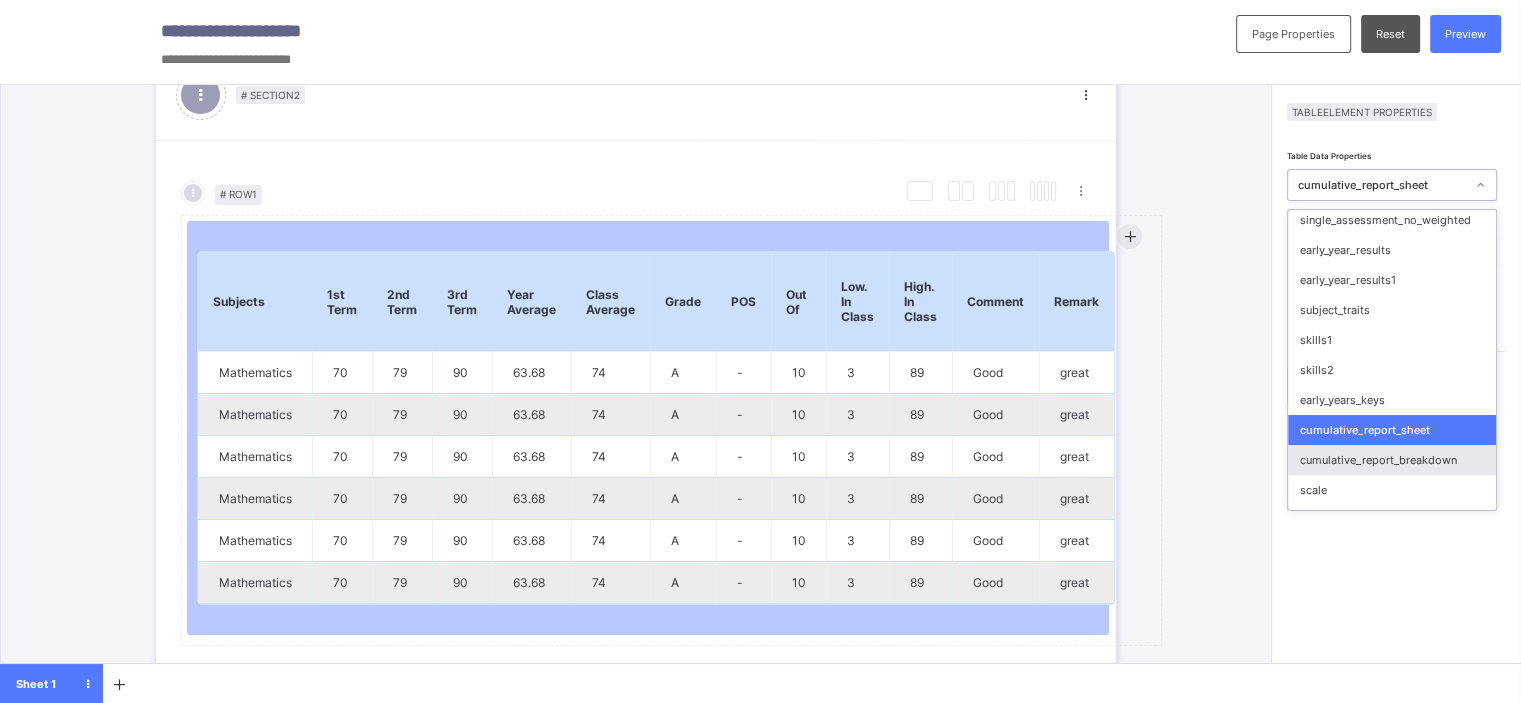 click on "cumulative_report_breakdown" at bounding box center [1392, 460] 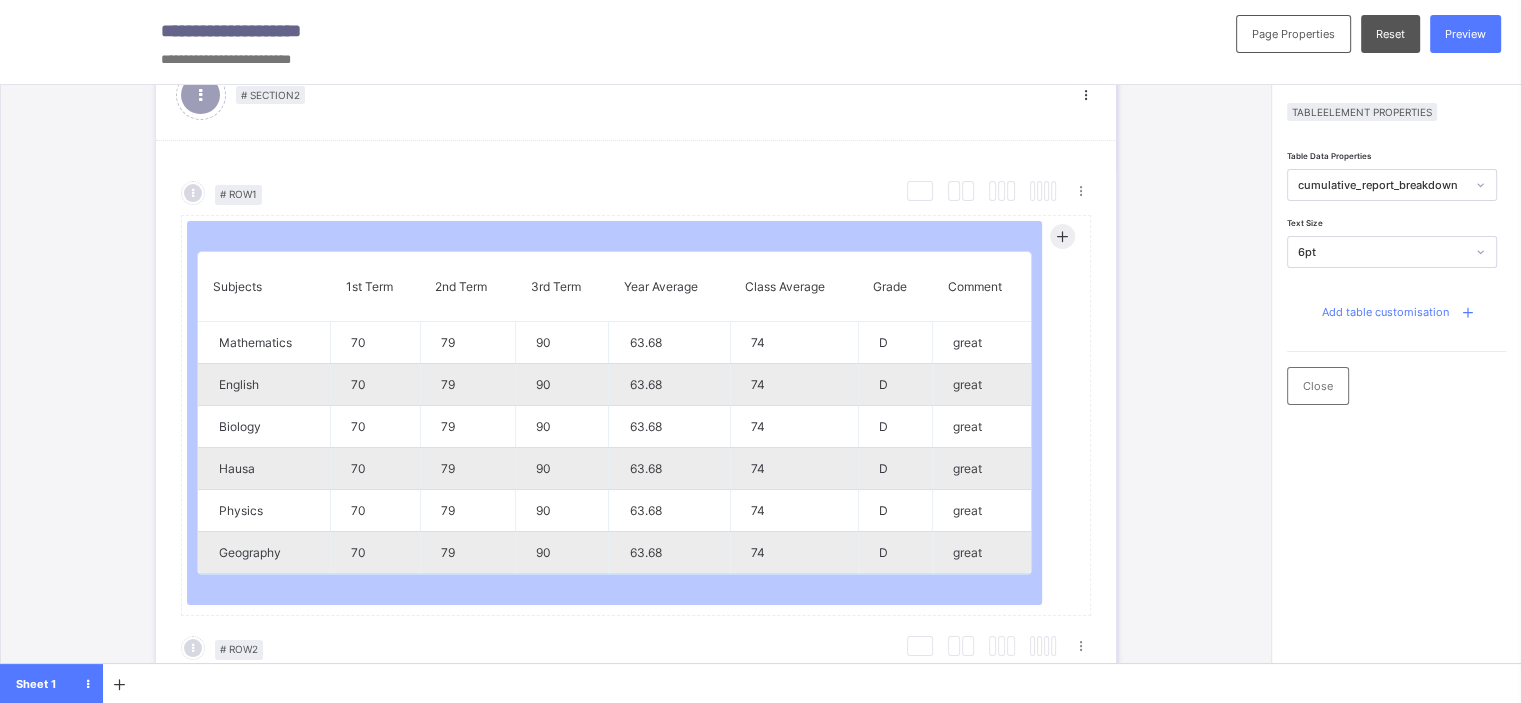 click on "Add table customisation" at bounding box center (1385, 312) 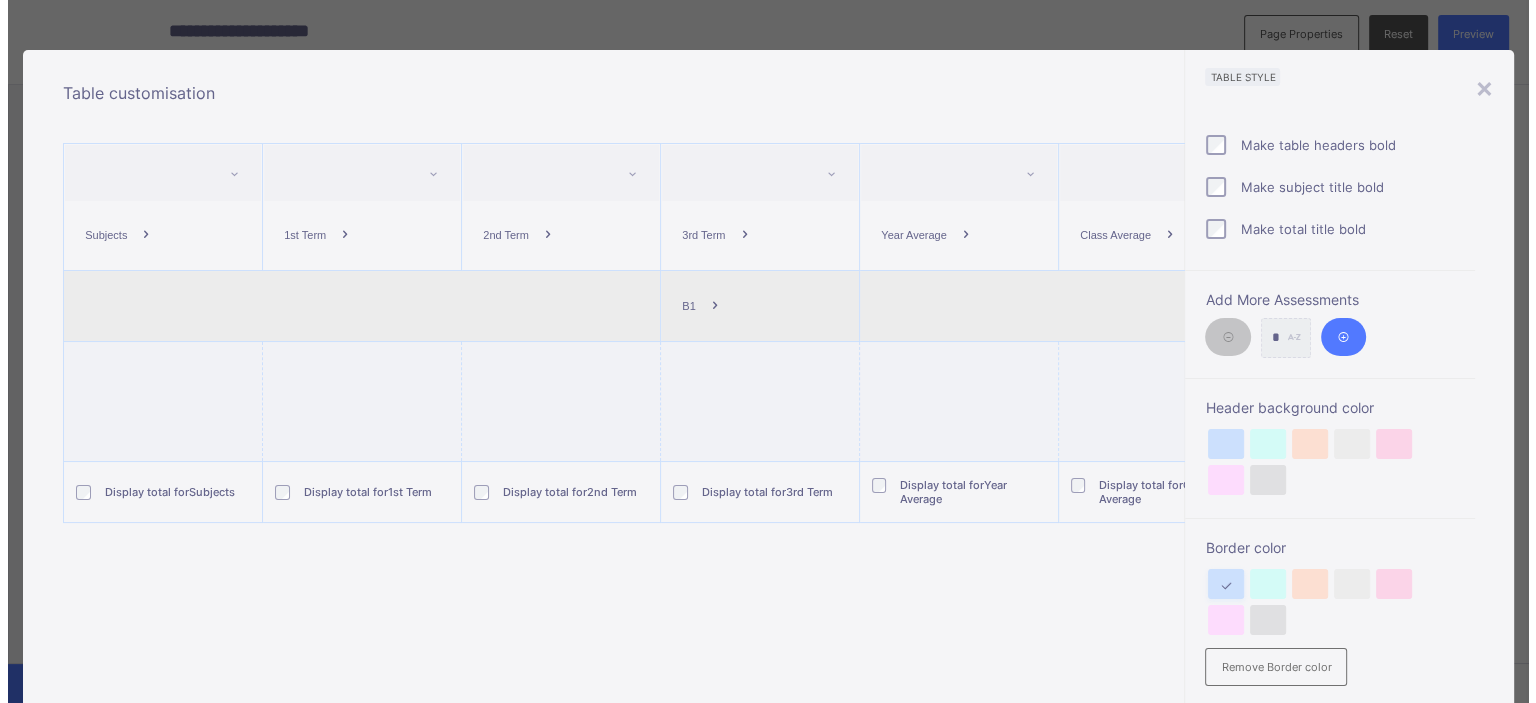 scroll, scrollTop: 0, scrollLeft: 0, axis: both 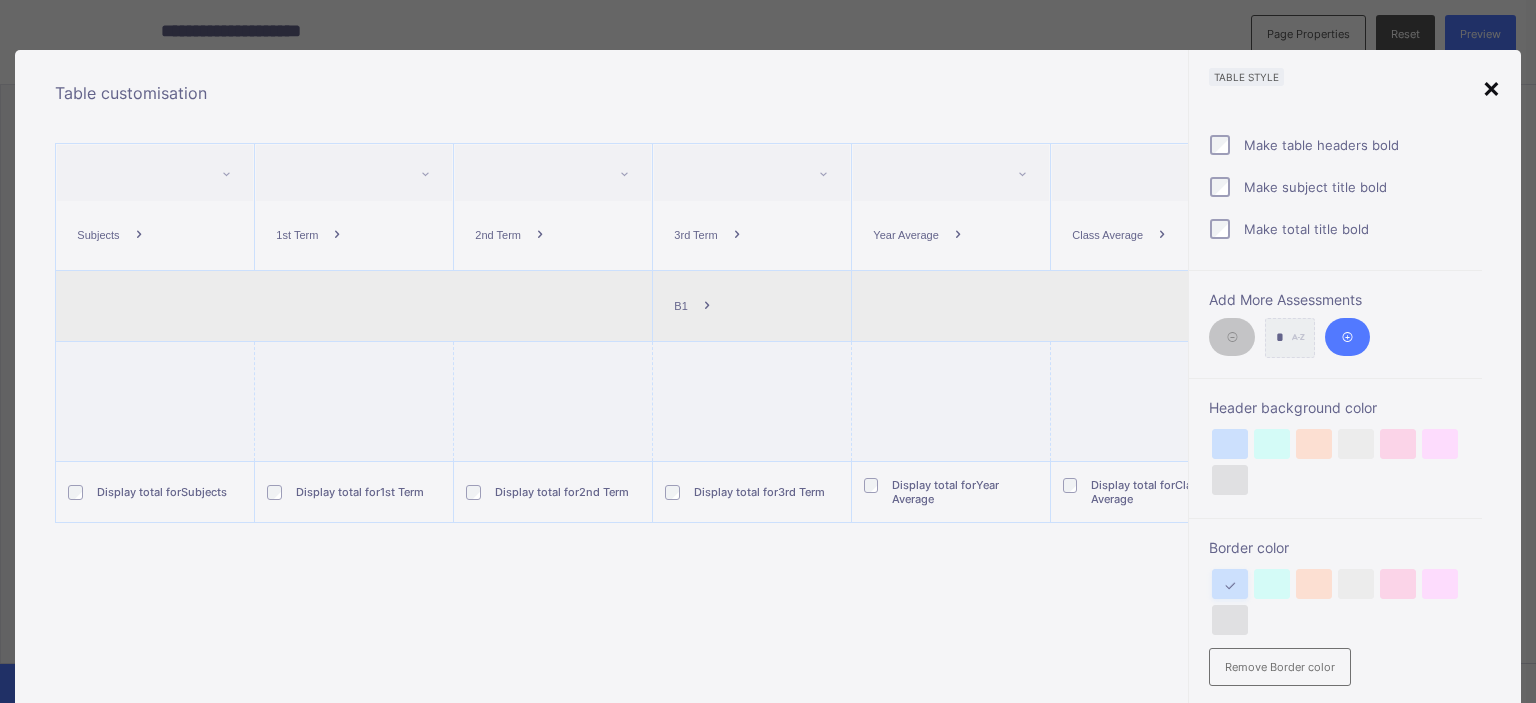 click on "×" at bounding box center [1491, 87] 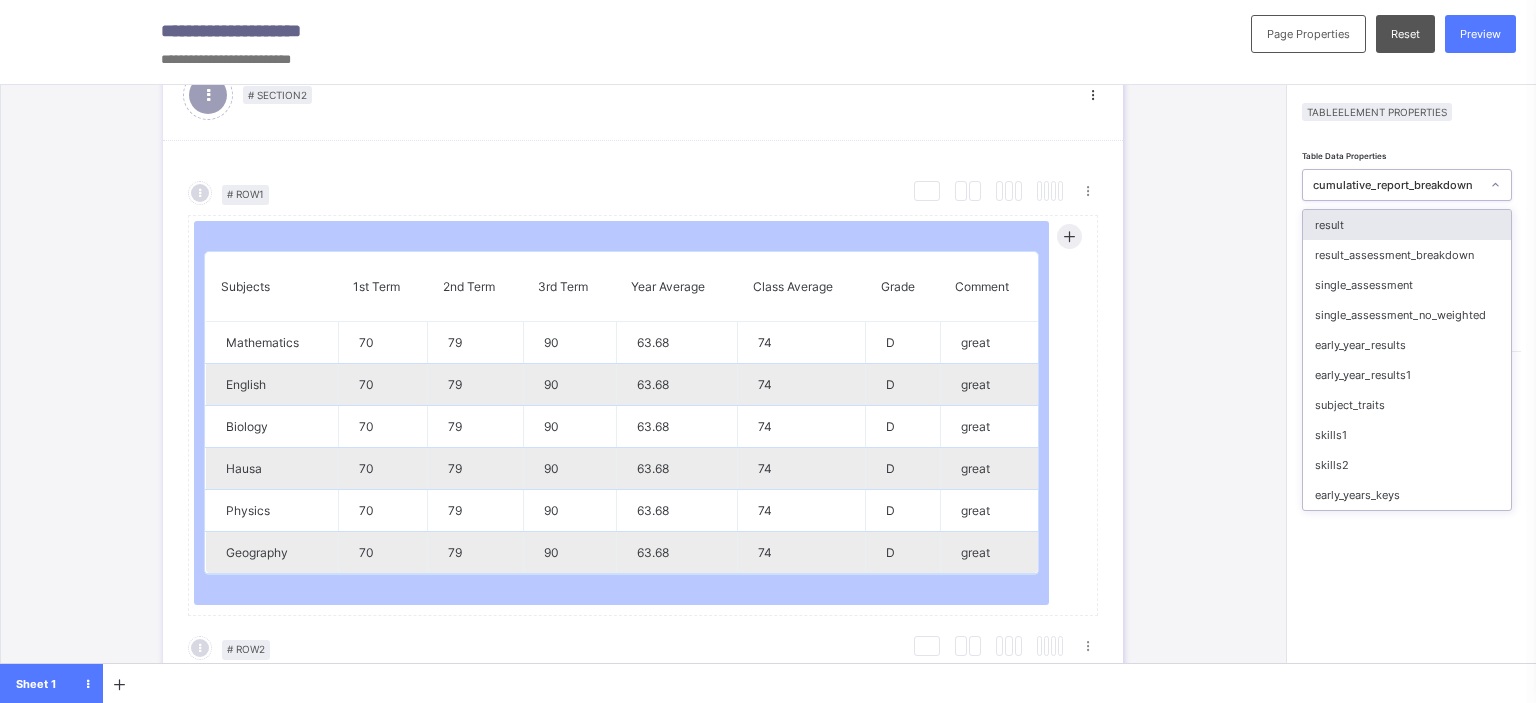click on "cumulative_report_breakdown" at bounding box center [1391, 185] 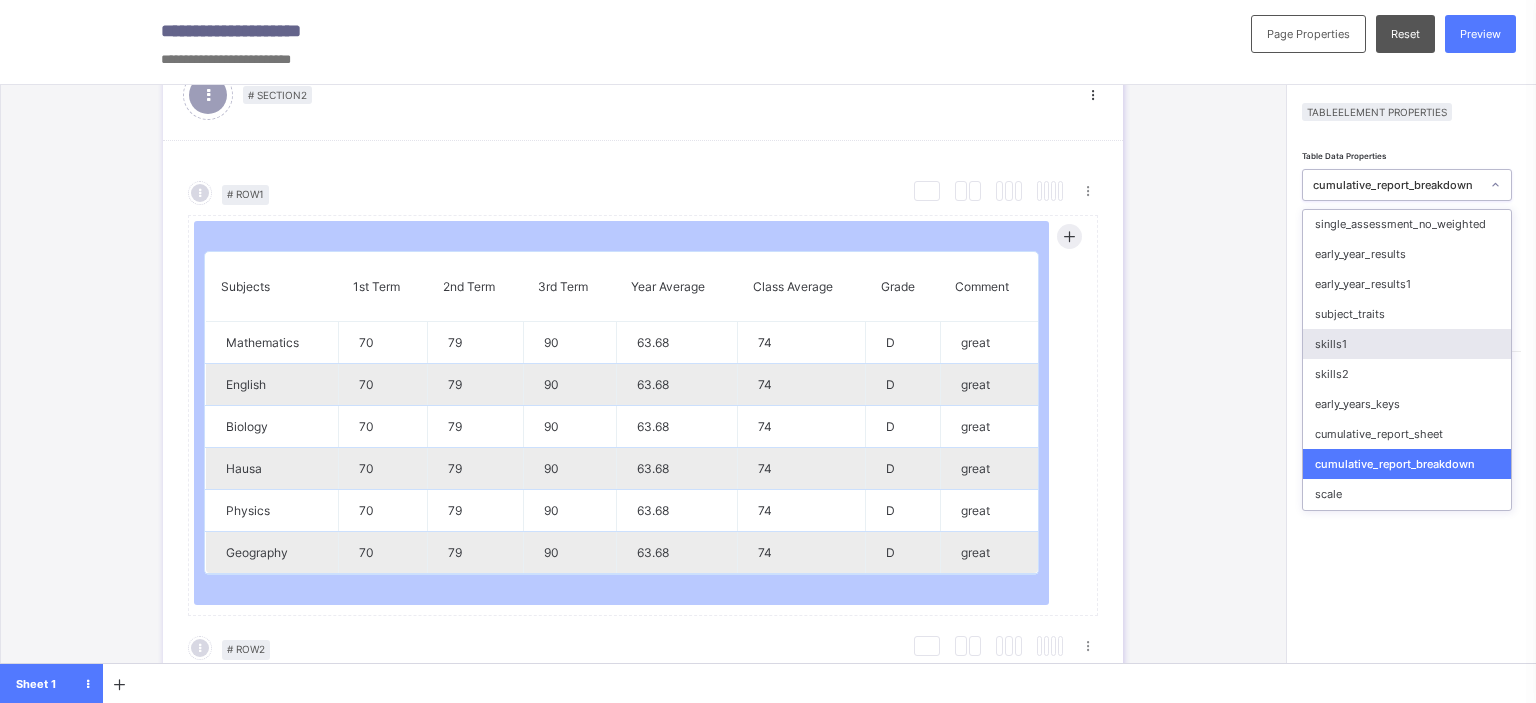 scroll, scrollTop: 116, scrollLeft: 0, axis: vertical 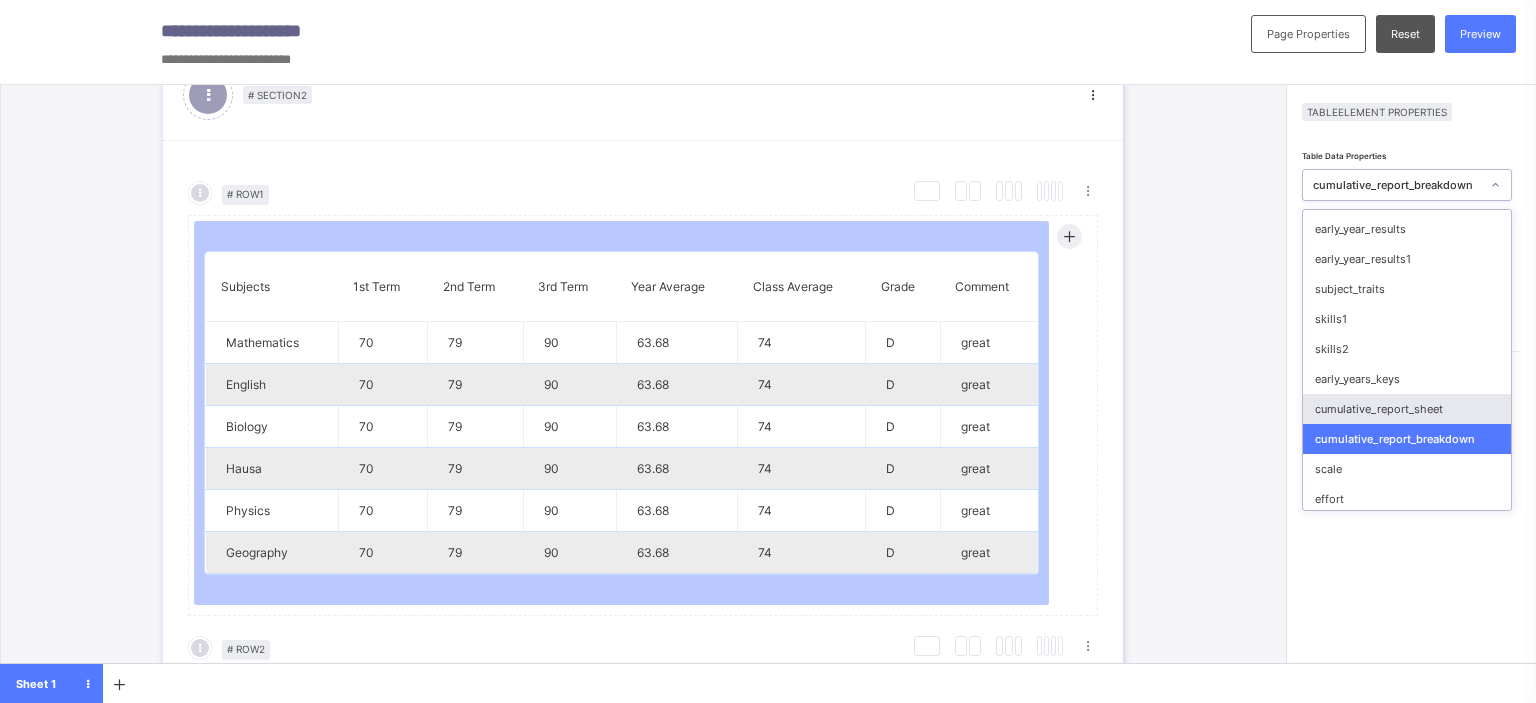 click on "cumulative_report_sheet" at bounding box center (1407, 409) 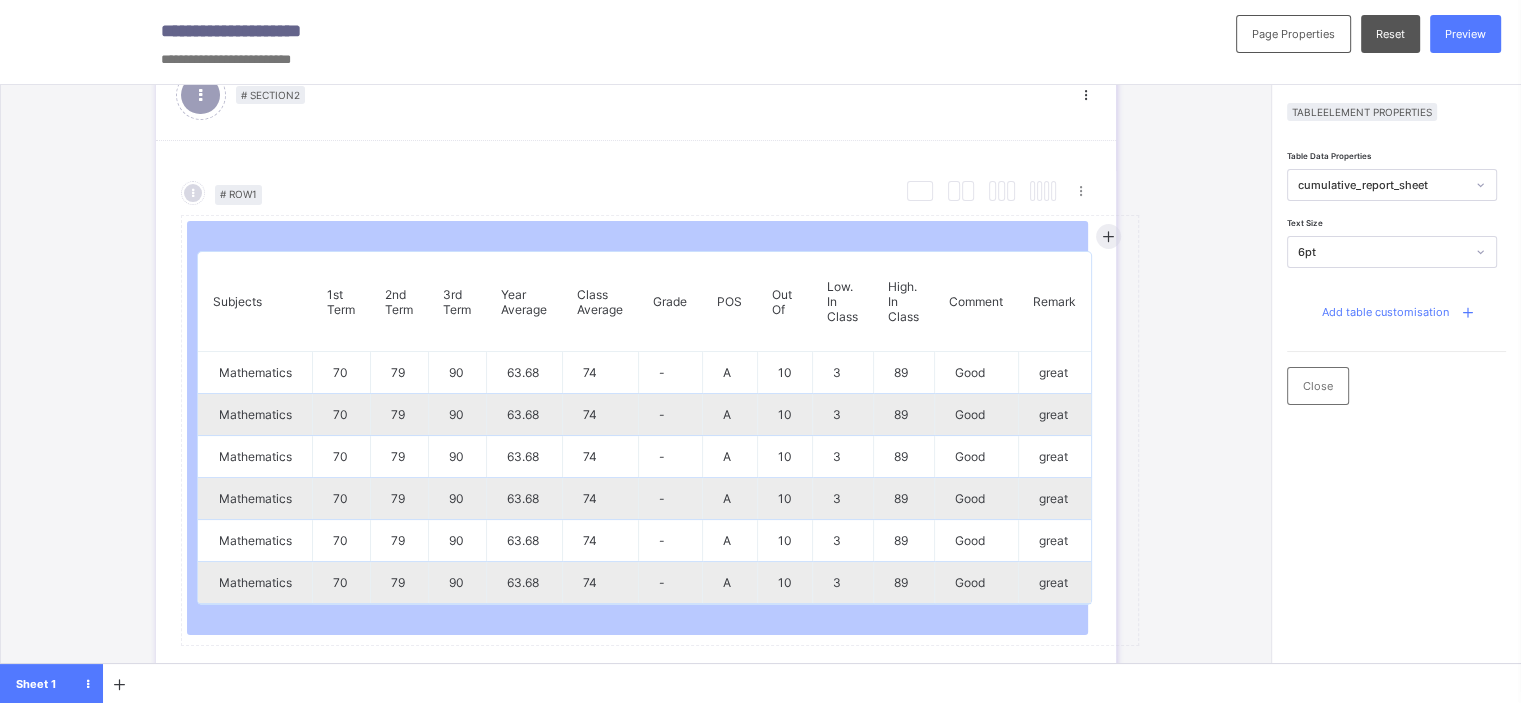 click on "Add table customisation" at bounding box center [1385, 312] 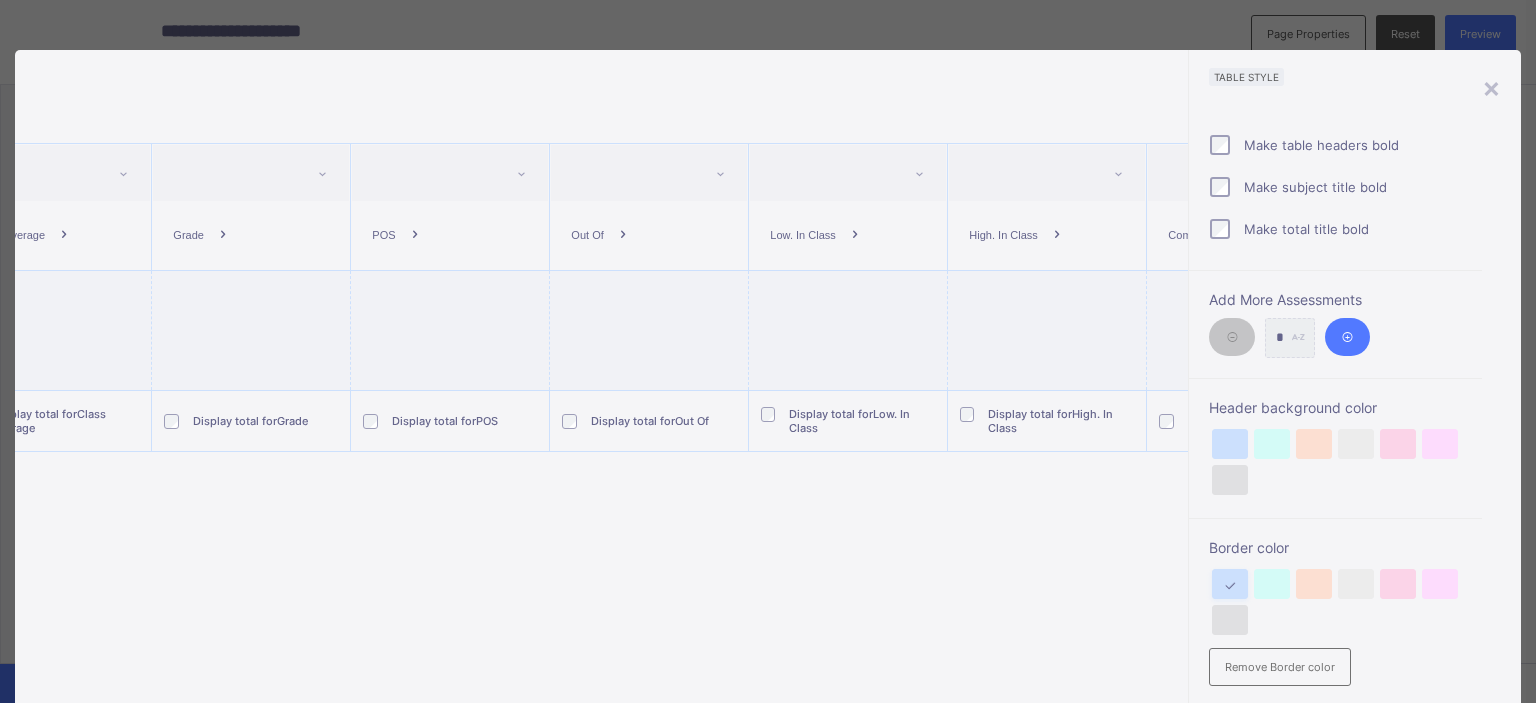 scroll, scrollTop: 0, scrollLeft: 1099, axis: horizontal 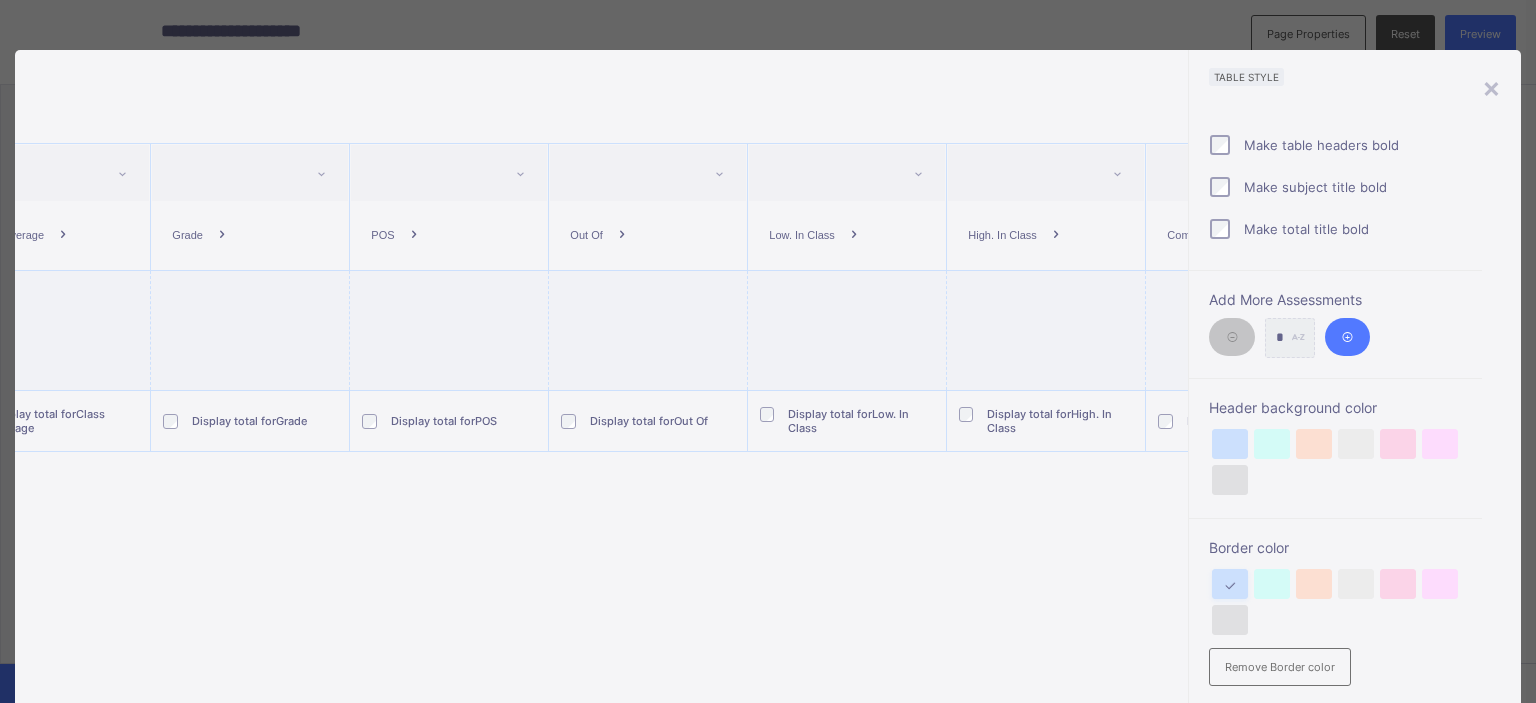 click at bounding box center [622, 235] 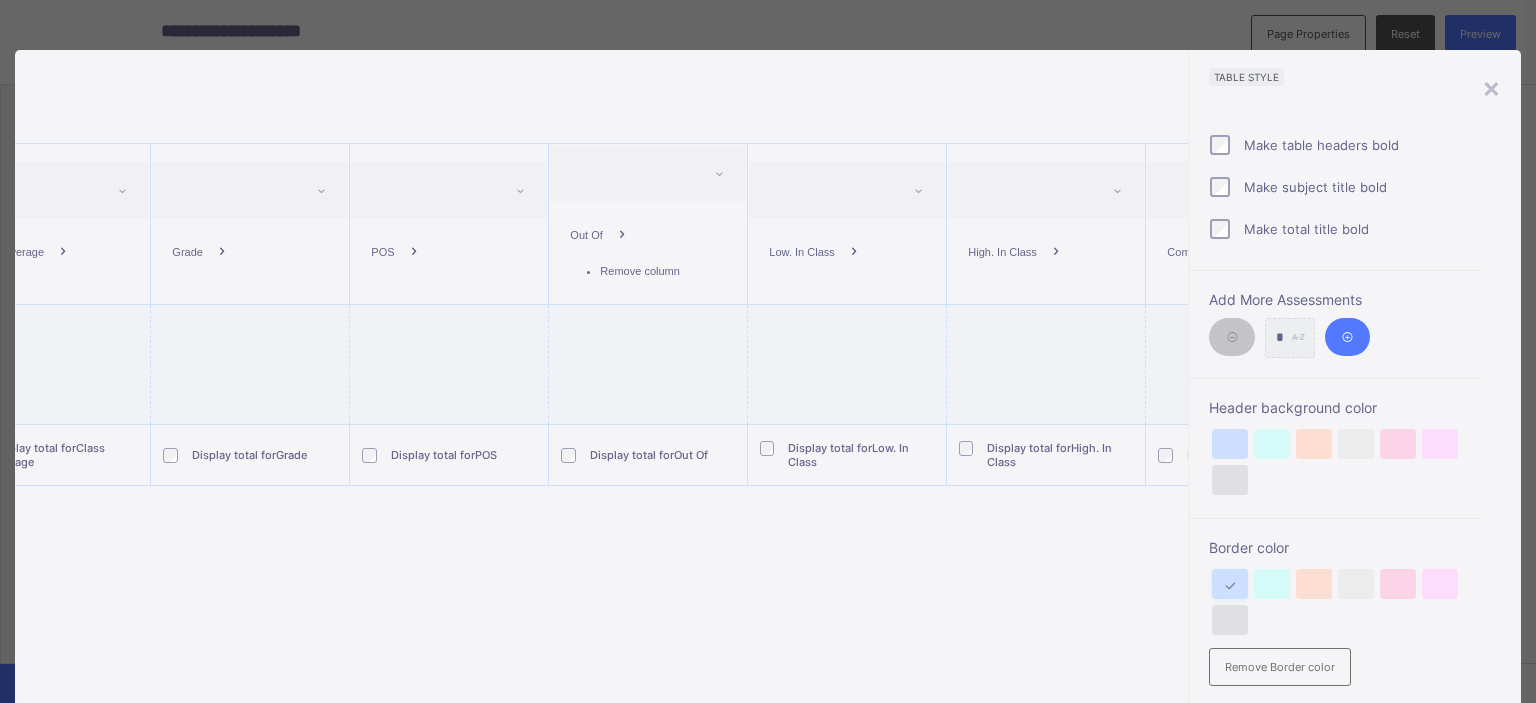click on "Remove column" at bounding box center (648, 271) 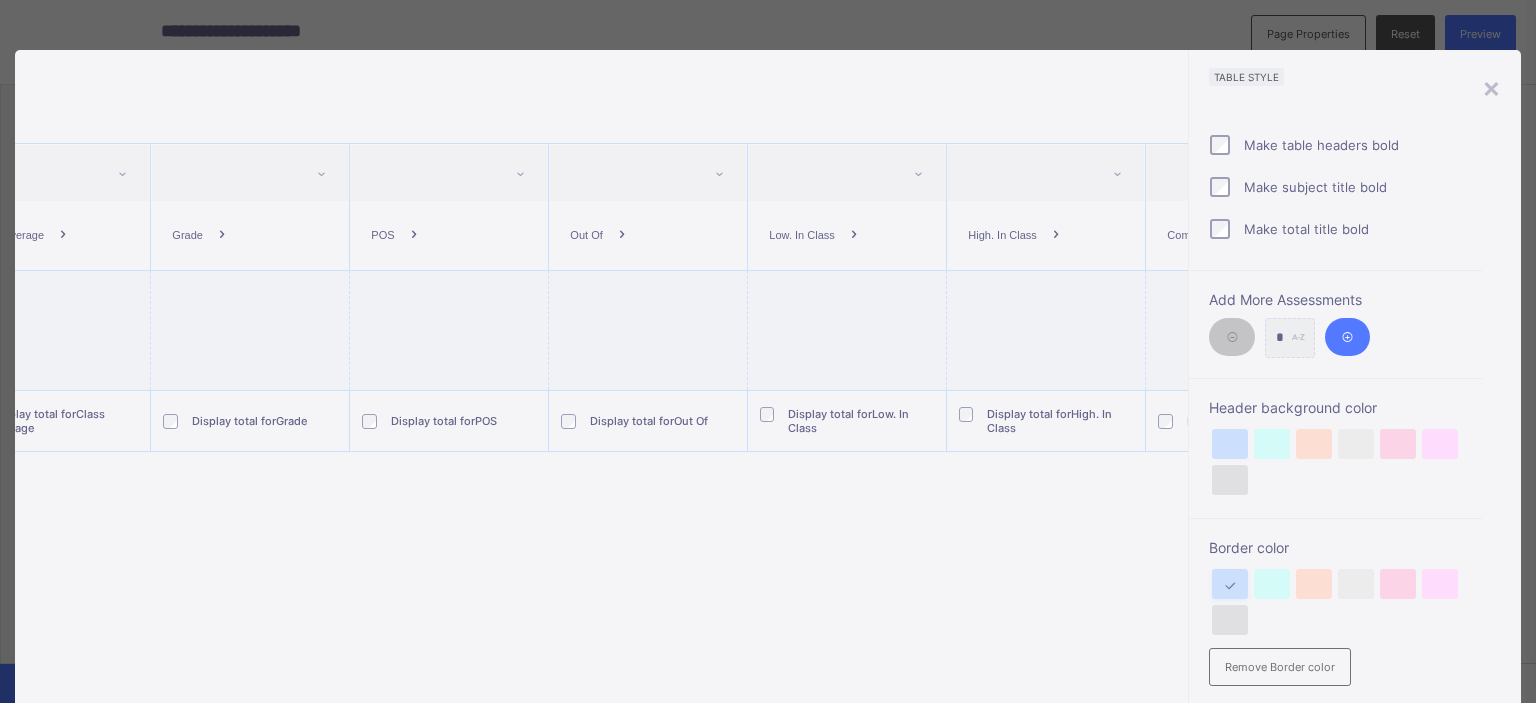 click at bounding box center (622, 235) 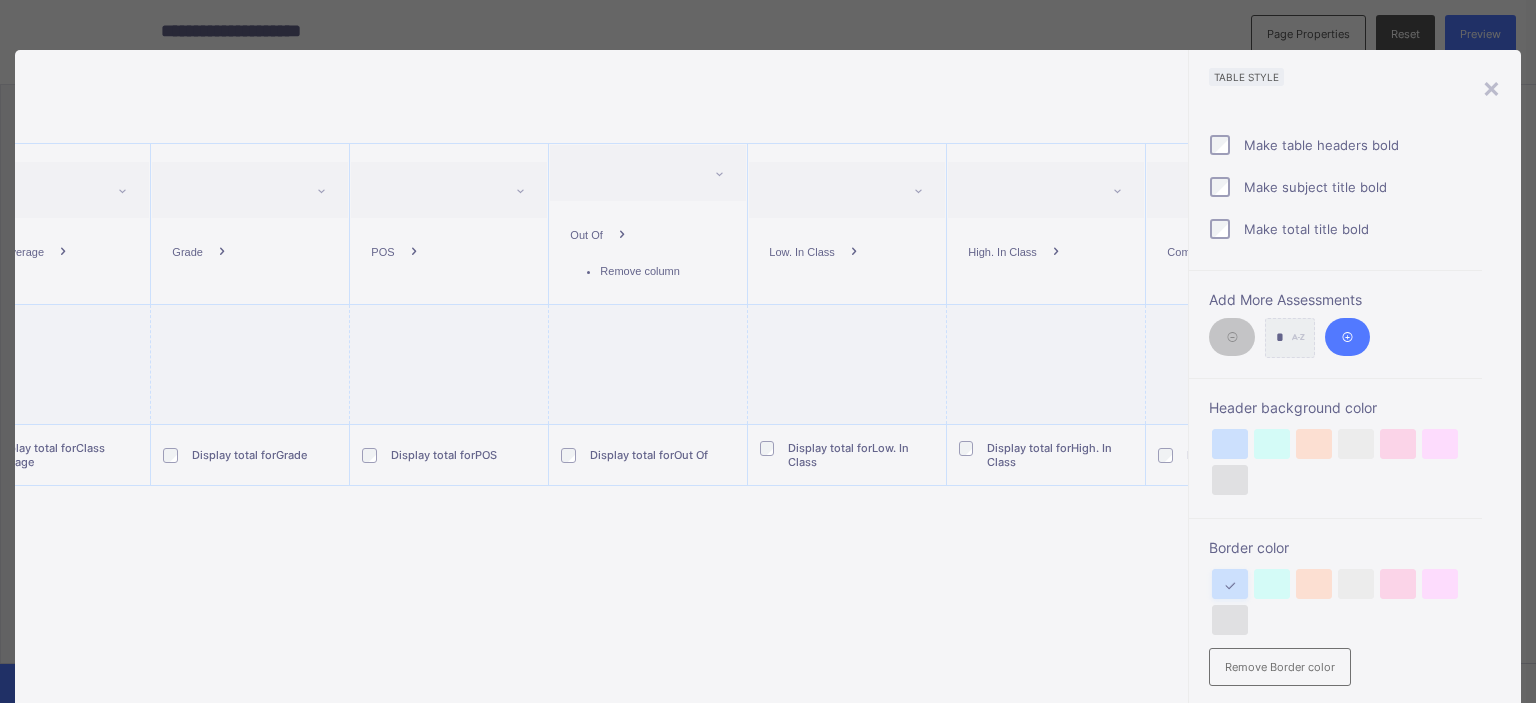 click on "Remove column" at bounding box center (668, 271) 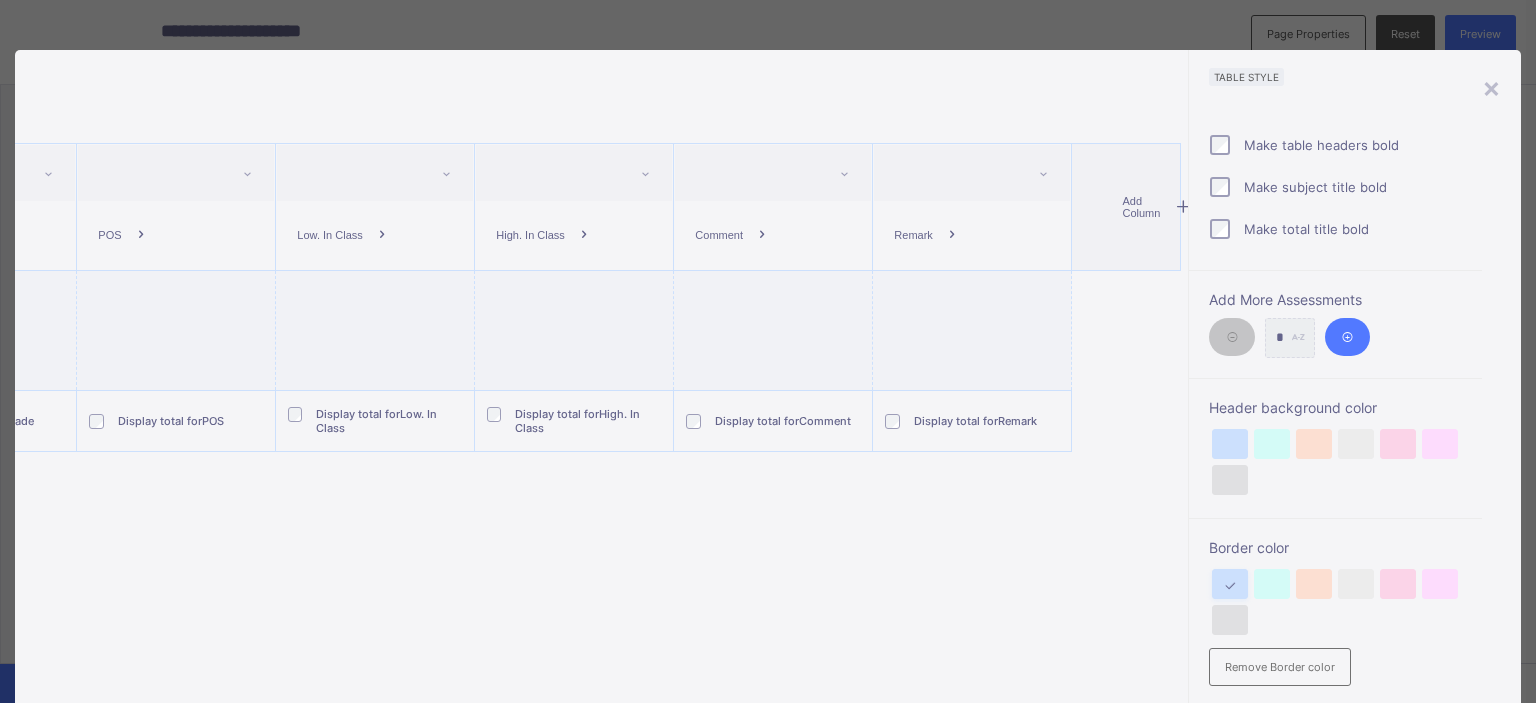 scroll, scrollTop: 0, scrollLeft: 1372, axis: horizontal 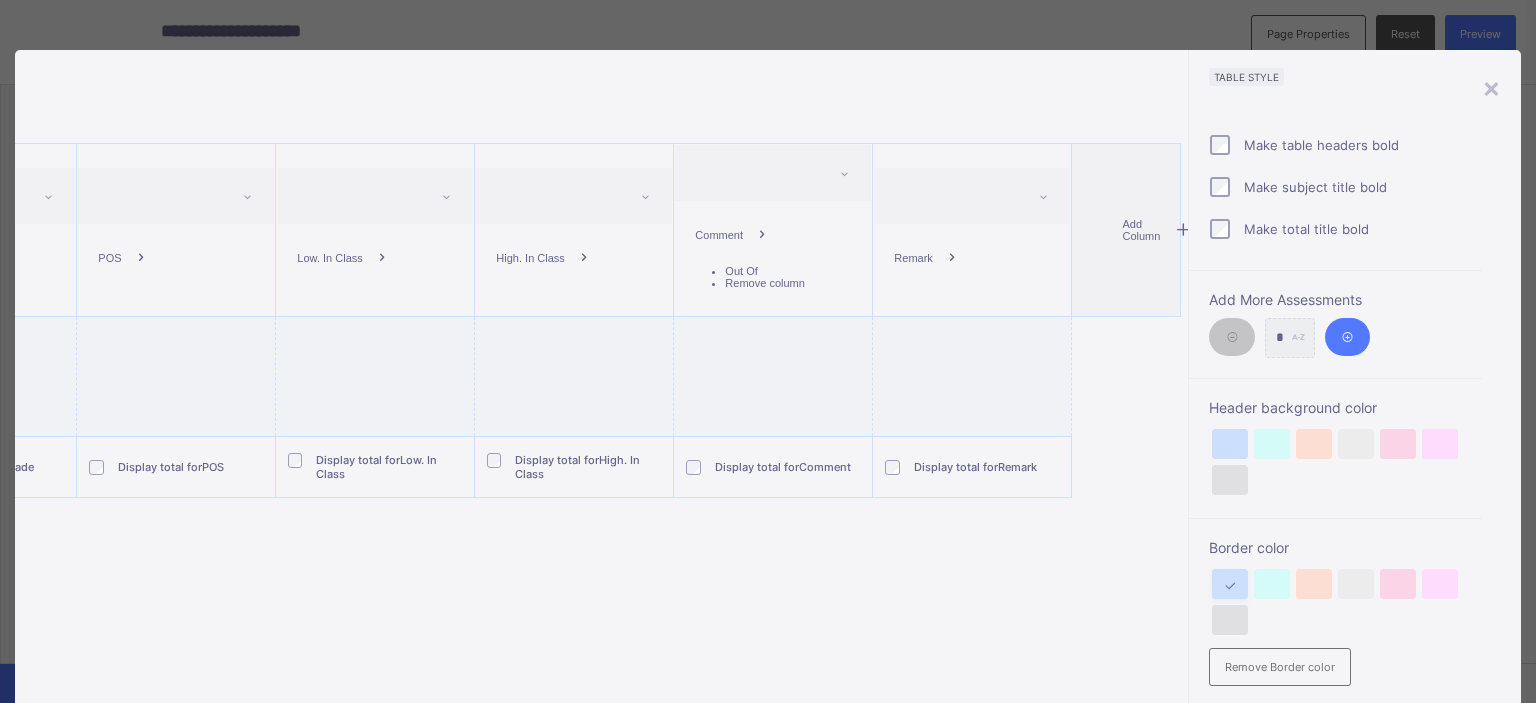 click on "Remove column" at bounding box center (793, 283) 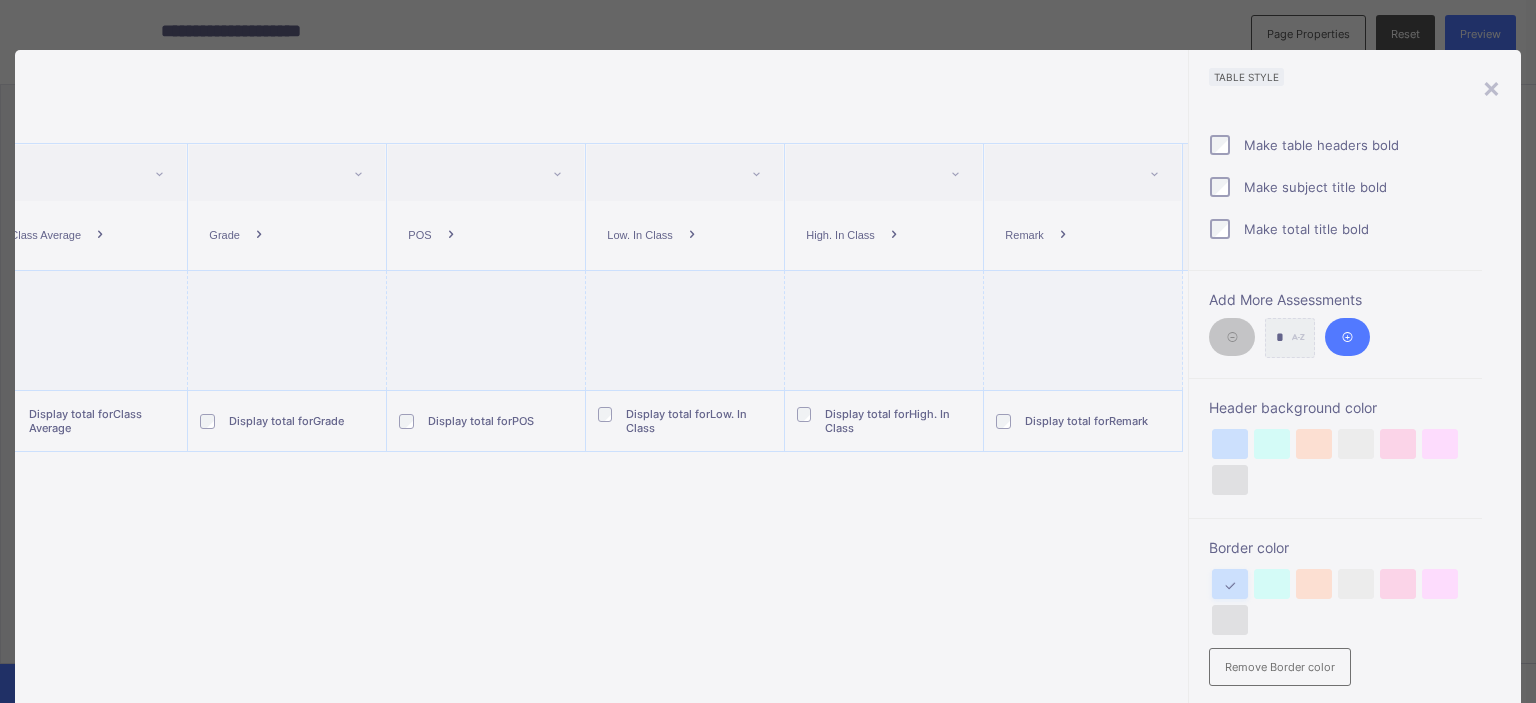 scroll, scrollTop: 0, scrollLeft: 1180, axis: horizontal 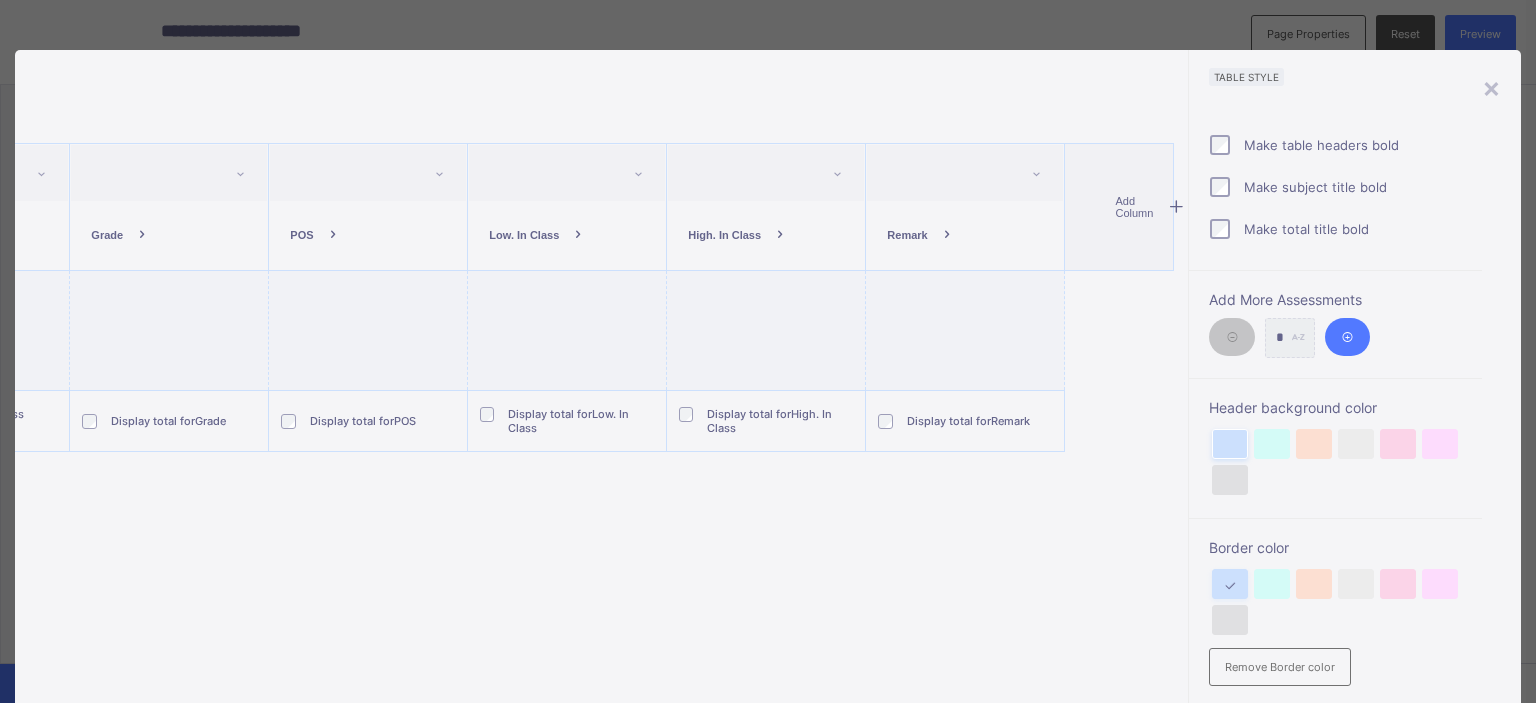 click at bounding box center [1230, 444] 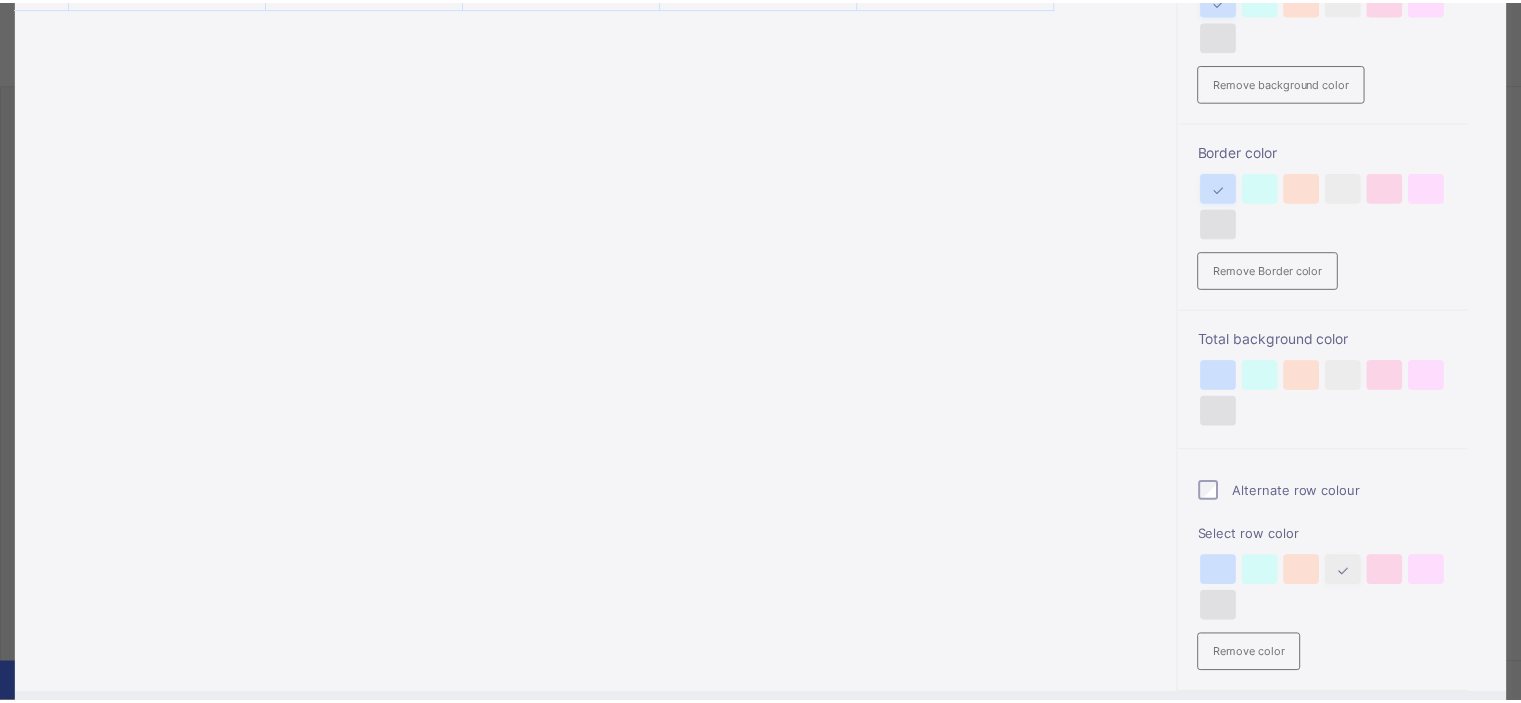 scroll, scrollTop: 560, scrollLeft: 0, axis: vertical 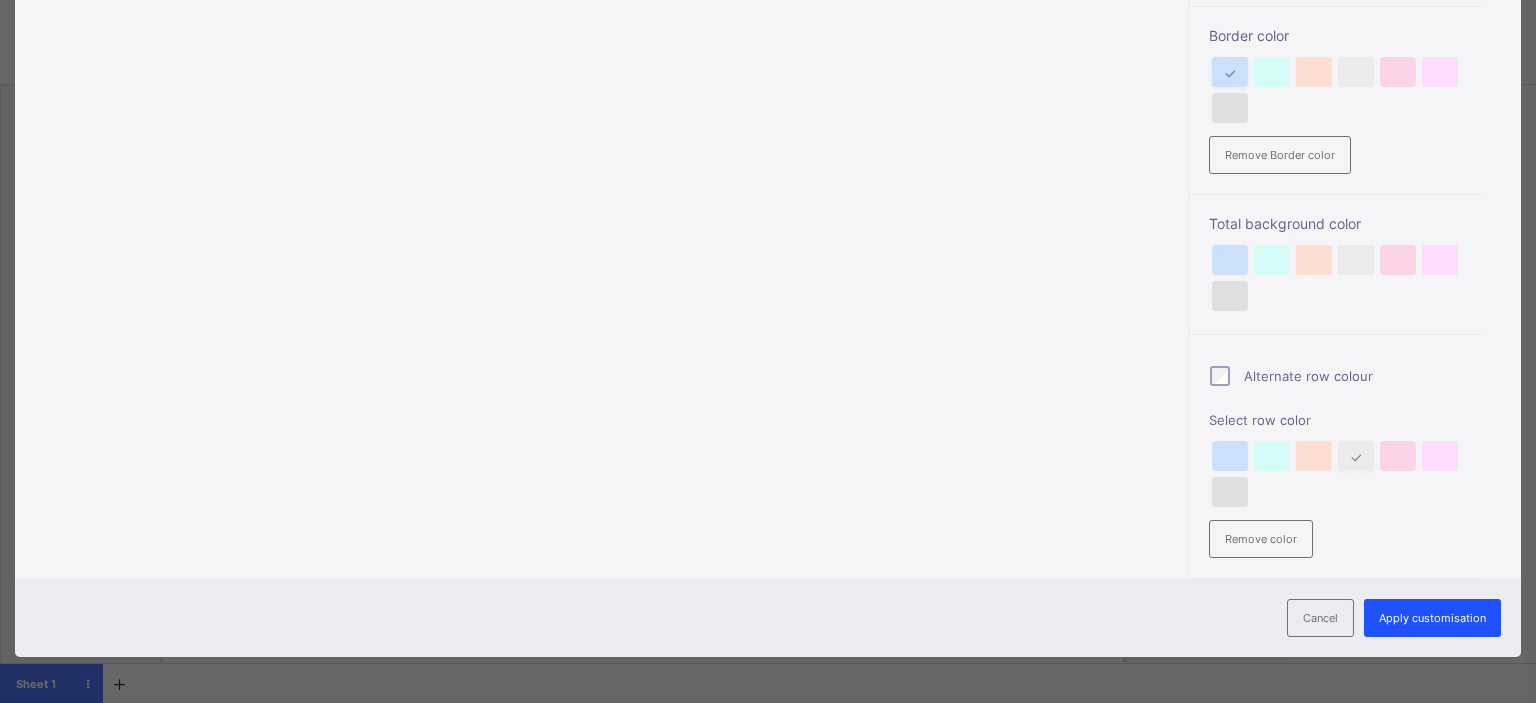 click on "Apply customisation" at bounding box center [1432, 618] 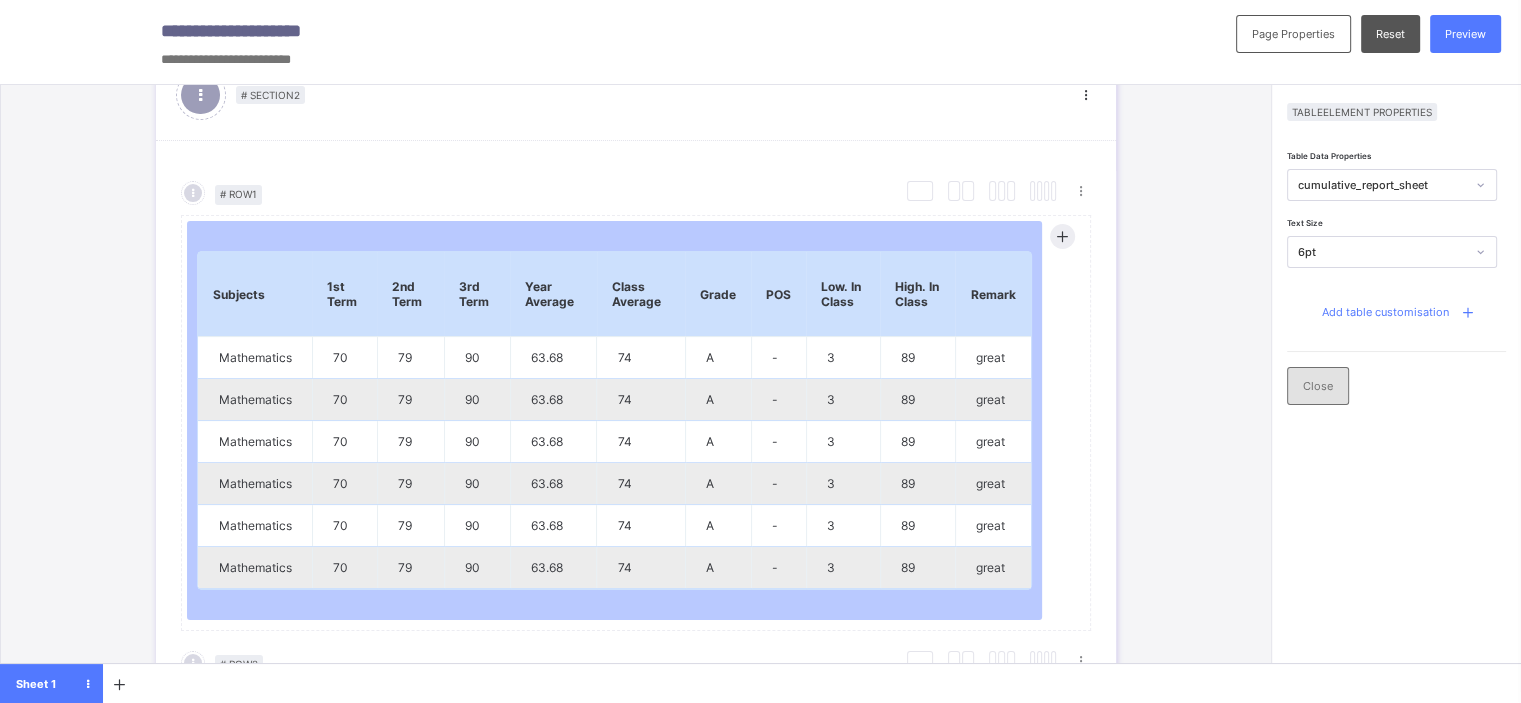 click on "Close" at bounding box center (1318, 386) 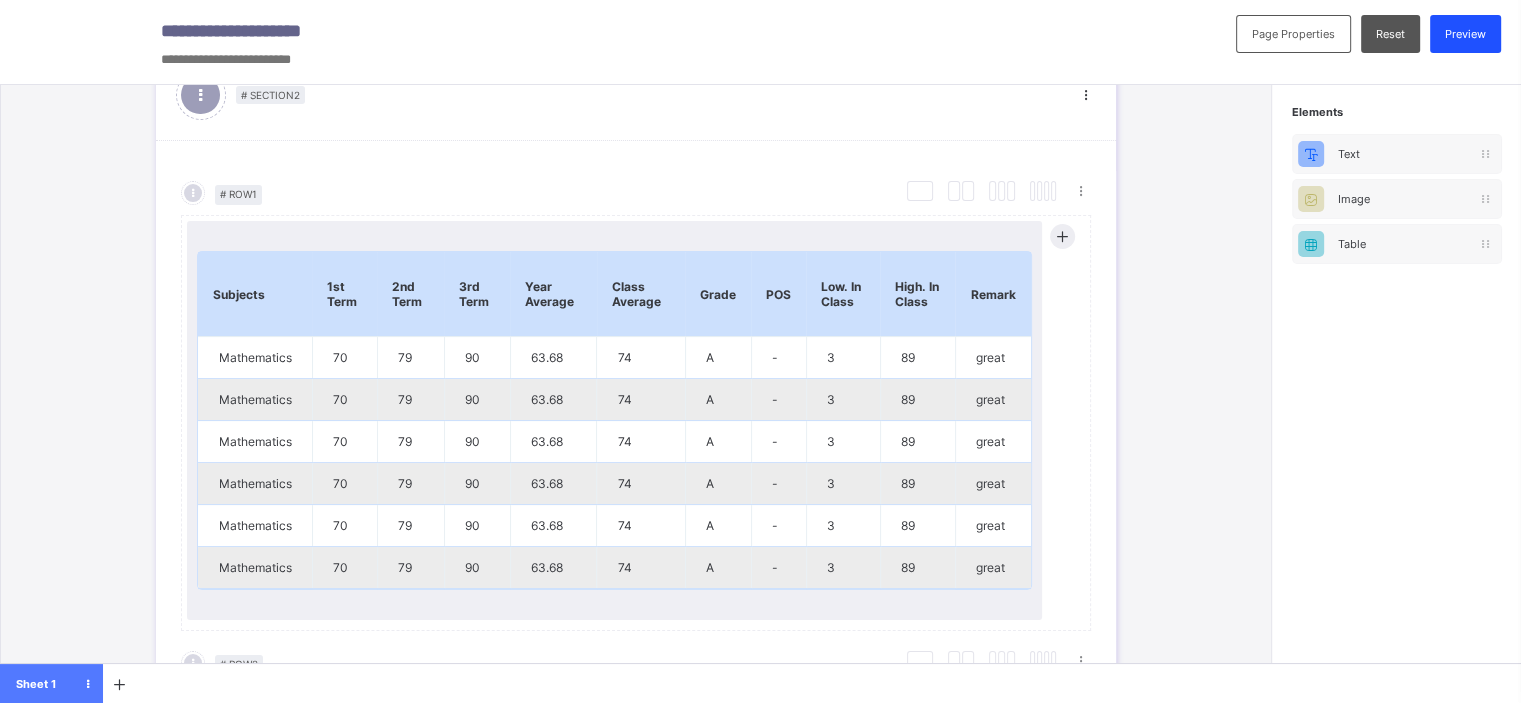 click on "Preview" at bounding box center (1465, 34) 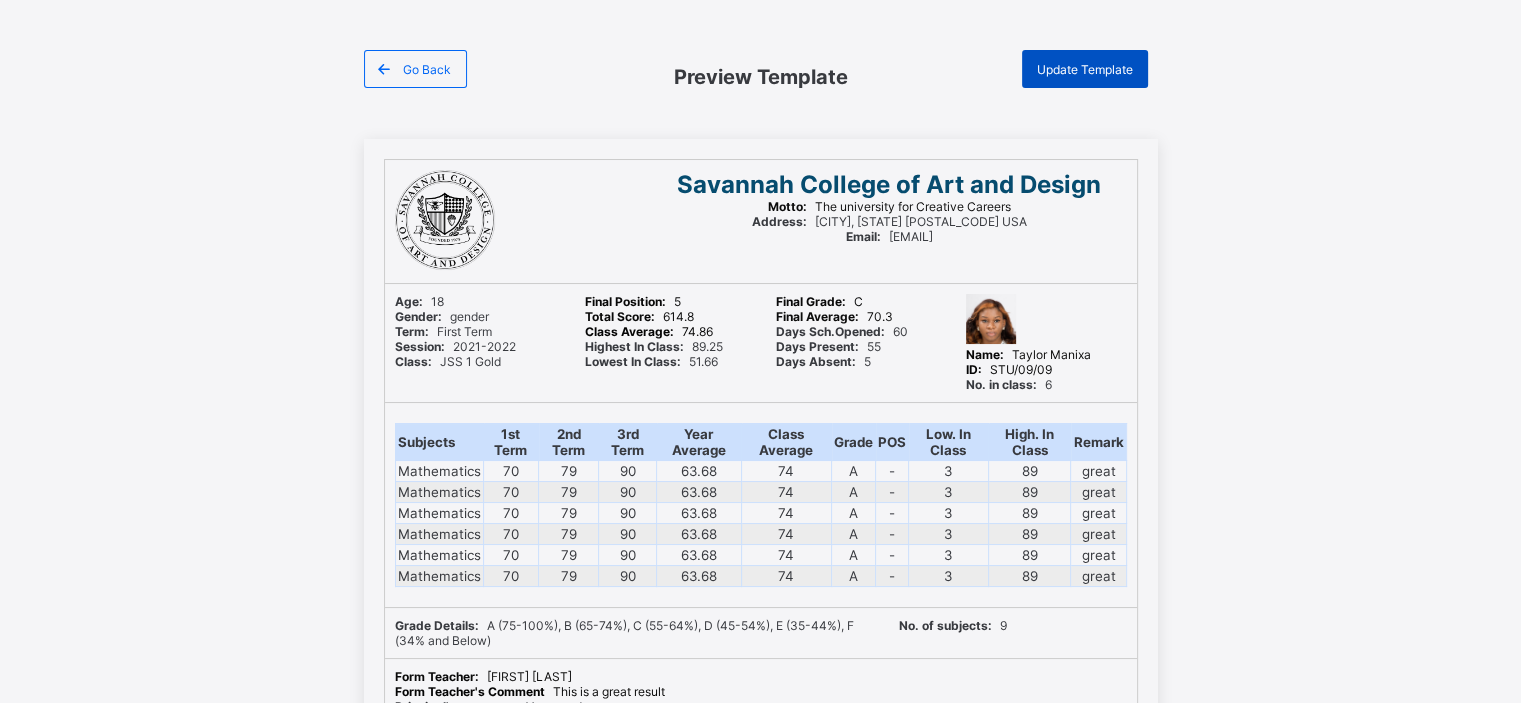 click on "Update Template" at bounding box center [1085, 69] 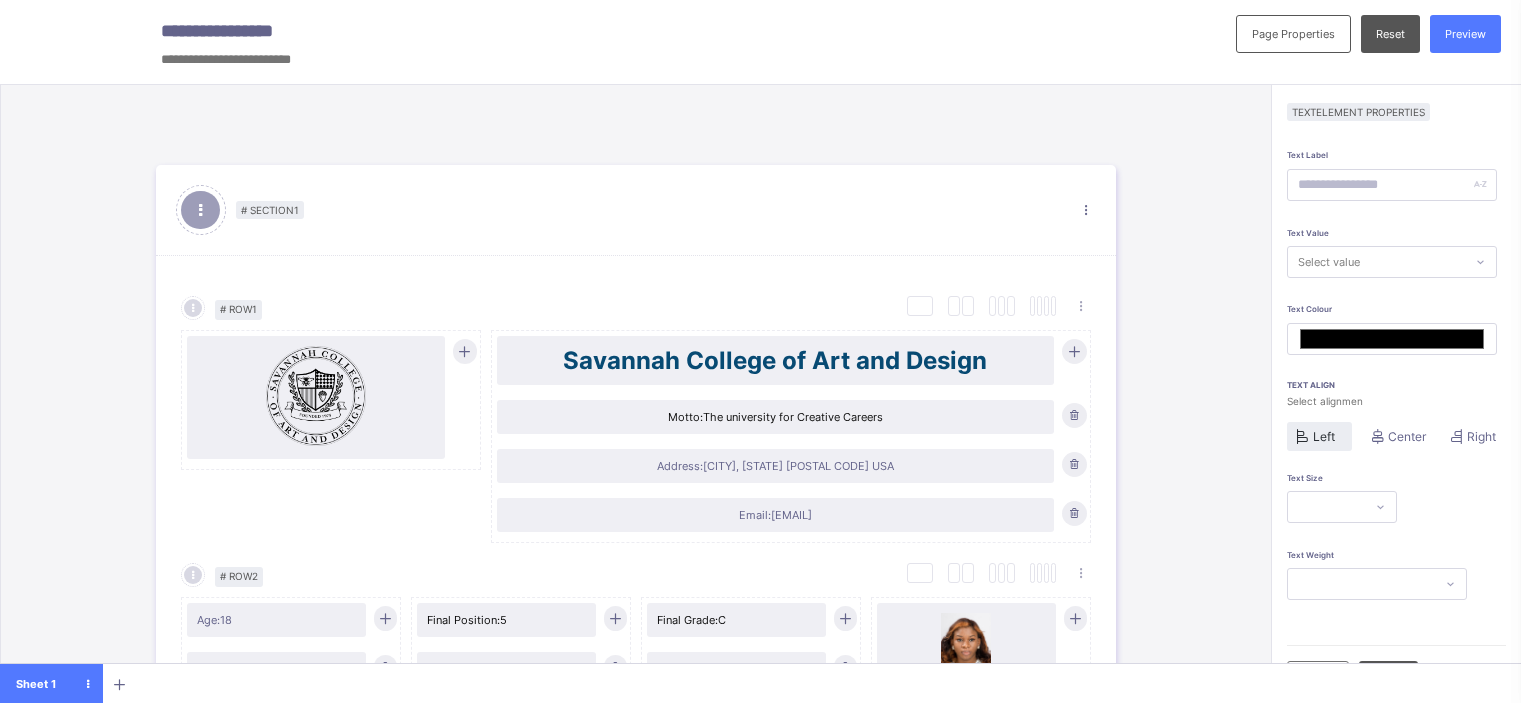 scroll, scrollTop: 0, scrollLeft: 0, axis: both 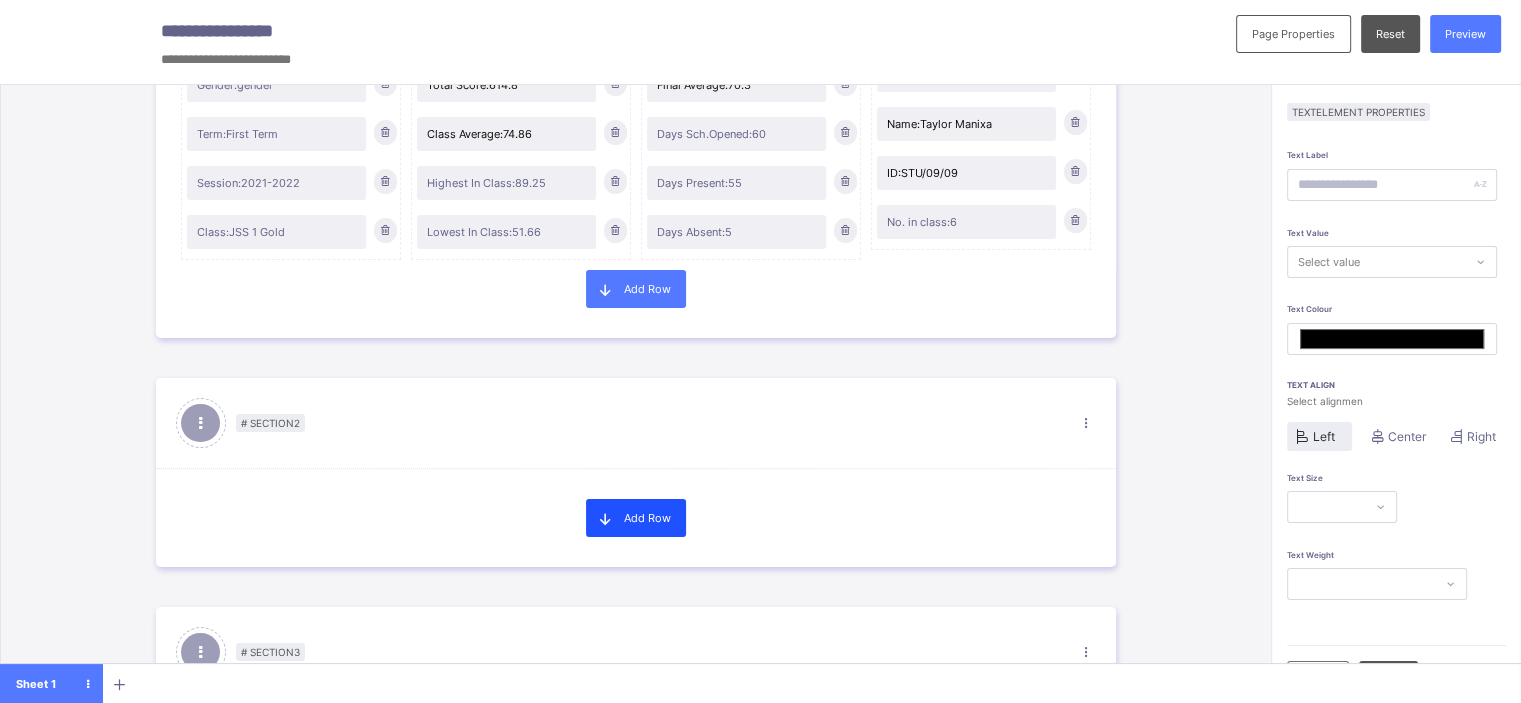 click at bounding box center [605, 518] 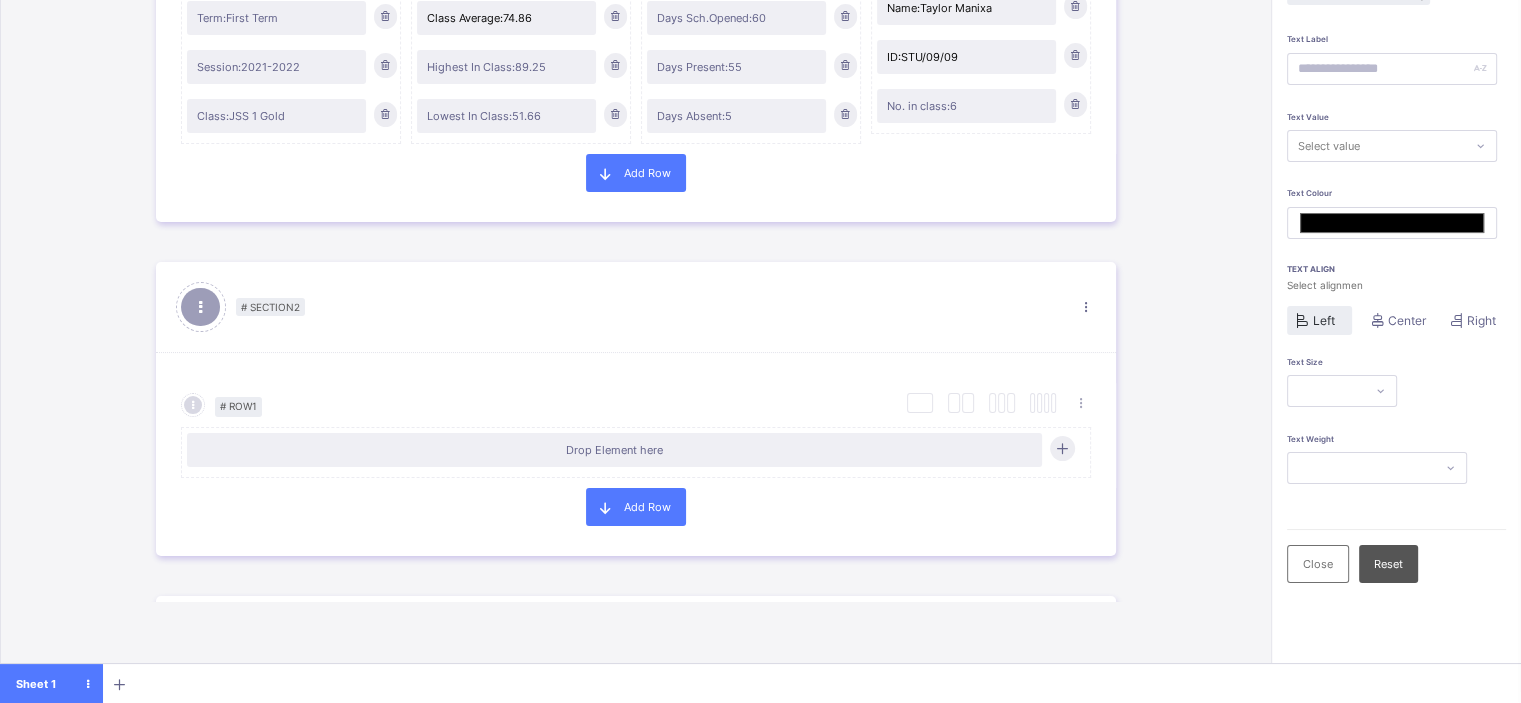 scroll, scrollTop: 152, scrollLeft: 0, axis: vertical 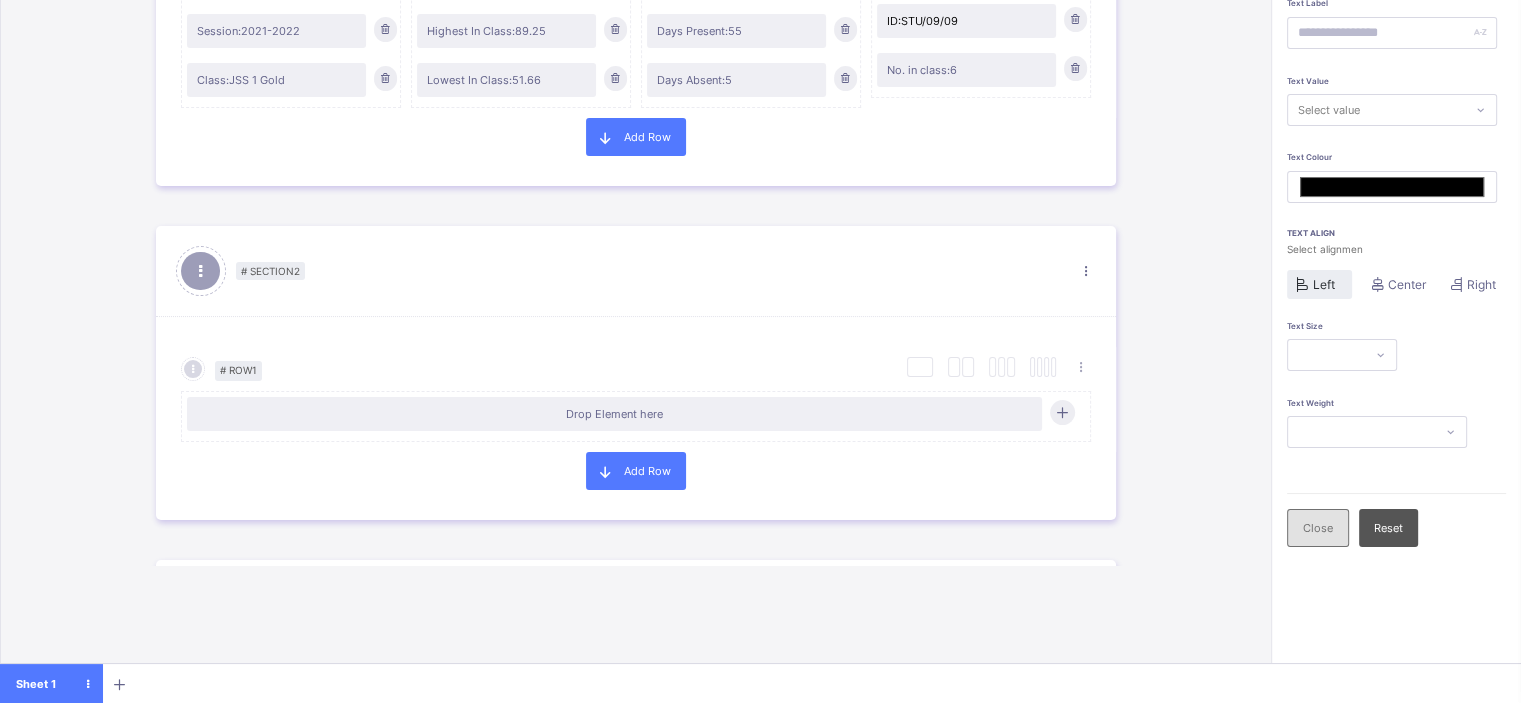 click on "Close" at bounding box center (1318, 528) 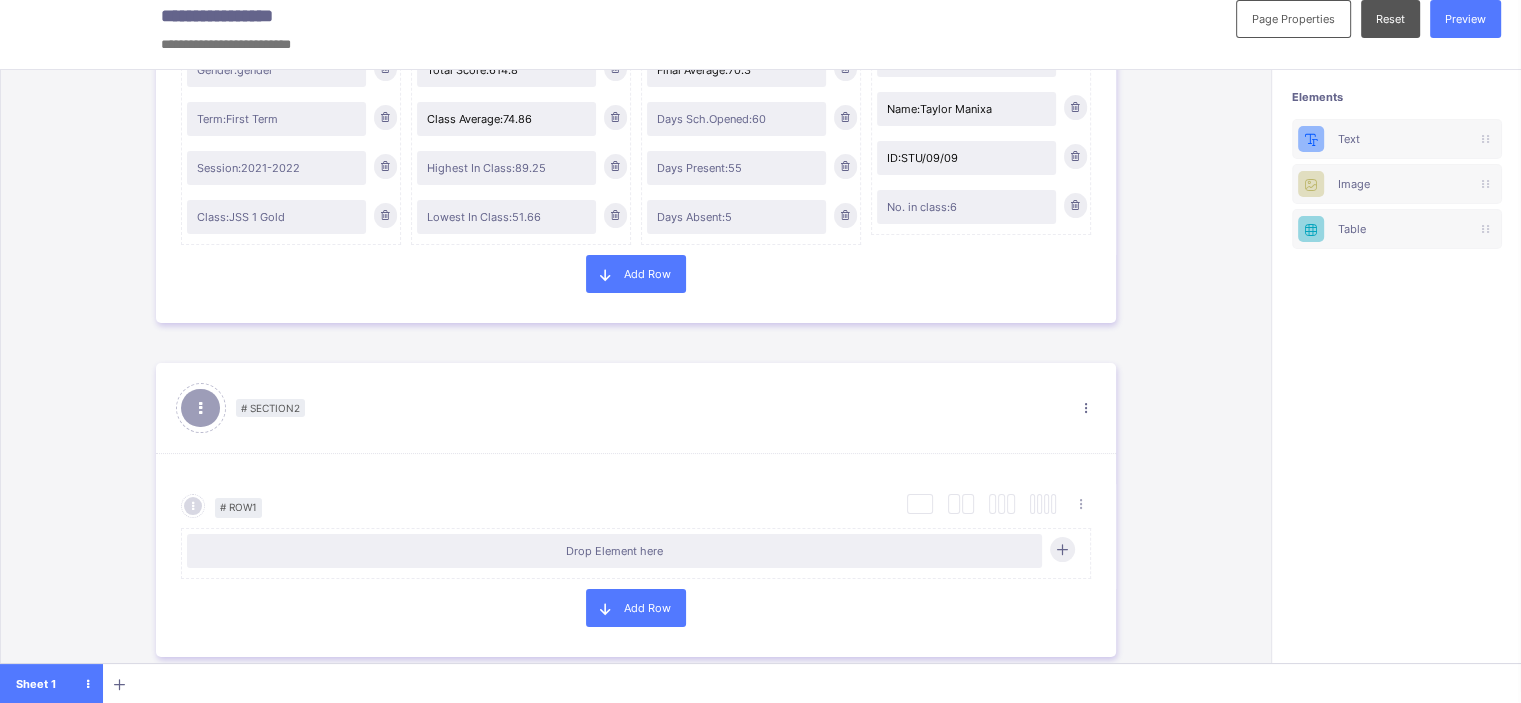 scroll, scrollTop: 14, scrollLeft: 0, axis: vertical 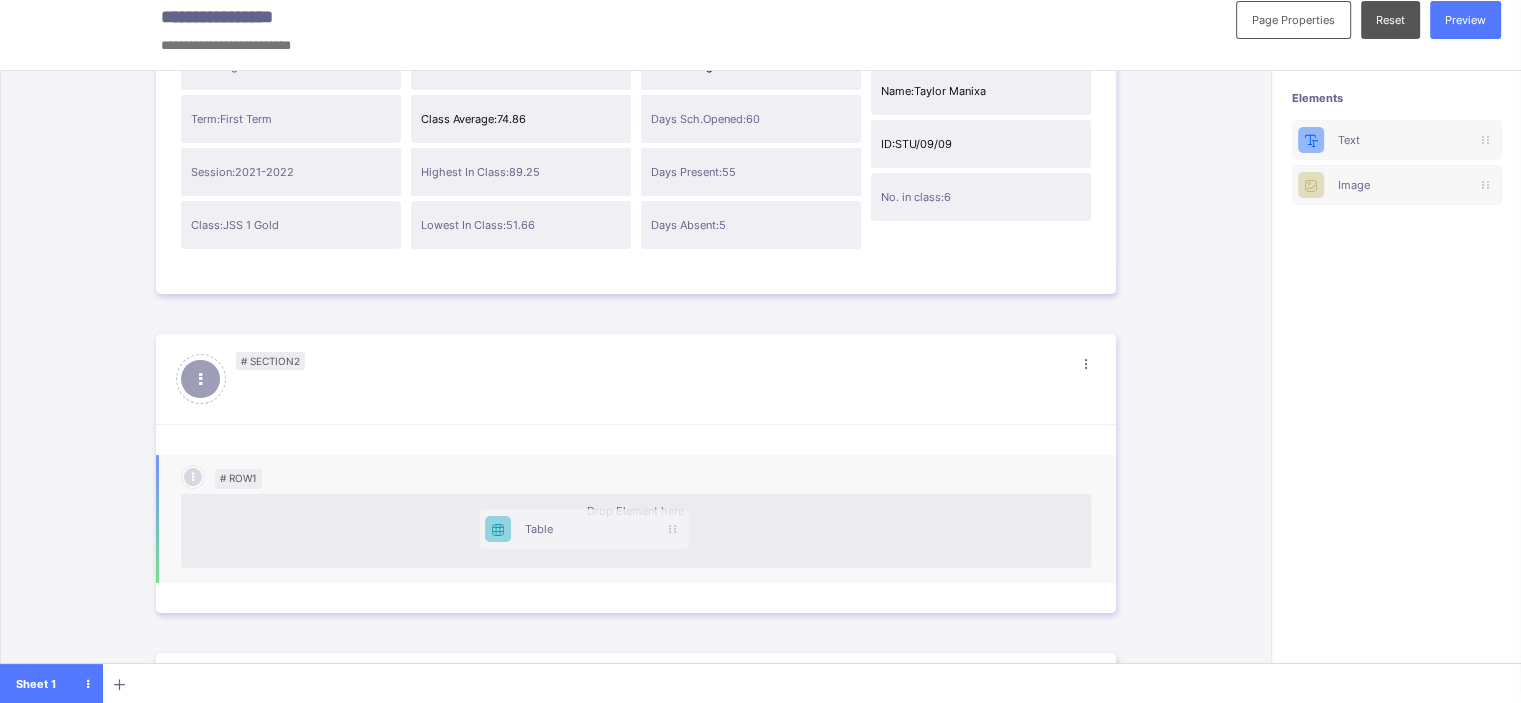 drag, startPoint x: 1395, startPoint y: 232, endPoint x: 549, endPoint y: 531, distance: 897.28314 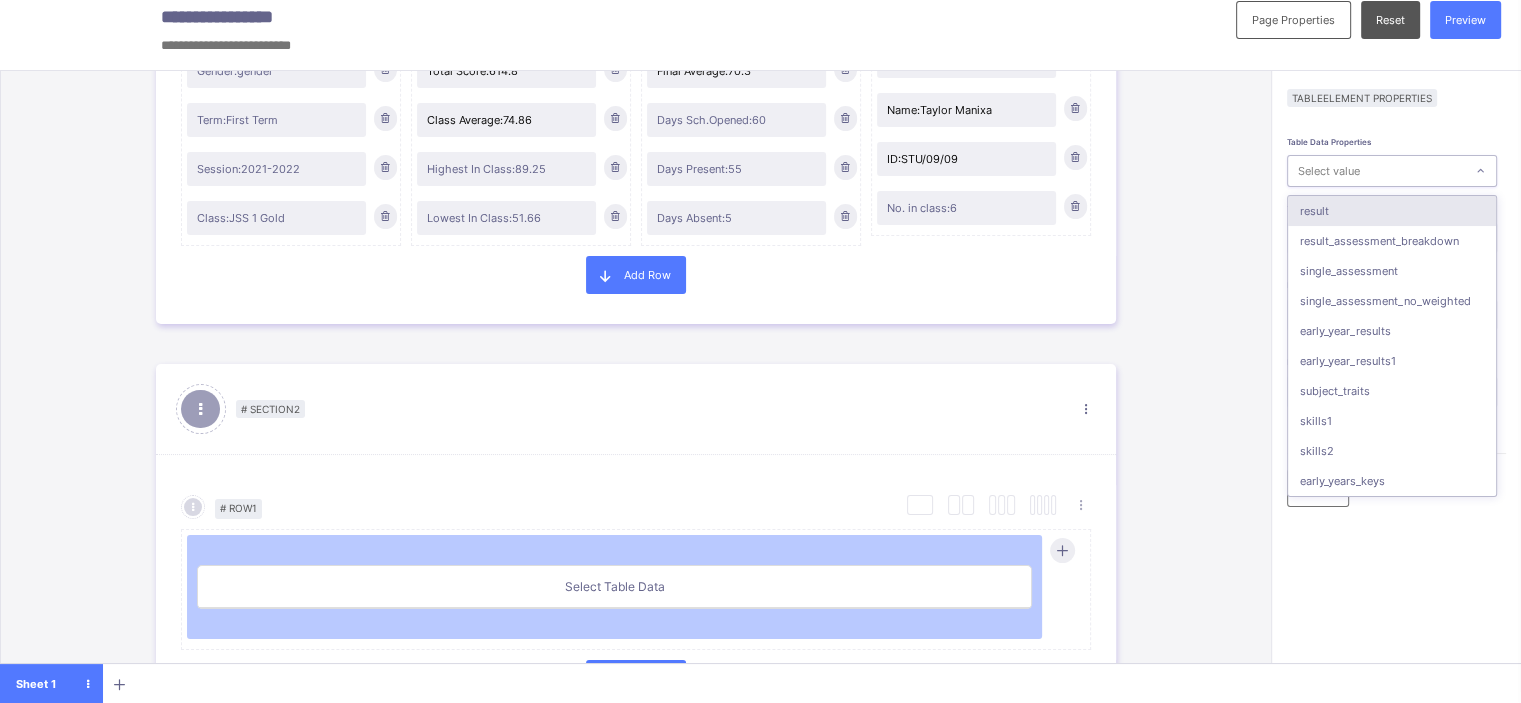 click on "Select value" at bounding box center [1376, 171] 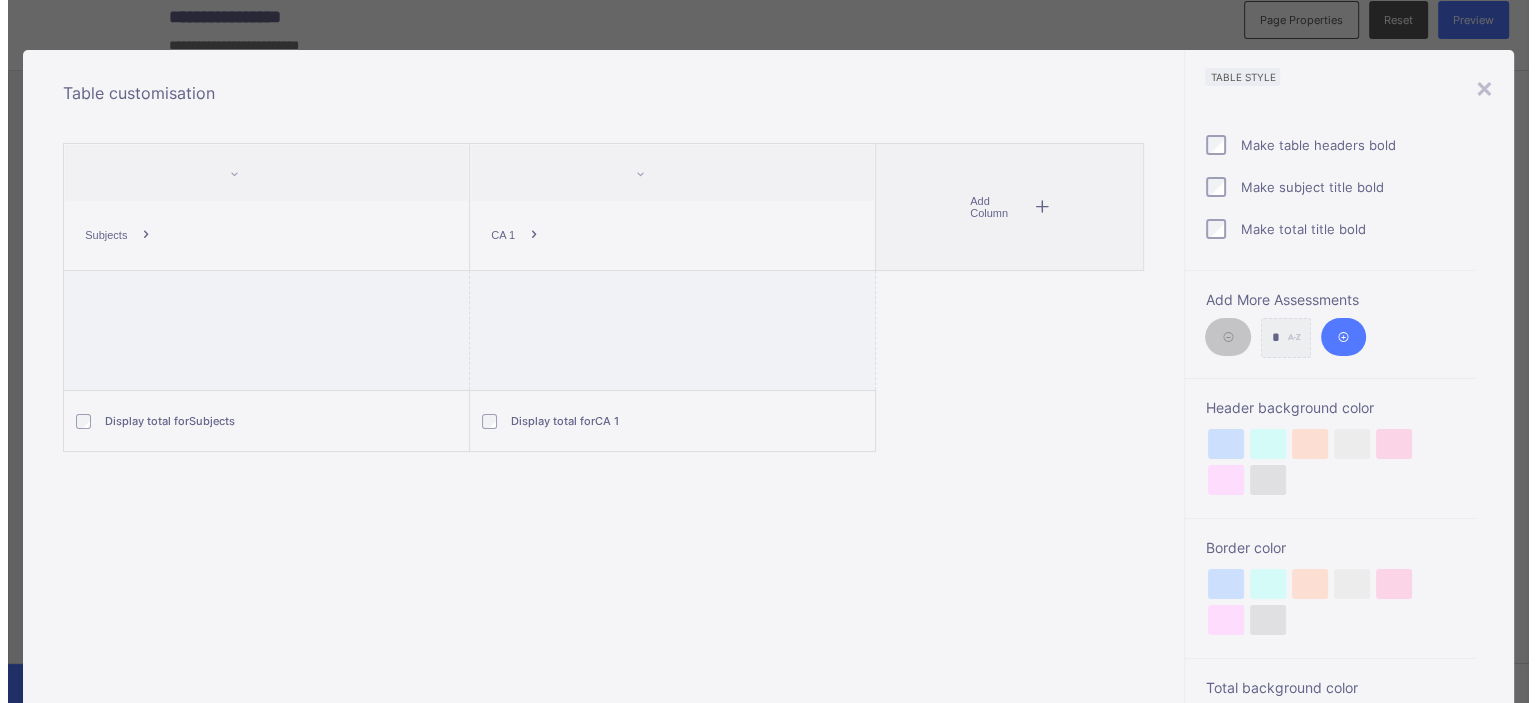 scroll, scrollTop: 14, scrollLeft: 0, axis: vertical 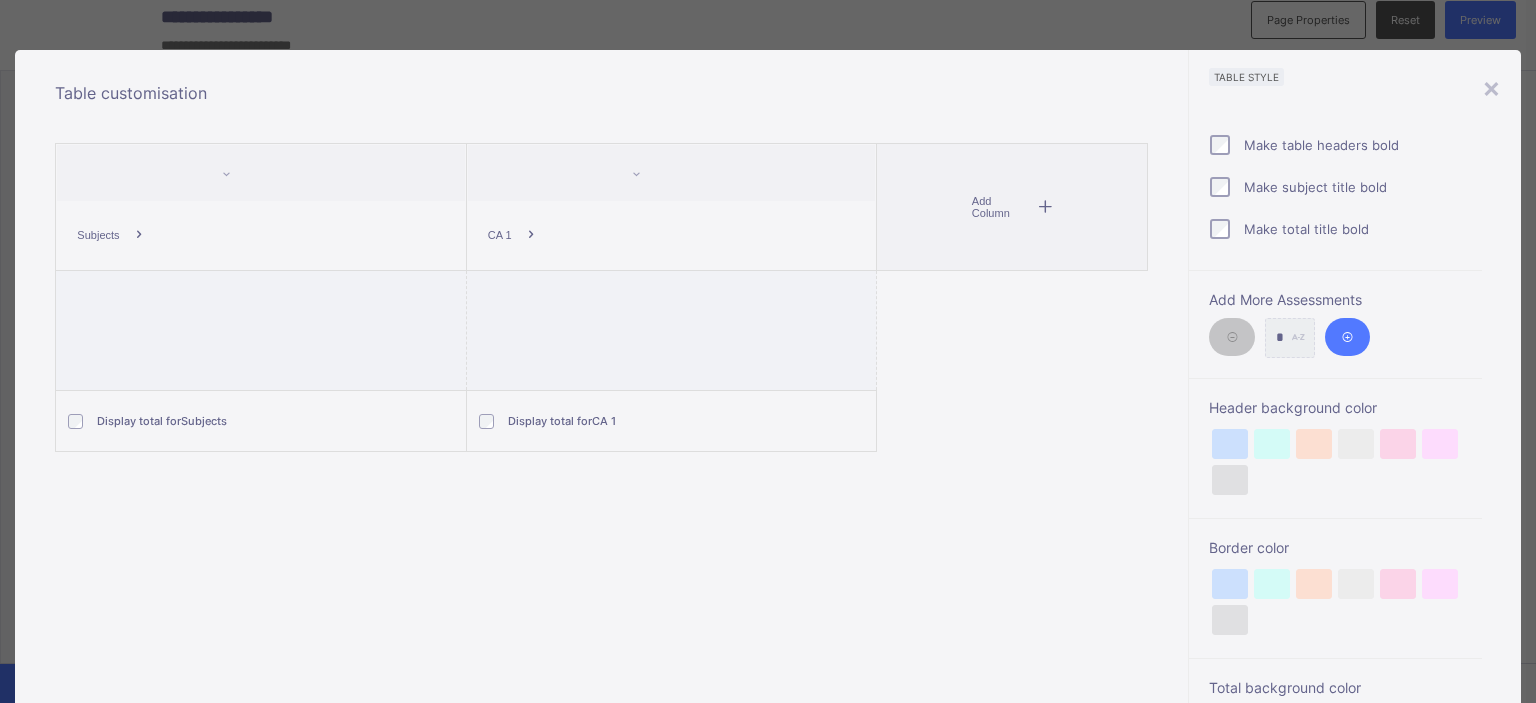 click at bounding box center (1045, 207) 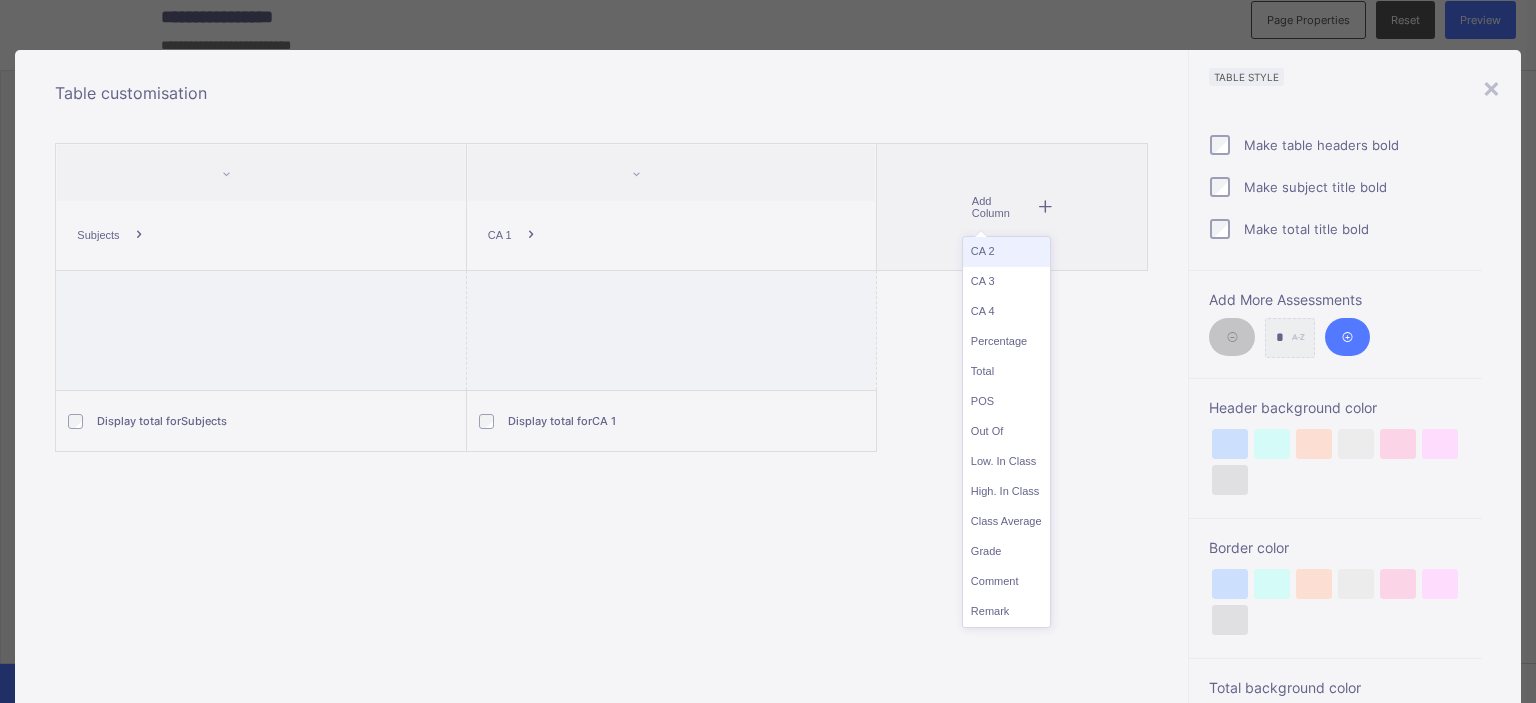 click on "CA 2" at bounding box center [1006, 252] 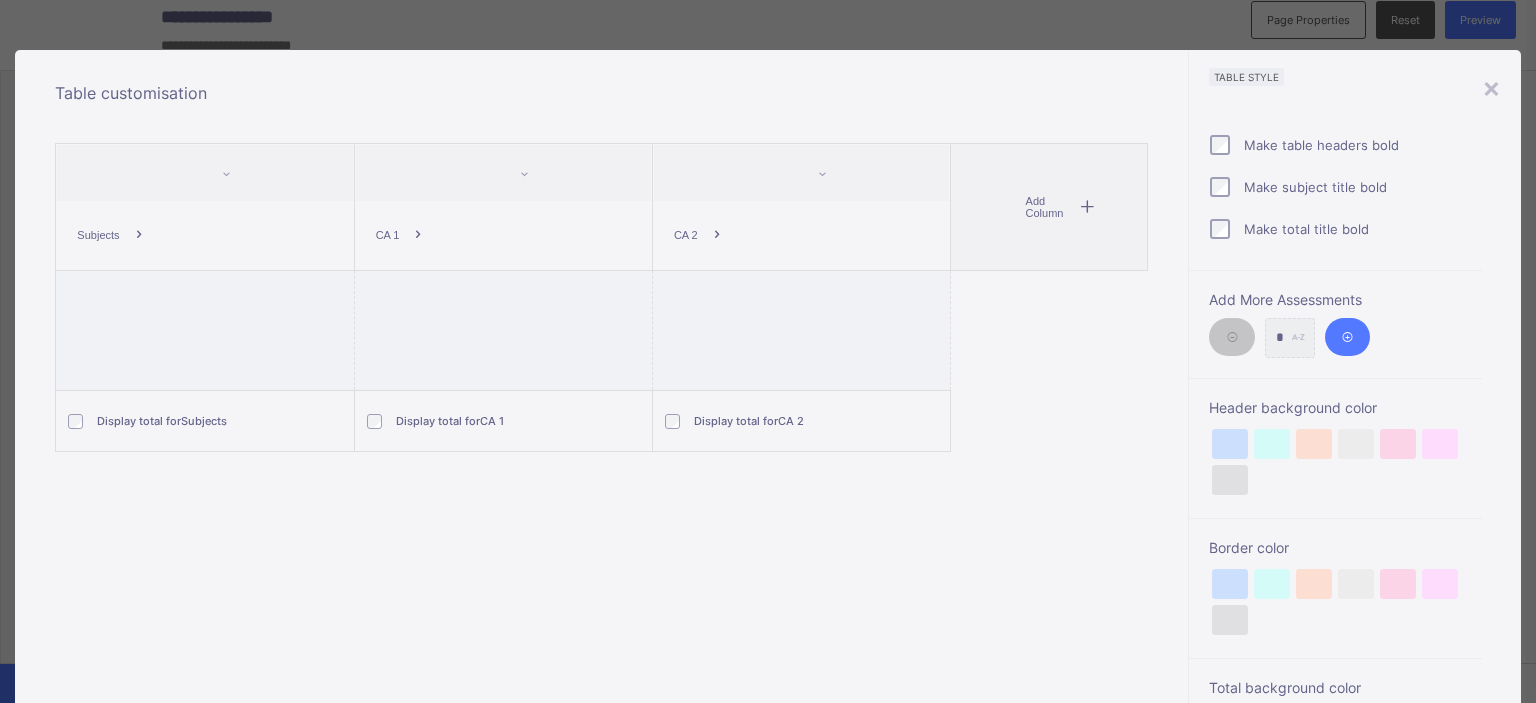 click at bounding box center [1087, 207] 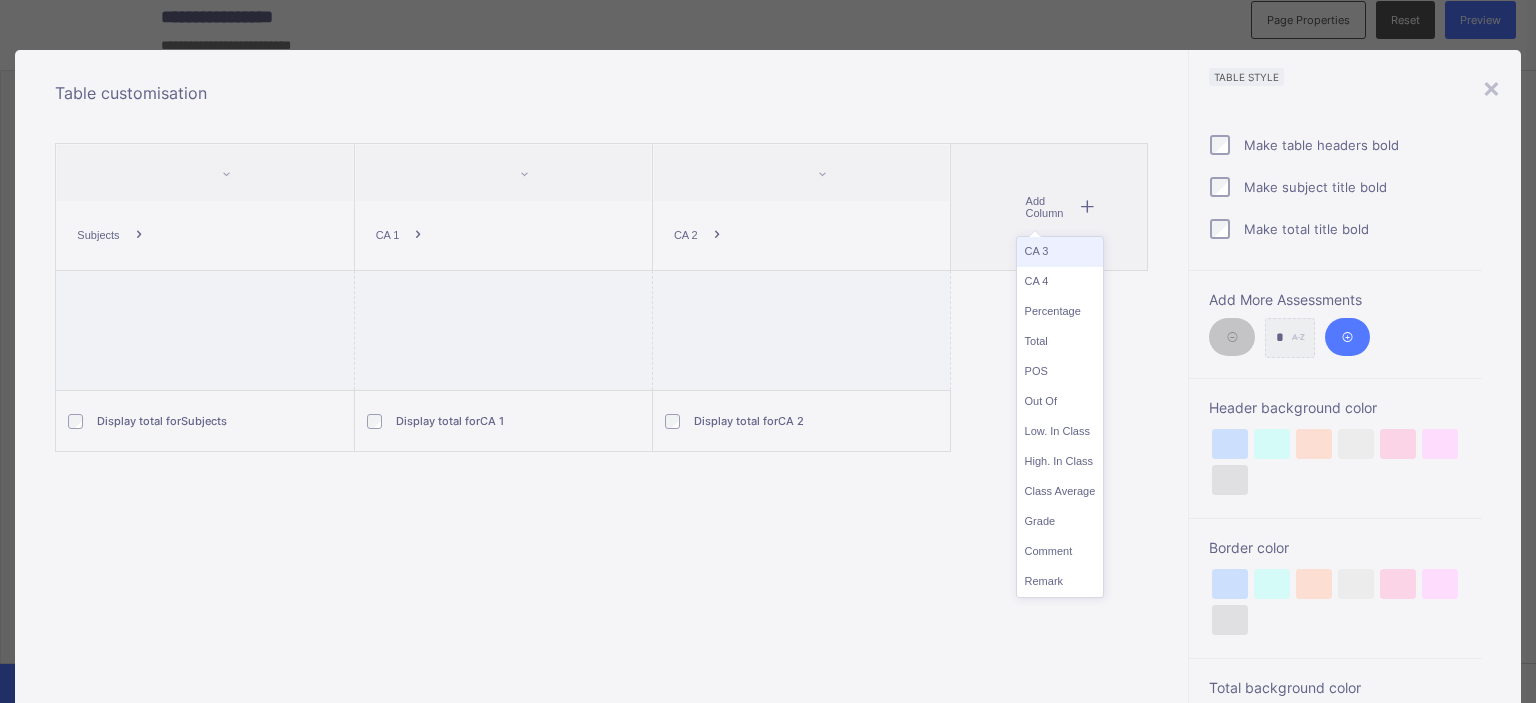 click on "CA 3" at bounding box center [1060, 252] 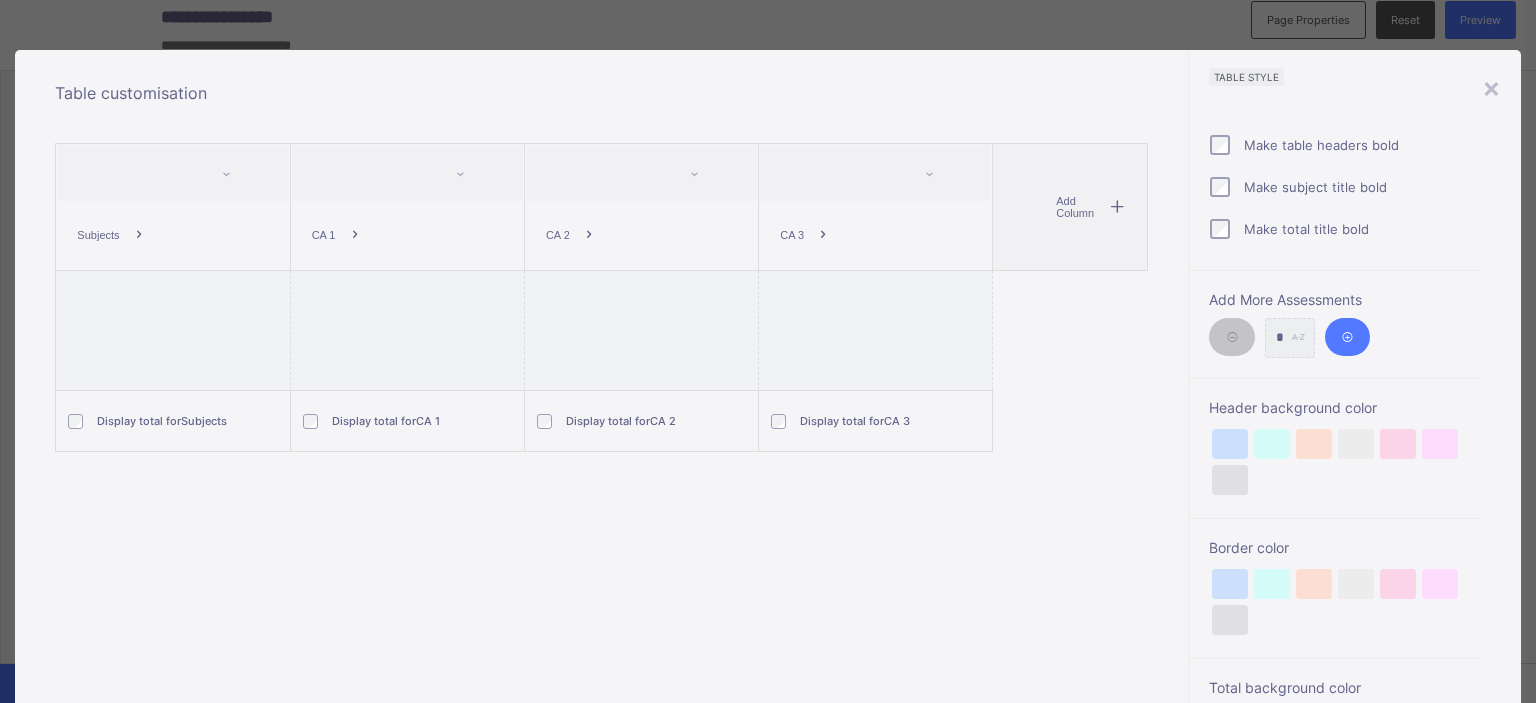 click at bounding box center (1118, 207) 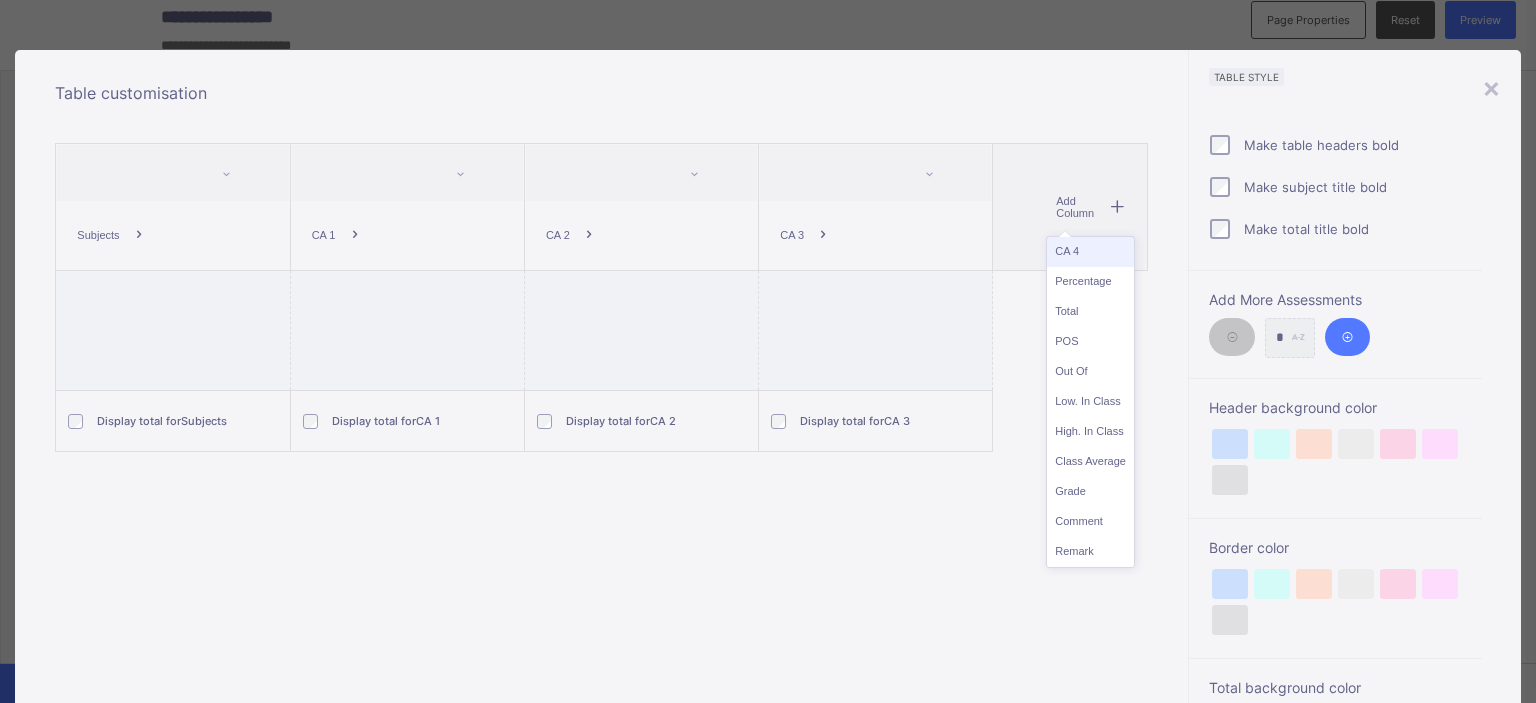 click on "CA 4" at bounding box center [1090, 252] 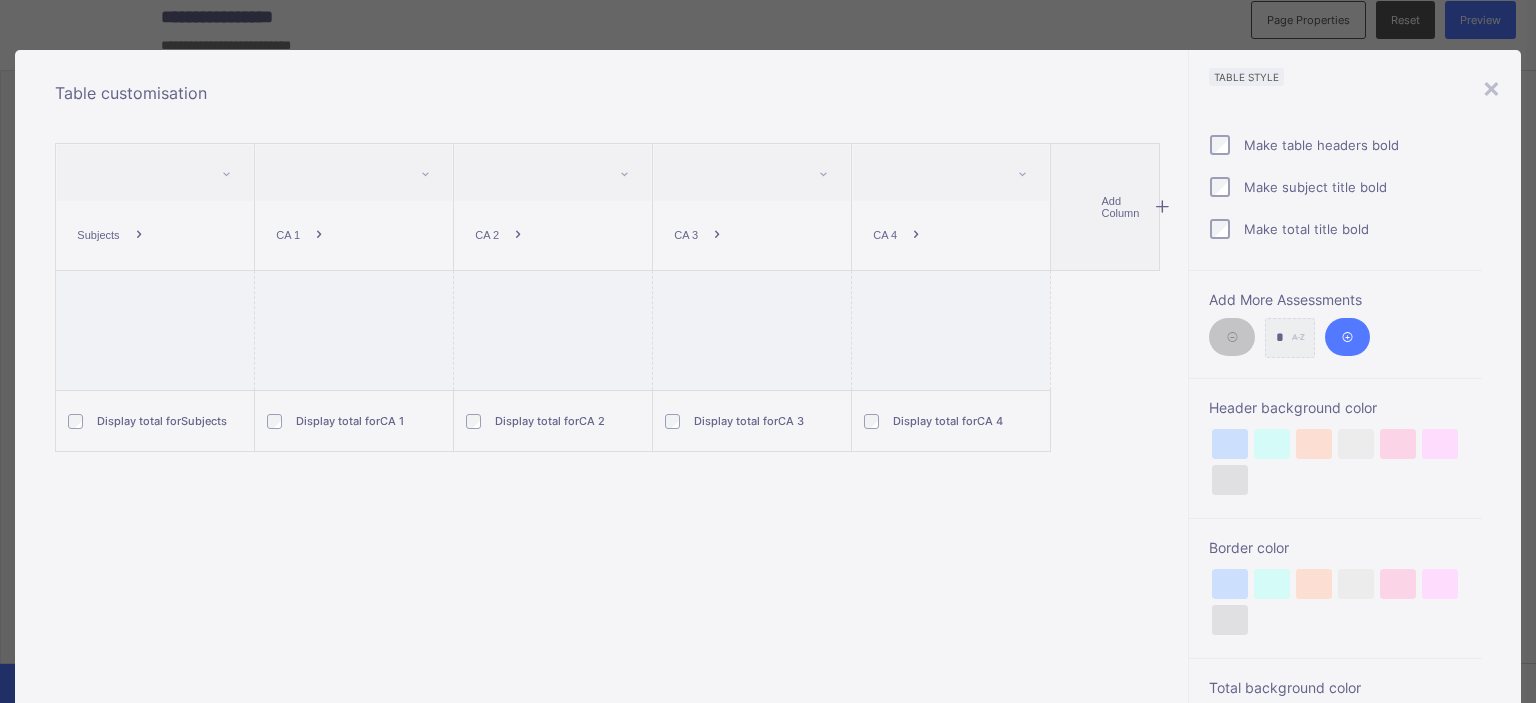 click at bounding box center (1162, 207) 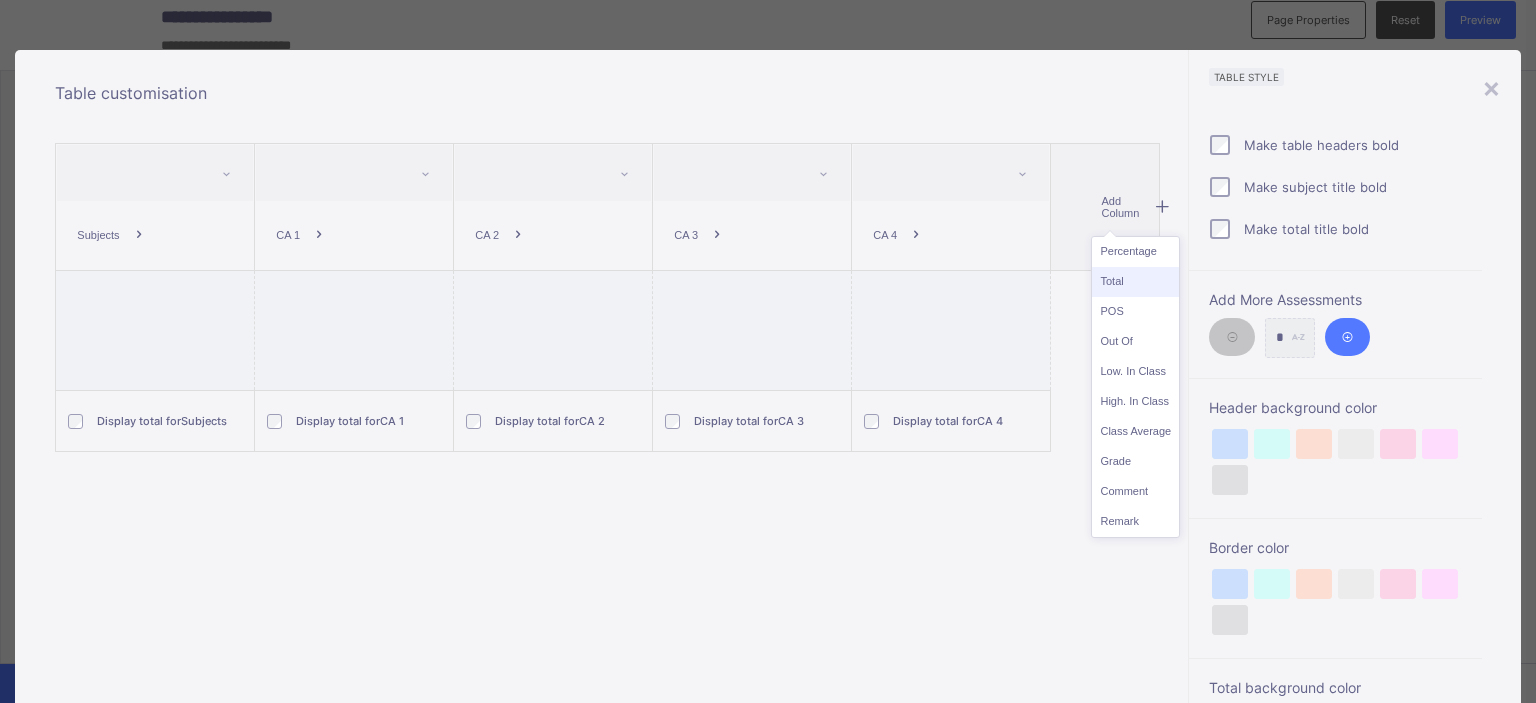 click on "Total" at bounding box center [1135, 282] 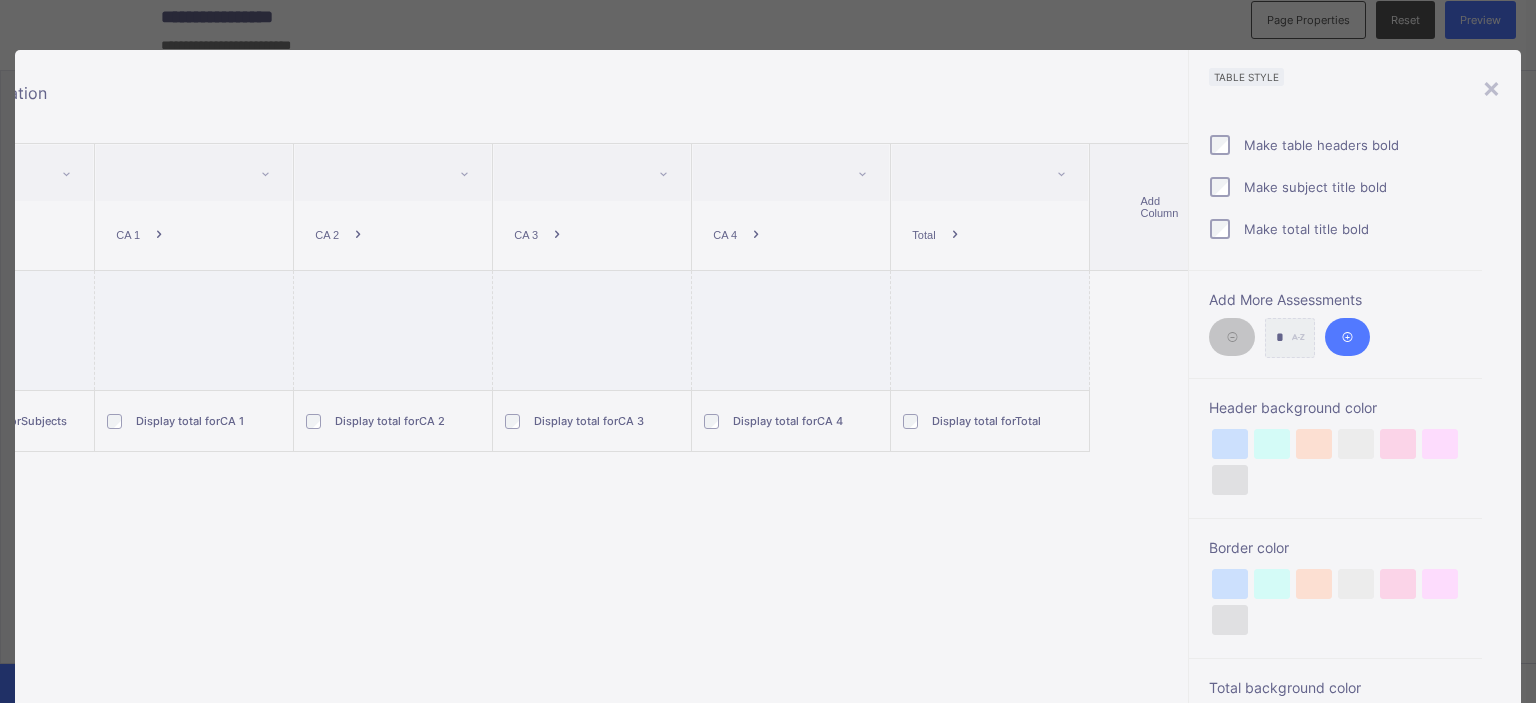 scroll, scrollTop: 0, scrollLeft: 186, axis: horizontal 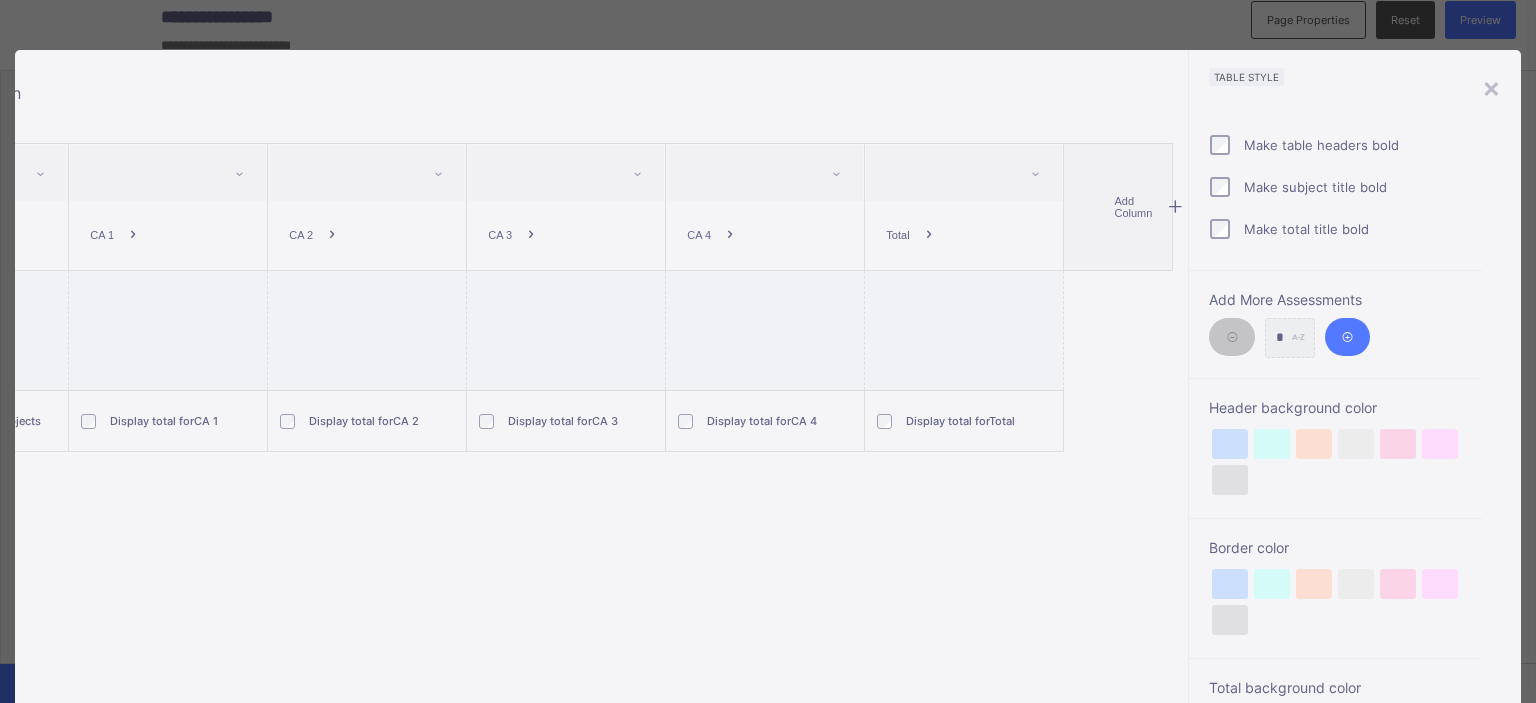 click at bounding box center (1176, 207) 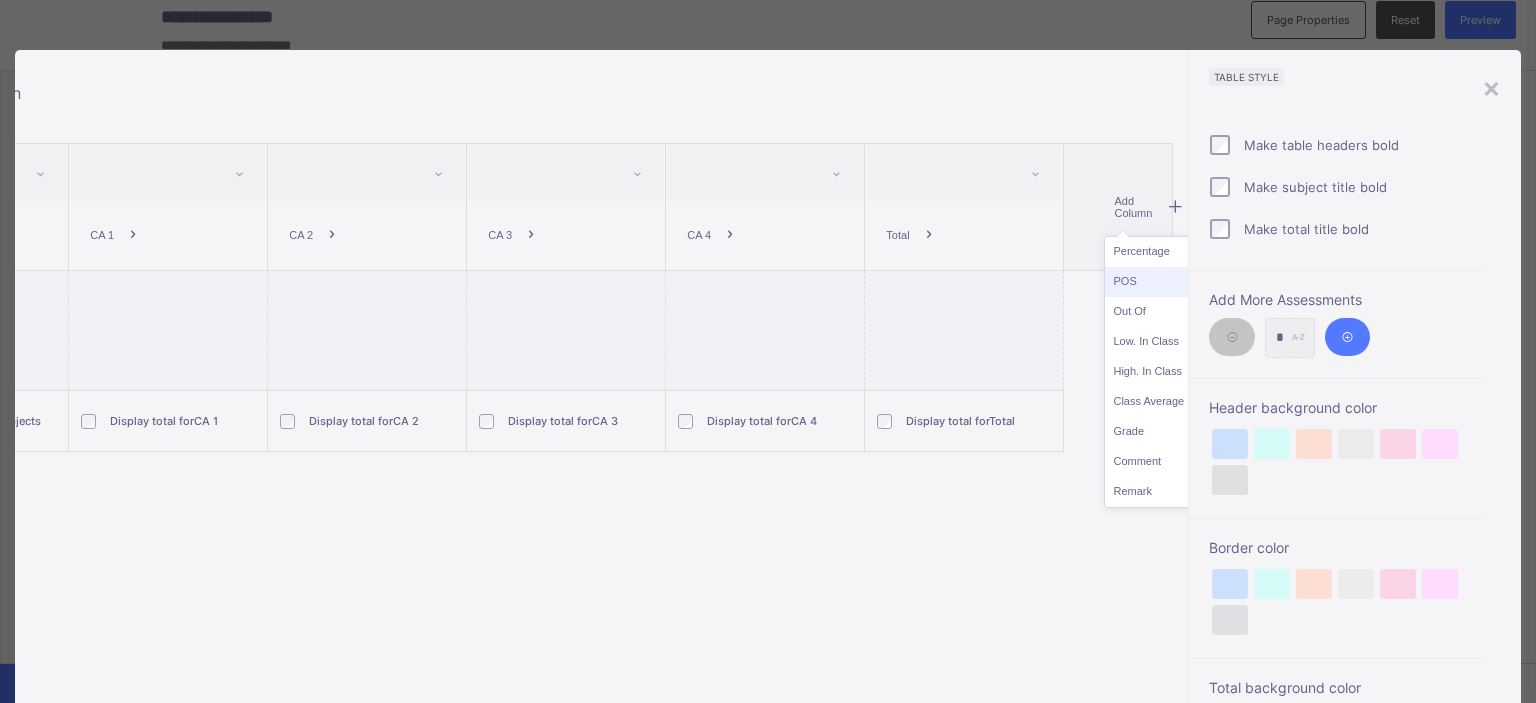 click on "POS" at bounding box center (1148, 282) 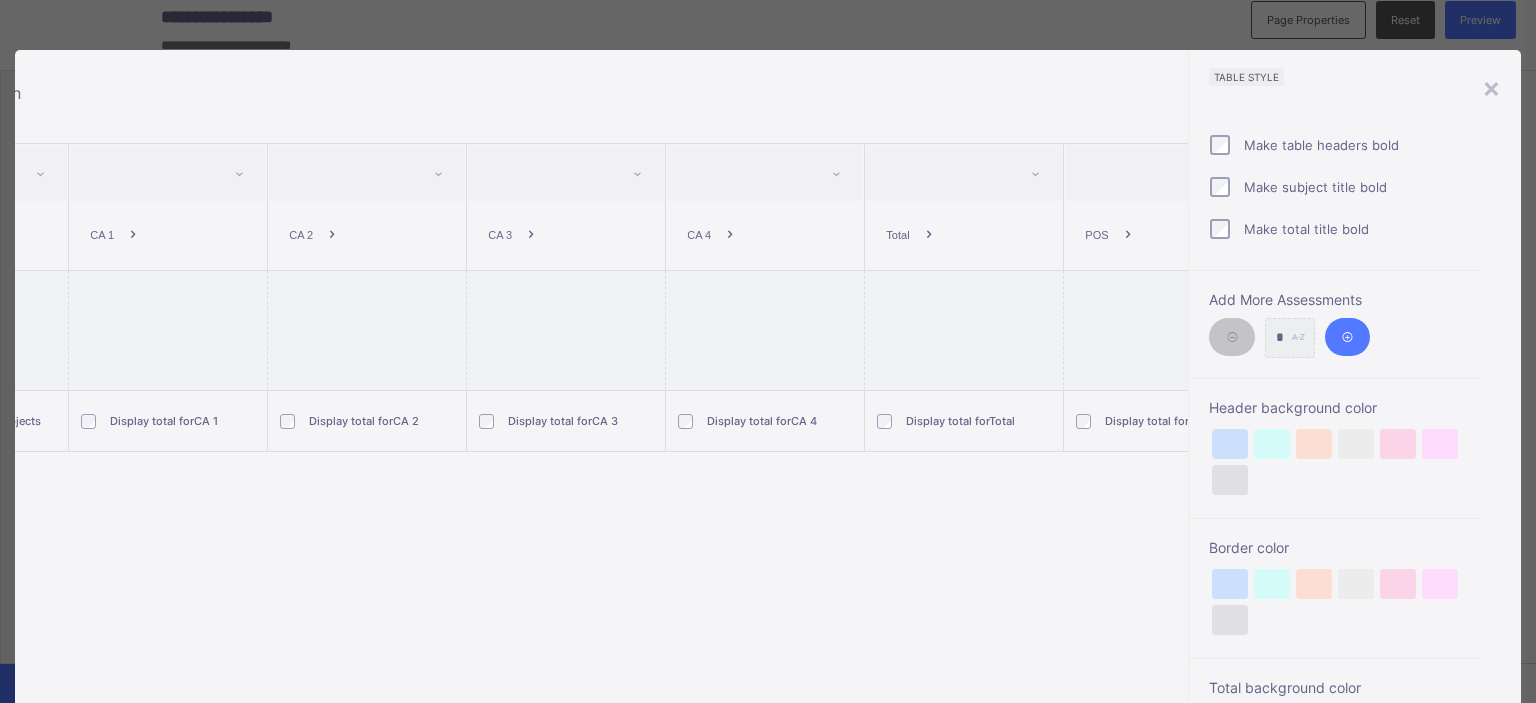 scroll, scrollTop: 0, scrollLeft: 384, axis: horizontal 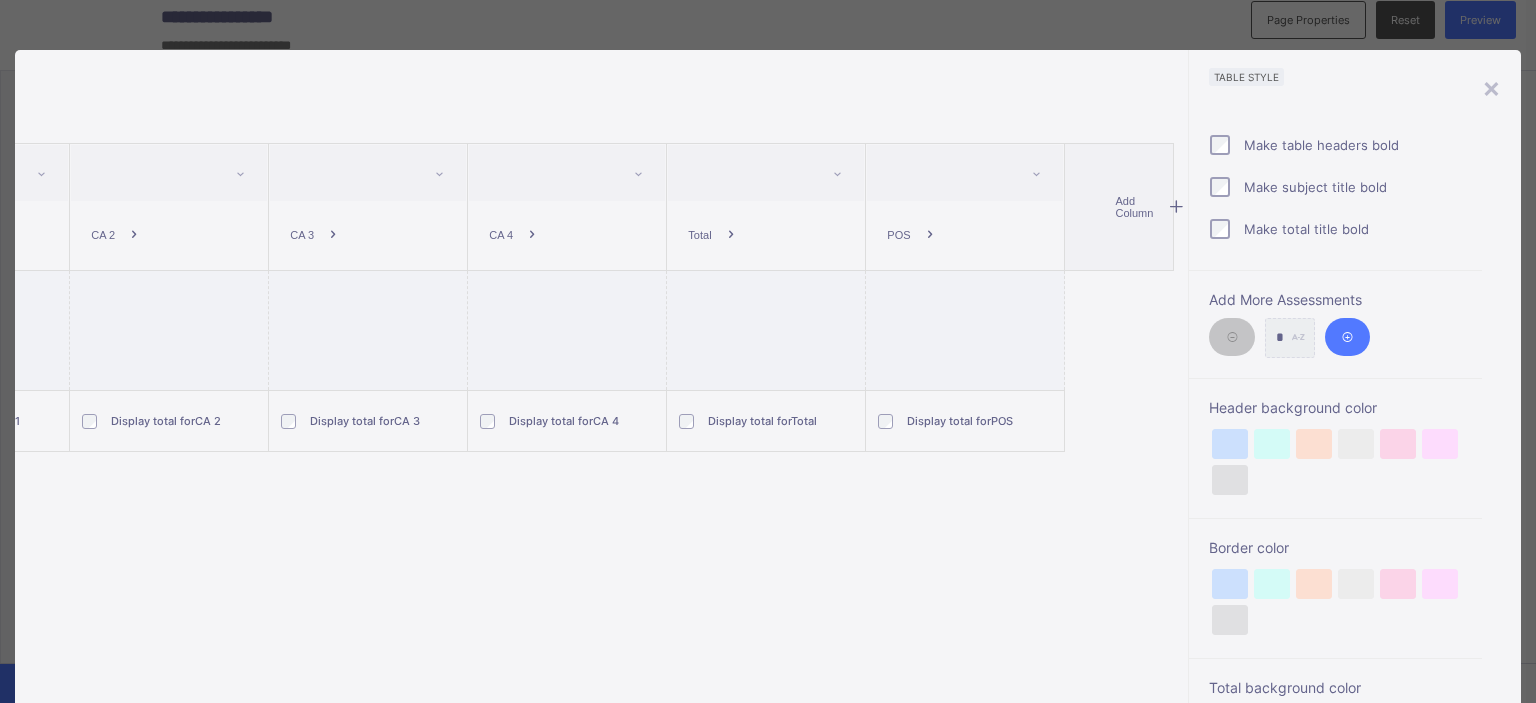 click at bounding box center (1177, 207) 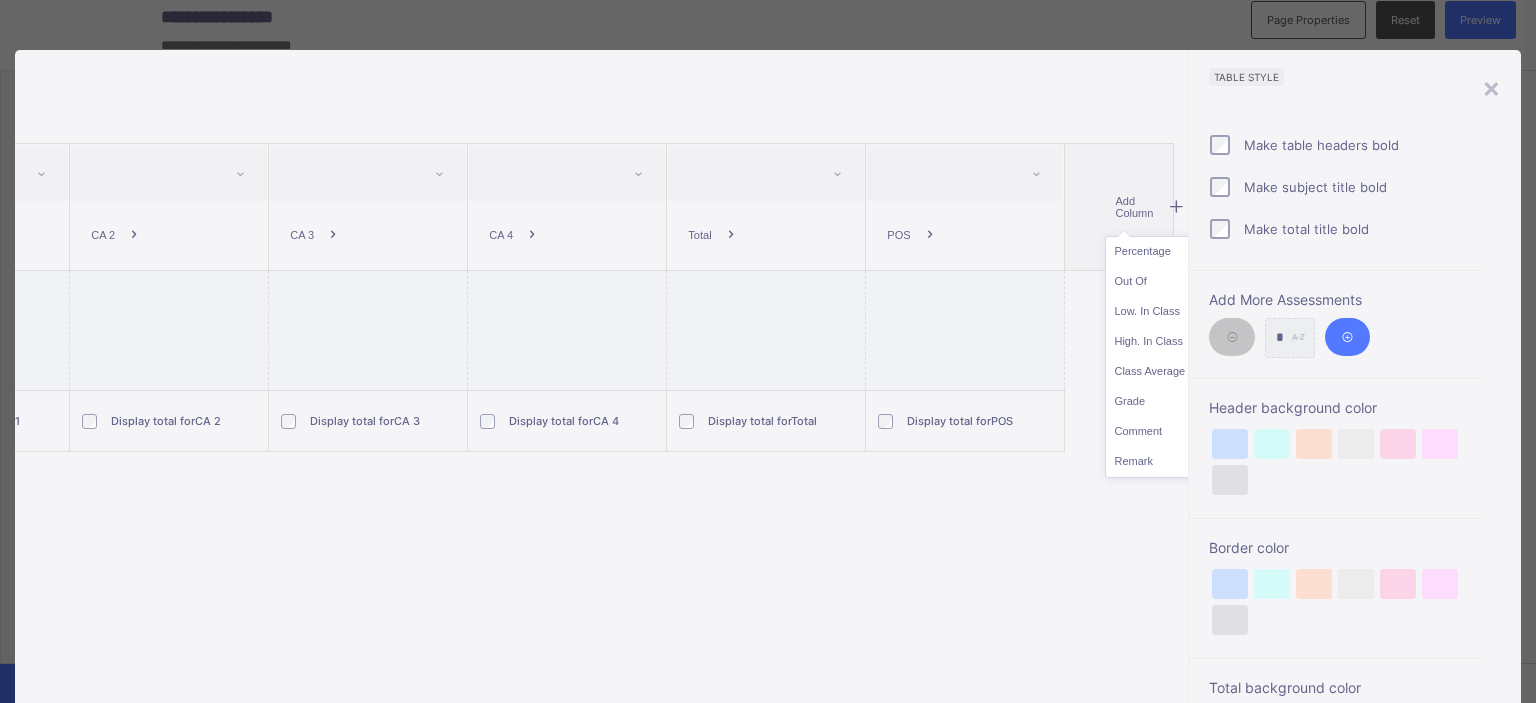 click at bounding box center (930, 235) 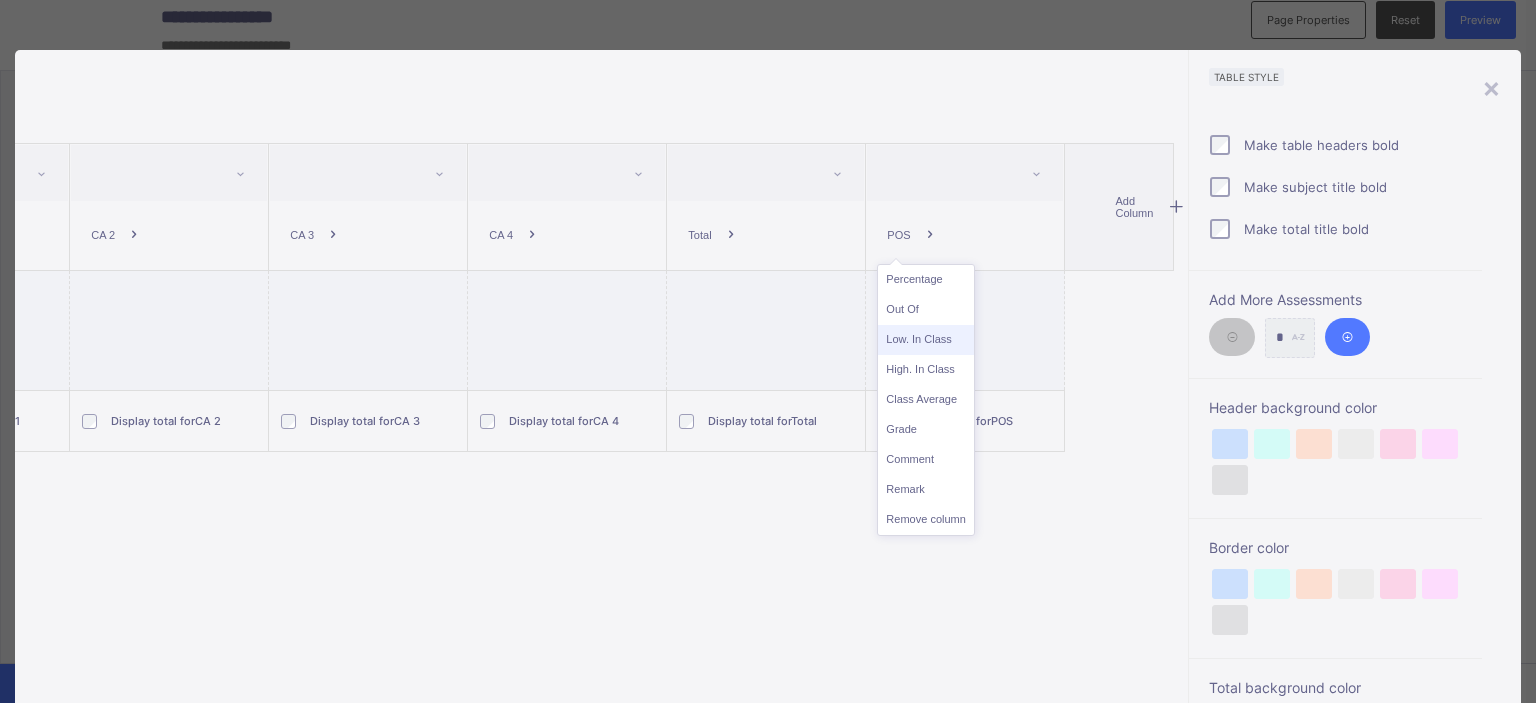 click on "Low. In Class" at bounding box center (925, 340) 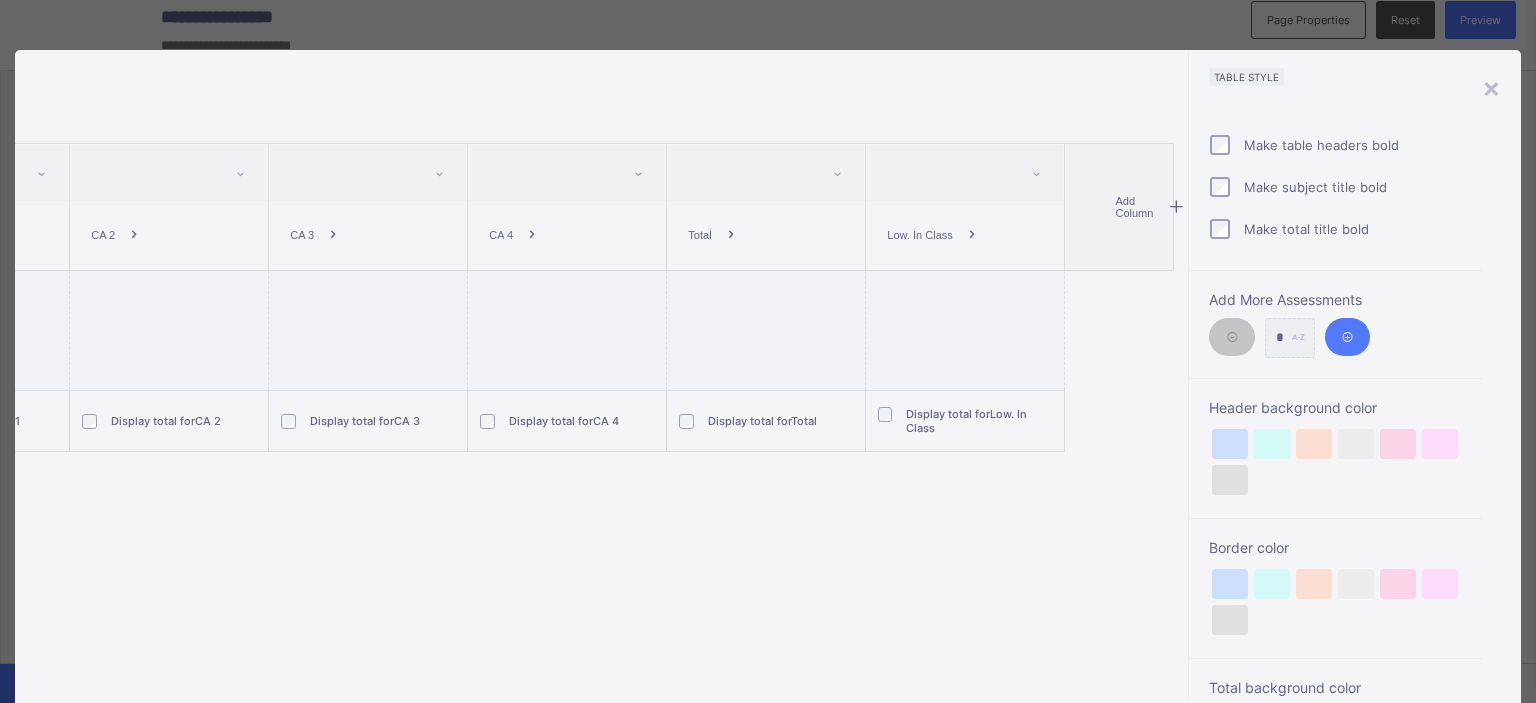 click at bounding box center [1177, 207] 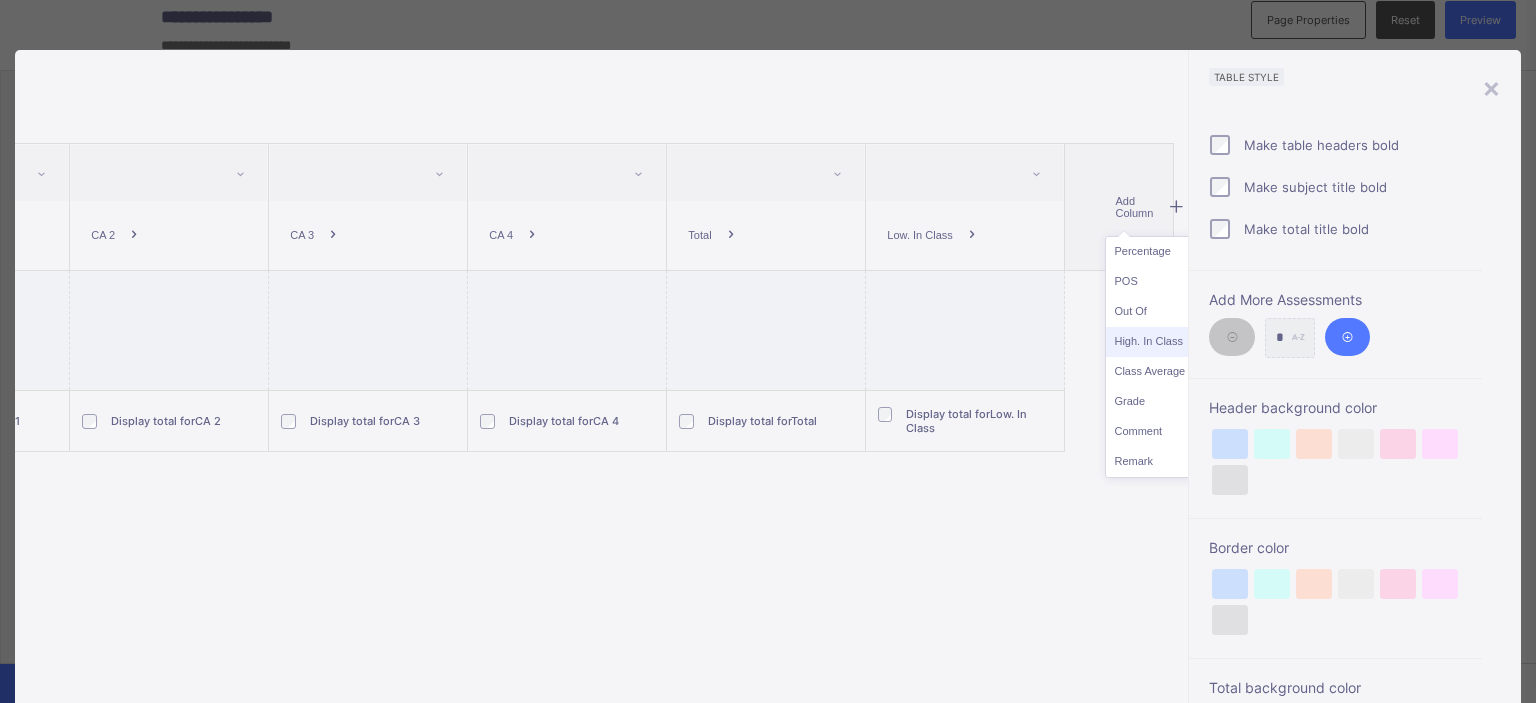 click on "High. In Class" at bounding box center [1149, 342] 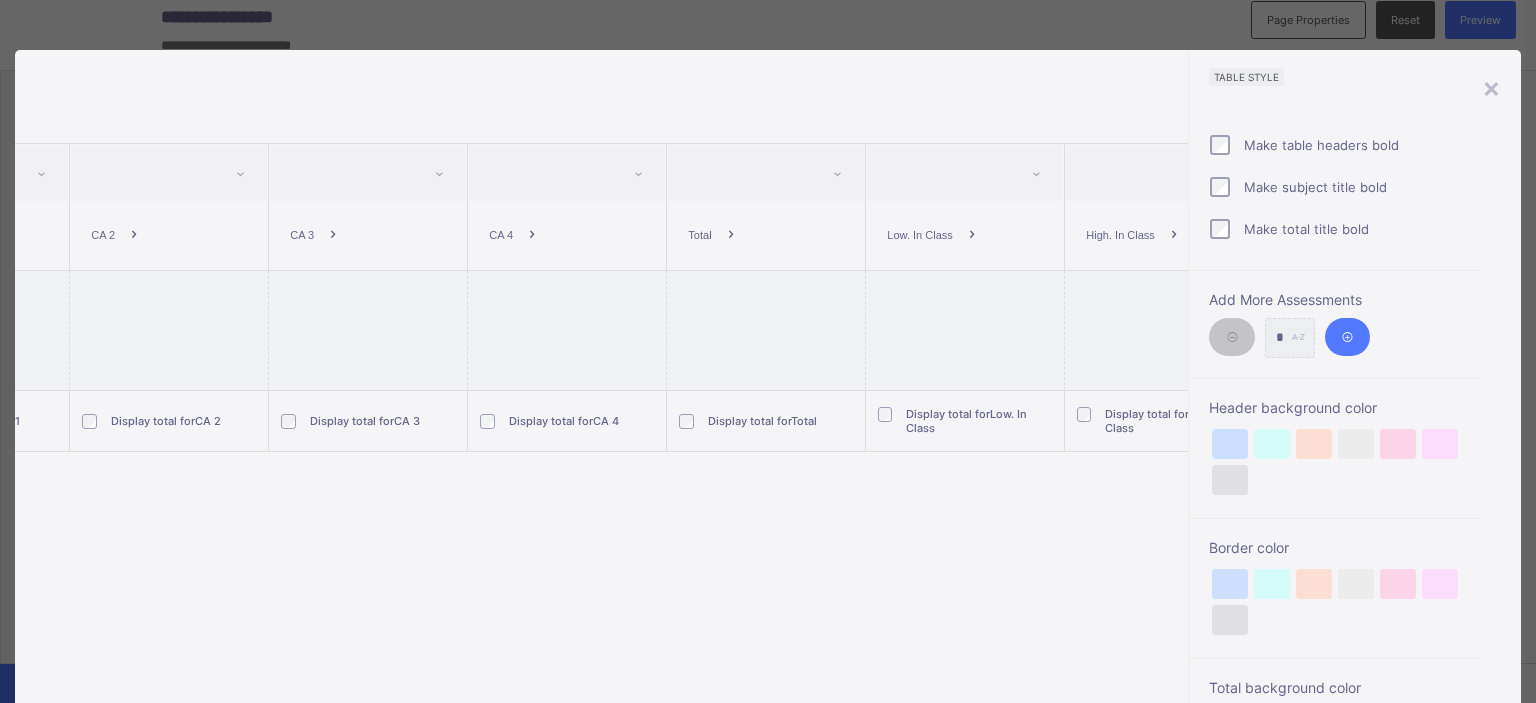 scroll, scrollTop: 0, scrollLeft: 584, axis: horizontal 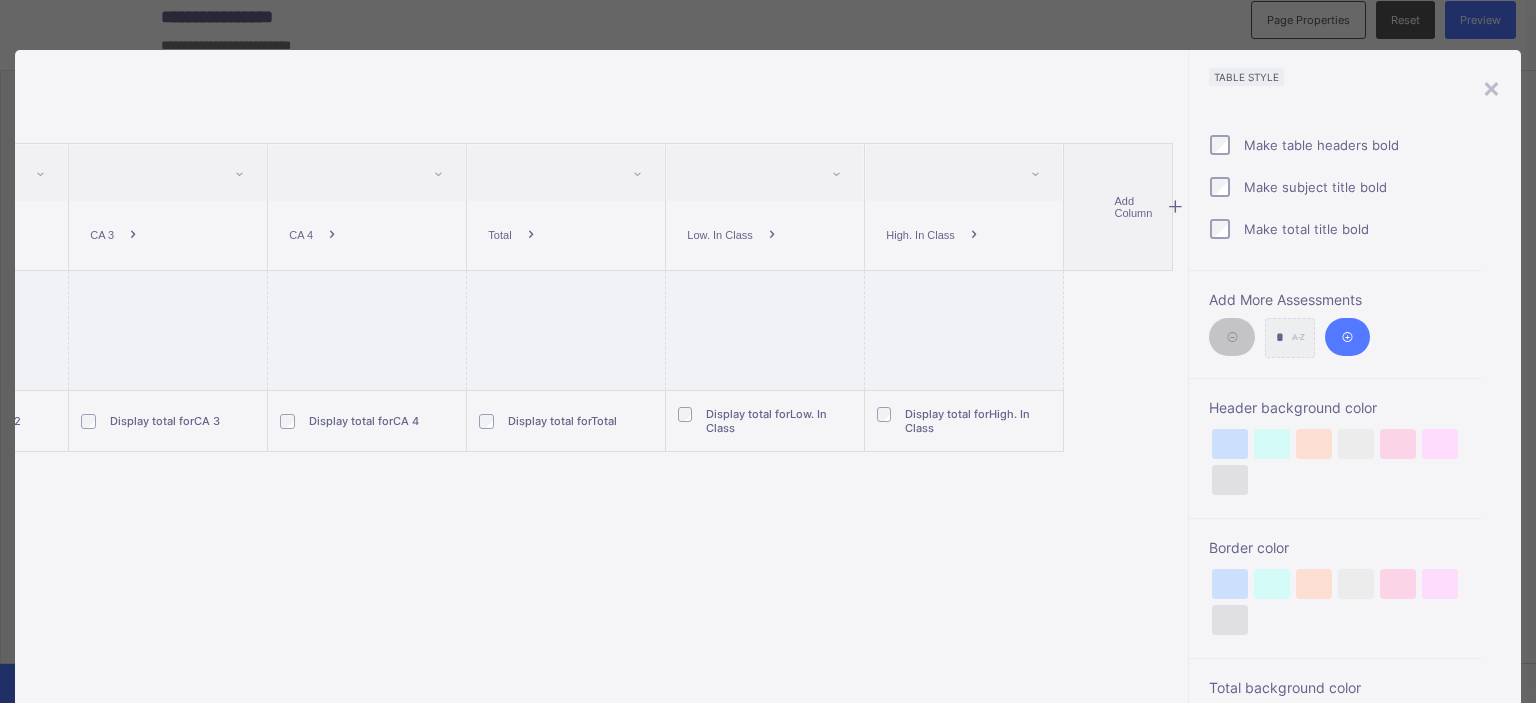 click at bounding box center [1176, 207] 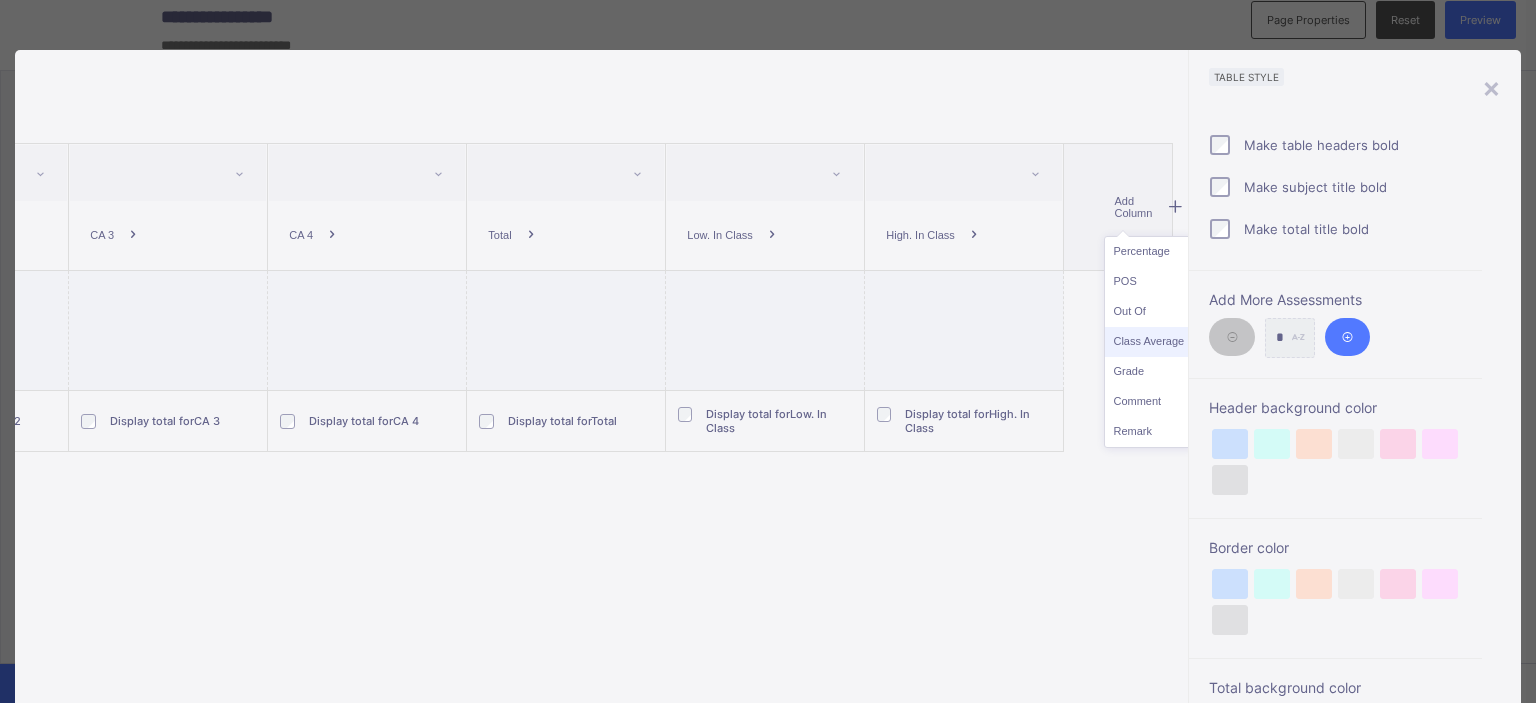 click on "Class Average" at bounding box center [1148, 342] 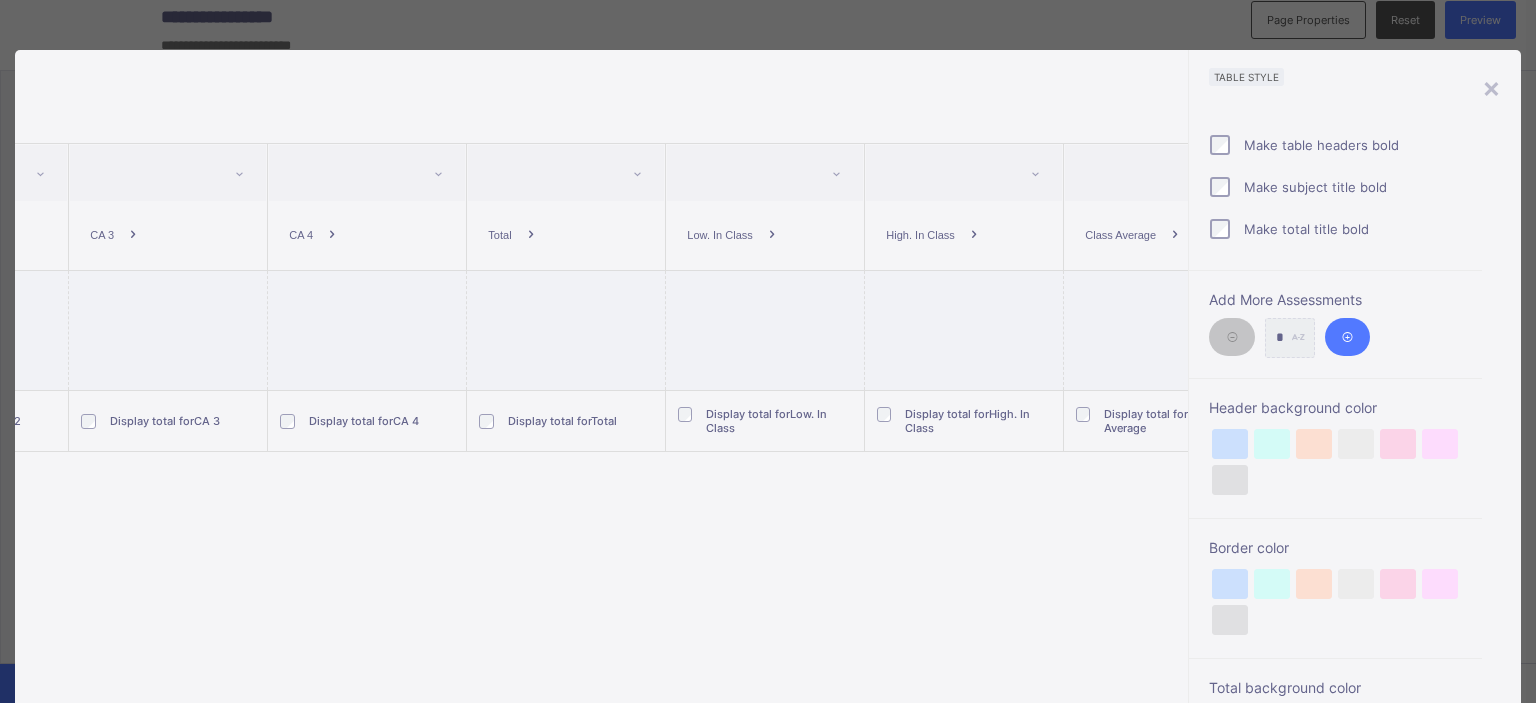 scroll, scrollTop: 0, scrollLeft: 782, axis: horizontal 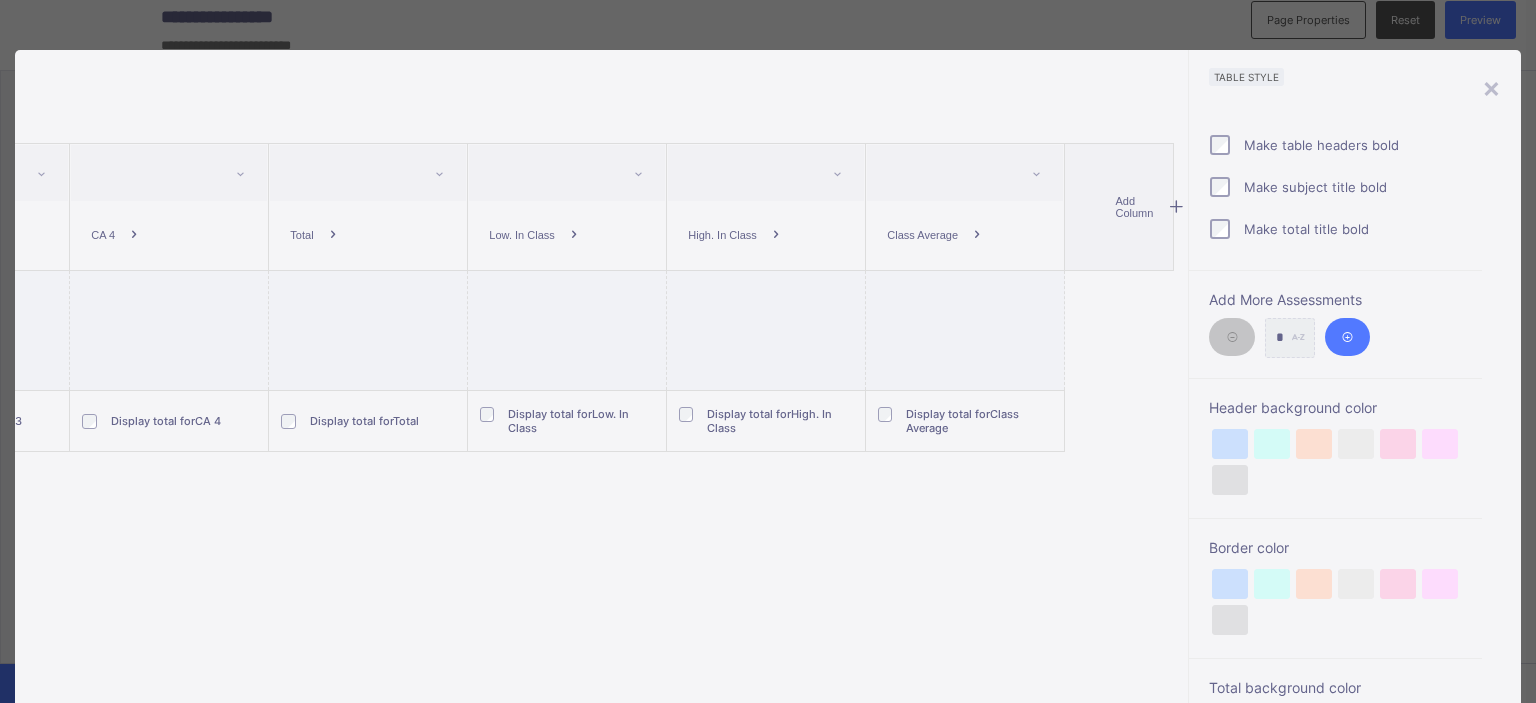 click at bounding box center (1177, 207) 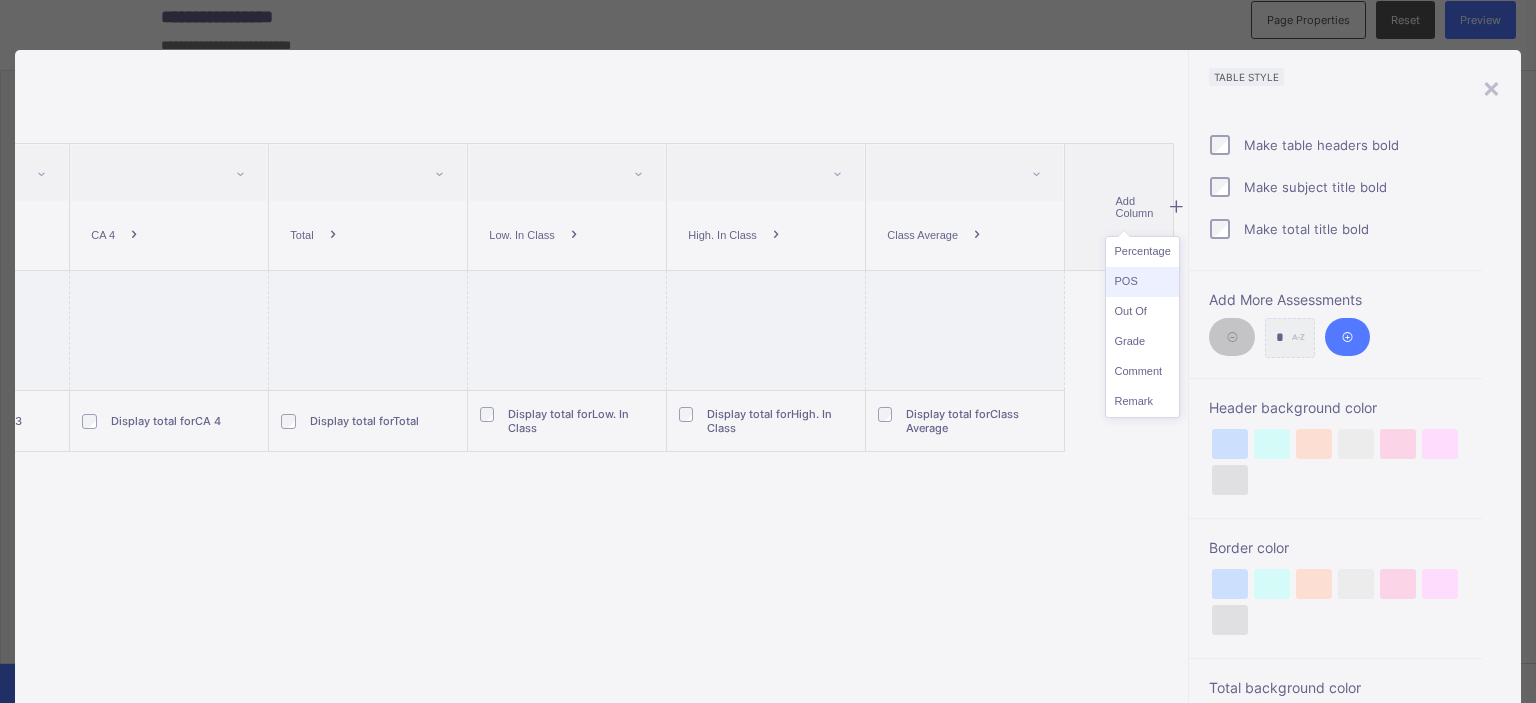 click on "POS" at bounding box center [1142, 282] 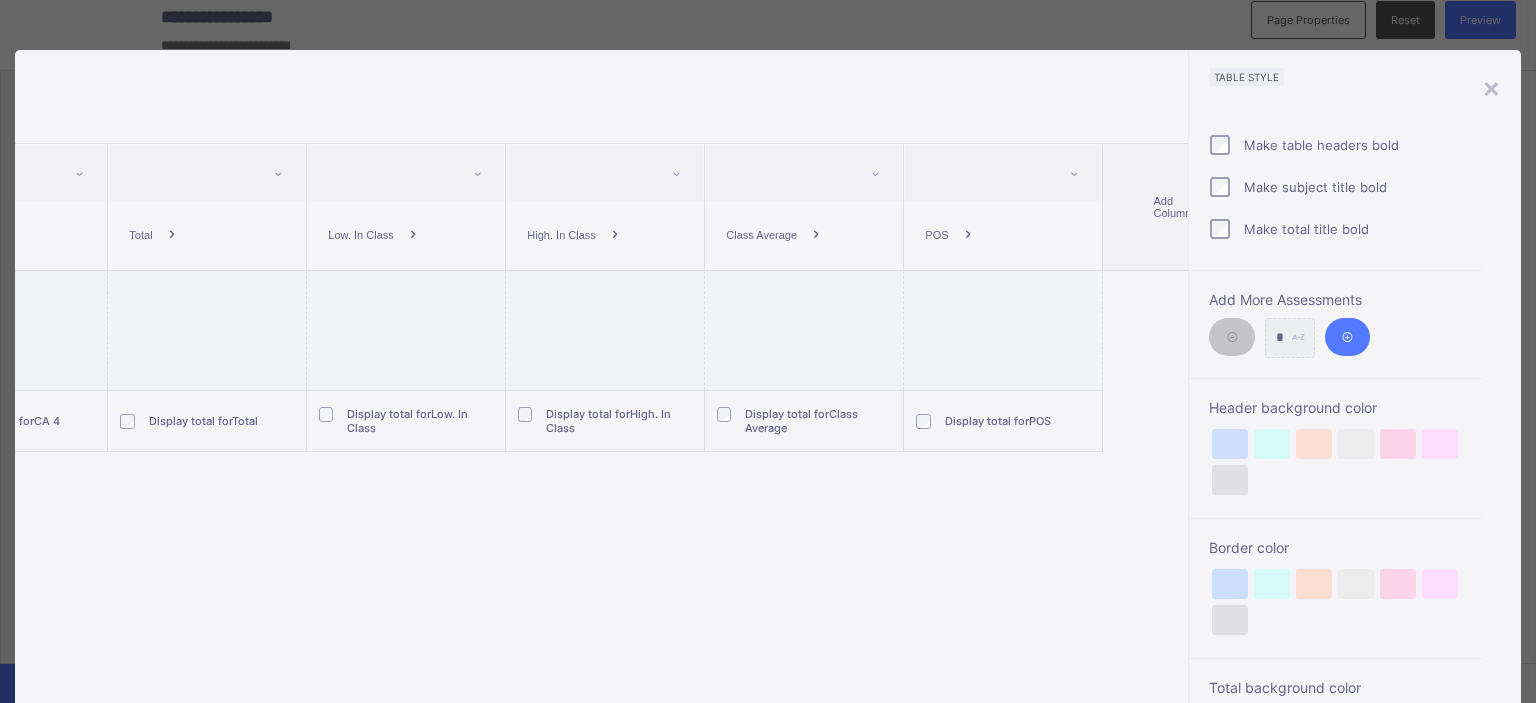 scroll, scrollTop: 0, scrollLeft: 981, axis: horizontal 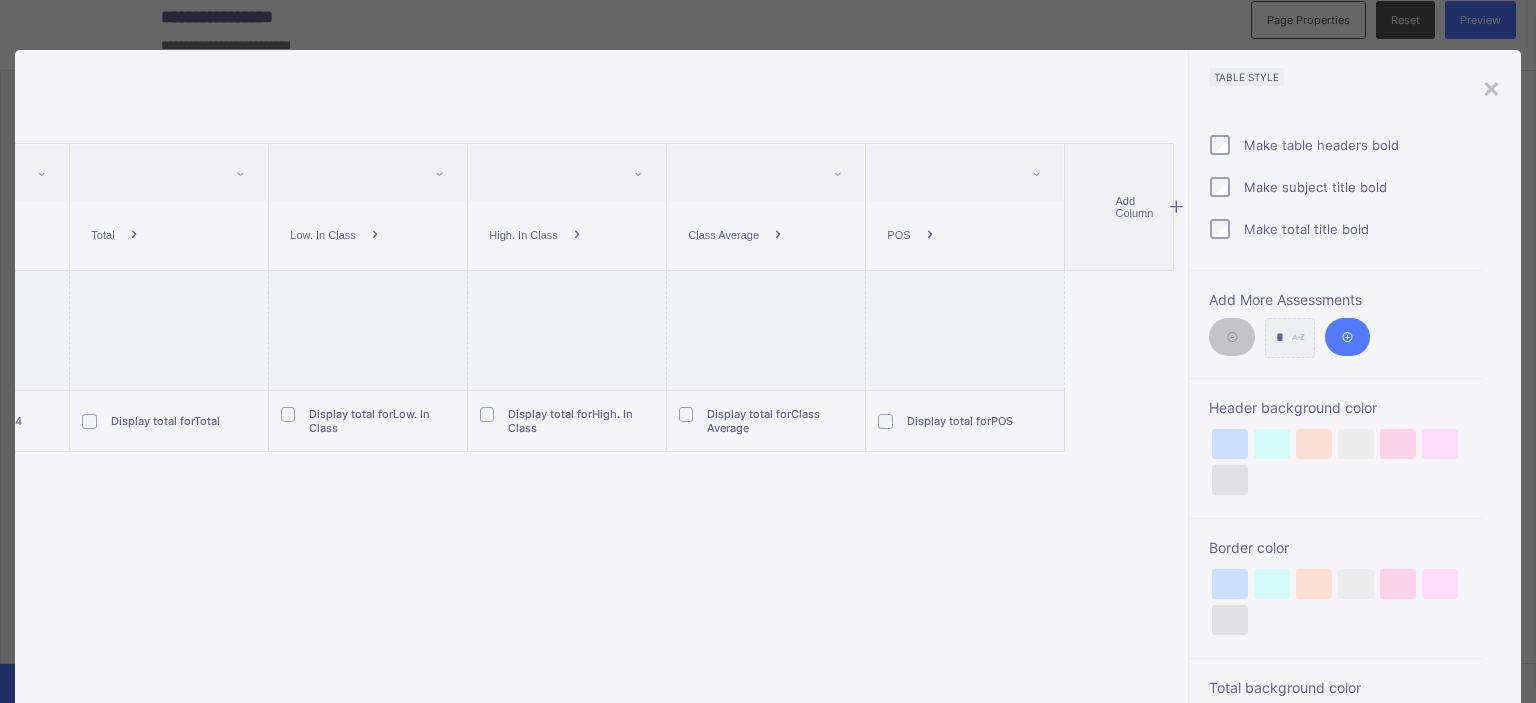 click at bounding box center (1177, 207) 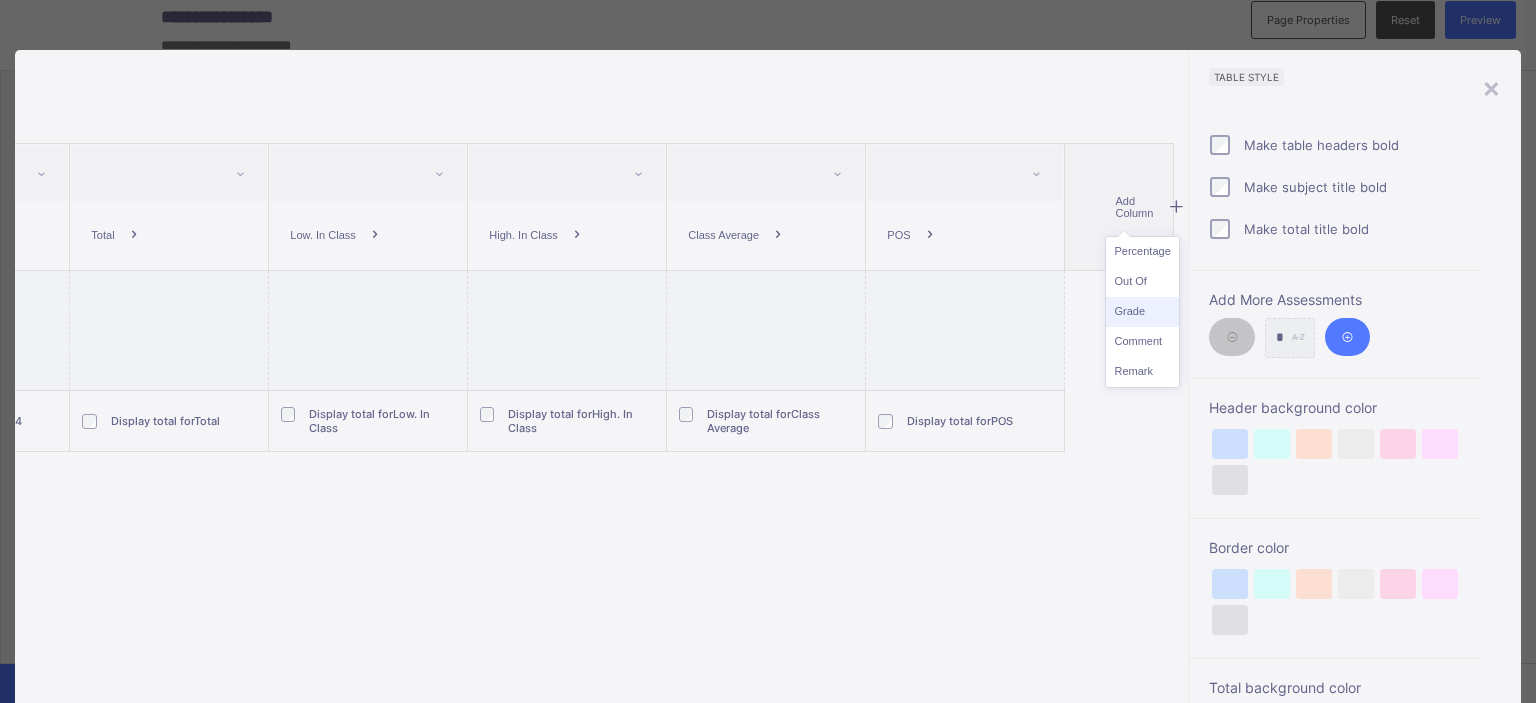click on "Grade" at bounding box center (1142, 312) 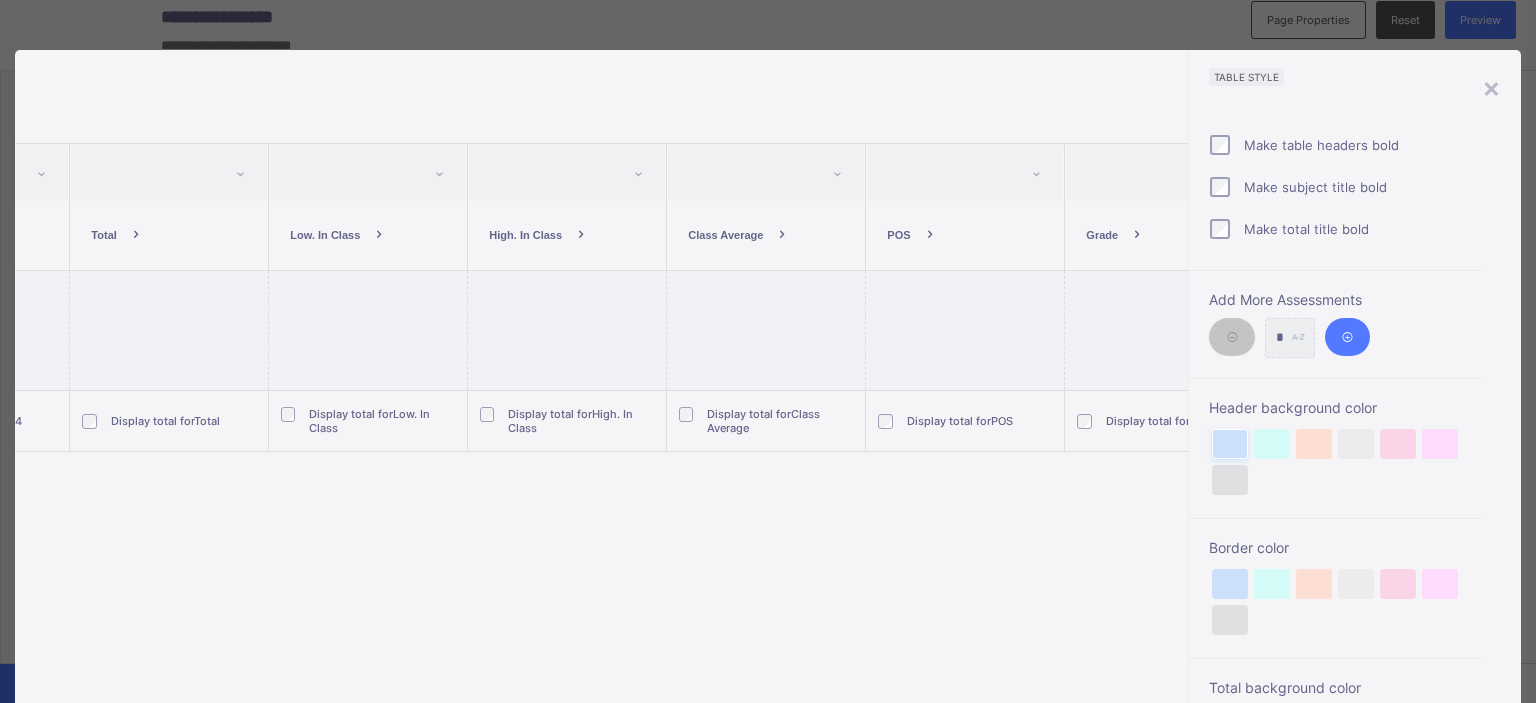 click at bounding box center [1230, 444] 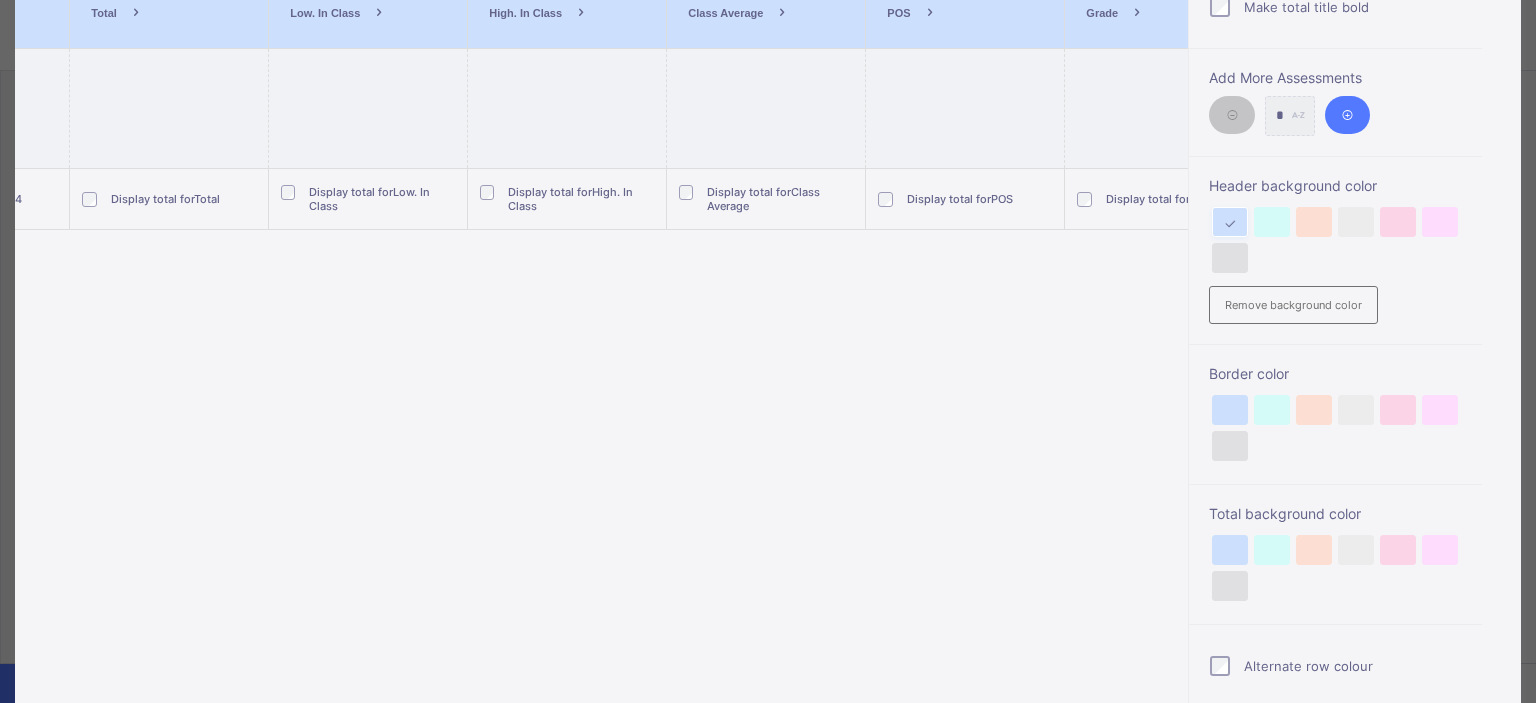 scroll, scrollTop: 236, scrollLeft: 0, axis: vertical 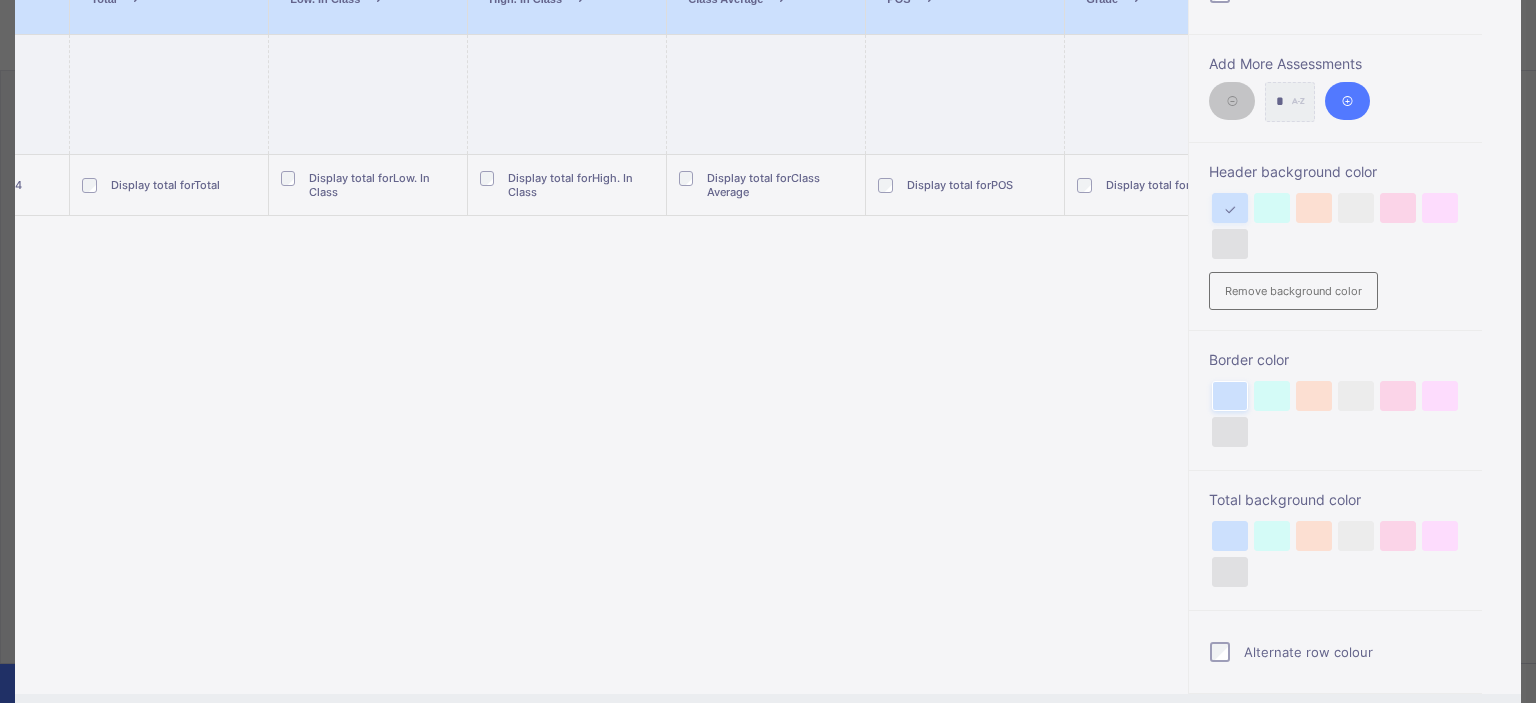 click at bounding box center [1230, 396] 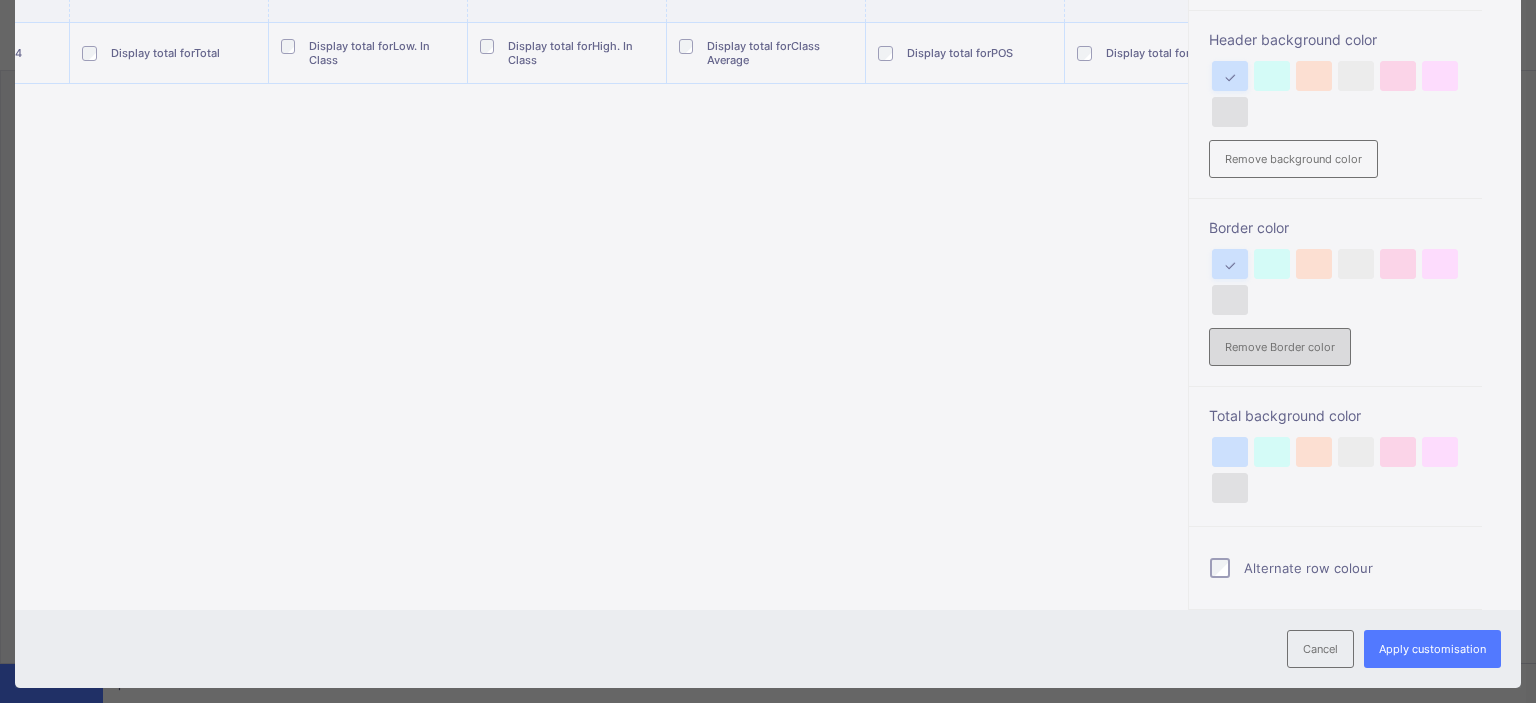 scroll, scrollTop: 400, scrollLeft: 0, axis: vertical 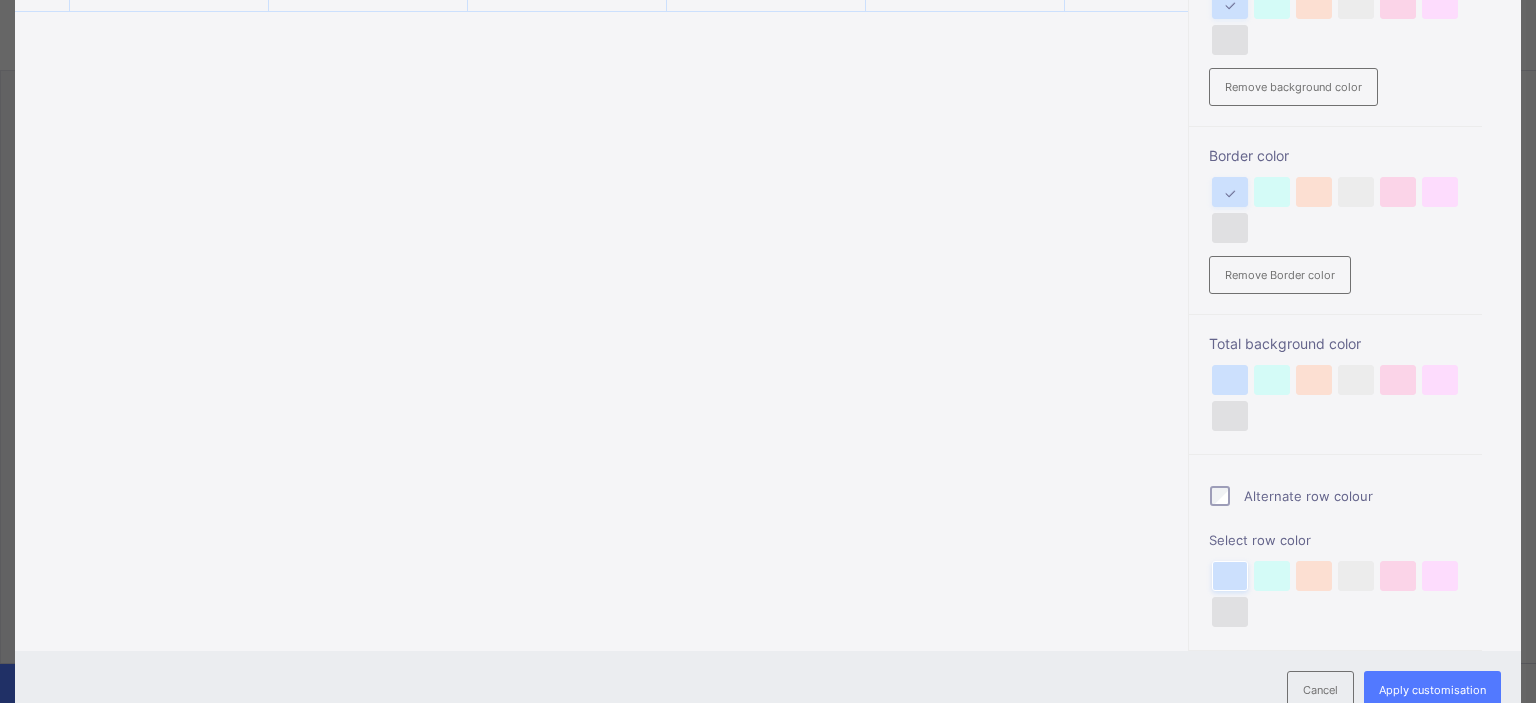 click at bounding box center [1230, 576] 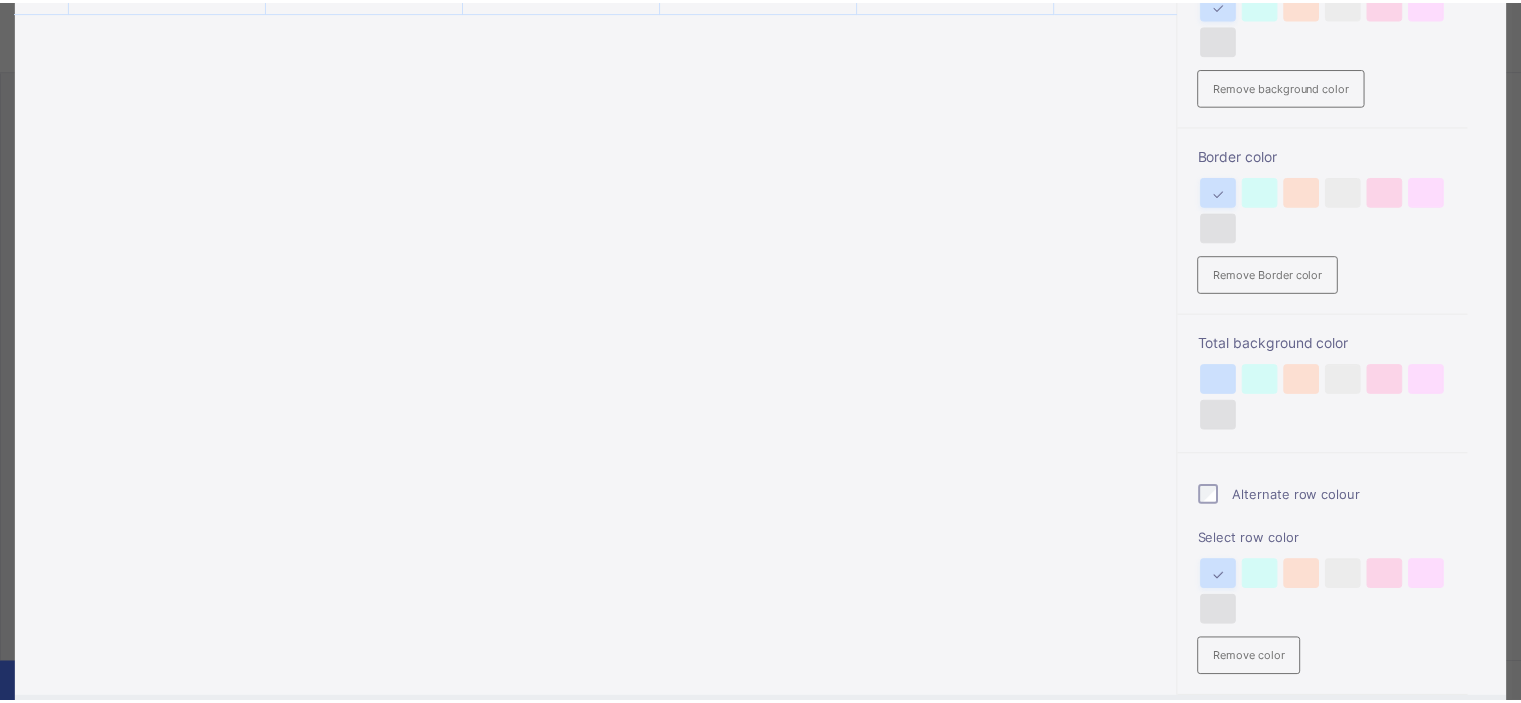 scroll, scrollTop: 560, scrollLeft: 0, axis: vertical 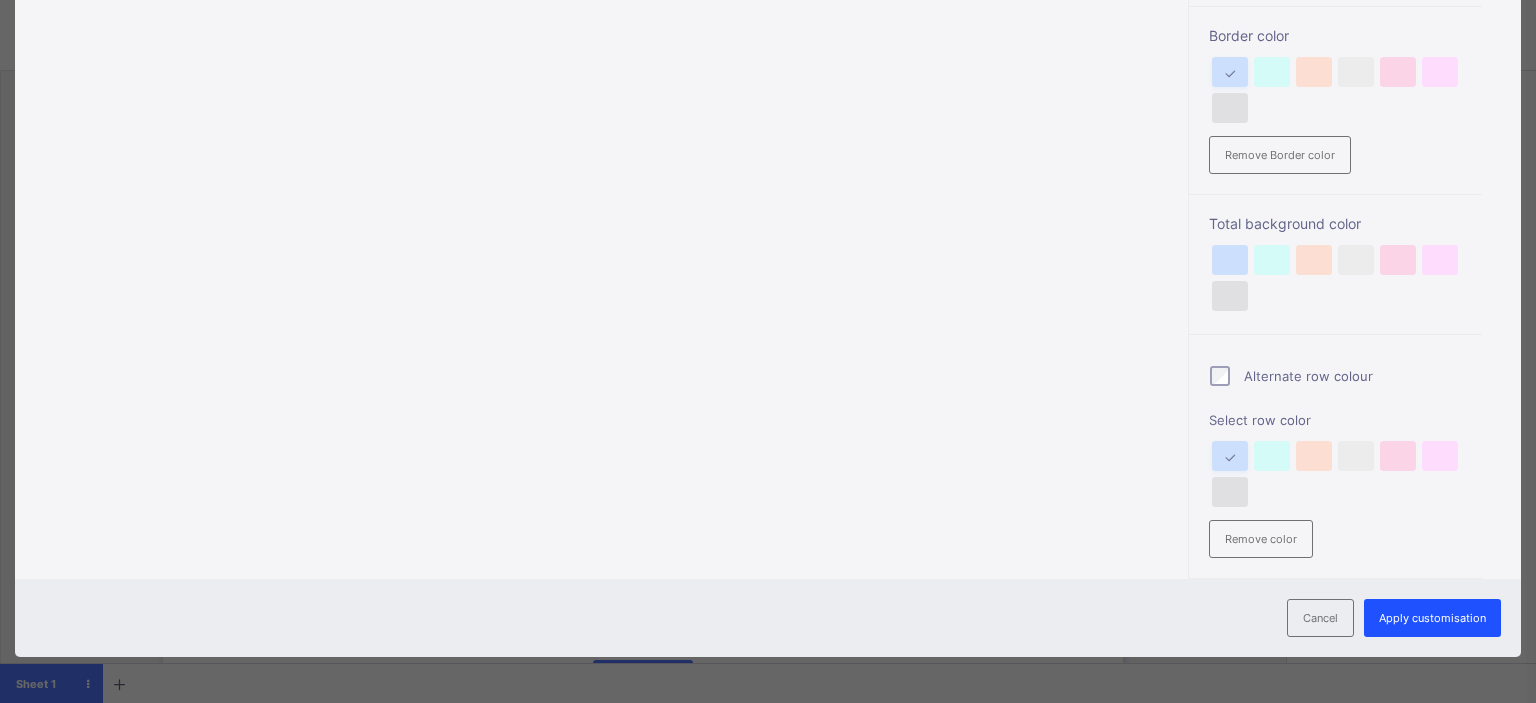 click on "Apply customisation" at bounding box center [1432, 618] 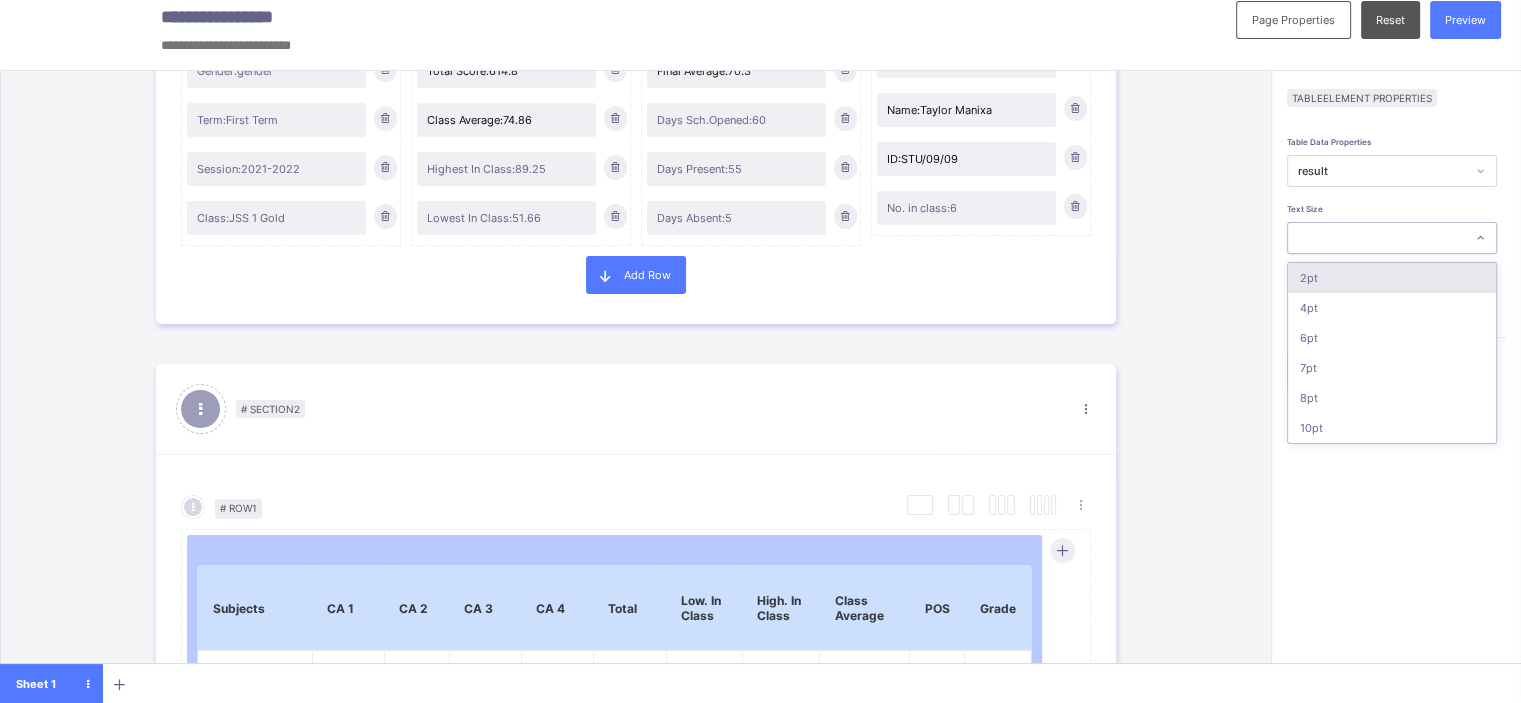 click at bounding box center (1376, 238) 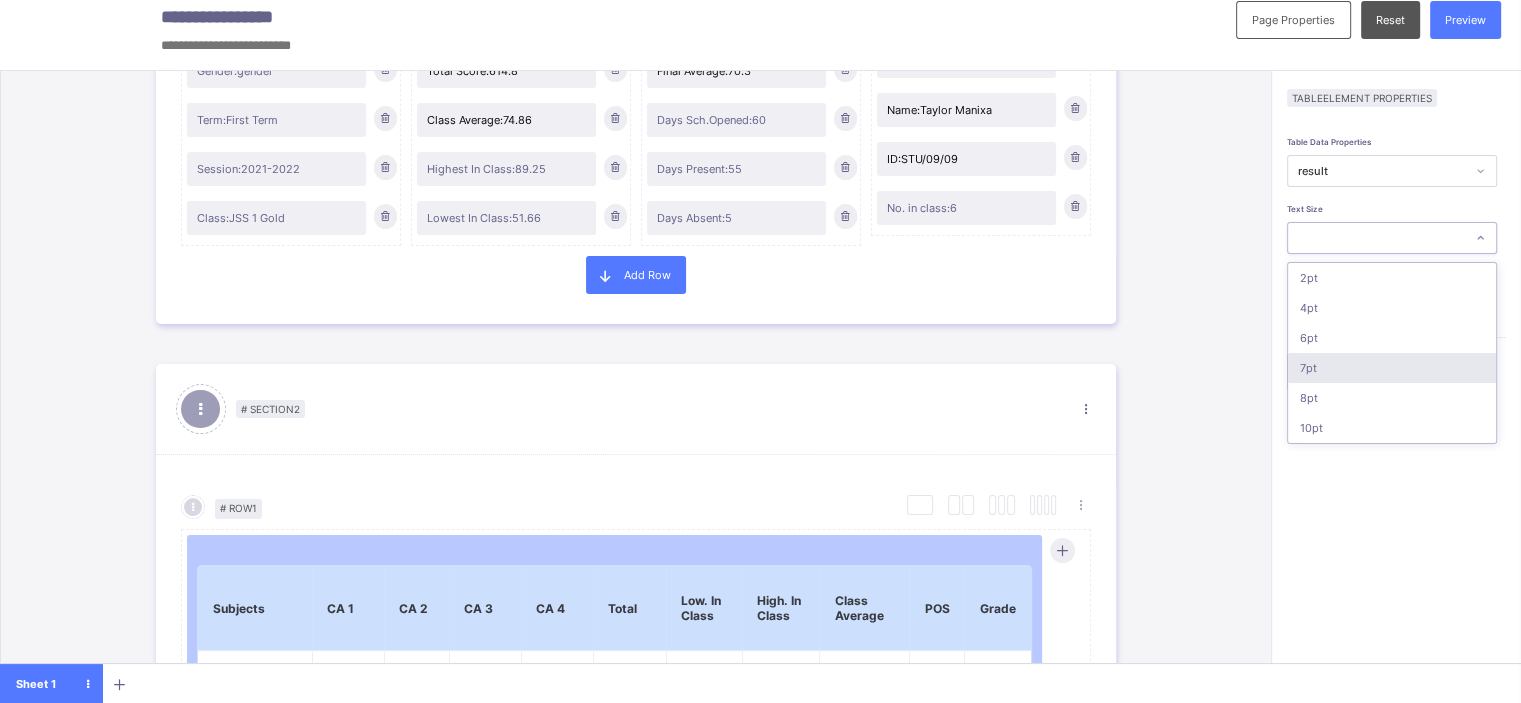 click on "7pt" at bounding box center (1392, 368) 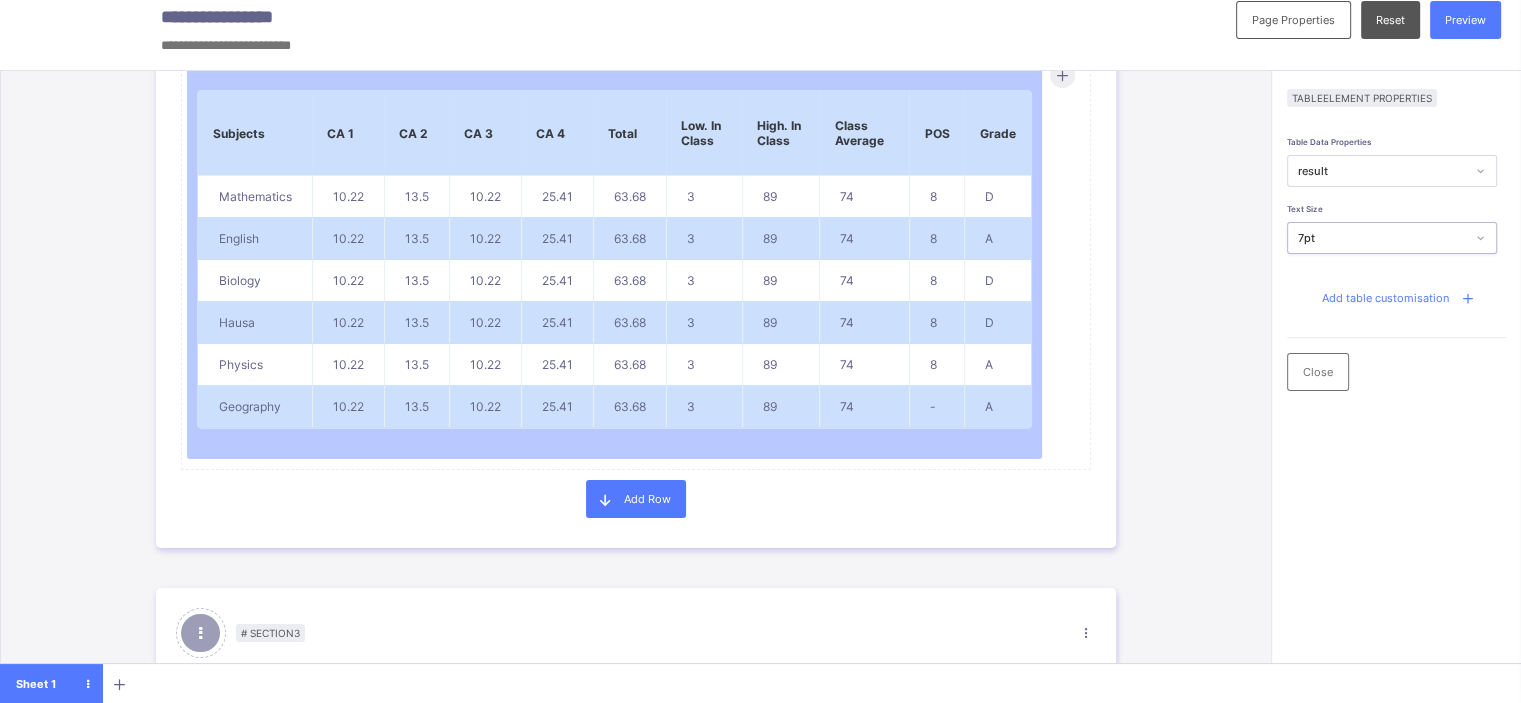 scroll, scrollTop: 1064, scrollLeft: 0, axis: vertical 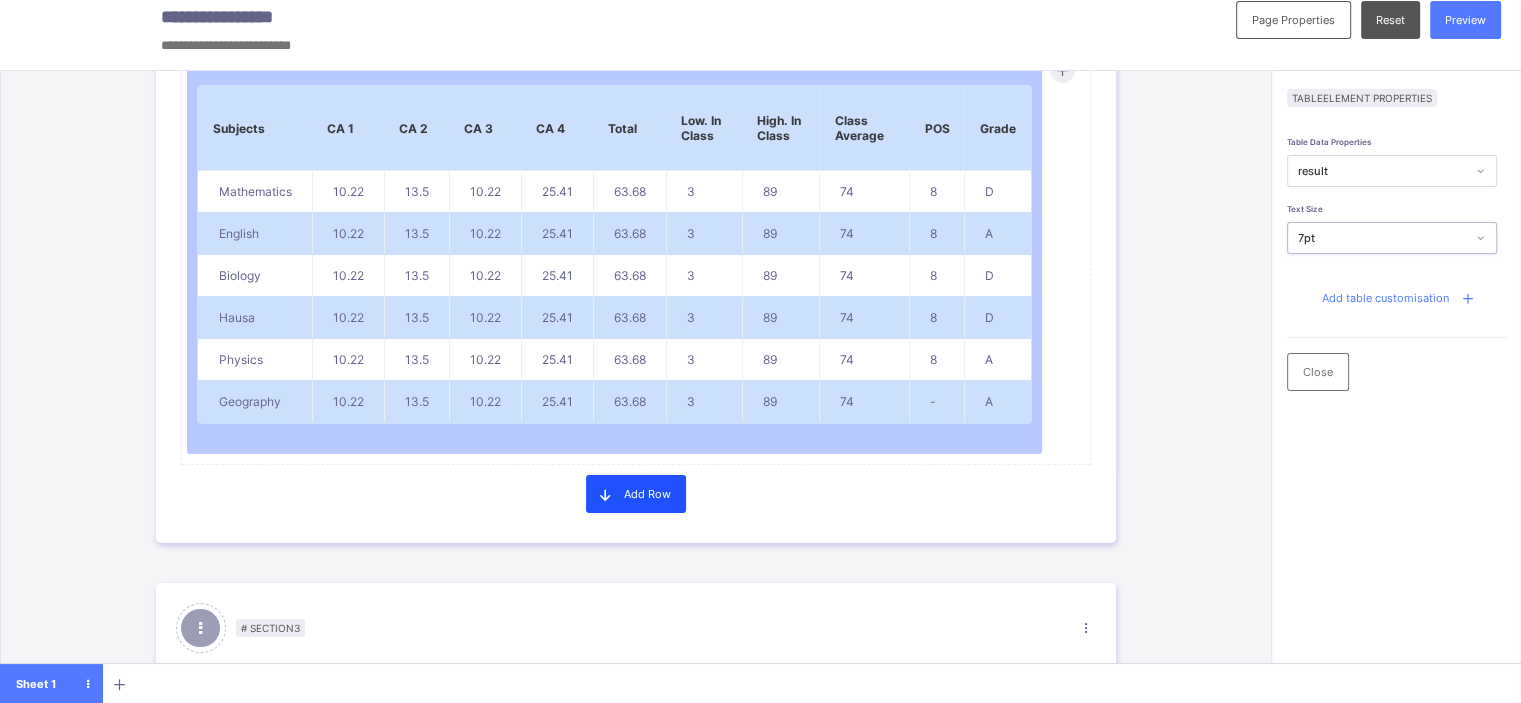 click on "Add Row" at bounding box center (647, 494) 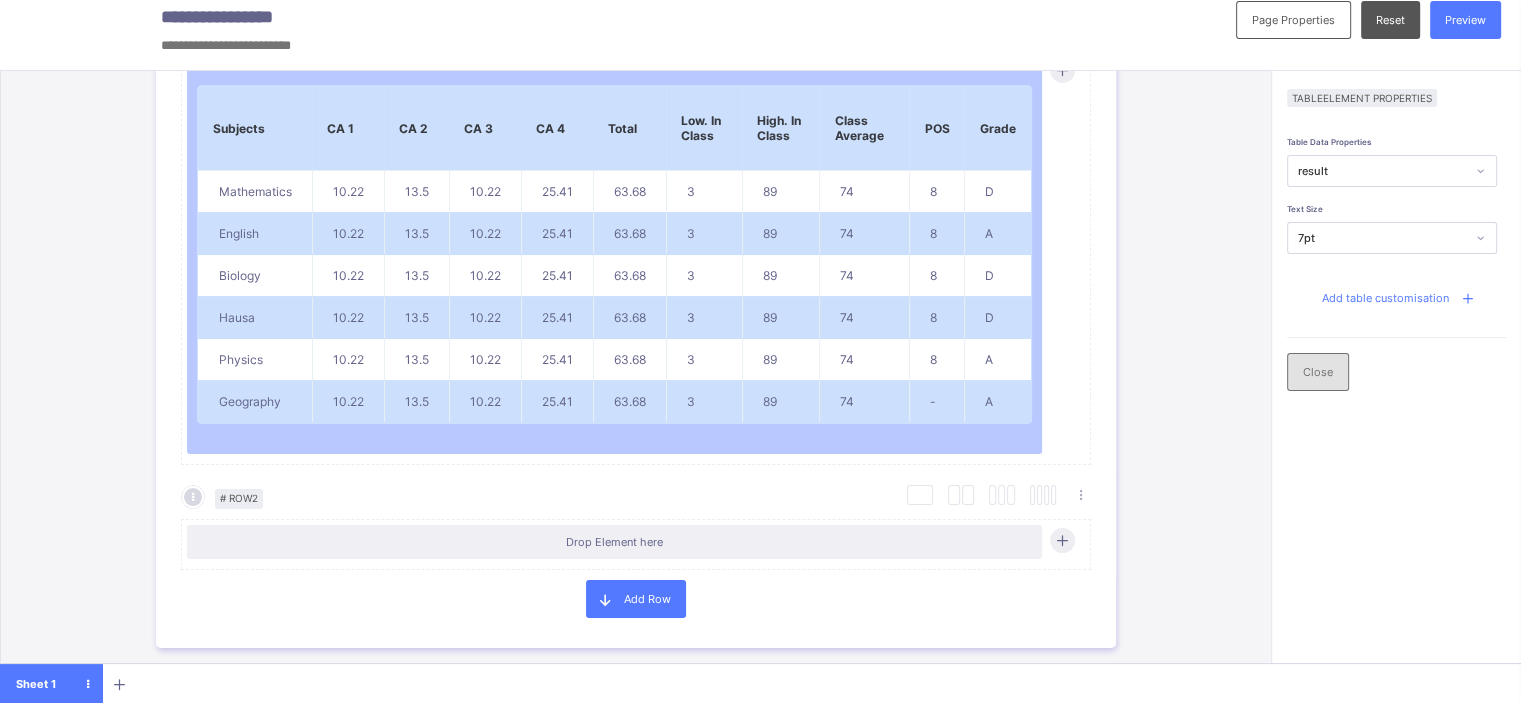click on "Close" at bounding box center [1318, 372] 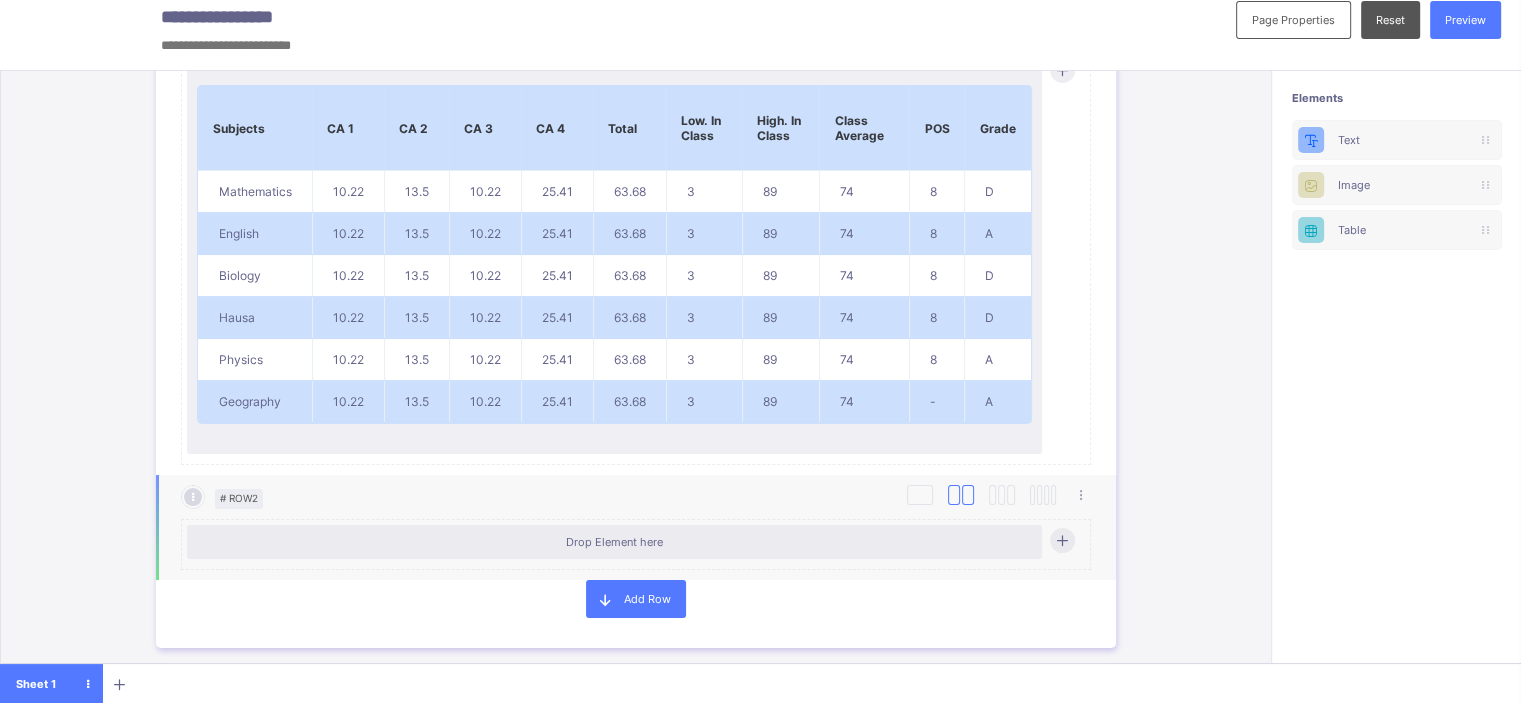 click at bounding box center [968, 495] 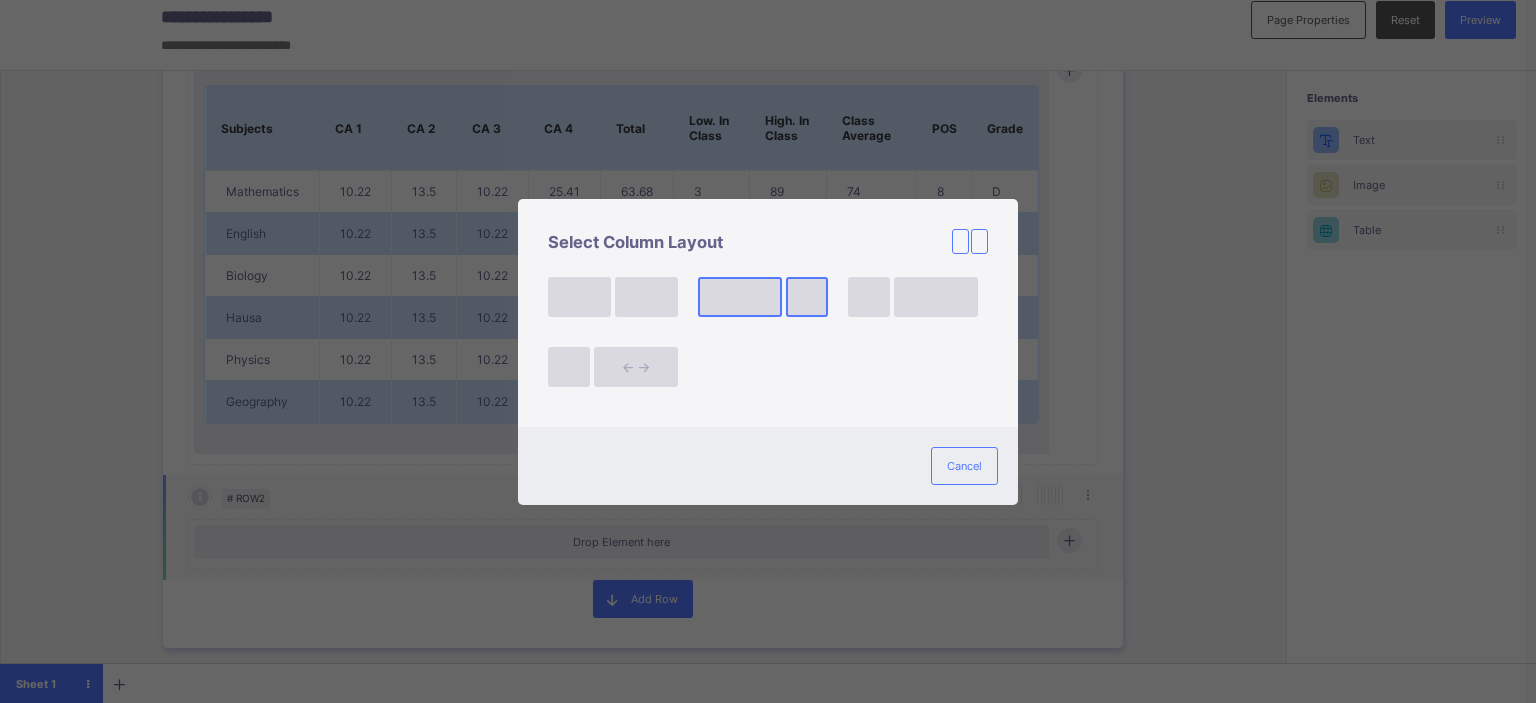 click at bounding box center (740, 297) 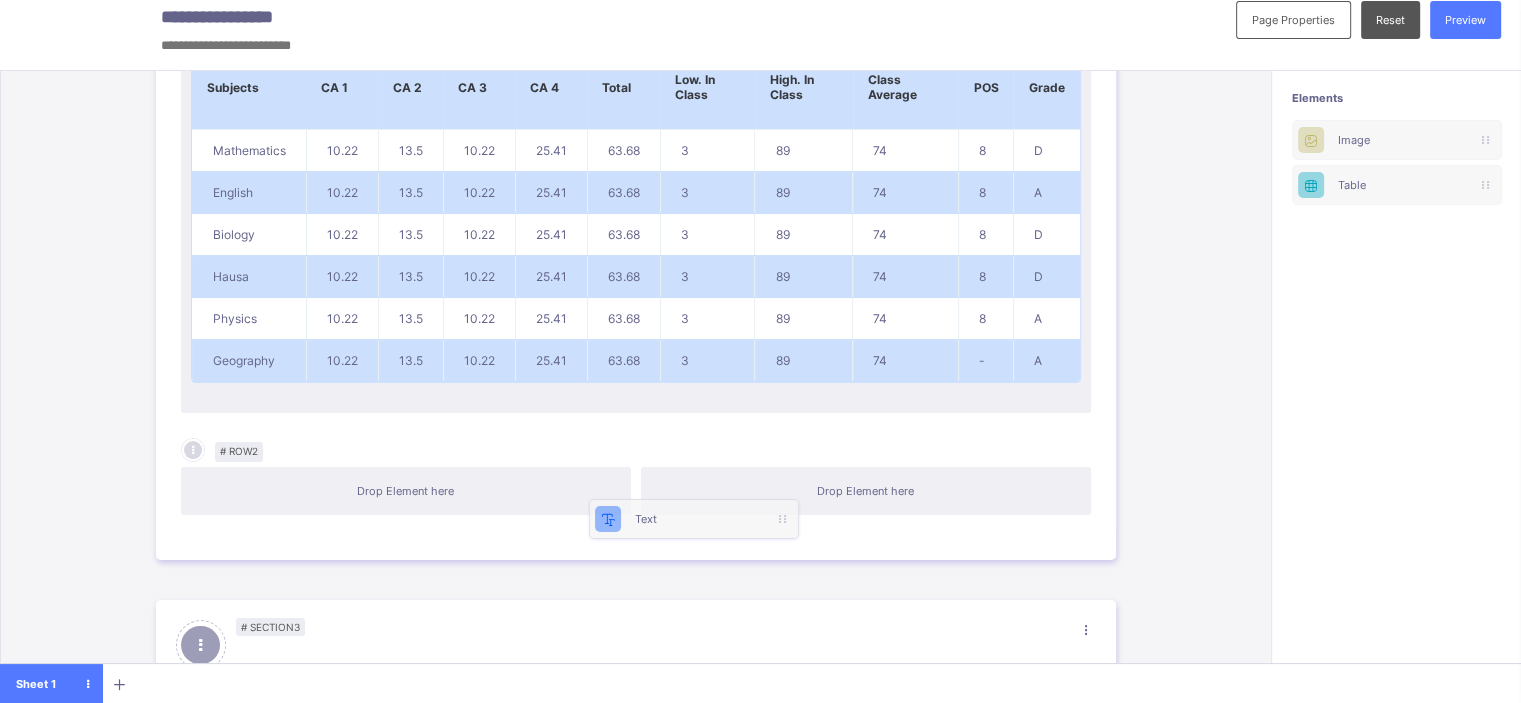 scroll, scrollTop: 13, scrollLeft: 0, axis: vertical 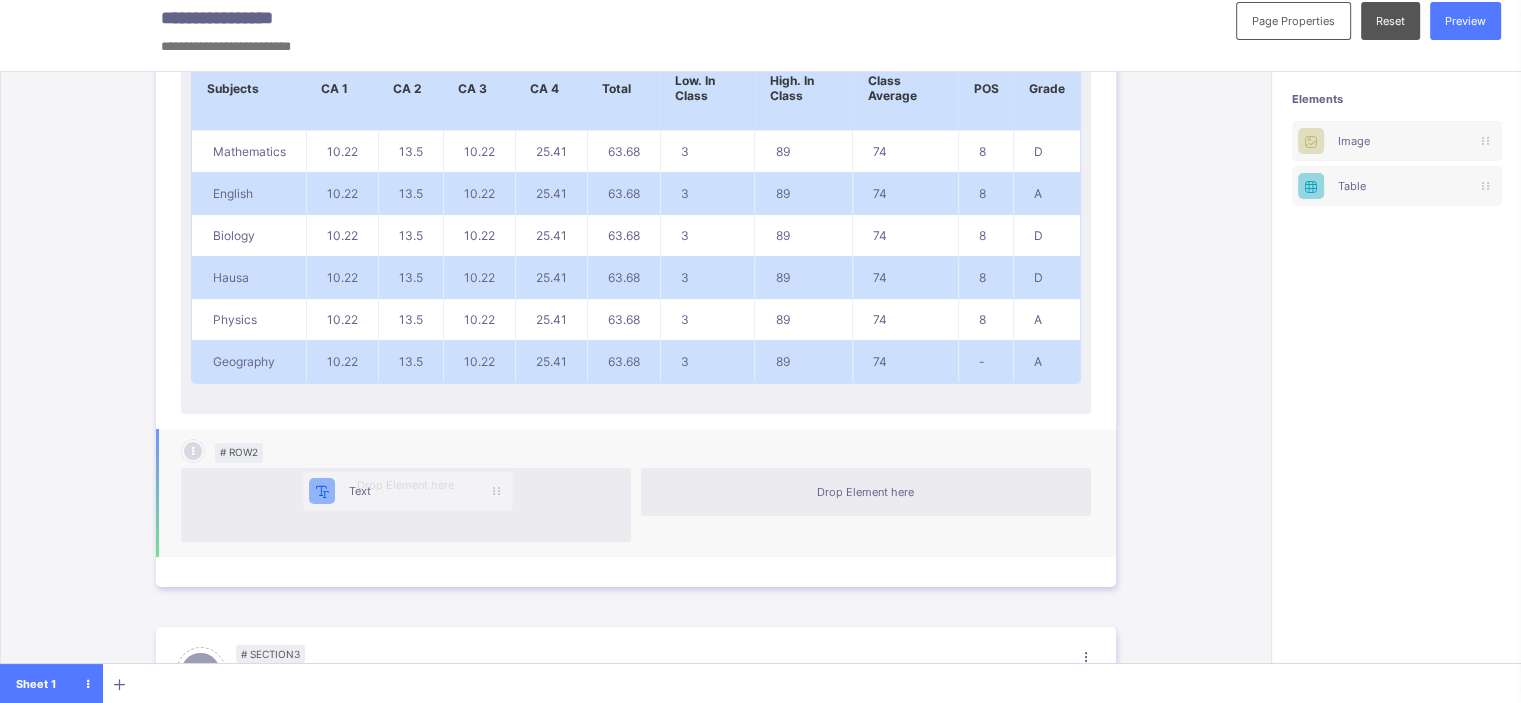 drag, startPoint x: 1396, startPoint y: 133, endPoint x: 376, endPoint y: 487, distance: 1079.6832 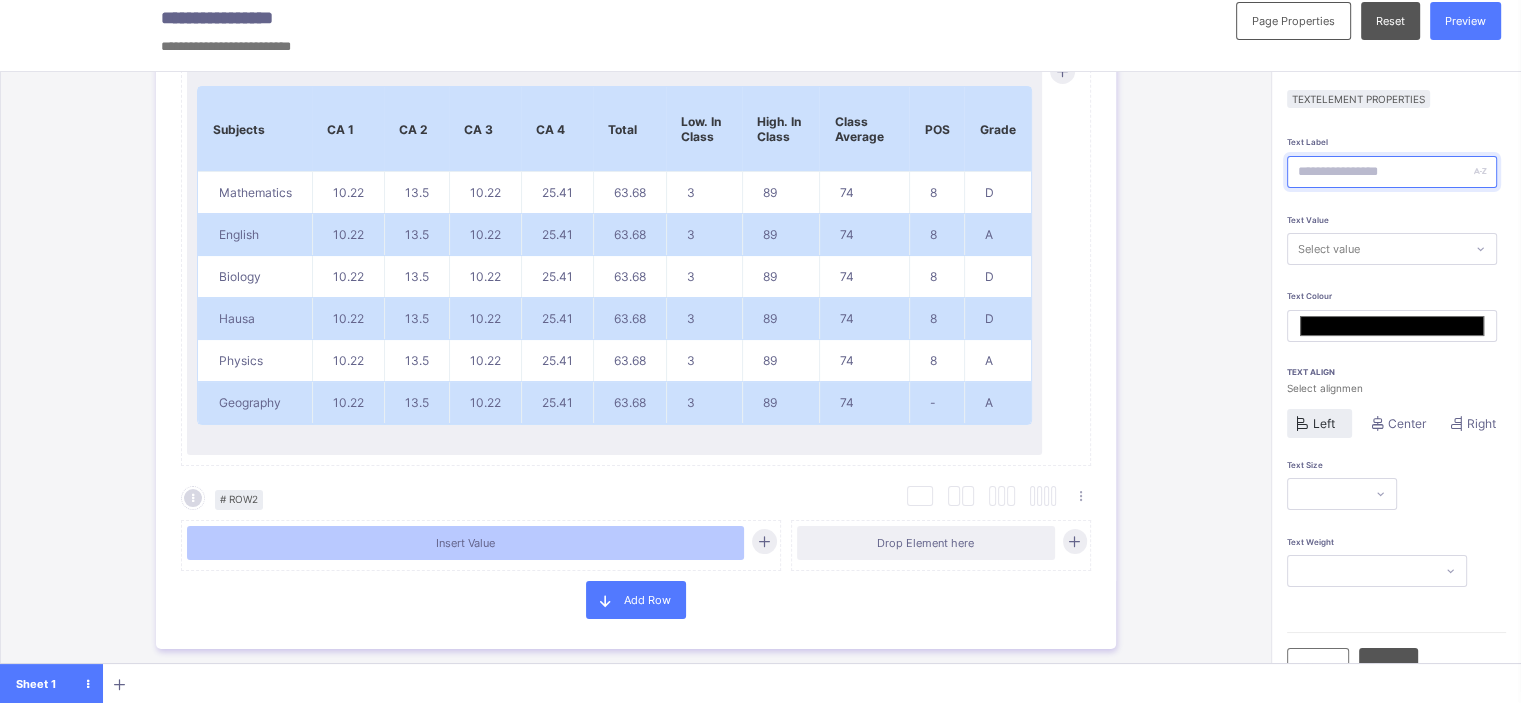 click at bounding box center (1392, 172) 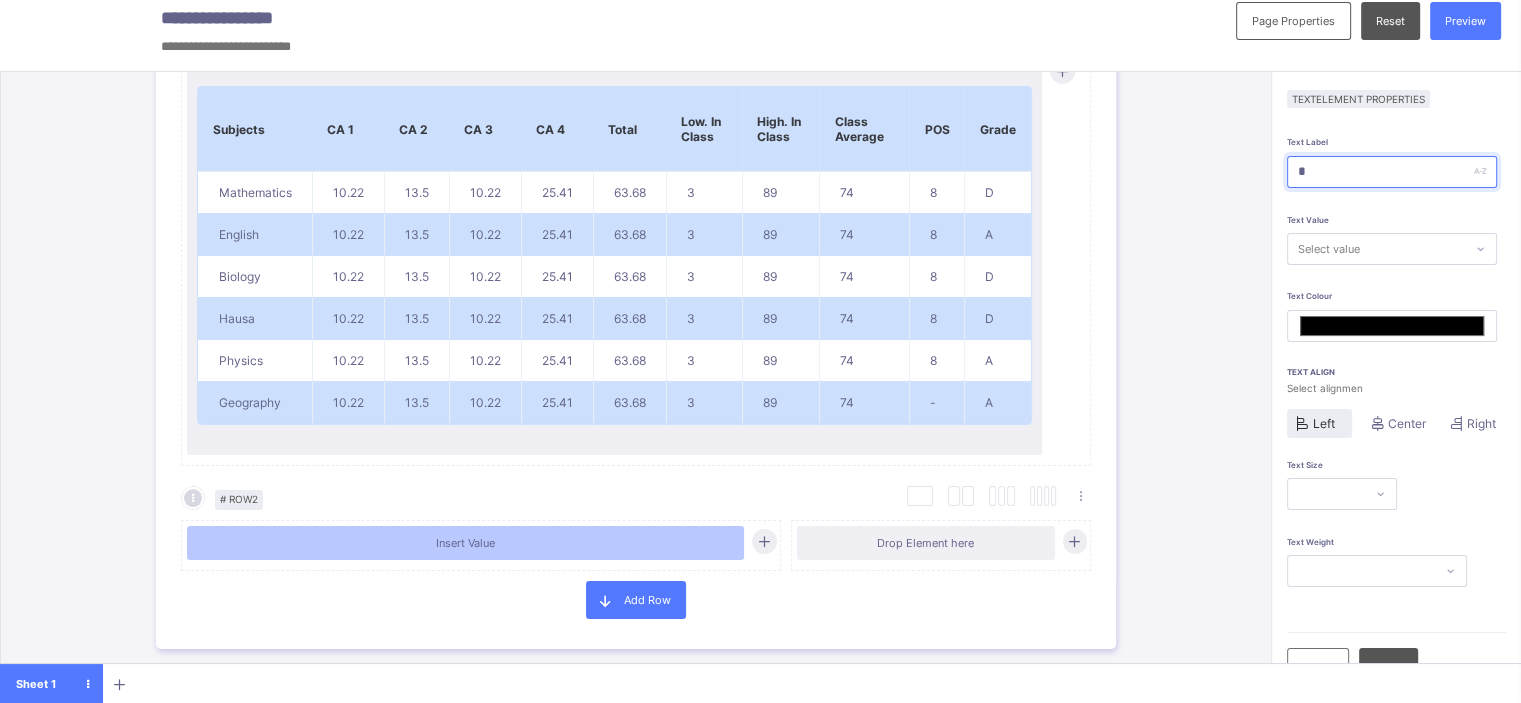 type on "*******" 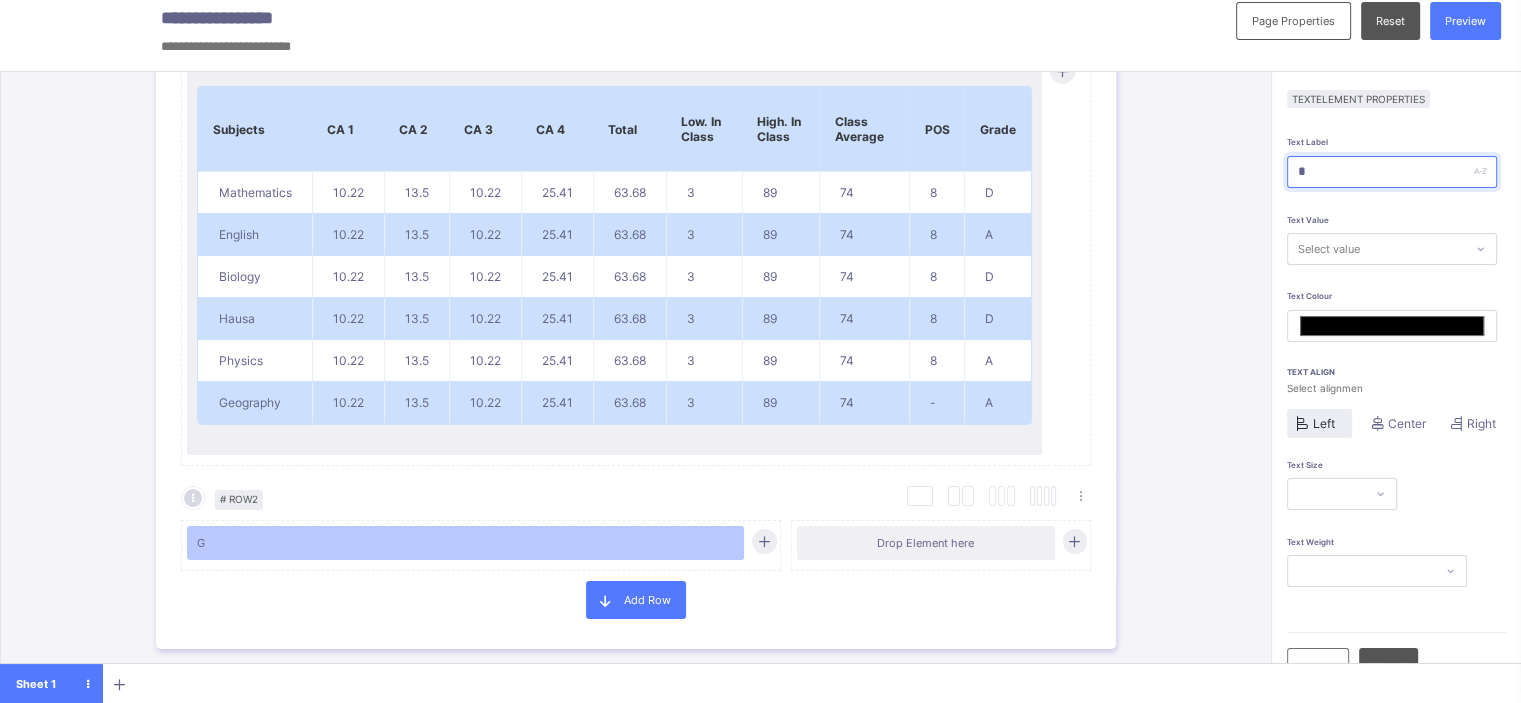 type on "**" 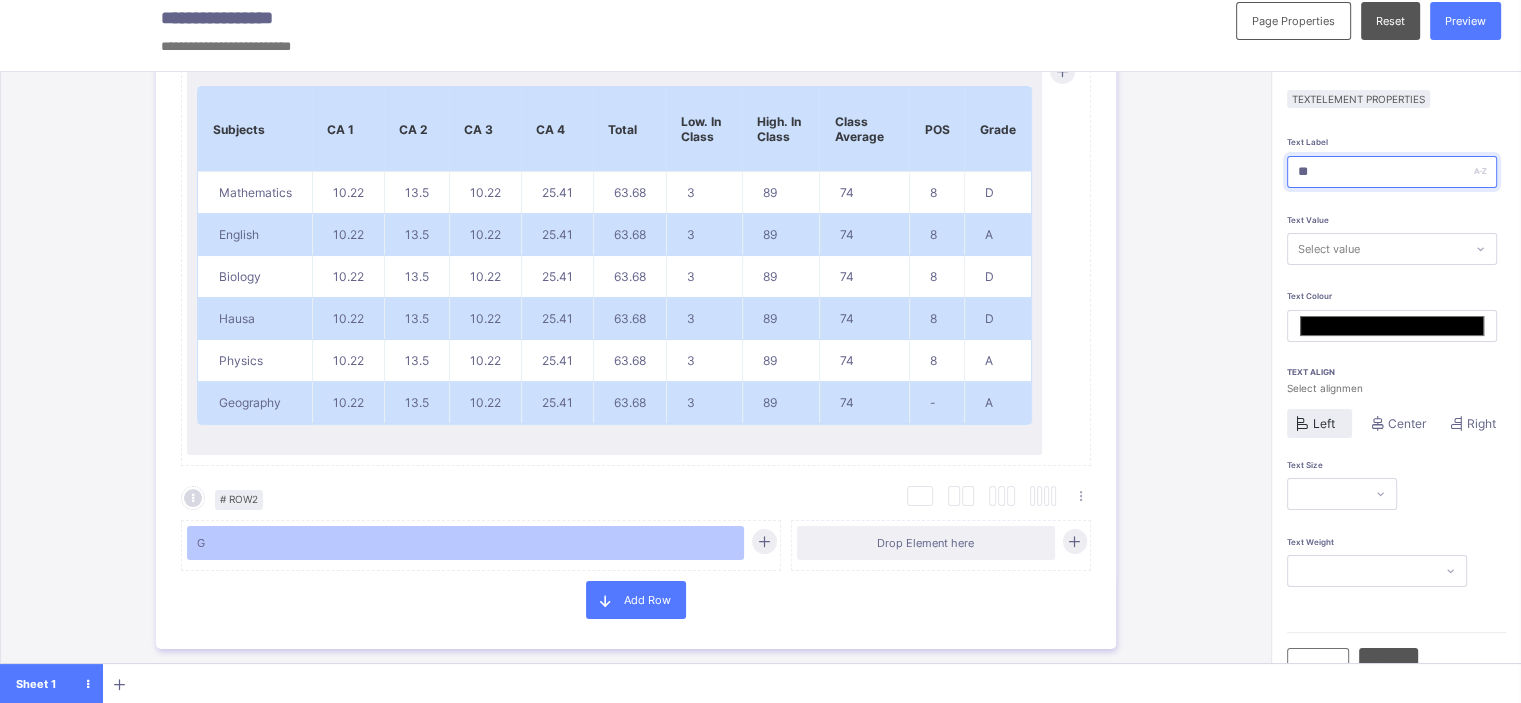 type on "*******" 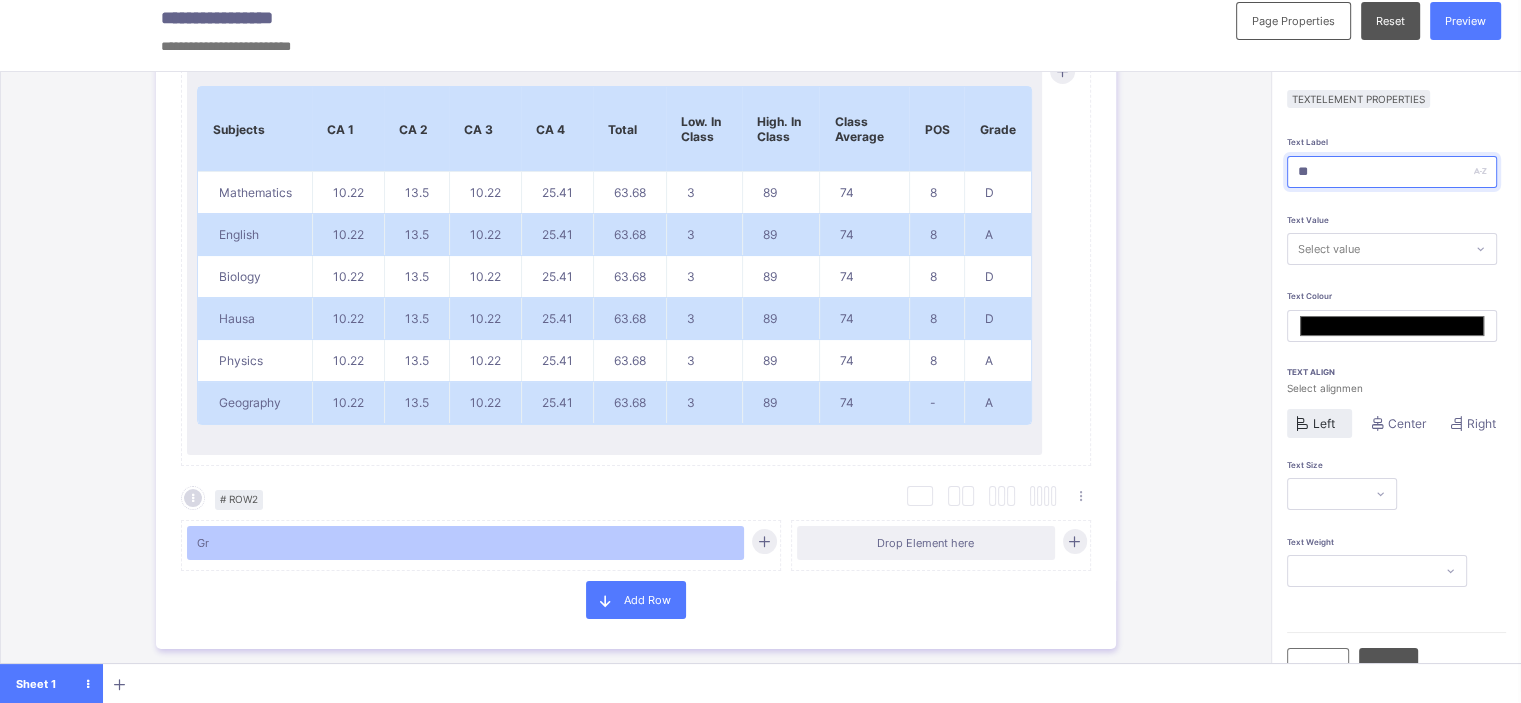 type on "***" 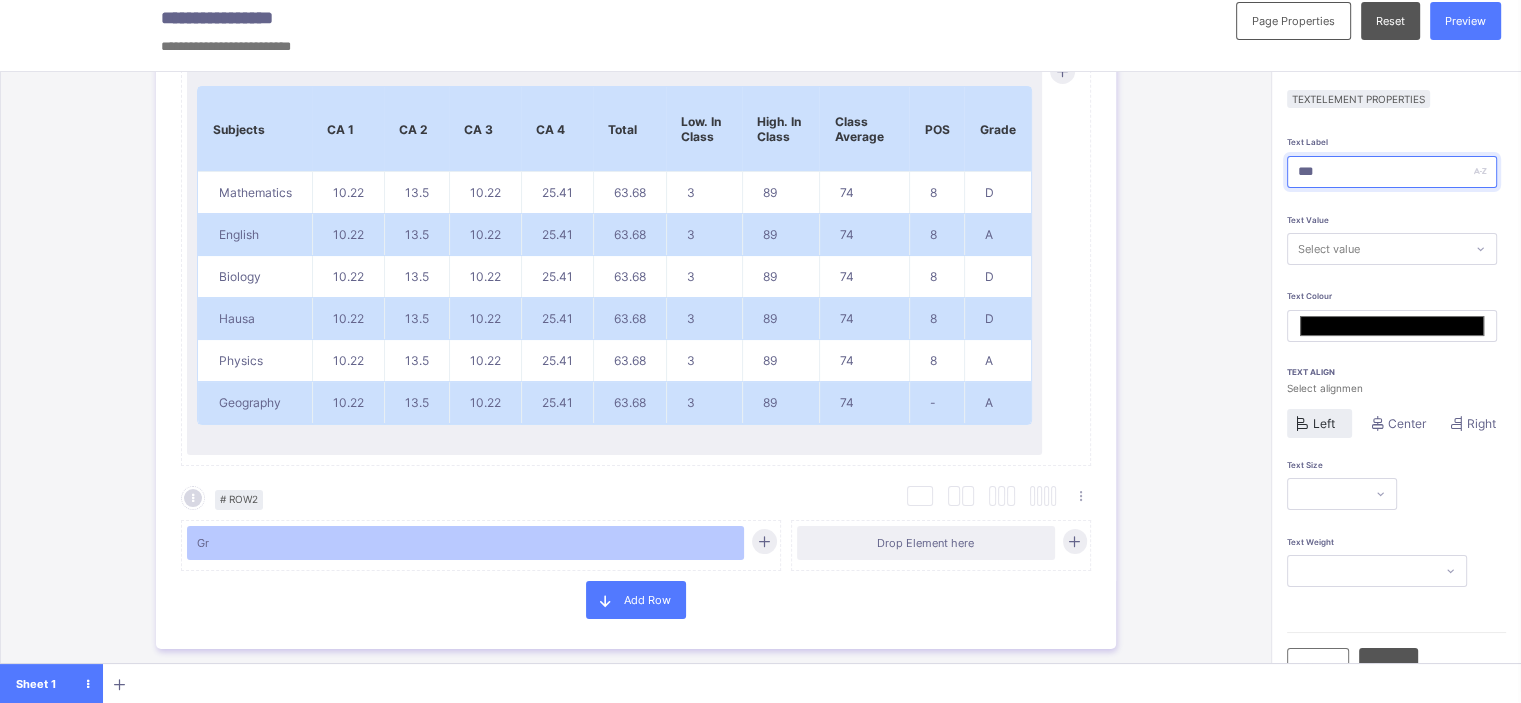 type on "*******" 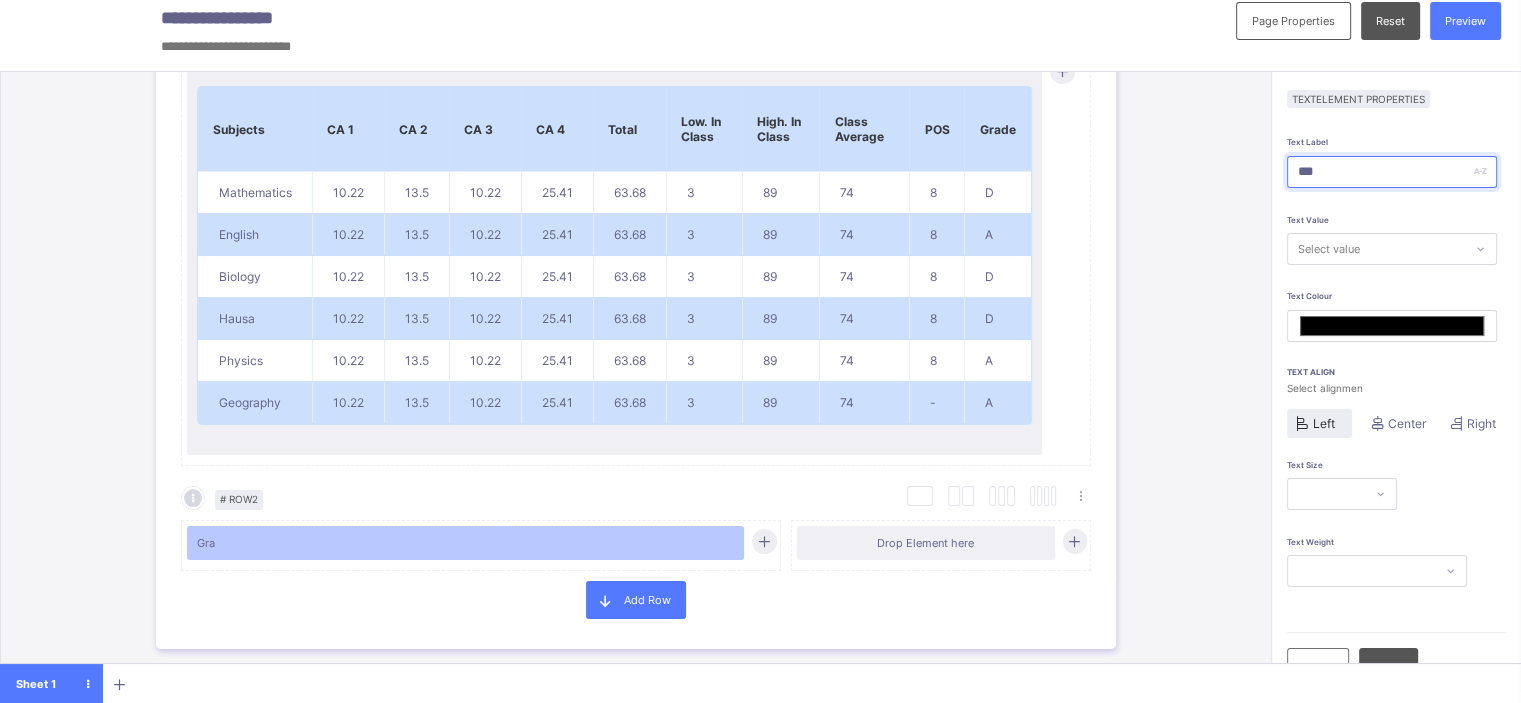 type on "****" 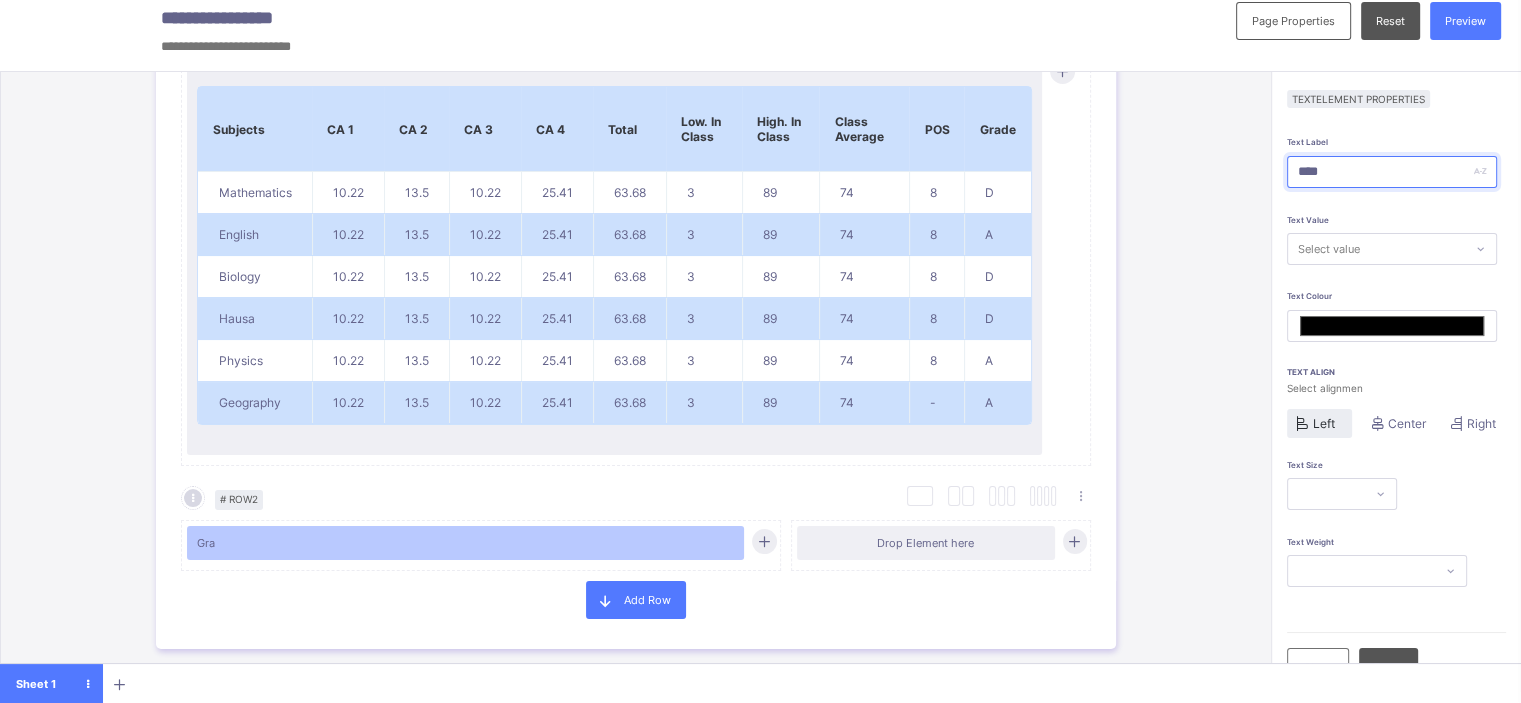 type on "*******" 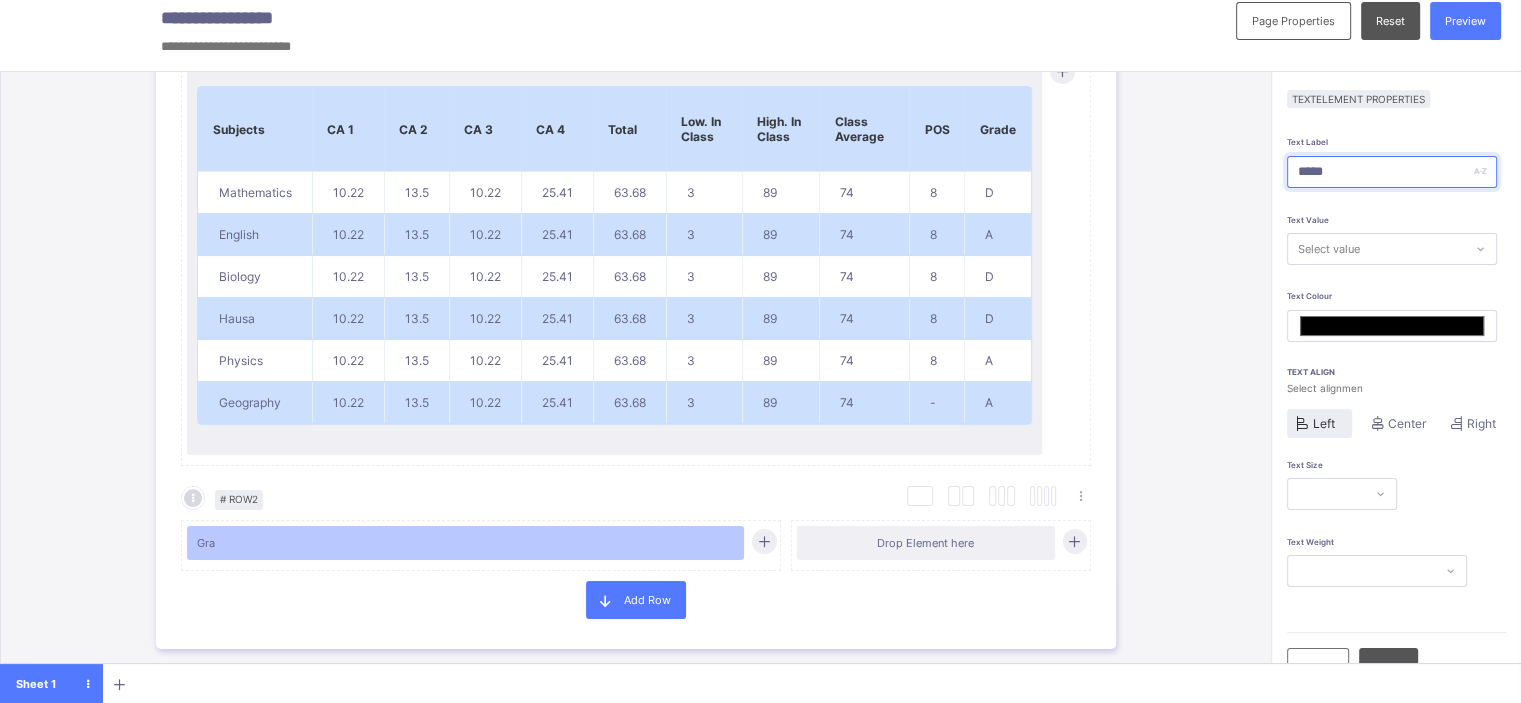 type on "*******" 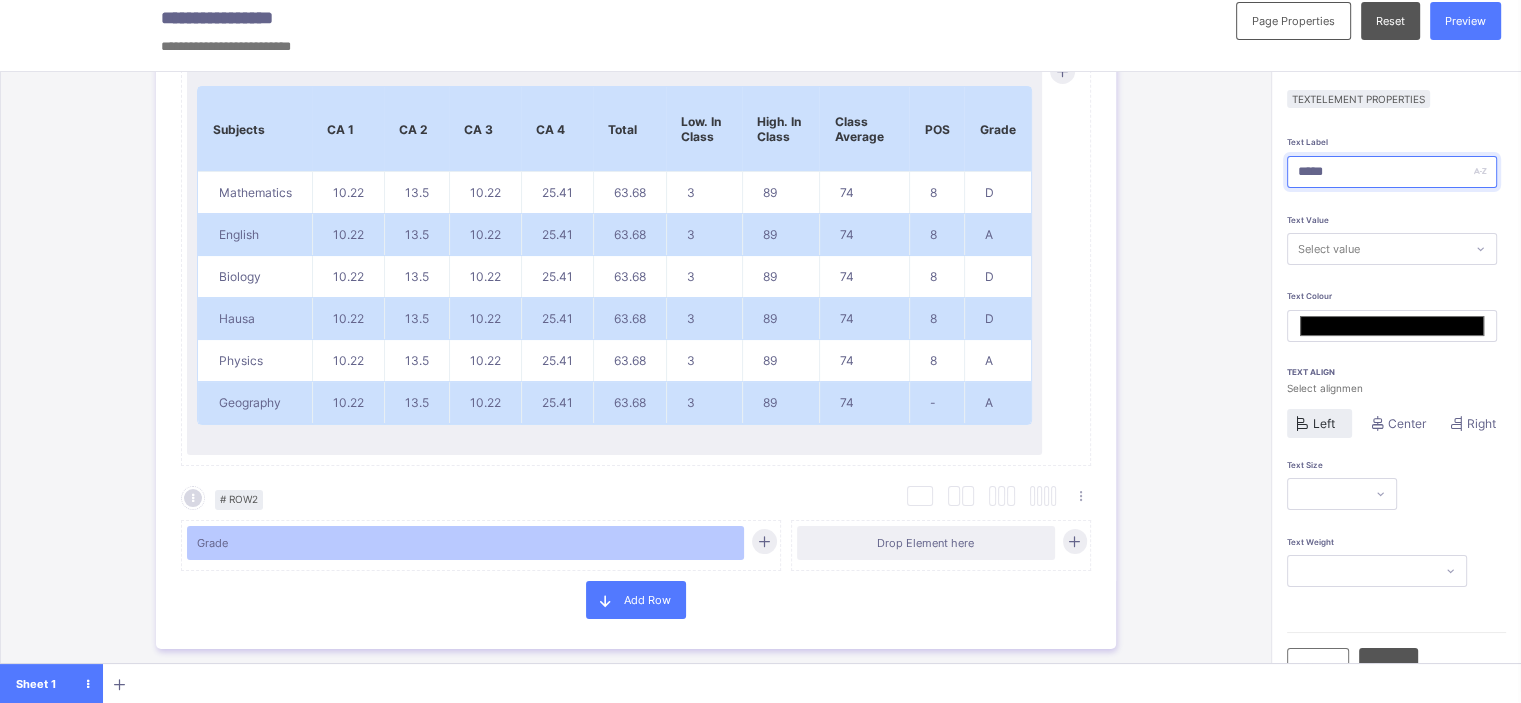 type on "*****" 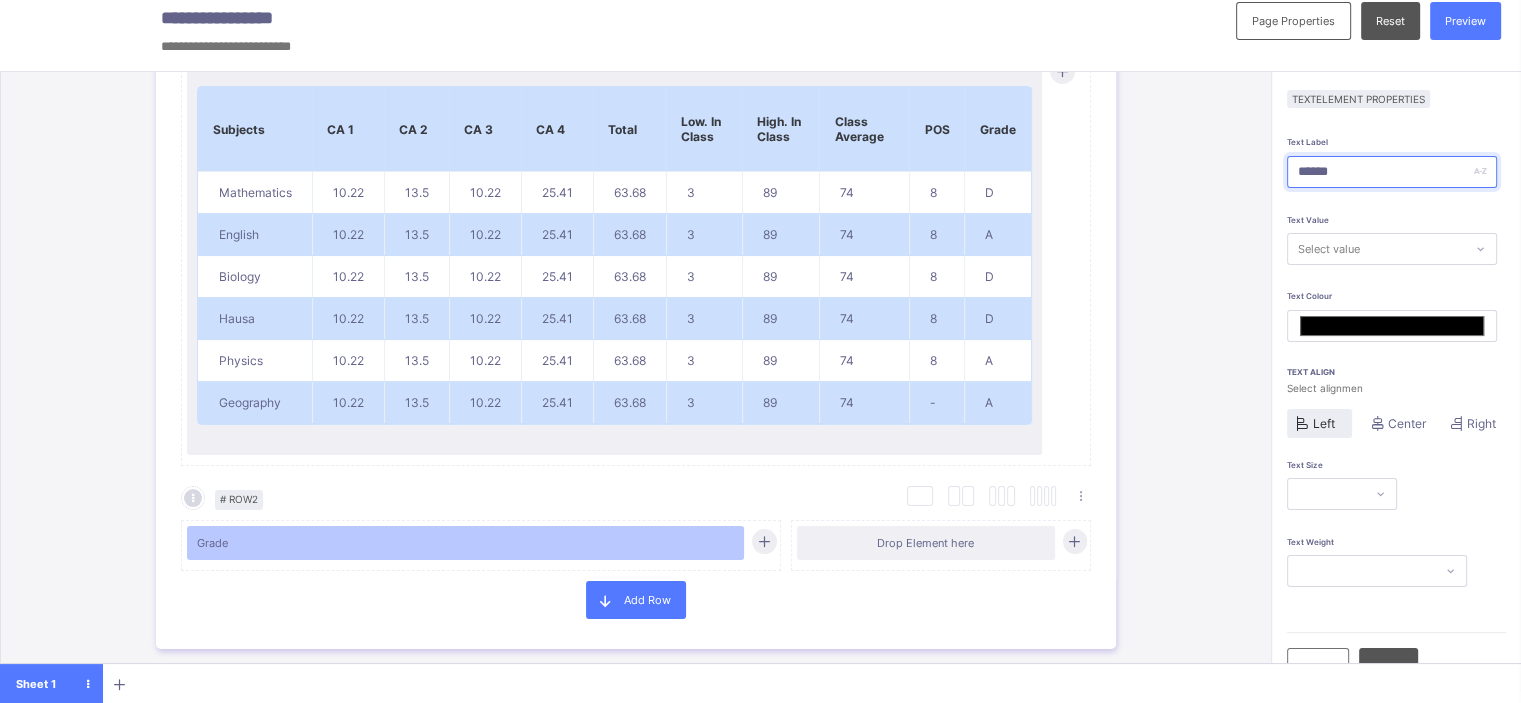 type on "*******" 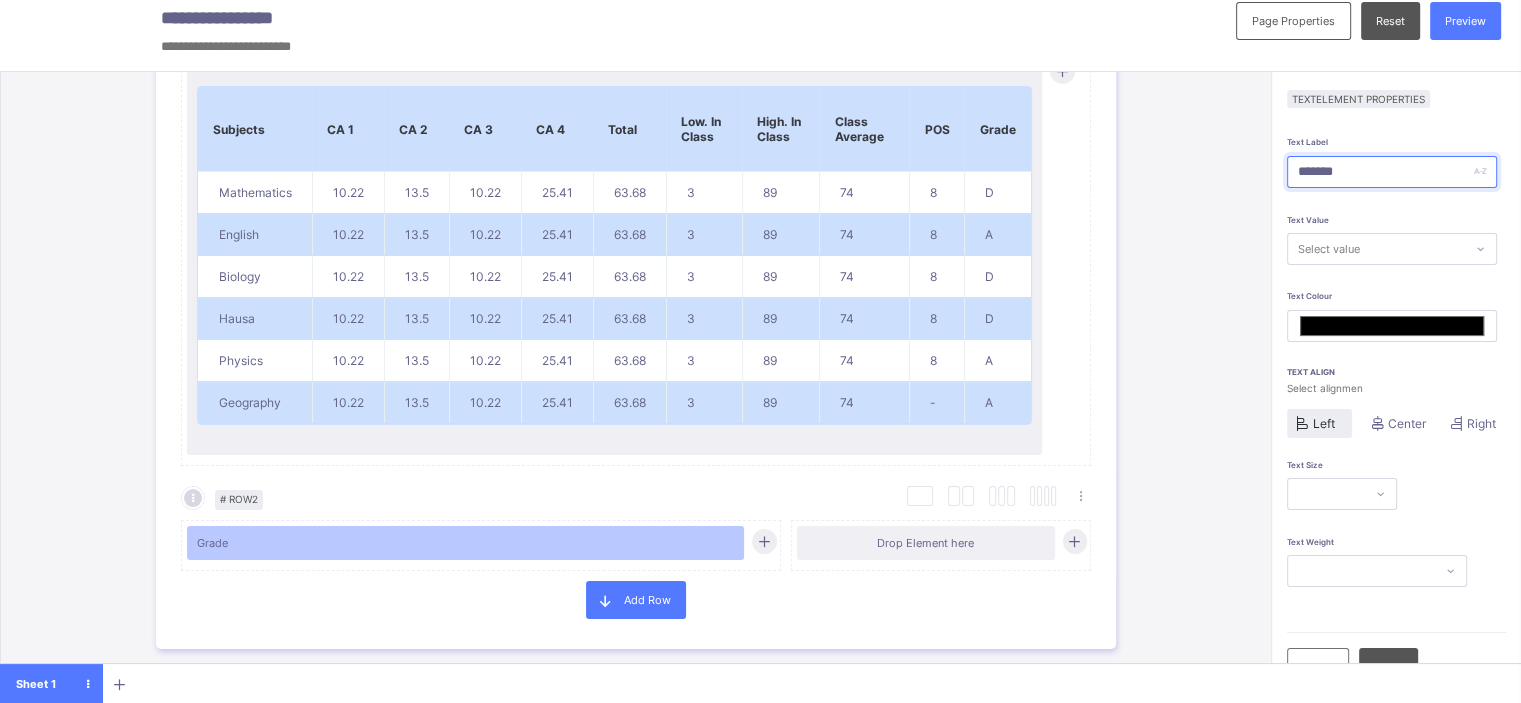 type on "********" 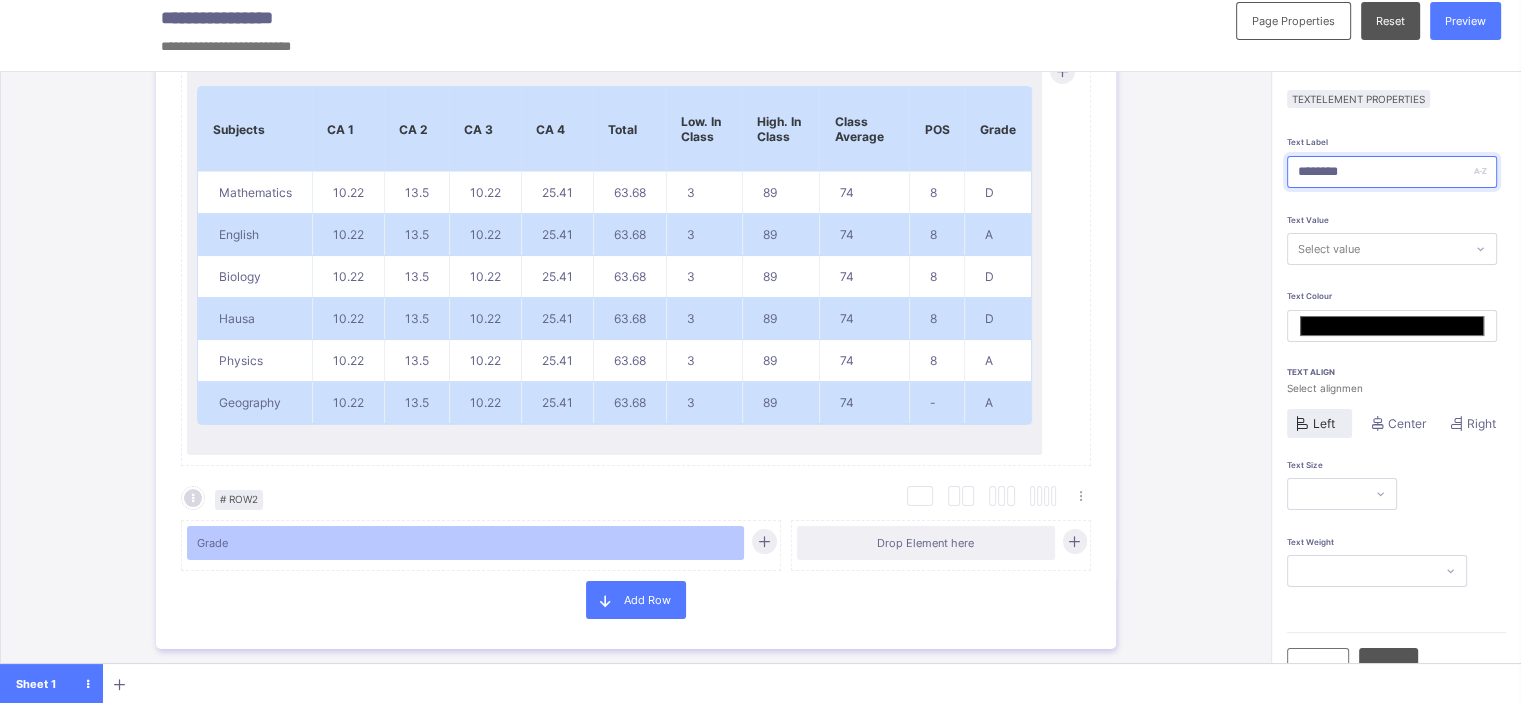 type on "*******" 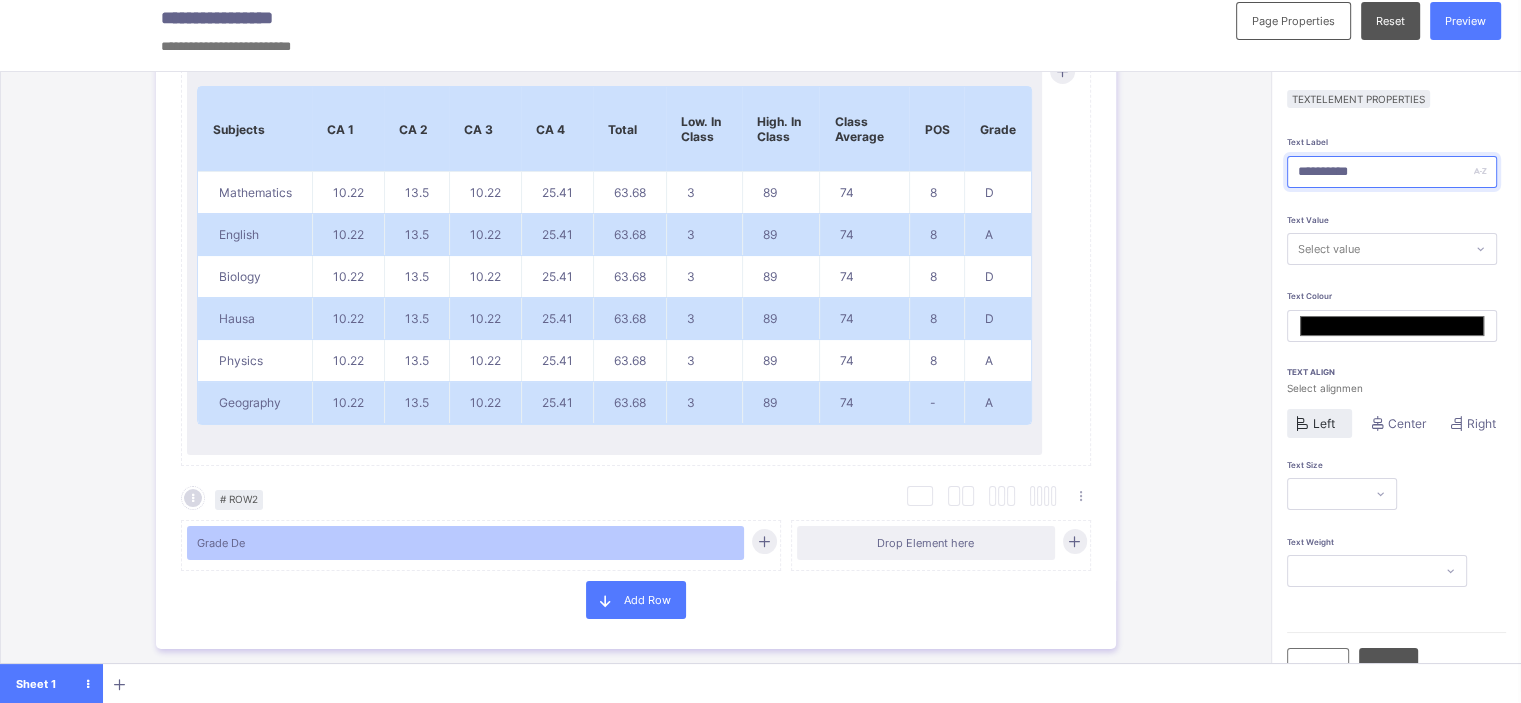 type on "**********" 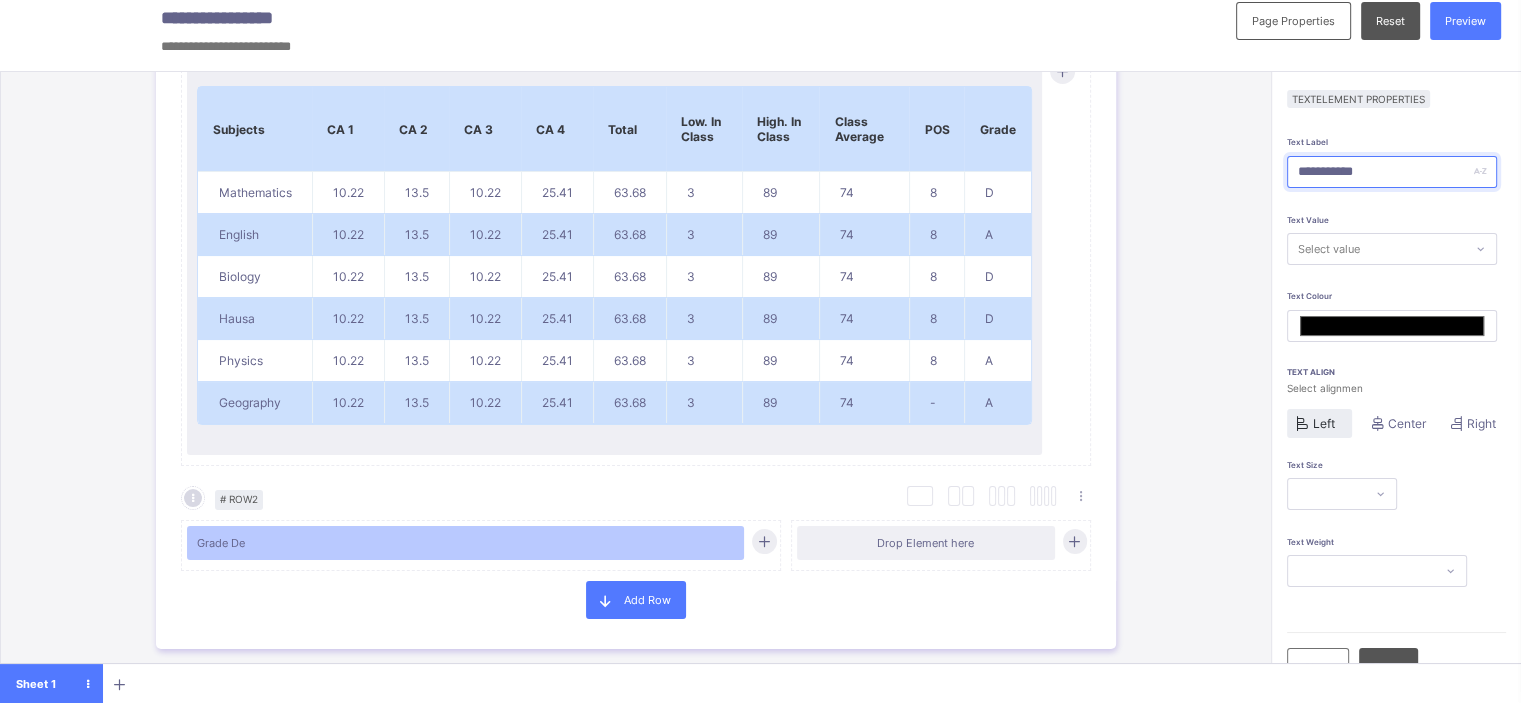 type on "*******" 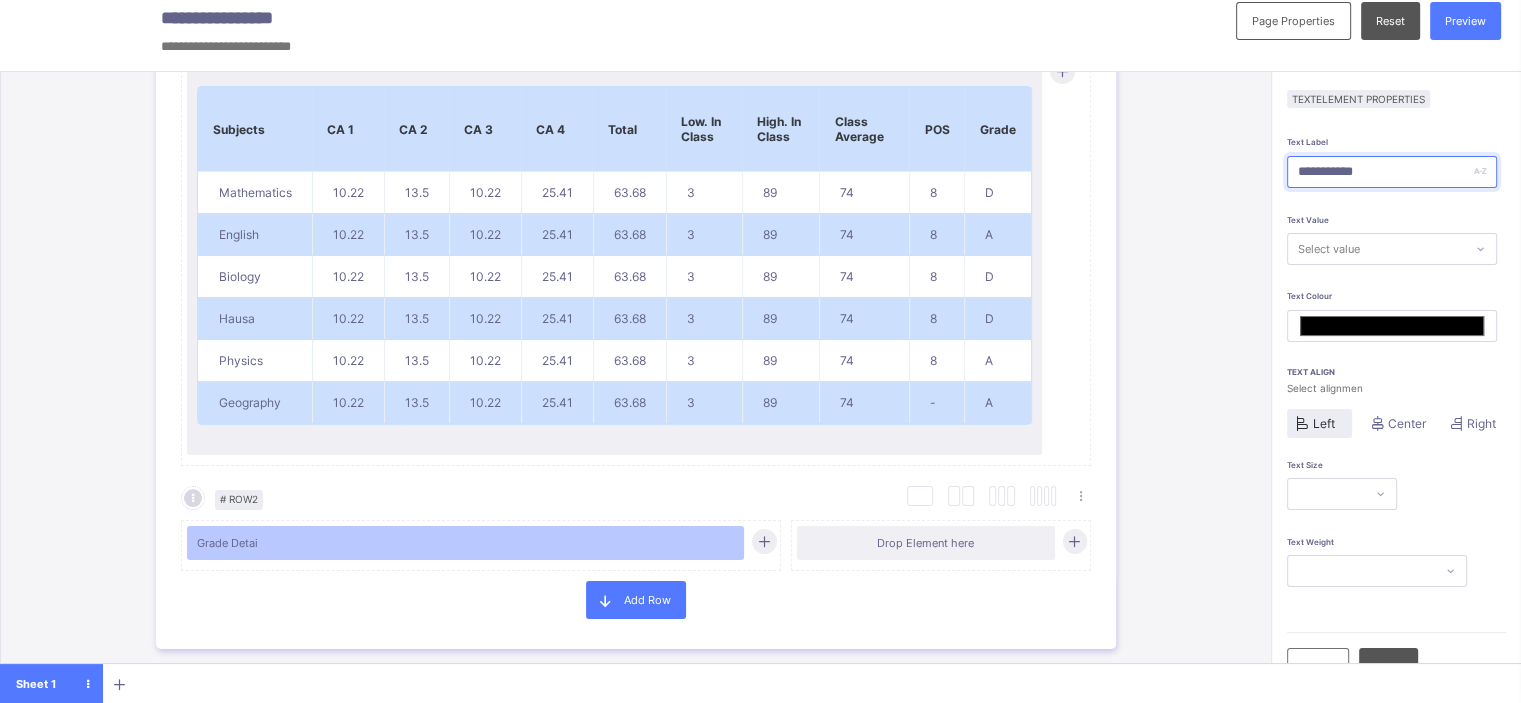 type on "**********" 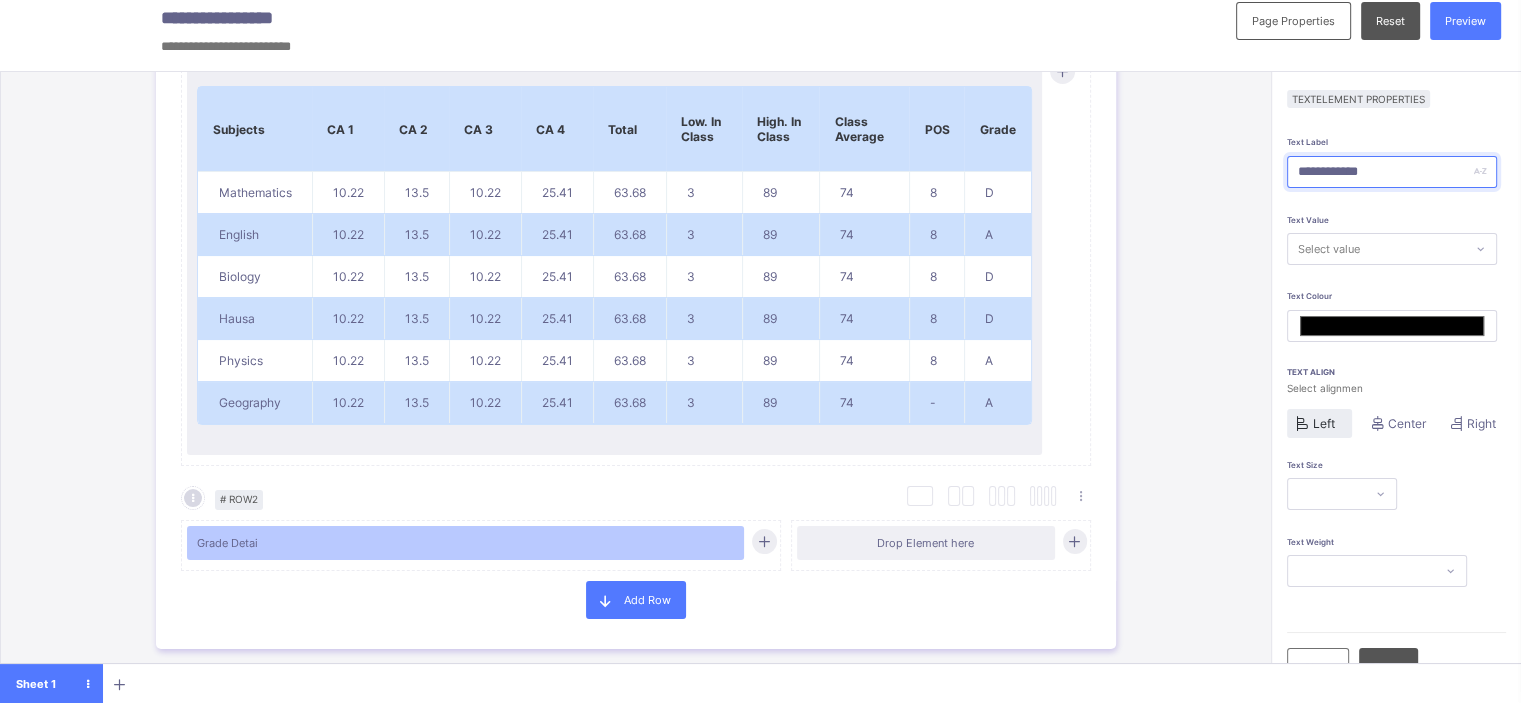 type on "*******" 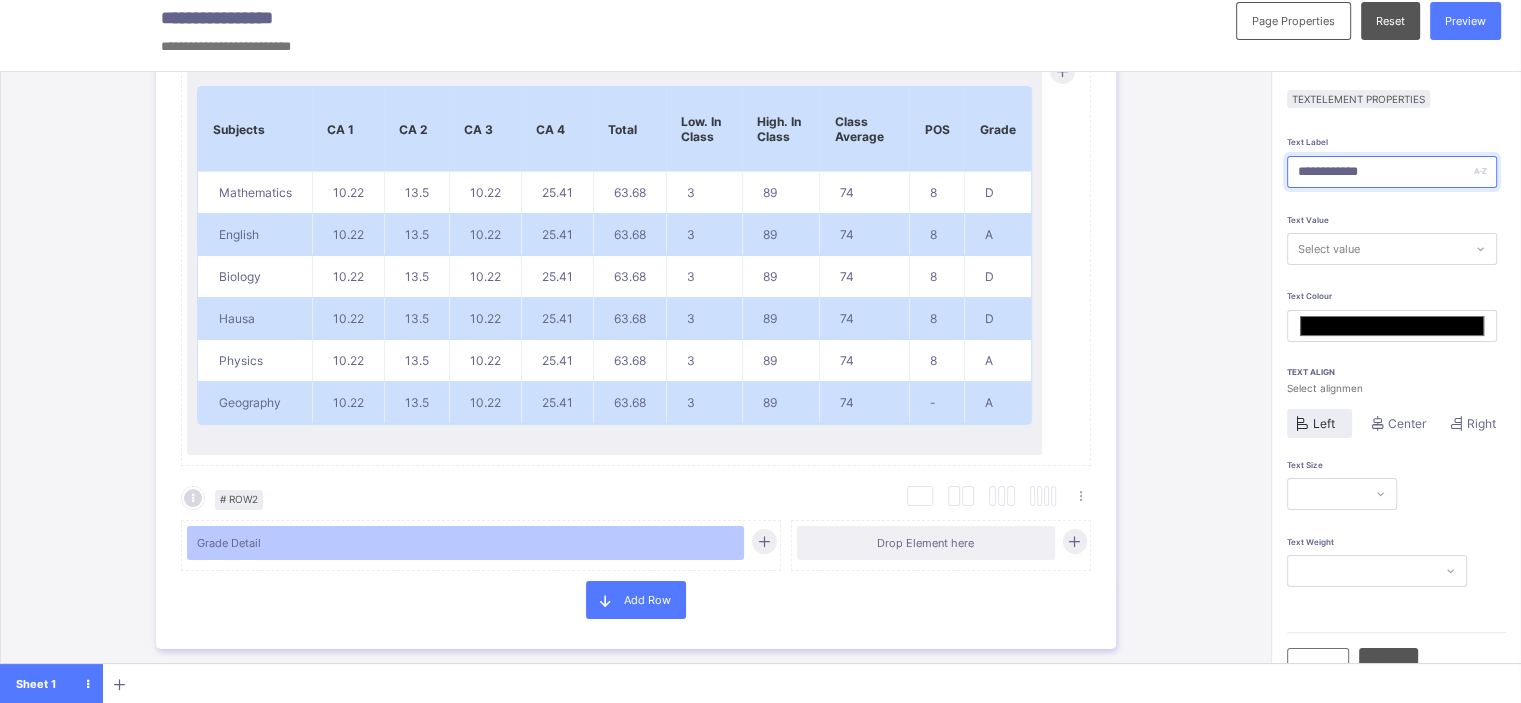 type on "**********" 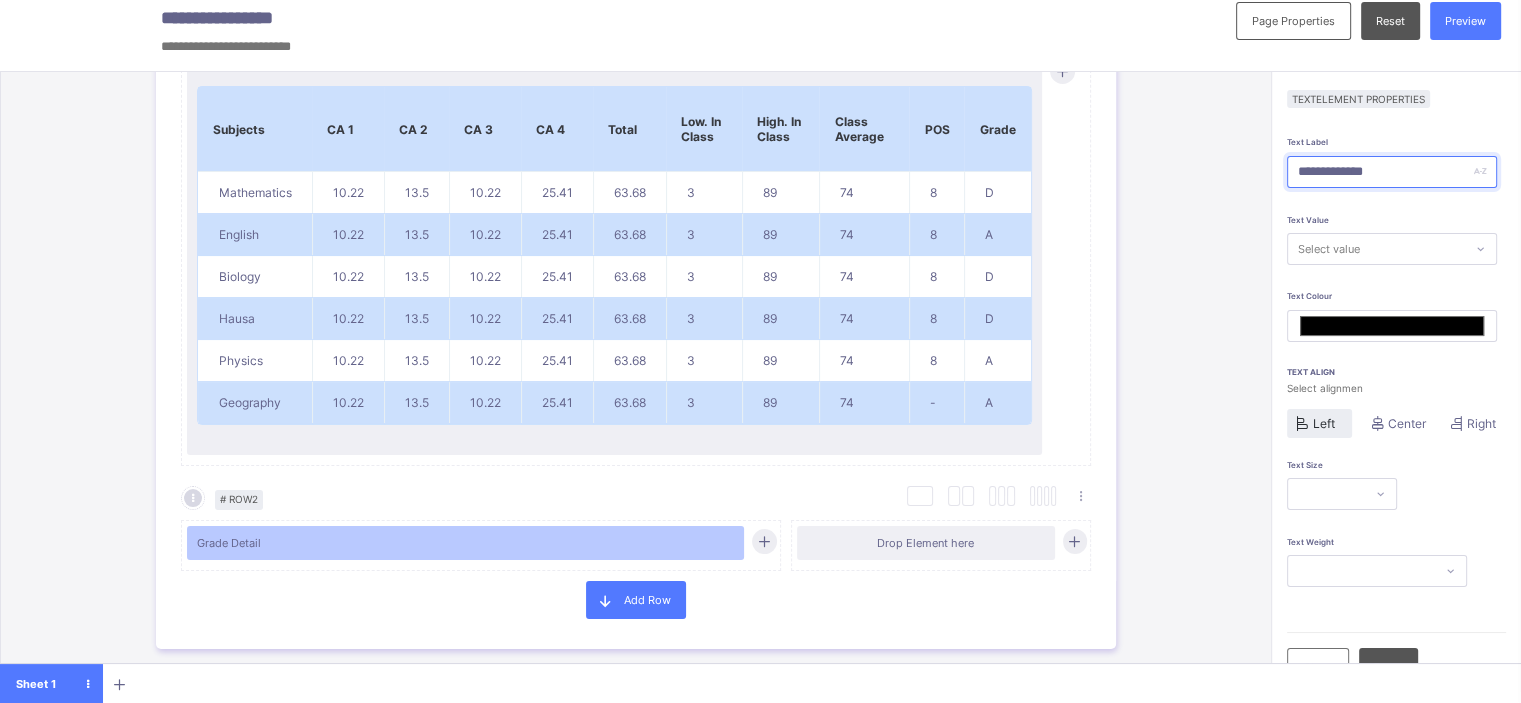 type on "*******" 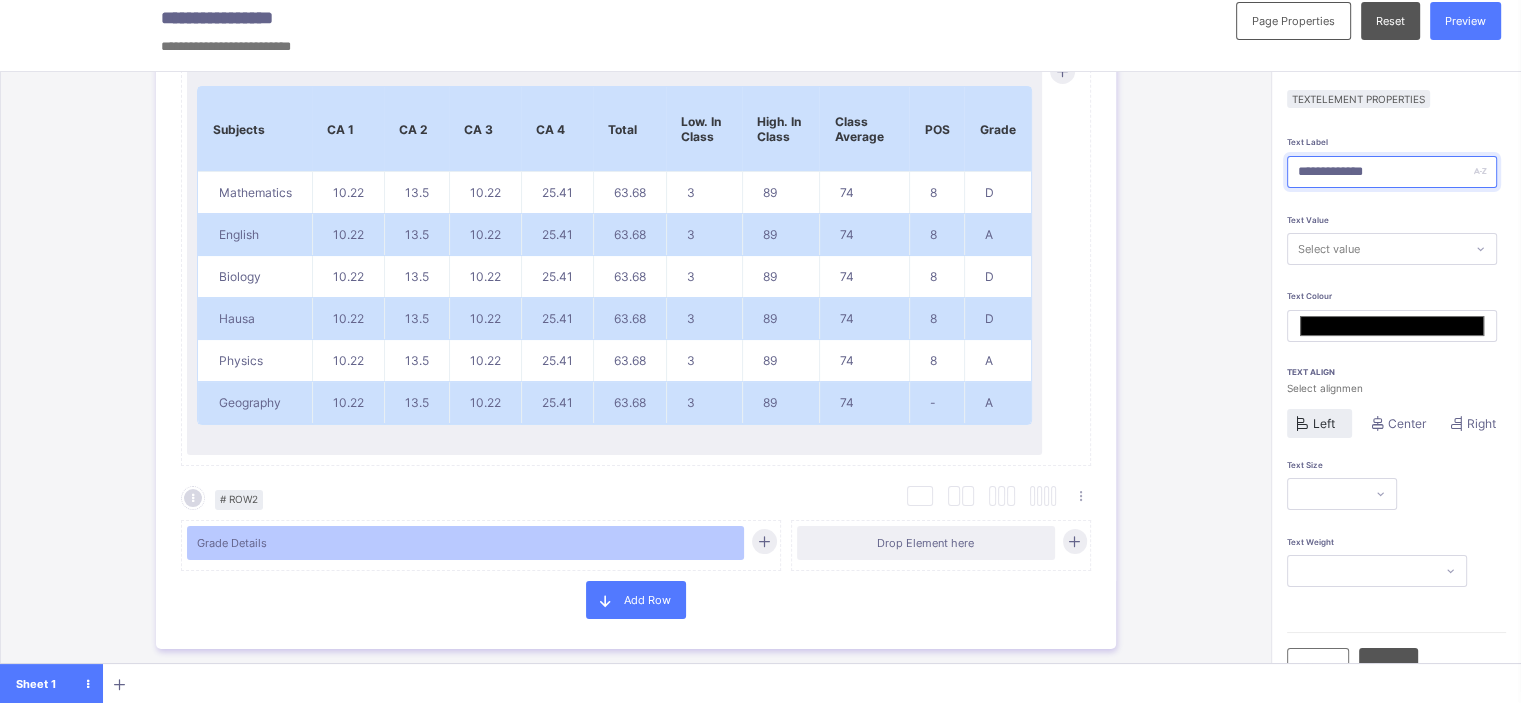 type on "**********" 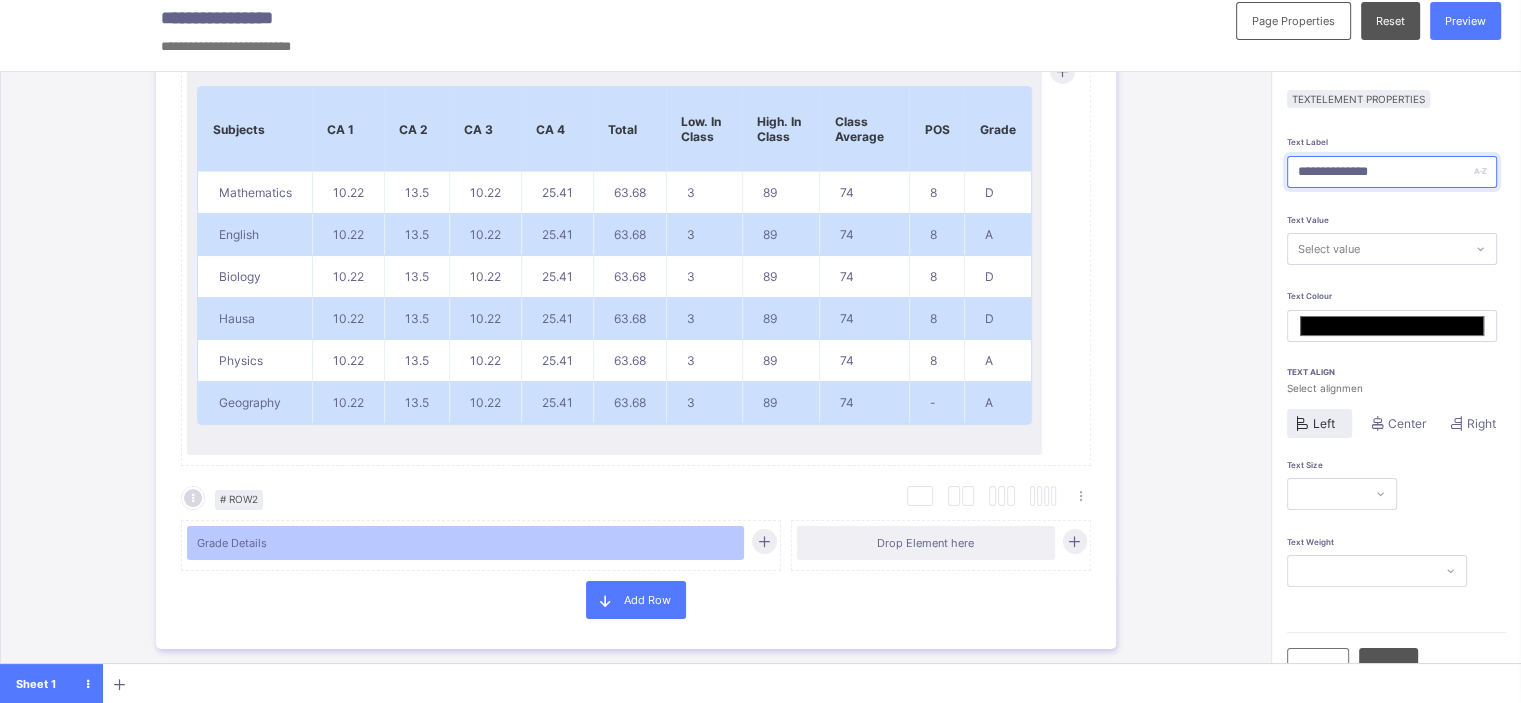 type on "*******" 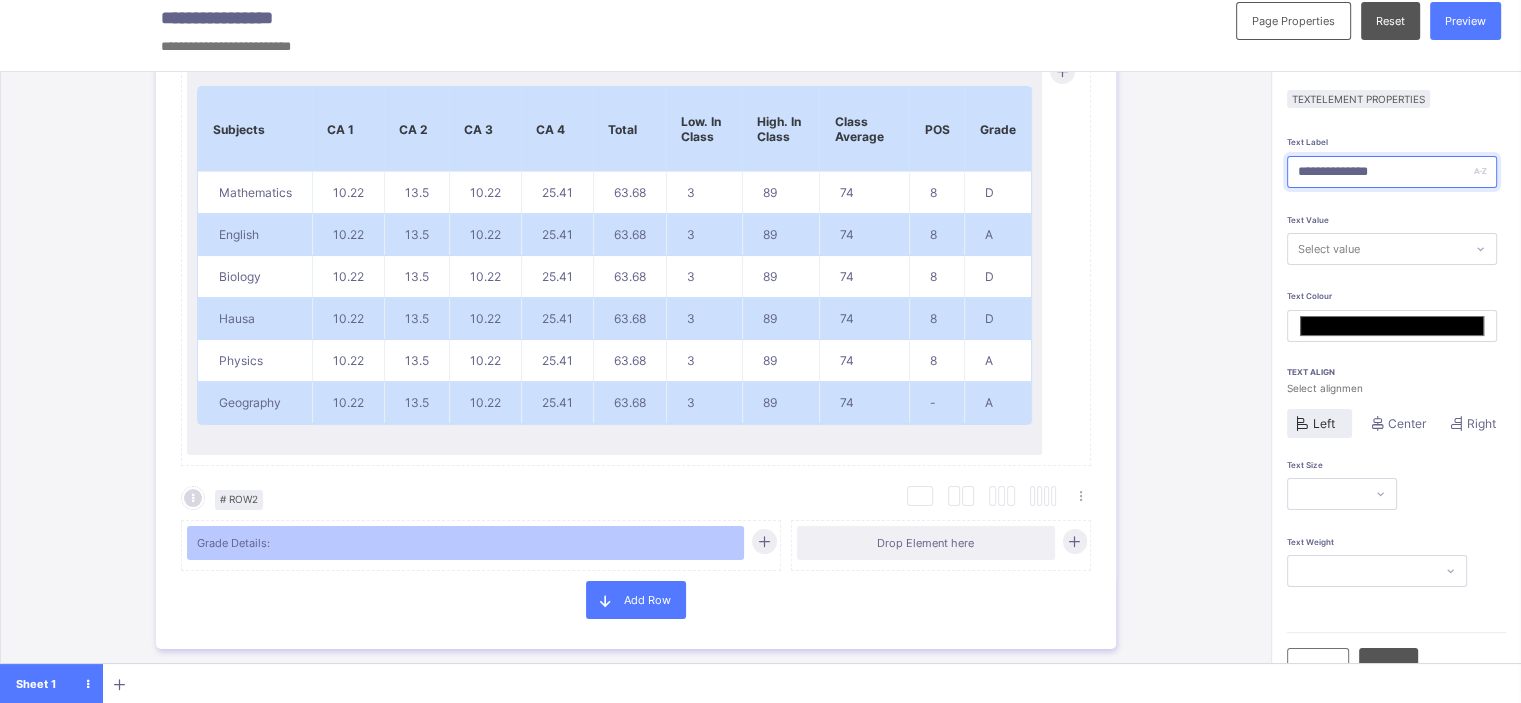 type on "**********" 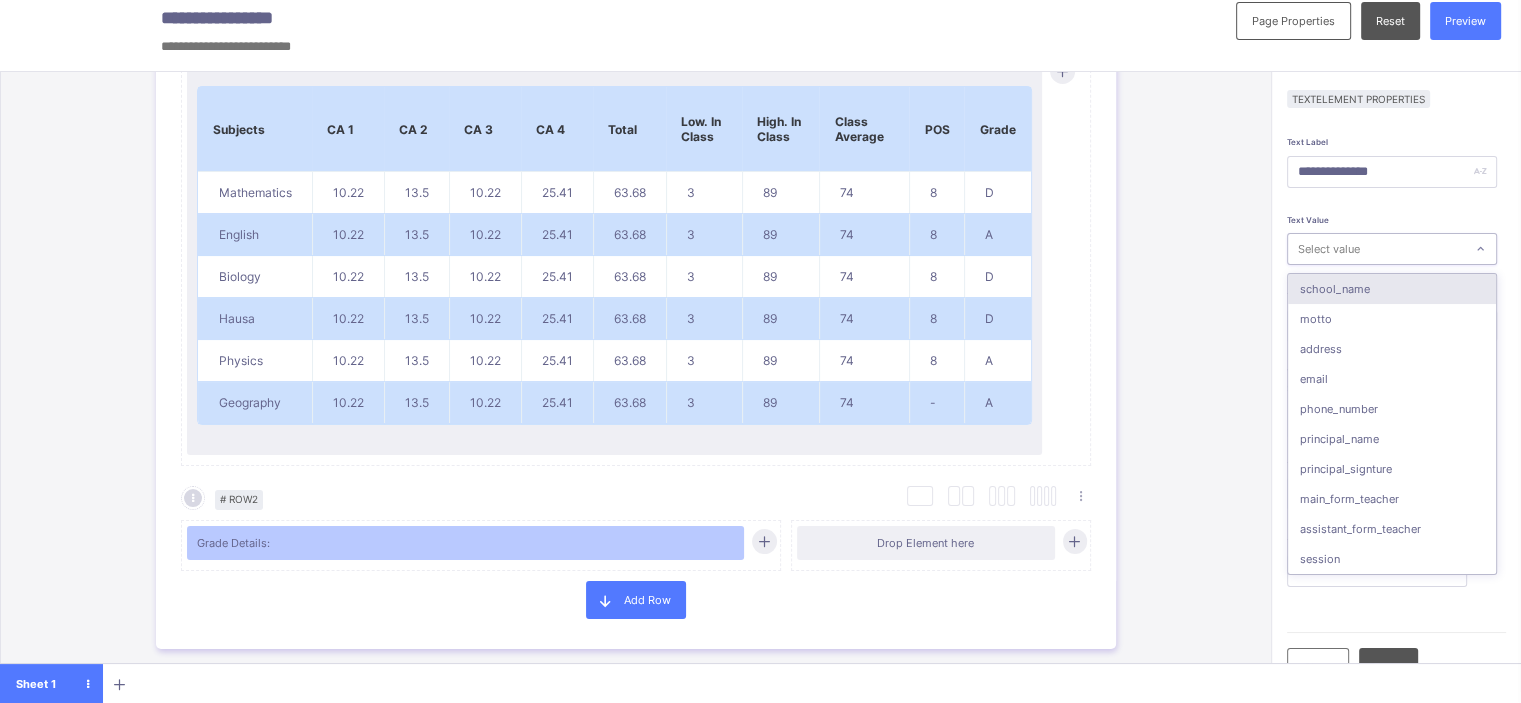 click on "Select value" at bounding box center [1376, 249] 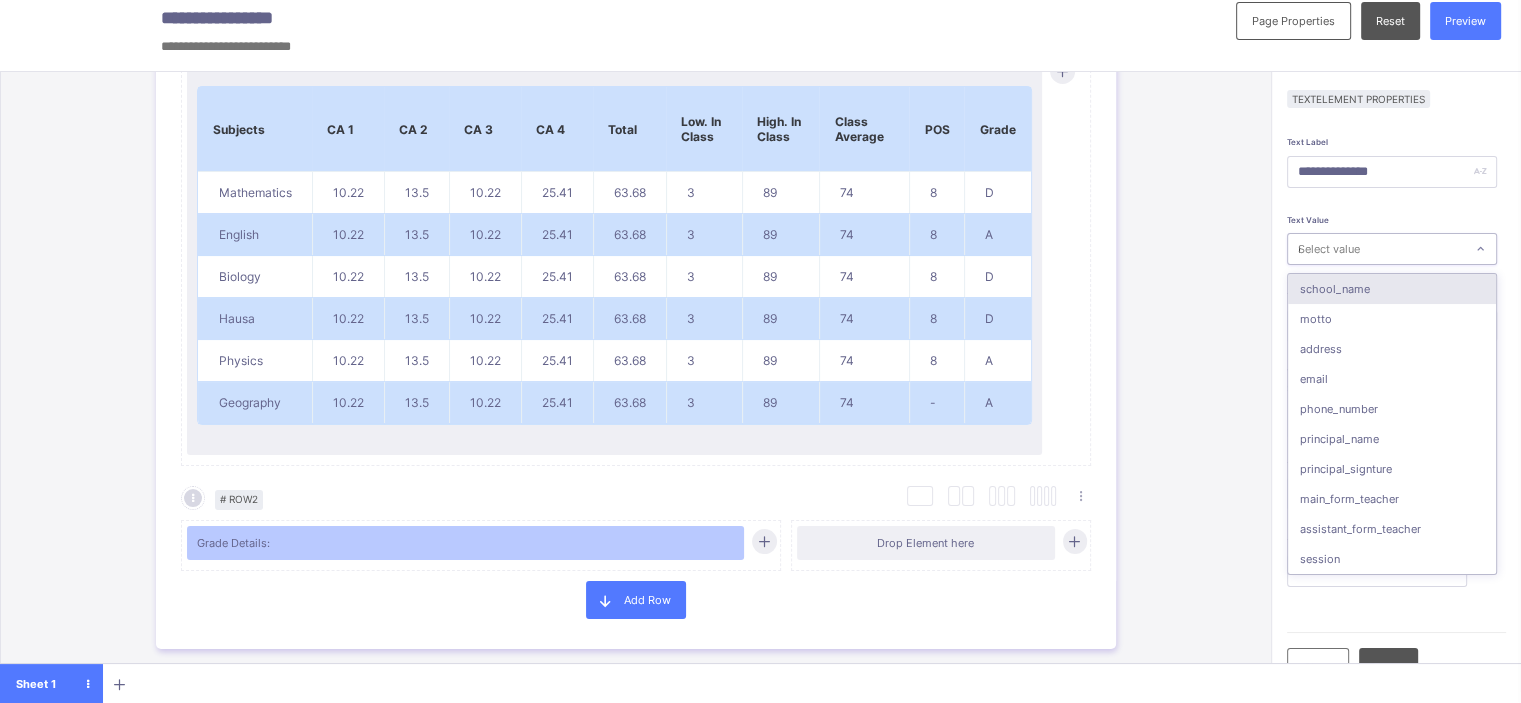 type on "*******" 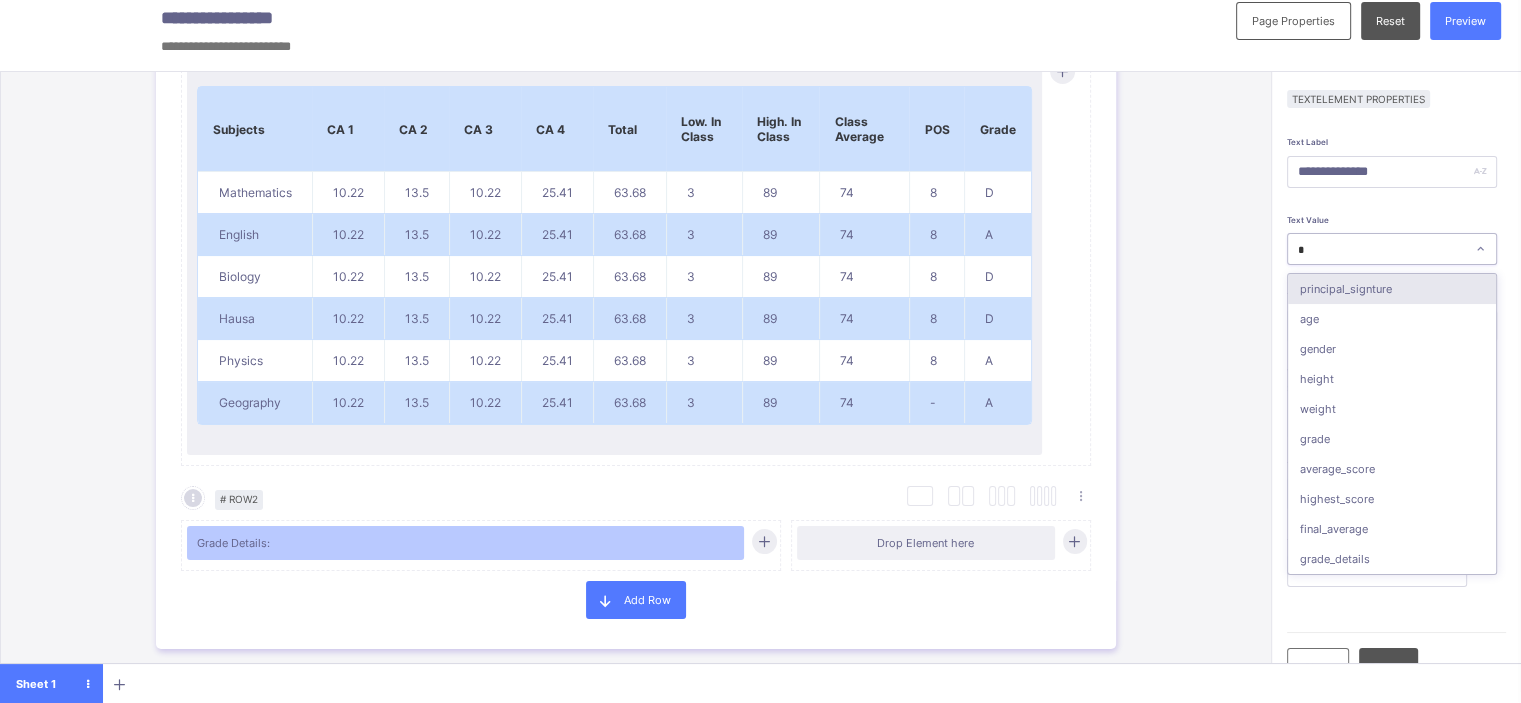 type on "**" 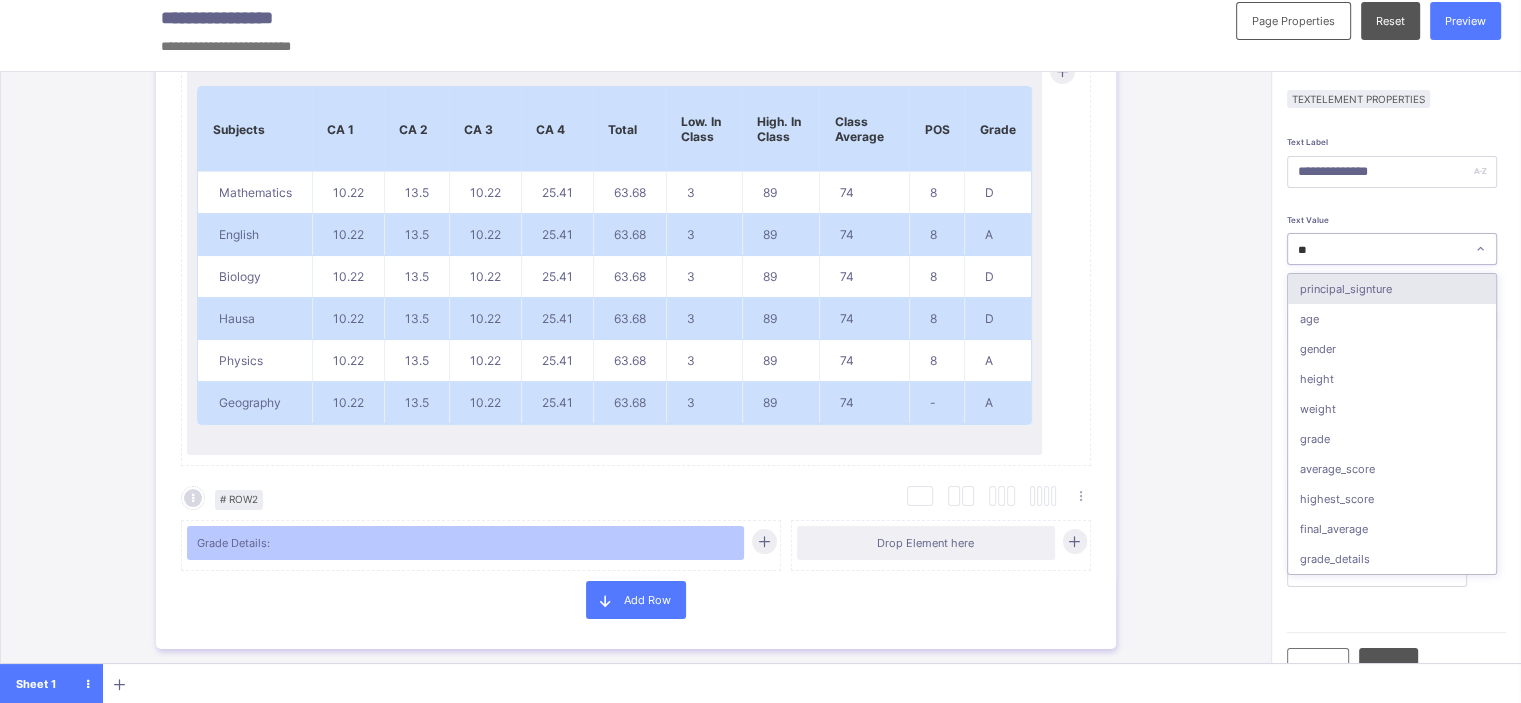 type on "*******" 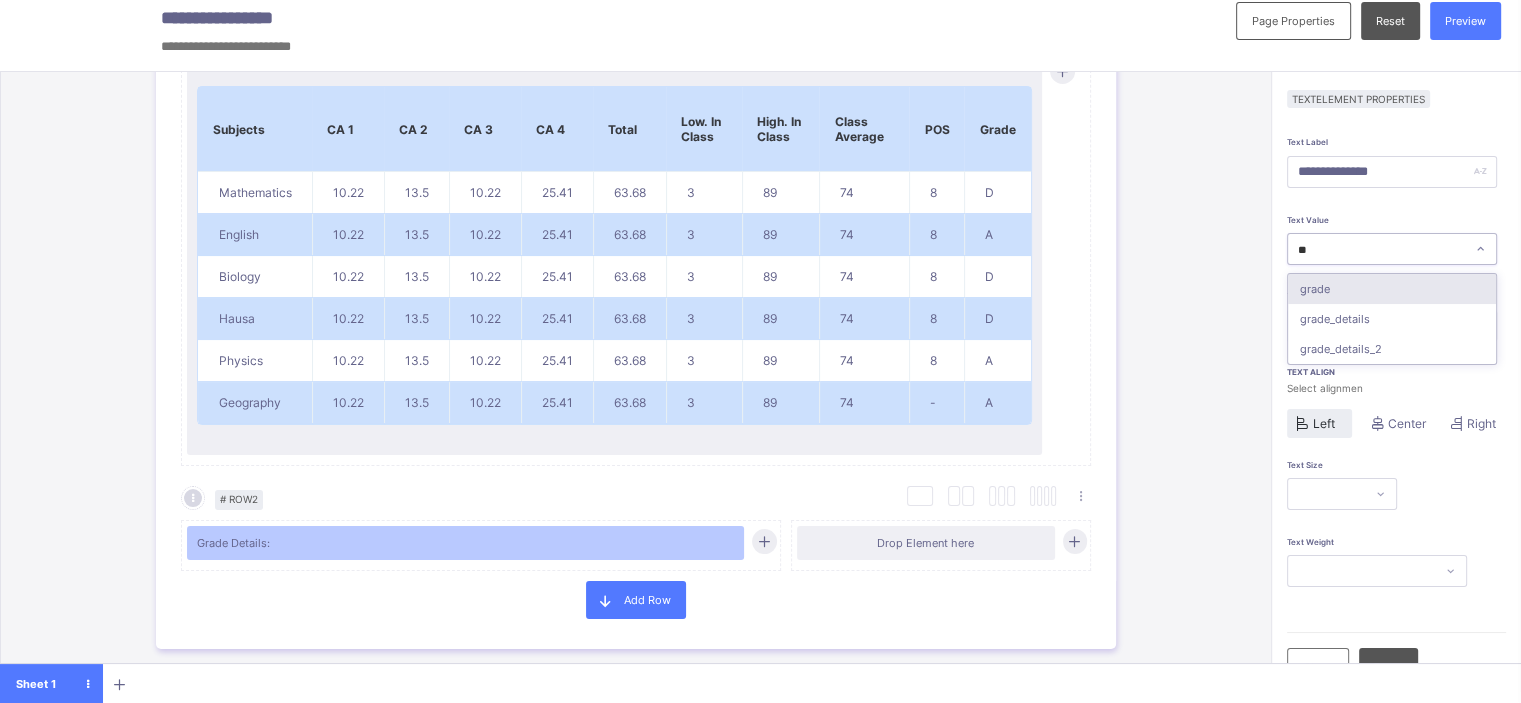 type on "***" 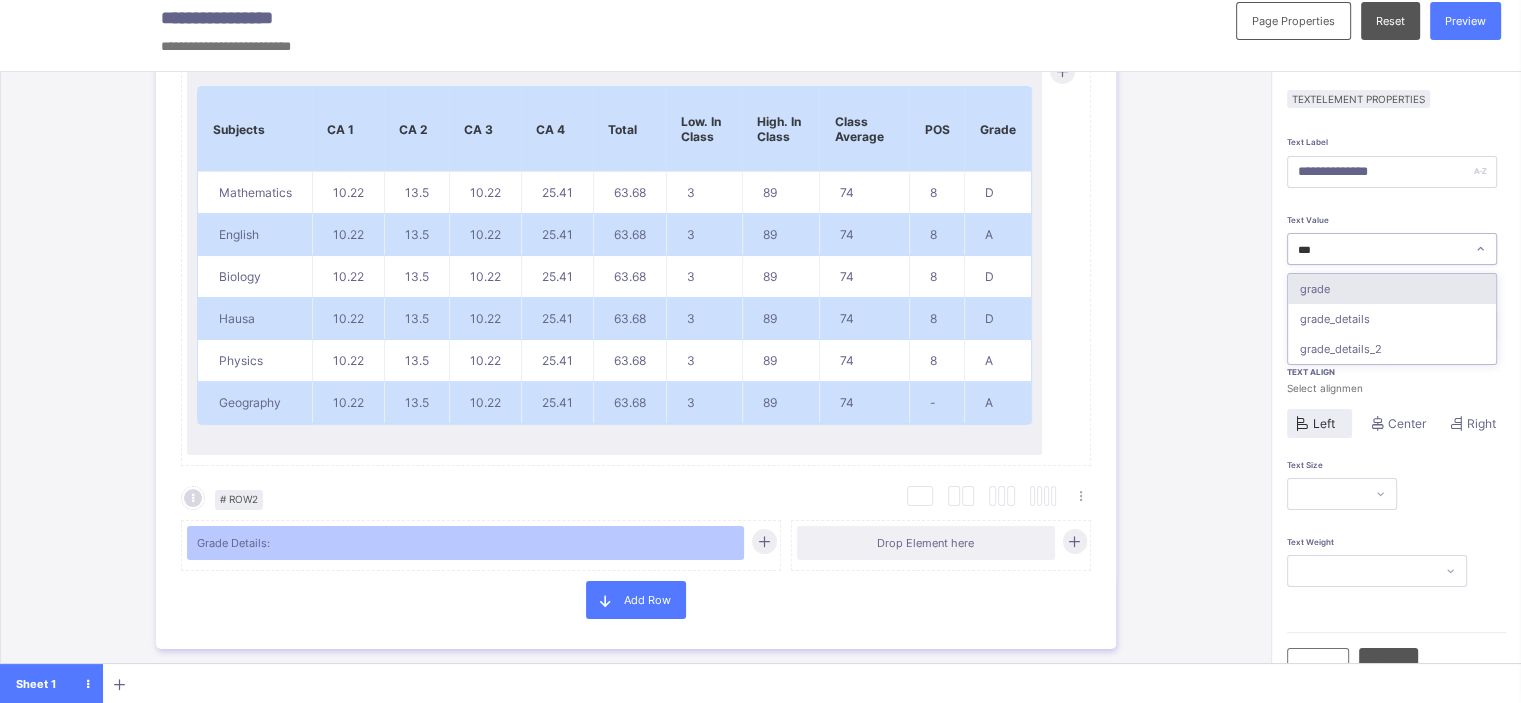 type on "*******" 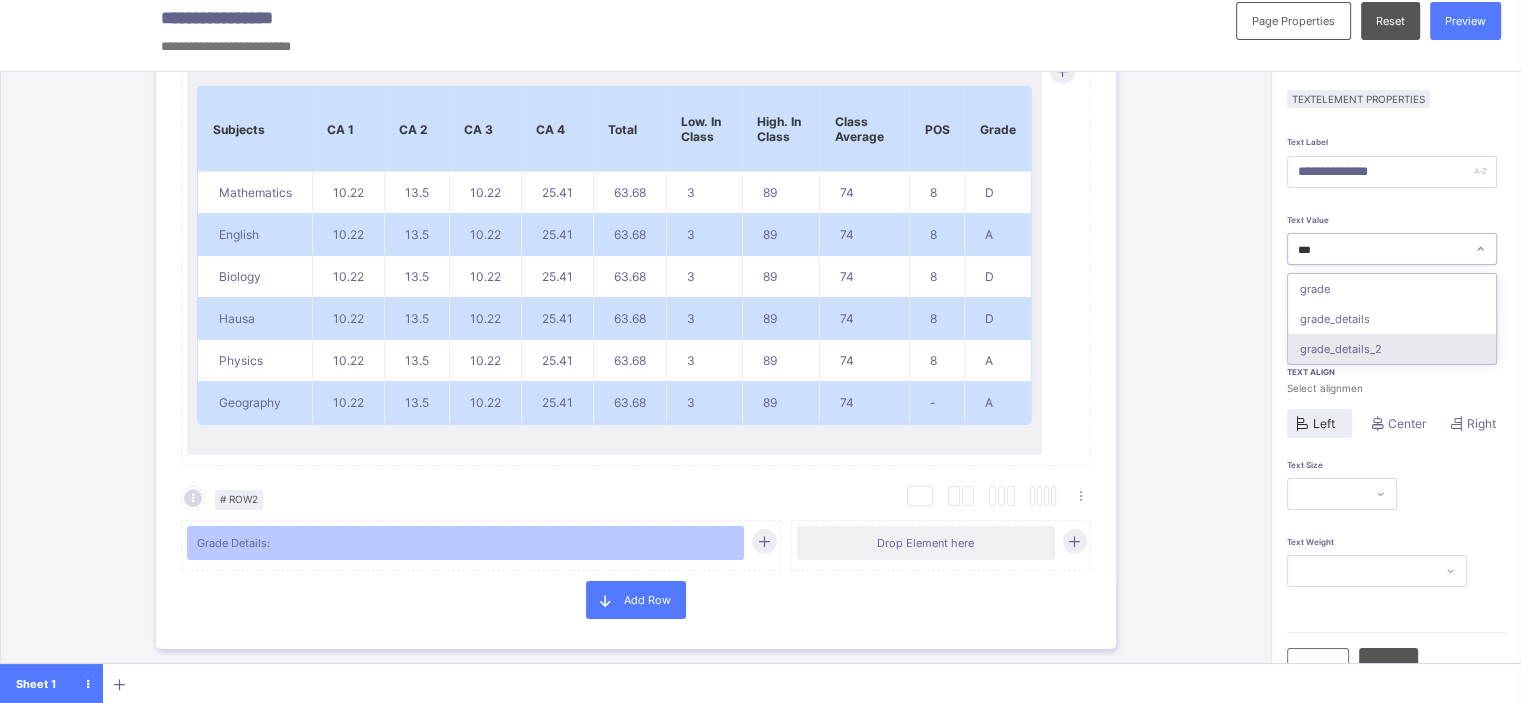click on "grade_details_2" at bounding box center [1392, 349] 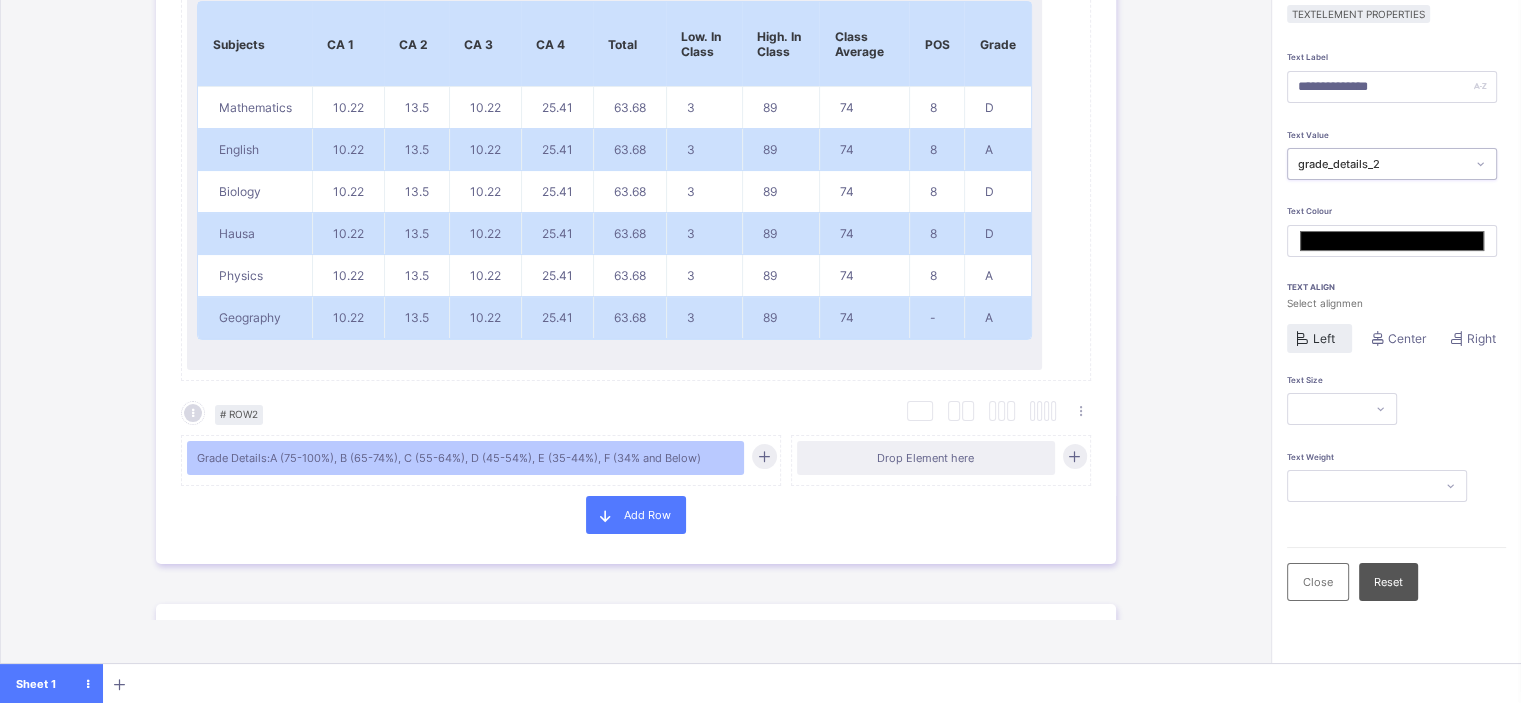 scroll, scrollTop: 102, scrollLeft: 0, axis: vertical 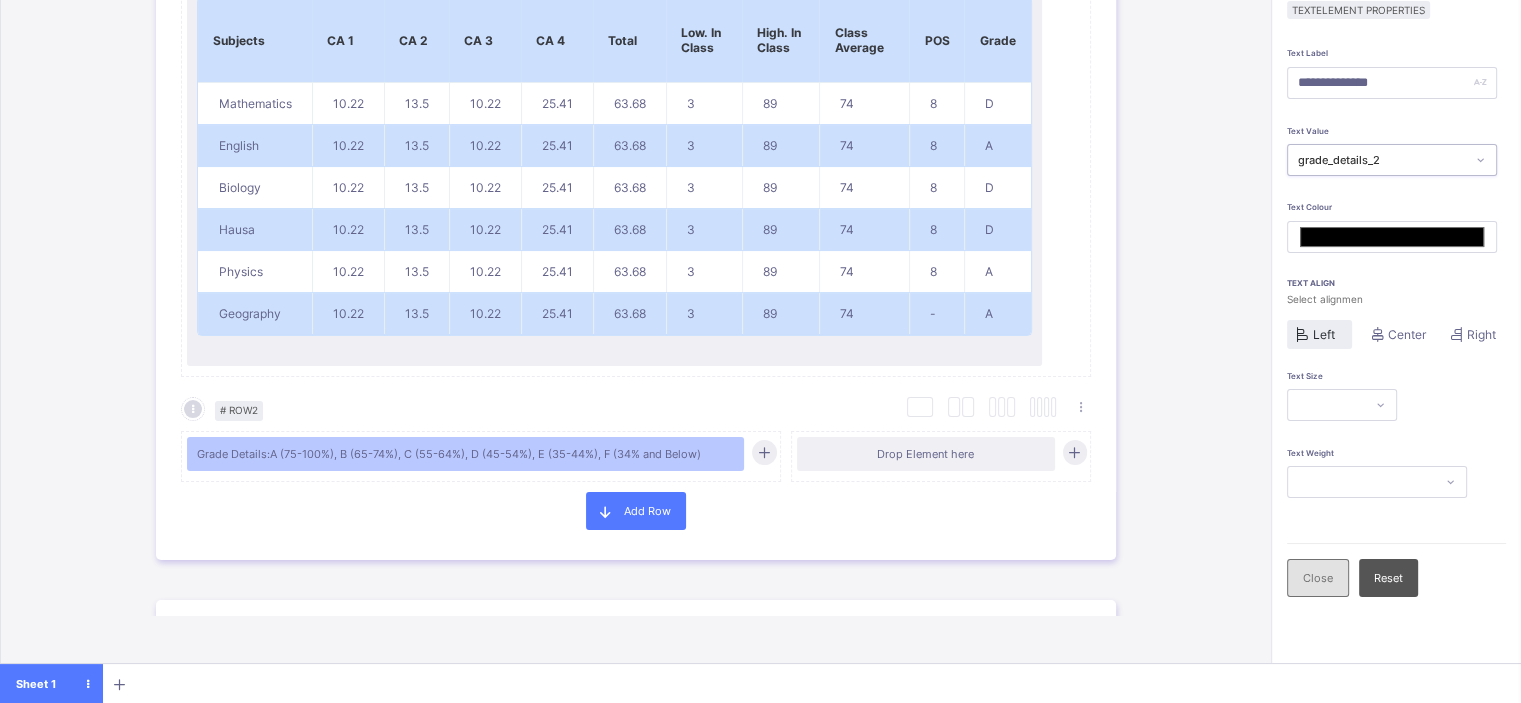 click on "Close" at bounding box center [1318, 578] 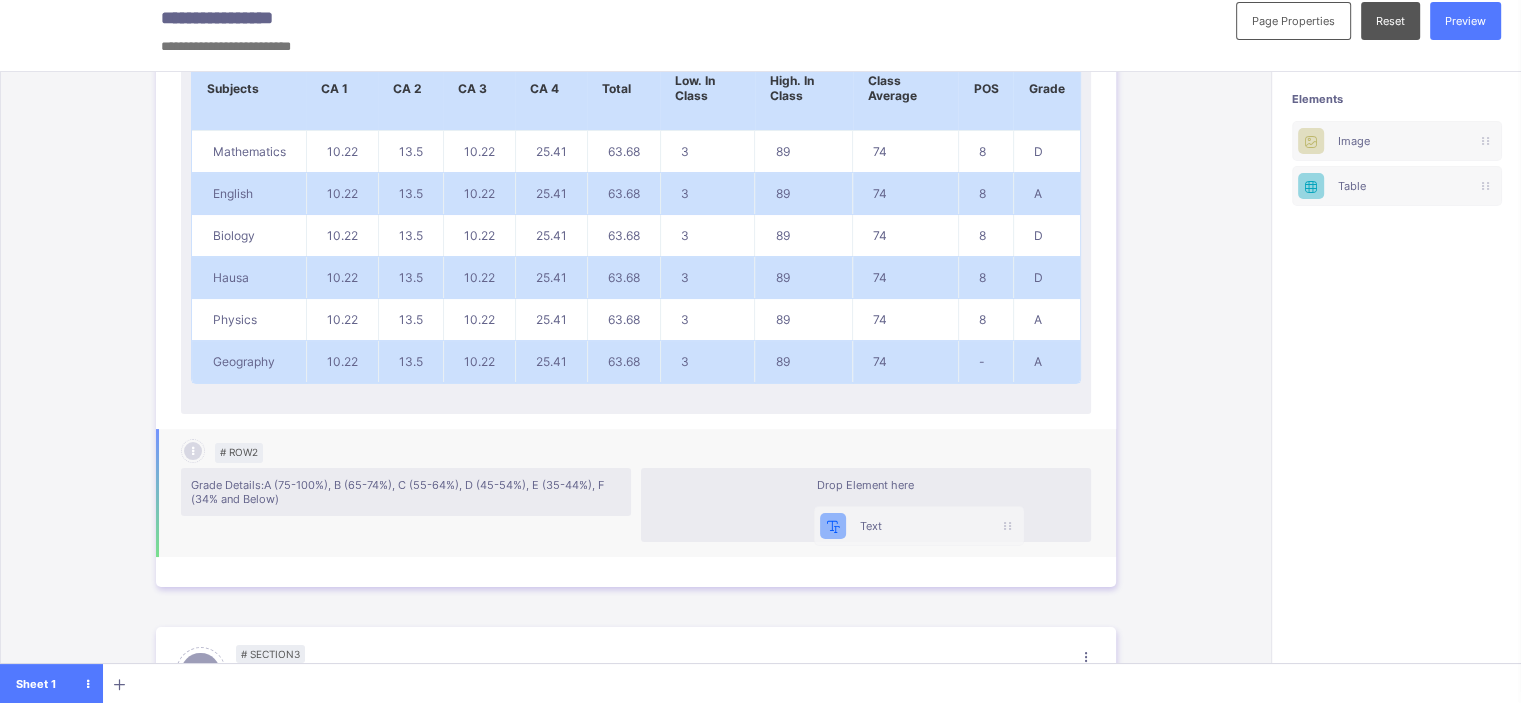 scroll, scrollTop: 14, scrollLeft: 1, axis: both 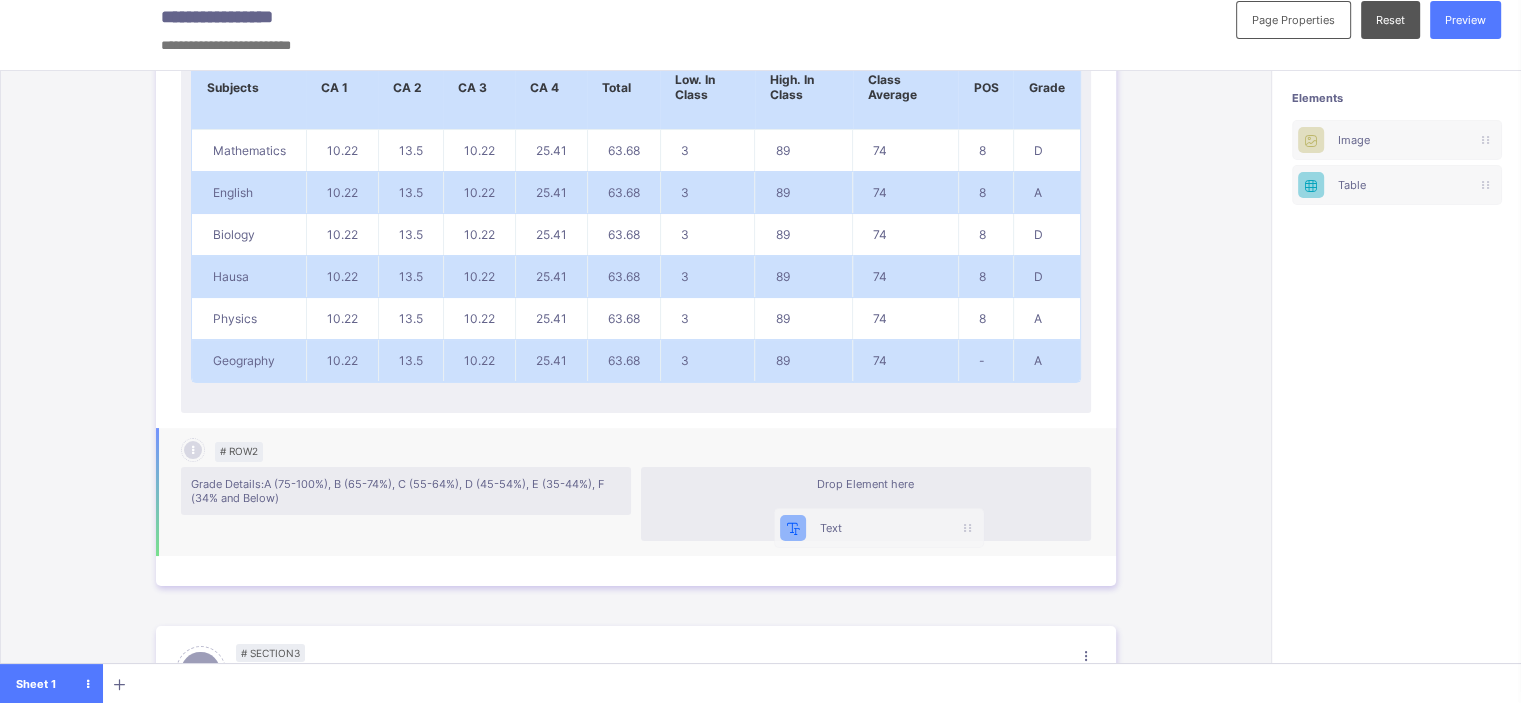 drag, startPoint x: 1380, startPoint y: 139, endPoint x: 825, endPoint y: 523, distance: 674.8933 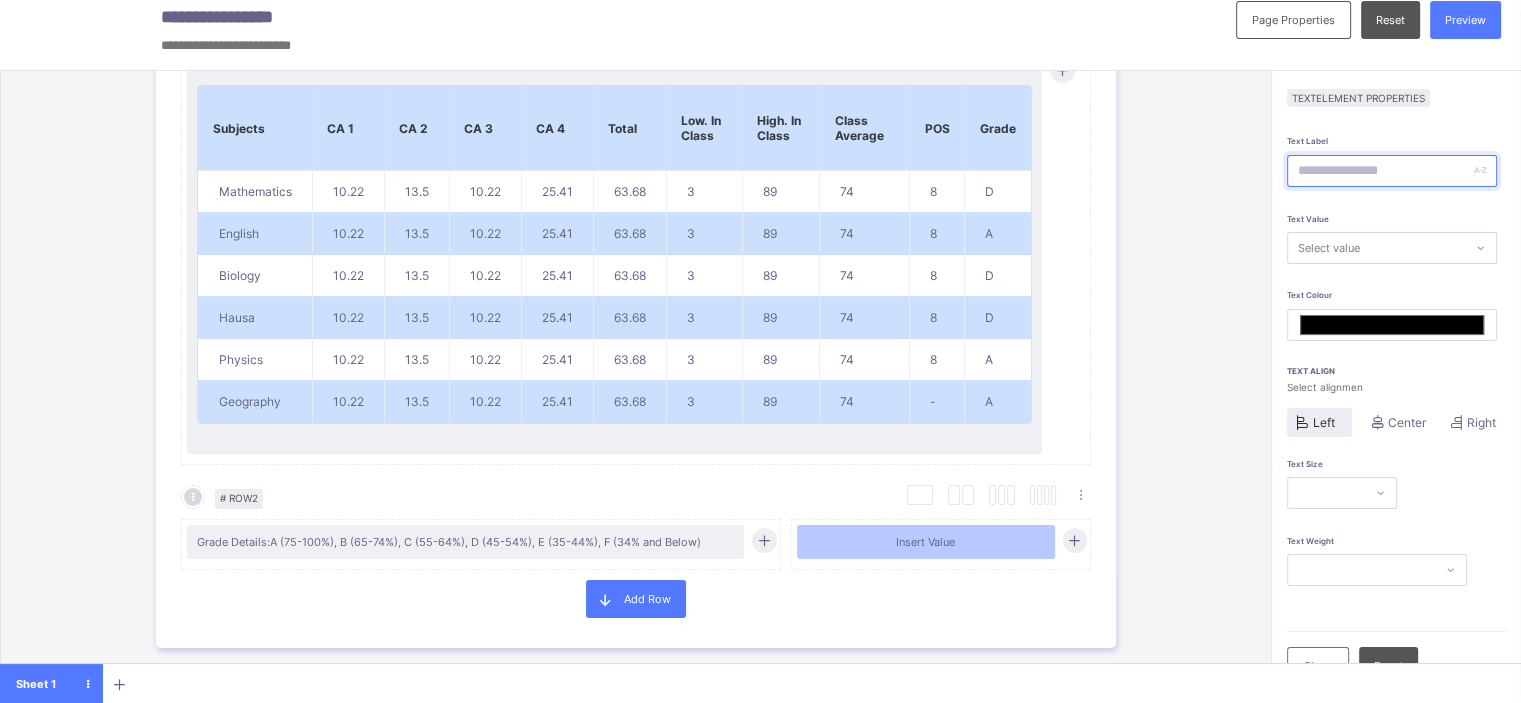 click at bounding box center (1392, 171) 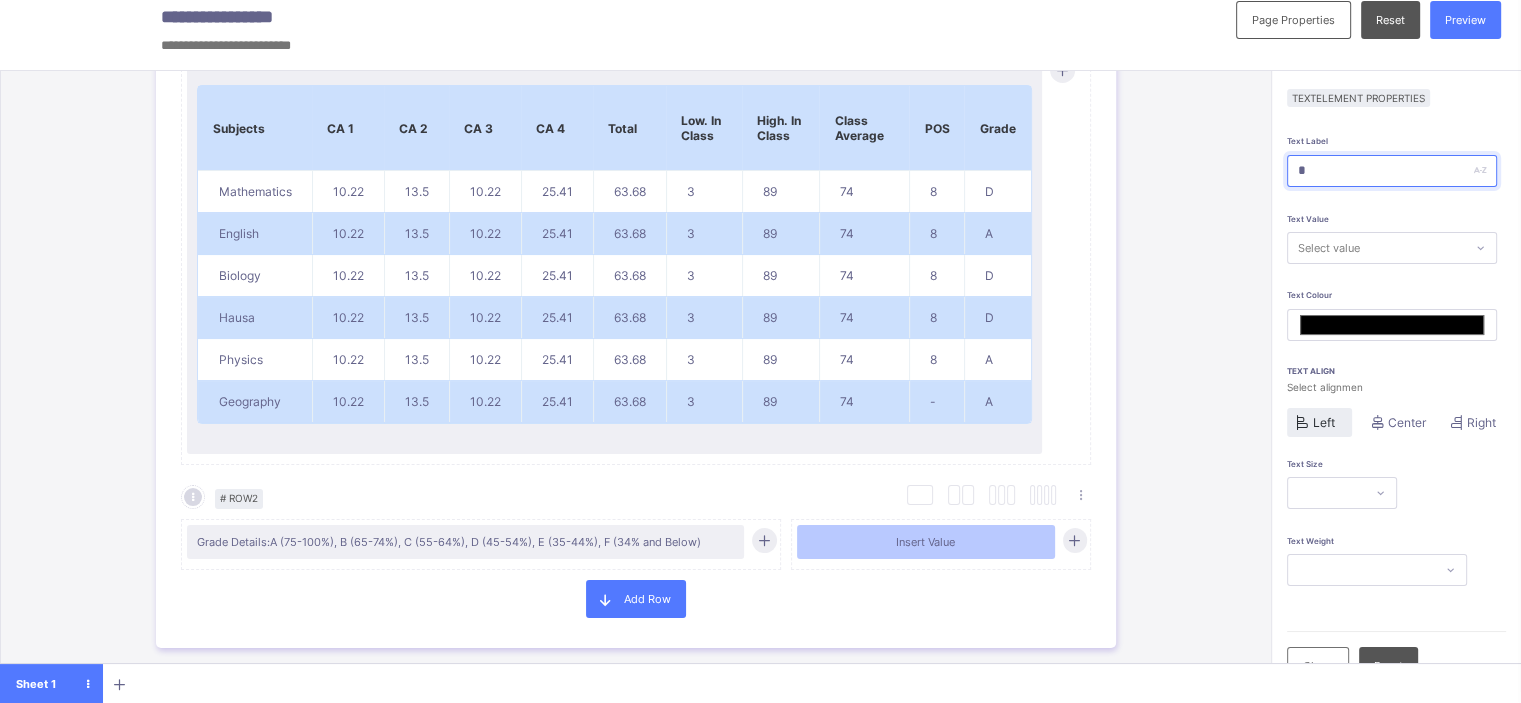 type on "*******" 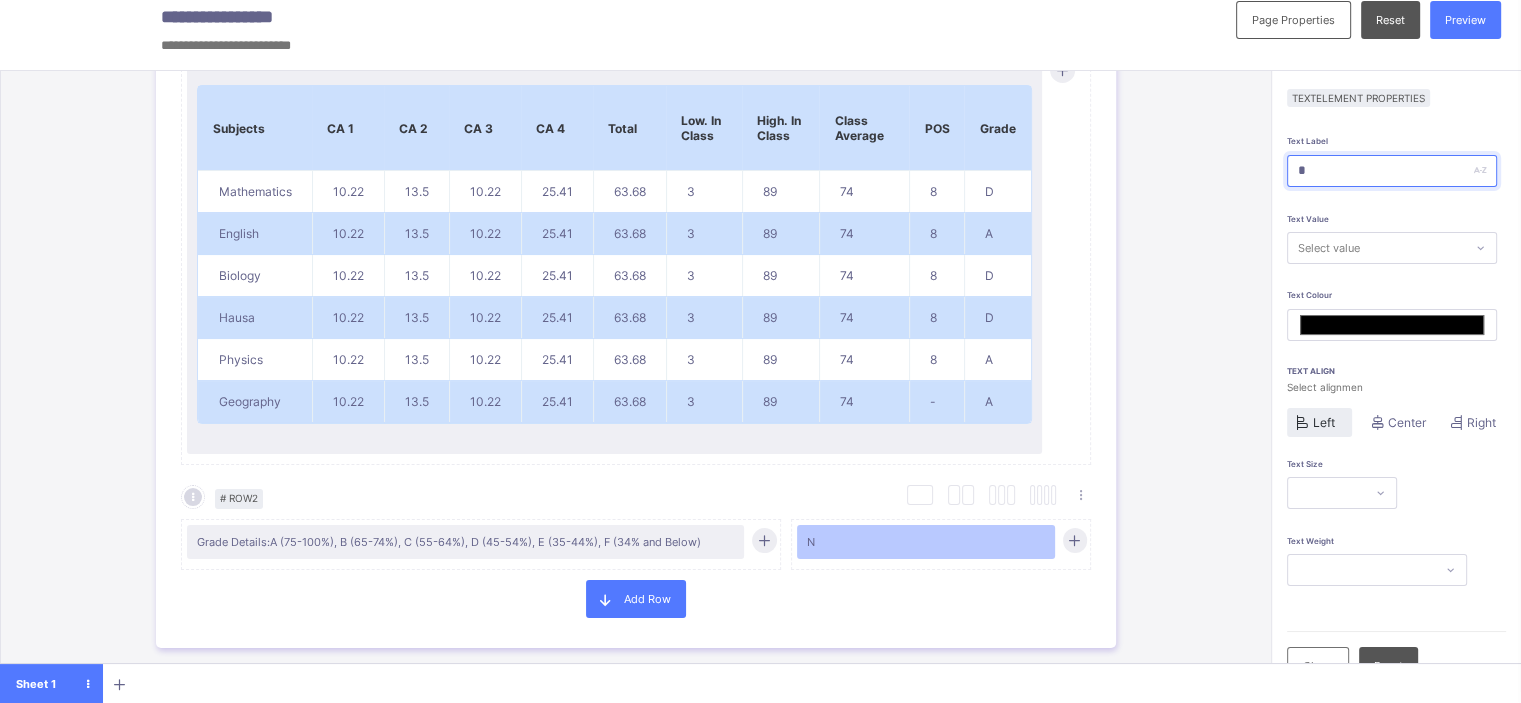 type on "**" 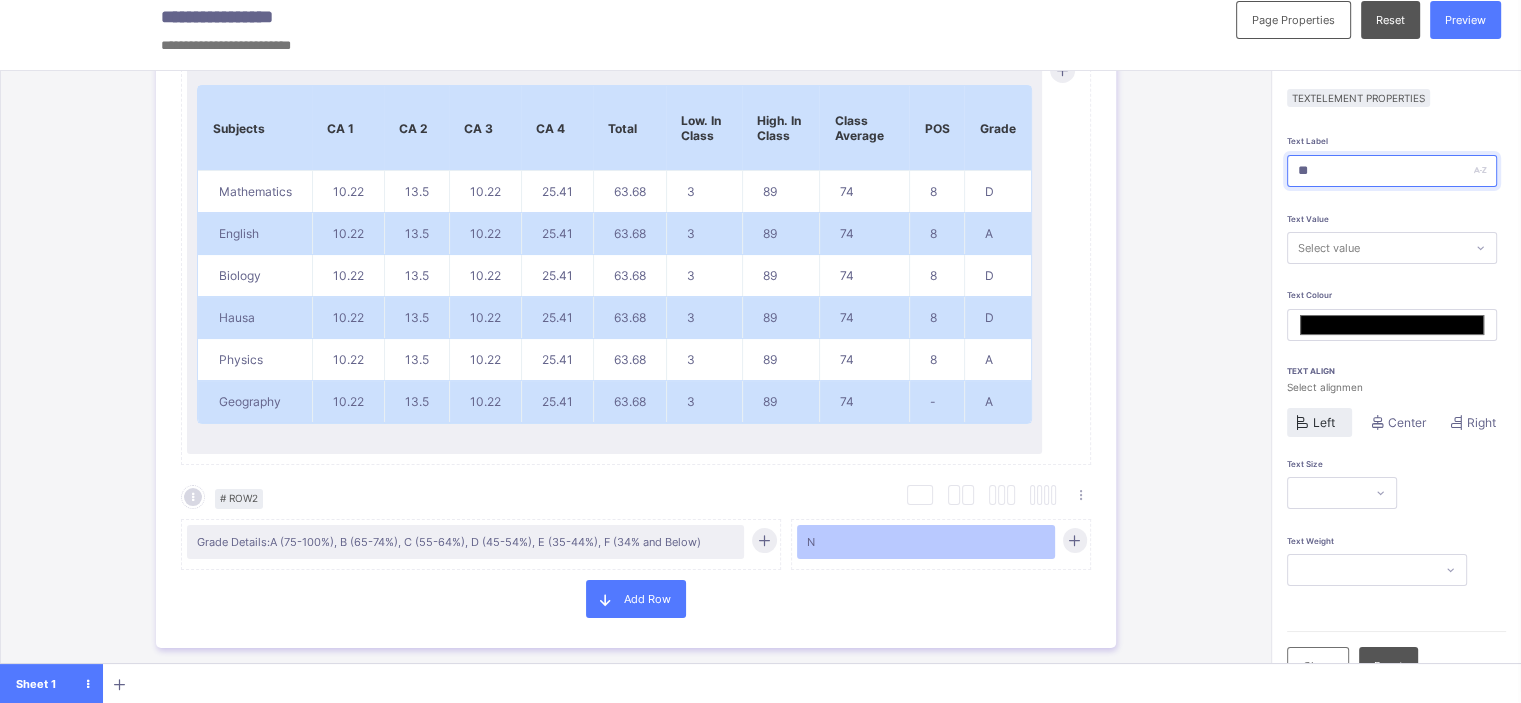 type on "*******" 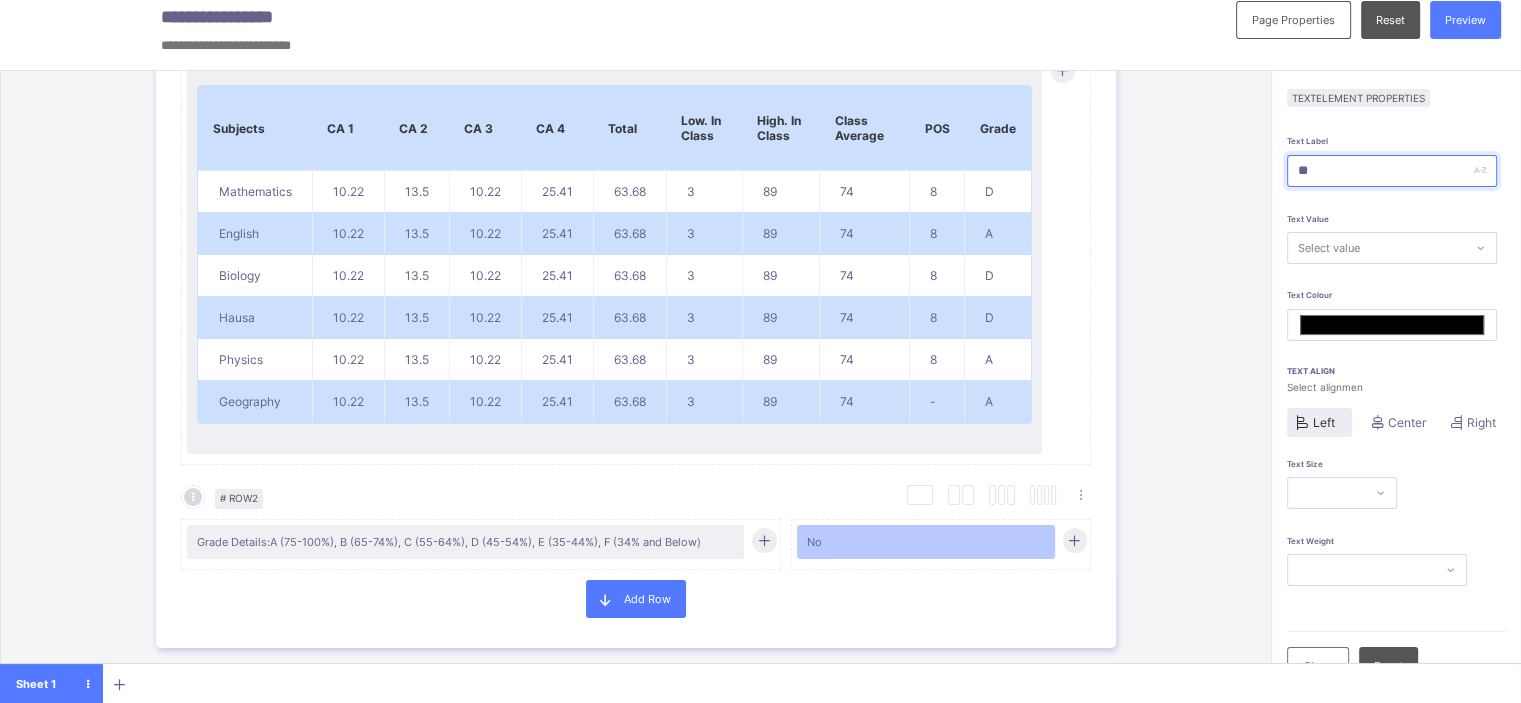 type on "***" 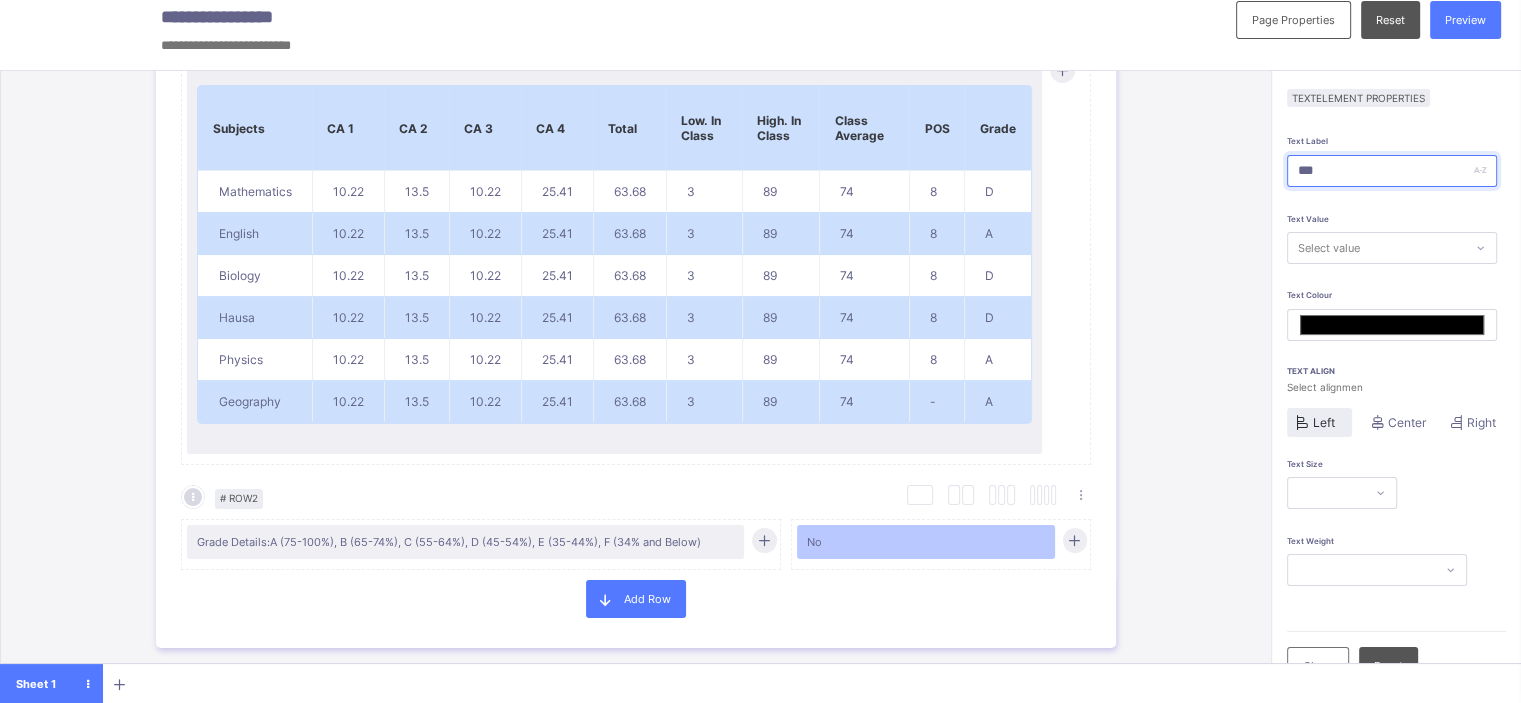 type on "*******" 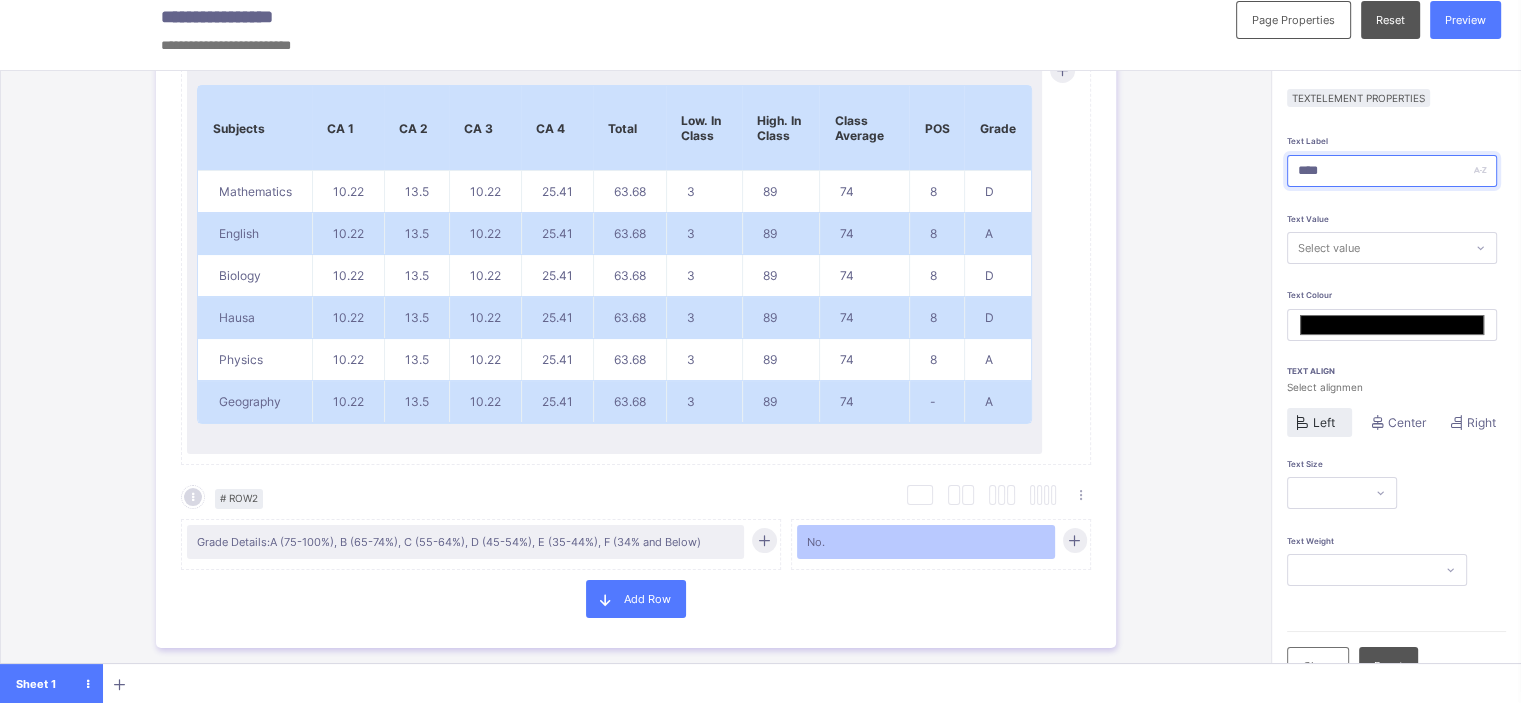 type on "*****" 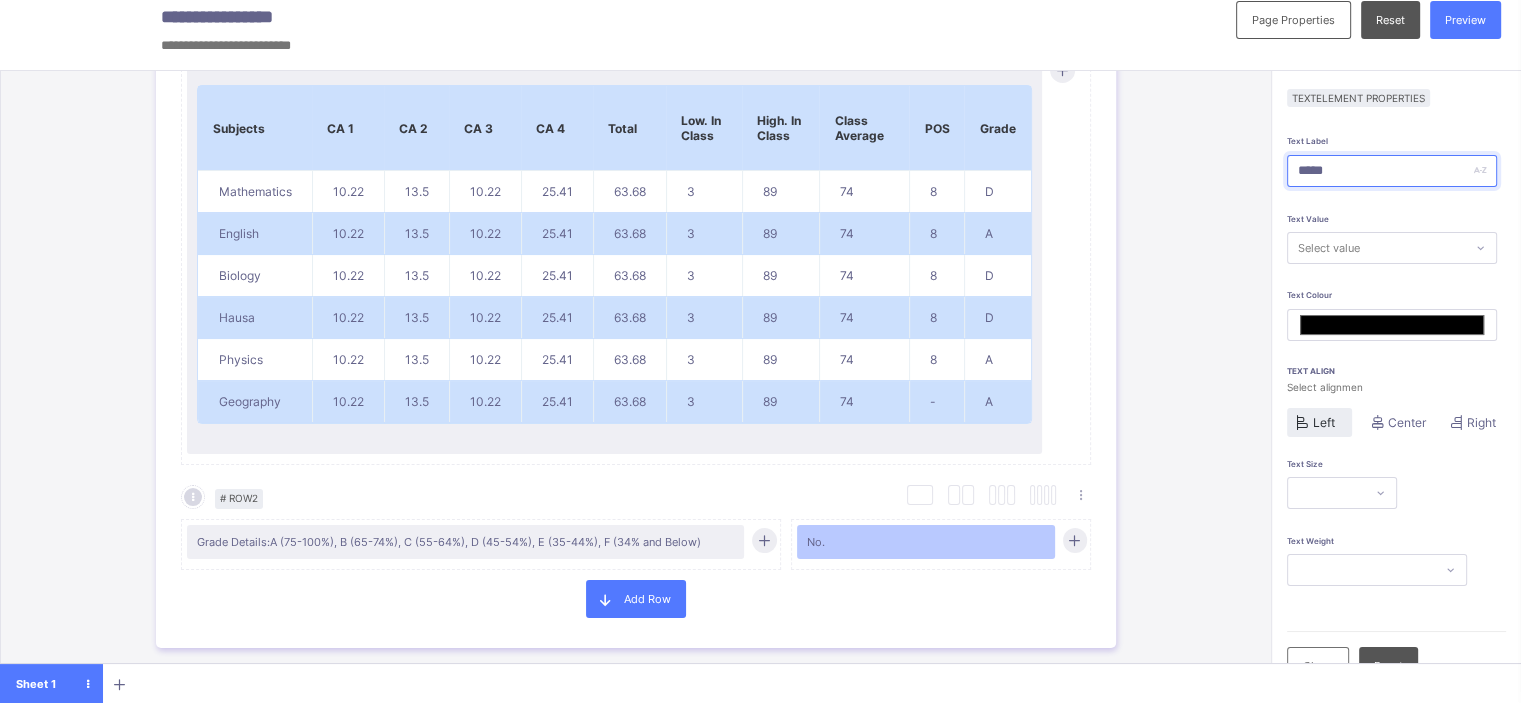 type on "*******" 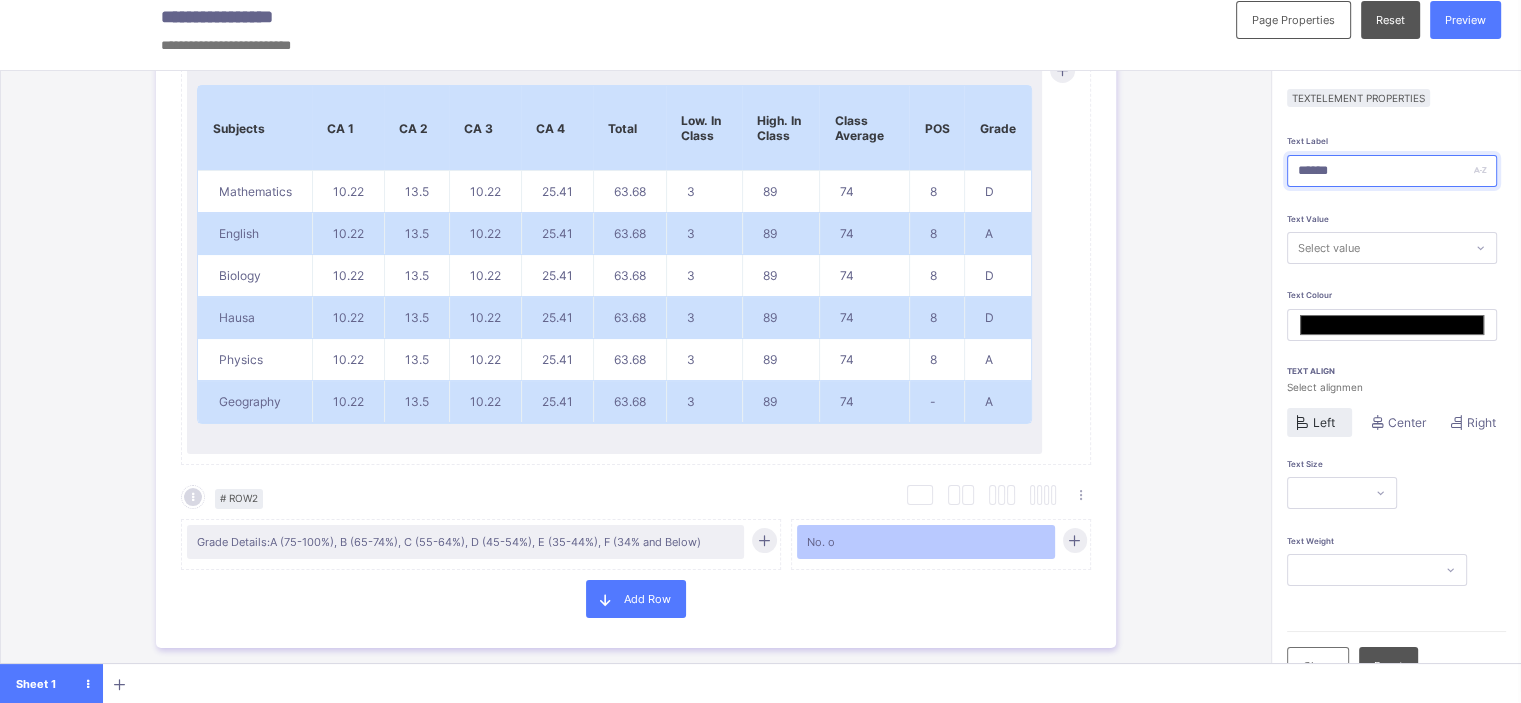 type on "******" 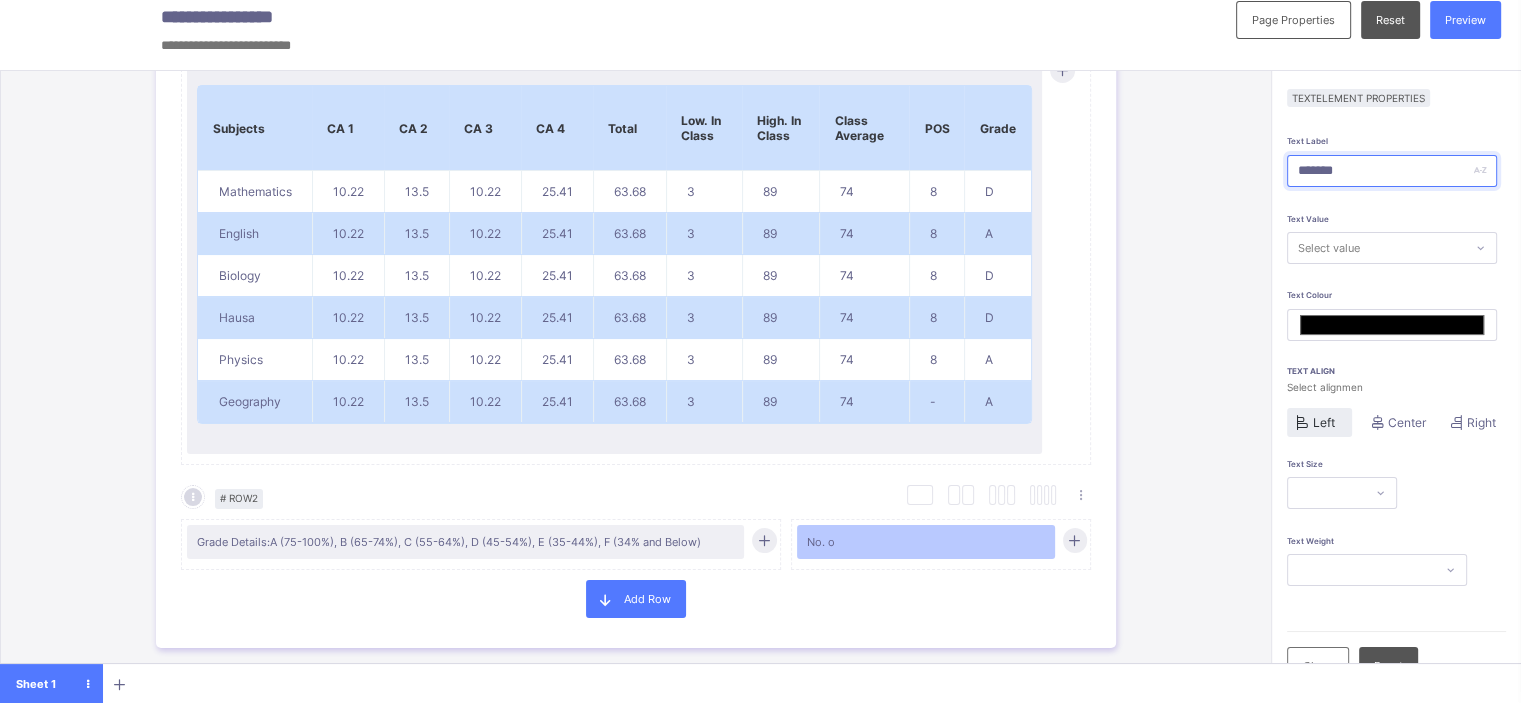 type on "*******" 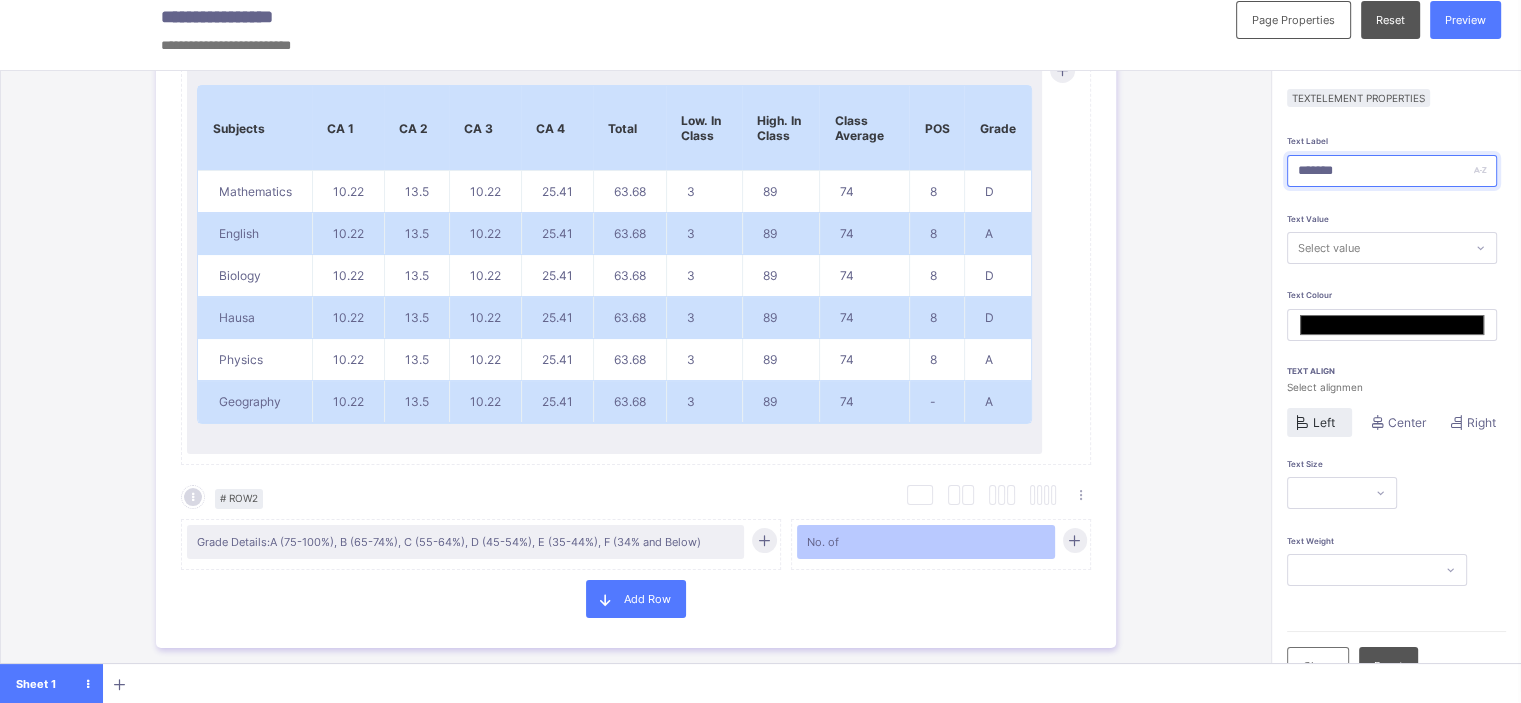 type on "********" 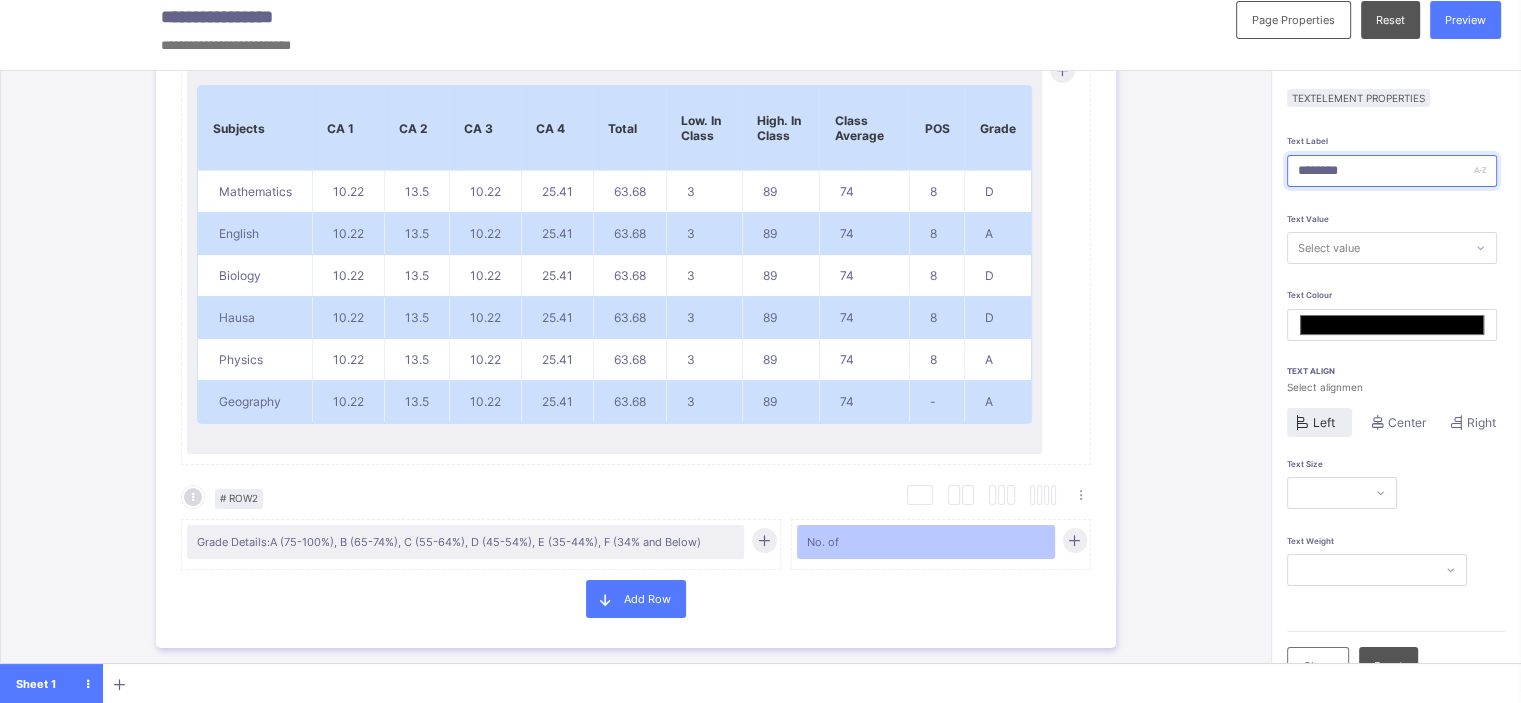type on "*******" 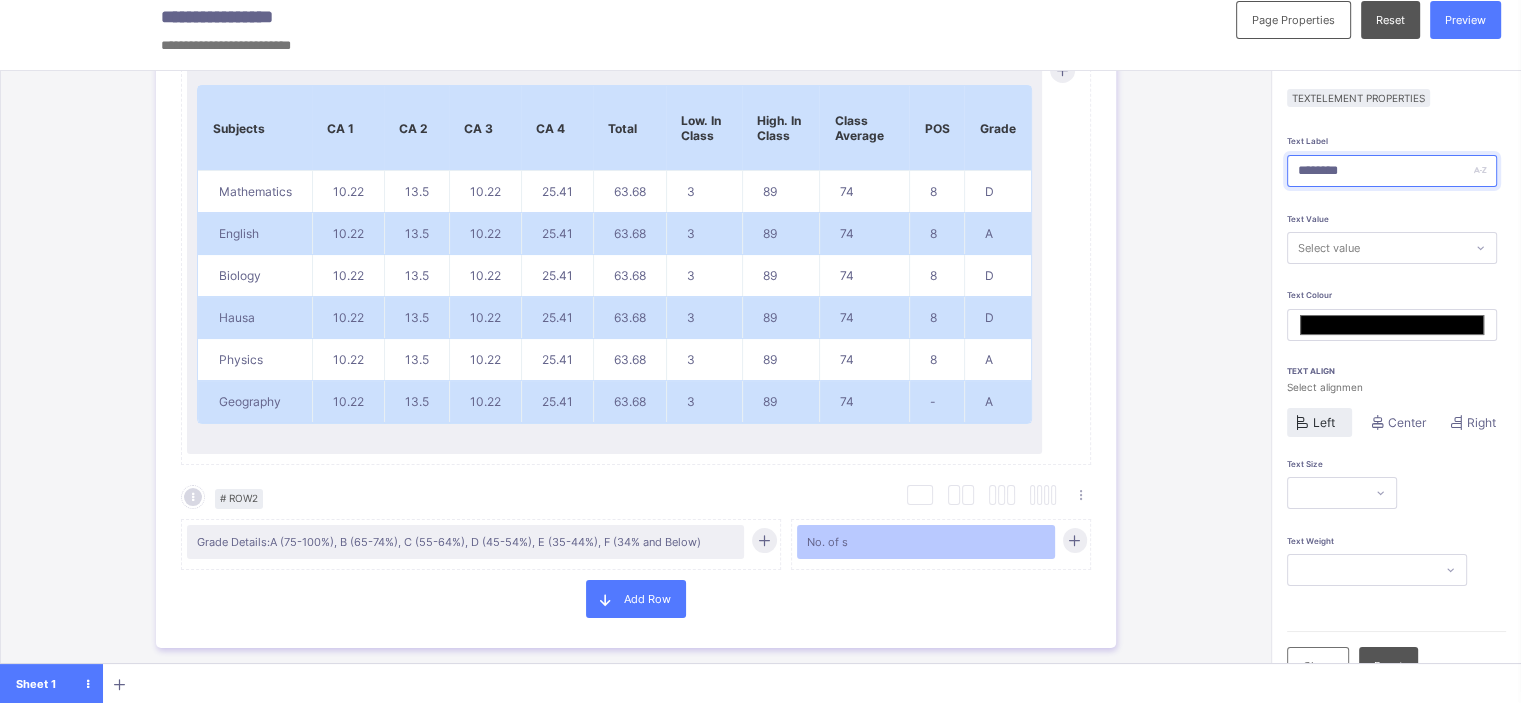 type on "*********" 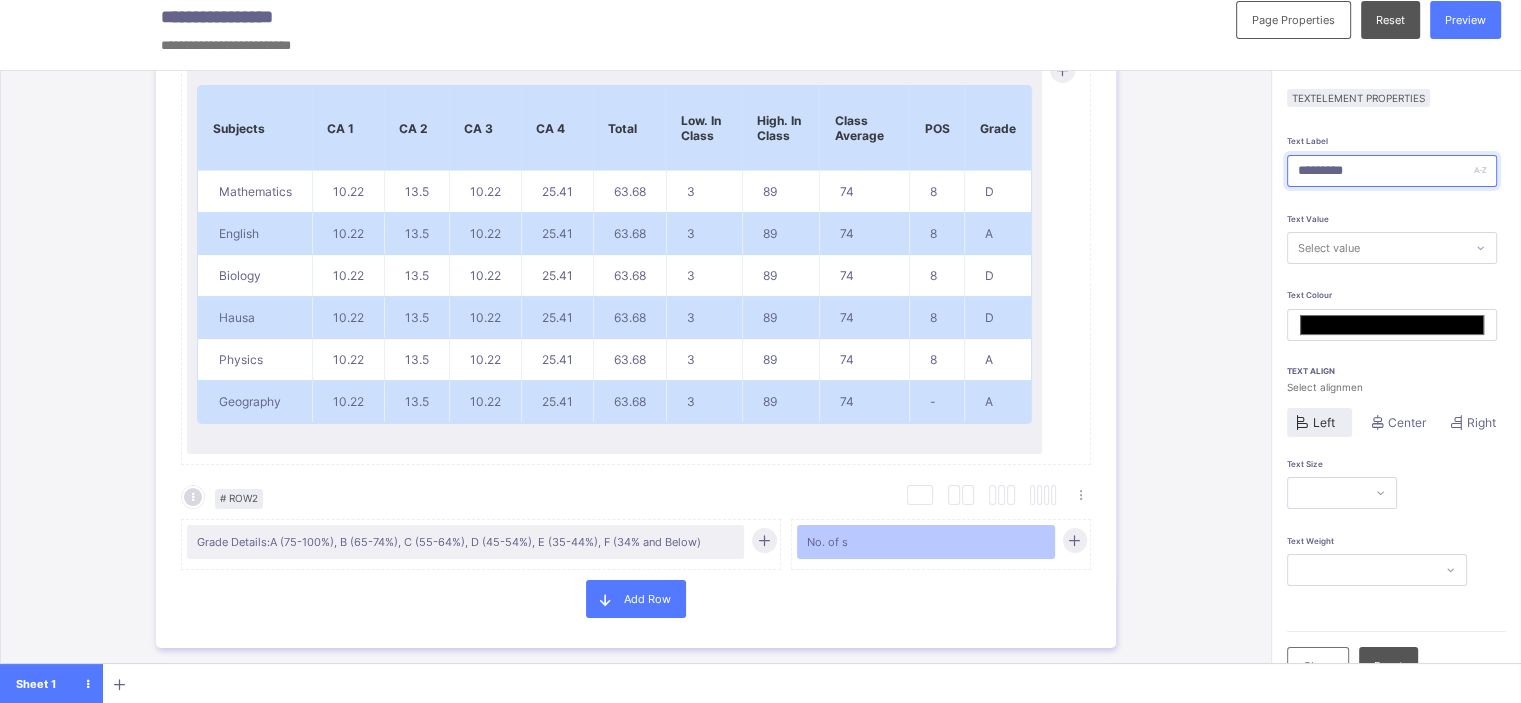 type on "*******" 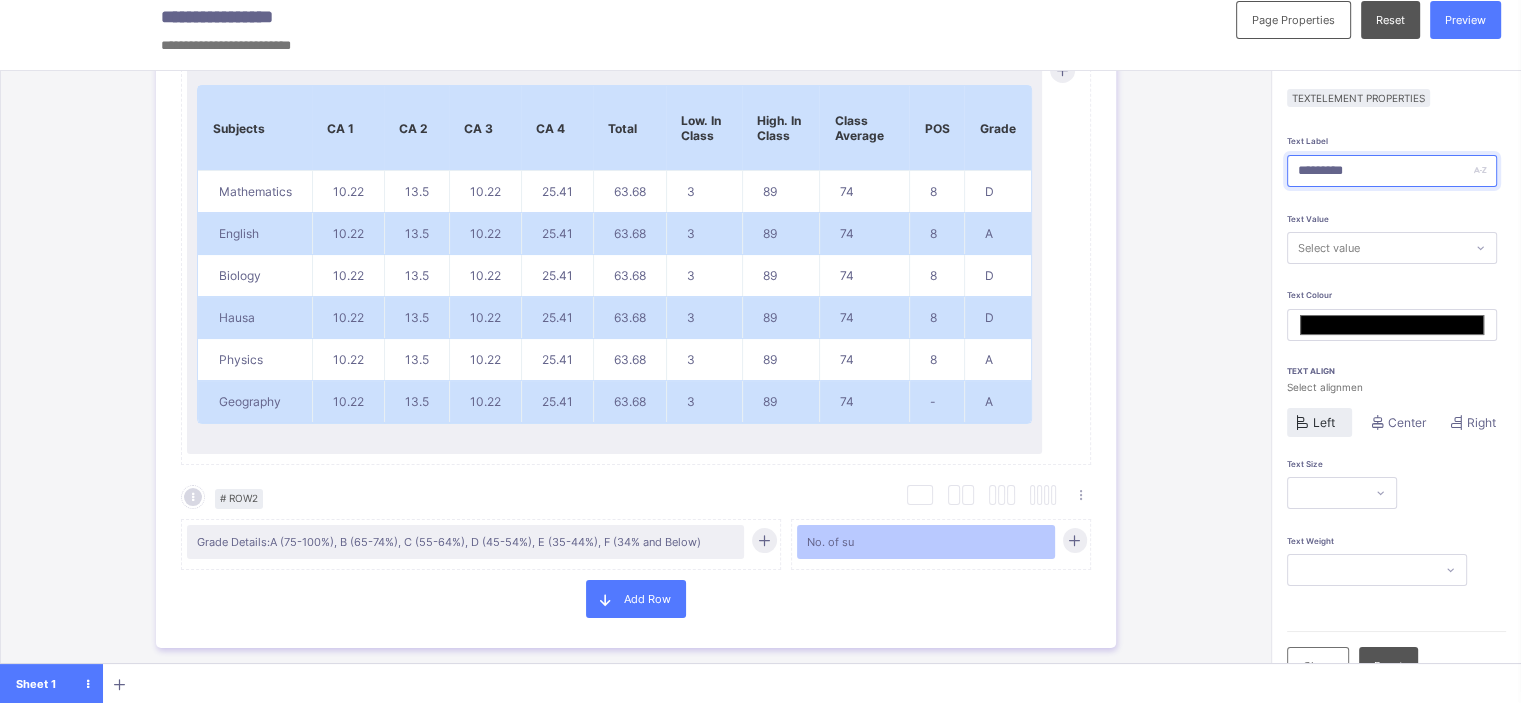 type on "**********" 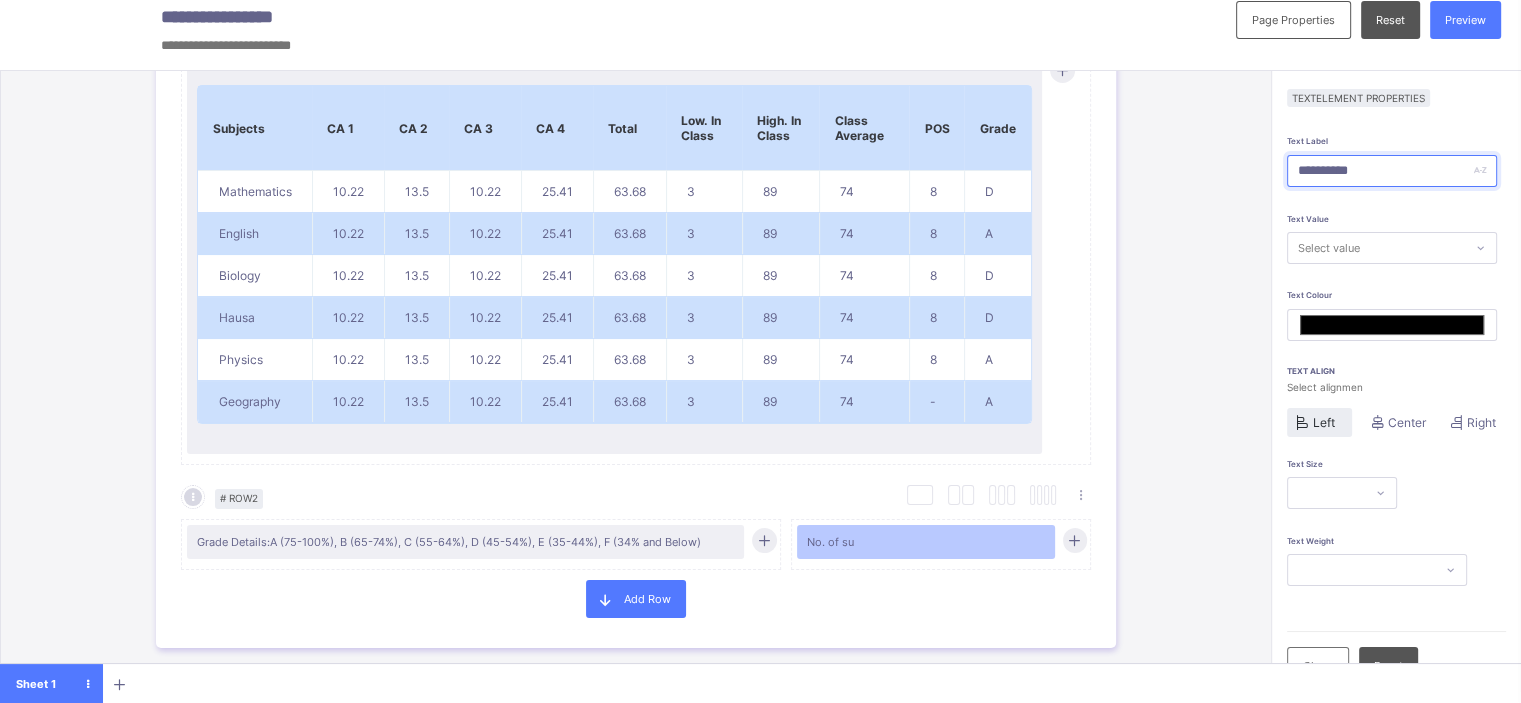 type on "*******" 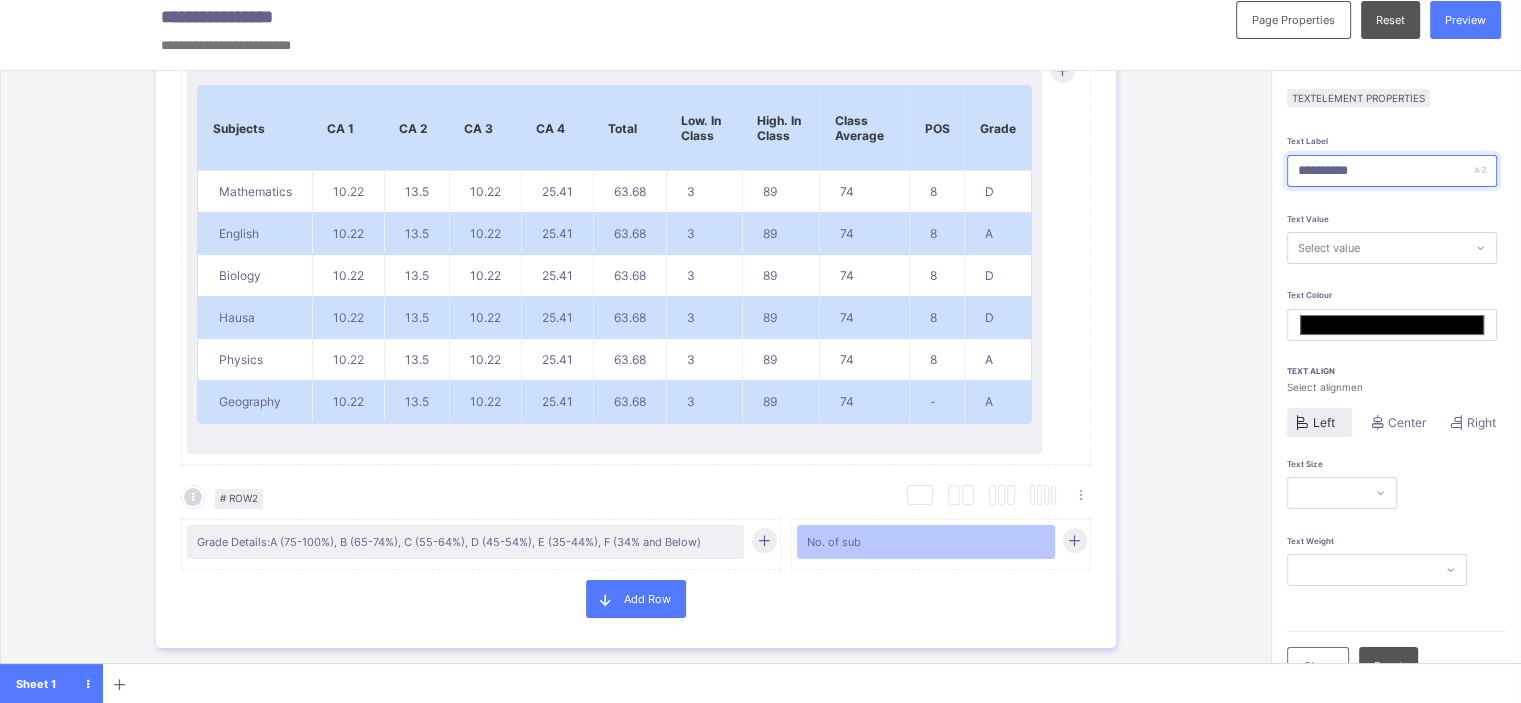 type on "**********" 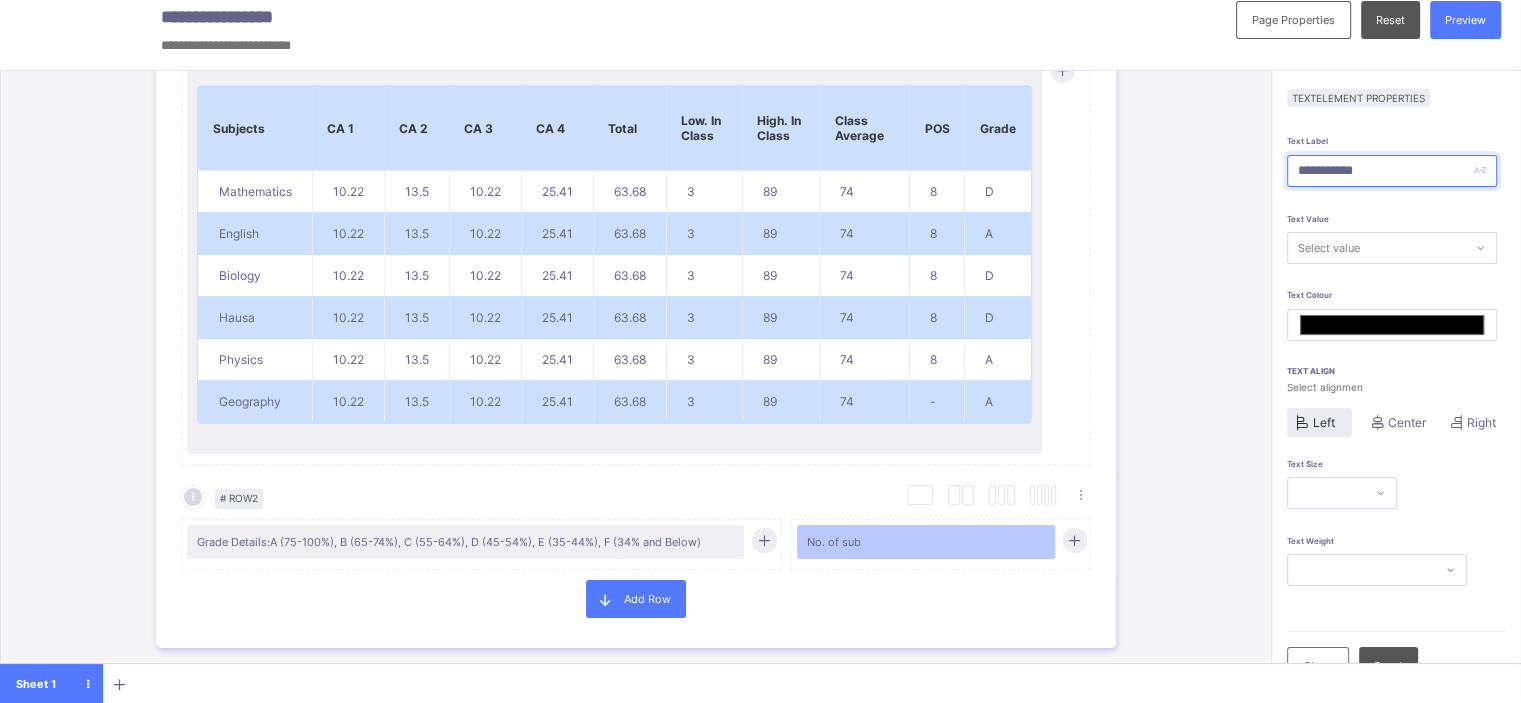 type on "*******" 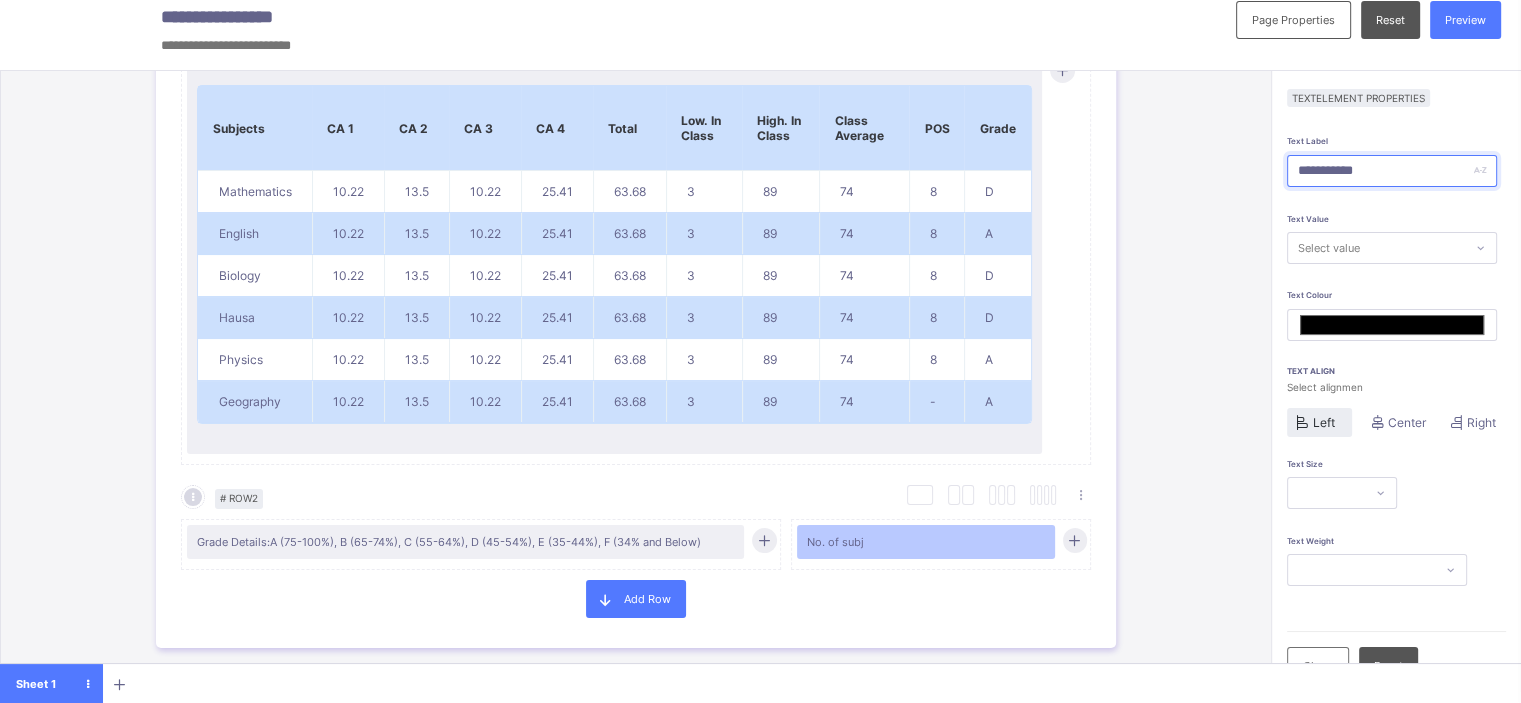 type on "**********" 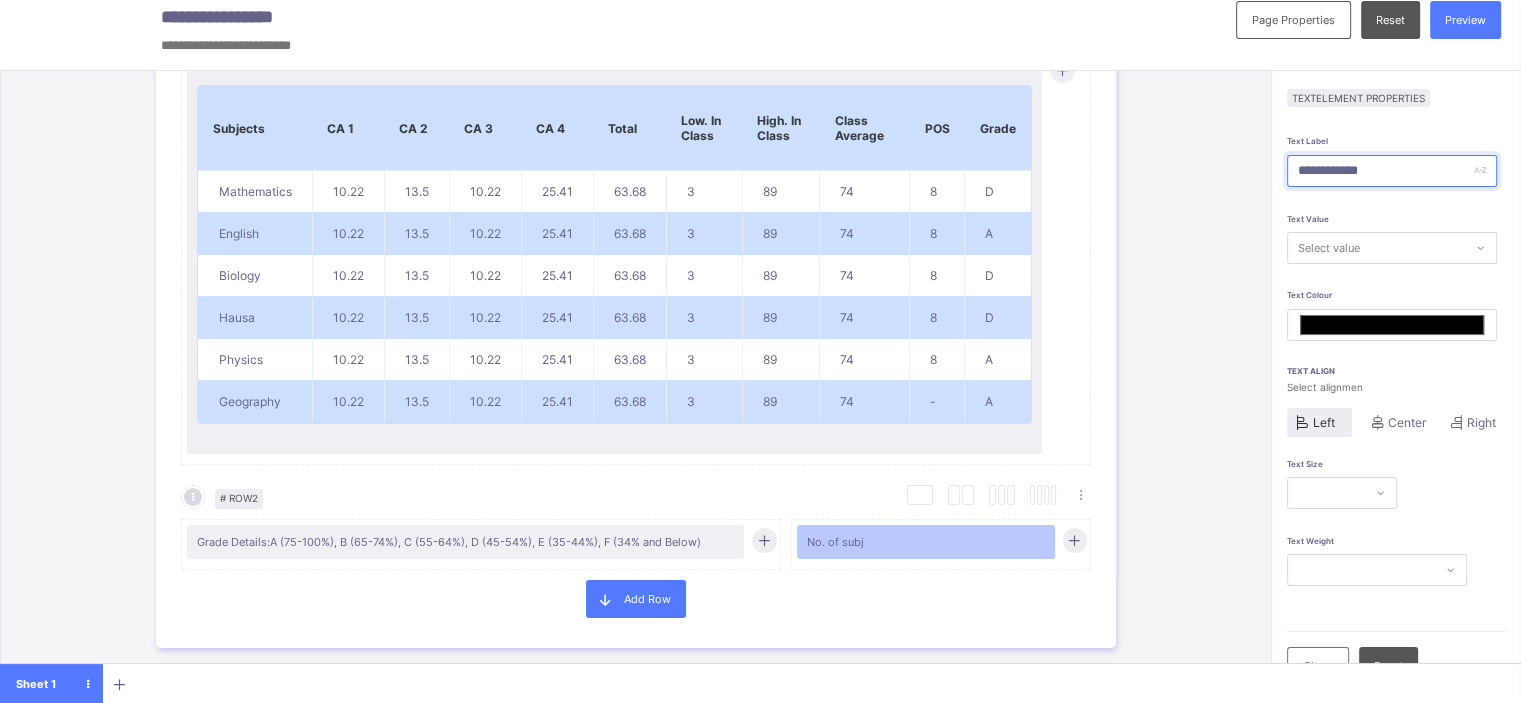 type on "*******" 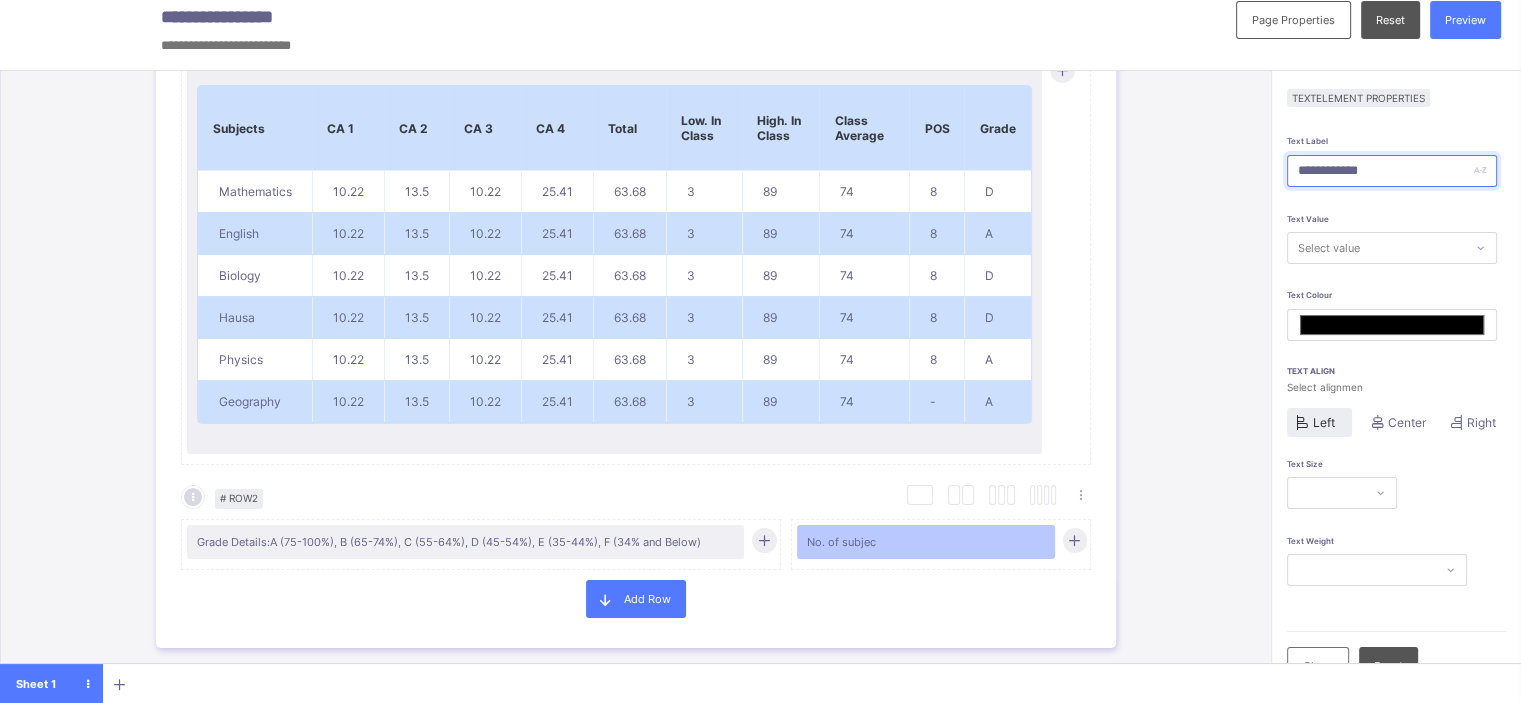 type on "**********" 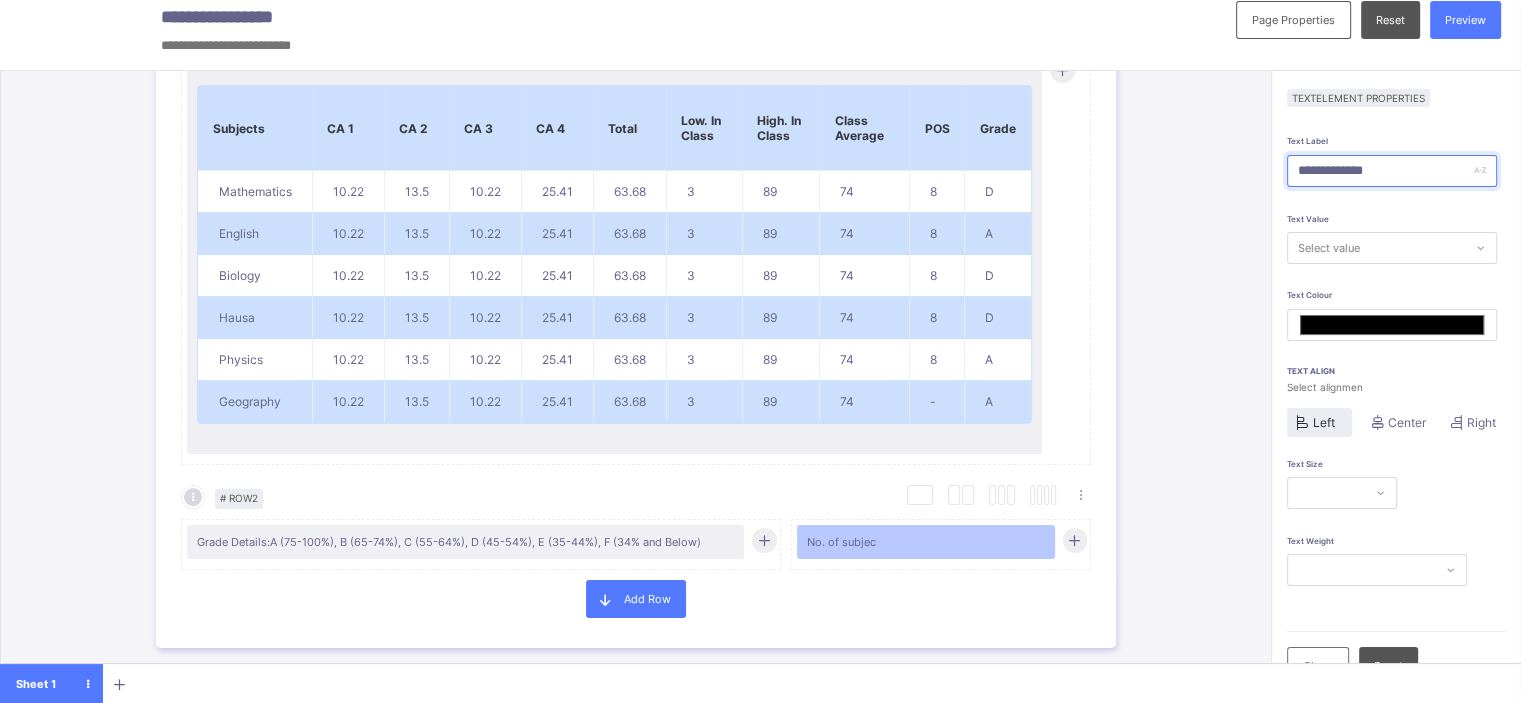 type on "**********" 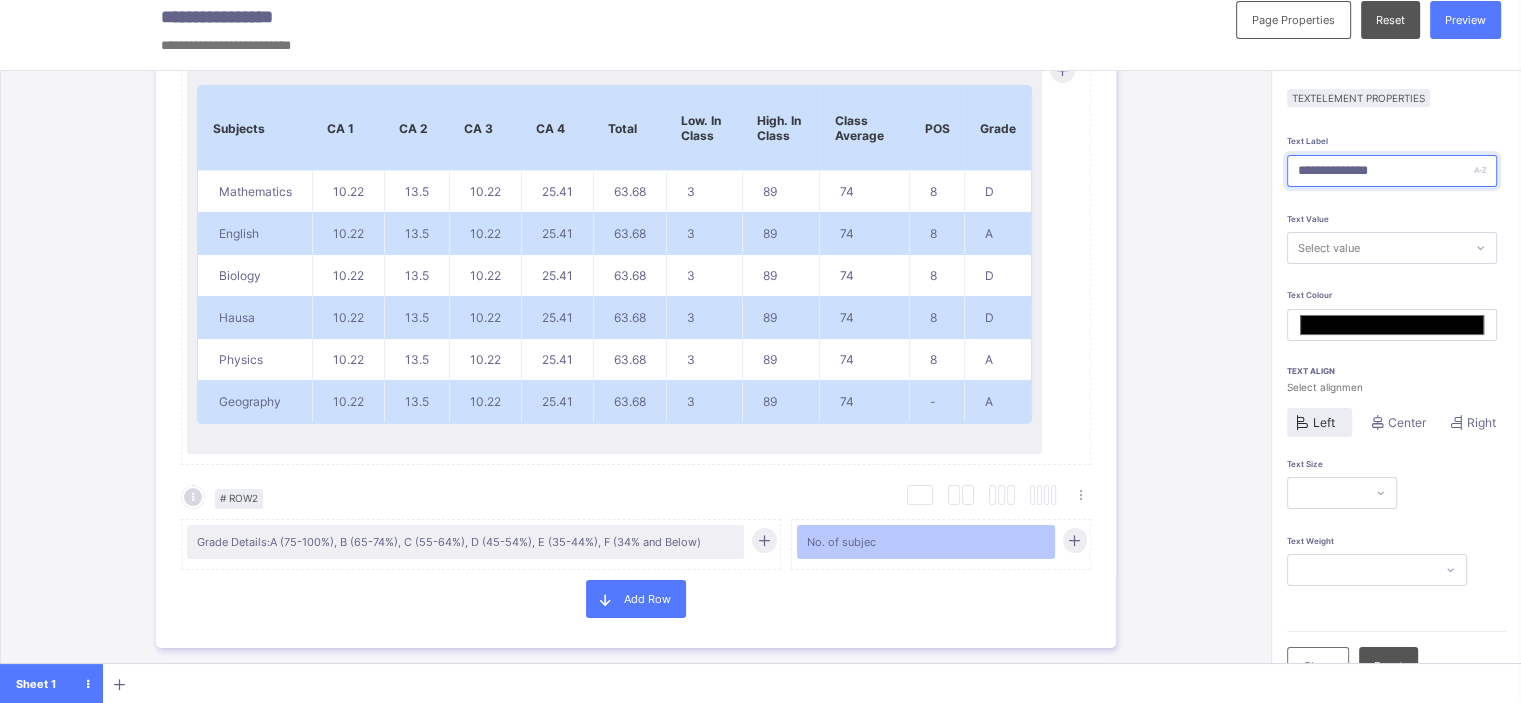 type on "*******" 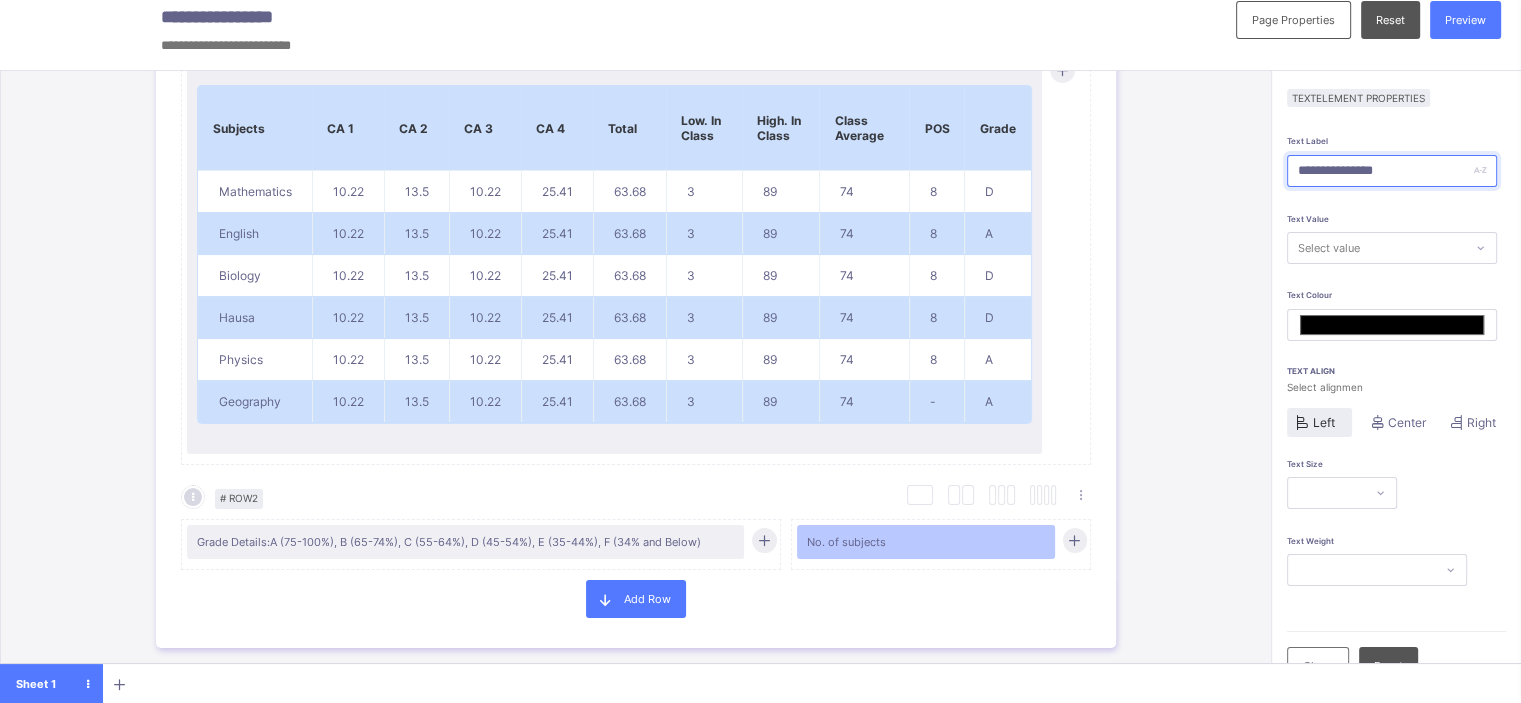 type on "*******" 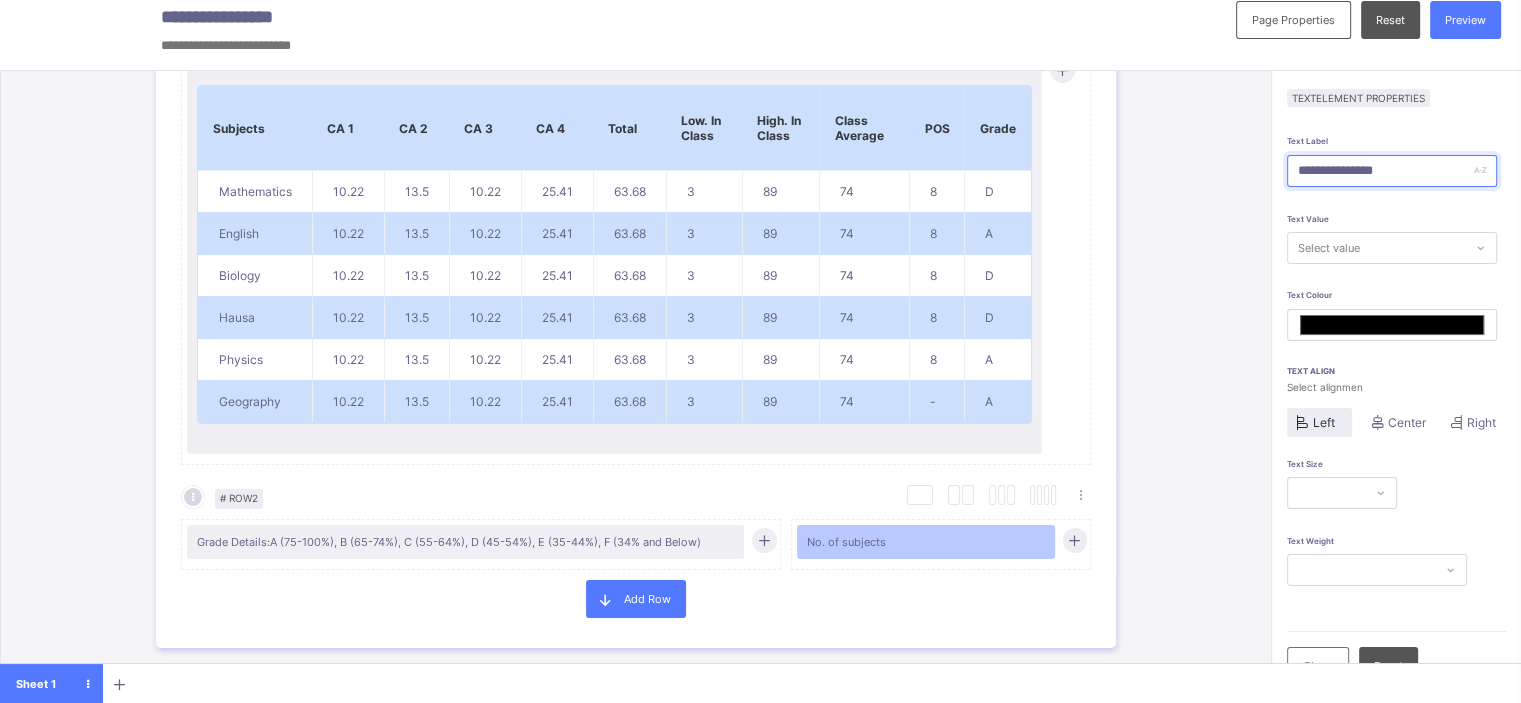 type on "**********" 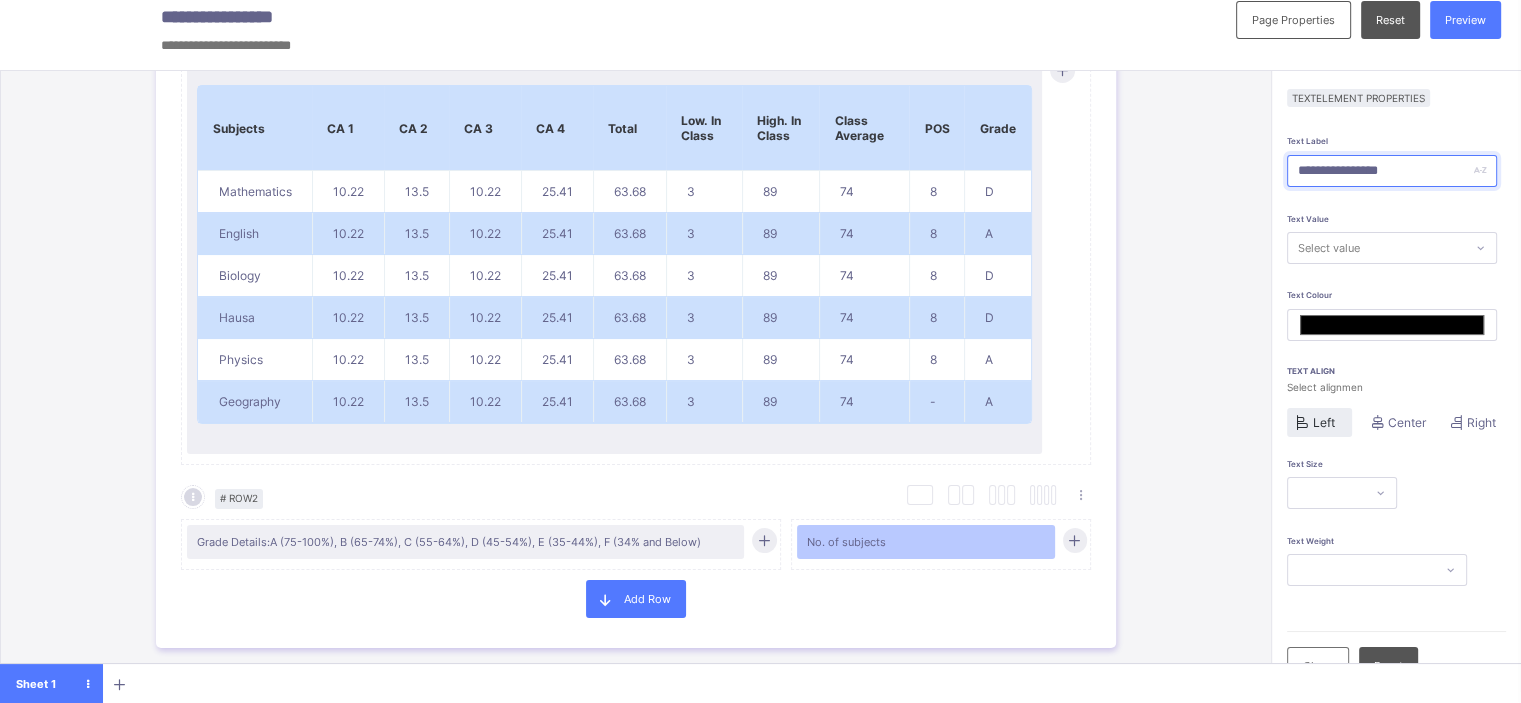 type on "*******" 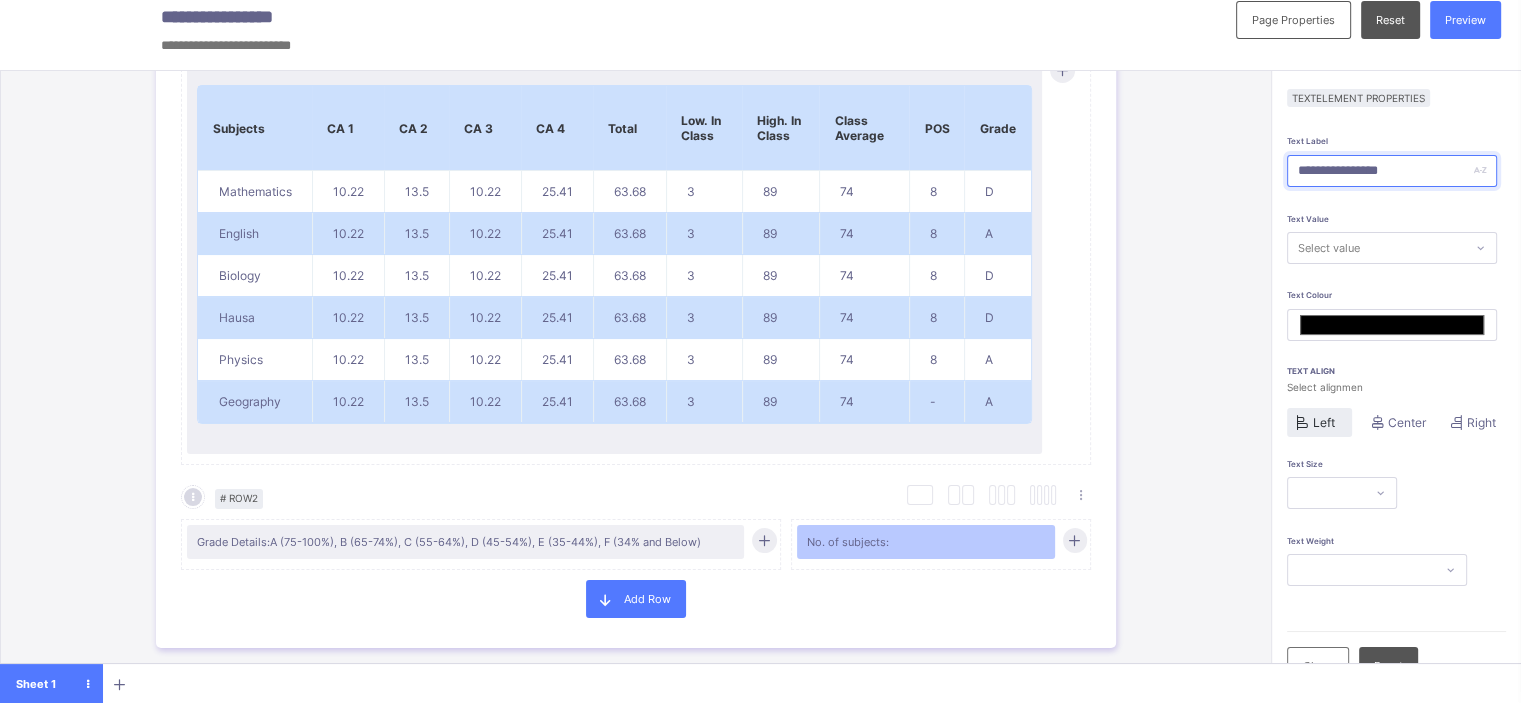 type on "**********" 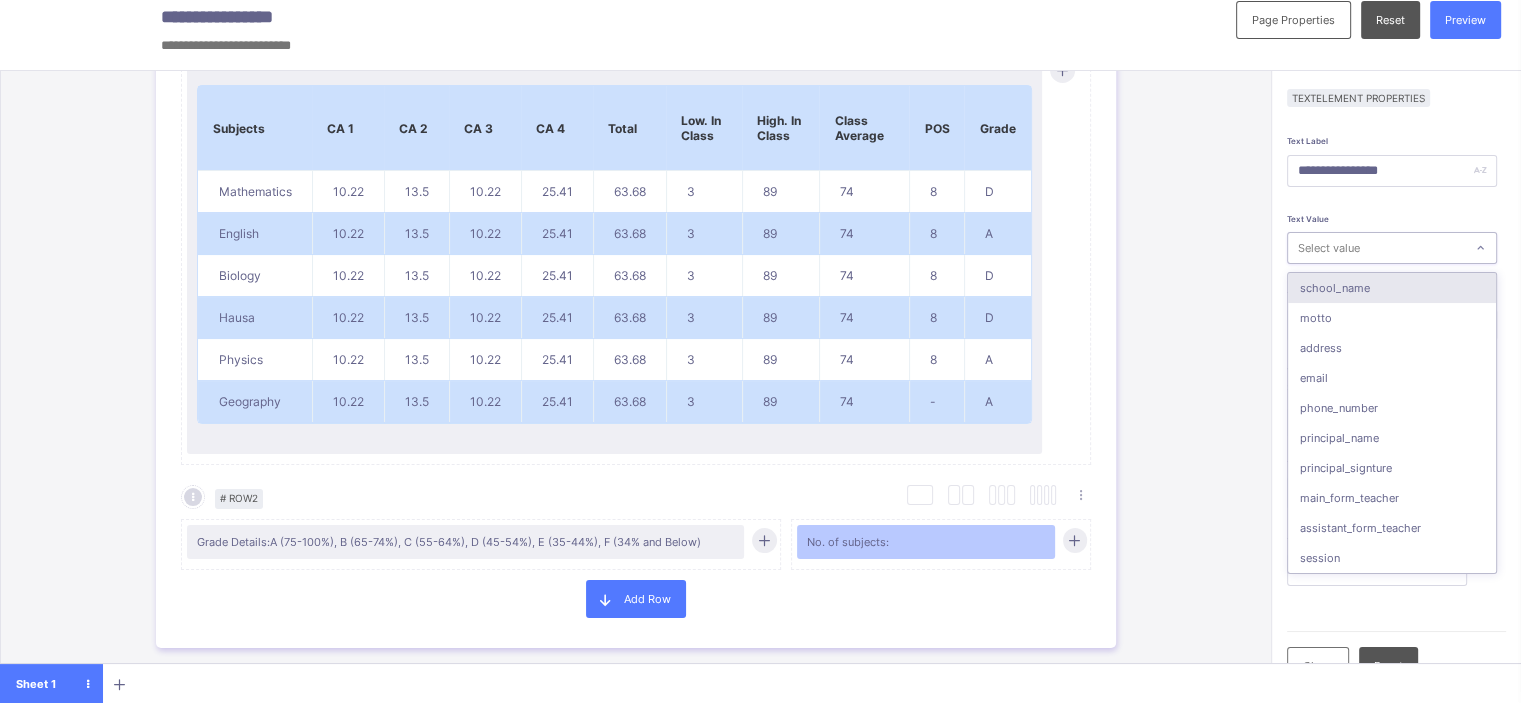 click on "Select value" at bounding box center [1376, 248] 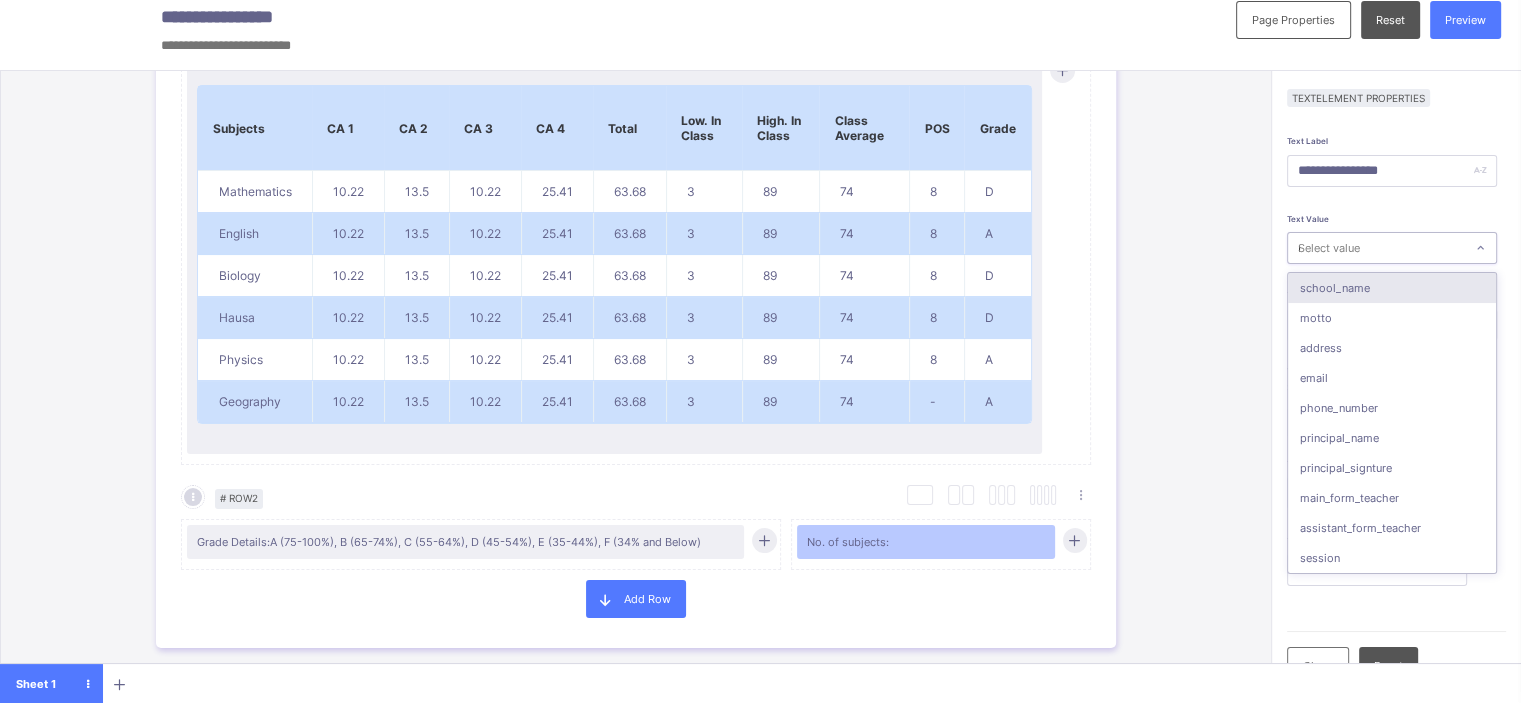 type on "**" 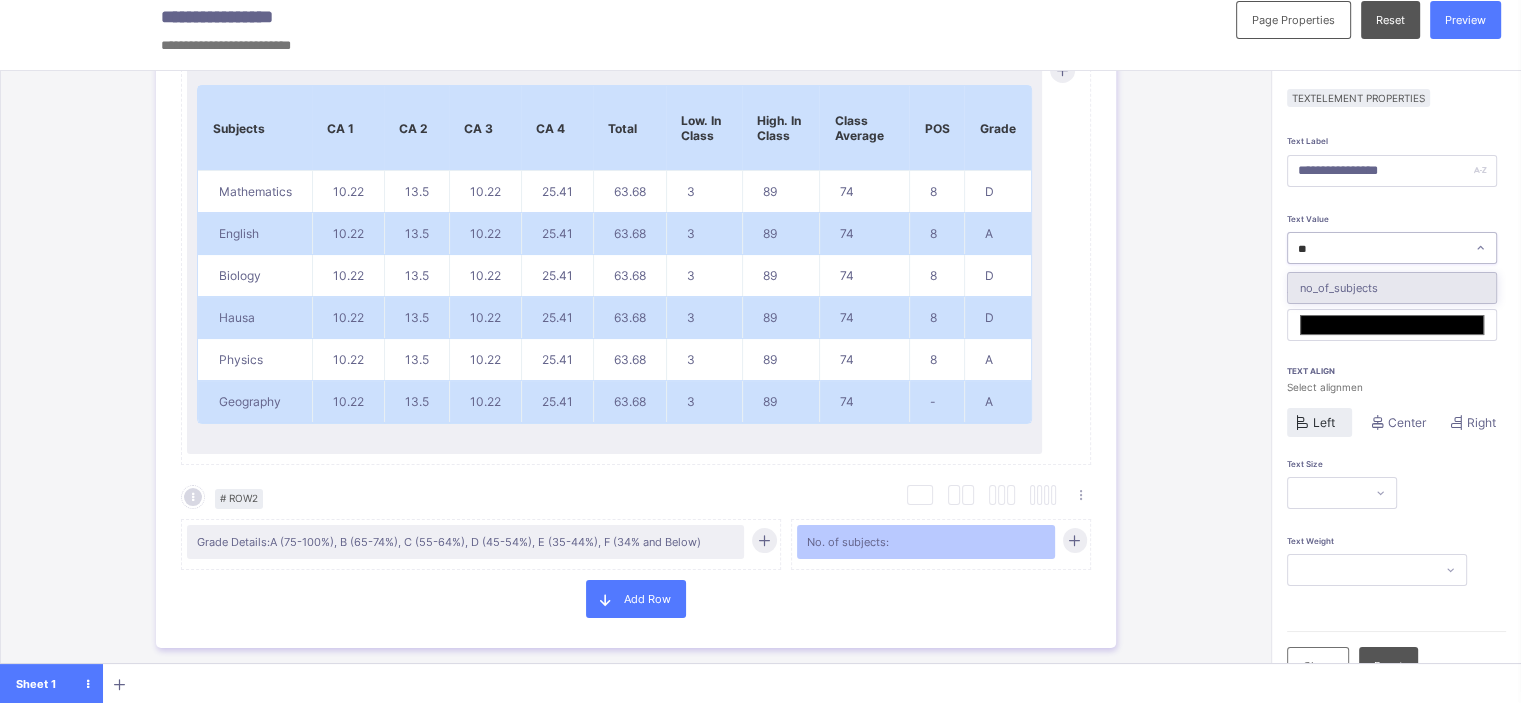 type on "***" 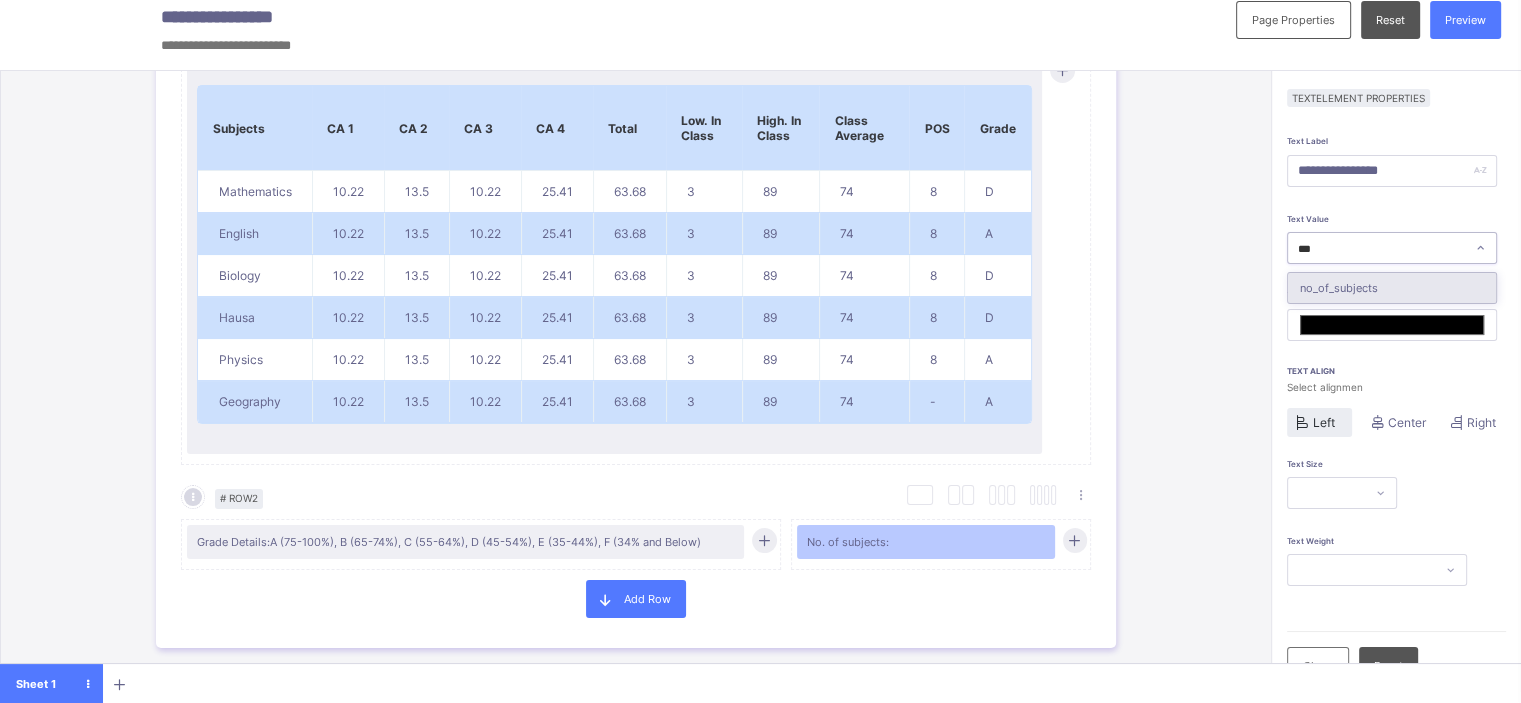 type on "*******" 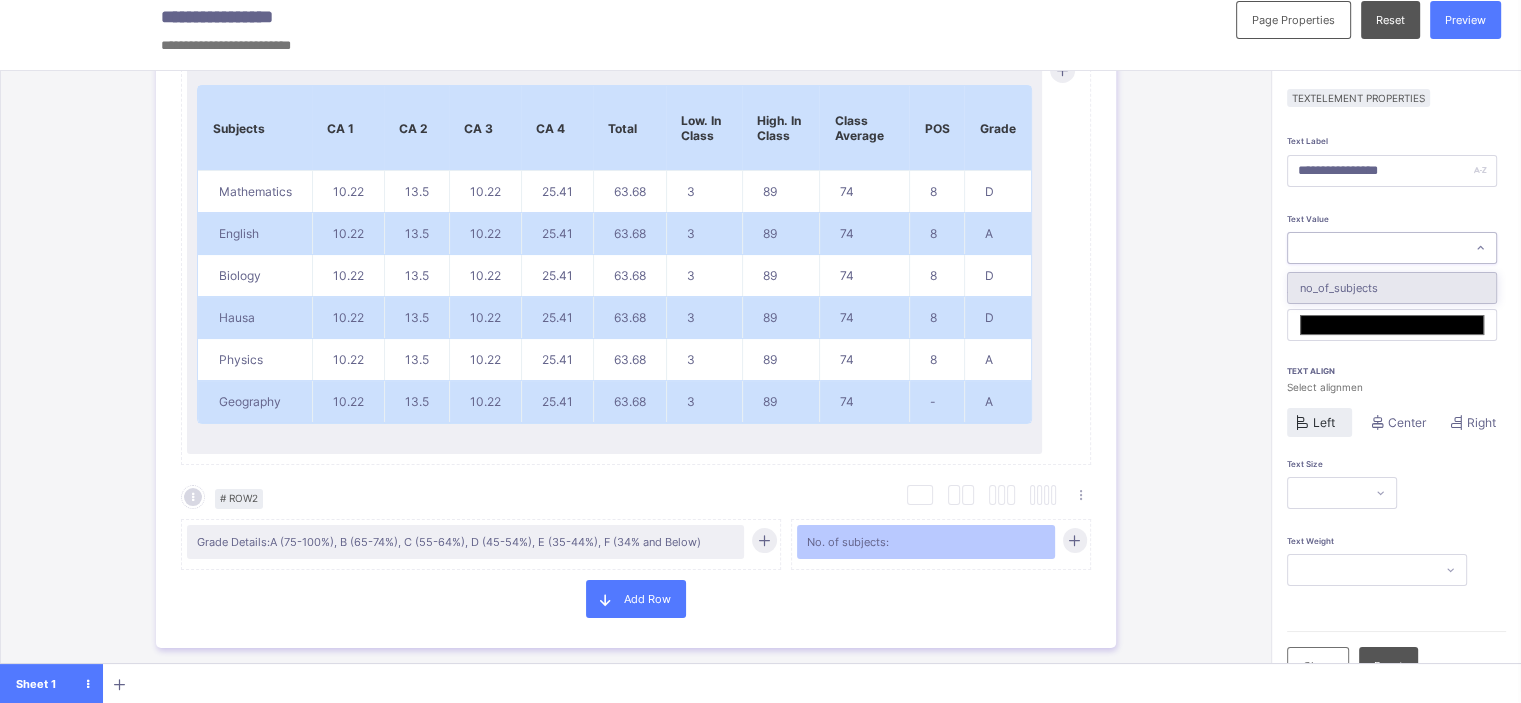 type on "*******" 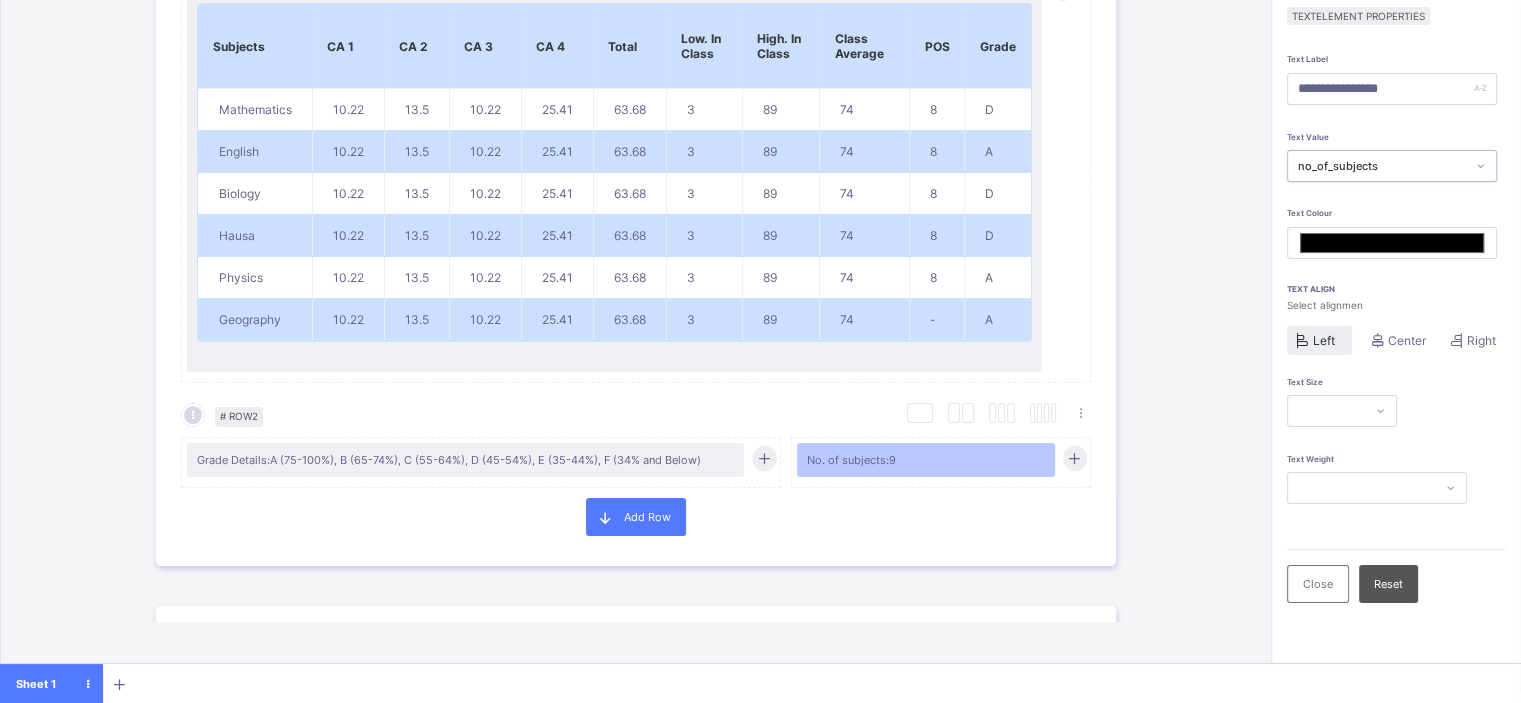 scroll, scrollTop: 110, scrollLeft: 1, axis: both 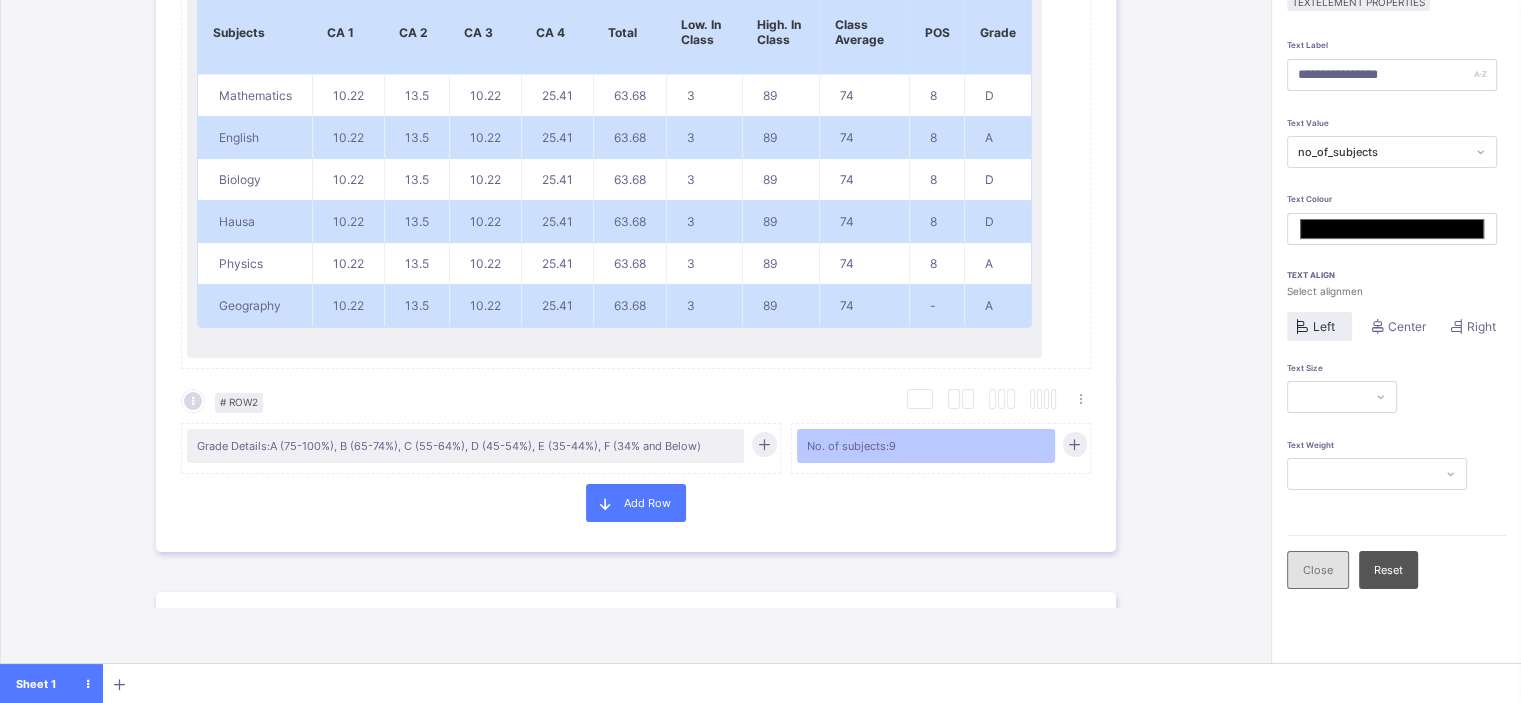 click on "Close" at bounding box center (1318, 570) 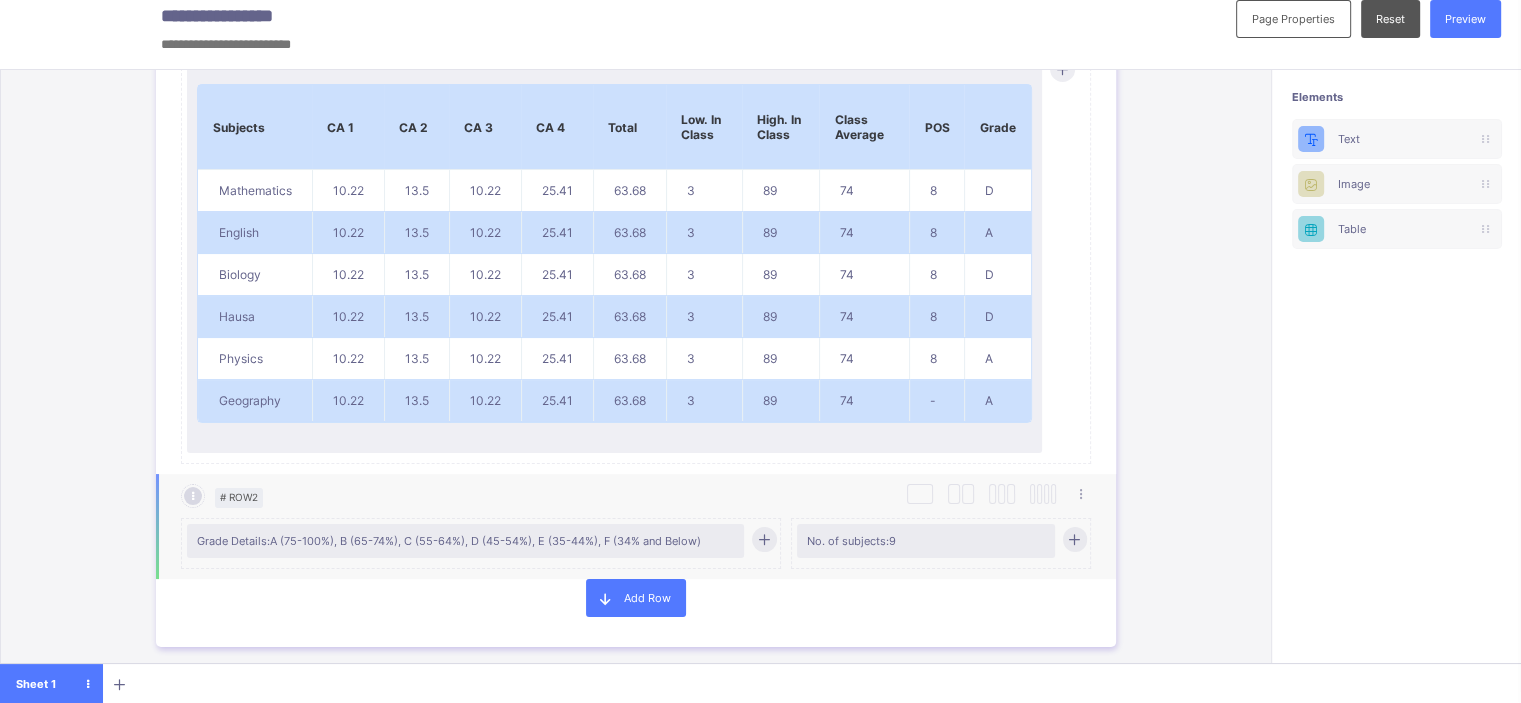 scroll, scrollTop: 14, scrollLeft: 1, axis: both 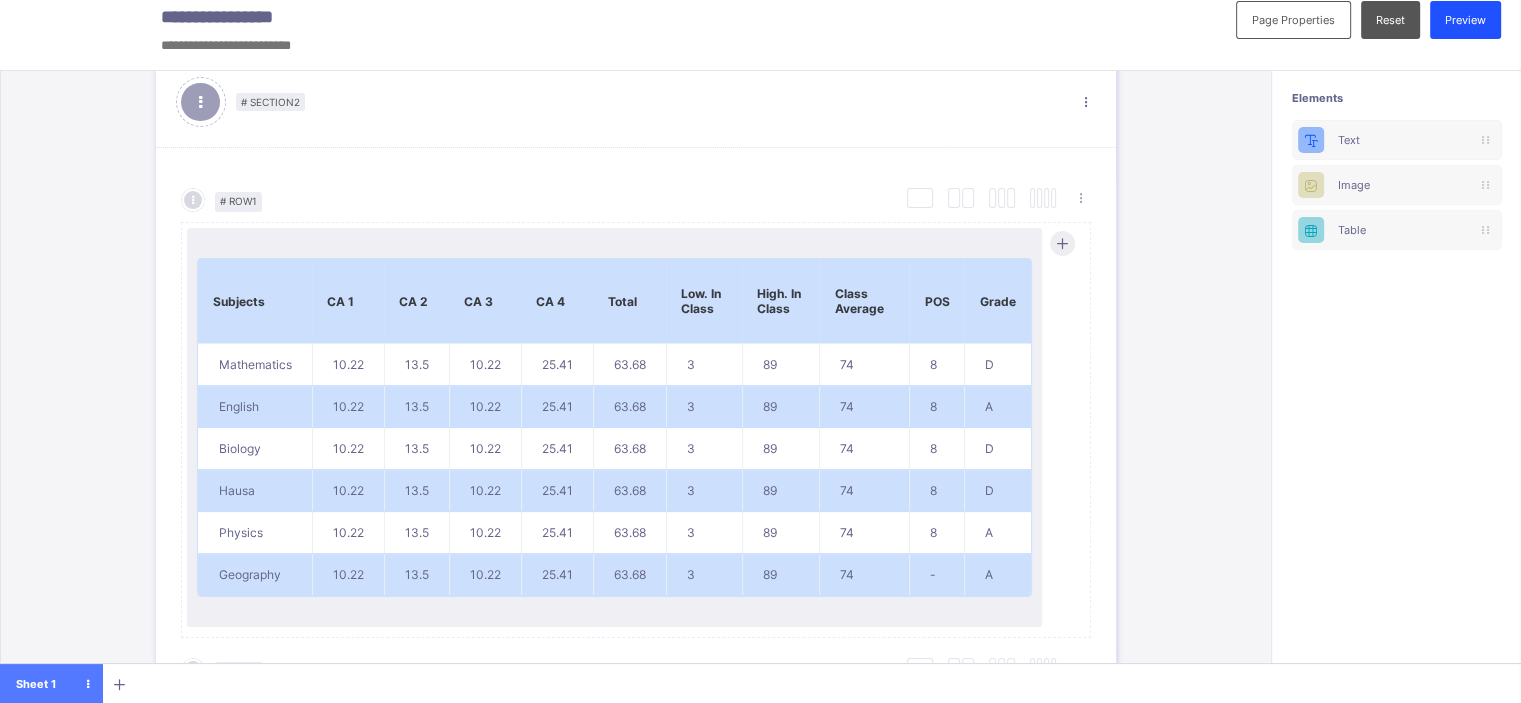 click on "Preview" at bounding box center [1465, 20] 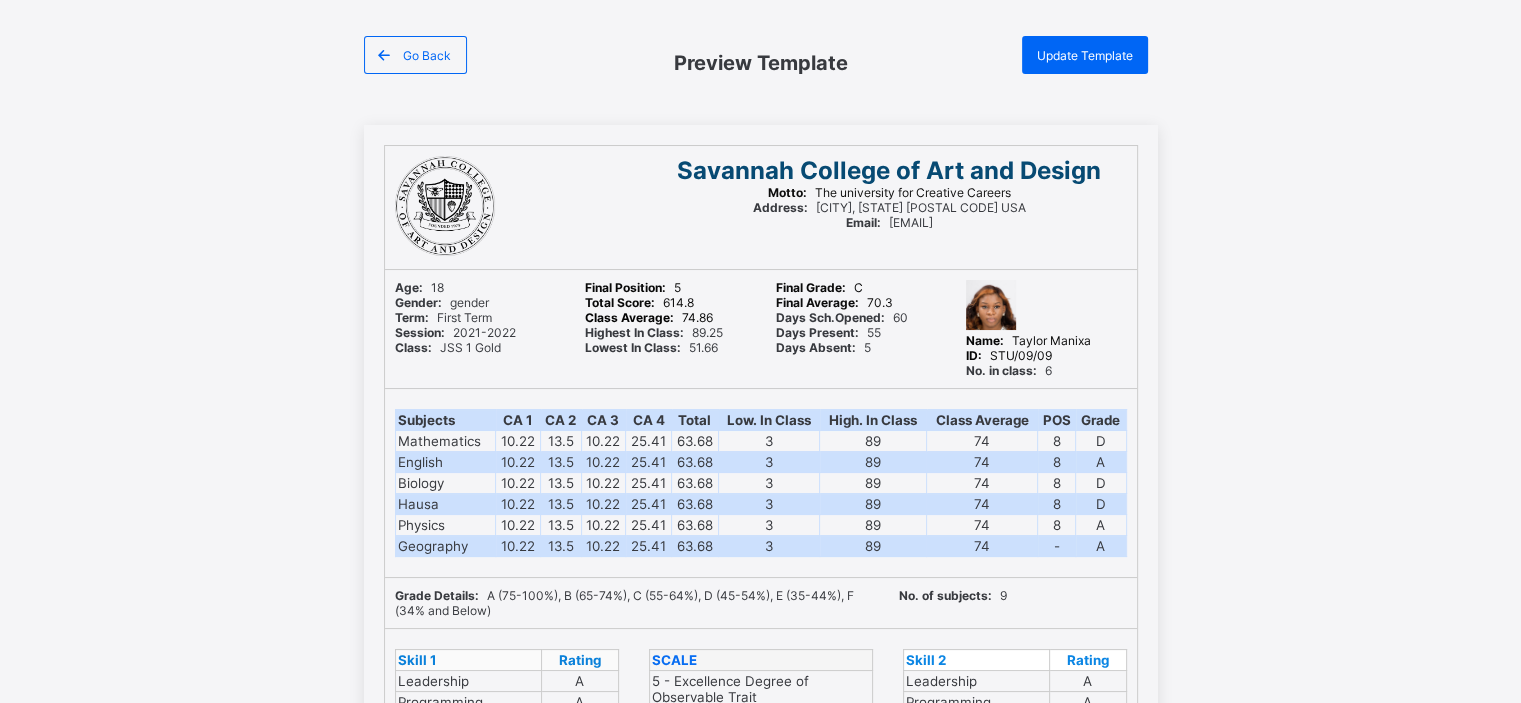 scroll, scrollTop: 64, scrollLeft: 1, axis: both 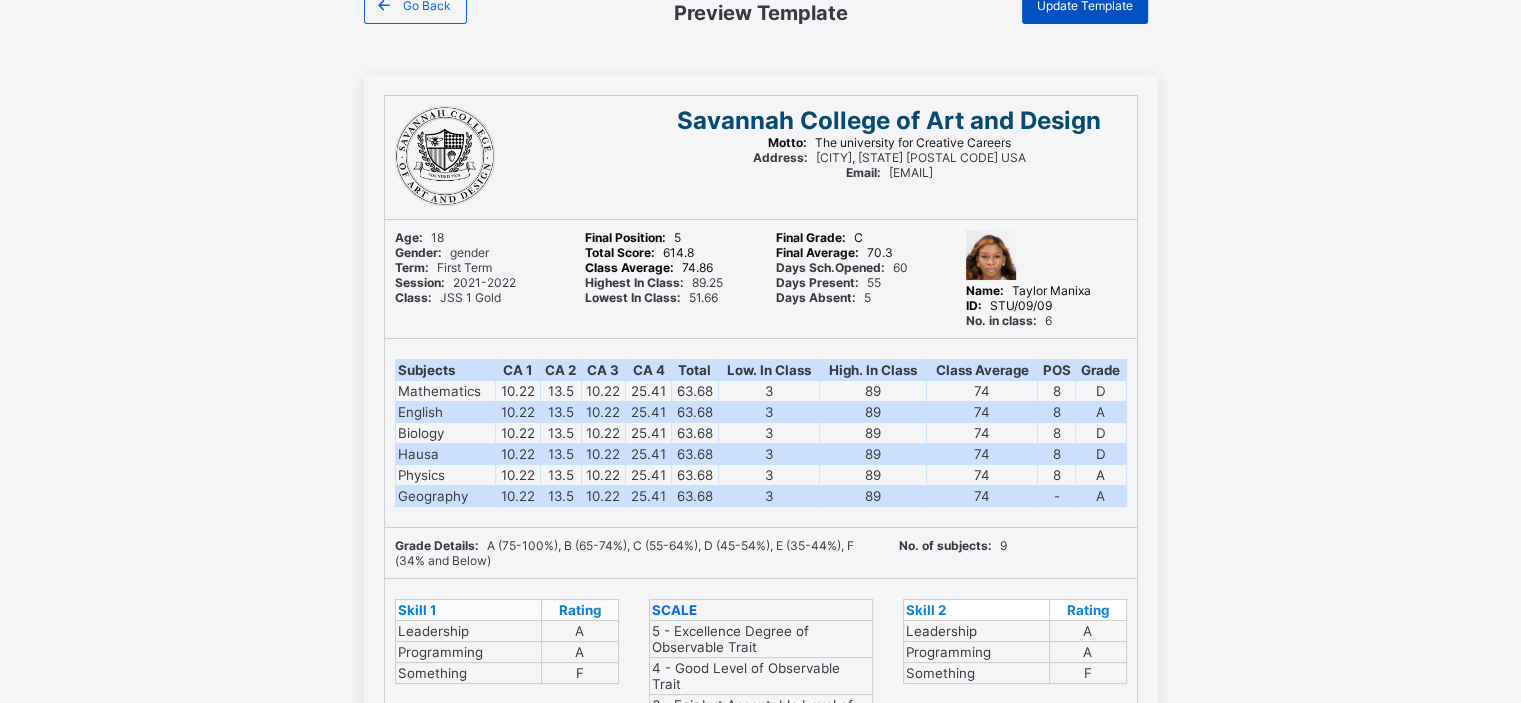 click on "Update Template" at bounding box center [1085, 5] 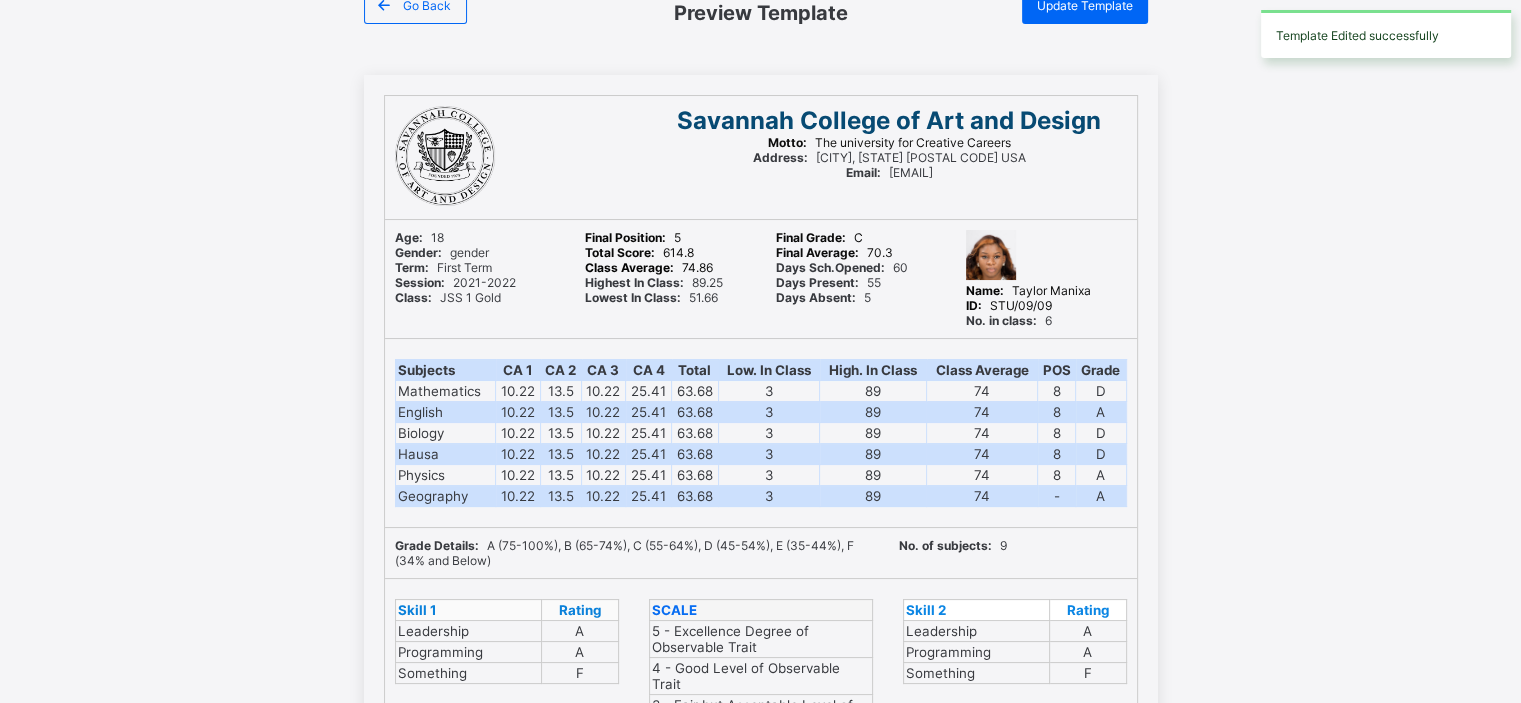 click on "Go Back Preview Template Update Template Savannah College of Art and Design Motto: The university for Creative Careers Address: Savannah, GA 31402-2072 USA Email: scadatl@scad.edu Age: 18 Gender: gender Term: First Term Session: 2021-2022 Class: JSS 1 Gold Final Position: 5 Total Score: 614.8 Class Average: 74.86 Highest In Class: 89.25 Lowest In Class: 51.66 Final Grade: C Final Average: 70.3 Days Sch.Opened: 60 Days Present: 55 Days Absent: 5 Name: Taylor Manixa ID: STU/09/09 No. in class: 6 Subjects CA 1 CA 2 CA 3 CA 4 Total Low. In Class High. In Class Class Average POS Grade Mathematics 10.22 13.5 10.22 25.41 63.68 3 89 74 8 D English 10.22 13.5 10.22 25.41 63.68 3 89 74 8 A Biology 10.22 13.5 10.22 25.41 63.68 3 89 74 8 D Hausa 10.22 13.5 10.22 25.41 63.68 3 89 74 8 D Physics 10.22 13.5 10.22 25.41 63.68 3 89 74 8 A Geography 10.22 13.5 10.22 25.41 63.68 3 89 74 - A Grade Details: A (75-100%), B (65-74%), C (55-64%), D (45-54%), E (35-44%), F (34% and Below) No. of subjects: 9 Skill 1 Rating Leadership" at bounding box center [760, 585] 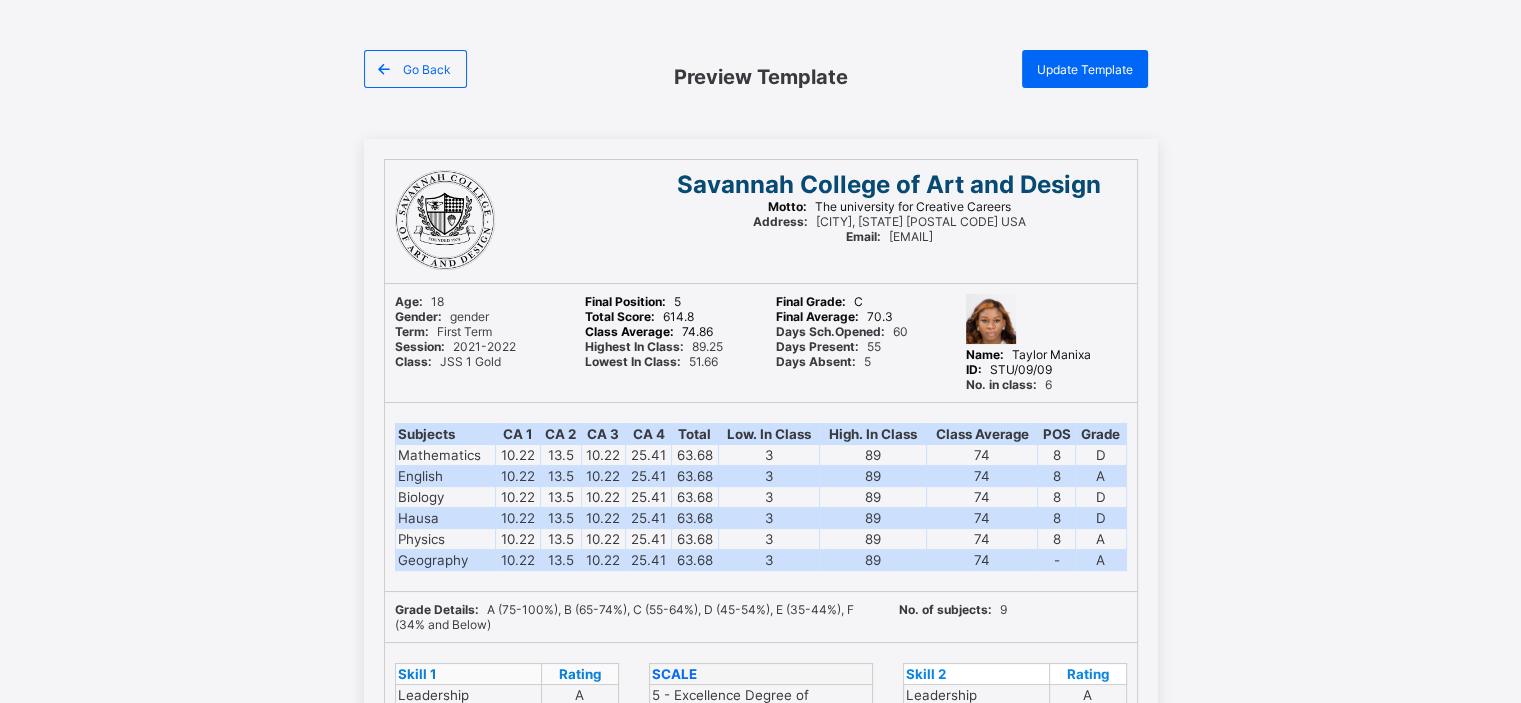 scroll, scrollTop: 0, scrollLeft: 1, axis: horizontal 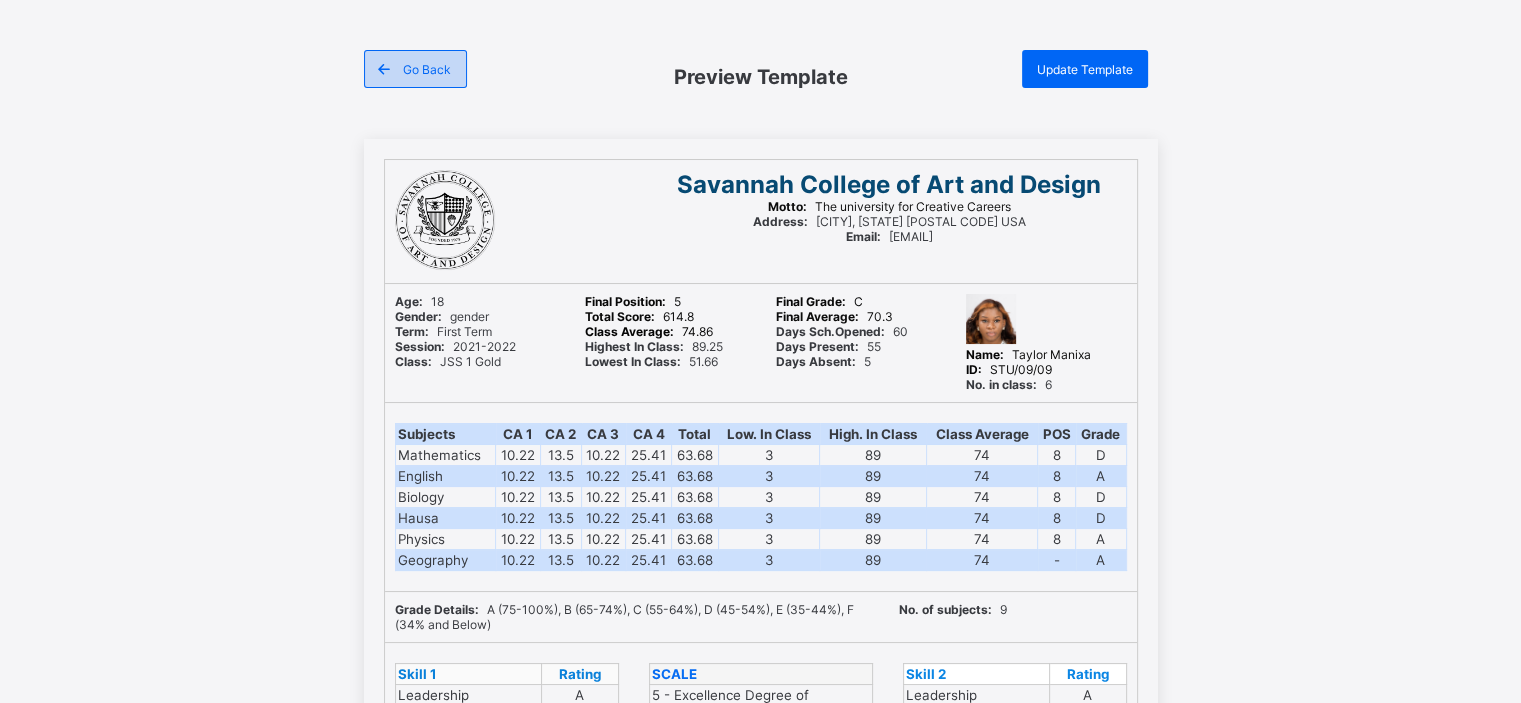 click on "Go Back" at bounding box center [415, 69] 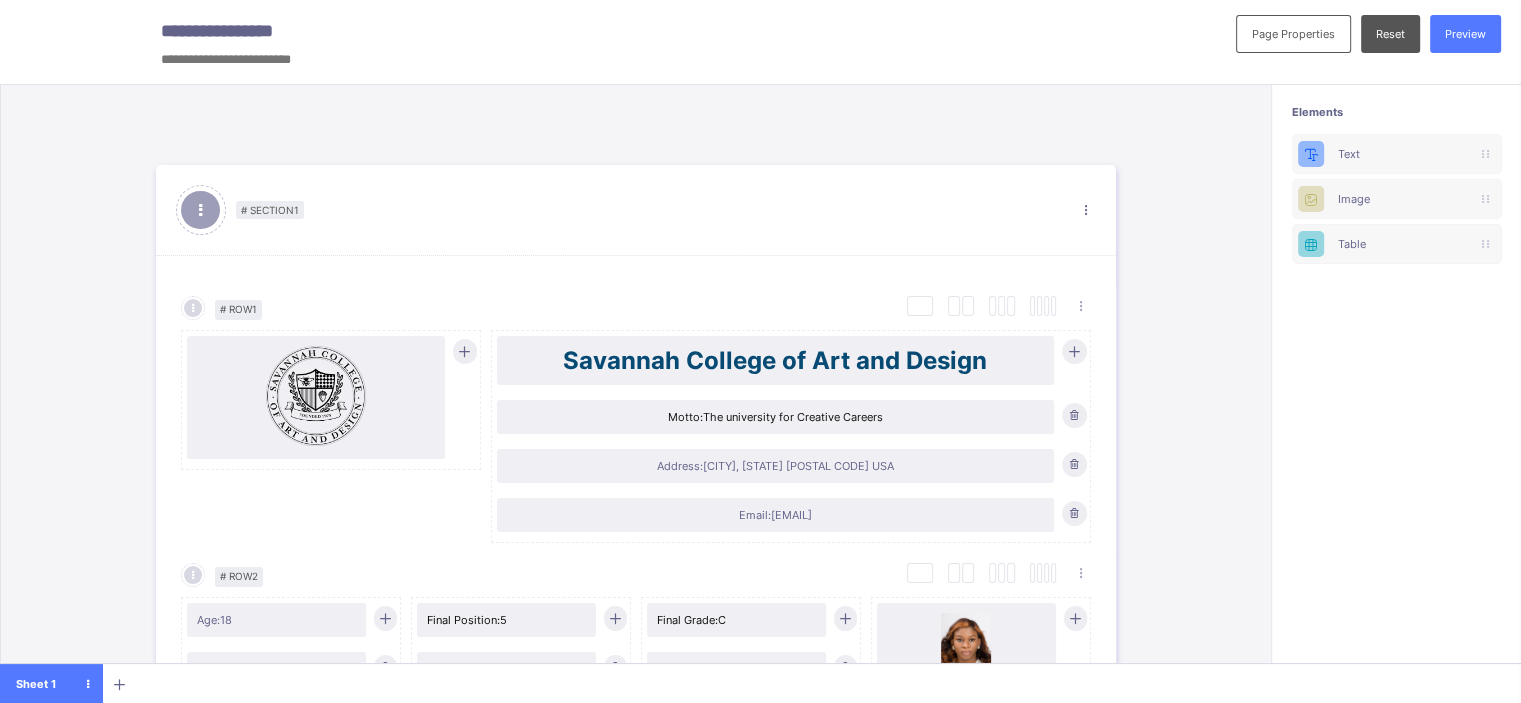 scroll, scrollTop: 0, scrollLeft: 1, axis: horizontal 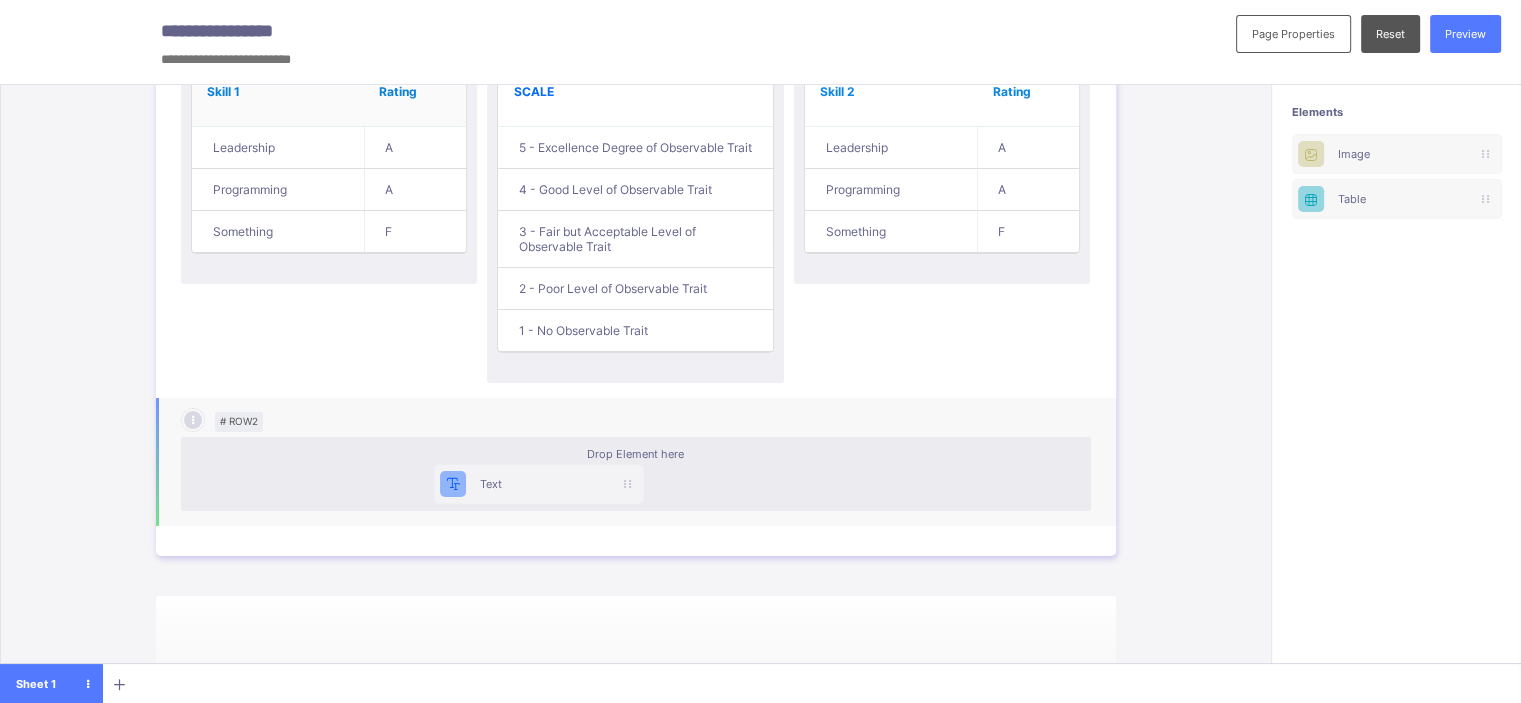 drag, startPoint x: 1385, startPoint y: 143, endPoint x: 474, endPoint y: 475, distance: 969.6107 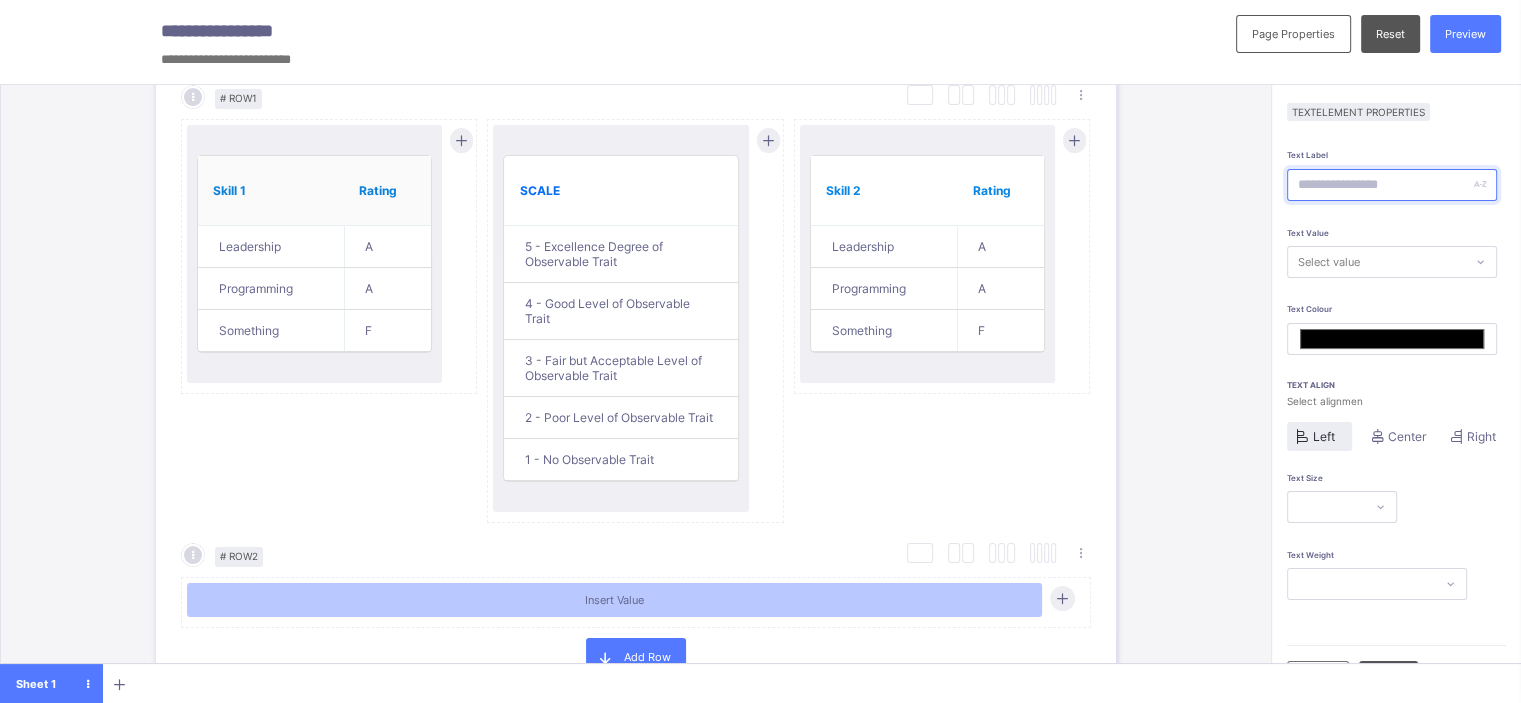 click at bounding box center [1392, 185] 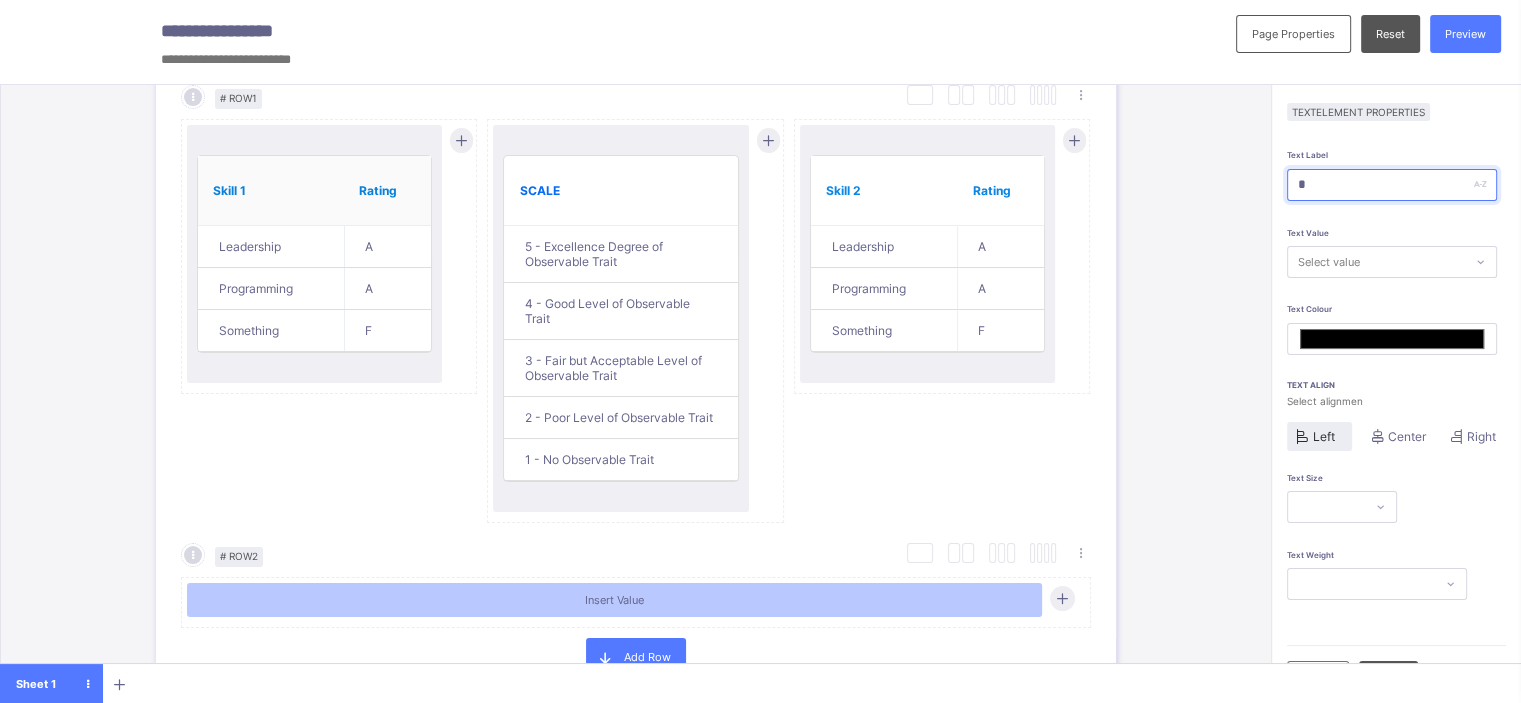 type on "**" 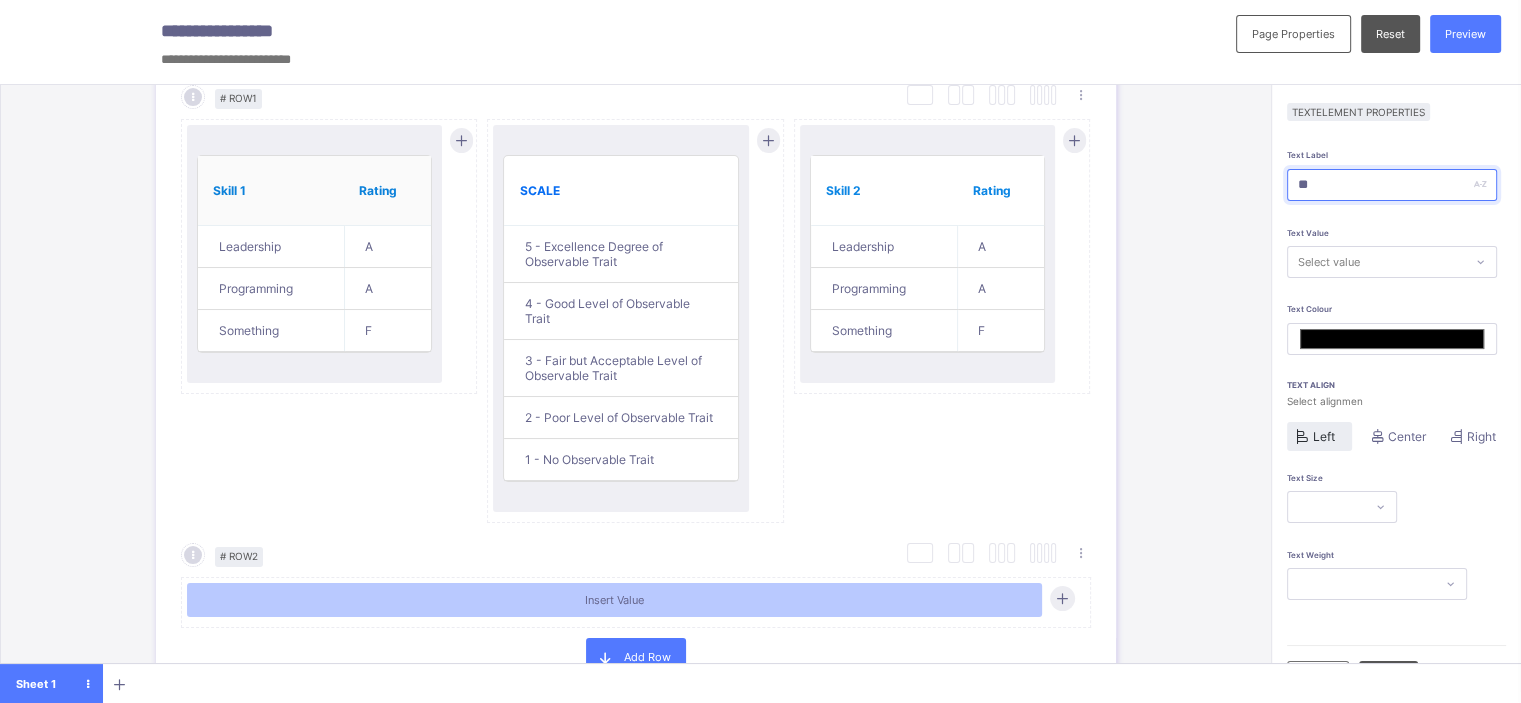 type on "*******" 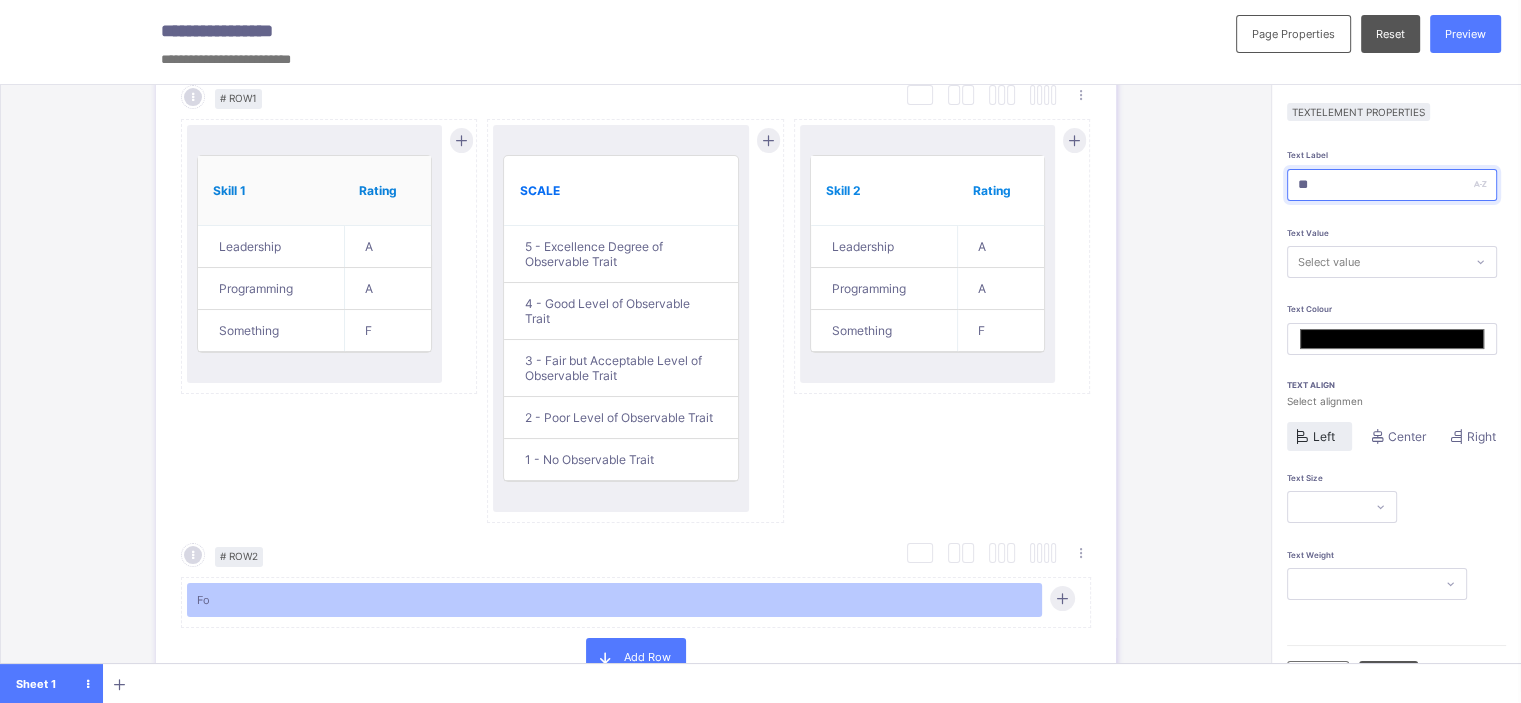type on "***" 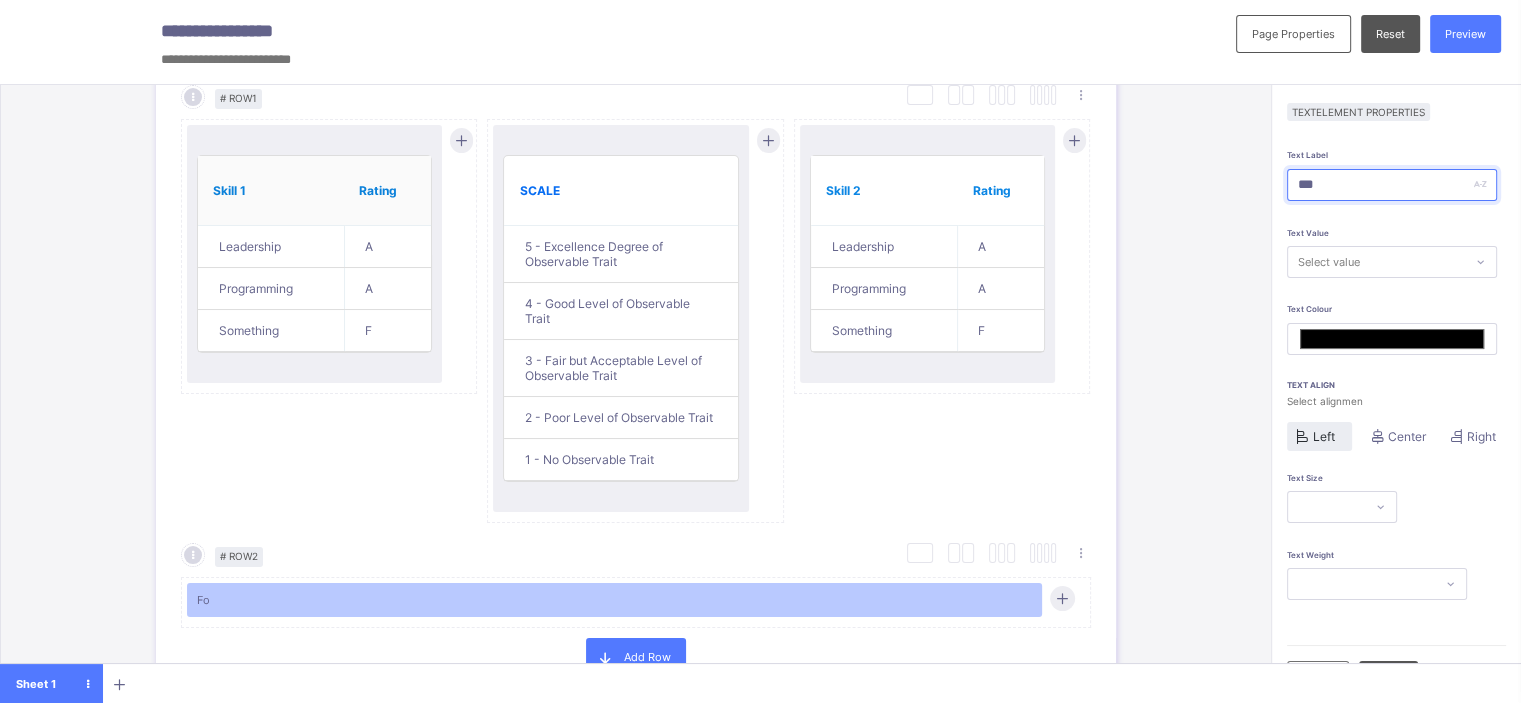 type on "*******" 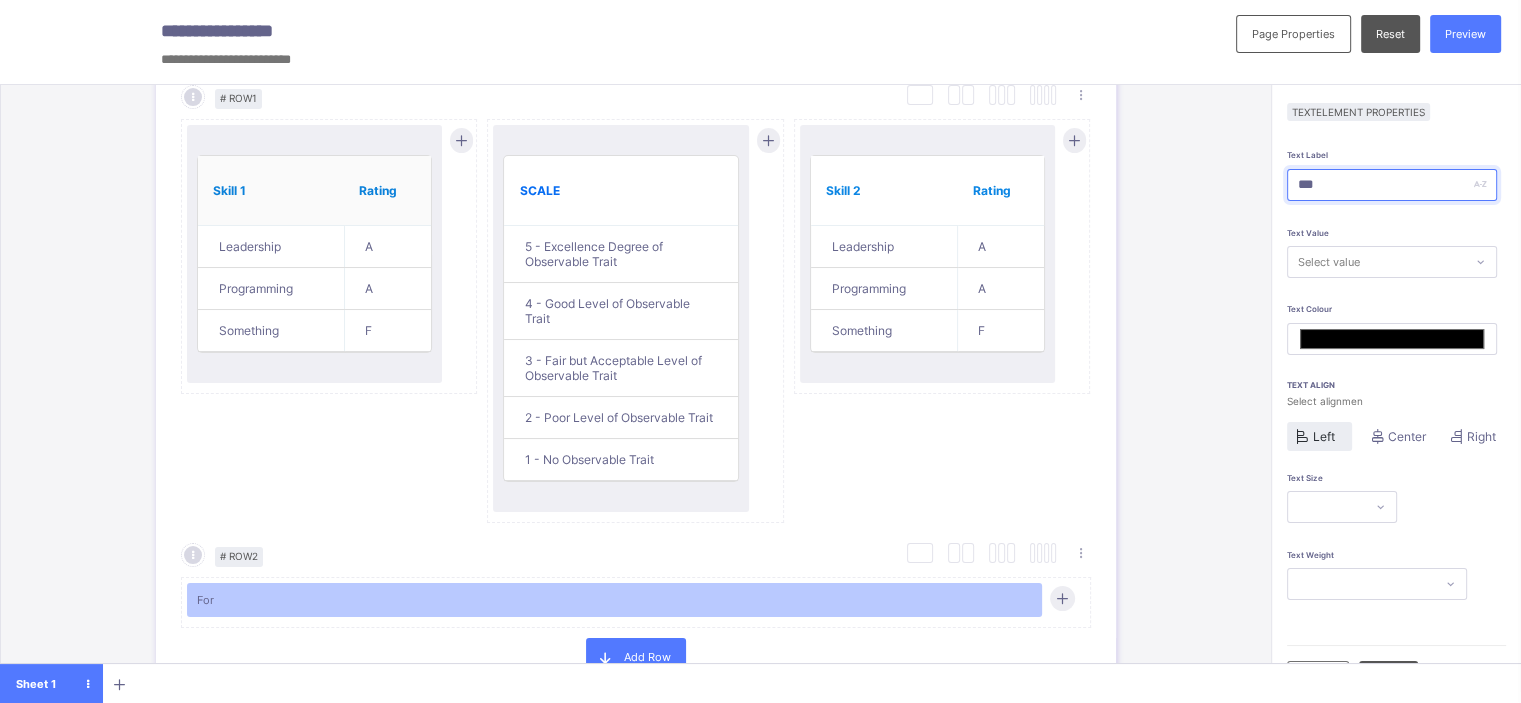 type on "****" 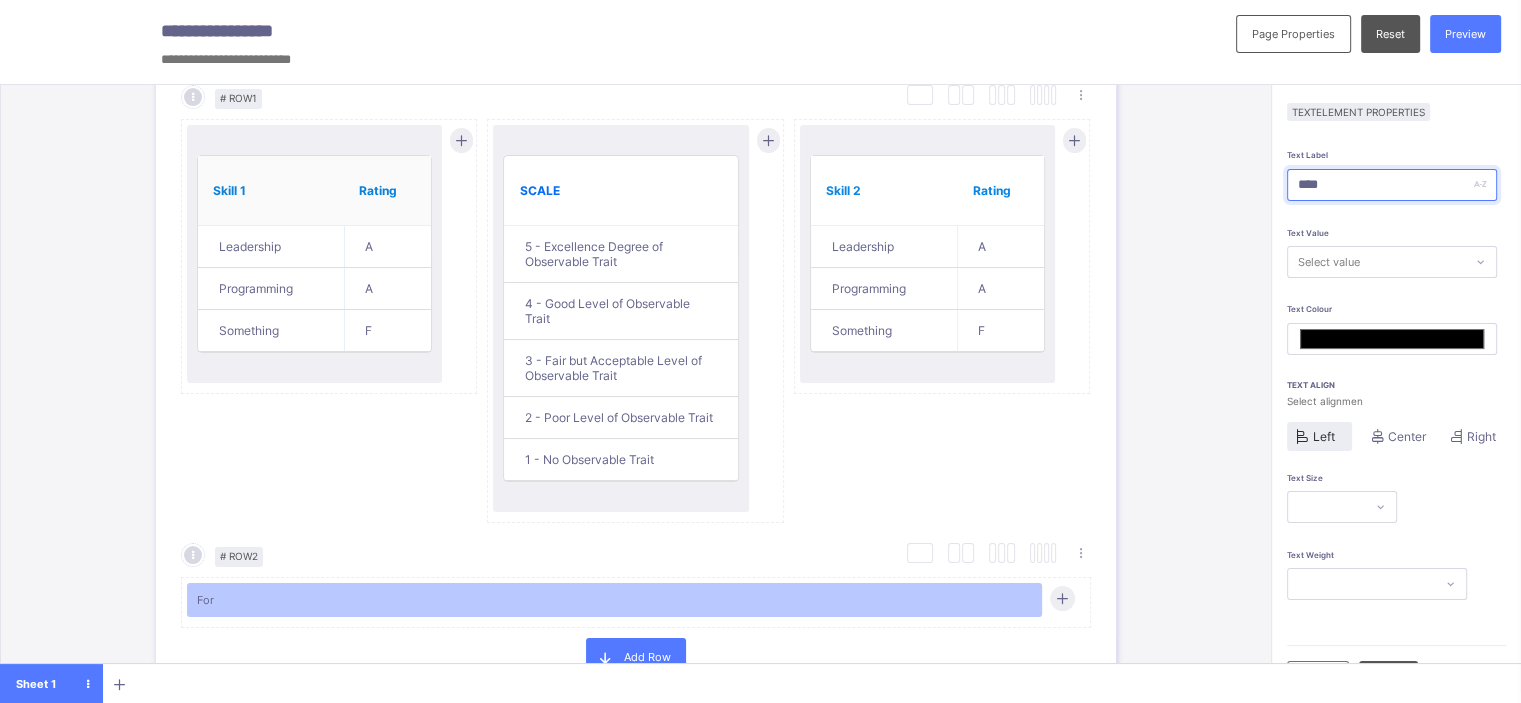 type on "*******" 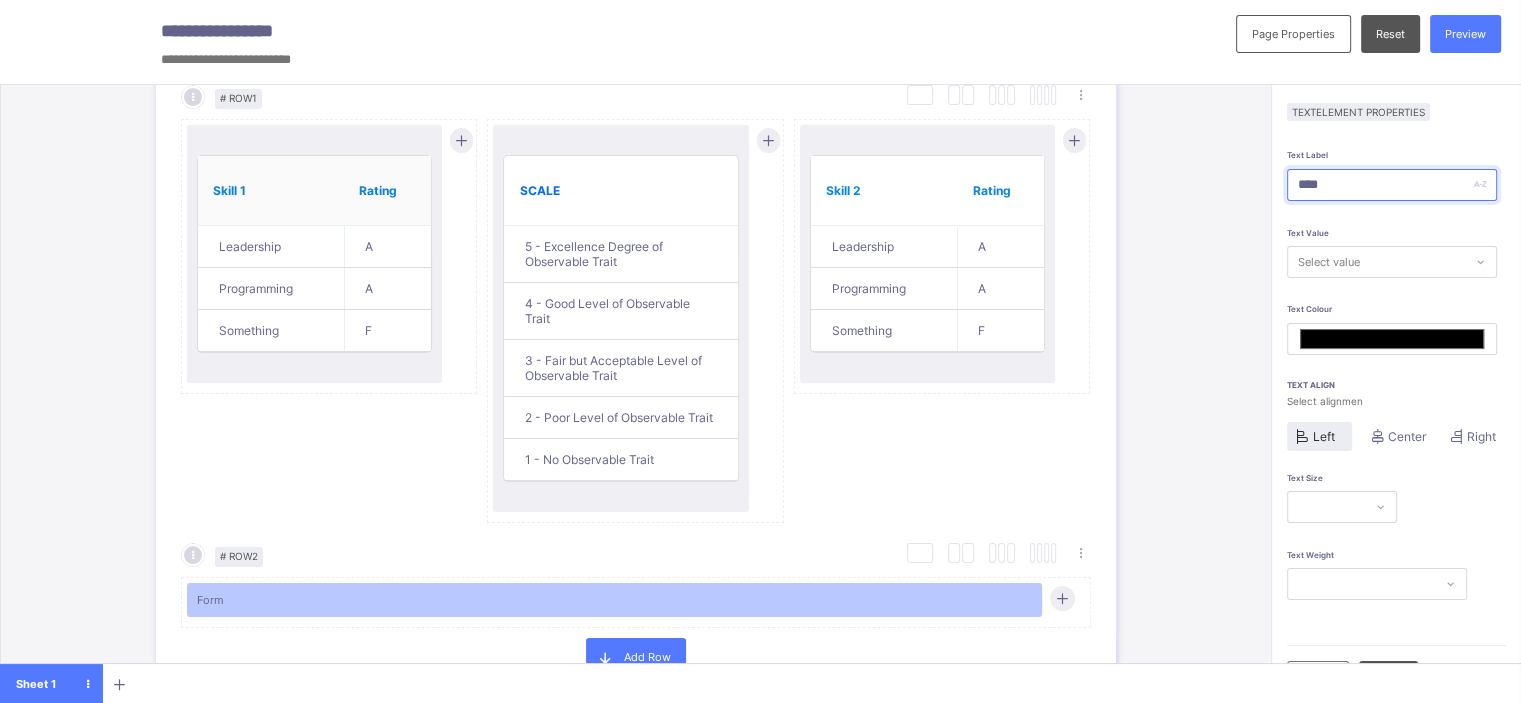 type on "****" 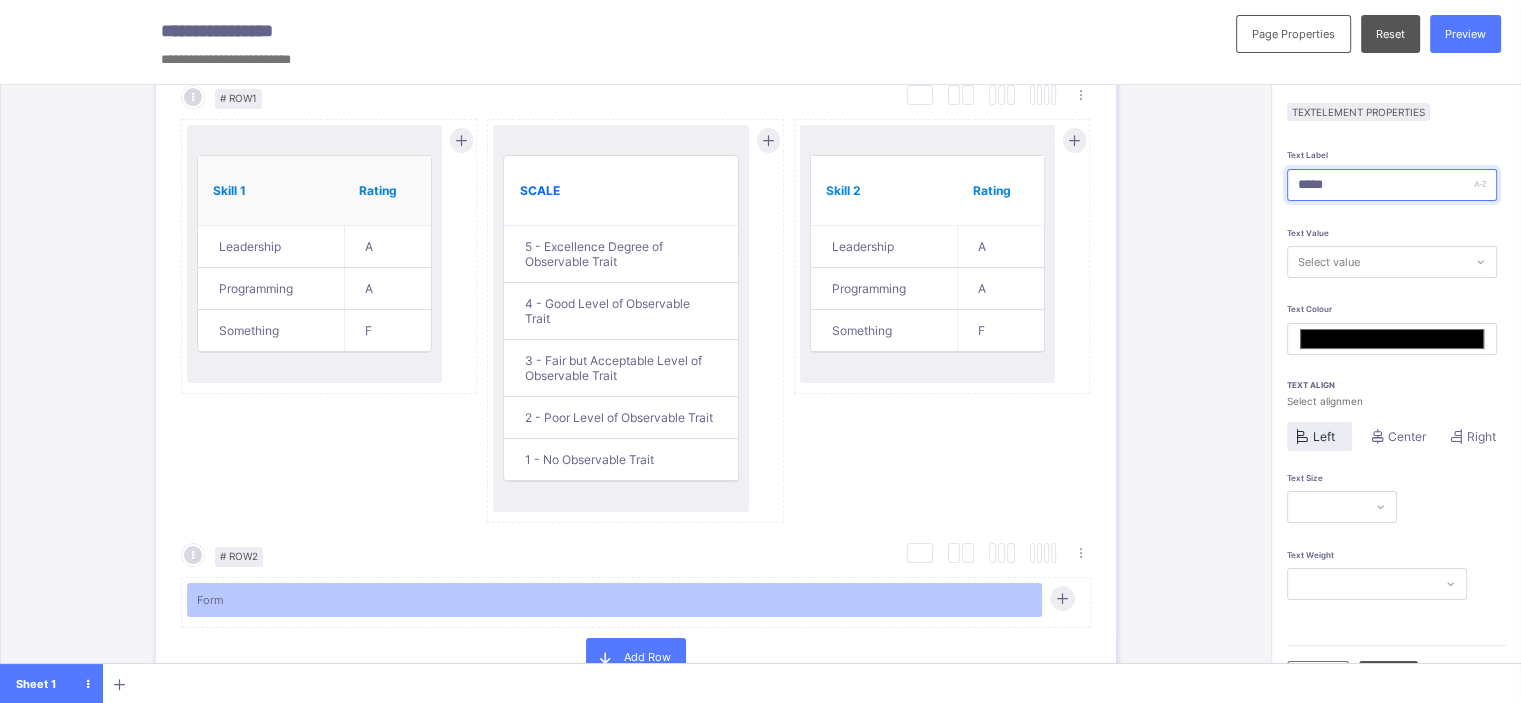 type on "*******" 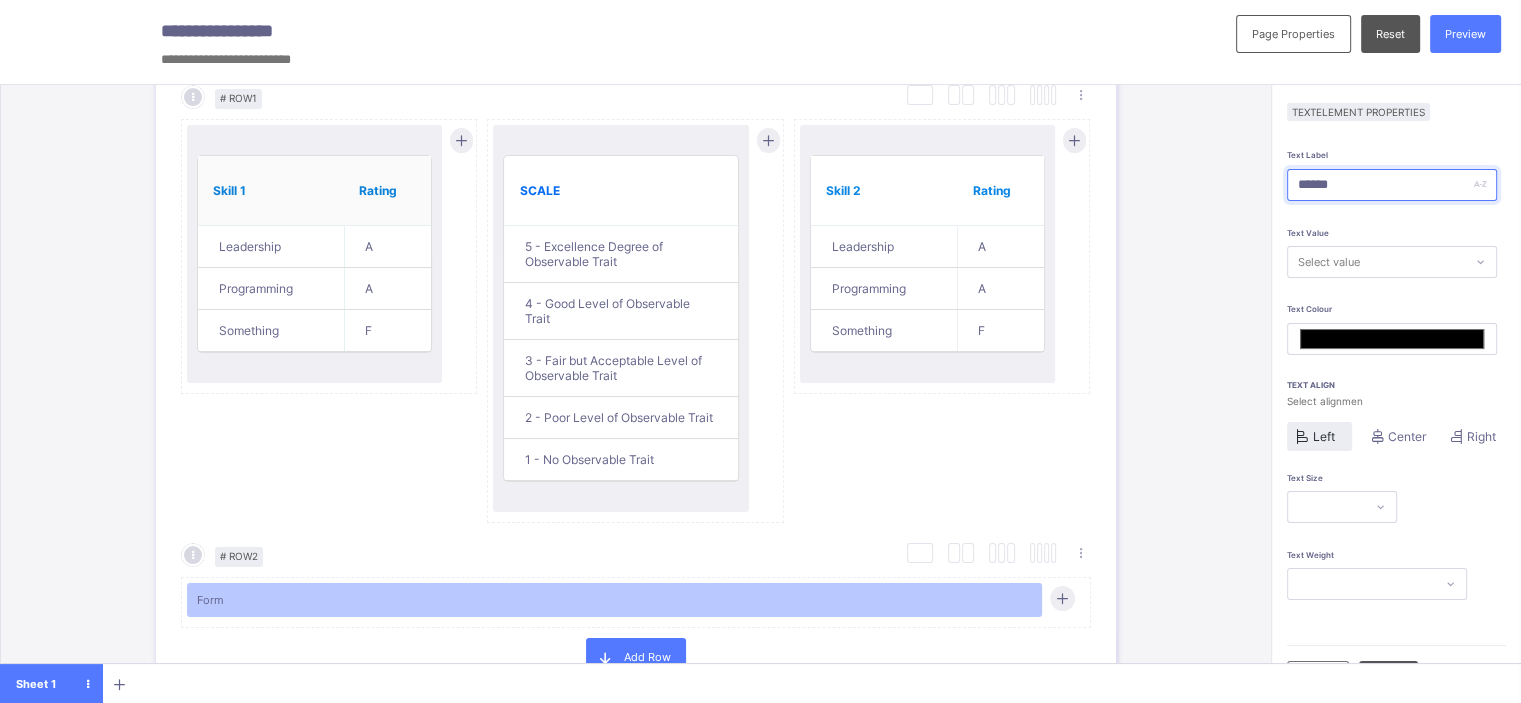 type on "*******" 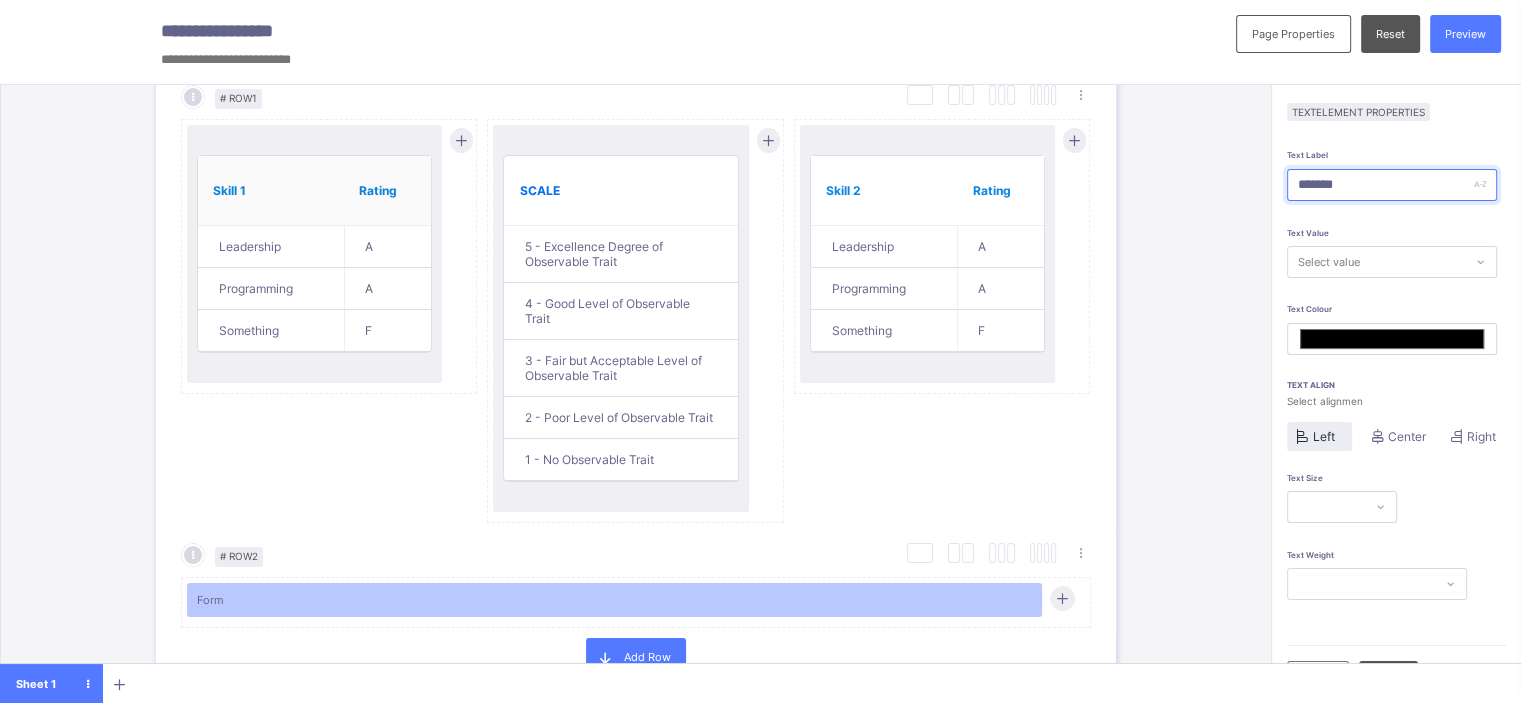 type on "*******" 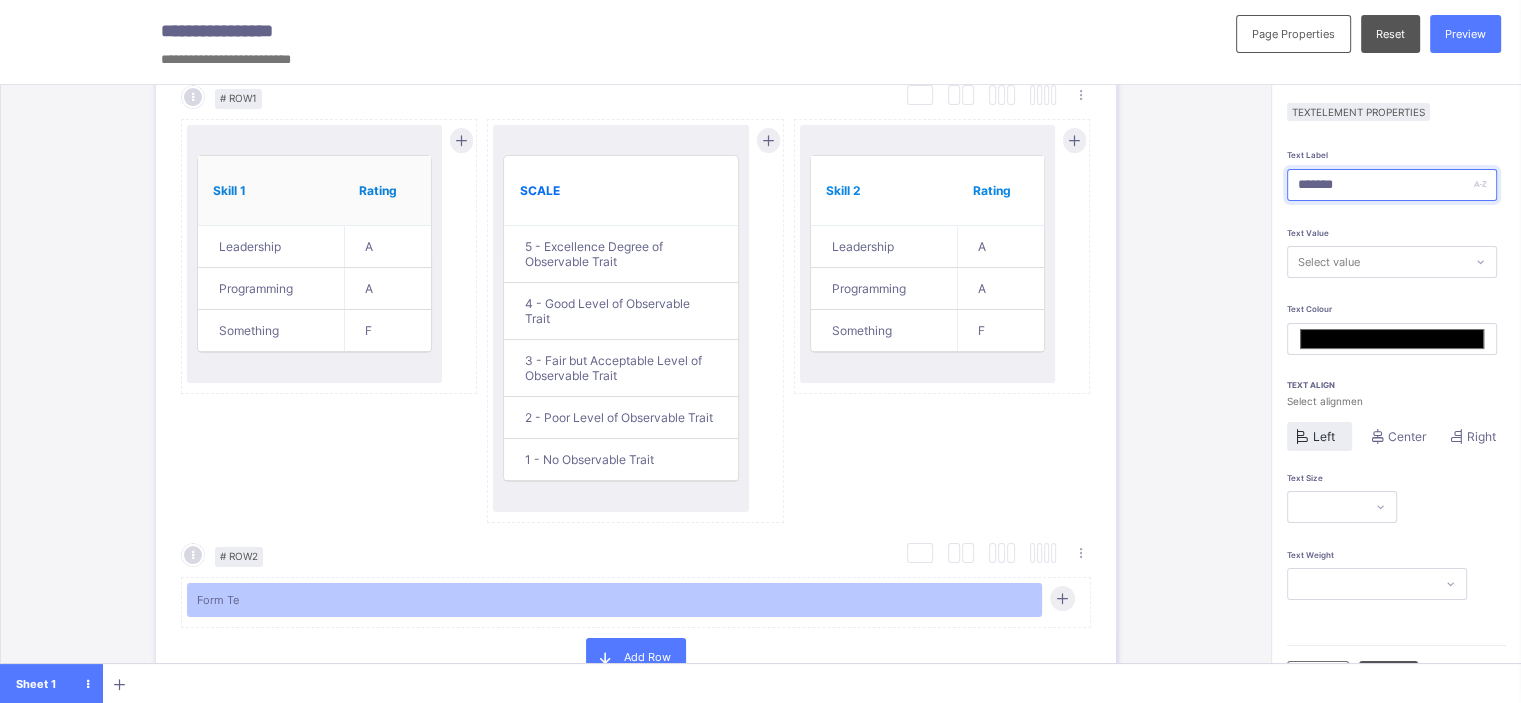 type on "********" 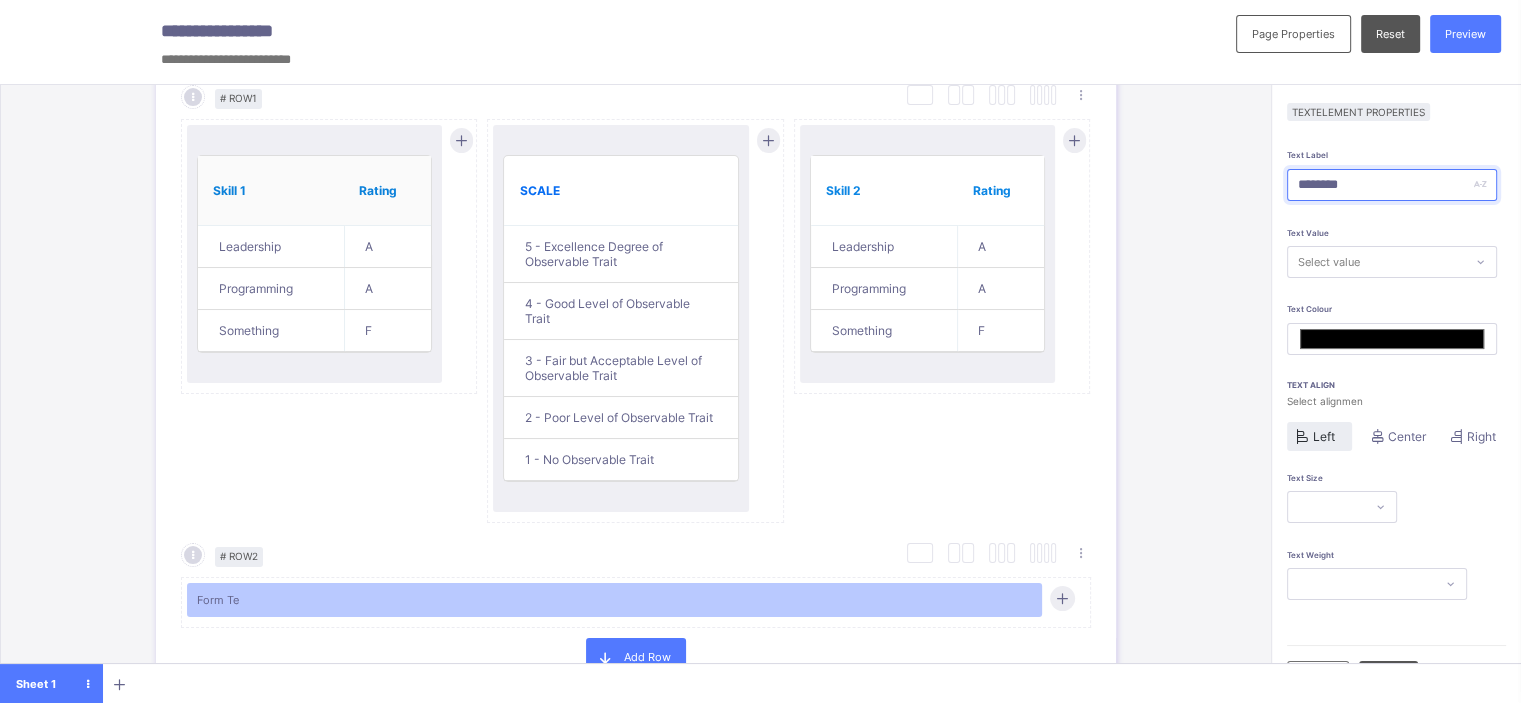 type on "*******" 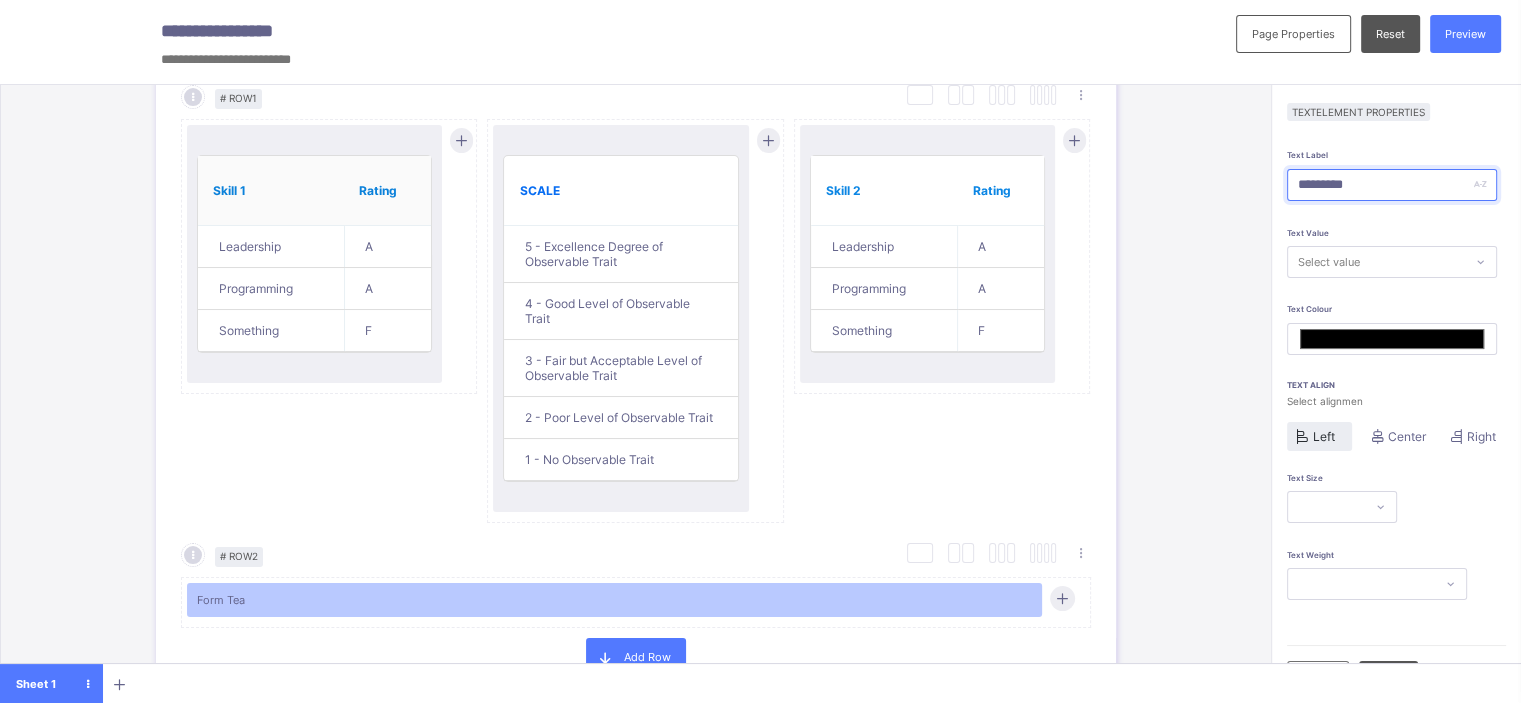 type on "**********" 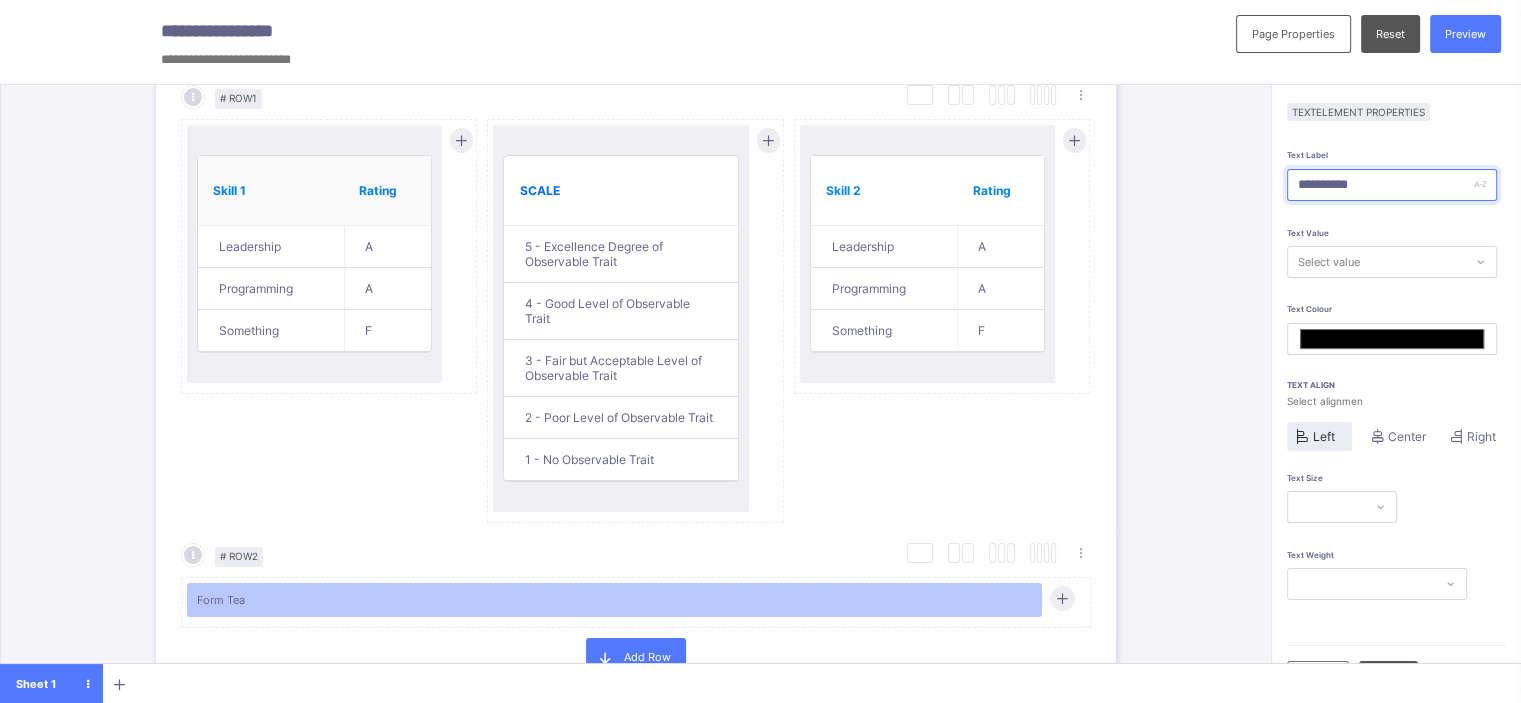 type on "*******" 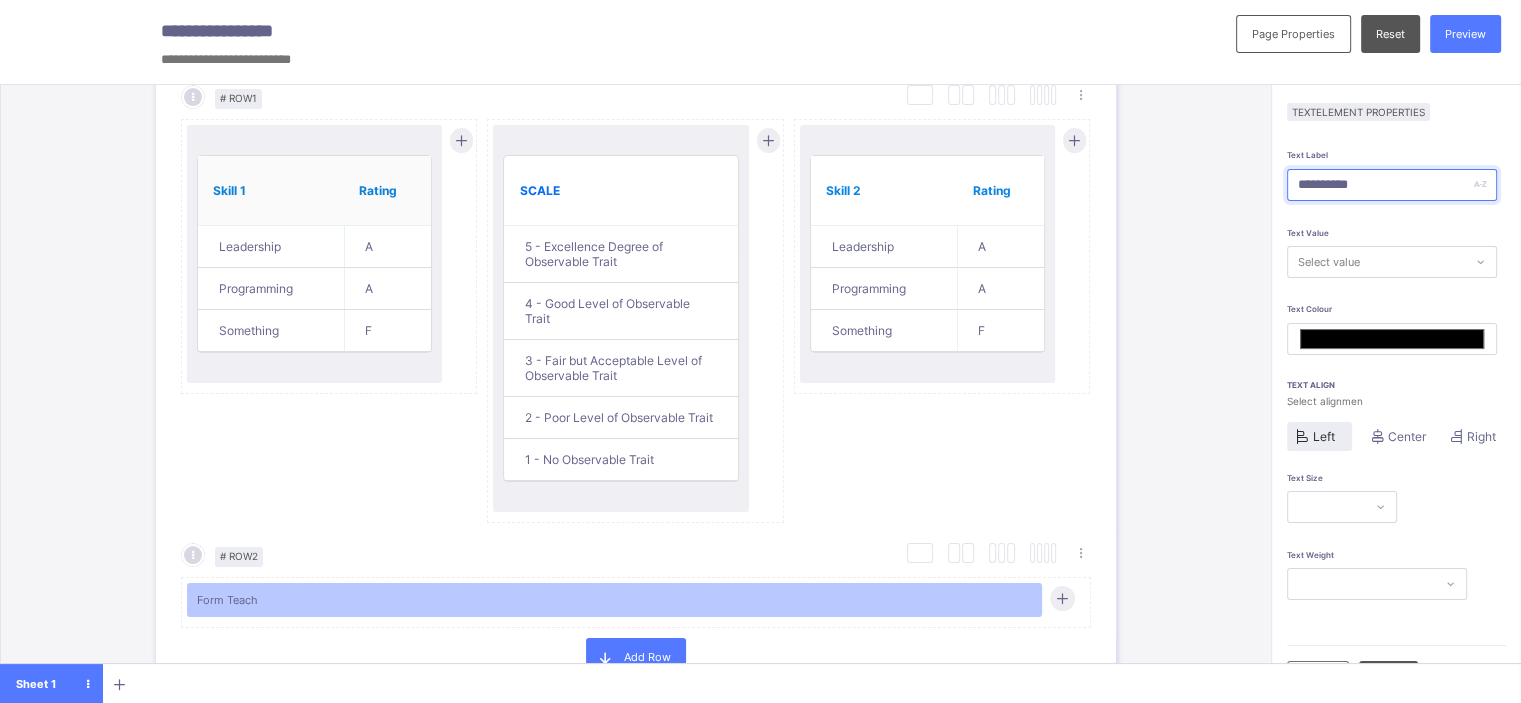 type on "**********" 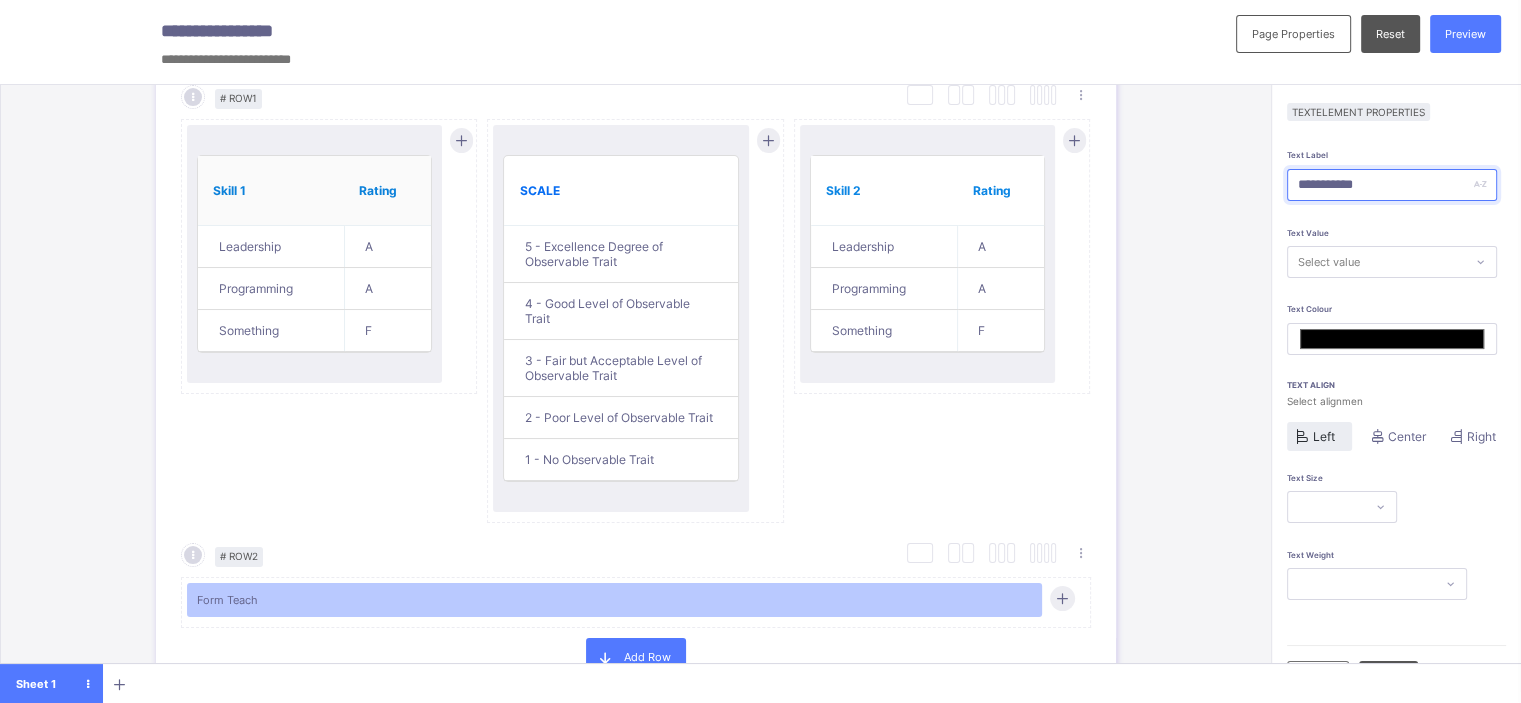 type on "*******" 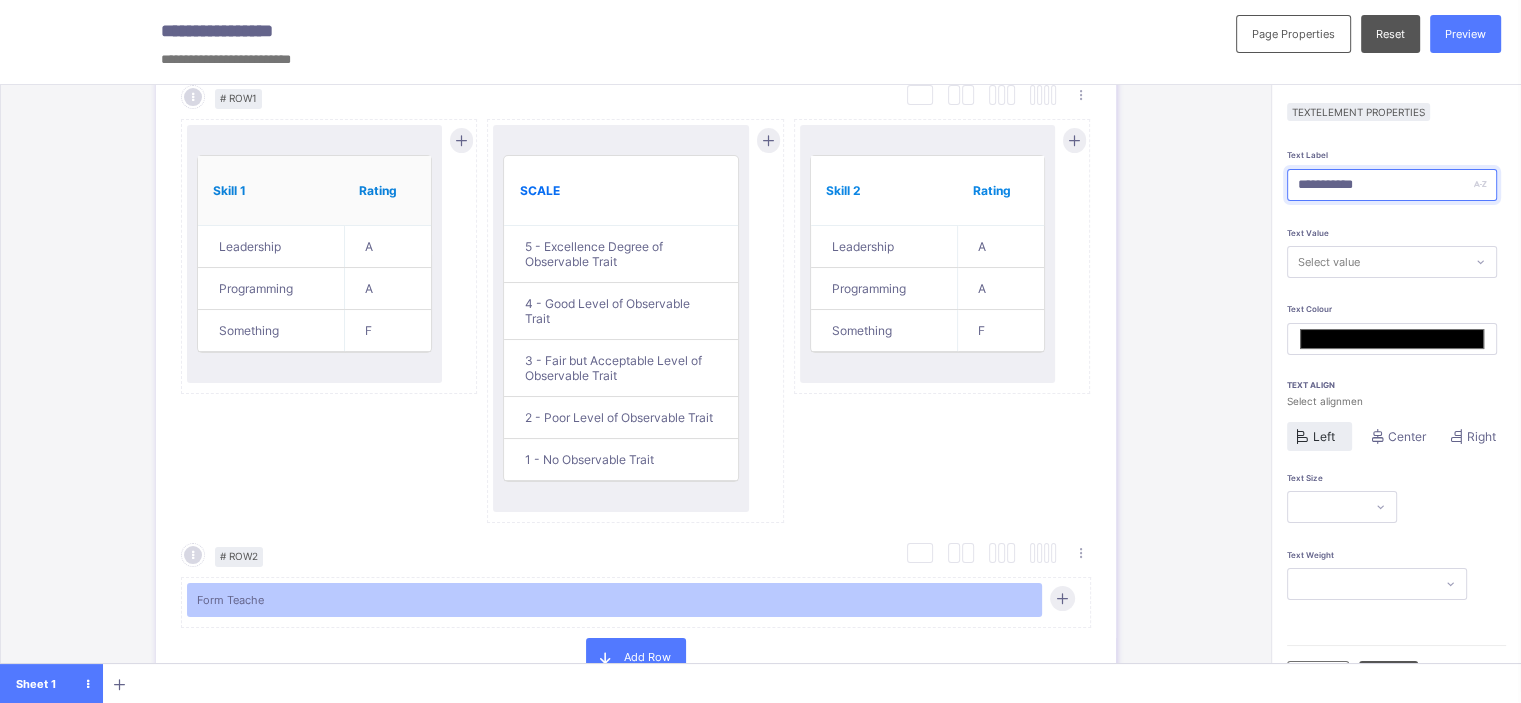 type on "**********" 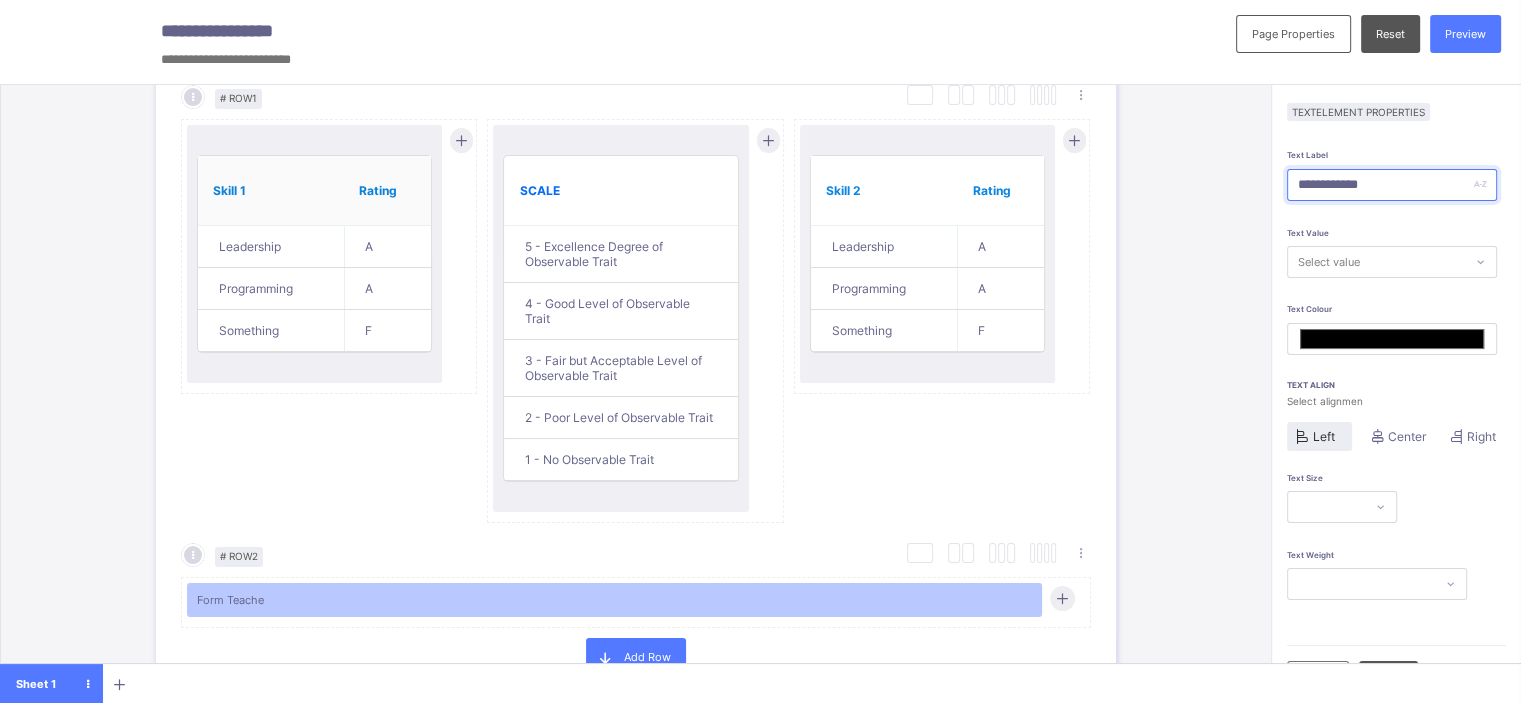 type on "*******" 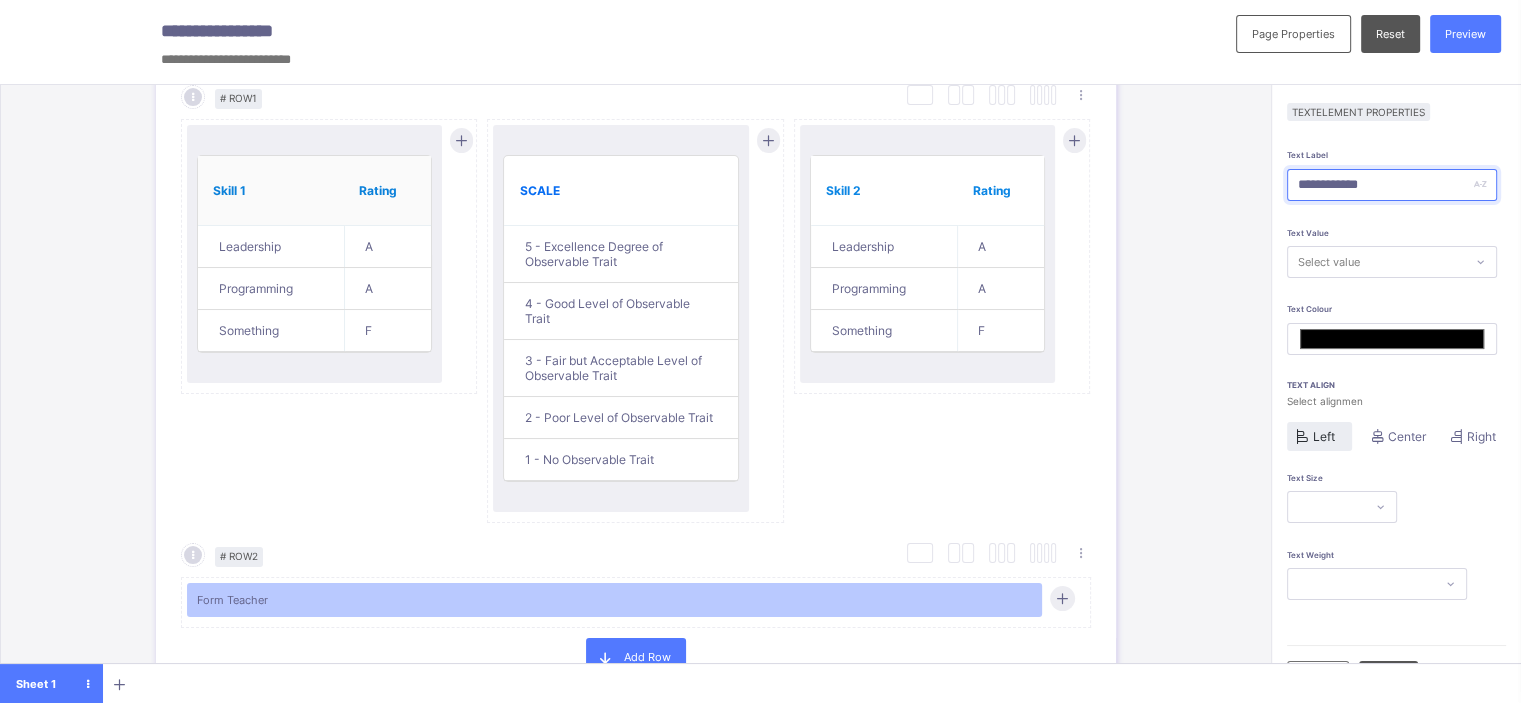 type on "**********" 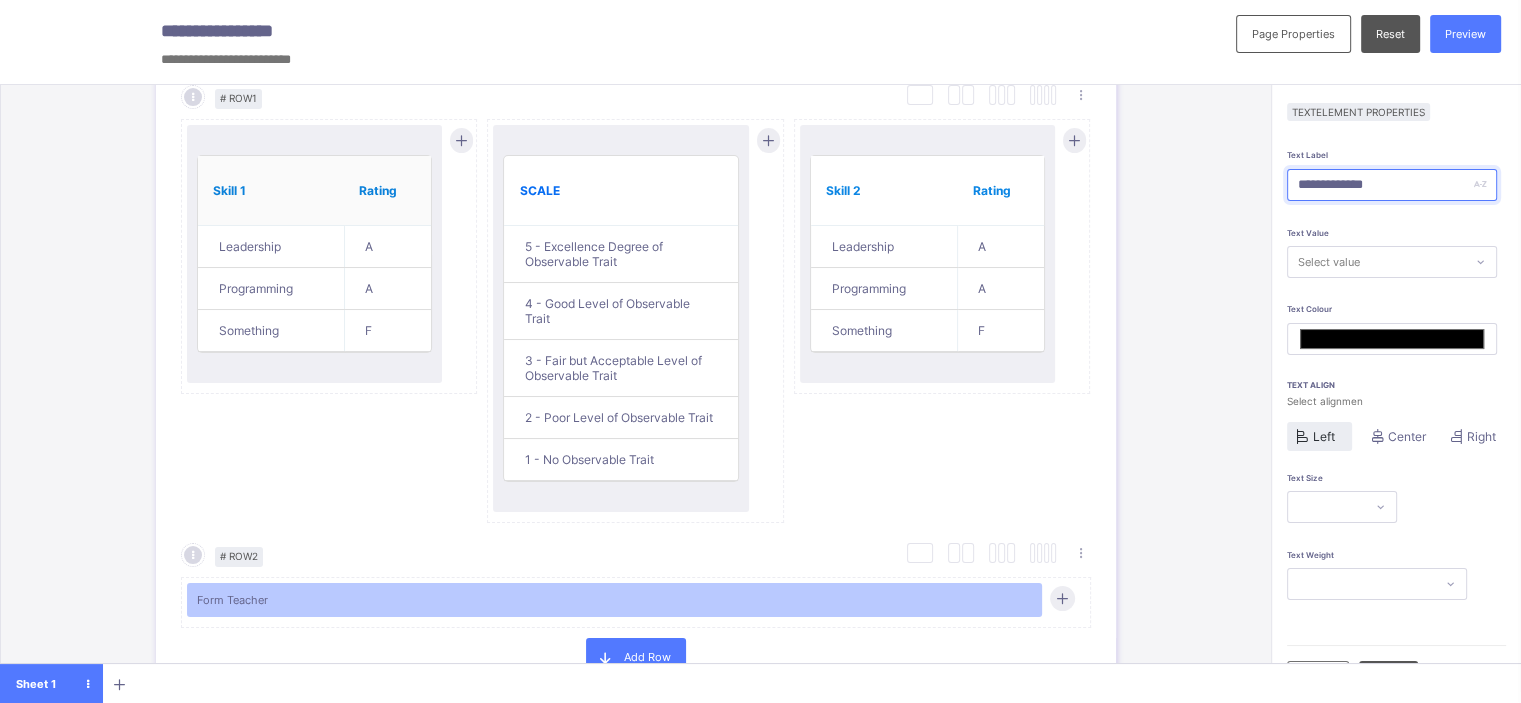 type on "*******" 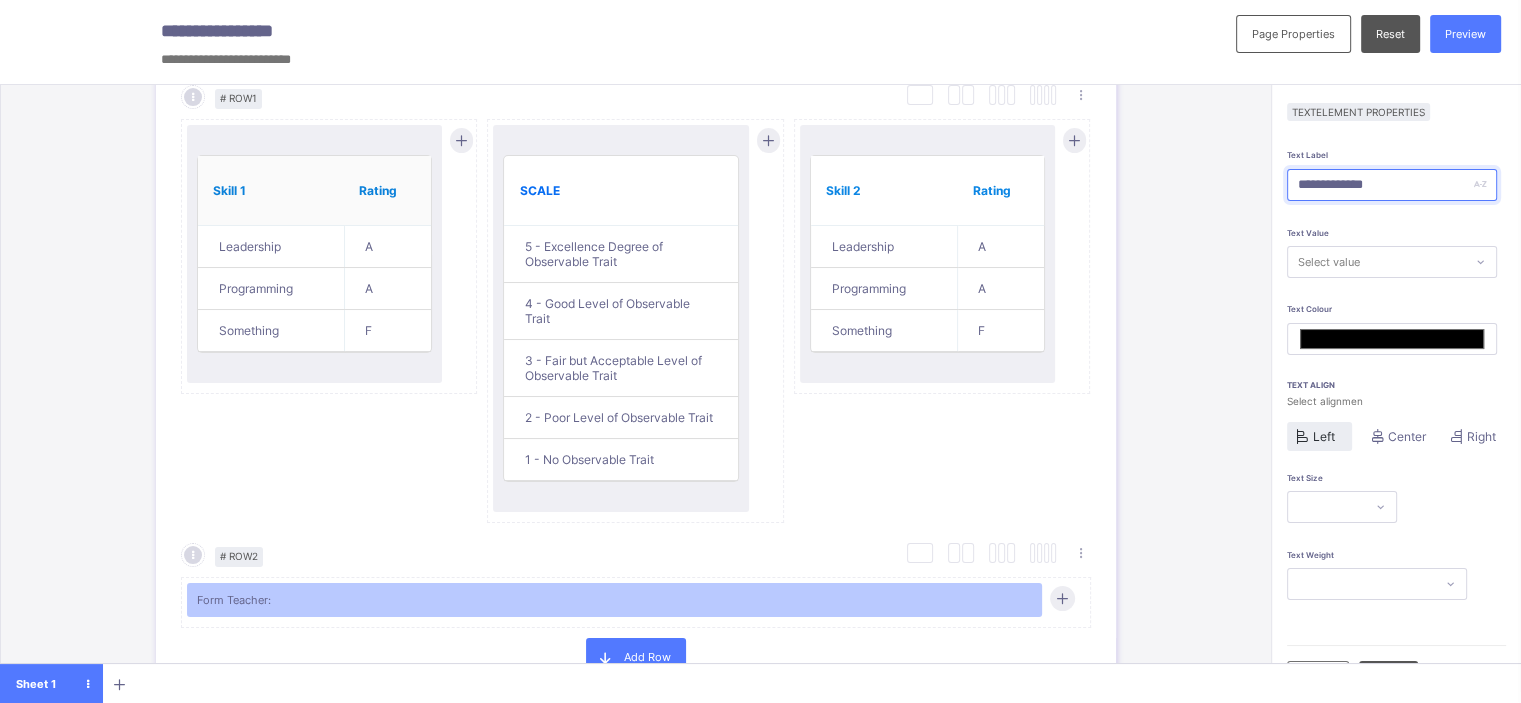 type on "**********" 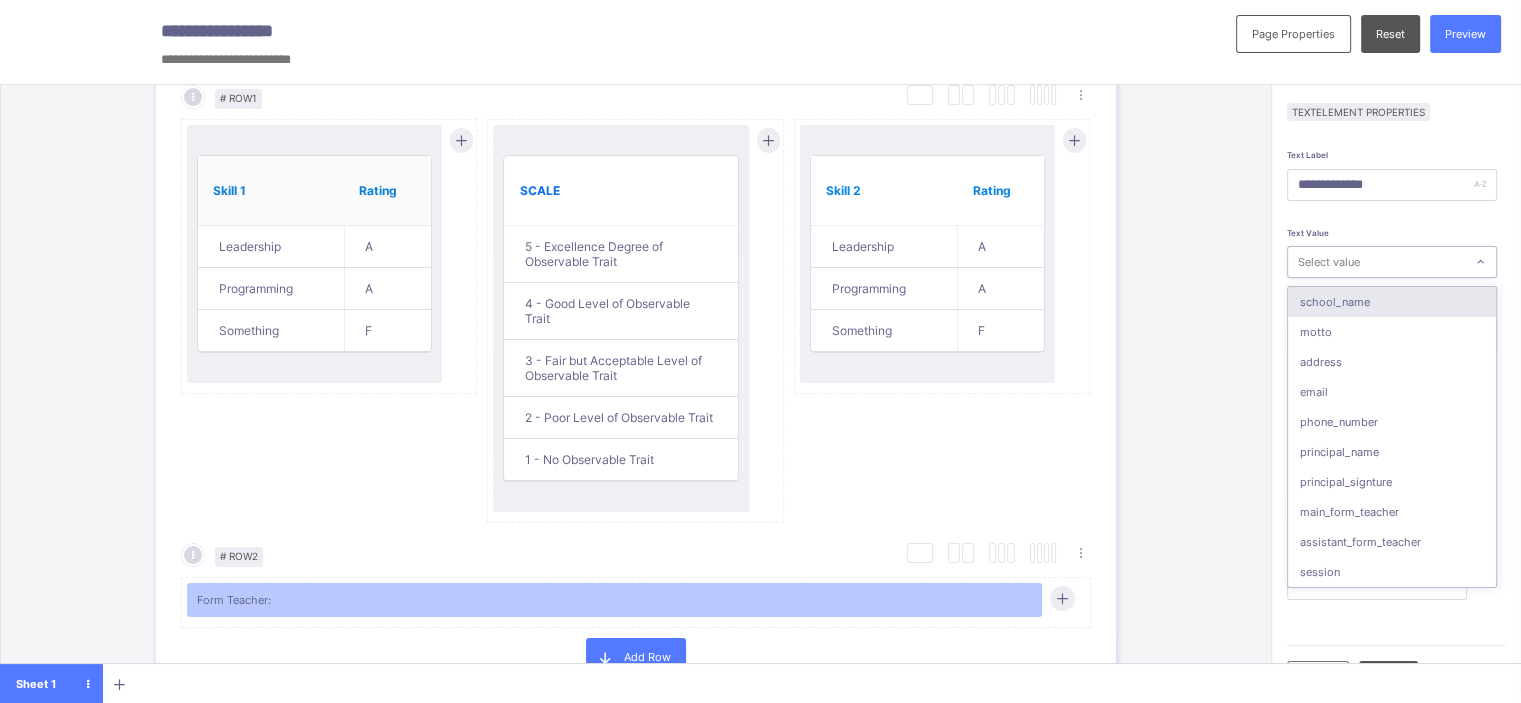 click on "Select value" at bounding box center [1376, 262] 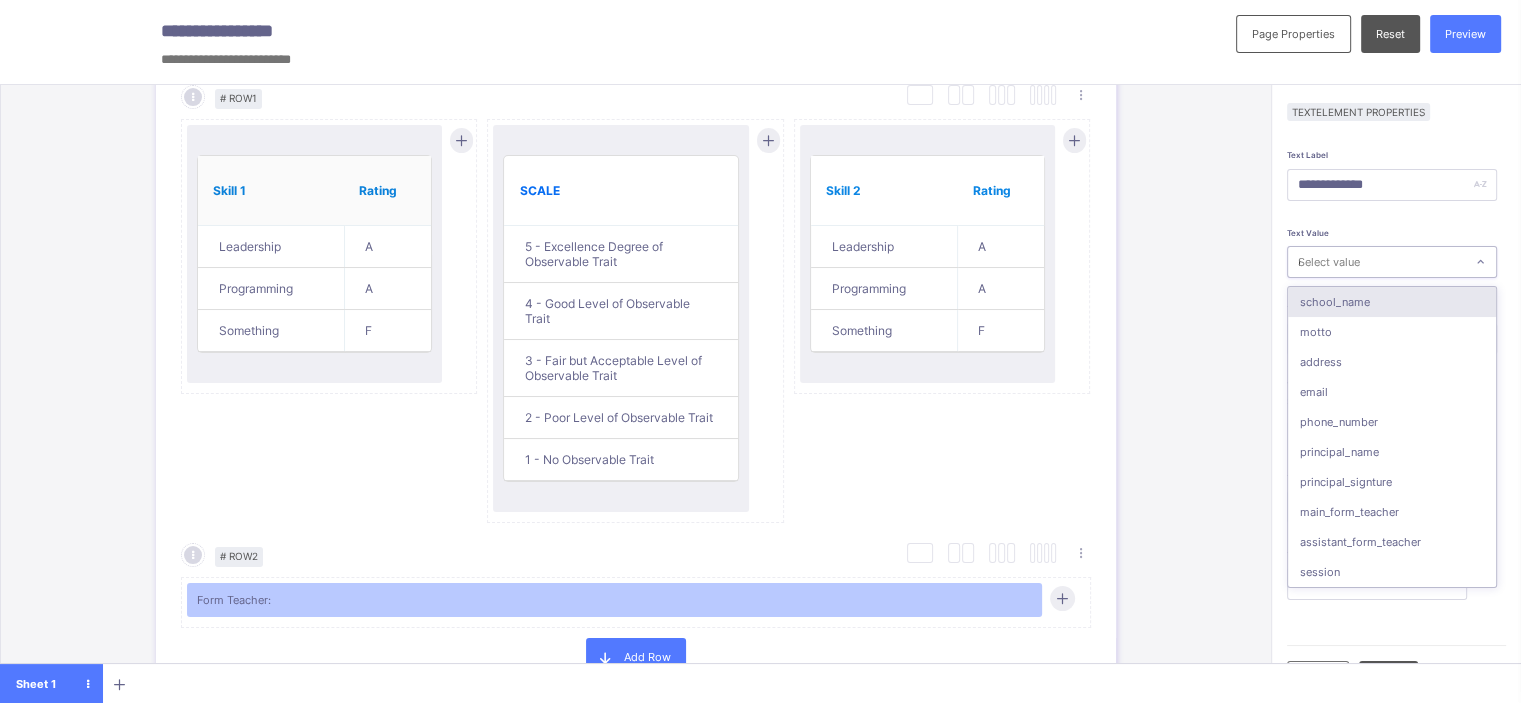 type on "**" 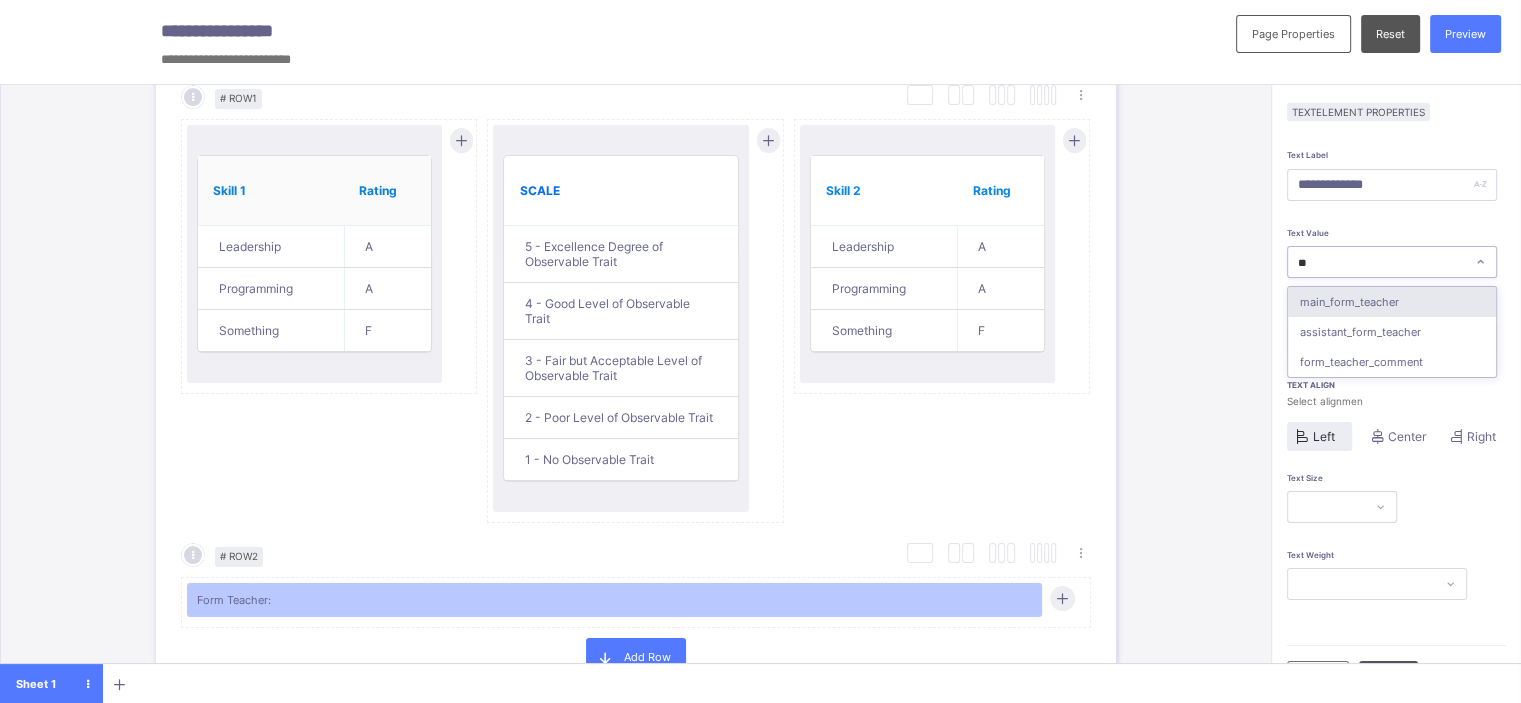 type on "***" 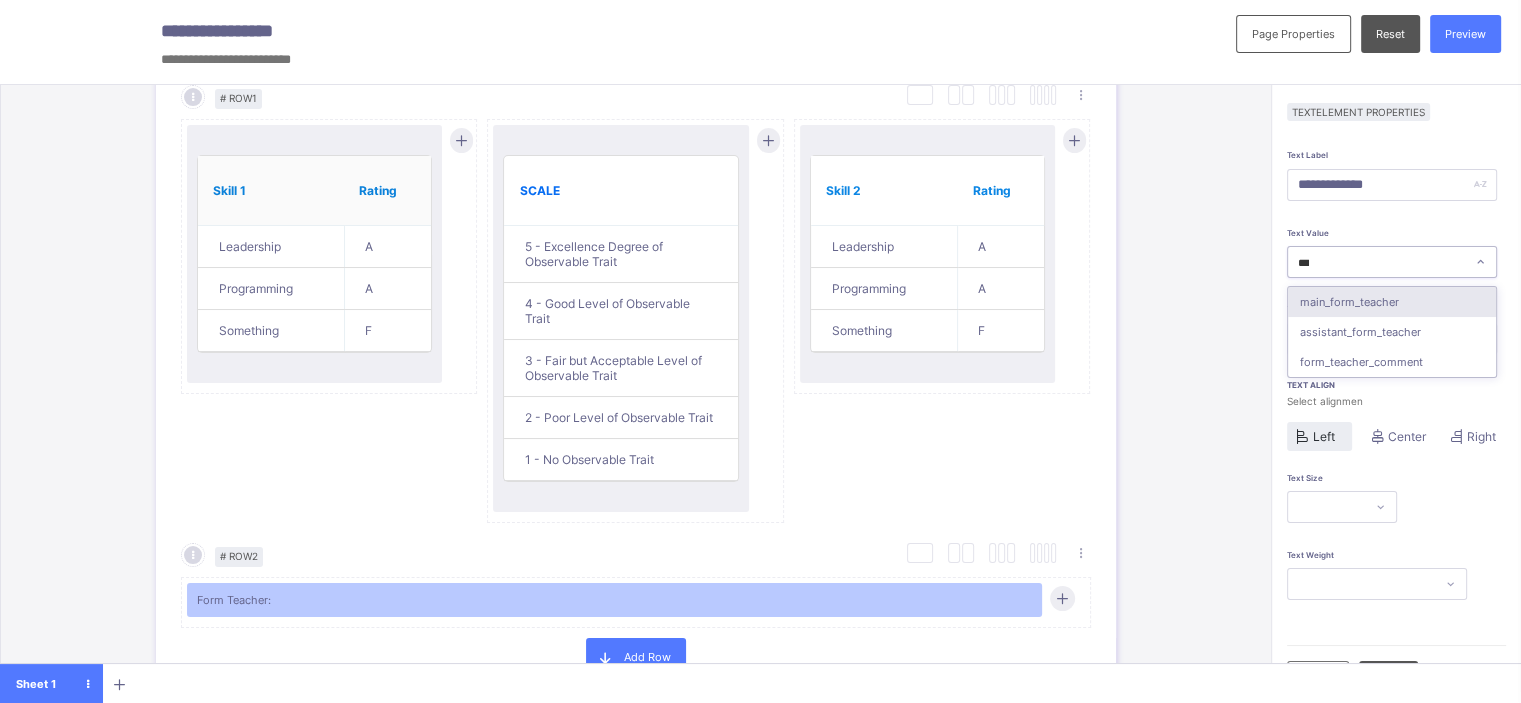 type on "*******" 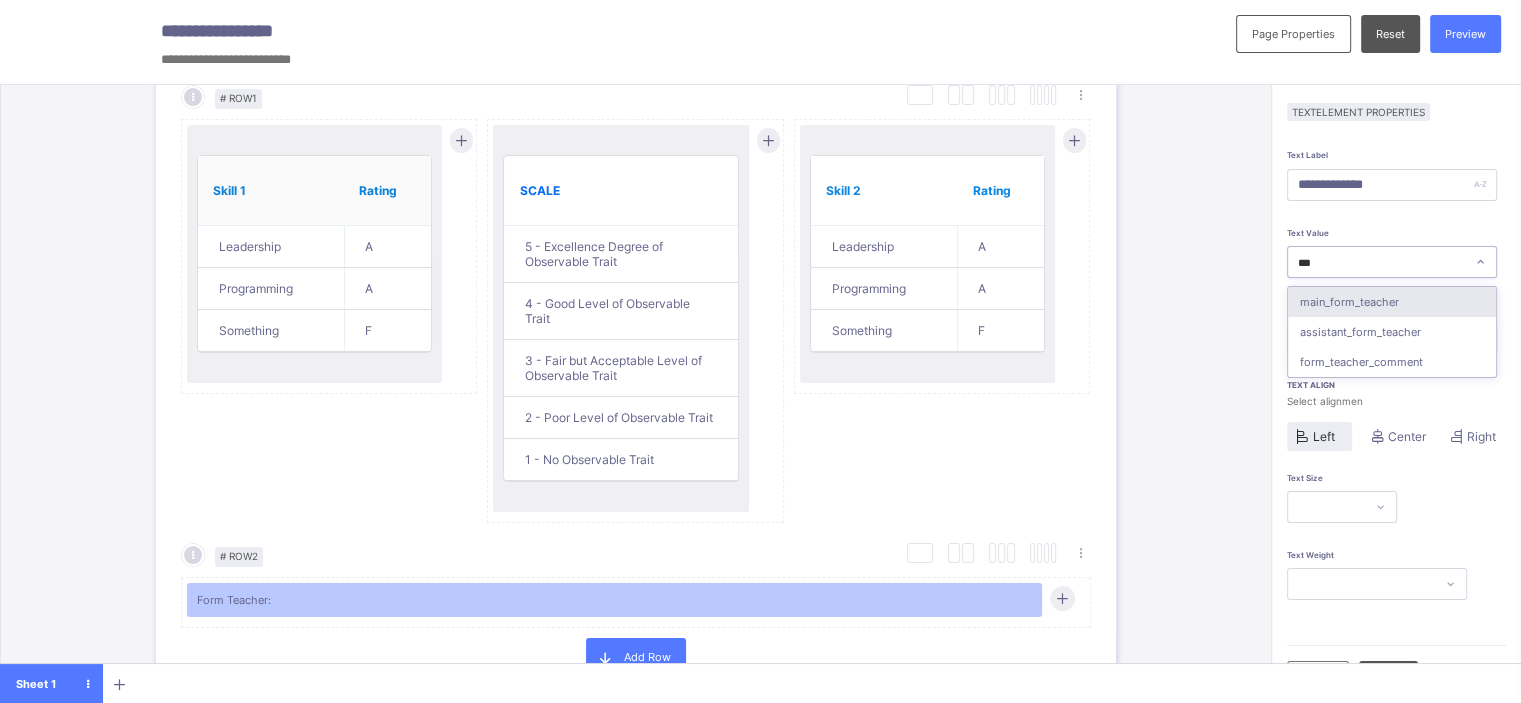 type on "****" 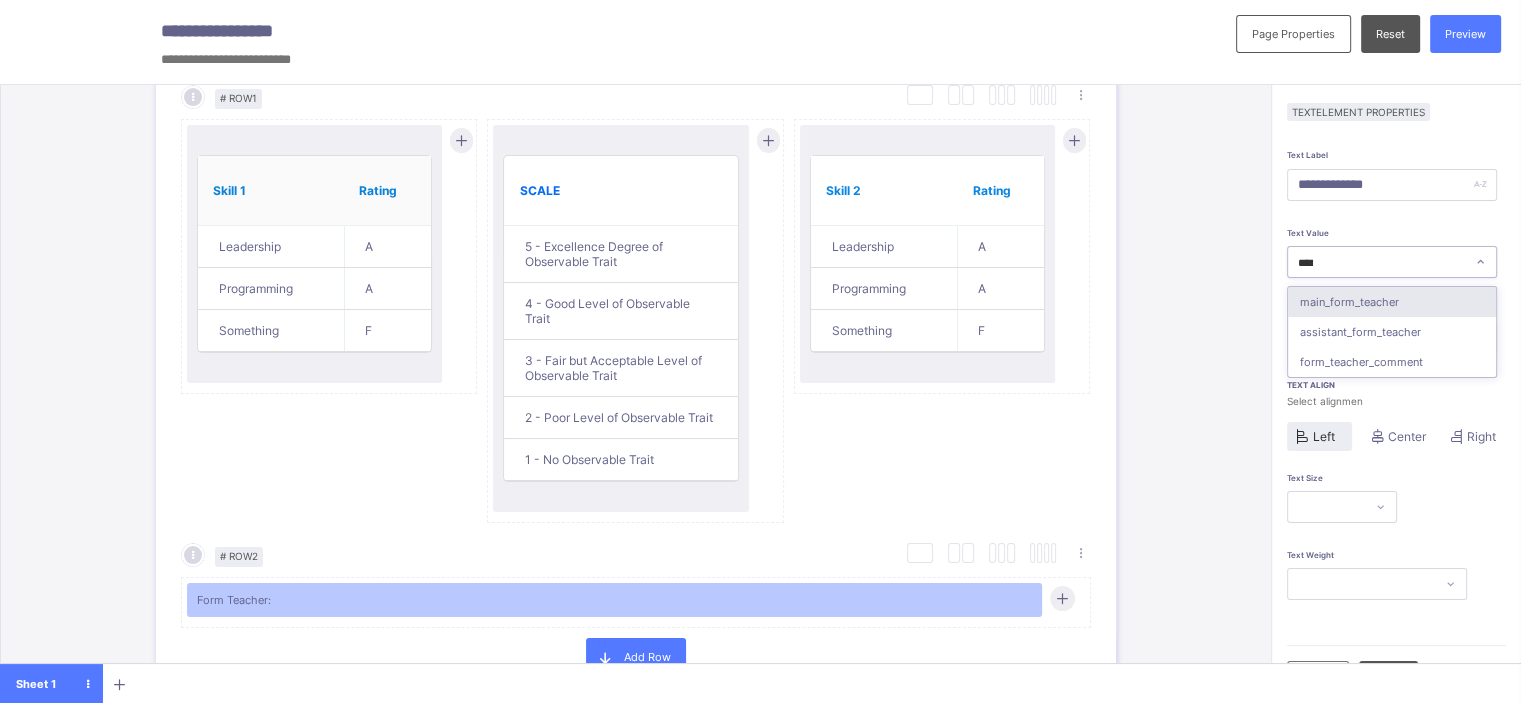 type on "*******" 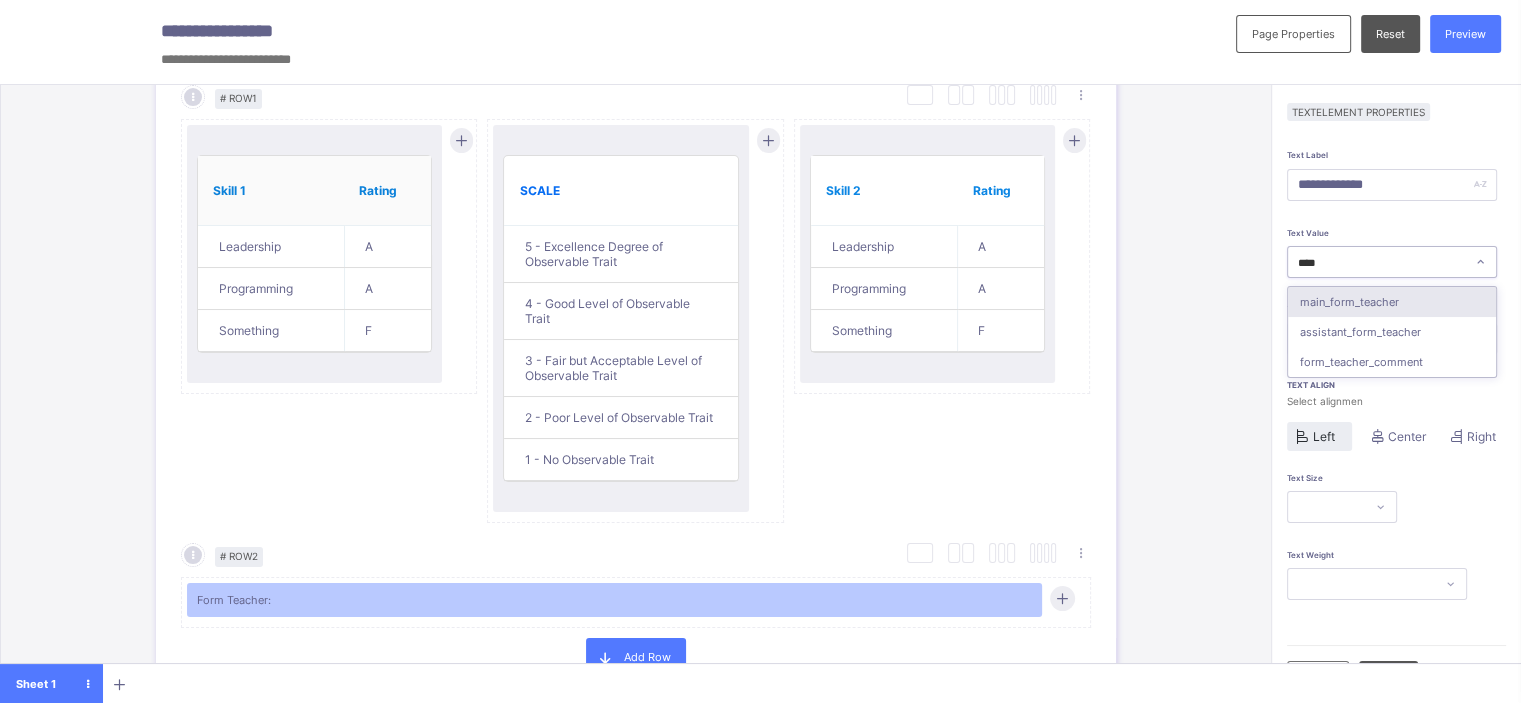 click on "main_form_teacher" at bounding box center [1392, 302] 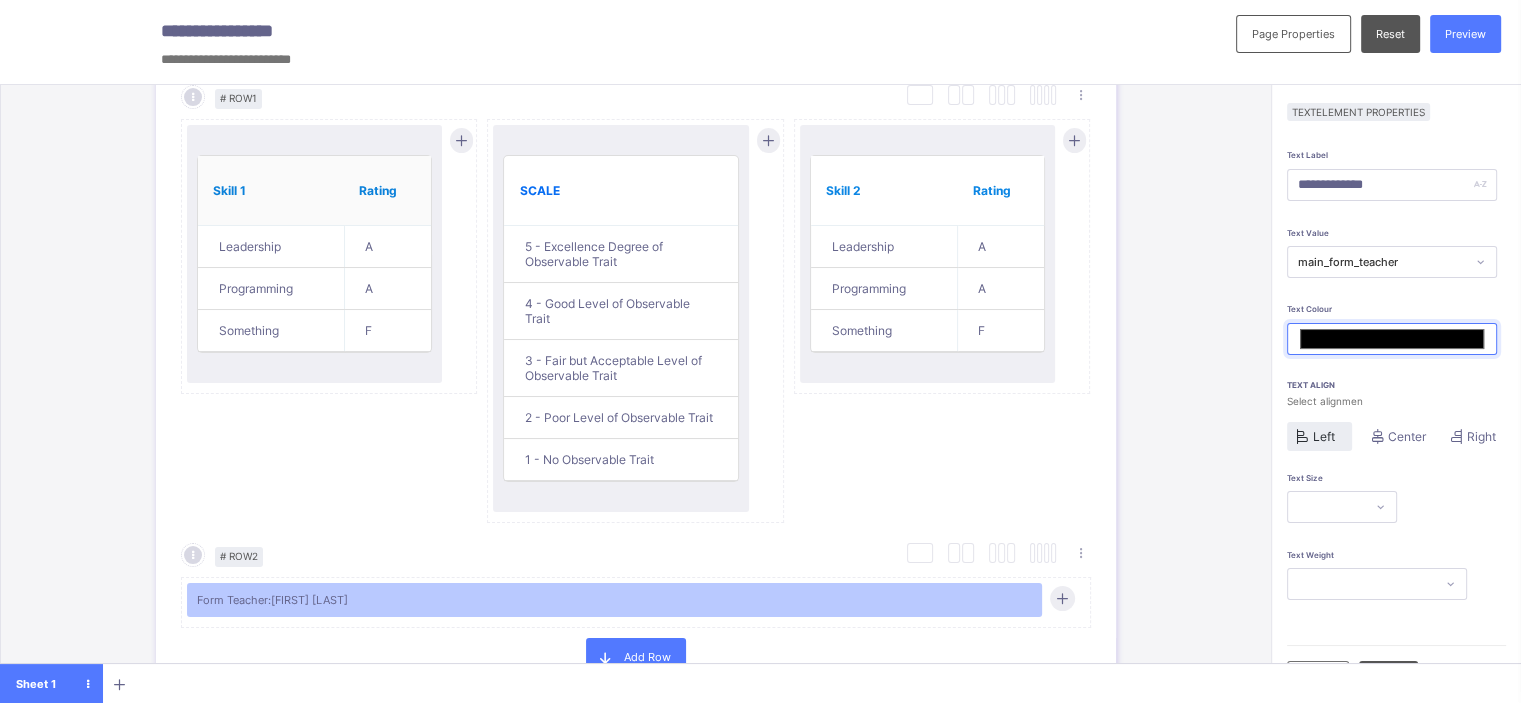 click on "*******" at bounding box center (1392, 339) 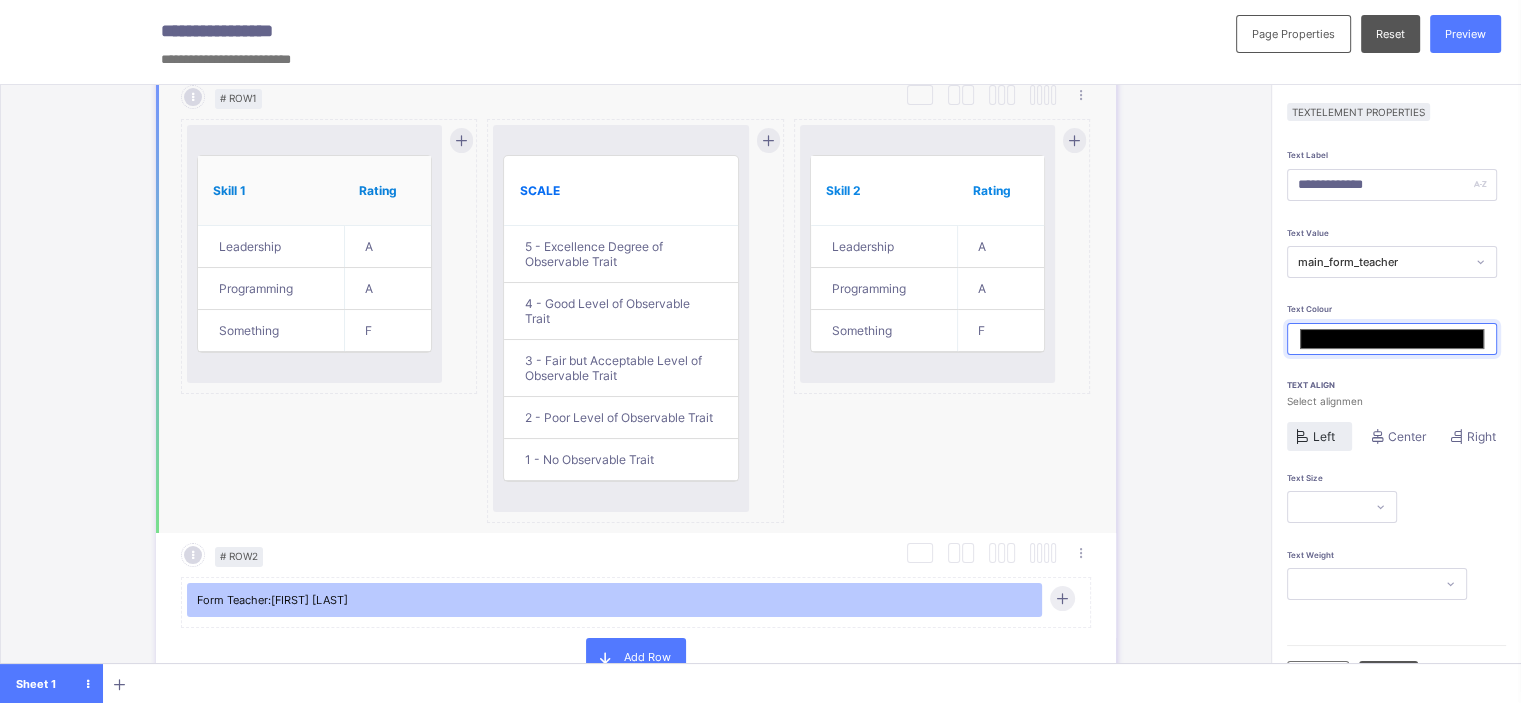 type on "*******" 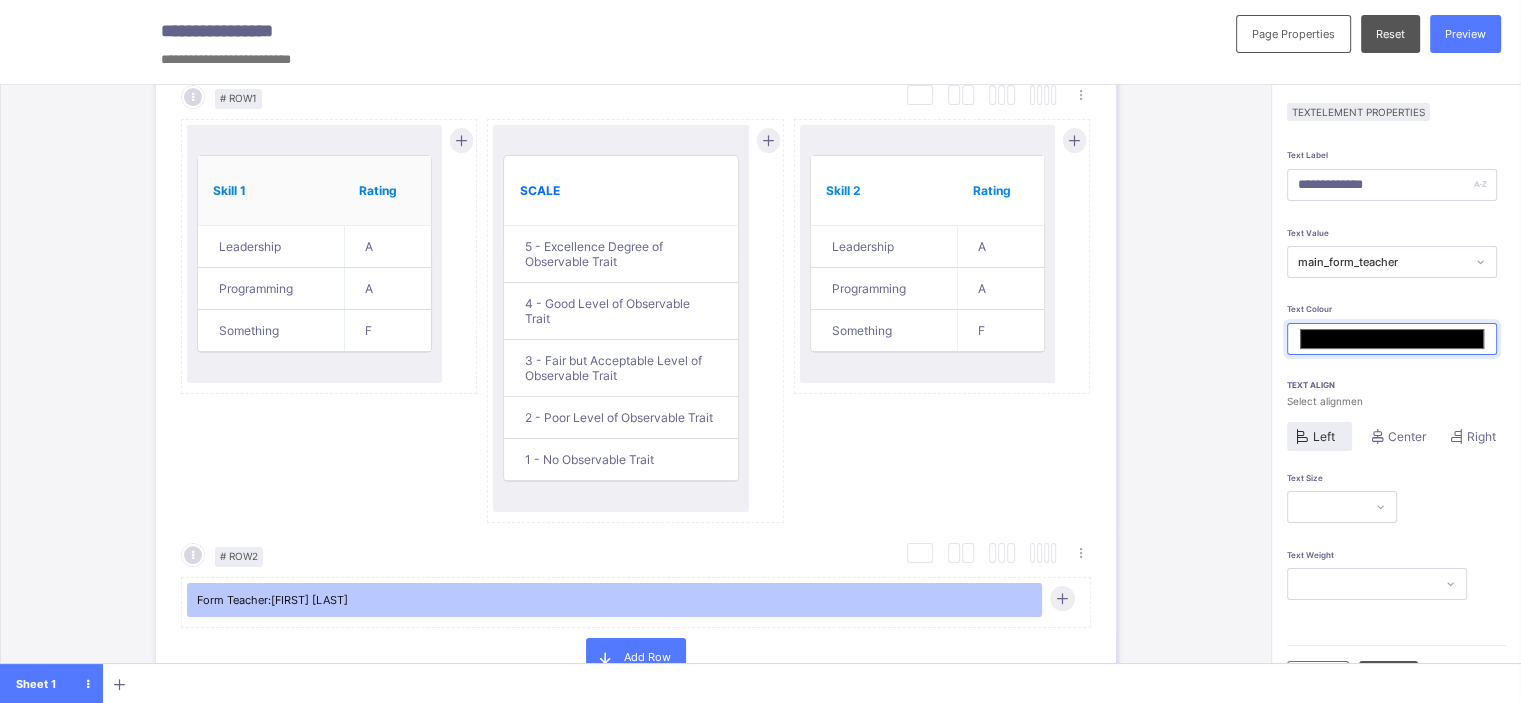 scroll, scrollTop: 157, scrollLeft: 3, axis: both 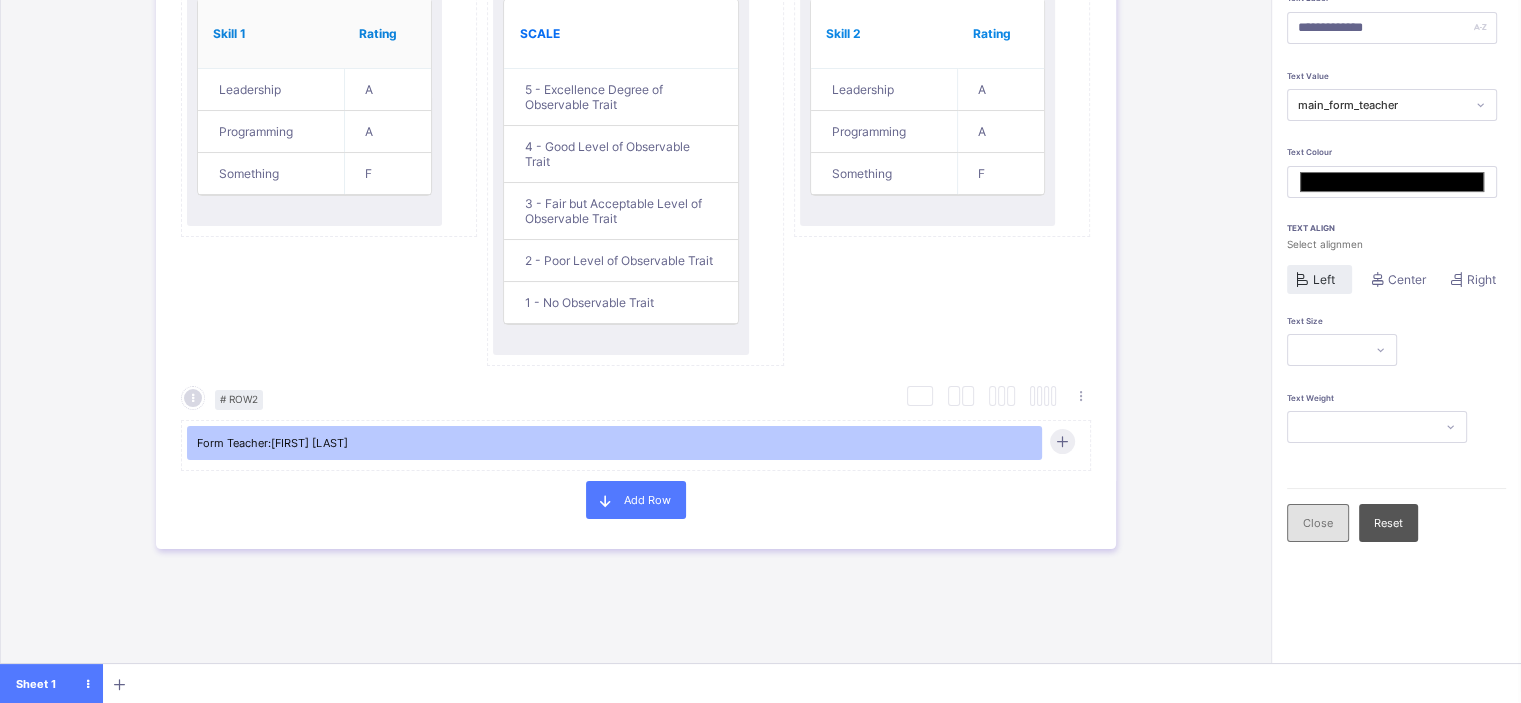 click on "Close" at bounding box center (1318, 523) 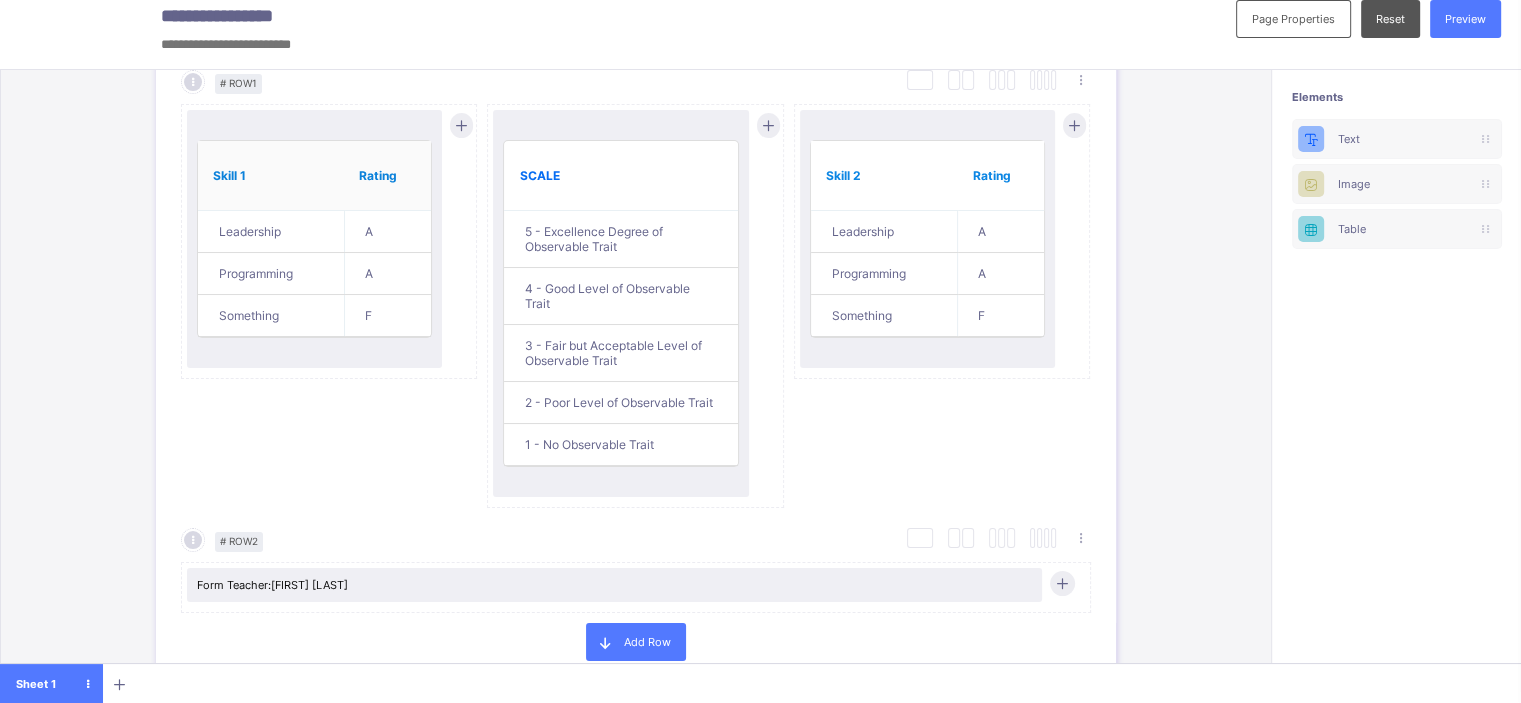scroll, scrollTop: 14, scrollLeft: 3, axis: both 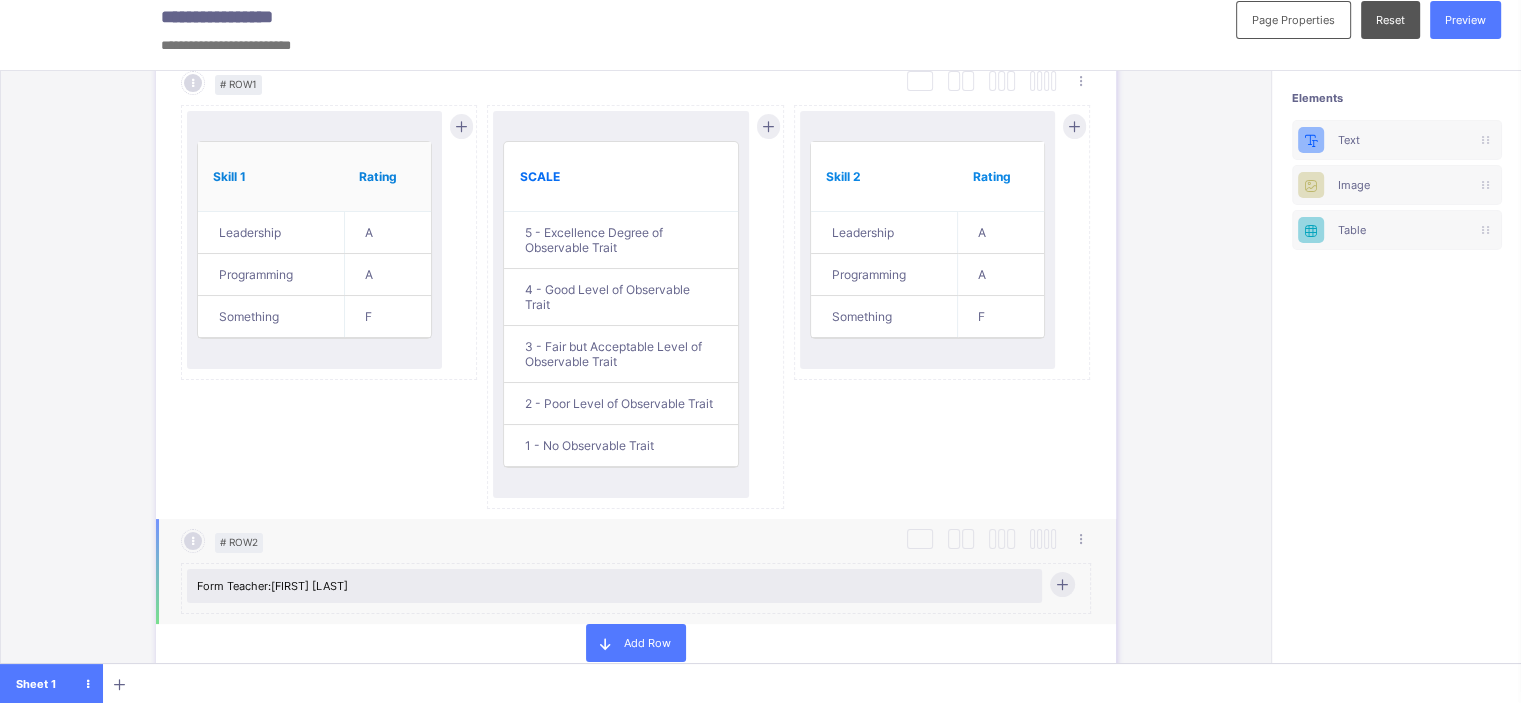 click at bounding box center [1061, 584] 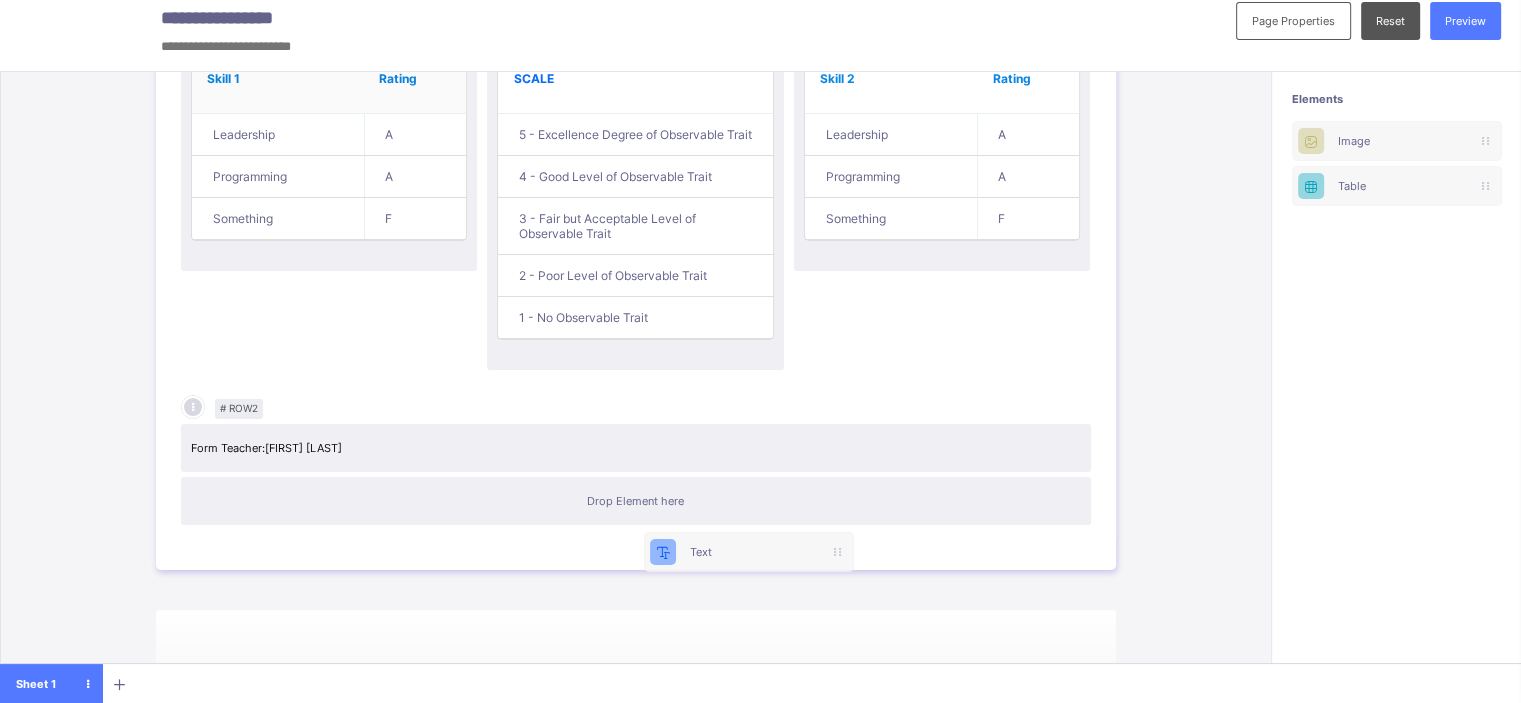 scroll, scrollTop: 14, scrollLeft: 4, axis: both 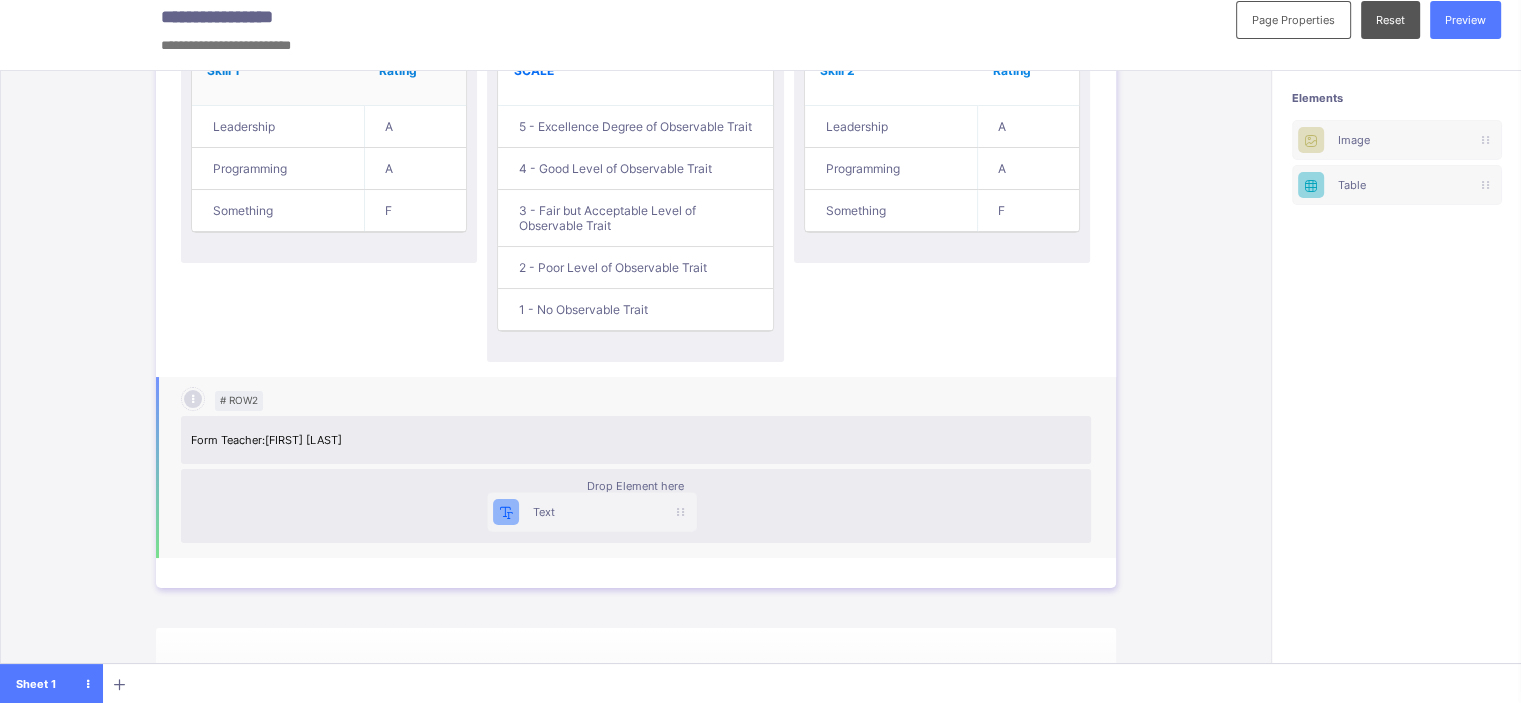 drag, startPoint x: 1388, startPoint y: 141, endPoint x: 546, endPoint y: 533, distance: 928.7777 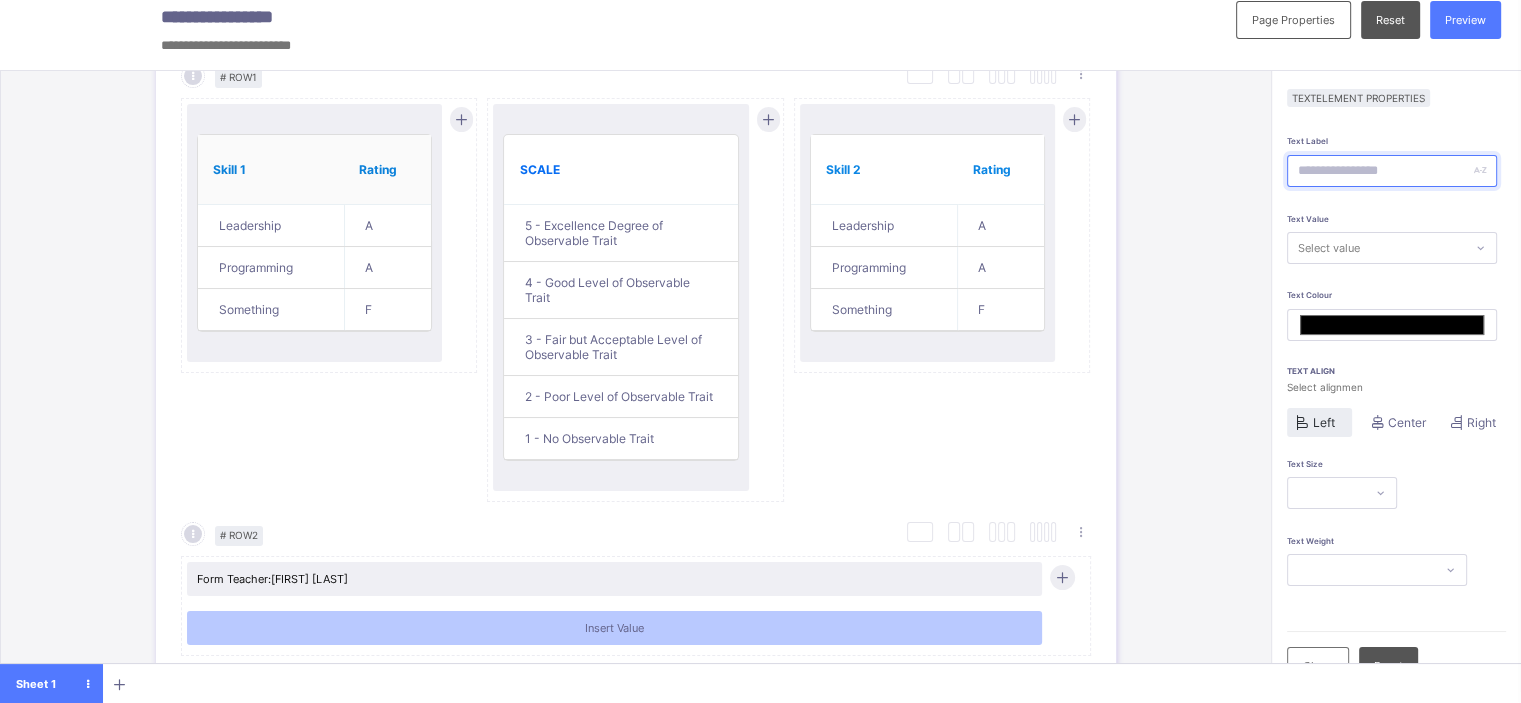 click at bounding box center [1392, 171] 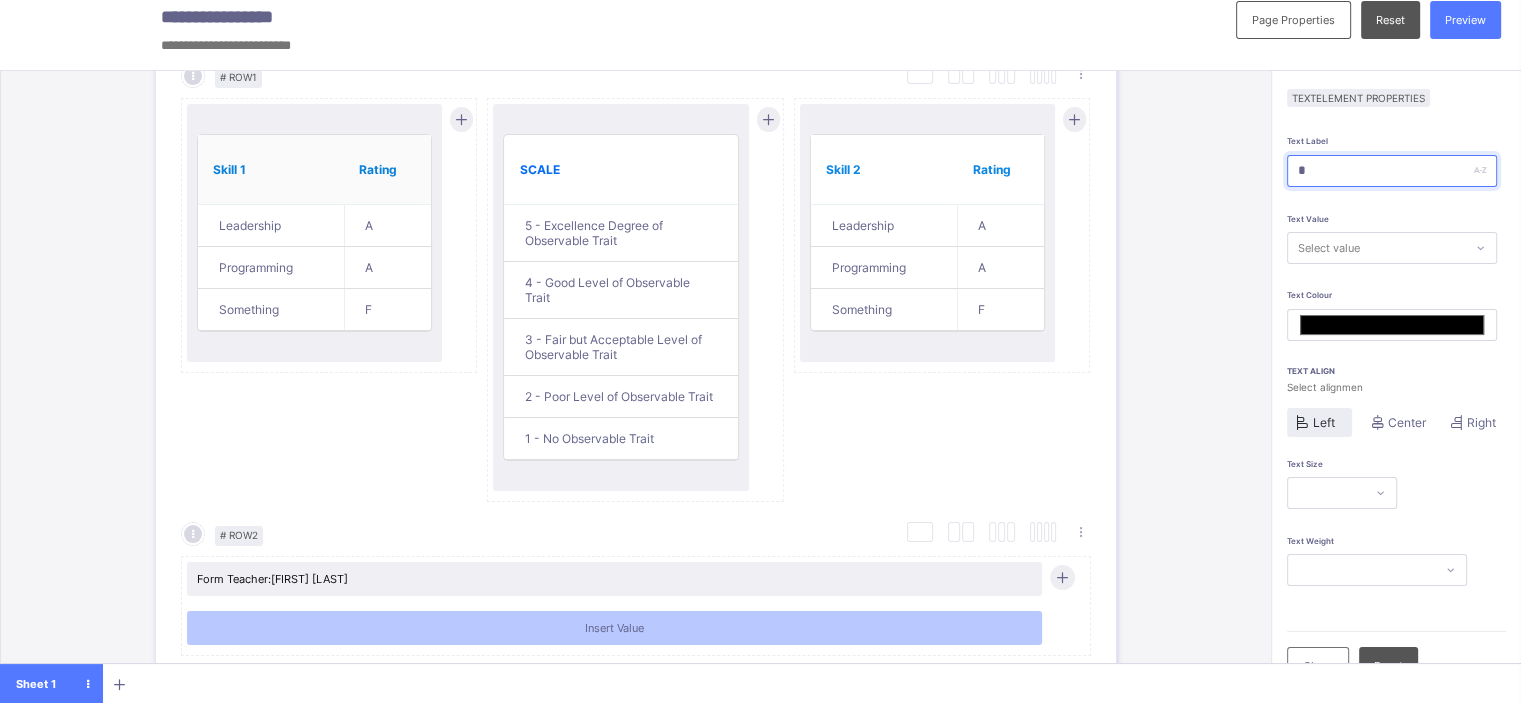 type on "*******" 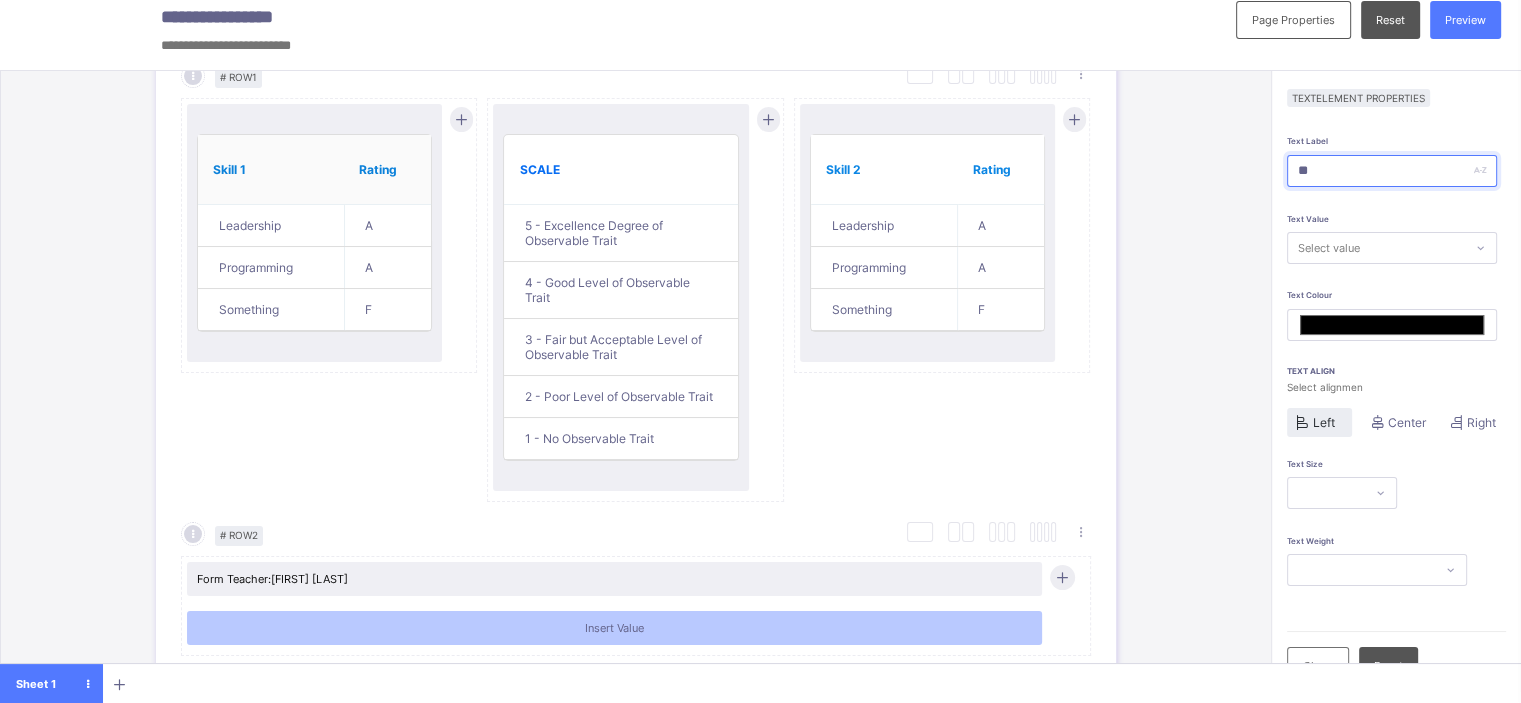 type on "*******" 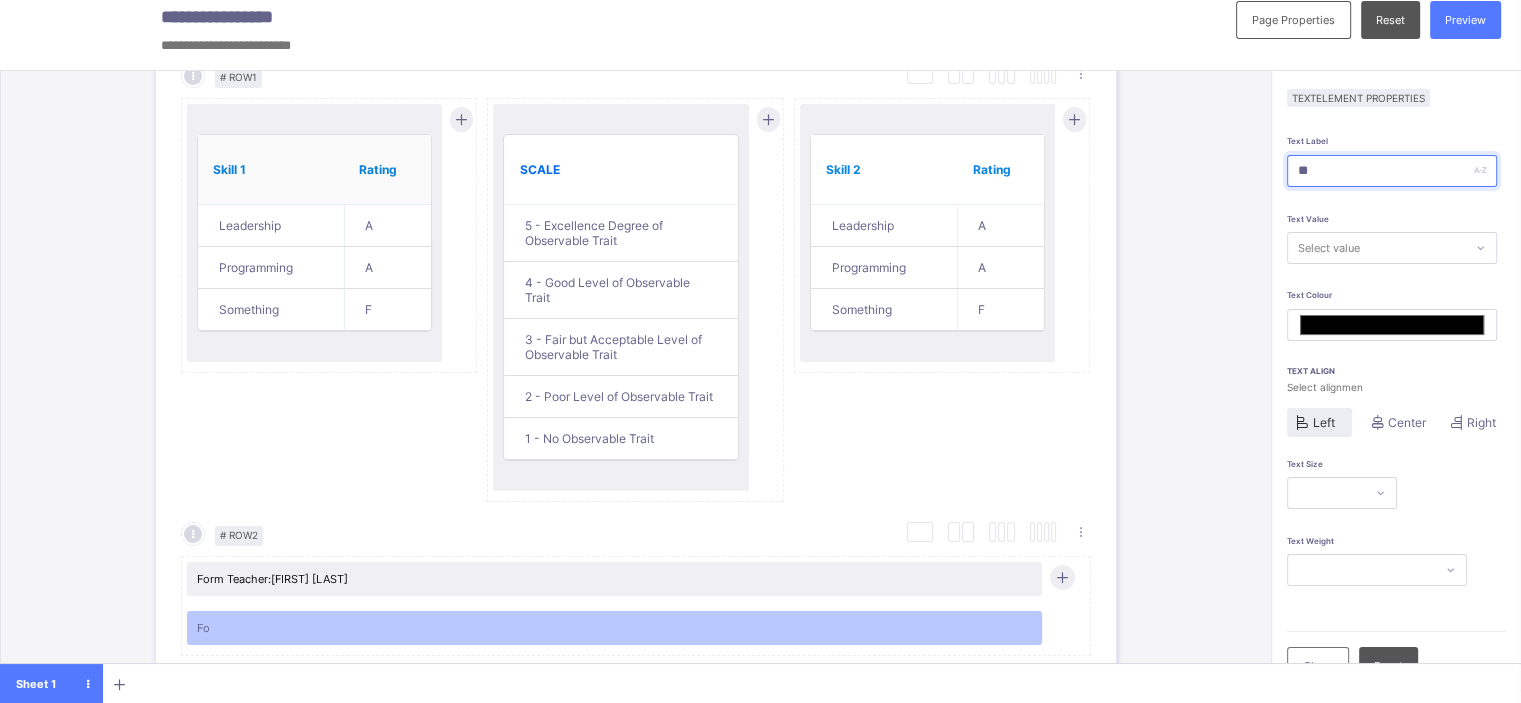 type on "***" 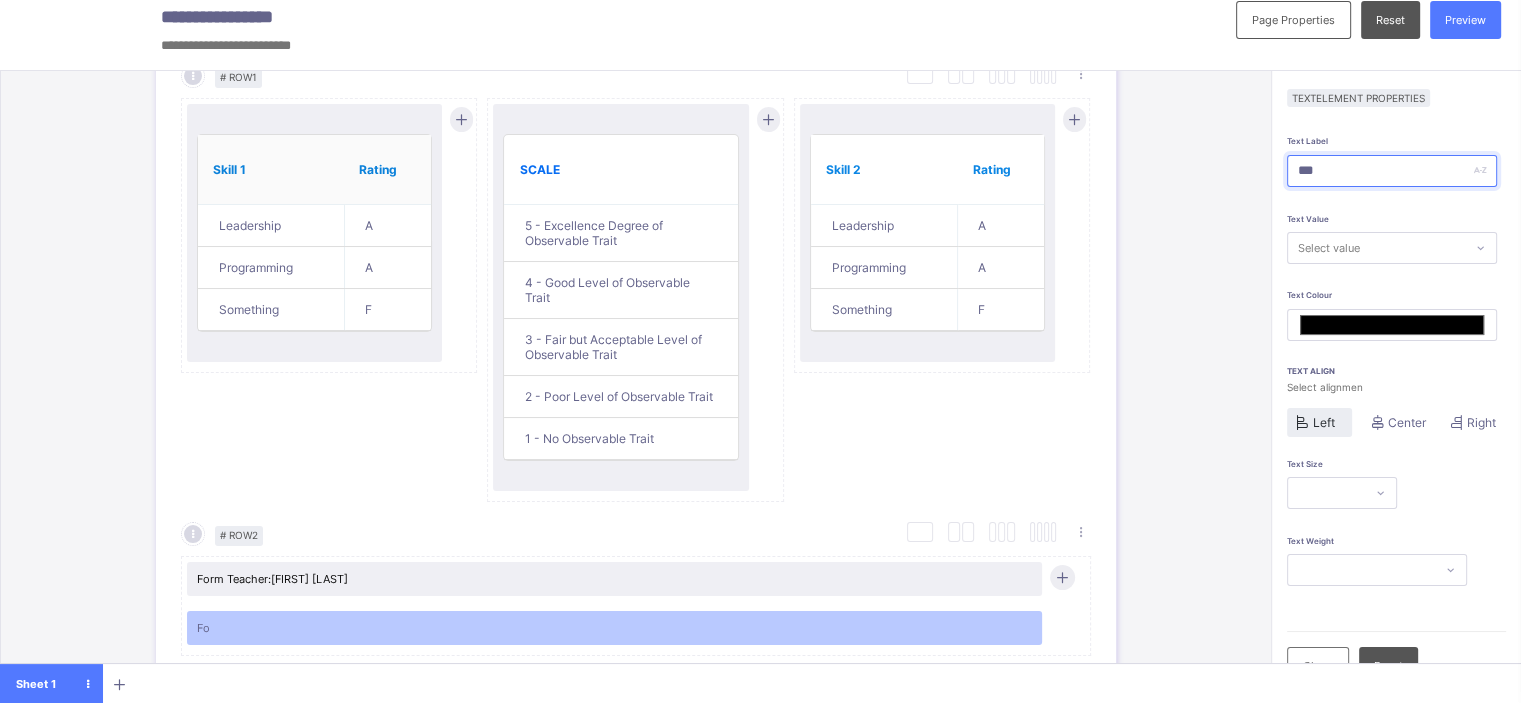 type on "*******" 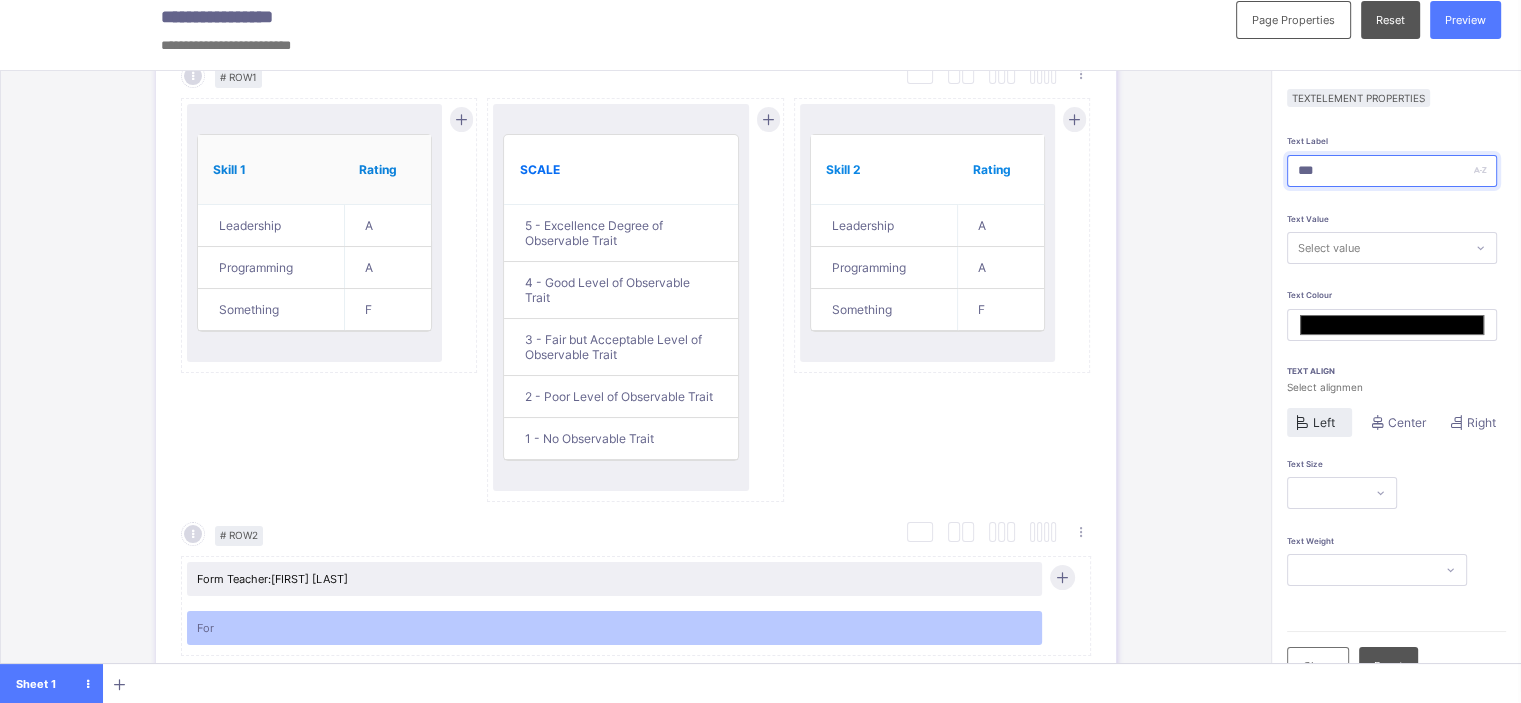 type on "****" 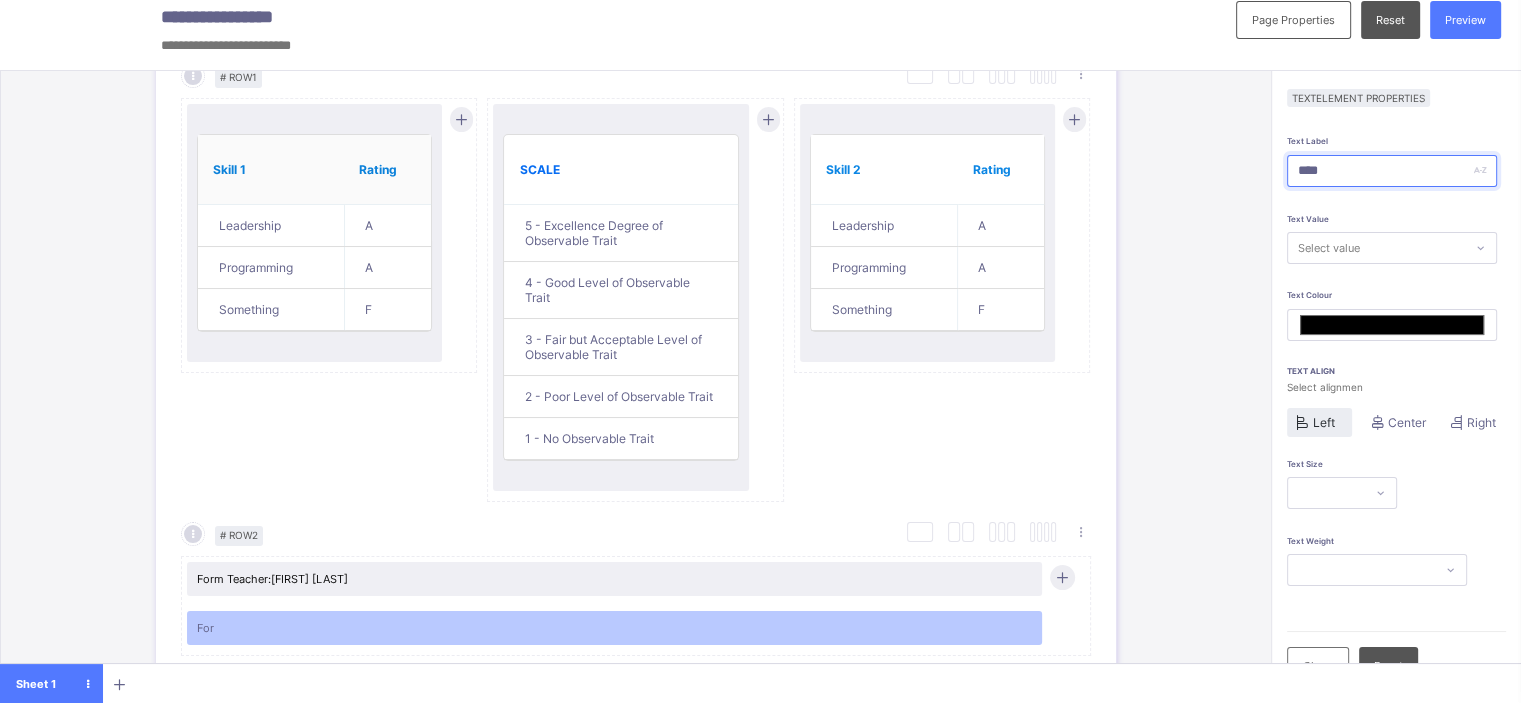 type on "*******" 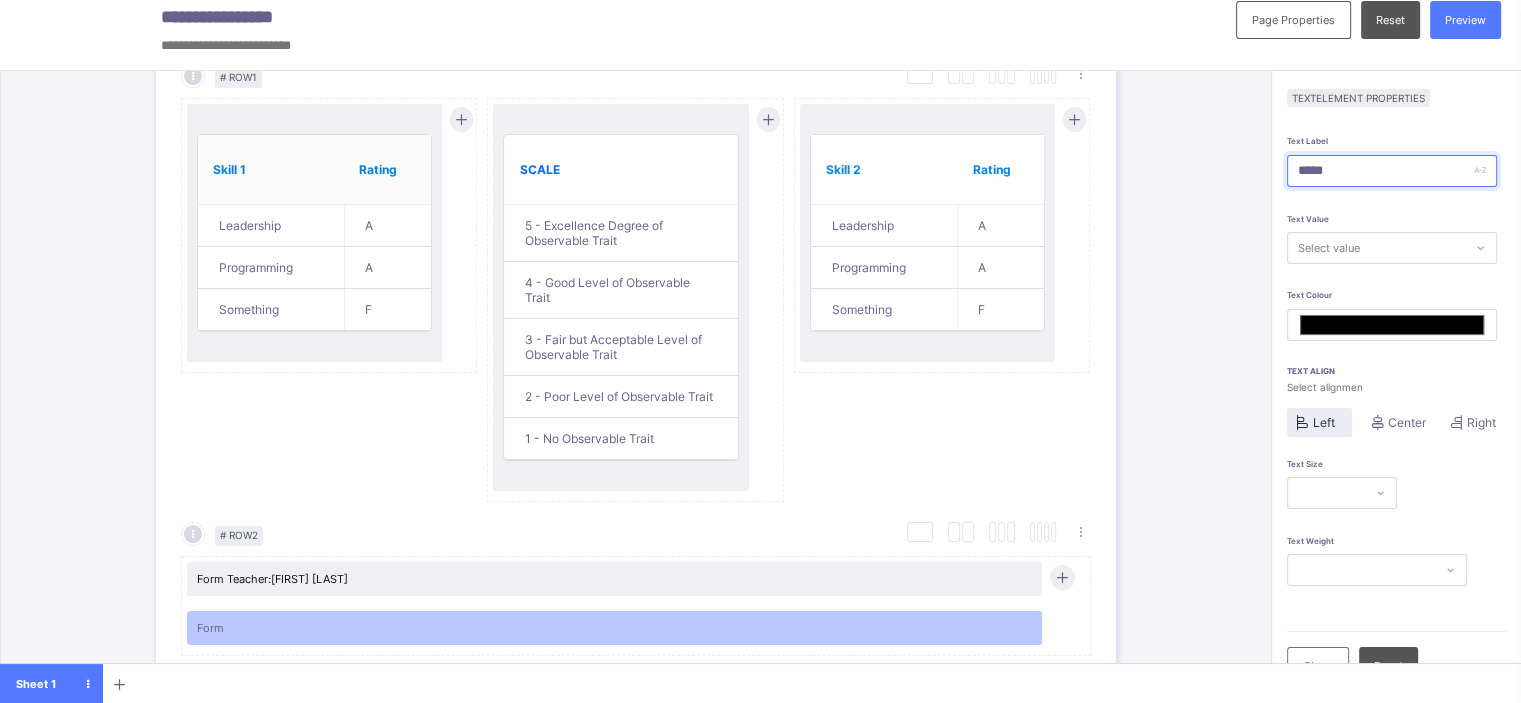 type on "*******" 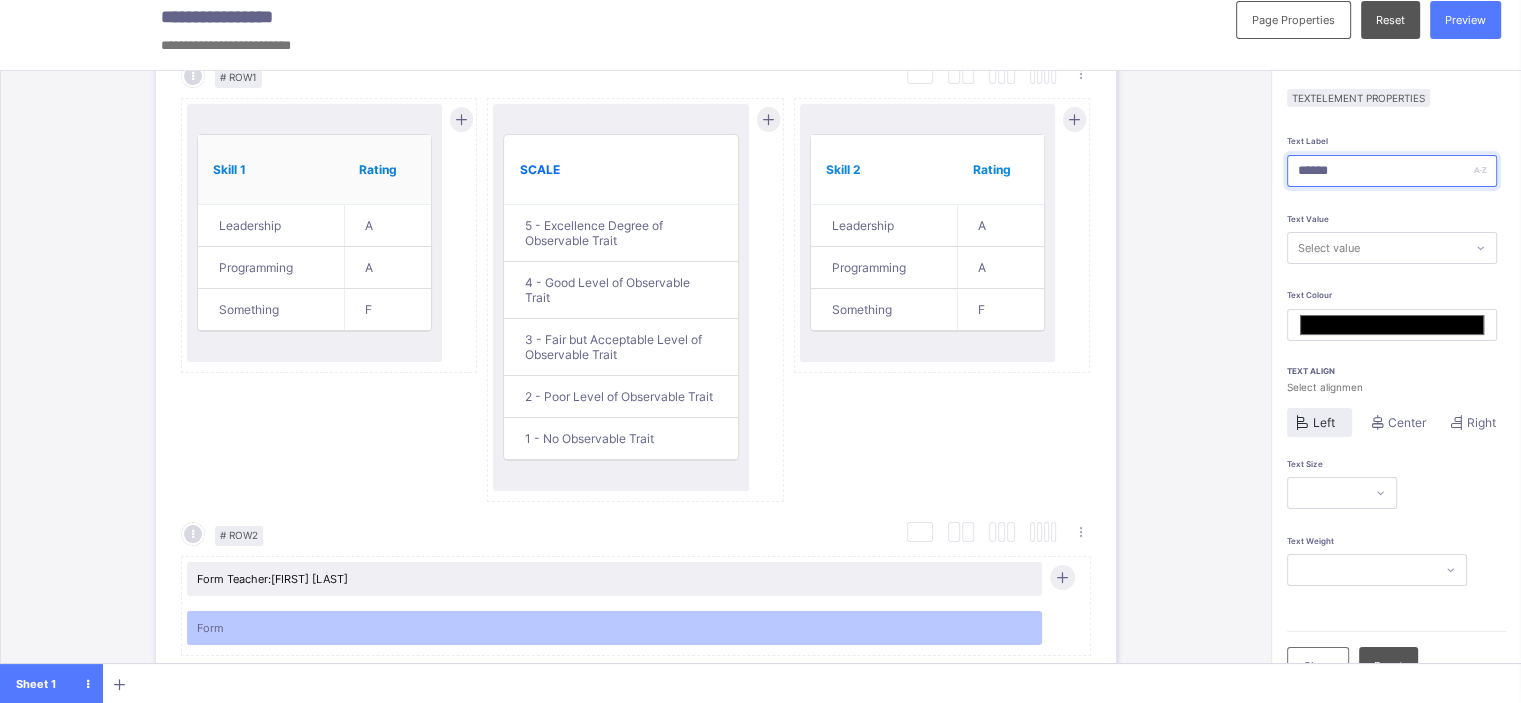 type on "*******" 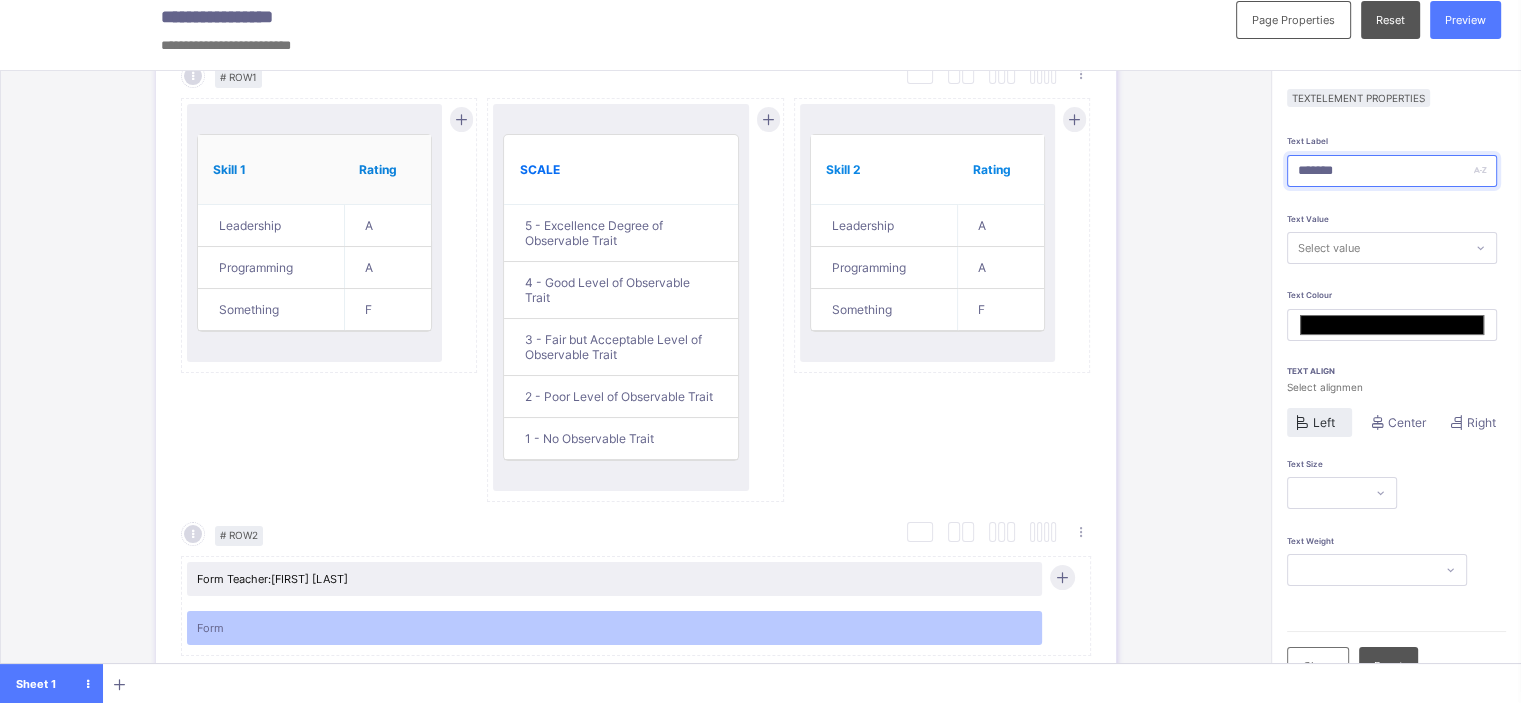 type on "*******" 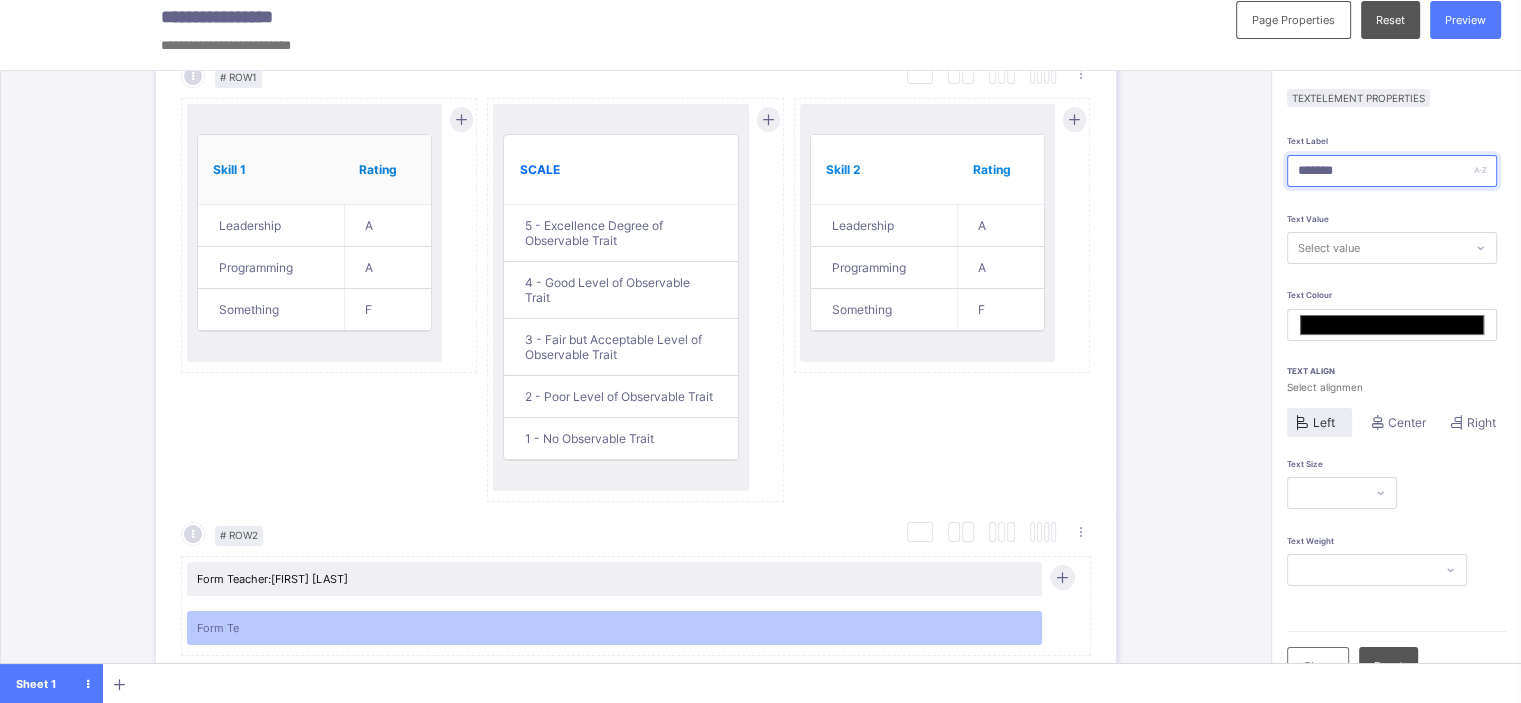 type on "********" 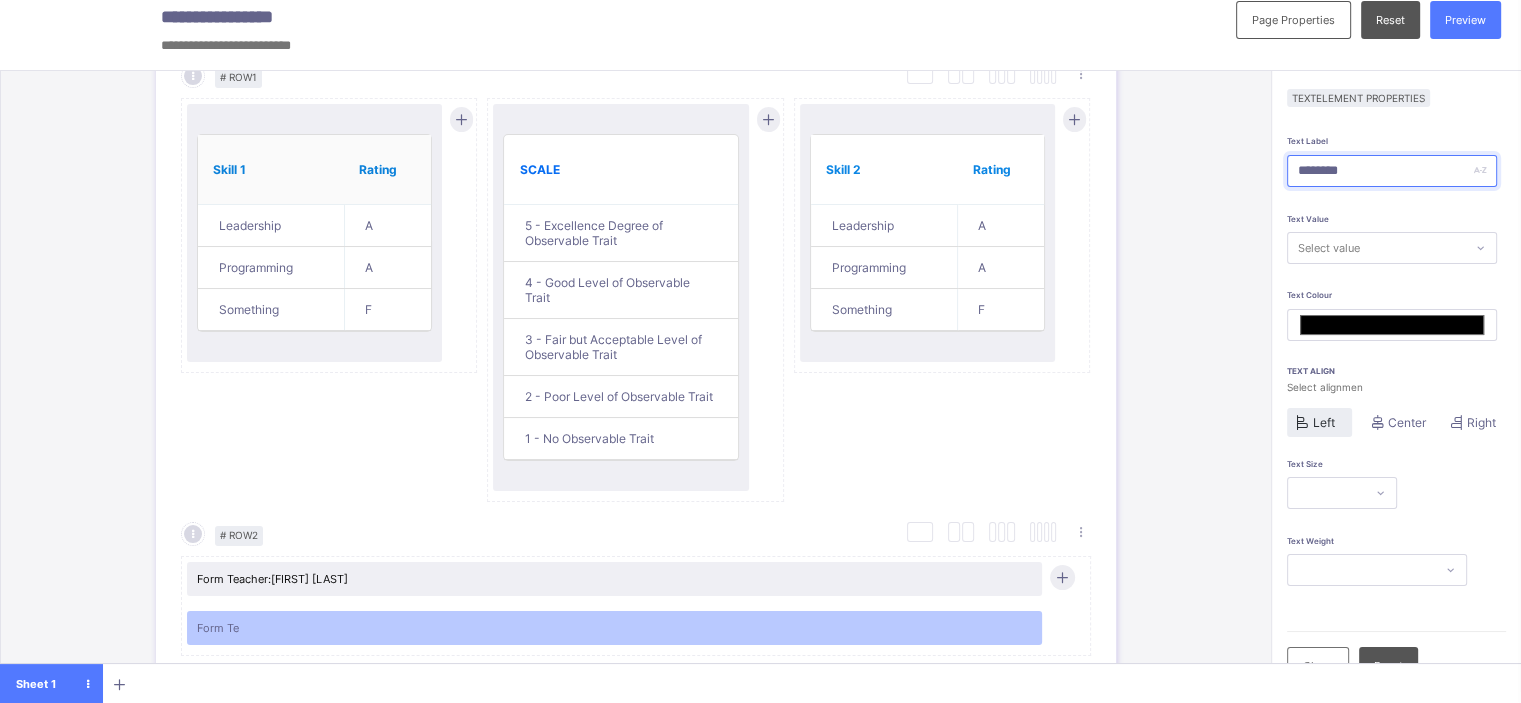 type on "*******" 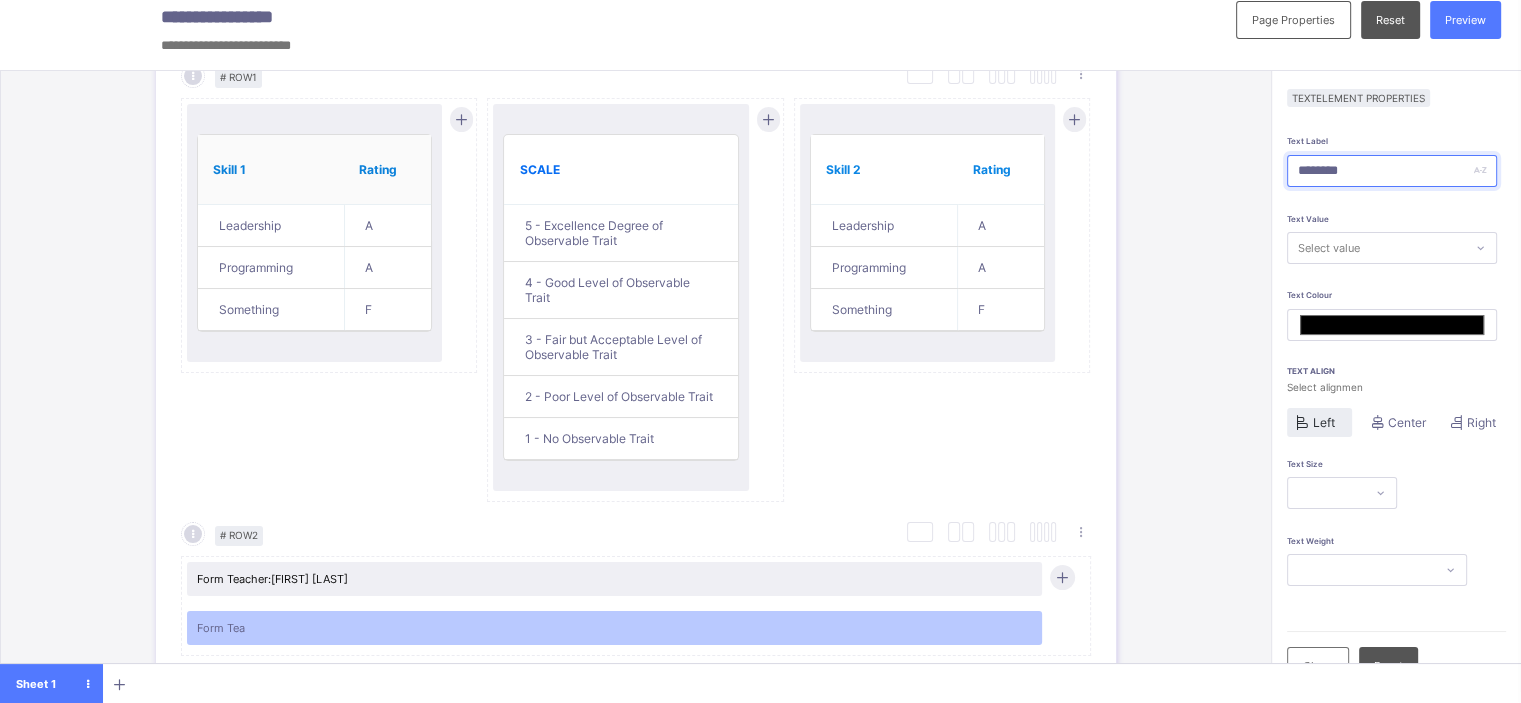 type on "*********" 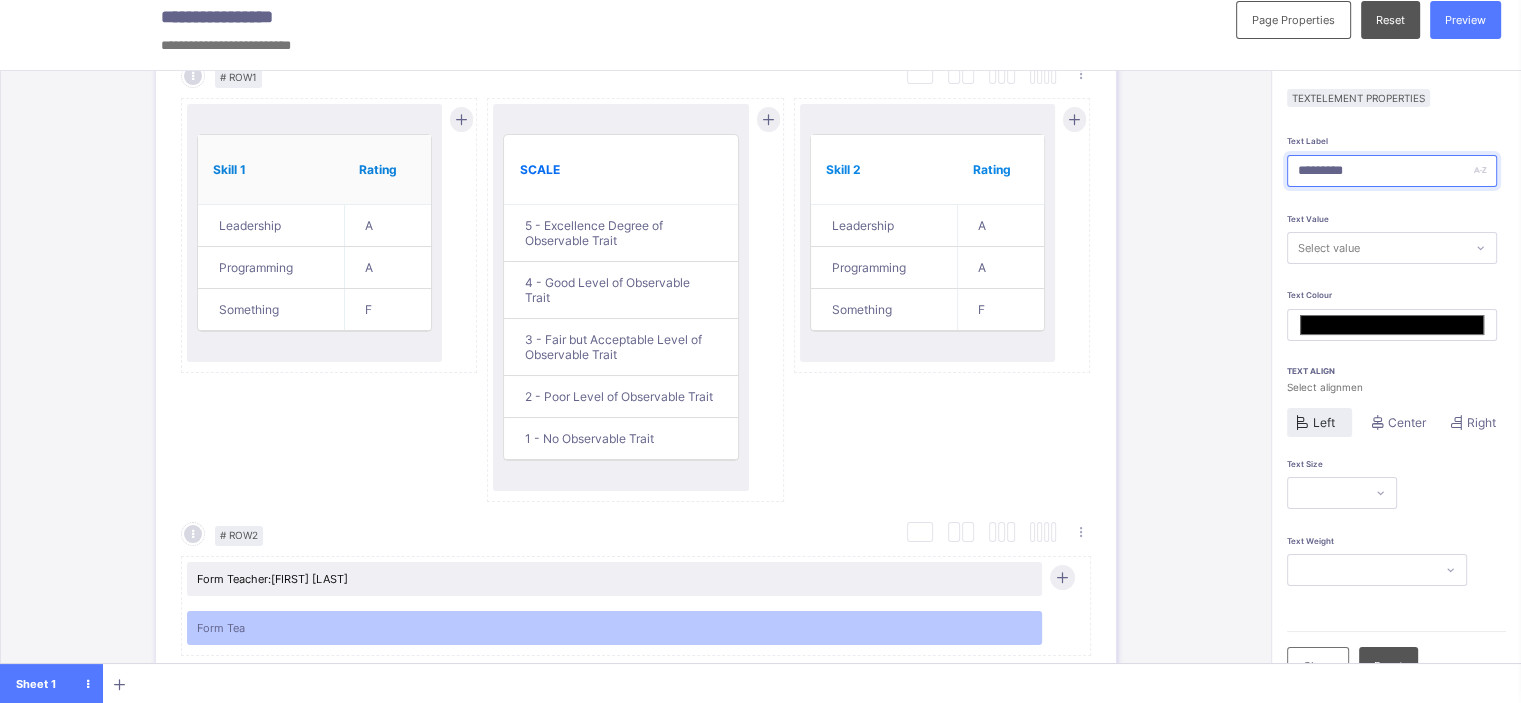type on "*******" 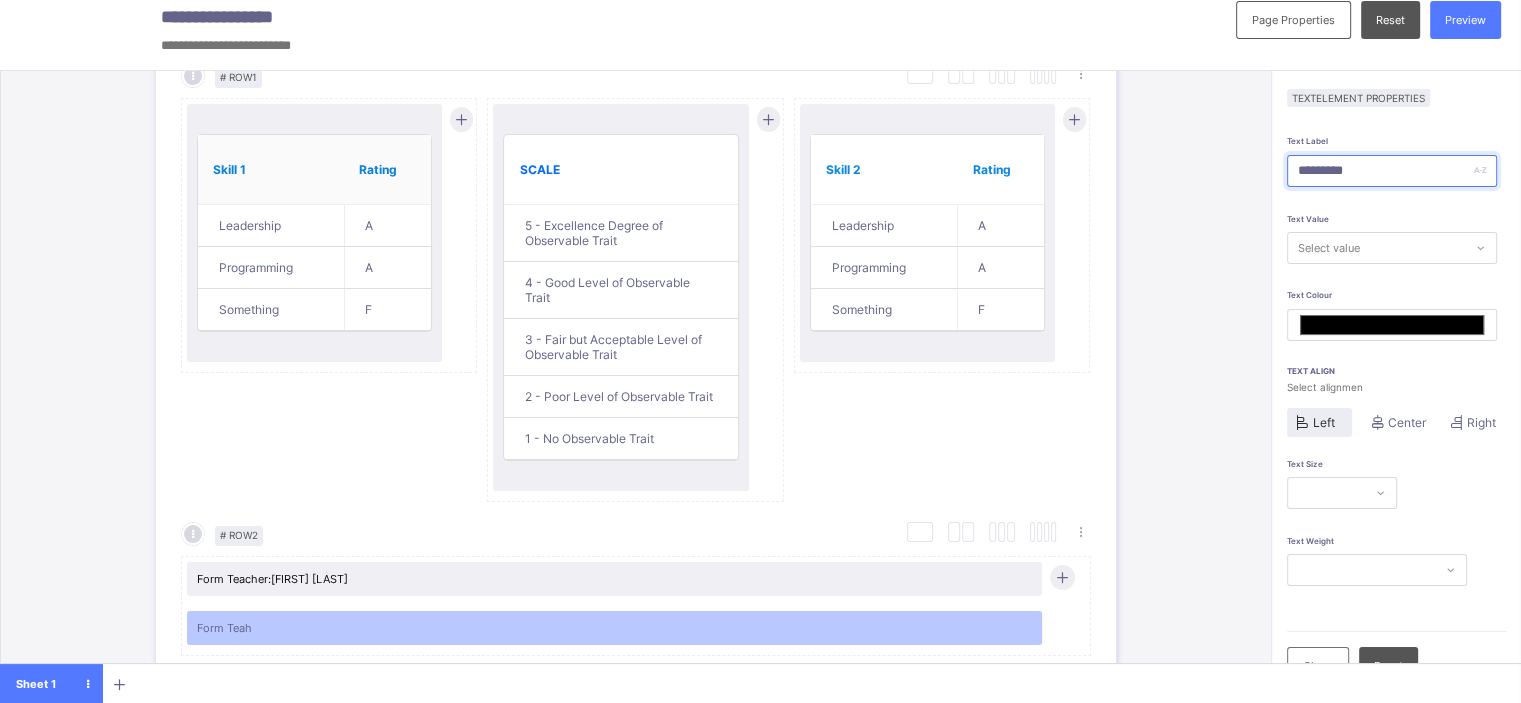 type on "********" 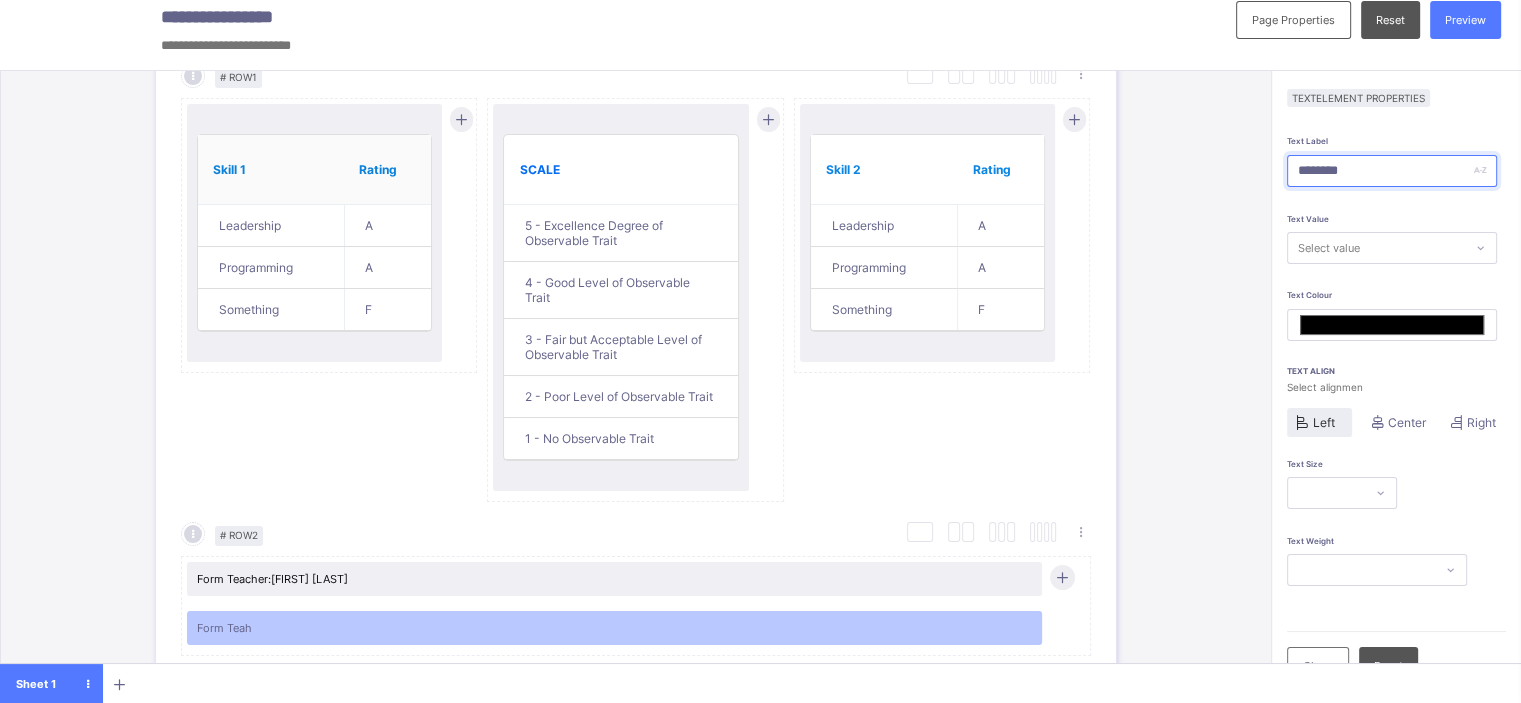 type on "*******" 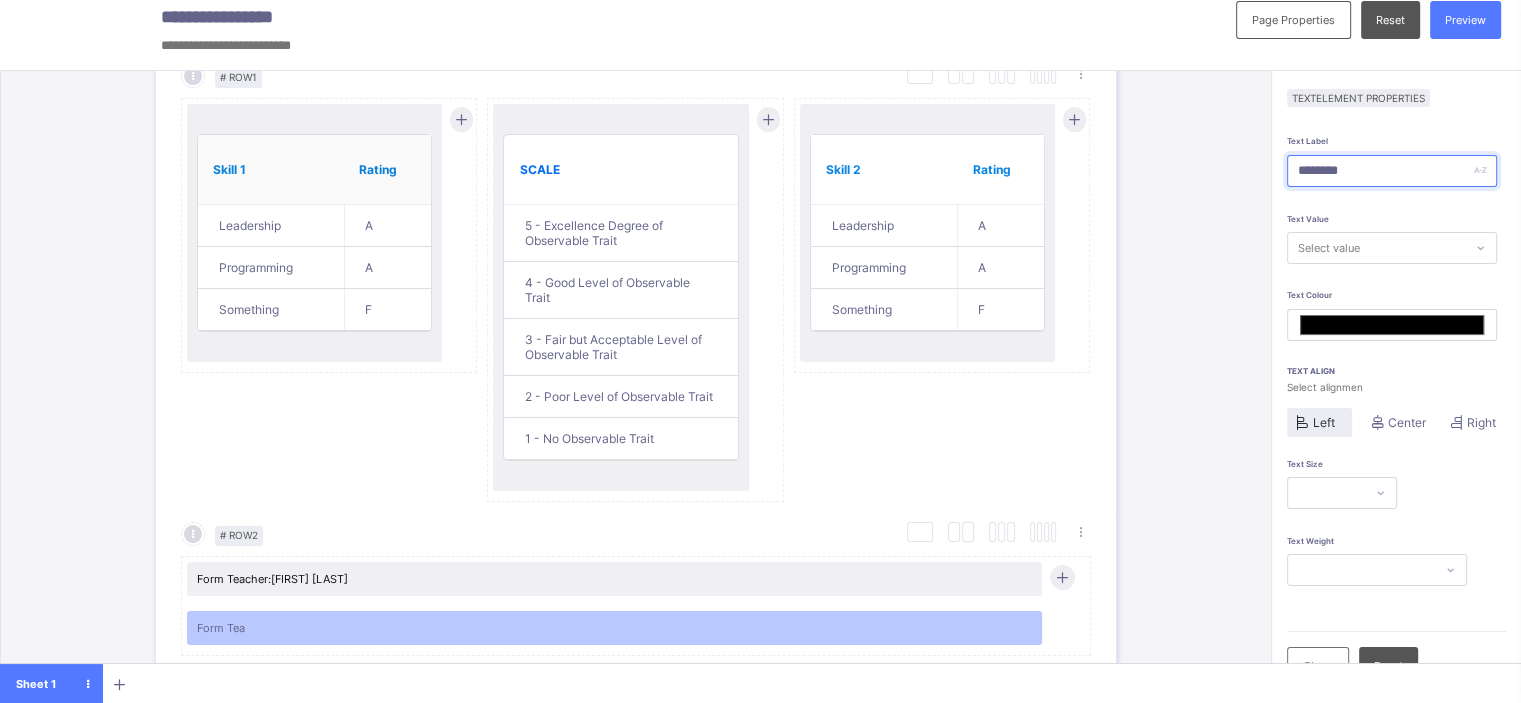 type on "*********" 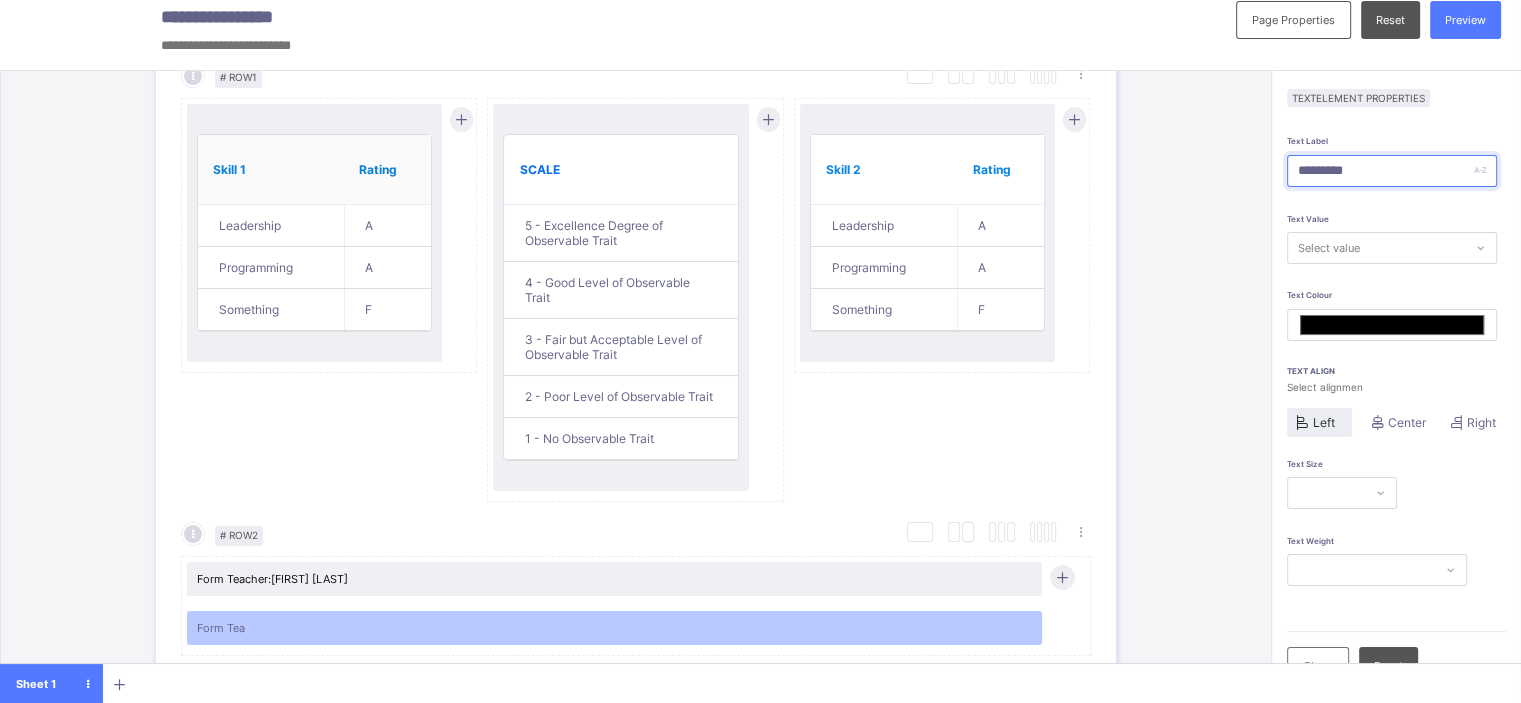 type on "*******" 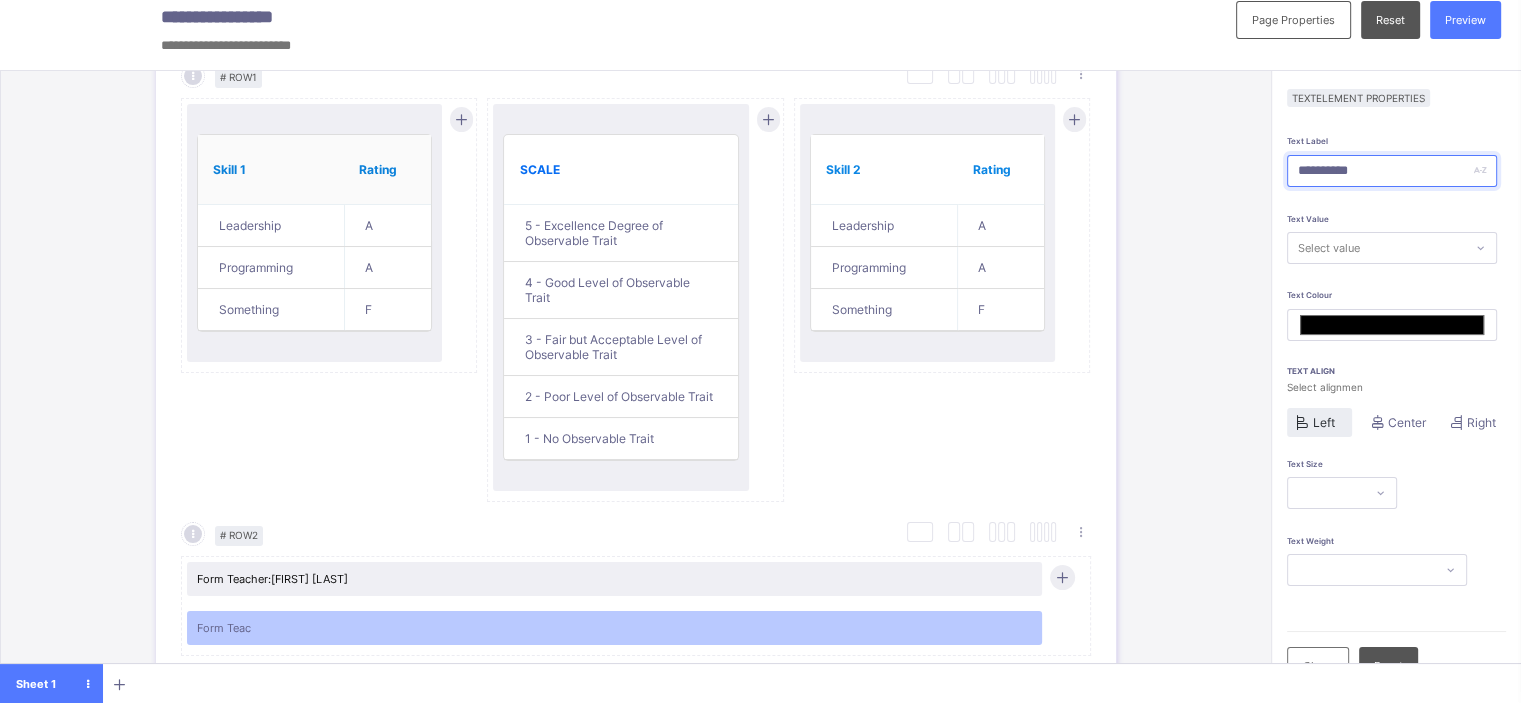 type on "**********" 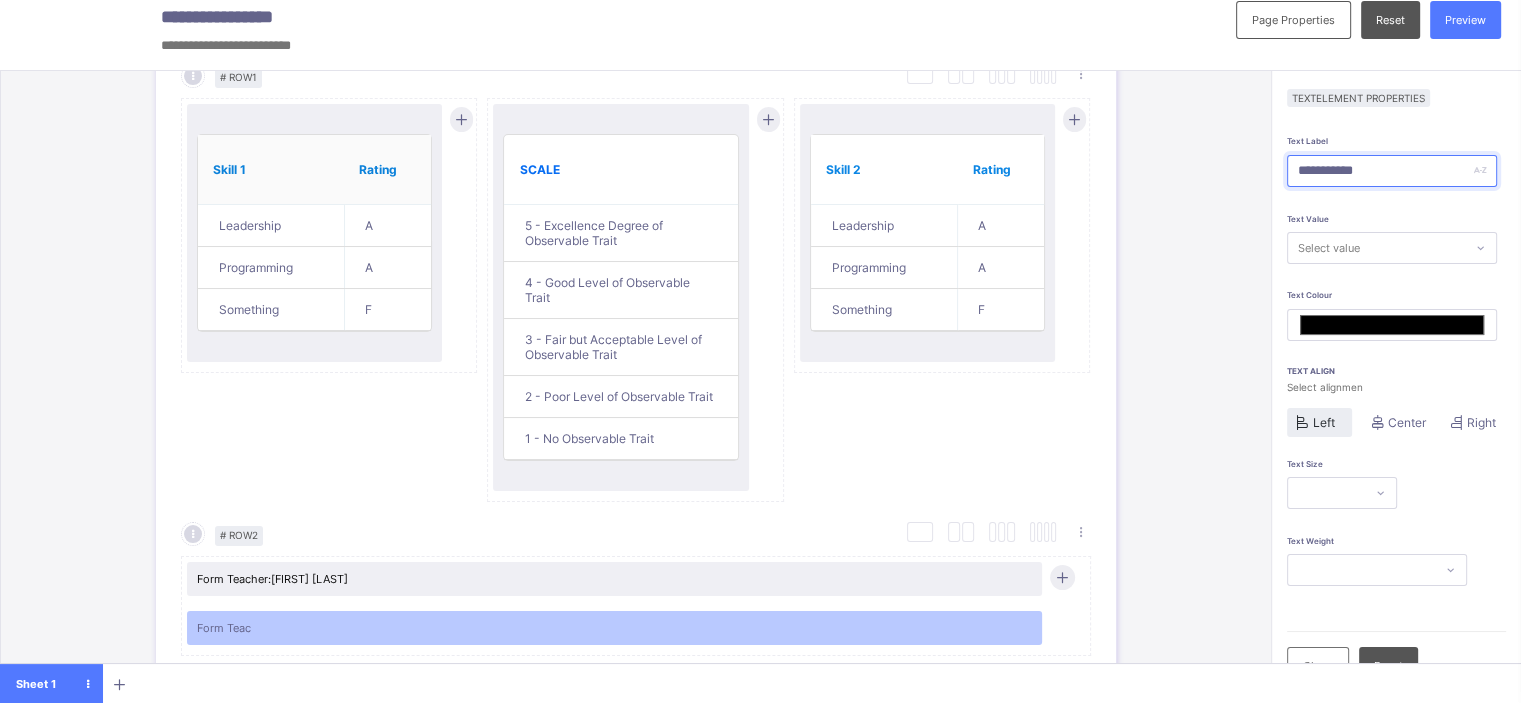 type on "*******" 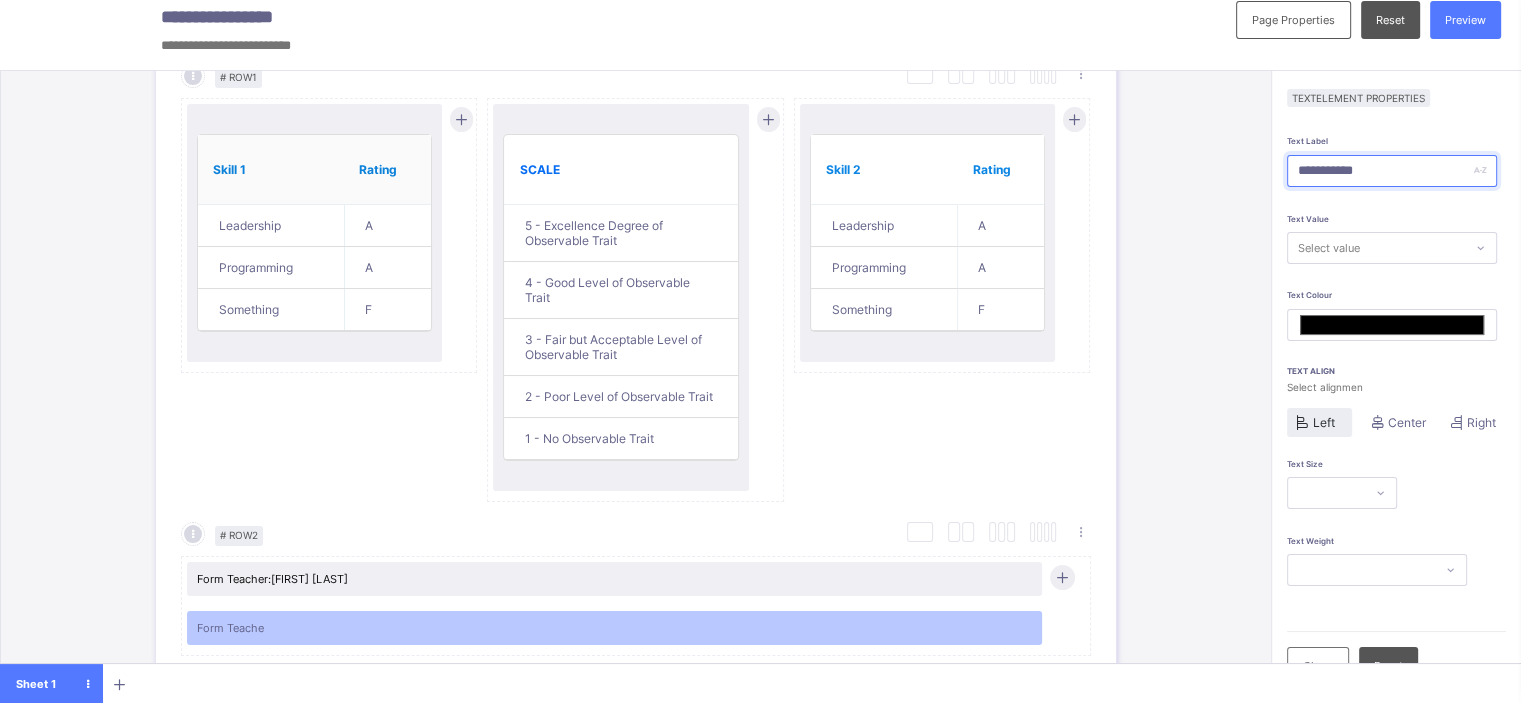 type on "**********" 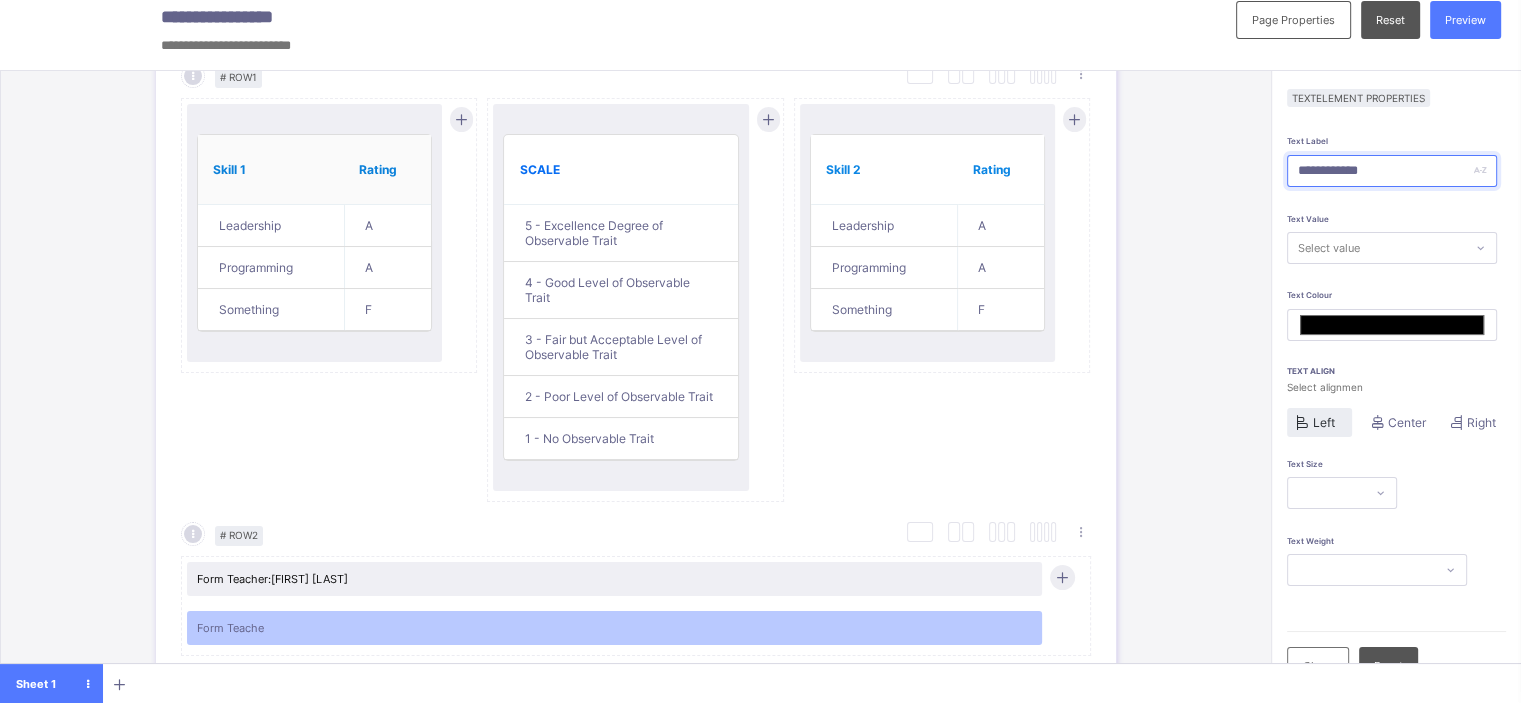 type on "*******" 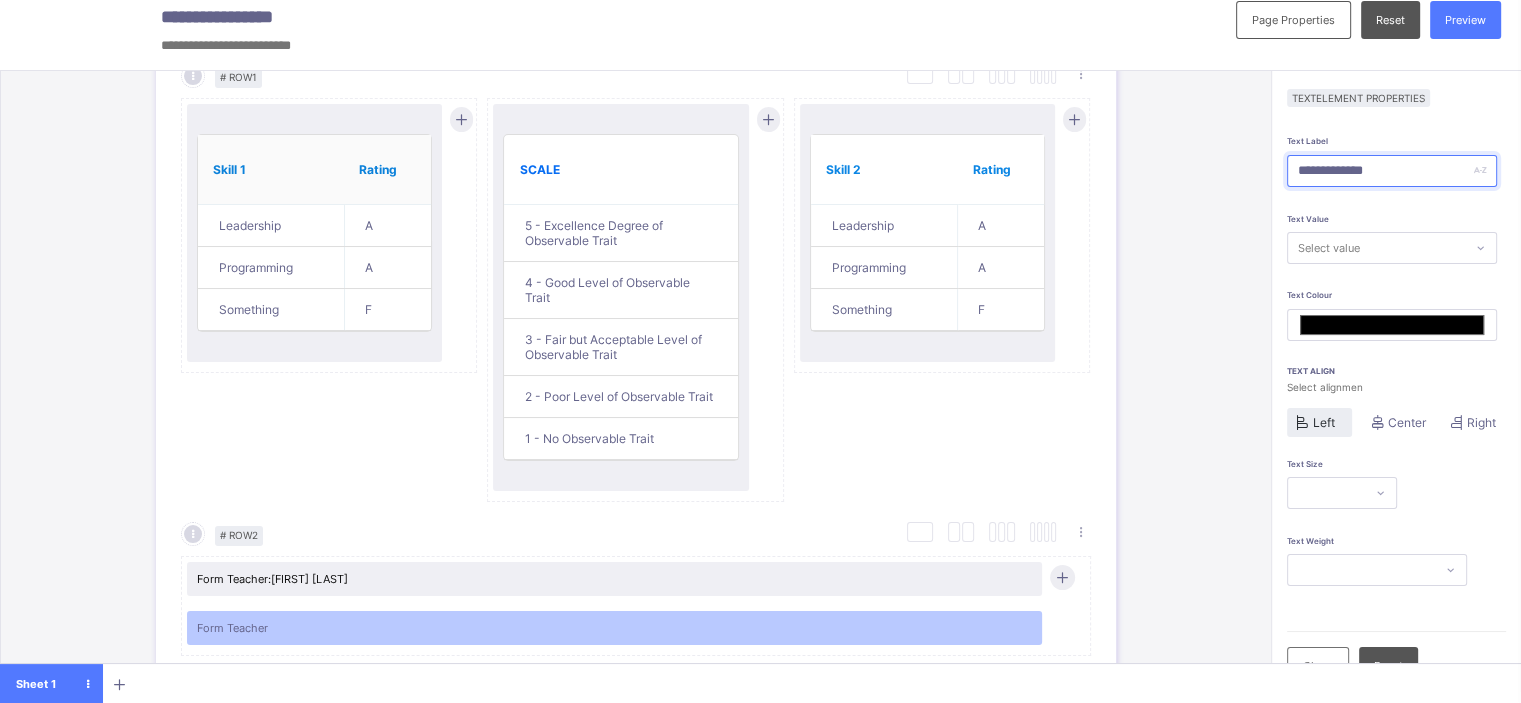type on "**********" 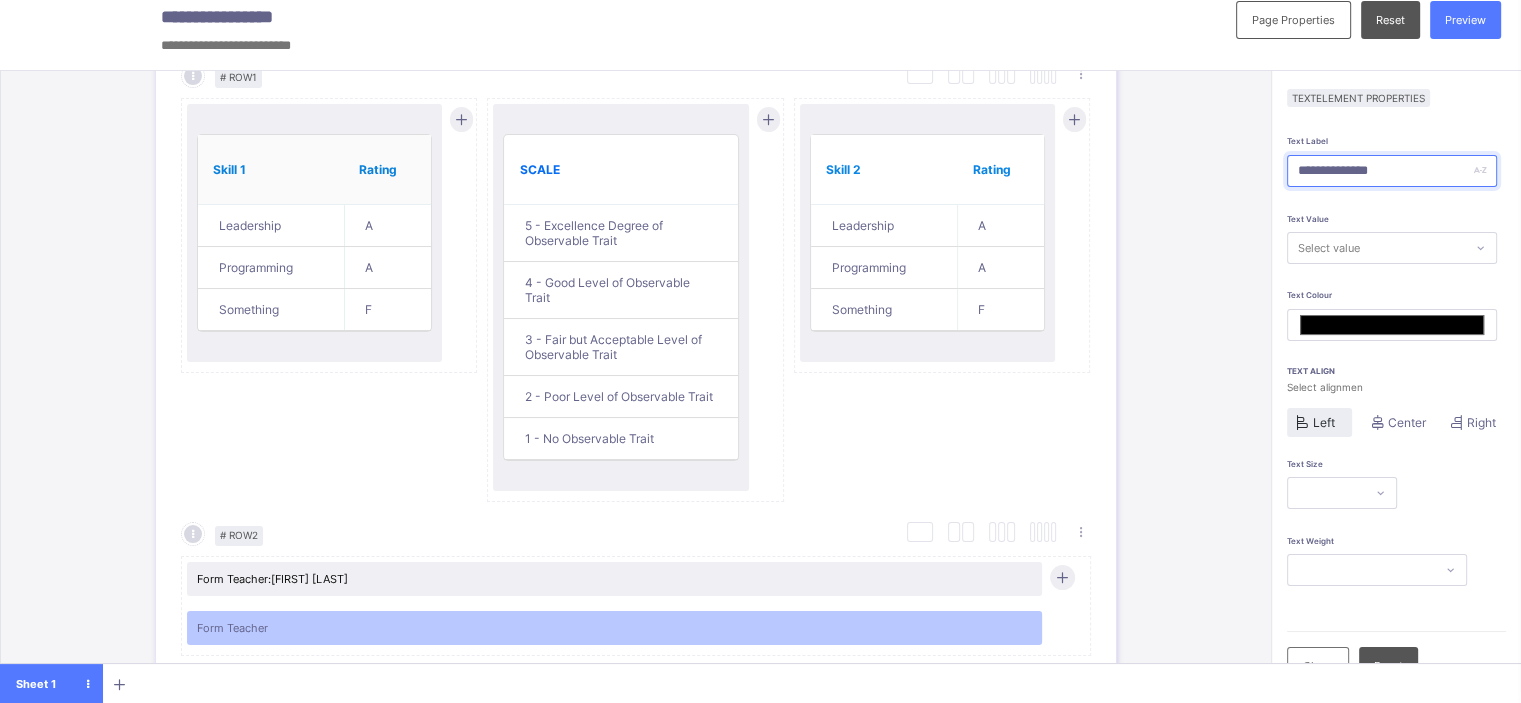 type on "*******" 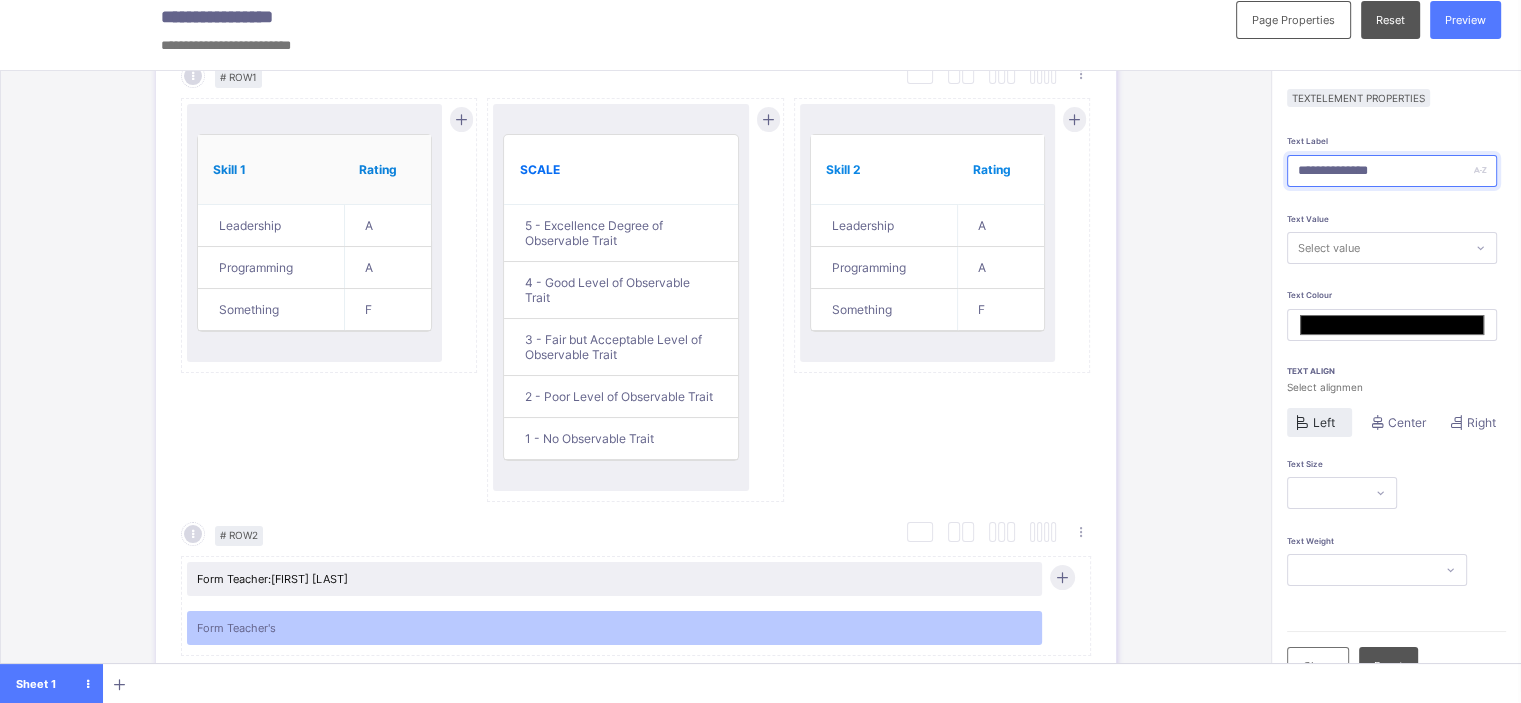 type on "**********" 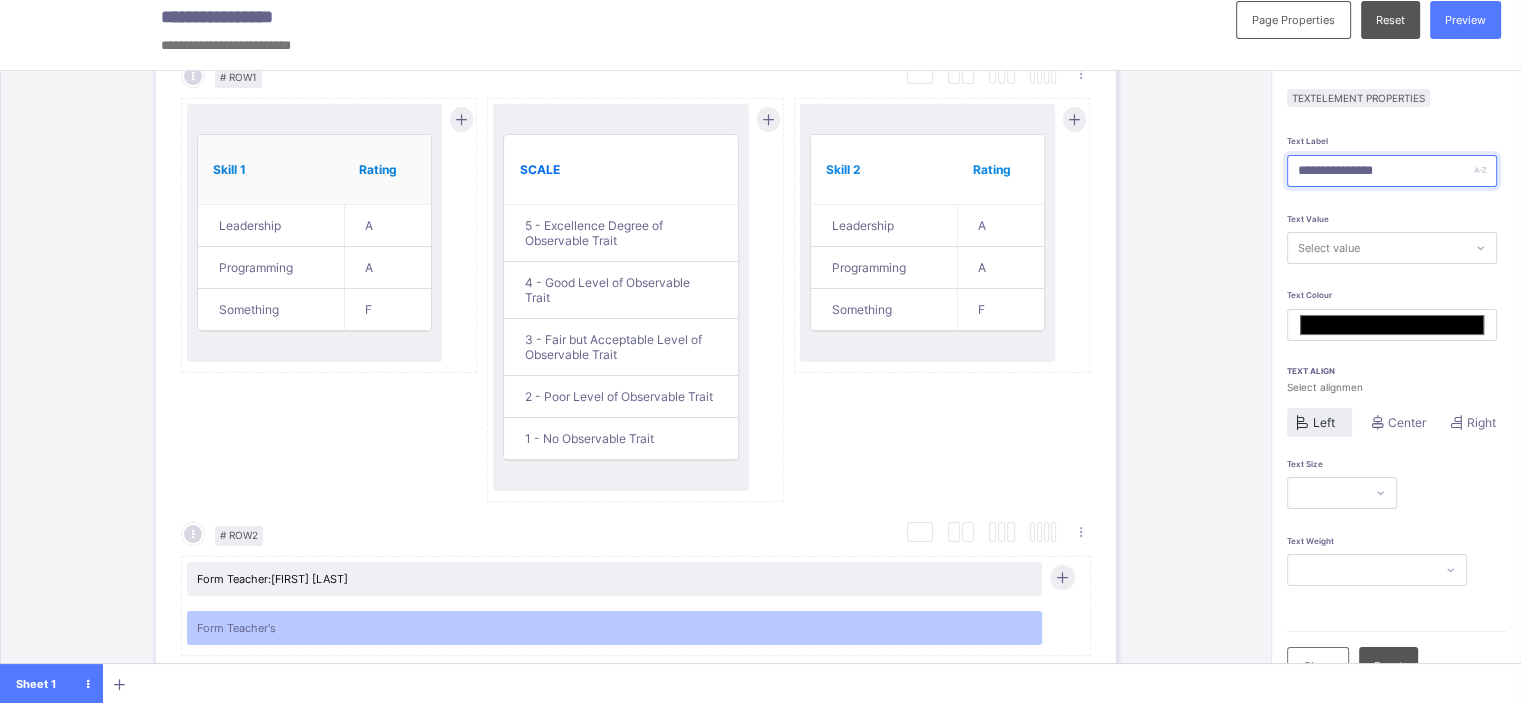 type on "*******" 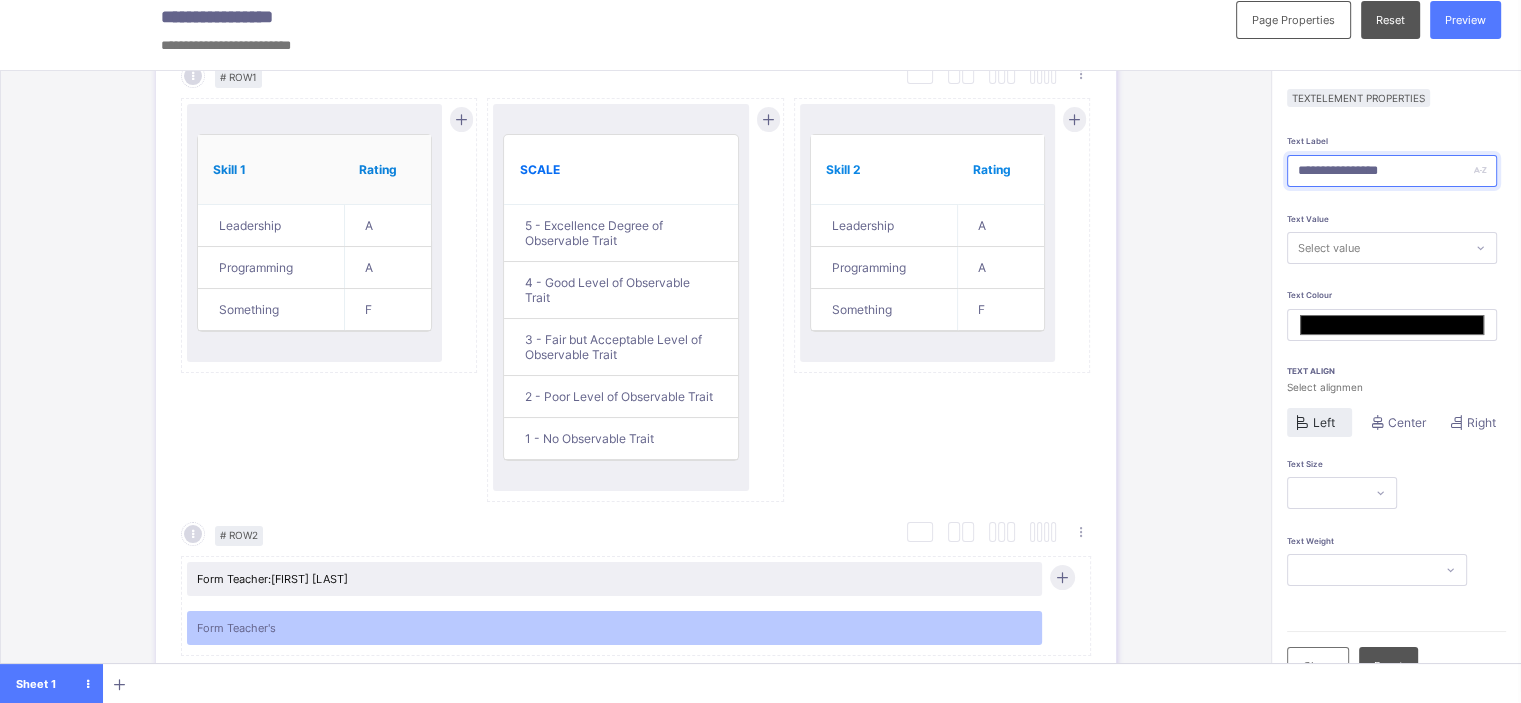 type on "*******" 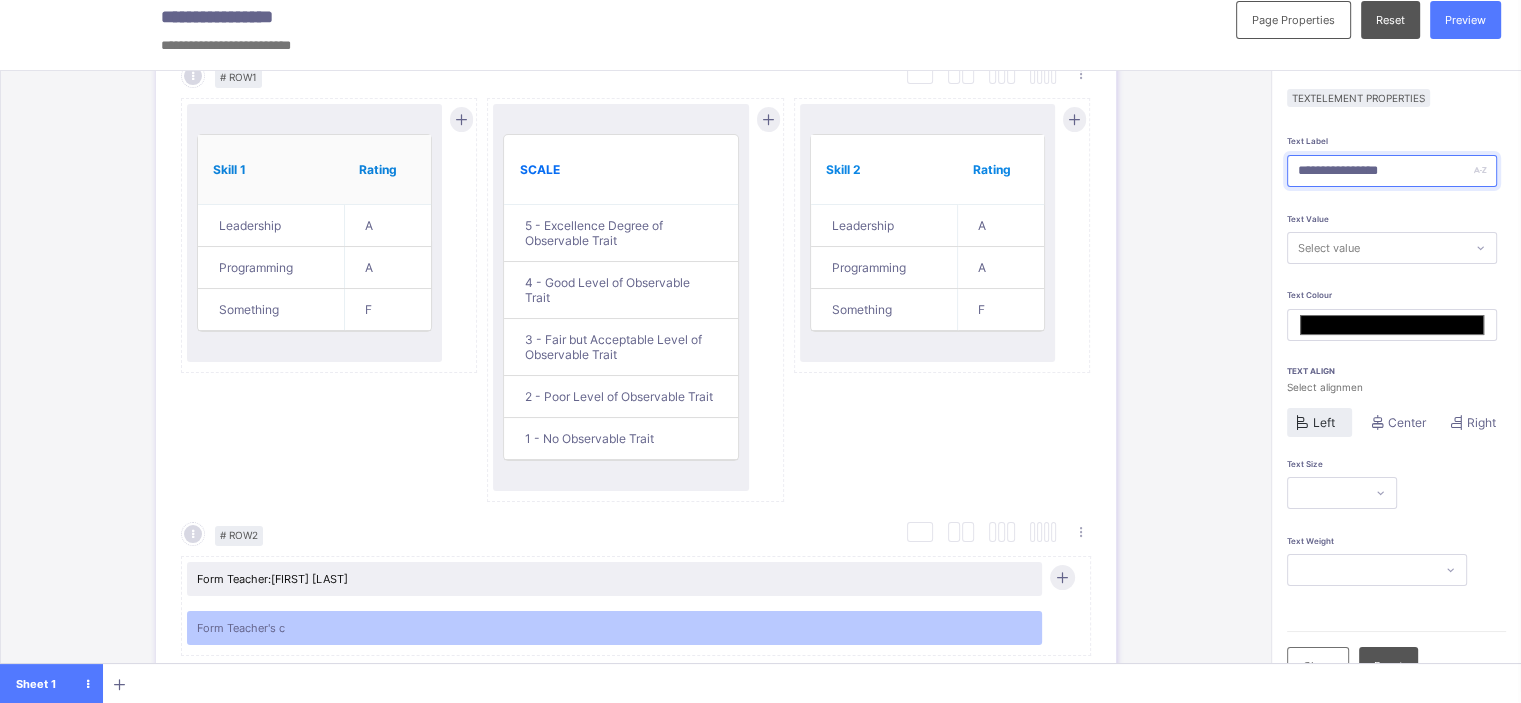 type on "**********" 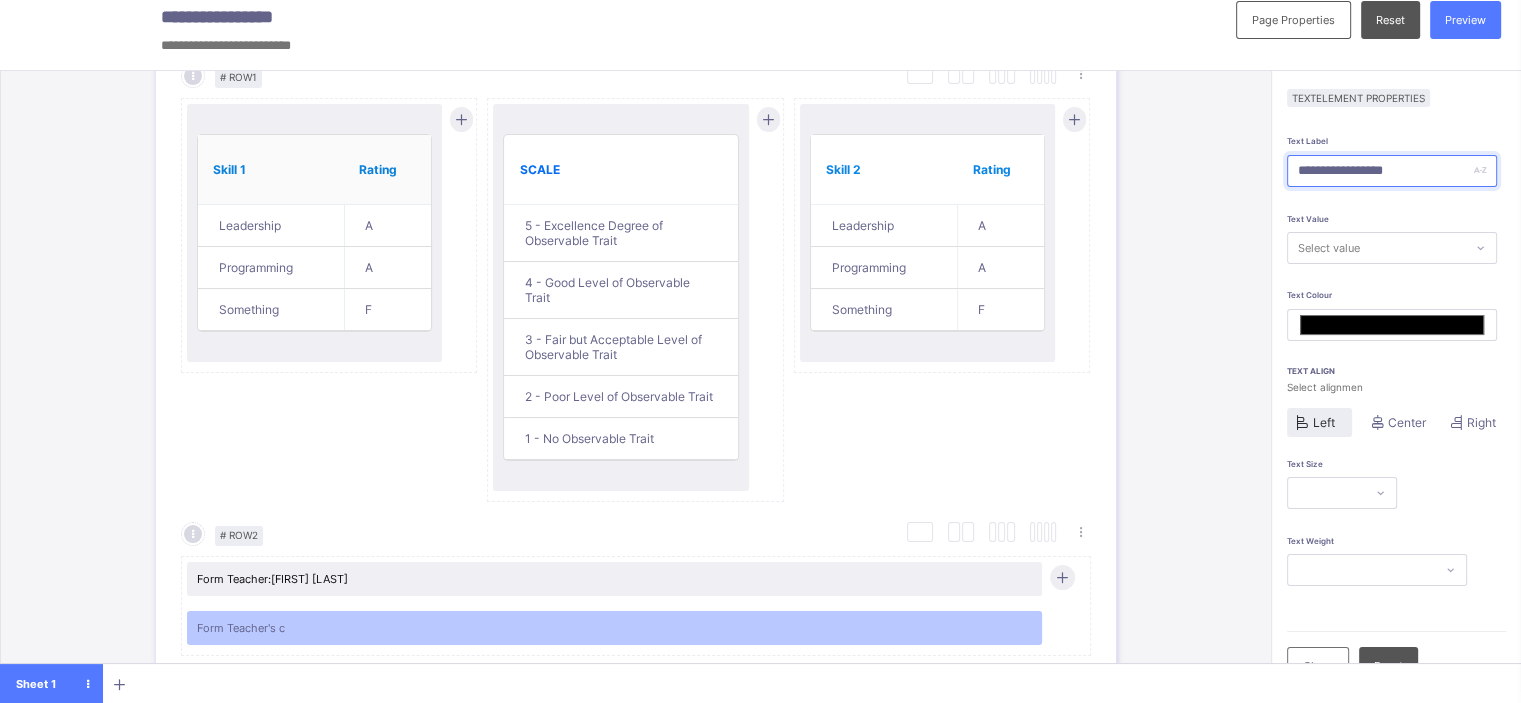 type on "*******" 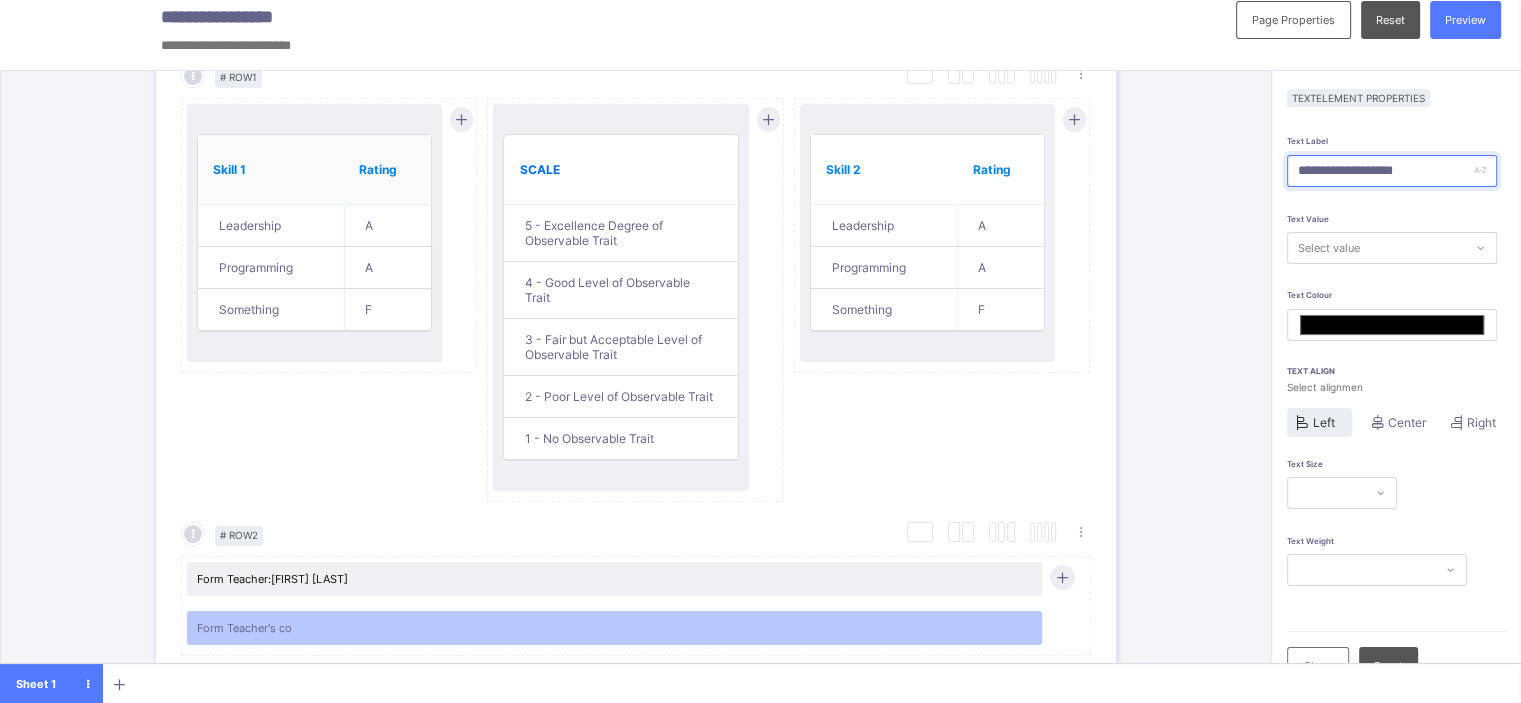 type on "**********" 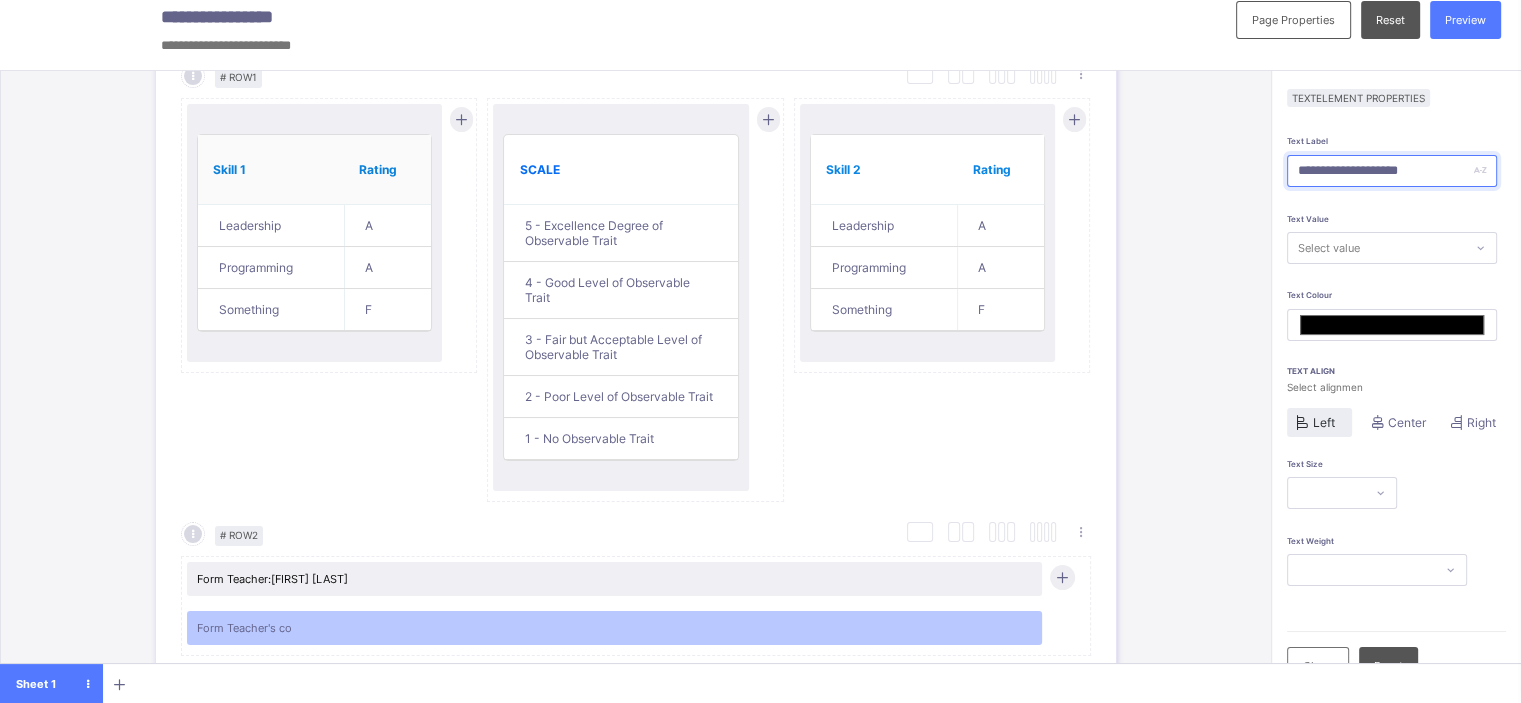 type on "*******" 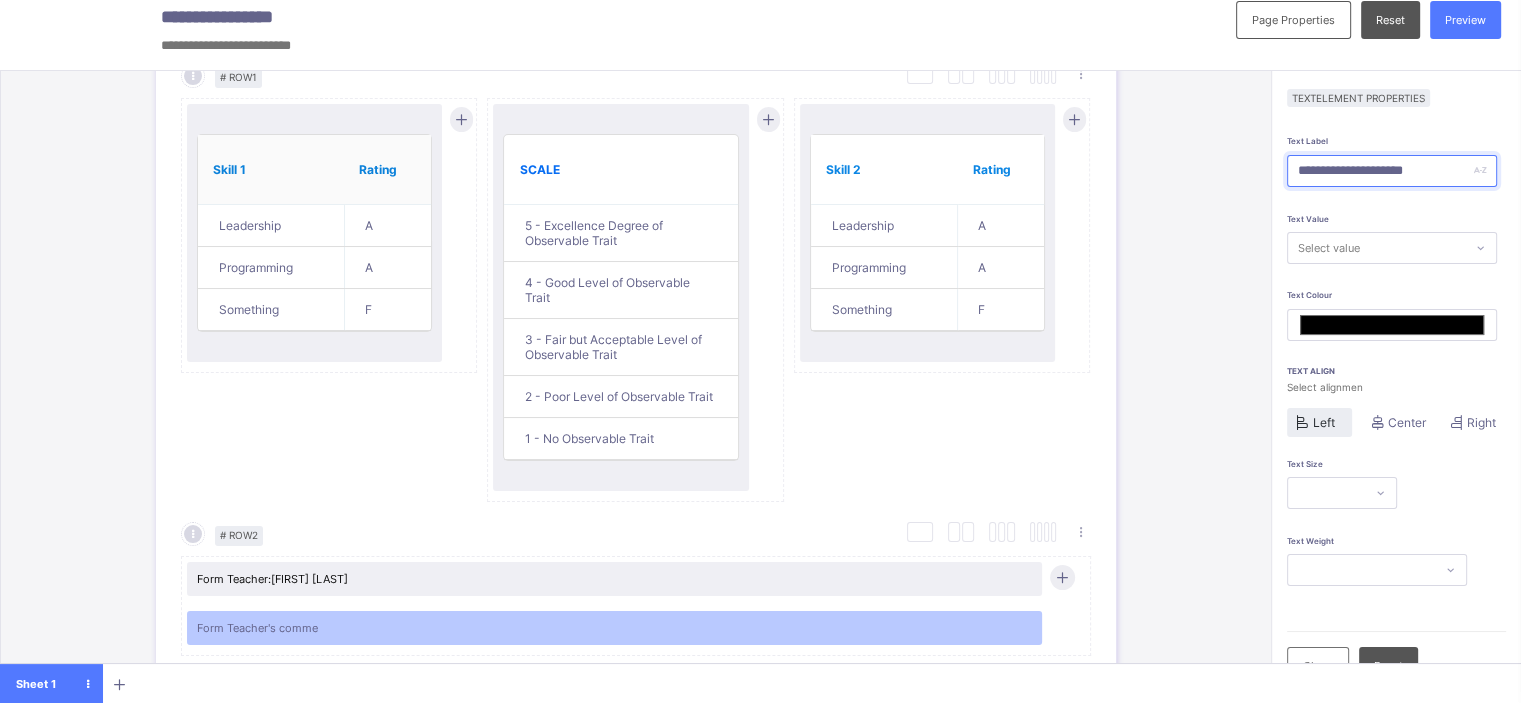 type on "**********" 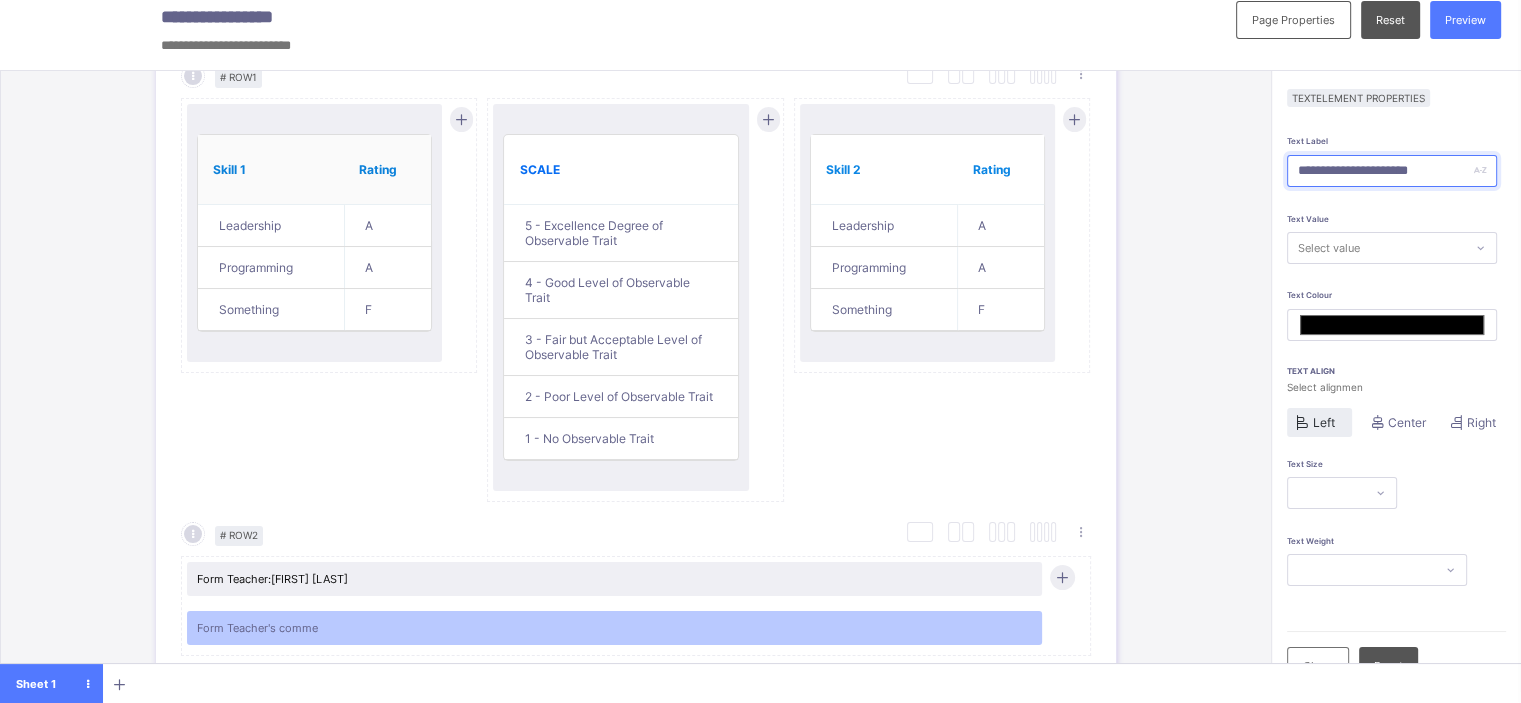 type on "*******" 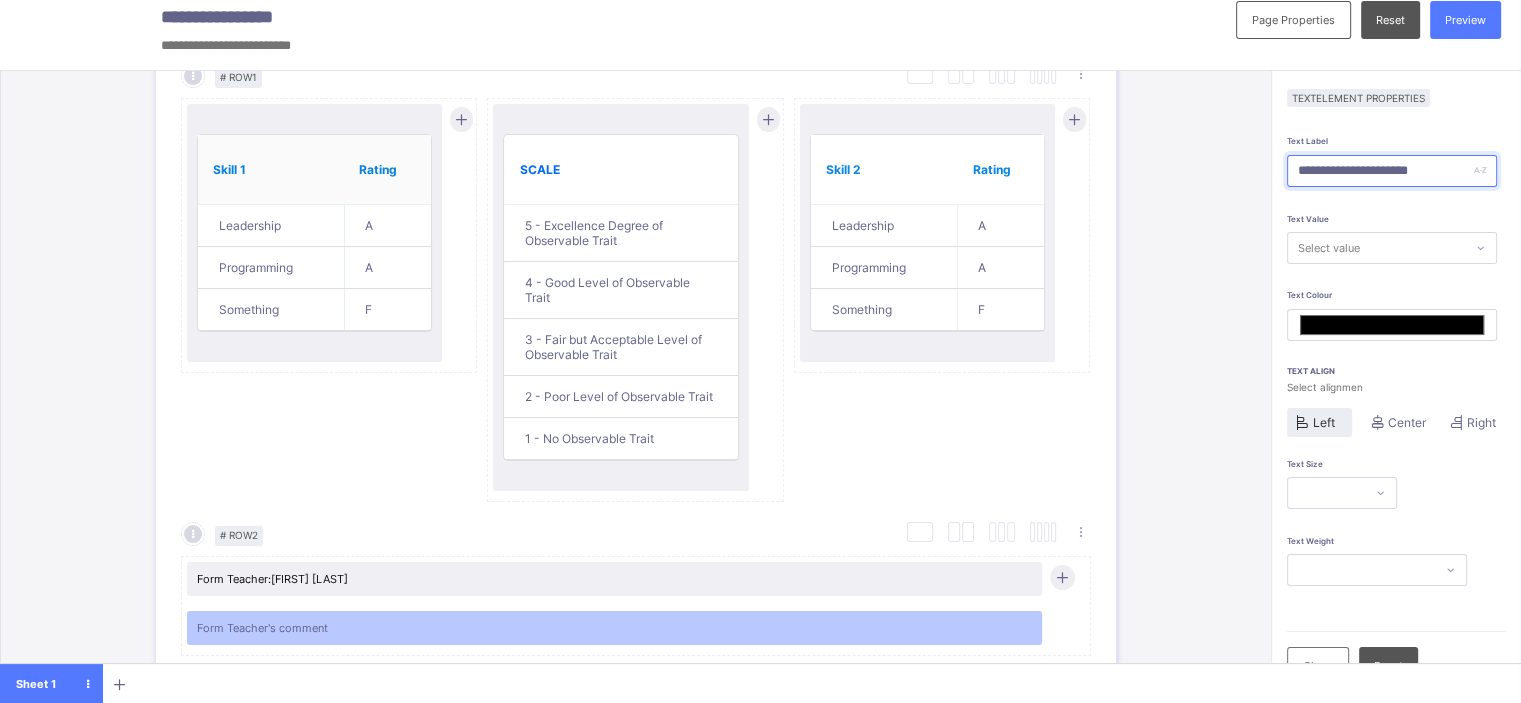 click on "**********" at bounding box center [1392, 171] 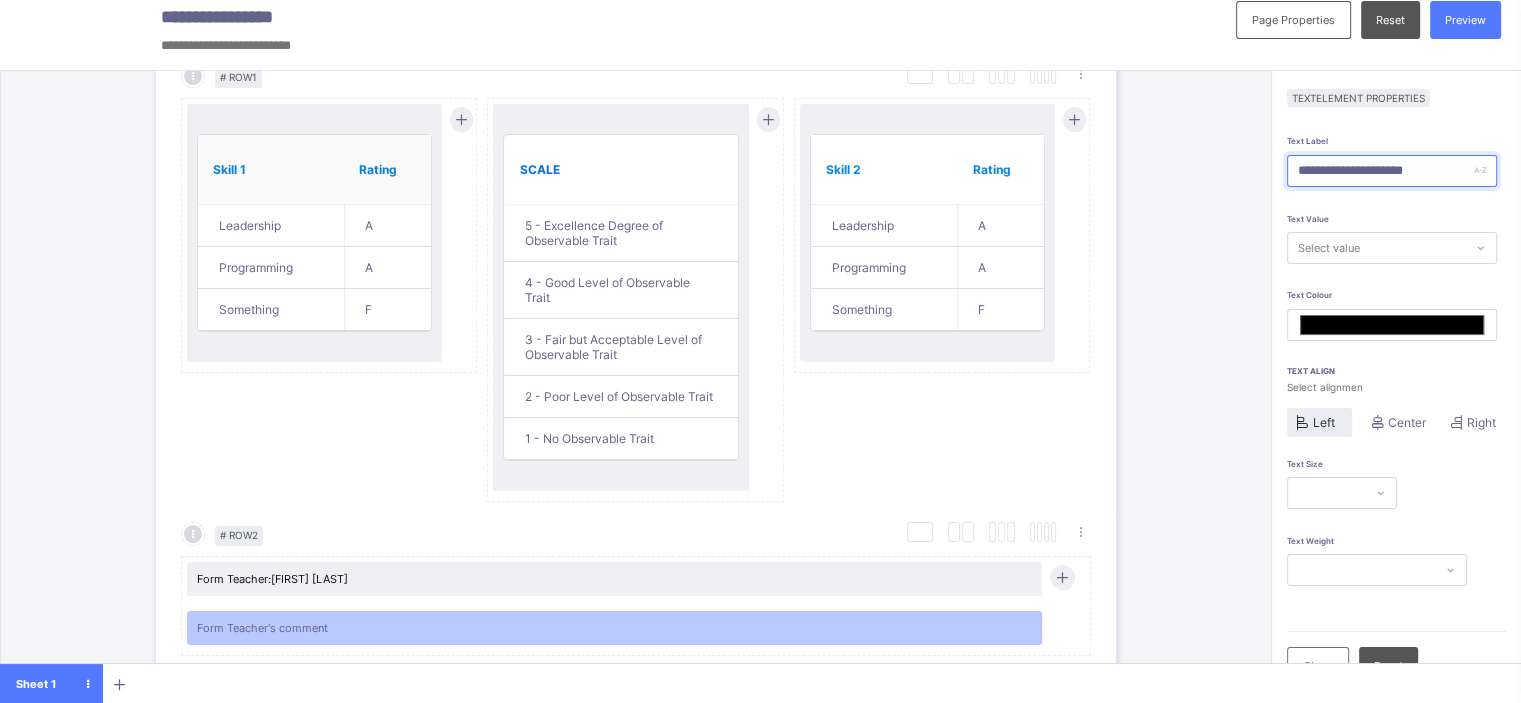 type on "*******" 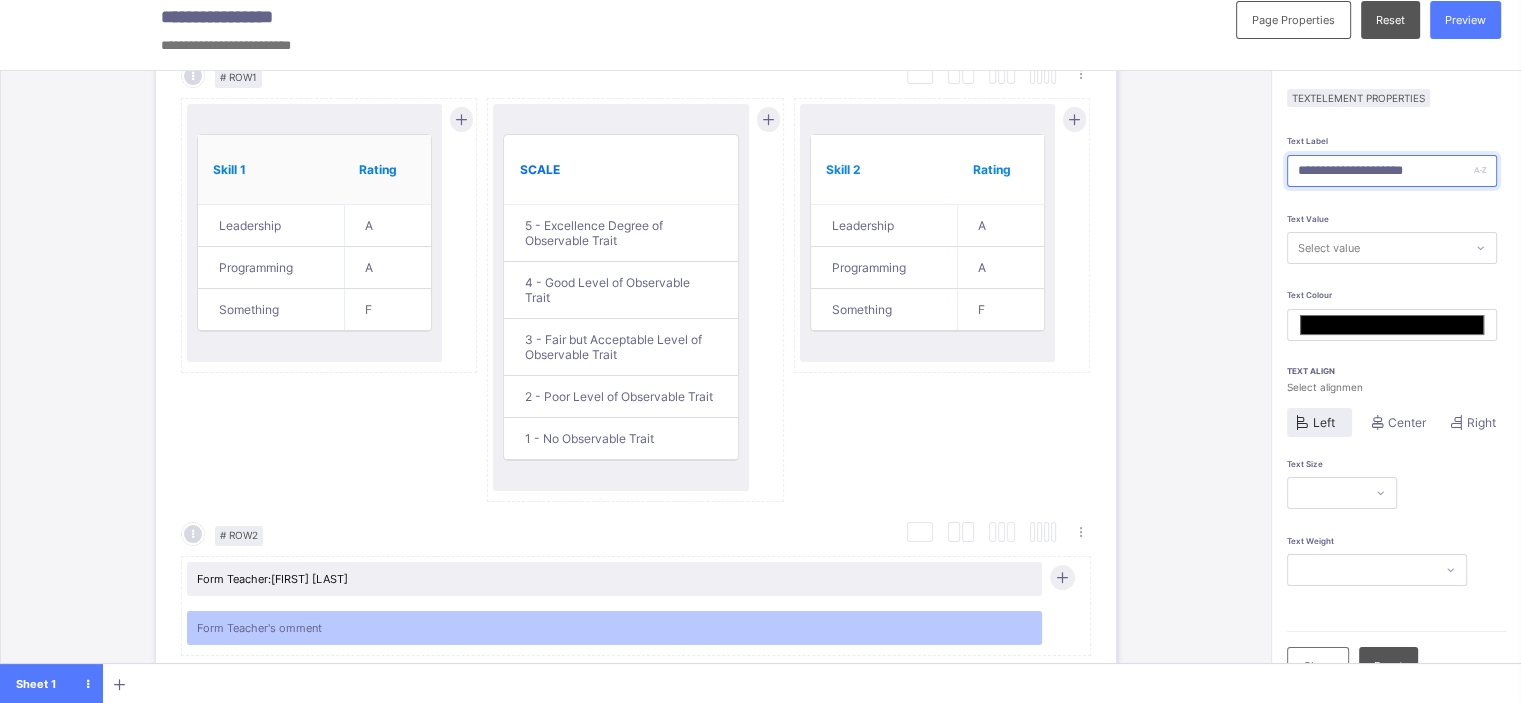 type on "**********" 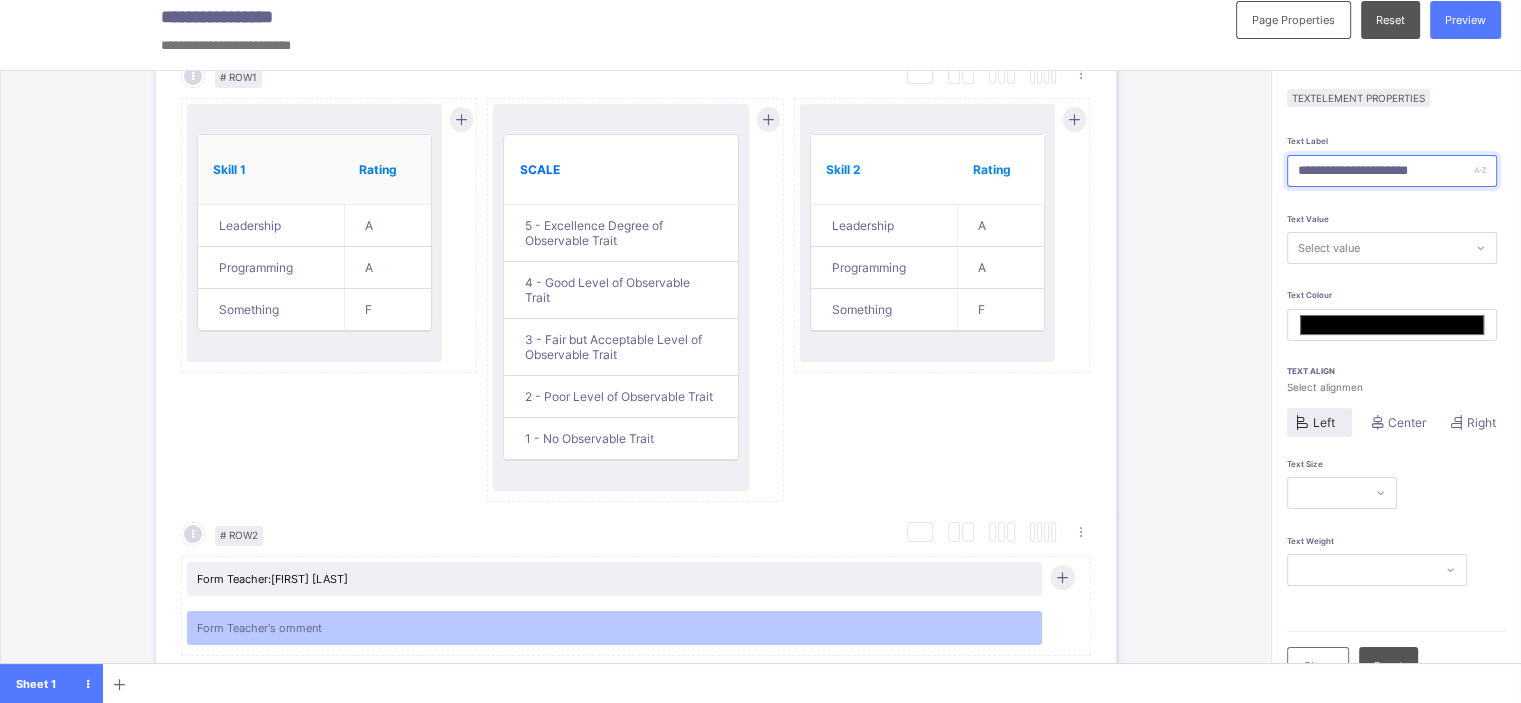 type on "*******" 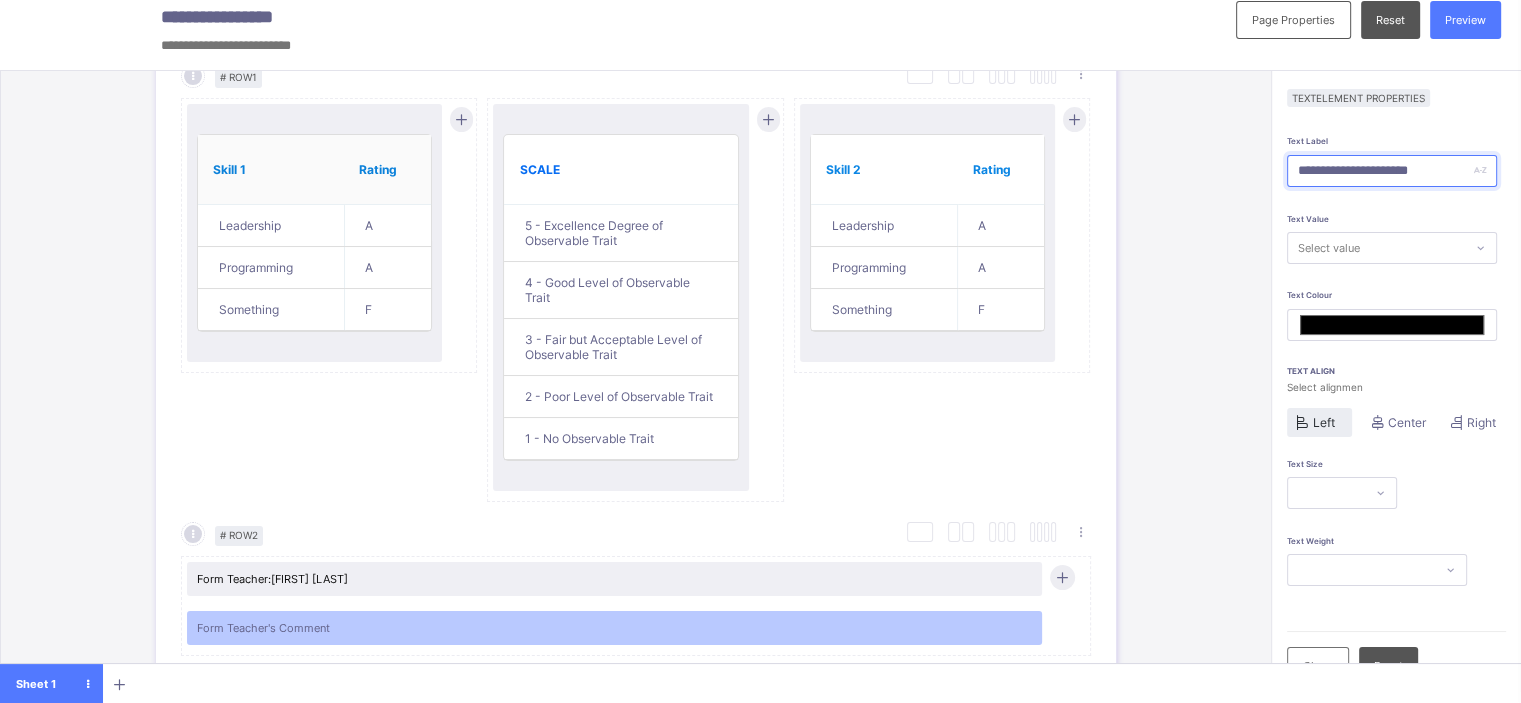click on "**********" at bounding box center (1392, 171) 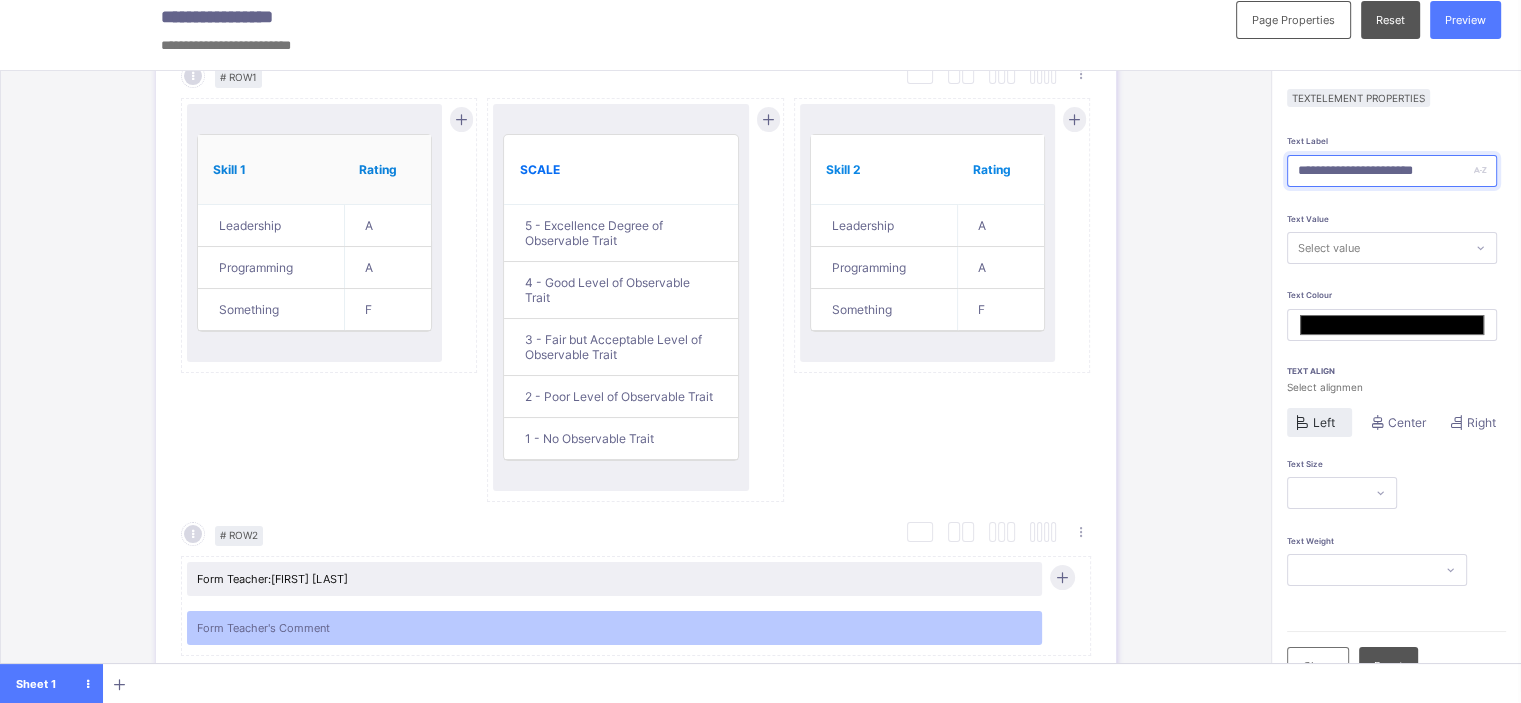 type on "*******" 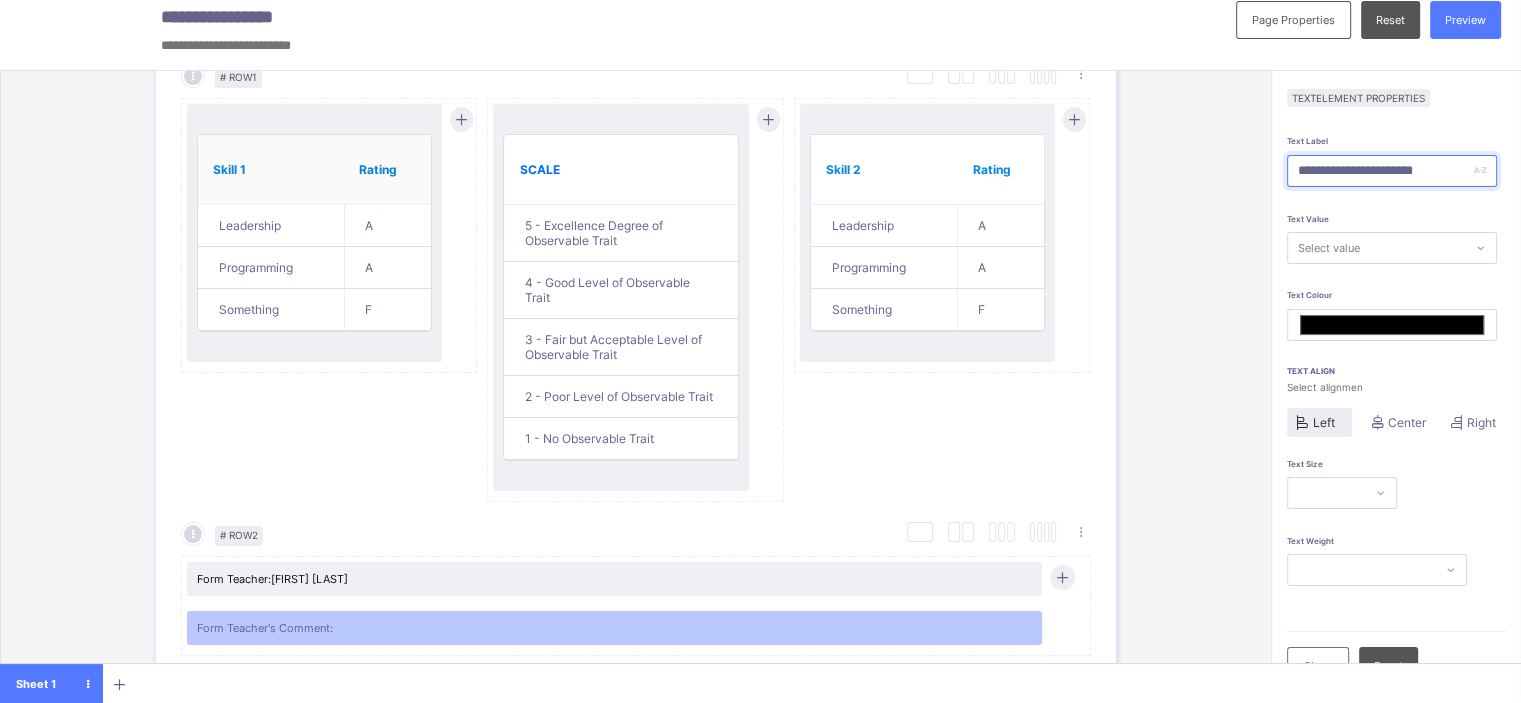 type on "**********" 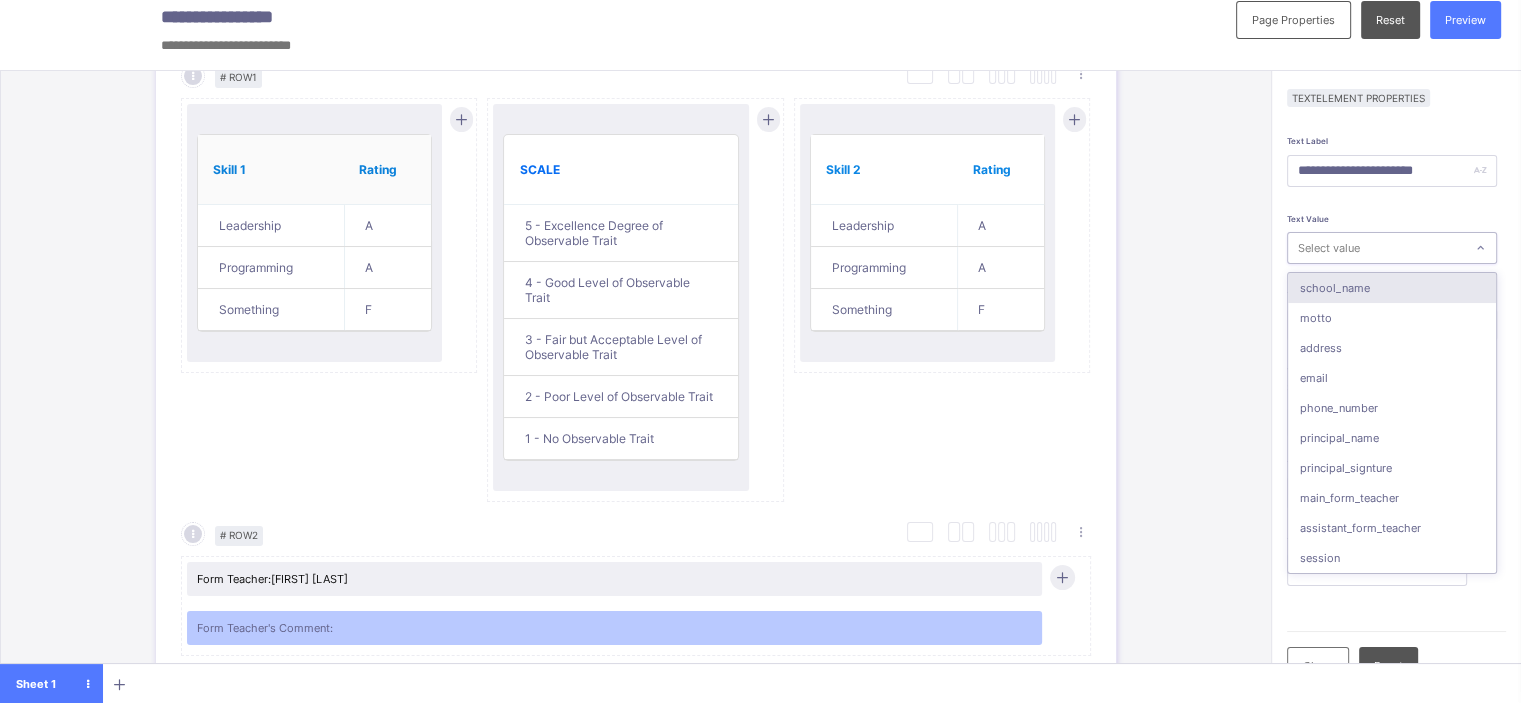 click on "Select value" at bounding box center [1376, 248] 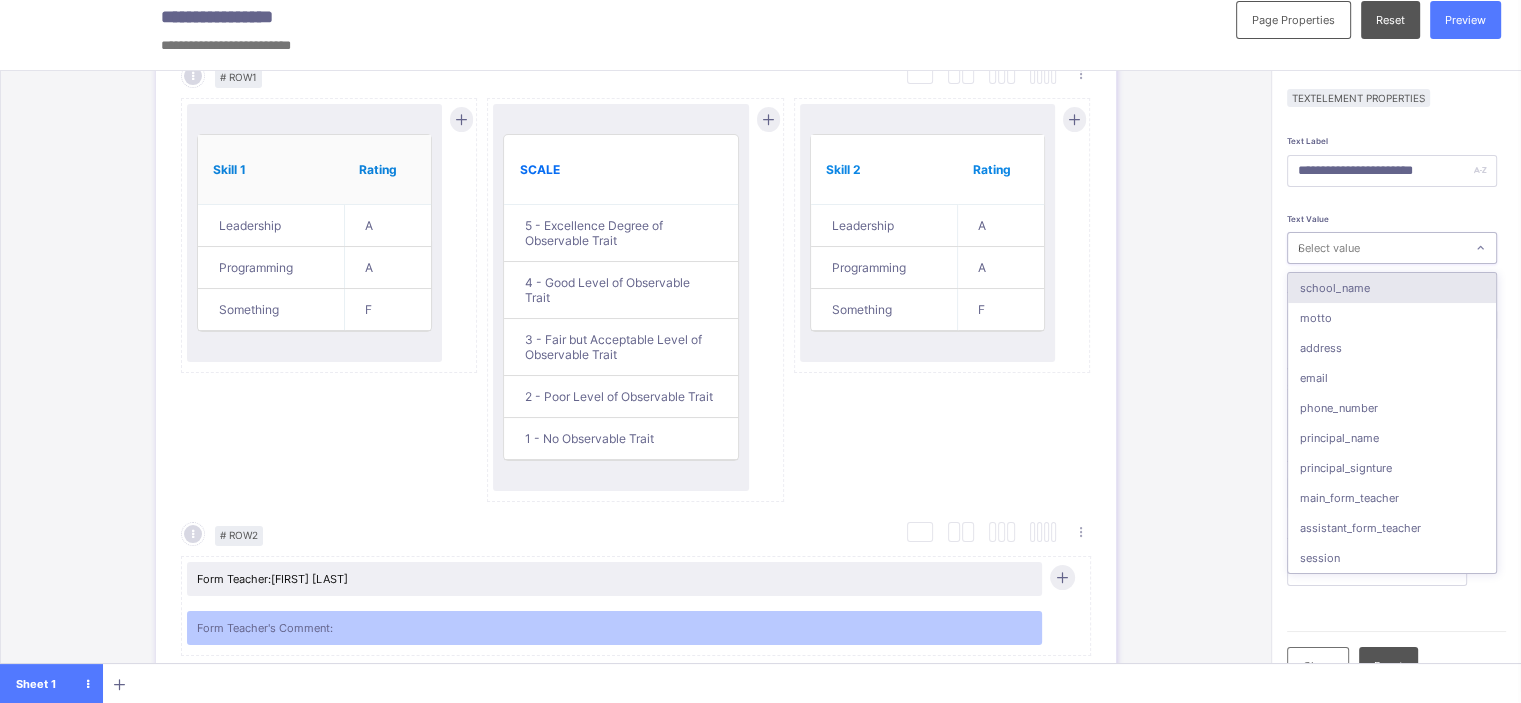 type on "**" 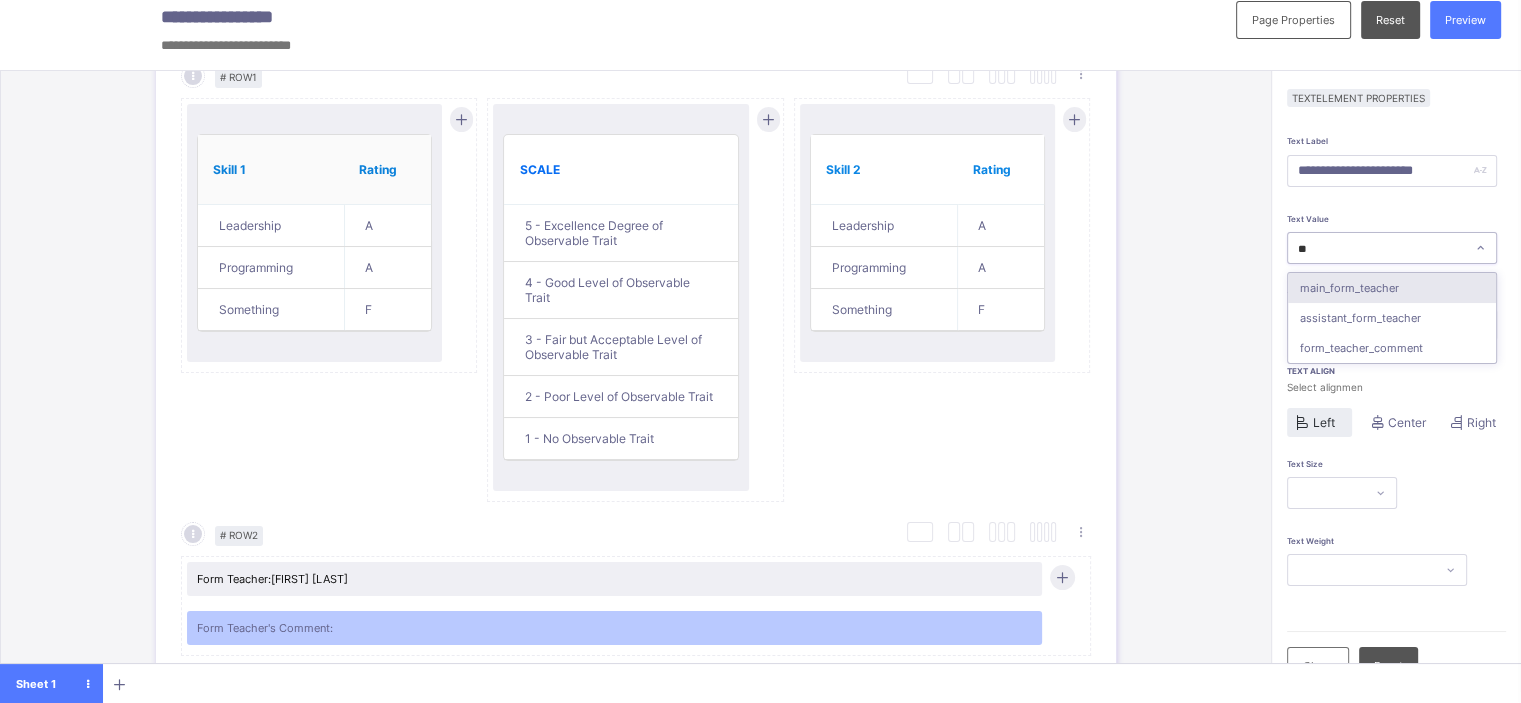 type on "***" 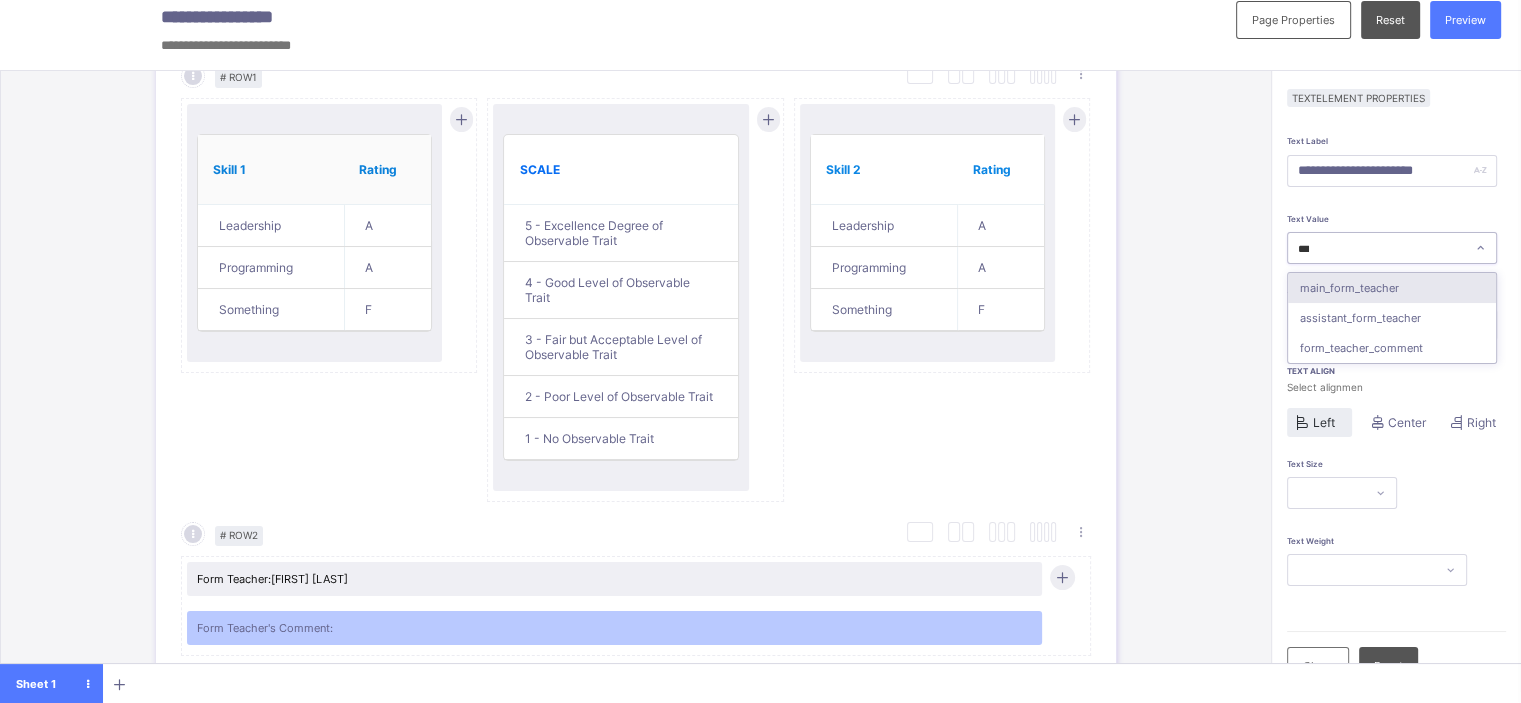 type on "*******" 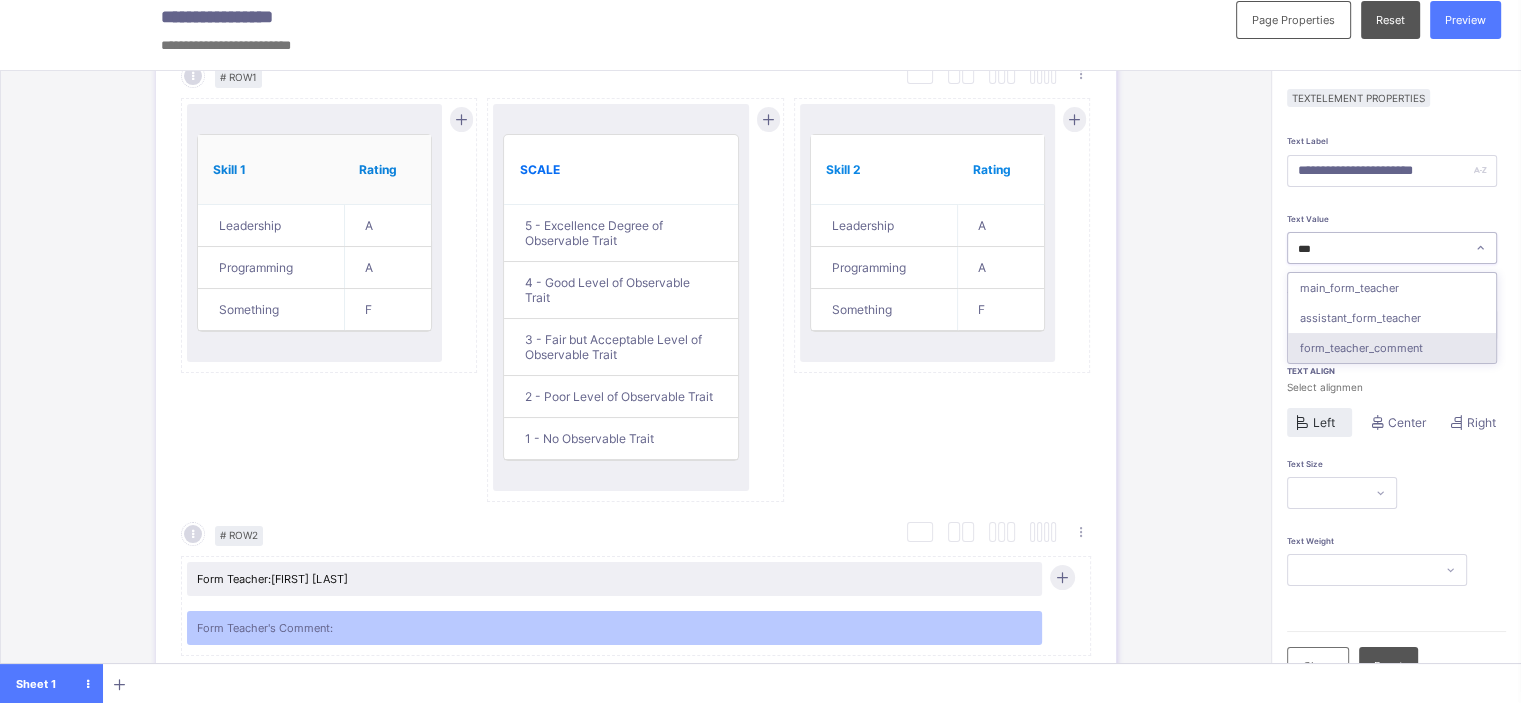 click on "form_teacher_comment" at bounding box center [1392, 348] 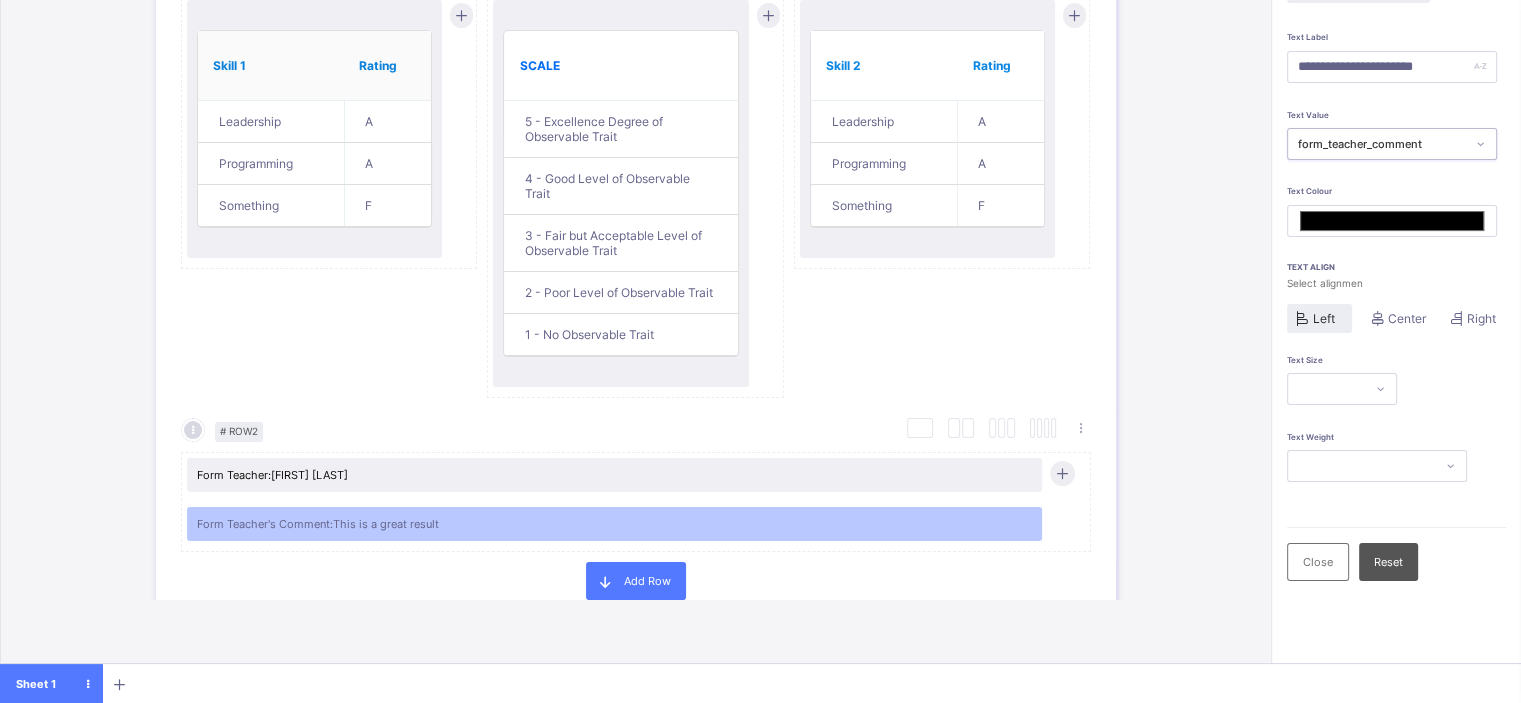 scroll, scrollTop: 119, scrollLeft: 4, axis: both 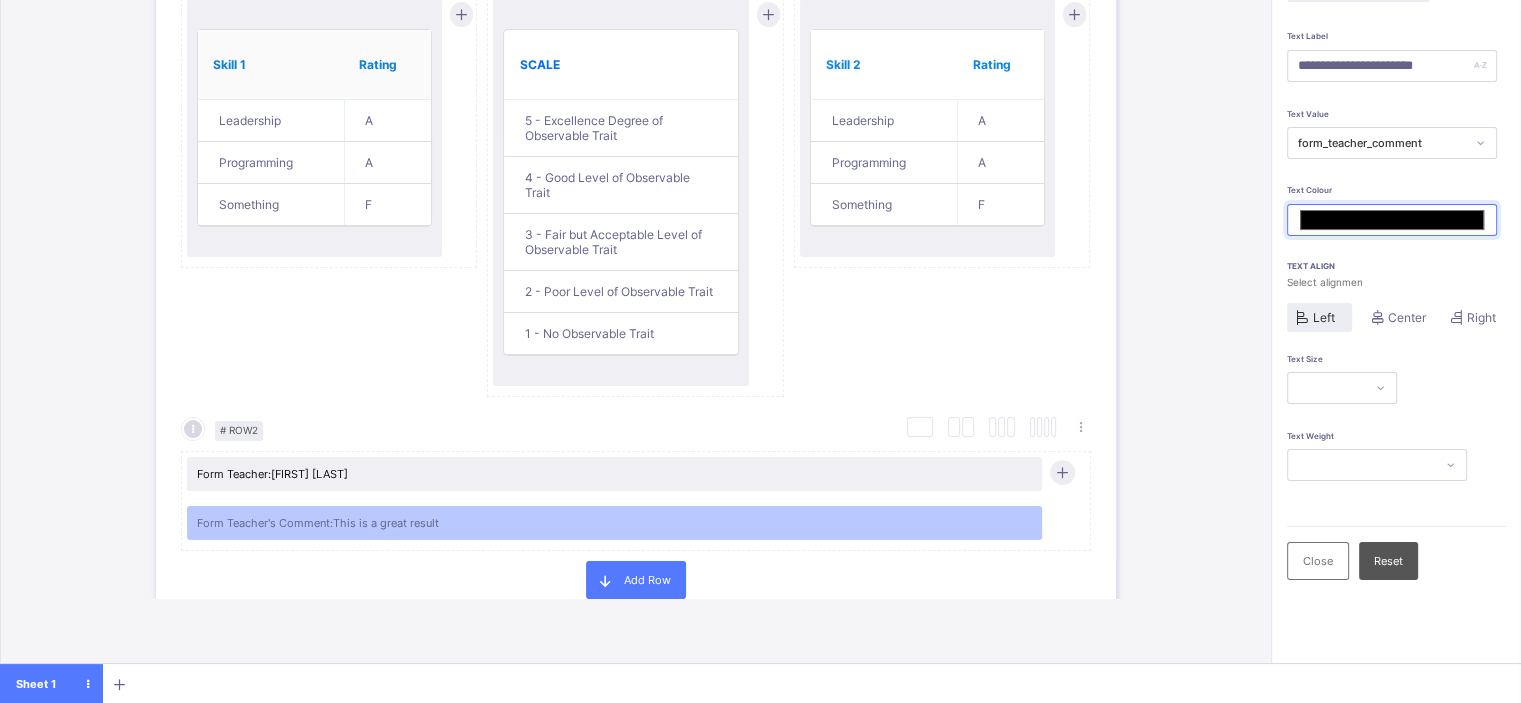 click on "*******" at bounding box center [1392, 220] 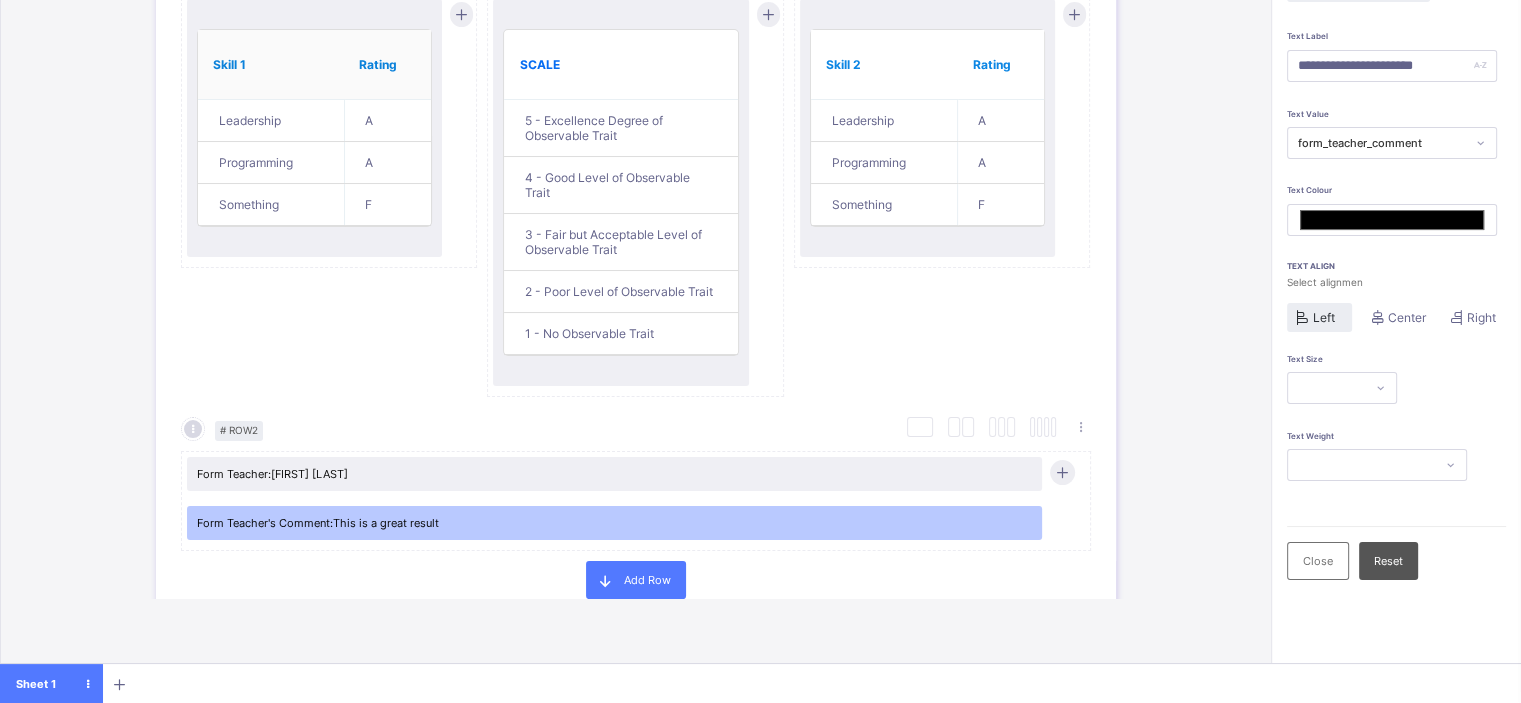 type on "*******" 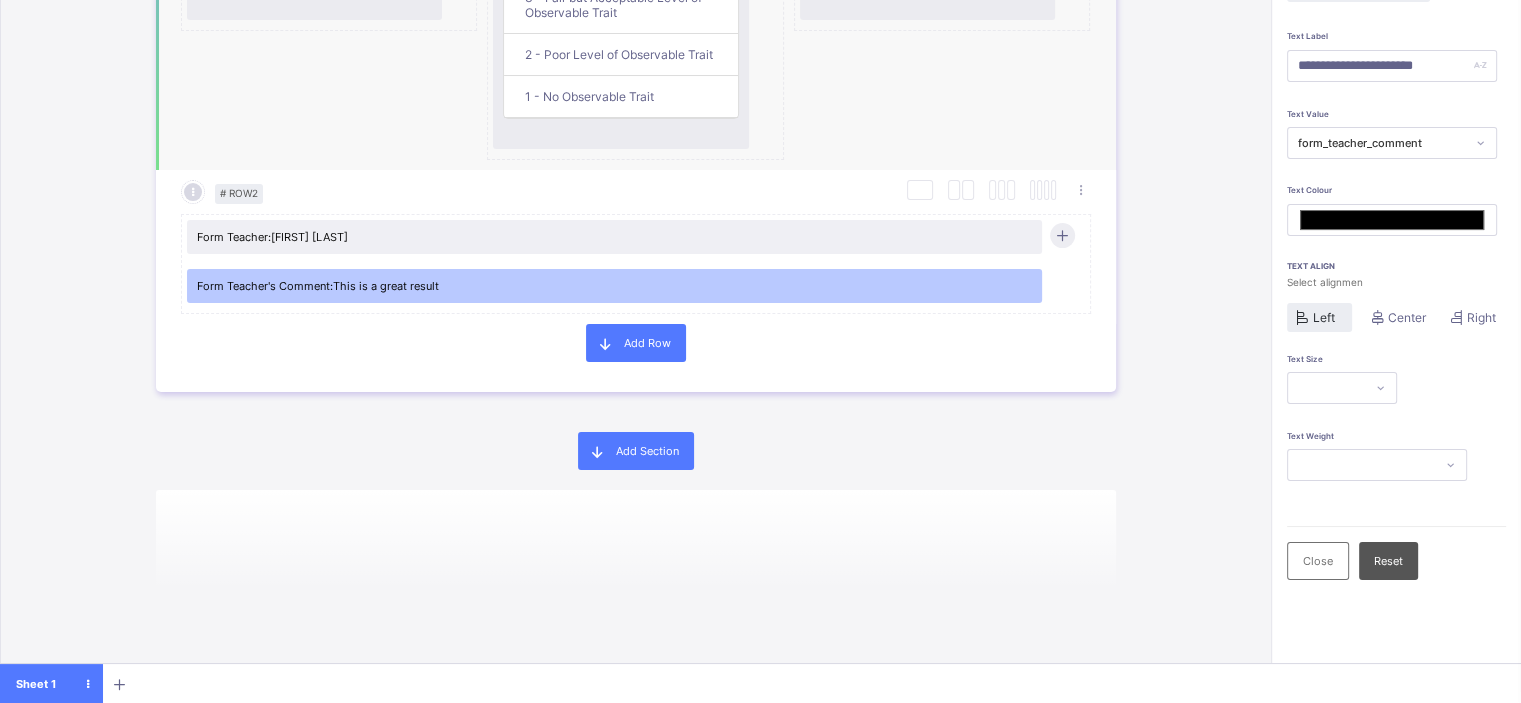 scroll, scrollTop: 2057, scrollLeft: 0, axis: vertical 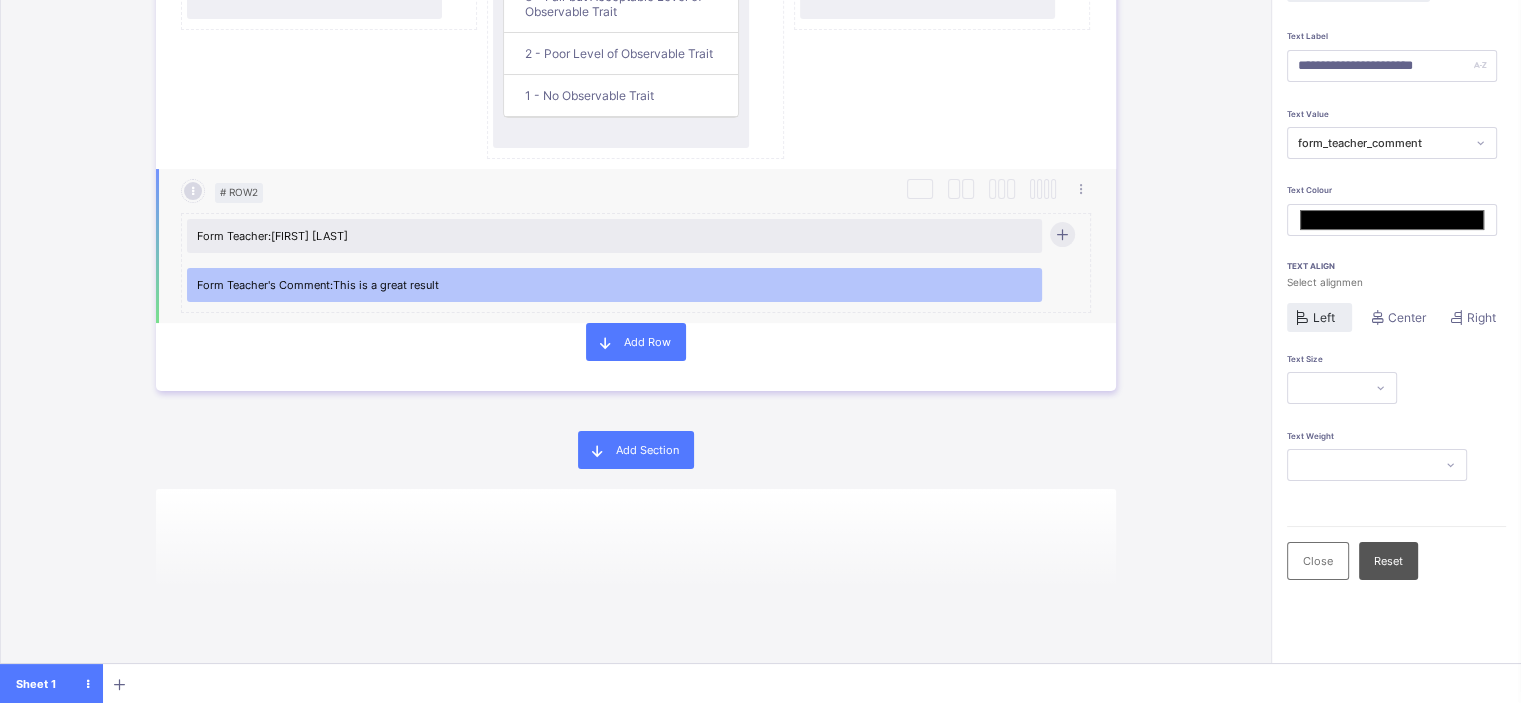 click at bounding box center (1062, 234) 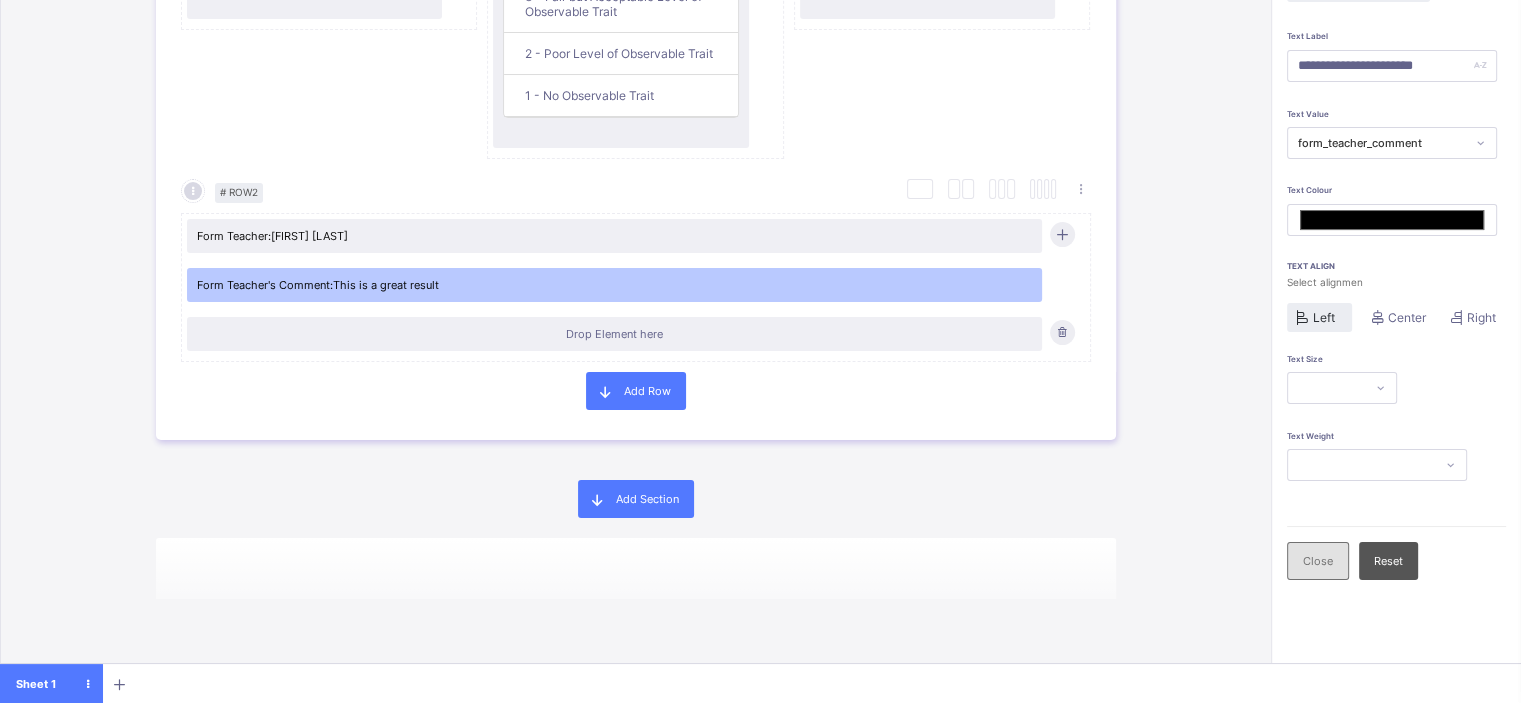 click on "Close" at bounding box center [1318, 561] 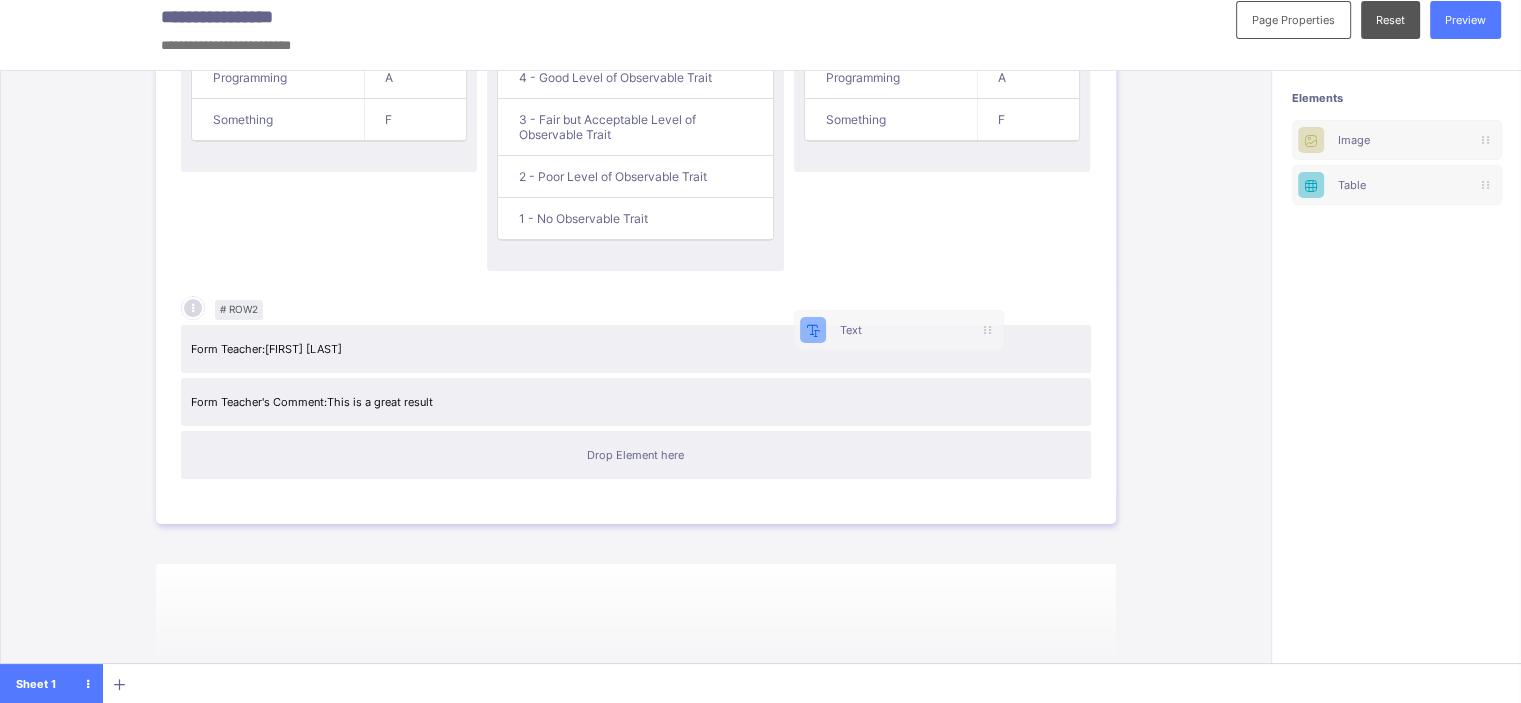 scroll, scrollTop: 12, scrollLeft: 5, axis: both 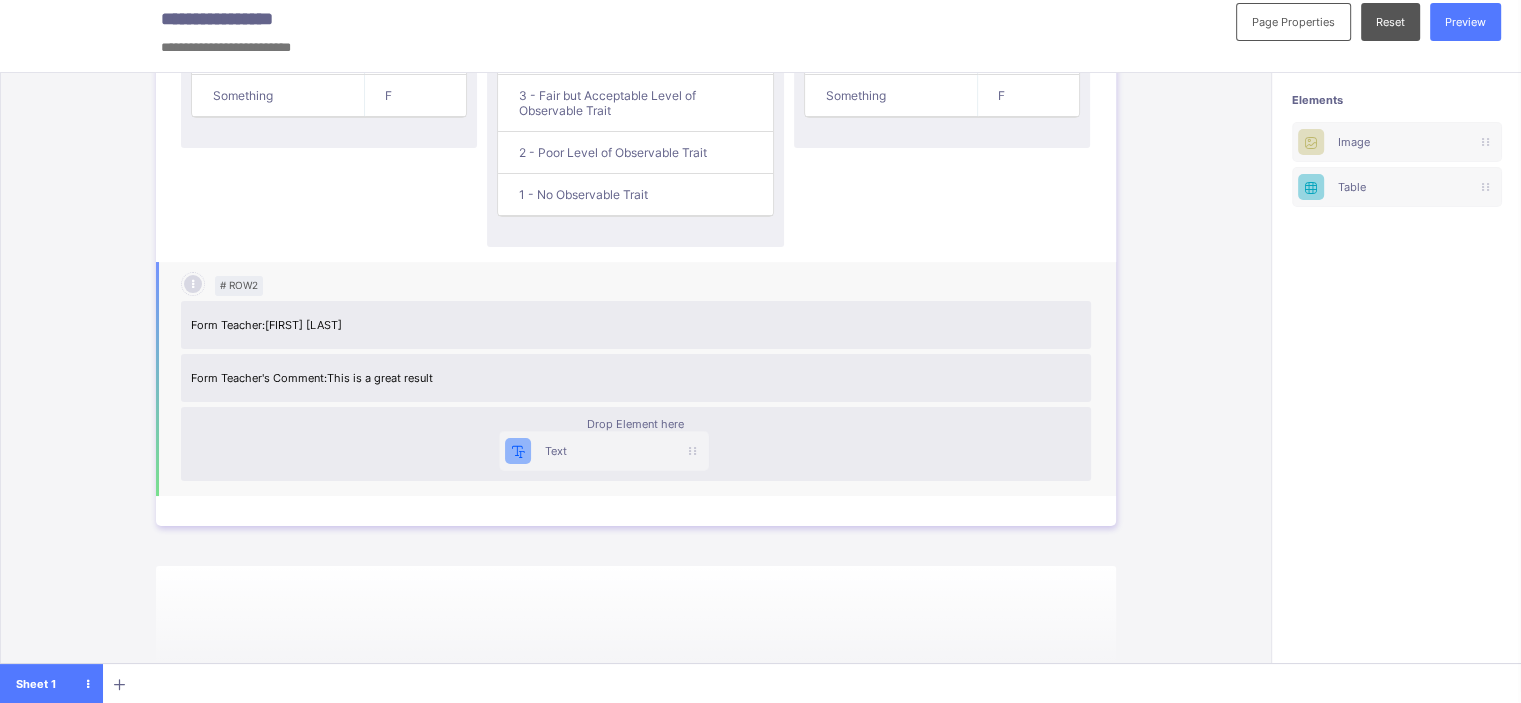 drag, startPoint x: 1384, startPoint y: 139, endPoint x: 529, endPoint y: 467, distance: 915.756 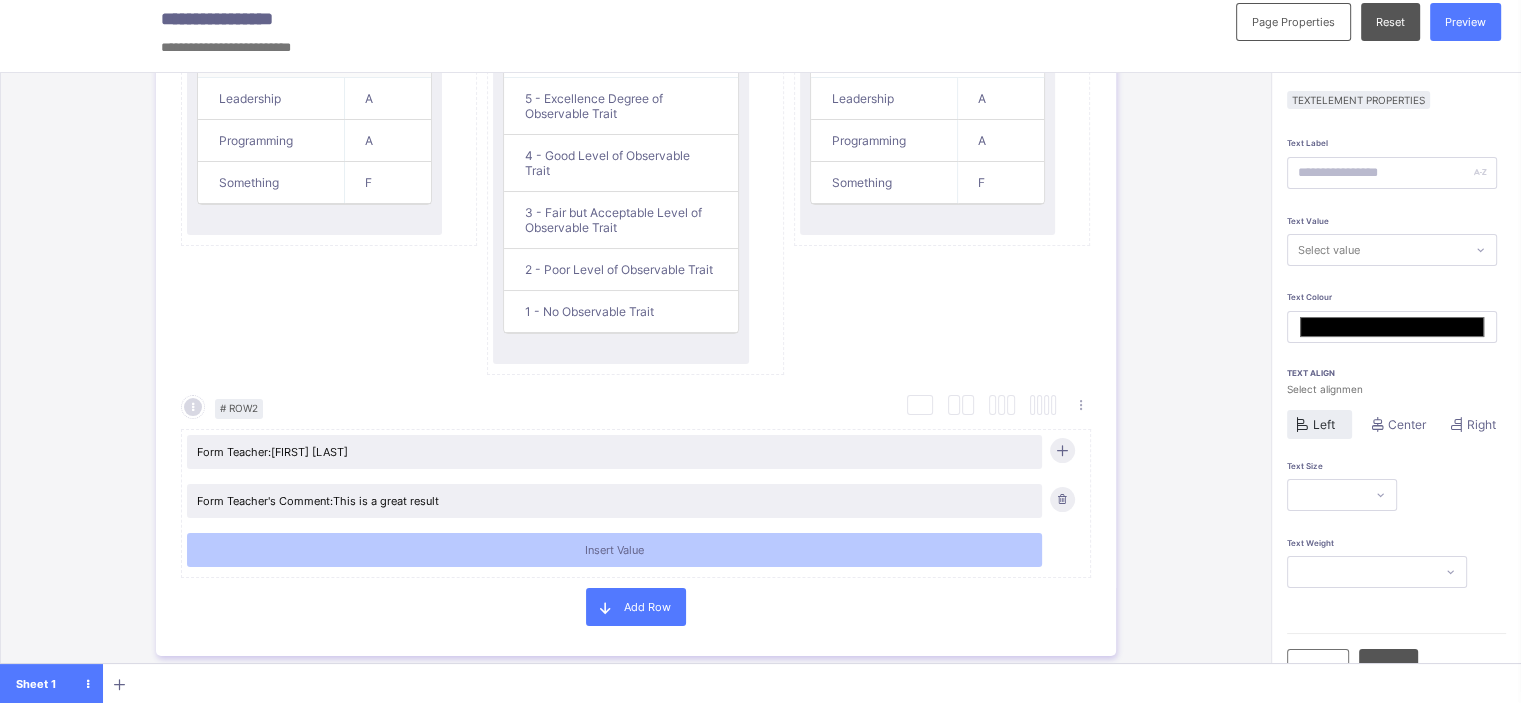 scroll, scrollTop: 2057, scrollLeft: 0, axis: vertical 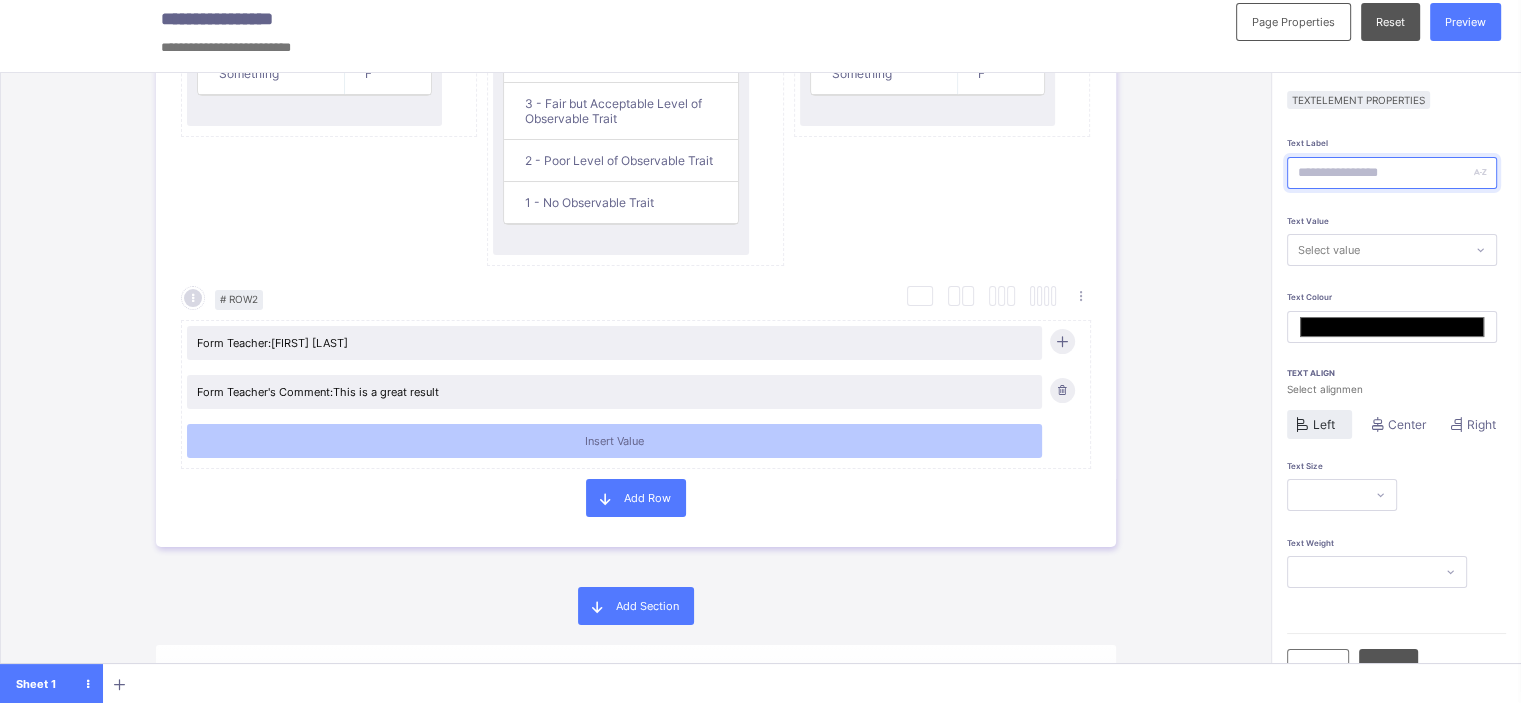 click at bounding box center [1392, 173] 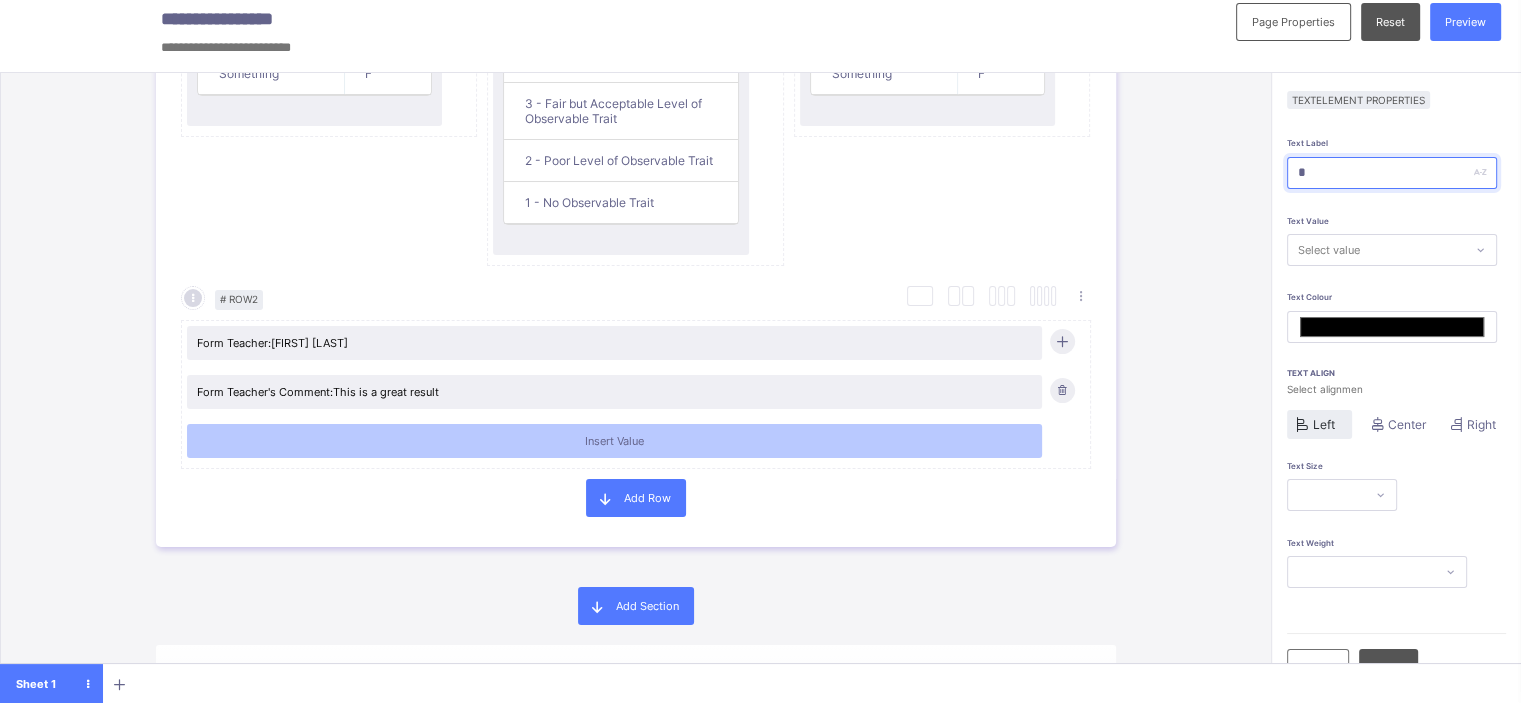 type on "*******" 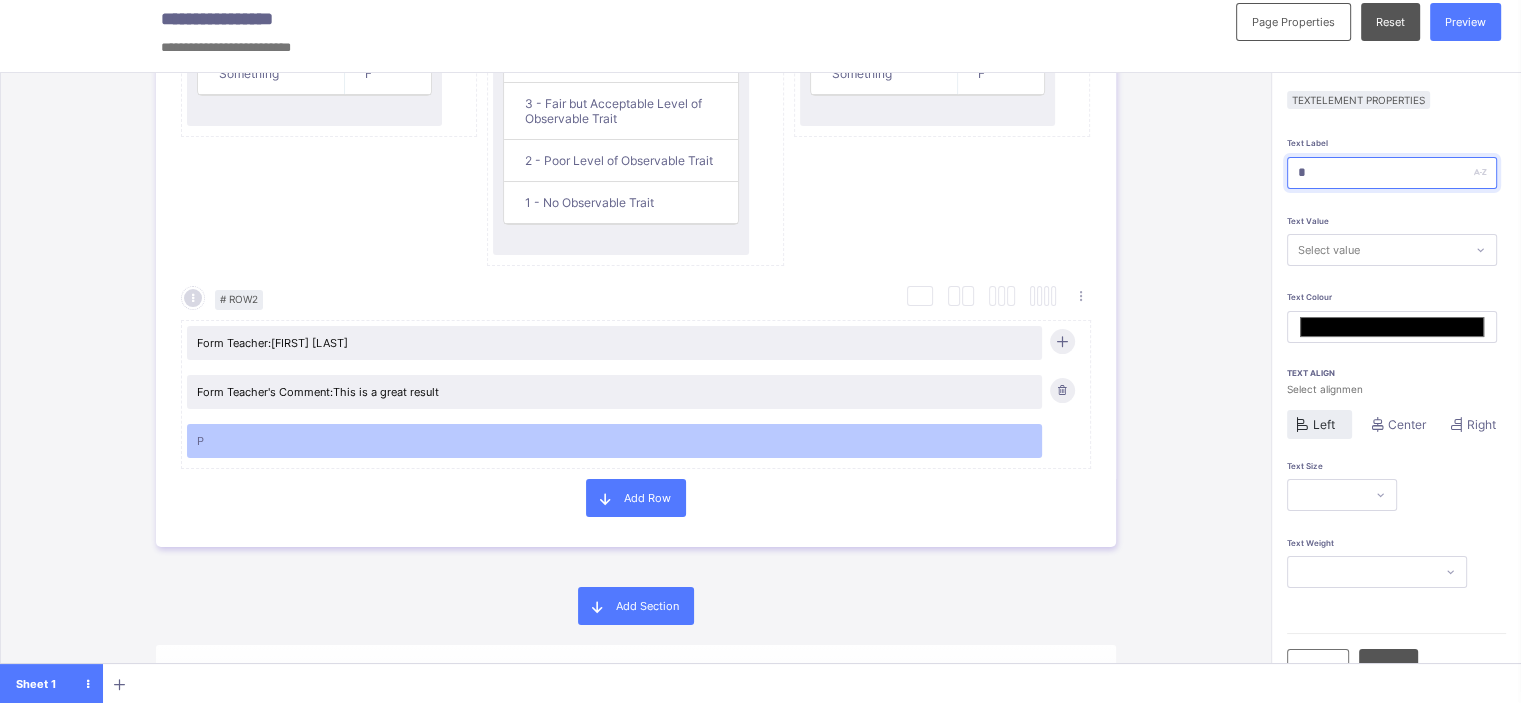 type on "**" 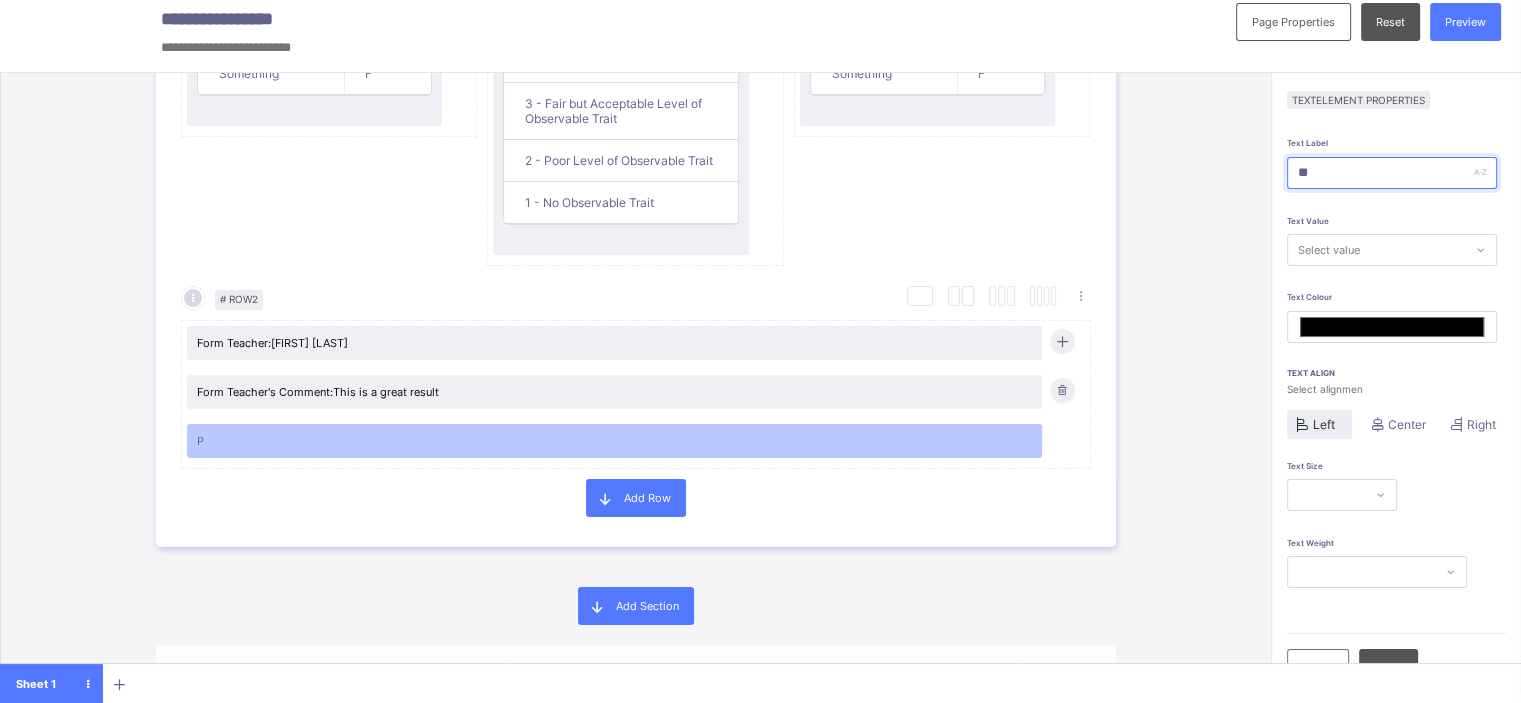 type on "*******" 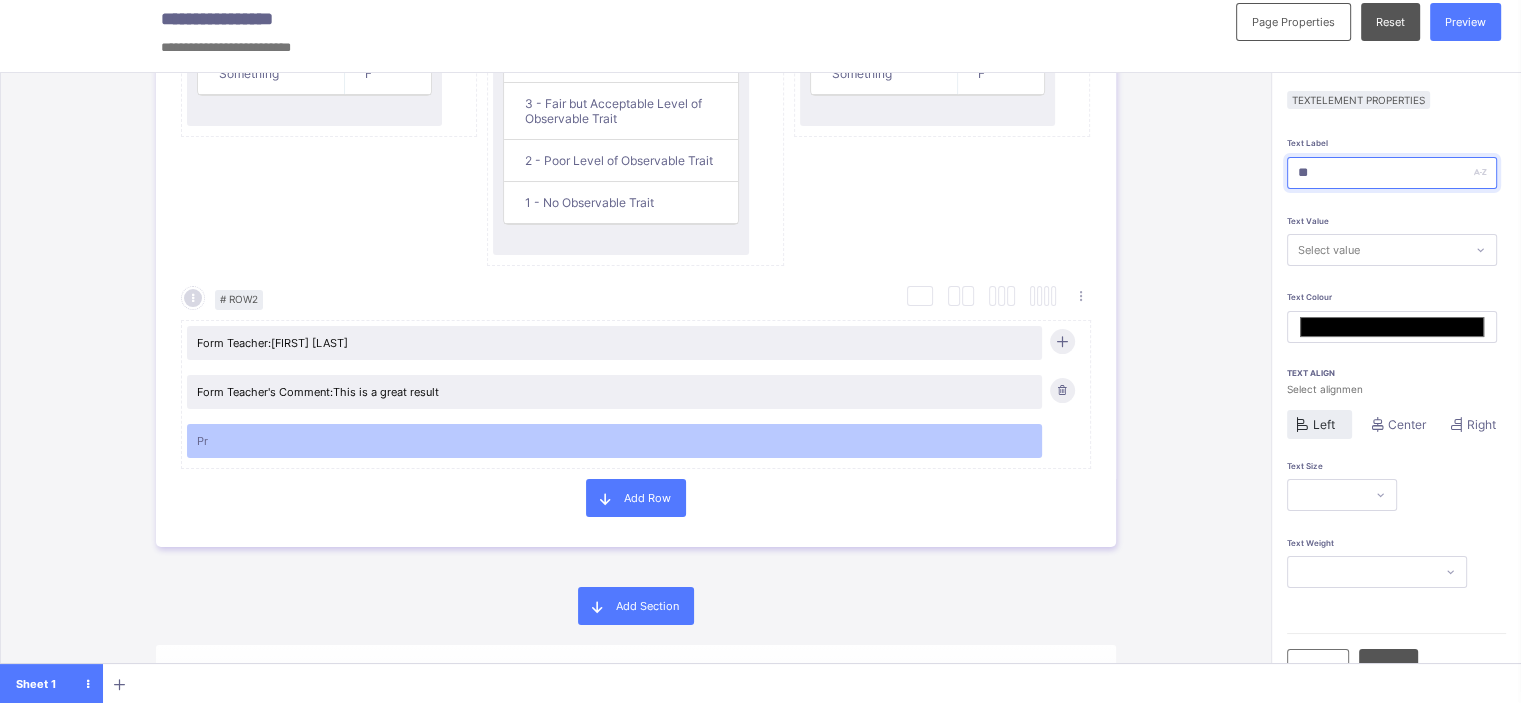 type on "***" 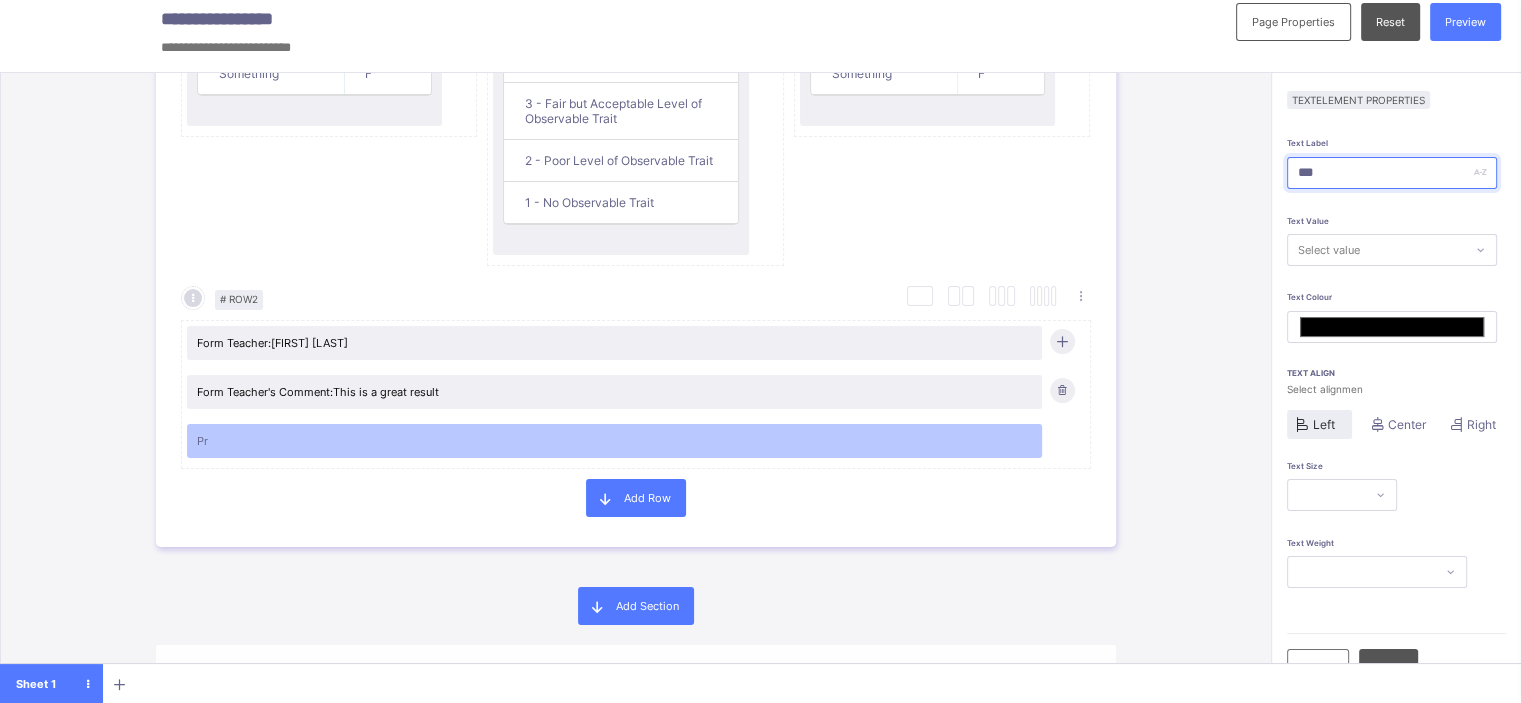 type on "*******" 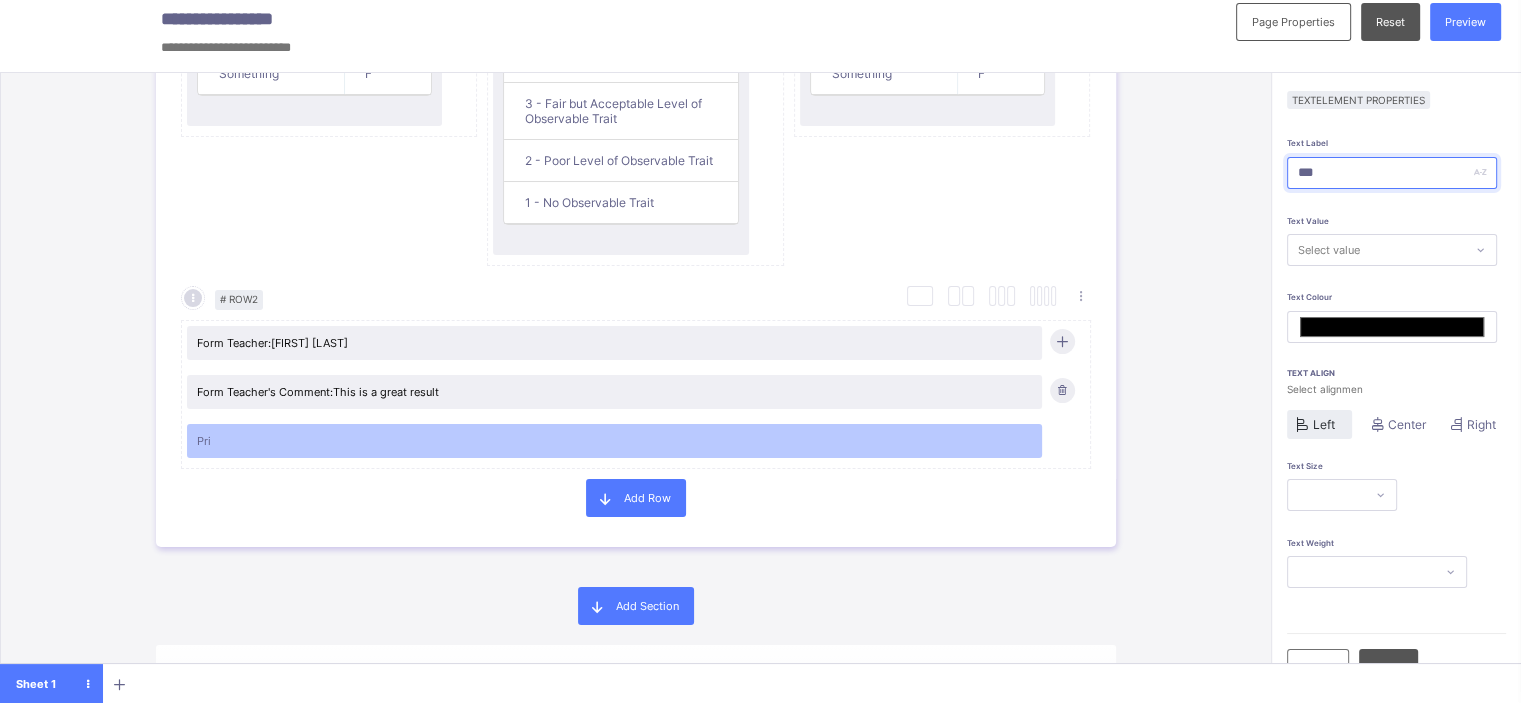 type on "****" 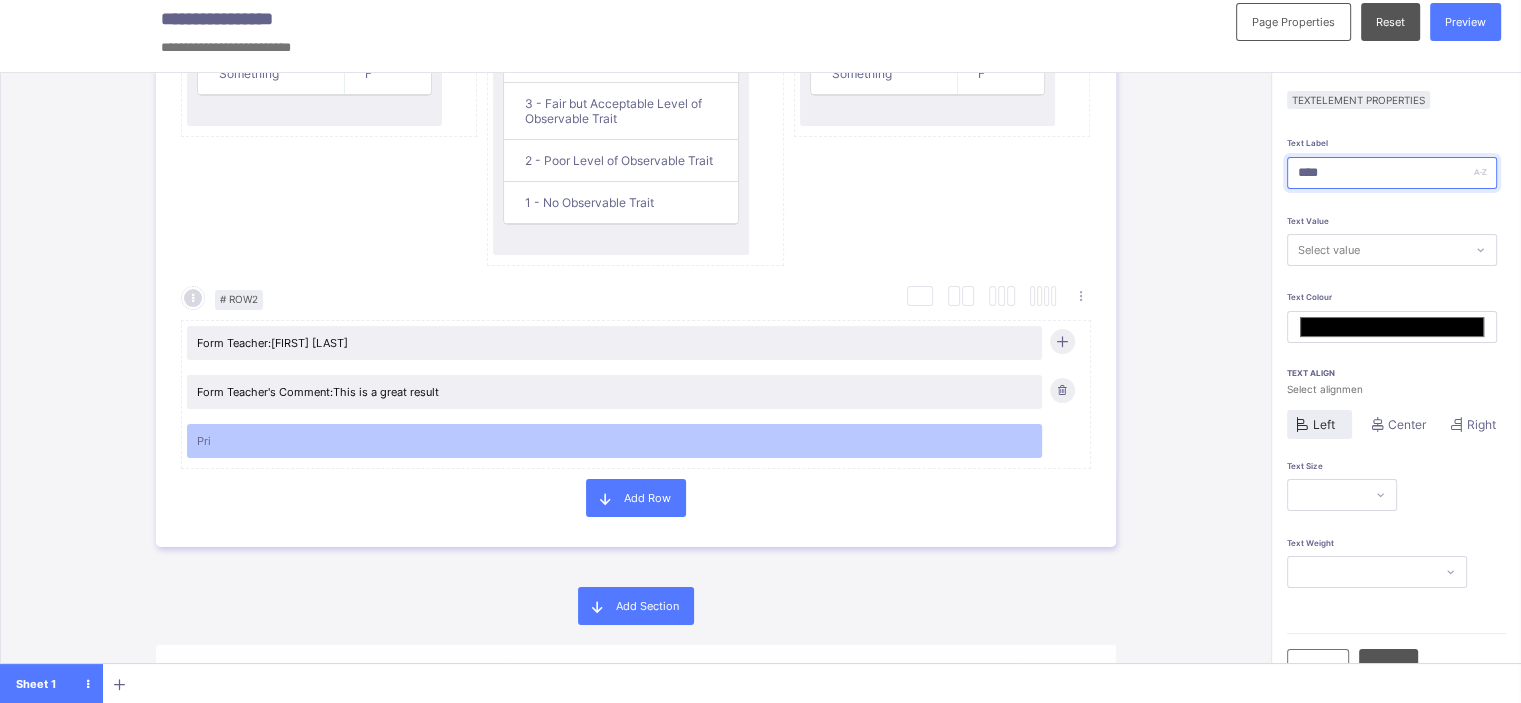type on "*******" 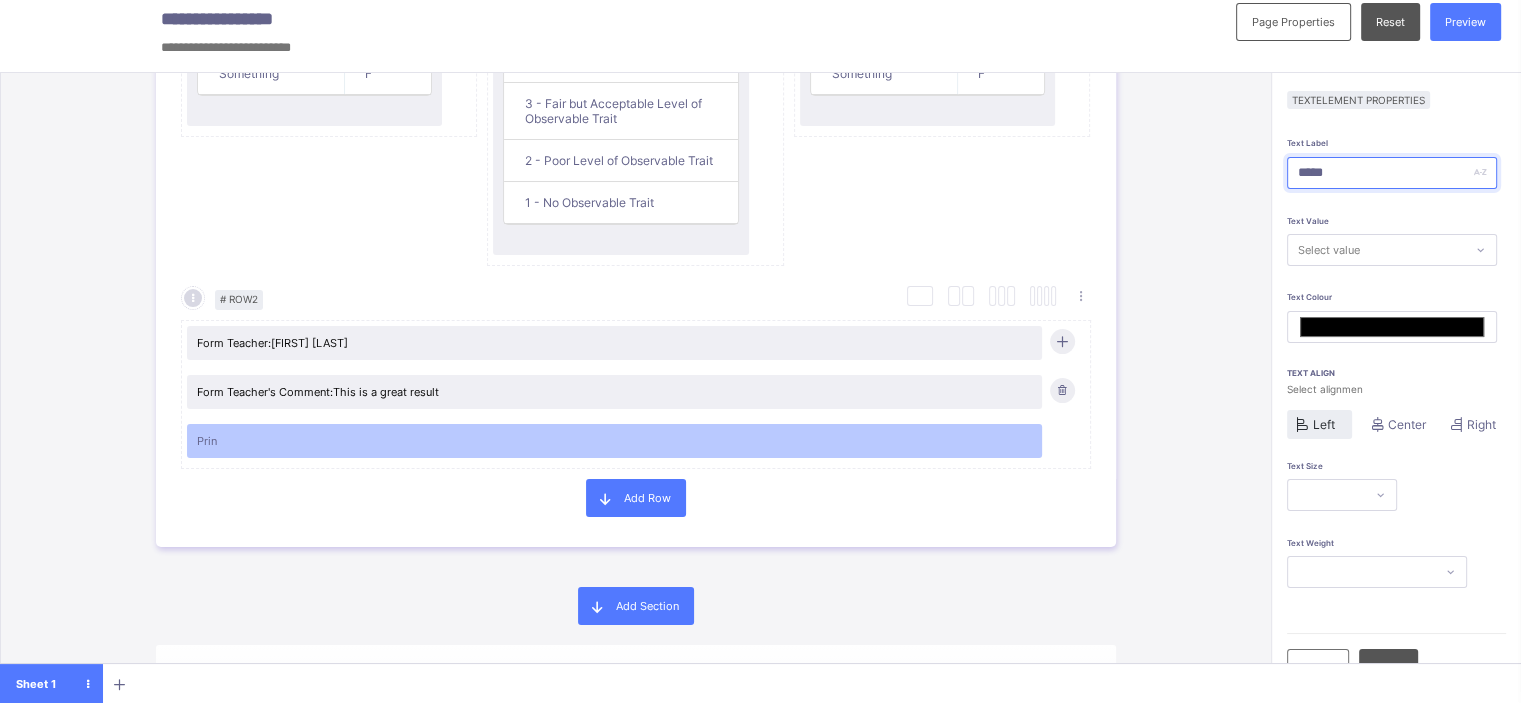 type on "******" 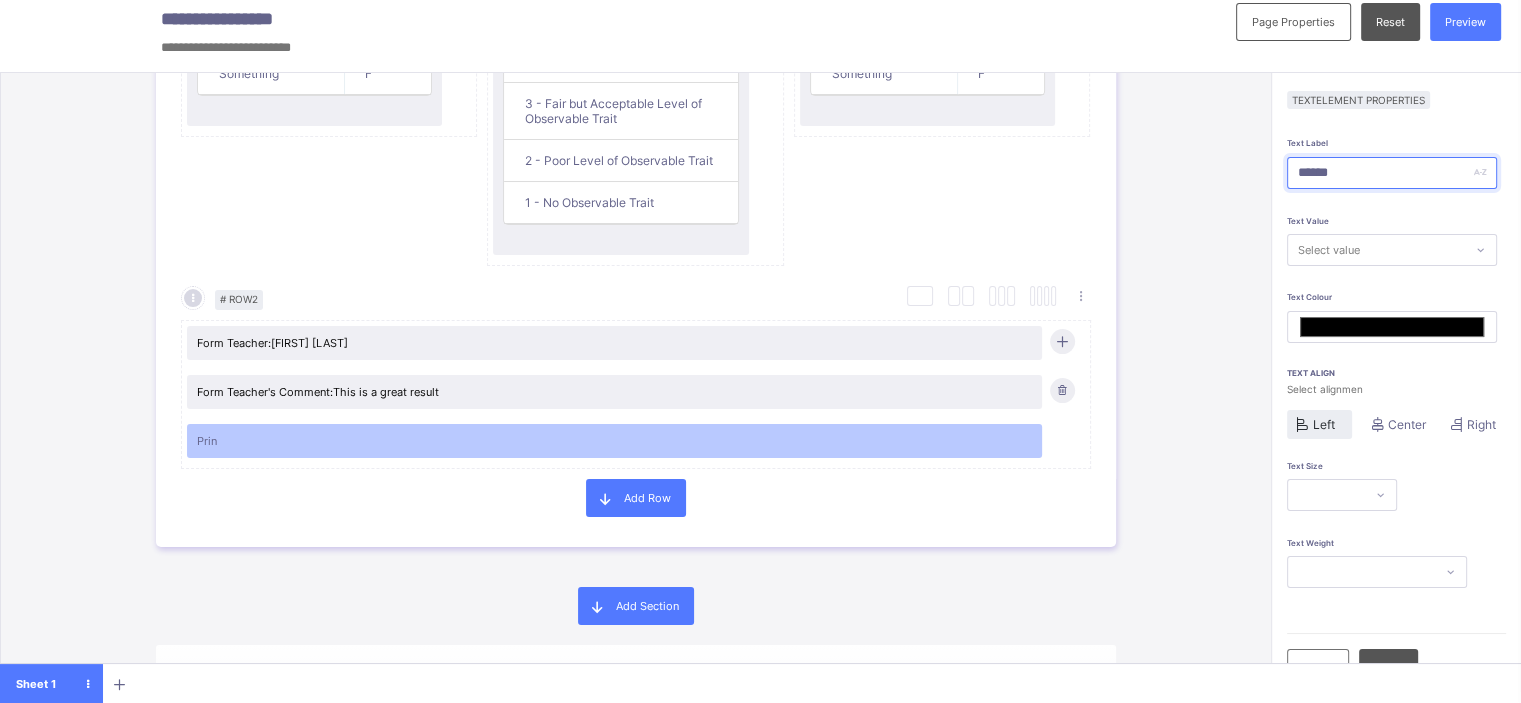 type on "*******" 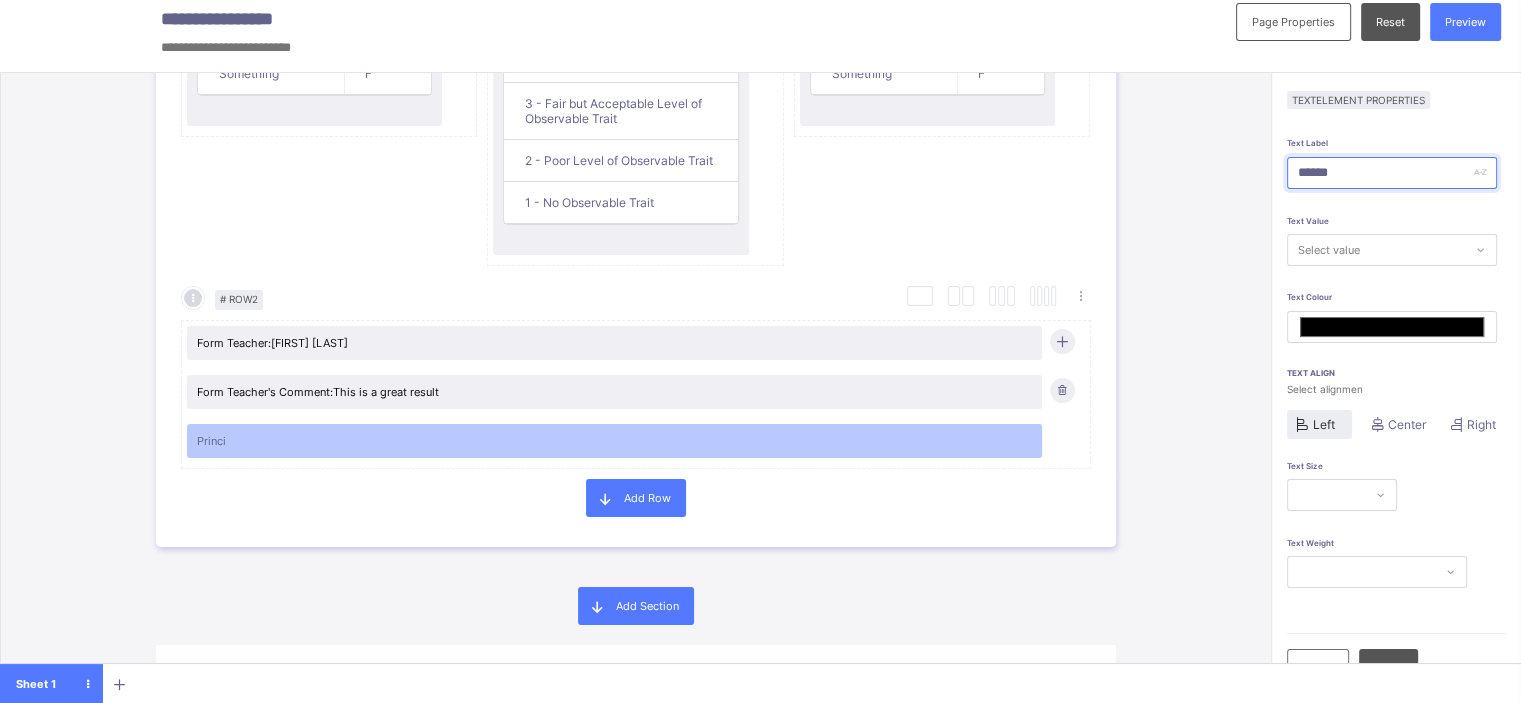 type on "*******" 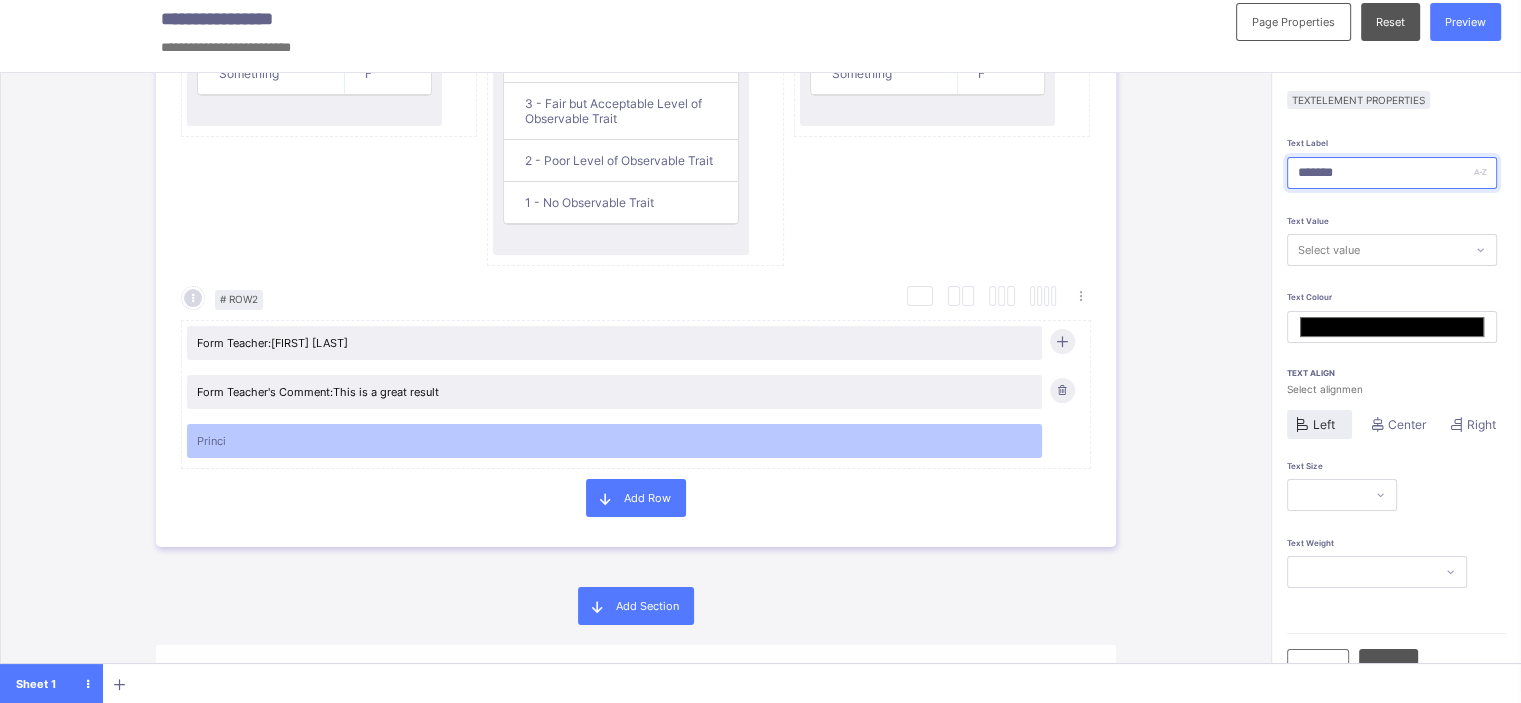 type on "*******" 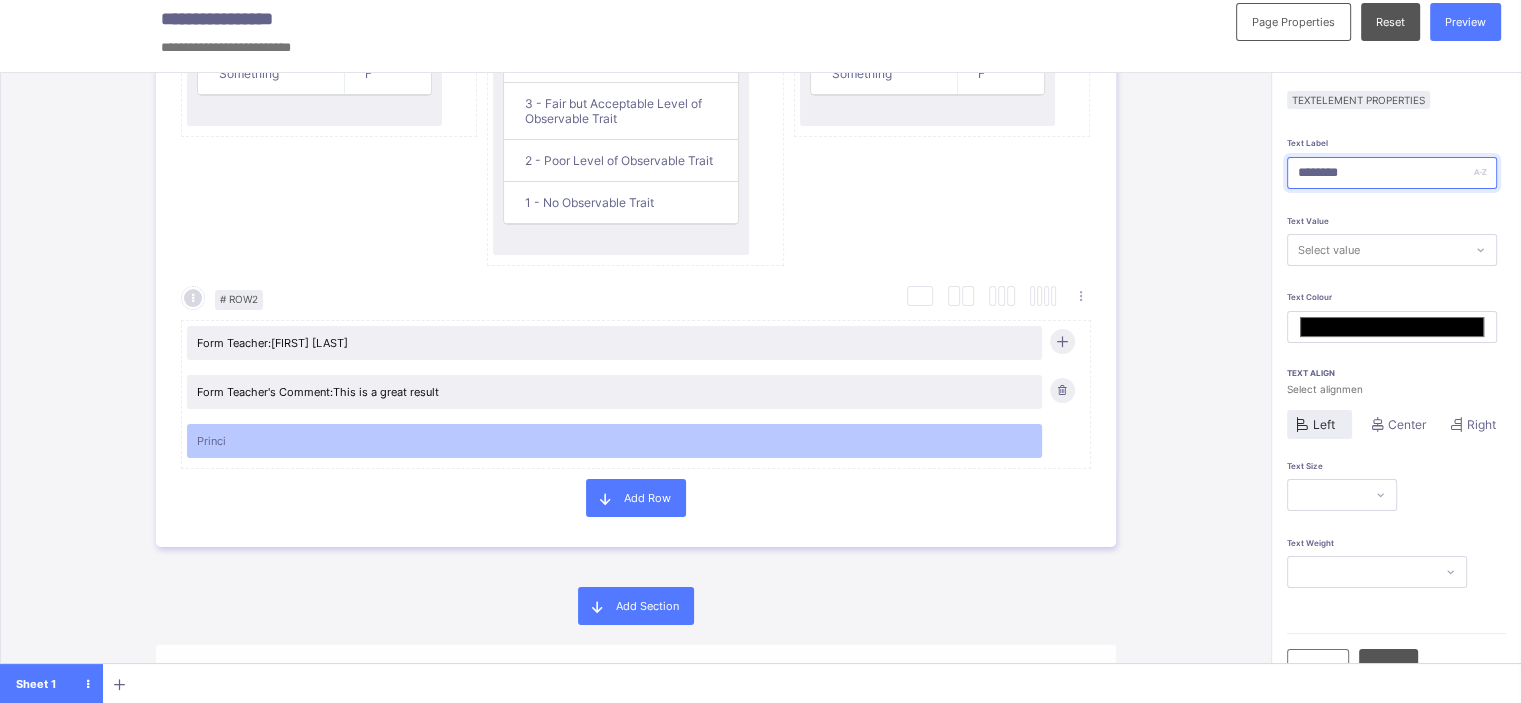 type on "*******" 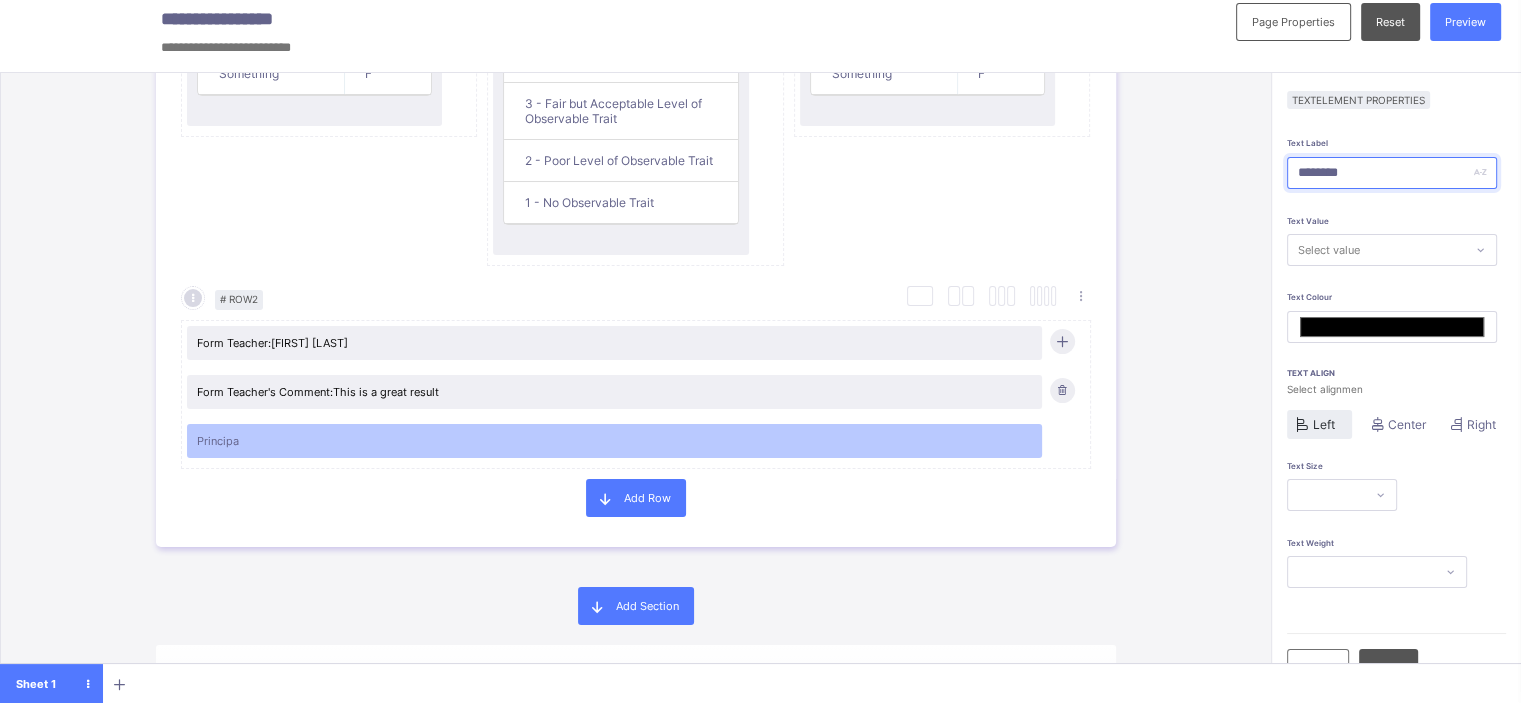 type on "*********" 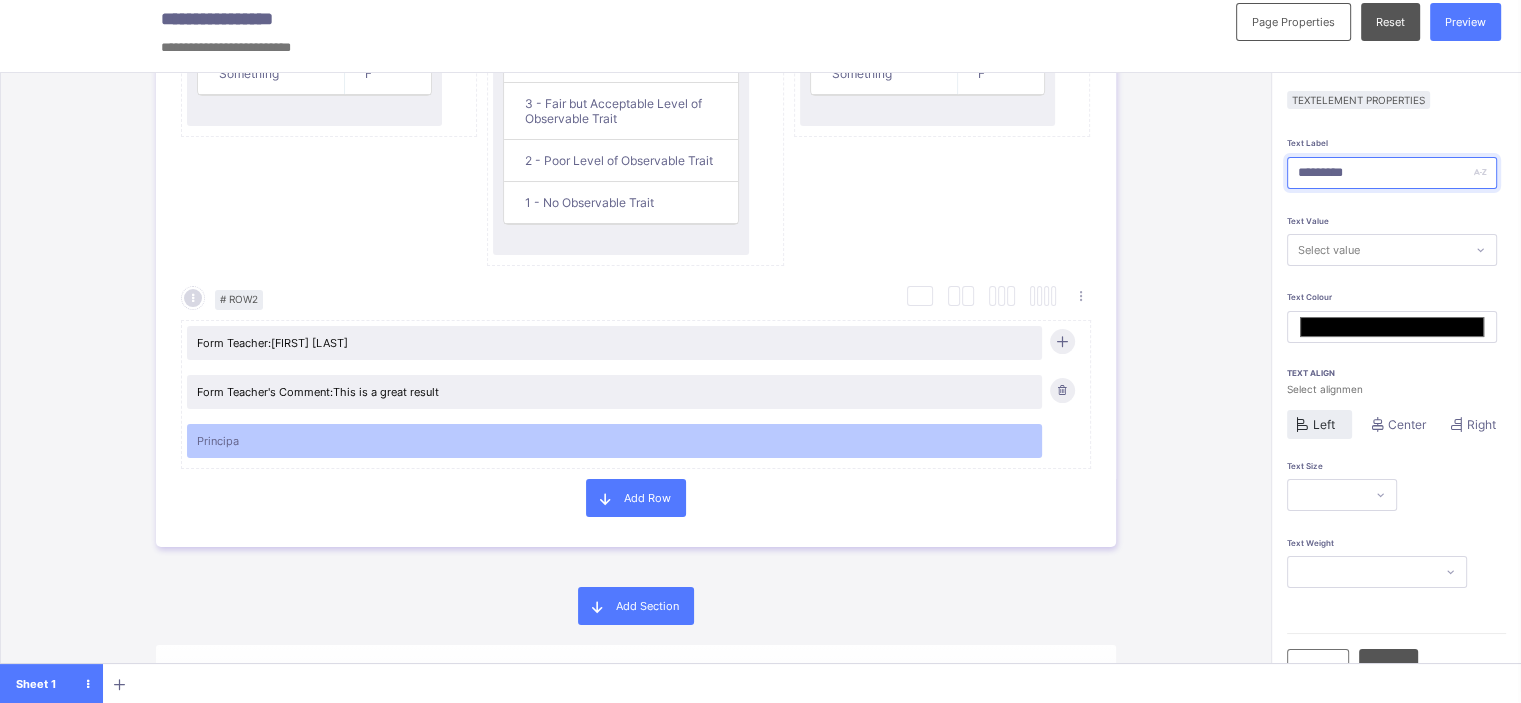 type on "*******" 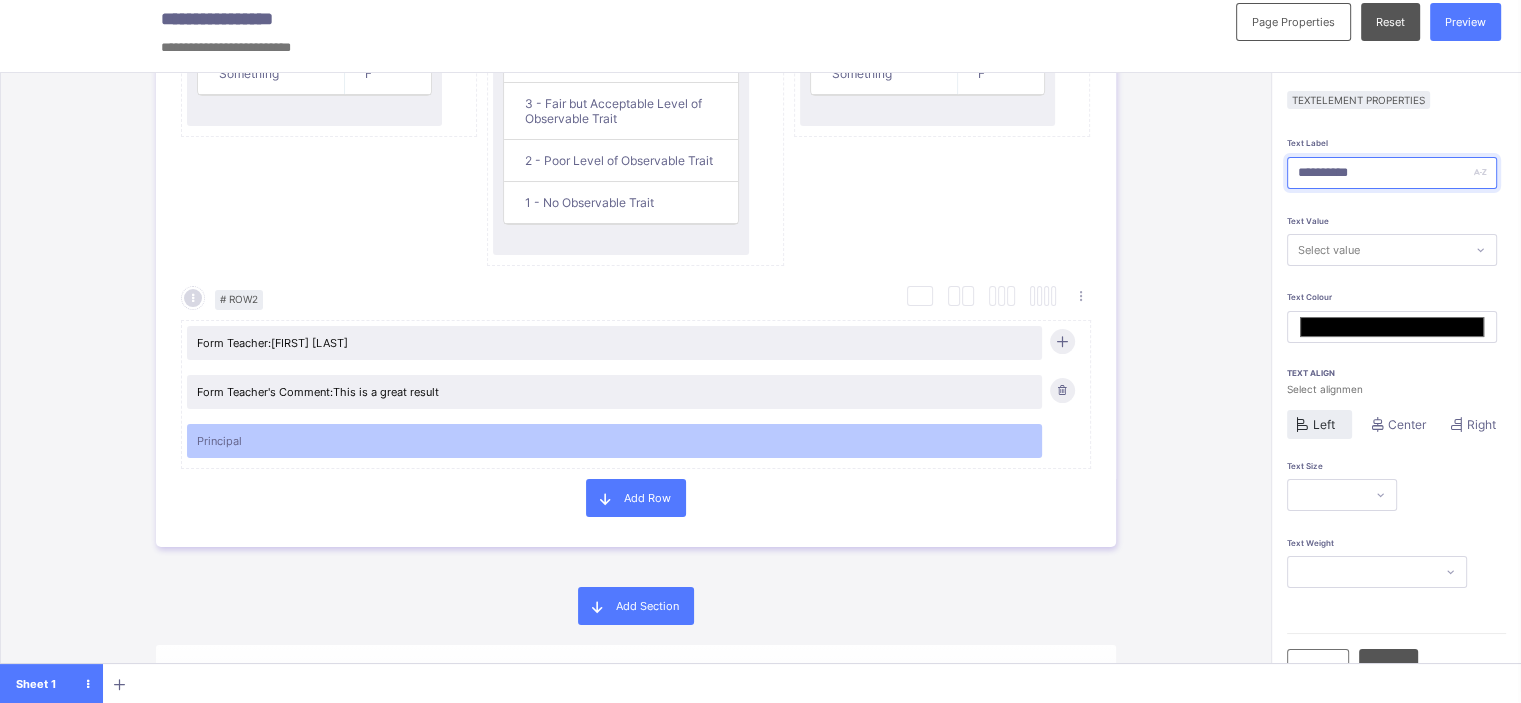 type on "**********" 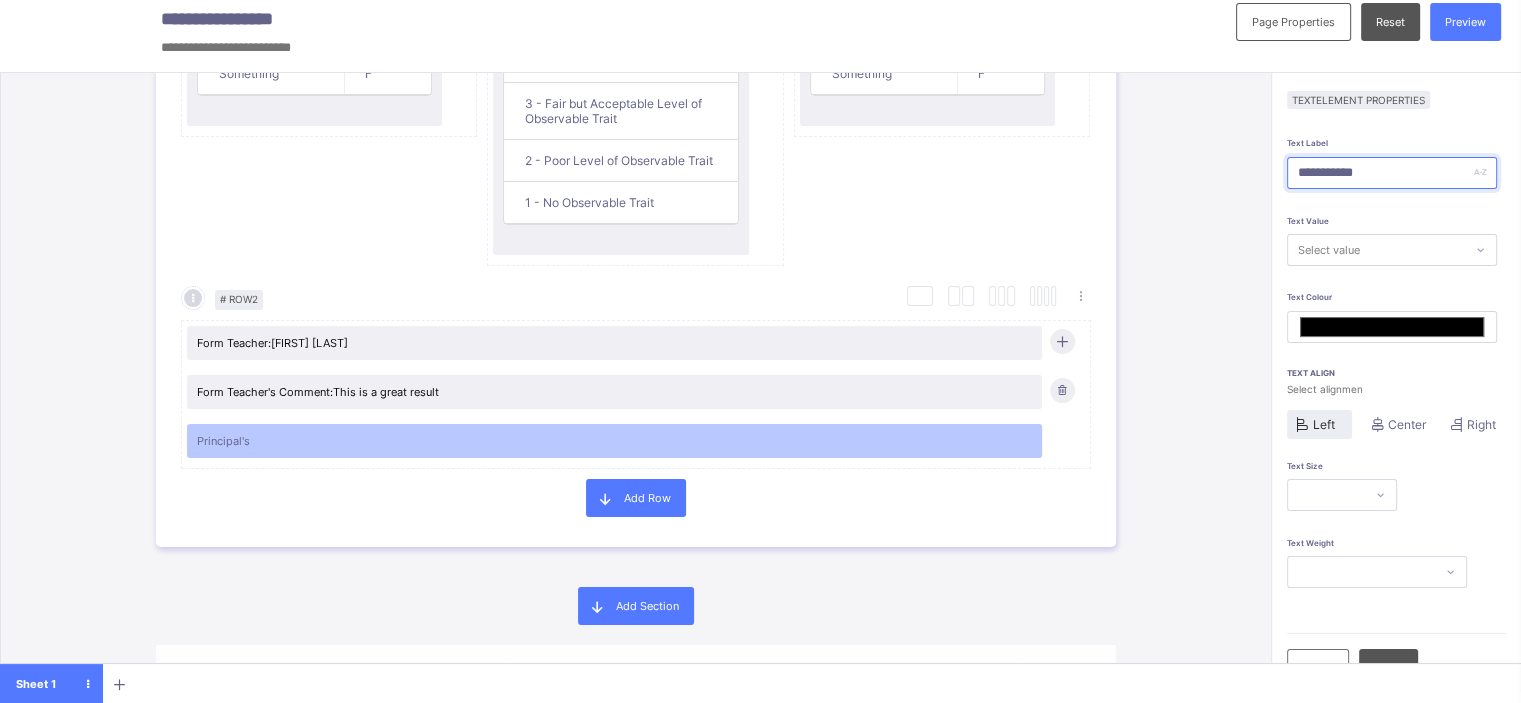 type on "**********" 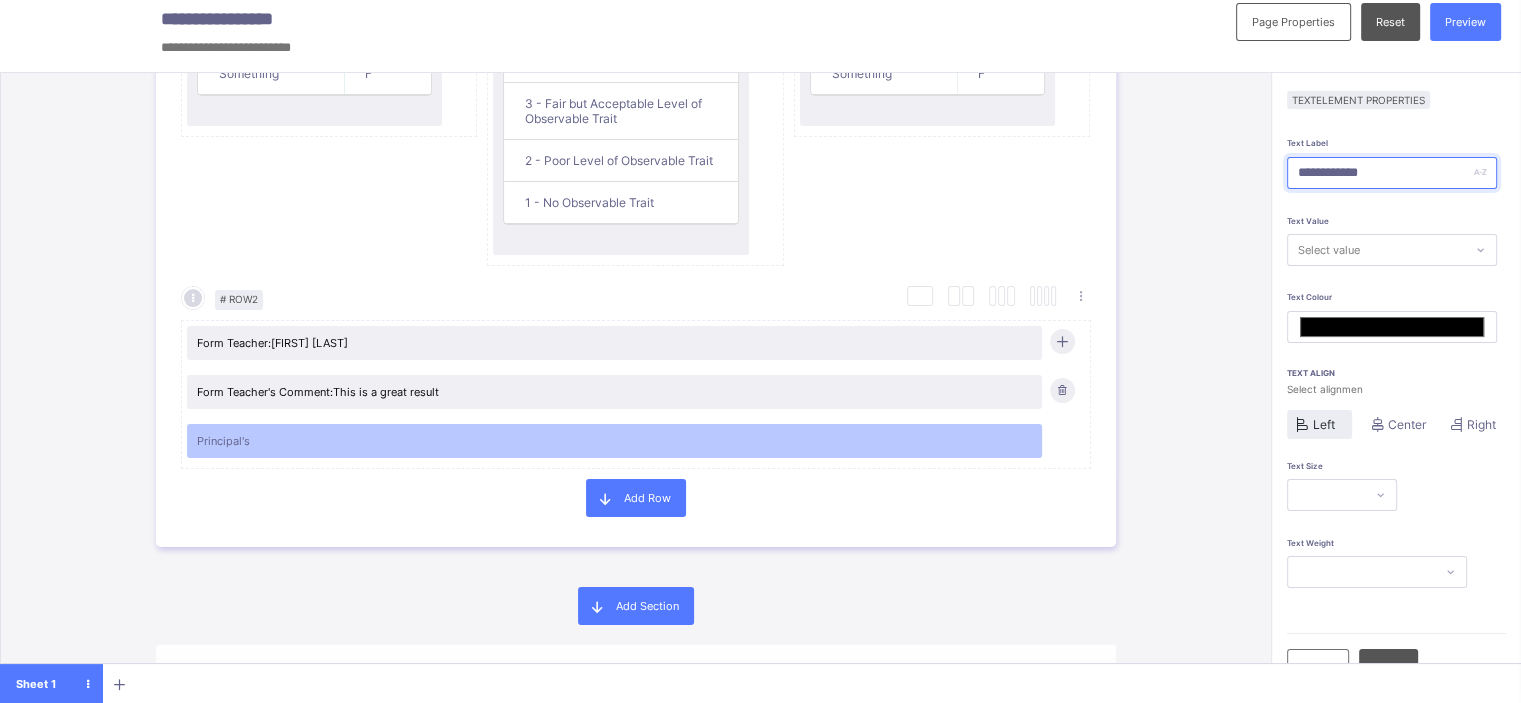 type on "*******" 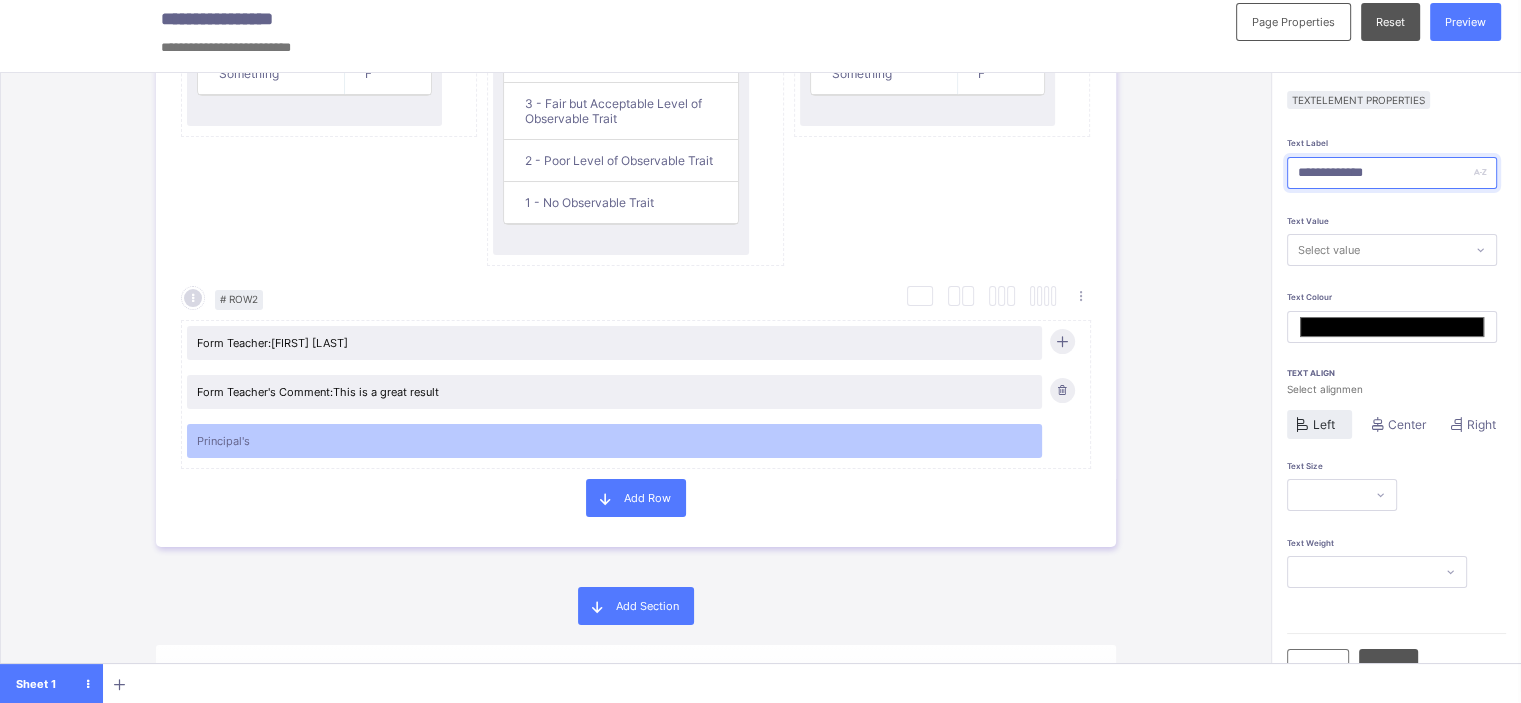 type on "**********" 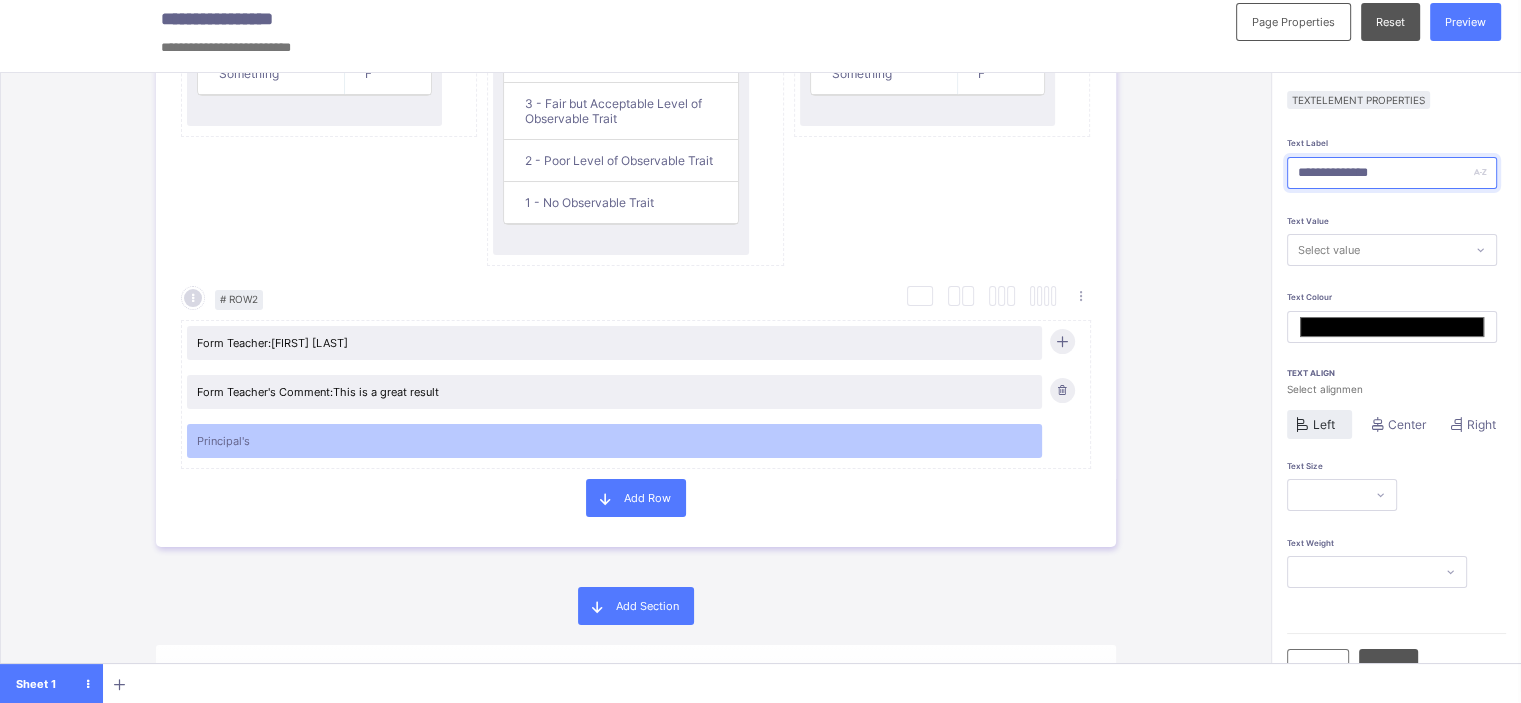 type on "*******" 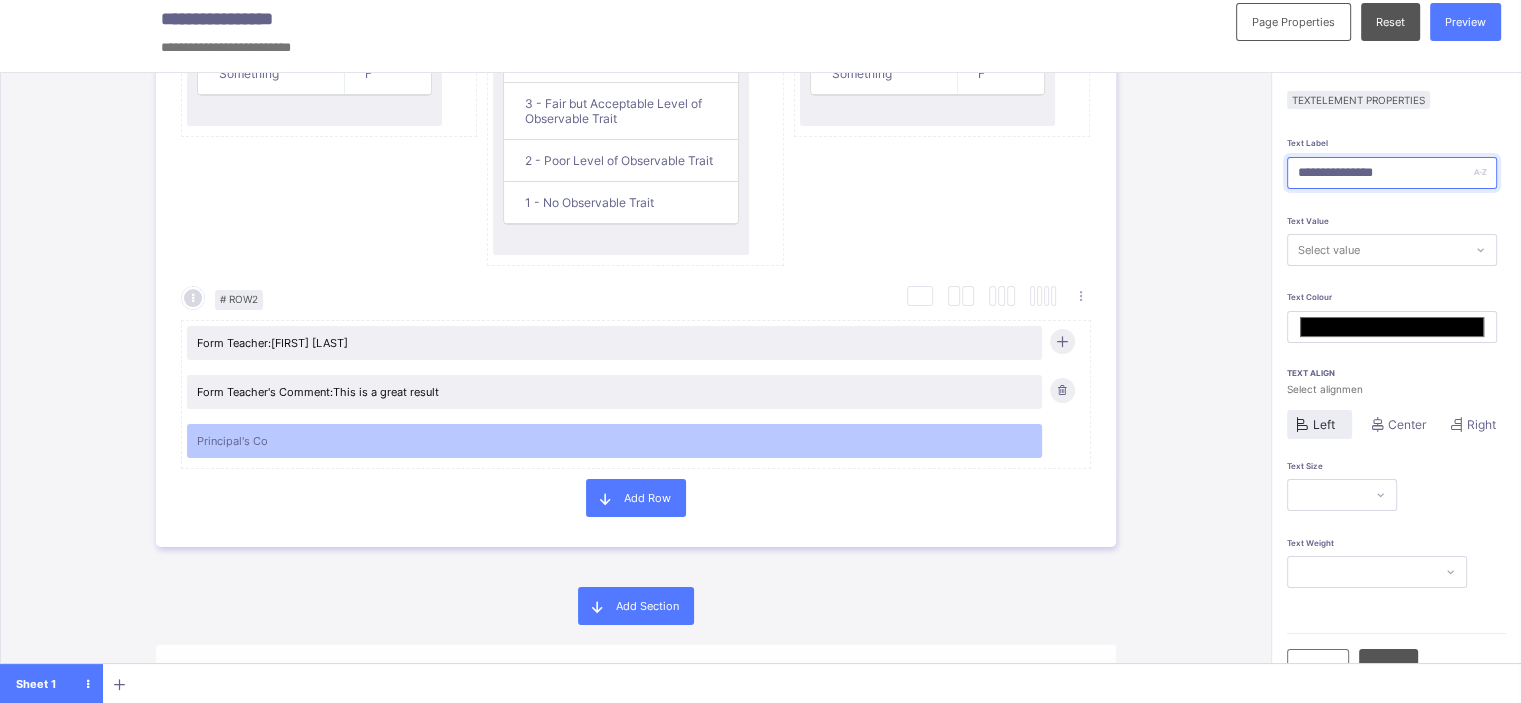 type on "**********" 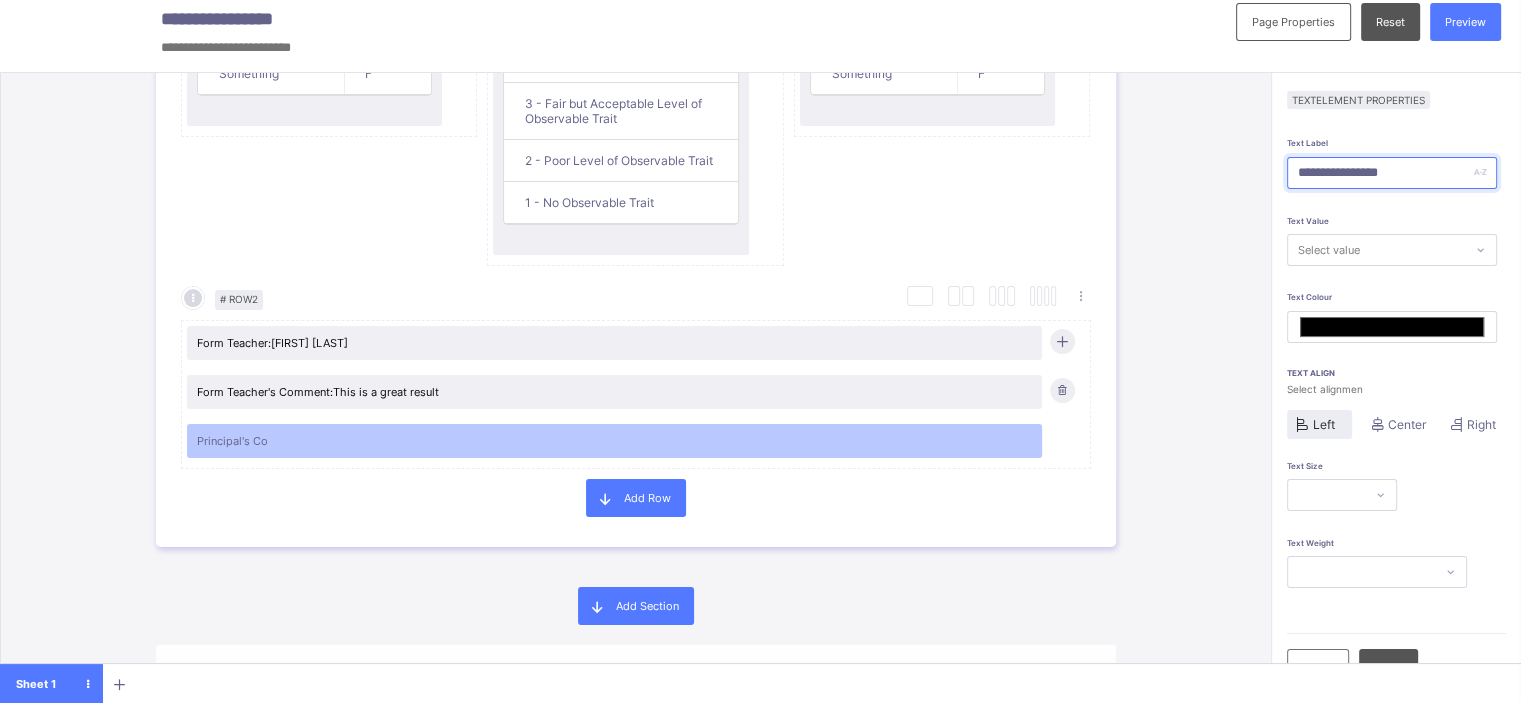 type on "*******" 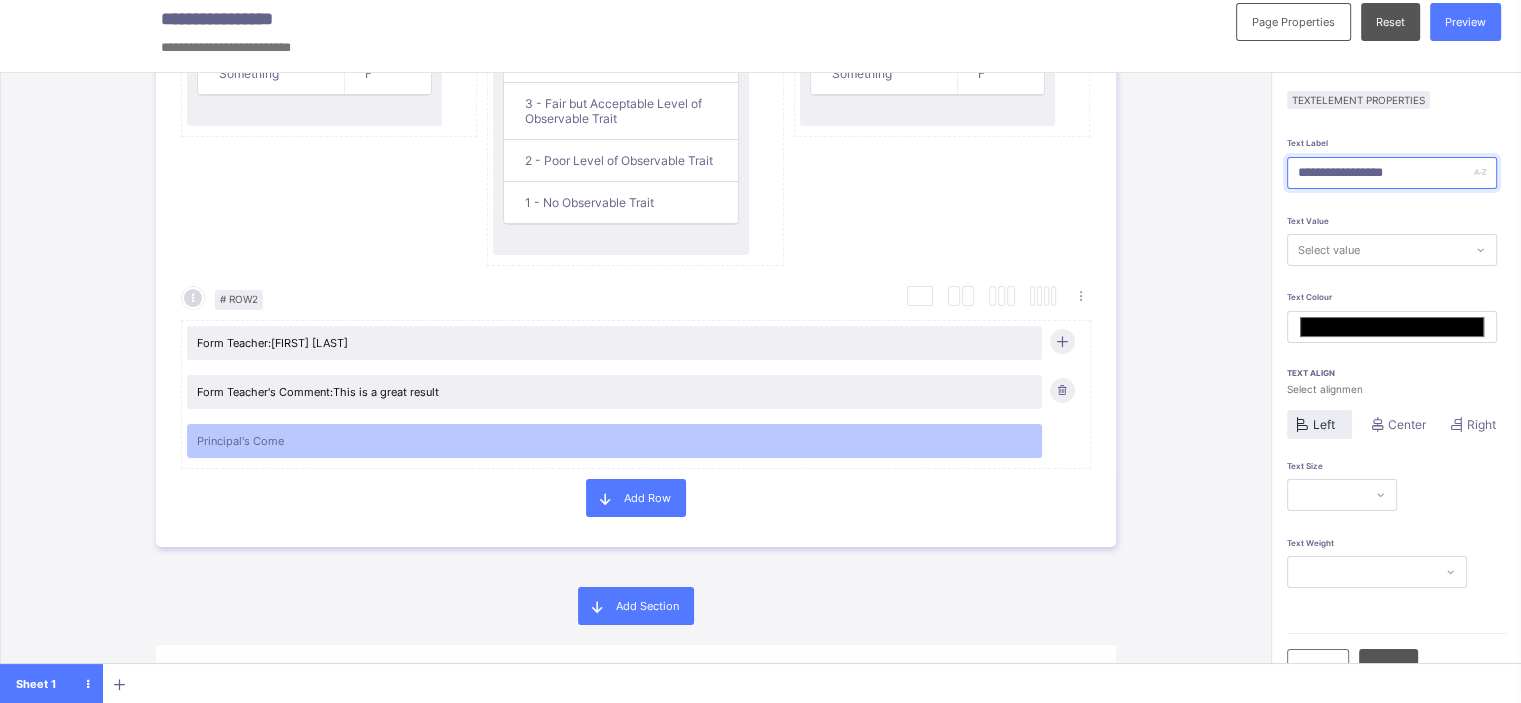 type on "**********" 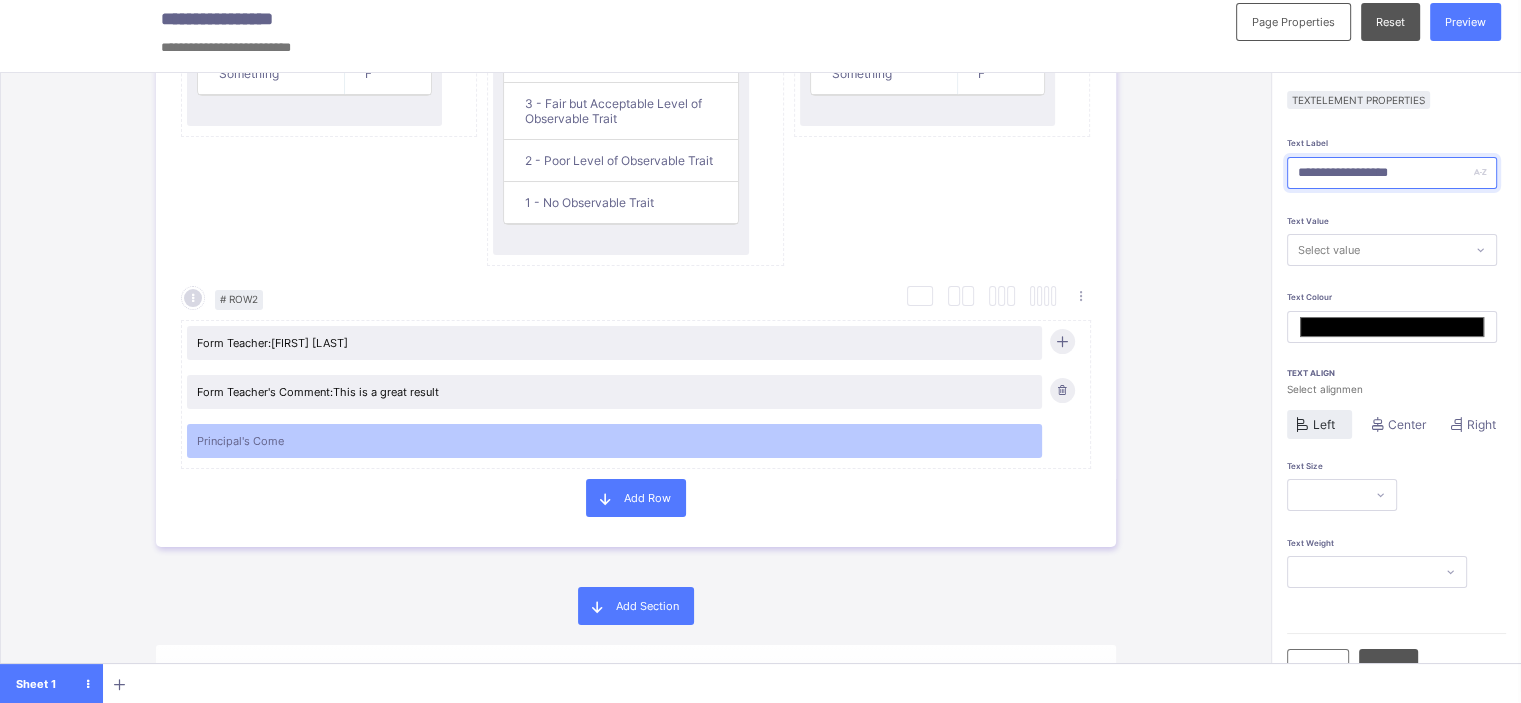 type on "*******" 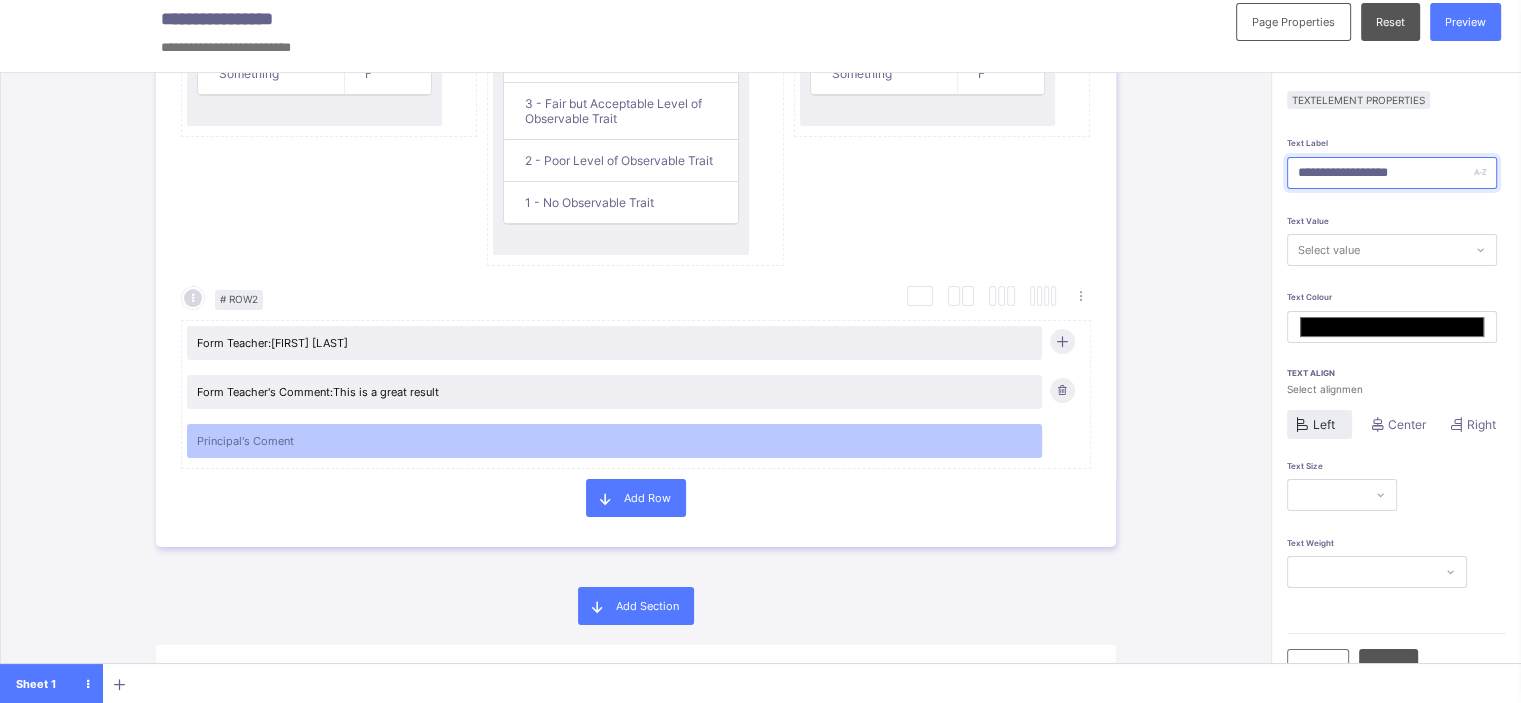 type on "**********" 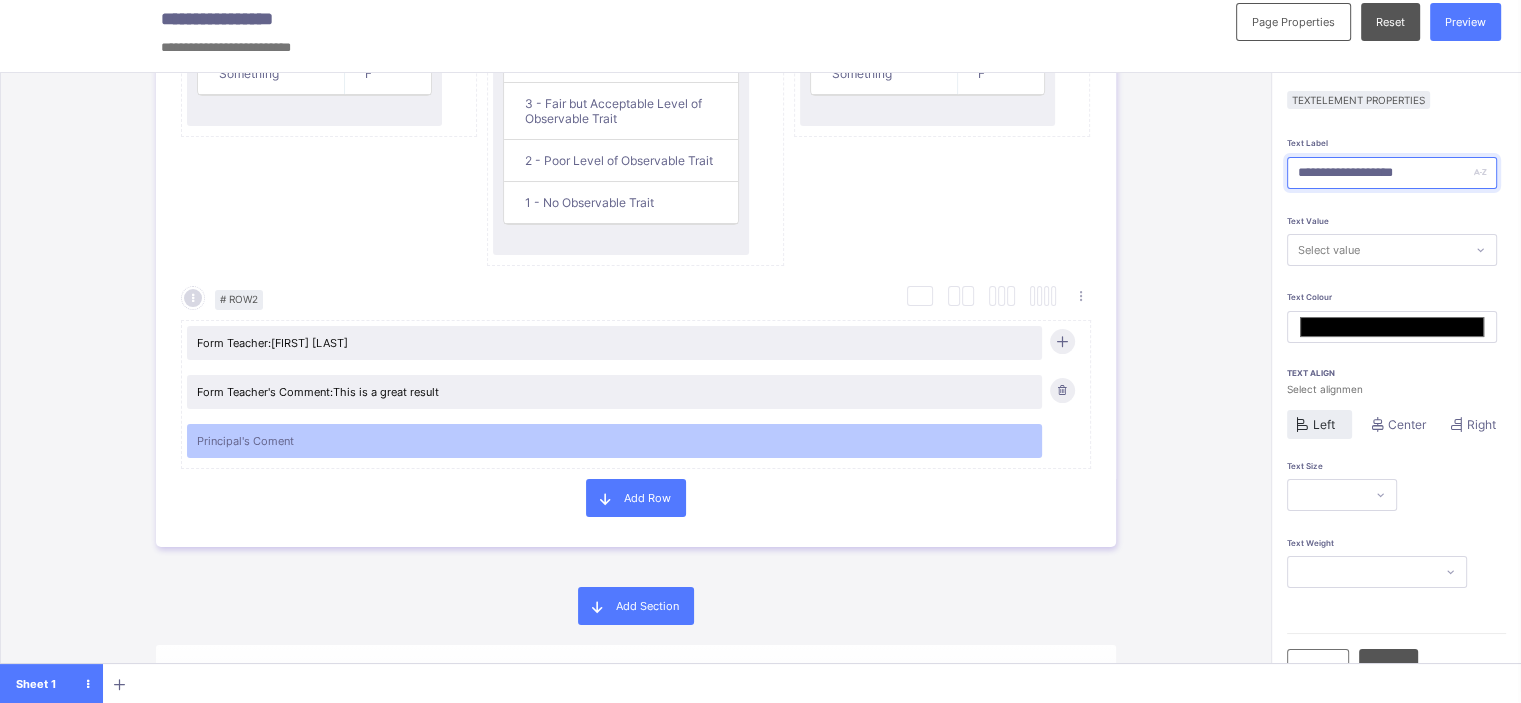 type on "*******" 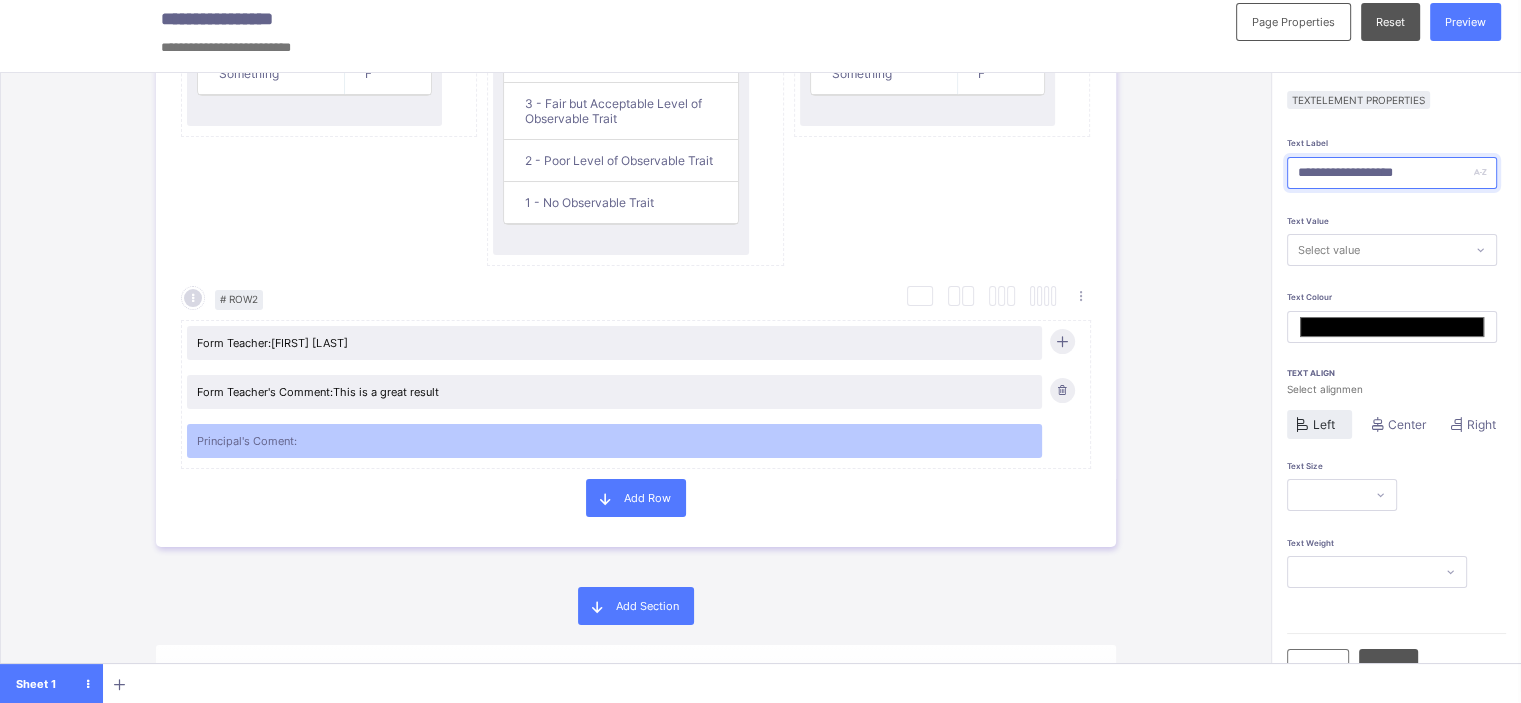 type on "**********" 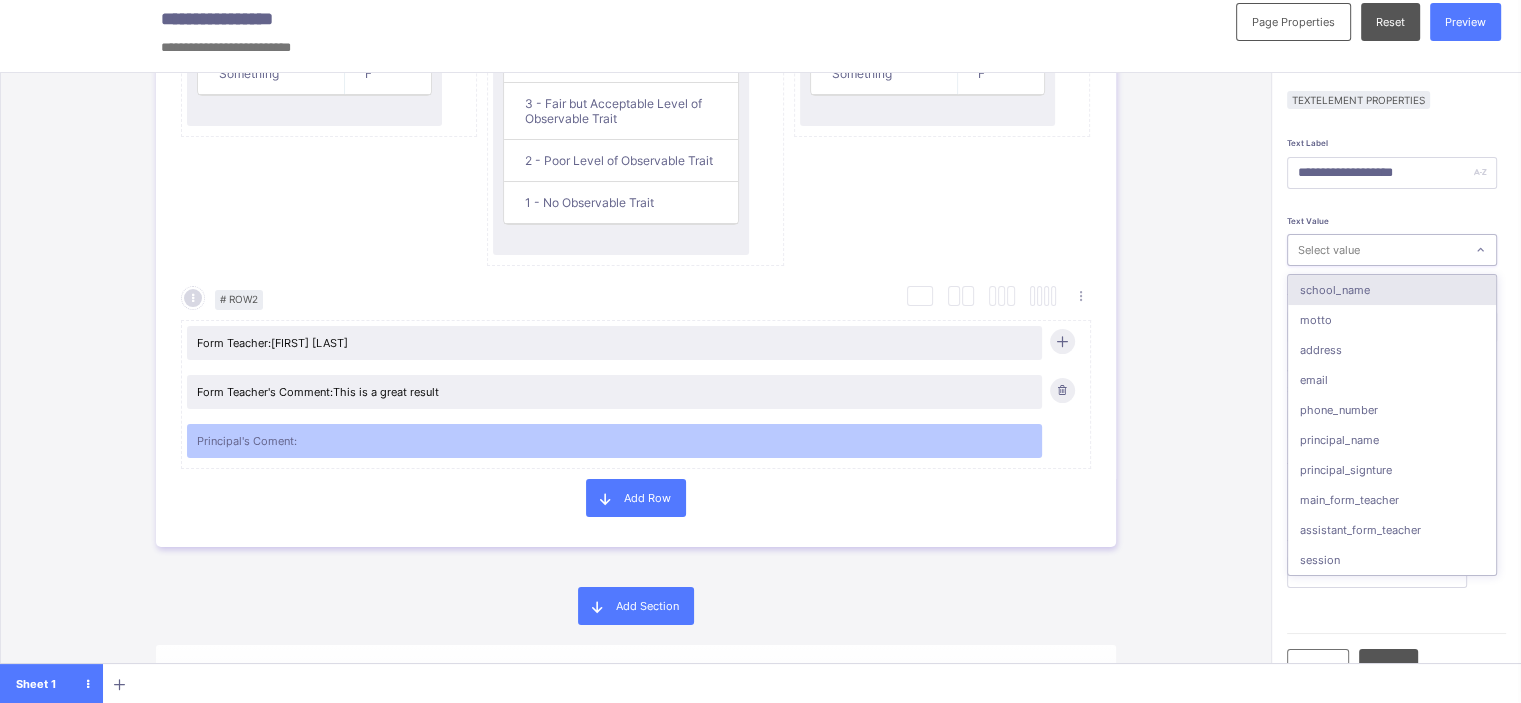 click on "Select value" at bounding box center (1376, 250) 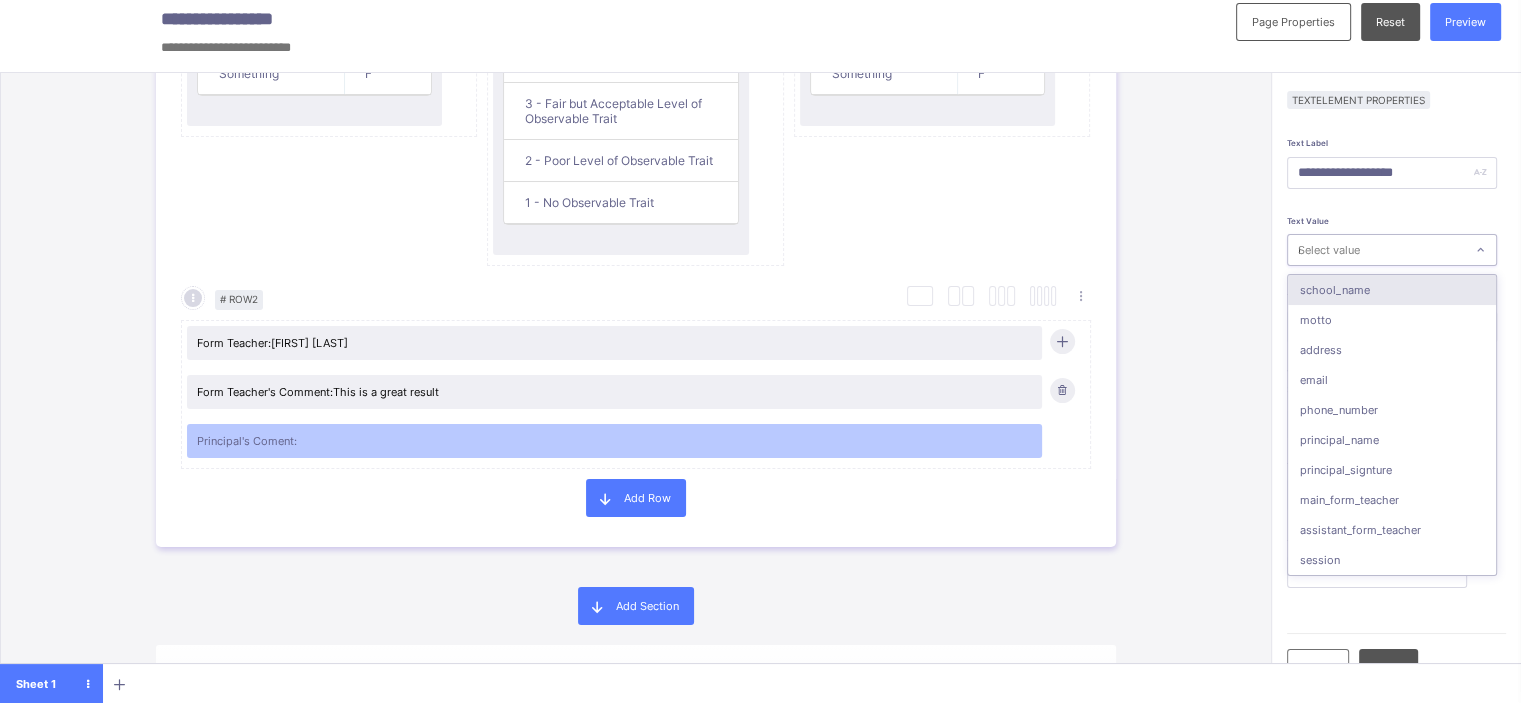 type on "**" 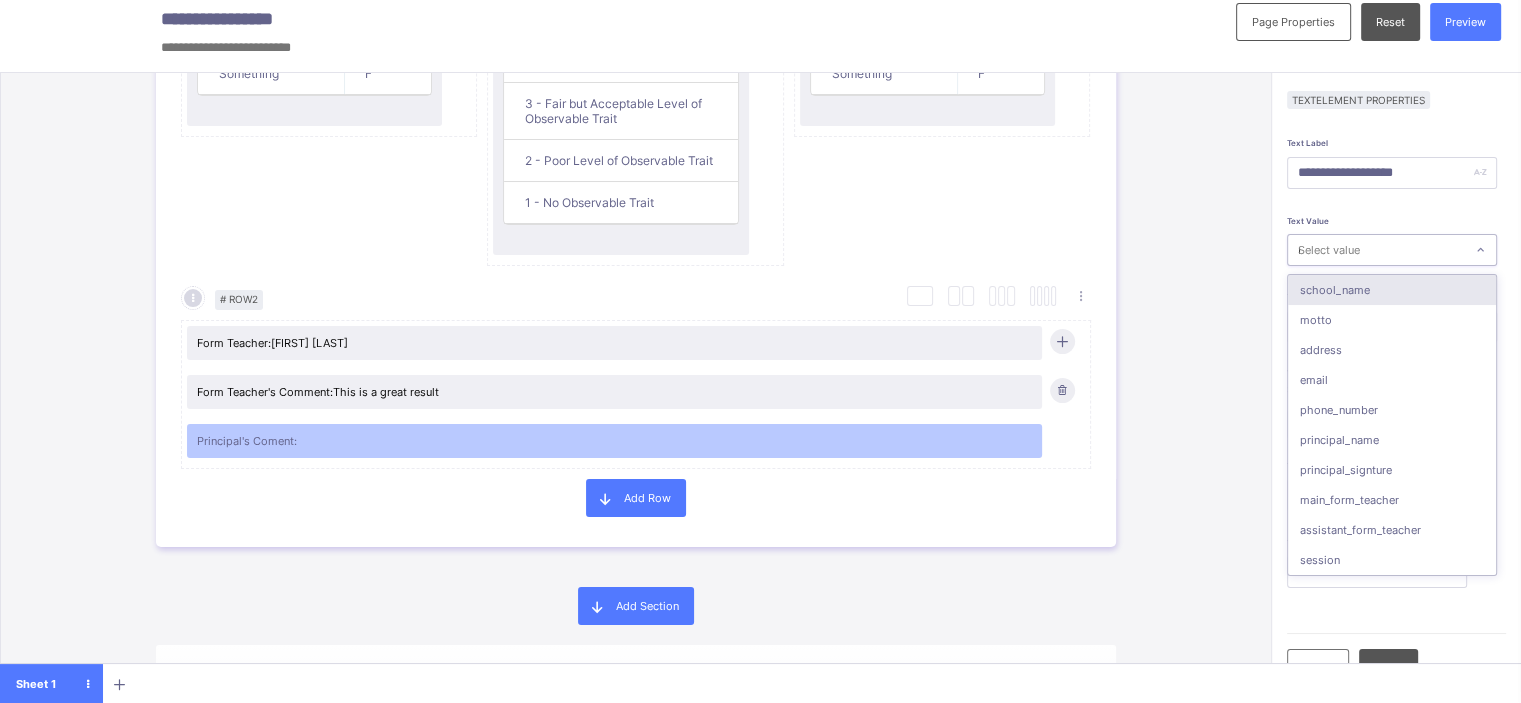 type on "*******" 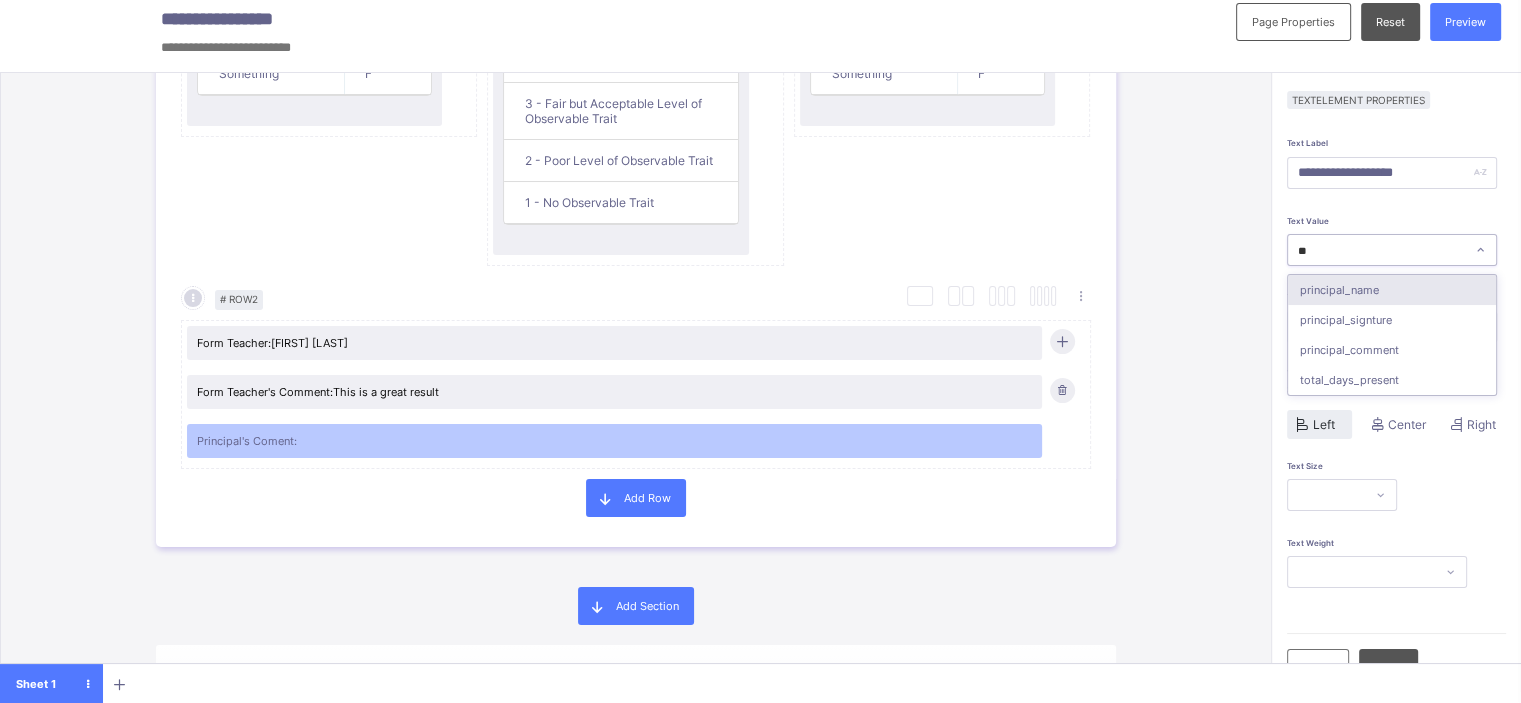 type on "***" 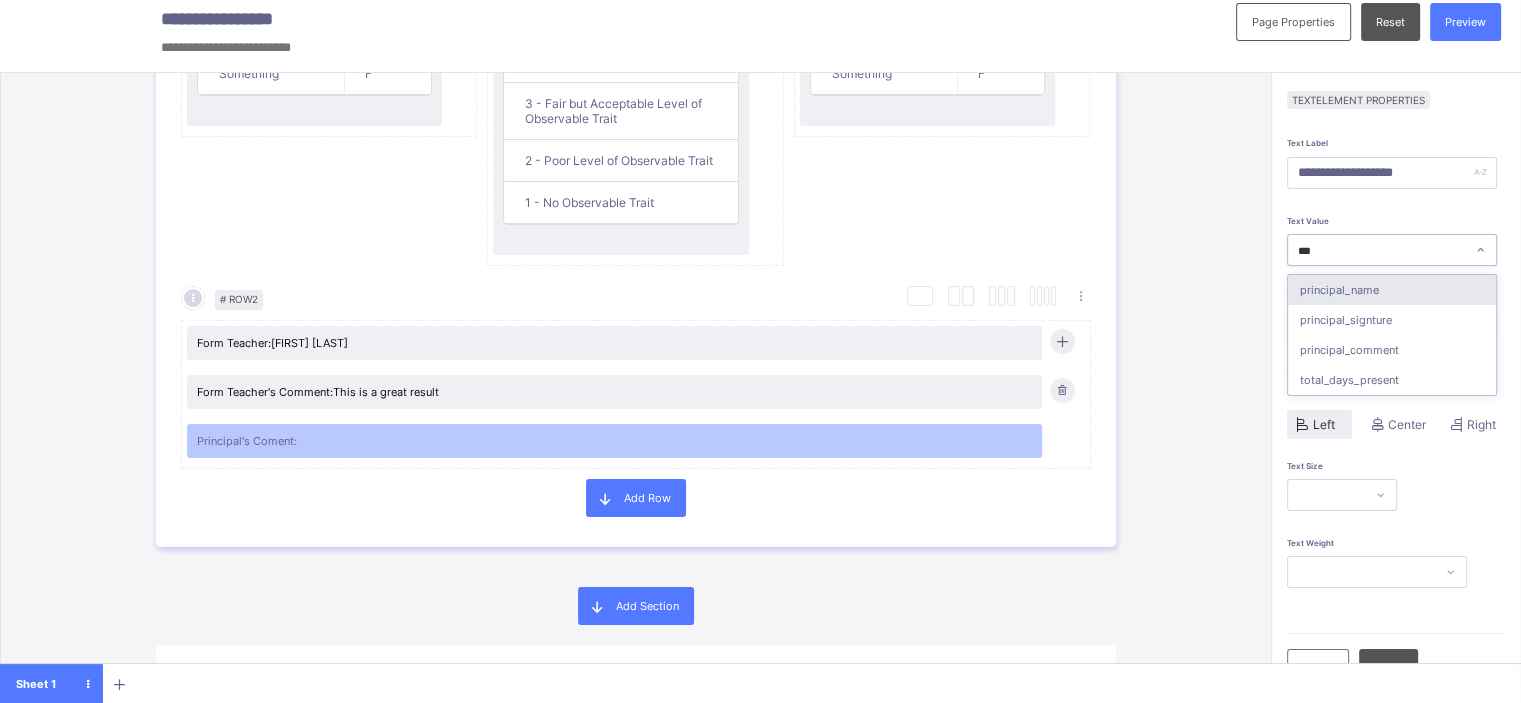 type on "*******" 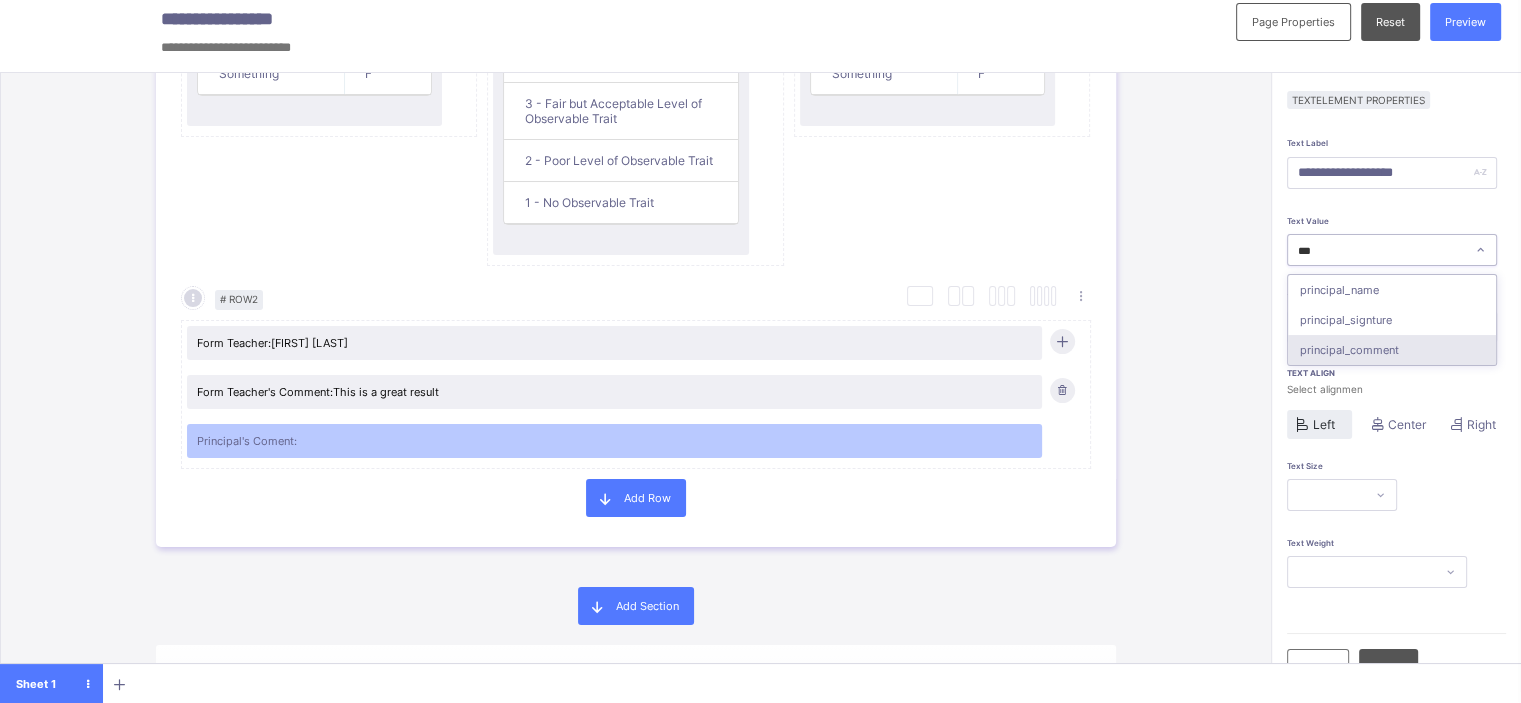 click on "principal_comment" at bounding box center (1392, 350) 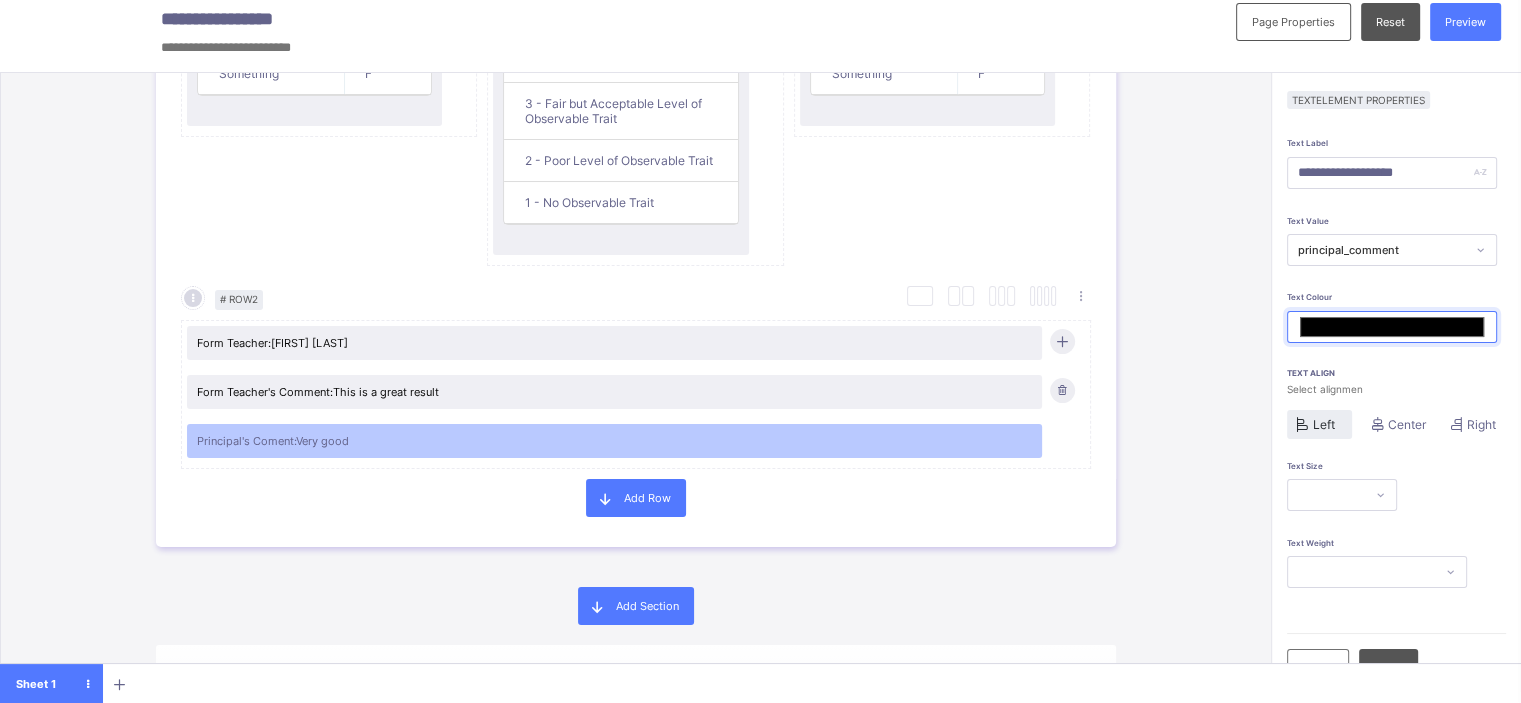click on "*******" at bounding box center (1392, 327) 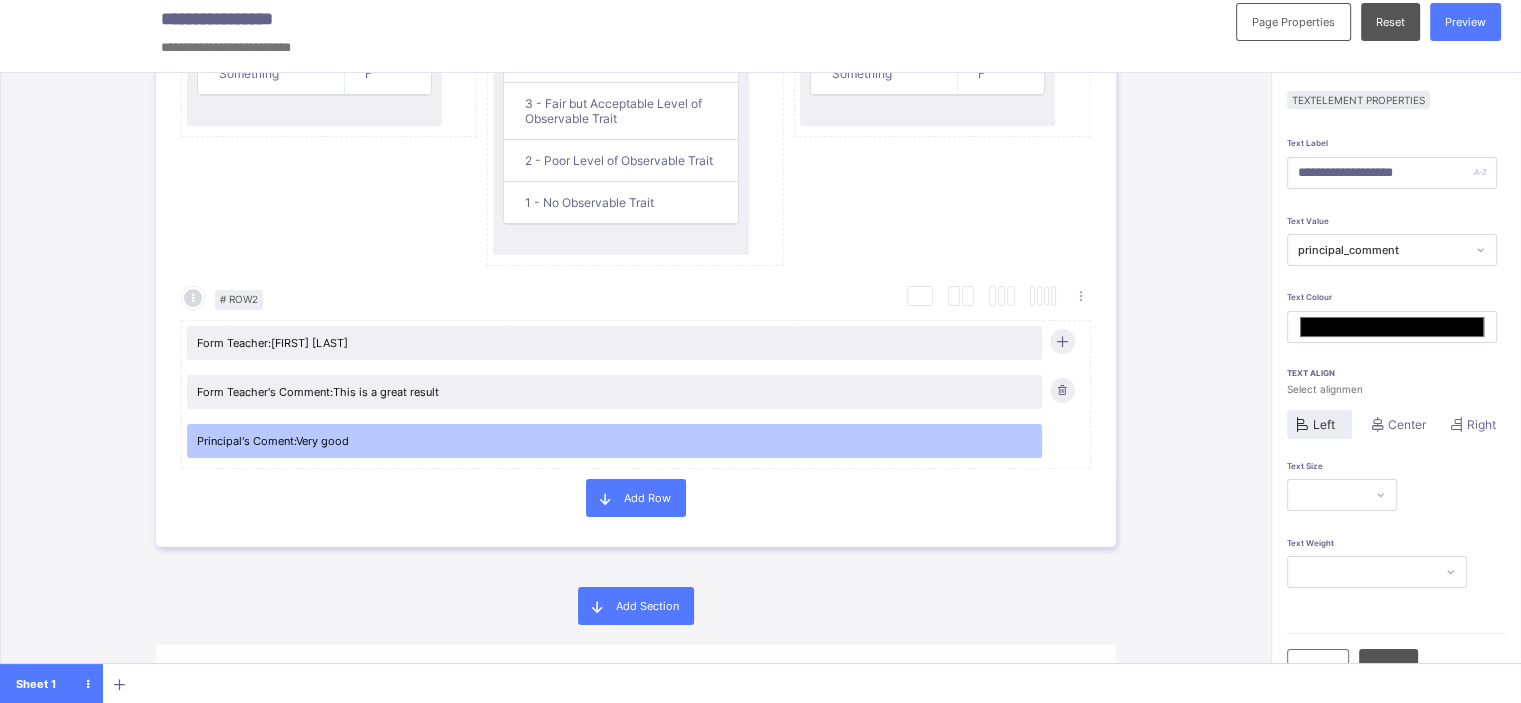 type on "*******" 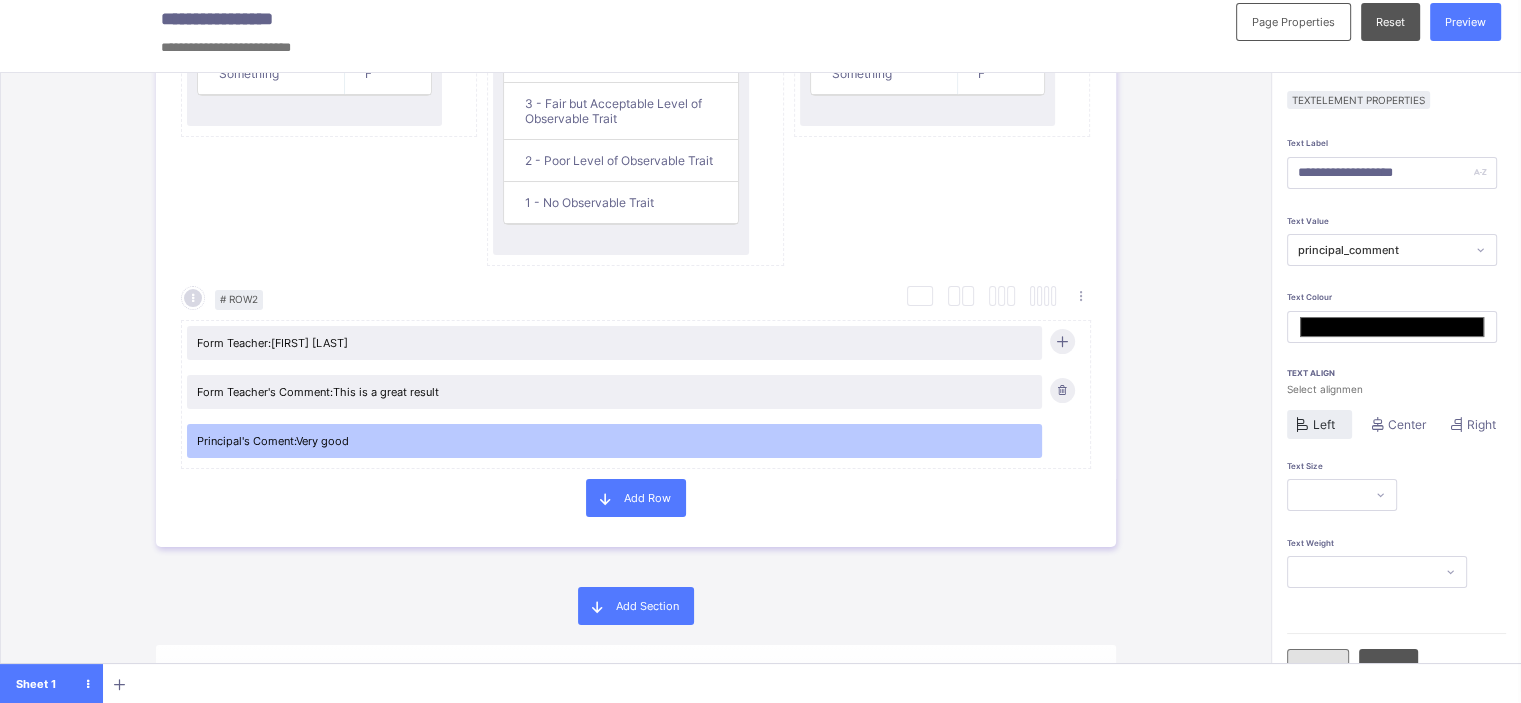 click on "Close" at bounding box center [1318, 668] 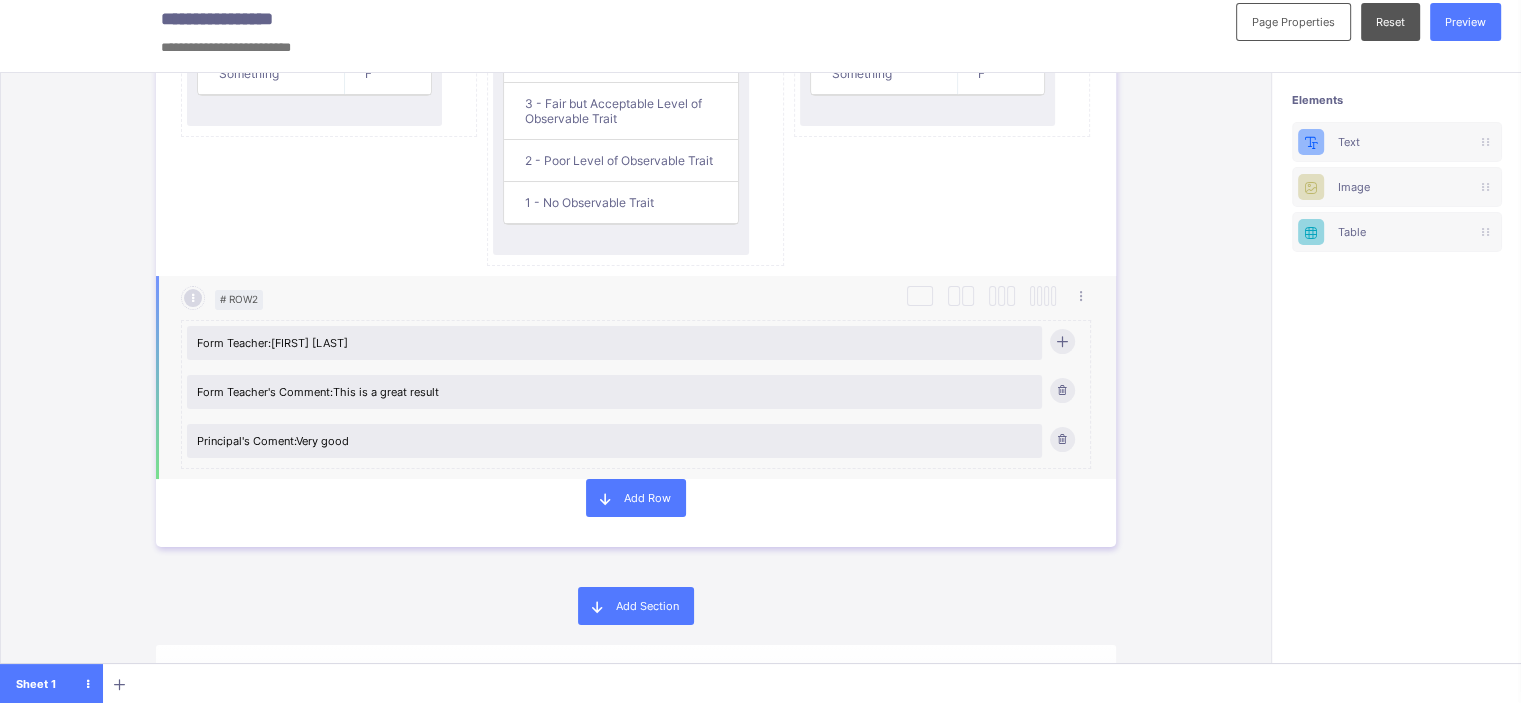 click at bounding box center [1061, 341] 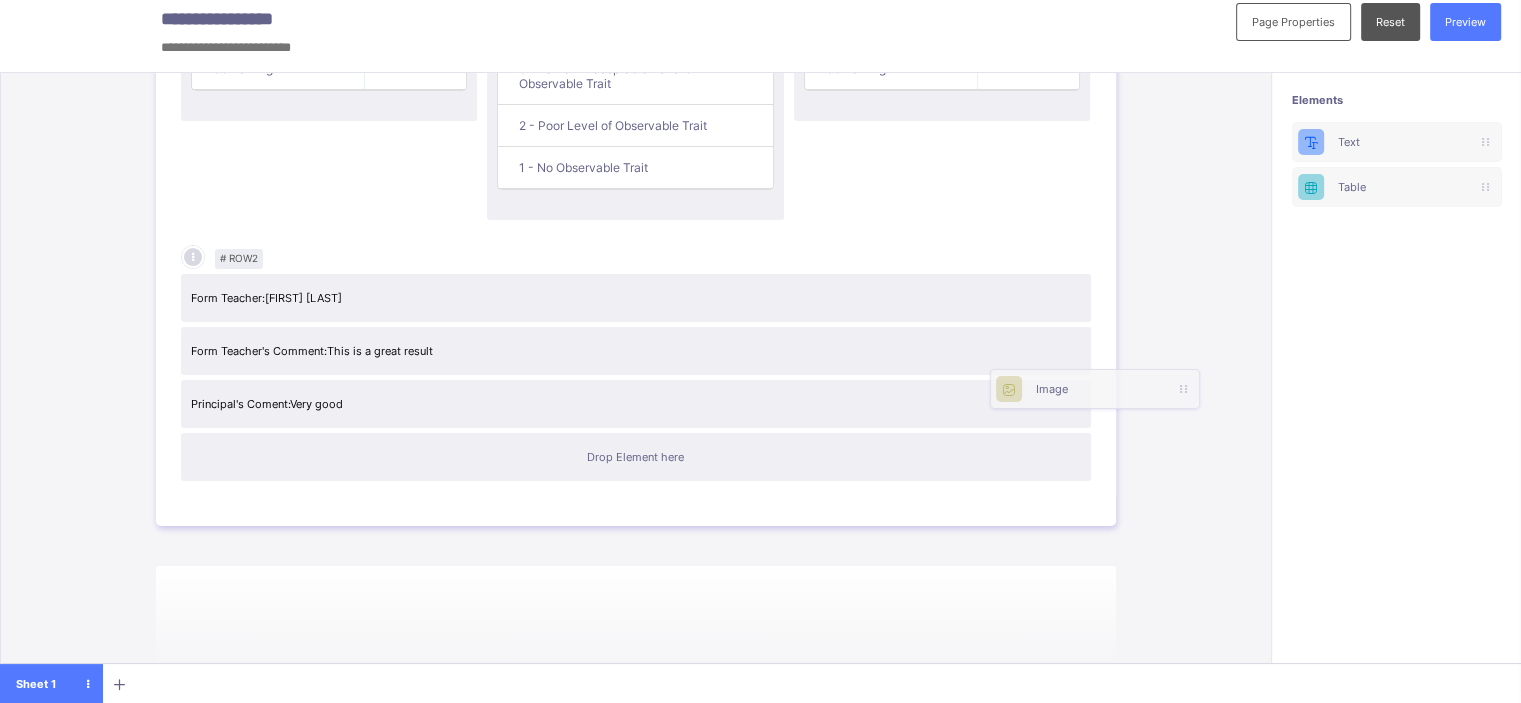 scroll, scrollTop: 12, scrollLeft: 7, axis: both 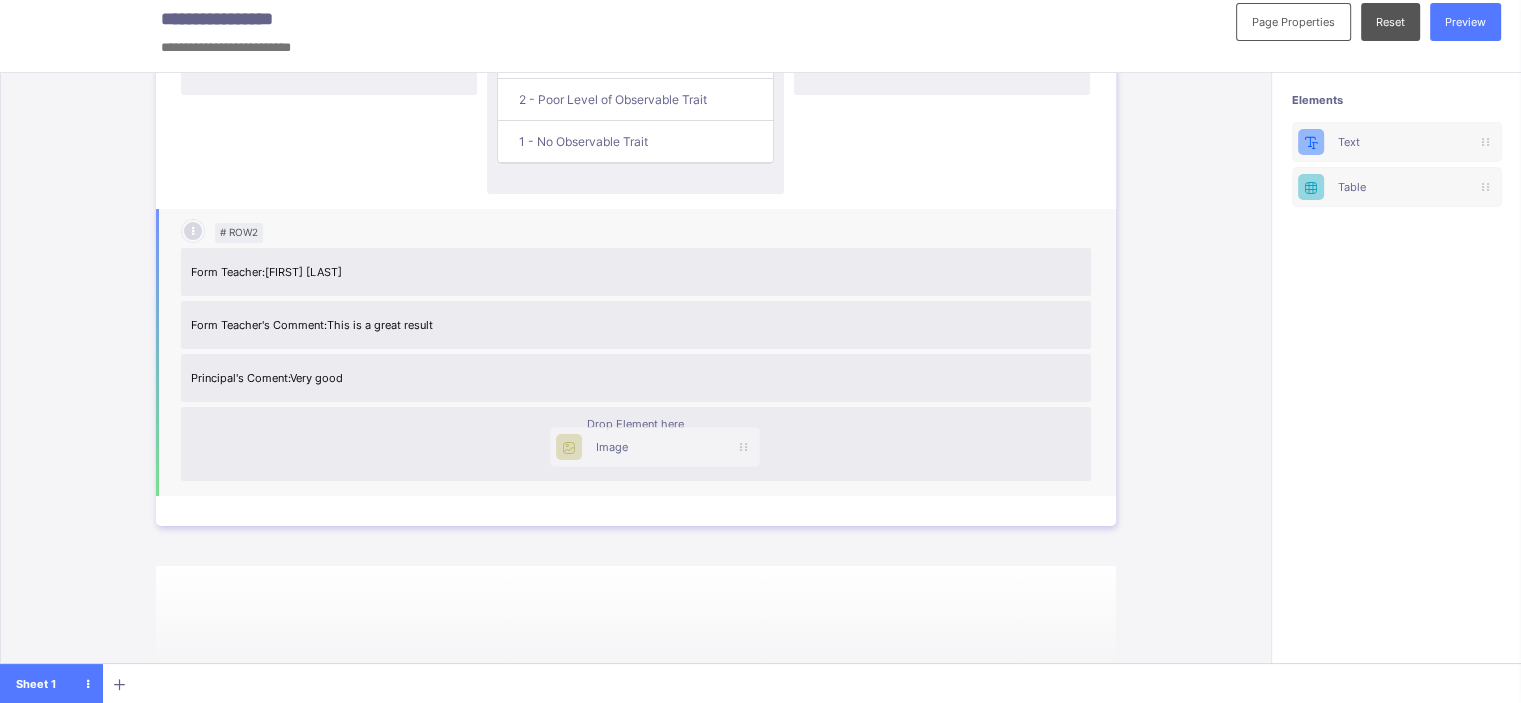 drag, startPoint x: 1406, startPoint y: 175, endPoint x: 617, endPoint y: 447, distance: 834.5687 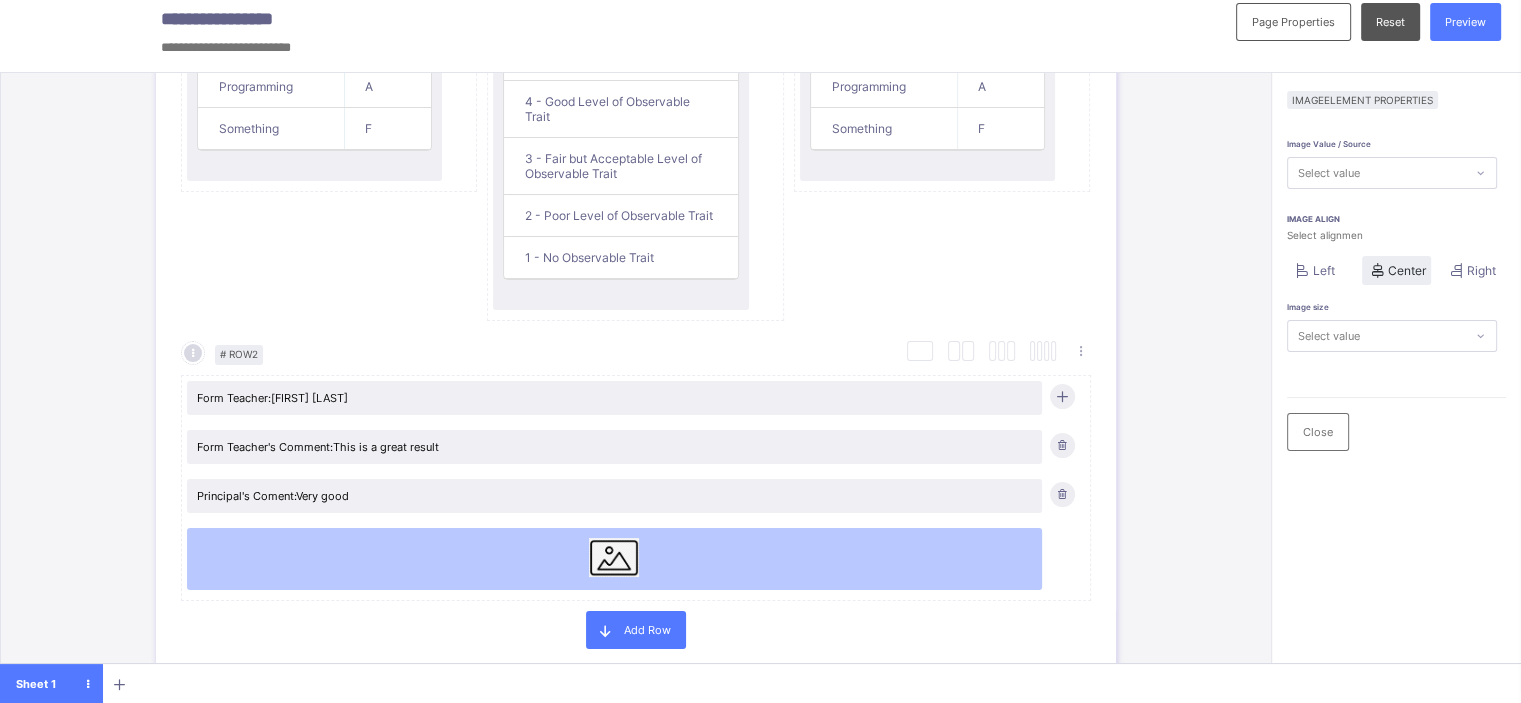 scroll, scrollTop: 2057, scrollLeft: 0, axis: vertical 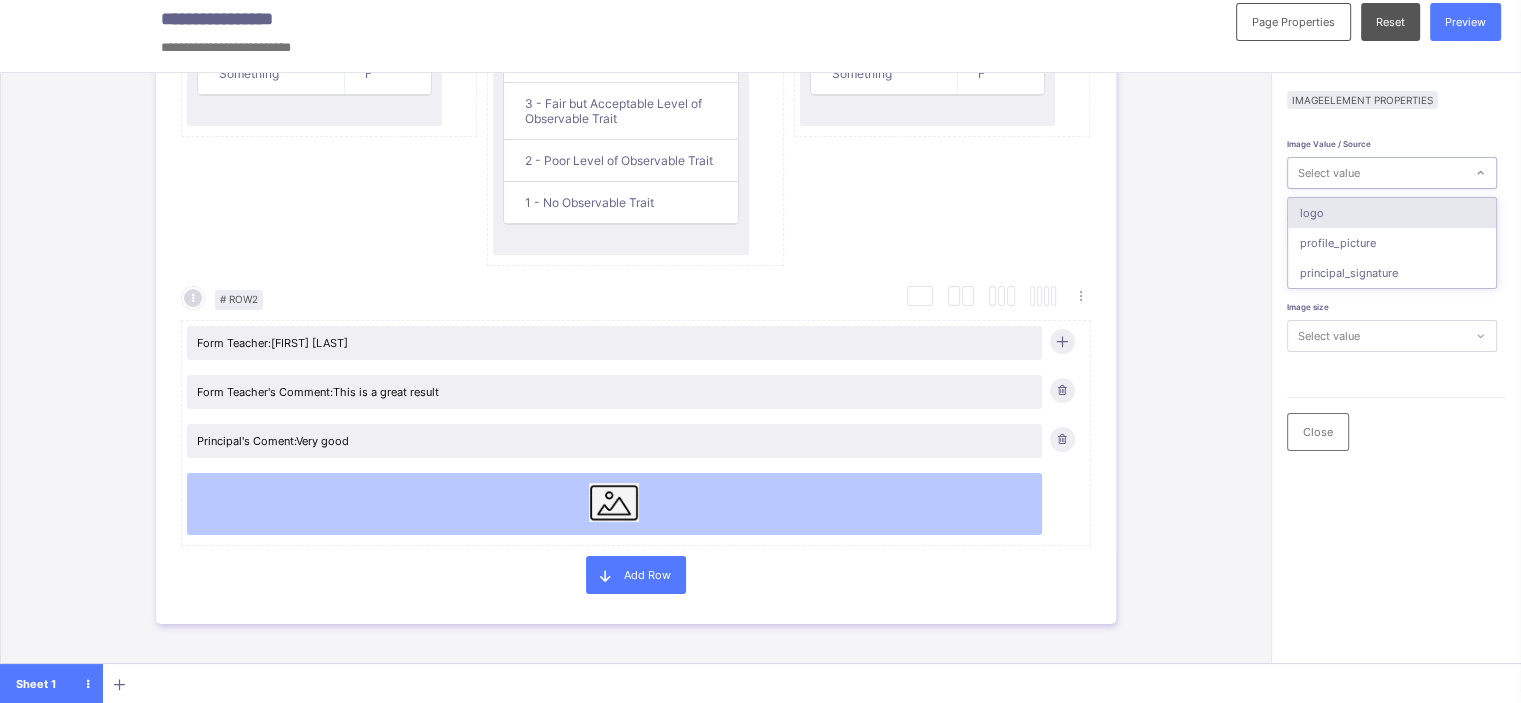 click on "Select value" at bounding box center [1329, 173] 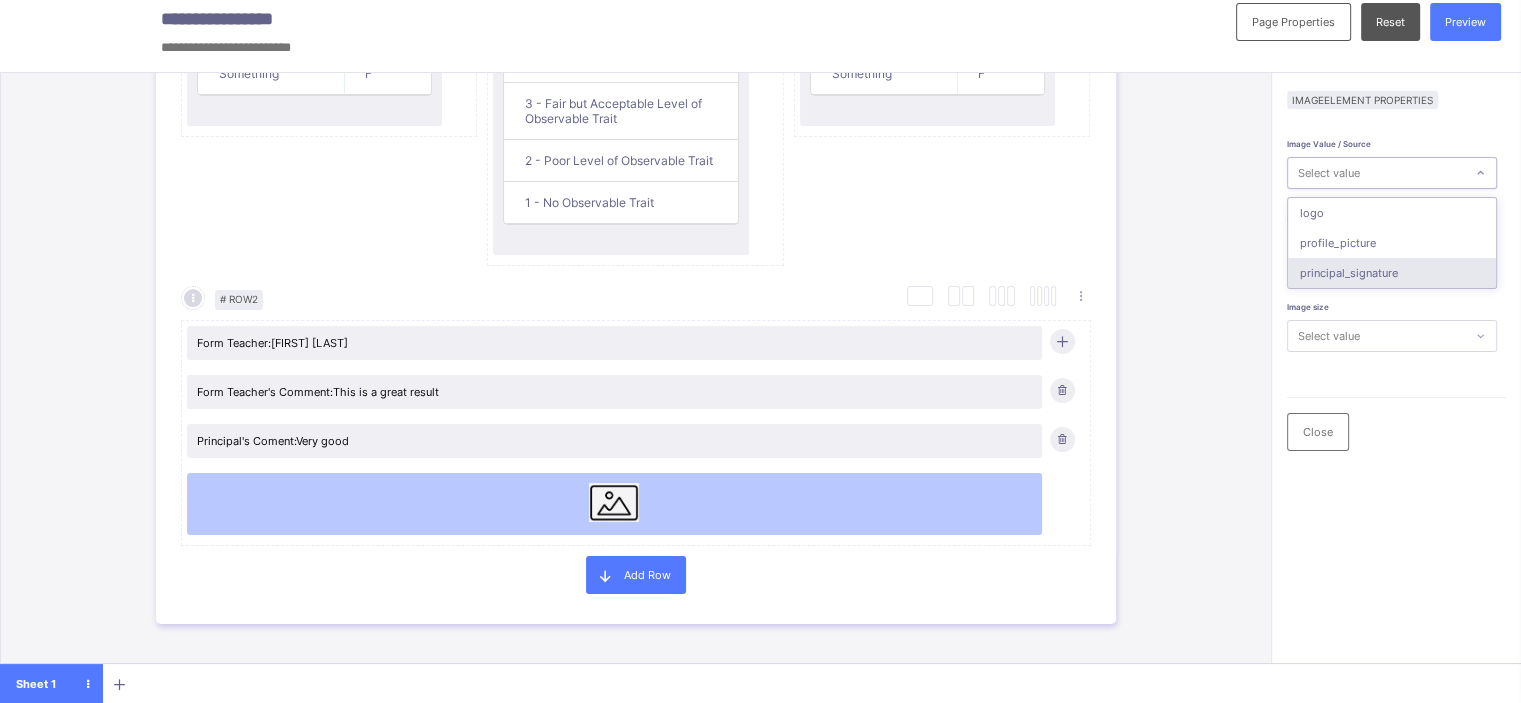 click on "principal_signature" at bounding box center [1392, 273] 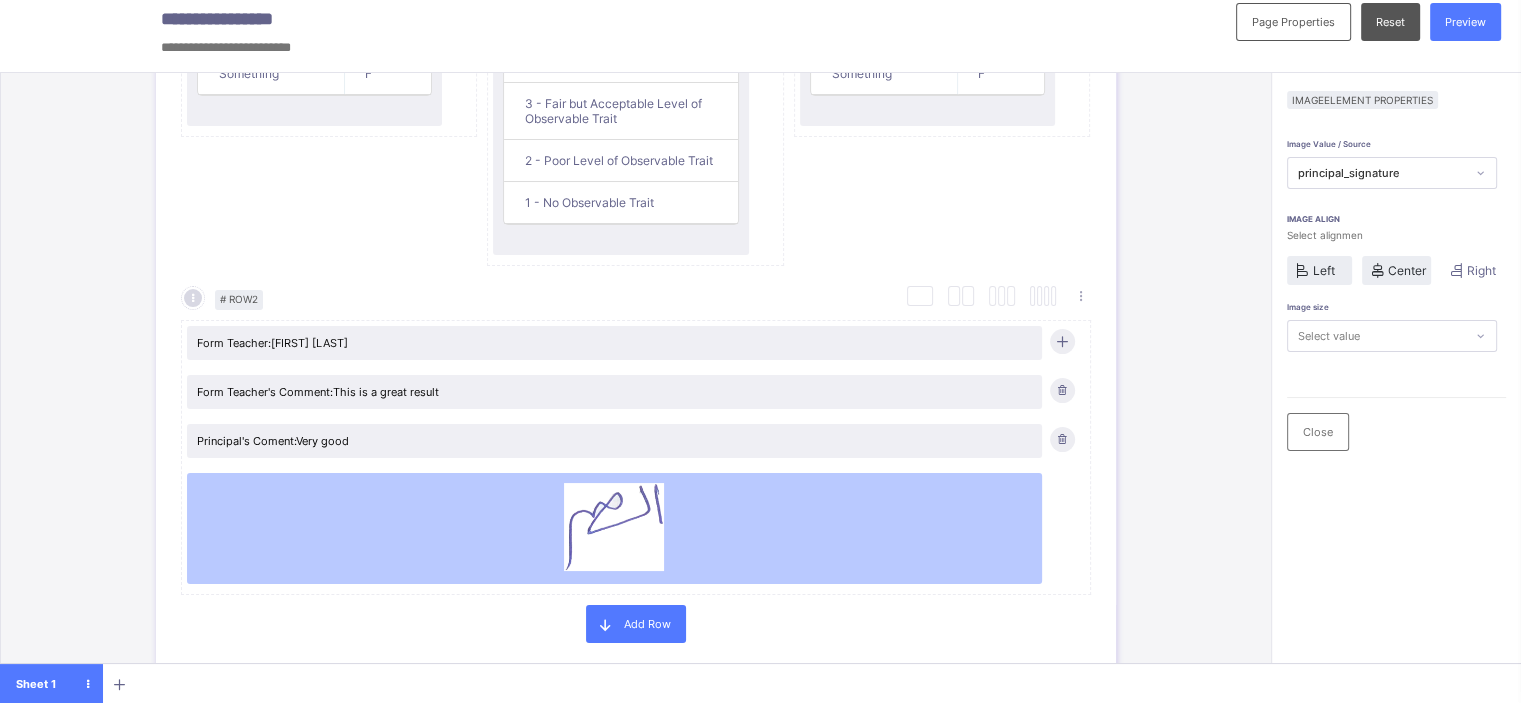 click on "Left" at bounding box center [1324, 270] 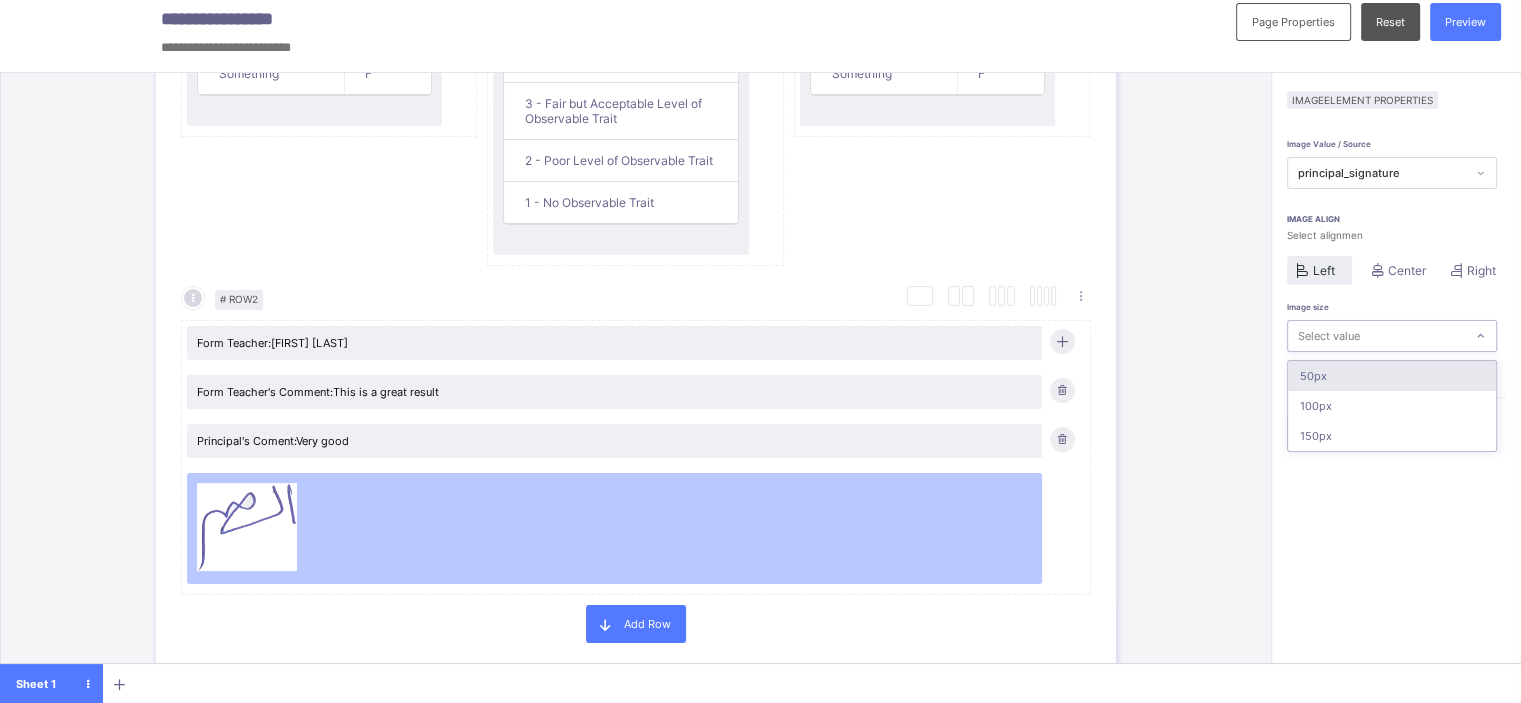 click on "Select value" at bounding box center (1376, 336) 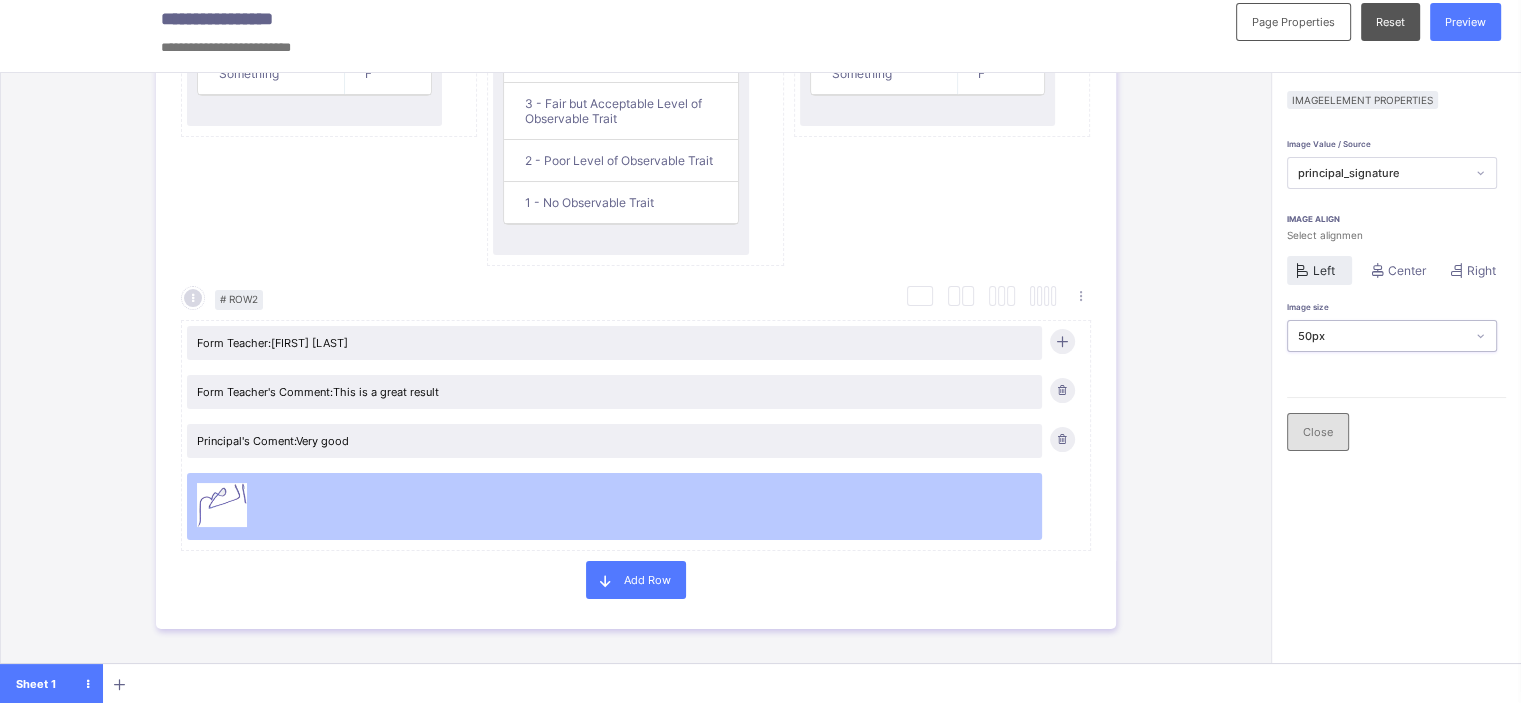 click on "Close" at bounding box center [1318, 432] 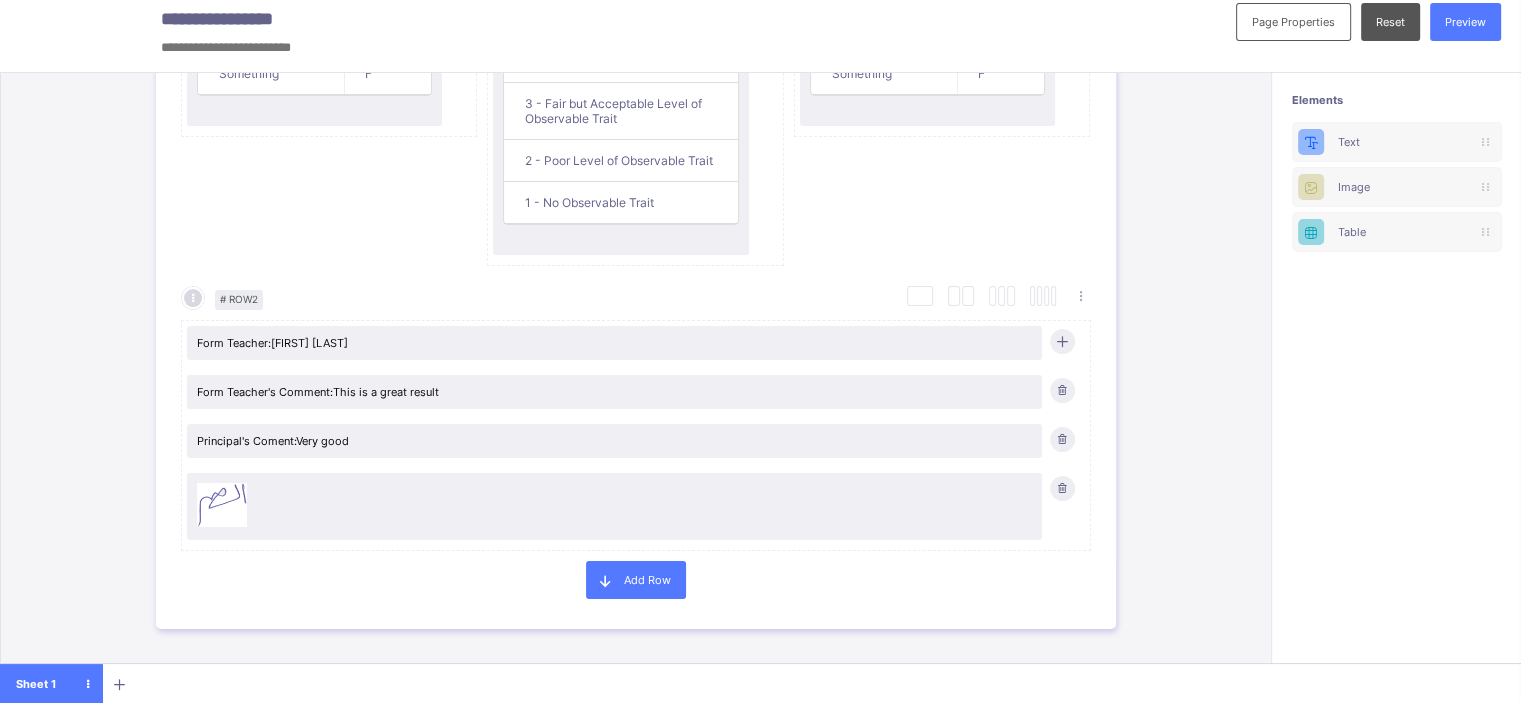 scroll, scrollTop: 0, scrollLeft: 7, axis: horizontal 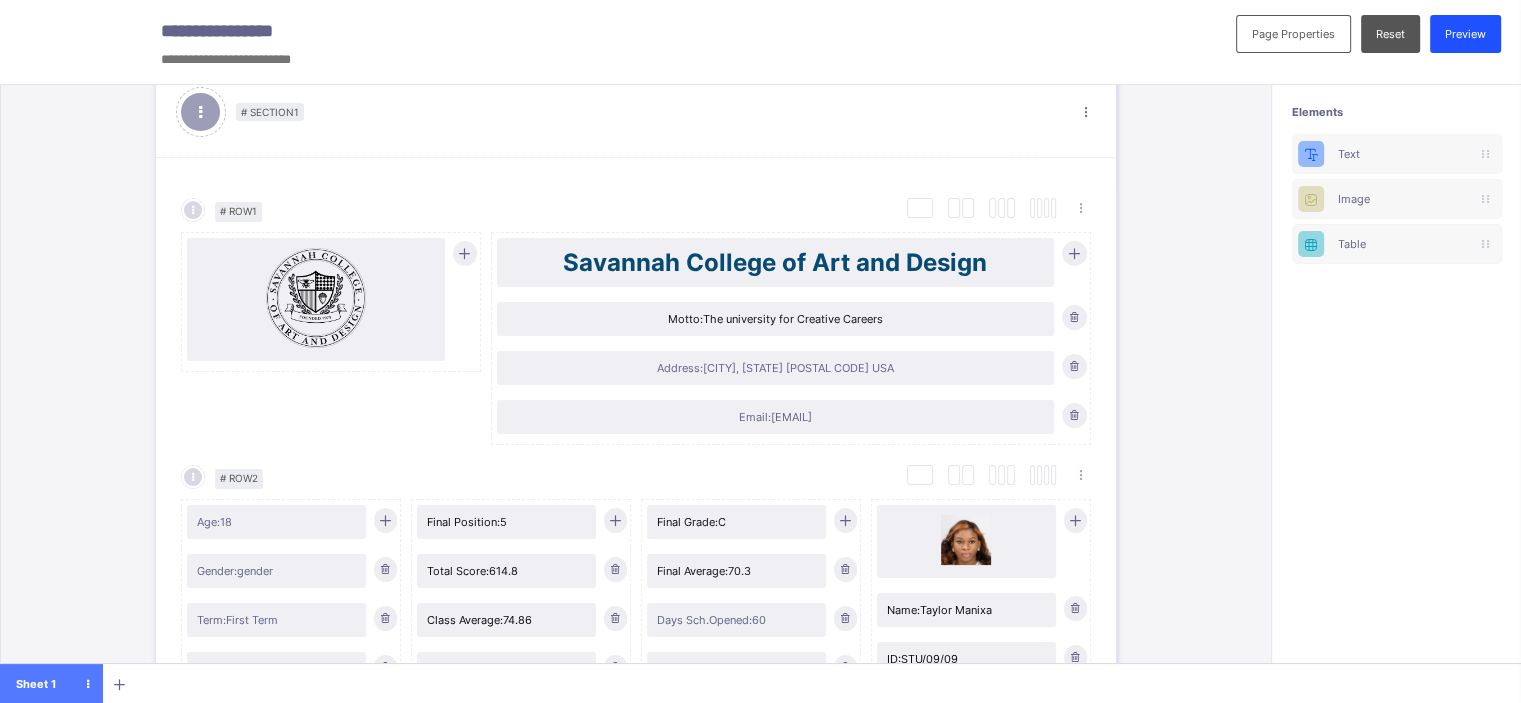 click on "Preview" at bounding box center [1465, 34] 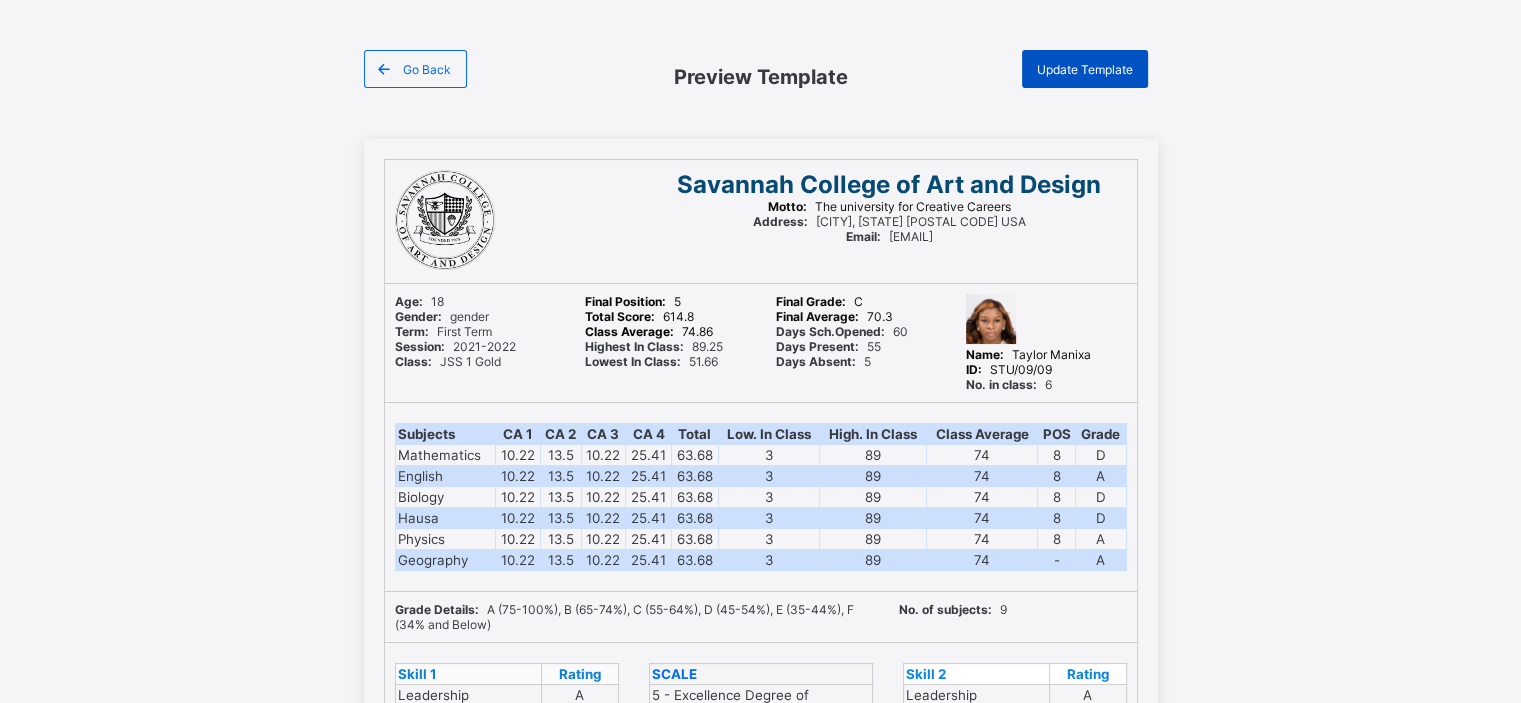click on "Update Template" at bounding box center [1085, 69] 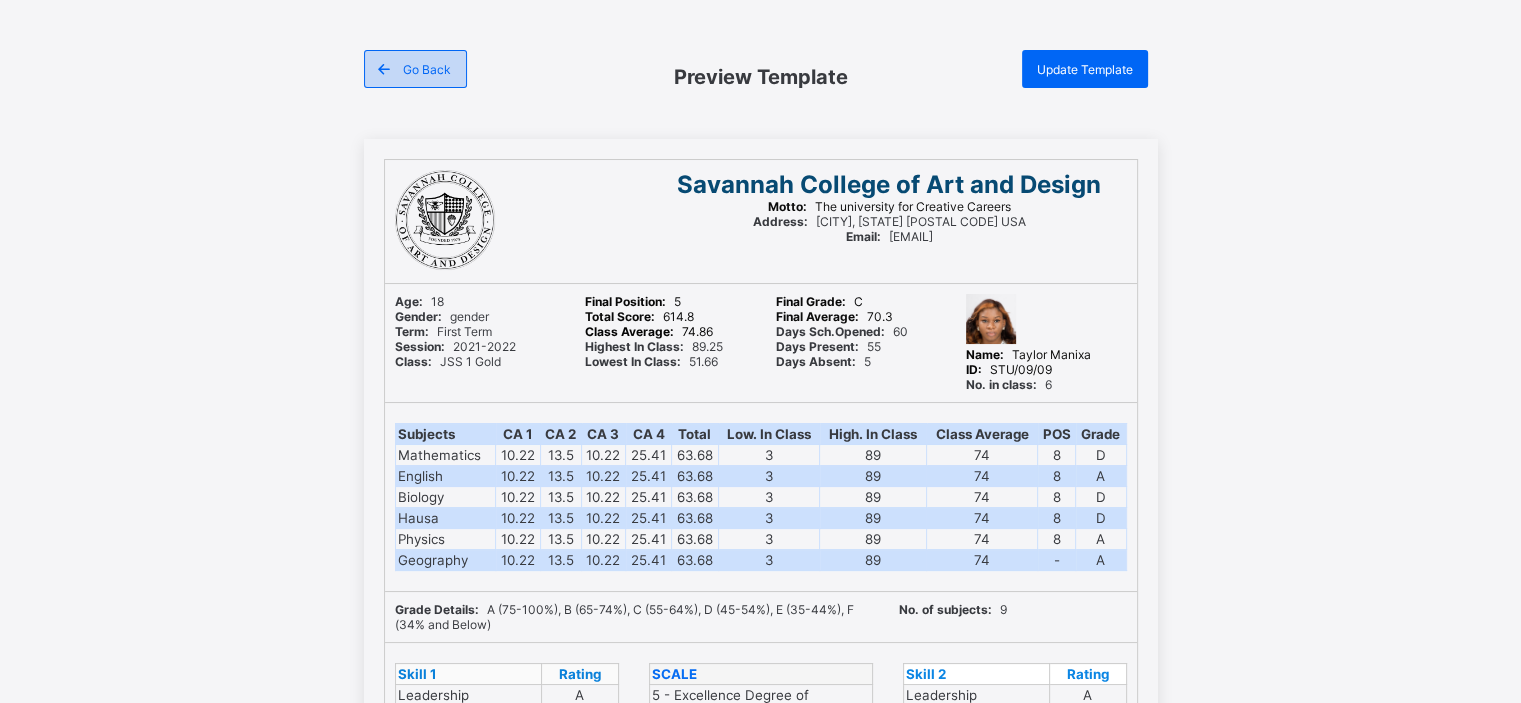 click on "Go Back" at bounding box center (427, 69) 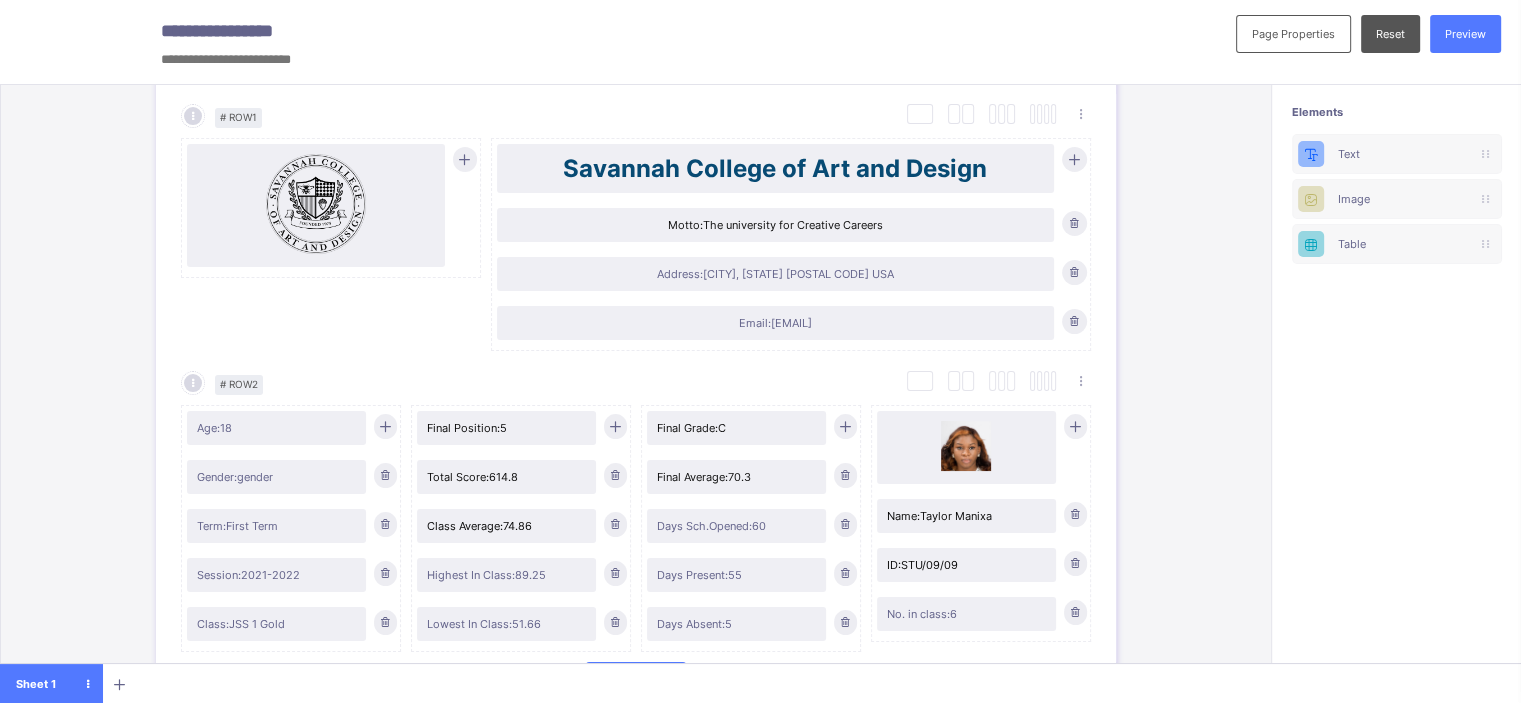 scroll, scrollTop: 231, scrollLeft: 0, axis: vertical 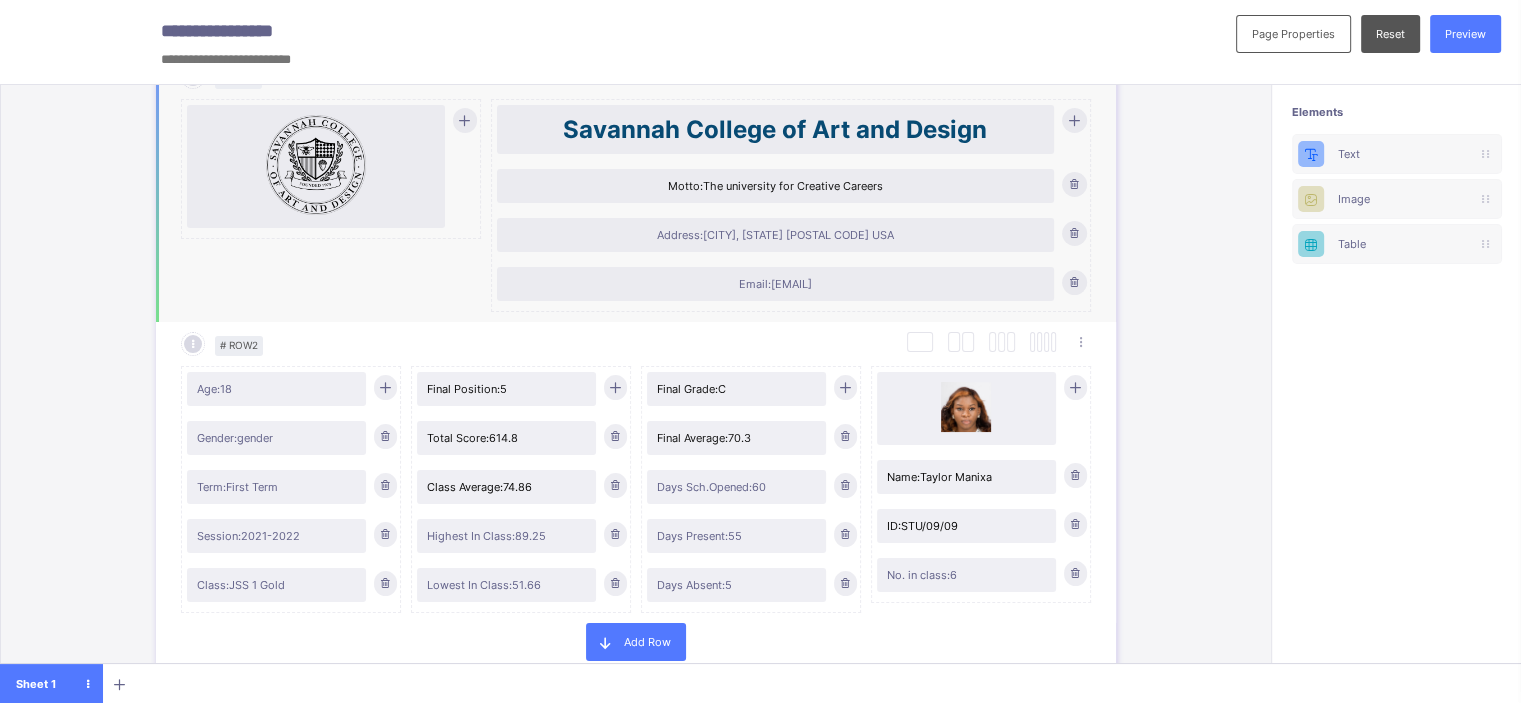 click on "Address:  Savannah, GA 31402-2072 USA" at bounding box center [775, 235] 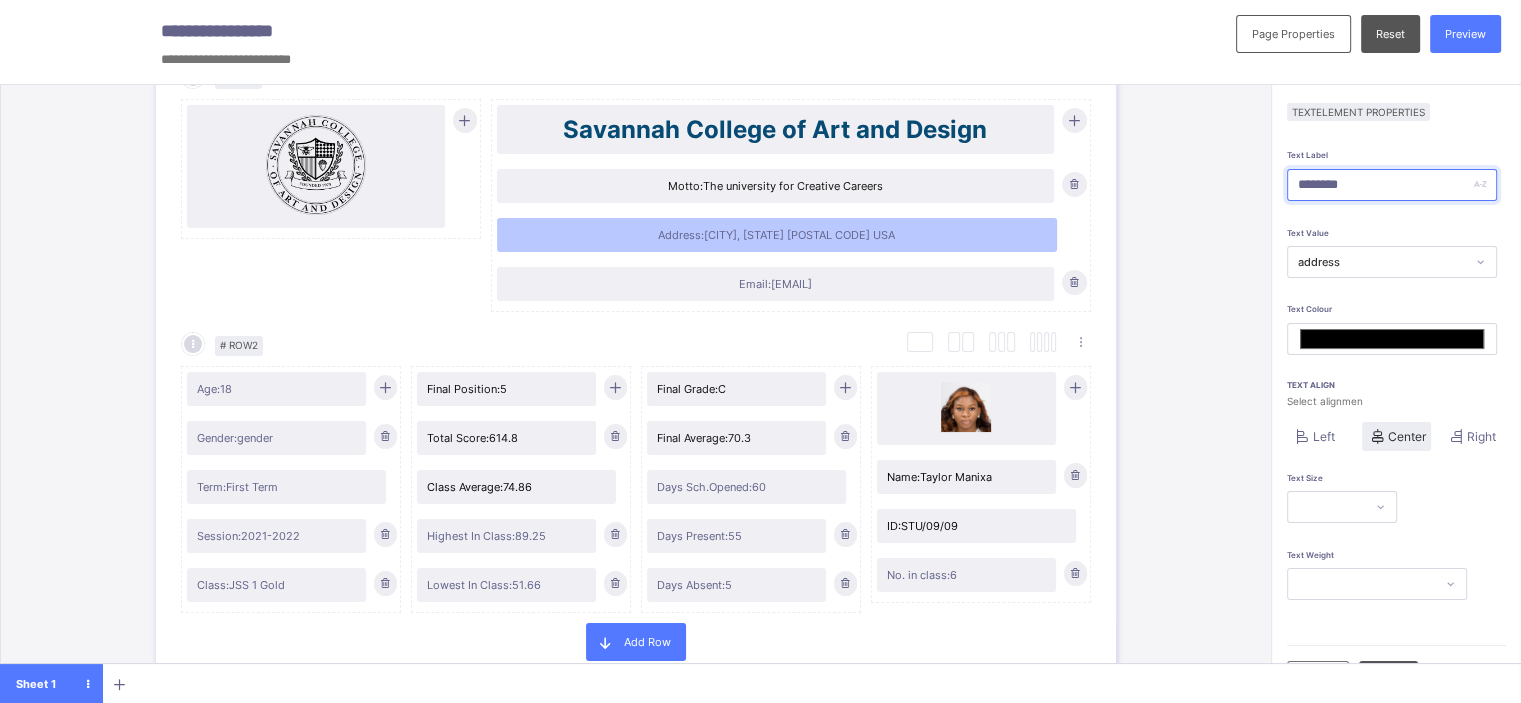 click on "********" at bounding box center [1392, 185] 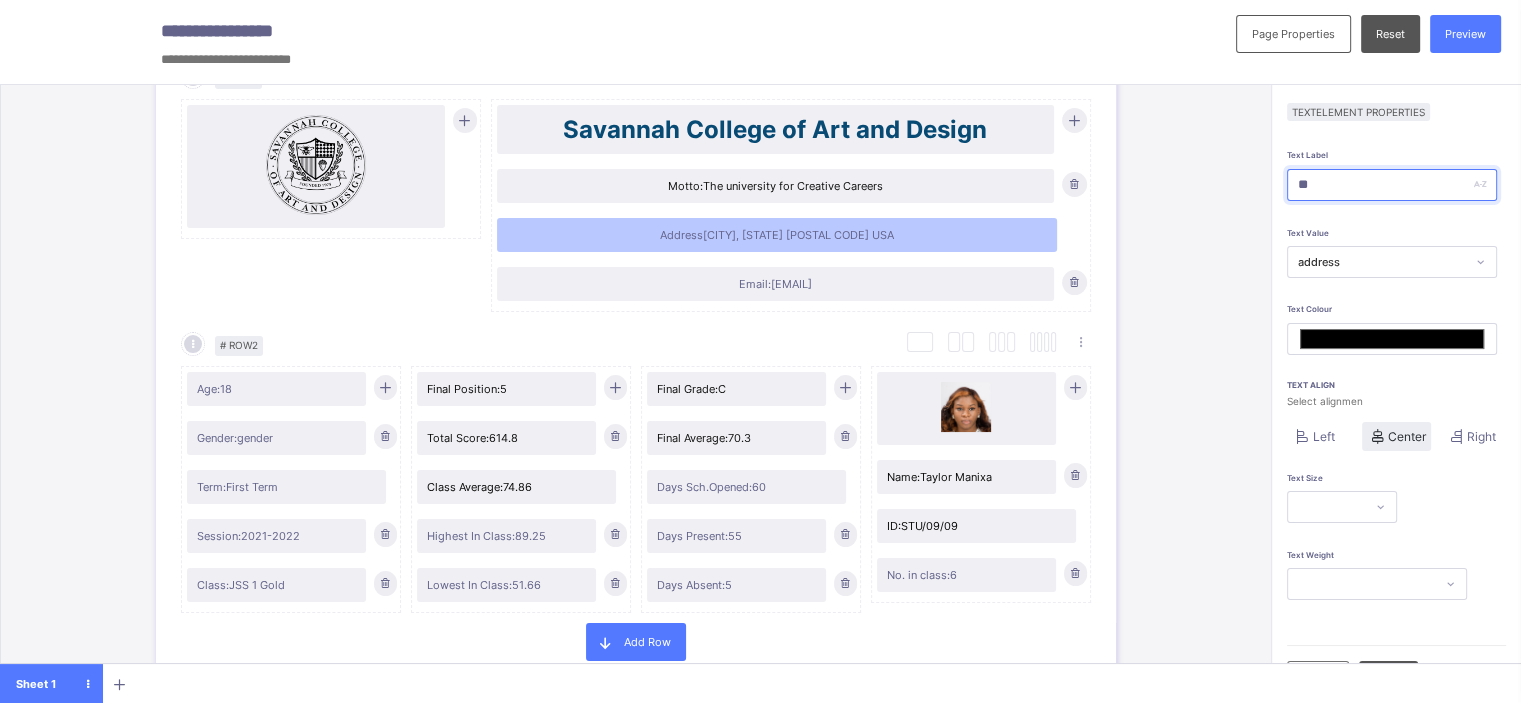 type on "*" 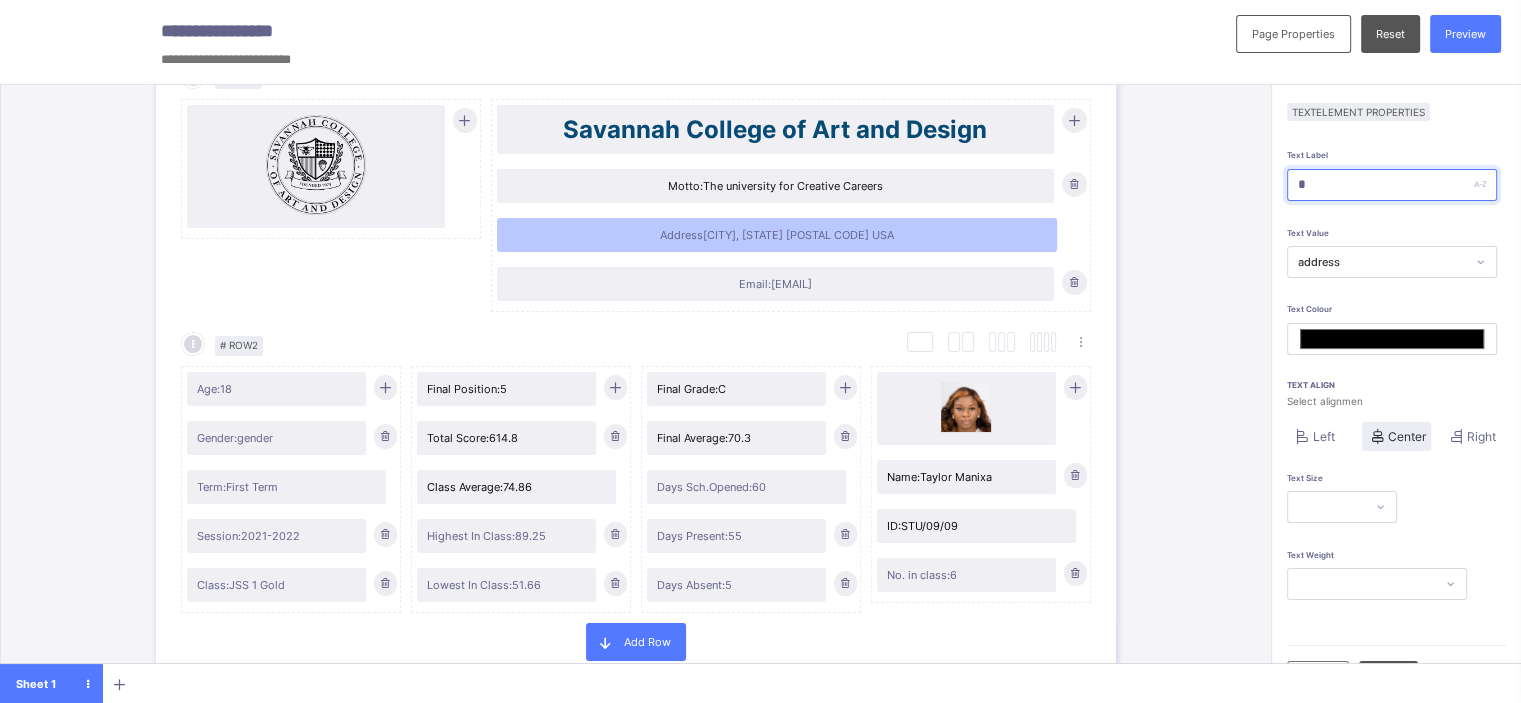 type 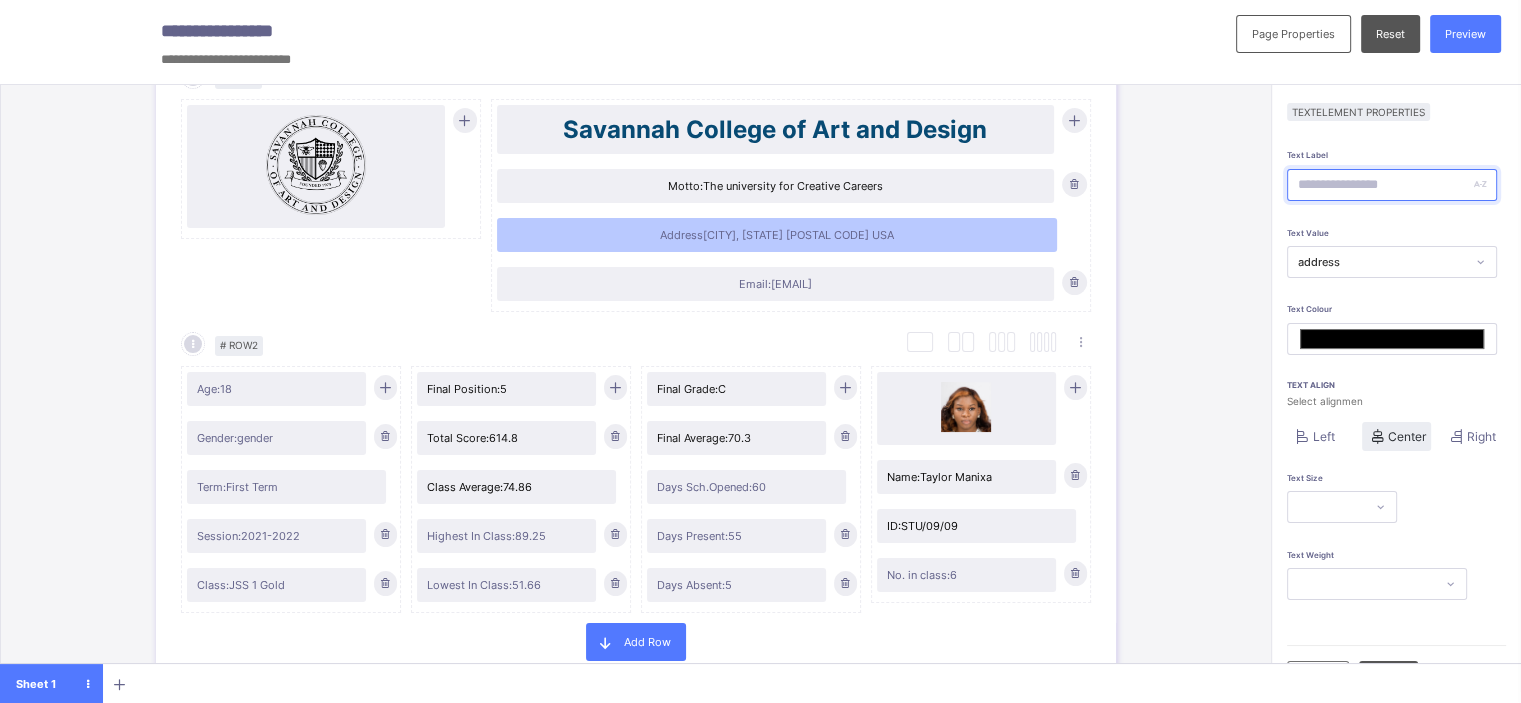 type on "*******" 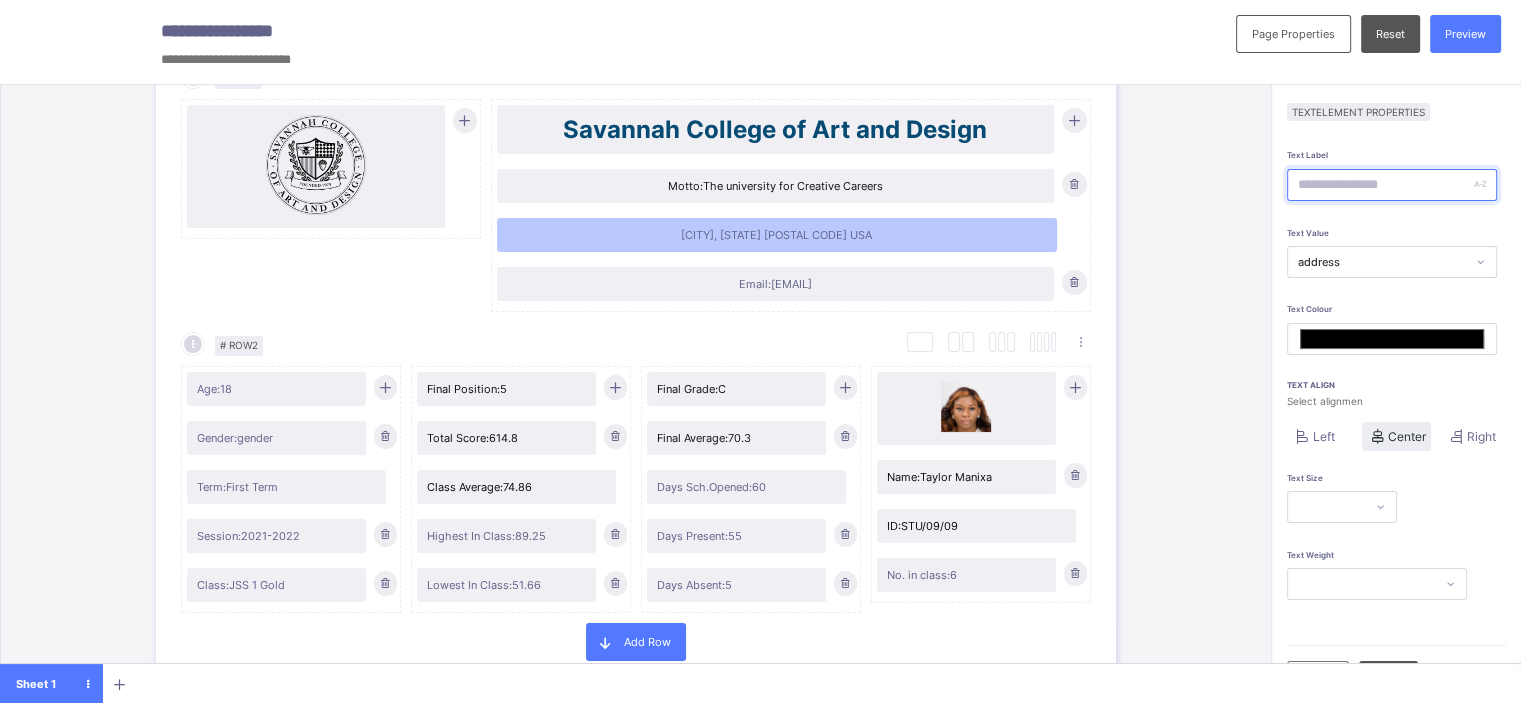 type on "*" 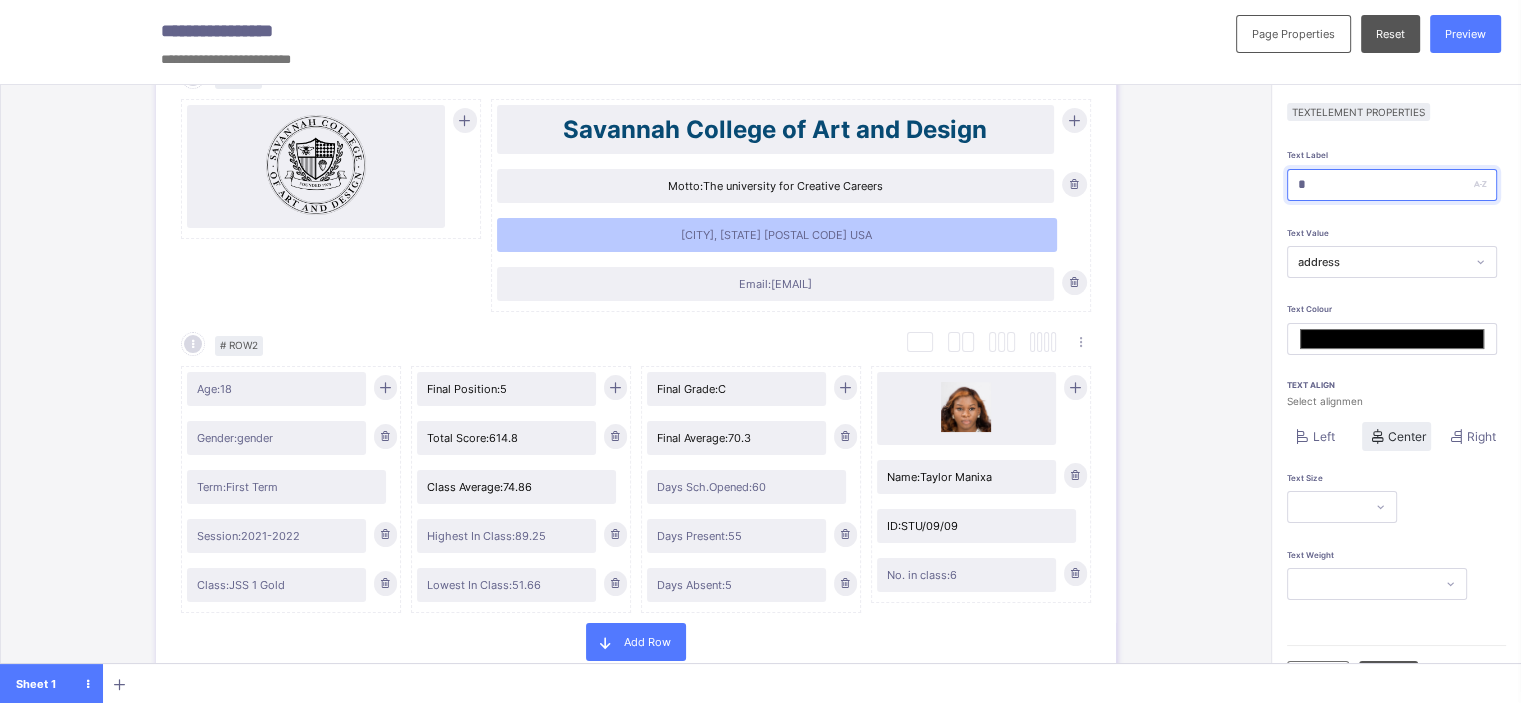 type on "*******" 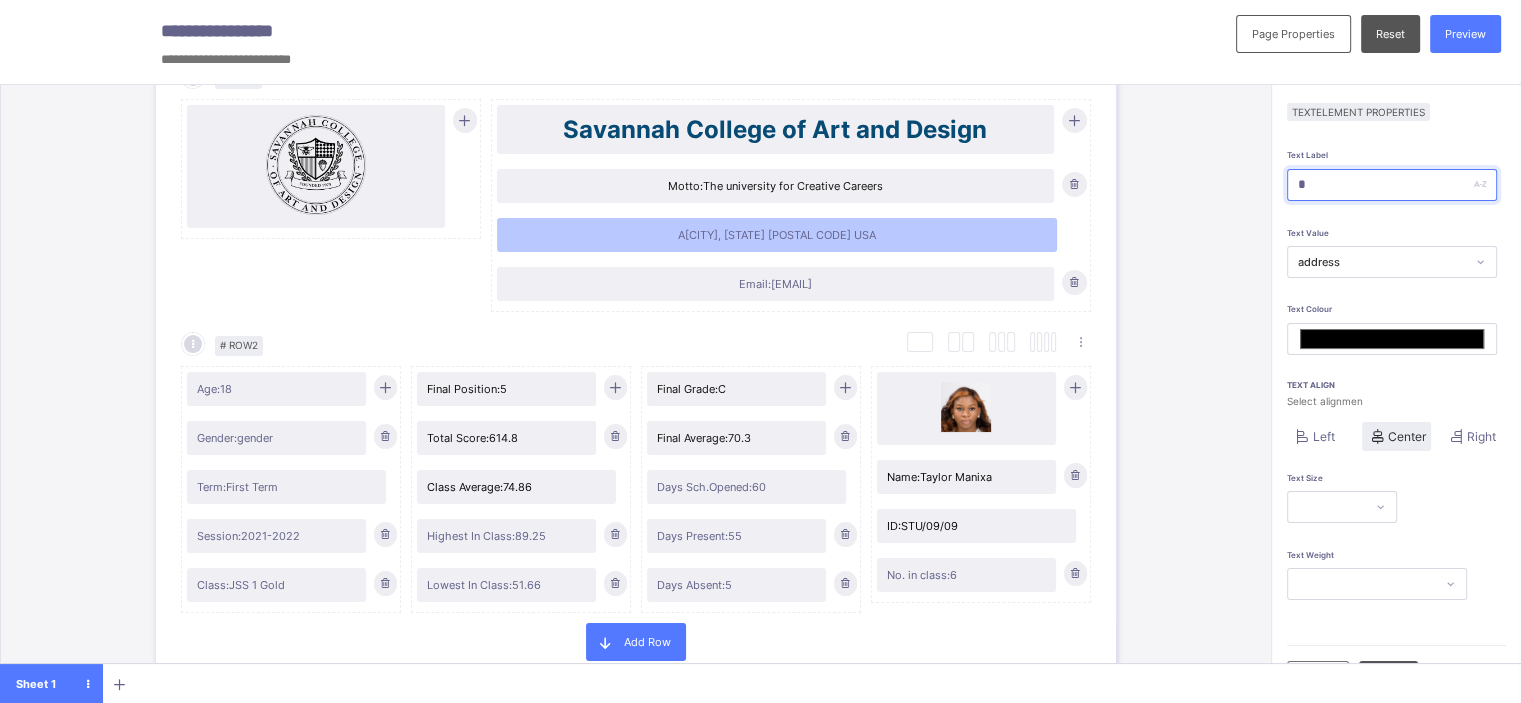 type on "**" 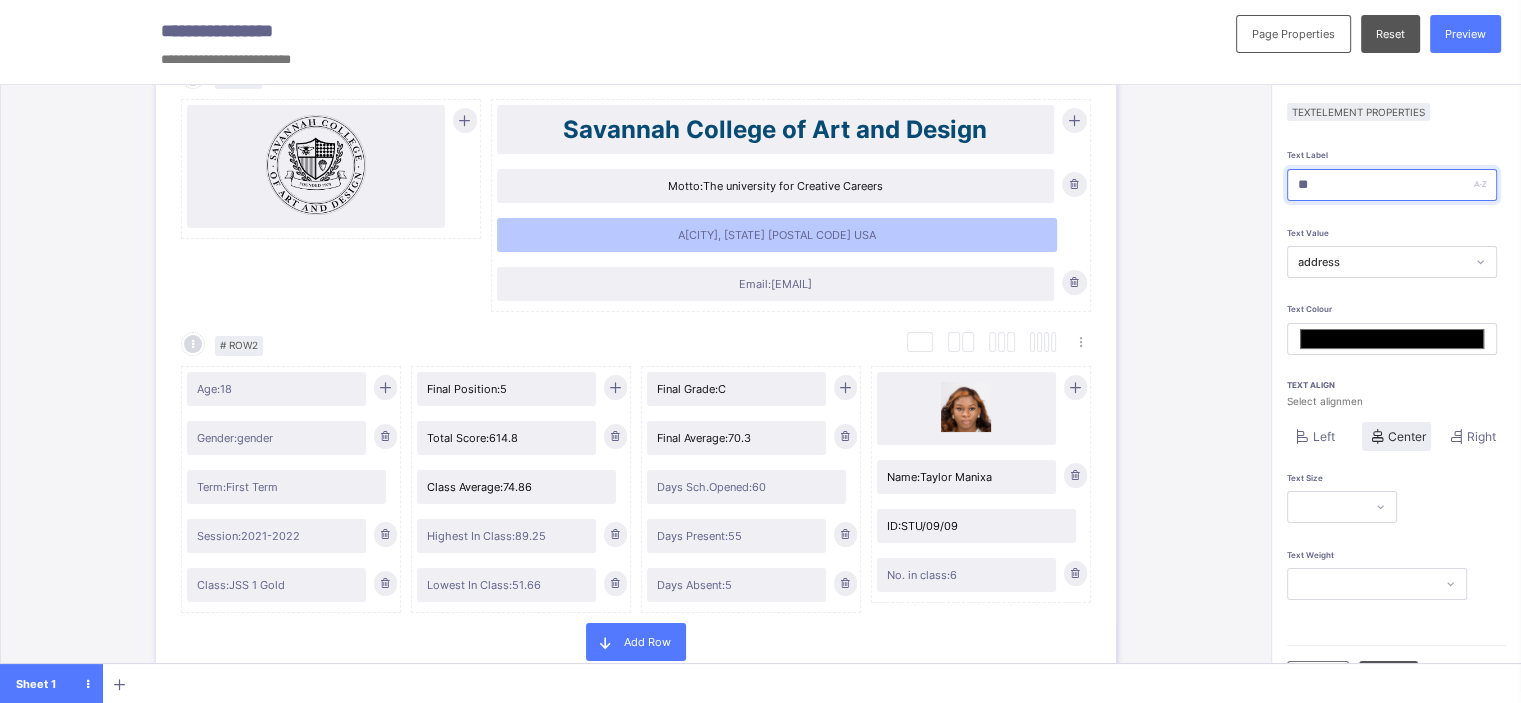 type on "*******" 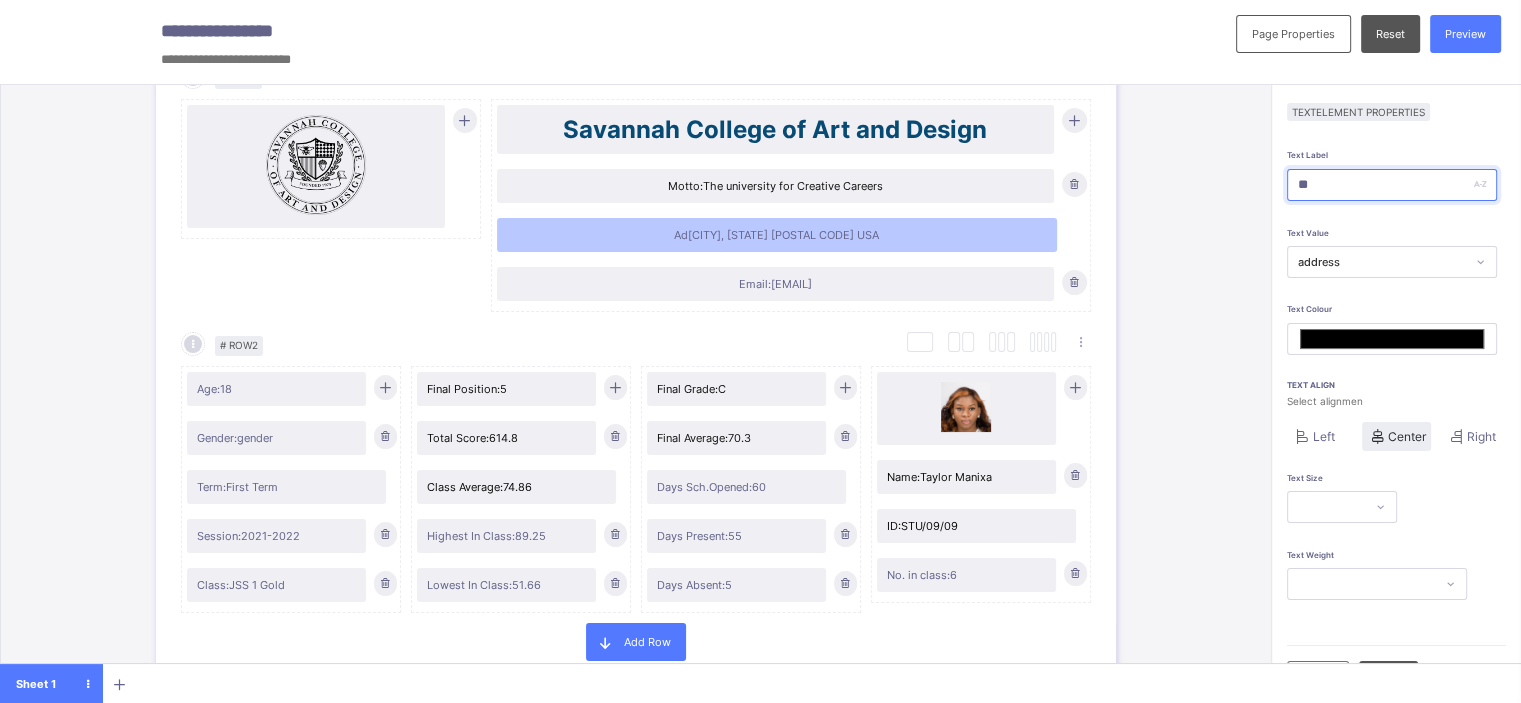 type on "***" 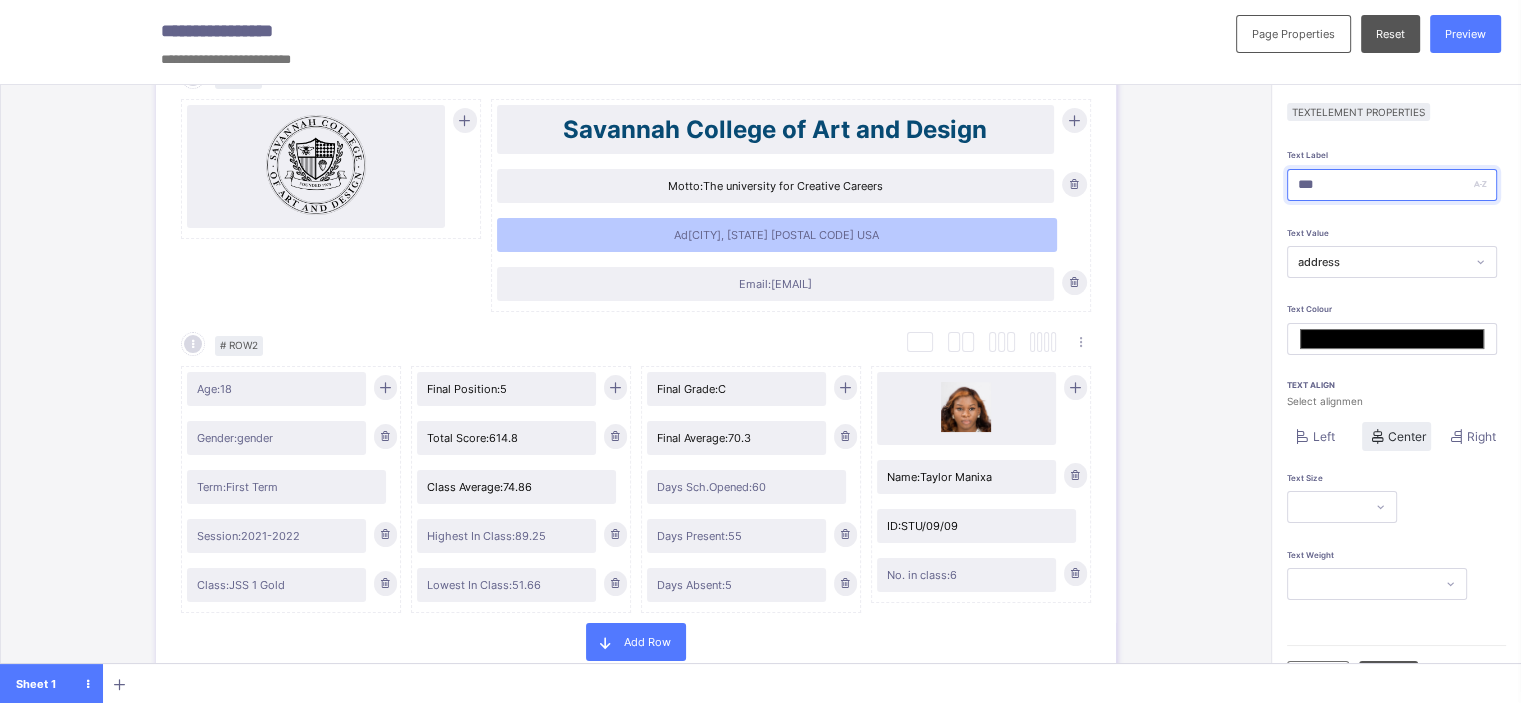 type on "*******" 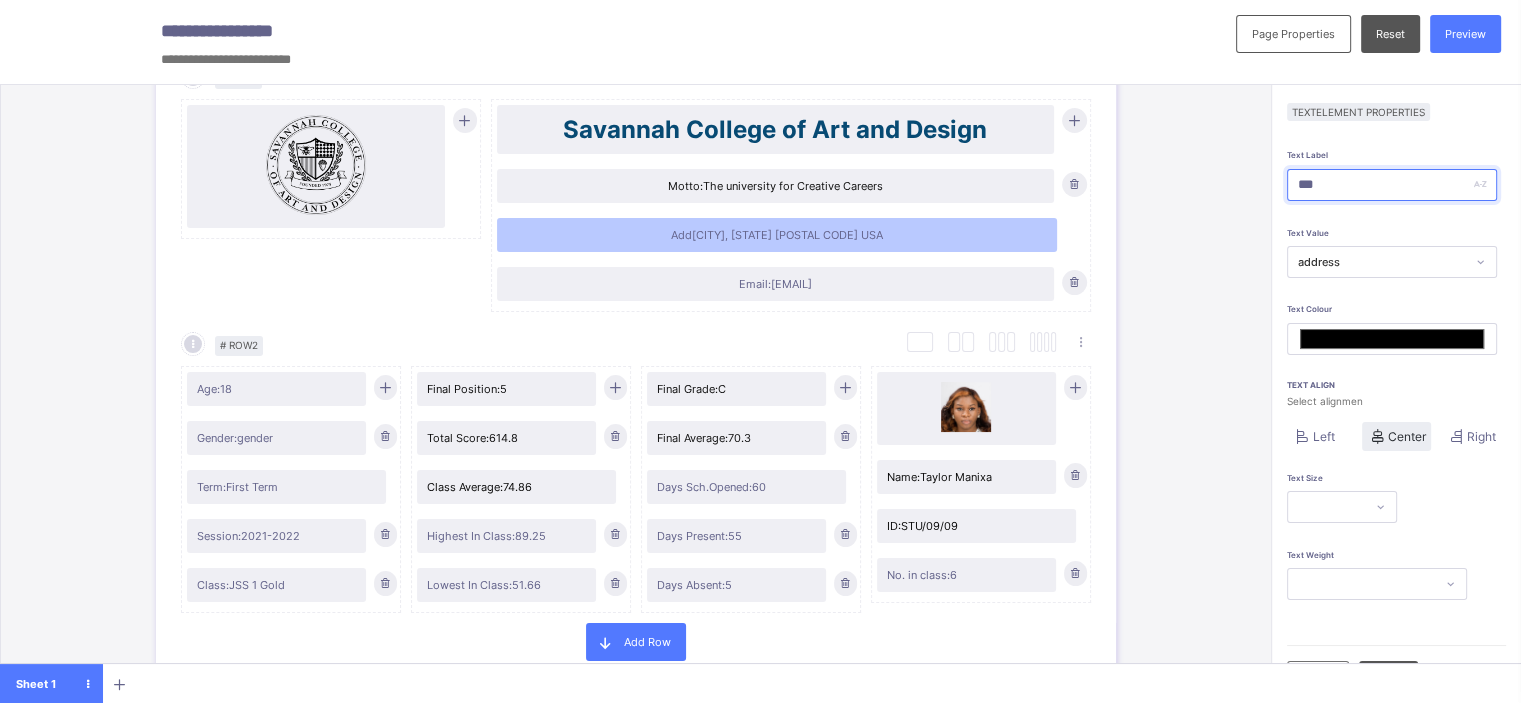 type on "****" 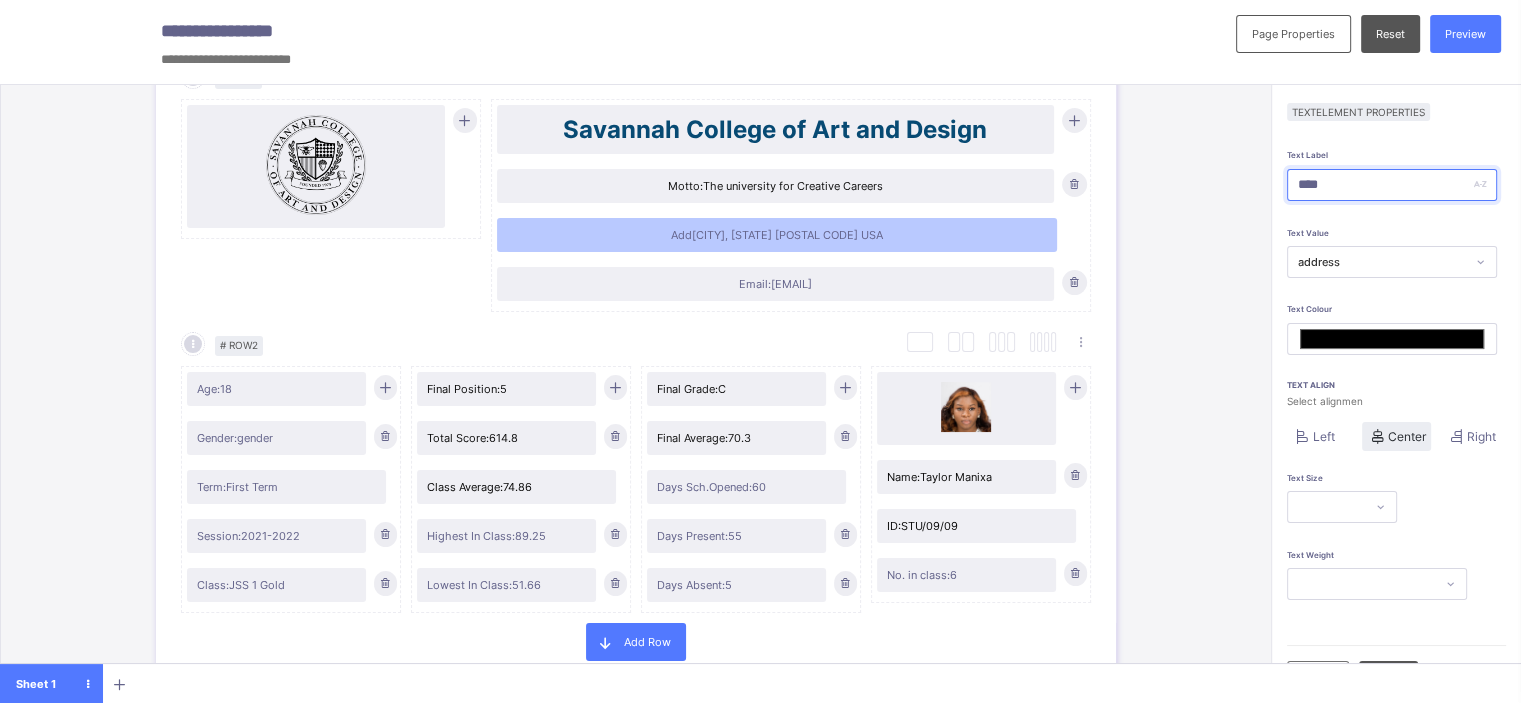 type on "*******" 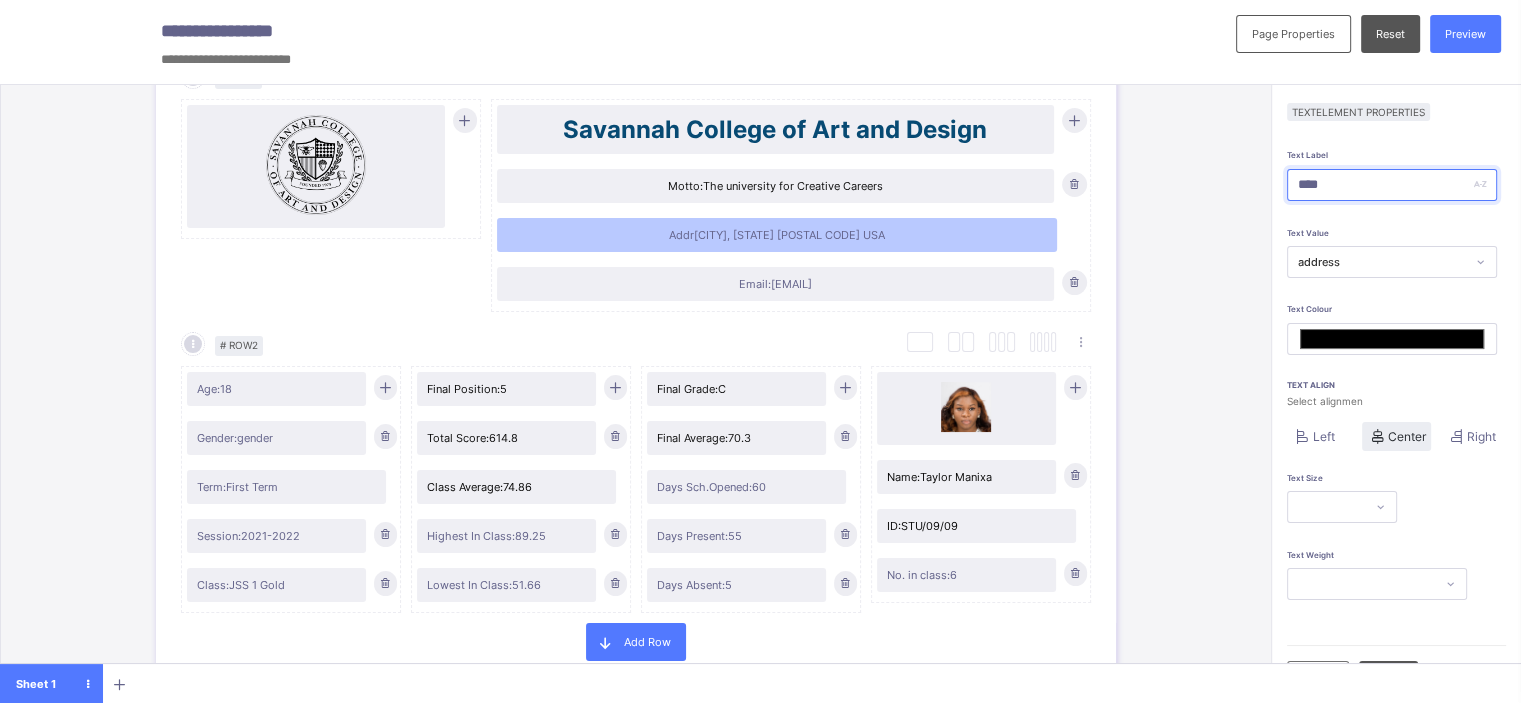 type on "*****" 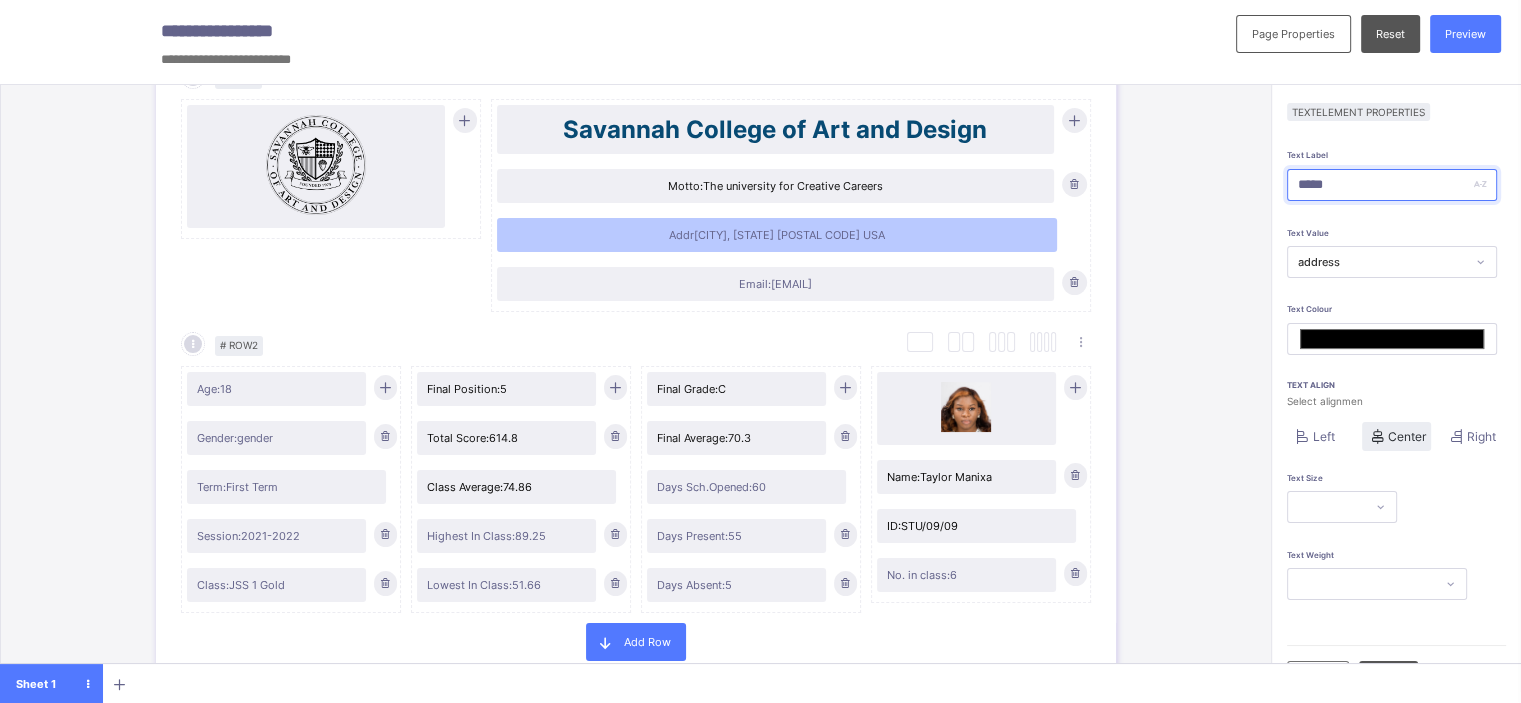 type on "*******" 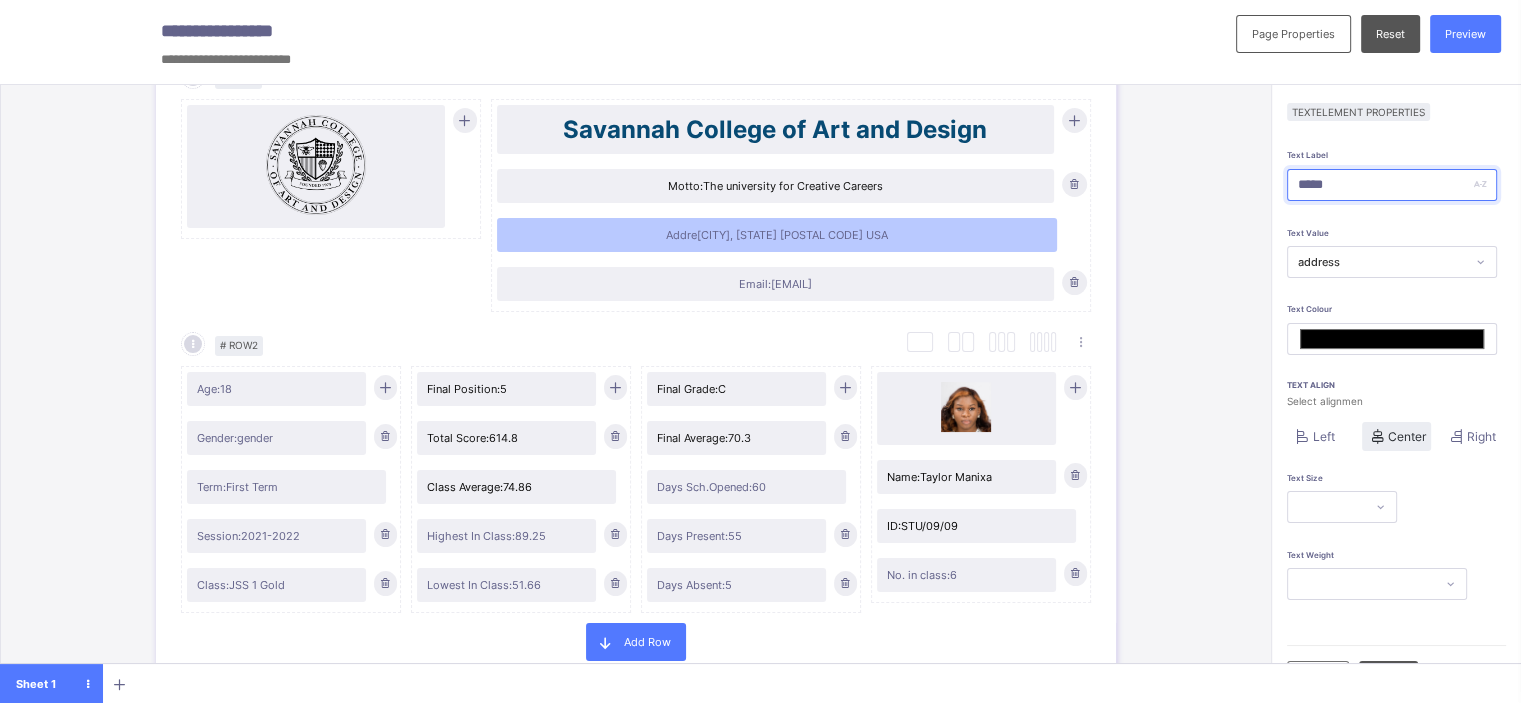 type on "******" 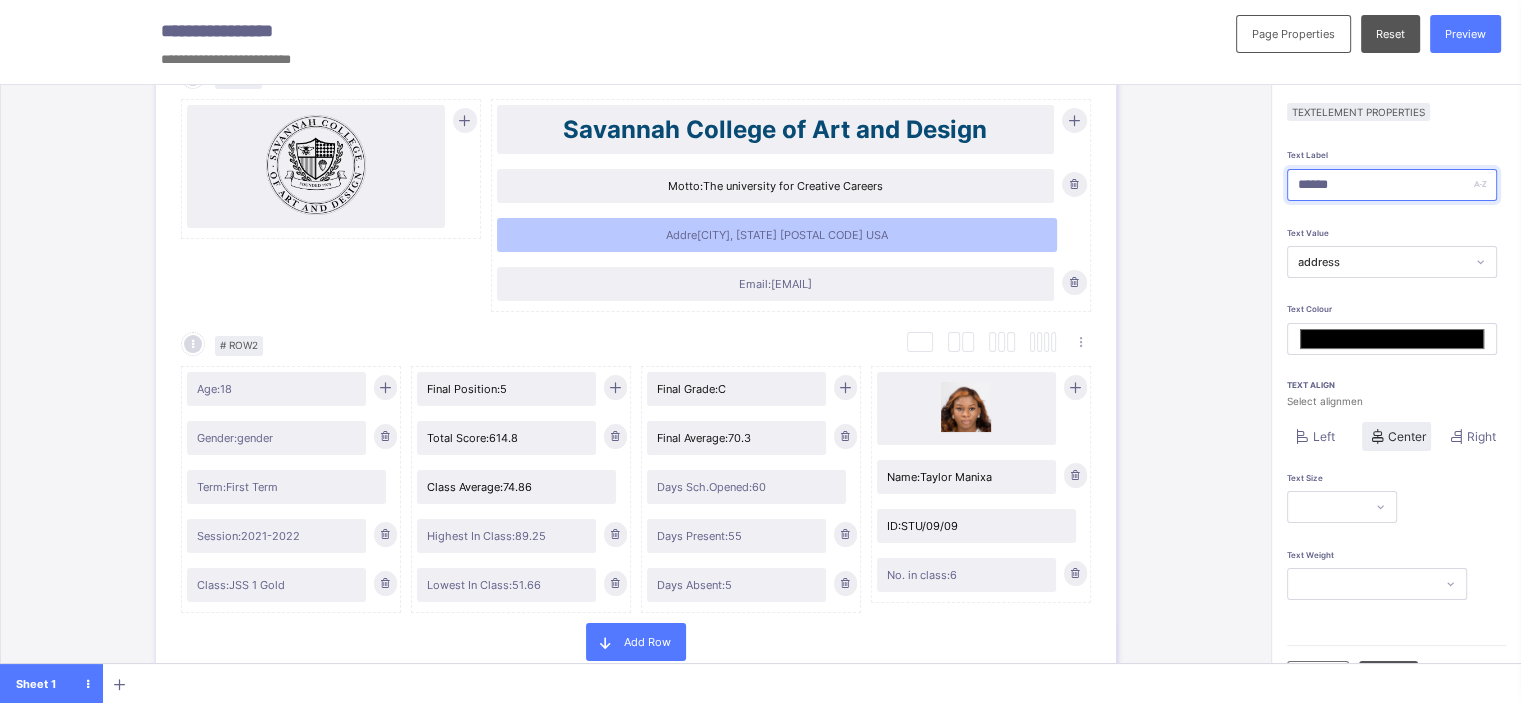 type on "*******" 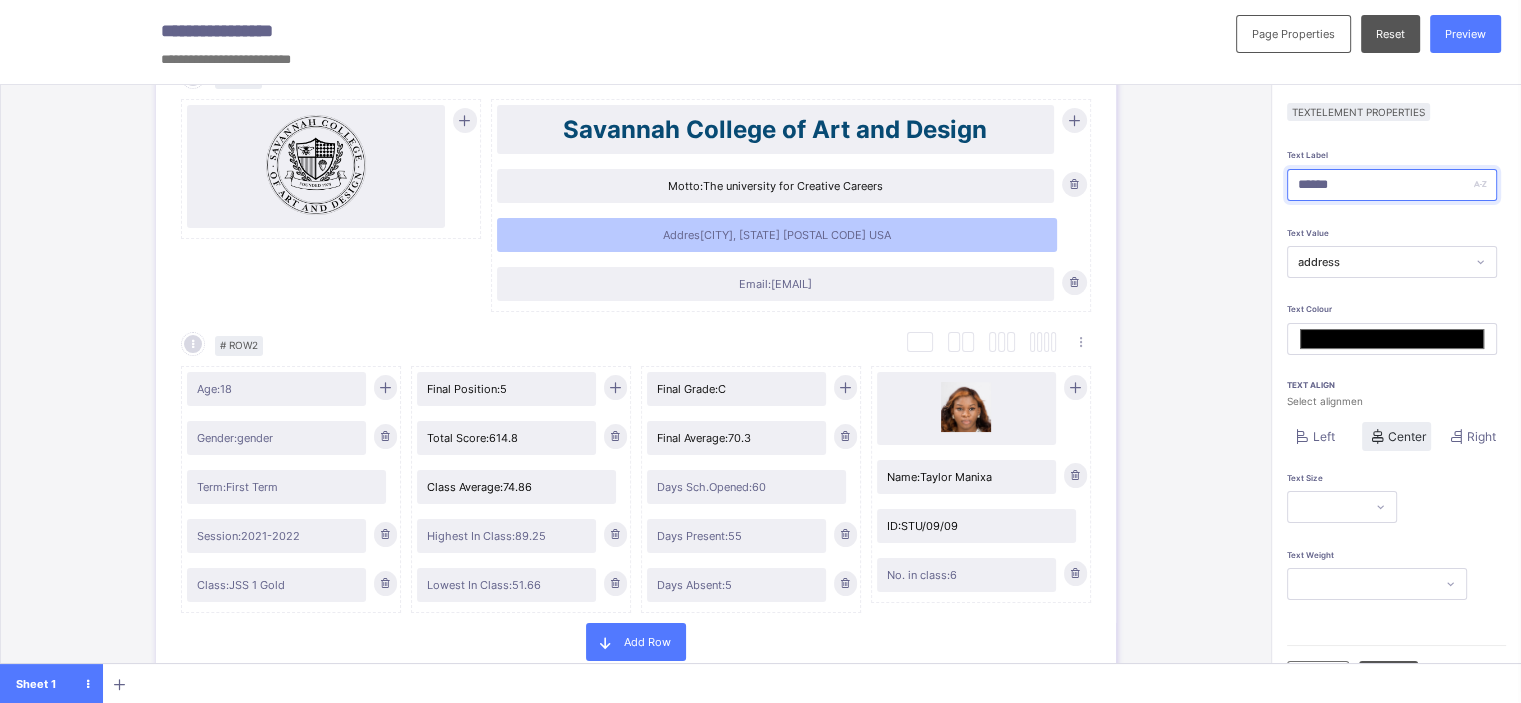 type on "*******" 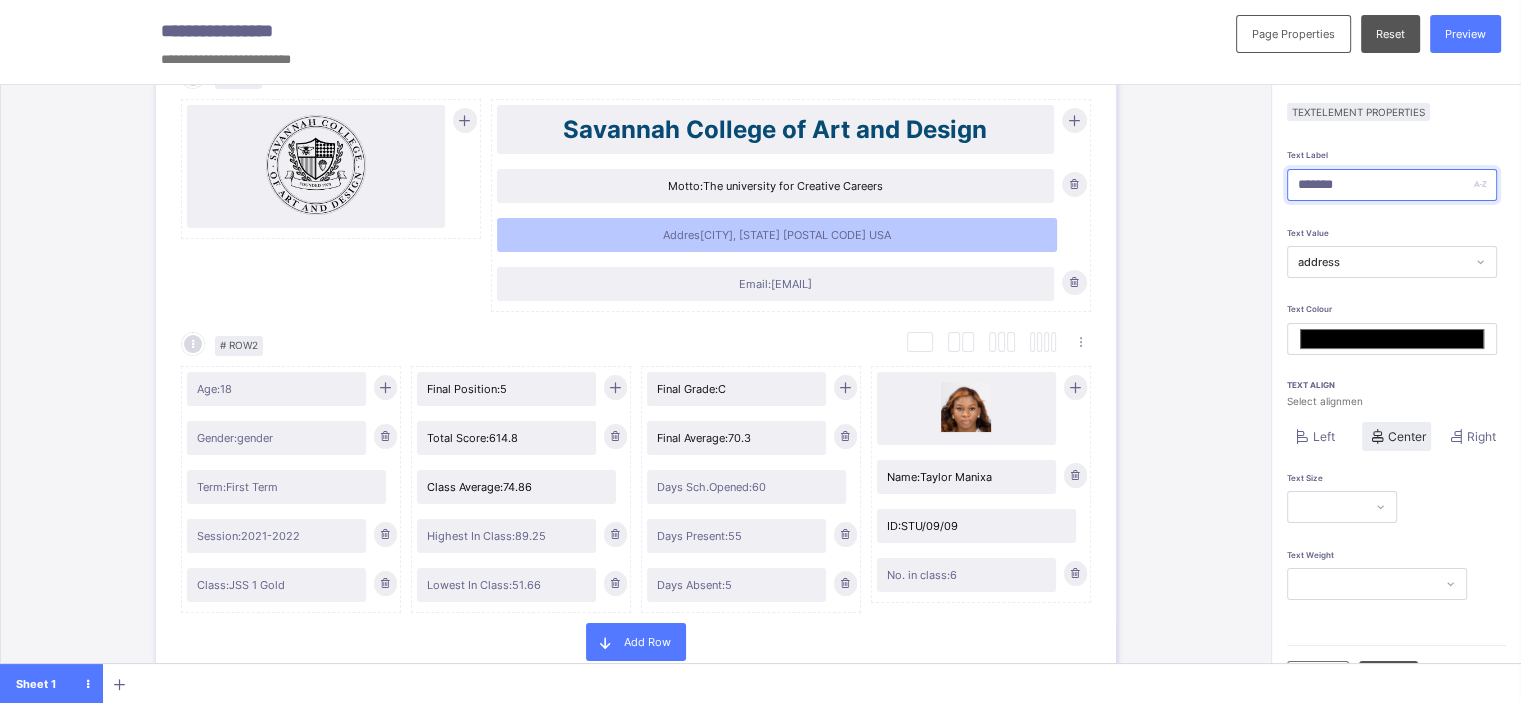 type on "*******" 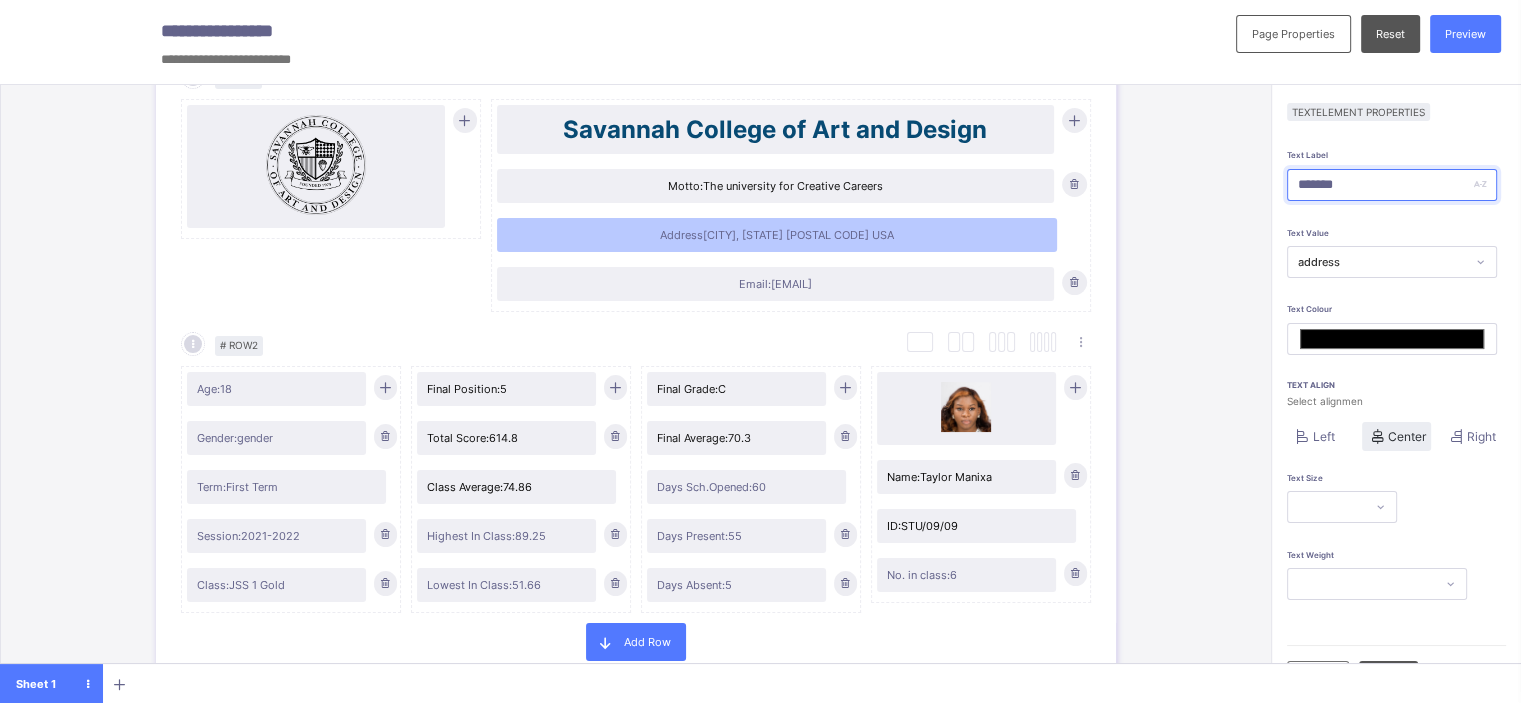 type on "********" 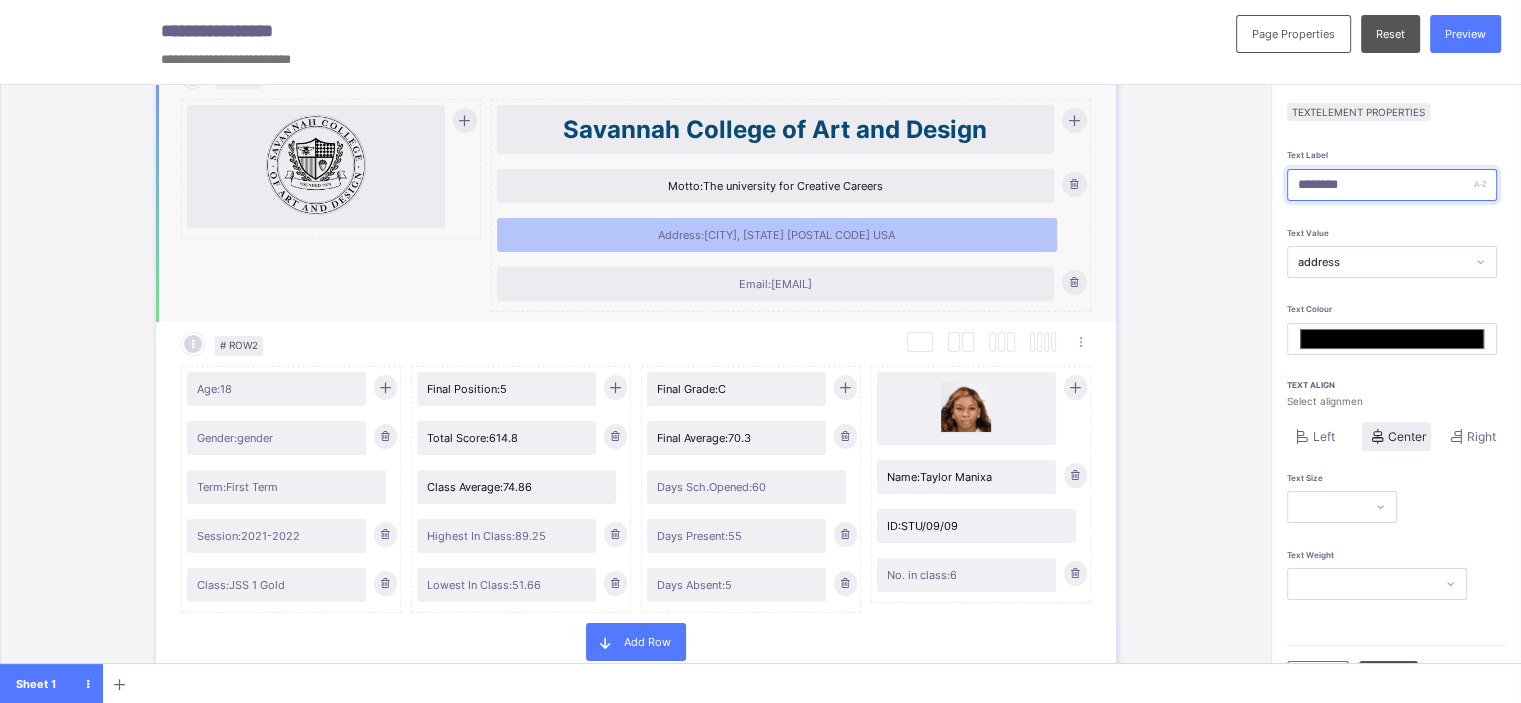click on "Motto:  The university for Creative Careers" at bounding box center [775, 186] 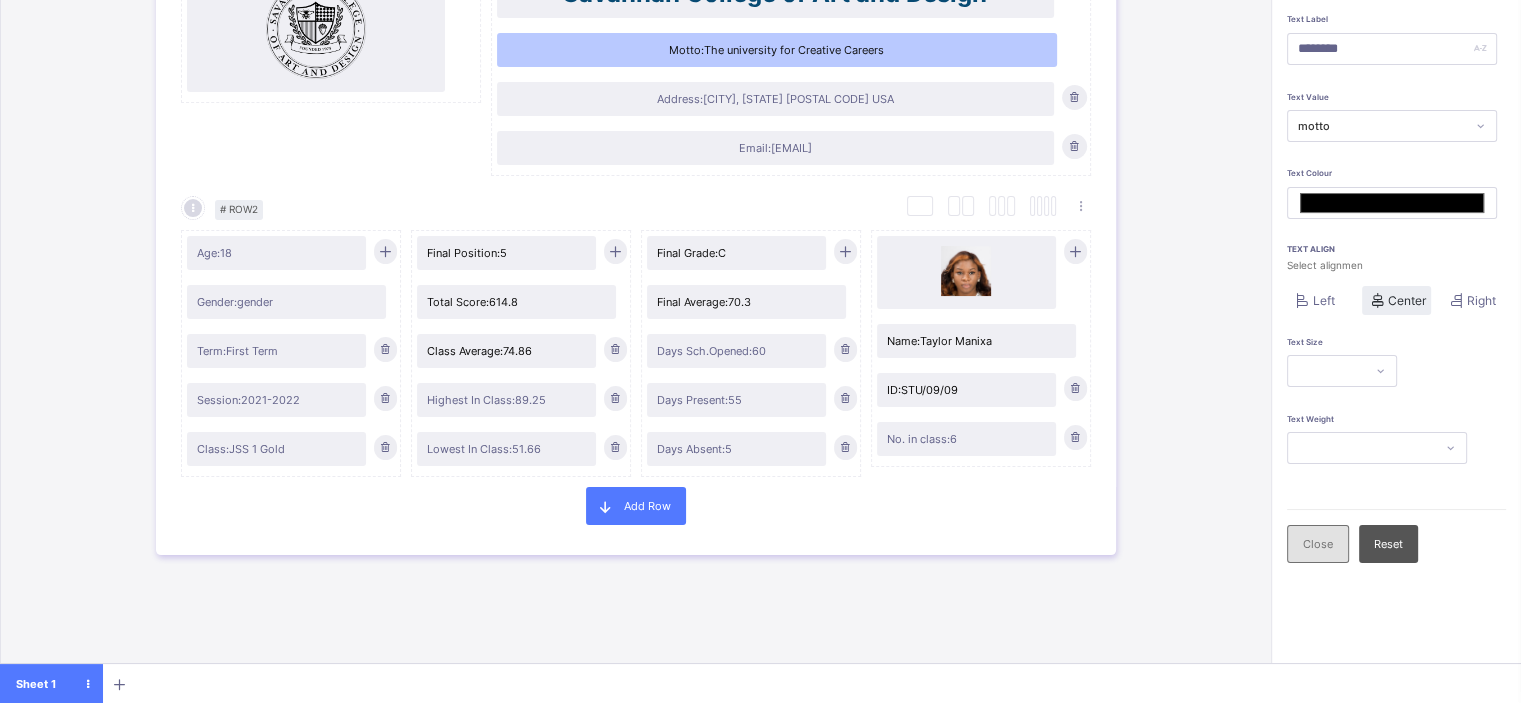click on "Close" at bounding box center [1318, 544] 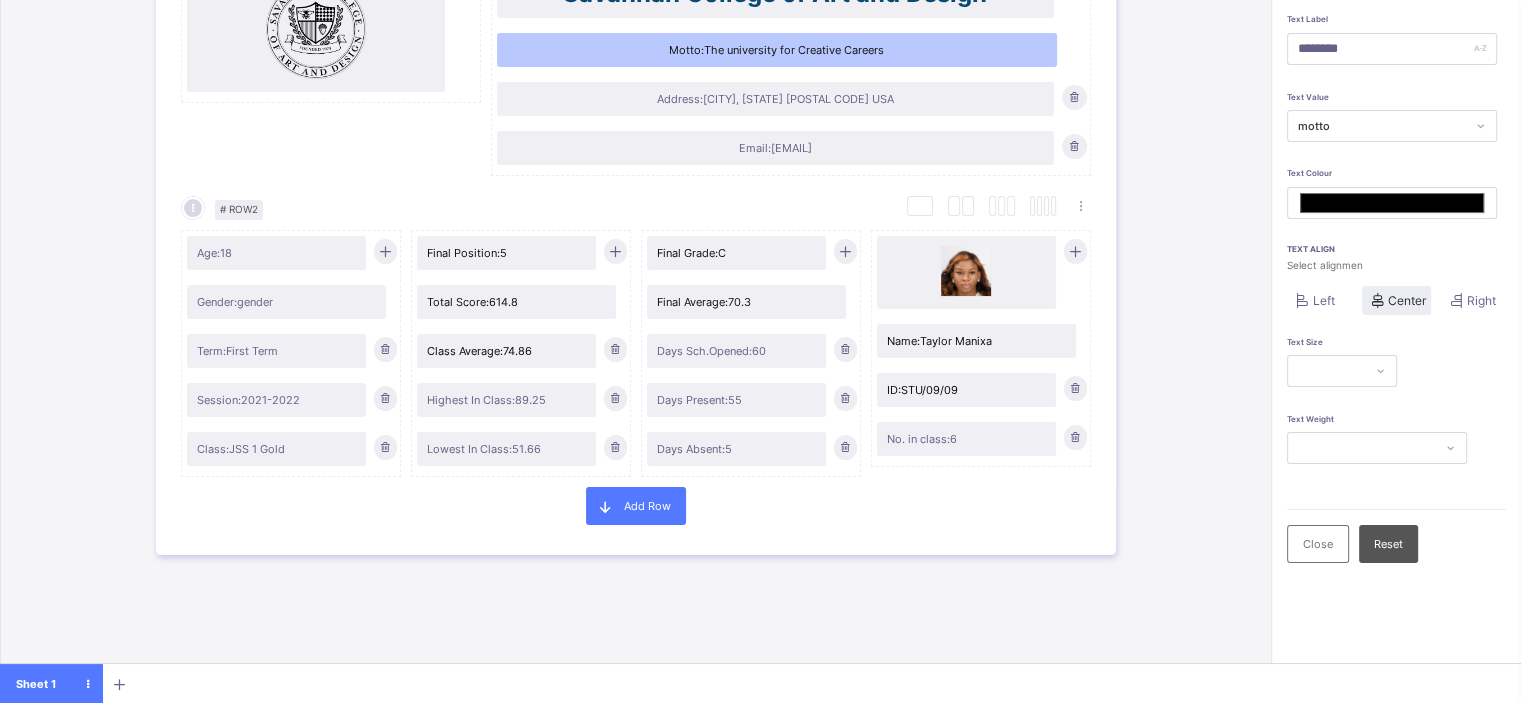 scroll, scrollTop: 14, scrollLeft: 7, axis: both 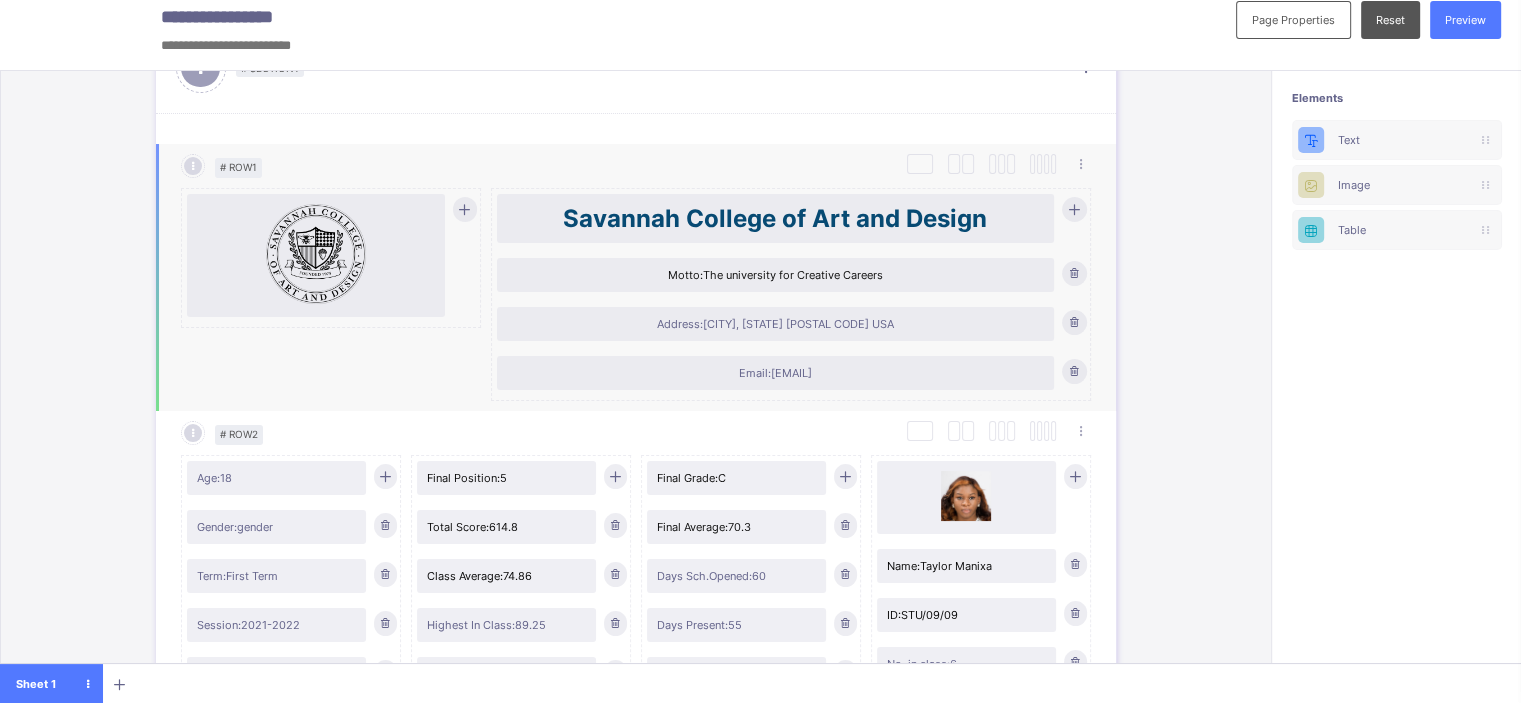 click on "Motto:  The university for Creative Careers" at bounding box center [775, 275] 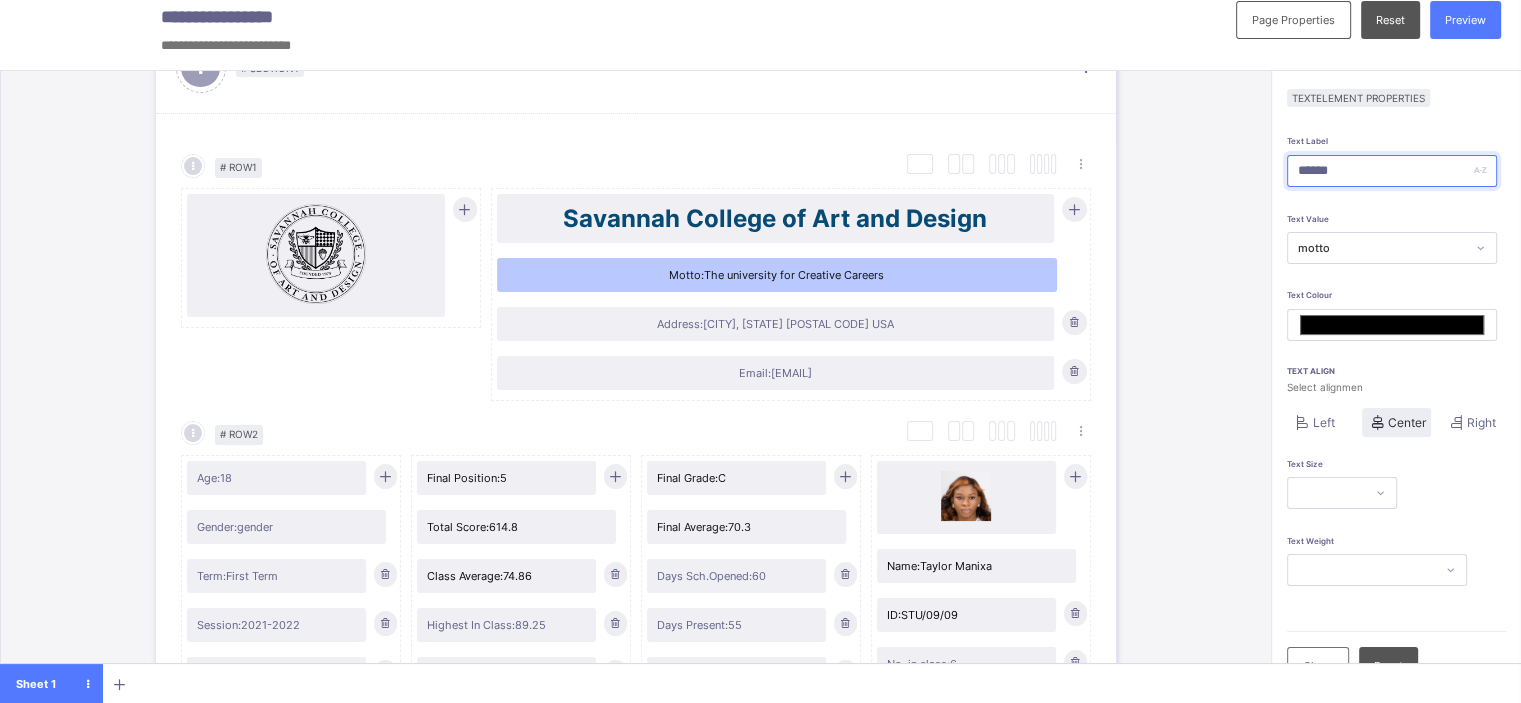 click on "******" at bounding box center (1392, 171) 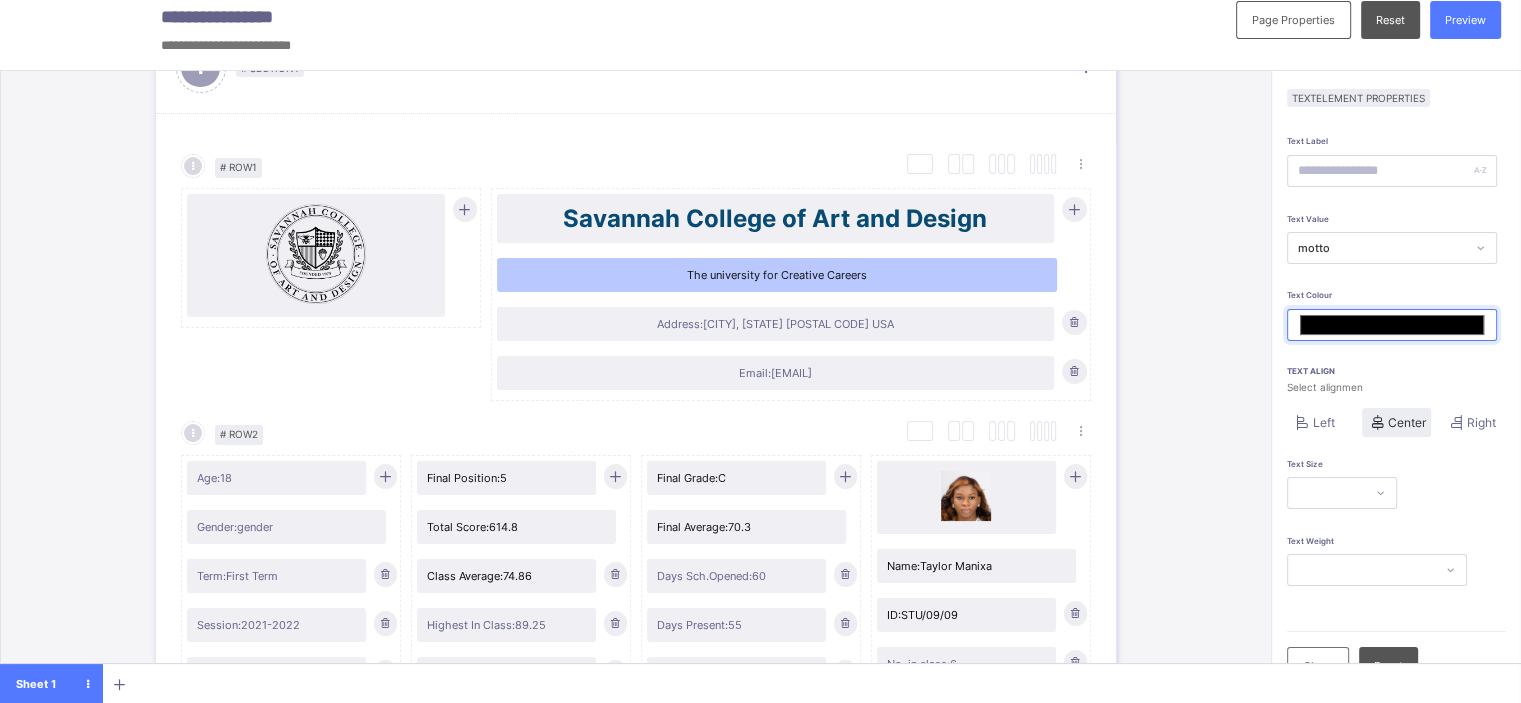 click on "*******" at bounding box center [1392, 325] 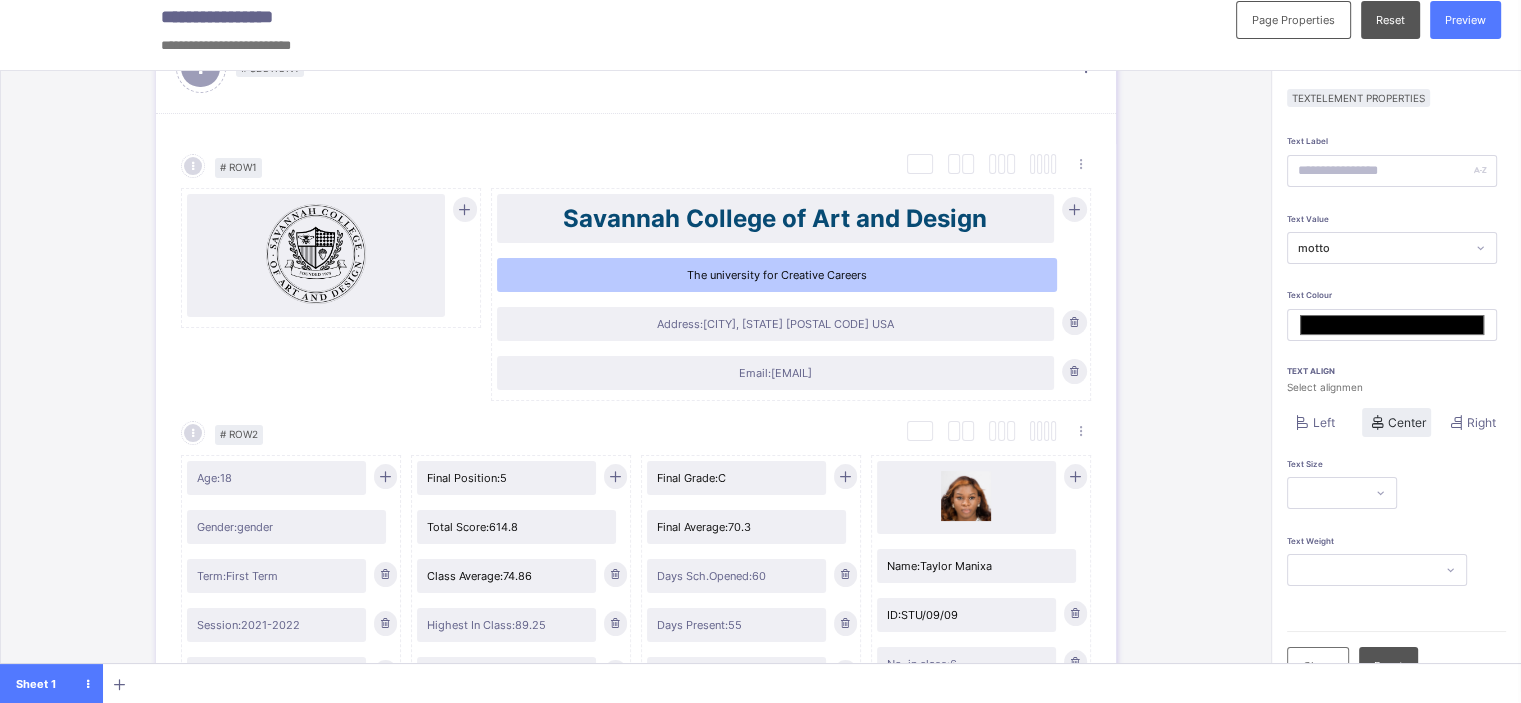 click on "# Section  1   Section Properties Duplicate Section Delete Section Select Column Layout Cancel   # Row  1   Duplicate Row Delete Row Savannah College of Art and Design The university for Creative Careers Address:  Savannah, GA 31402-2072 USA Email:  scadatl@scad.edu Select Column Layout Cancel   # Row  2   Duplicate Row Delete Row Age:  18 Gender:  gender Term:  First Term Session:  2021-2022 Class:  JSS 1 Gold Final Position:  5 Total Score:  614.8 Class Average:  74.86 Highest In Class:  89.25 Lowest In Class:  51.66 Final Grade:  C Final Average:  70.3 Days Sch.Opened:  60 Days Present:  55 Days Absent:  5 Name:  Taylor Manixa ID:  STU/09/09 No. in class:  6 Add Row   # Section  2   Section Properties Duplicate Section Delete Section Select Column Layout Cancel   # Row  1   Duplicate Row Delete Row Subjects CA 1 CA 2 CA 3 CA 4 Total Low. In Class High. In Class Class Average POS Grade Mathematics 10.22 13.5 10.22 25.41 63.68 3 89 74 8 D English 10.22 13.5 10.22 25.41 63.68 3 89 74 8 A Biology 10.22 13.5" at bounding box center (636, 1368) 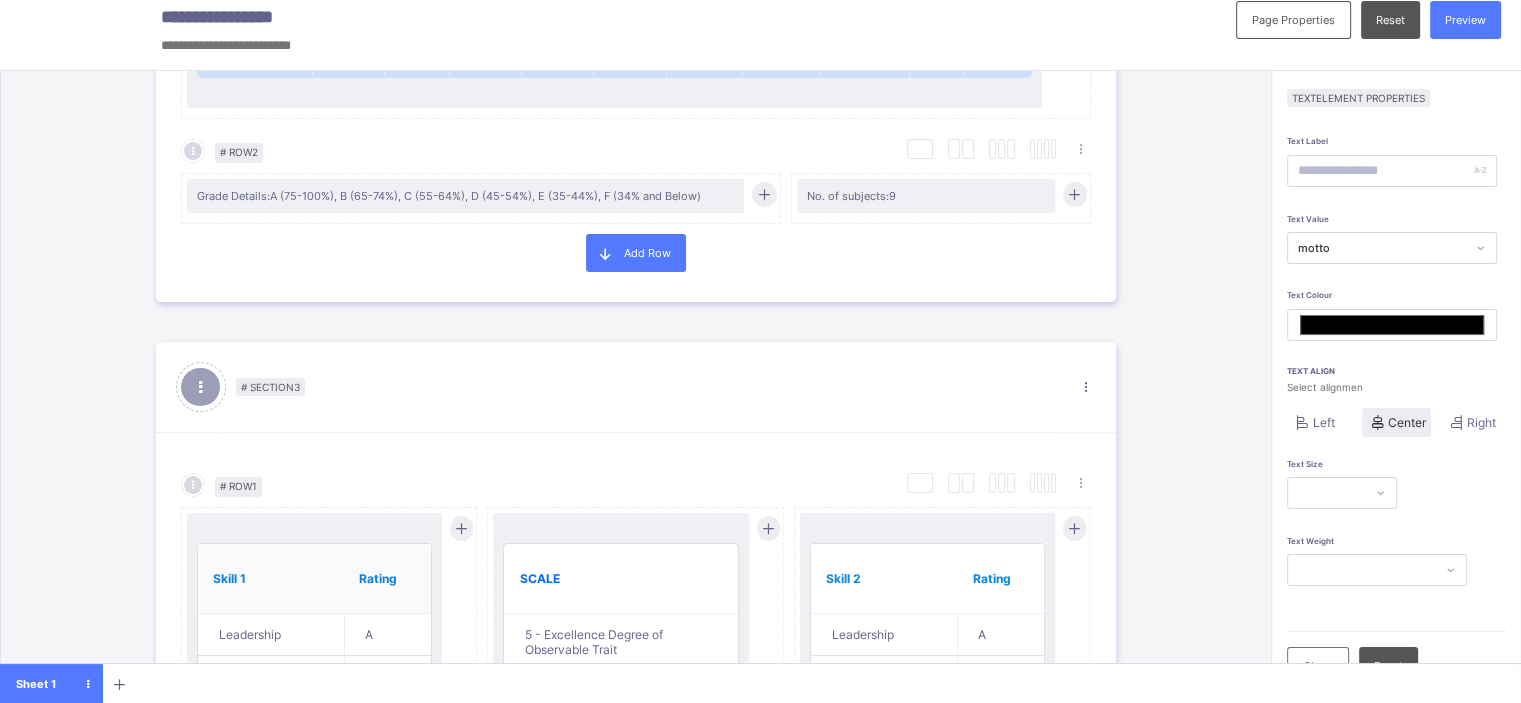 scroll, scrollTop: 1318, scrollLeft: 0, axis: vertical 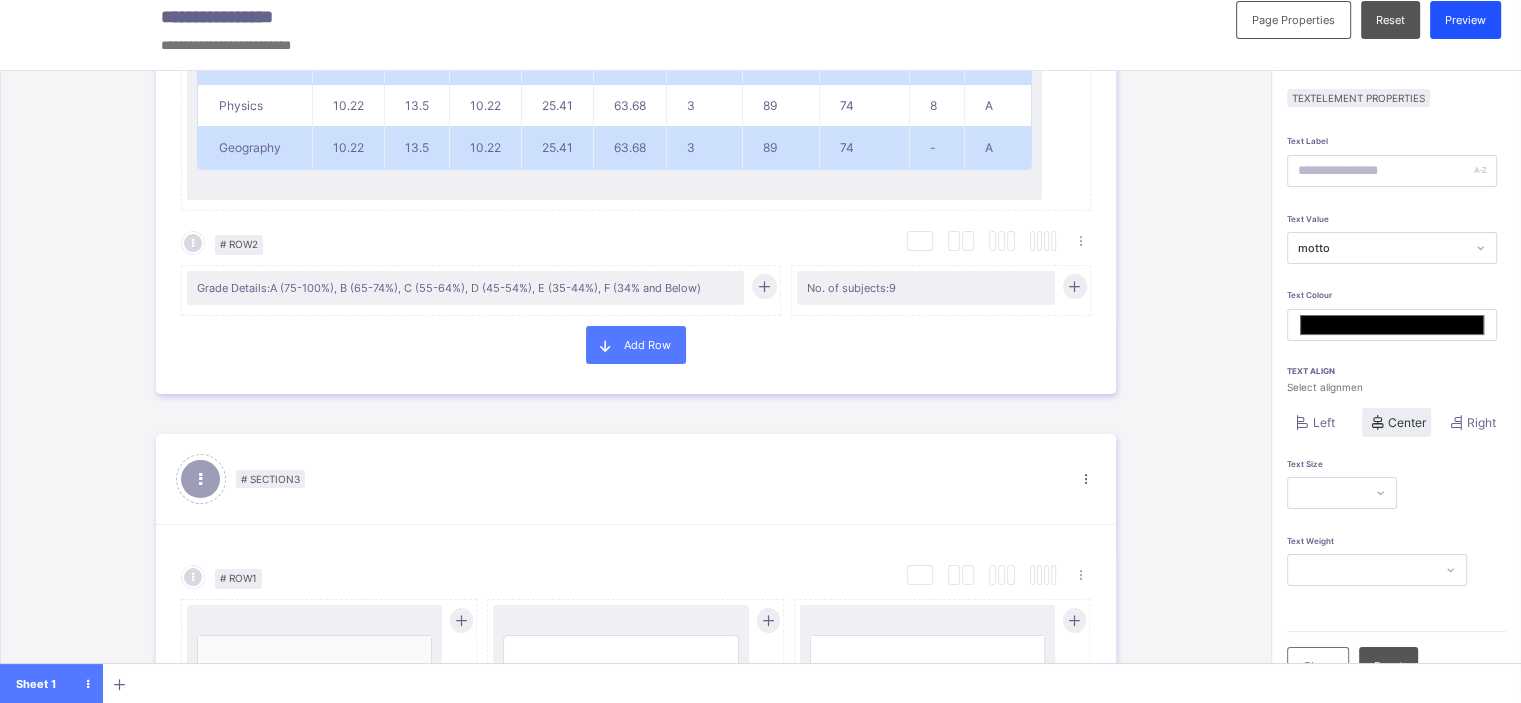click on "Preview" at bounding box center [1465, 20] 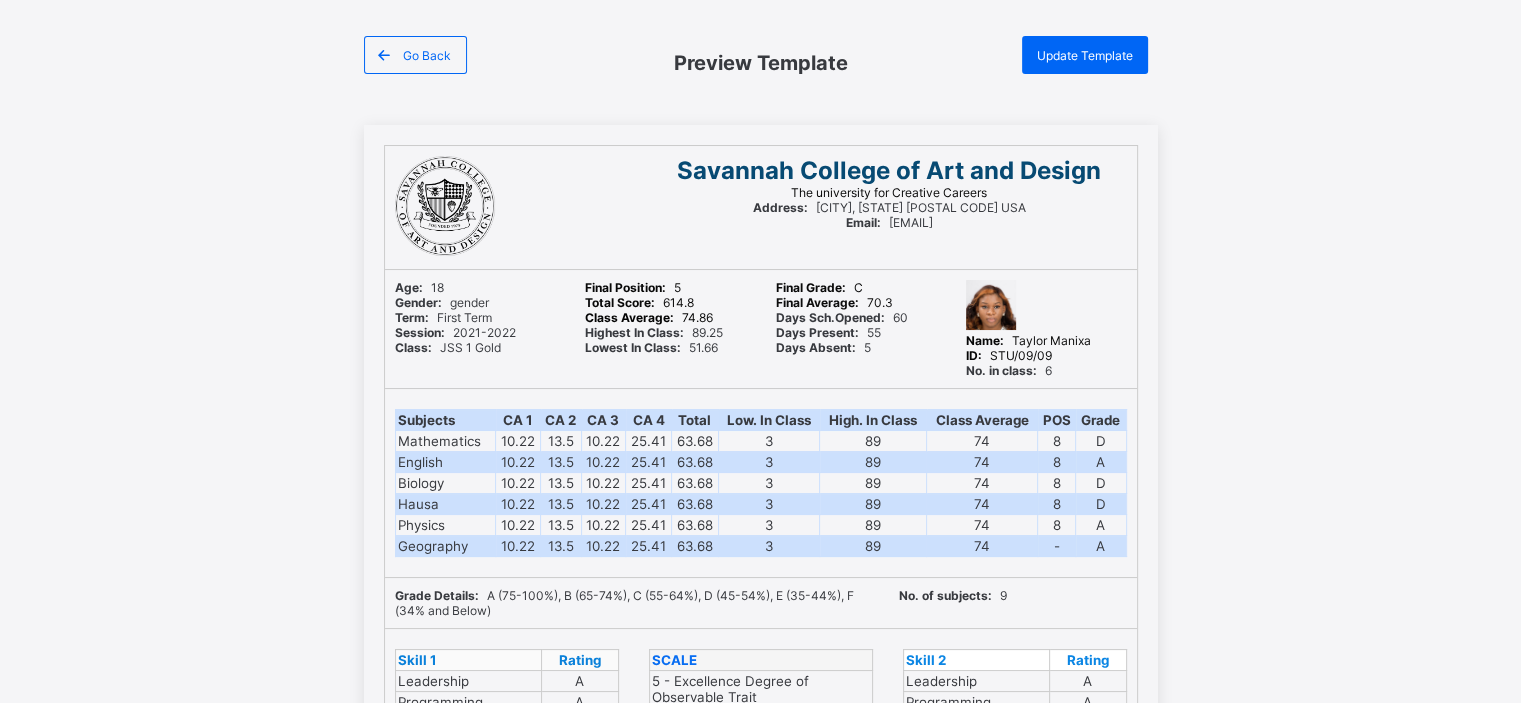 scroll, scrollTop: 64, scrollLeft: 7, axis: both 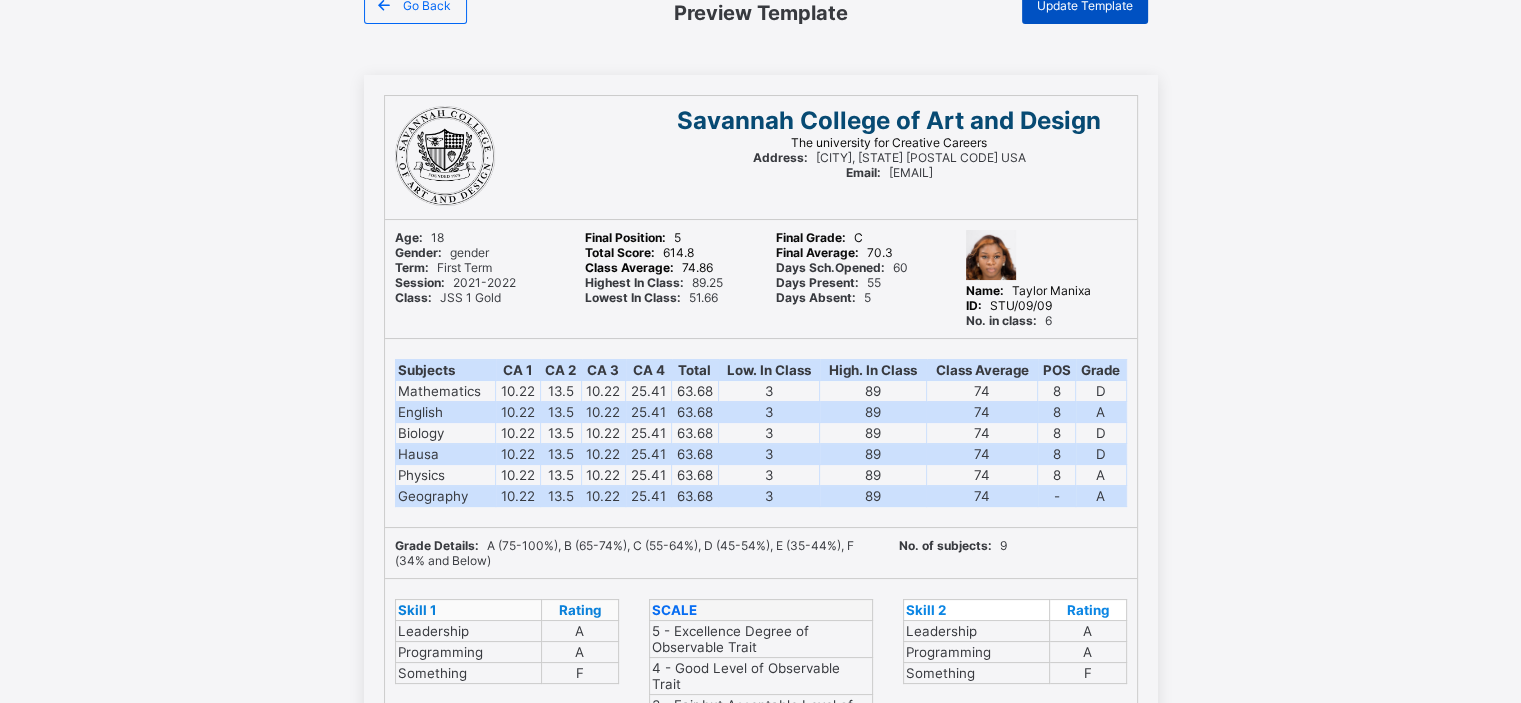 click on "Update Template" at bounding box center (1085, 5) 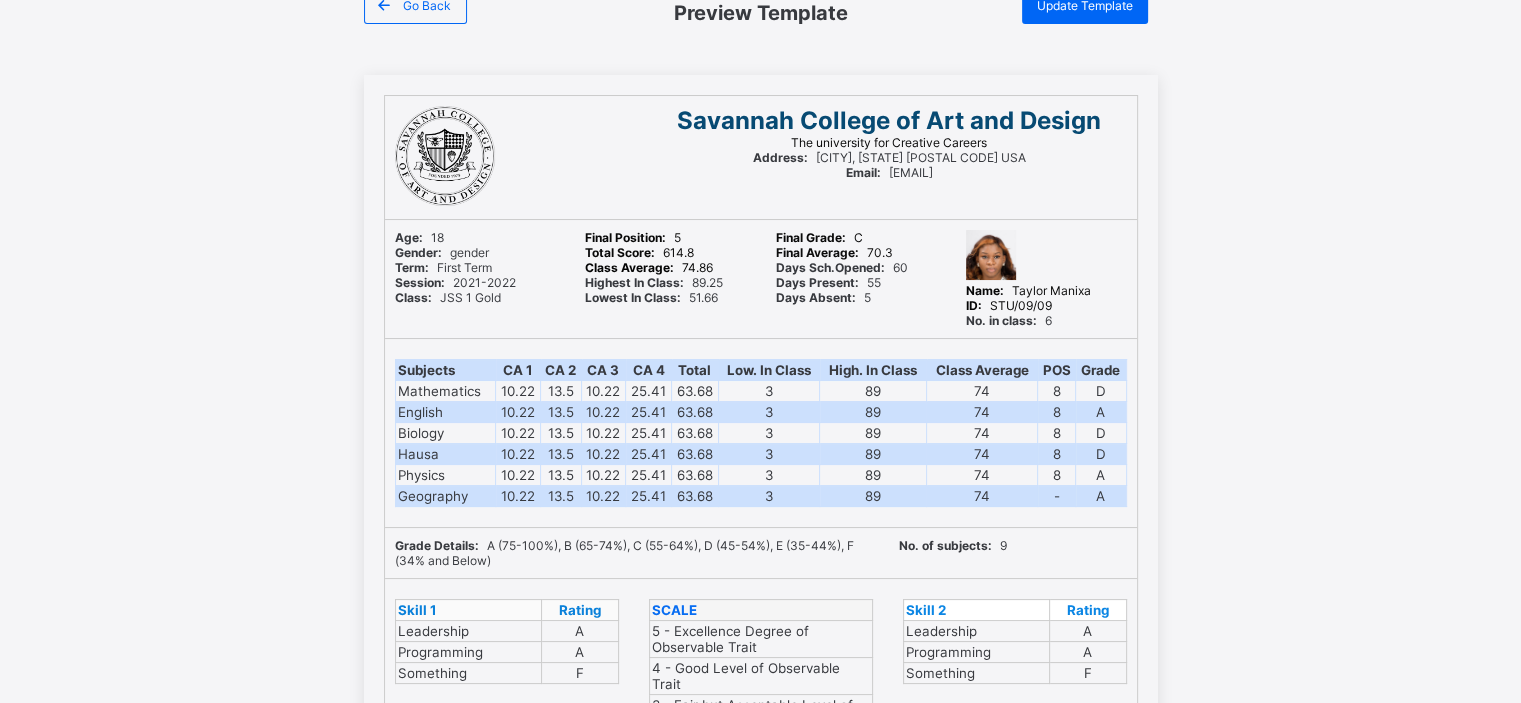 scroll, scrollTop: 0, scrollLeft: 7, axis: horizontal 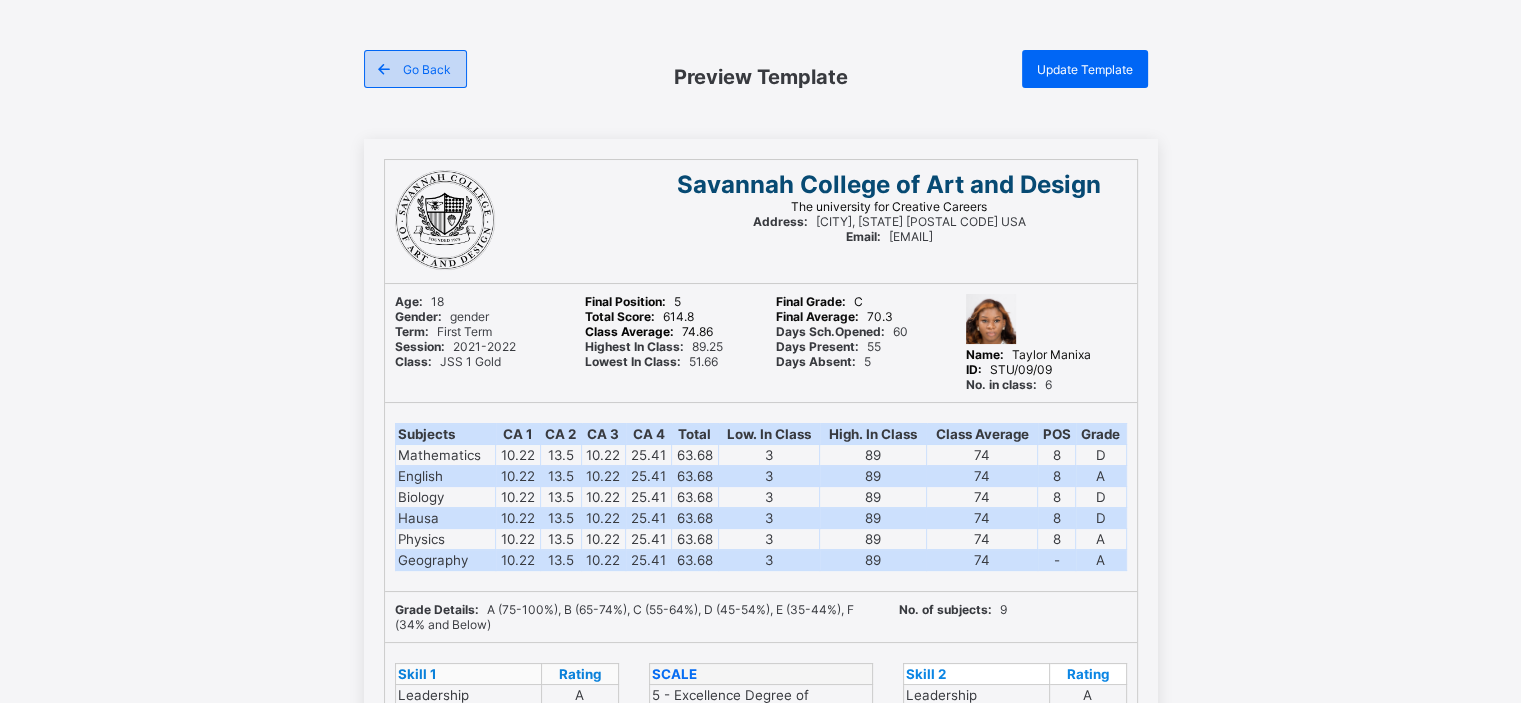 click on "Go Back" at bounding box center (427, 69) 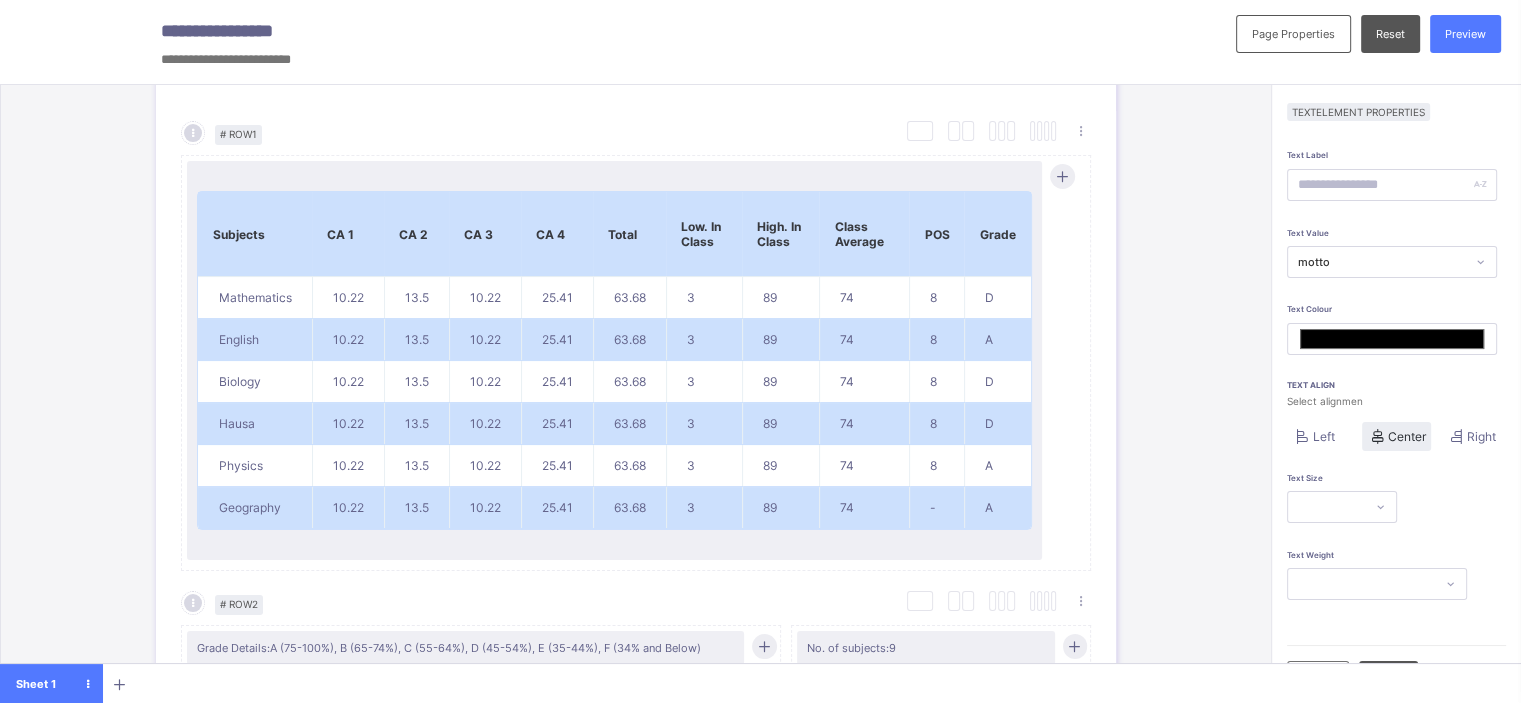 scroll, scrollTop: 976, scrollLeft: 0, axis: vertical 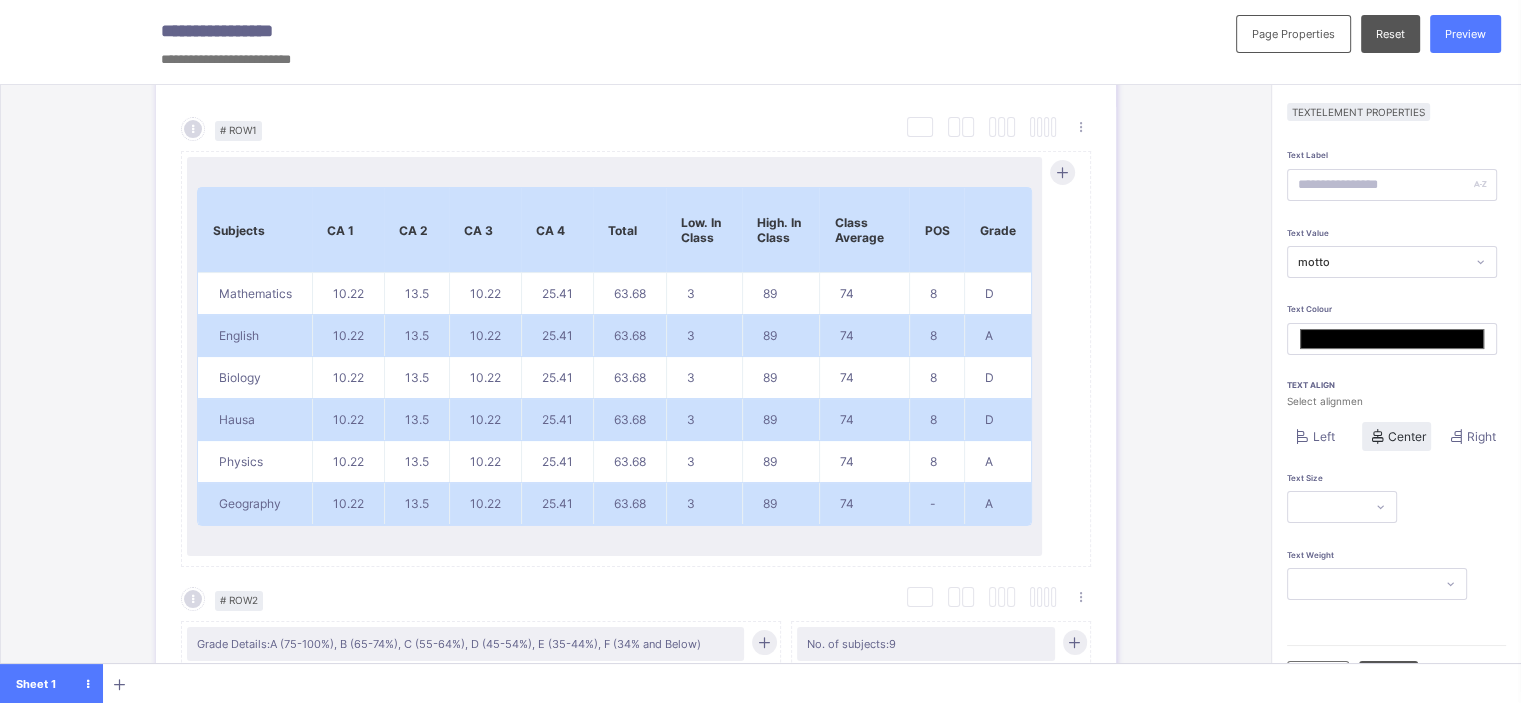click on "3" at bounding box center [704, 420] 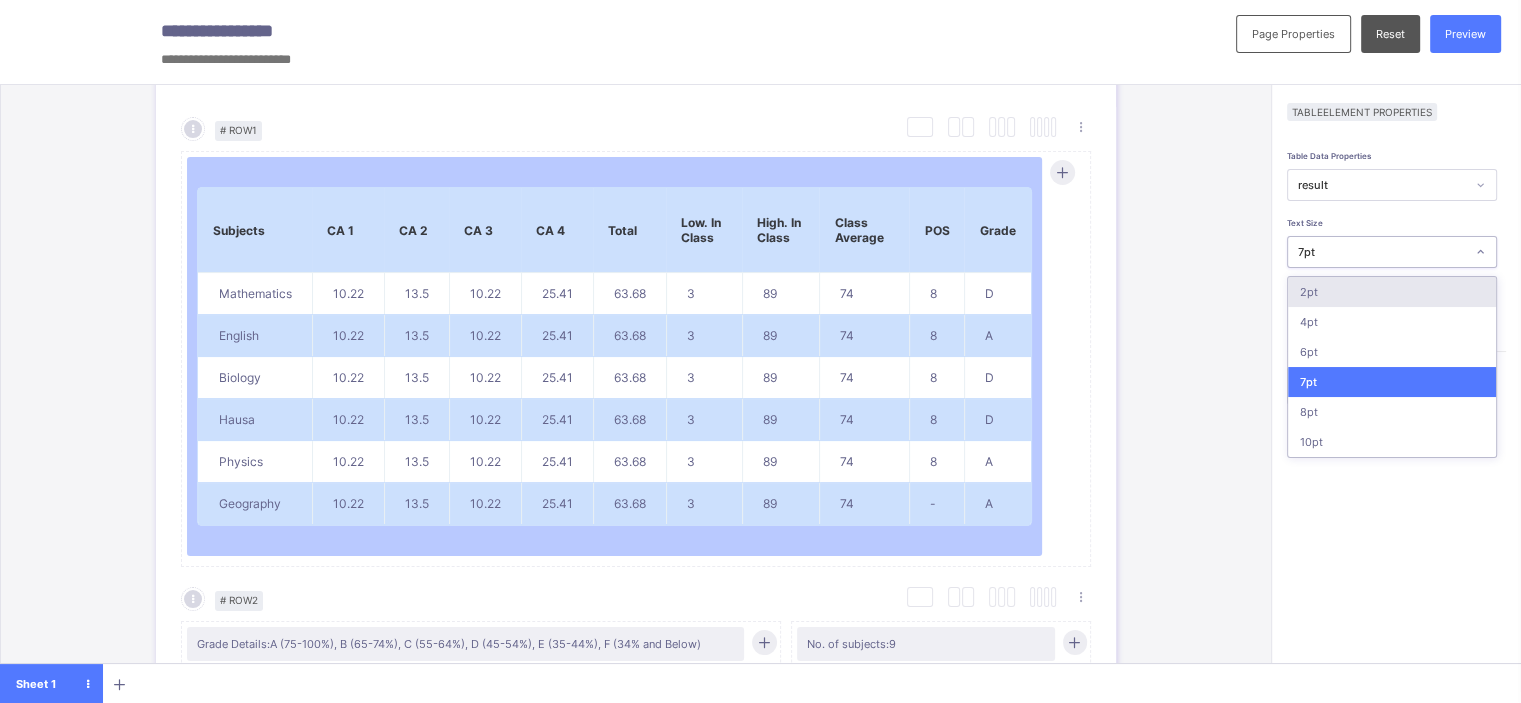 click on "7pt" at bounding box center (1382, 252) 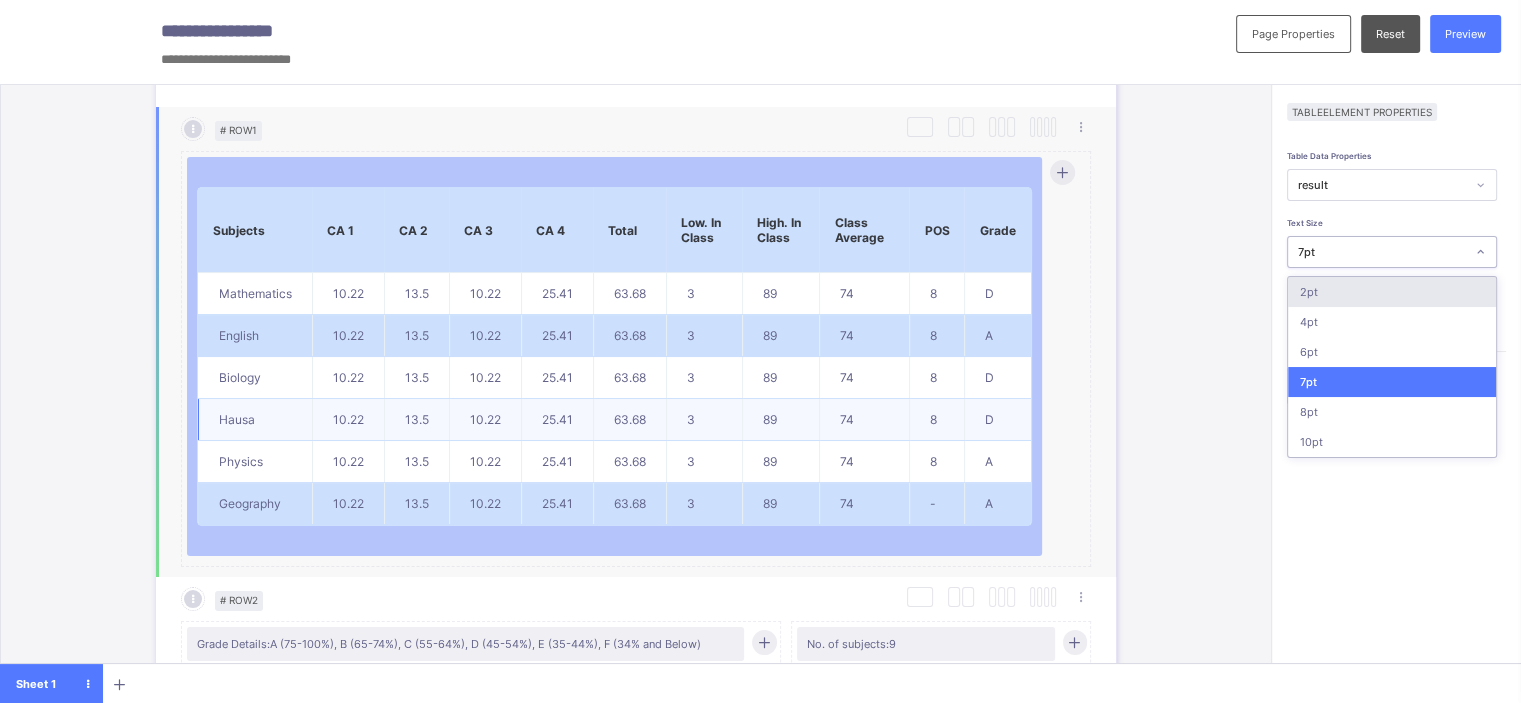 click on "74" at bounding box center [864, 420] 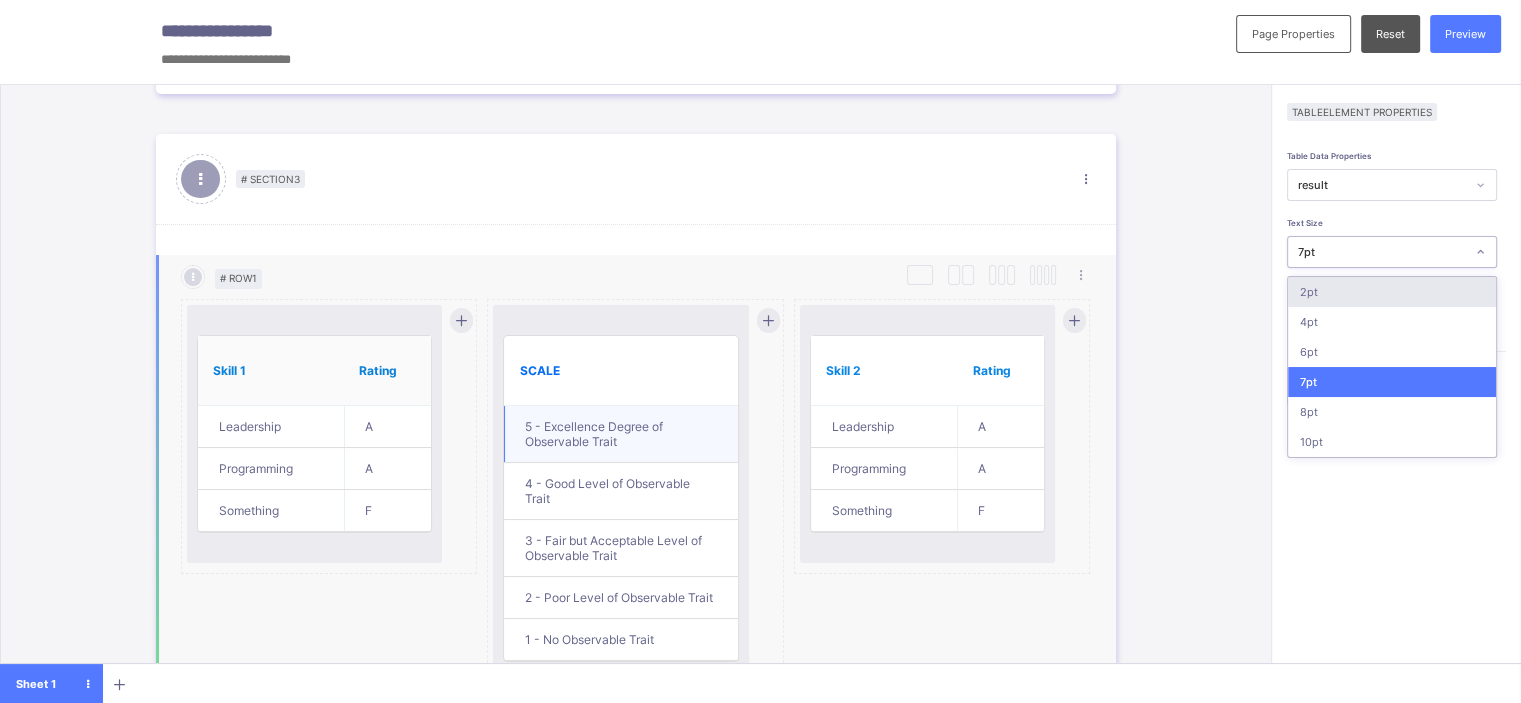 scroll, scrollTop: 1639, scrollLeft: 0, axis: vertical 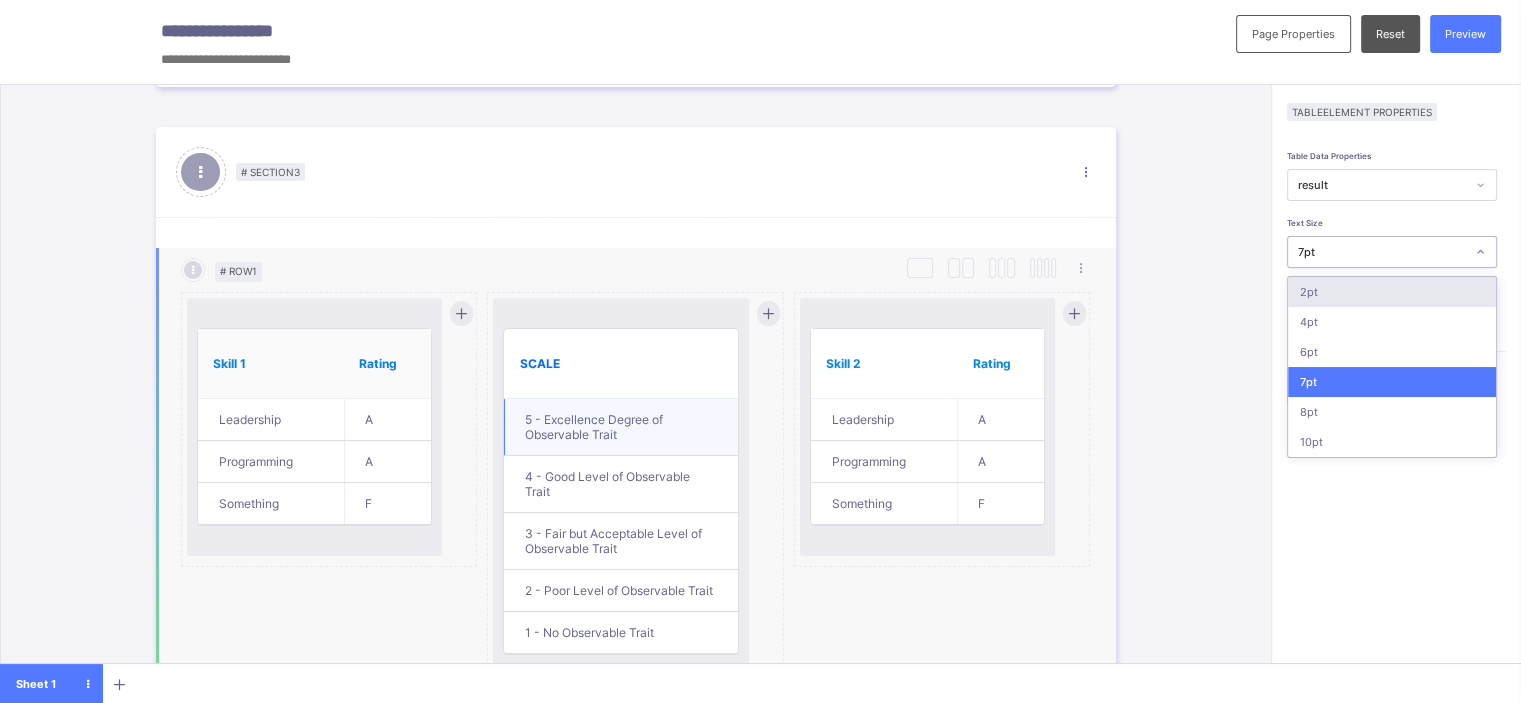 click on "5 - Excellence Degree of Observable Trait" at bounding box center (621, 427) 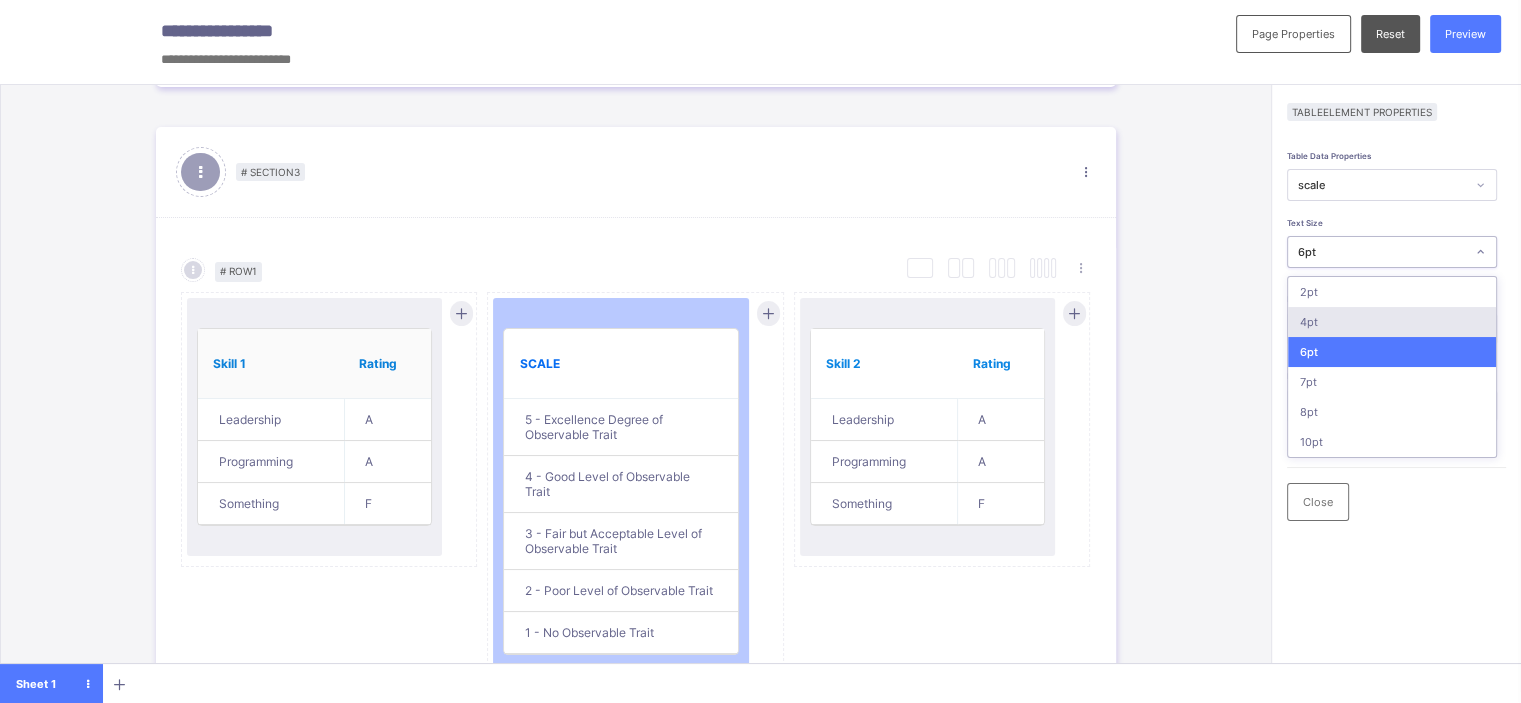 click on "4pt" at bounding box center (1392, 322) 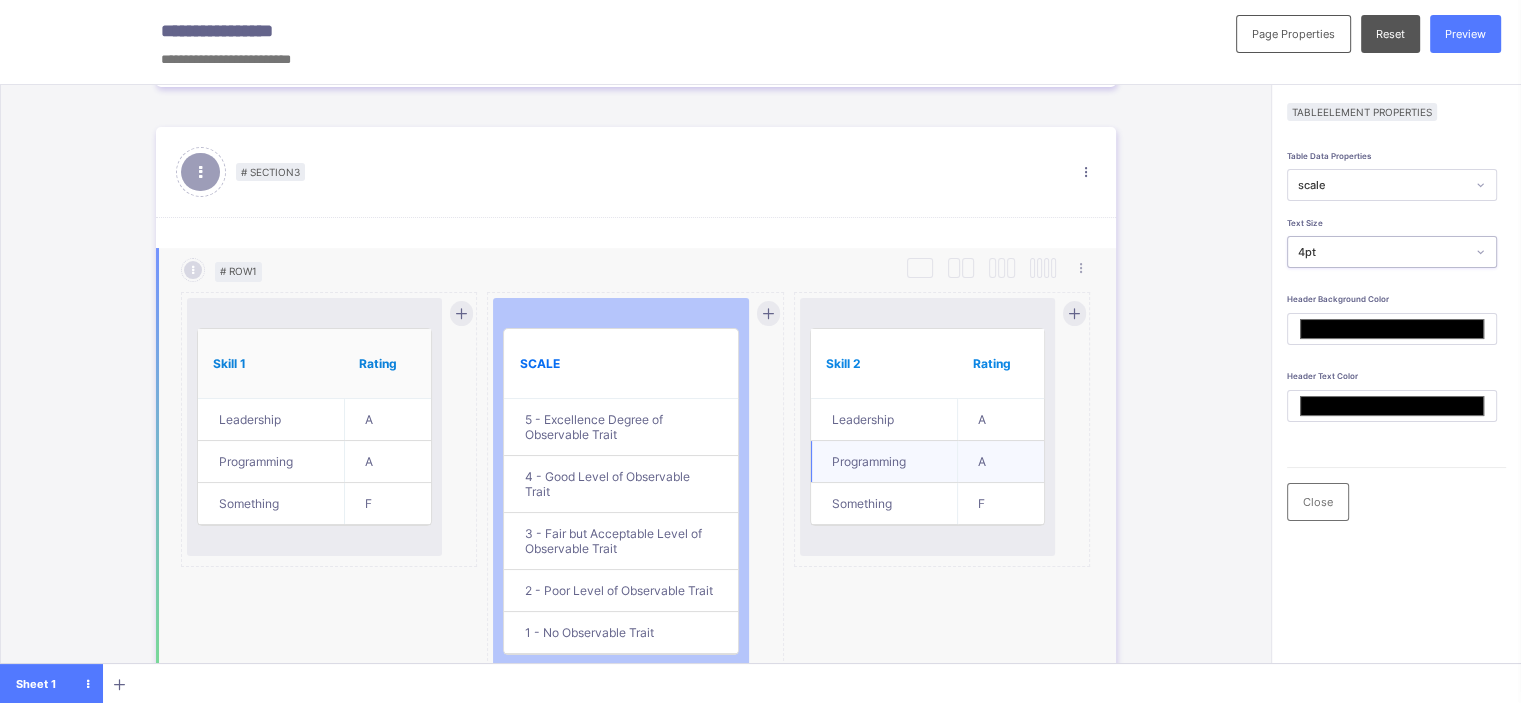 click on "Programming" at bounding box center (884, 462) 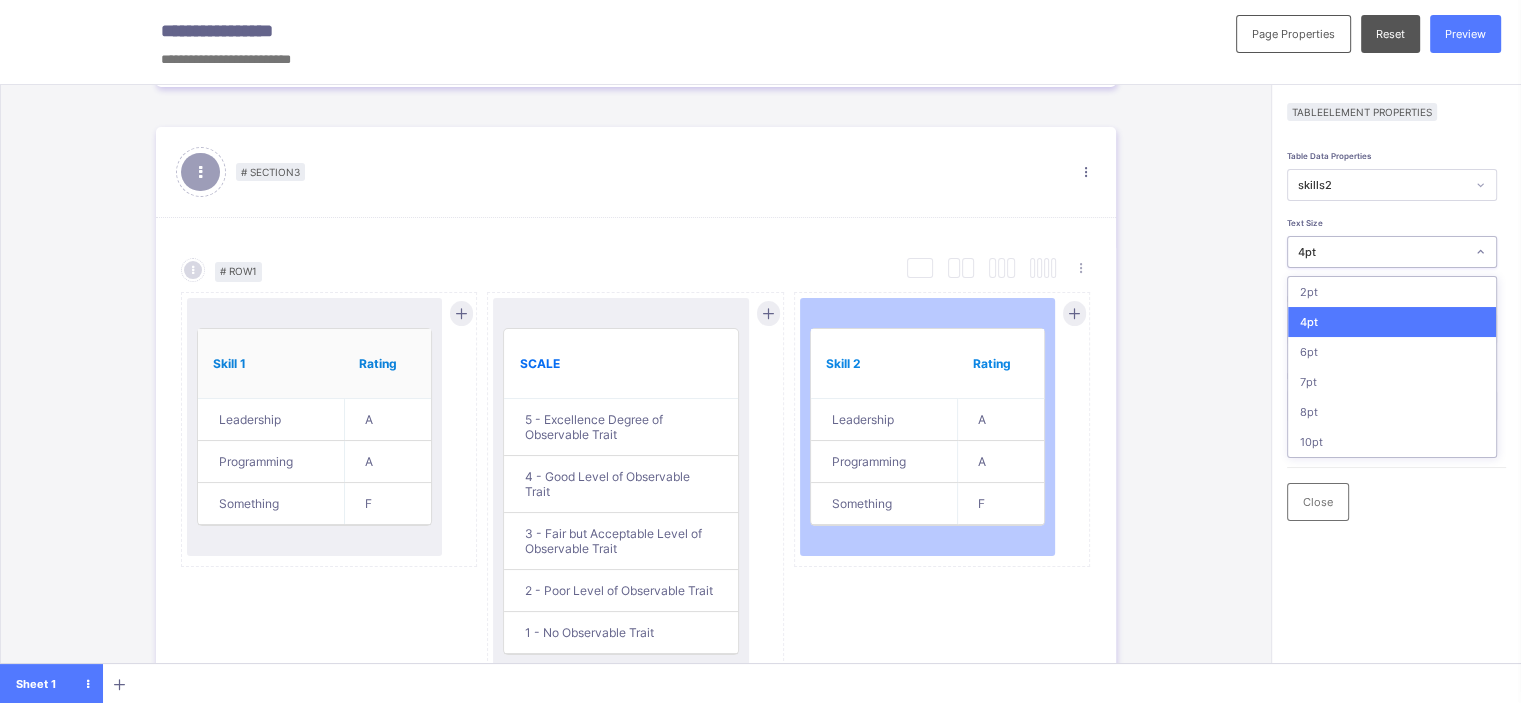 click on "4pt" at bounding box center [1382, 252] 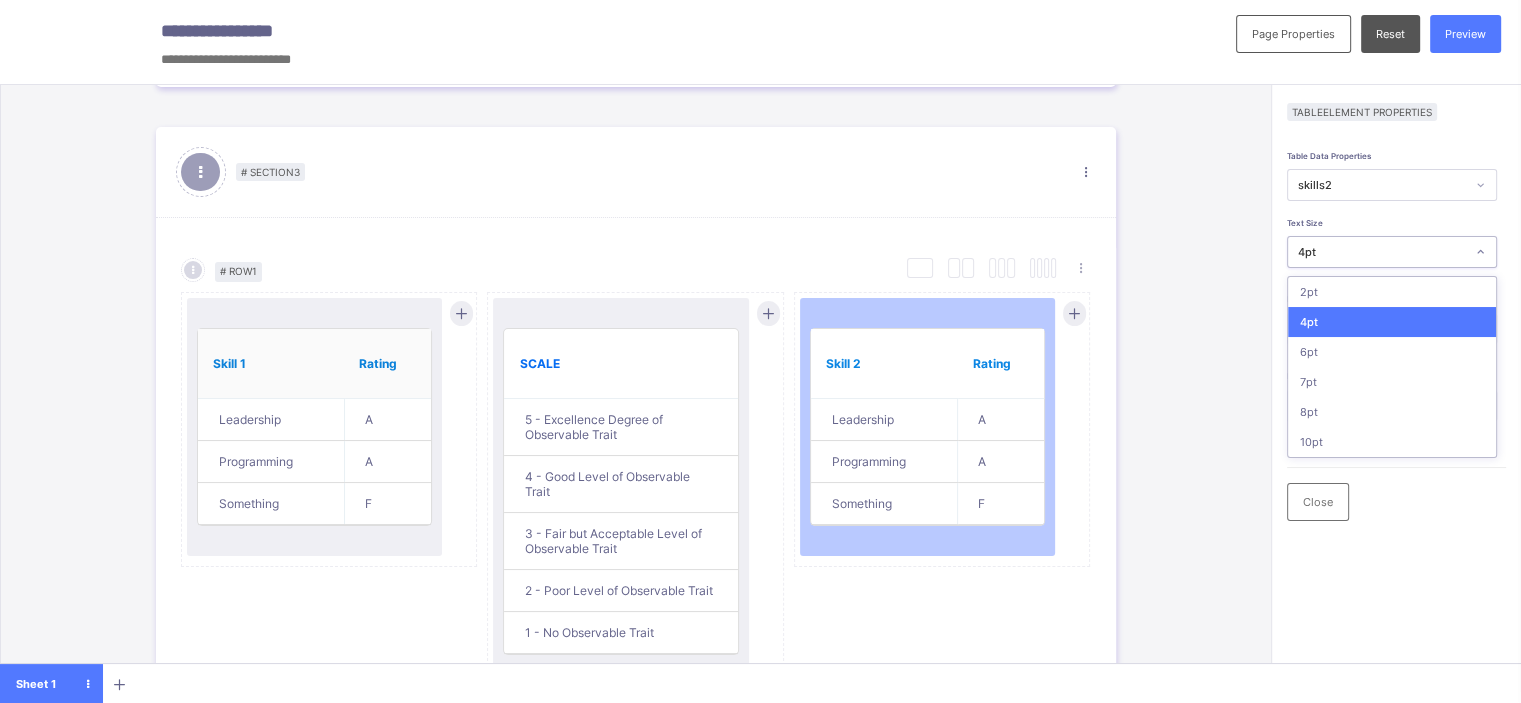 click on "4pt" at bounding box center [1392, 322] 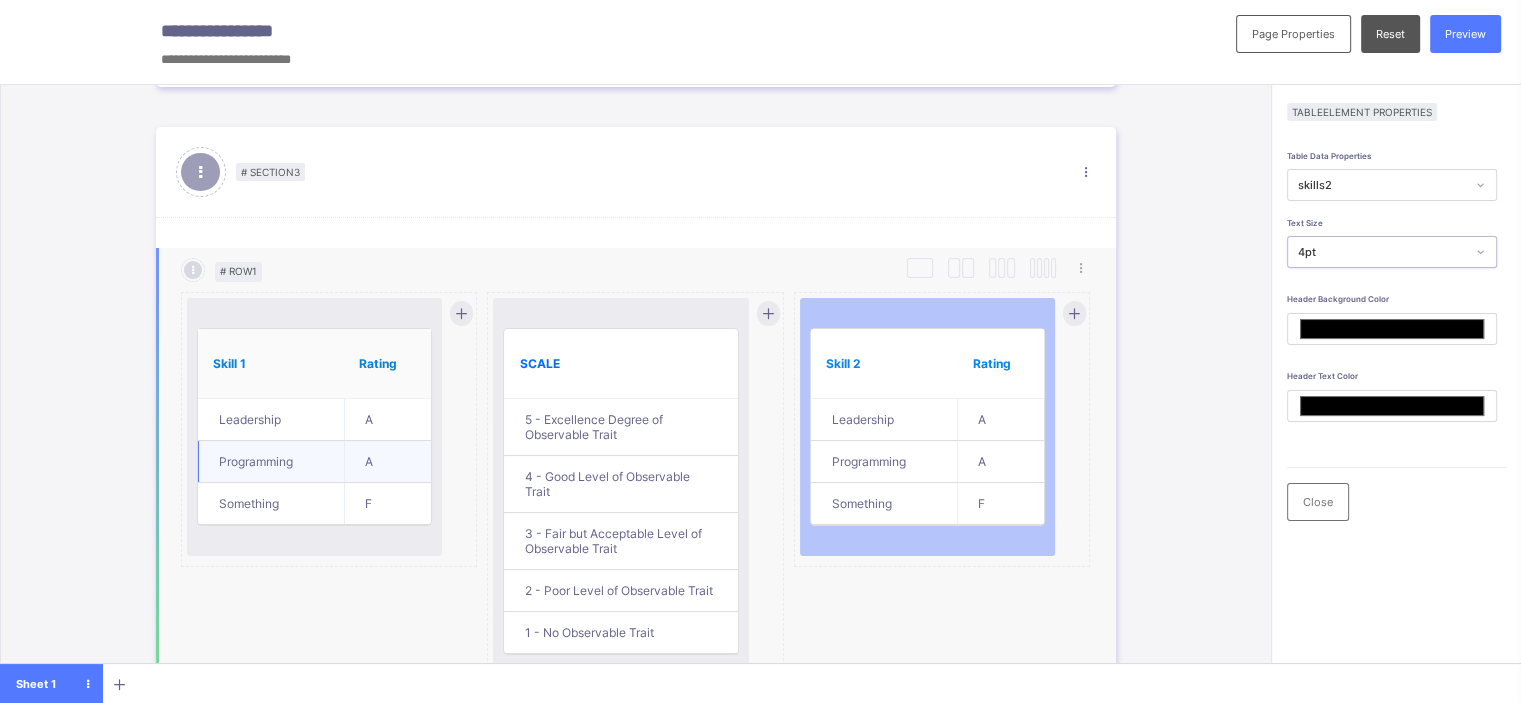 click on "A" at bounding box center [387, 462] 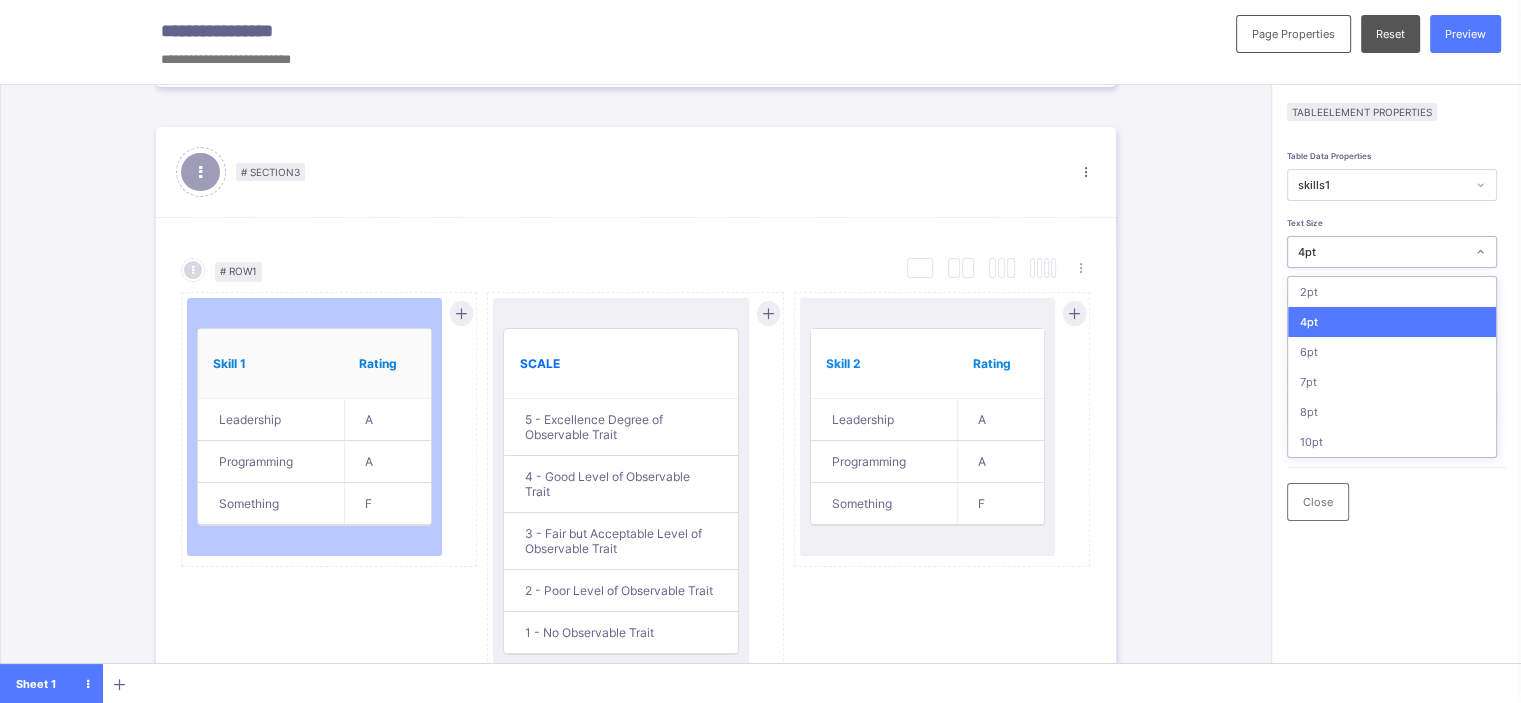 click on "4pt" at bounding box center [1382, 252] 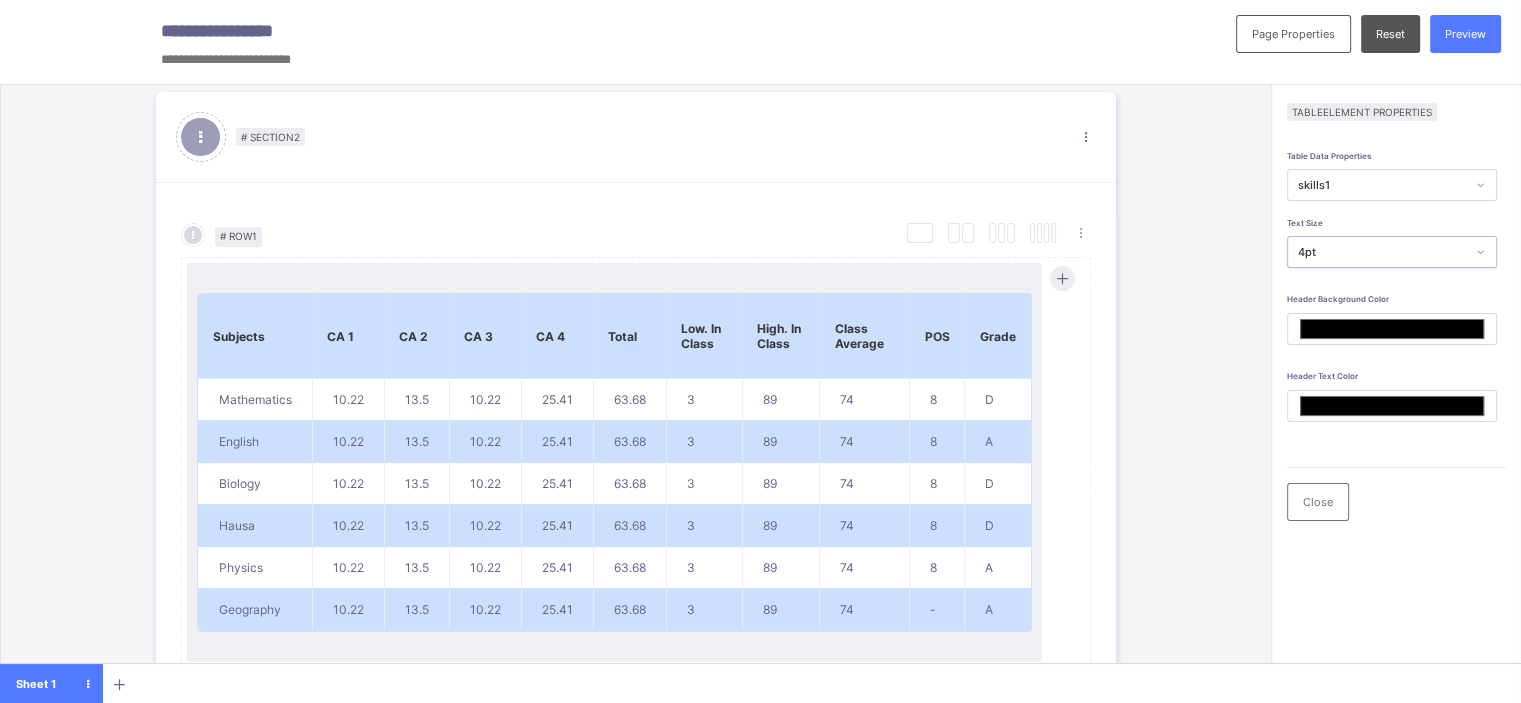 scroll, scrollTop: 868, scrollLeft: 0, axis: vertical 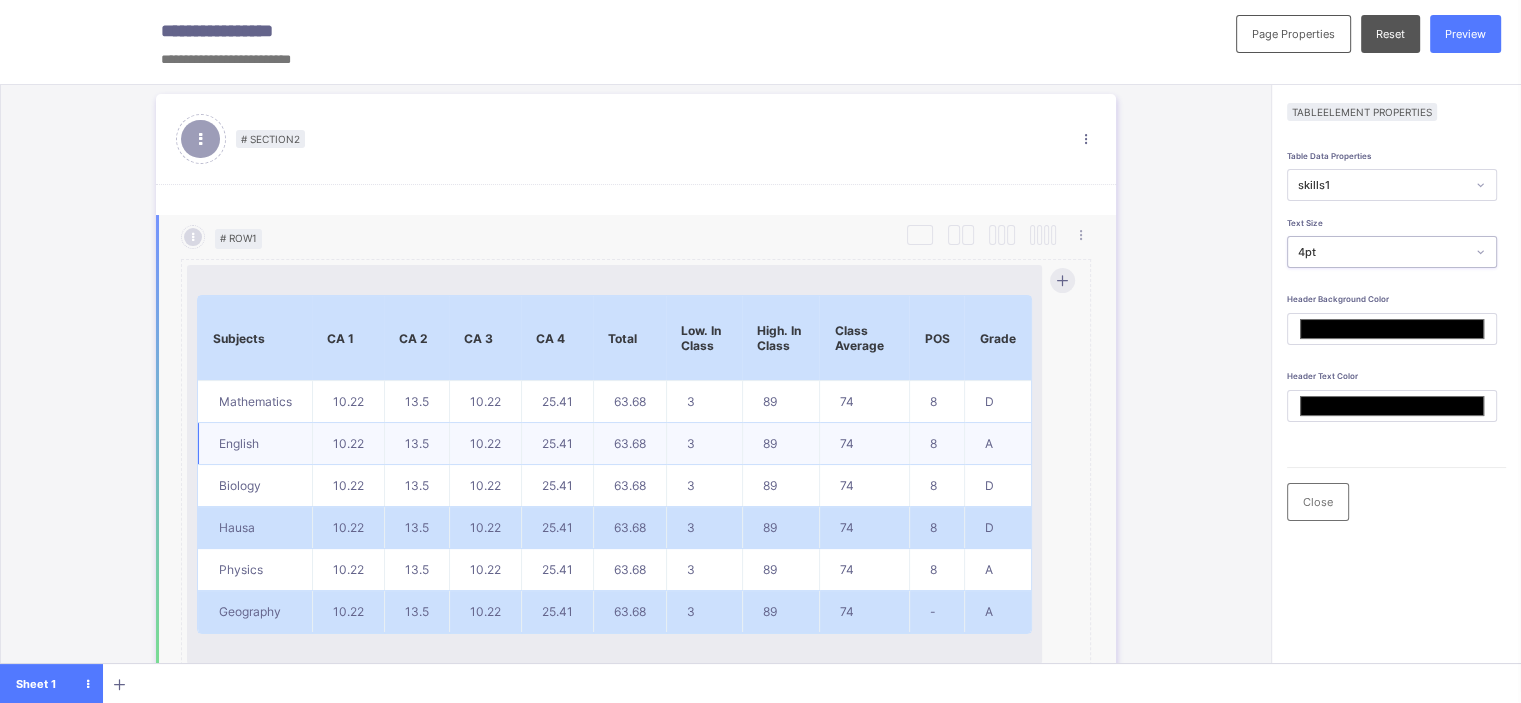 click on "89" at bounding box center (780, 444) 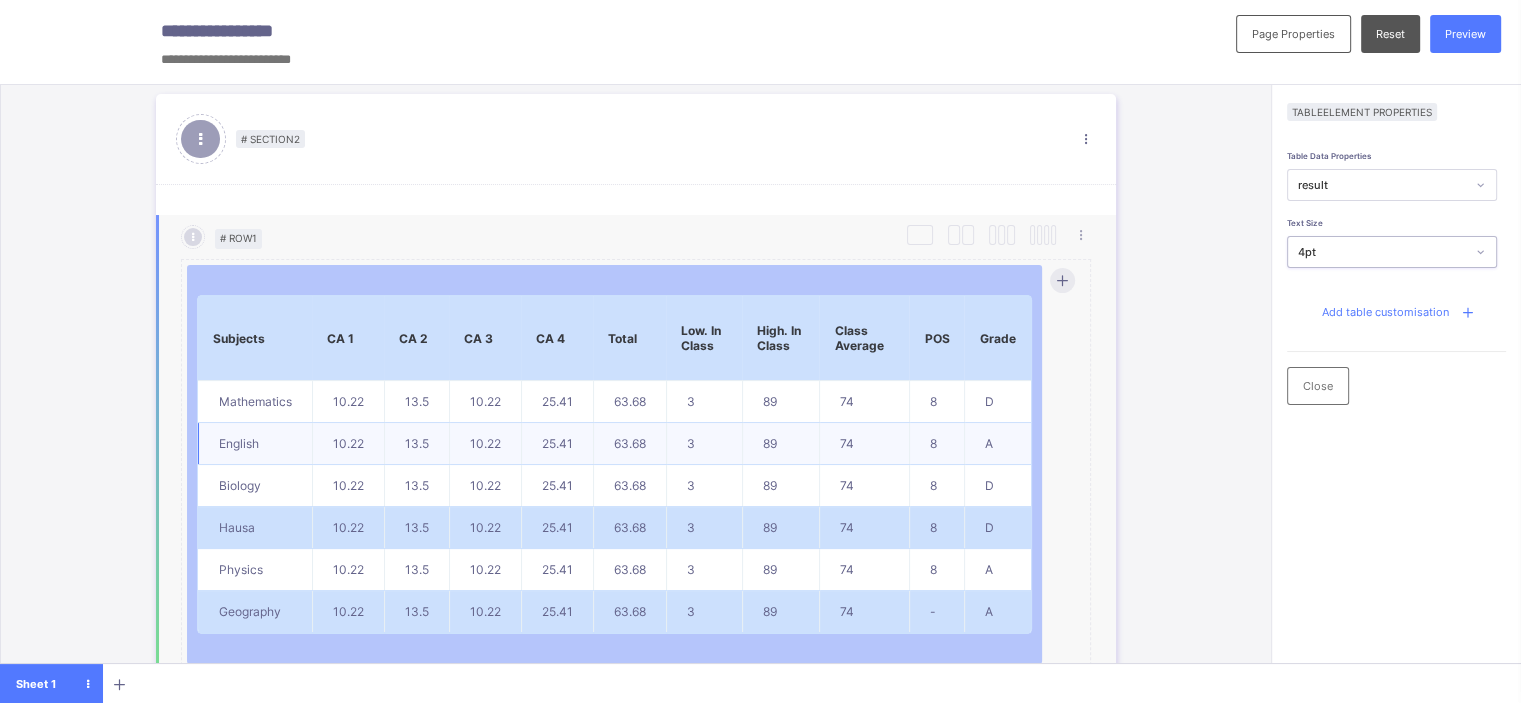click on "89" at bounding box center (780, 444) 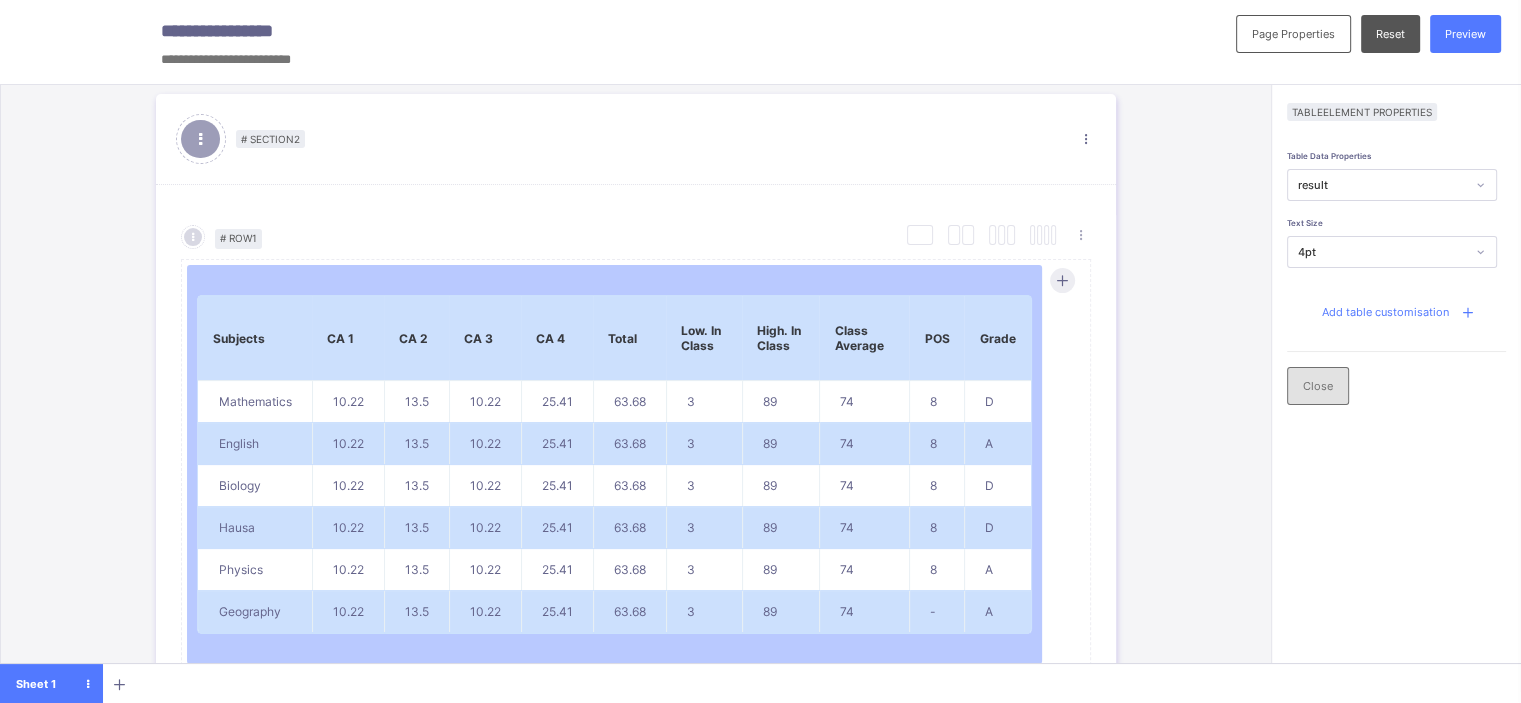 click on "Close" at bounding box center (1318, 386) 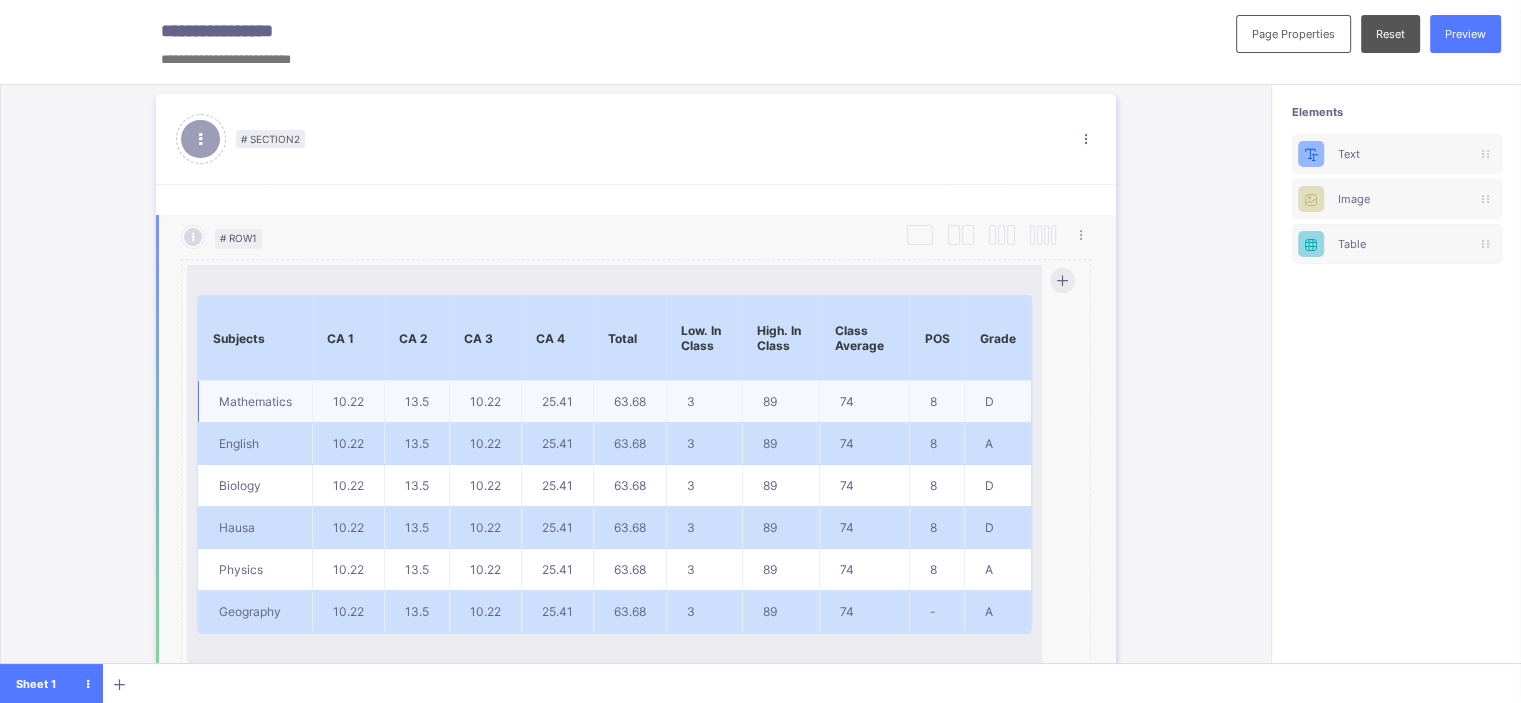click on "8" at bounding box center (936, 402) 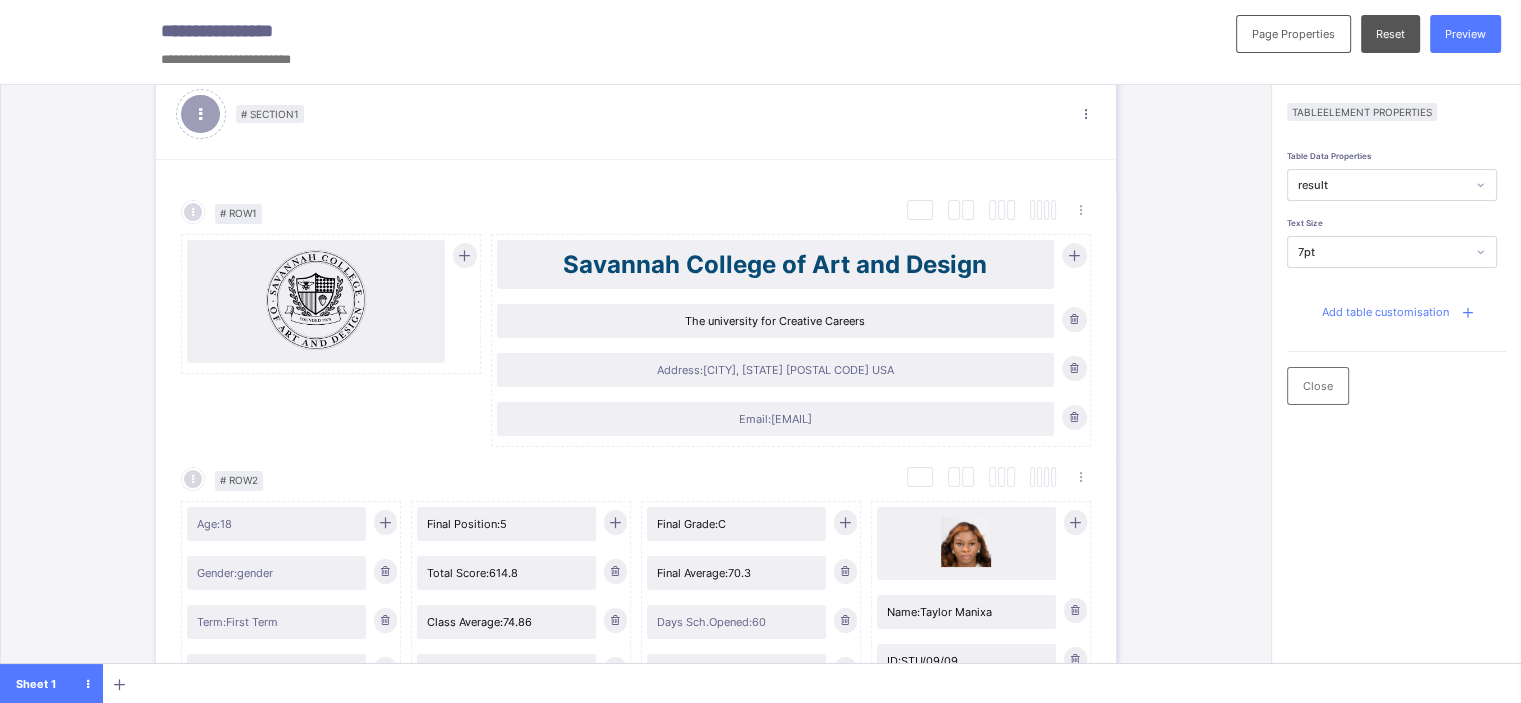scroll, scrollTop: 90, scrollLeft: 0, axis: vertical 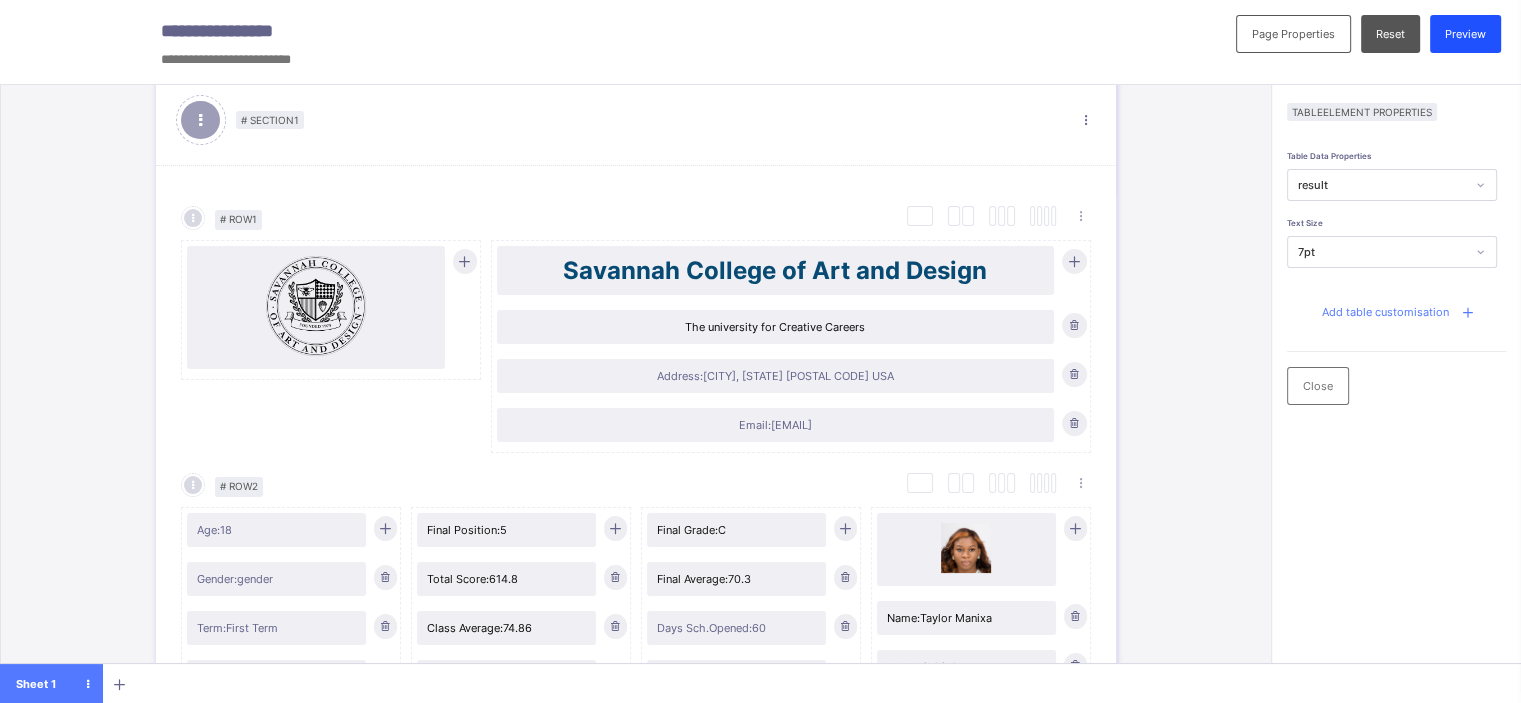 click on "Preview" at bounding box center [1465, 34] 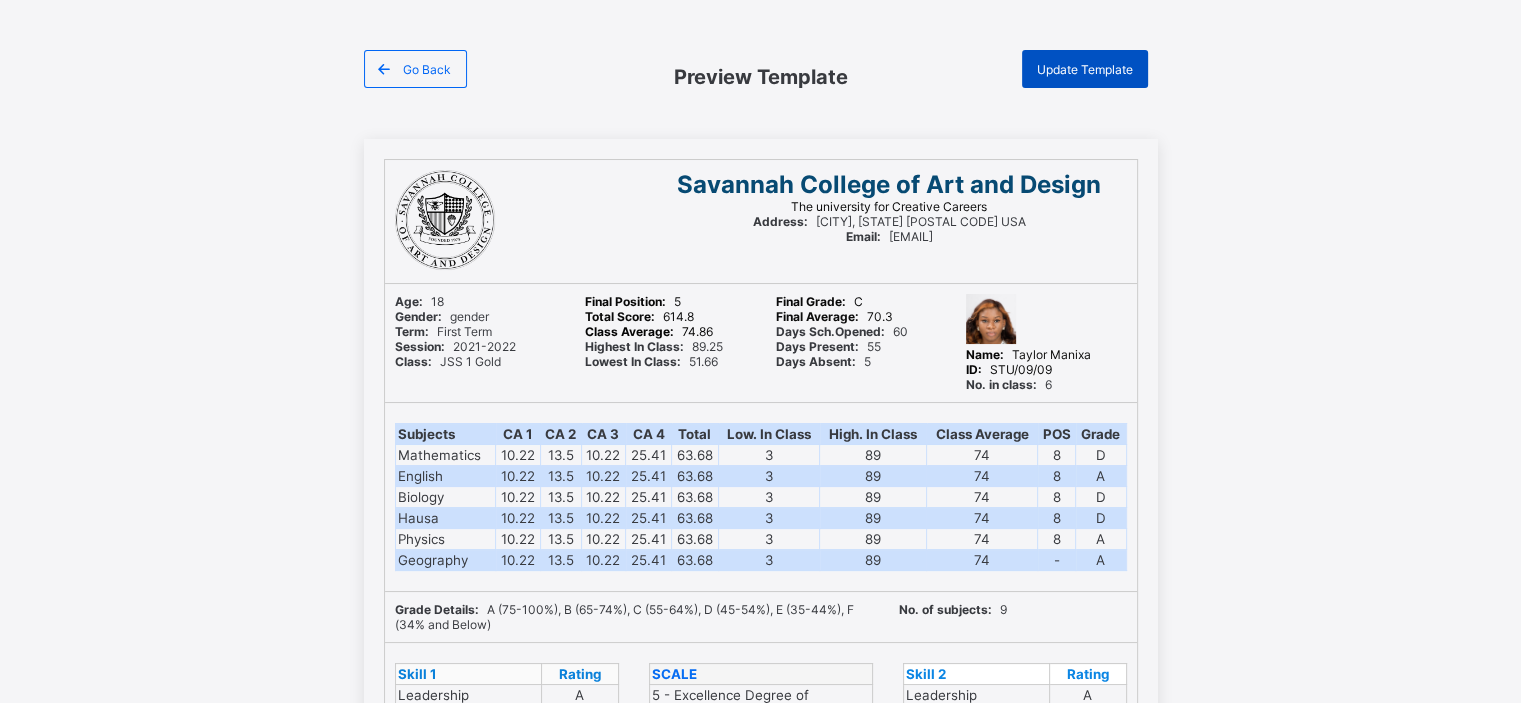 click on "Update Template" at bounding box center [1085, 69] 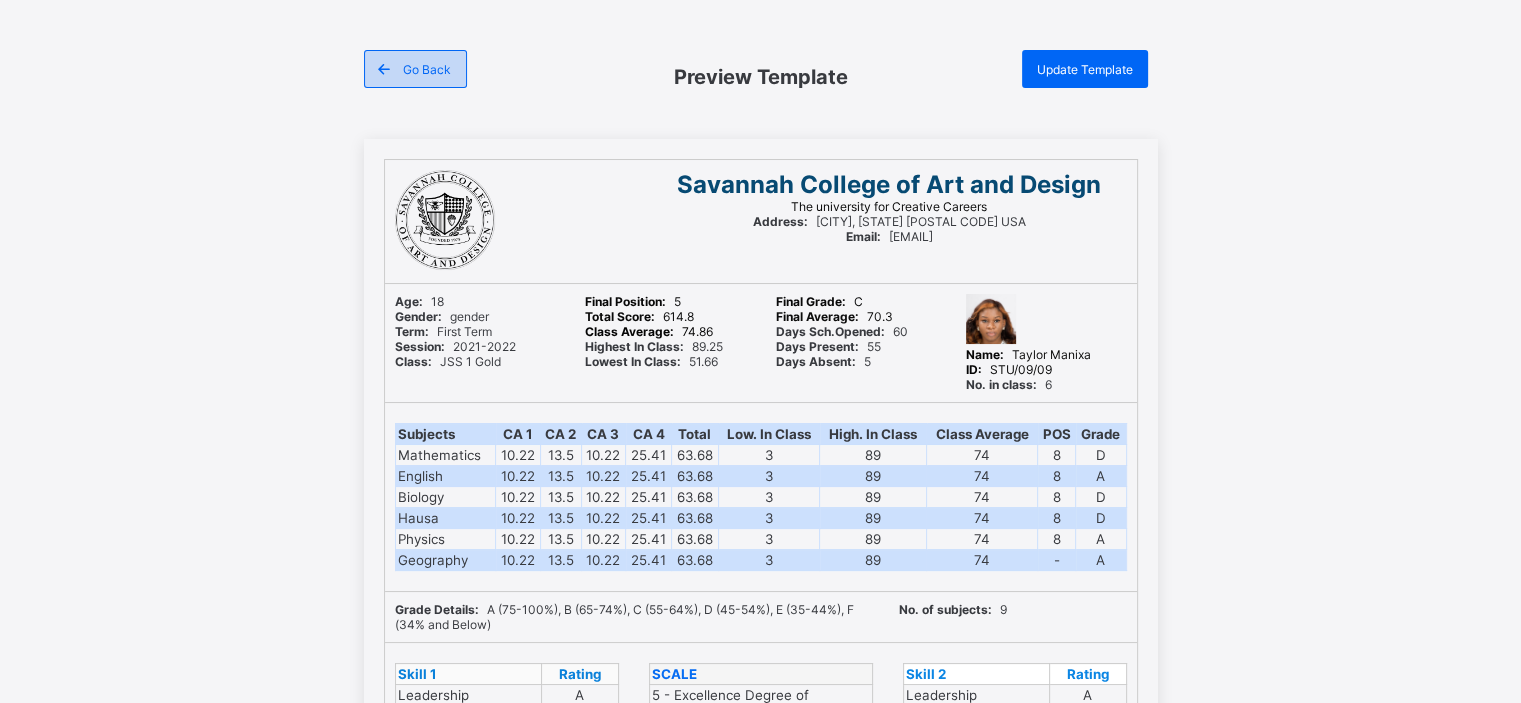 click on "Go Back" at bounding box center (427, 69) 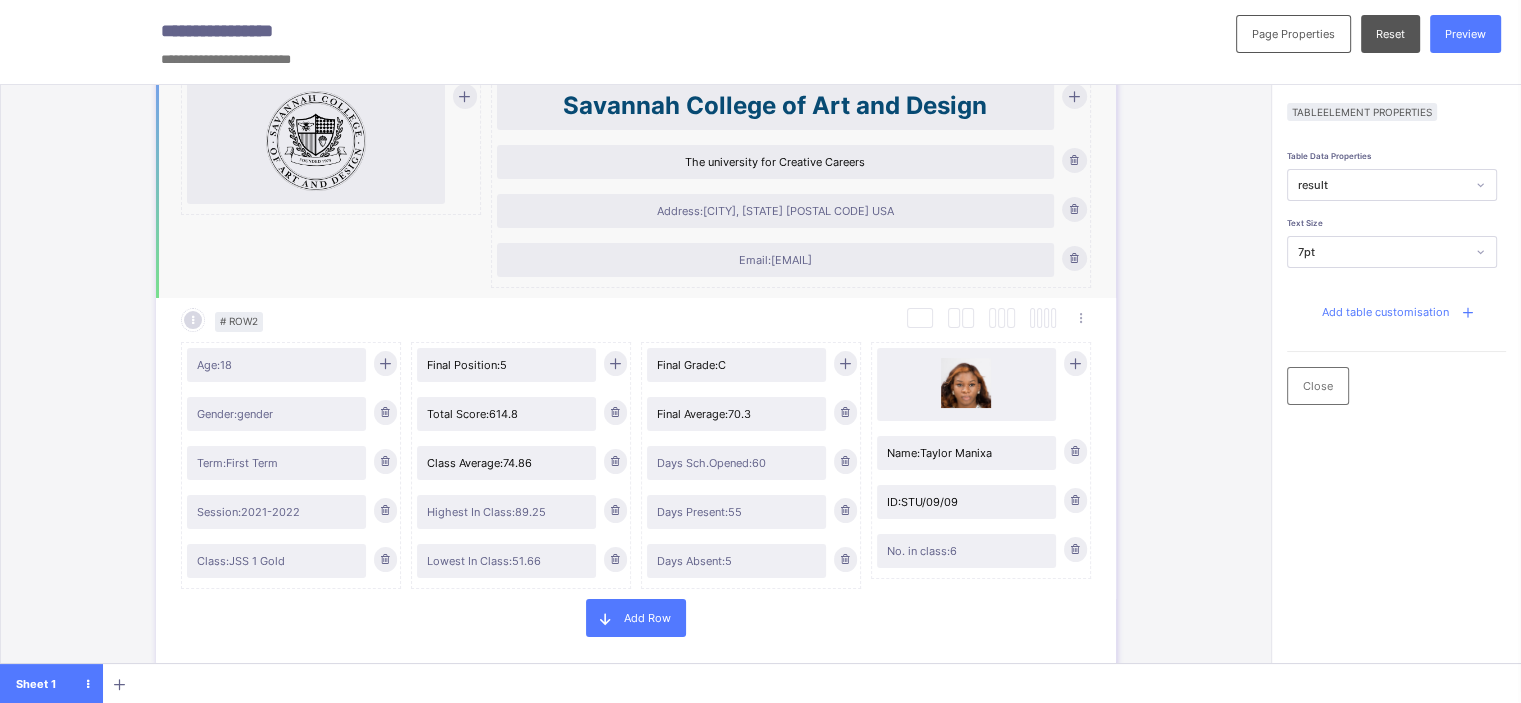scroll, scrollTop: 279, scrollLeft: 0, axis: vertical 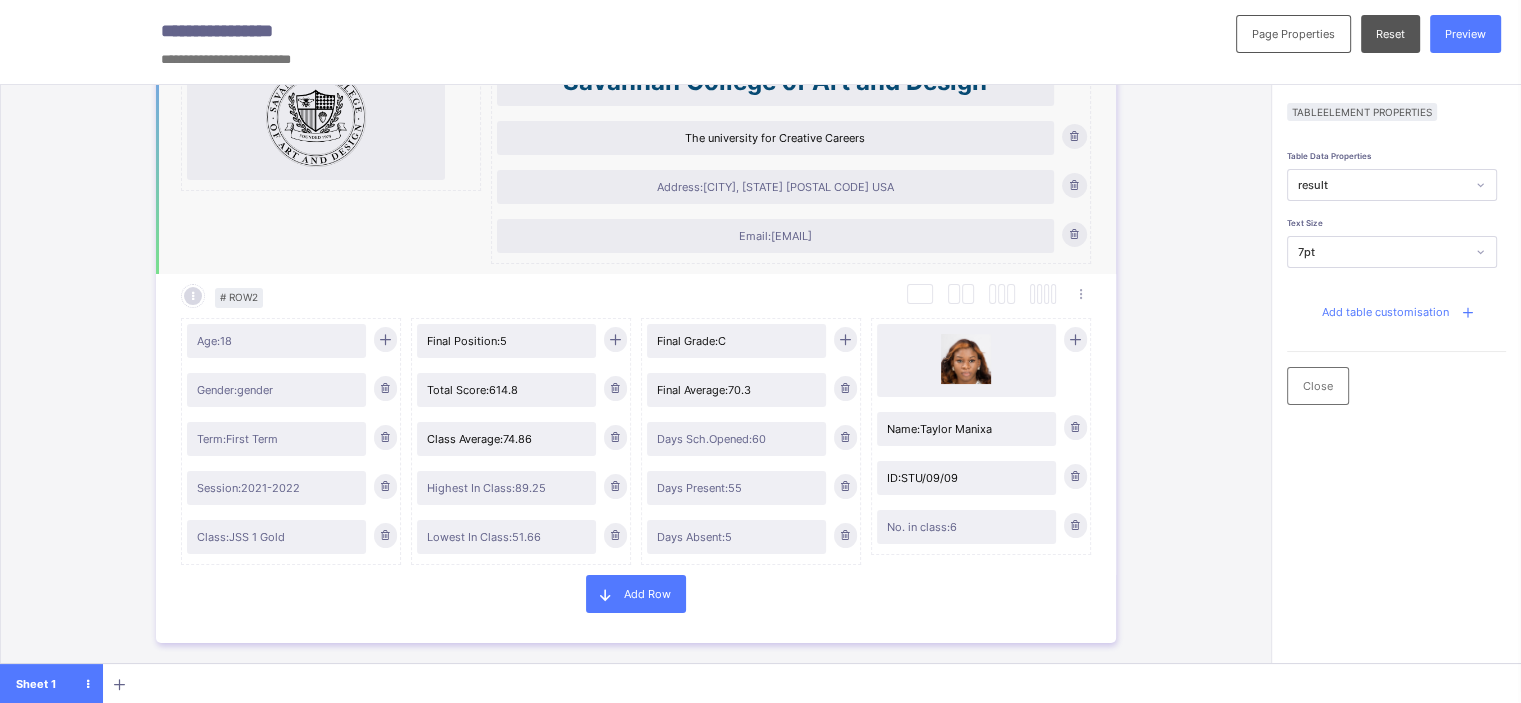 click on "Address:  Savannah, GA 31402-2072 USA" at bounding box center (775, 187) 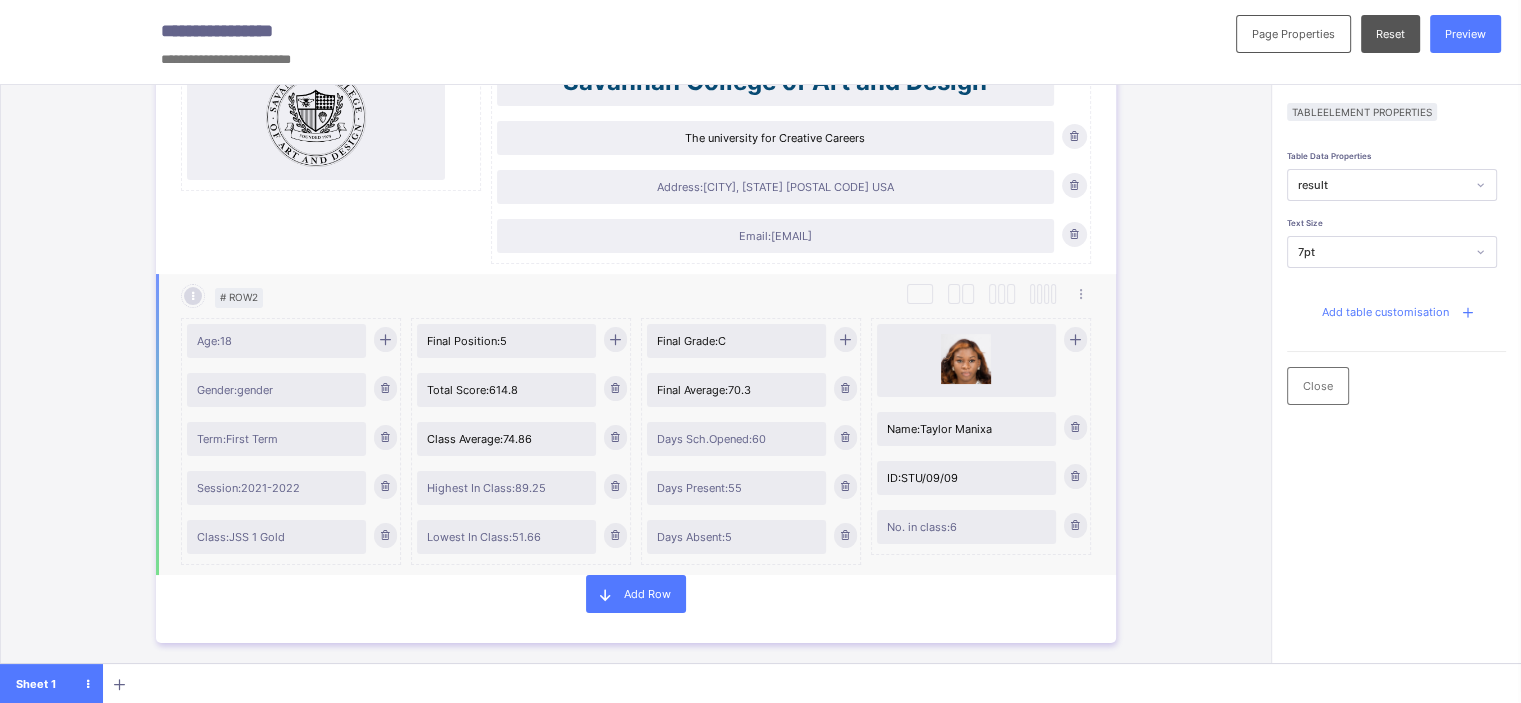 click on "Name:  Taylor Manixa" at bounding box center (982, 431) 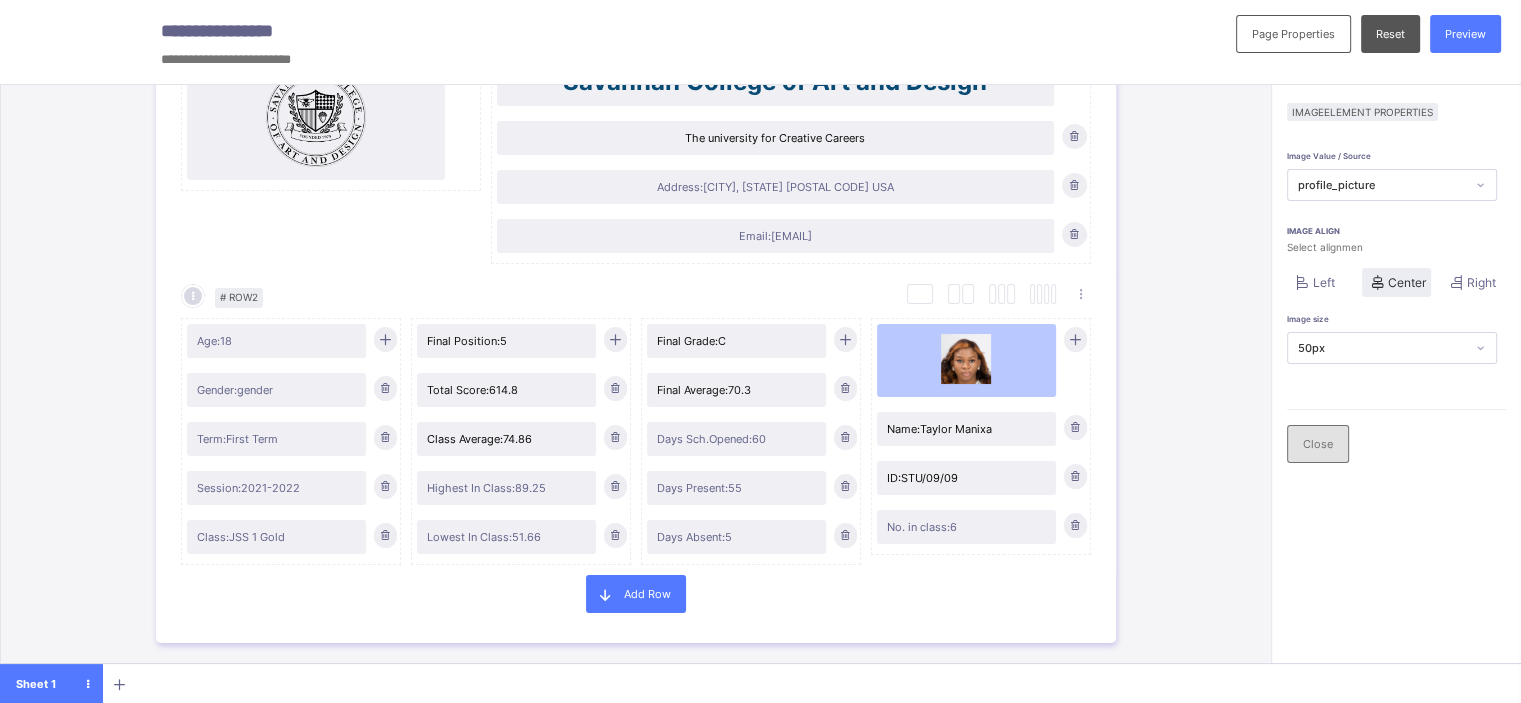 click on "Close" at bounding box center [1318, 444] 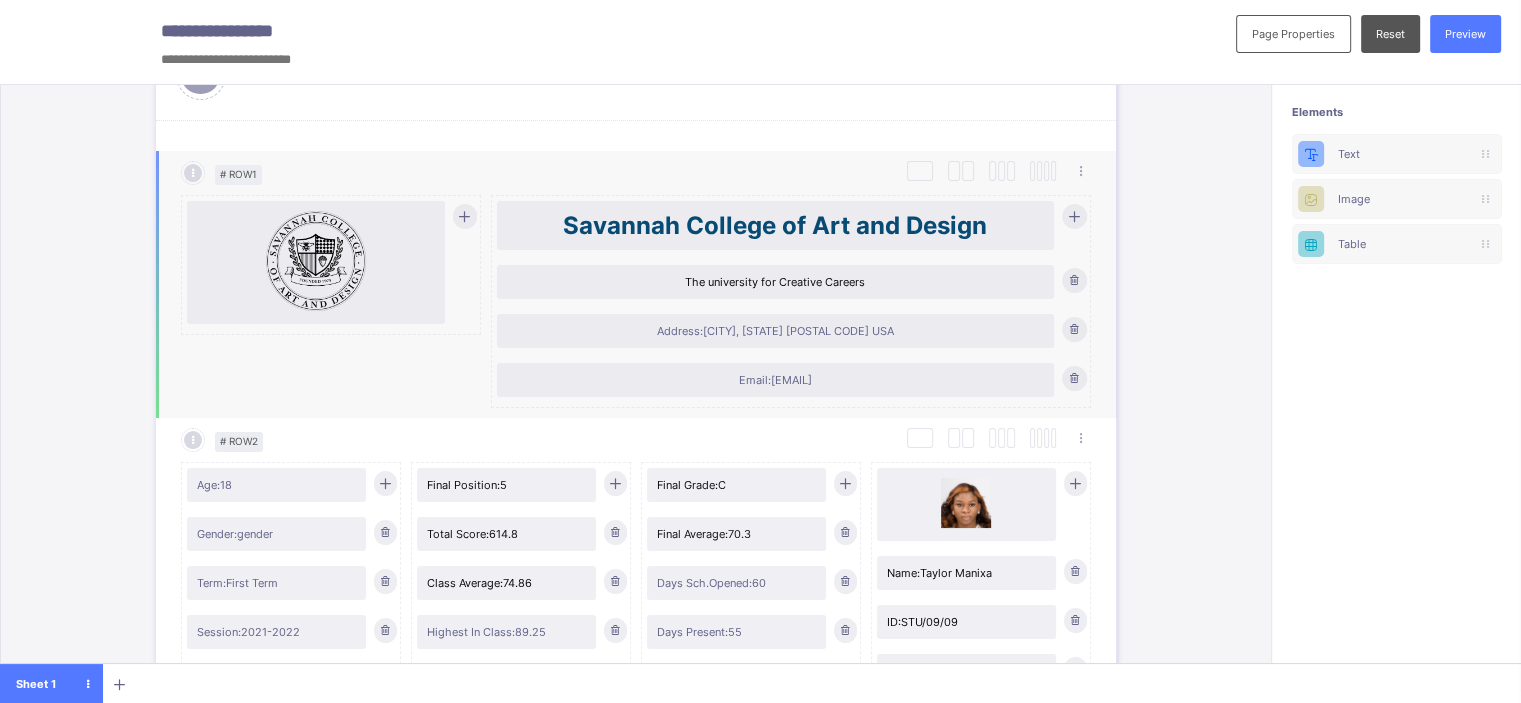 scroll, scrollTop: 124, scrollLeft: 0, axis: vertical 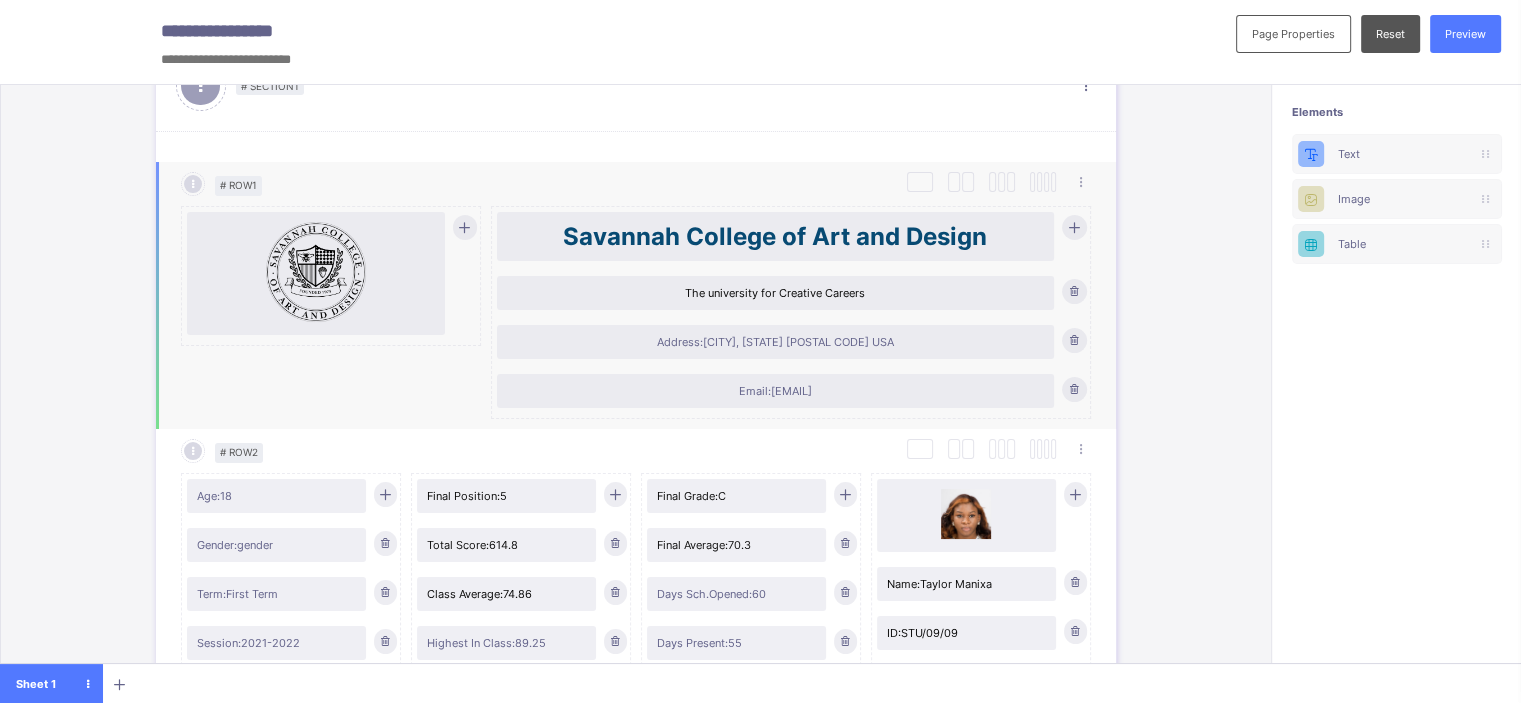 click at bounding box center (316, 272) 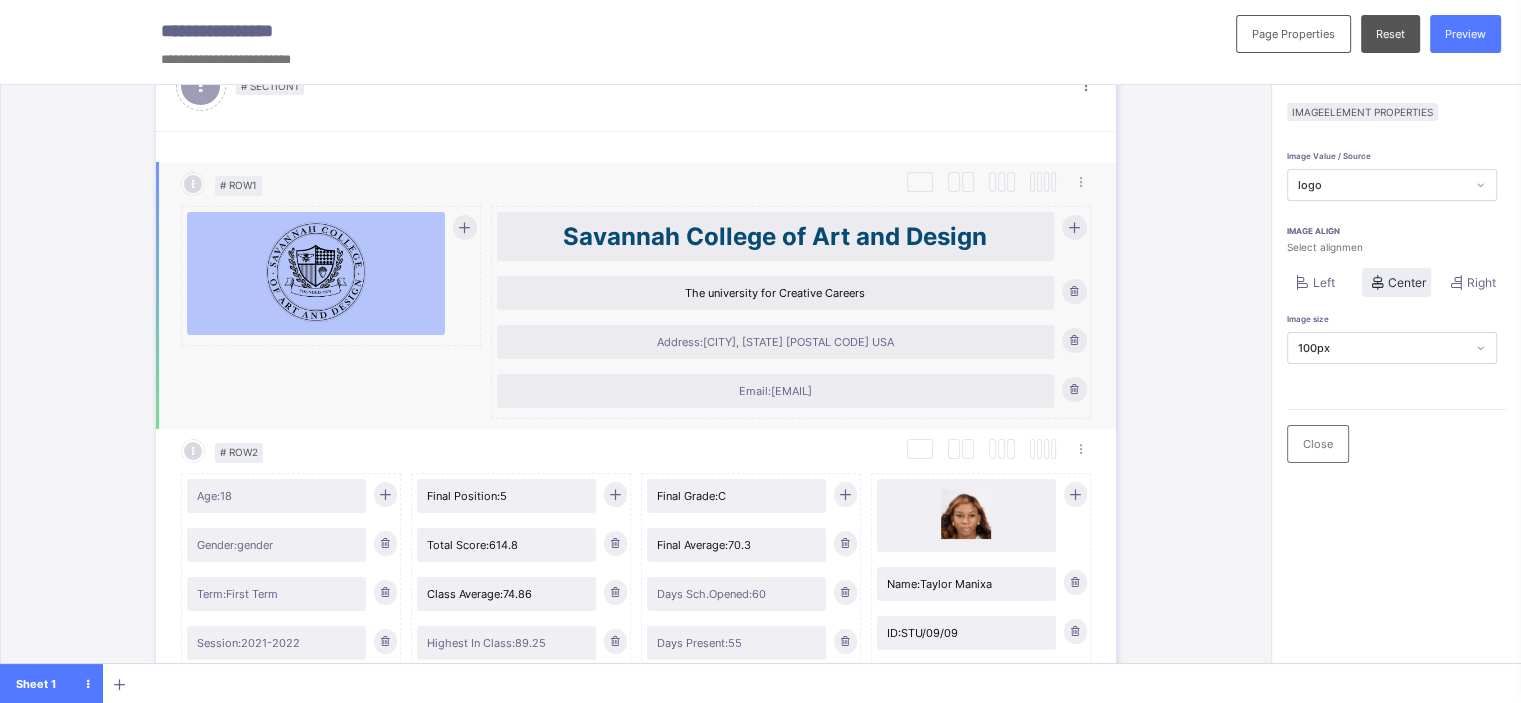 click on "Address:  Savannah, GA 31402-2072 USA" at bounding box center [775, 342] 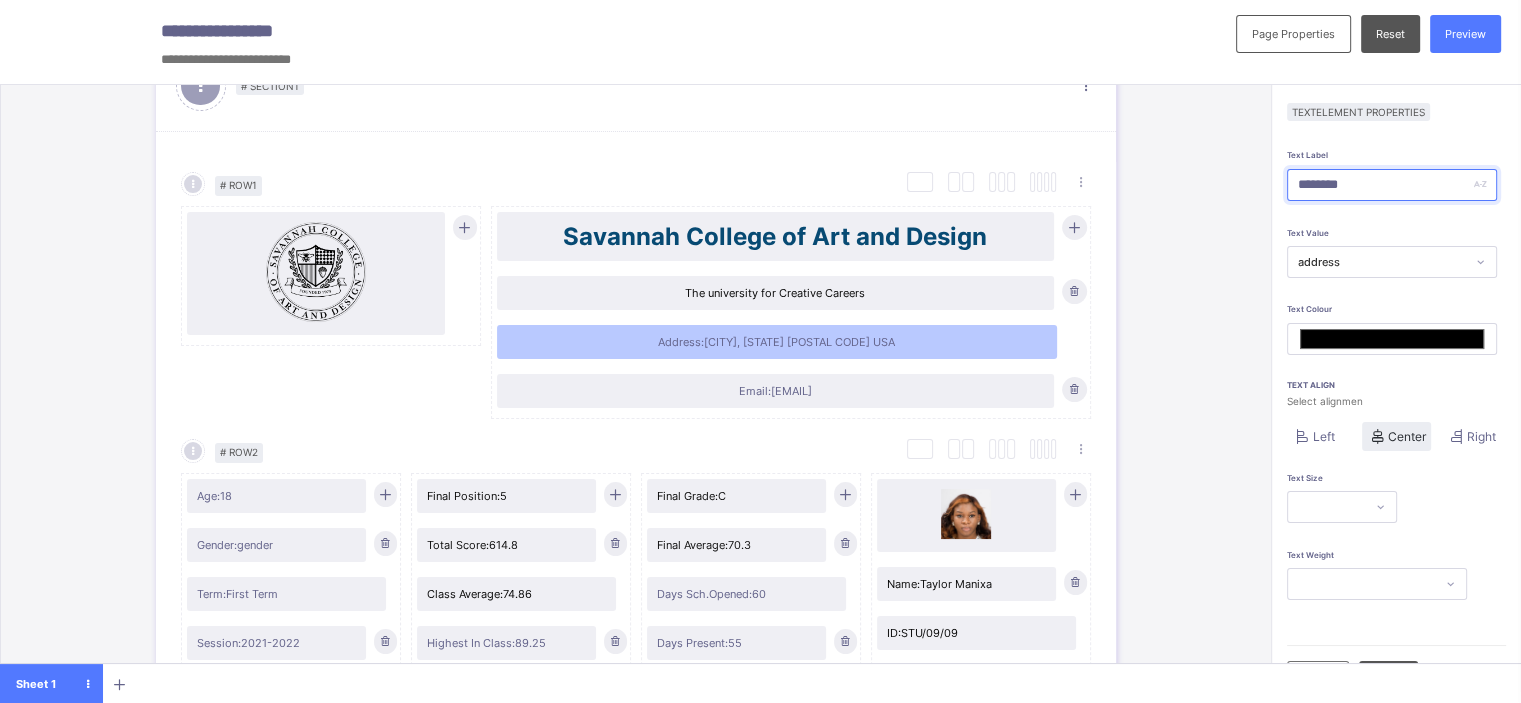 click on "********" at bounding box center [1392, 185] 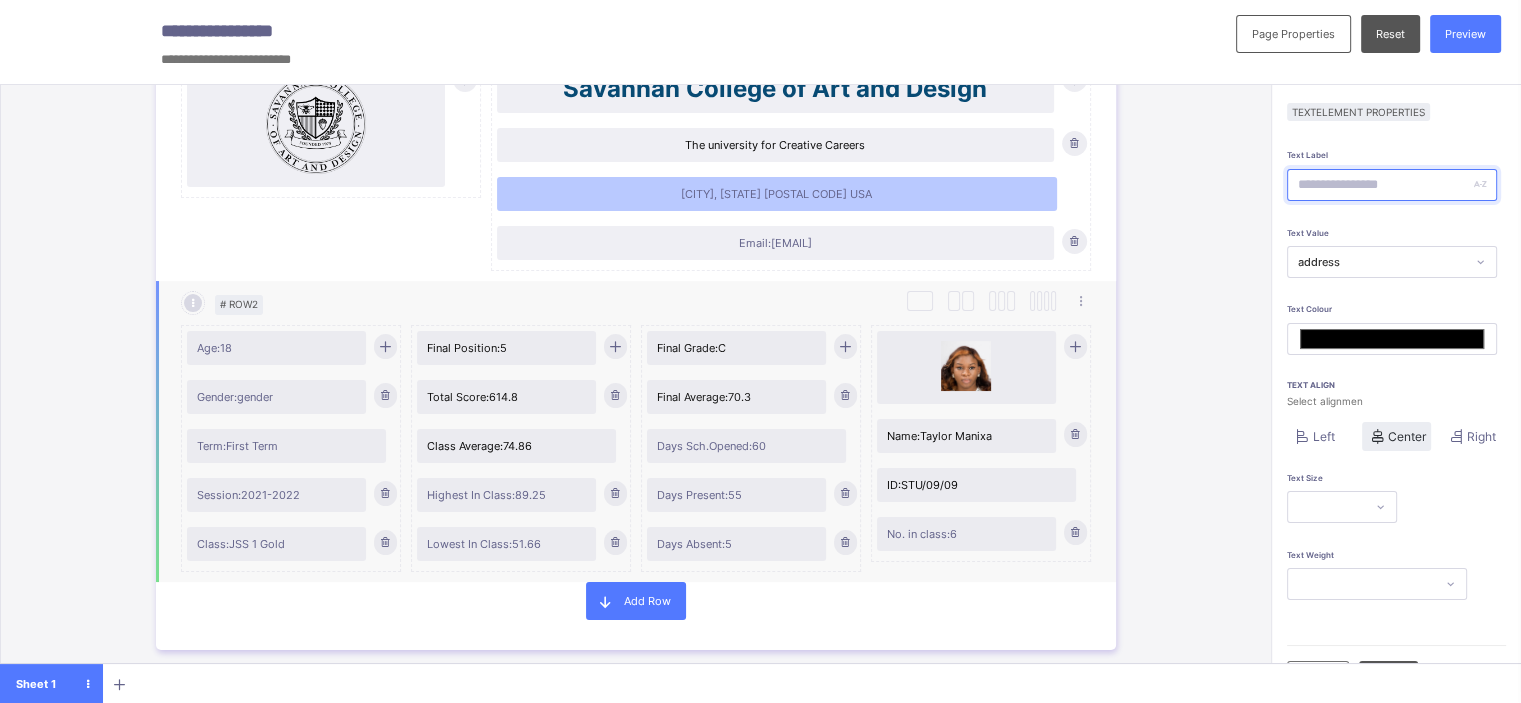 scroll, scrollTop: 272, scrollLeft: 0, axis: vertical 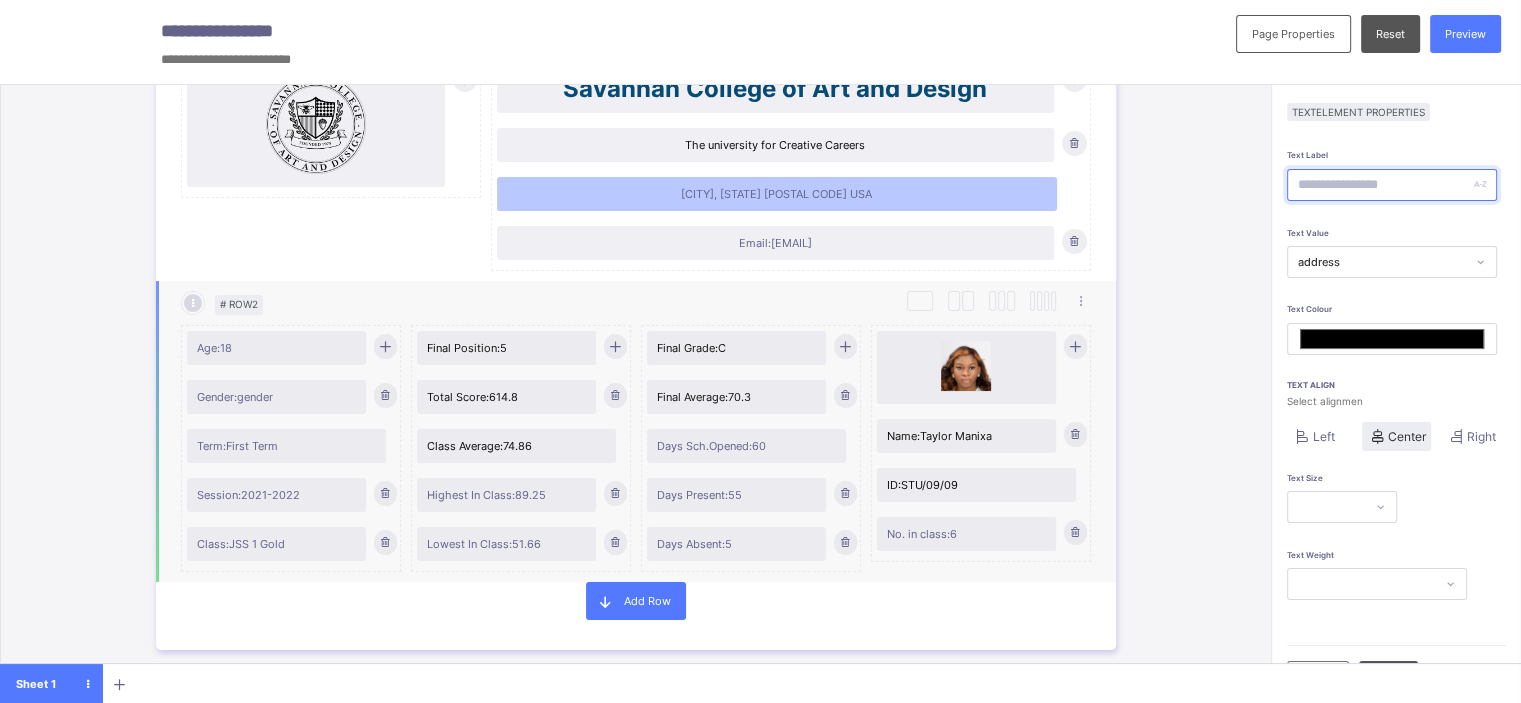 click on "Age:  18" at bounding box center (277, 348) 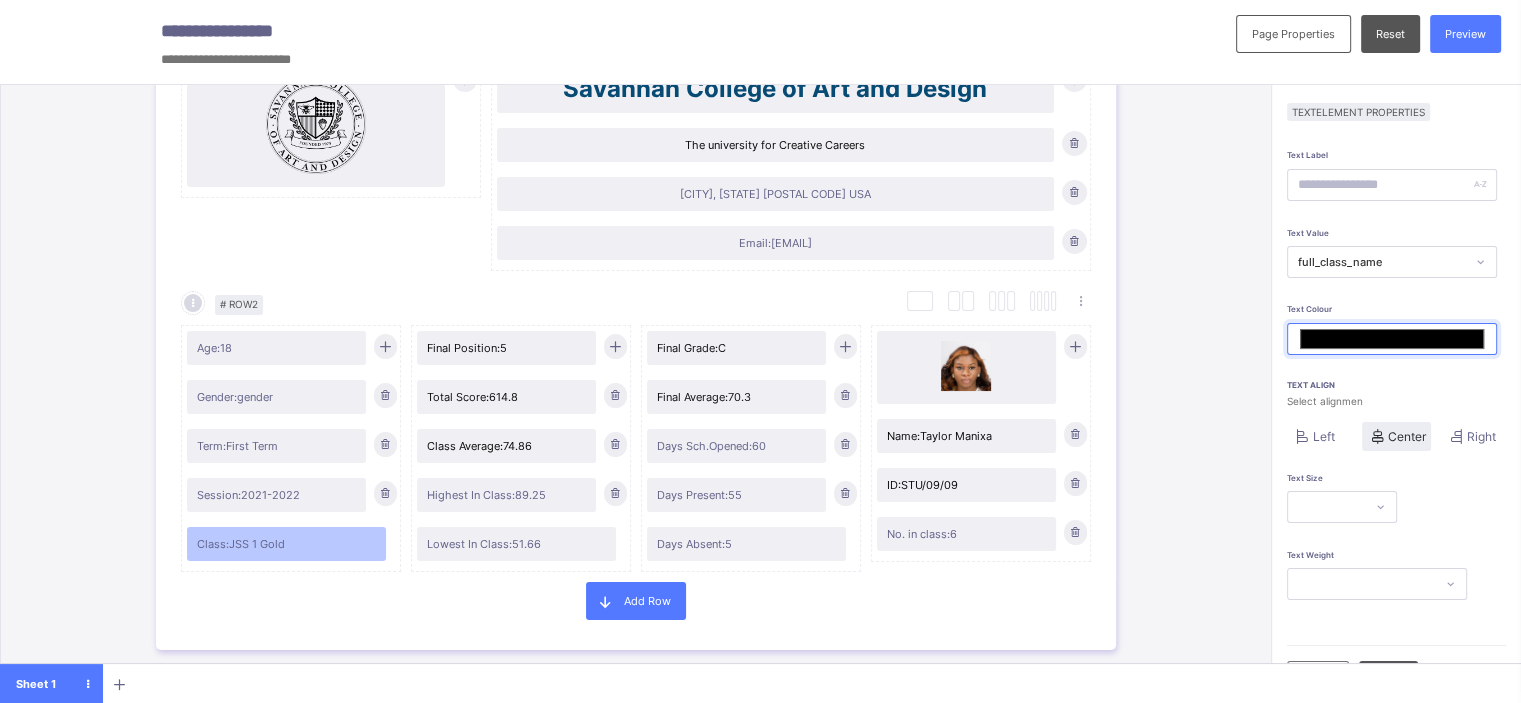 click on "*******" at bounding box center [1392, 339] 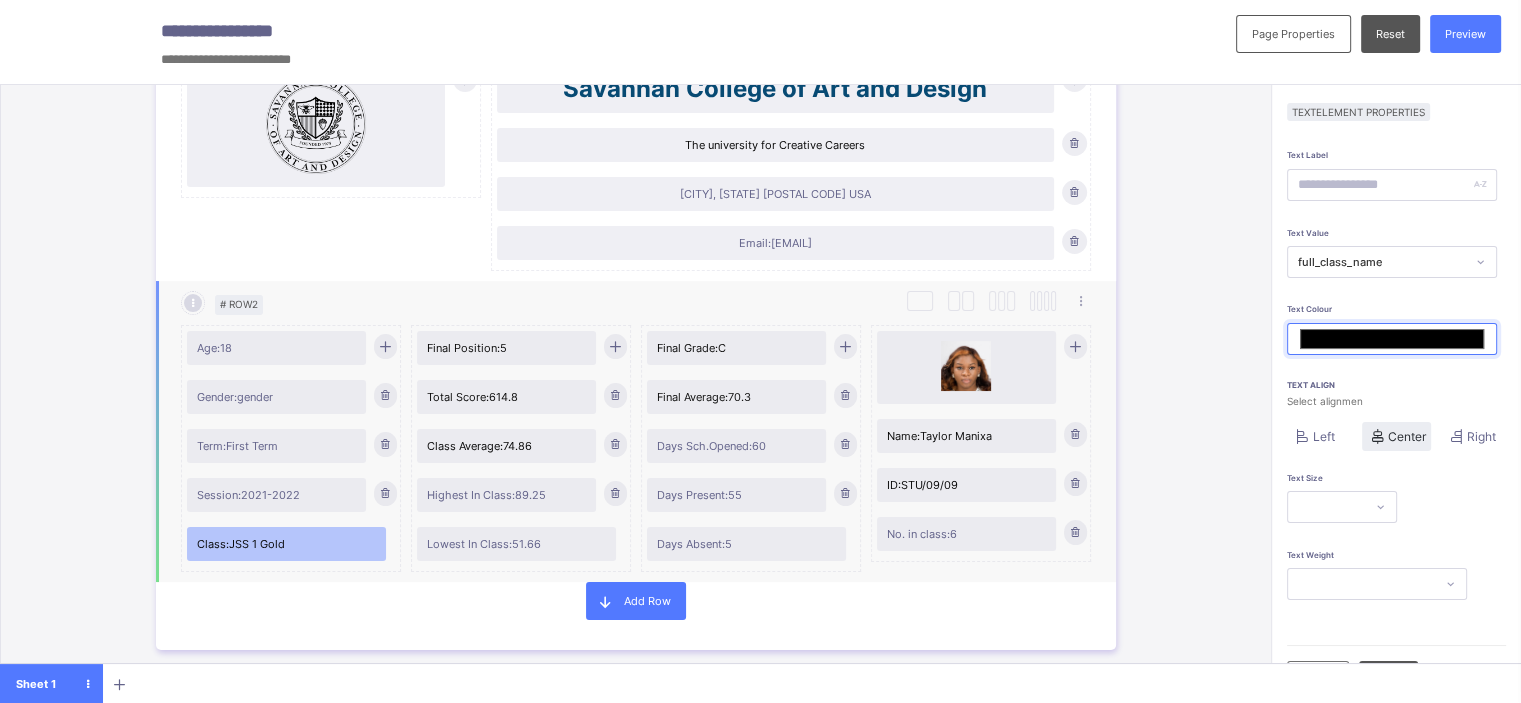 click on "Session:  2021-2022" at bounding box center (277, 495) 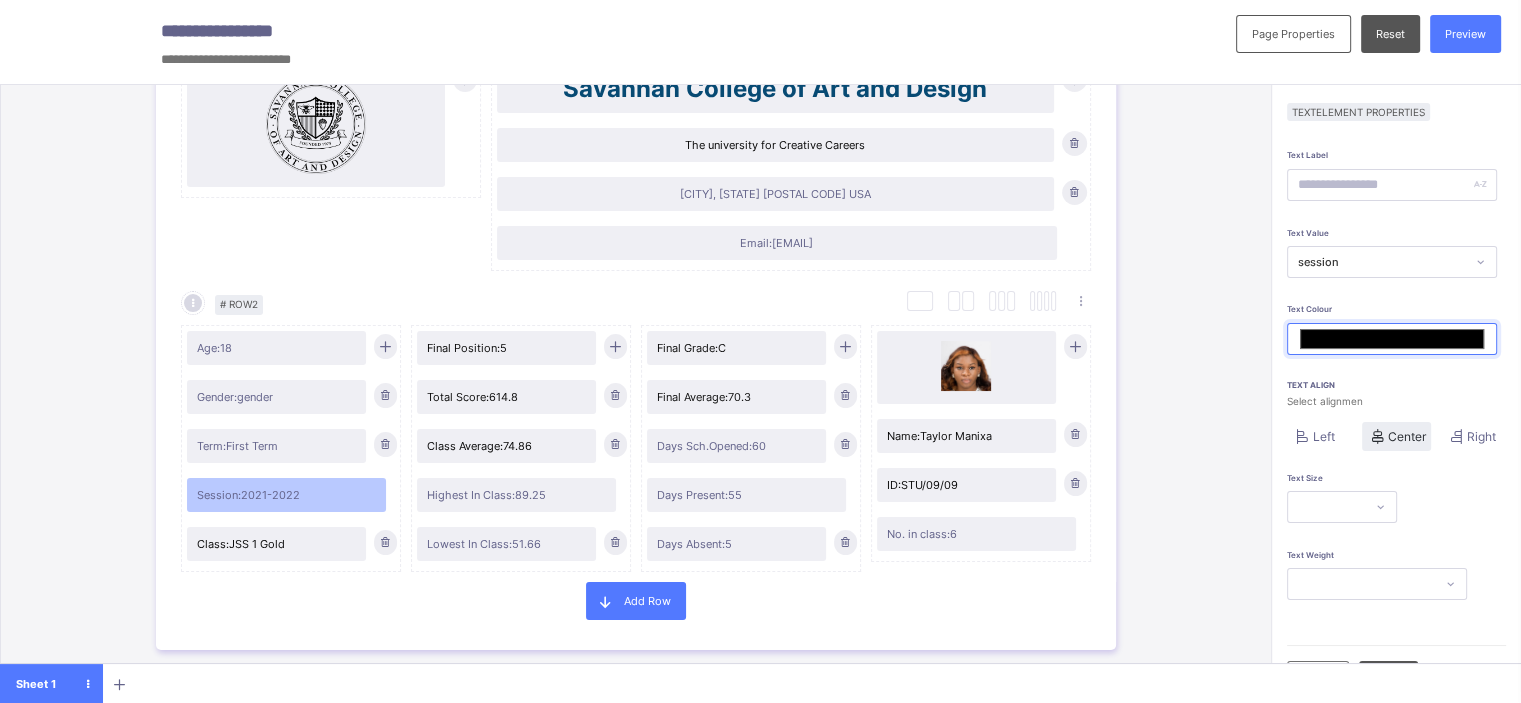 click on "*******" at bounding box center (1392, 339) 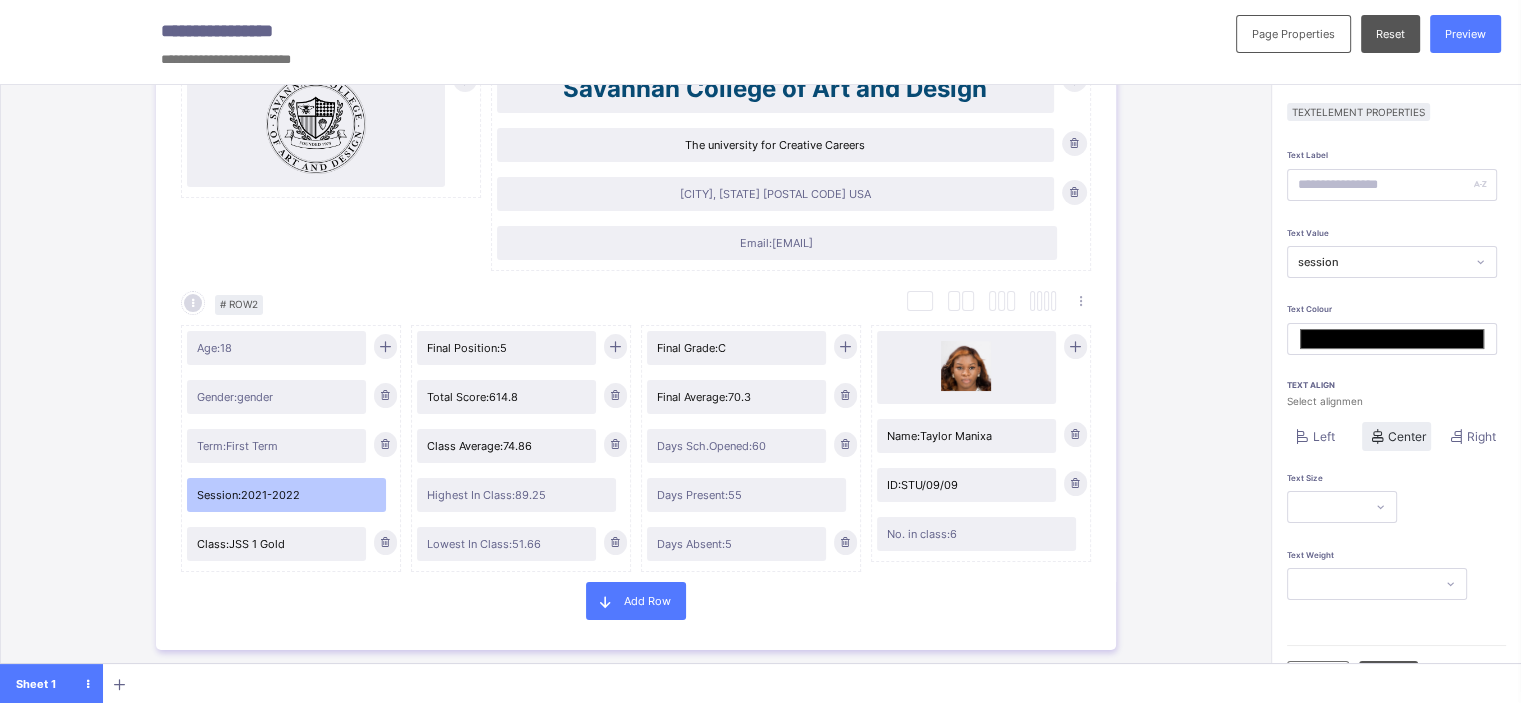click on "# Section  1   Section Properties Duplicate Section Delete Section Select Column Layout Cancel   # Row  1   Duplicate Row Delete Row Savannah College of Art and Design The university for Creative Careers Savannah, GA 31402-2072 USA Email:  scadatl@scad.edu Select Column Layout Cancel   # Row  2   Duplicate Row Delete Row Age:  18 Gender:  gender Term:  First Term Session:  2021-2022 Class:  JSS 1 Gold Final Position:  5 Total Score:  614.8 Class Average:  74.86 Highest In Class:  89.25 Lowest In Class:  51.66 Final Grade:  C Final Average:  70.3 Days Sch.Opened:  60 Days Present:  55 Days Absent:  5 Name:  Taylor Manixa ID:  STU/09/09 No. in class:  6 Add Row   # Section  2   Section Properties Duplicate Section Delete Section Select Column Layout Cancel   # Row  1   Duplicate Row Delete Row Subjects CA 1 CA 2 CA 3 CA 4 Total Low. In Class High. In Class Class Average POS Grade Mathematics 10.22 13.5 10.22 25.41 63.68 3 89 74 8 D English 10.22 13.5 10.22 25.41 63.68 3 89 74 8 A Biology 10.22 13.5 10.22 3 89" at bounding box center (635, 401) 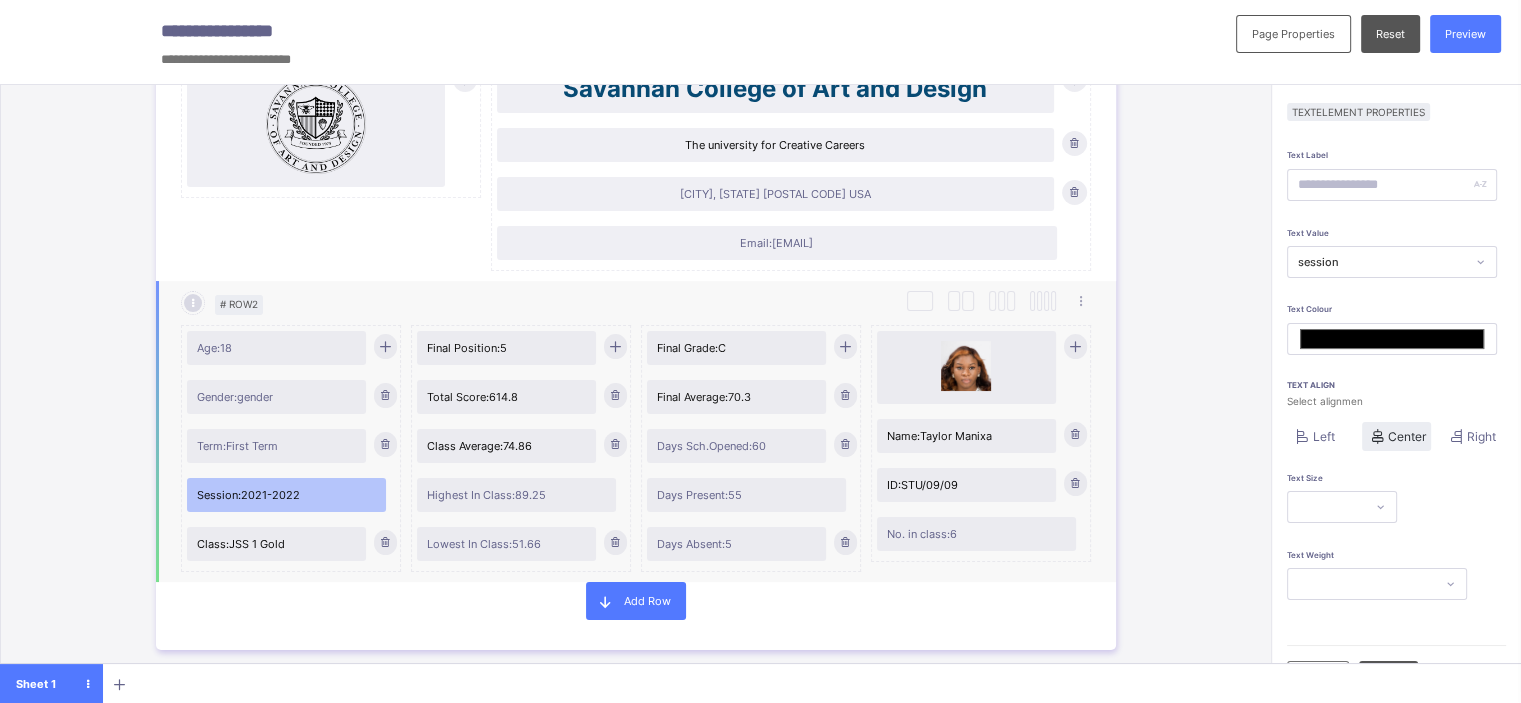 click on "Term:  First Term" at bounding box center [277, 446] 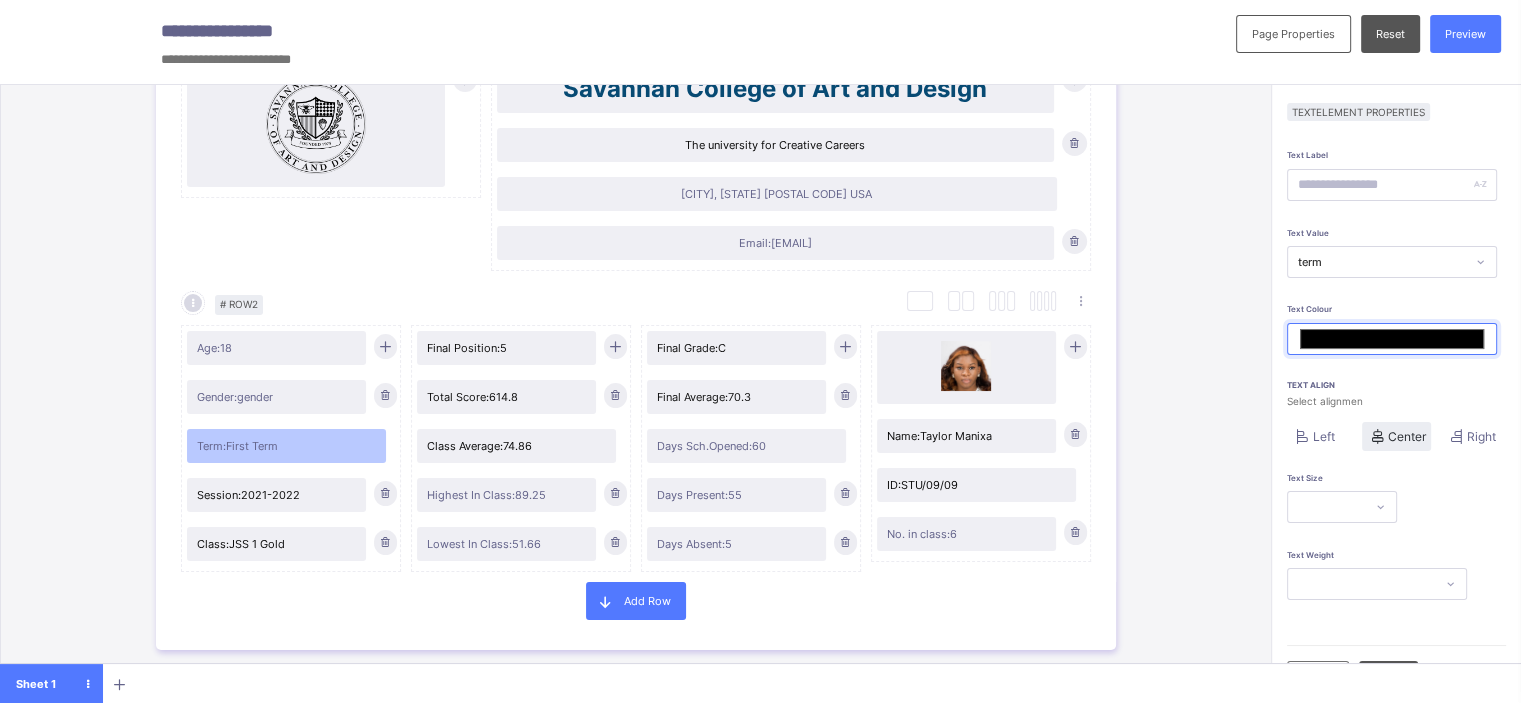 click on "*******" at bounding box center [1392, 339] 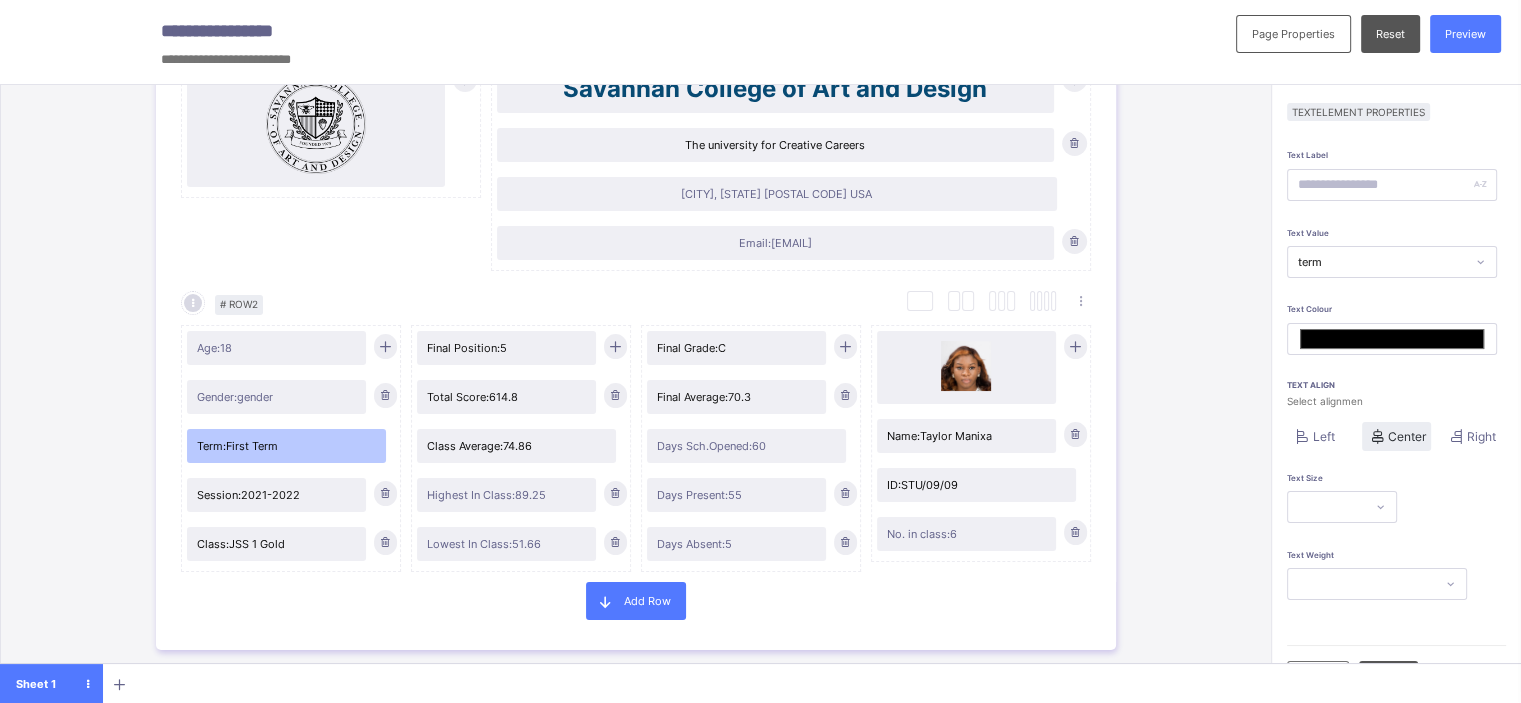 click on "# Section  1   Section Properties Duplicate Section Delete Section Select Column Layout Cancel   # Row  1   Duplicate Row Delete Row Savannah College of Art and Design The university for Creative Careers Savannah, GA 31402-2072 USA Email:  scadatl@scad.edu Select Column Layout Cancel   # Row  2   Duplicate Row Delete Row Age:  18 Gender:  gender Term:  First Term Session:  2021-2022 Class:  JSS 1 Gold Final Position:  5 Total Score:  614.8 Class Average:  74.86 Highest In Class:  89.25 Lowest In Class:  51.66 Final Grade:  C Final Average:  70.3 Days Sch.Opened:  60 Days Present:  55 Days Absent:  5 Name:  Taylor Manixa ID:  STU/09/09 No. in class:  6 Add Row   # Section  2   Section Properties Duplicate Section Delete Section Select Column Layout Cancel   # Row  1   Duplicate Row Delete Row Subjects CA 1 CA 2 CA 3 CA 4 Total Low. In Class High. In Class Class Average POS Grade Mathematics 10.22 13.5 10.22 25.41 63.68 3 89 74 8 D English 10.22 13.5 10.22 25.41 63.68 3 89 74 8 A Biology 10.22 13.5 10.22 3 89" at bounding box center (635, 401) 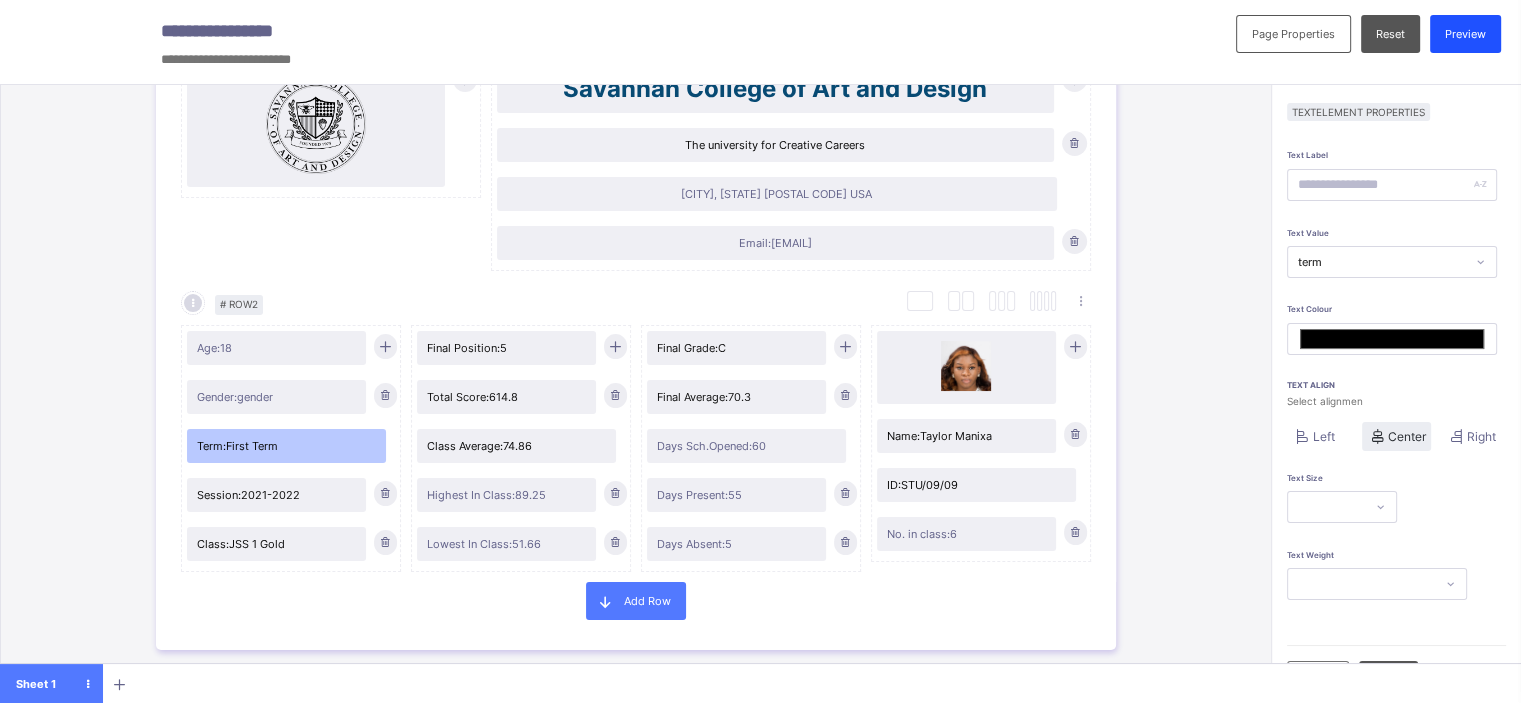click on "Preview" at bounding box center (1465, 34) 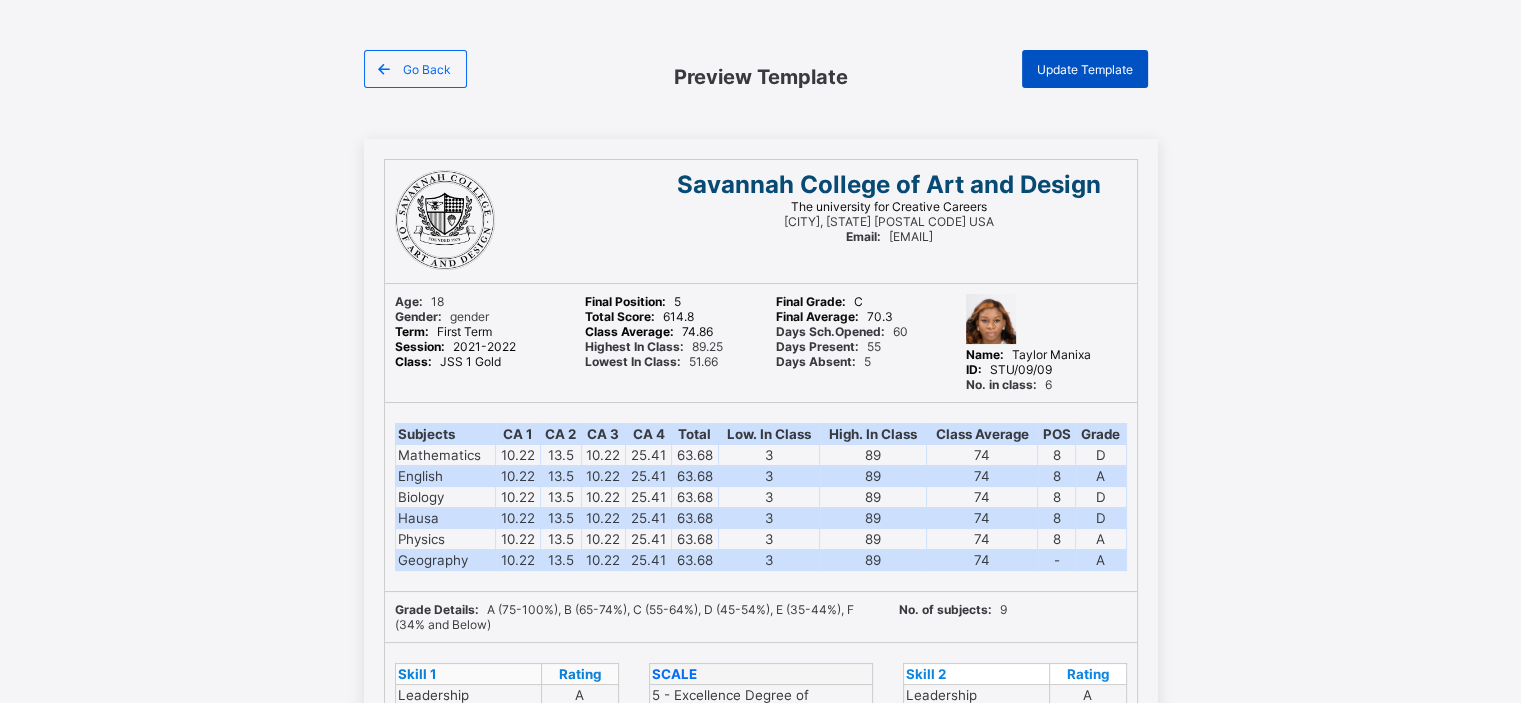 click on "Update Template" at bounding box center [1085, 69] 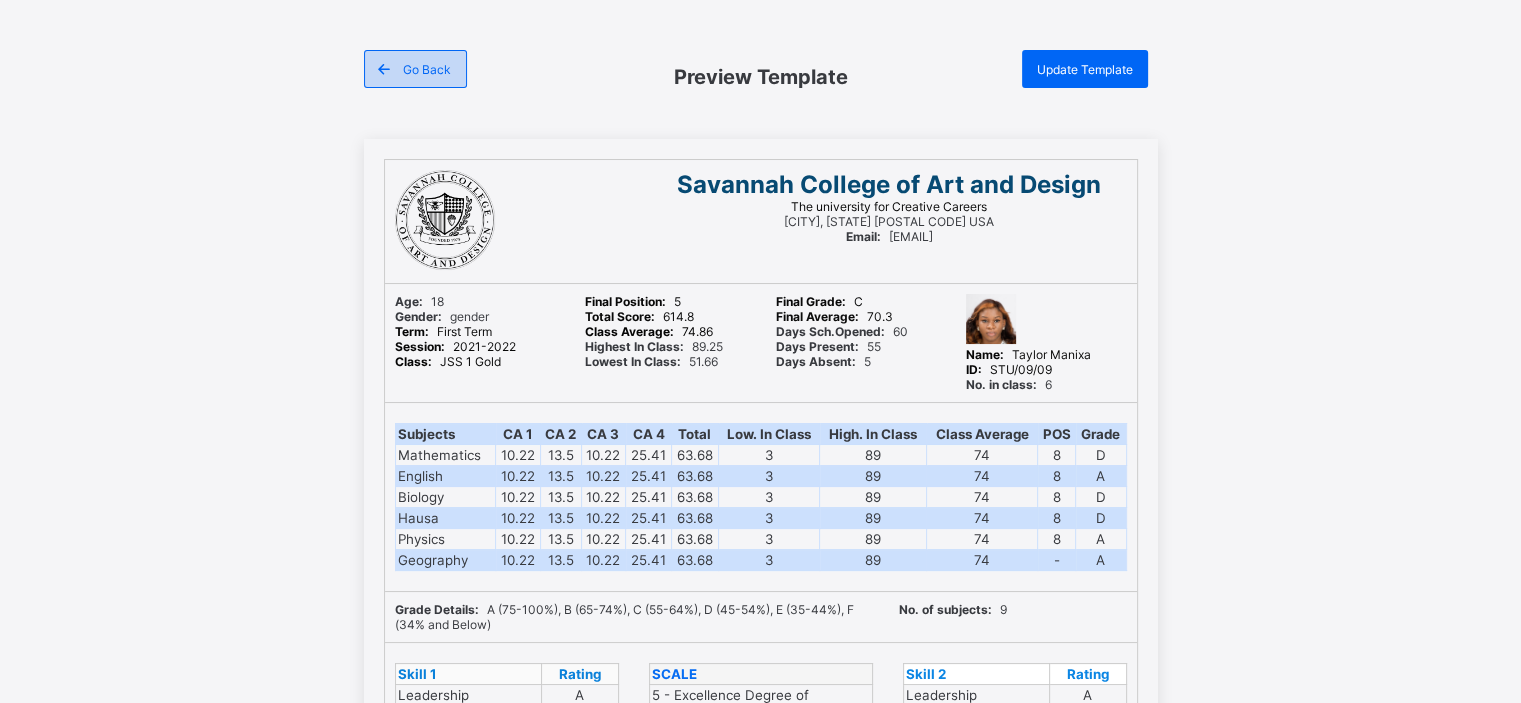 click on "Go Back" at bounding box center [427, 69] 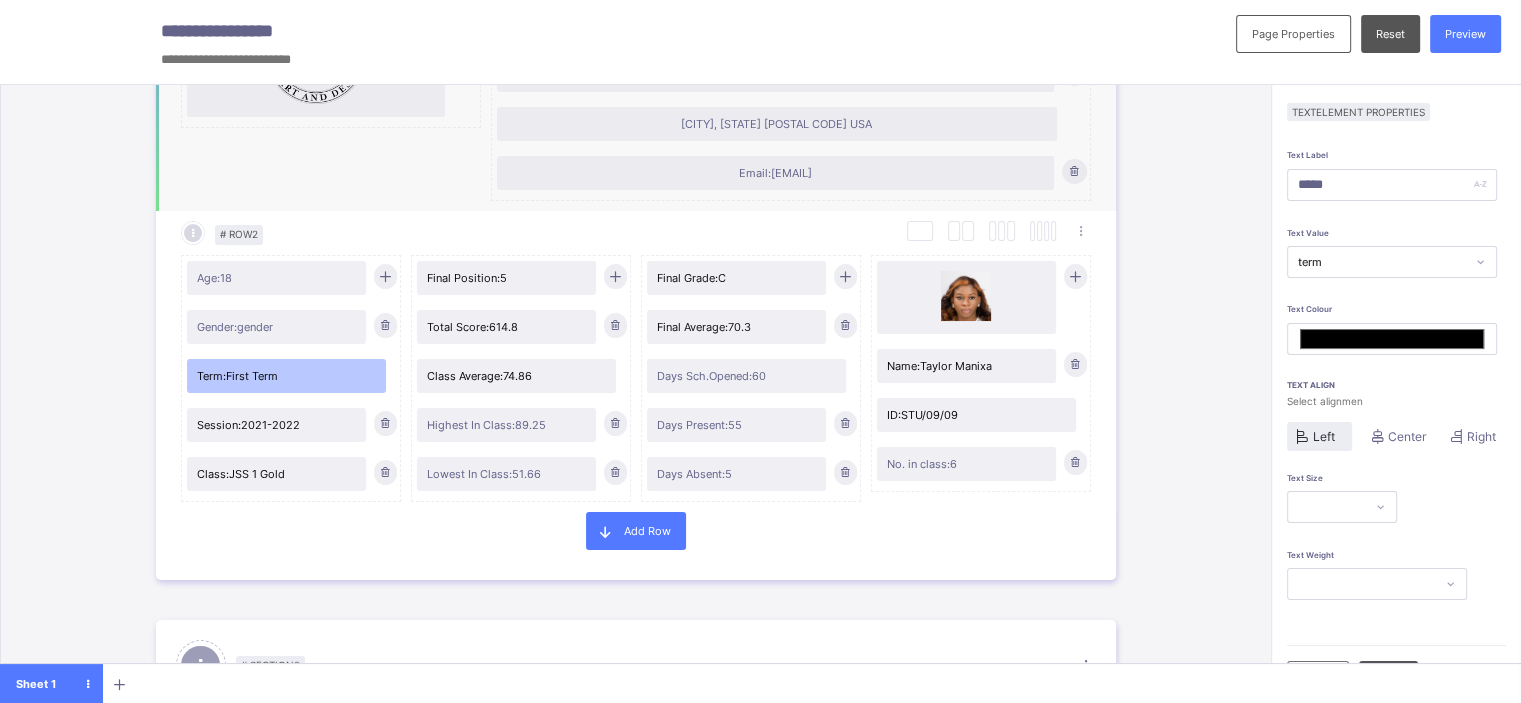 scroll, scrollTop: 348, scrollLeft: 0, axis: vertical 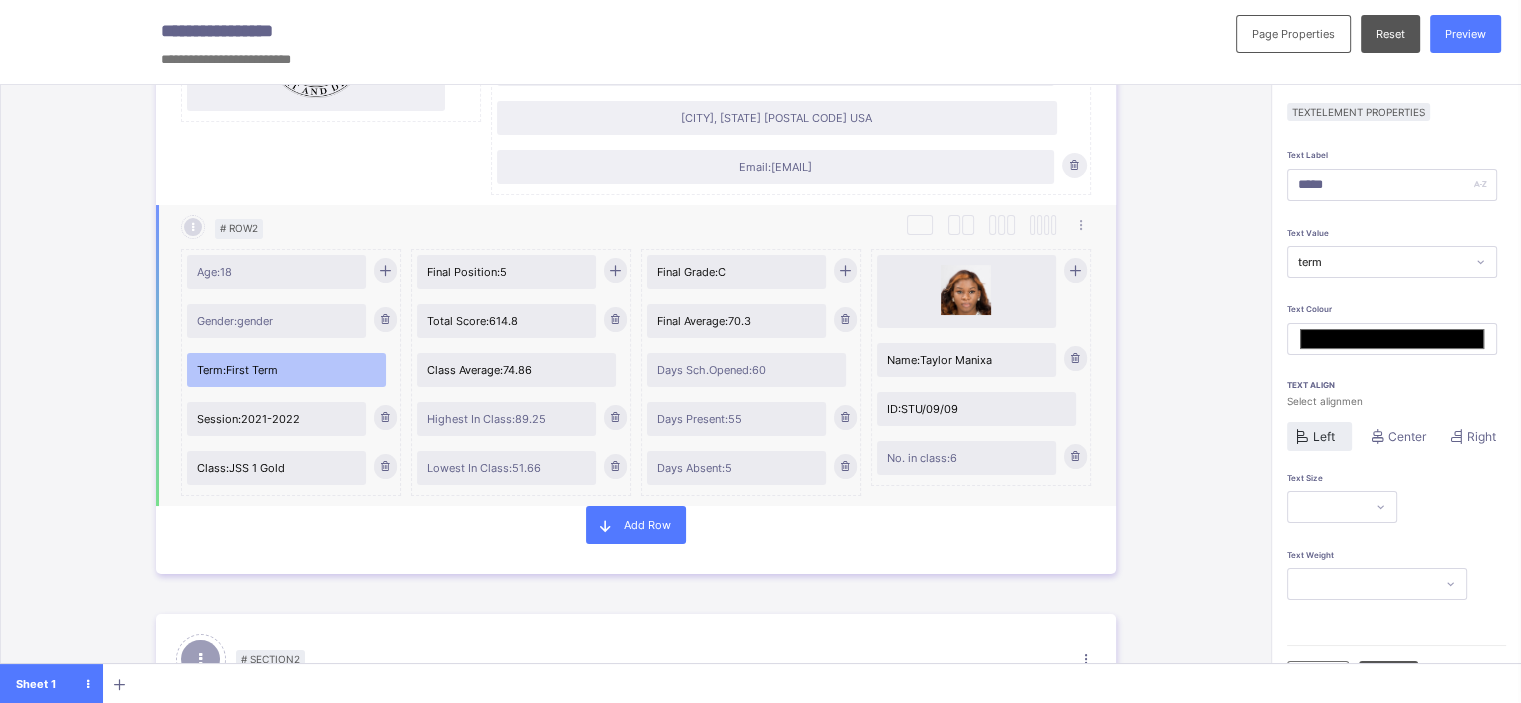 click on "Name:  Taylor Manixa" at bounding box center [967, 360] 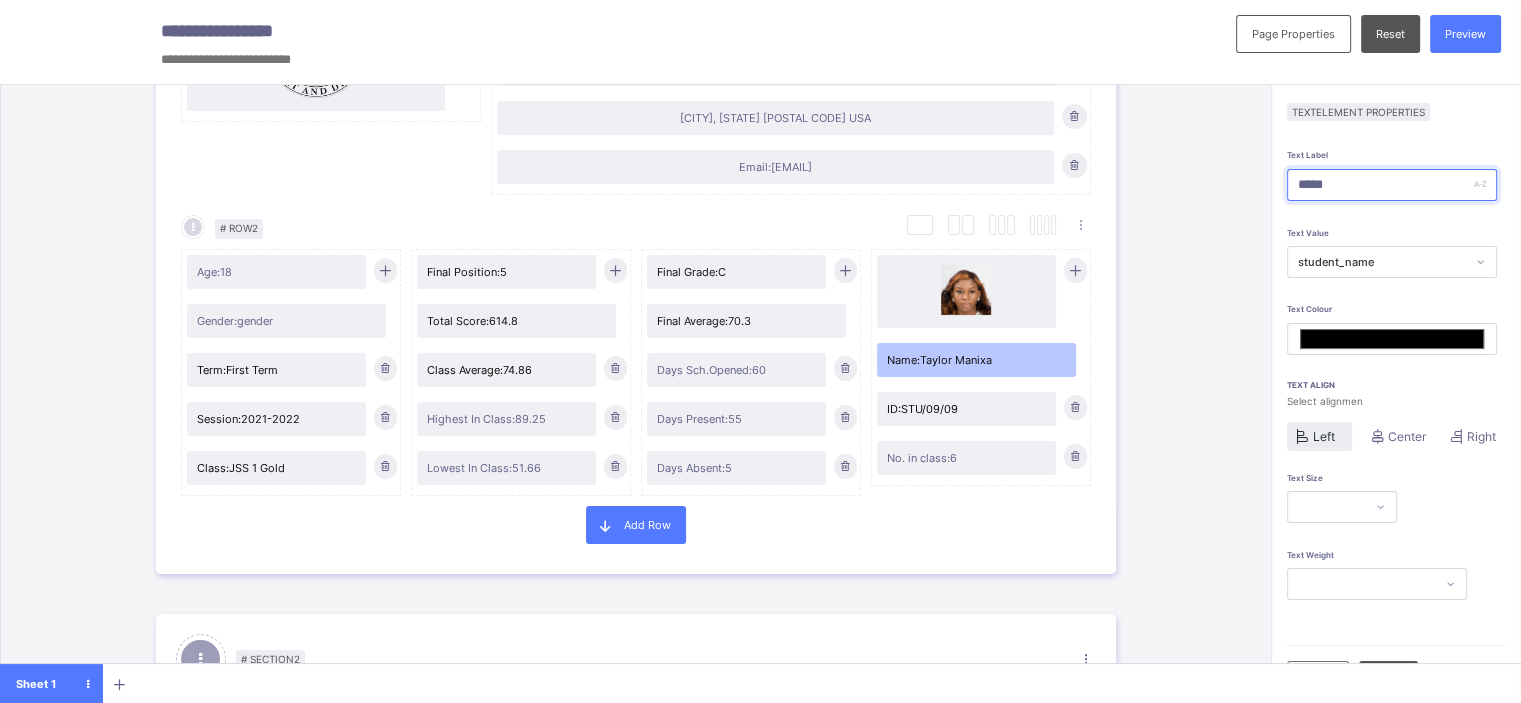 click on "*****" at bounding box center [1392, 185] 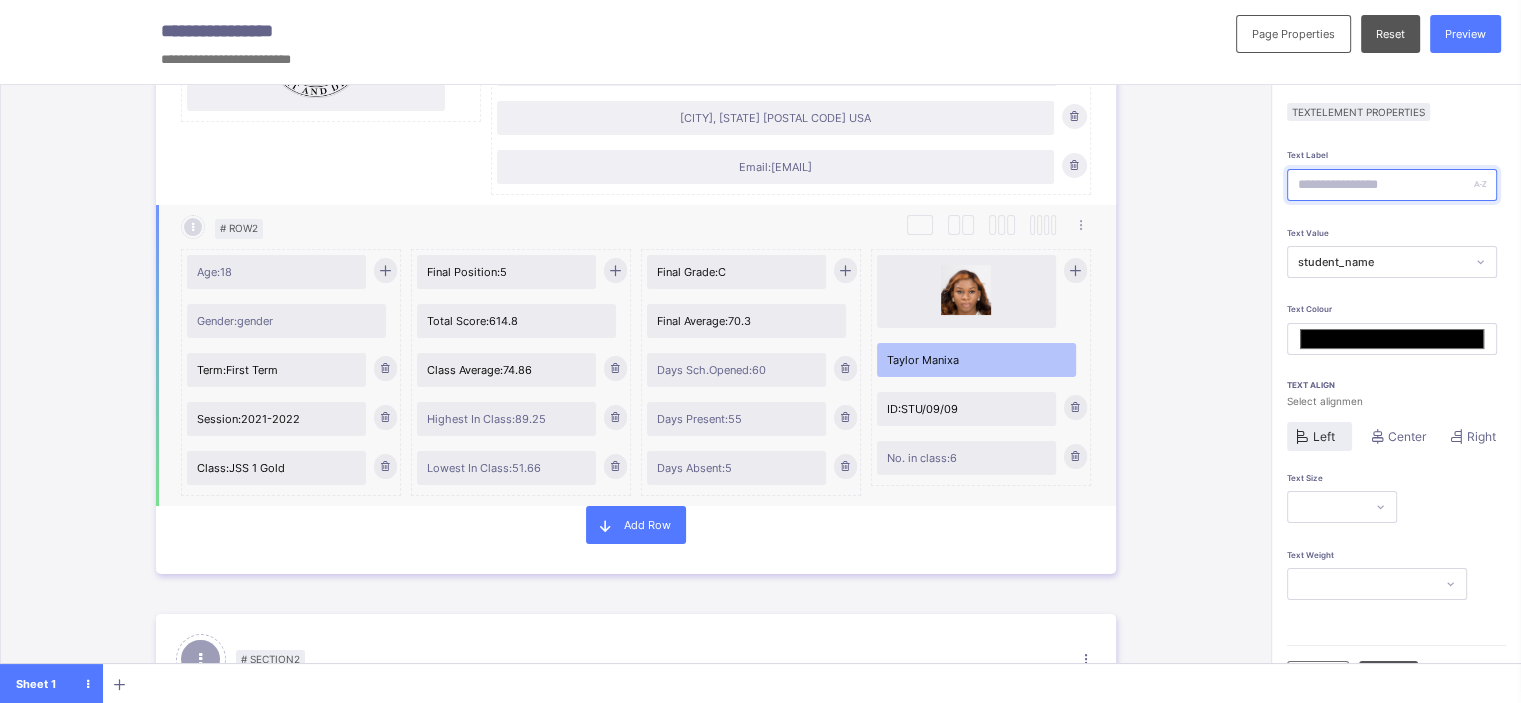 click on "ID:  STU/09/09" at bounding box center [967, 409] 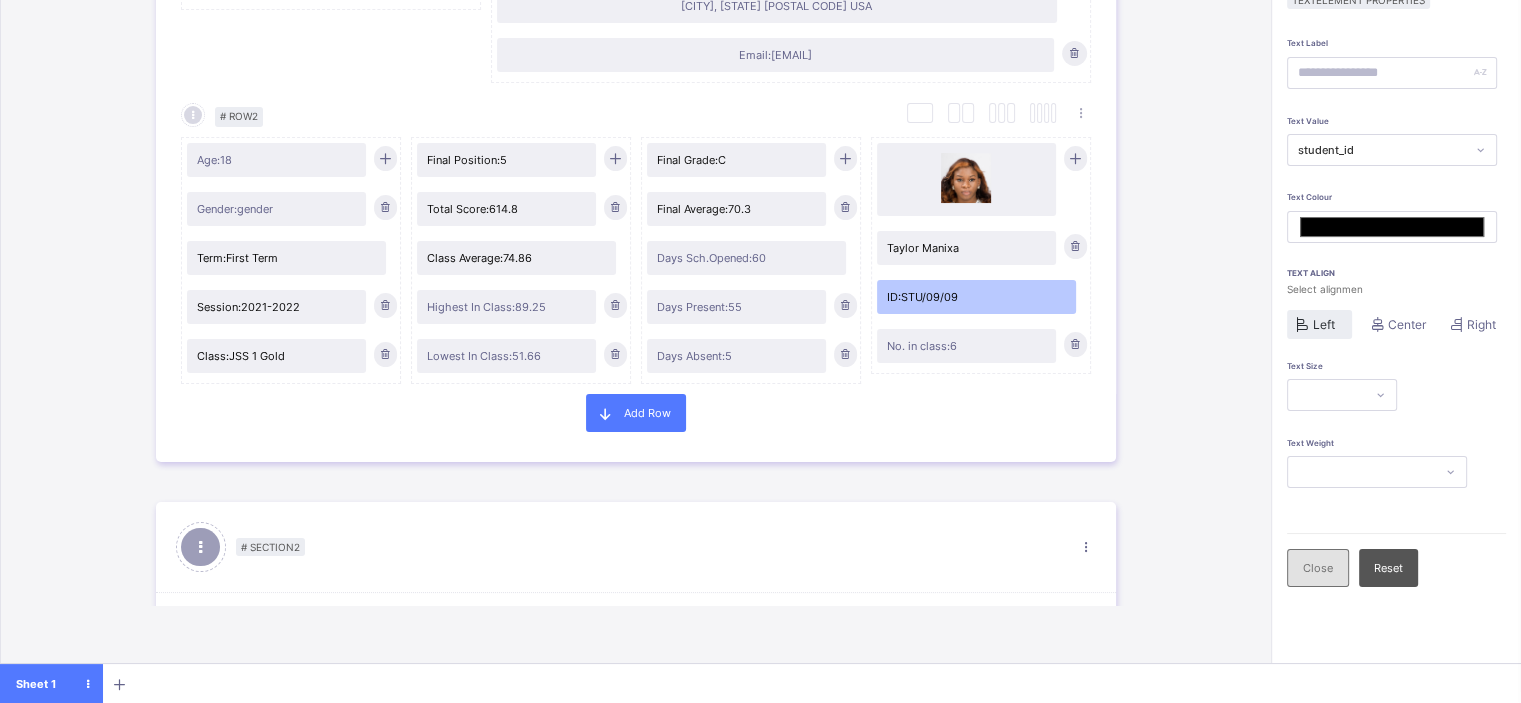 click on "Close" at bounding box center (1318, 568) 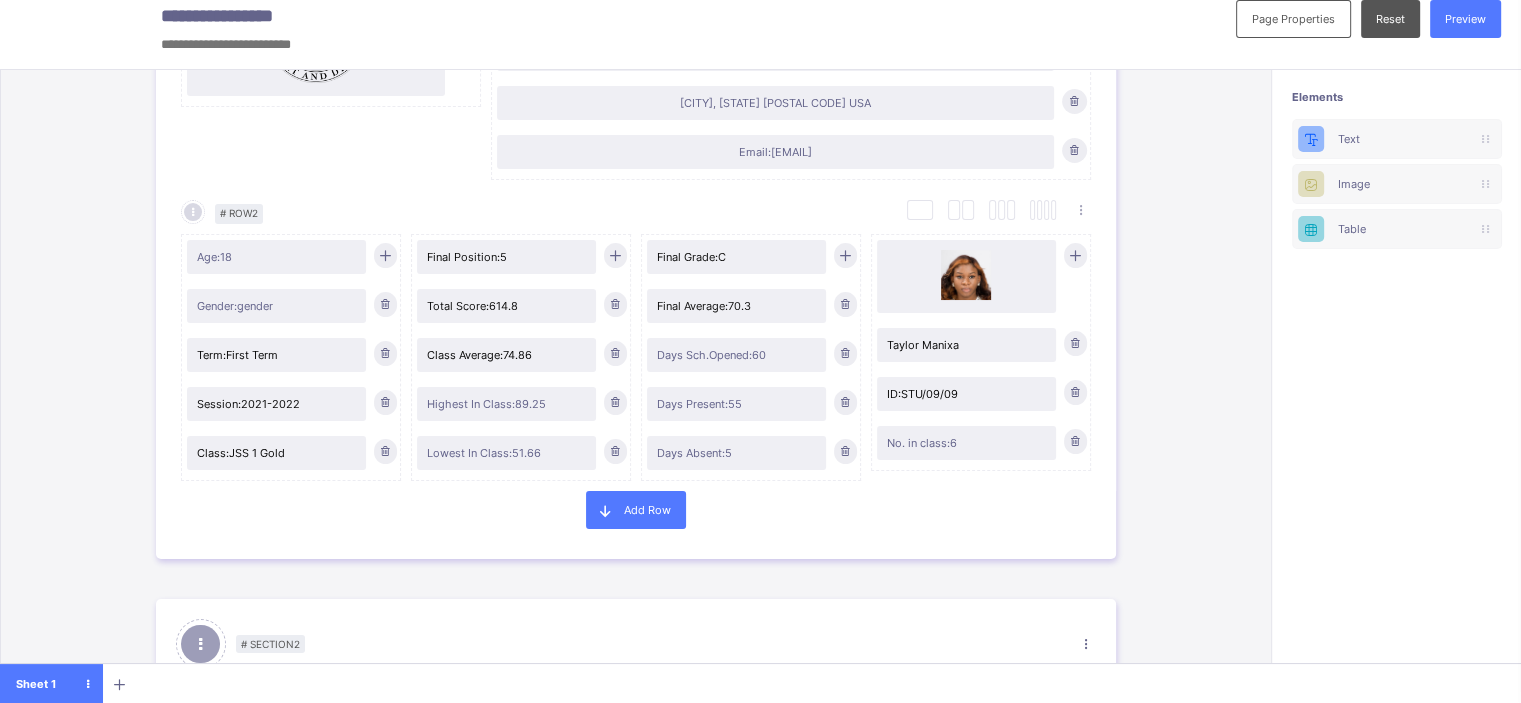 scroll, scrollTop: 14, scrollLeft: 7, axis: both 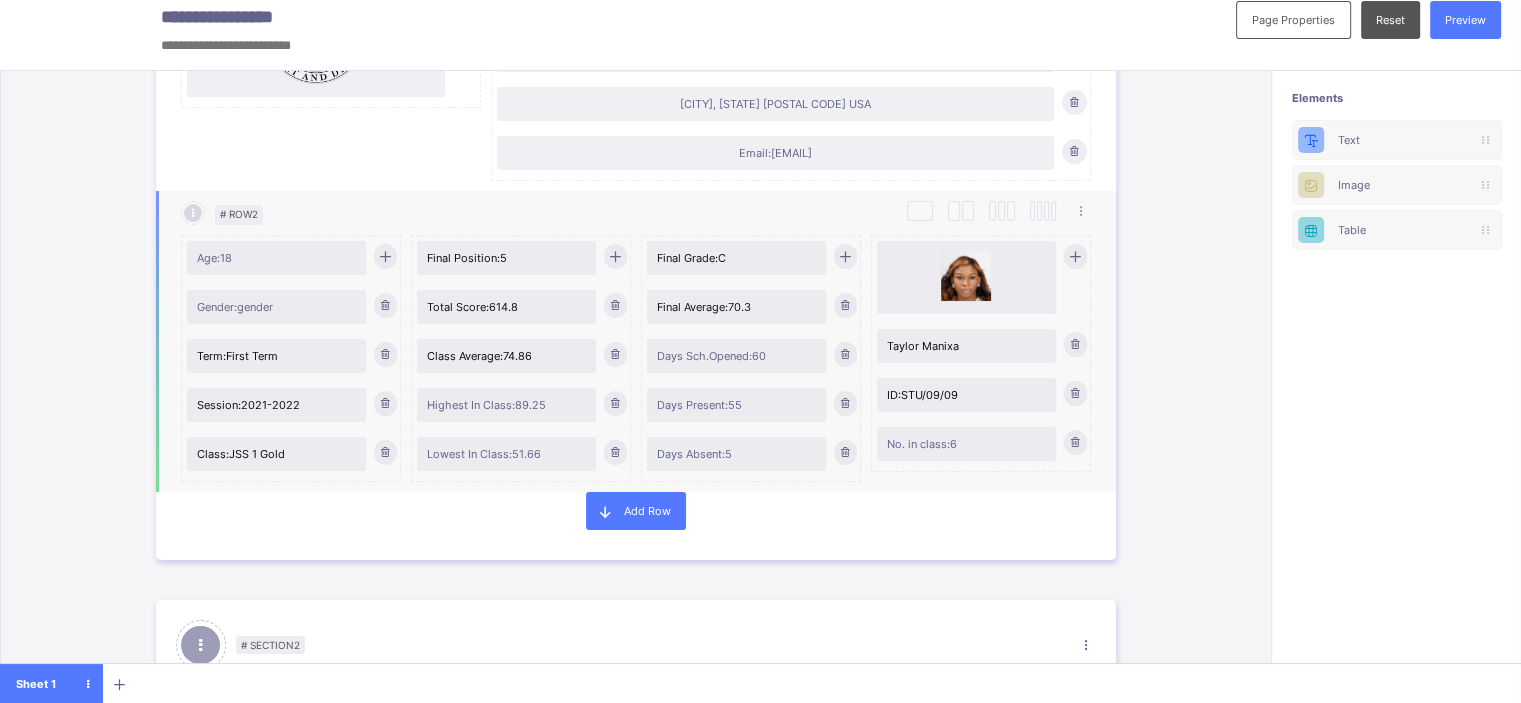 click on "ID:  STU/09/09" at bounding box center [967, 395] 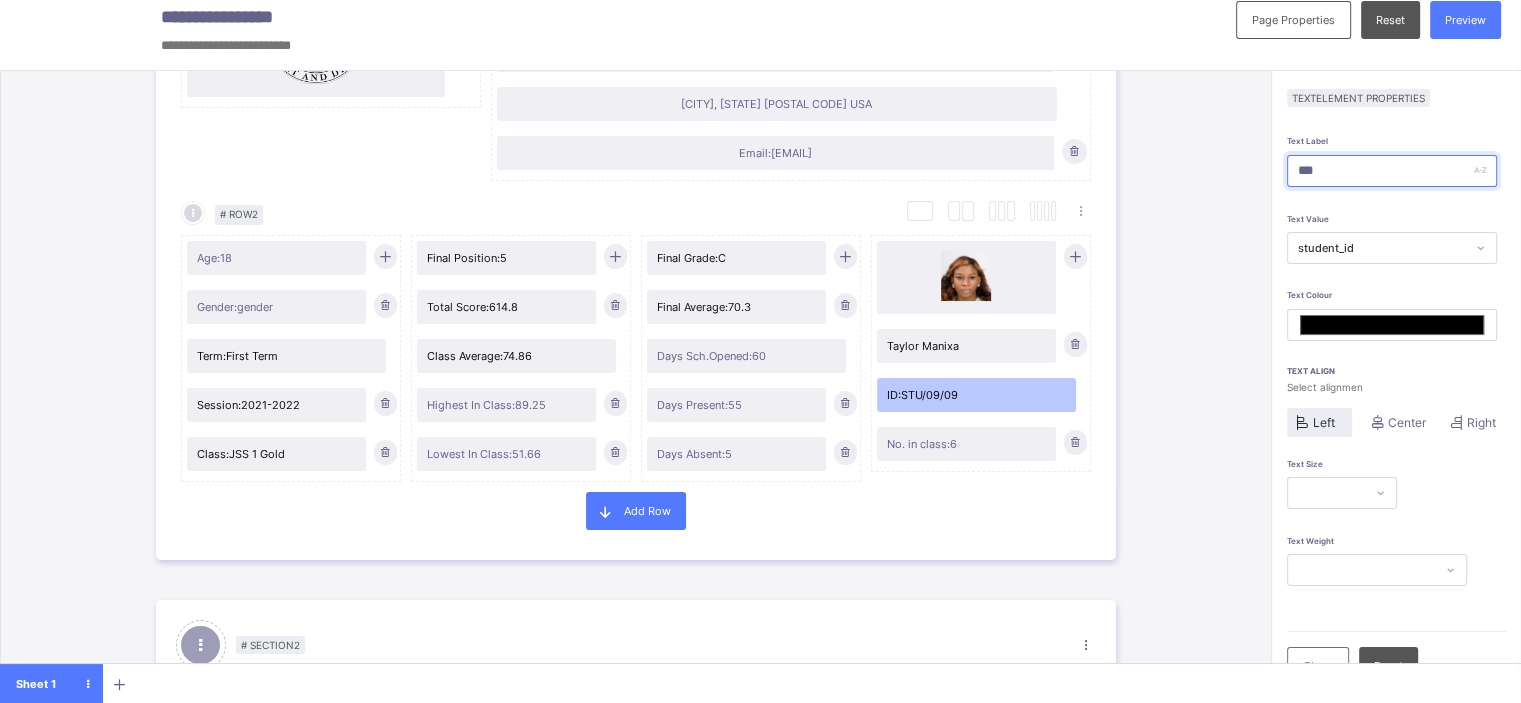 click on "***" at bounding box center [1392, 171] 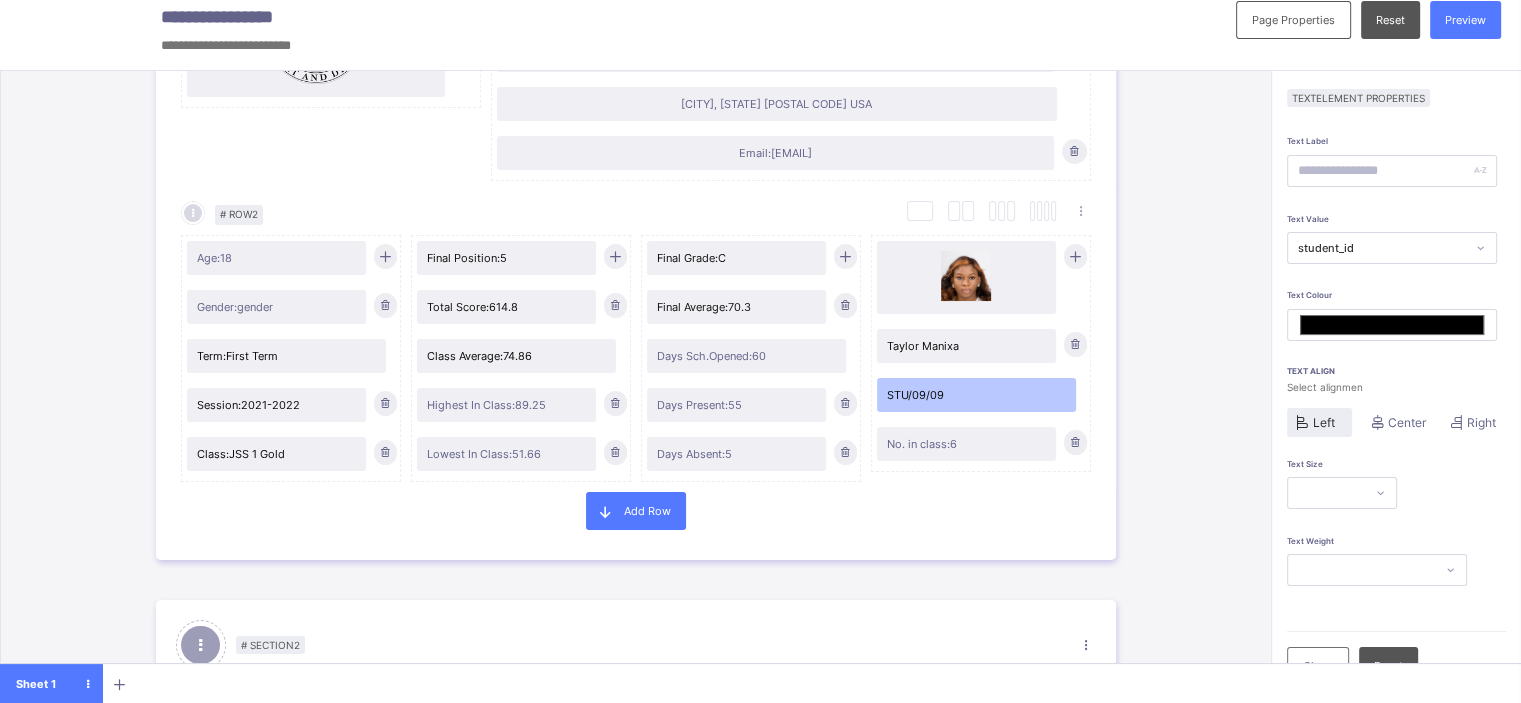 click on "# Section  1   Section Properties Duplicate Section Delete Section Select Column Layout Cancel   # Row  1   Duplicate Row Delete Row Savannah College of Art and Design The university for Creative Careers Savannah, GA 31402-2072 USA Email:  scadatl@scad.edu Select Column Layout Cancel   # Row  2   Duplicate Row Delete Row Age:  18 Gender:  gender Term:  First Term Session:  2021-2022 Class:  JSS 1 Gold Final Position:  5 Total Score:  614.8 Class Average:  74.86 Highest In Class:  89.25 Lowest In Class:  51.66 Final Grade:  C Final Average:  70.3 Days Sch.Opened:  60 Days Present:  55 Days Absent:  5 Taylor Manixa STU/09/09 No. in class:  6 Add Row   # Section  2   Section Properties Duplicate Section Delete Section Select Column Layout Cancel   # Row  1   Duplicate Row Delete Row Subjects CA 1 CA 2 CA 3 CA 4 Total Low. In Class High. In Class Class Average POS Grade Mathematics 10.22 13.5 10.22 25.41 63.68 3 89 74 8 D English 10.22 13.5 10.22 25.41 63.68 3 89 74 8 A Biology 10.22 13.5 10.22 25.41 63.68 3 89" at bounding box center (635, 387) 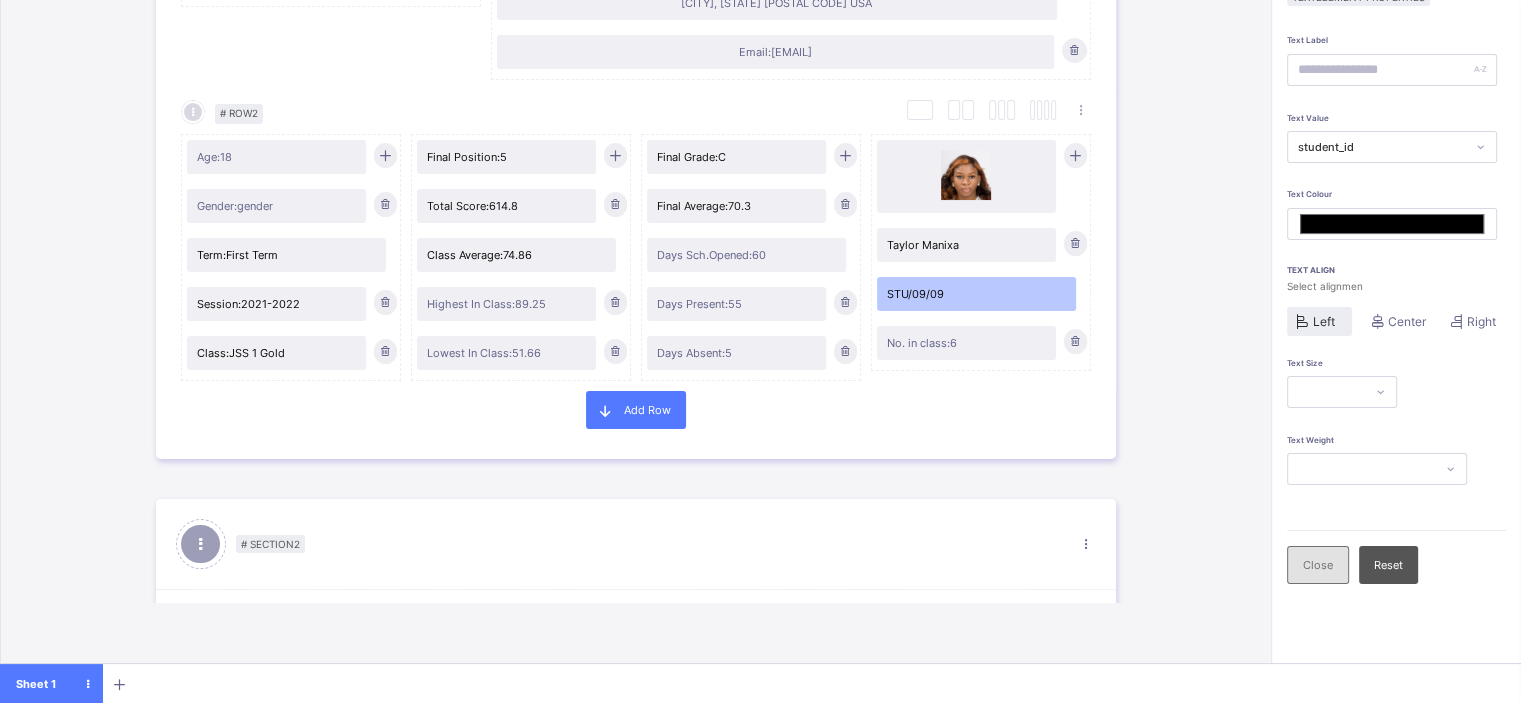 click on "Close" at bounding box center [1318, 565] 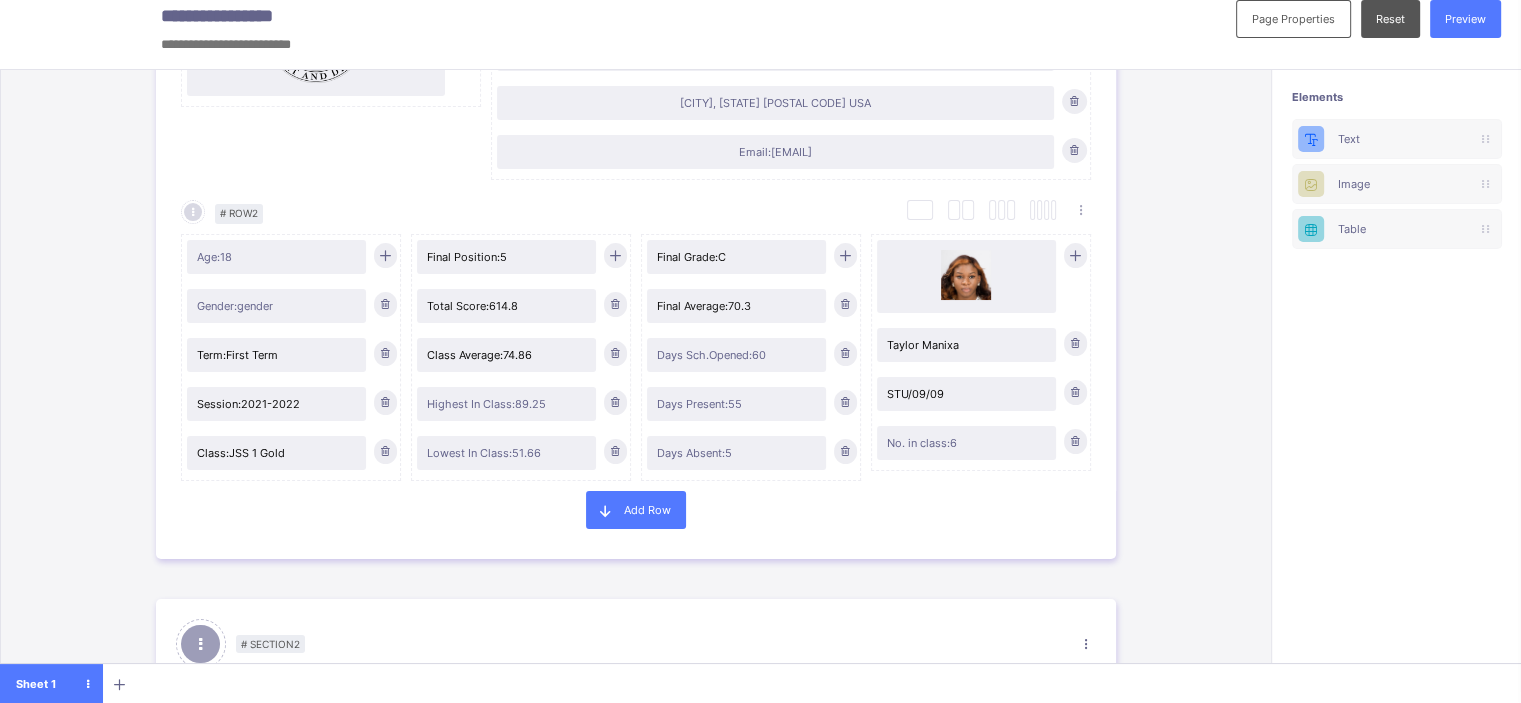 scroll, scrollTop: 14, scrollLeft: 7, axis: both 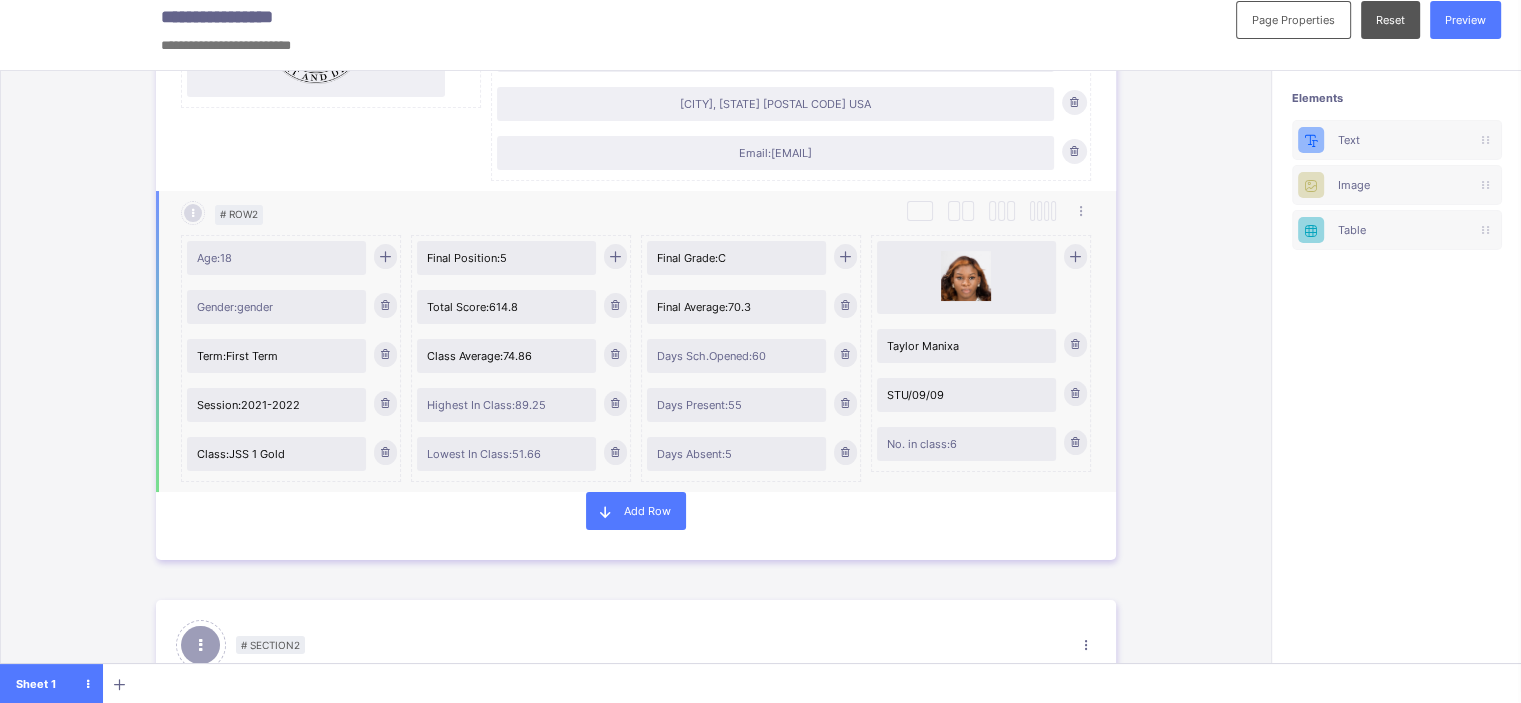 click on "Days Absent:  5" at bounding box center [737, 454] 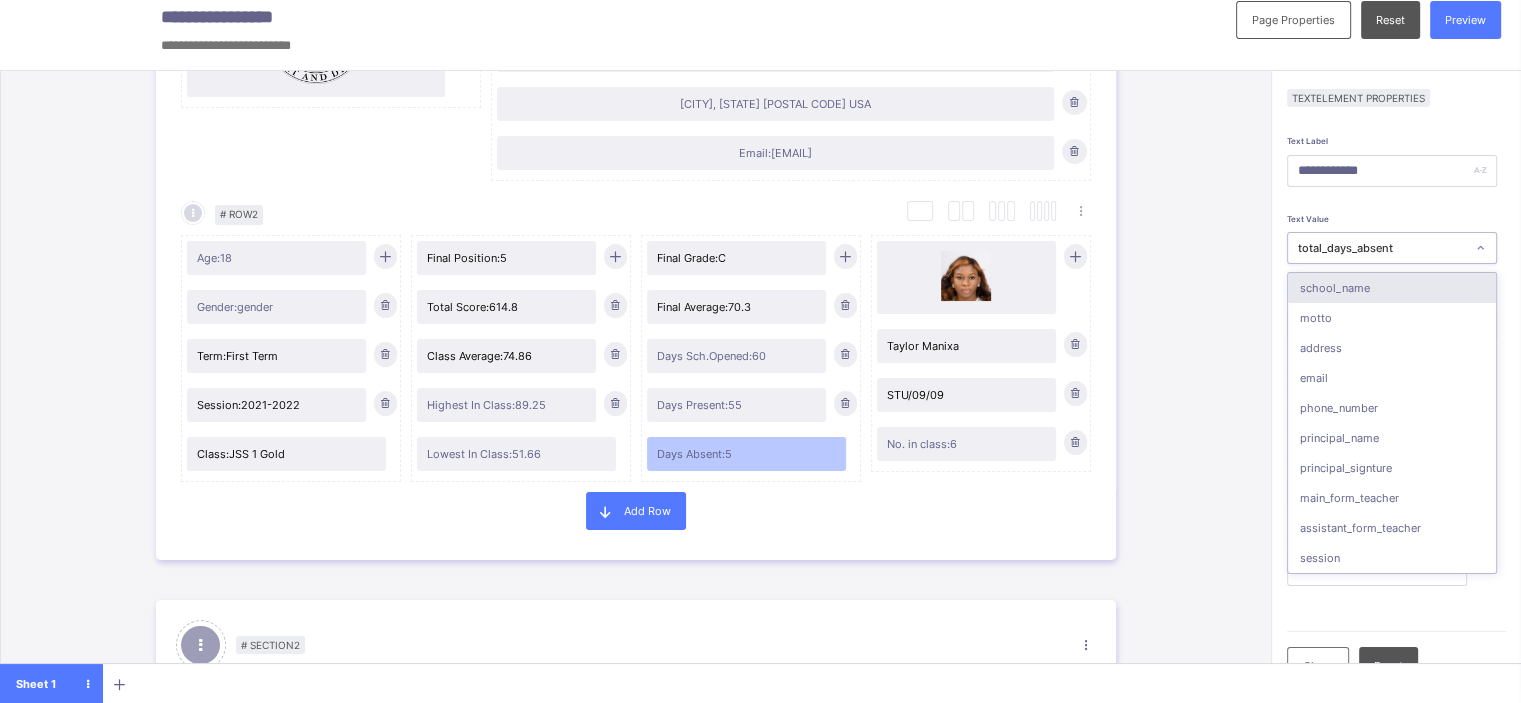 click on "total_days_absent" at bounding box center (1382, 248) 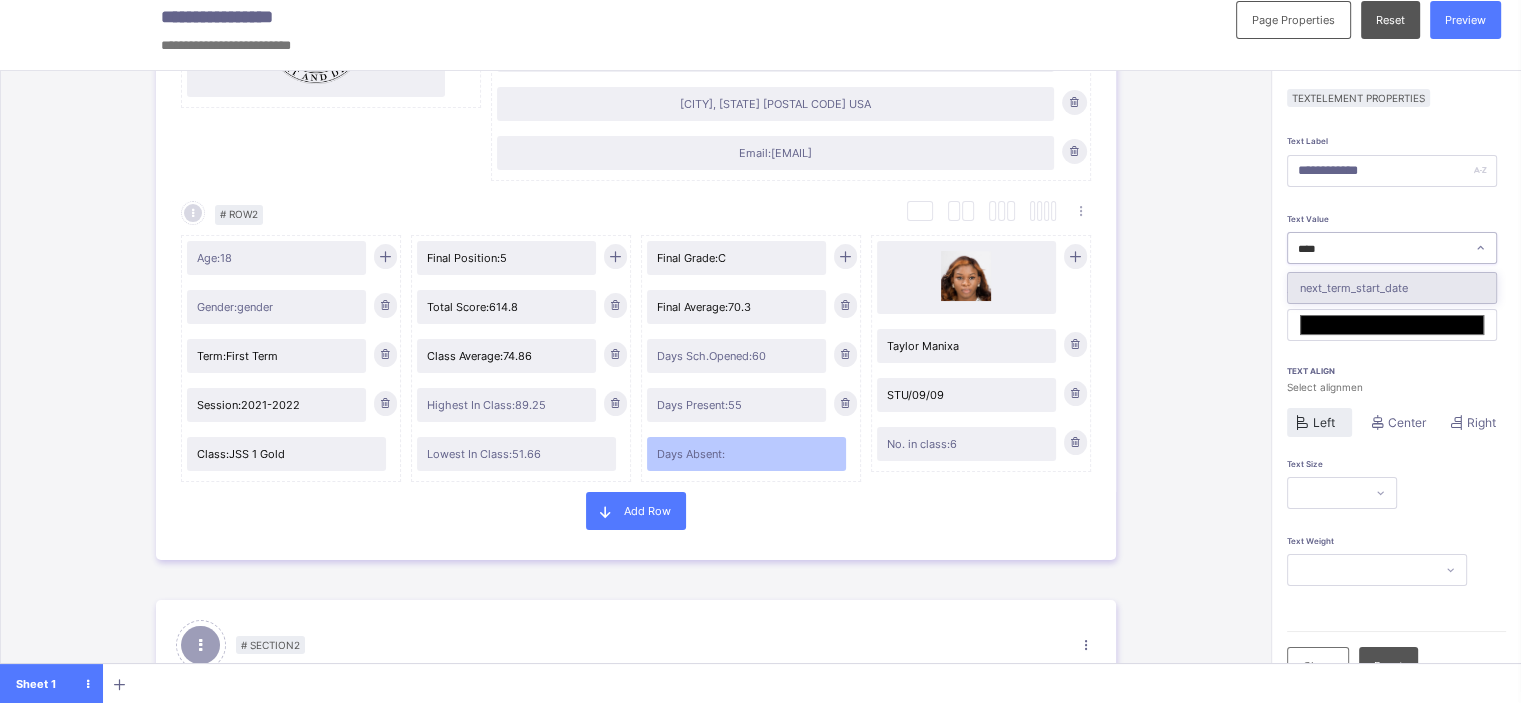 click on "next_term_start_date" at bounding box center [1392, 288] 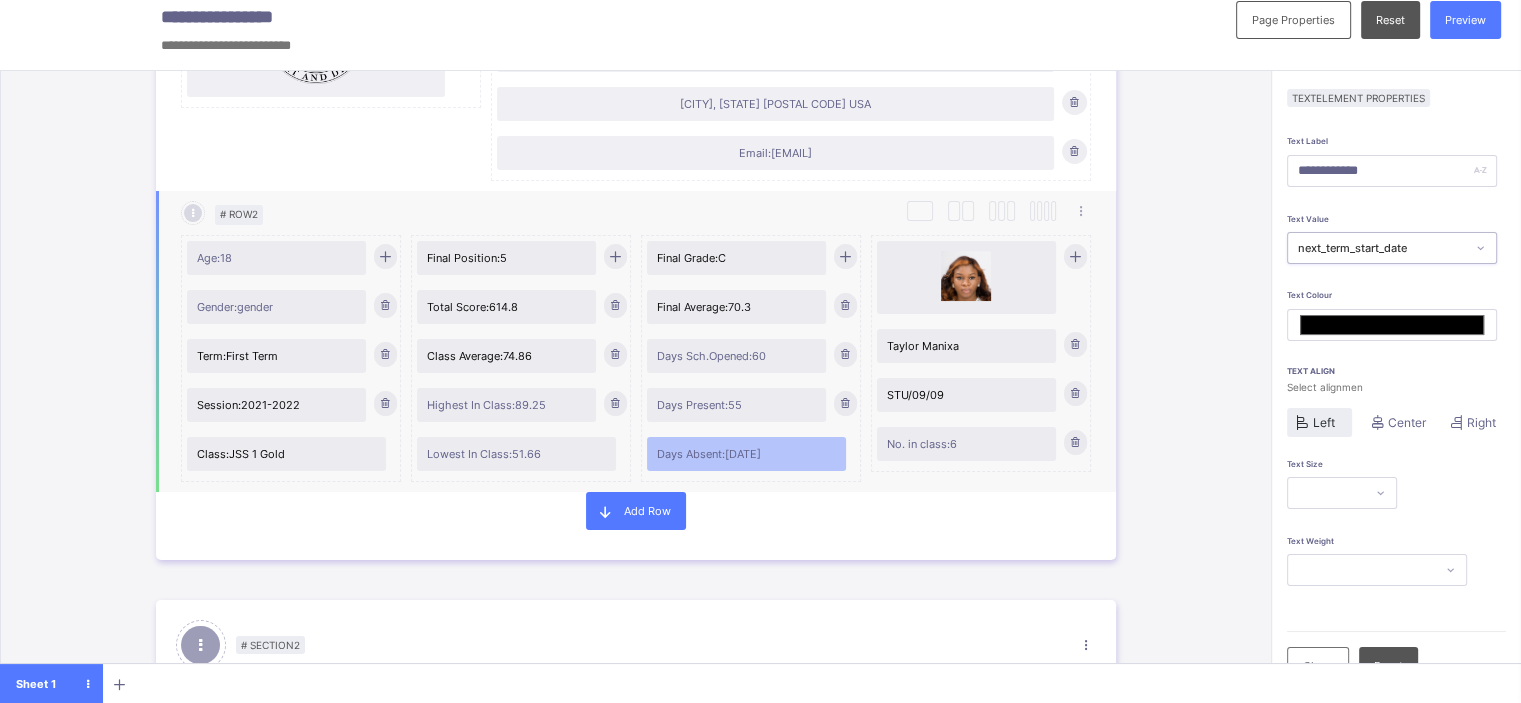 click on "Days Present:  55" at bounding box center [737, 405] 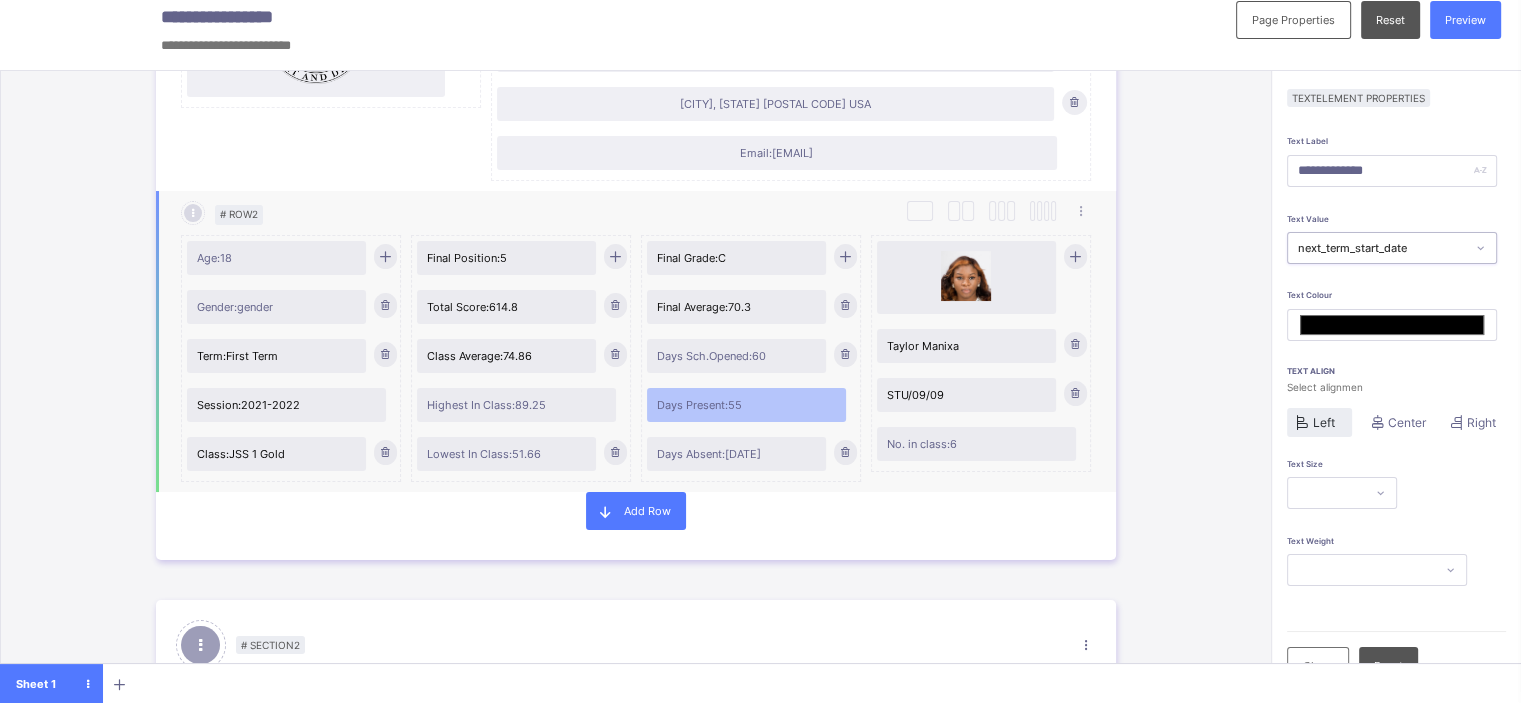 click on "Days Absent:  2021-08-11" at bounding box center [737, 454] 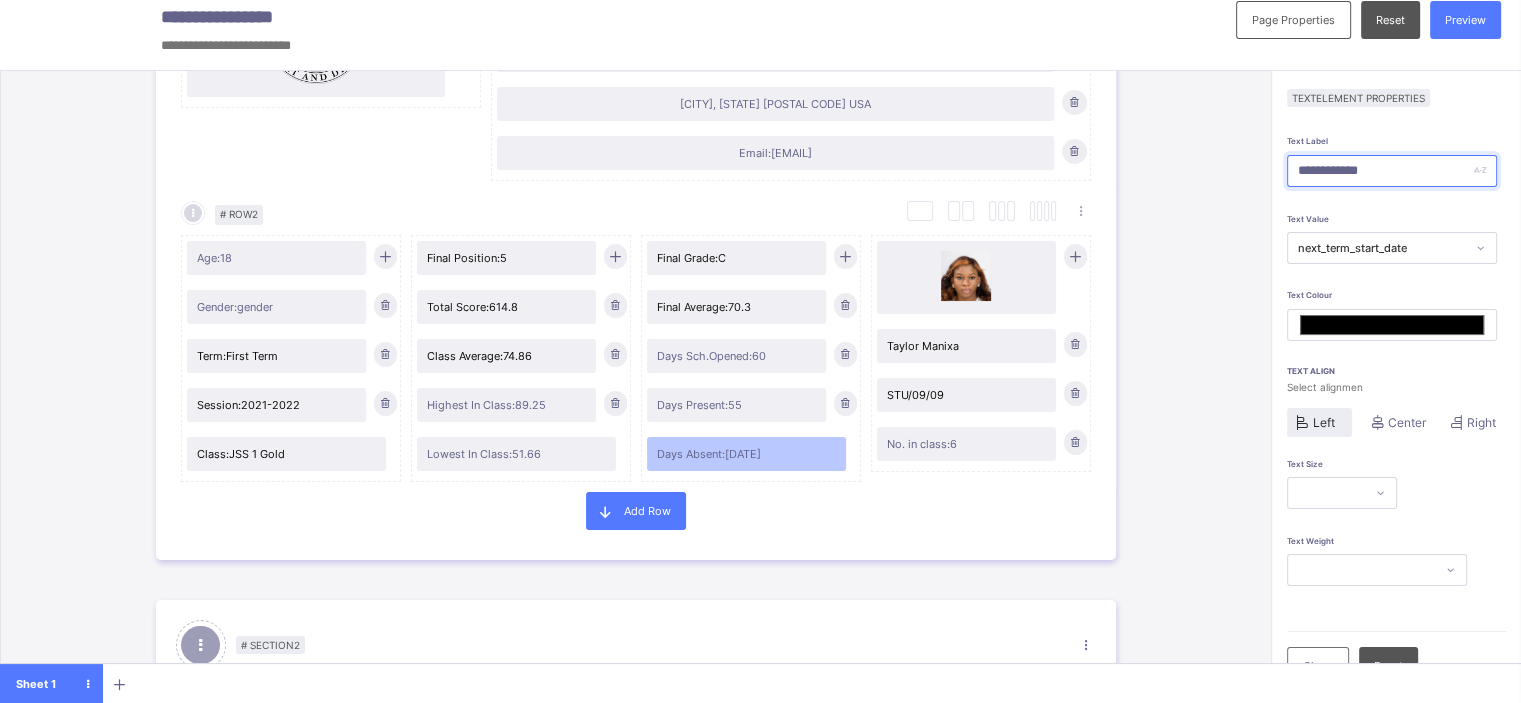 click on "**********" at bounding box center (1392, 171) 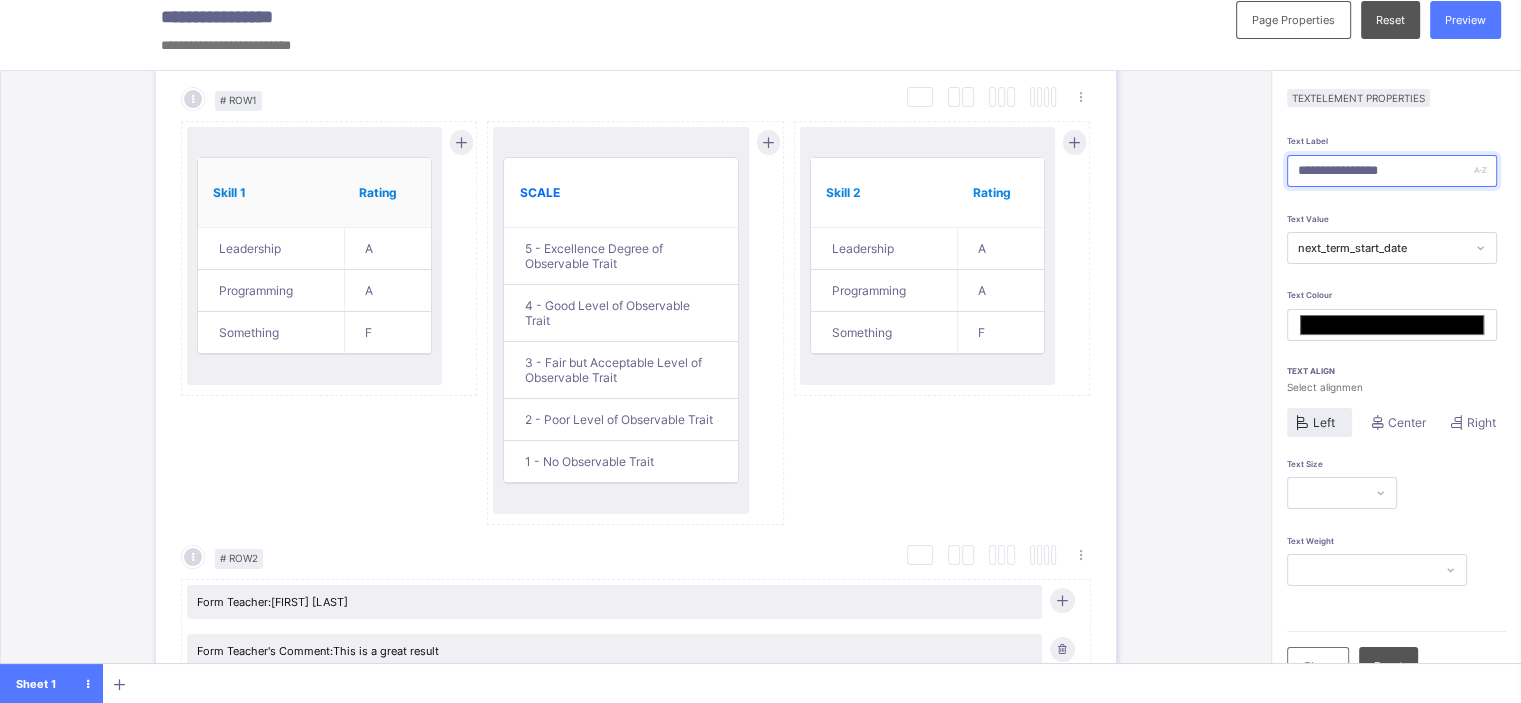 scroll, scrollTop: 1799, scrollLeft: 0, axis: vertical 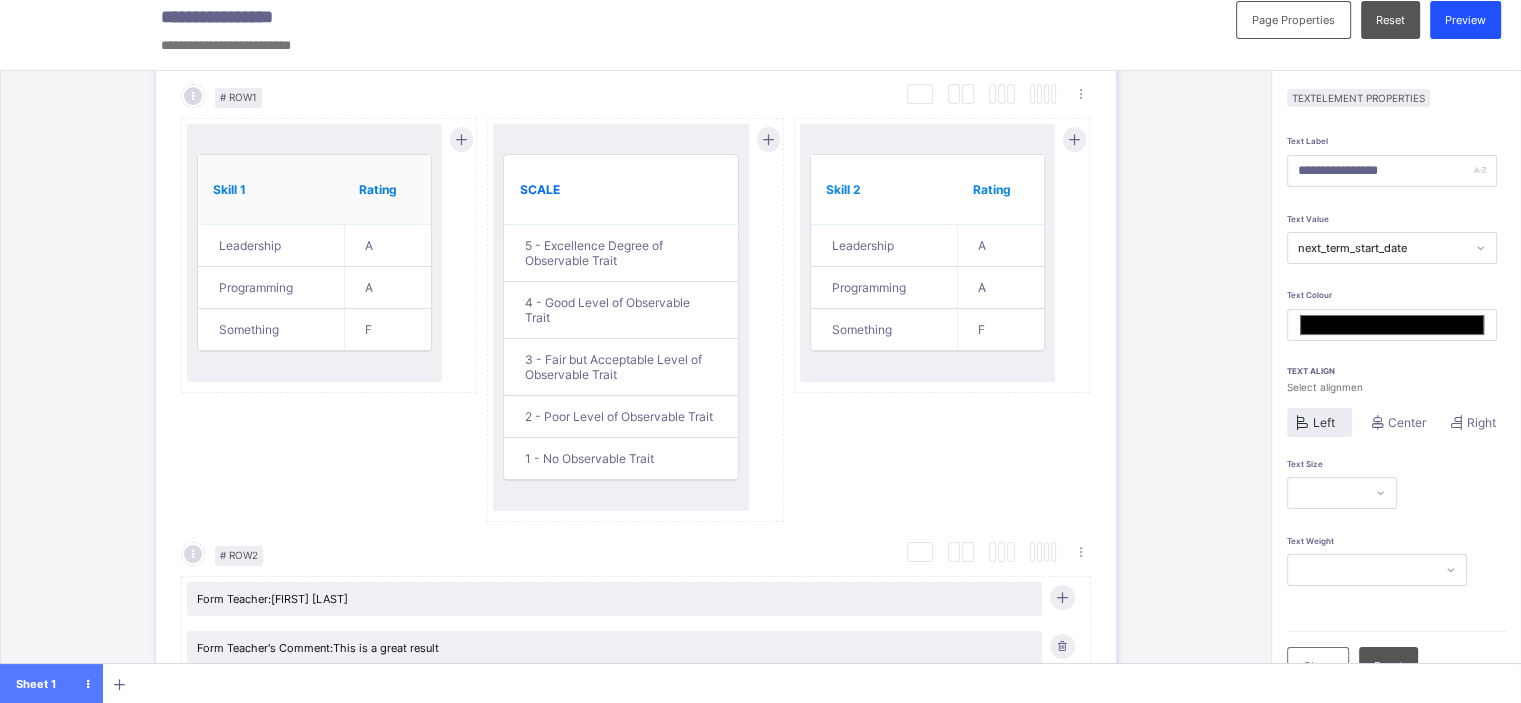 click on "Preview" at bounding box center [1465, 20] 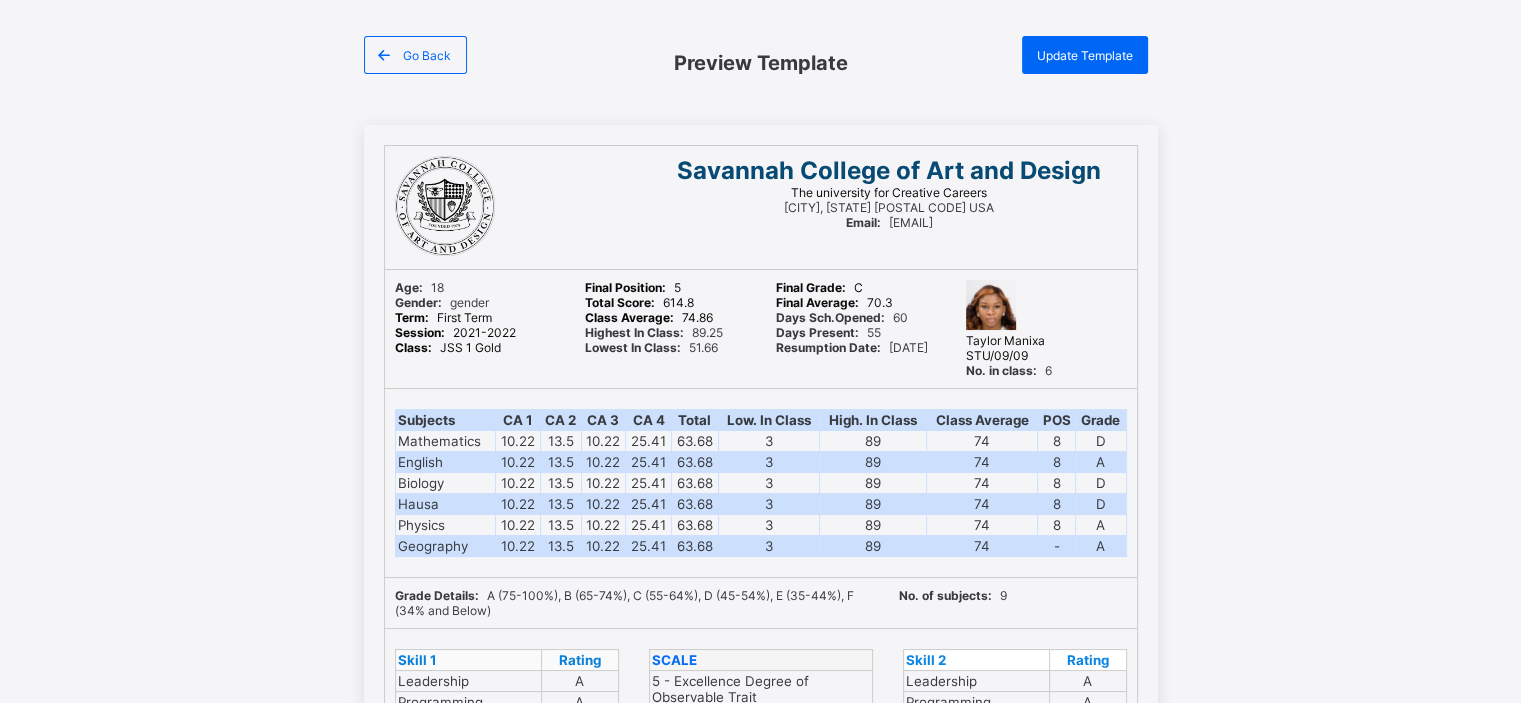 scroll, scrollTop: 64, scrollLeft: 7, axis: both 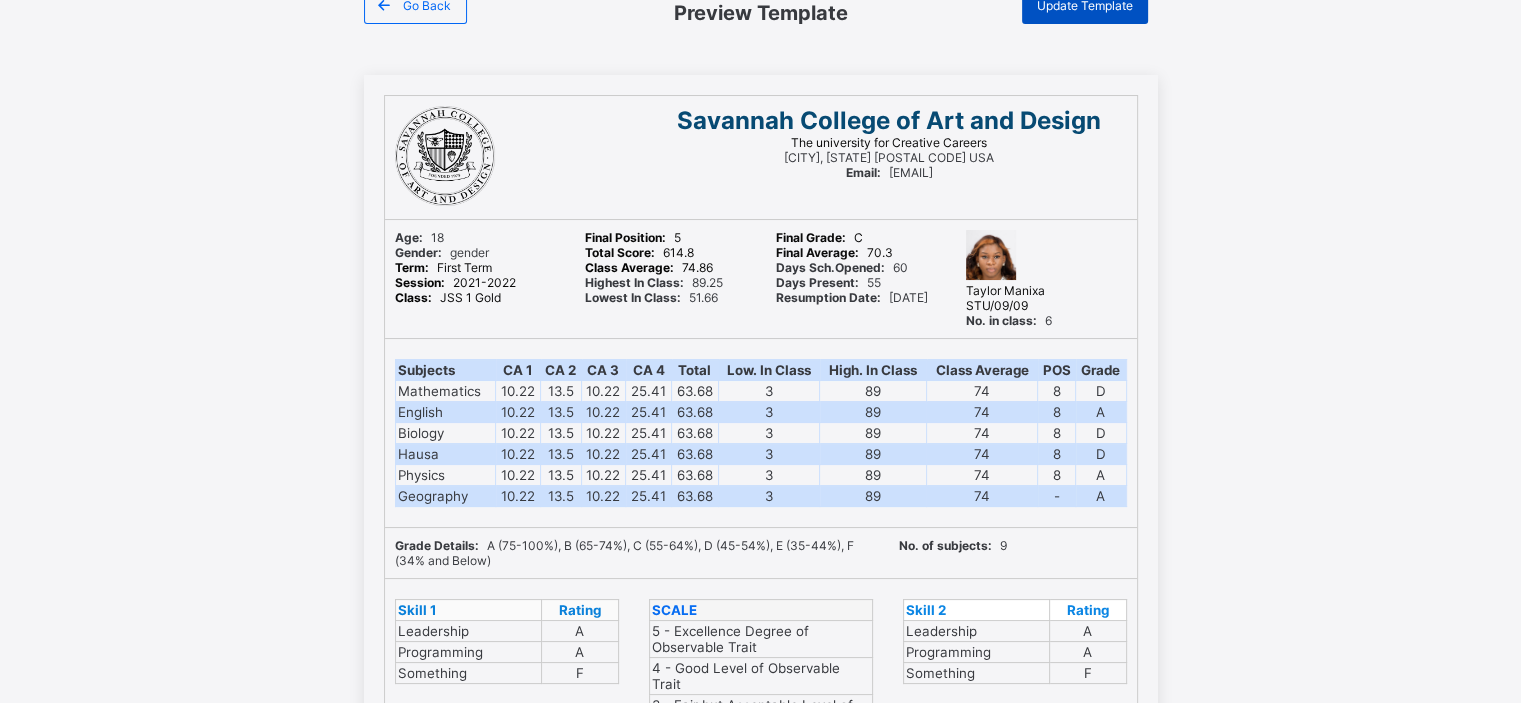 click on "Update Template" at bounding box center [1085, 5] 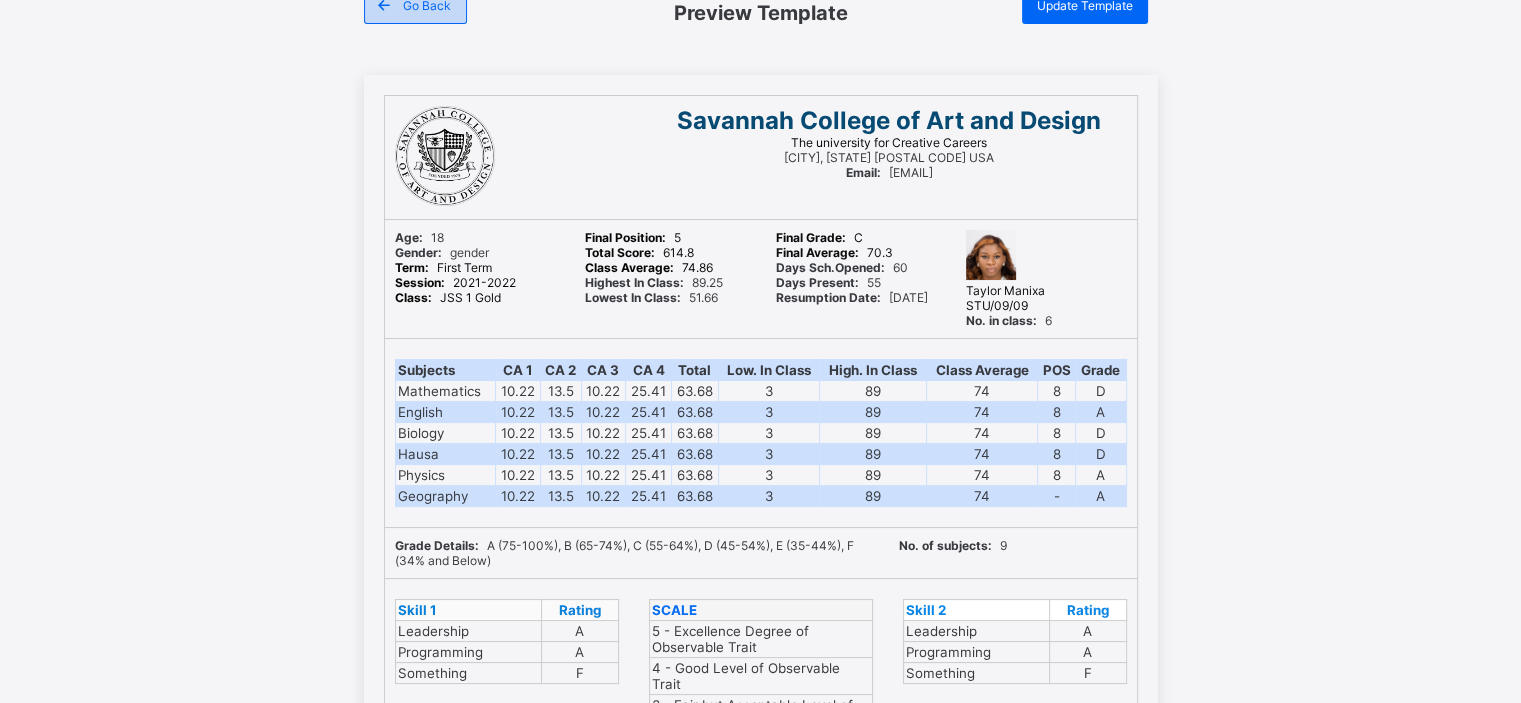 click on "Go Back" at bounding box center (415, 5) 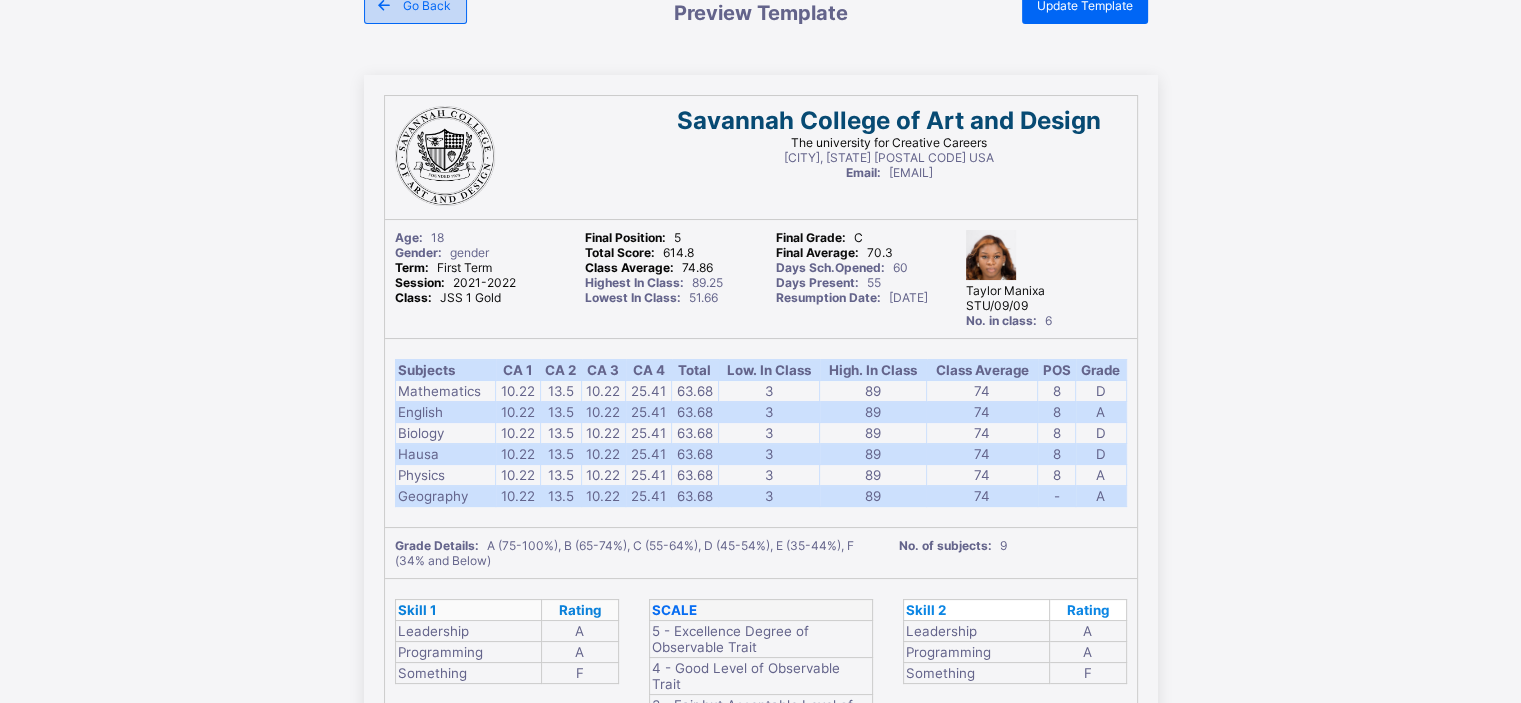 scroll, scrollTop: 14, scrollLeft: 7, axis: both 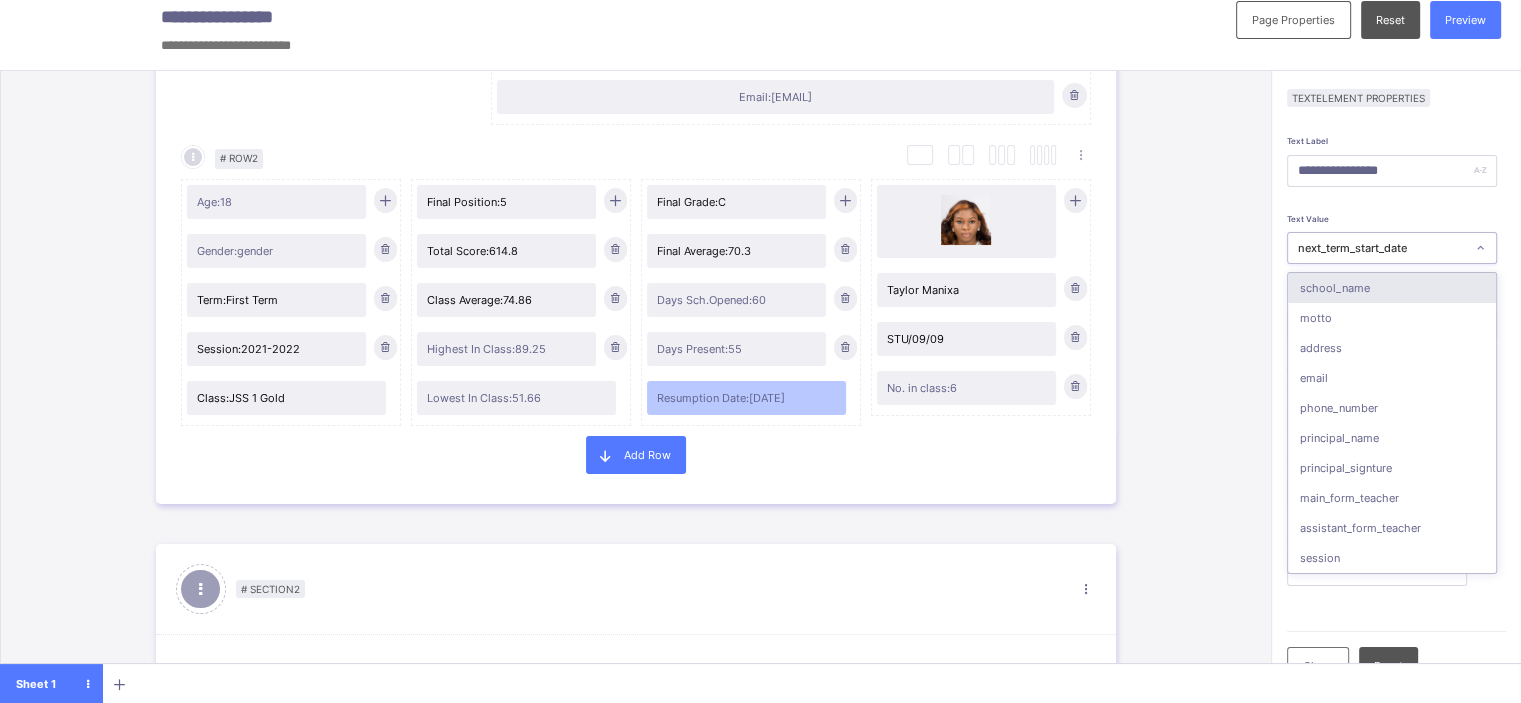 click on "next_term_start_date" at bounding box center (1376, 248) 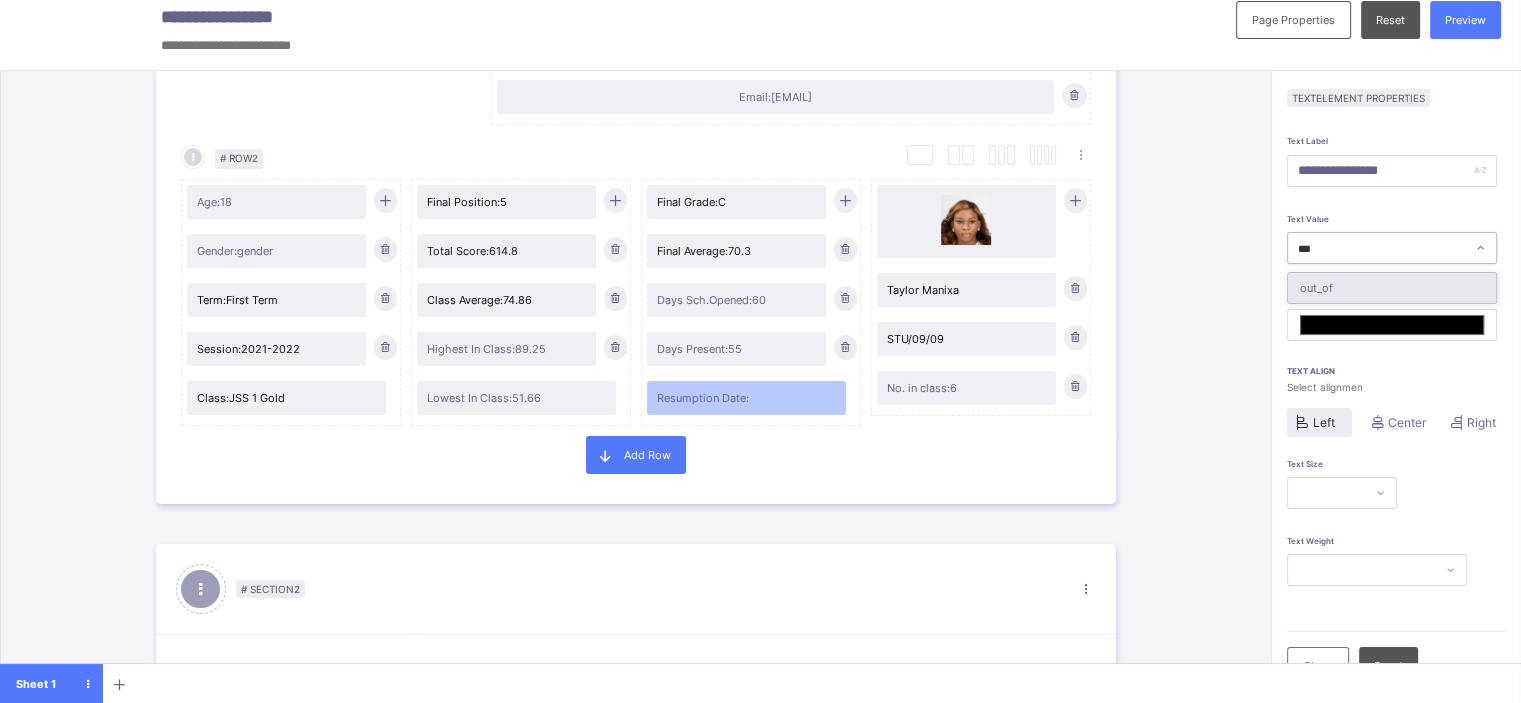 click on "out_of" at bounding box center (1392, 288) 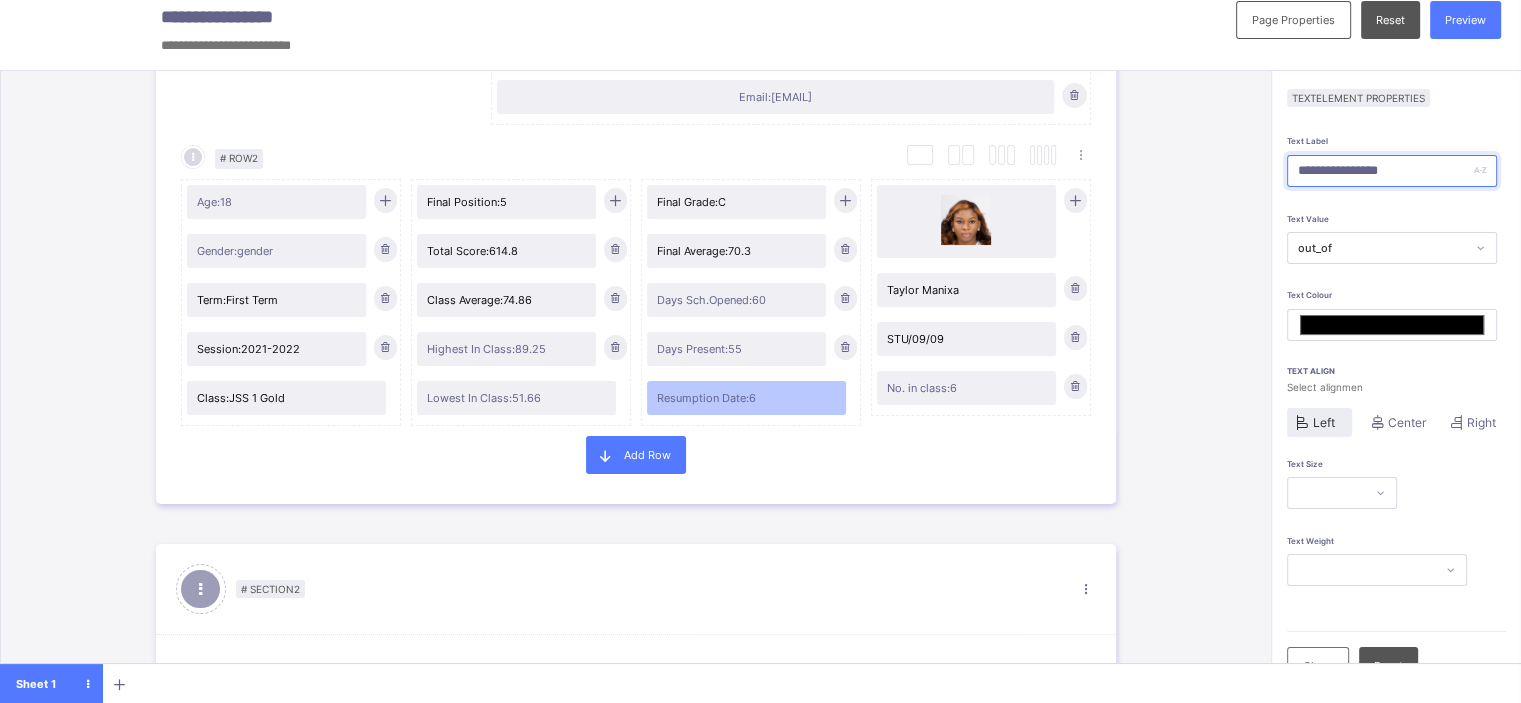 drag, startPoint x: 1406, startPoint y: 166, endPoint x: 1264, endPoint y: 189, distance: 143.85062 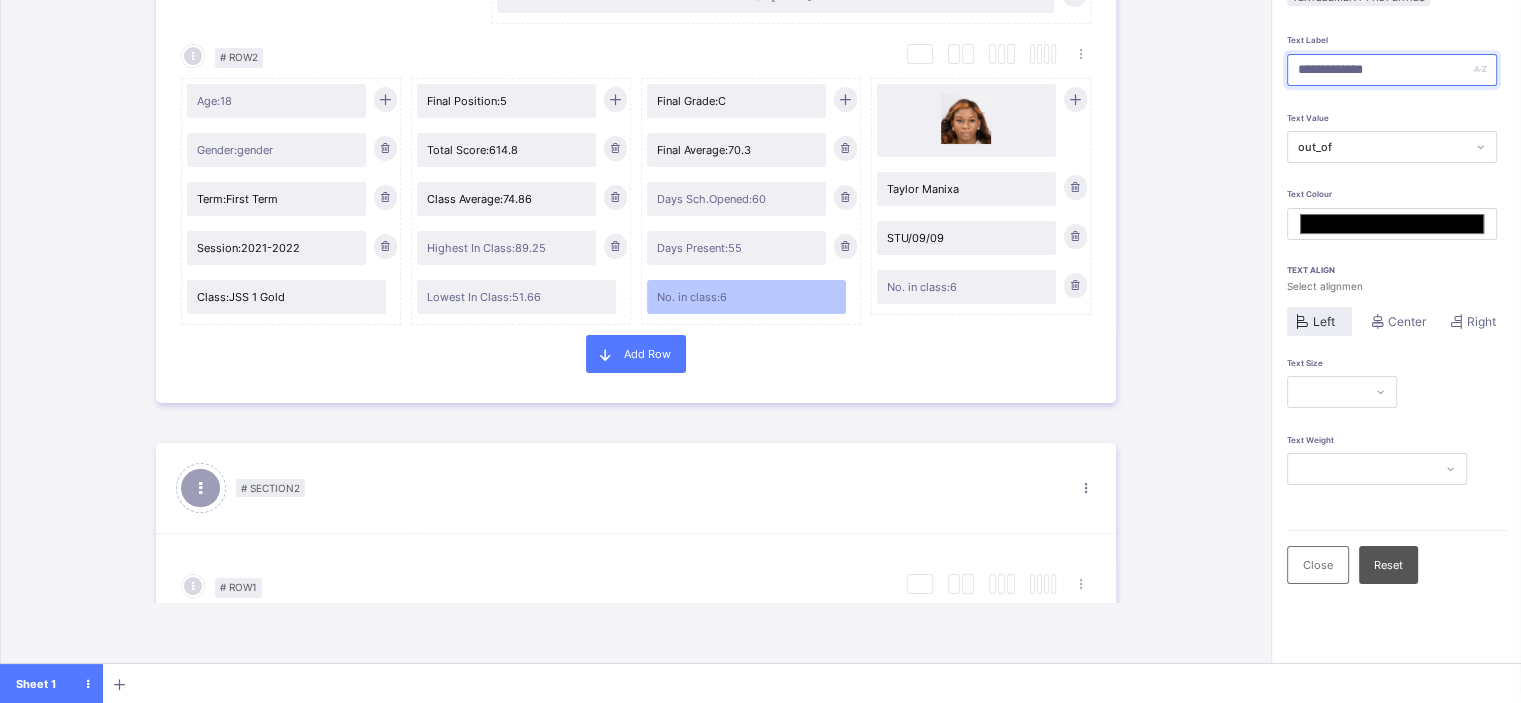scroll, scrollTop: 134, scrollLeft: 7, axis: both 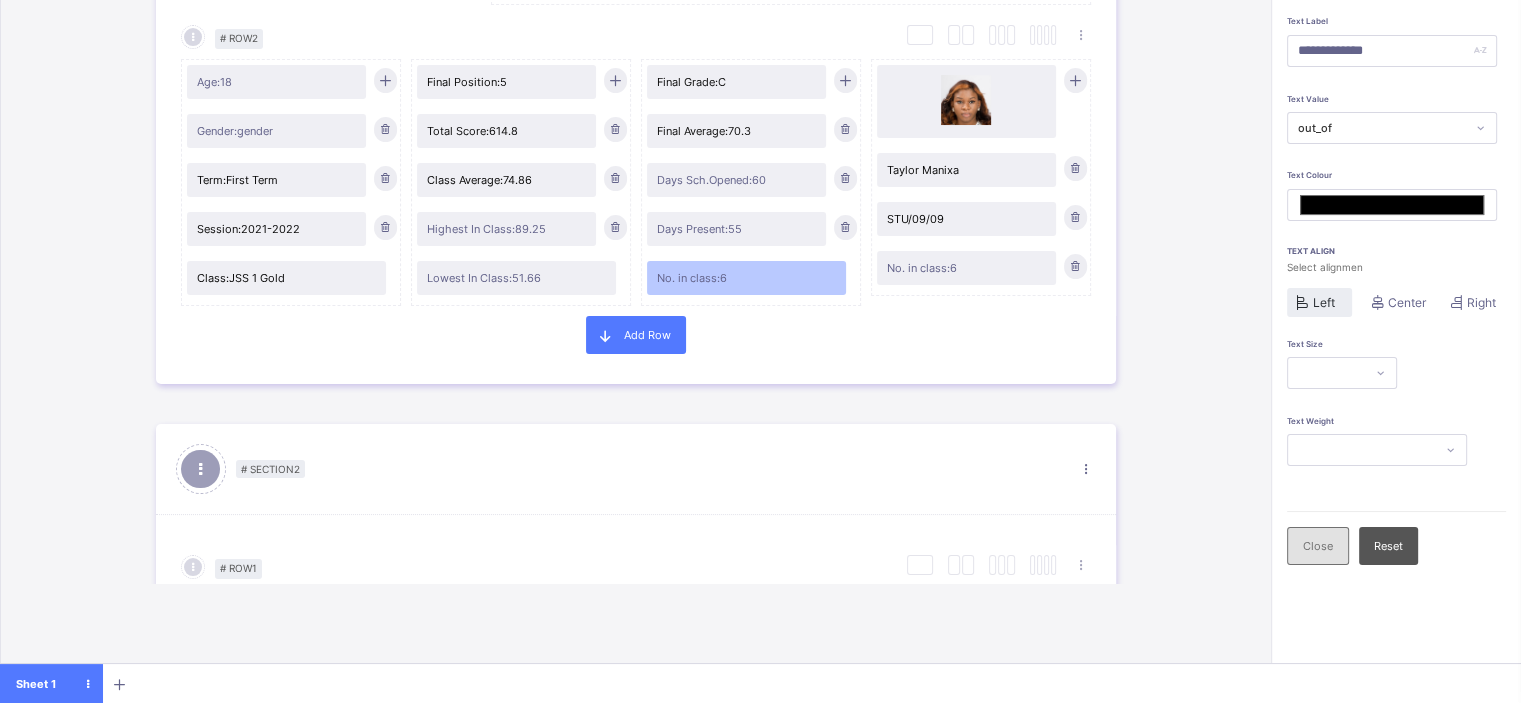 click on "Close" at bounding box center (1318, 546) 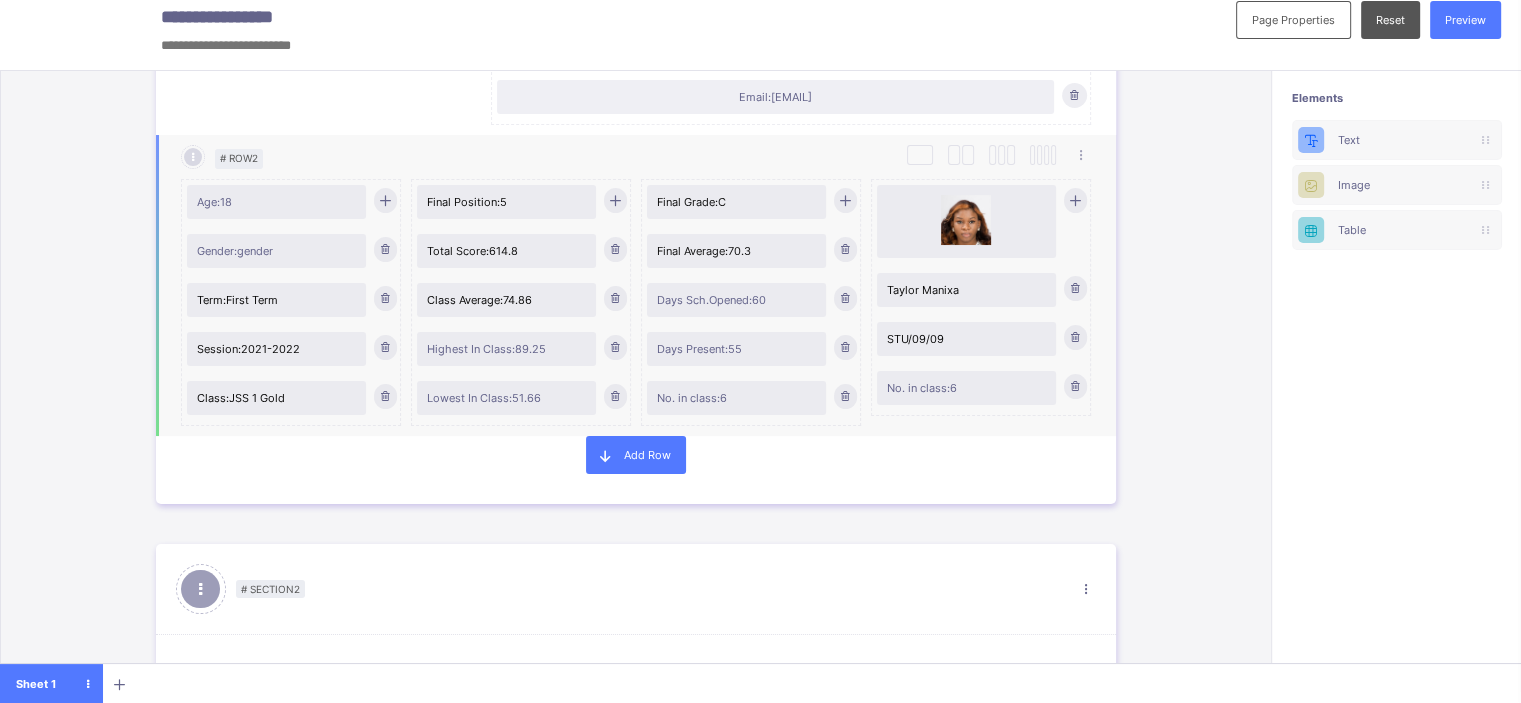click at bounding box center [1075, 386] 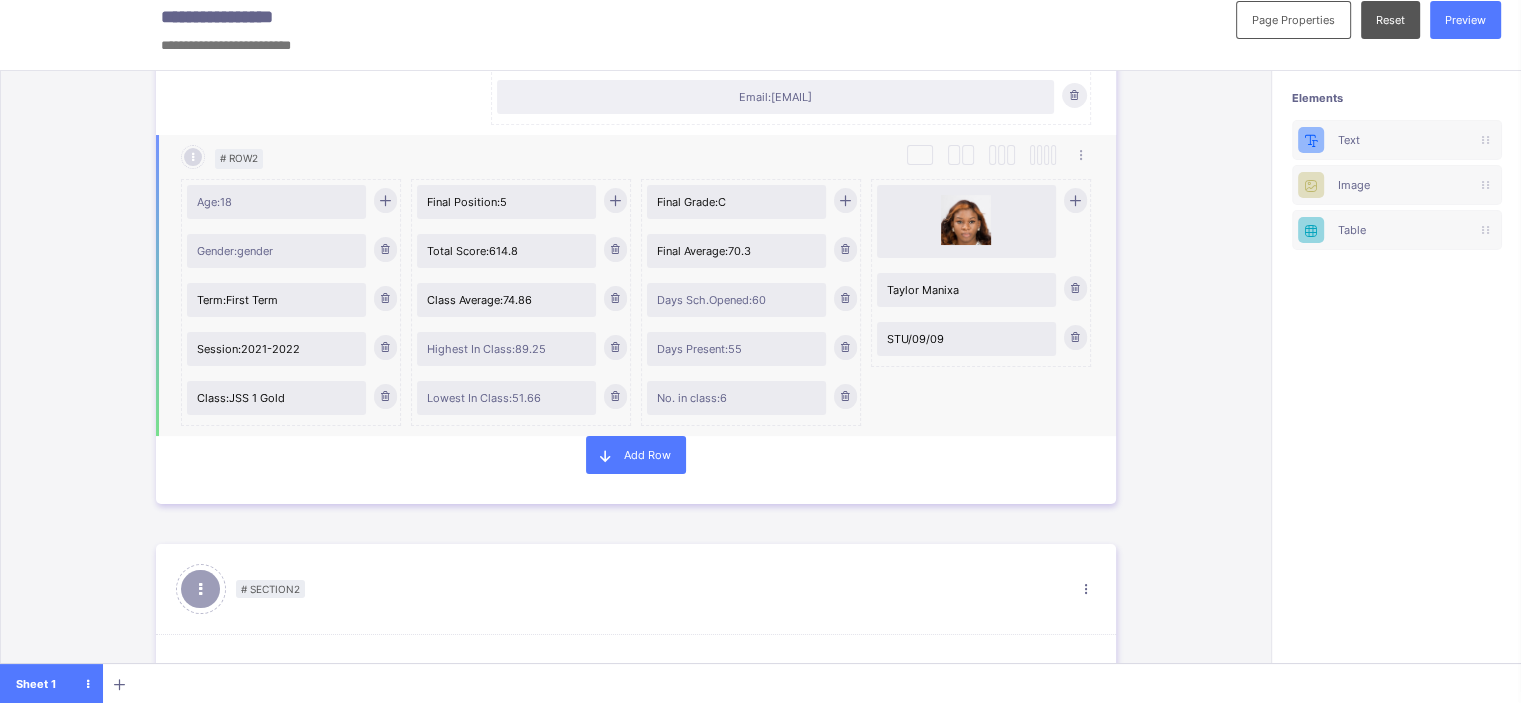 scroll, scrollTop: 0, scrollLeft: 7, axis: horizontal 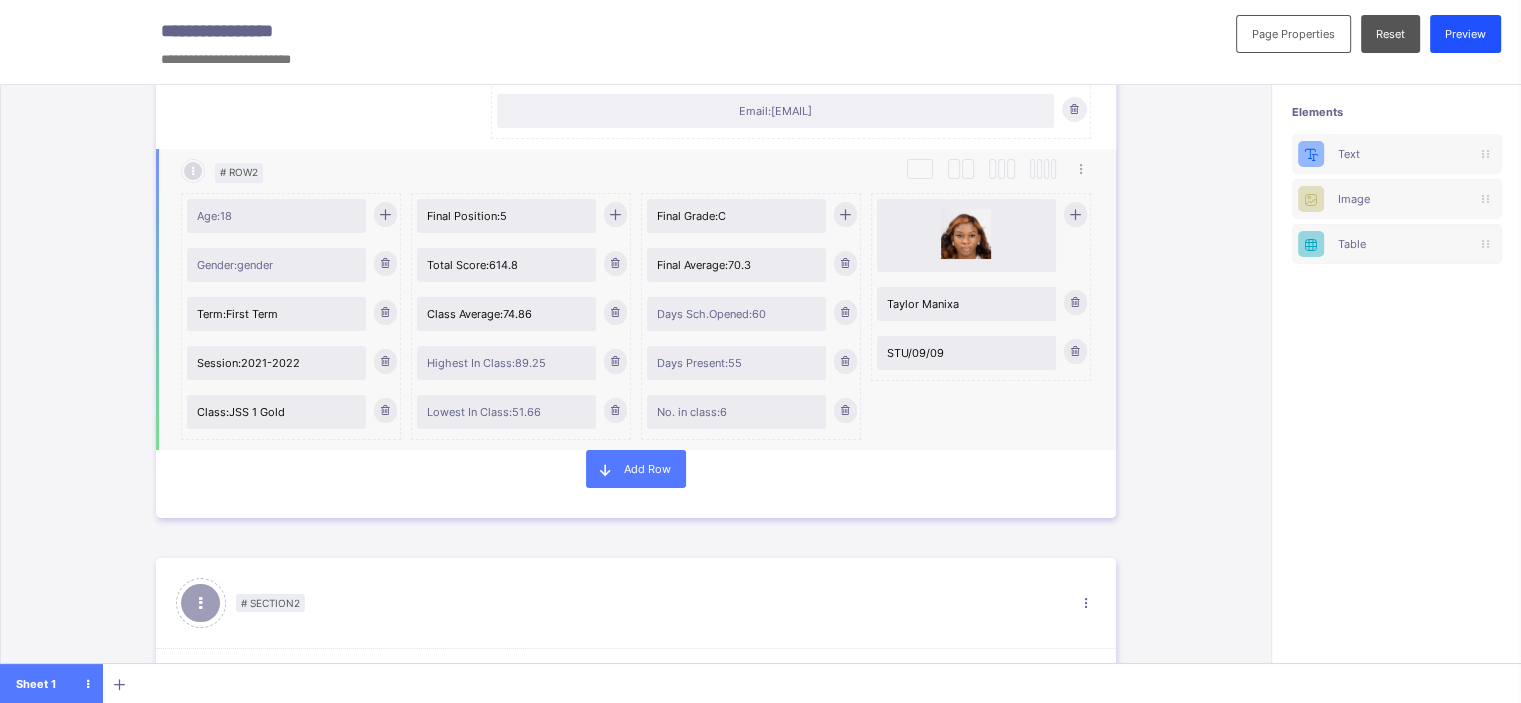 click on "Preview" at bounding box center (1465, 34) 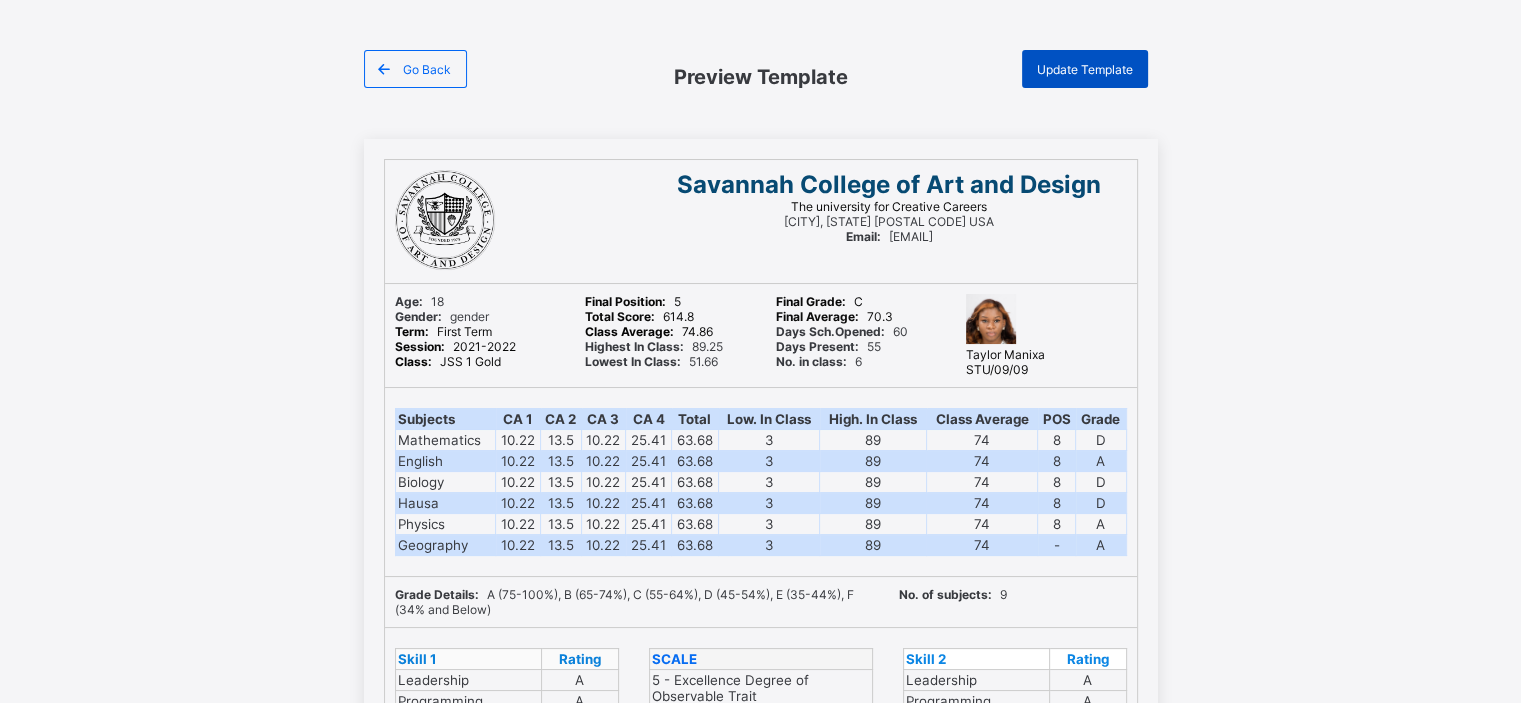click on "Update Template" at bounding box center [1085, 69] 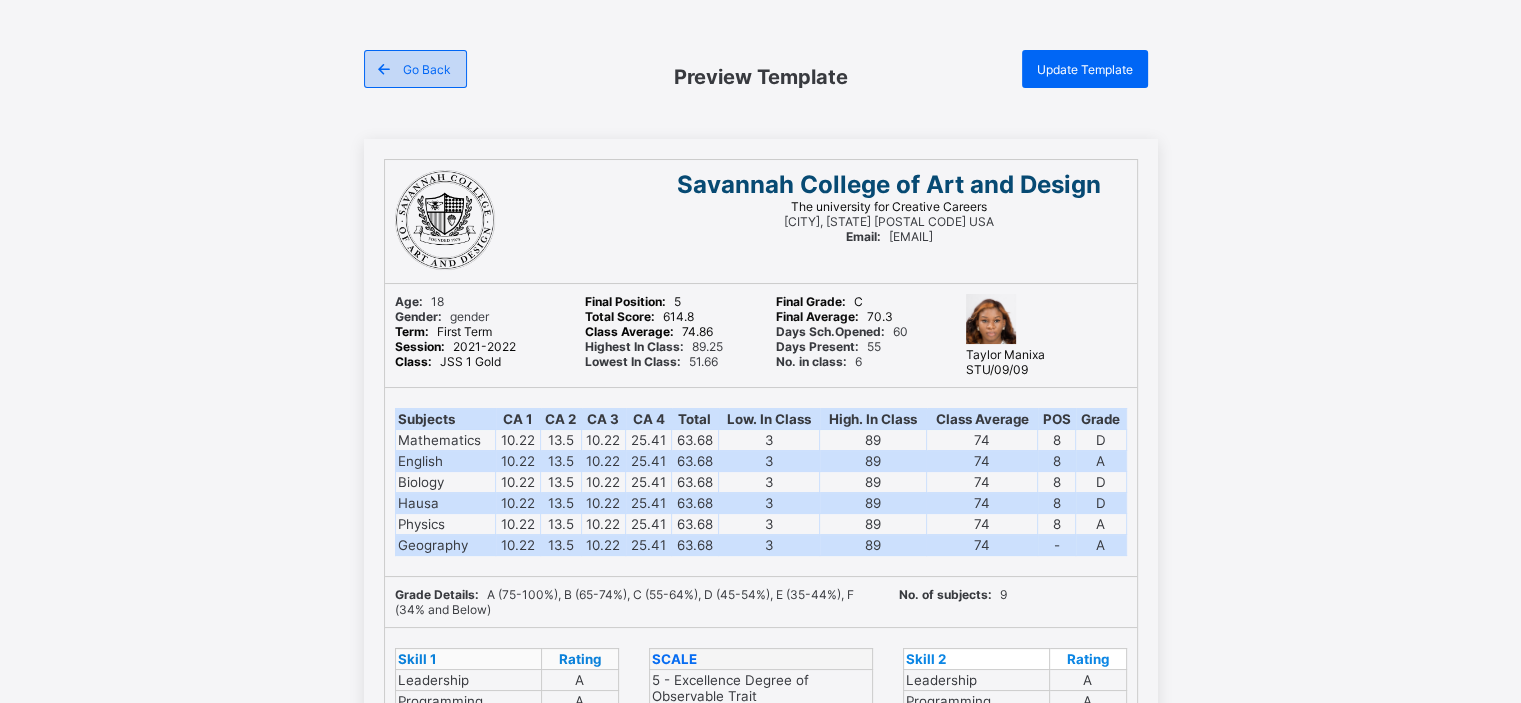 click on "Go Back" at bounding box center [427, 69] 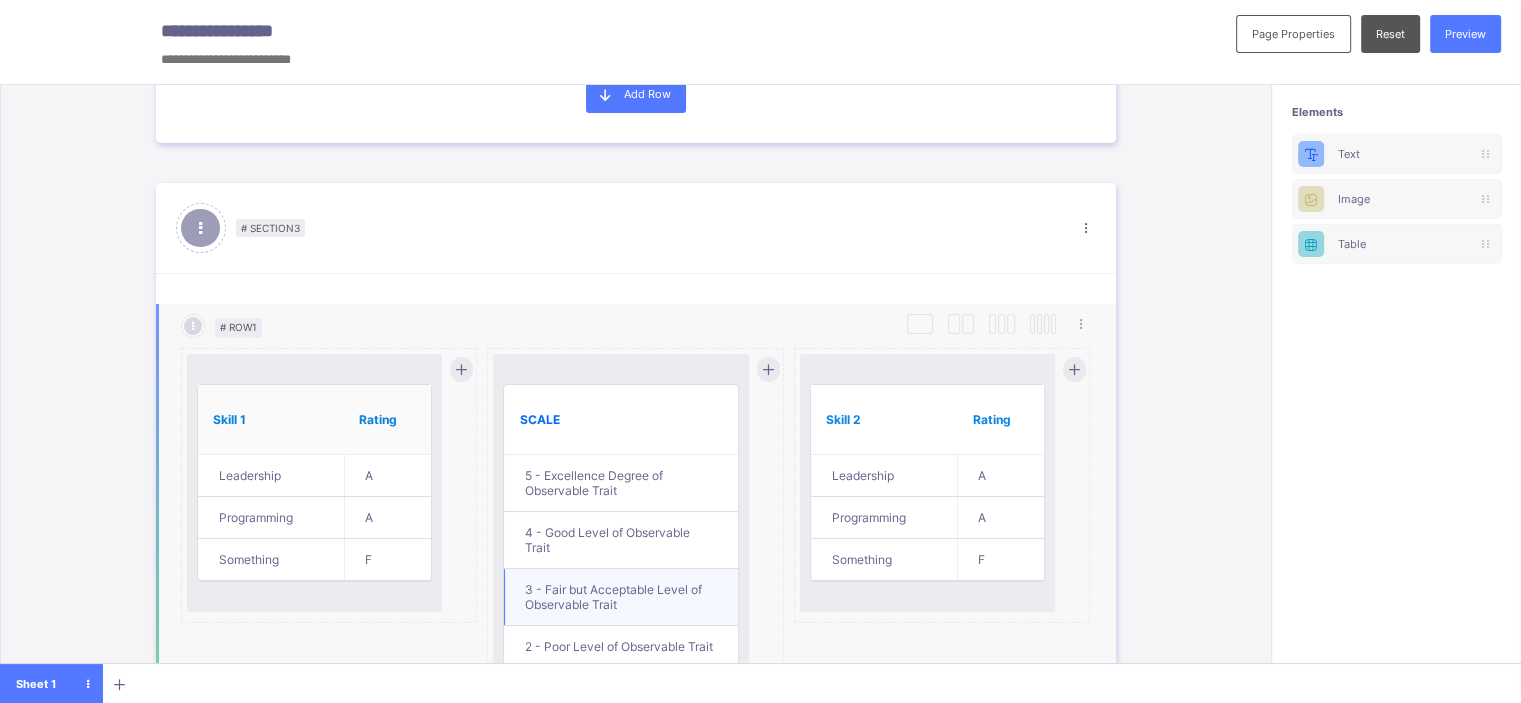 scroll, scrollTop: 1575, scrollLeft: 0, axis: vertical 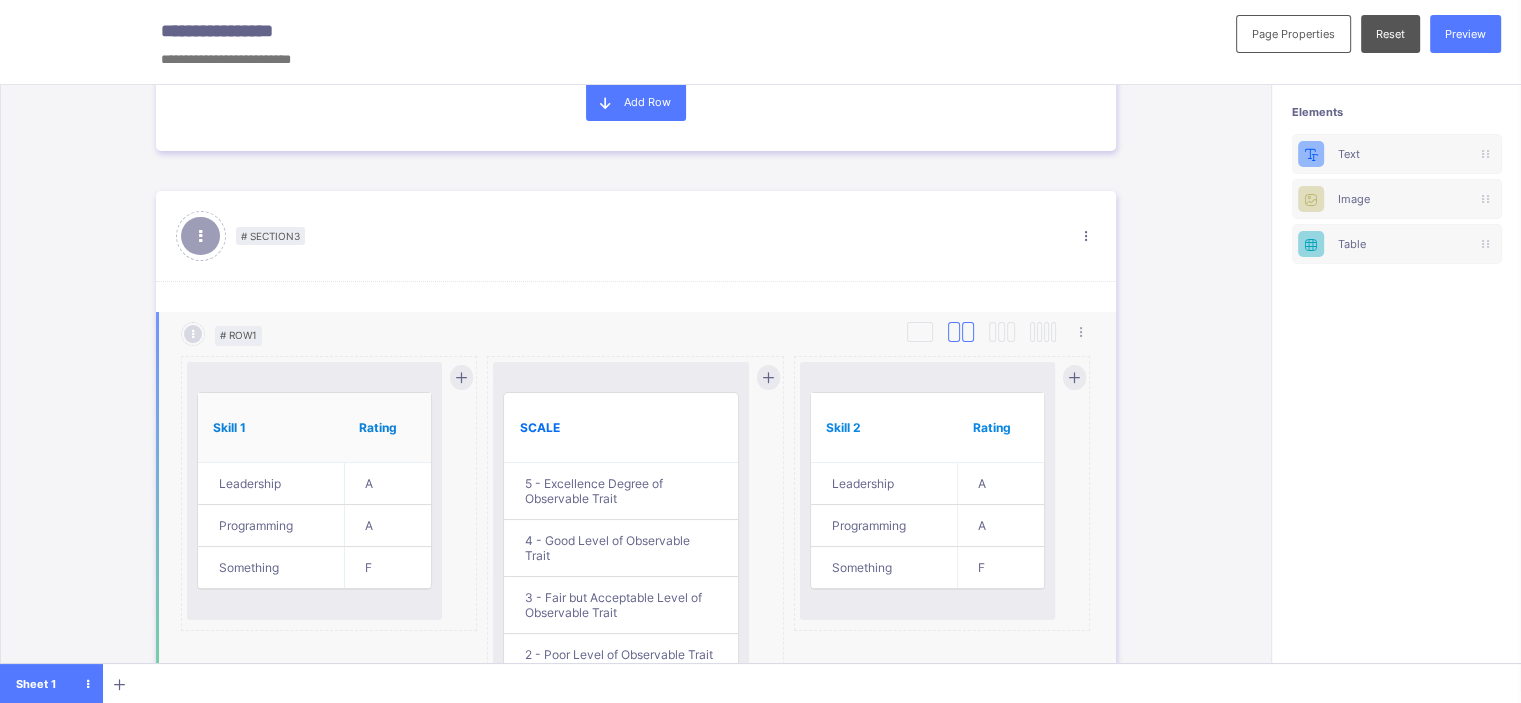 click at bounding box center (968, 332) 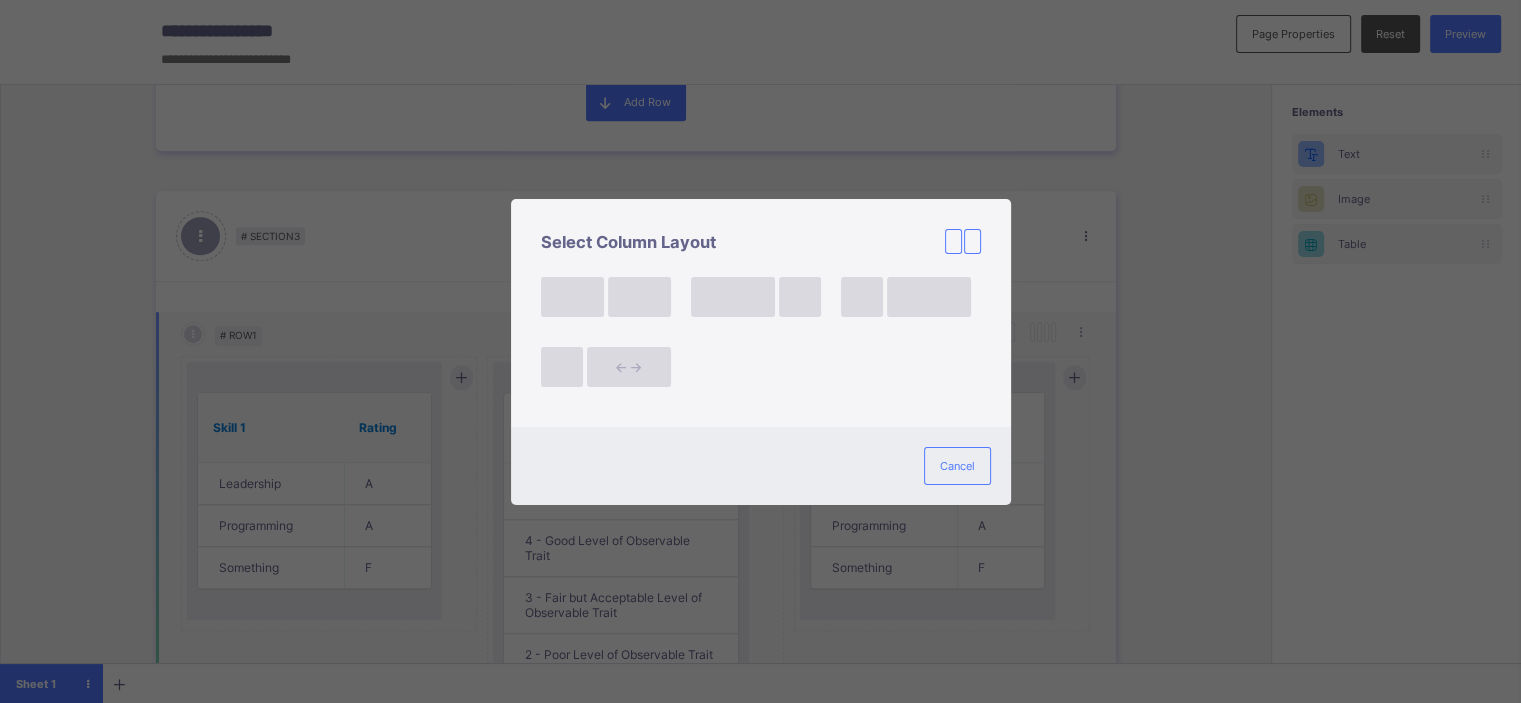 scroll, scrollTop: 0, scrollLeft: 0, axis: both 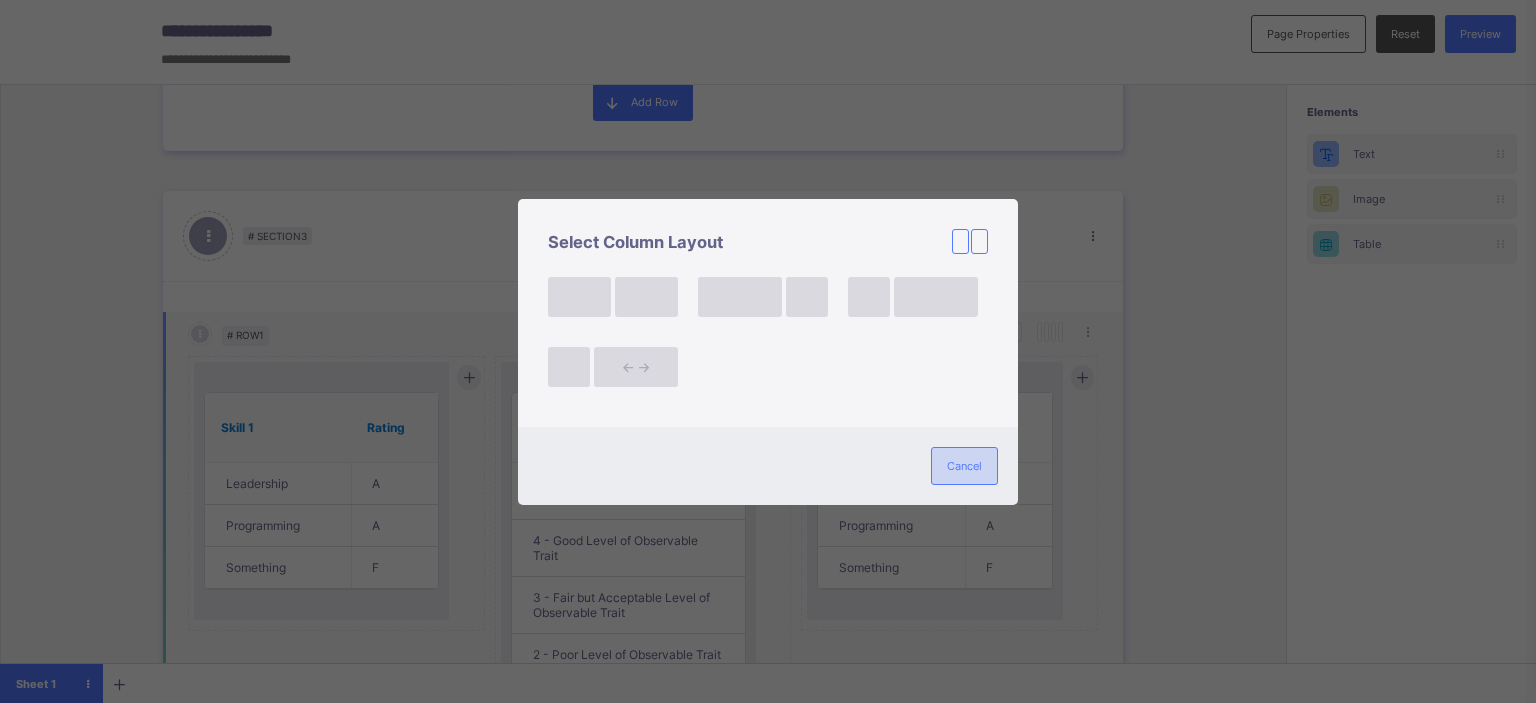 click on "Cancel" at bounding box center [964, 466] 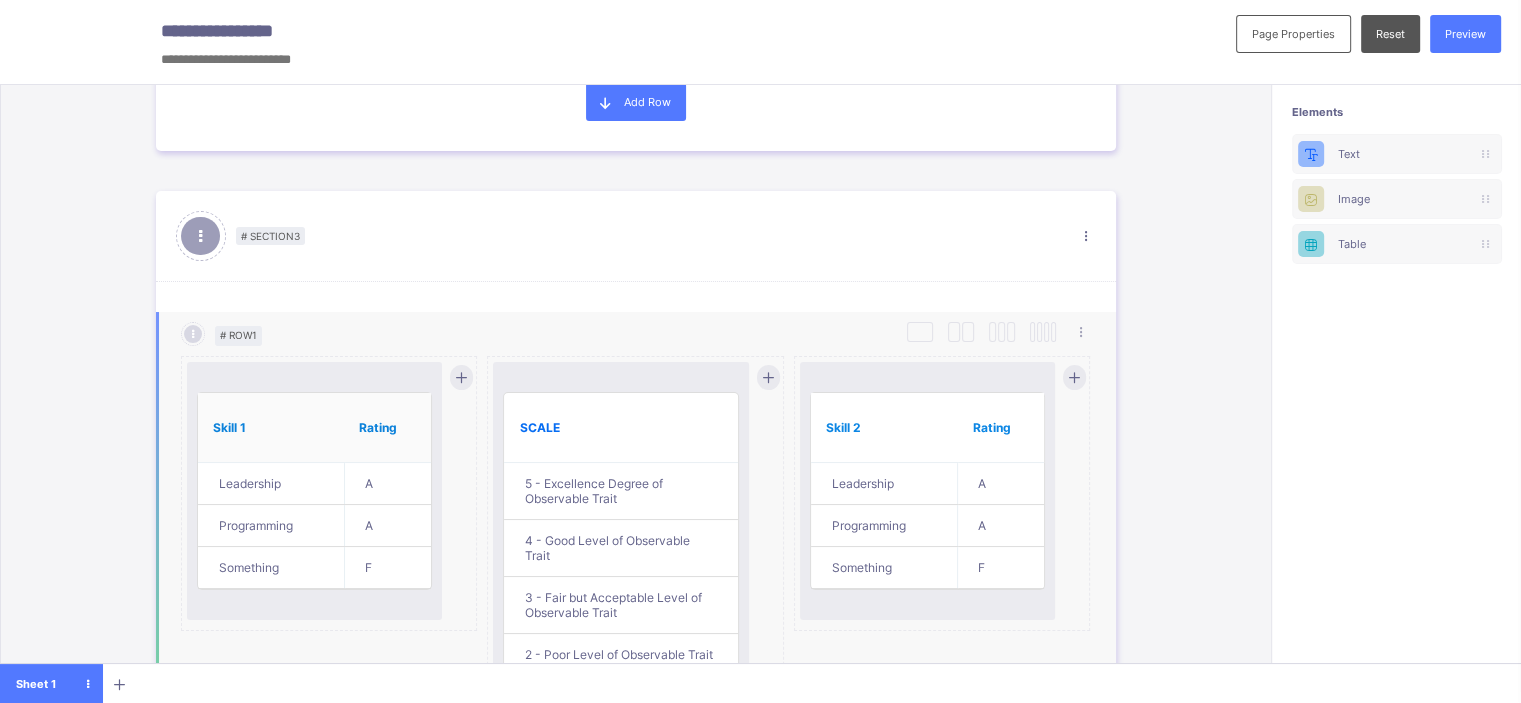 click on "Skill 2" at bounding box center [884, 427] 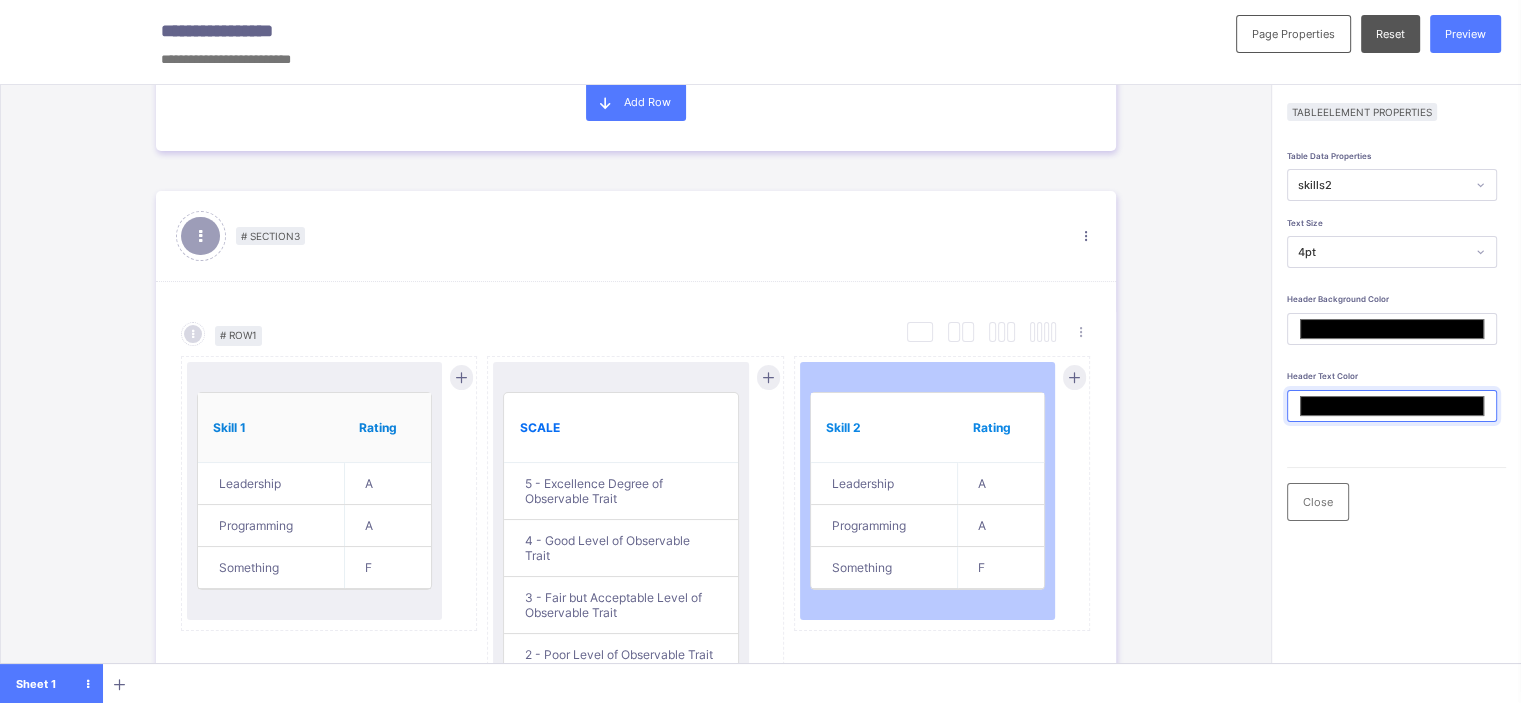 click on "*******" at bounding box center [1392, 406] 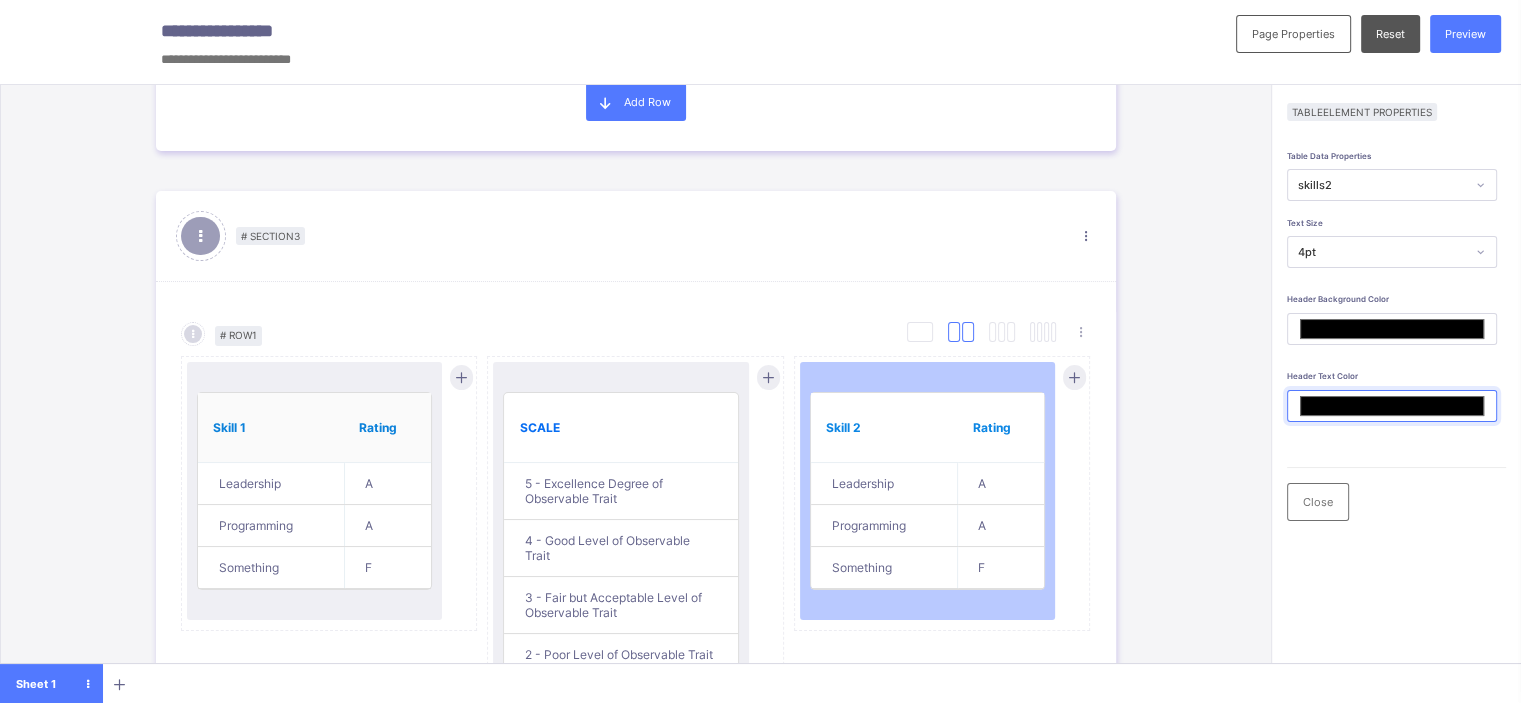 click at bounding box center [954, 332] 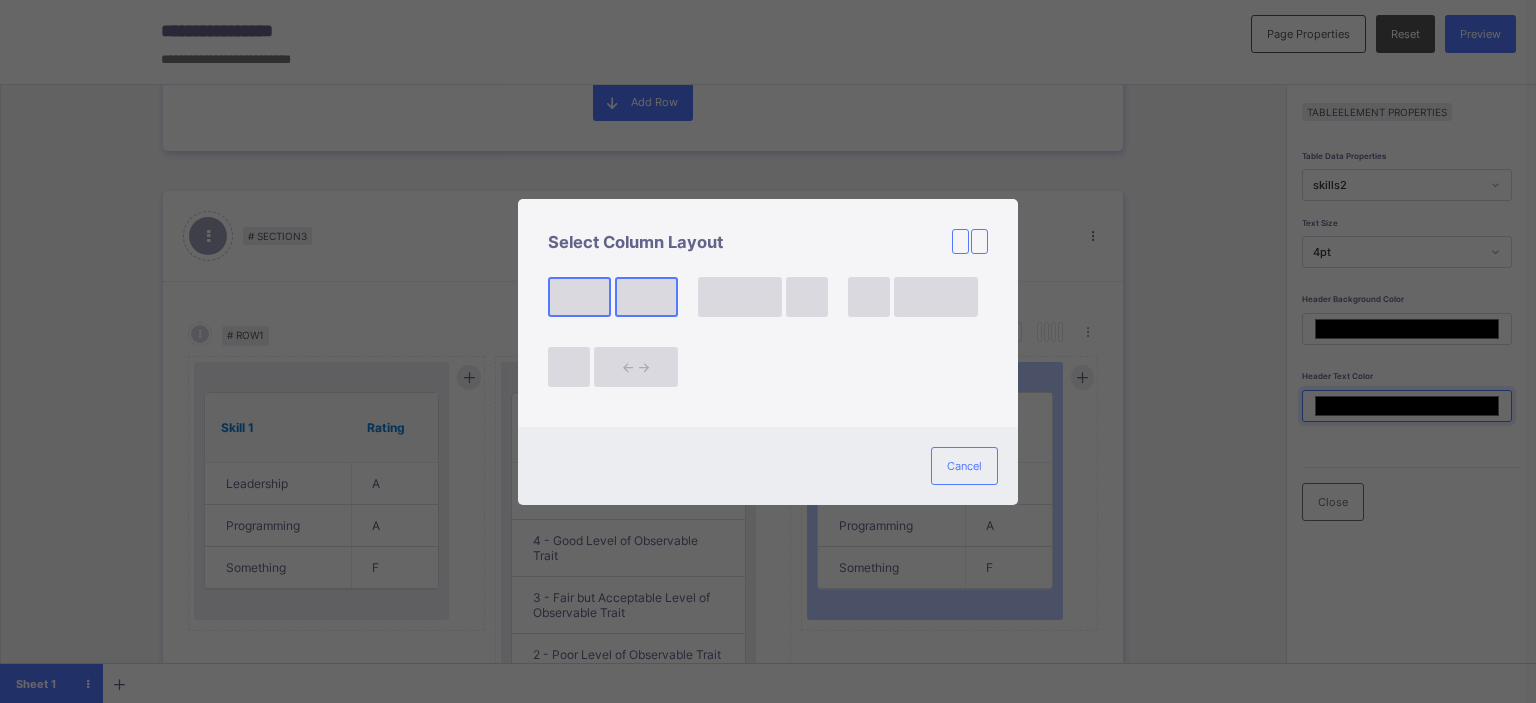 click at bounding box center (646, 297) 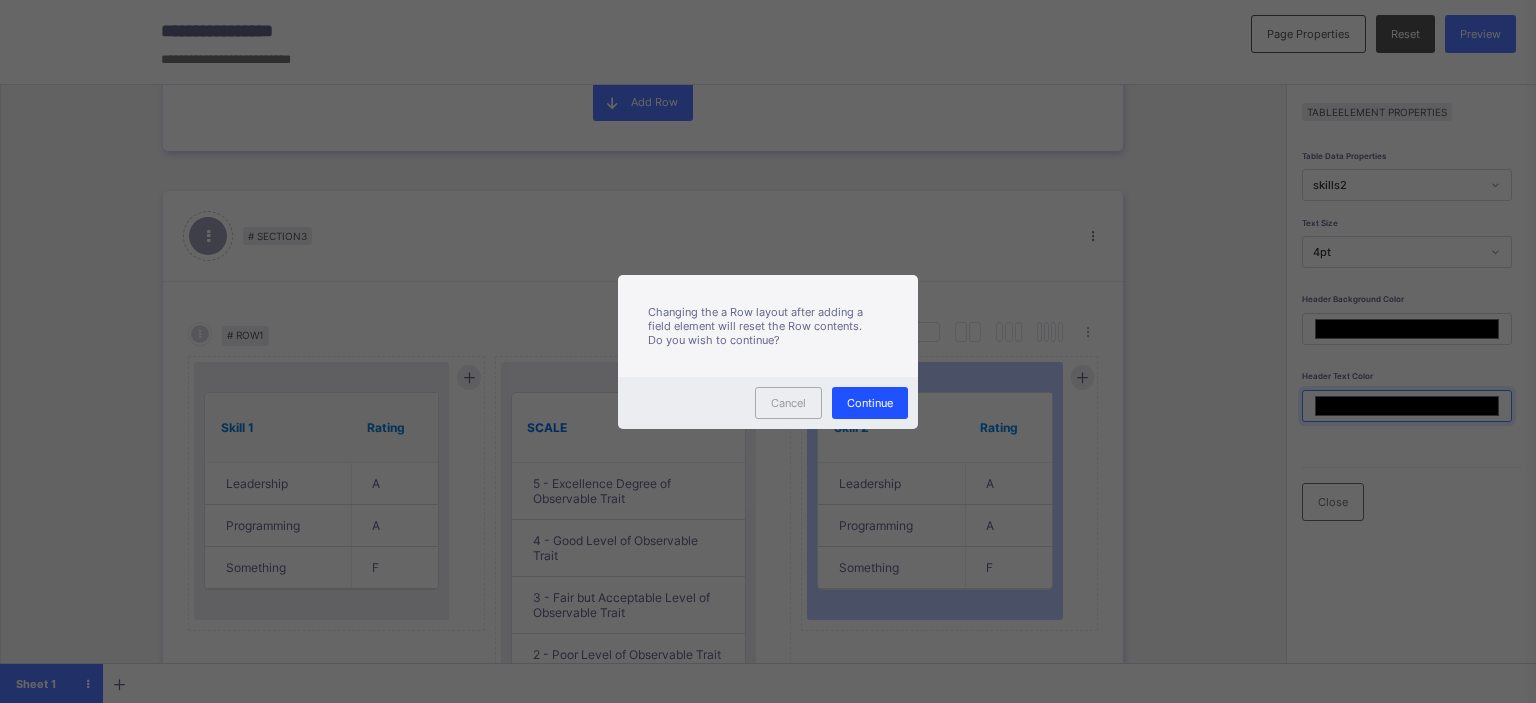 click on "Continue" at bounding box center [870, 403] 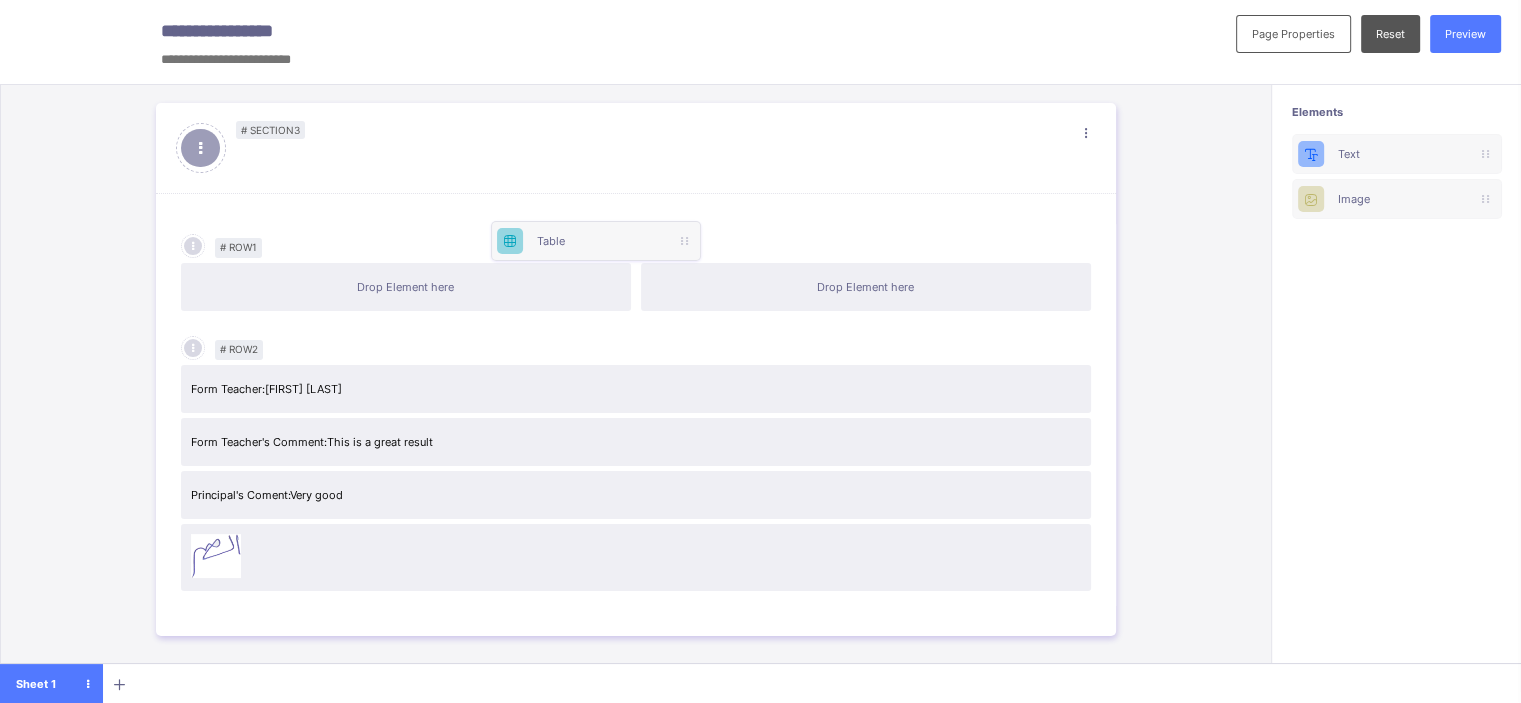 scroll, scrollTop: 0, scrollLeft: 0, axis: both 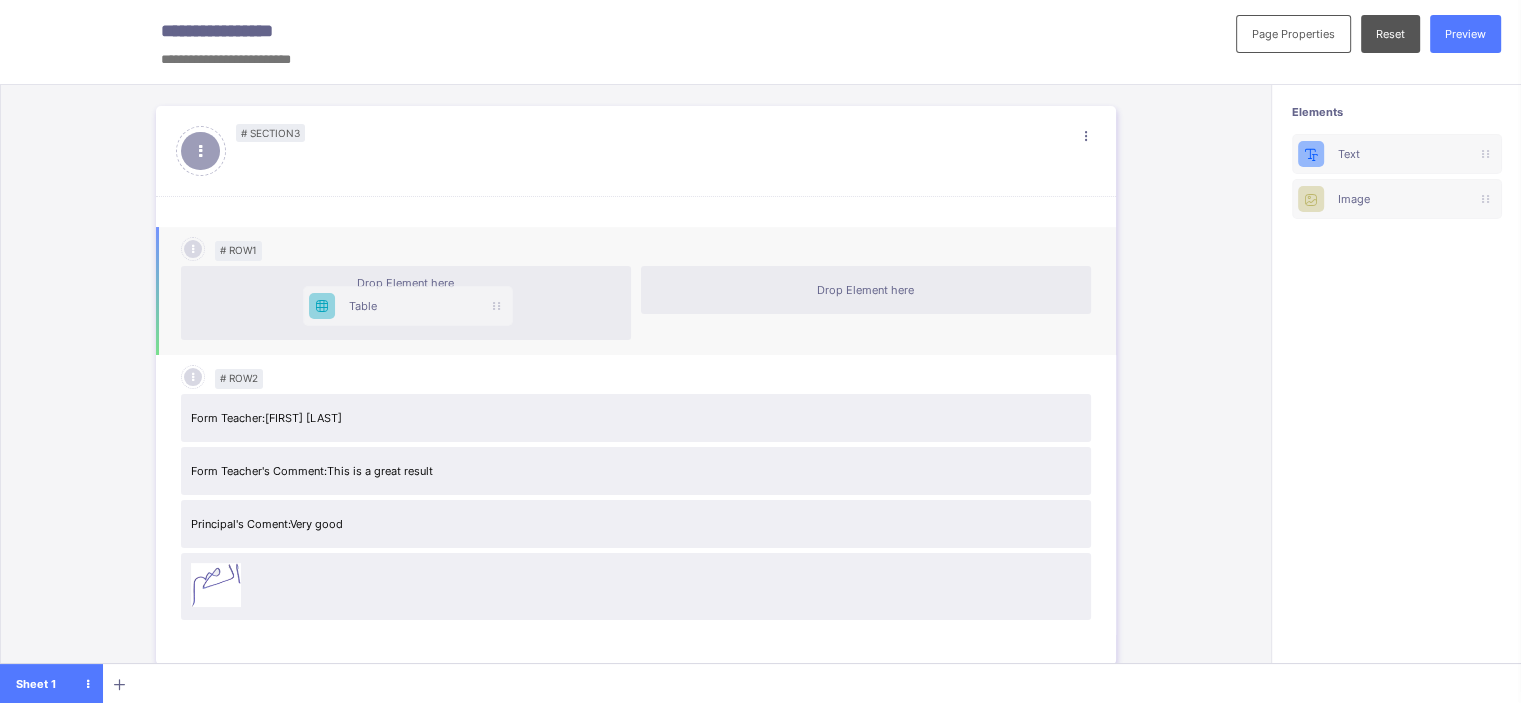 drag, startPoint x: 1386, startPoint y: 235, endPoint x: 344, endPoint y: 319, distance: 1045.3804 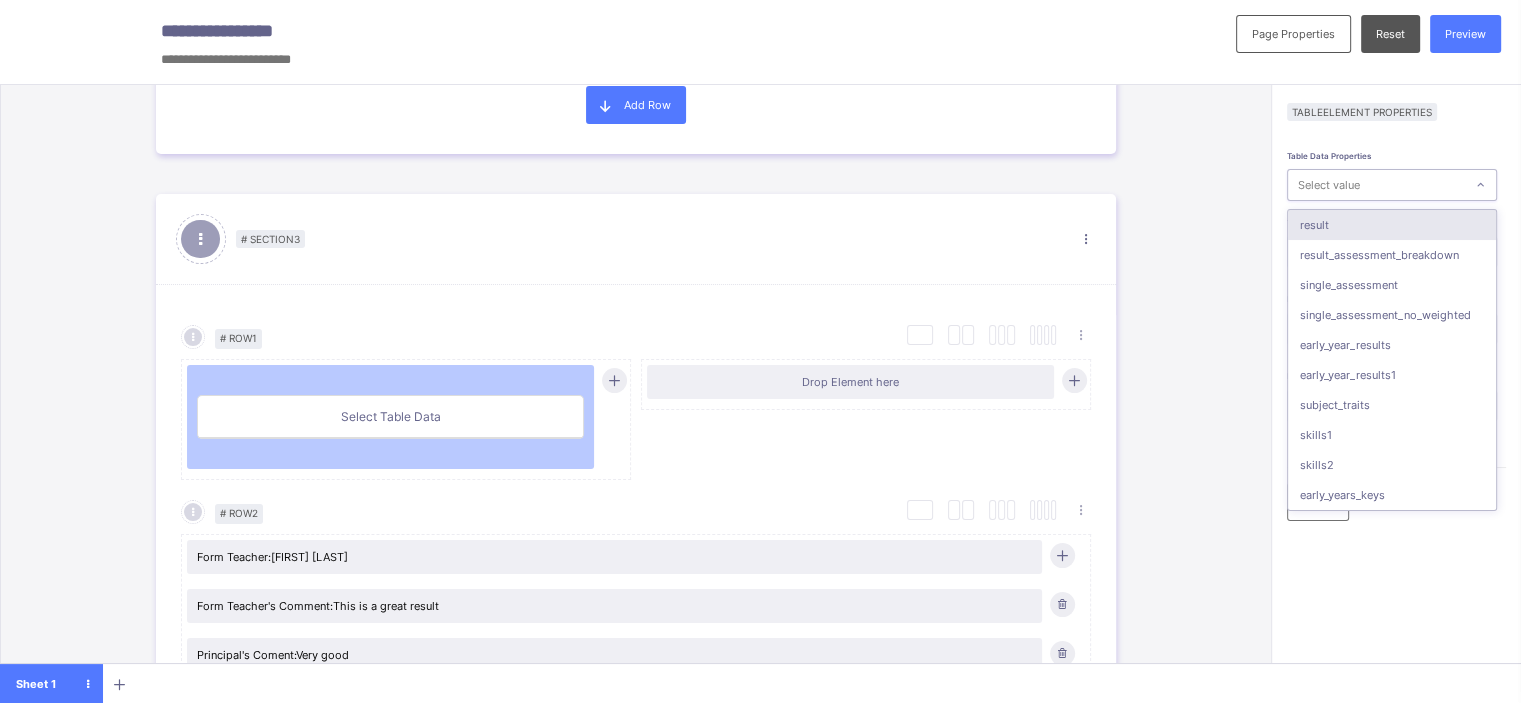 click on "Select value" at bounding box center [1376, 185] 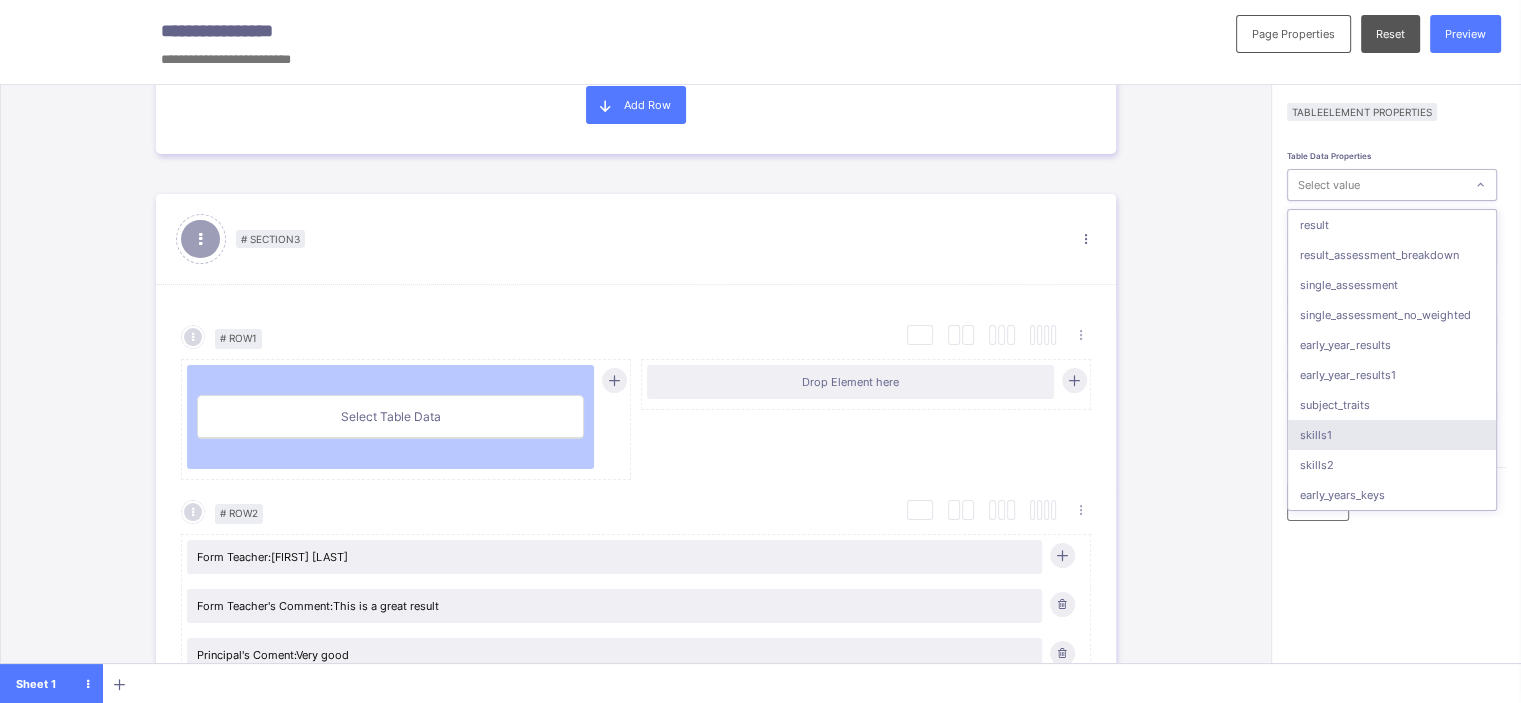 click on "skills1" at bounding box center (1392, 435) 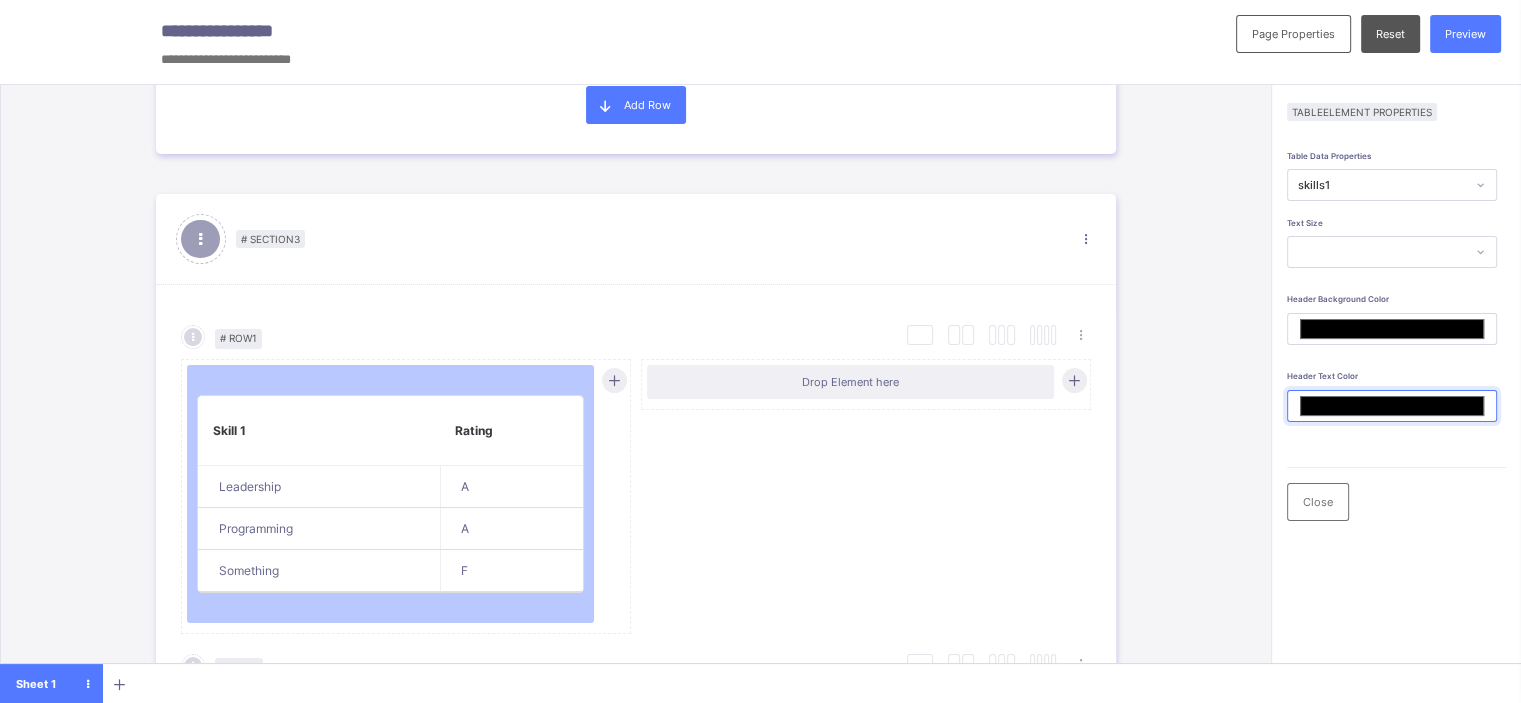 click on "*******" at bounding box center (1392, 406) 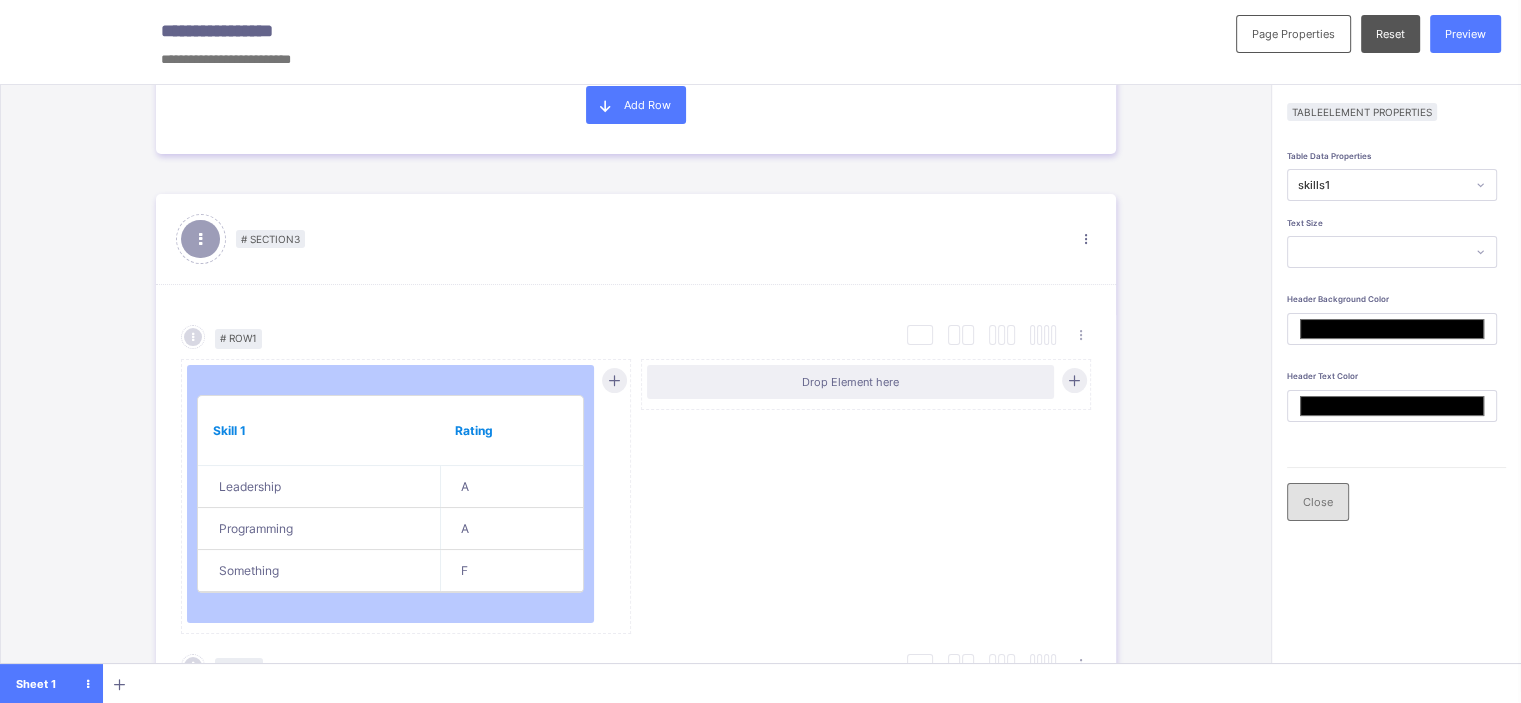 click on "Close" at bounding box center [1318, 502] 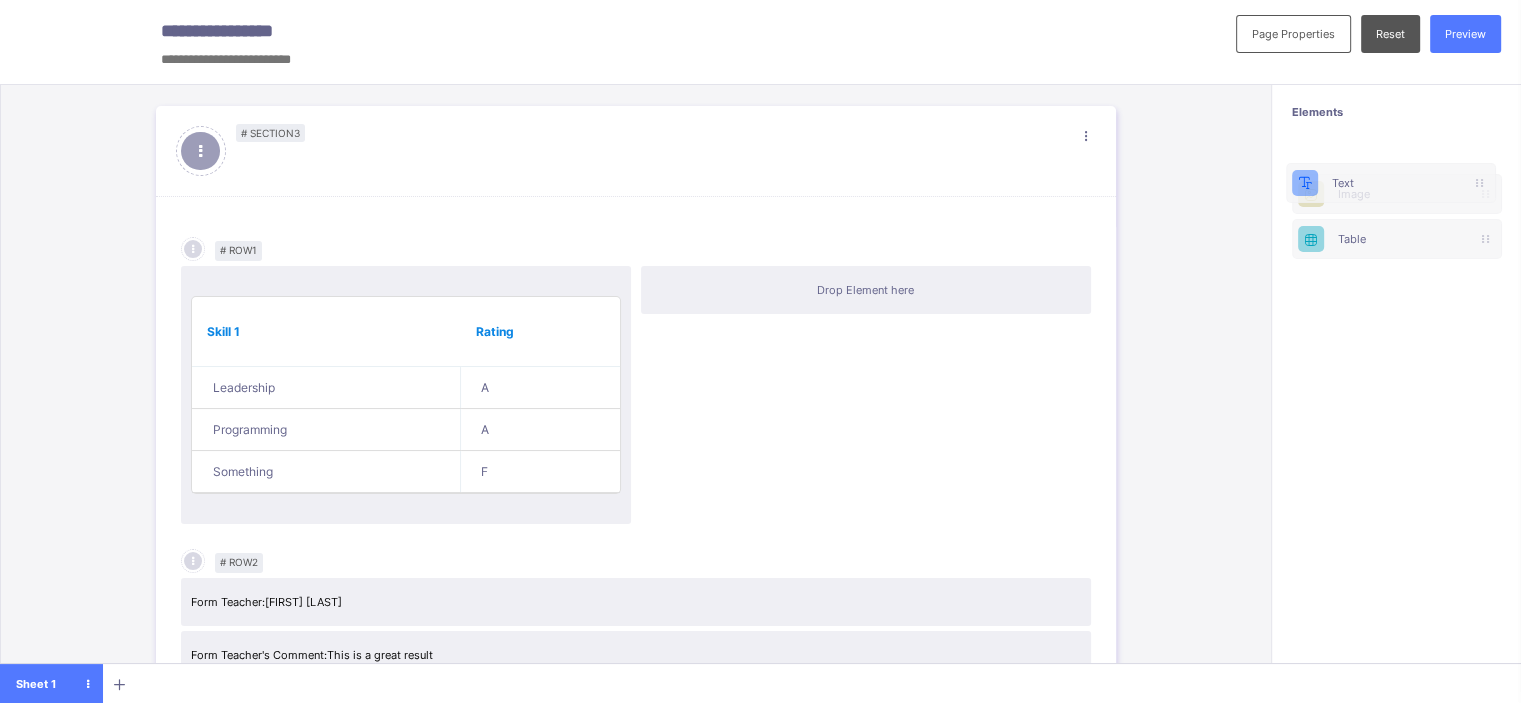 drag, startPoint x: 1399, startPoint y: 151, endPoint x: 1372, endPoint y: 185, distance: 43.416588 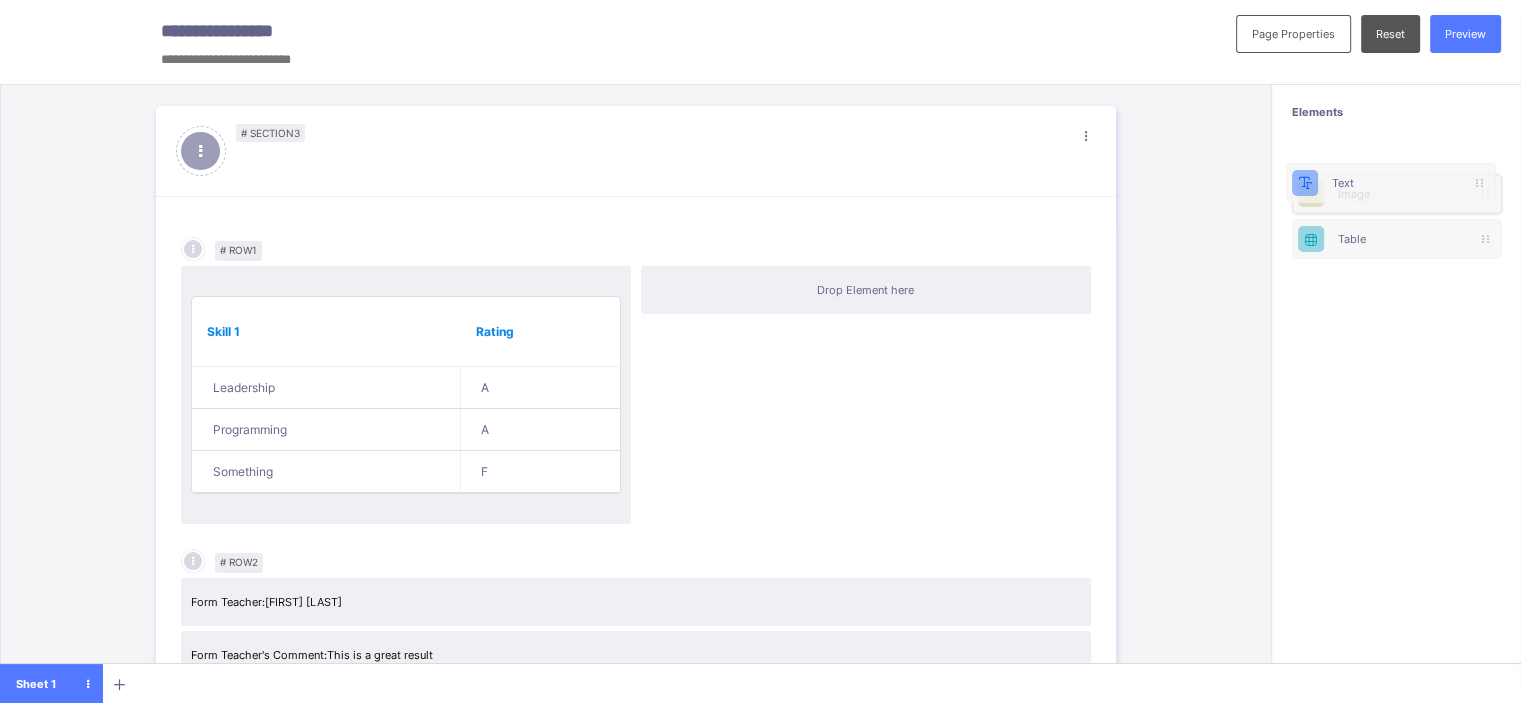scroll, scrollTop: 0, scrollLeft: 3, axis: horizontal 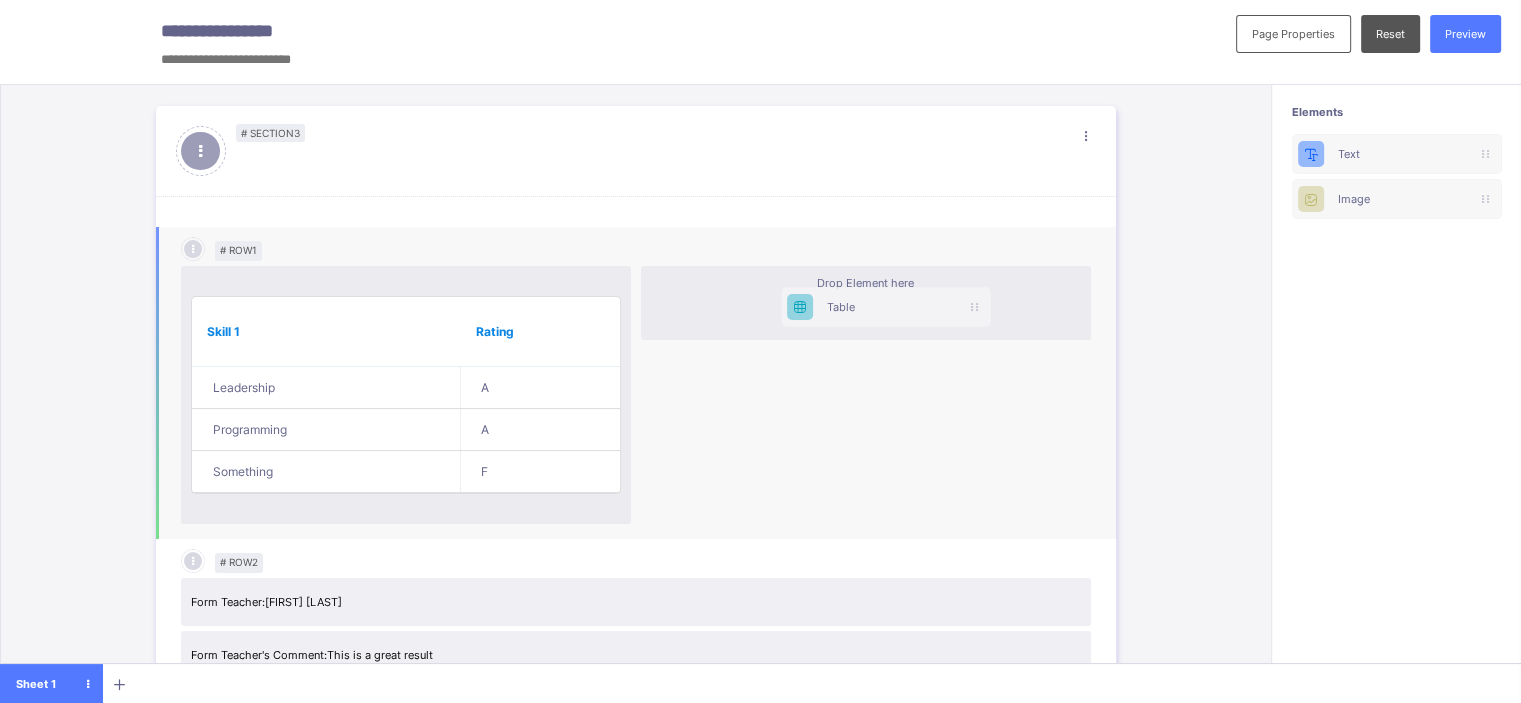 drag, startPoint x: 1380, startPoint y: 227, endPoint x: 812, endPoint y: 308, distance: 573.74646 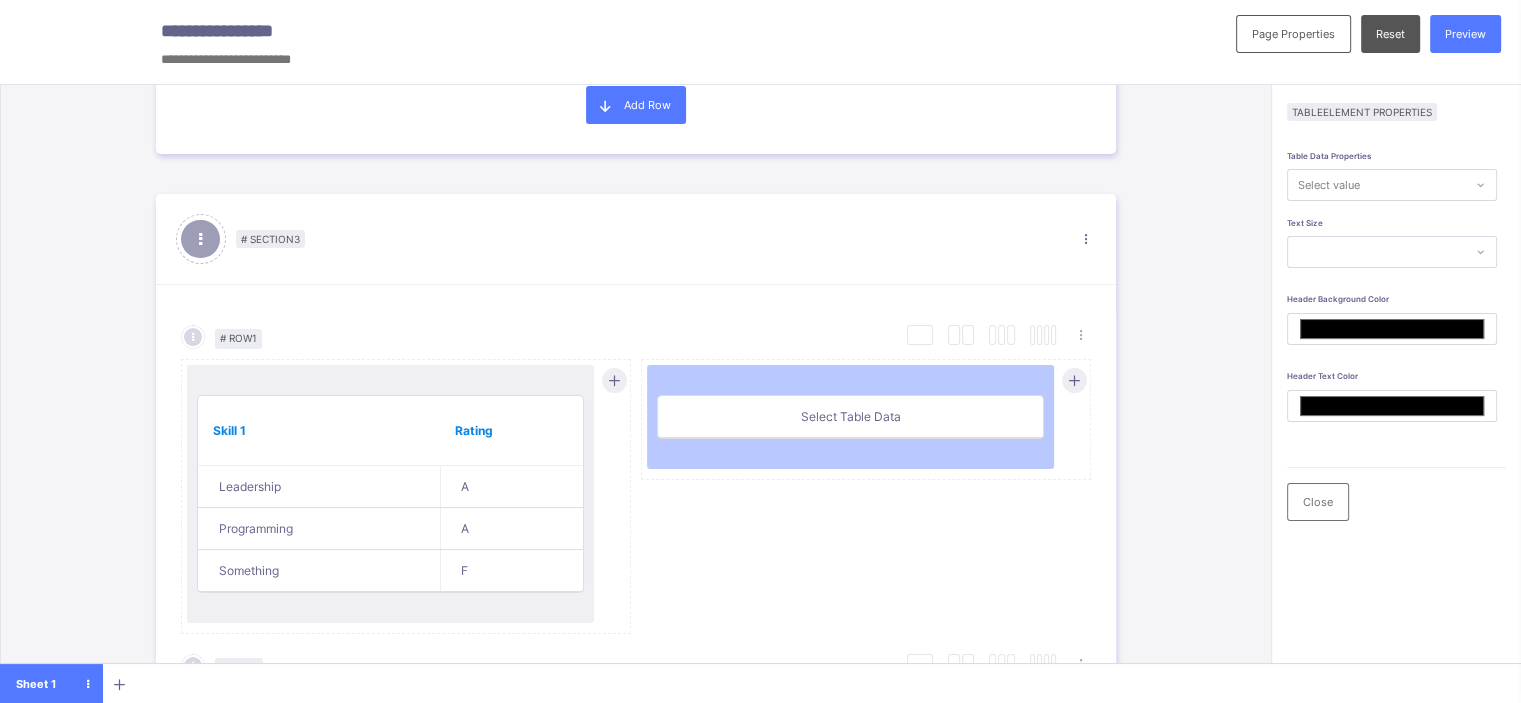 click on "Select value" at bounding box center [1376, 185] 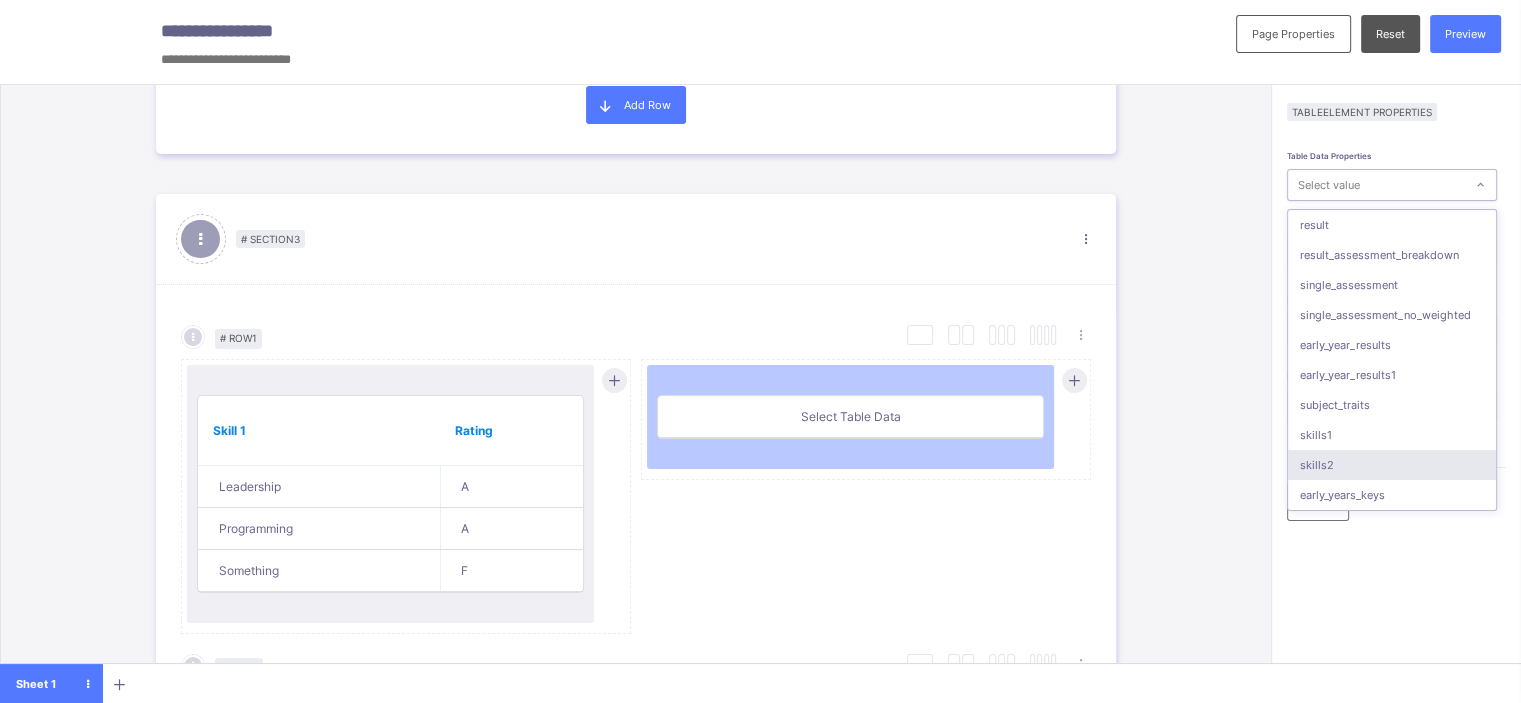 click on "skills2" at bounding box center [1392, 465] 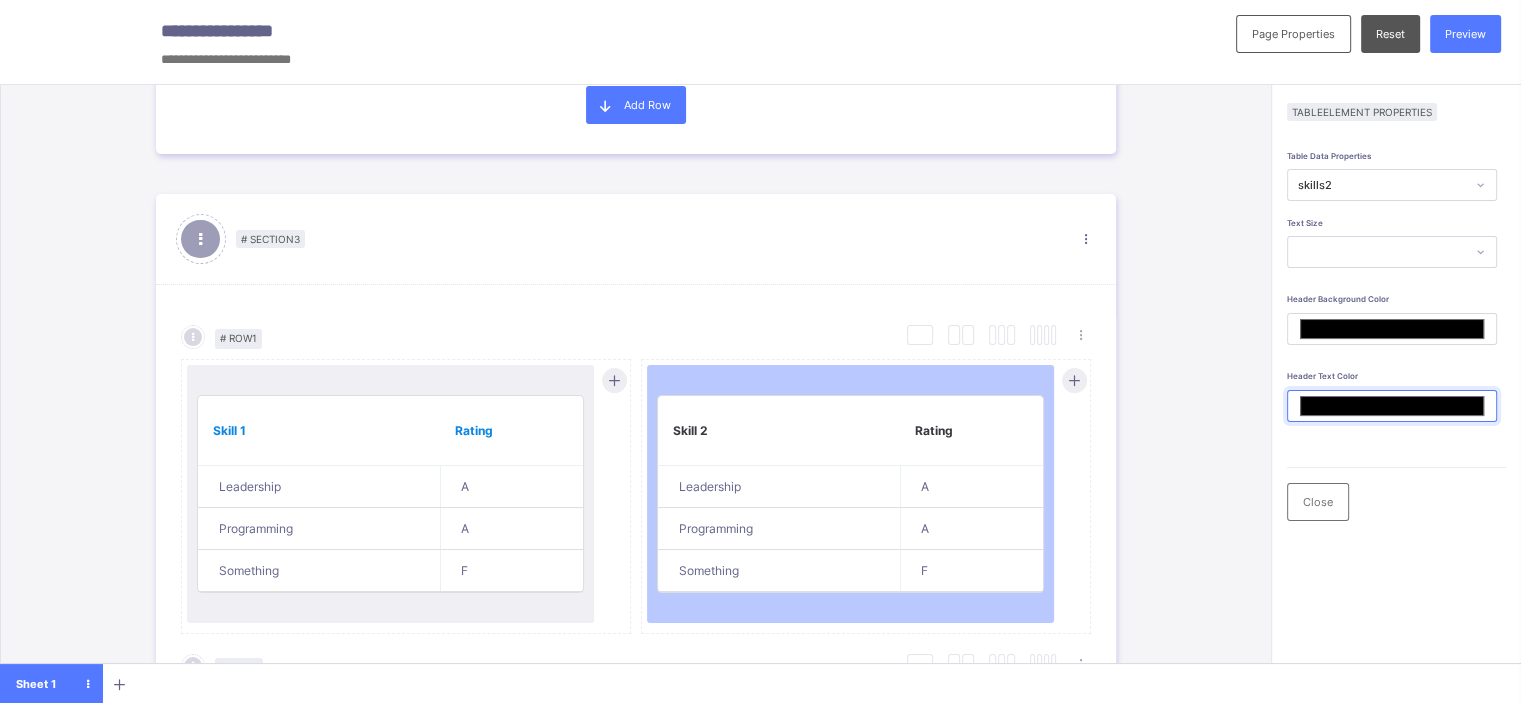 click on "*******" at bounding box center (1392, 406) 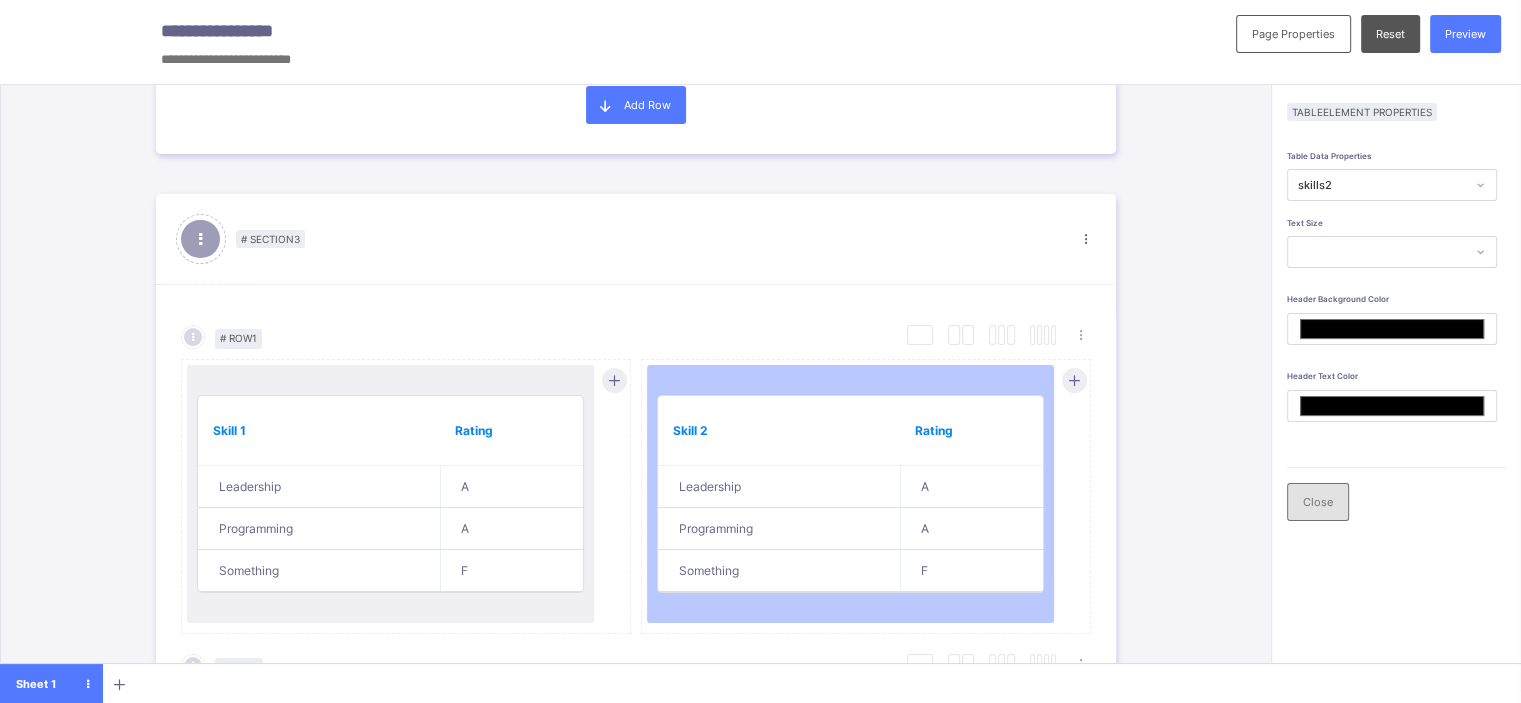 click on "Close" at bounding box center (1318, 502) 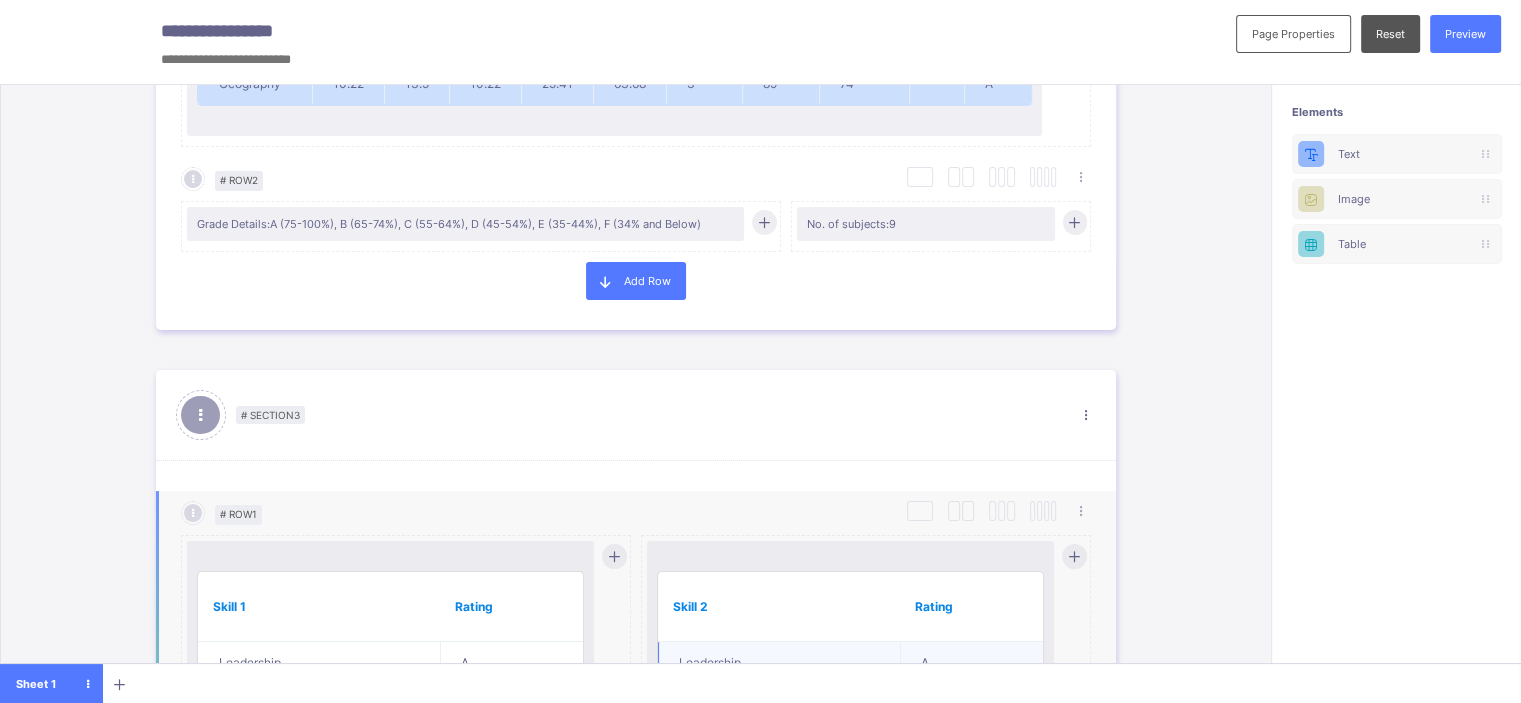 scroll, scrollTop: 1392, scrollLeft: 0, axis: vertical 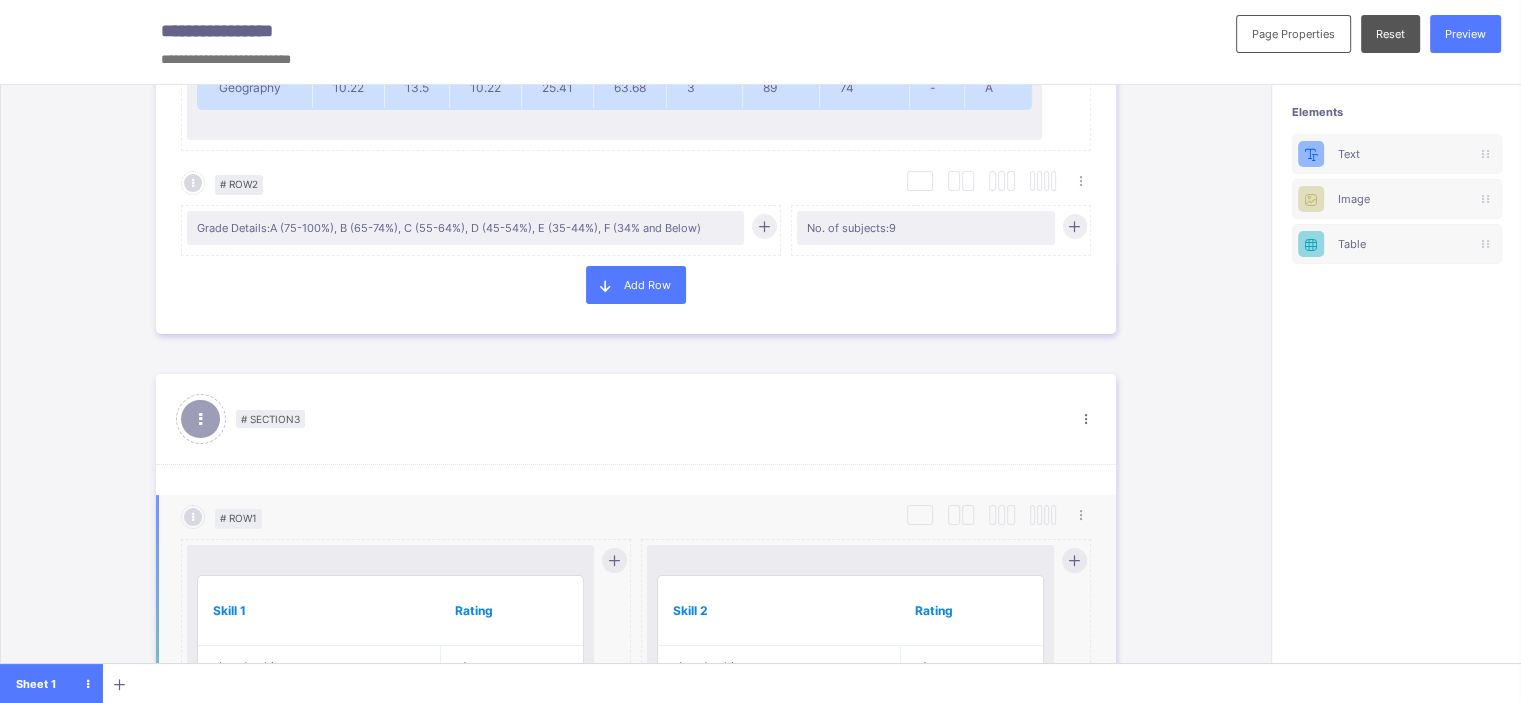 click on "Skill 2" at bounding box center (779, 610) 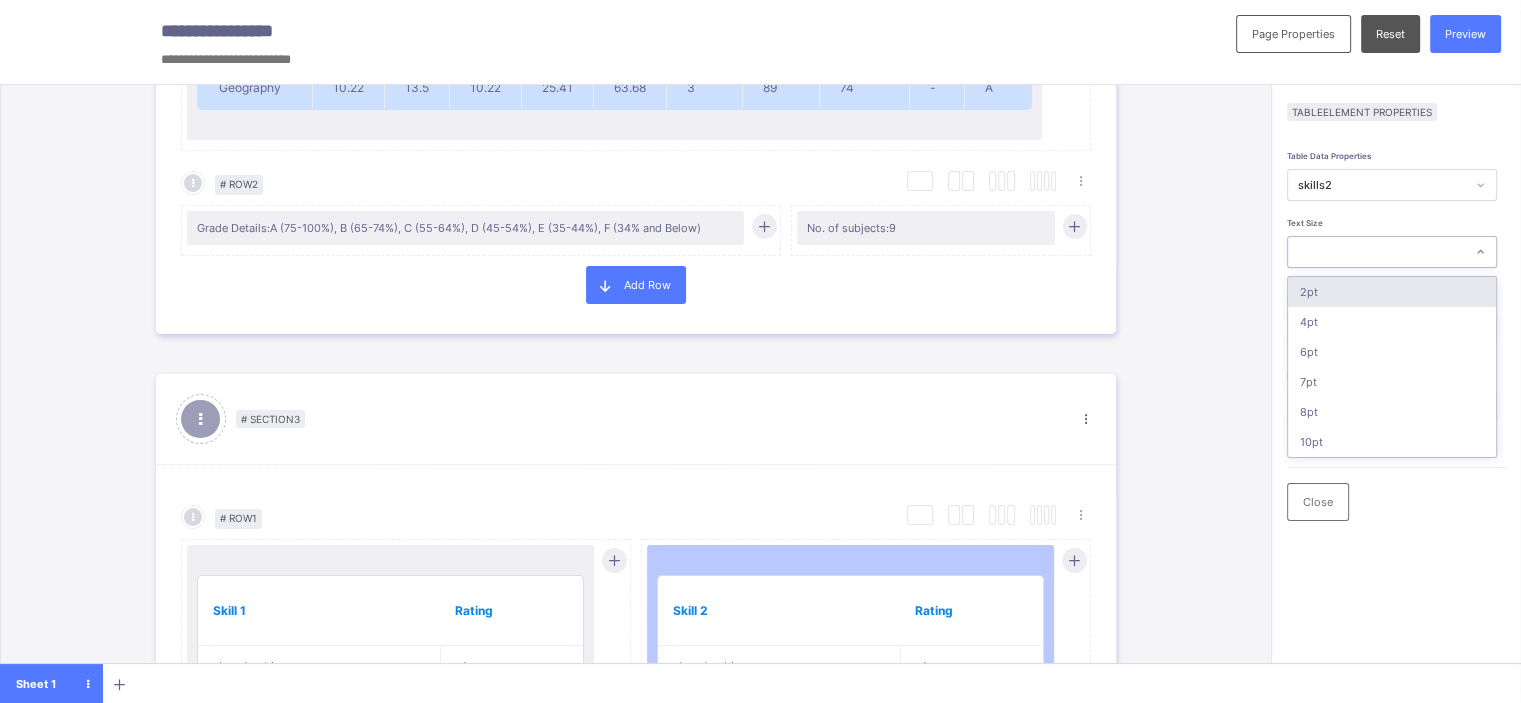 click at bounding box center (1376, 252) 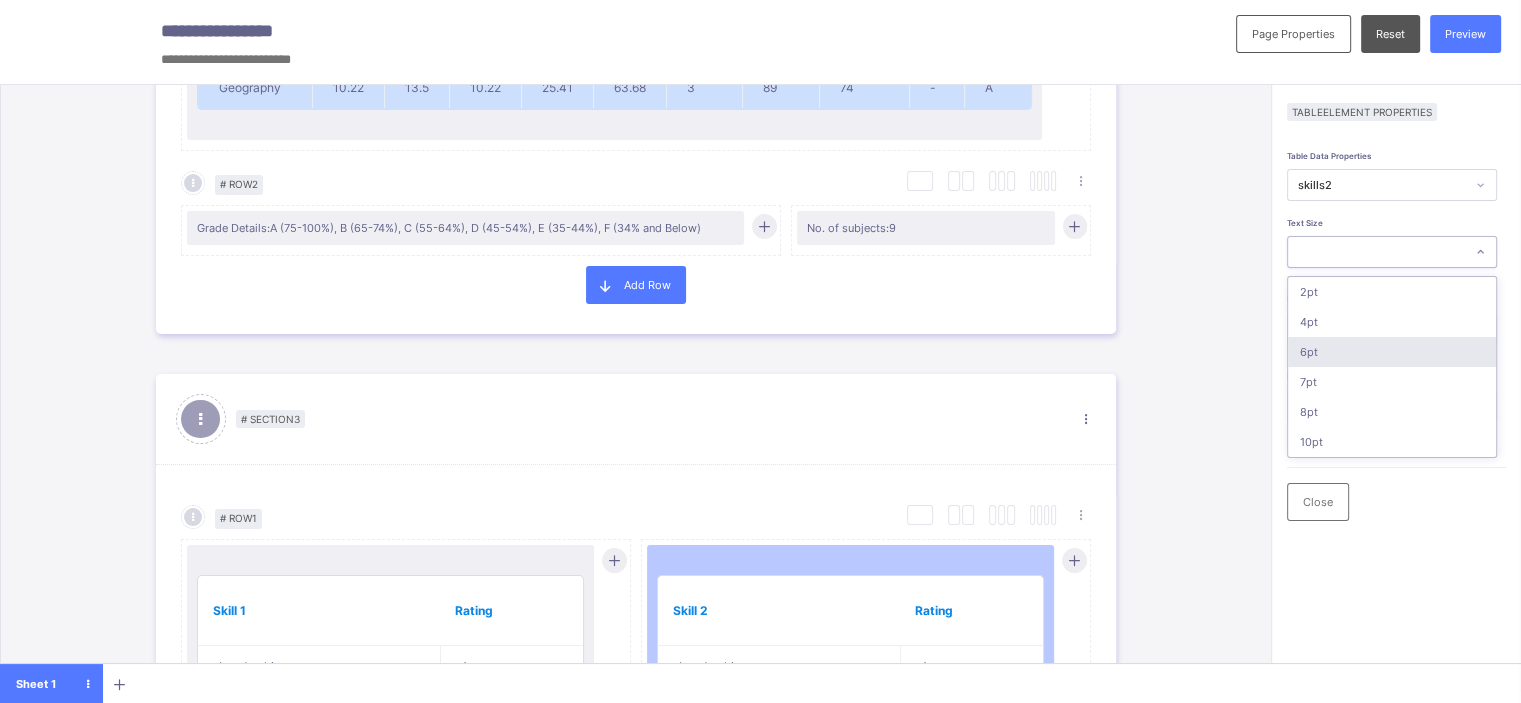 click on "6pt" at bounding box center (1392, 352) 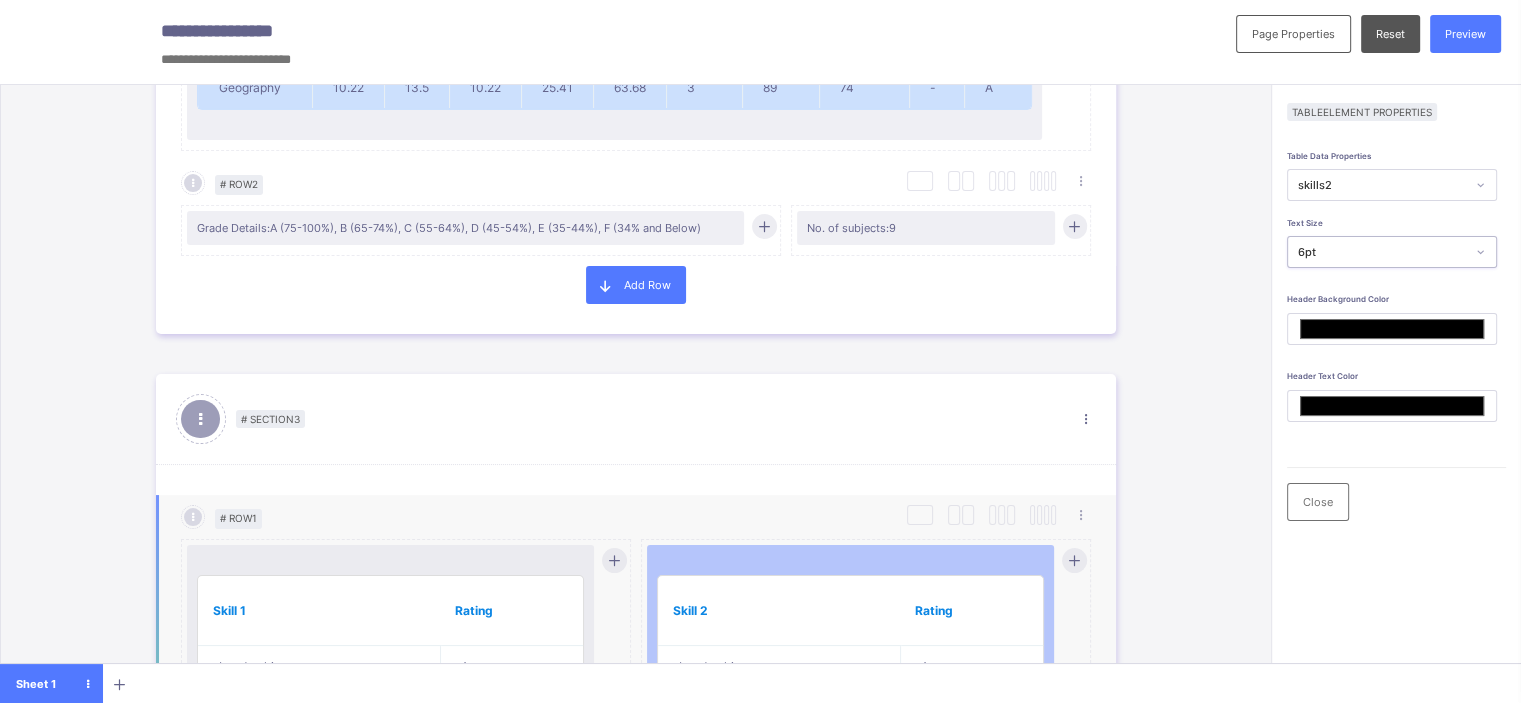 click on "Rating" at bounding box center (511, 611) 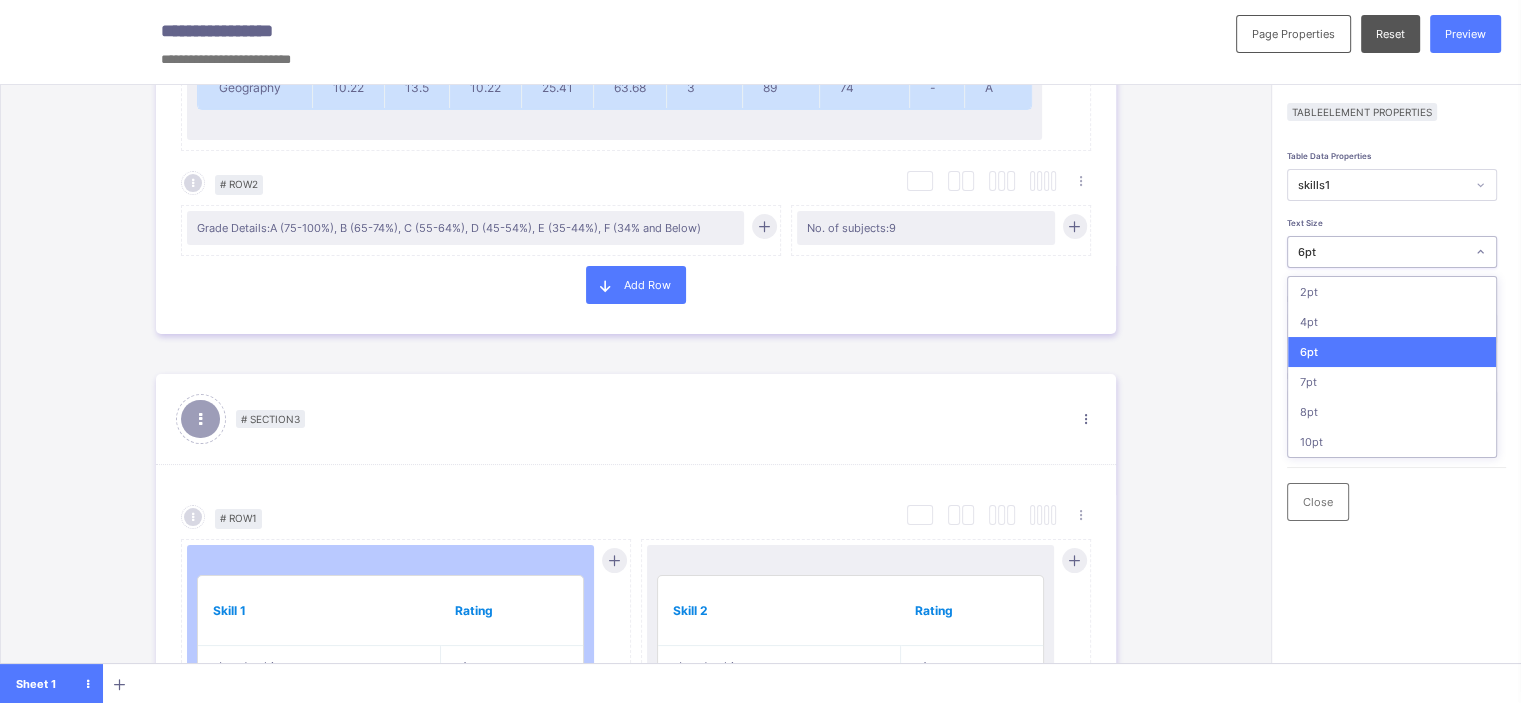 click on "6pt" at bounding box center (1382, 252) 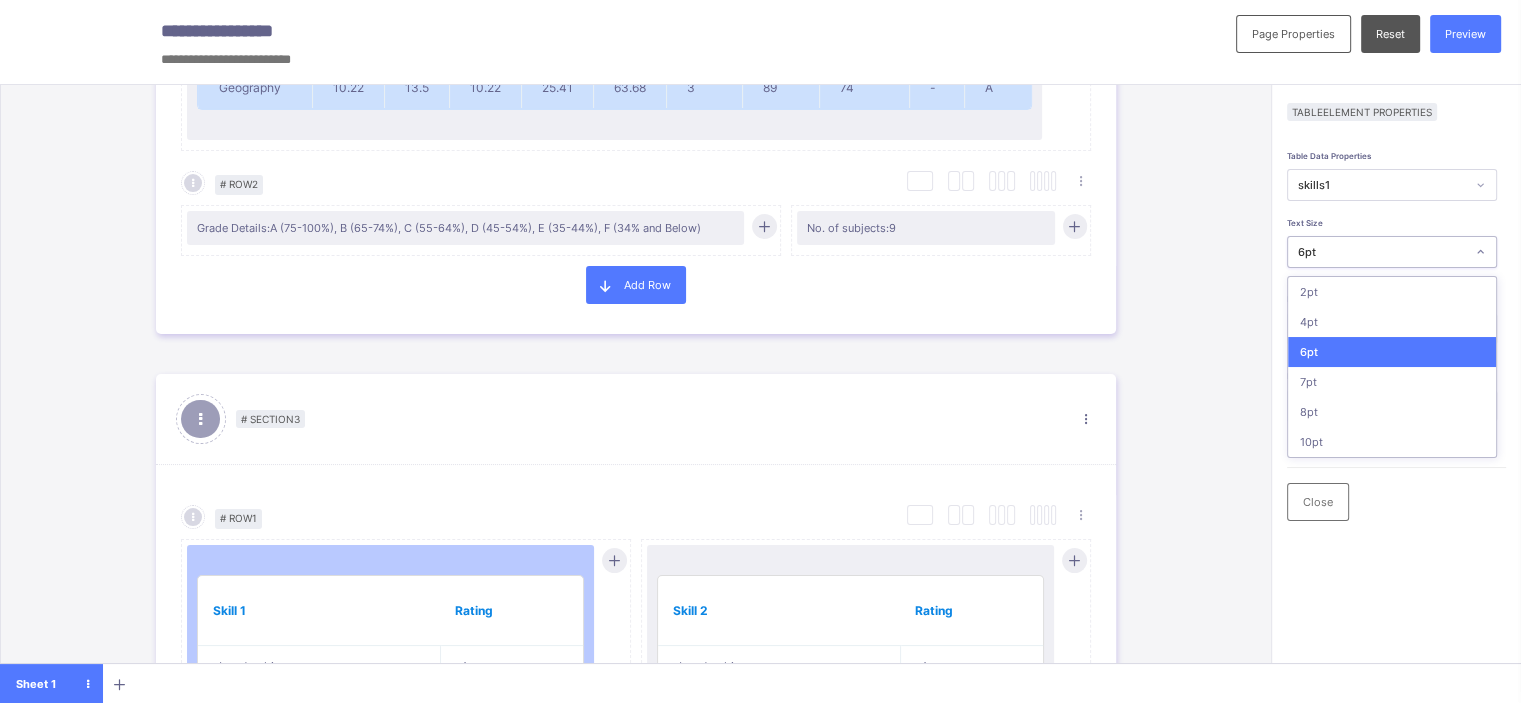 click on "6pt" at bounding box center (1392, 352) 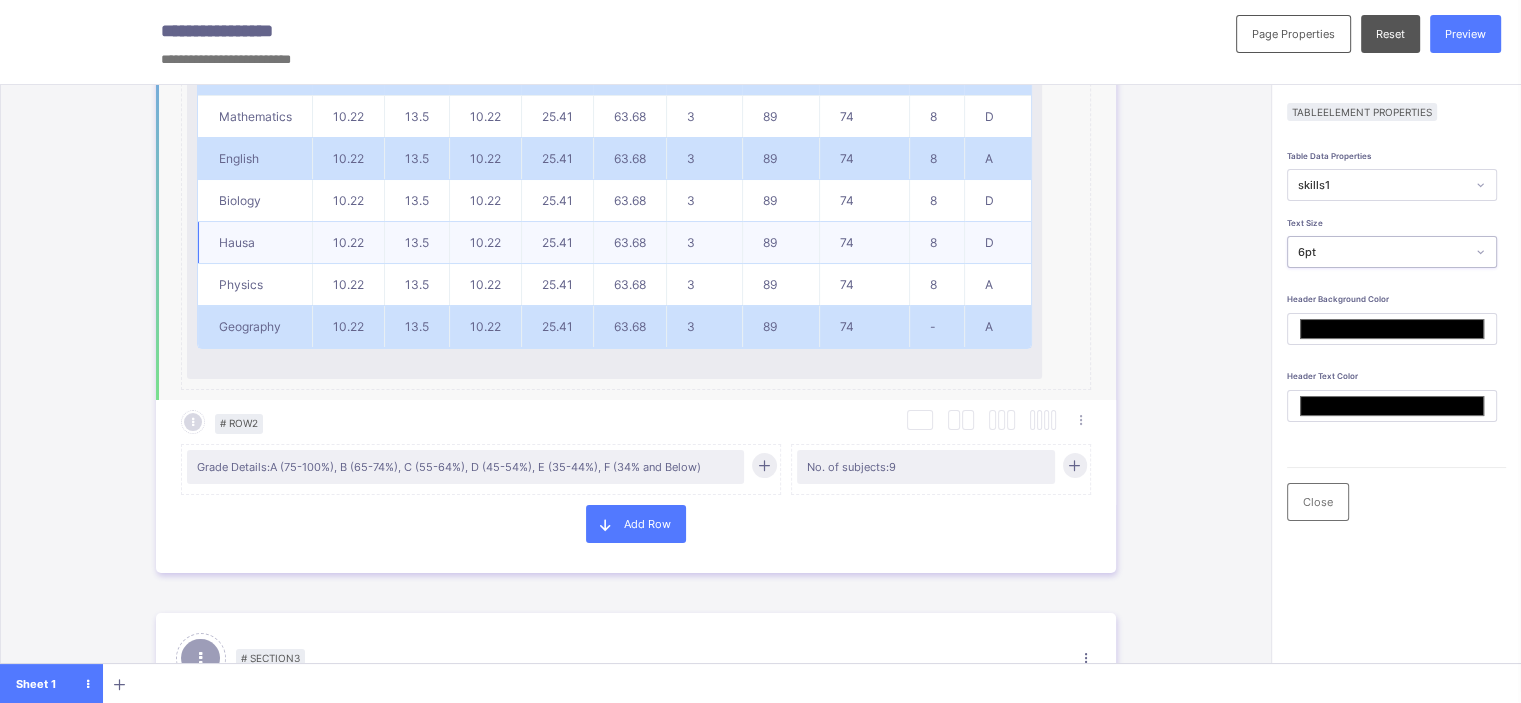 scroll, scrollTop: 1141, scrollLeft: 0, axis: vertical 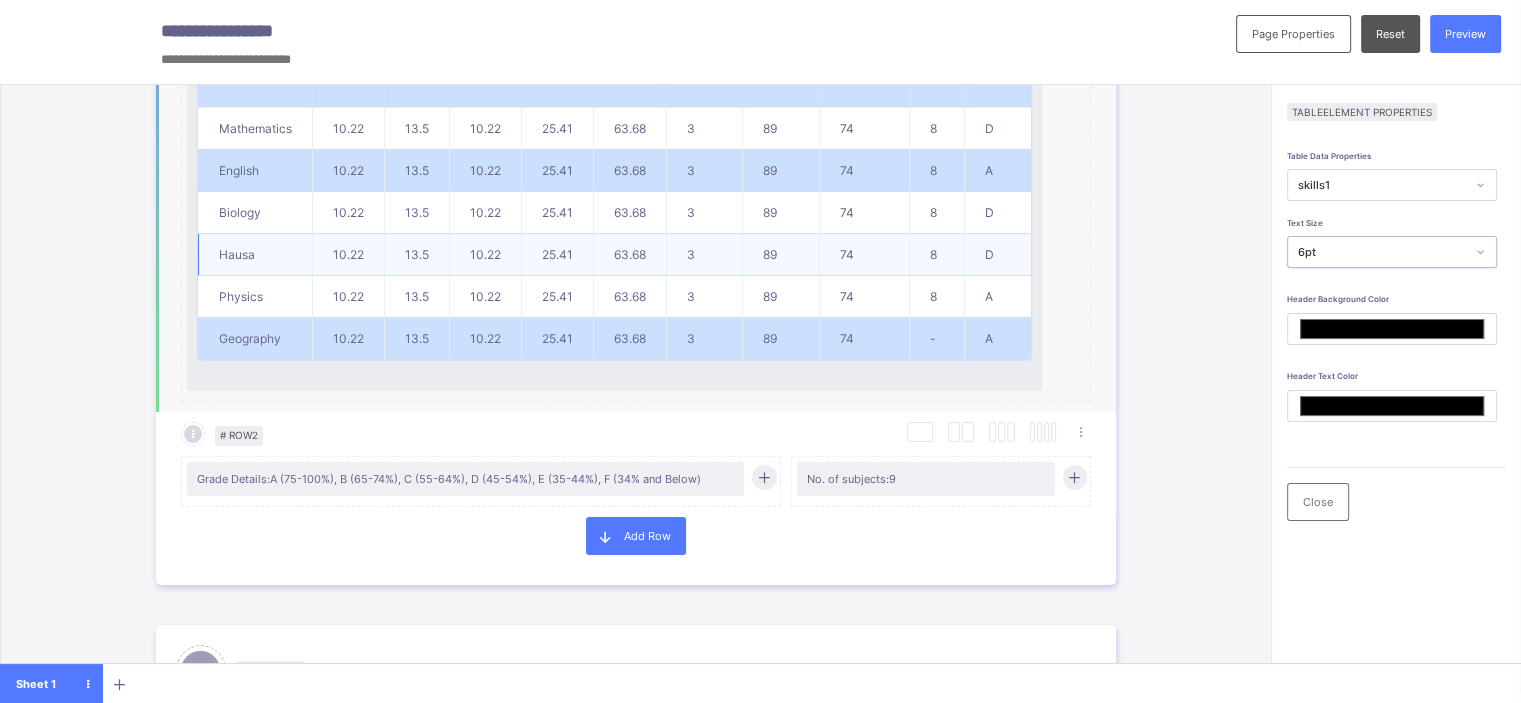 click on "74" at bounding box center (864, 255) 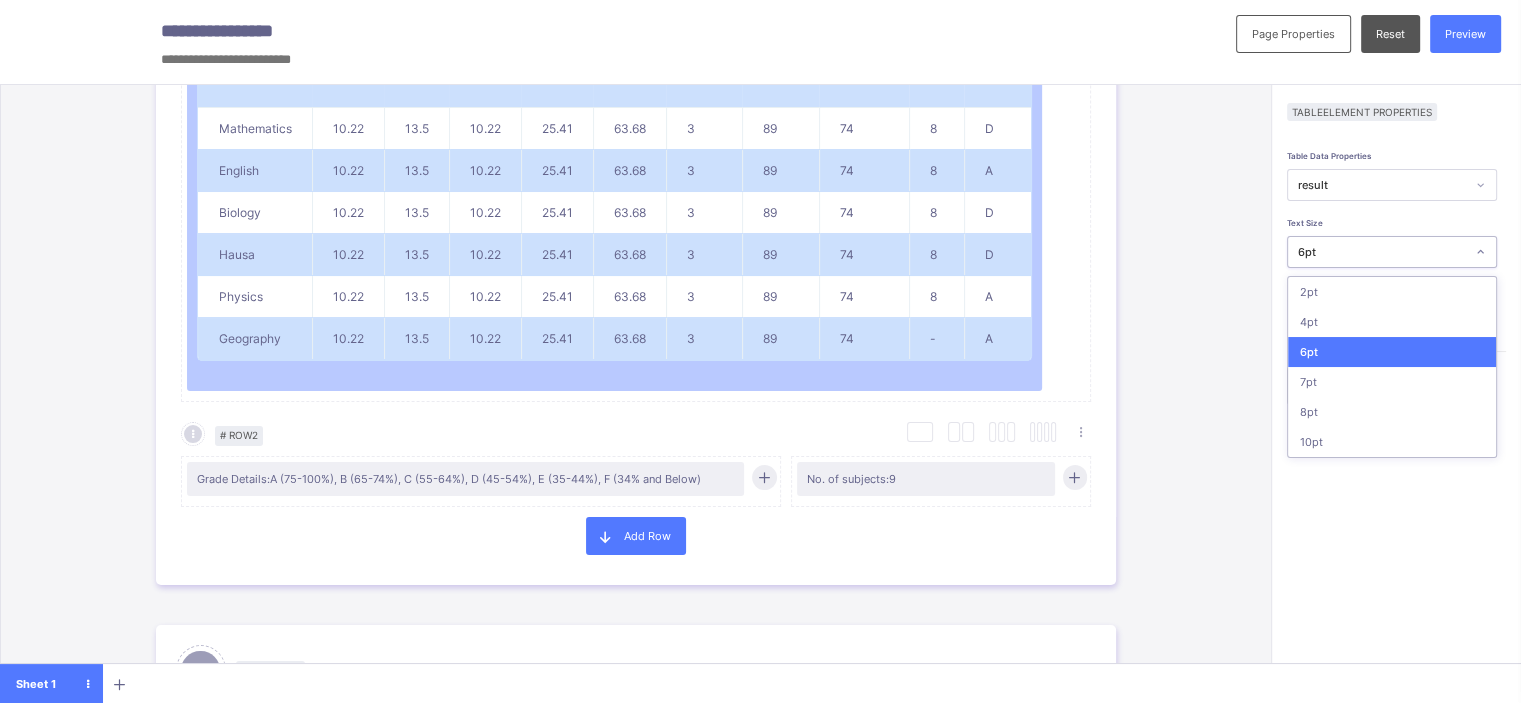 click on "6pt" at bounding box center (1382, 252) 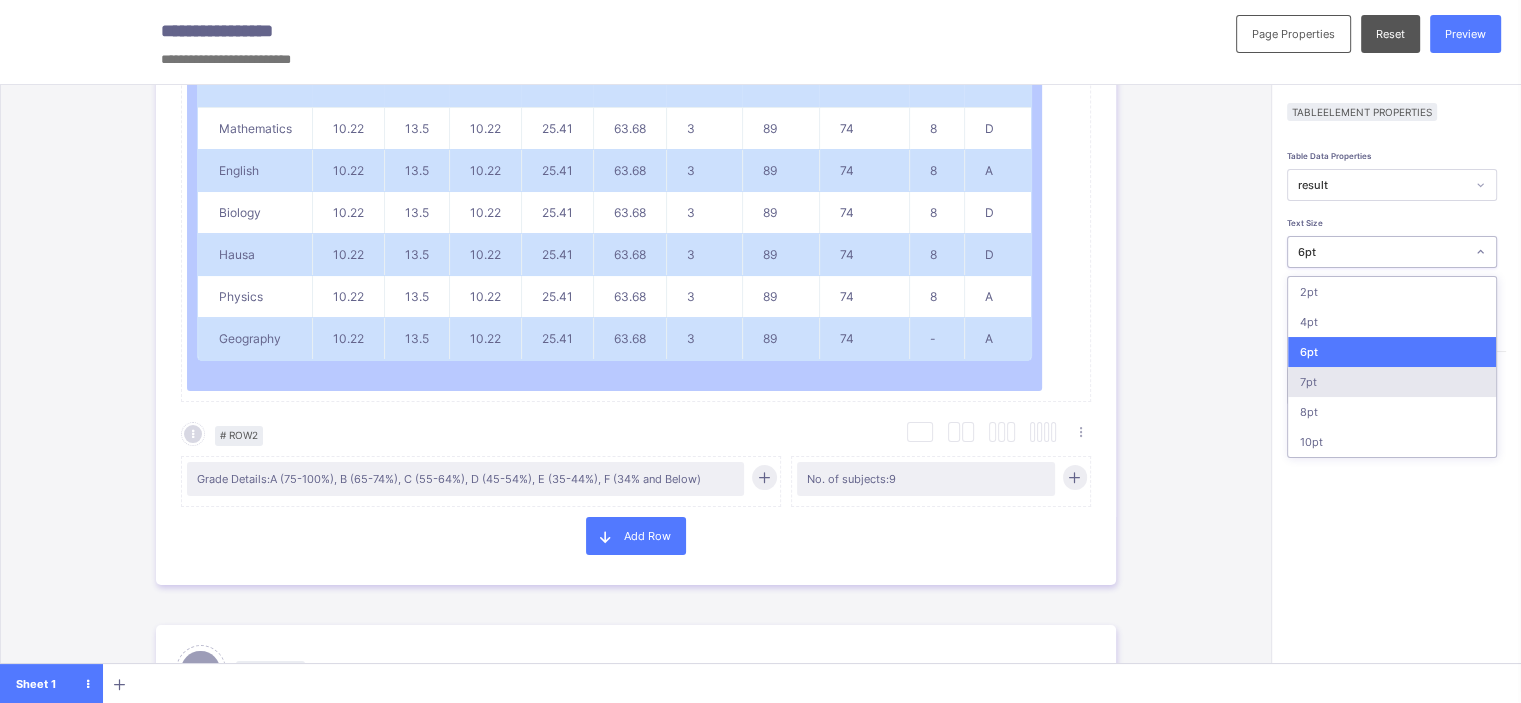 click on "7pt" at bounding box center (1392, 382) 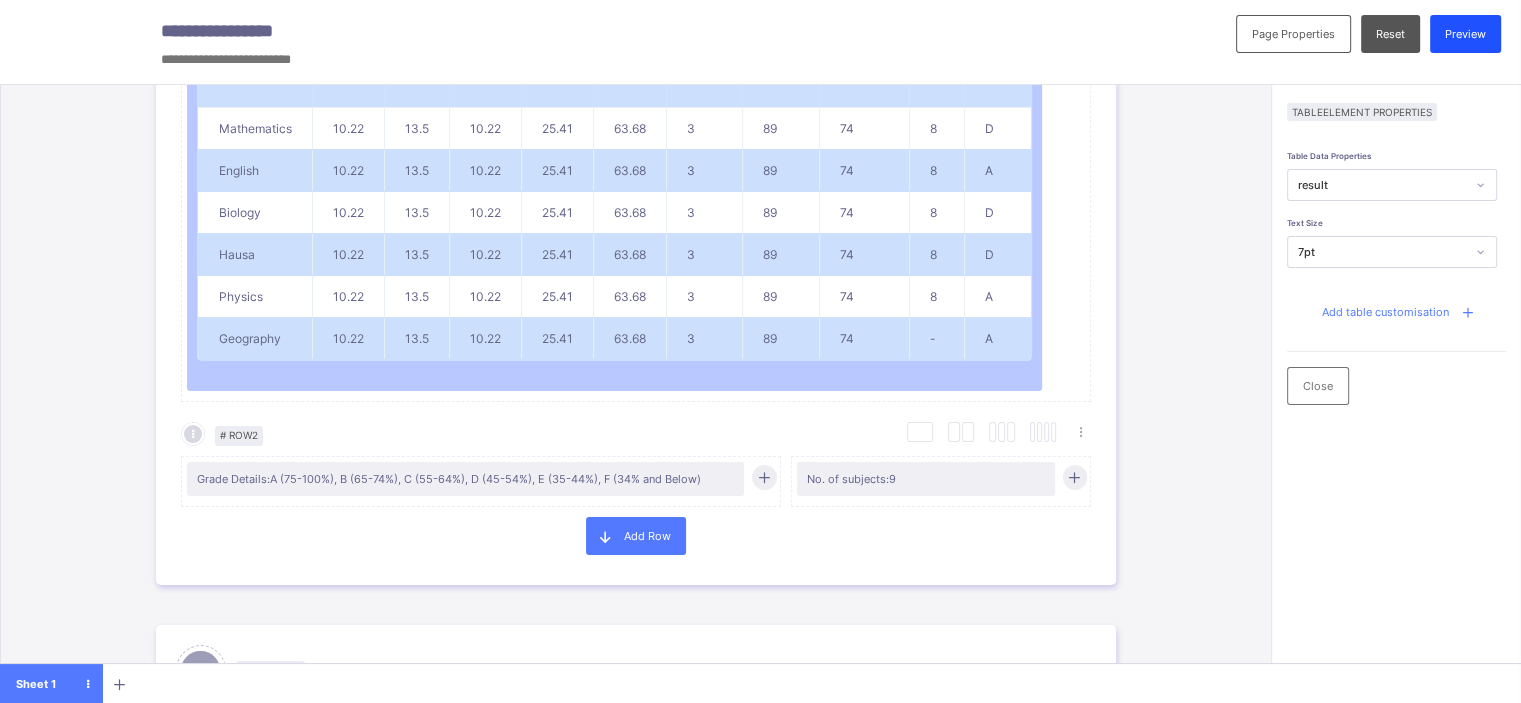 click on "Preview" at bounding box center [1465, 34] 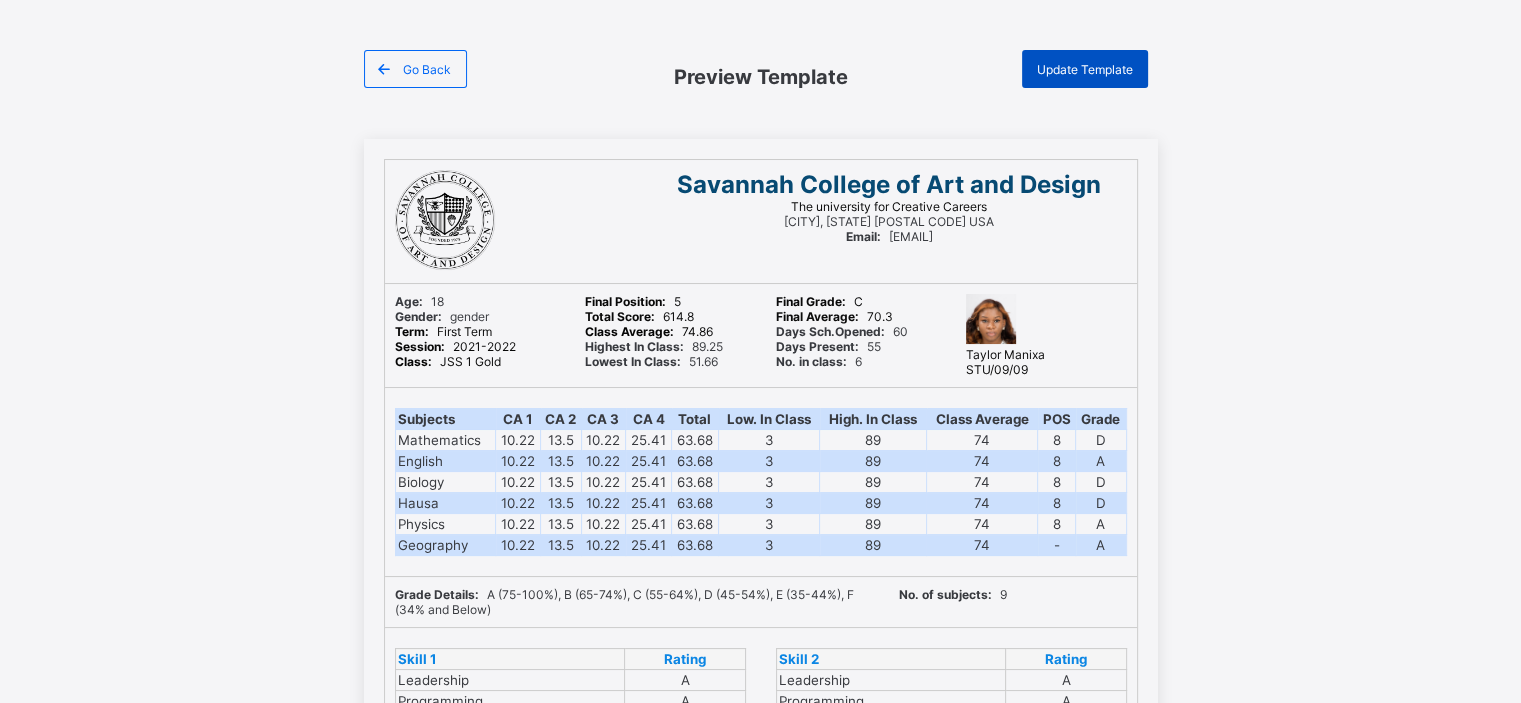 click on "Update Template" at bounding box center (1085, 69) 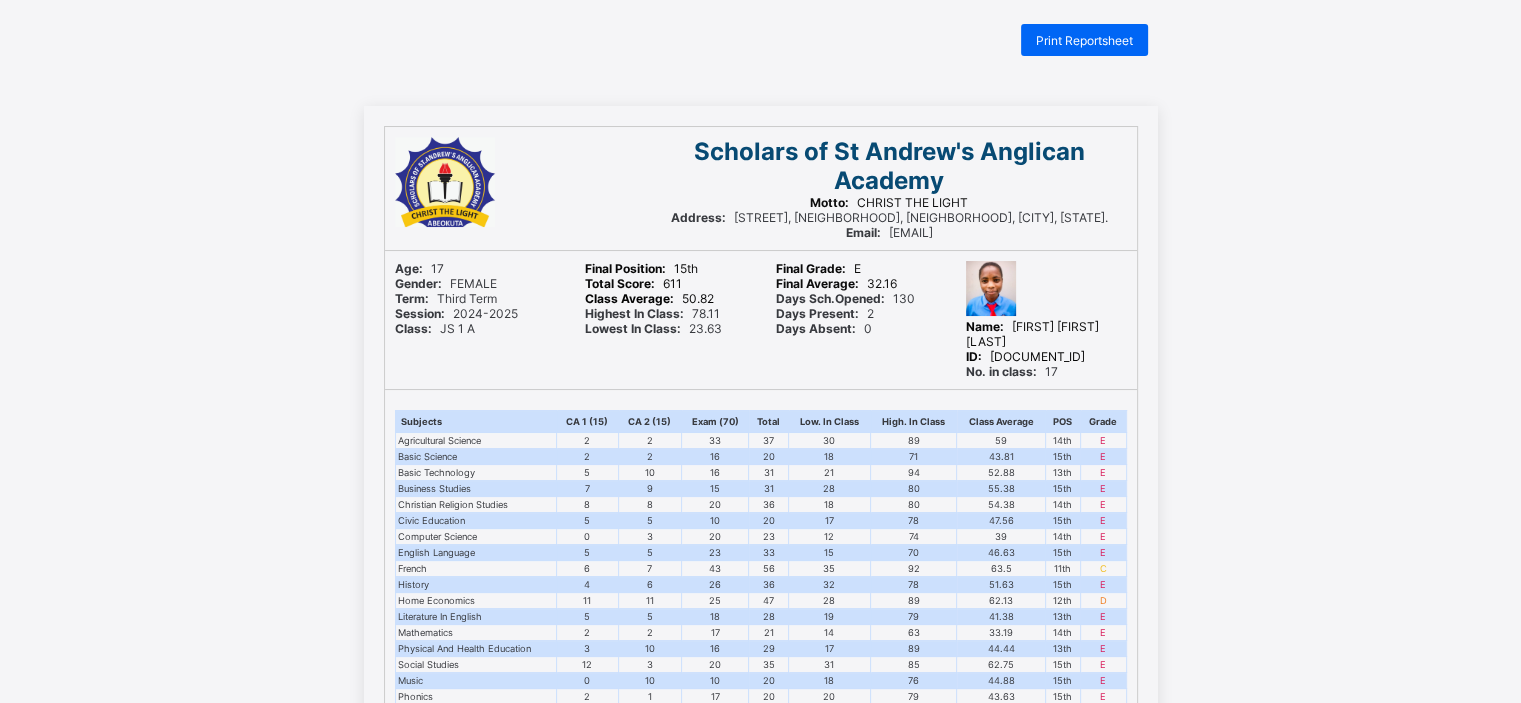 scroll, scrollTop: 14, scrollLeft: 0, axis: vertical 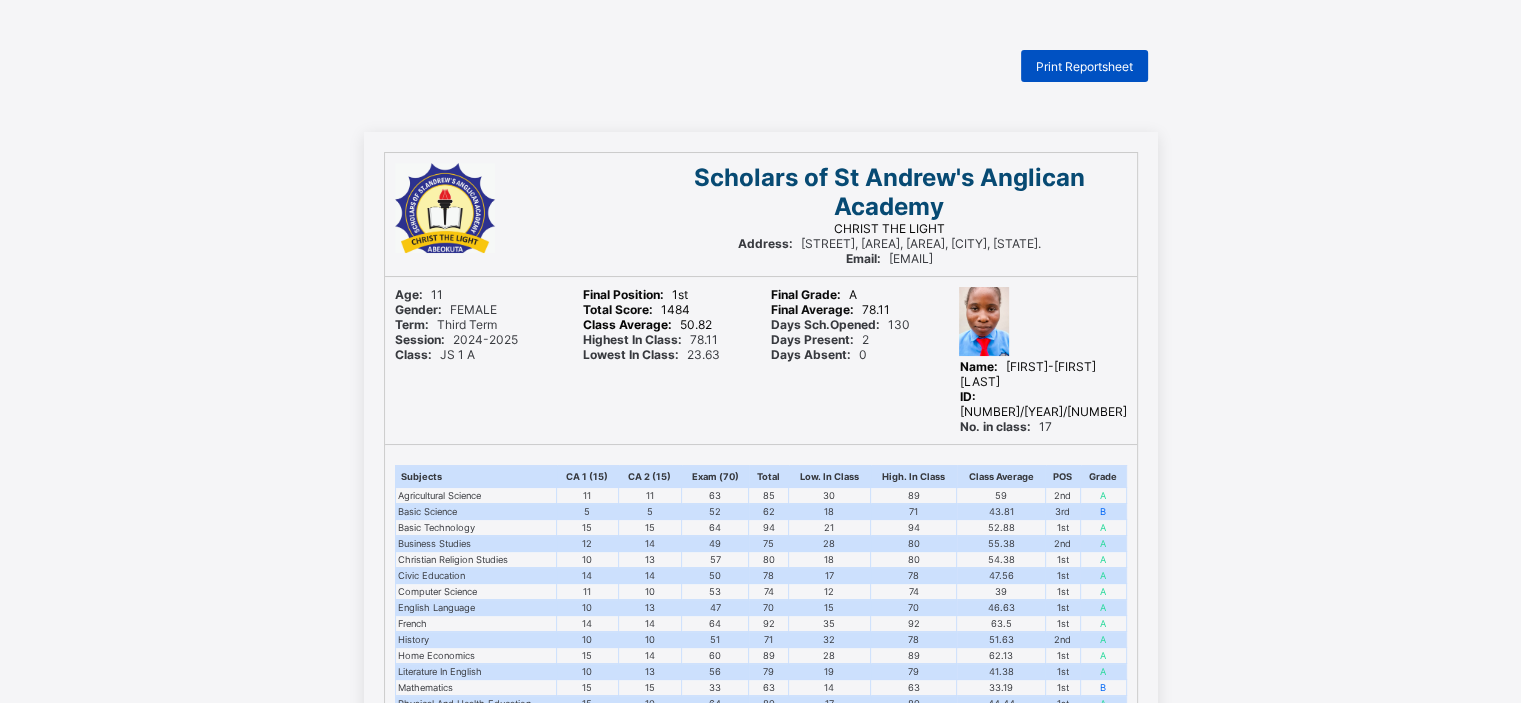 click on "Print Reportsheet" at bounding box center [1084, 66] 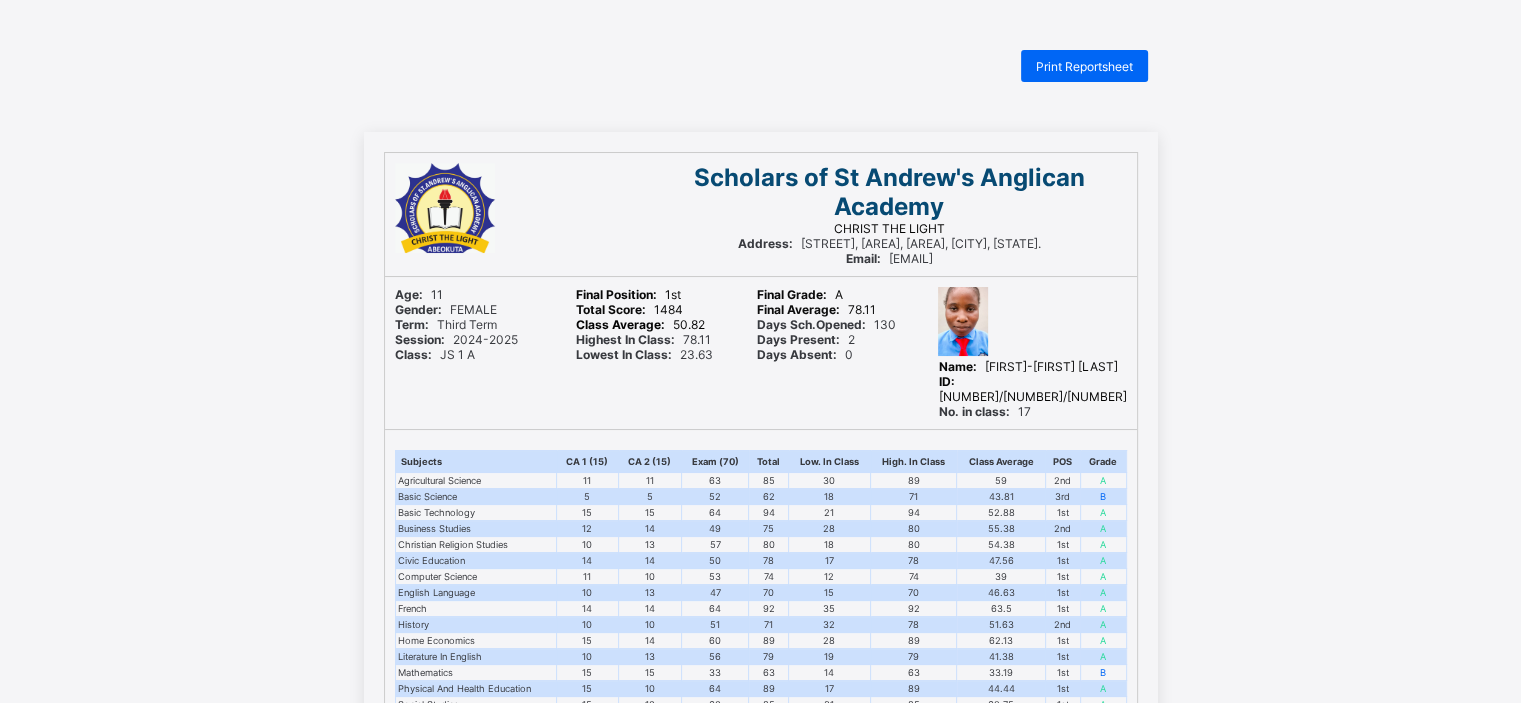 scroll, scrollTop: 0, scrollLeft: 0, axis: both 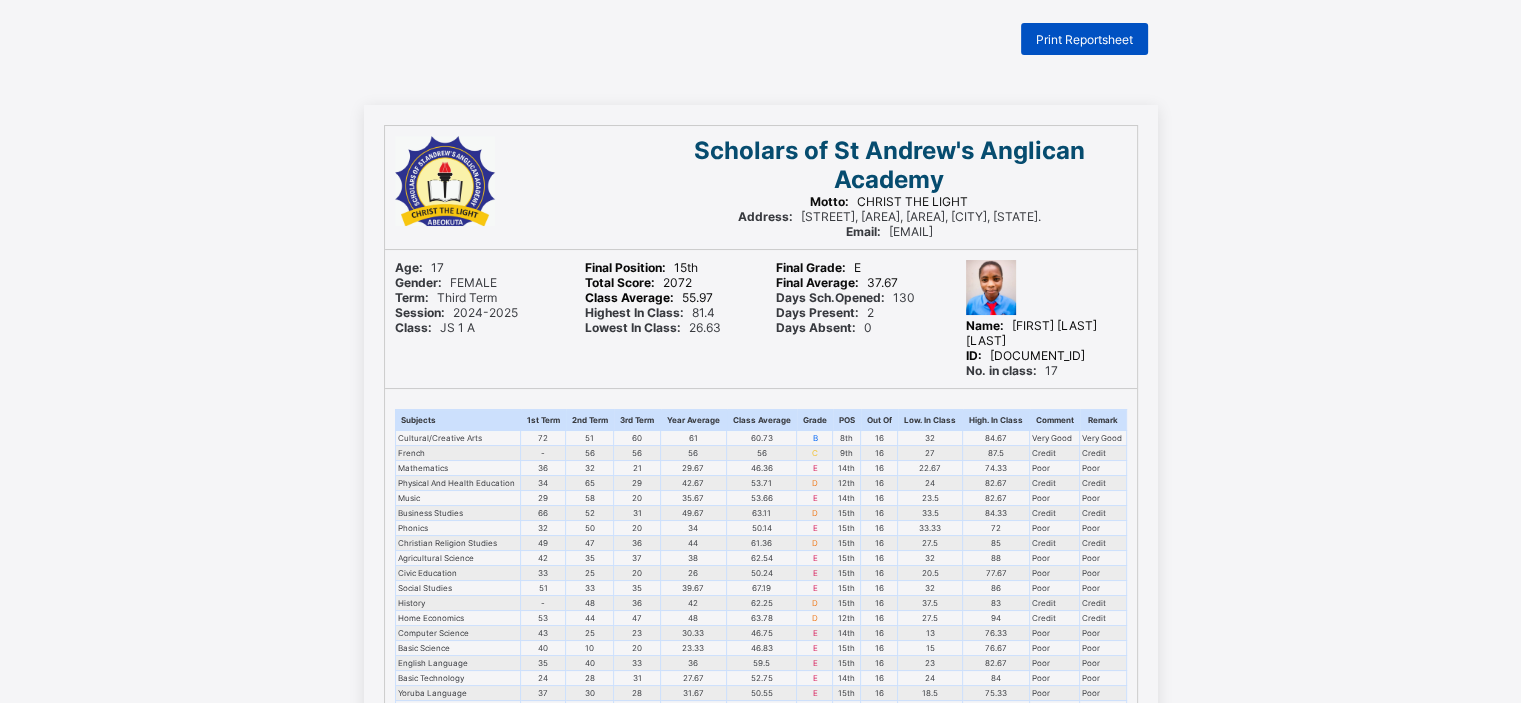 click on "Print Reportsheet" at bounding box center [1084, 39] 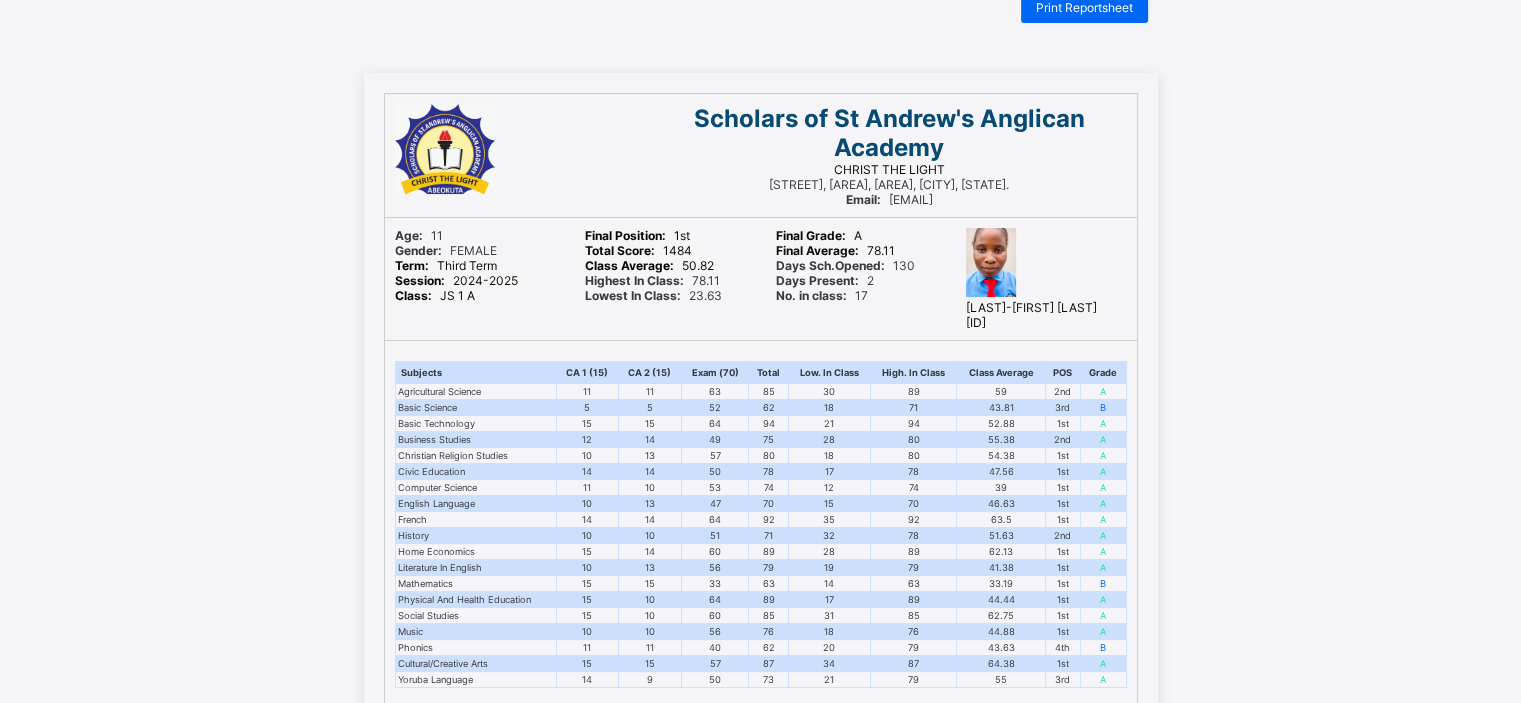 scroll, scrollTop: 60, scrollLeft: 0, axis: vertical 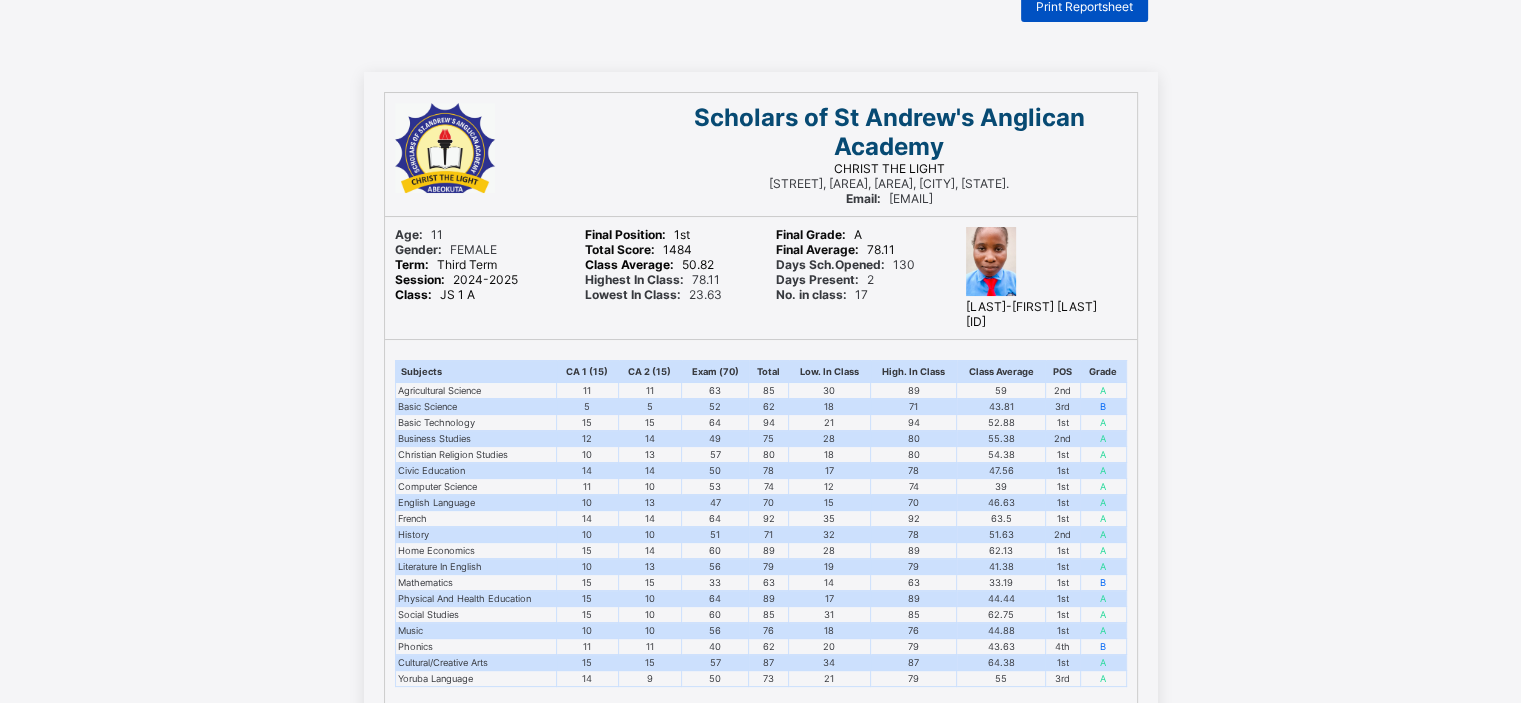 click on "Print Reportsheet" at bounding box center [1084, 6] 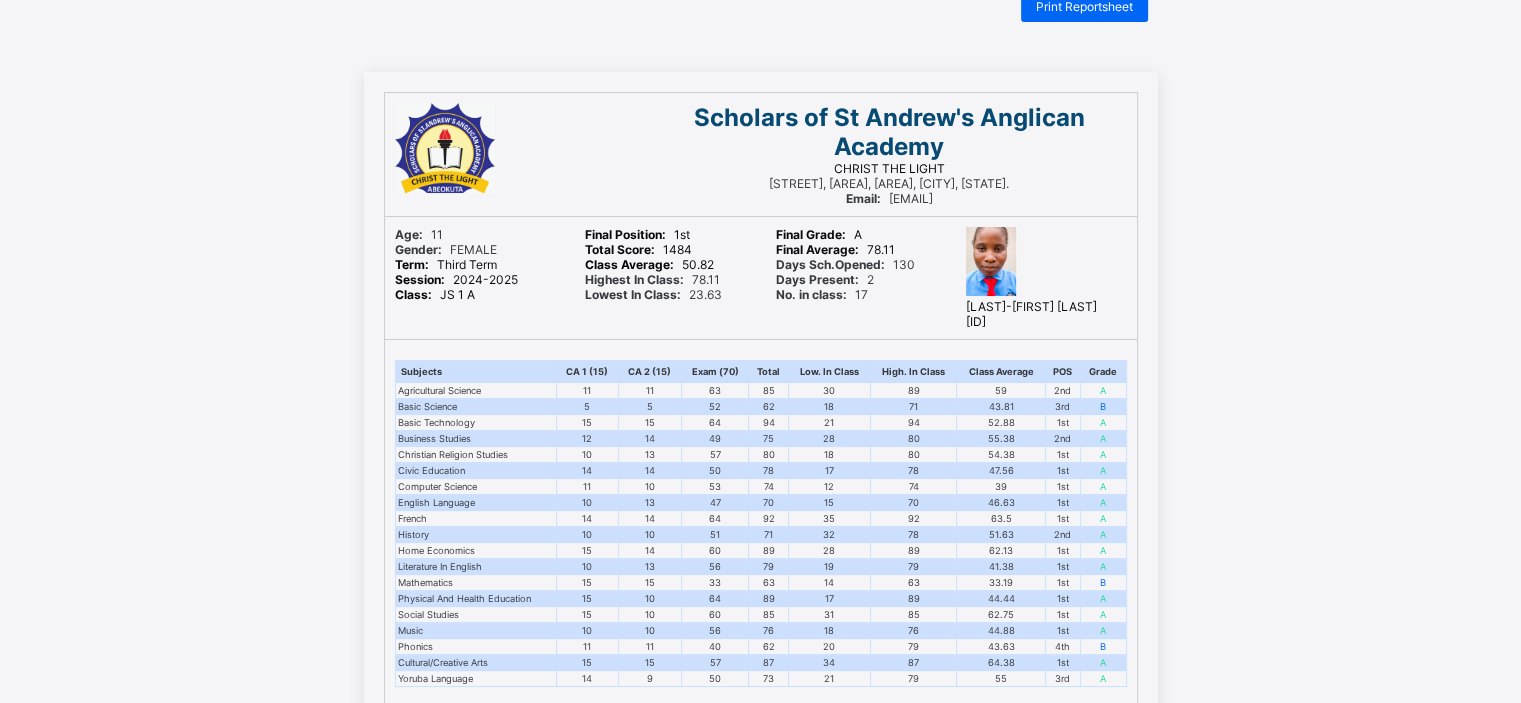 click on "[LAST]-[FIRST] [LAST] [ID]" at bounding box center (1046, 278) 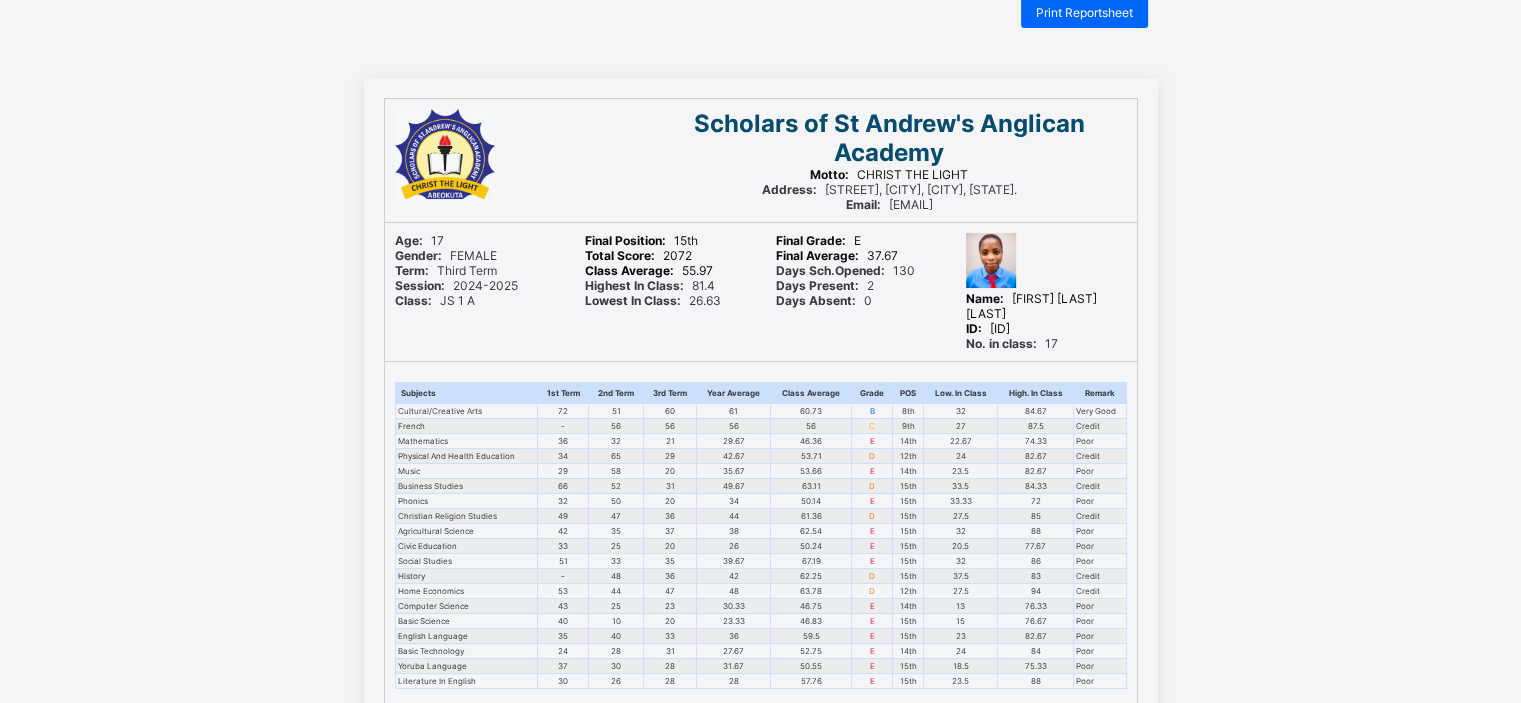 scroll, scrollTop: 0, scrollLeft: 0, axis: both 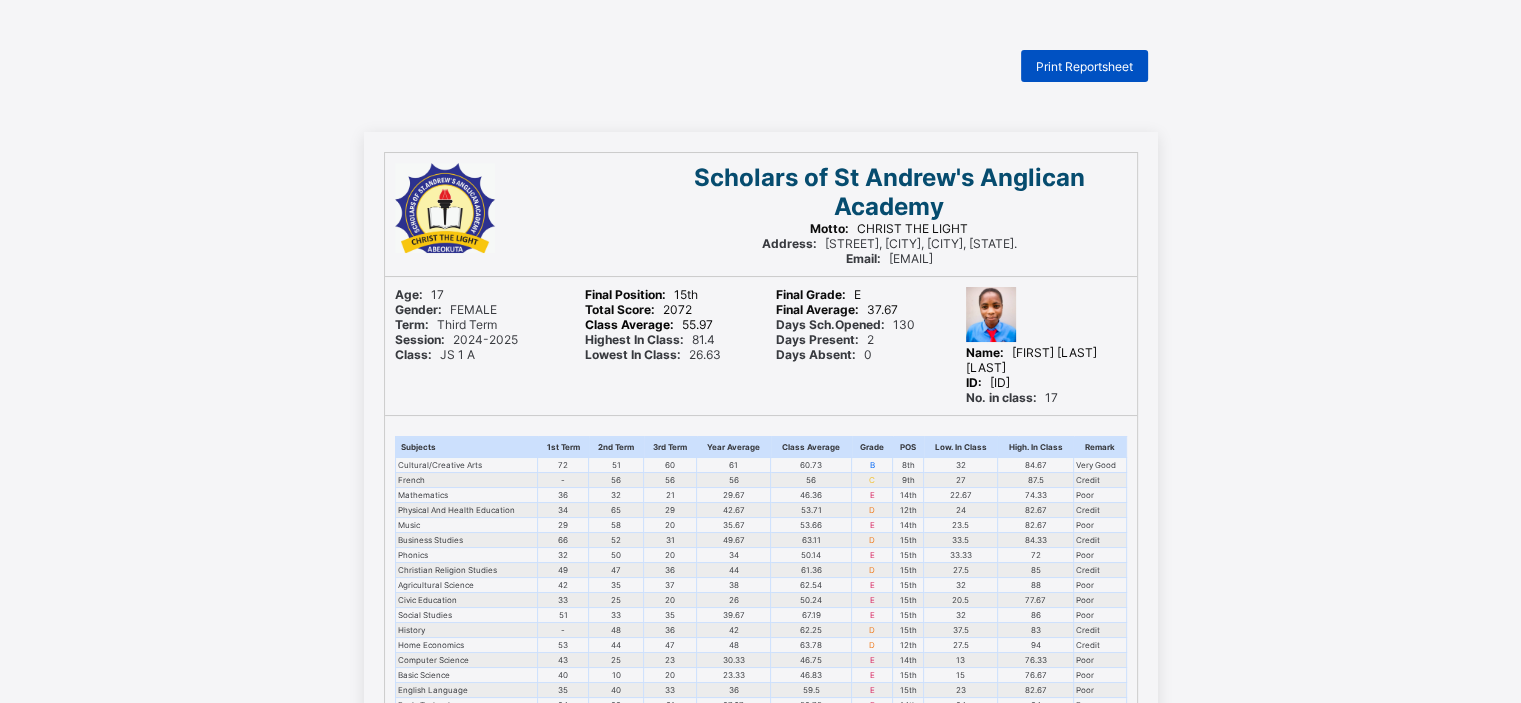 click on "Print Reportsheet" at bounding box center (1084, 66) 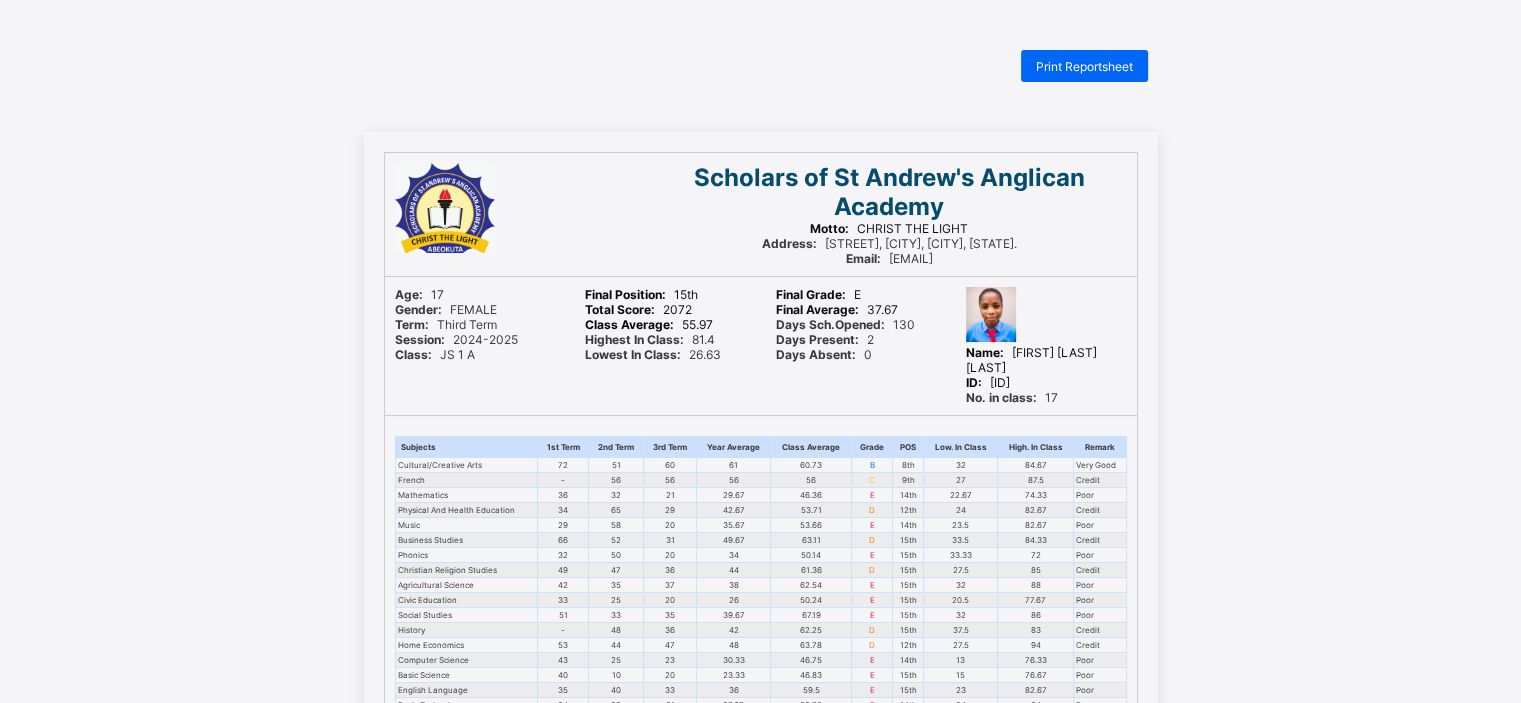 click on "Scholars of St Andrew's Anglican Academy Motto: CHRIST THE LIGHT Address: [STREET], [CITY], [CITY], [STATE]. Email: [EMAIL]" at bounding box center (889, 214) 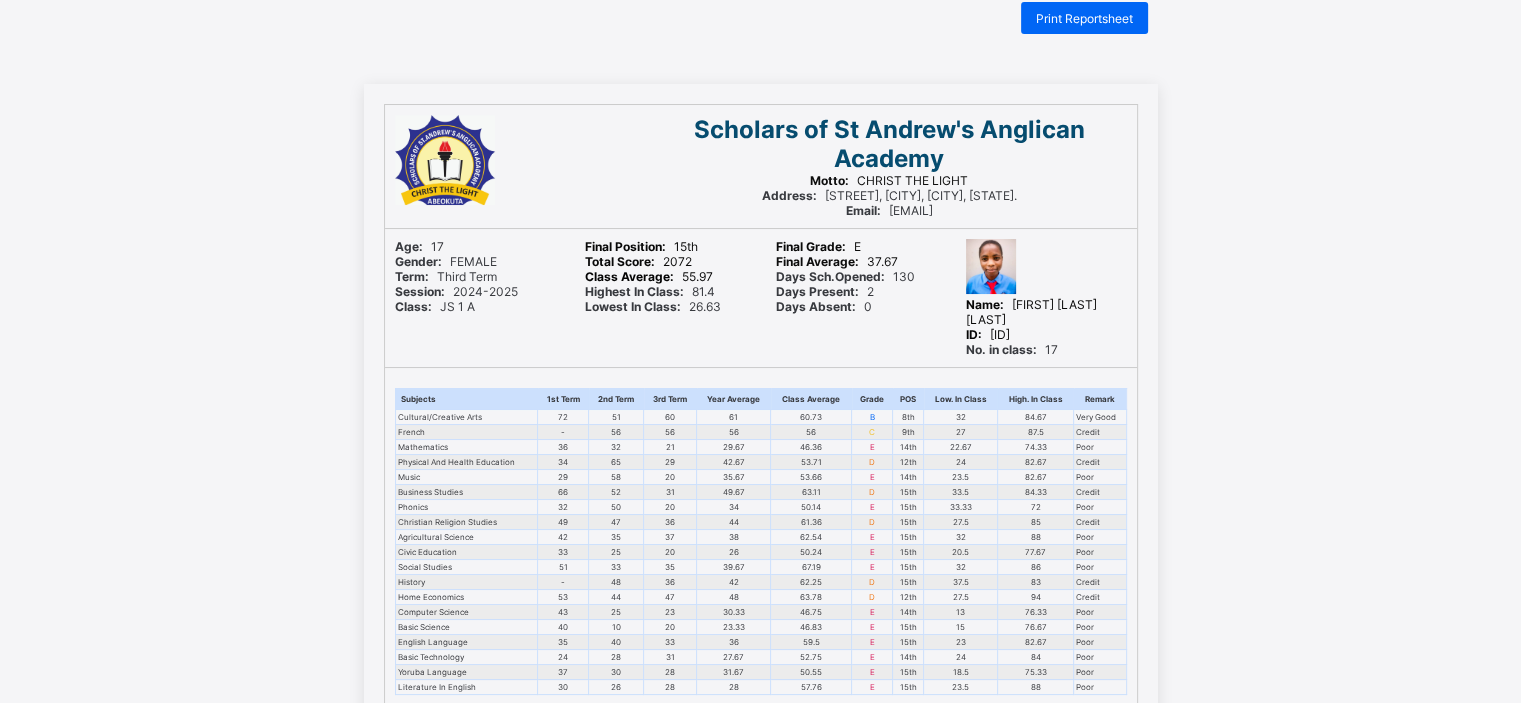 scroll, scrollTop: 44, scrollLeft: 0, axis: vertical 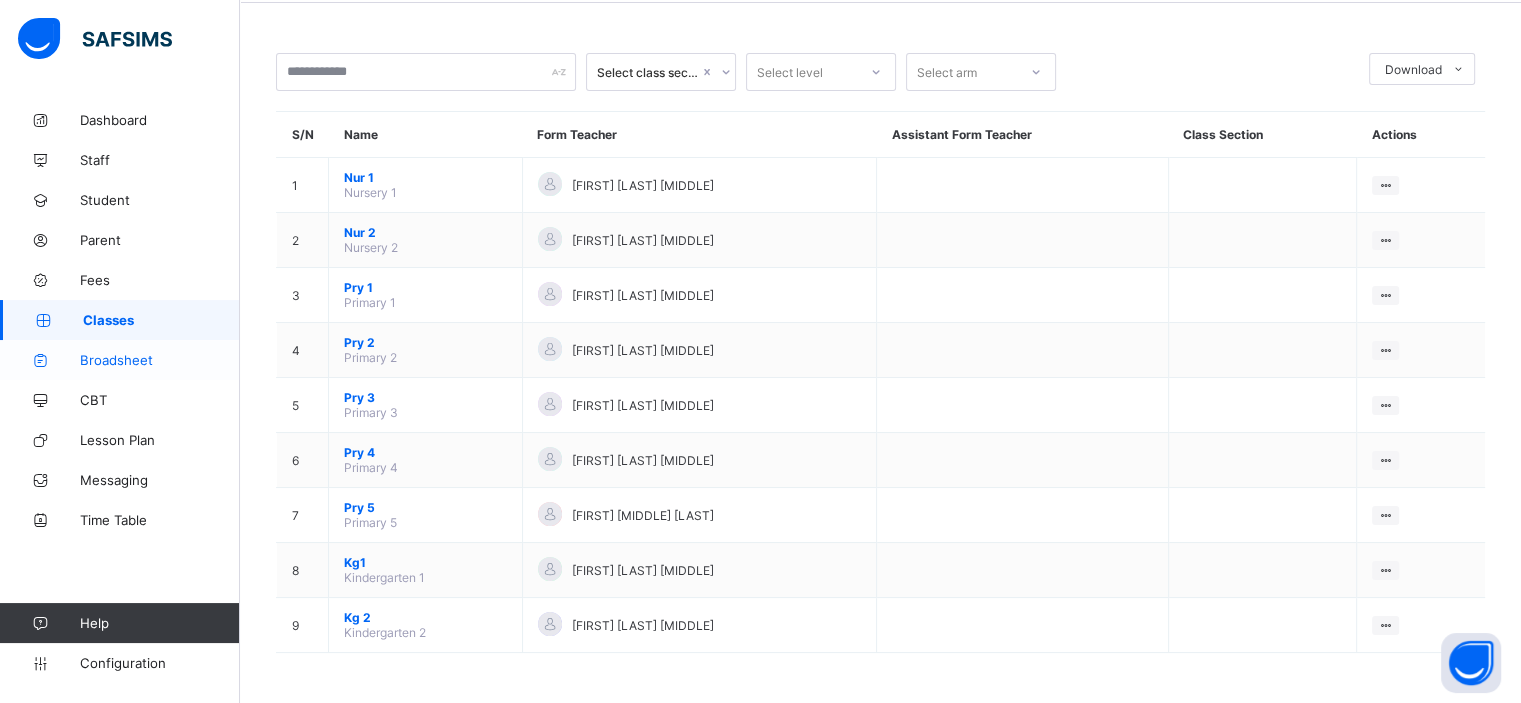 click on "Broadsheet" at bounding box center [160, 360] 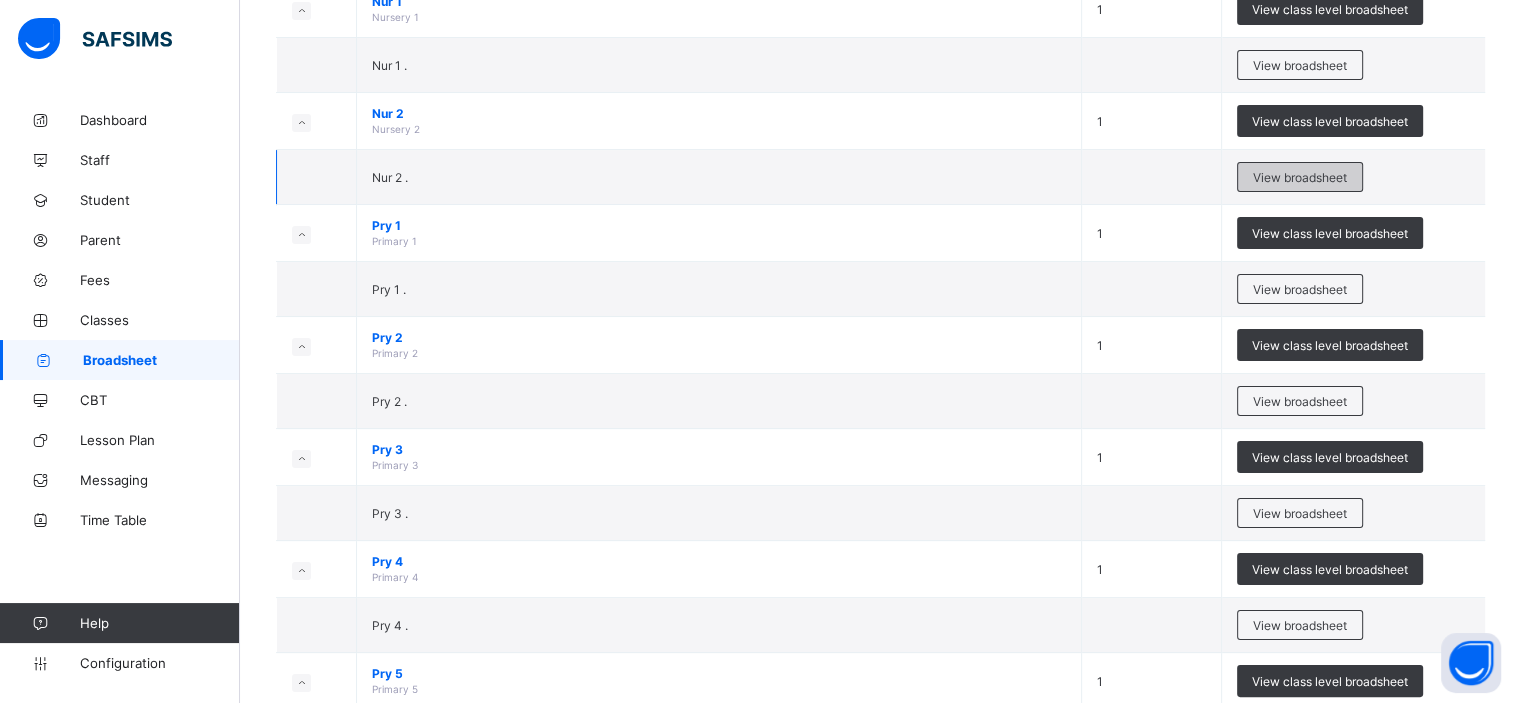 scroll, scrollTop: 264, scrollLeft: 0, axis: vertical 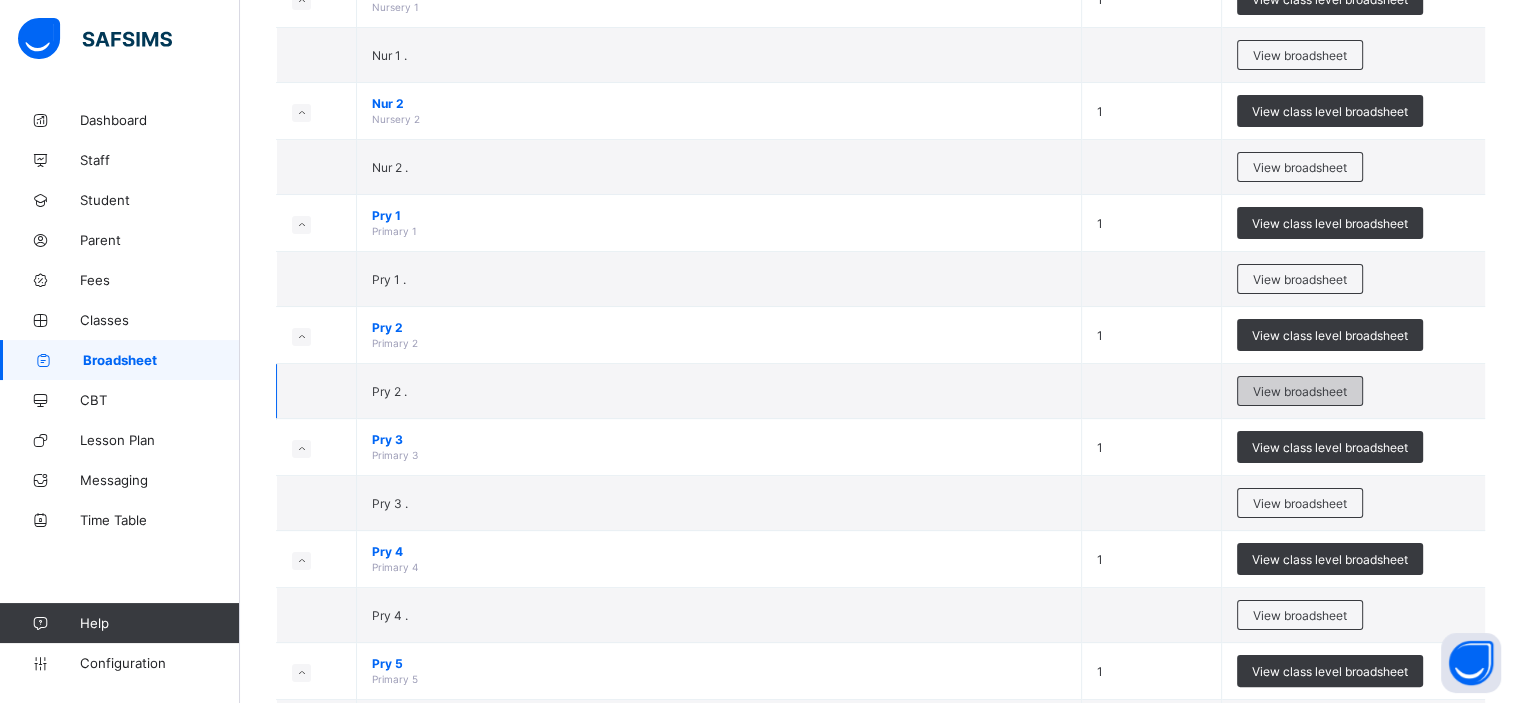 click on "View broadsheet" at bounding box center (1300, 391) 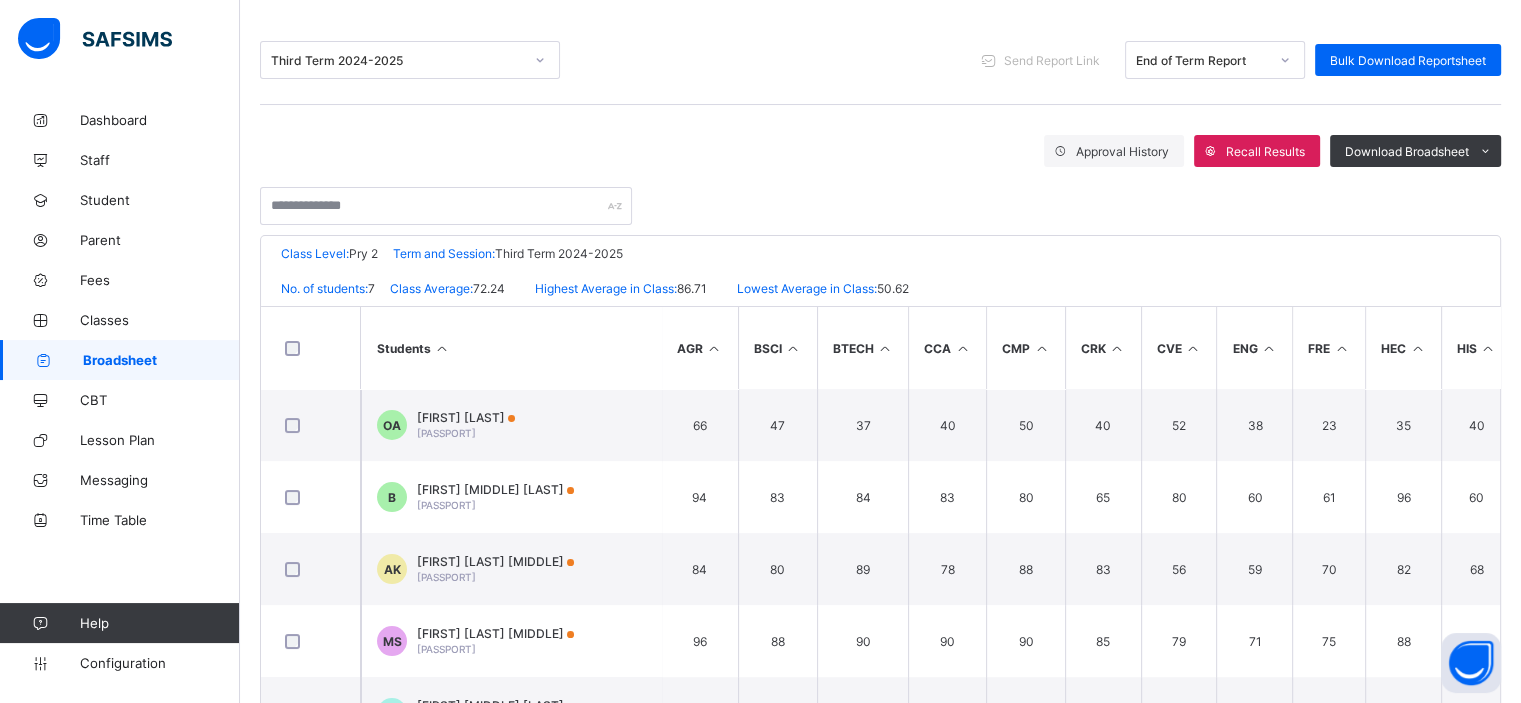 scroll, scrollTop: 236, scrollLeft: 0, axis: vertical 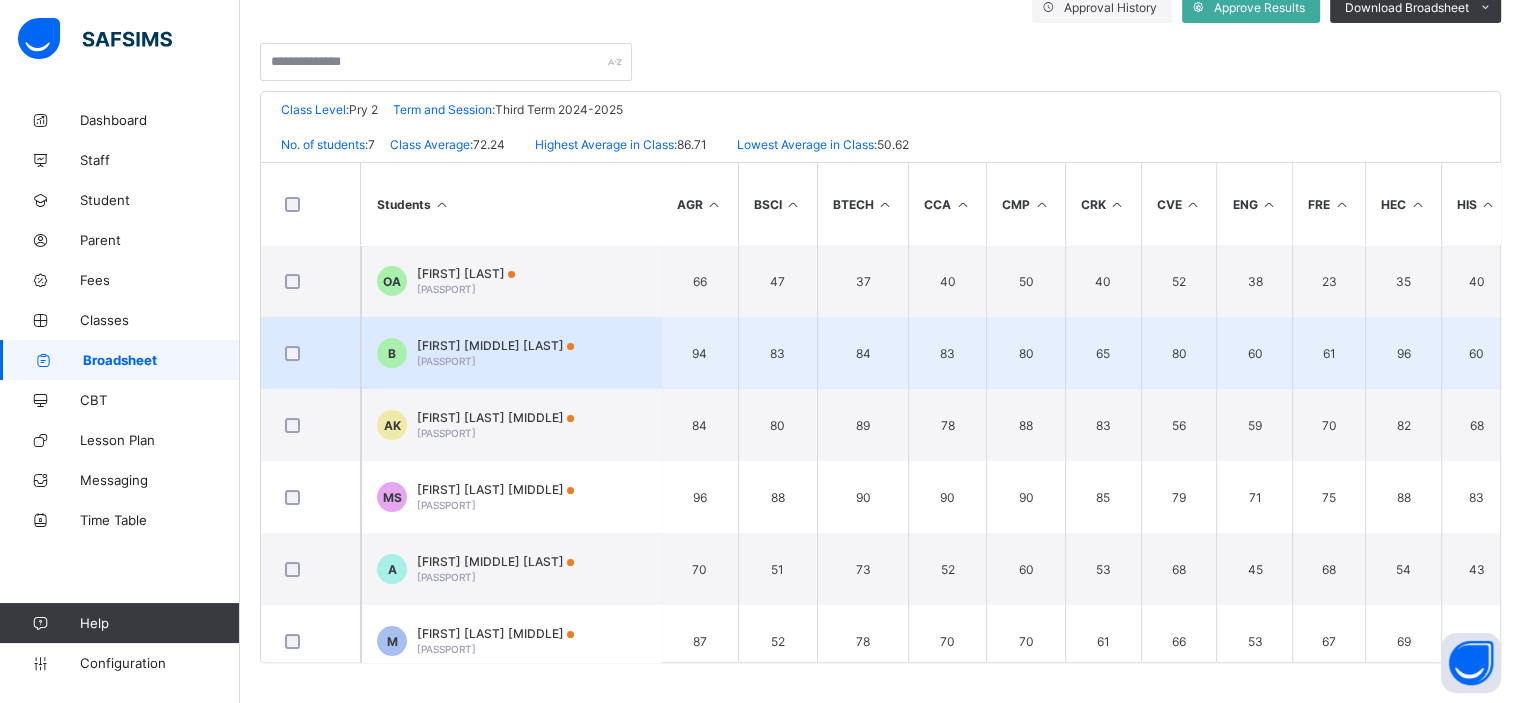 click on "[FIRST] [MIDDLE] [LAST]" at bounding box center [495, 345] 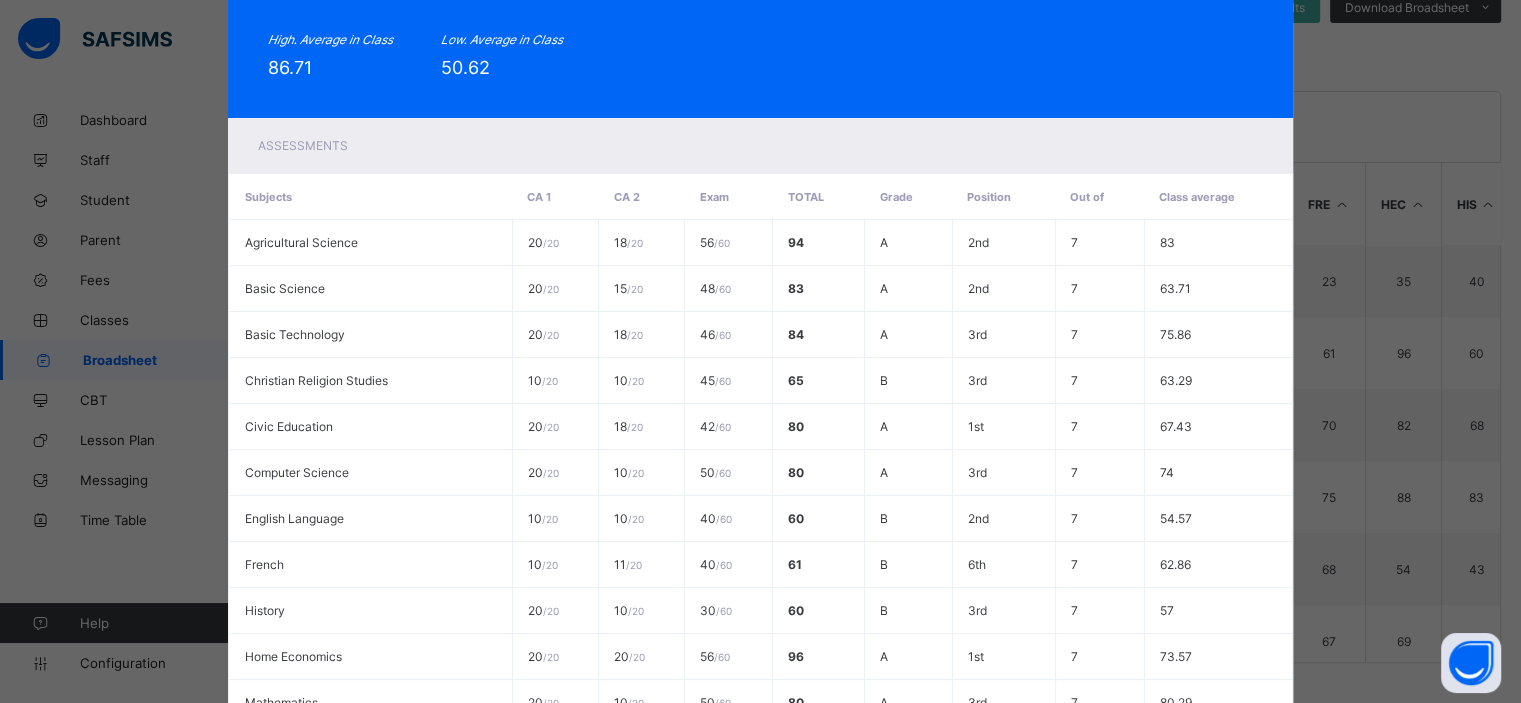 scroll, scrollTop: 0, scrollLeft: 0, axis: both 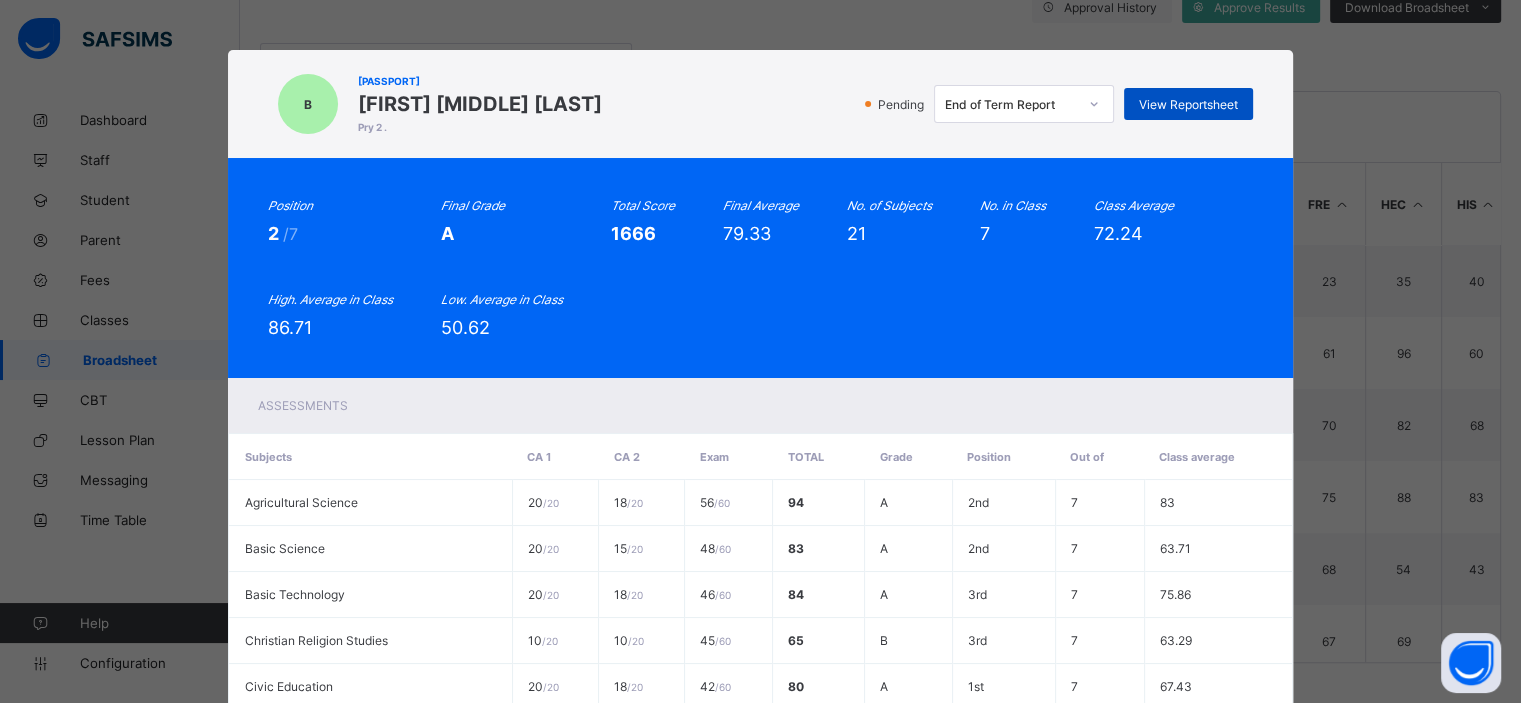 click on "View Reportsheet" at bounding box center [1188, 104] 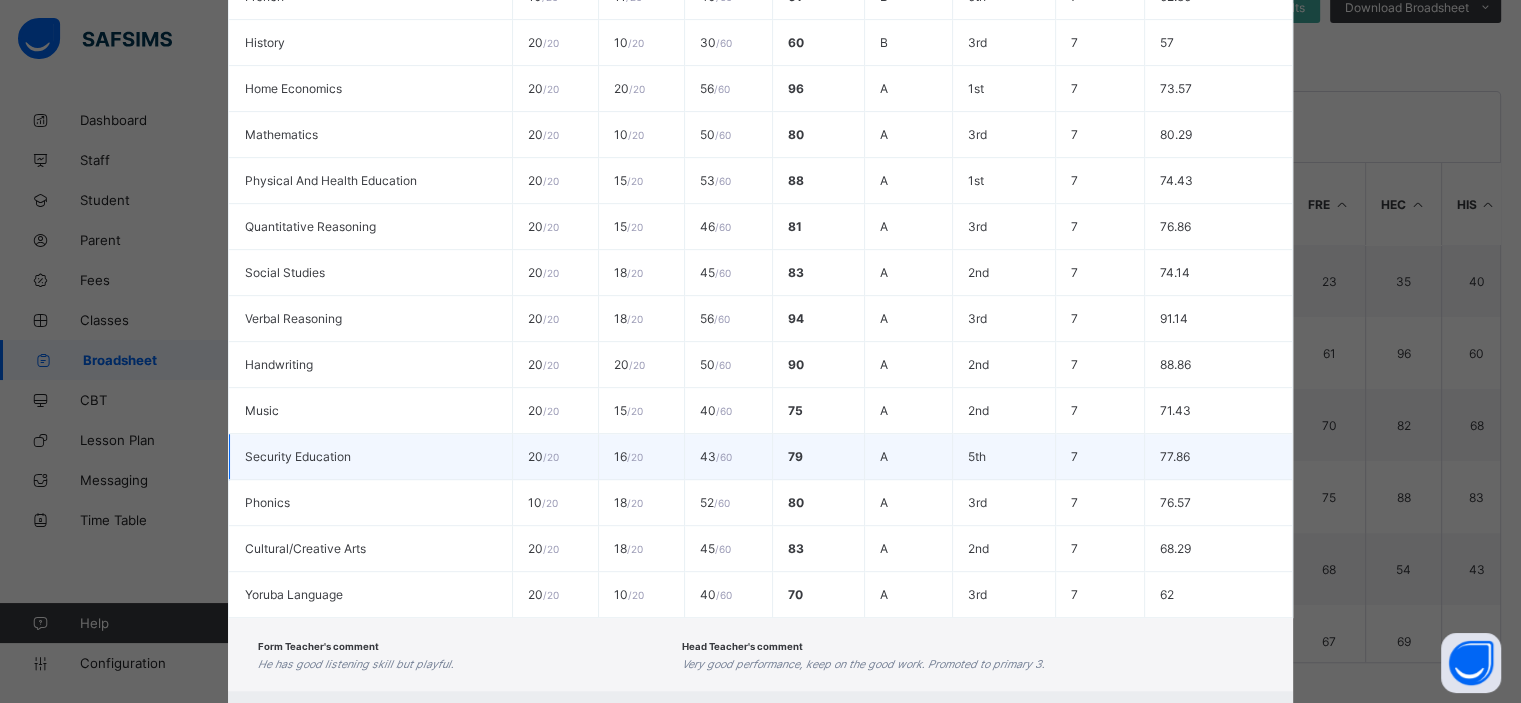 scroll, scrollTop: 939, scrollLeft: 0, axis: vertical 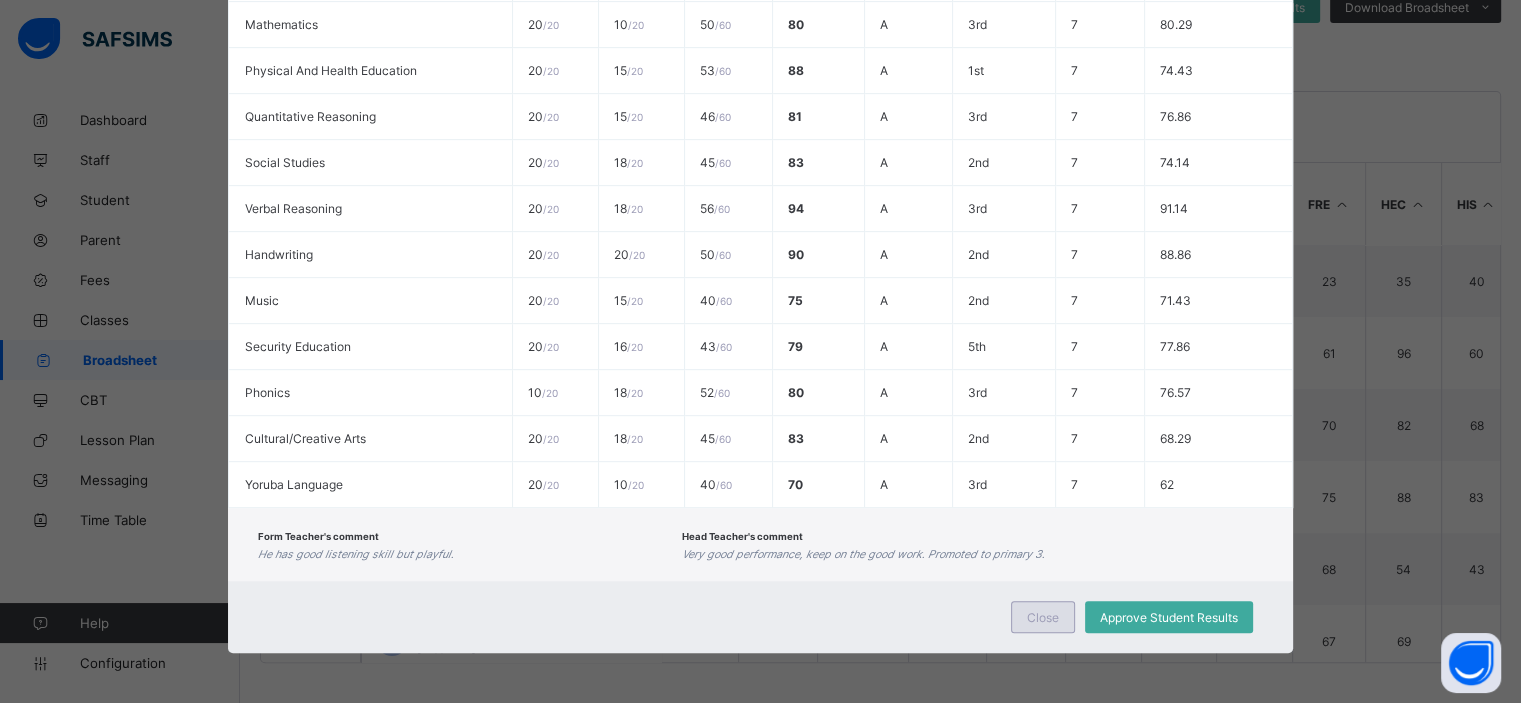 click on "Close" at bounding box center (1043, 617) 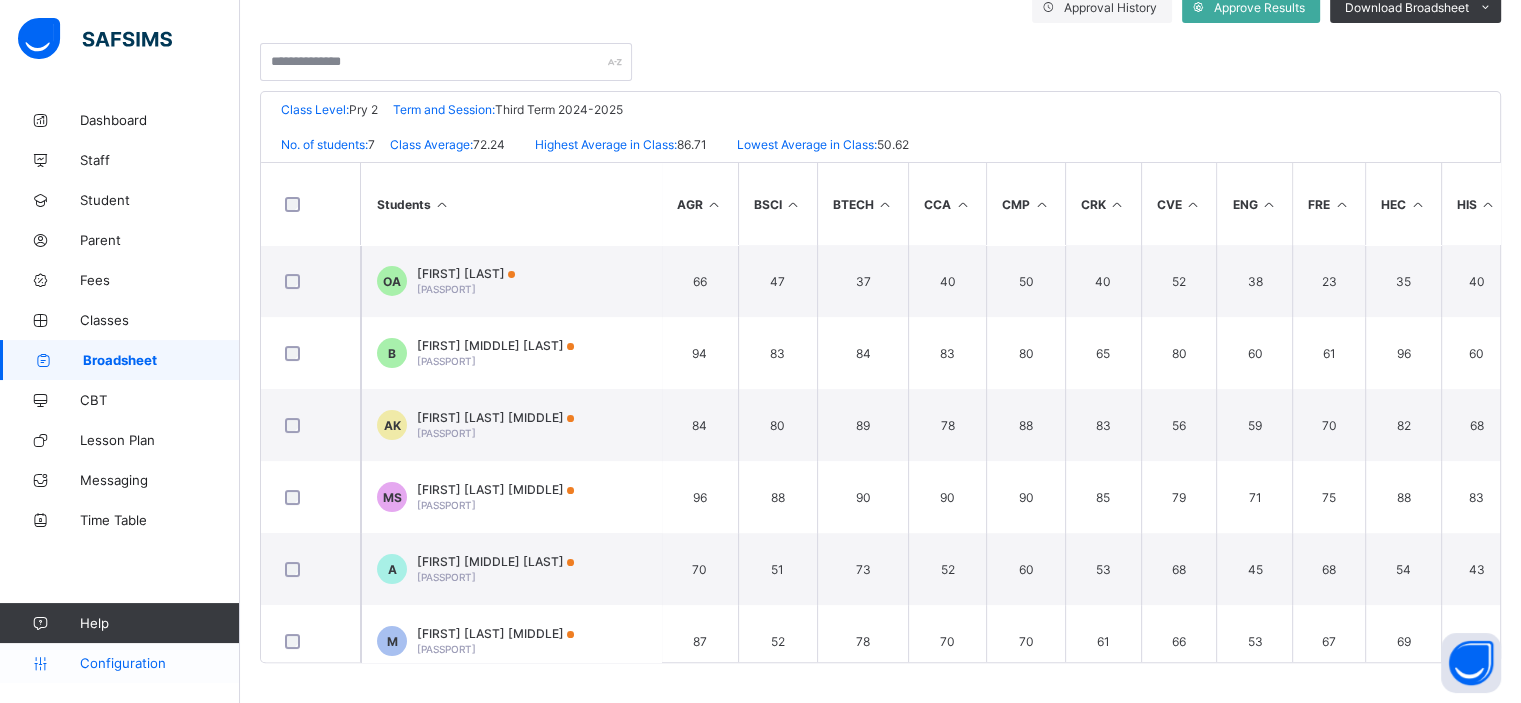 click on "Configuration" at bounding box center (159, 663) 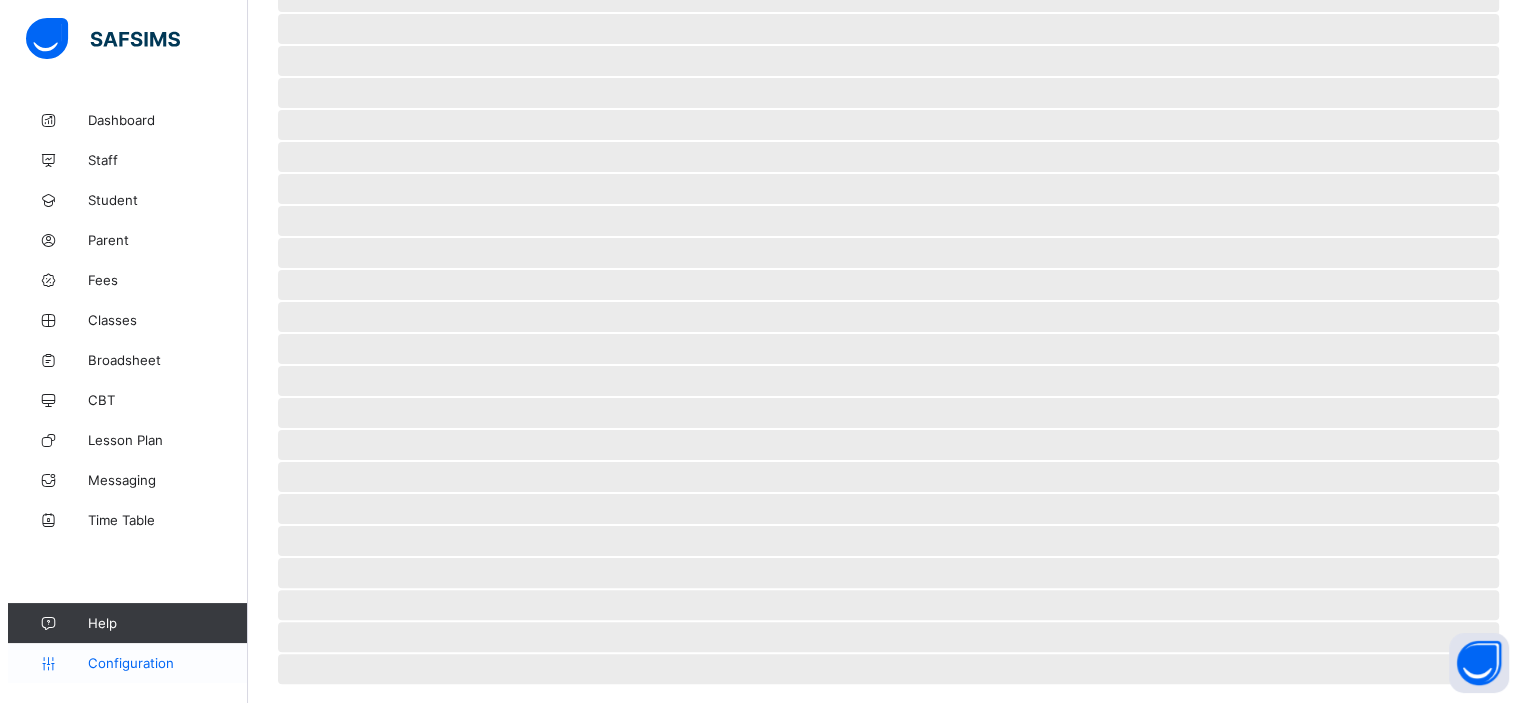 scroll, scrollTop: 0, scrollLeft: 0, axis: both 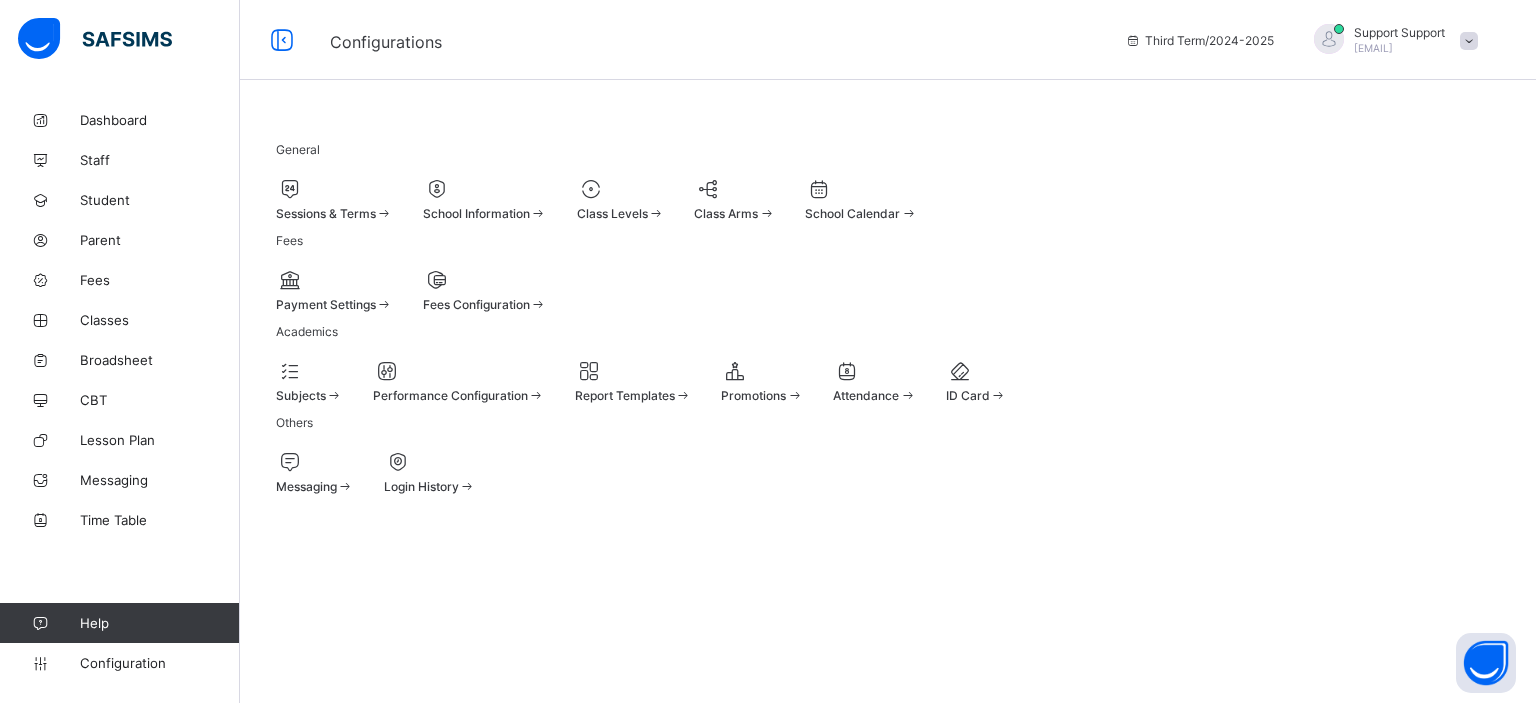 click at bounding box center (633, 371) 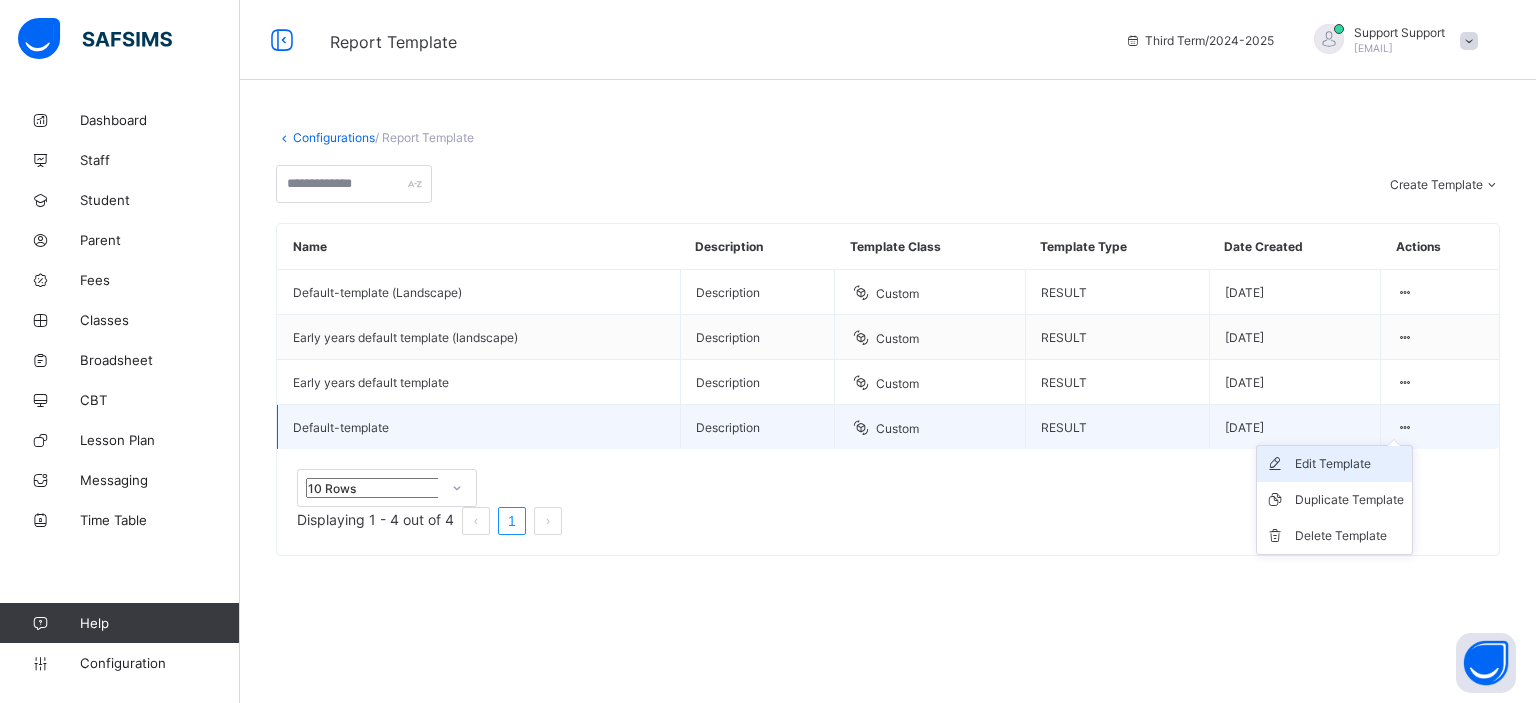 click on "Edit Template" at bounding box center (1349, 464) 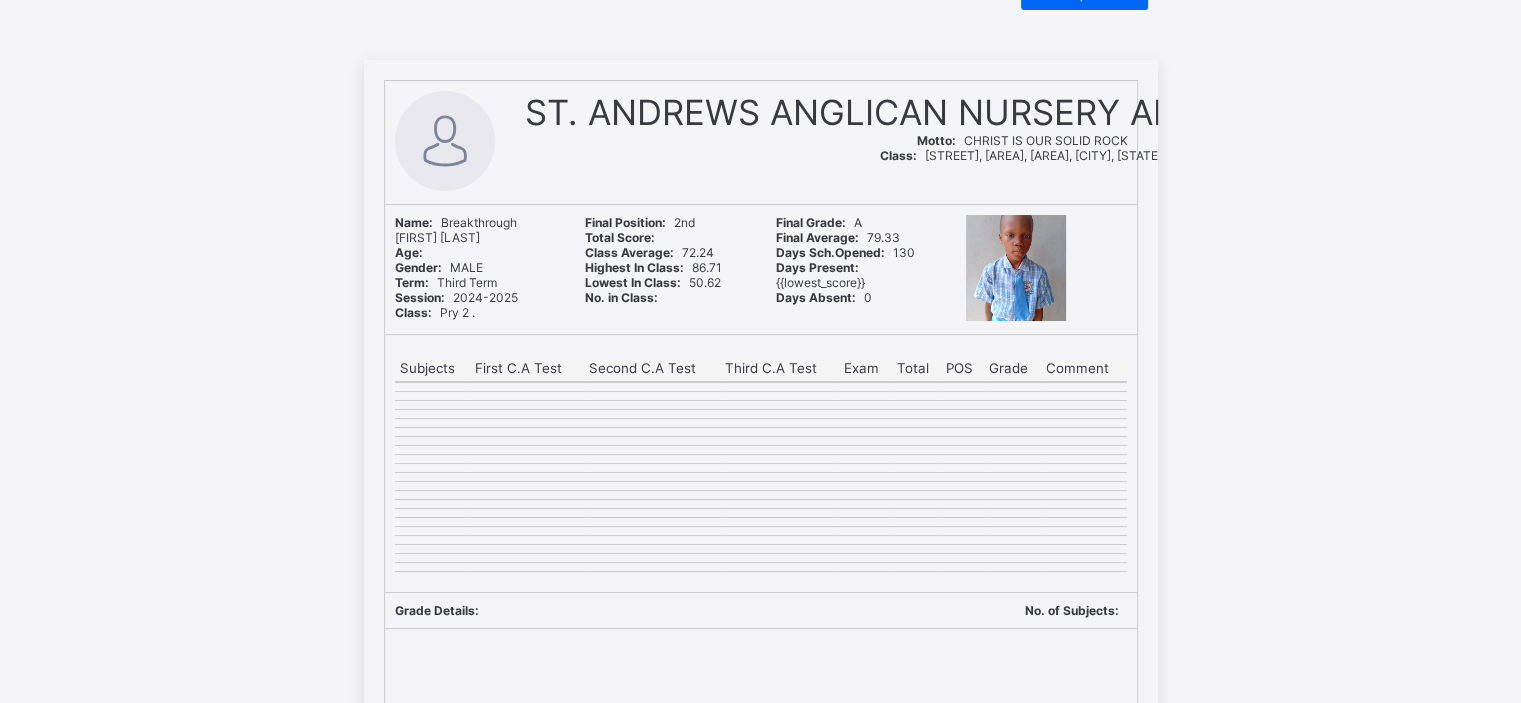 scroll, scrollTop: 71, scrollLeft: 0, axis: vertical 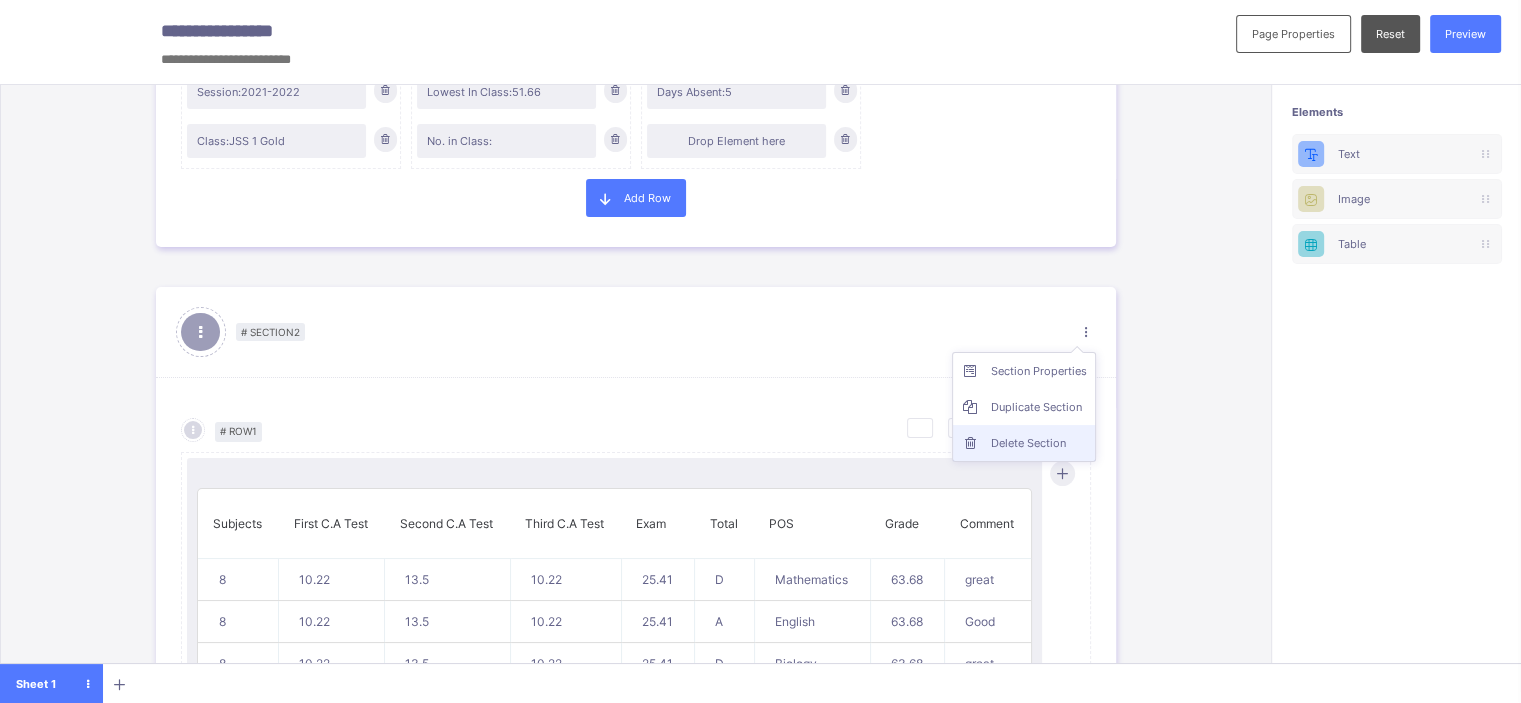 click on "Delete Section" at bounding box center (1039, 443) 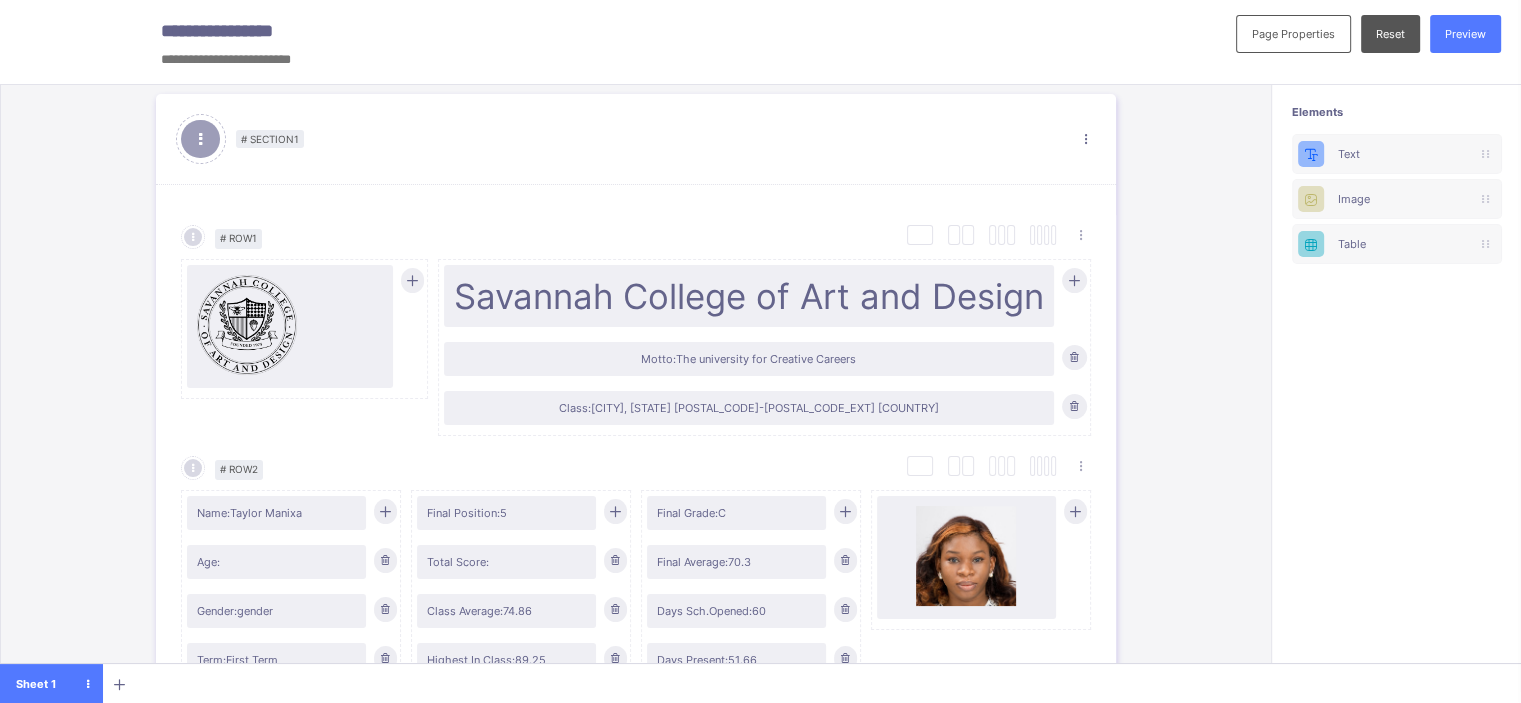 scroll, scrollTop: 72, scrollLeft: 0, axis: vertical 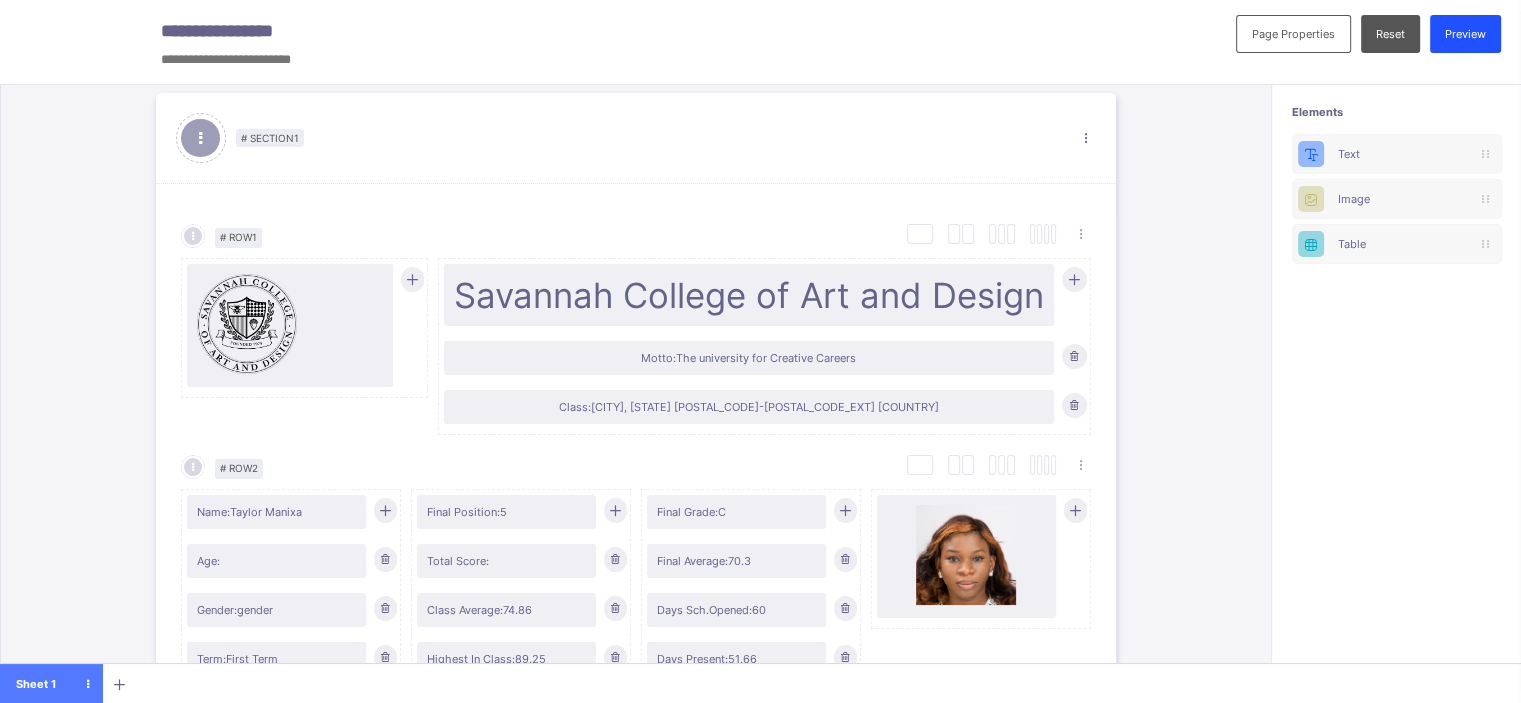click on "Preview" at bounding box center [1465, 34] 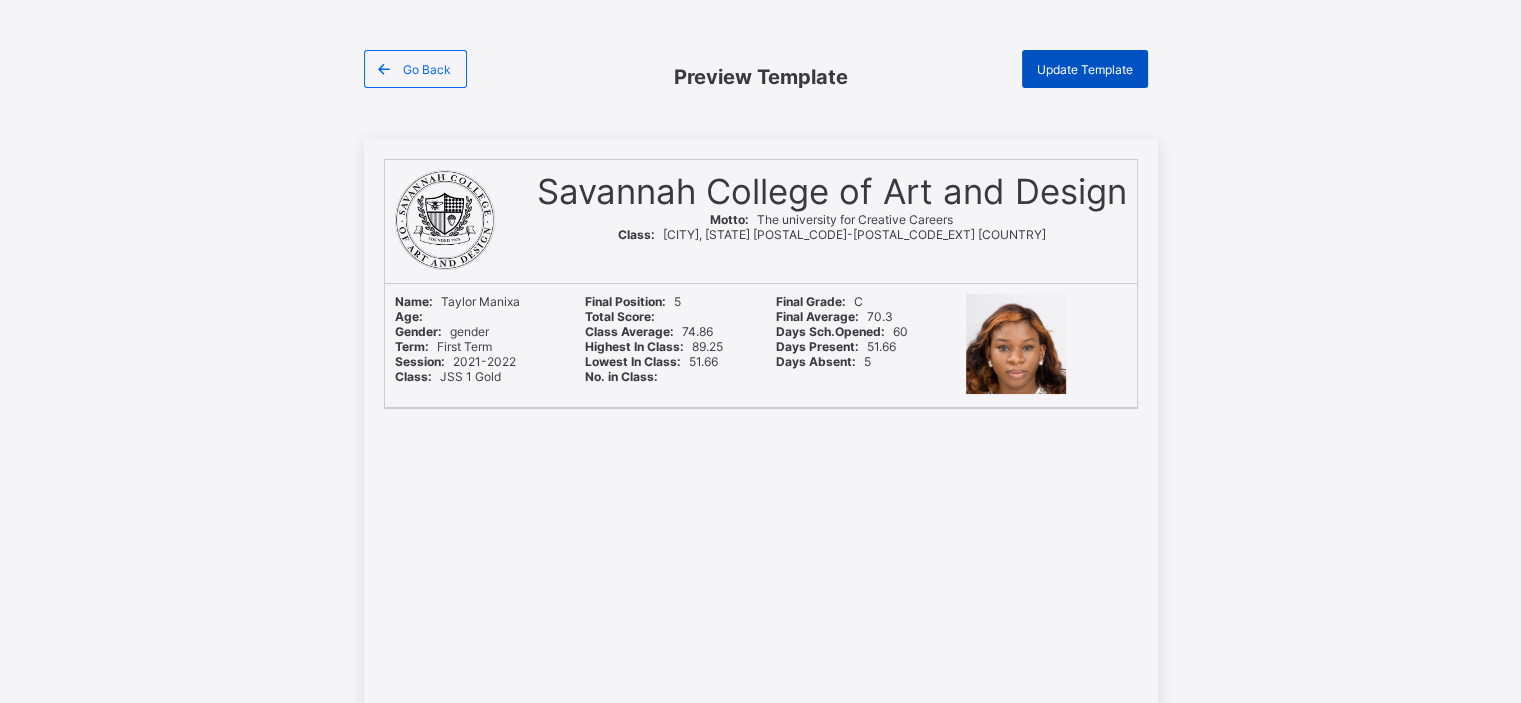 click on "Update Template" at bounding box center (1085, 69) 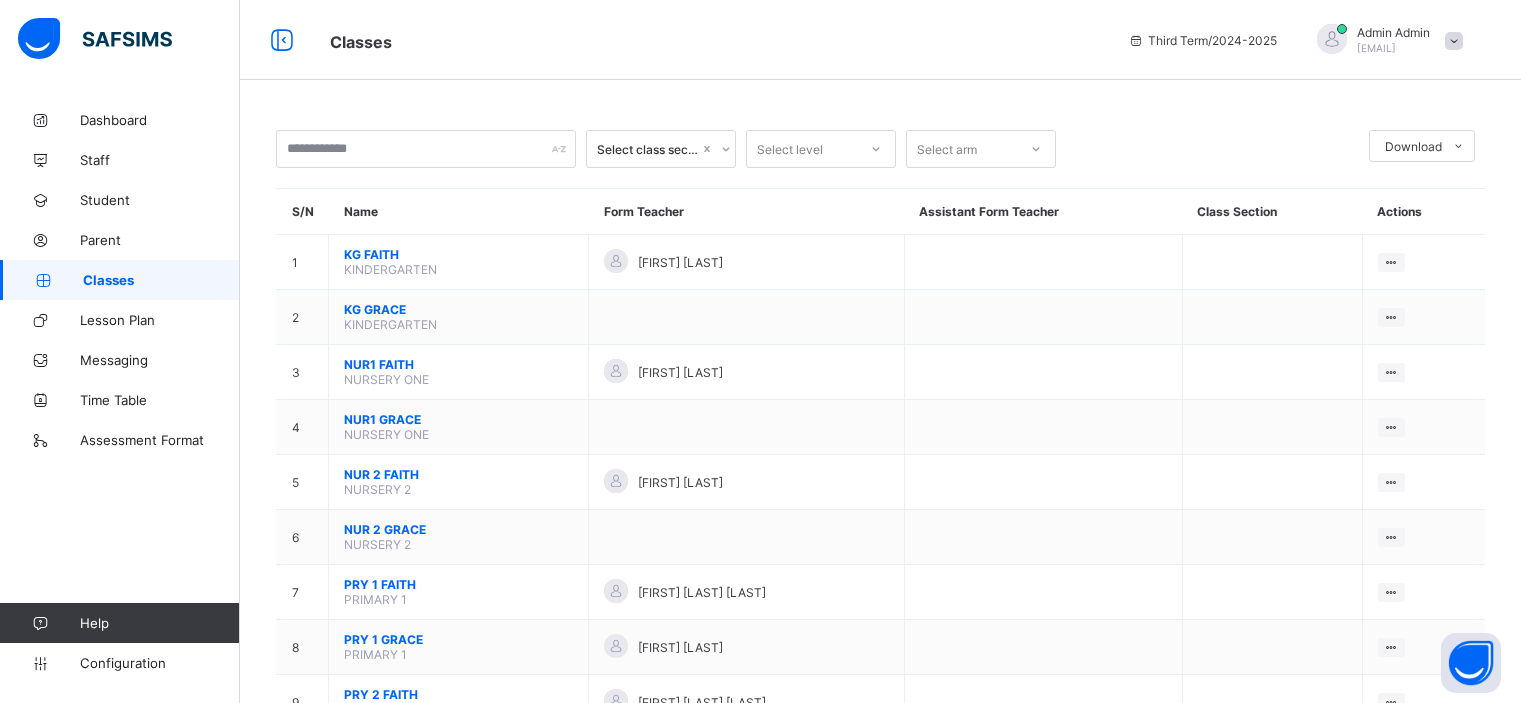 scroll, scrollTop: 0, scrollLeft: 0, axis: both 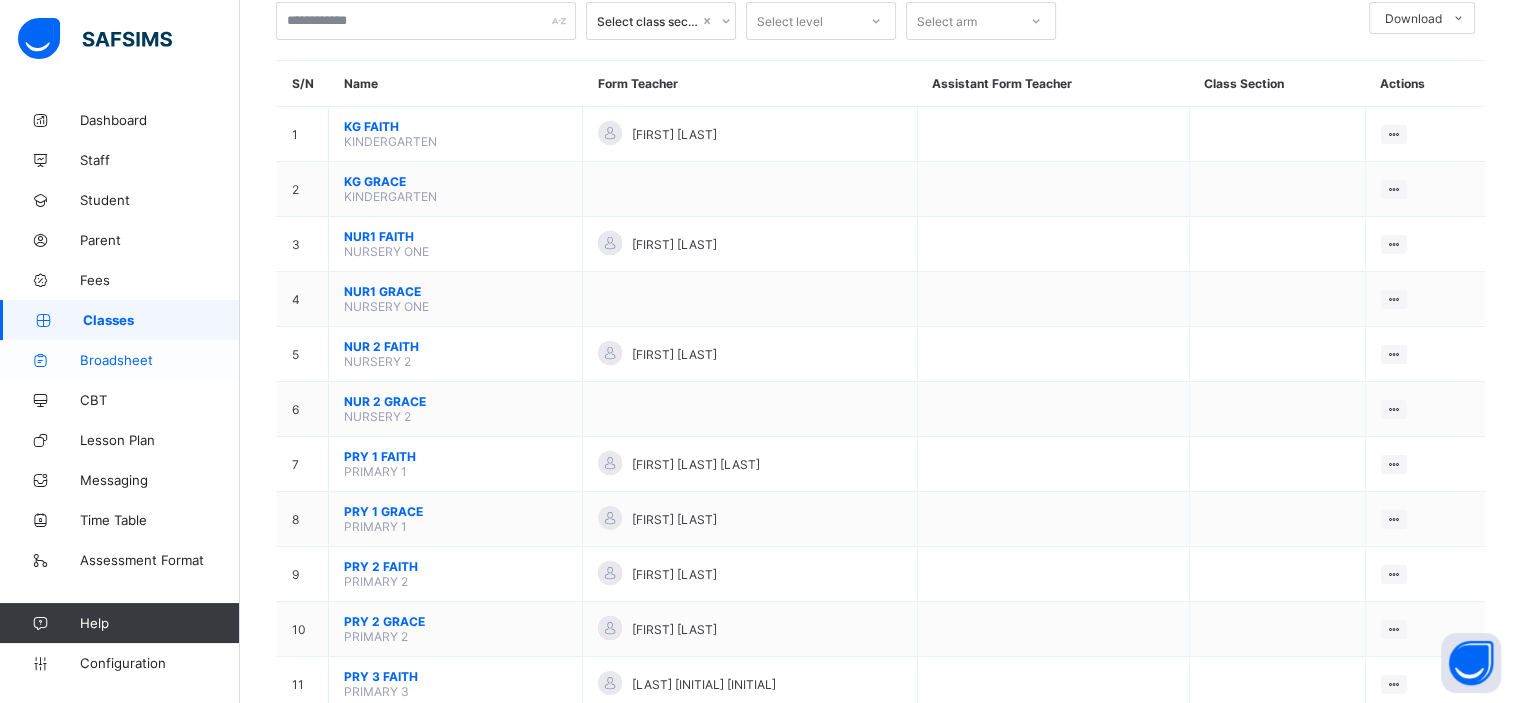 click on "Broadsheet" at bounding box center (160, 360) 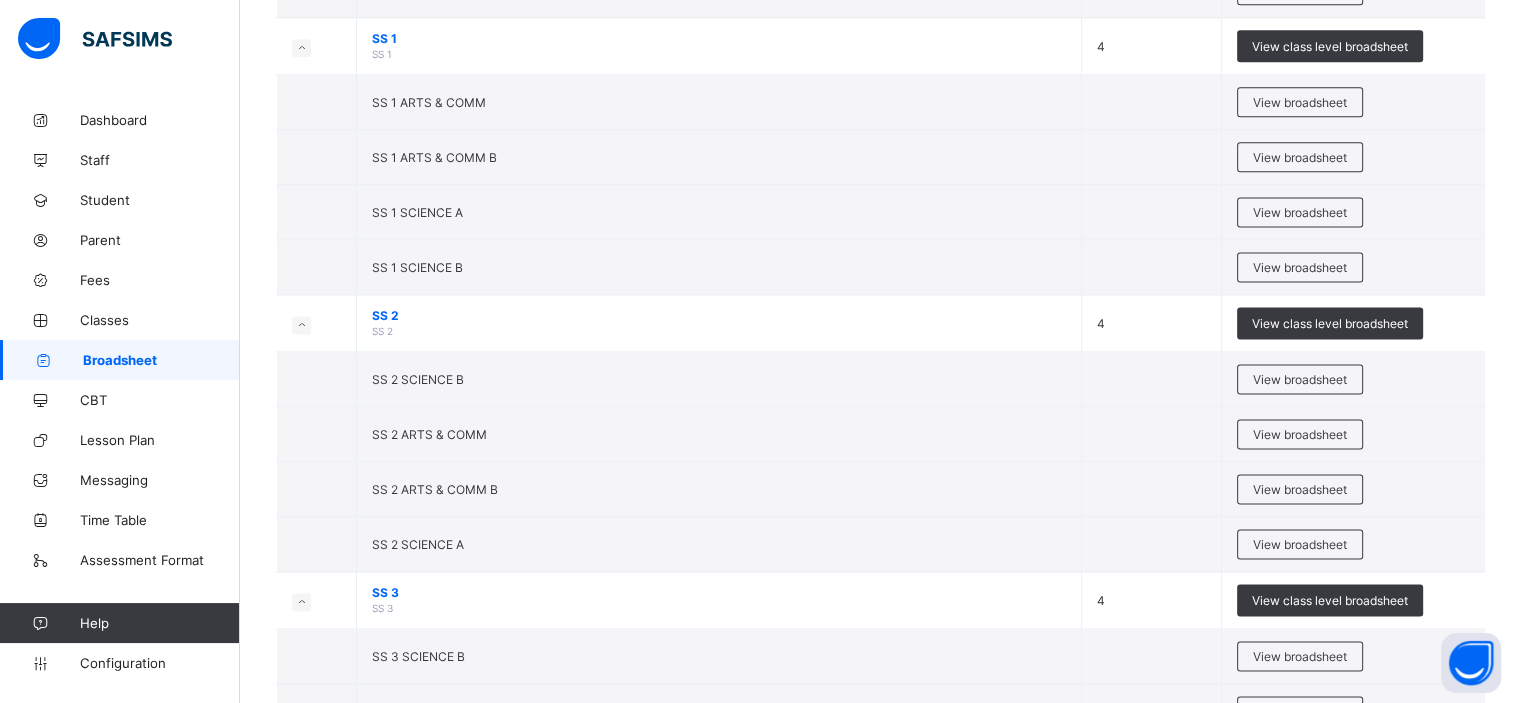scroll, scrollTop: 2660, scrollLeft: 0, axis: vertical 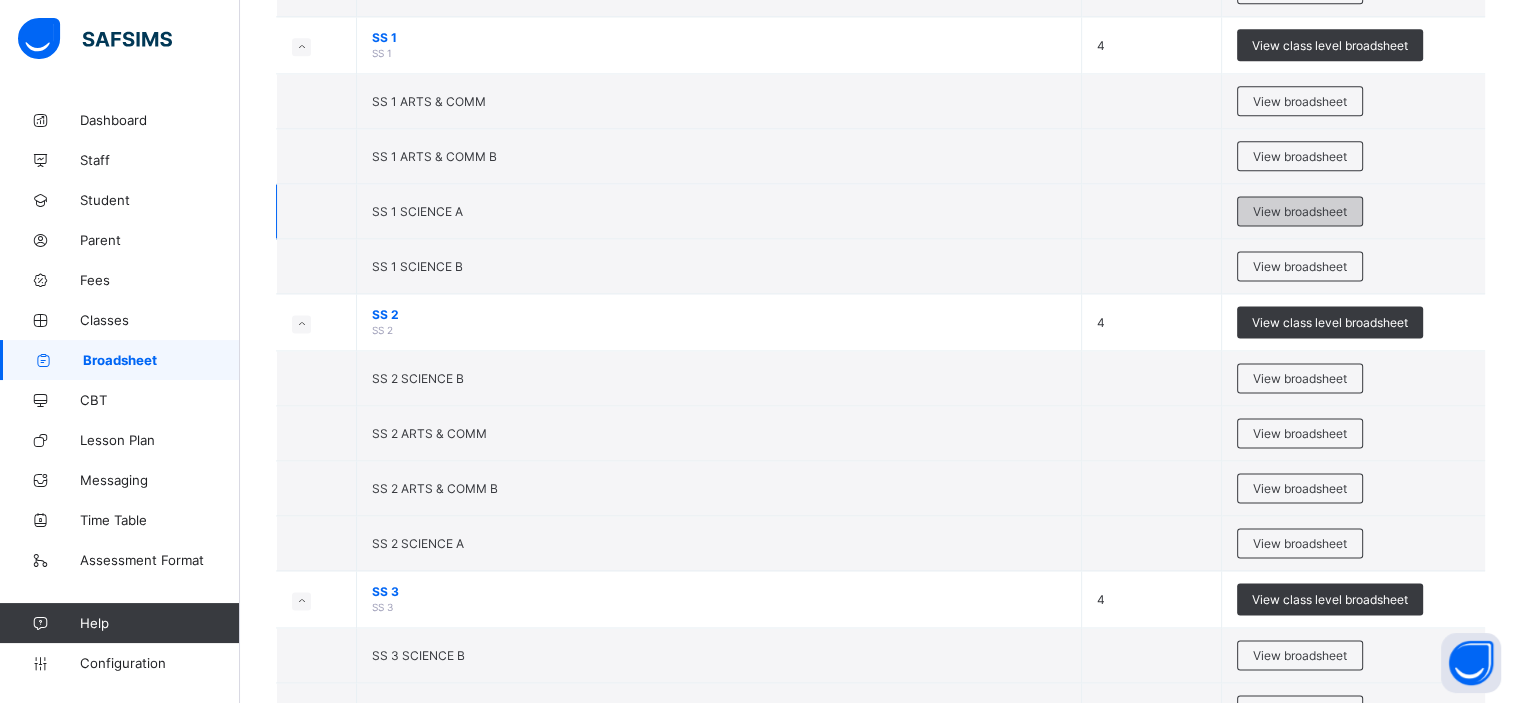 click on "View broadsheet" at bounding box center (1300, 211) 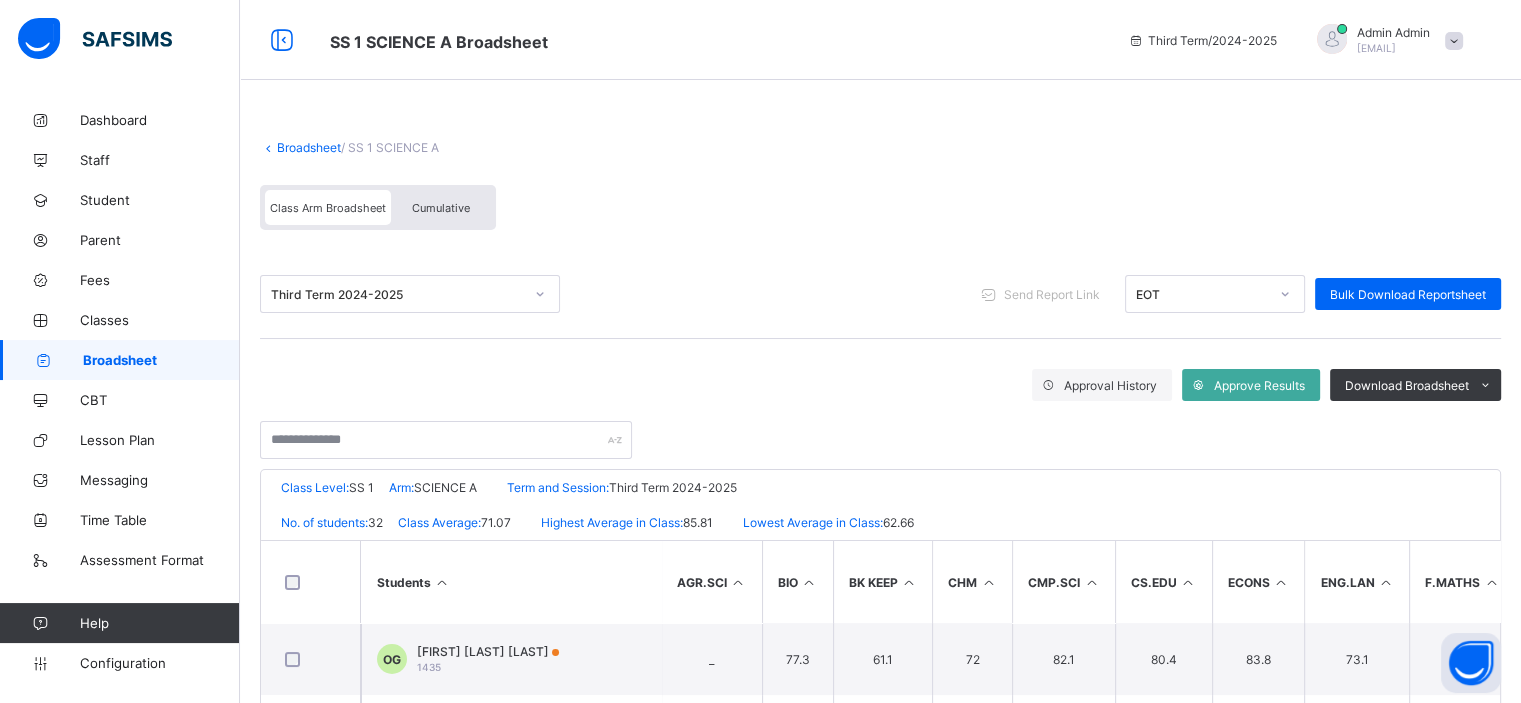 scroll, scrollTop: 220, scrollLeft: 0, axis: vertical 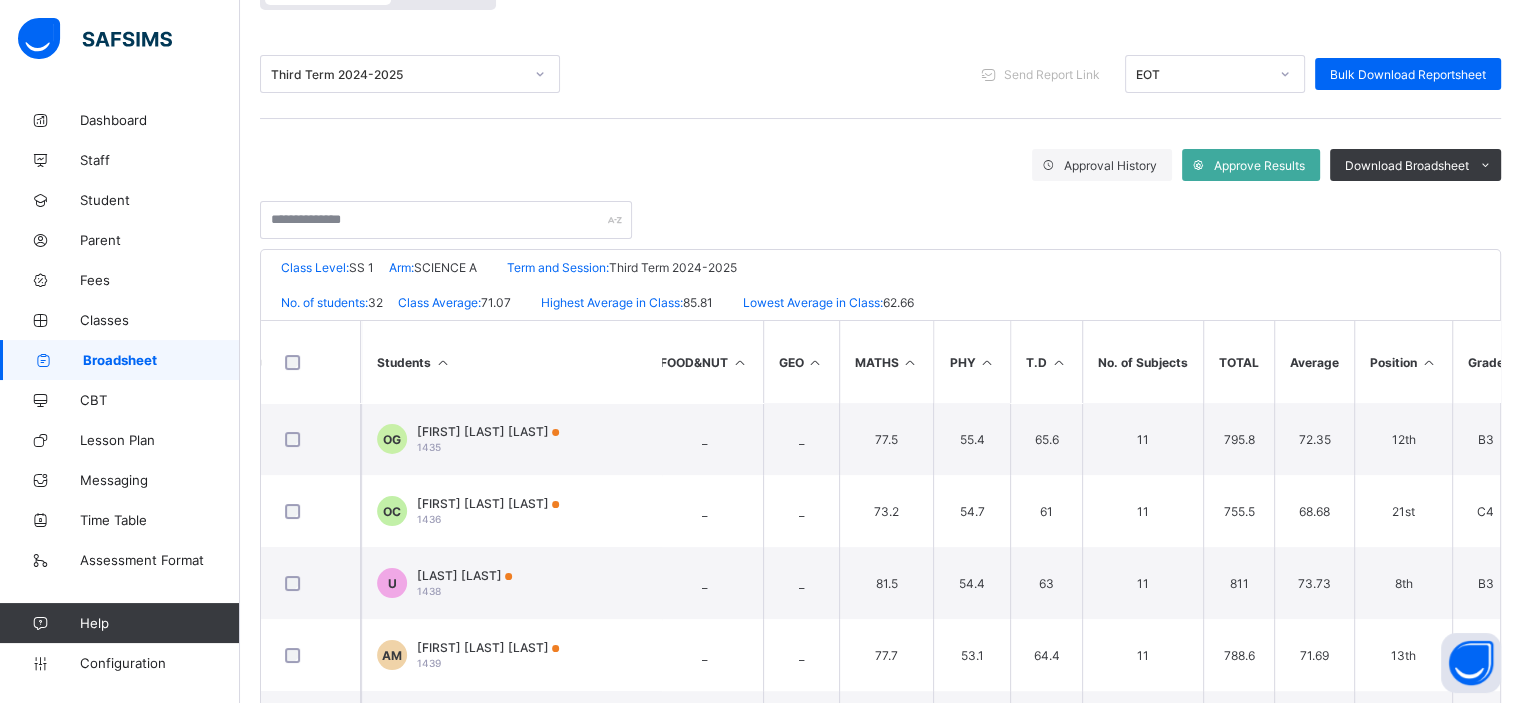 click at bounding box center [1428, 362] 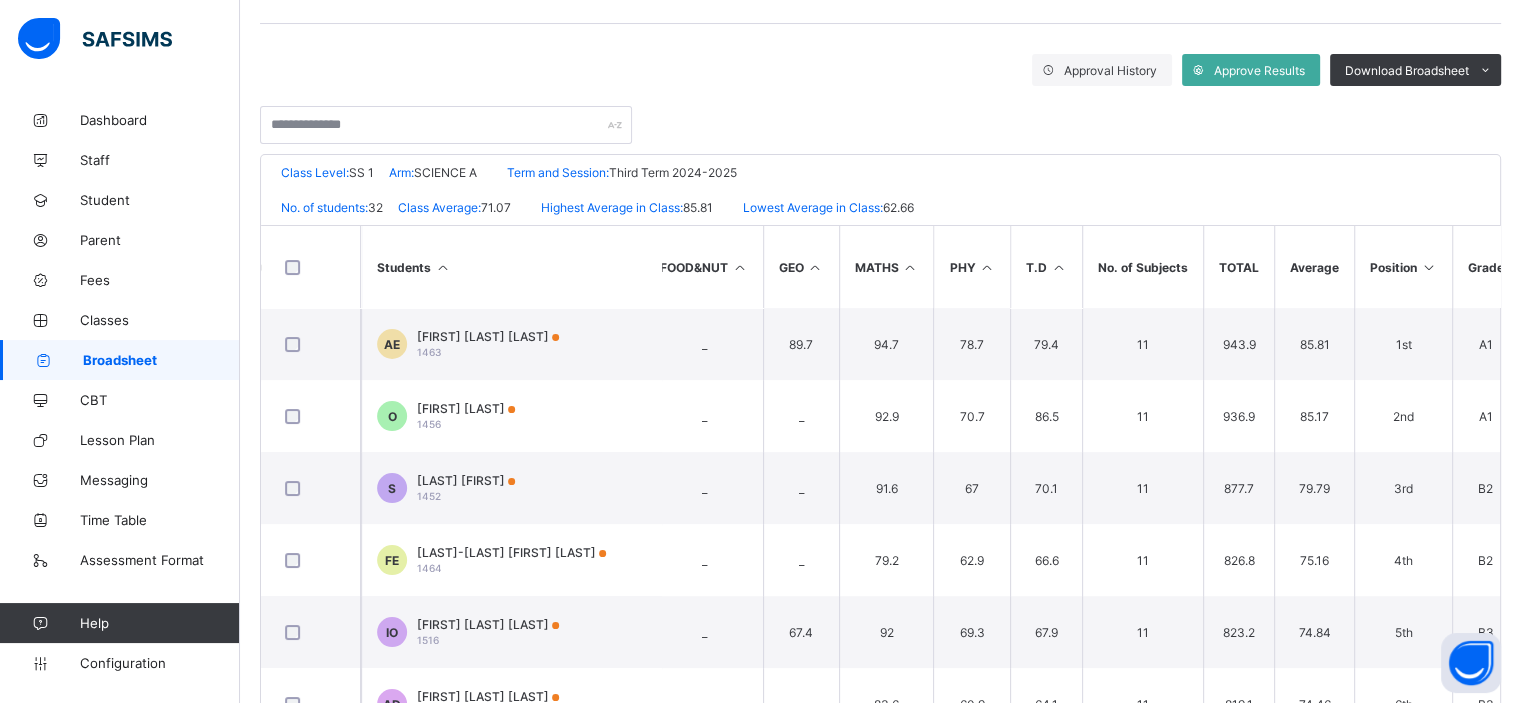 scroll, scrollTop: 364, scrollLeft: 0, axis: vertical 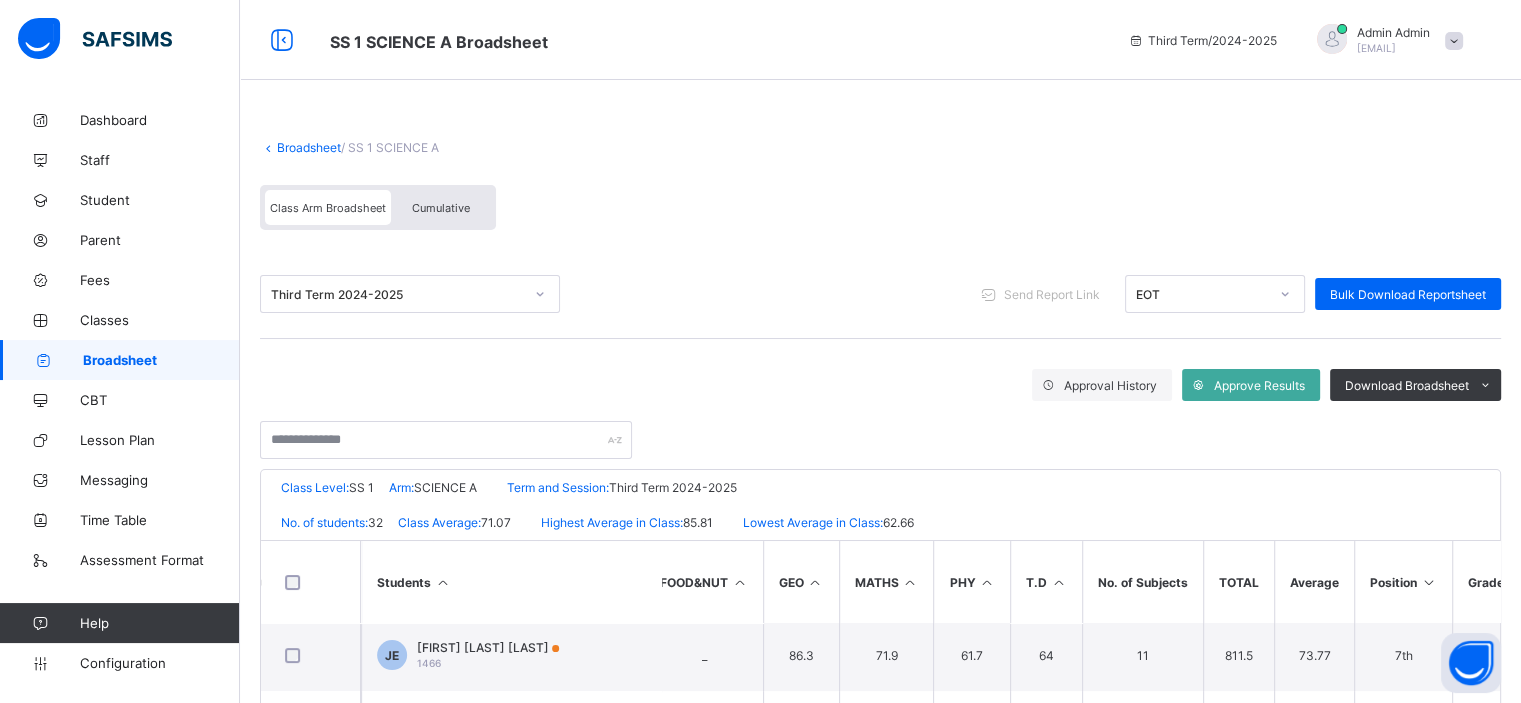 click on "Broadsheet" at bounding box center [309, 147] 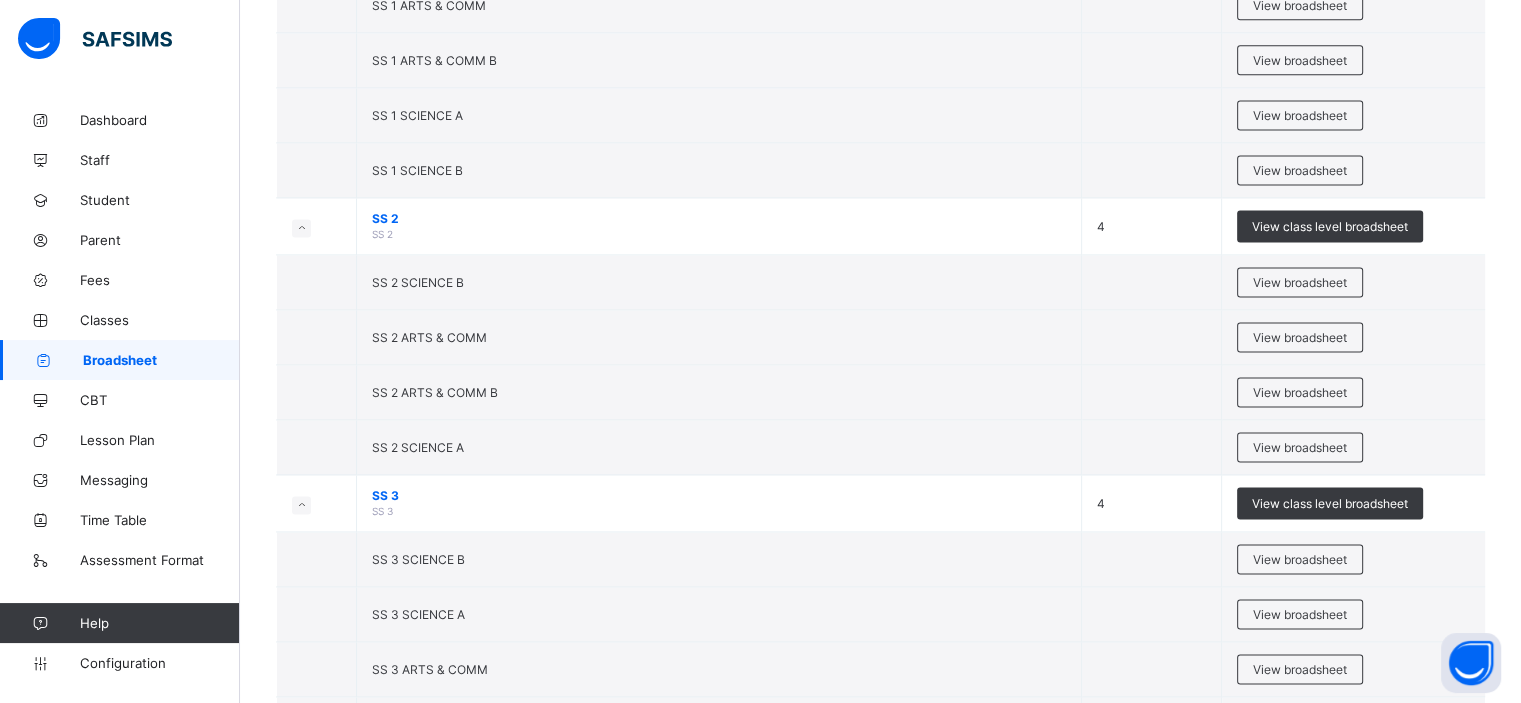scroll, scrollTop: 2843, scrollLeft: 0, axis: vertical 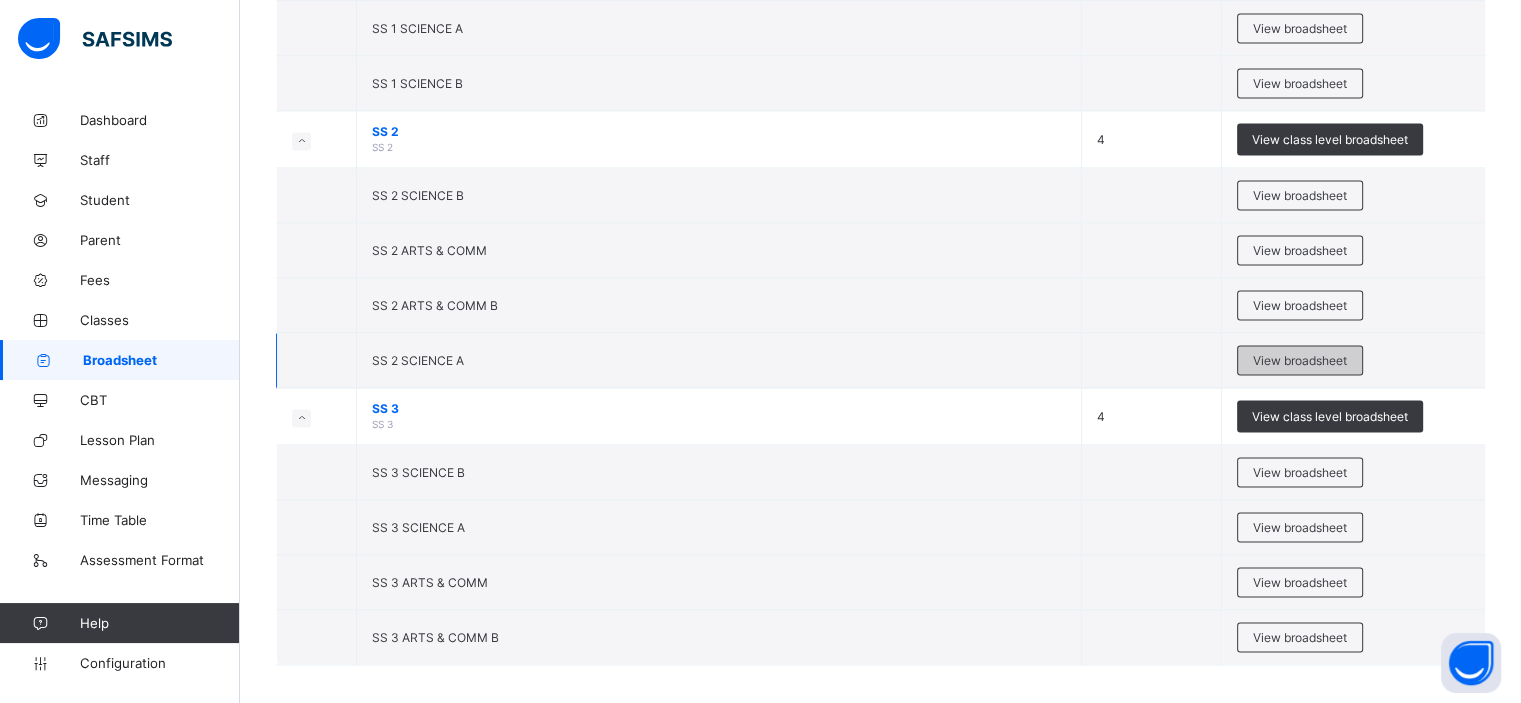 click on "View broadsheet" at bounding box center [1300, 360] 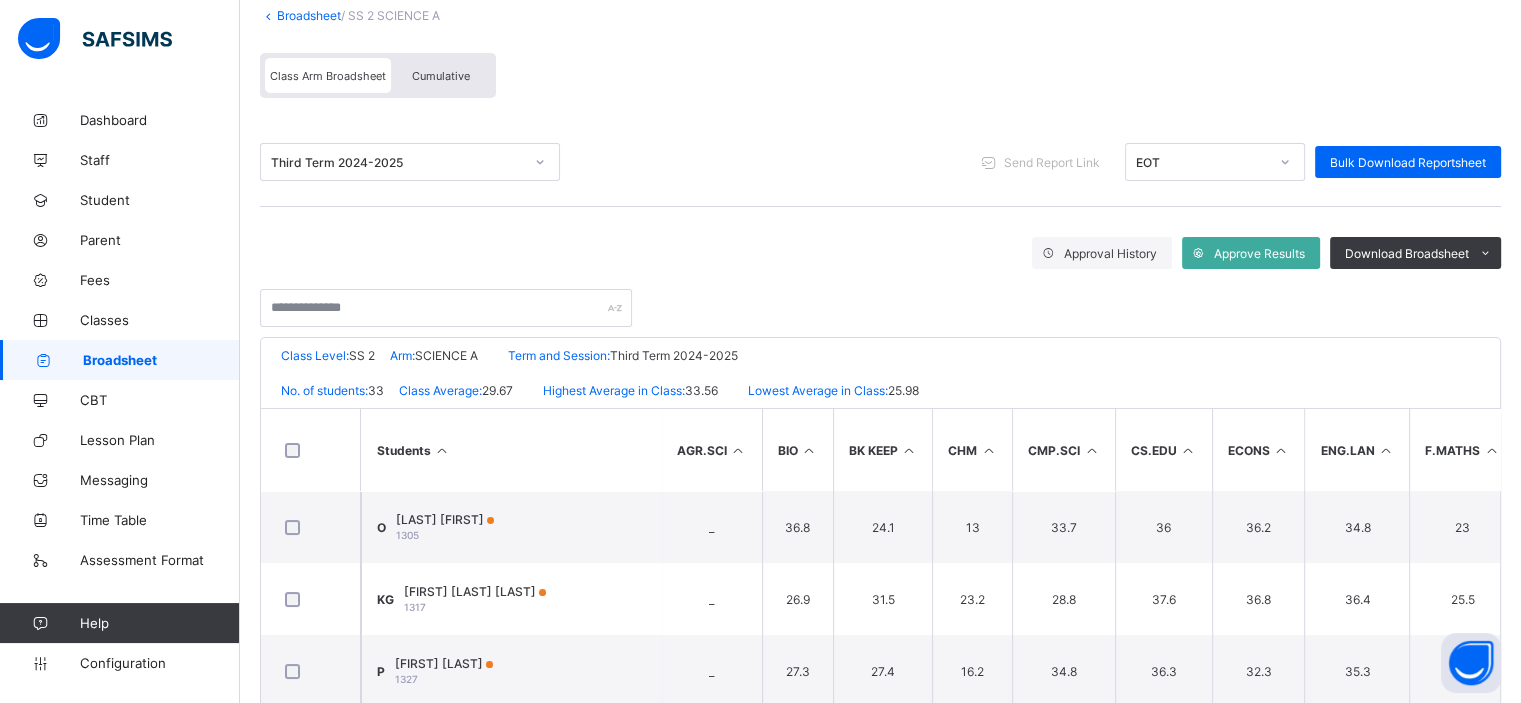 scroll, scrollTop: 184, scrollLeft: 0, axis: vertical 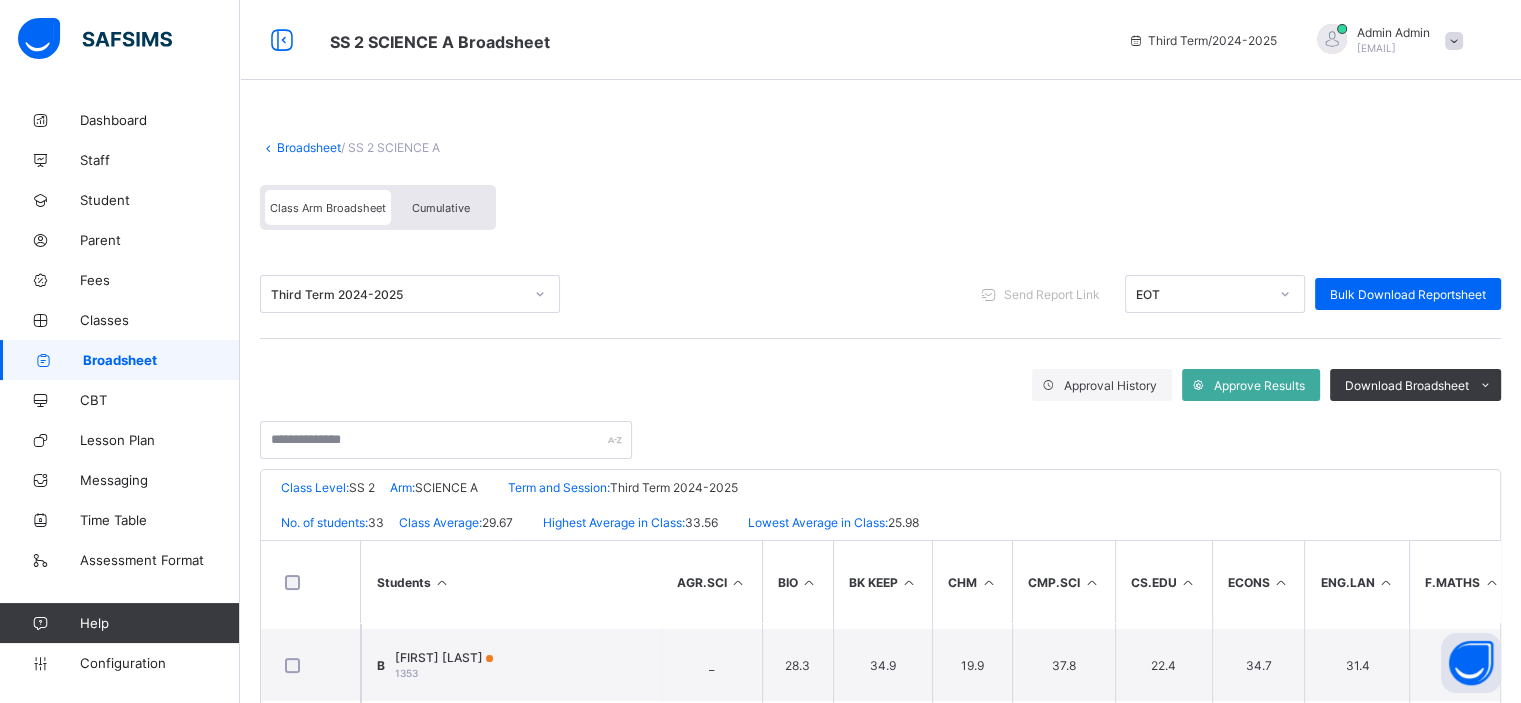 click on "Broadsheet" at bounding box center (309, 147) 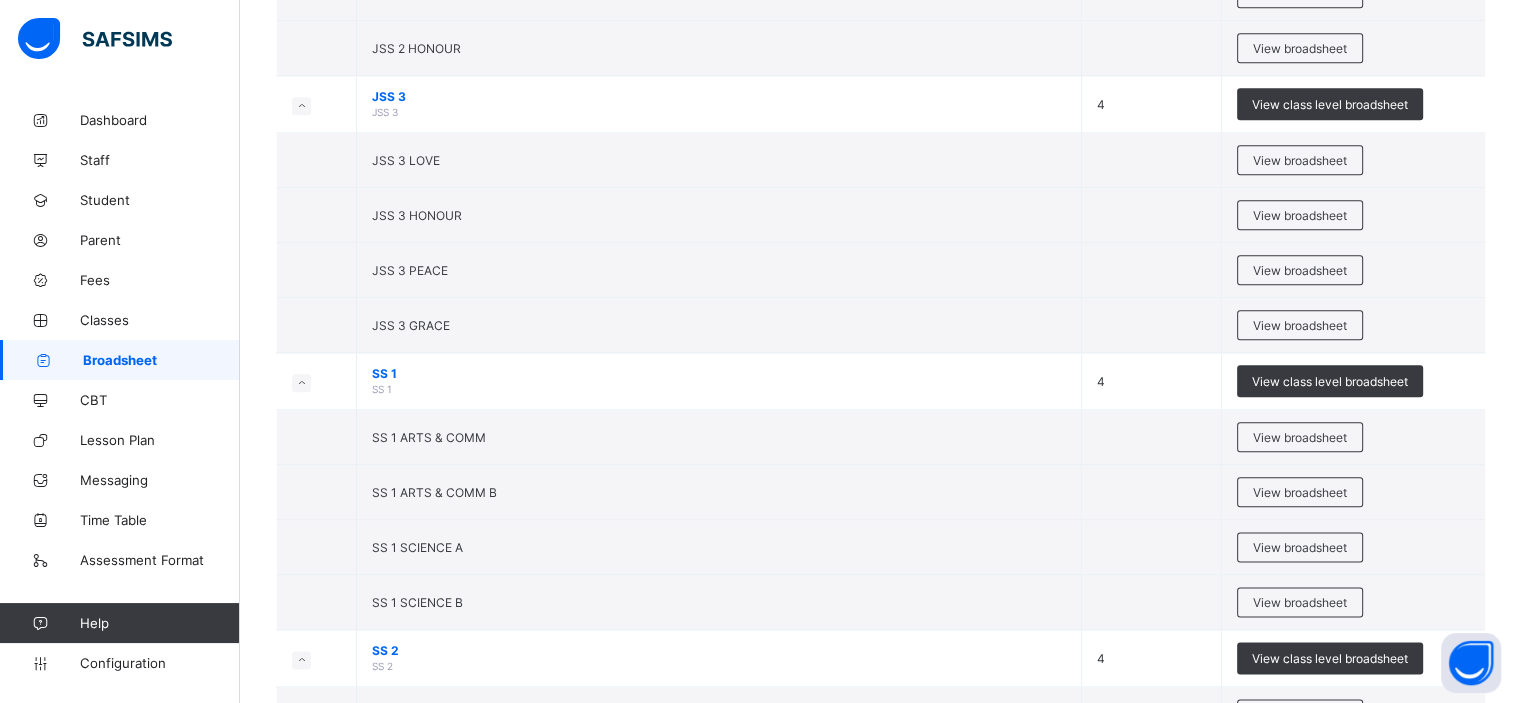 scroll, scrollTop: 2382, scrollLeft: 0, axis: vertical 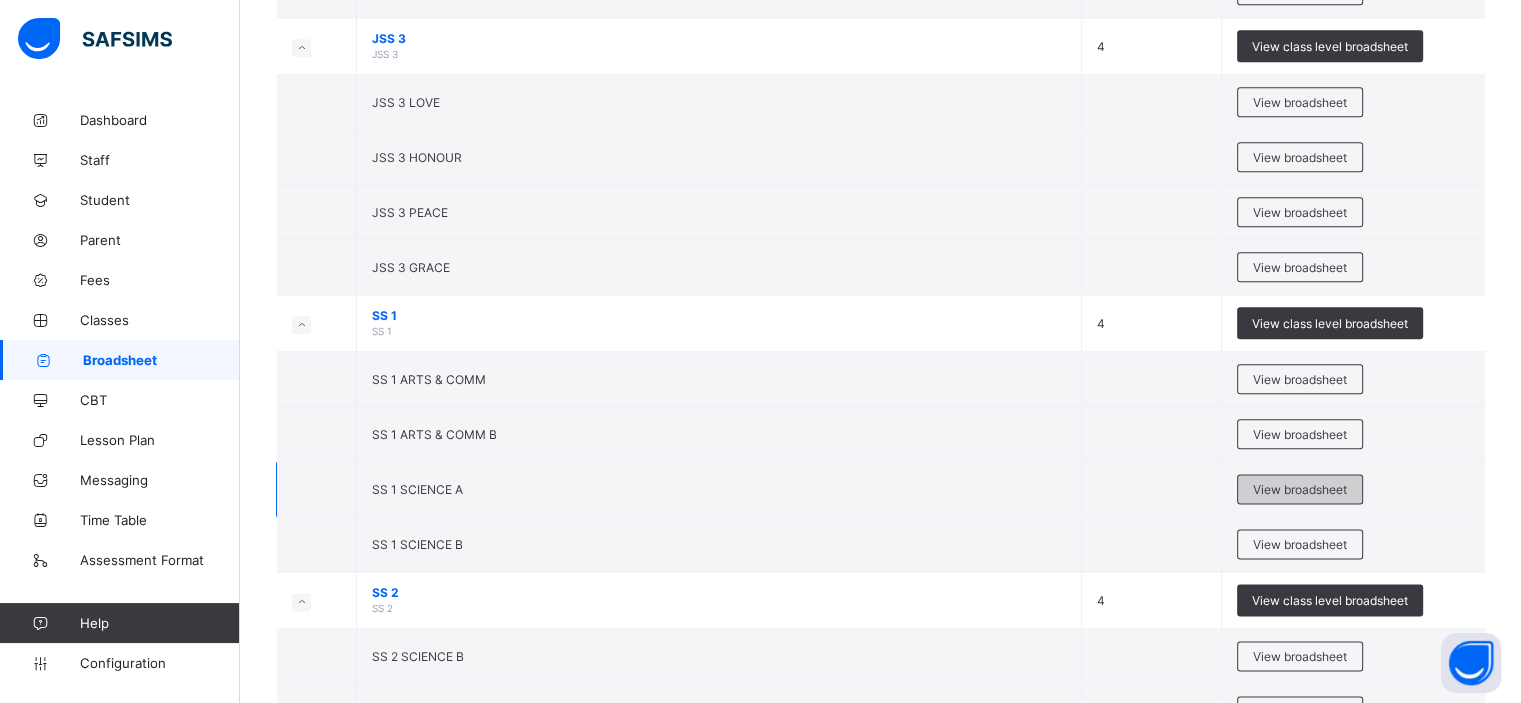click on "View broadsheet" at bounding box center (1300, 489) 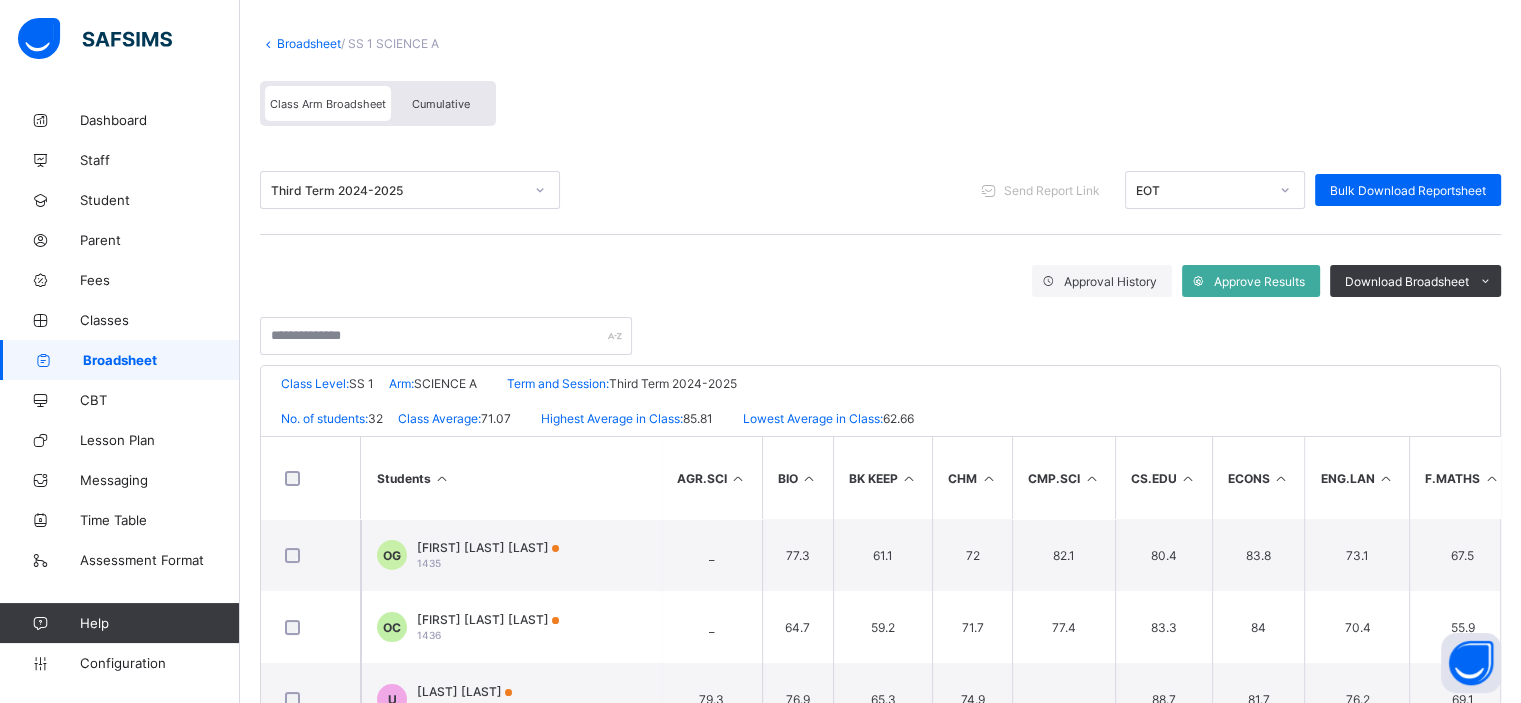 scroll, scrollTop: 176, scrollLeft: 0, axis: vertical 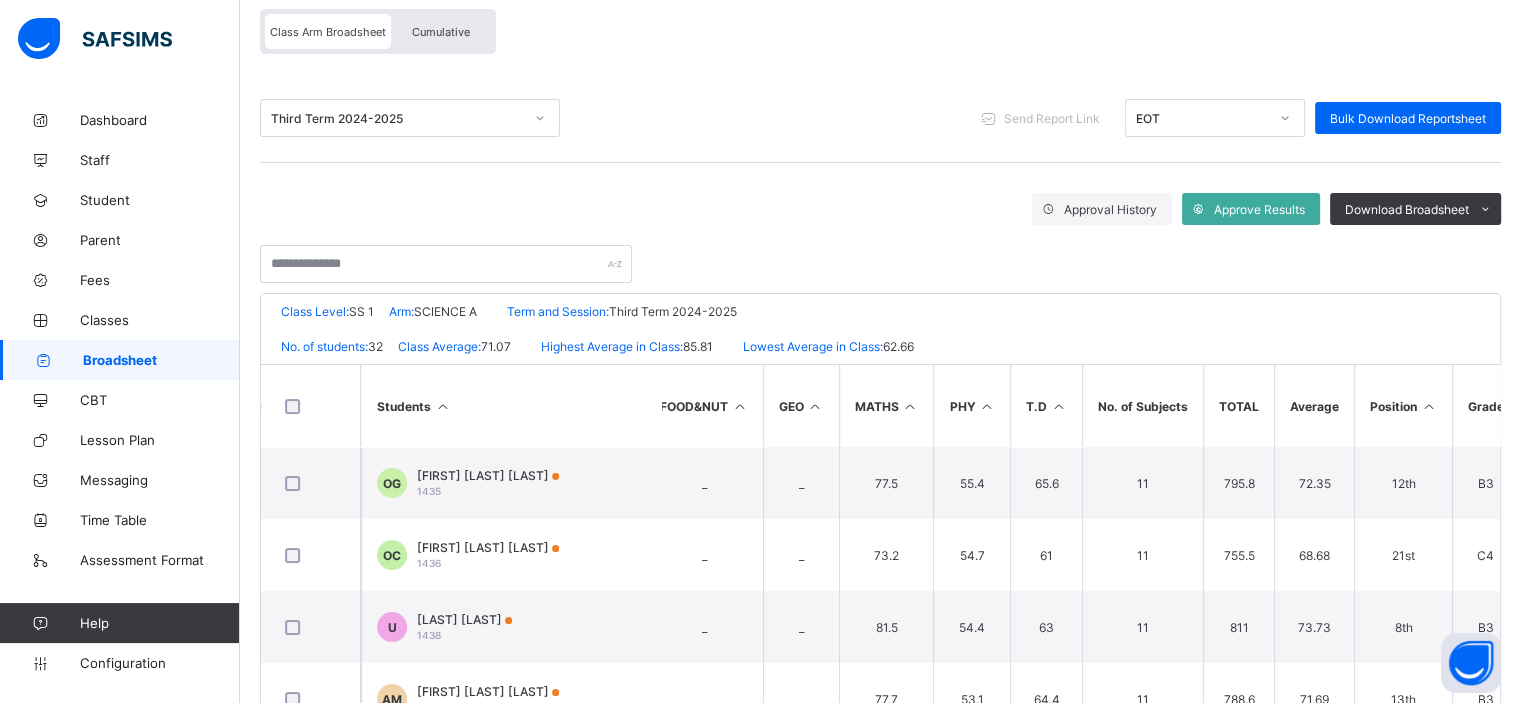click at bounding box center (1428, 406) 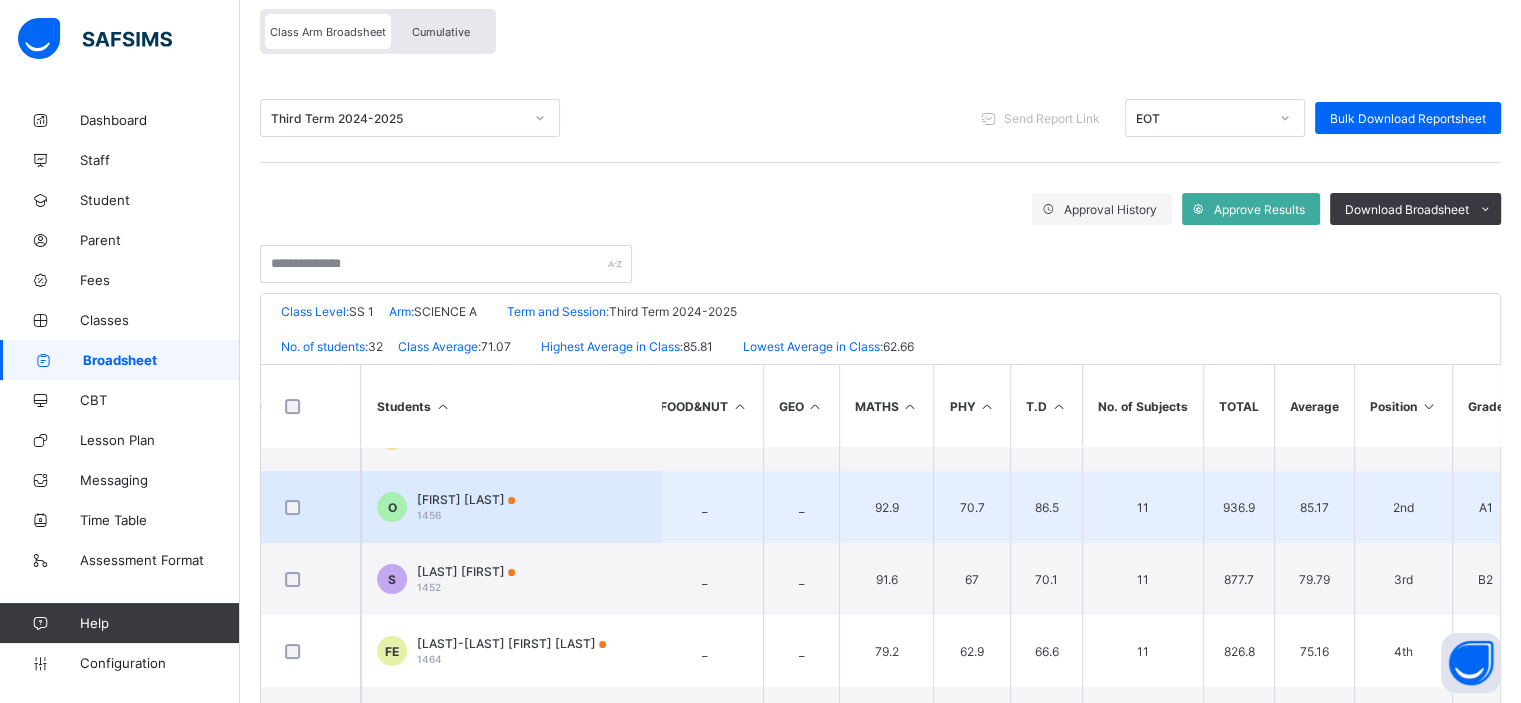 scroll, scrollTop: 0, scrollLeft: 871, axis: horizontal 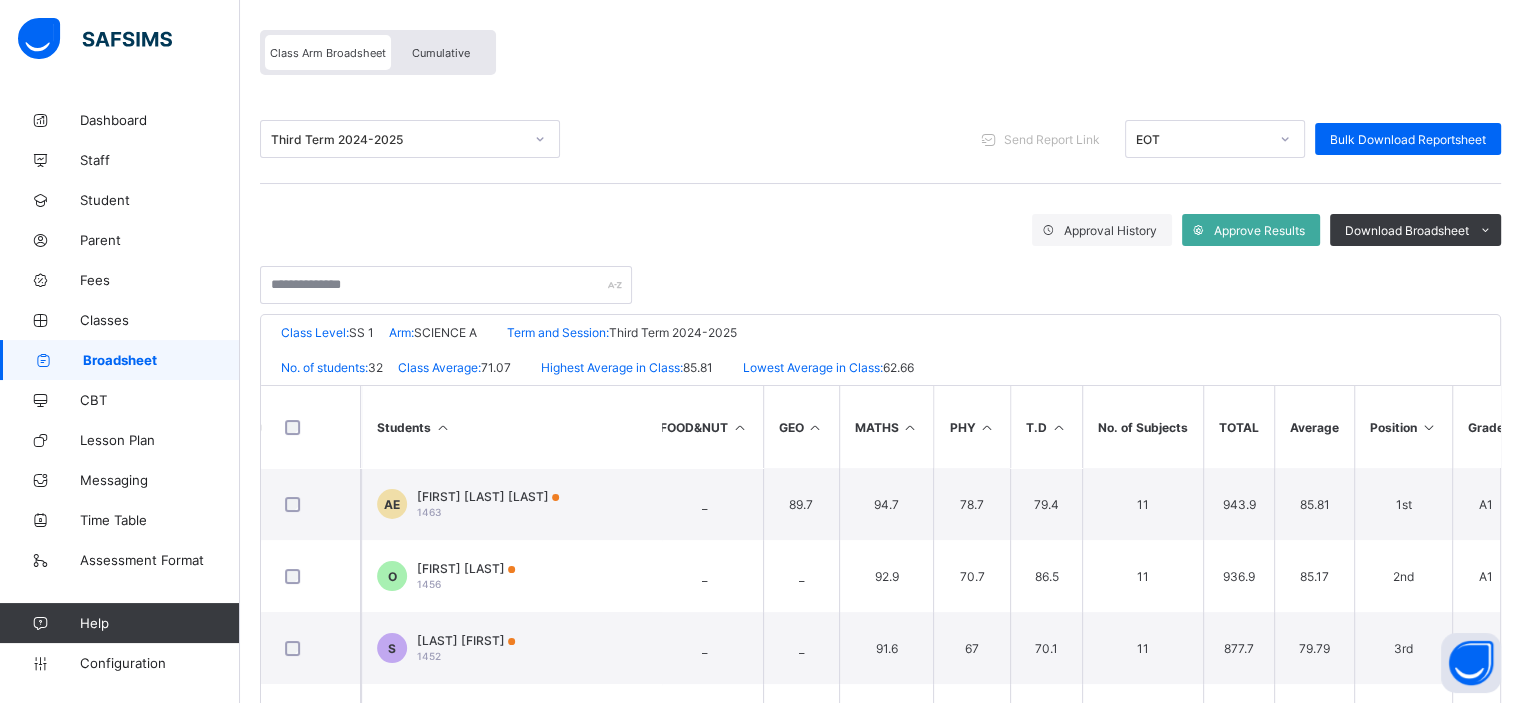 click on "Cumulative" at bounding box center [441, 53] 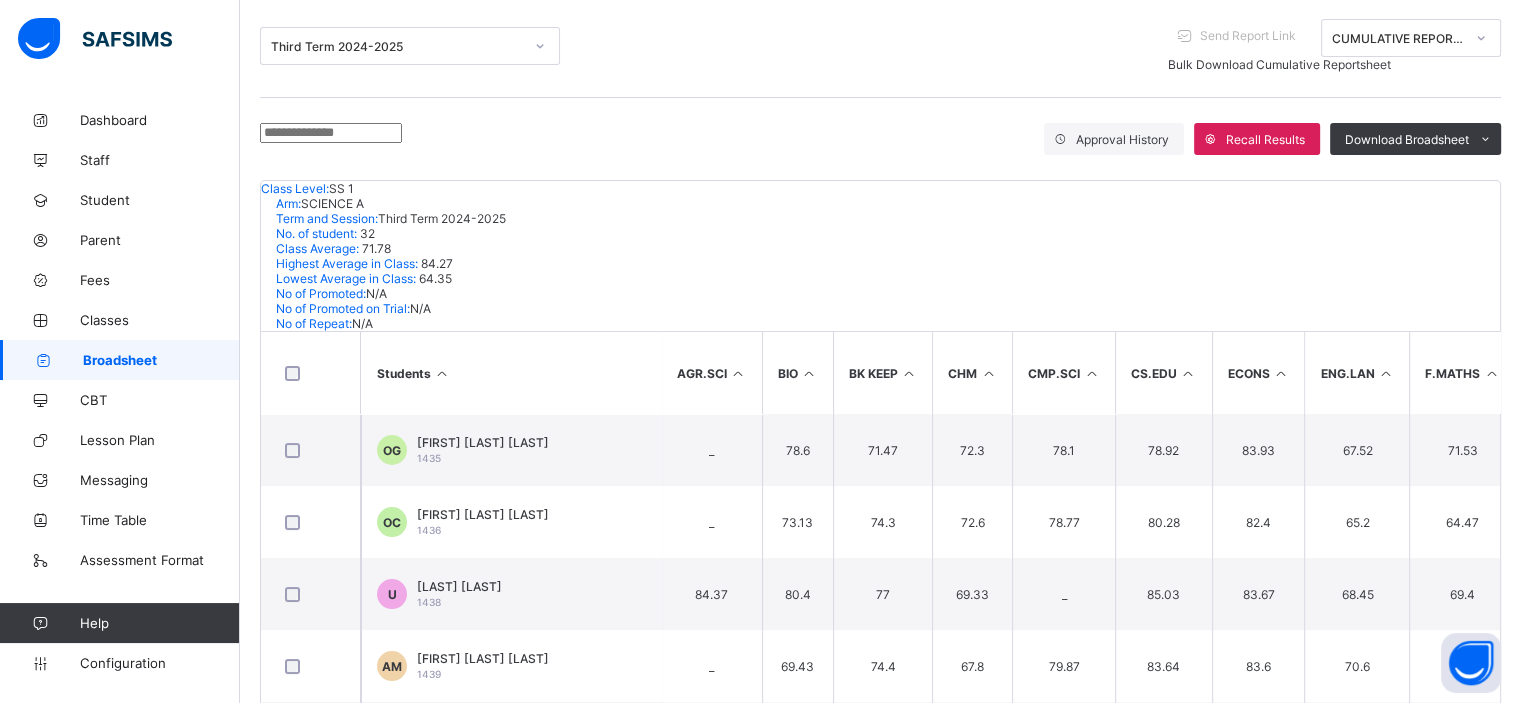 scroll, scrollTop: 272, scrollLeft: 0, axis: vertical 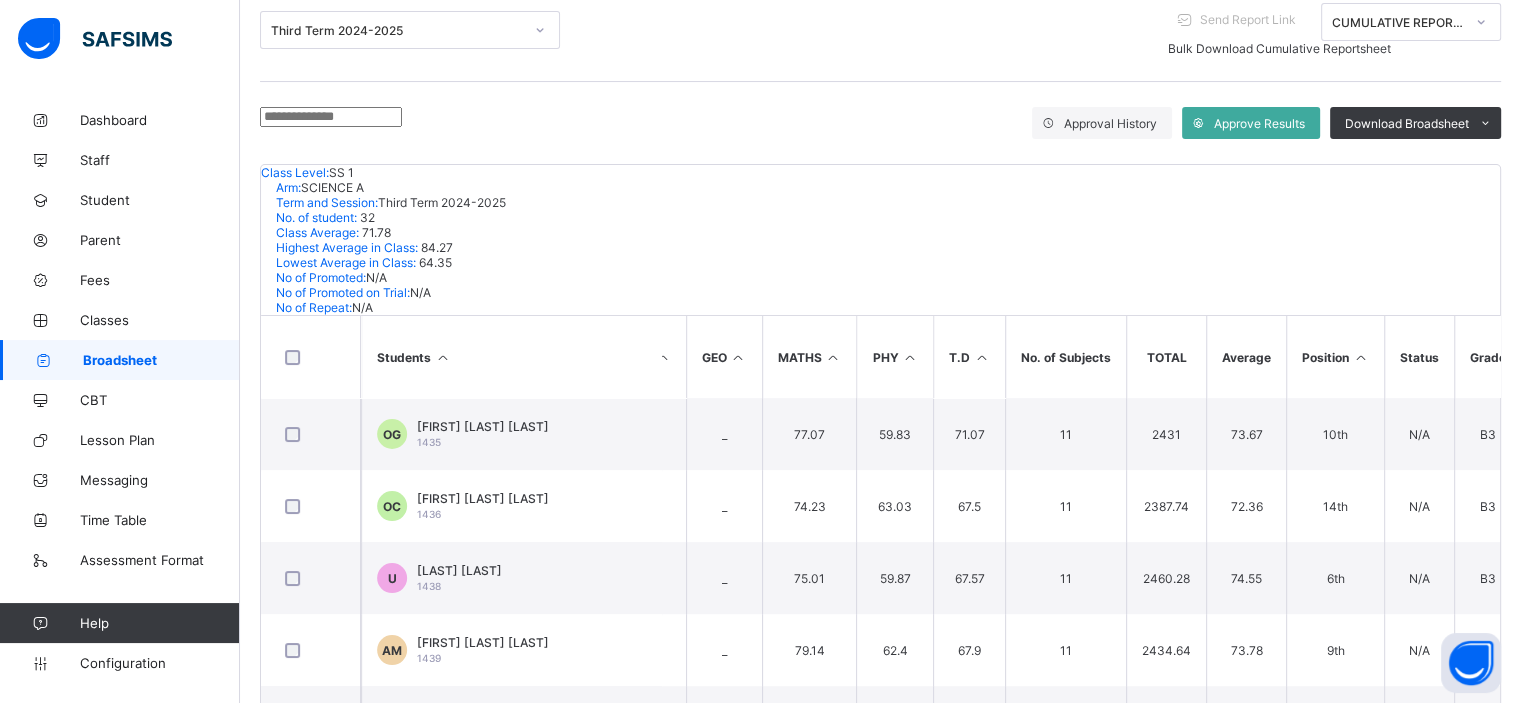 click at bounding box center [1360, 357] 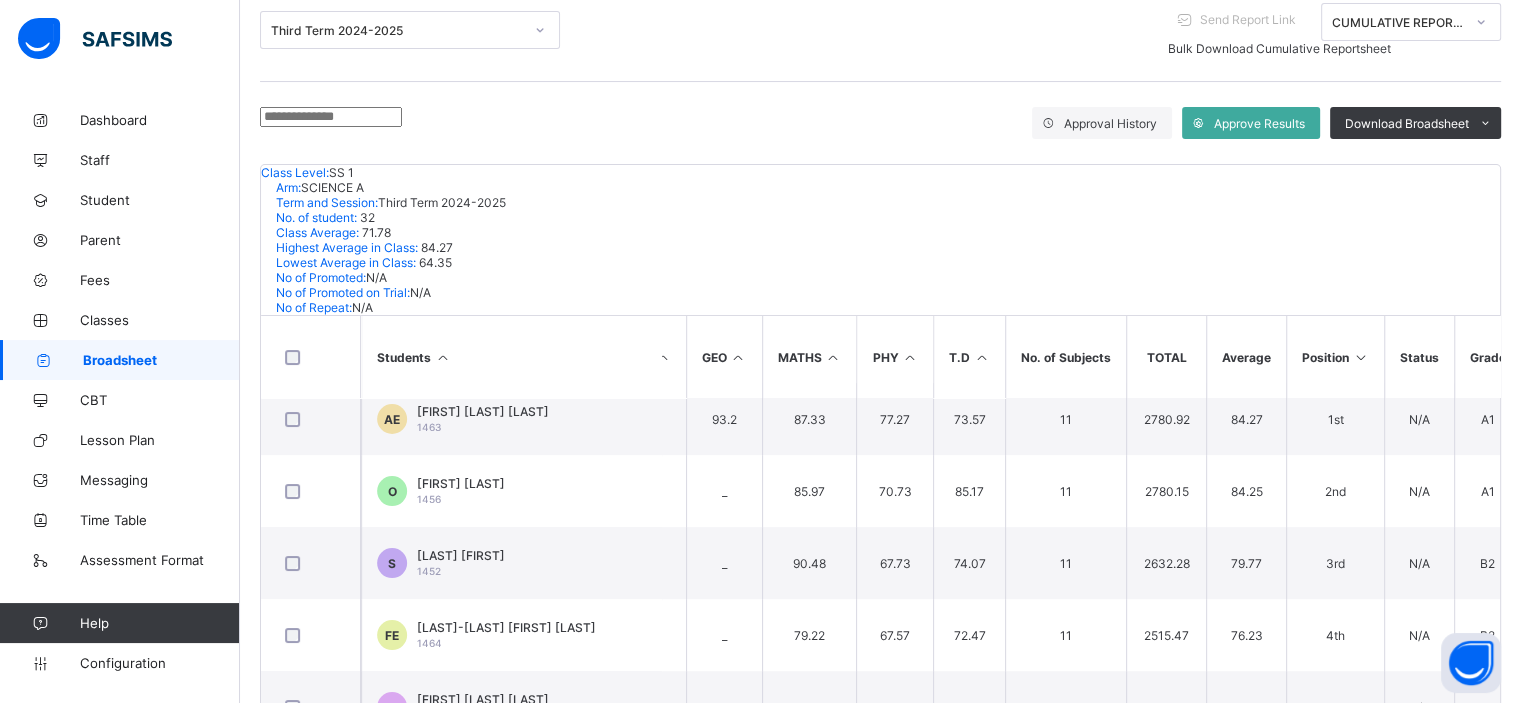 scroll, scrollTop: 0, scrollLeft: 948, axis: horizontal 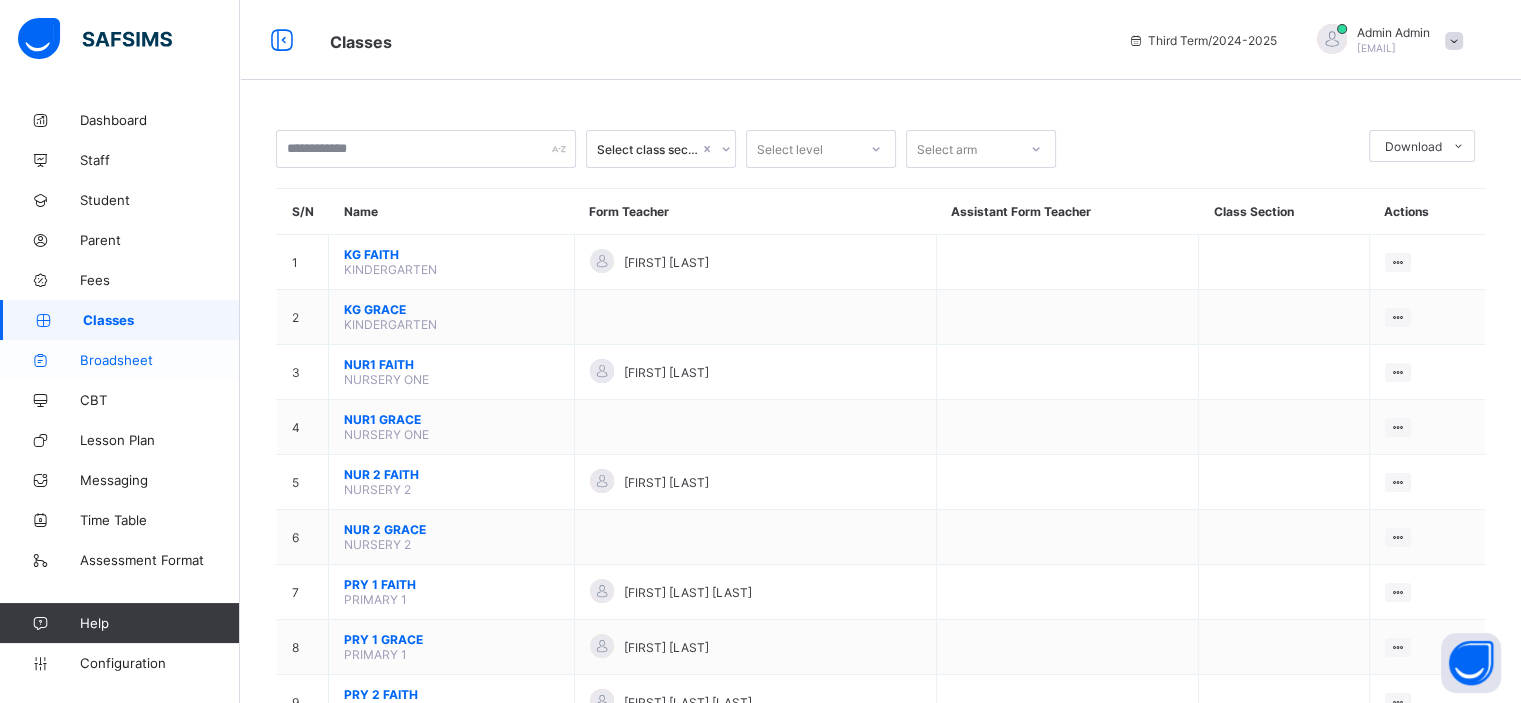 click on "Broadsheet" at bounding box center [160, 360] 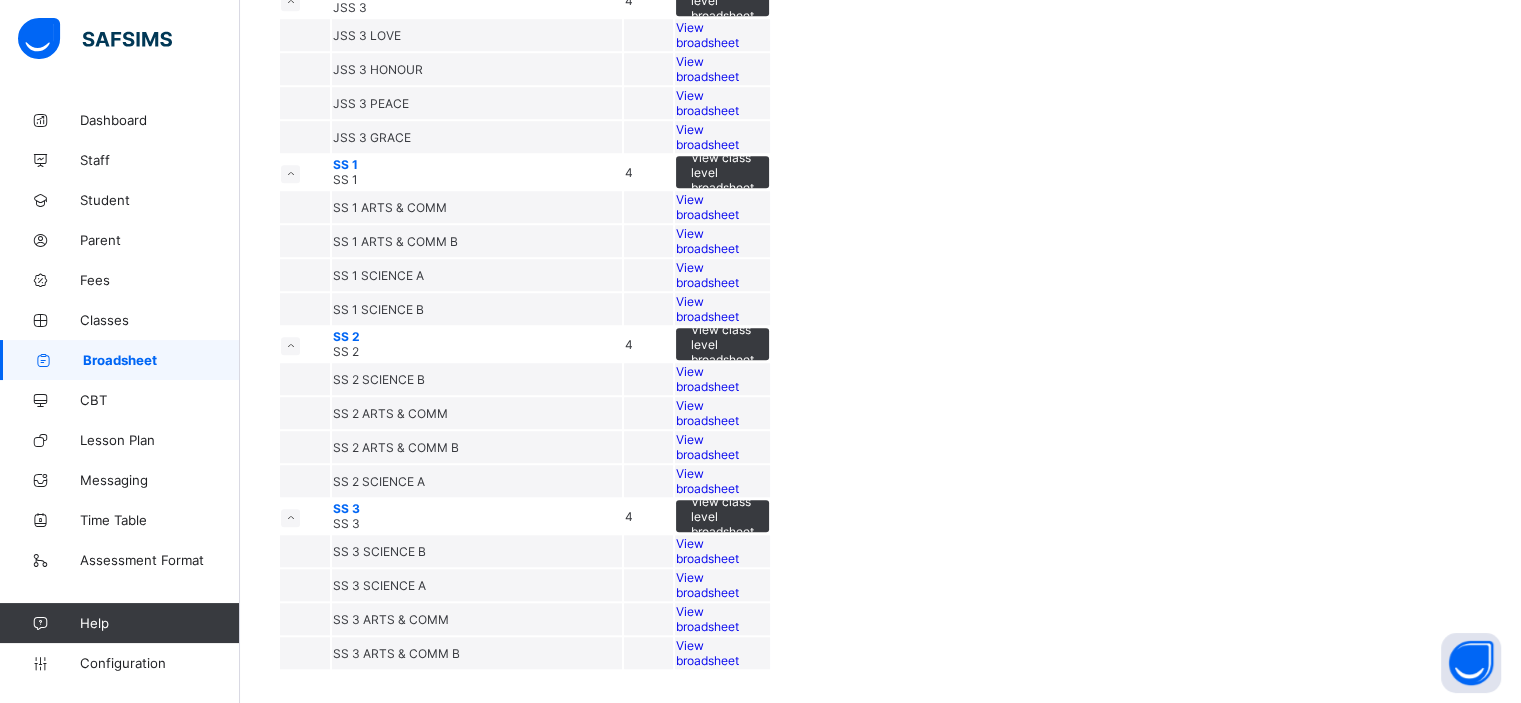scroll, scrollTop: 2527, scrollLeft: 0, axis: vertical 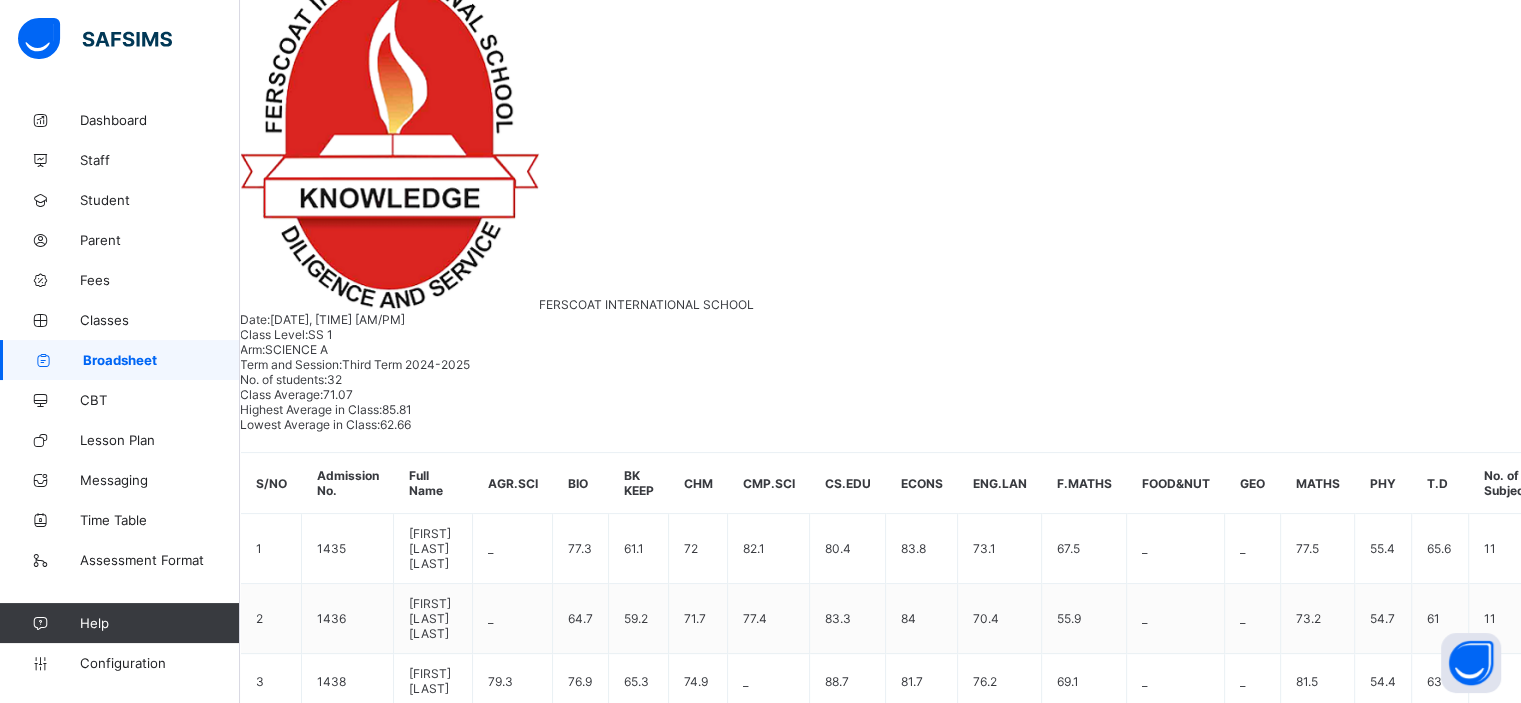 click at bounding box center (1447, 977) 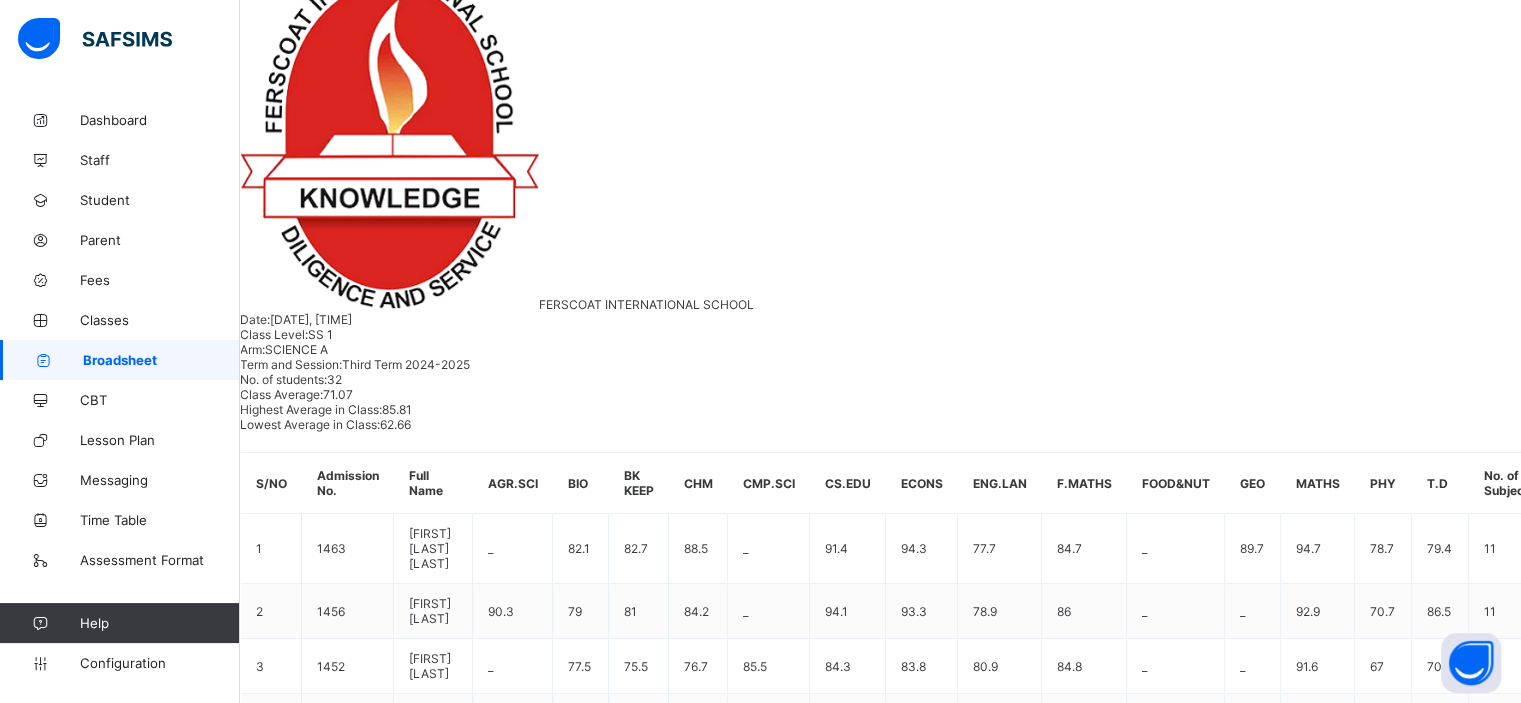 scroll, scrollTop: 1286, scrollLeft: 871, axis: both 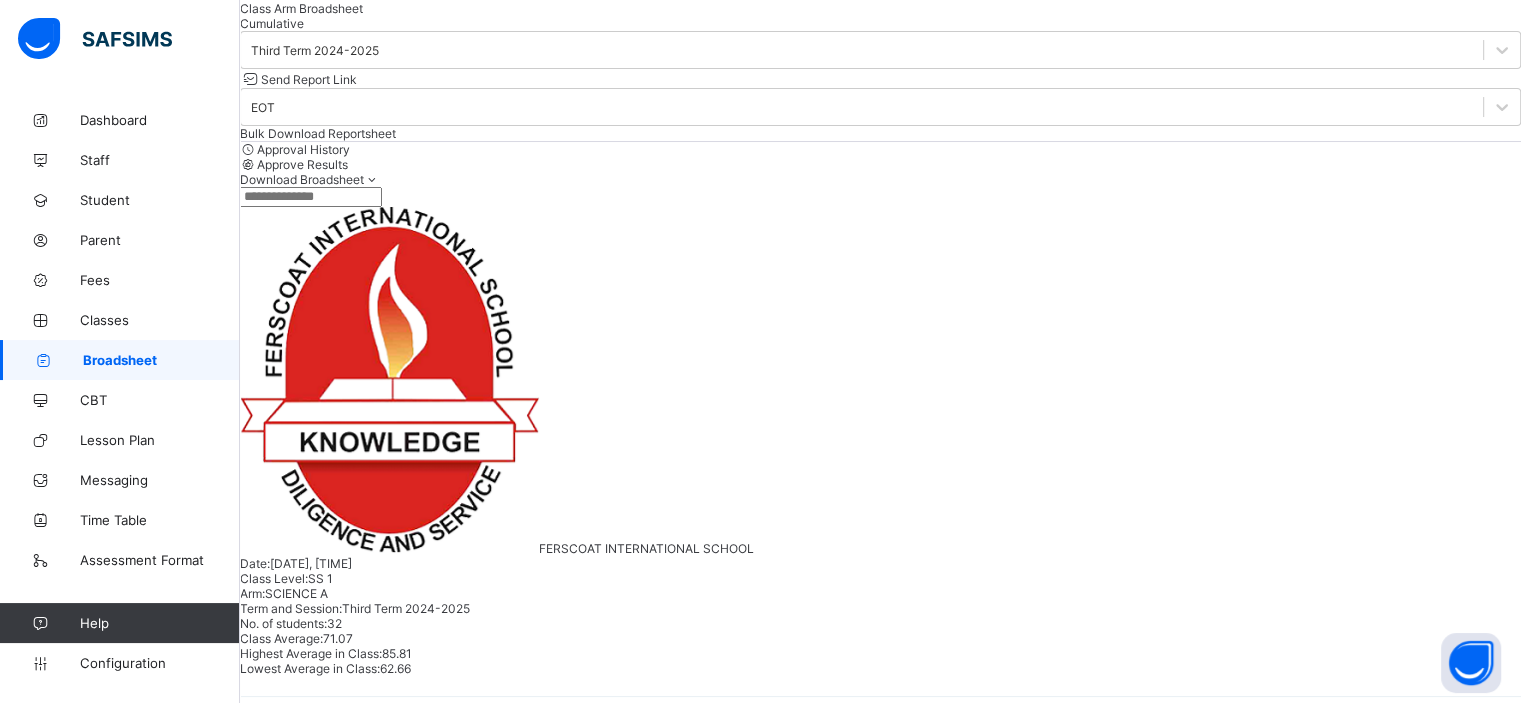 click on "Bulk Download Reportsheet" at bounding box center [318, 133] 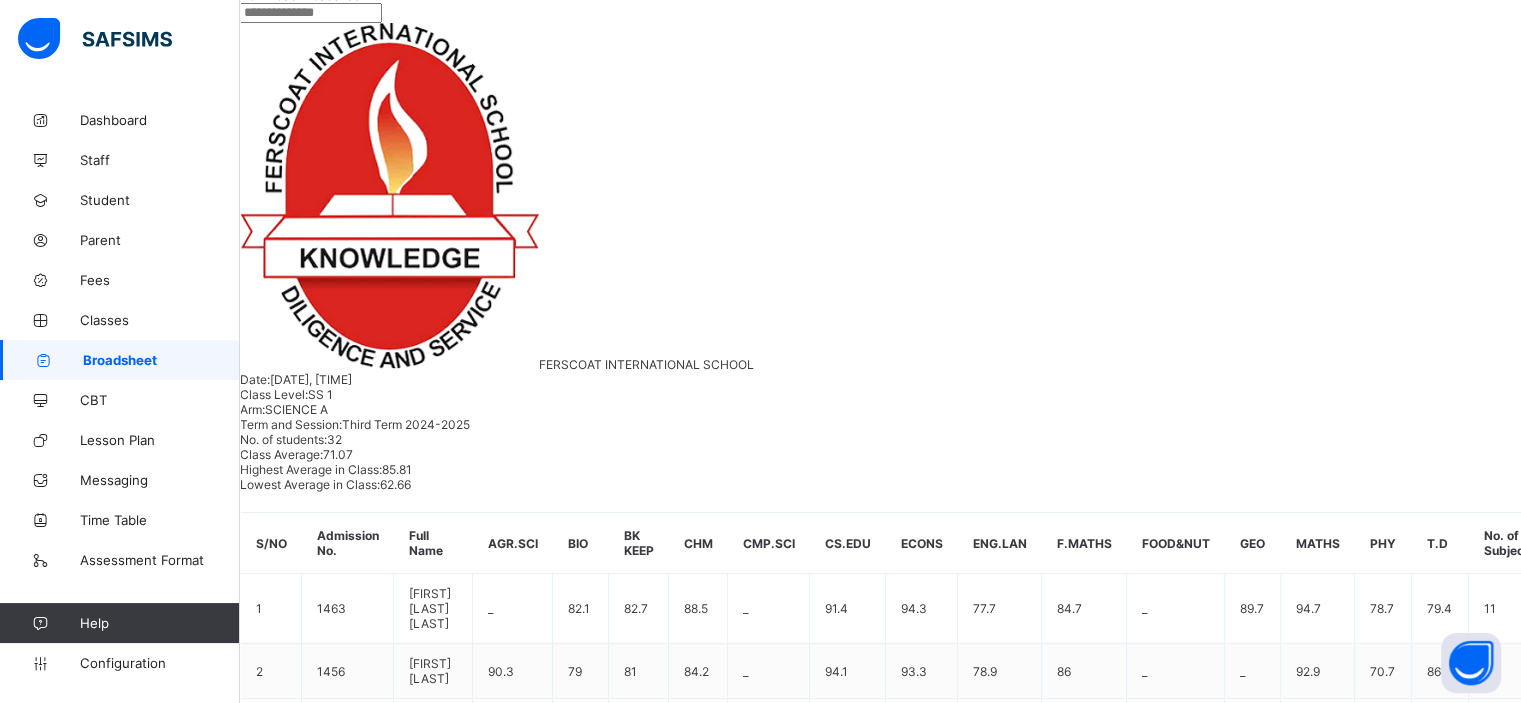 scroll, scrollTop: 320, scrollLeft: 0, axis: vertical 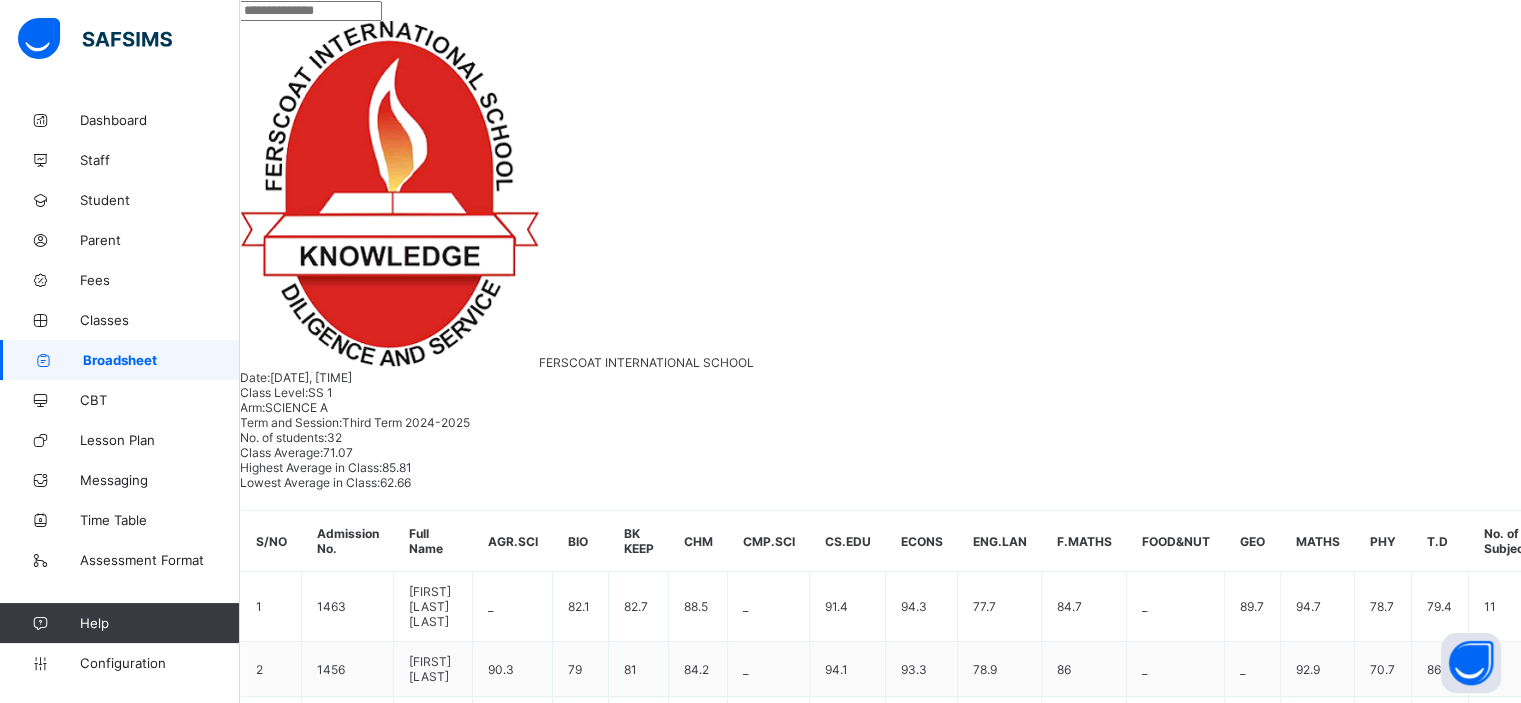 click at bounding box center [1447, 1035] 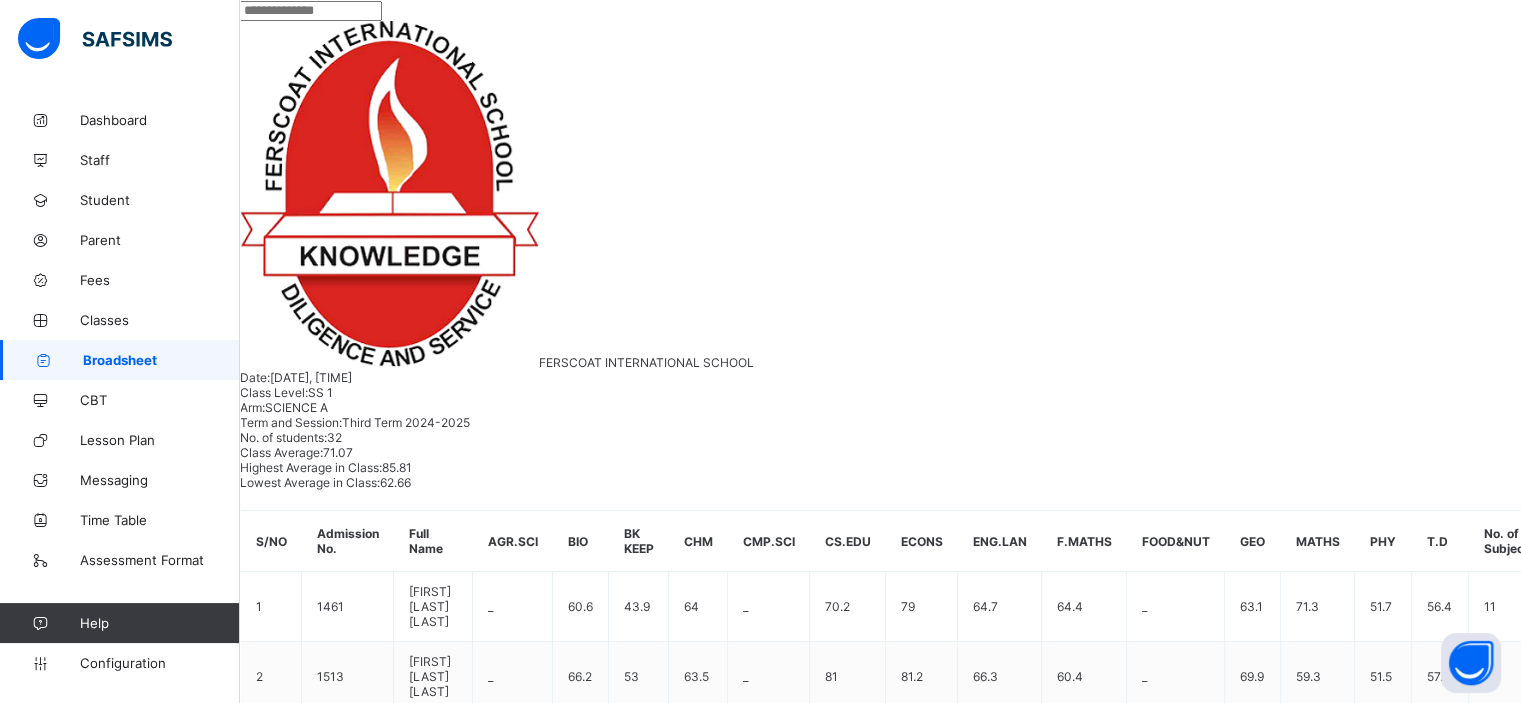 click at bounding box center [1447, 1035] 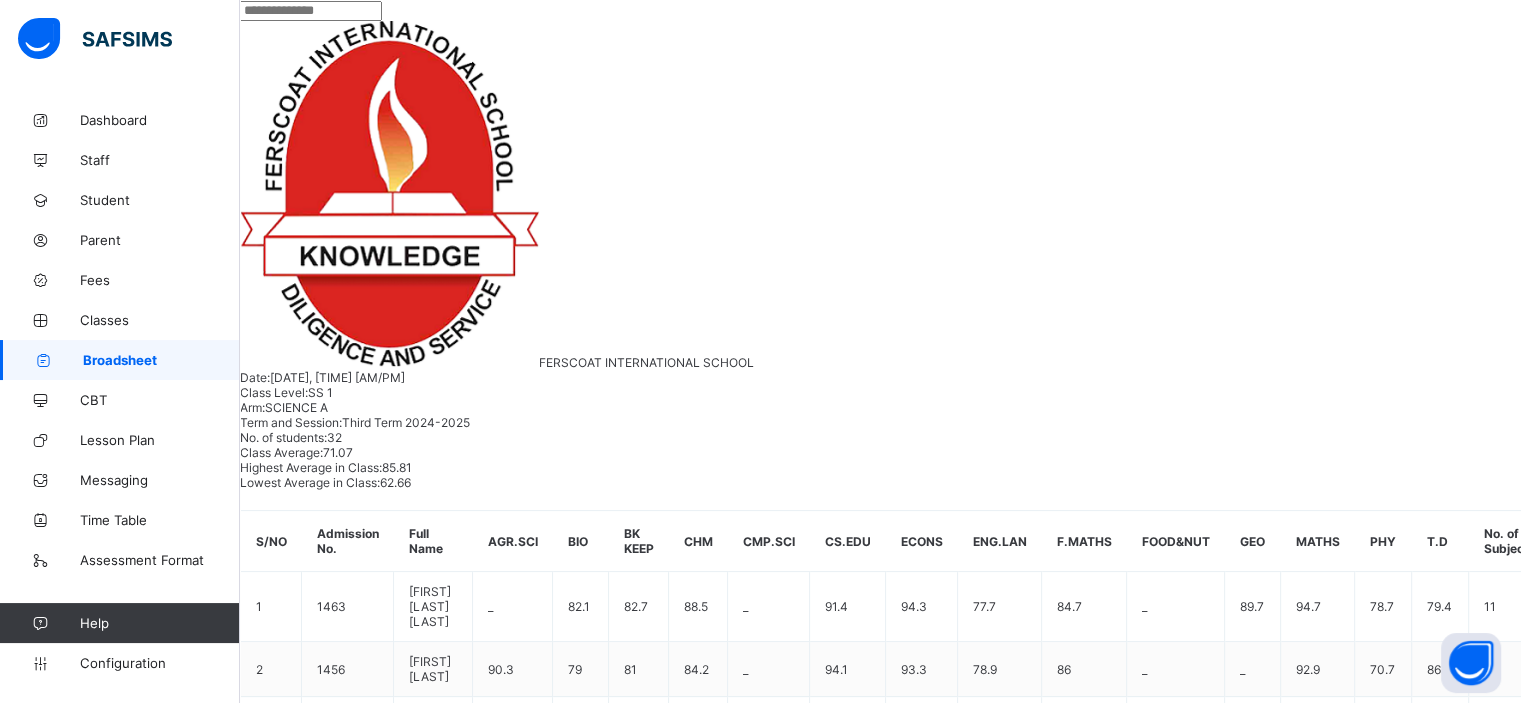 click at bounding box center (1447, 1035) 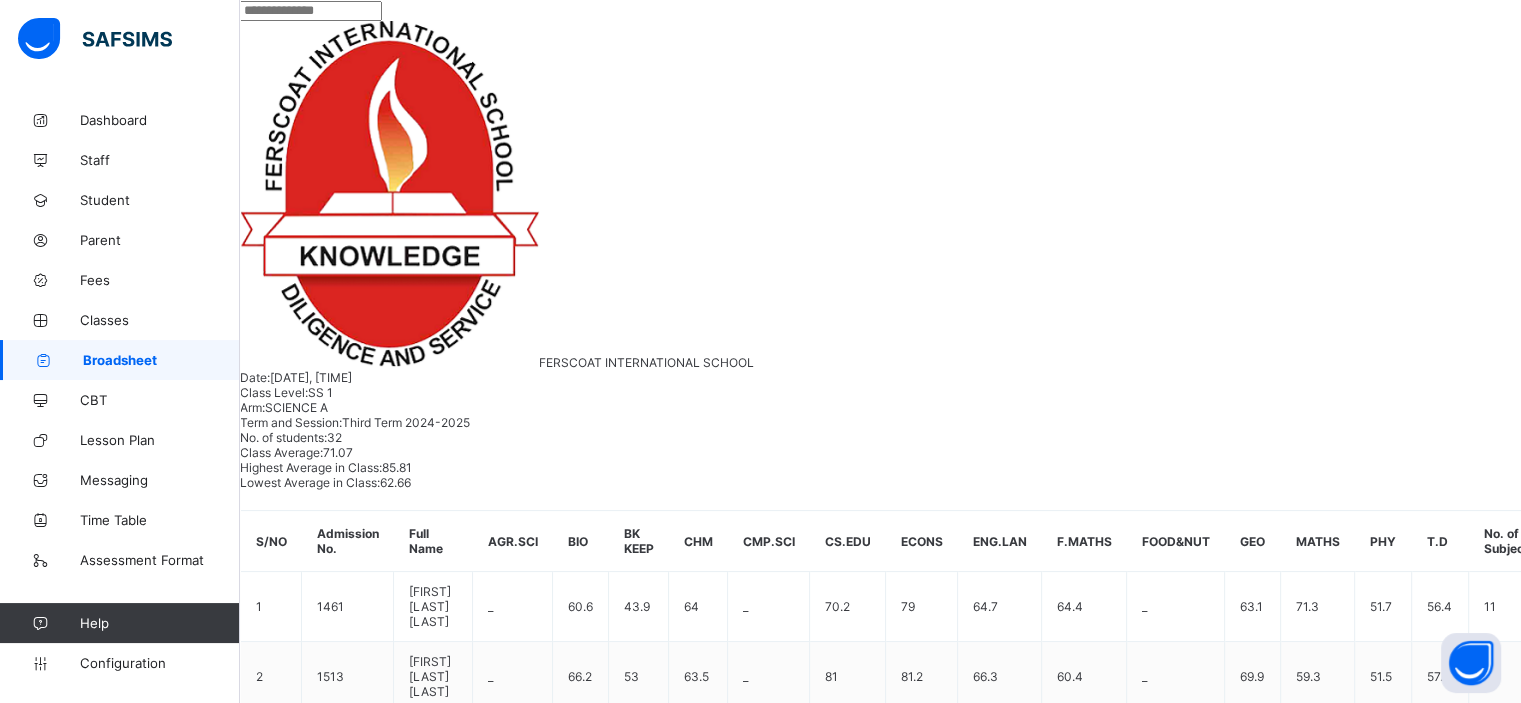 click at bounding box center [1447, 1035] 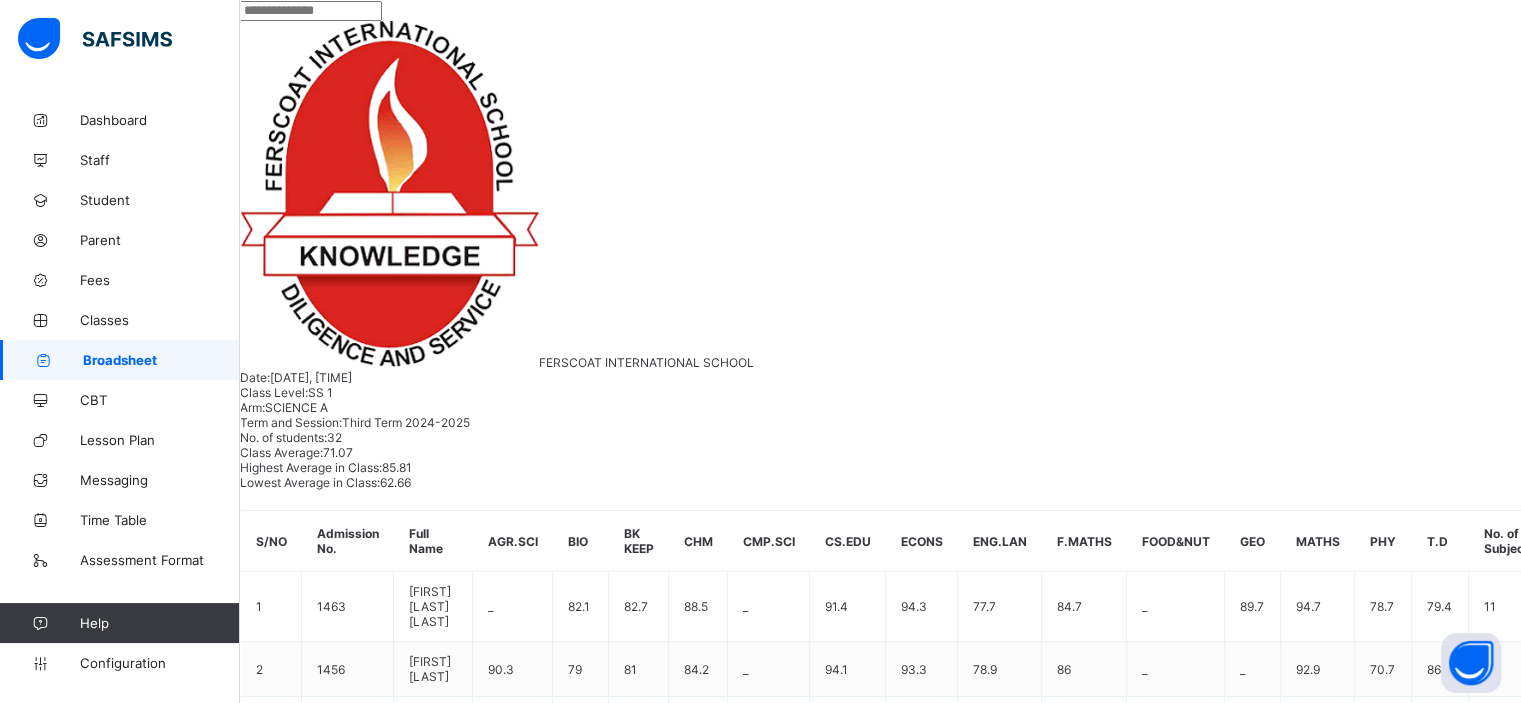 click at bounding box center (1447, 1035) 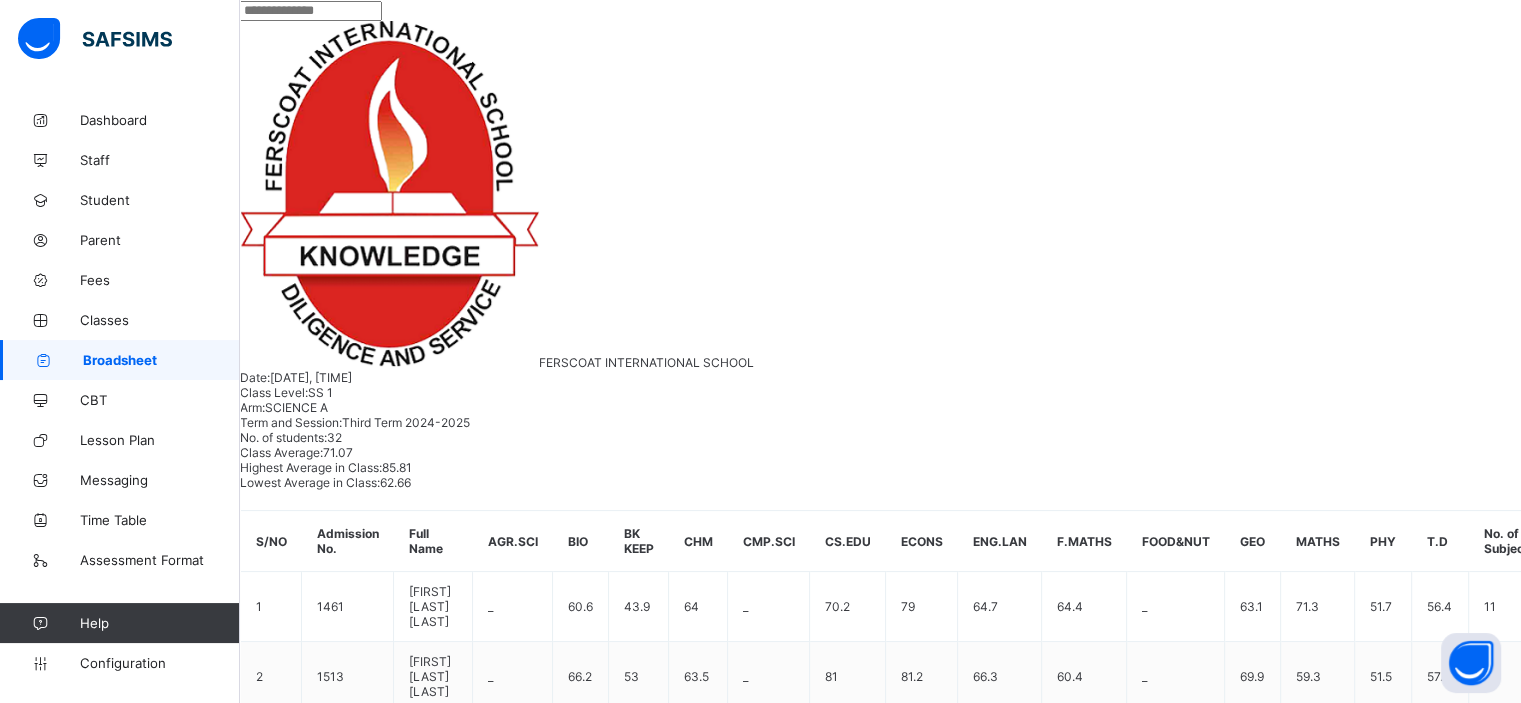 scroll, scrollTop: 0, scrollLeft: 871, axis: horizontal 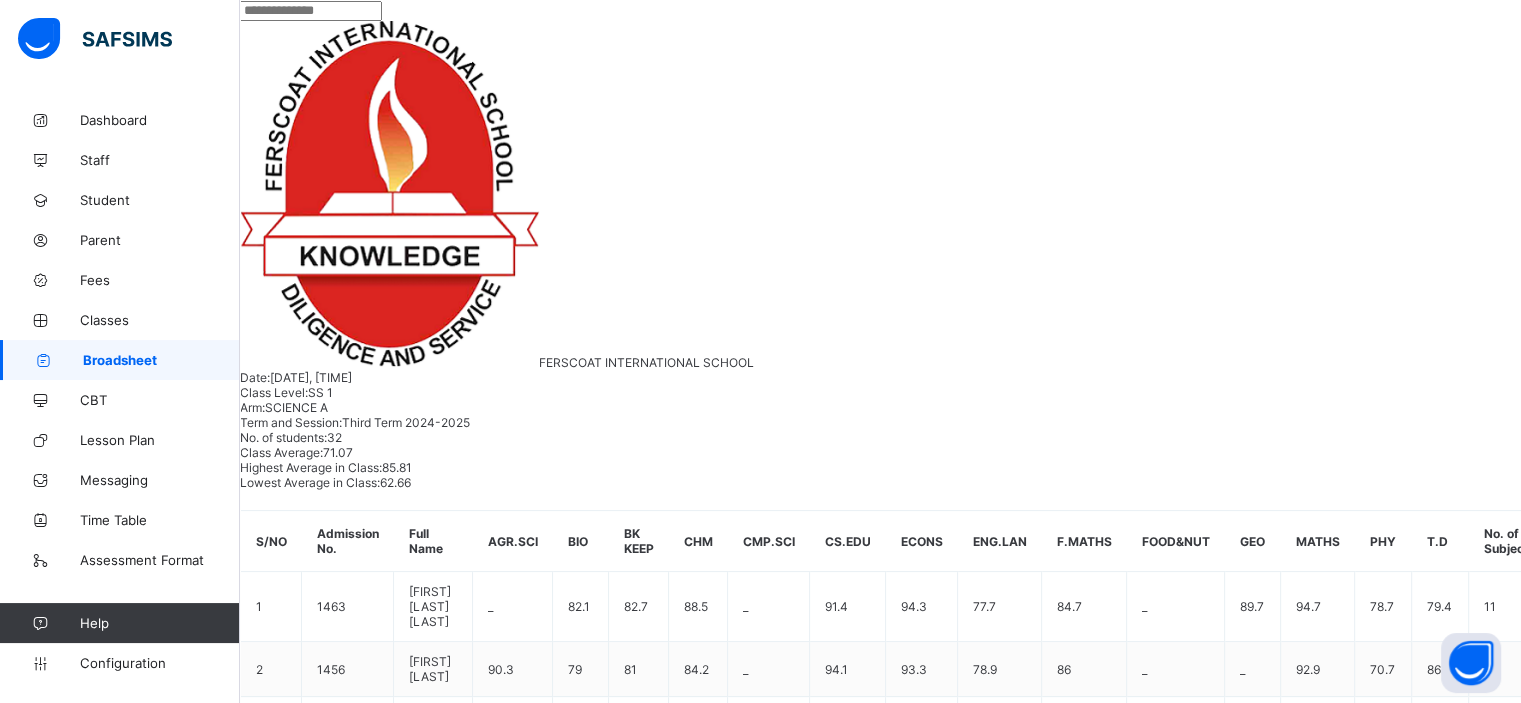 click at bounding box center (311, 11) 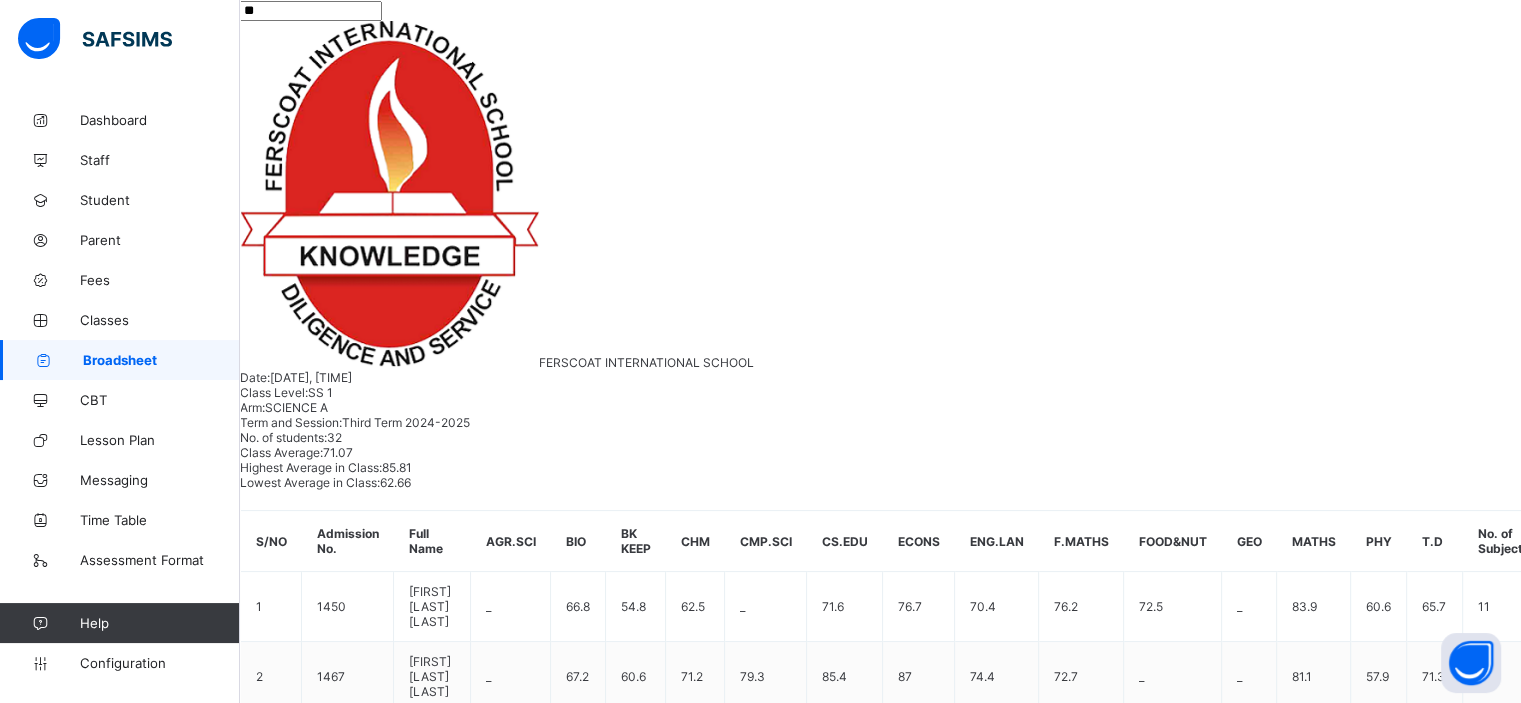 scroll, scrollTop: 256, scrollLeft: 0, axis: vertical 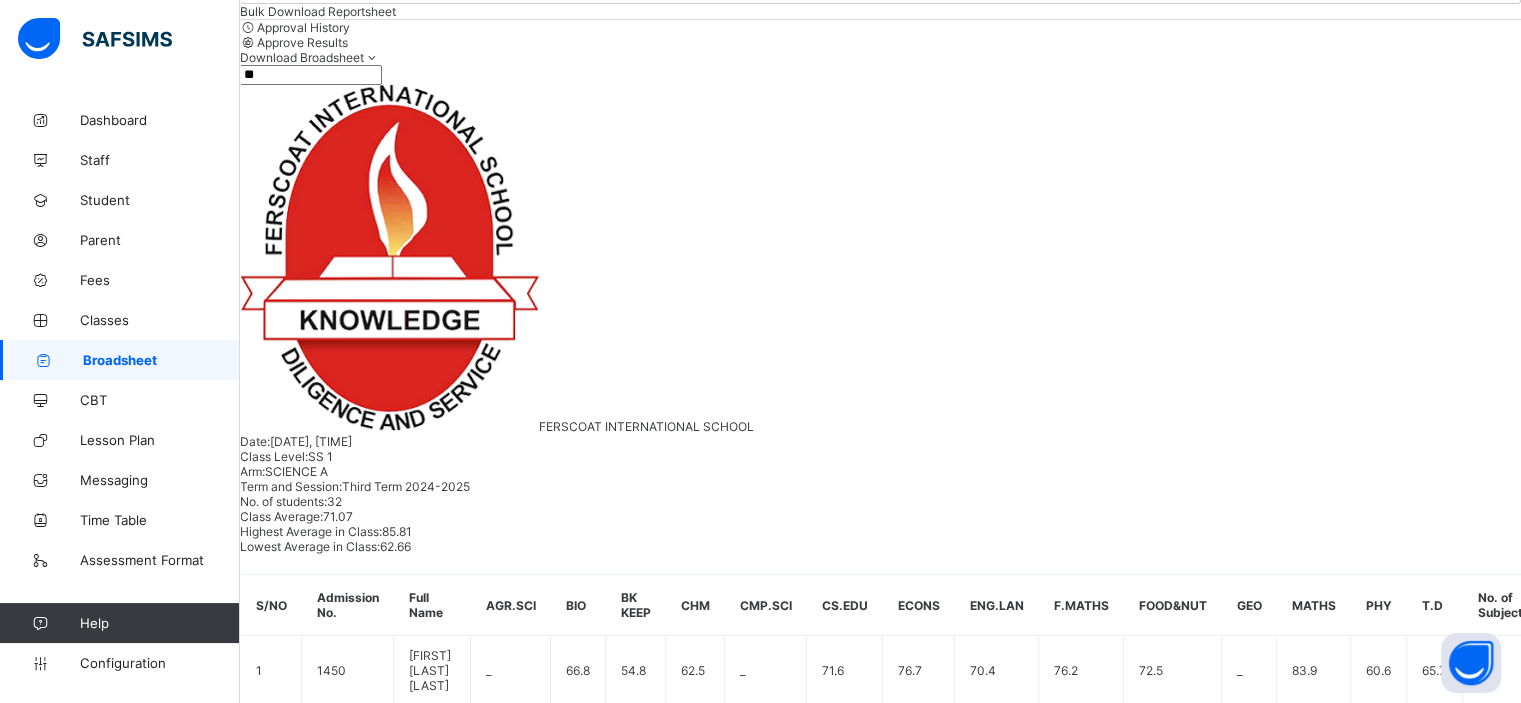 type on "**" 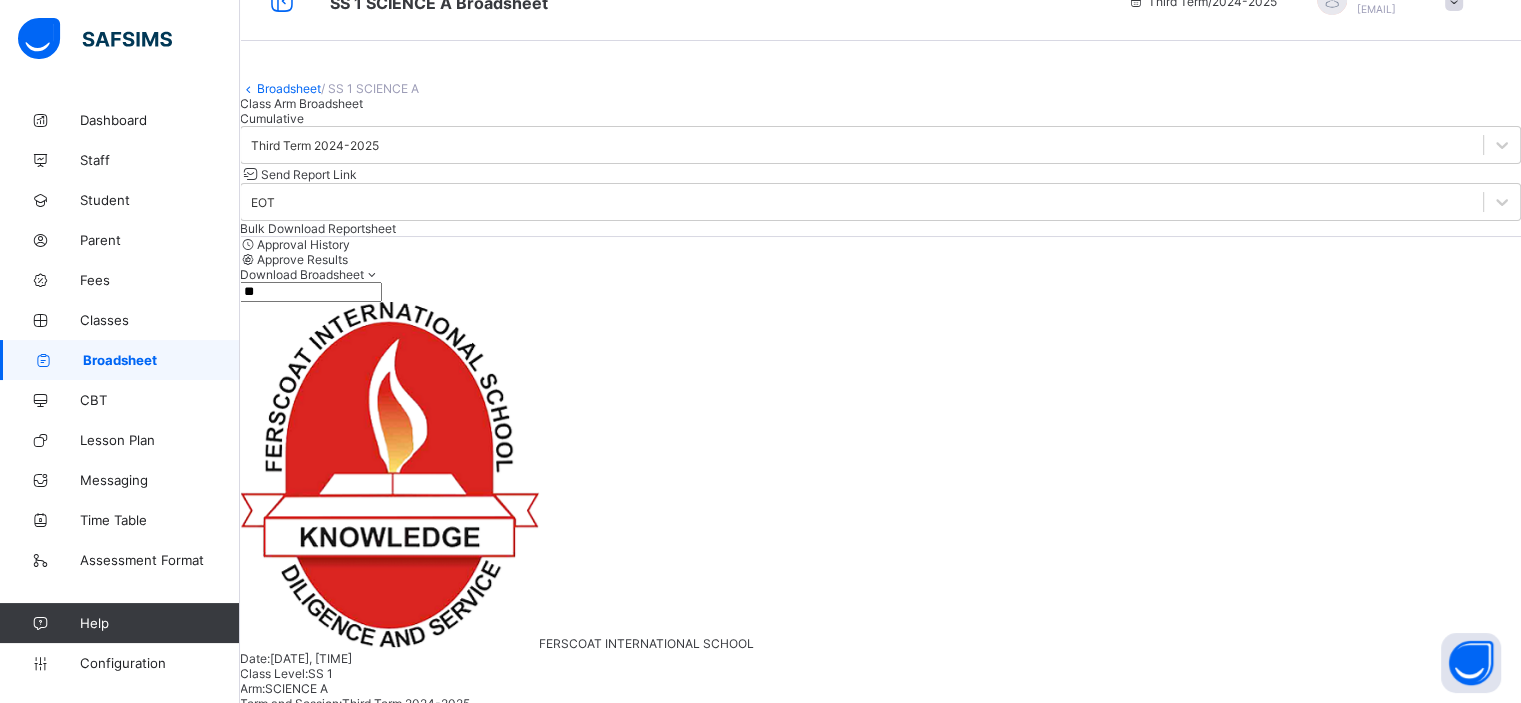scroll, scrollTop: 0, scrollLeft: 0, axis: both 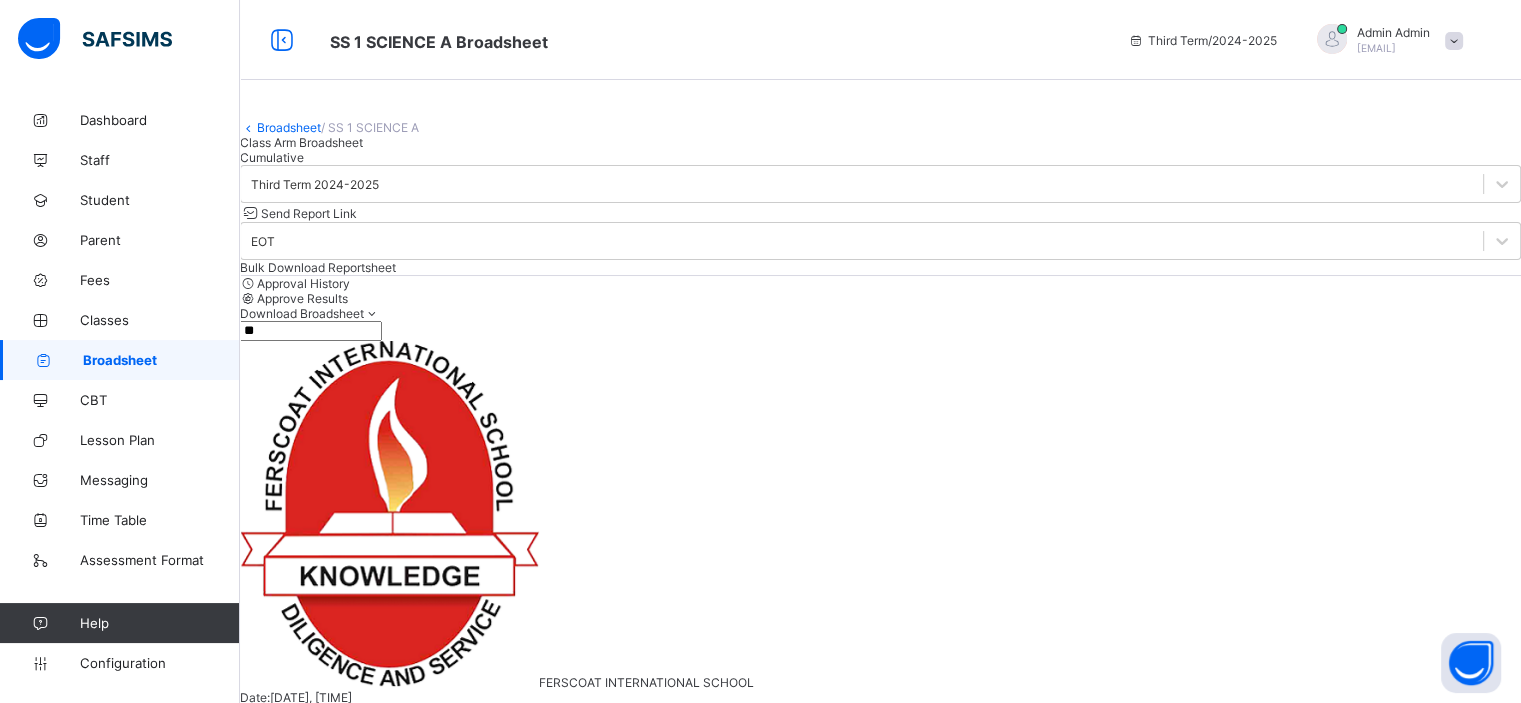 click on "Broadsheet" at bounding box center [289, 127] 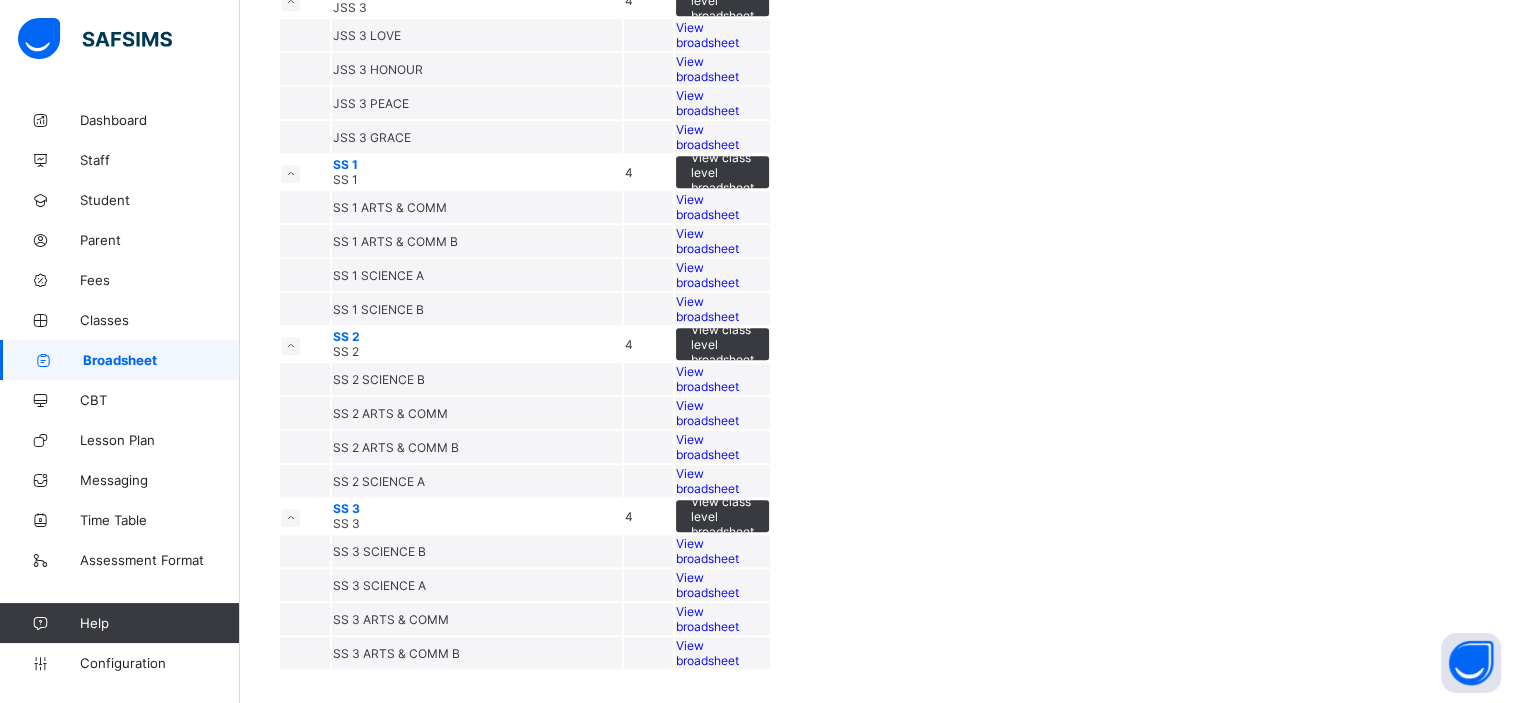 scroll, scrollTop: 2419, scrollLeft: 0, axis: vertical 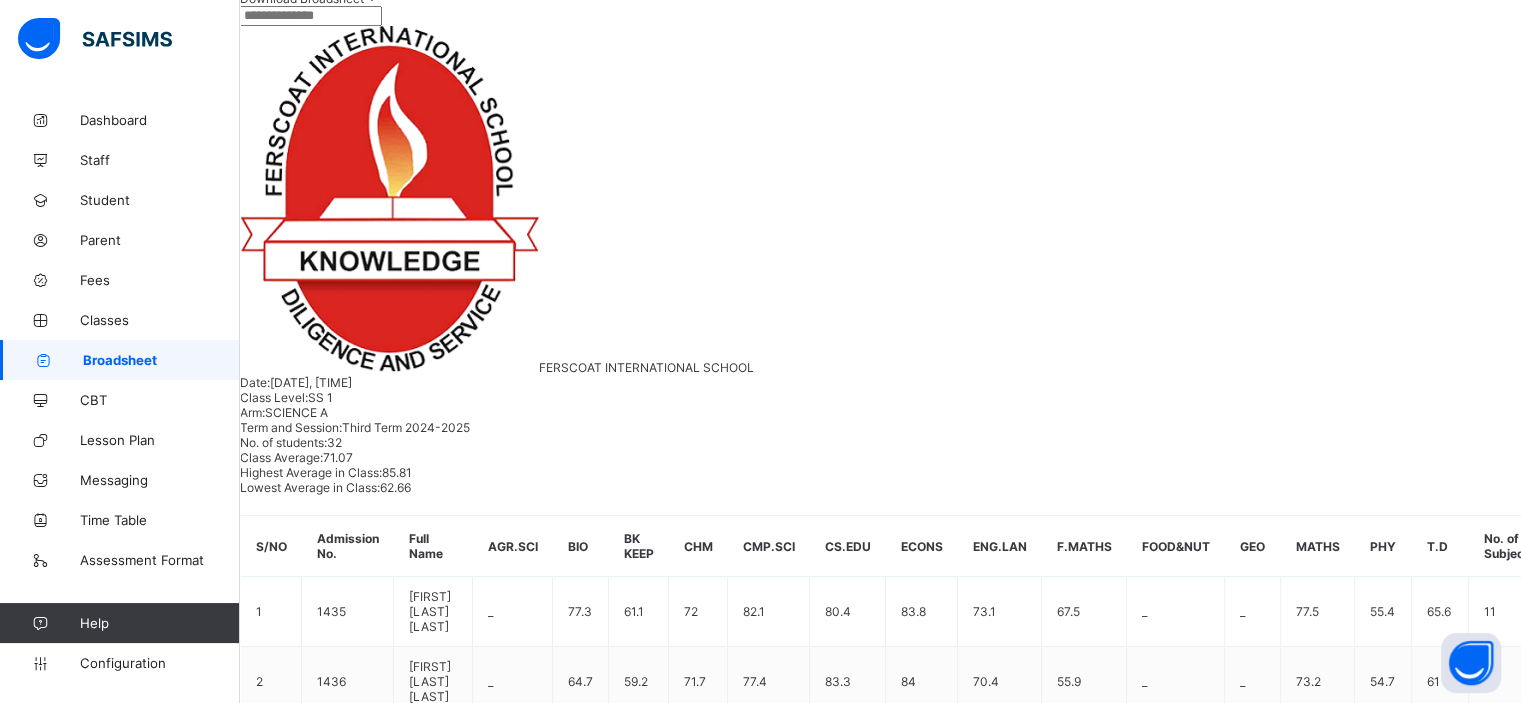 click at bounding box center [311, 16] 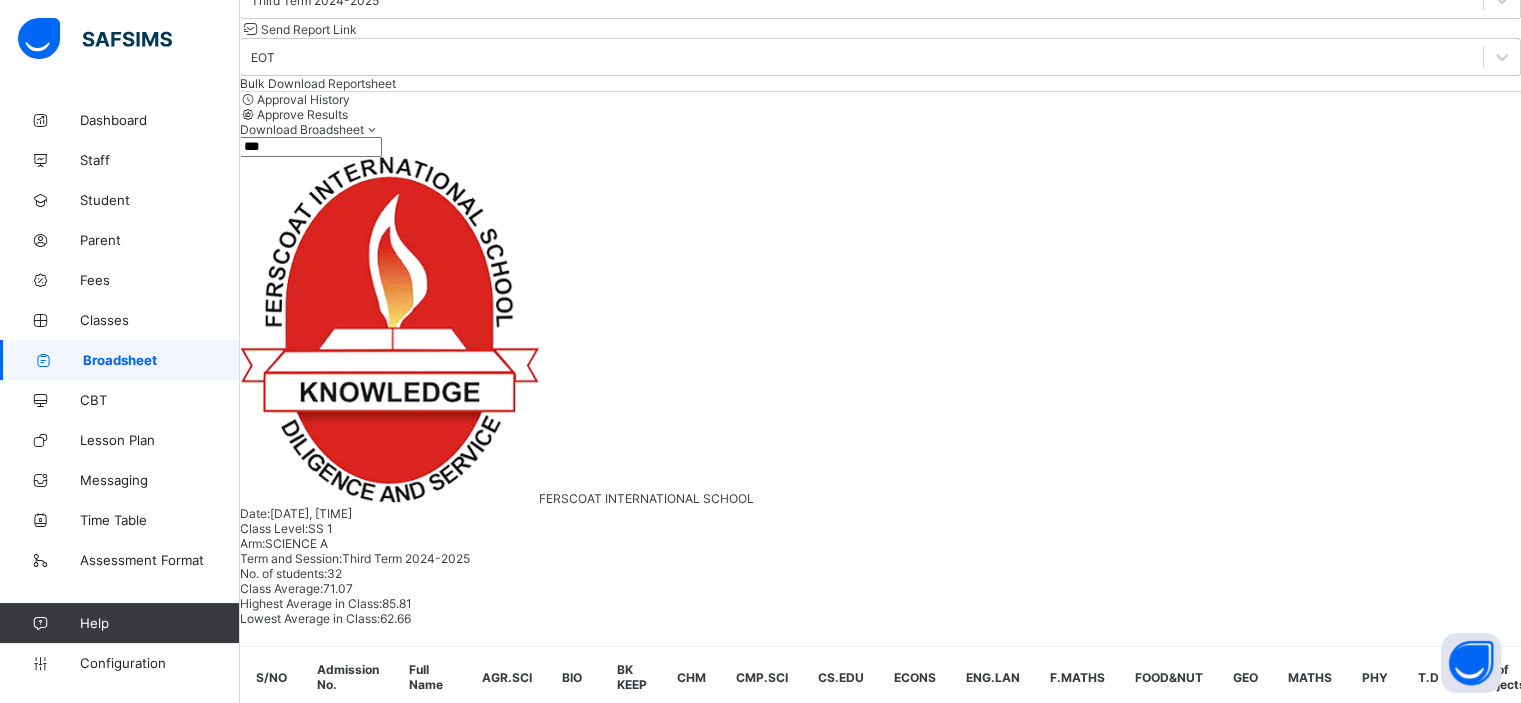 scroll, scrollTop: 40, scrollLeft: 0, axis: vertical 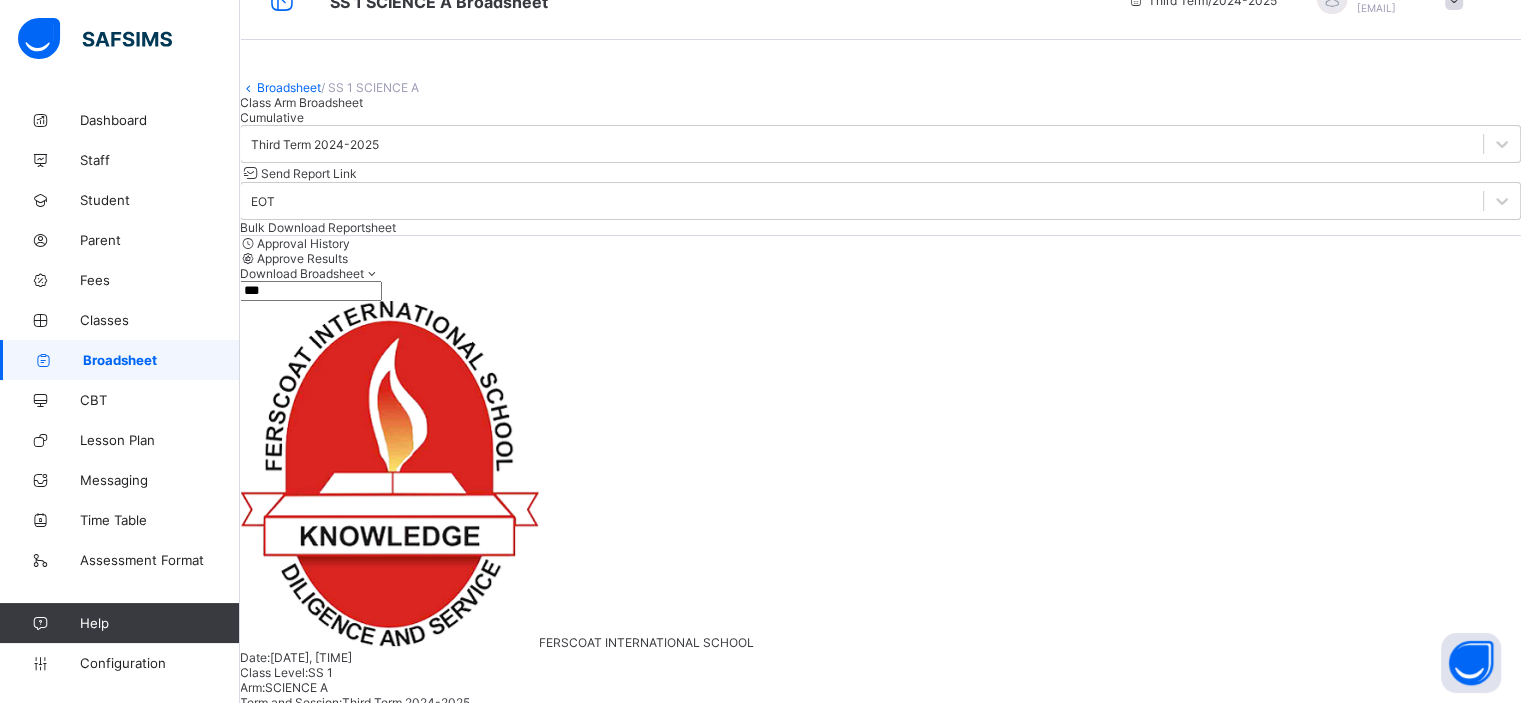 type on "***" 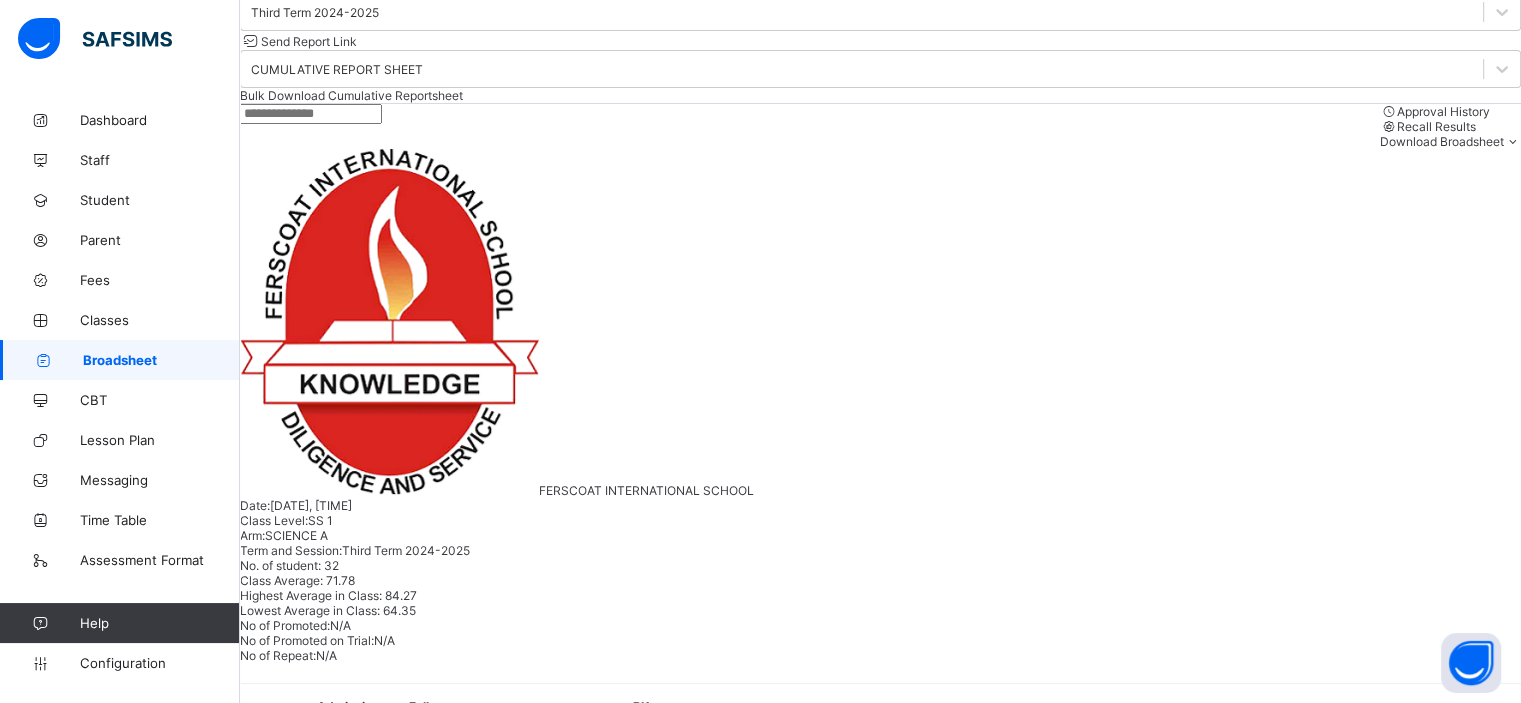 scroll, scrollTop: 175, scrollLeft: 0, axis: vertical 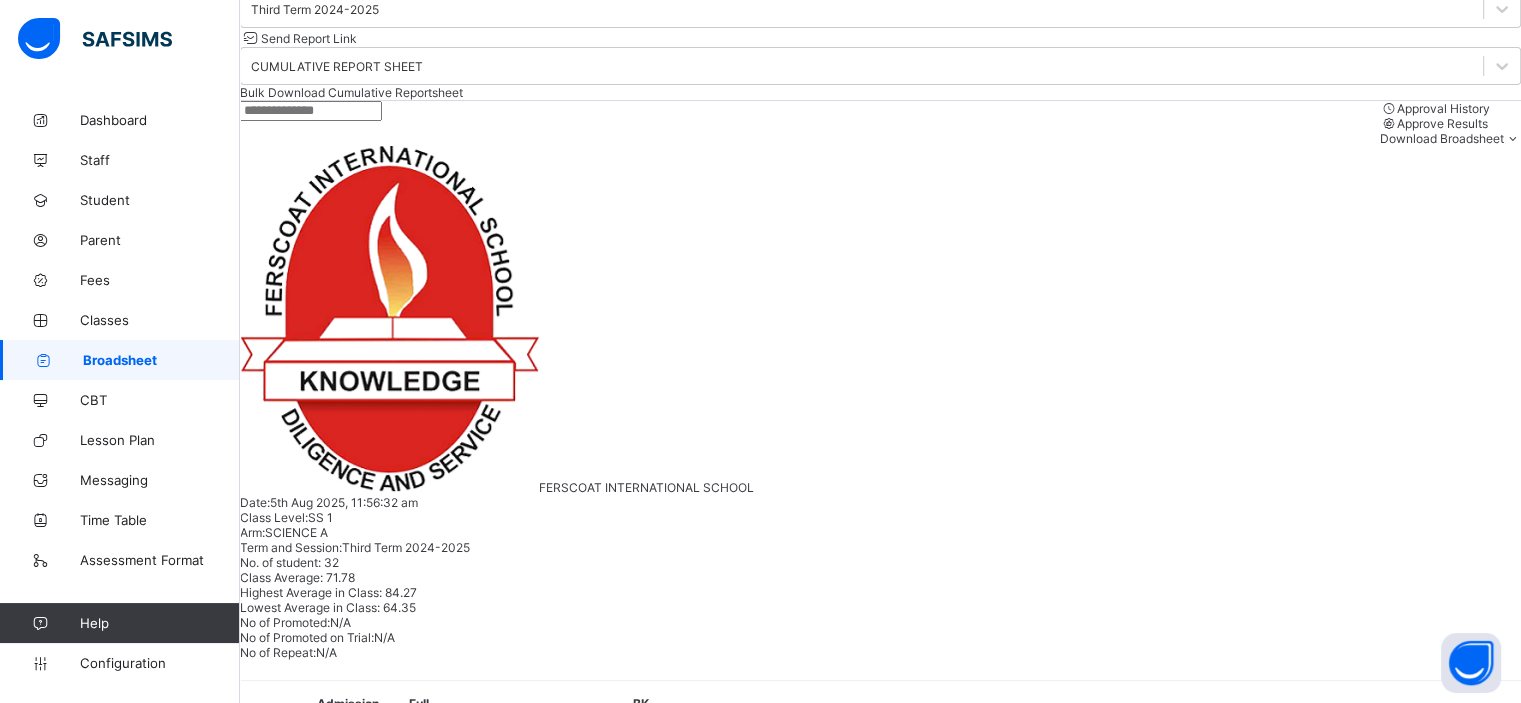 click at bounding box center (311, 111) 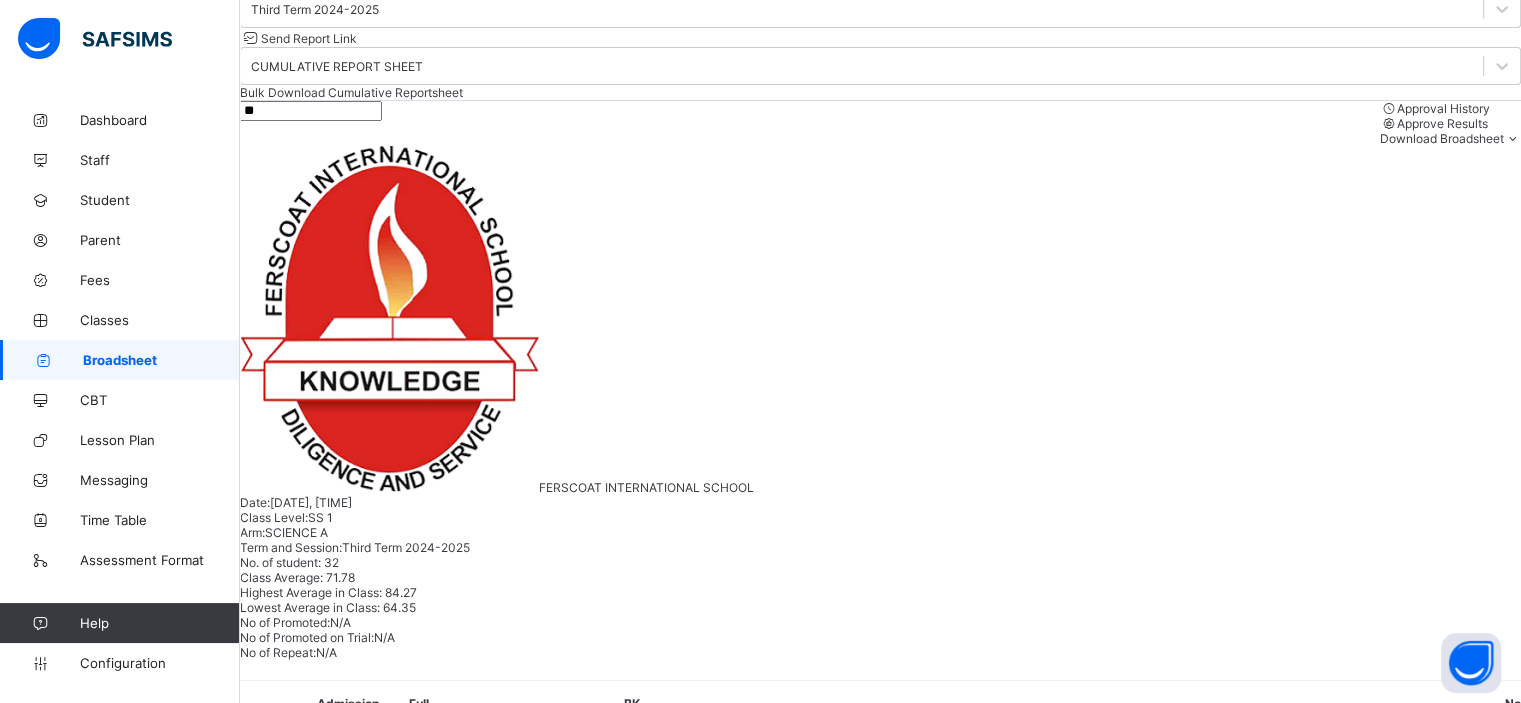 scroll, scrollTop: 168, scrollLeft: 0, axis: vertical 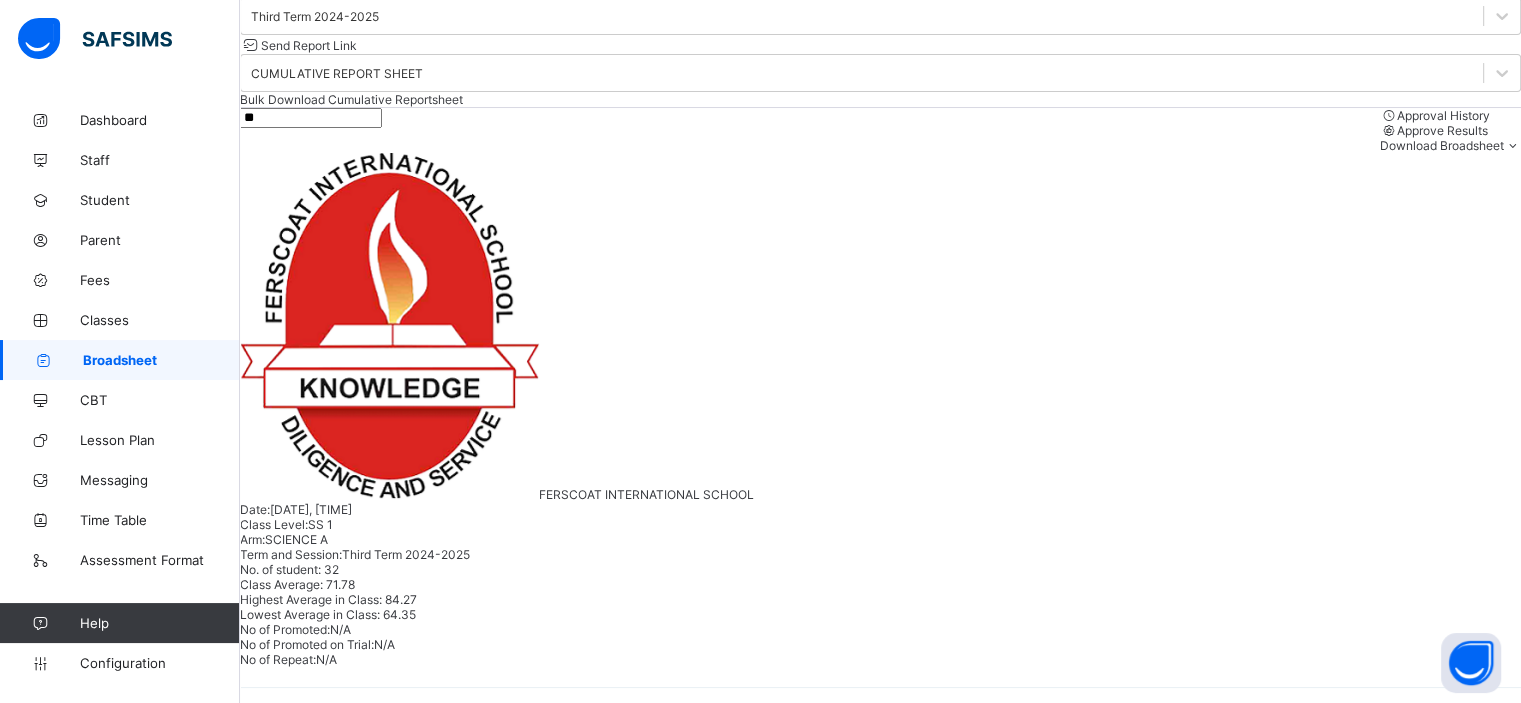 type on "**" 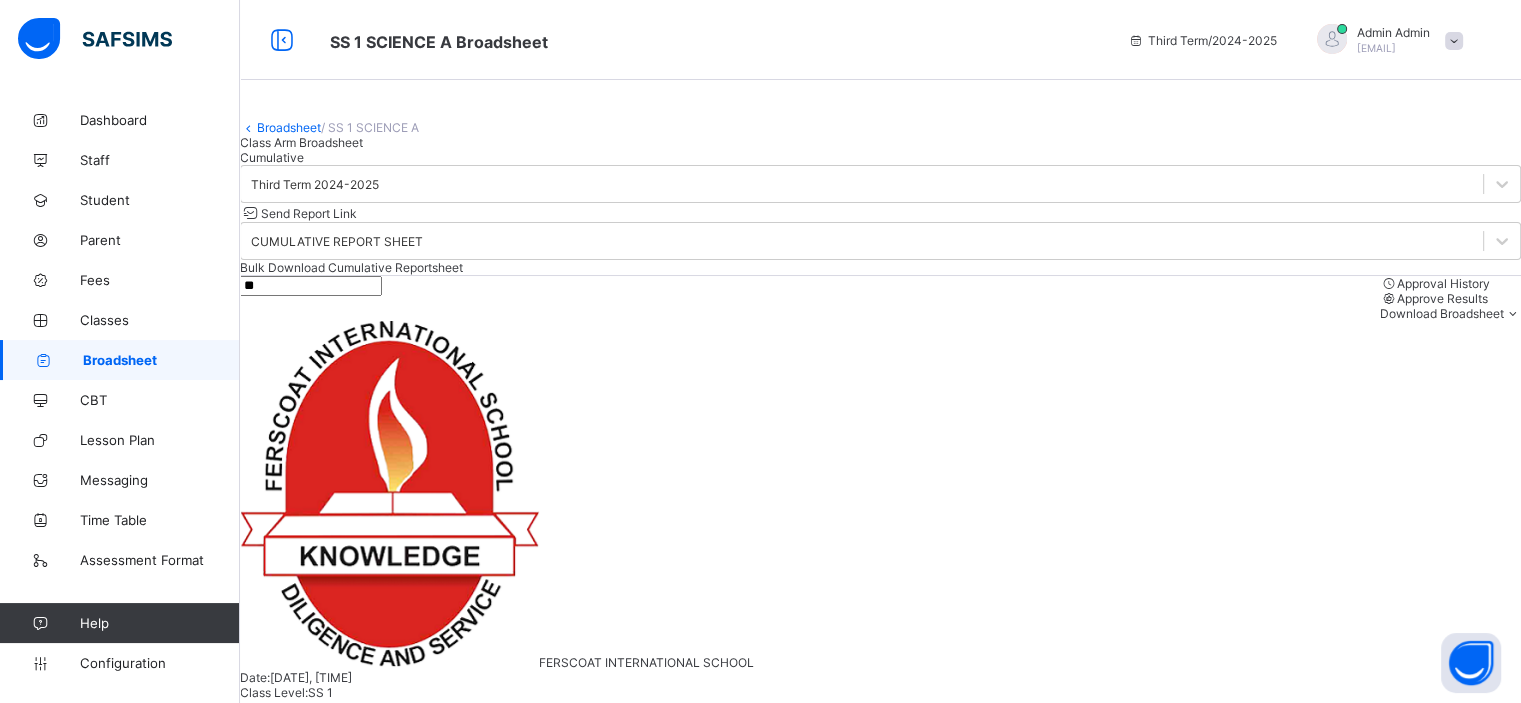 click on "Broadsheet" at bounding box center (289, 127) 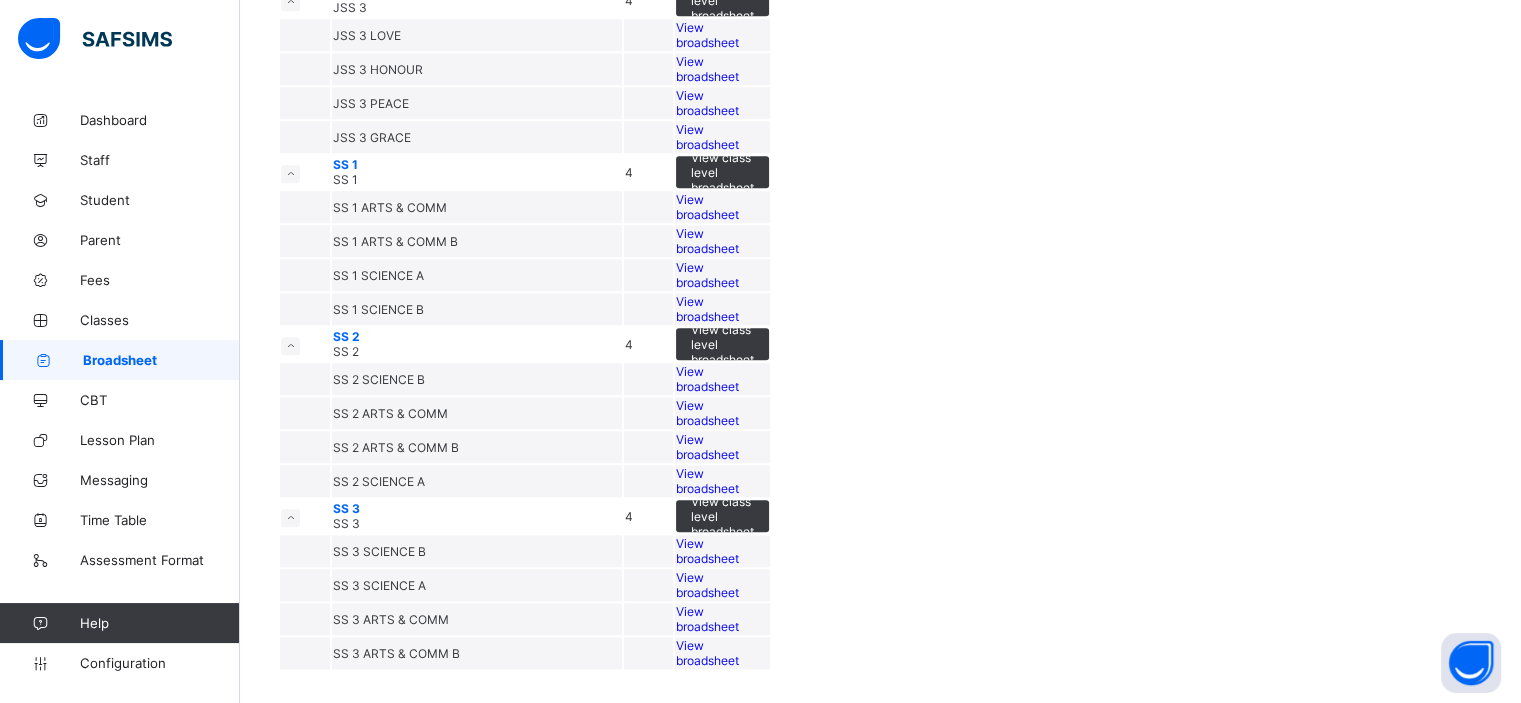 scroll, scrollTop: 2488, scrollLeft: 0, axis: vertical 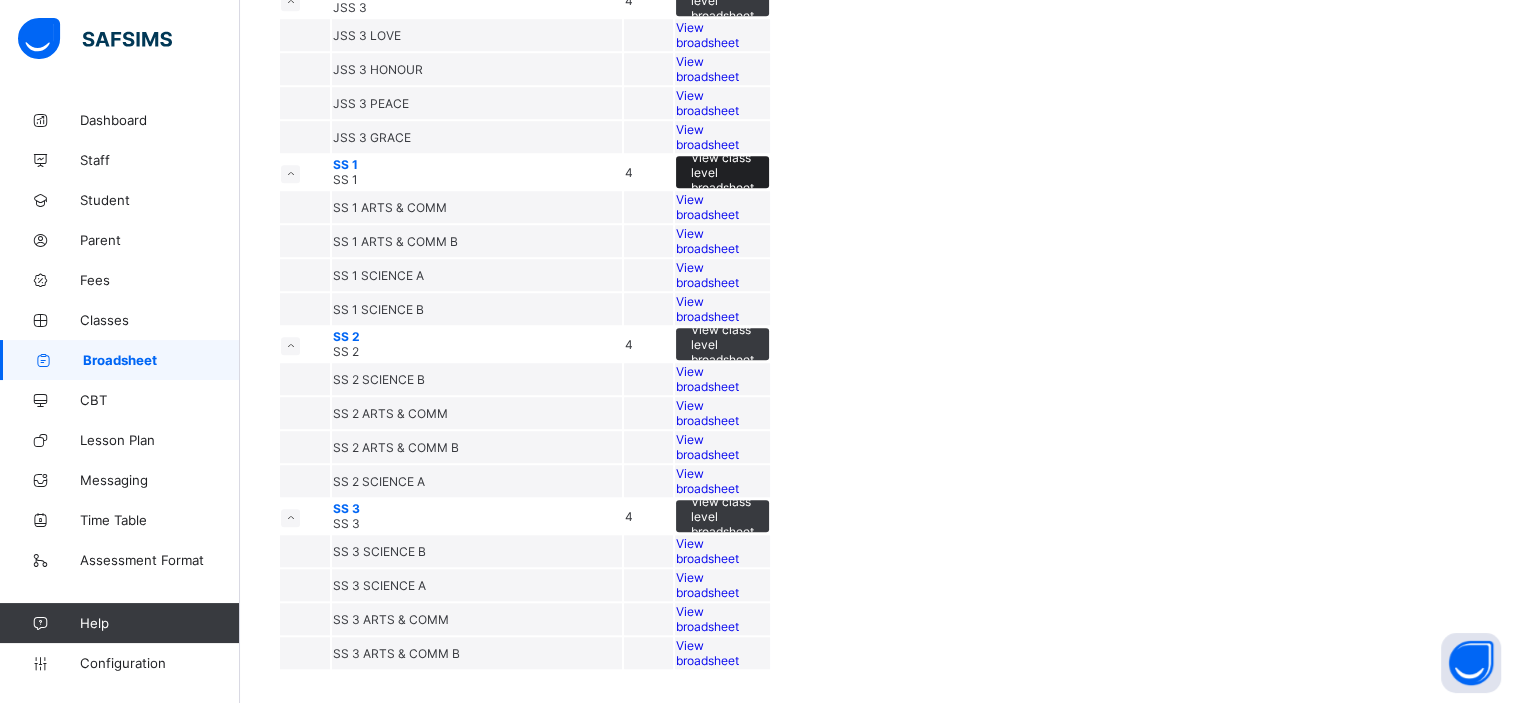 click on "View class level broadsheet" at bounding box center (722, 172) 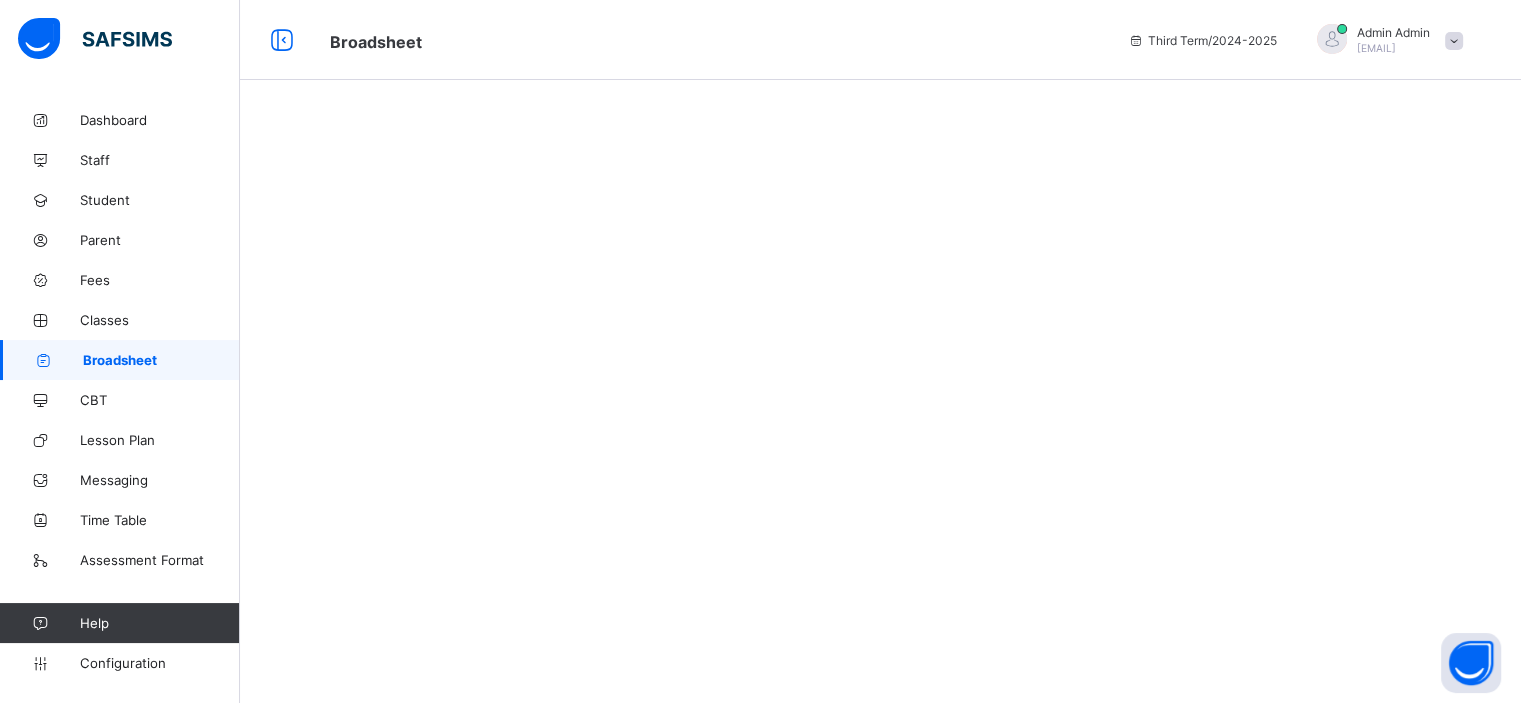 scroll, scrollTop: 0, scrollLeft: 0, axis: both 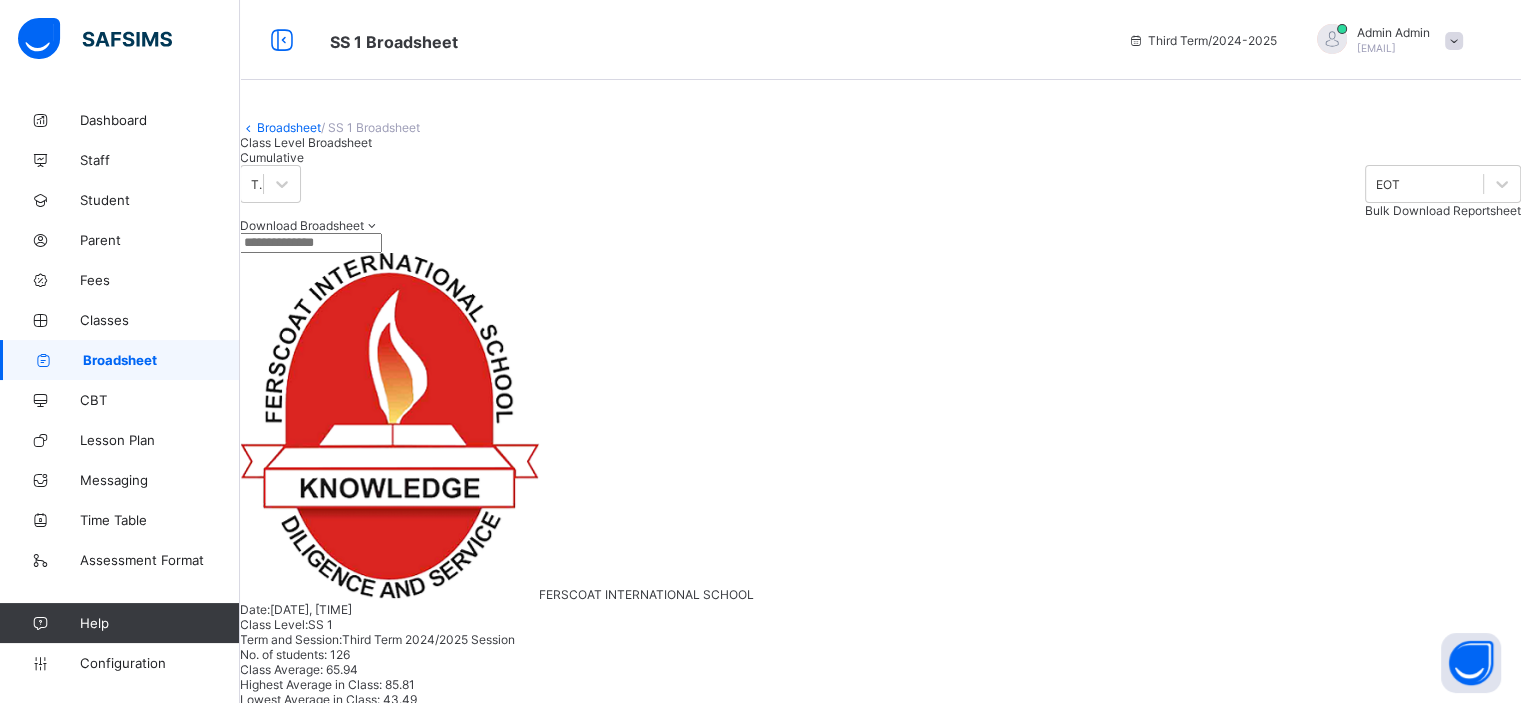 click on "Cumulative" at bounding box center [306, 157] 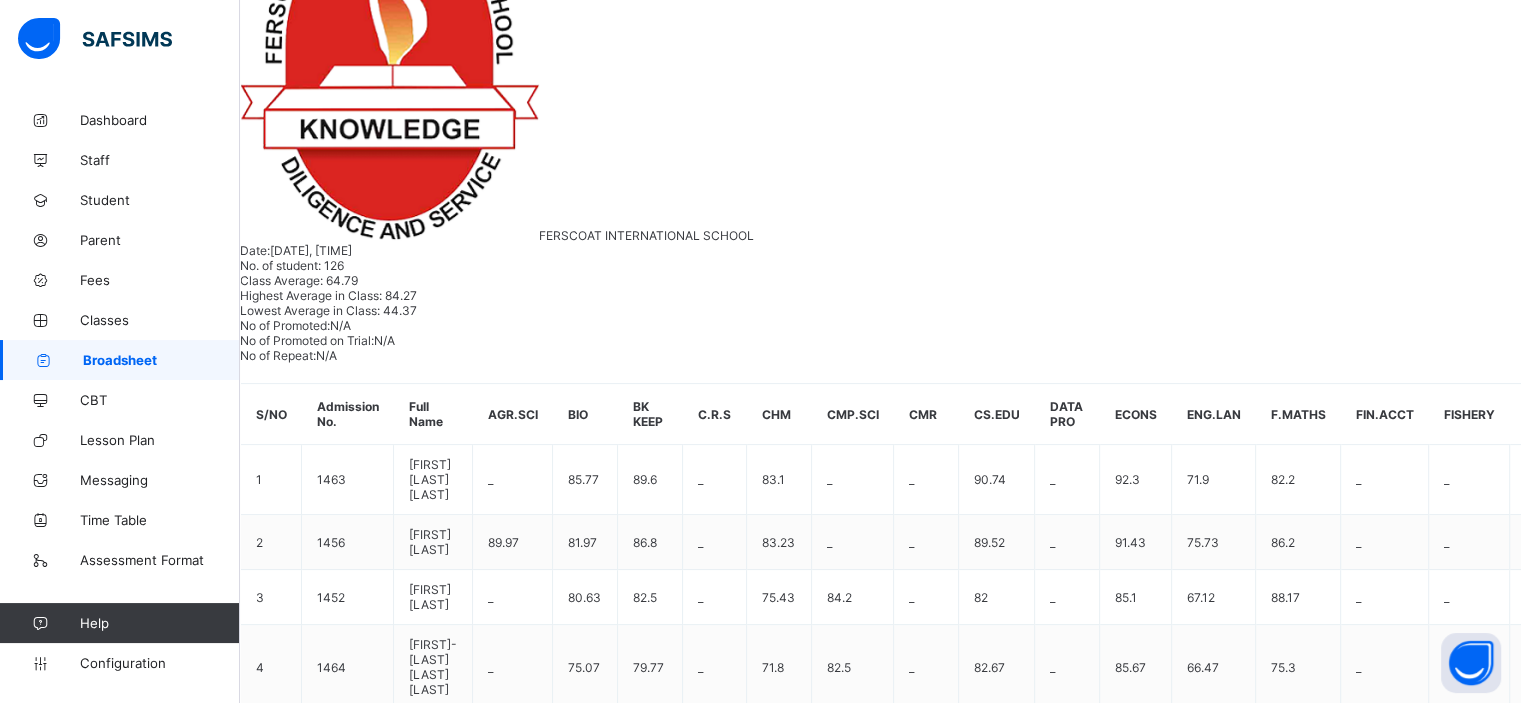 scroll, scrollTop: 362, scrollLeft: 0, axis: vertical 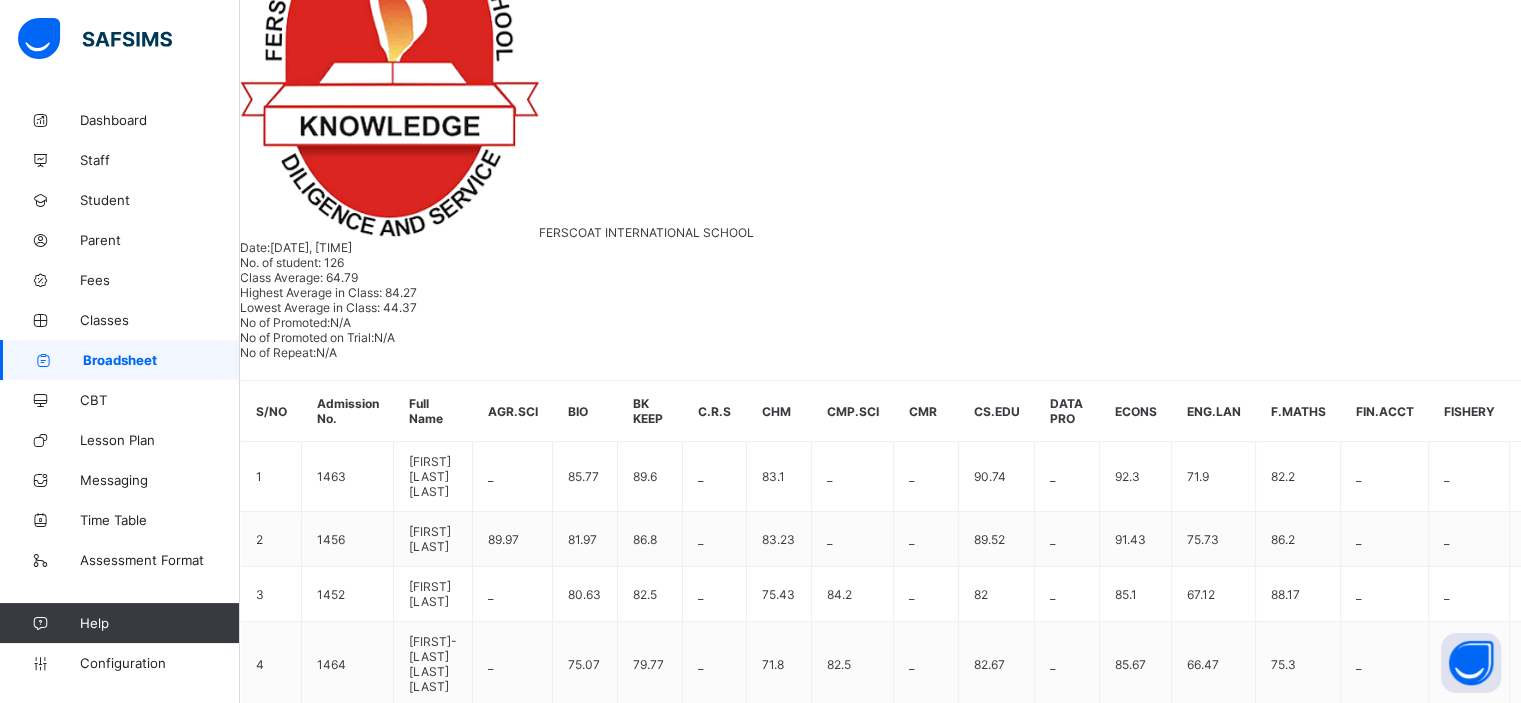 click at bounding box center (311, -119) 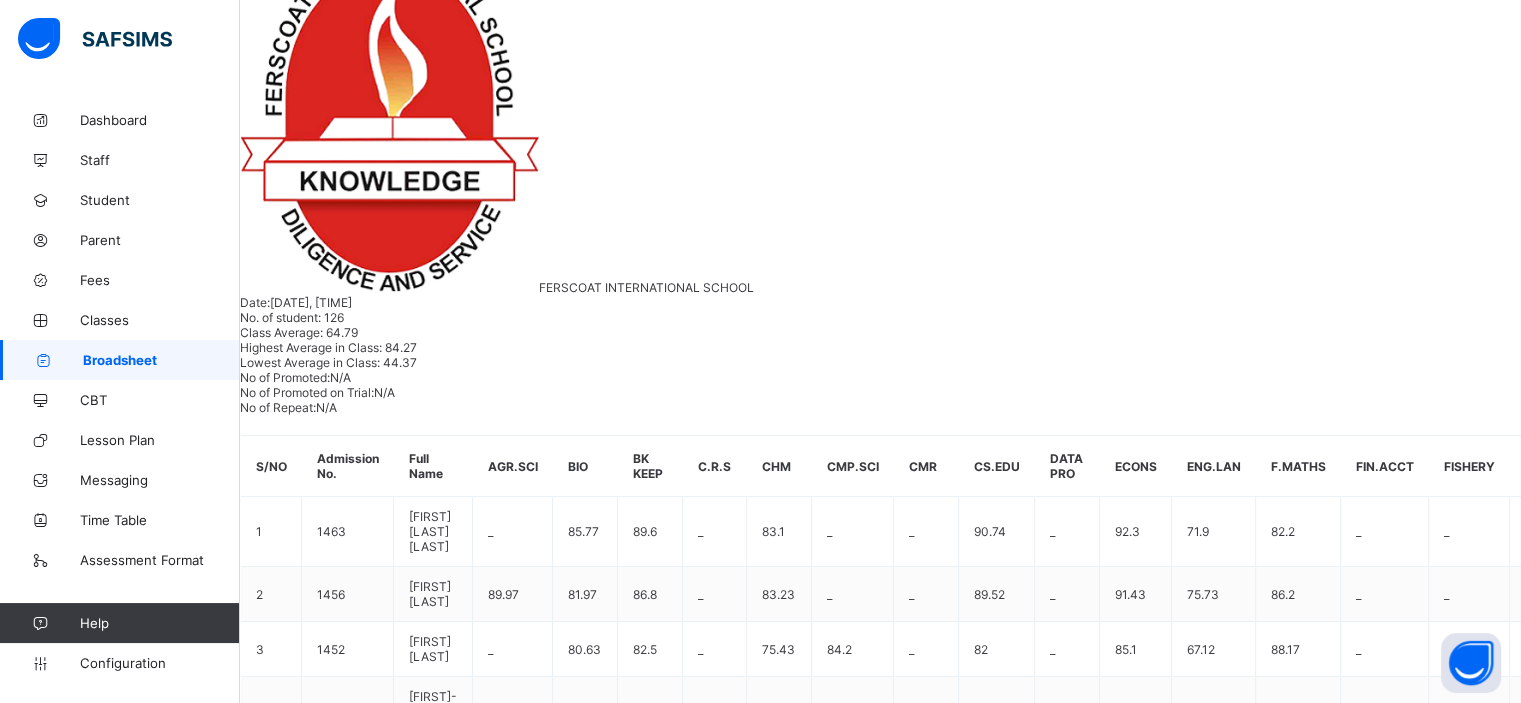 scroll, scrollTop: 316, scrollLeft: 0, axis: vertical 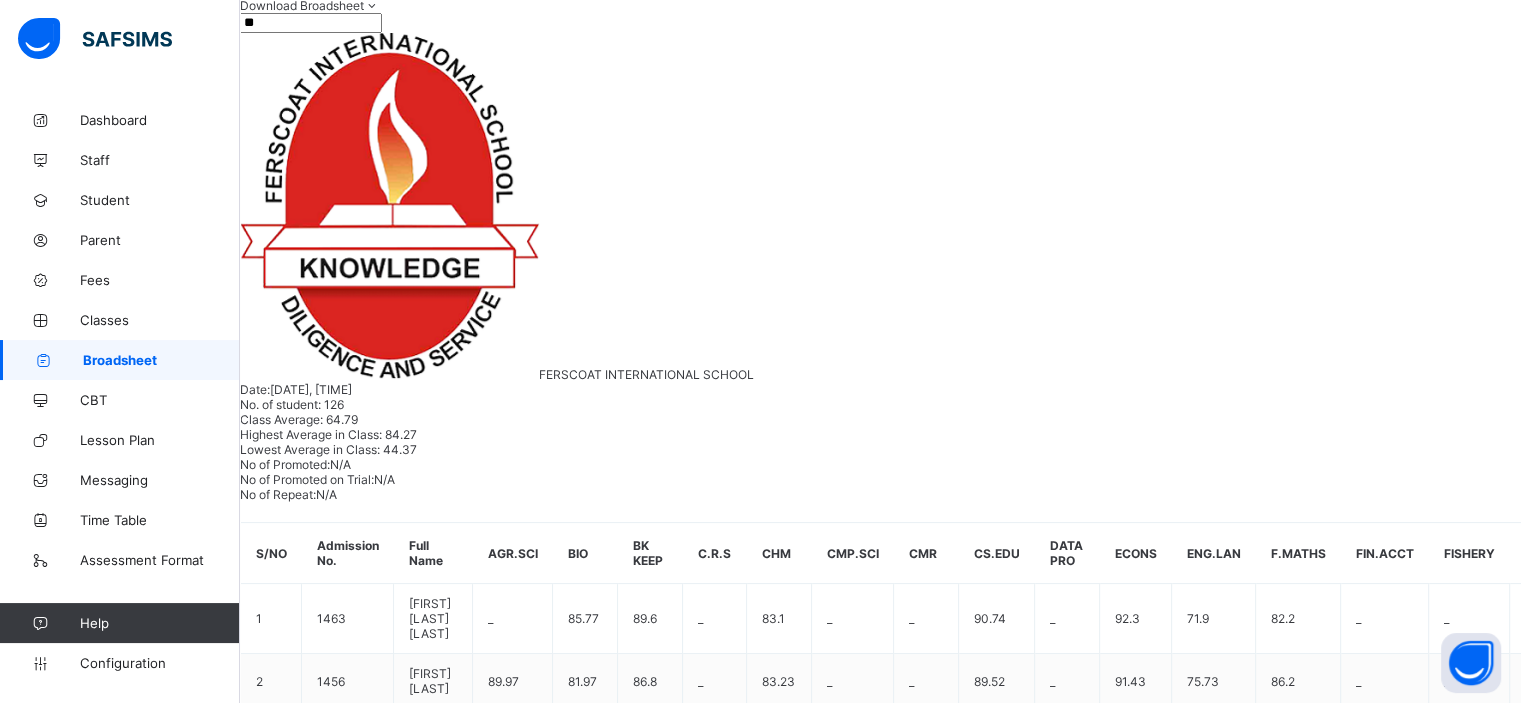 type on "**" 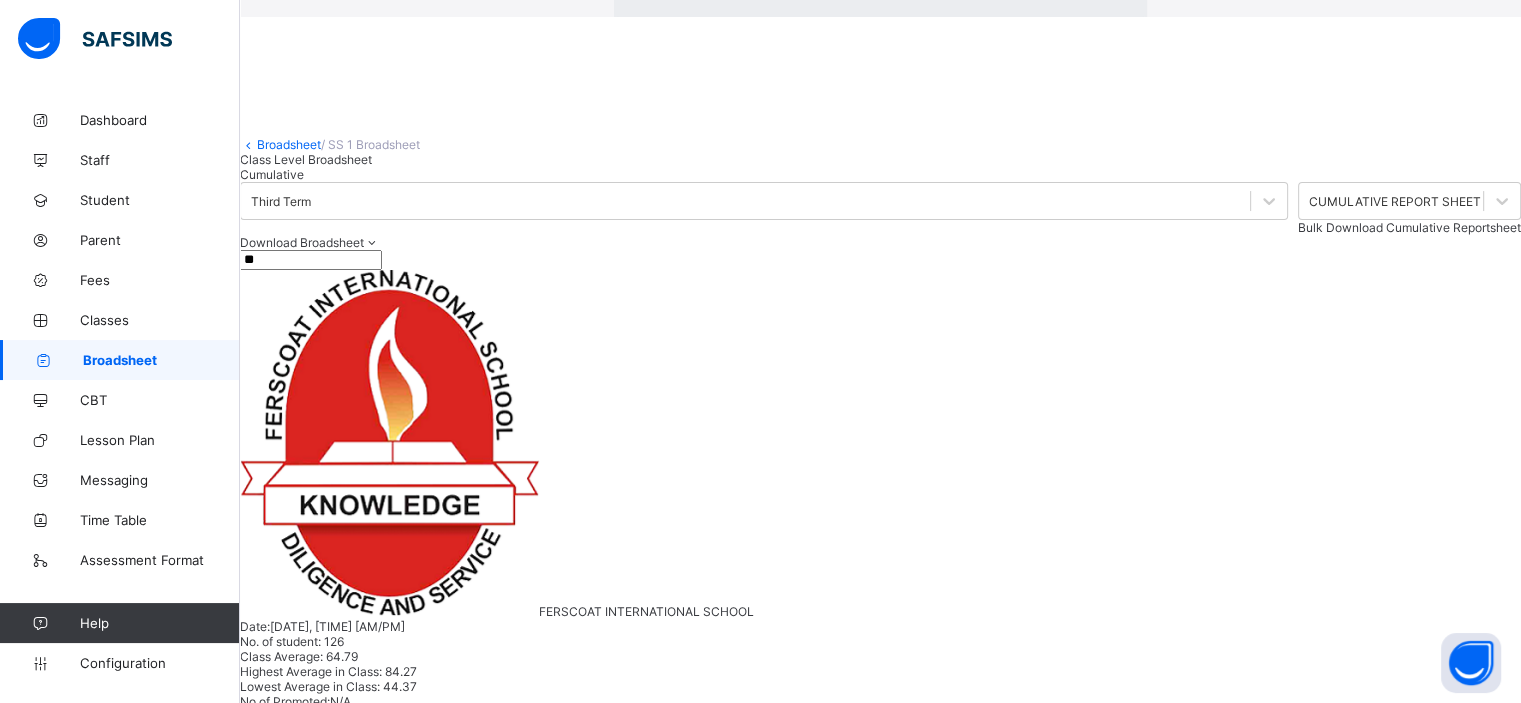 click on "Resume" at bounding box center [1089, -20] 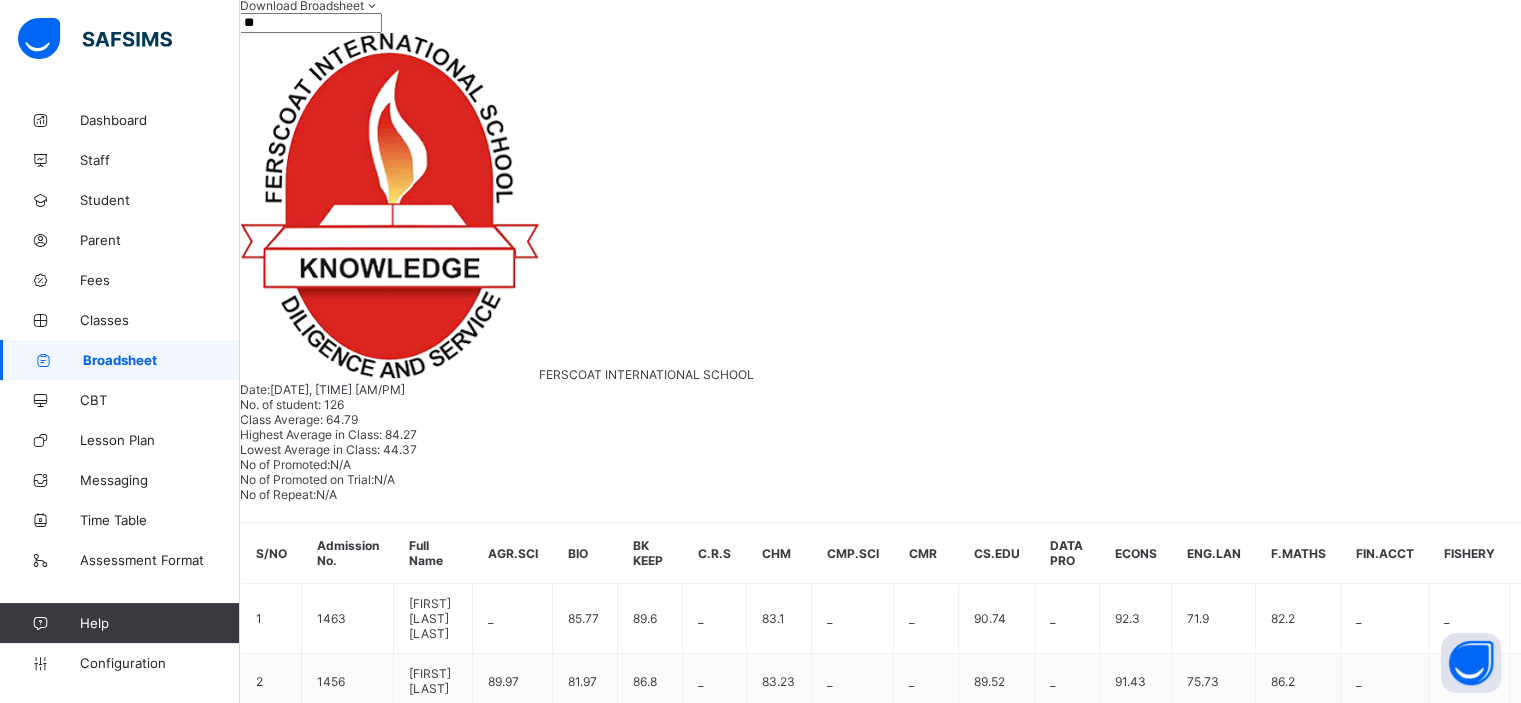 scroll, scrollTop: 166, scrollLeft: 2296, axis: both 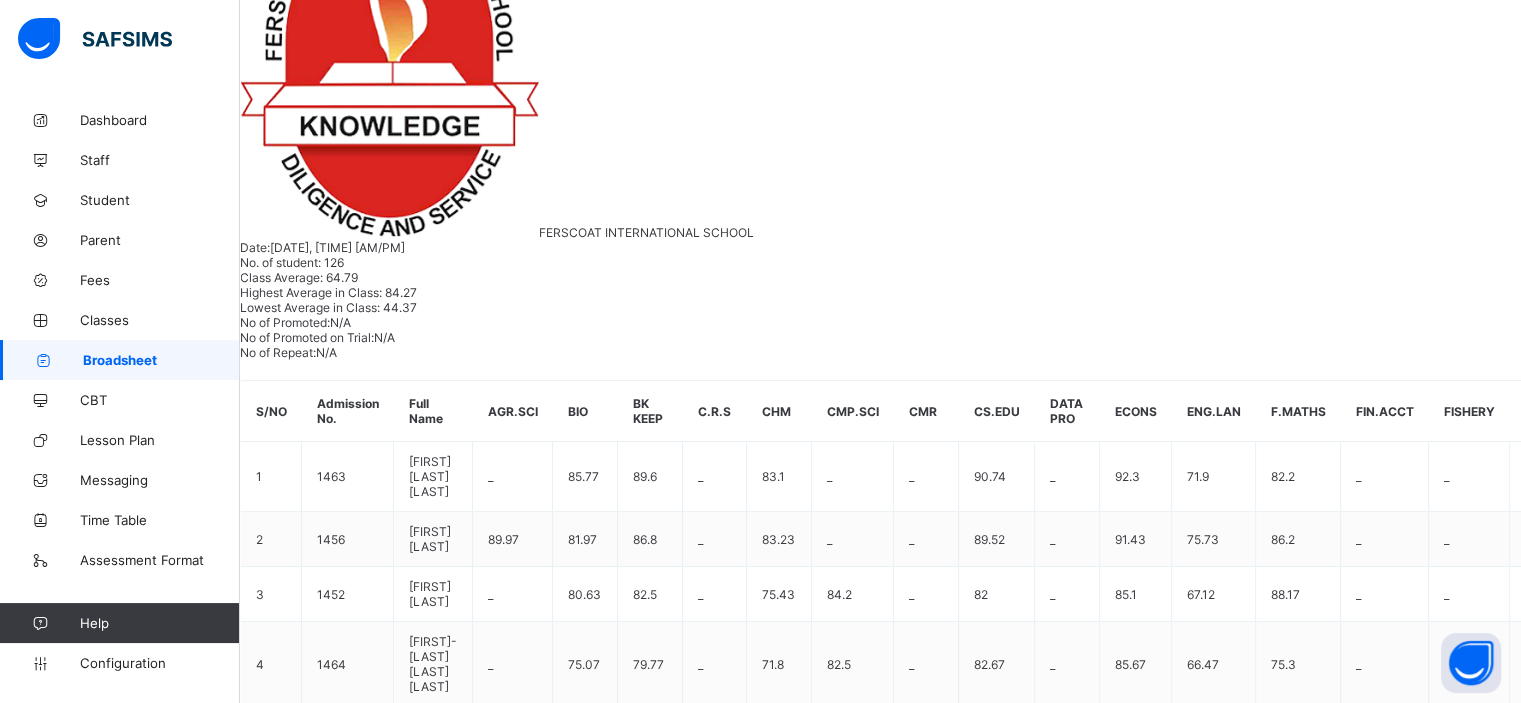 click on "[FIRST] [LAST] [LAST]" at bounding box center [301, 9609] 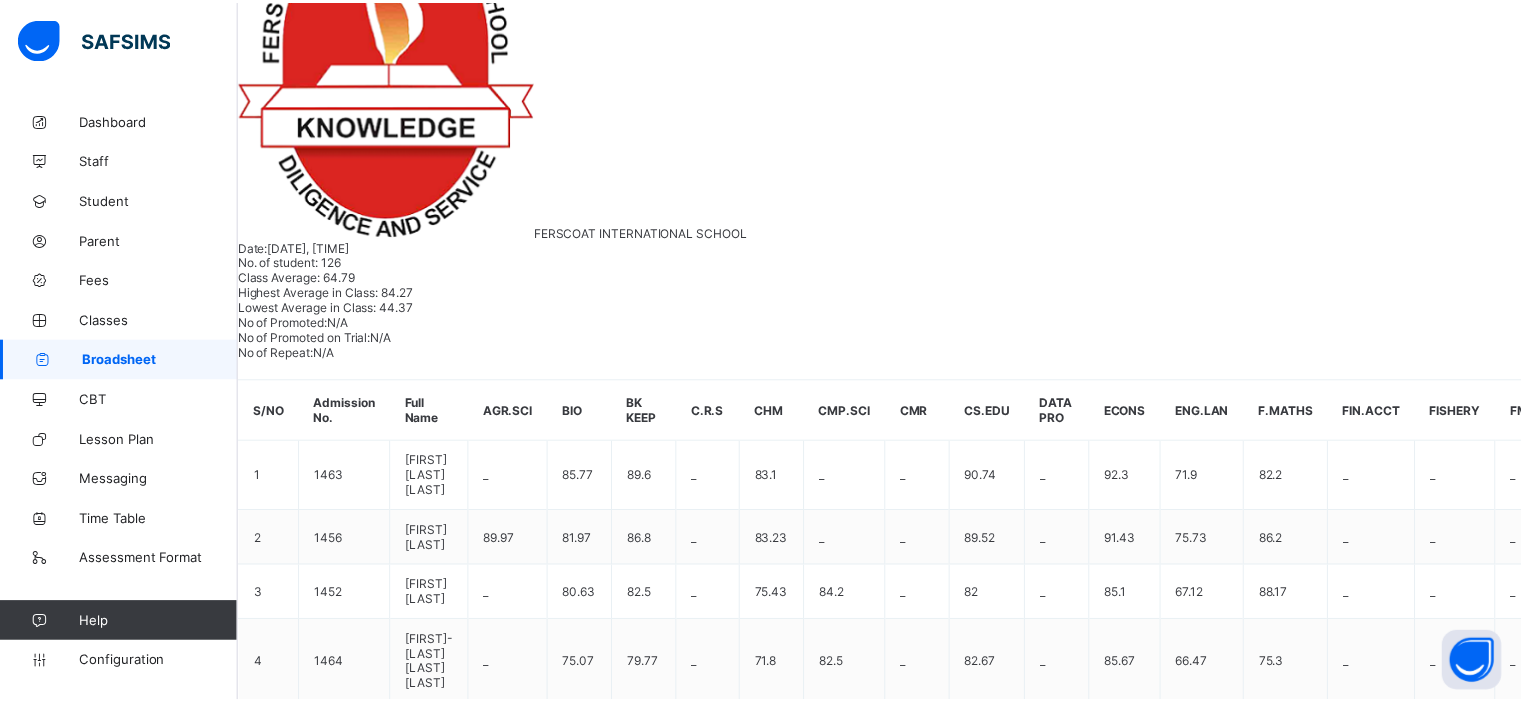 scroll, scrollTop: 466, scrollLeft: 0, axis: vertical 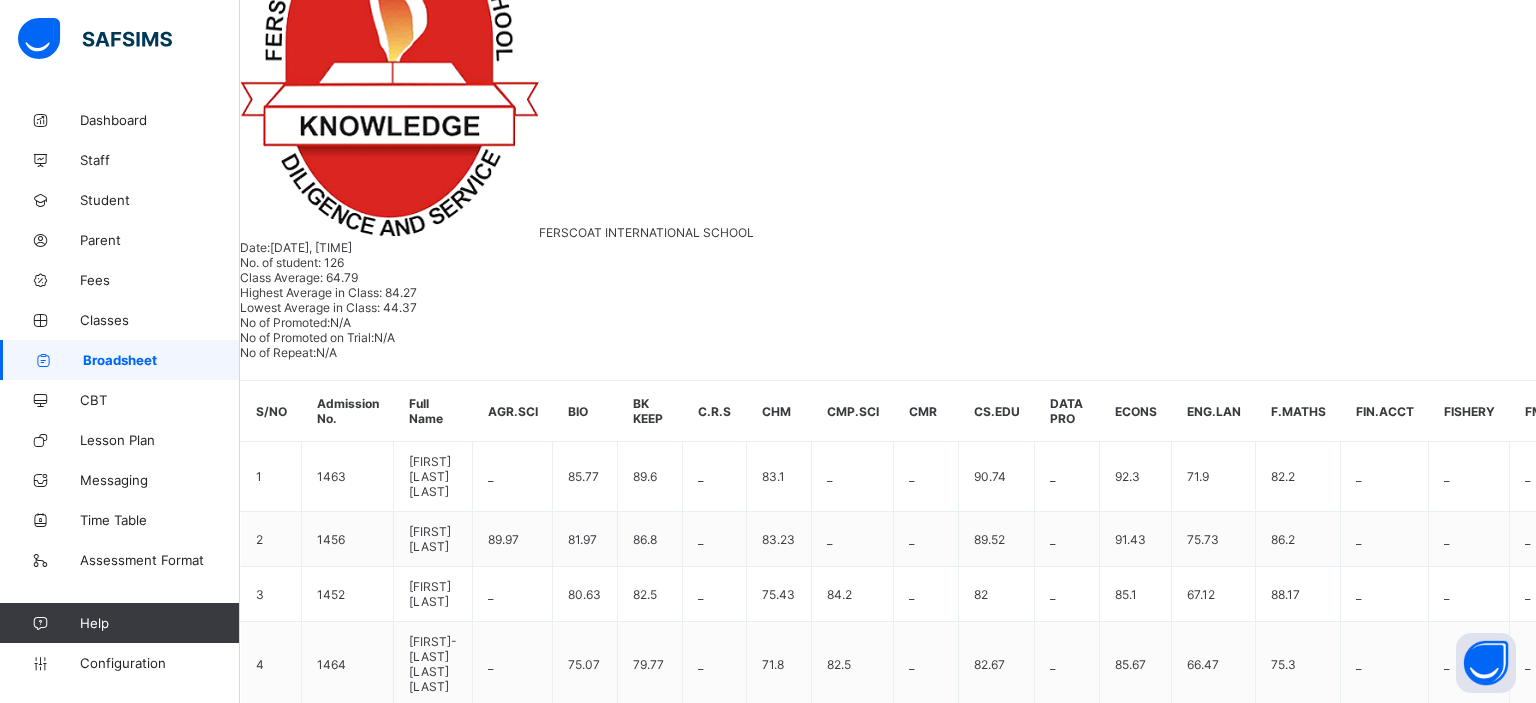 click on "Close" at bounding box center (256, 10364) 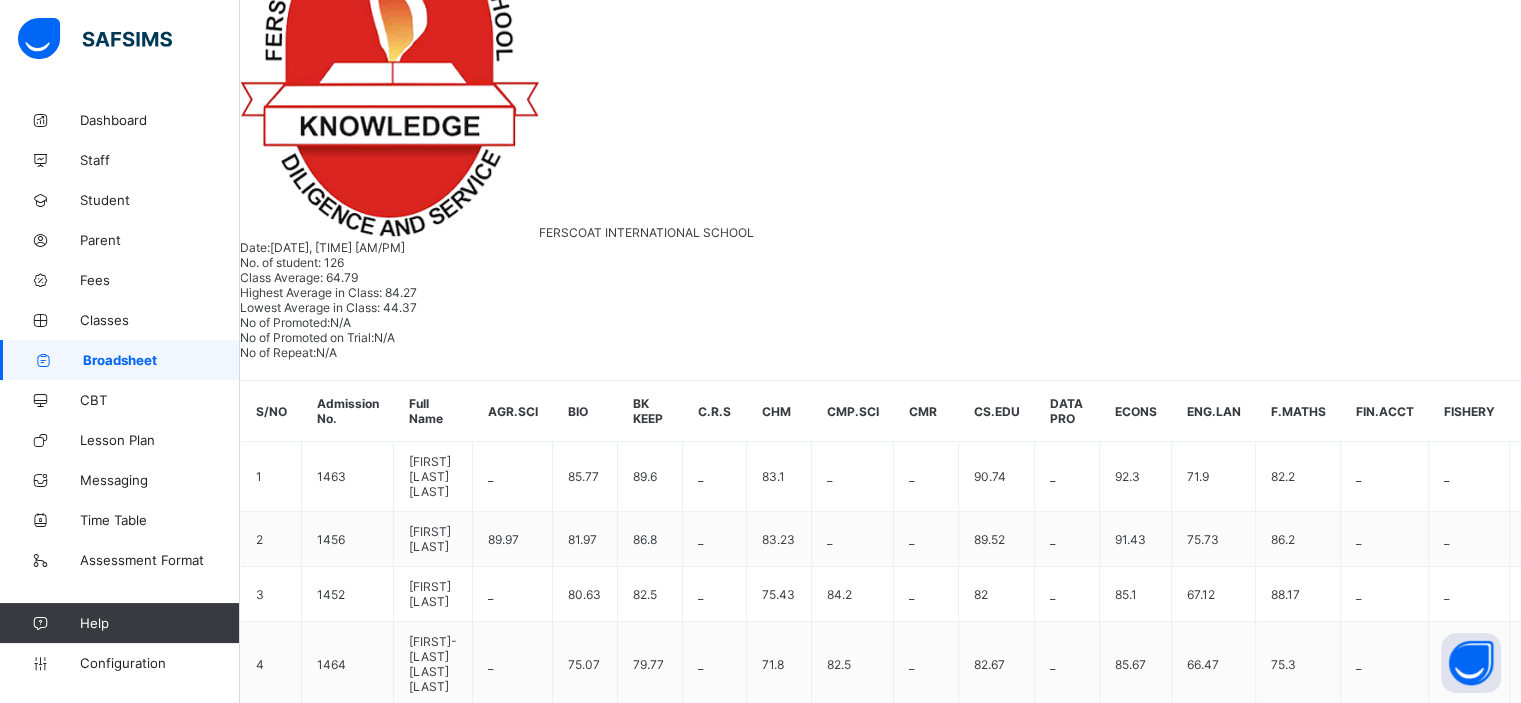 scroll, scrollTop: 0, scrollLeft: 2296, axis: horizontal 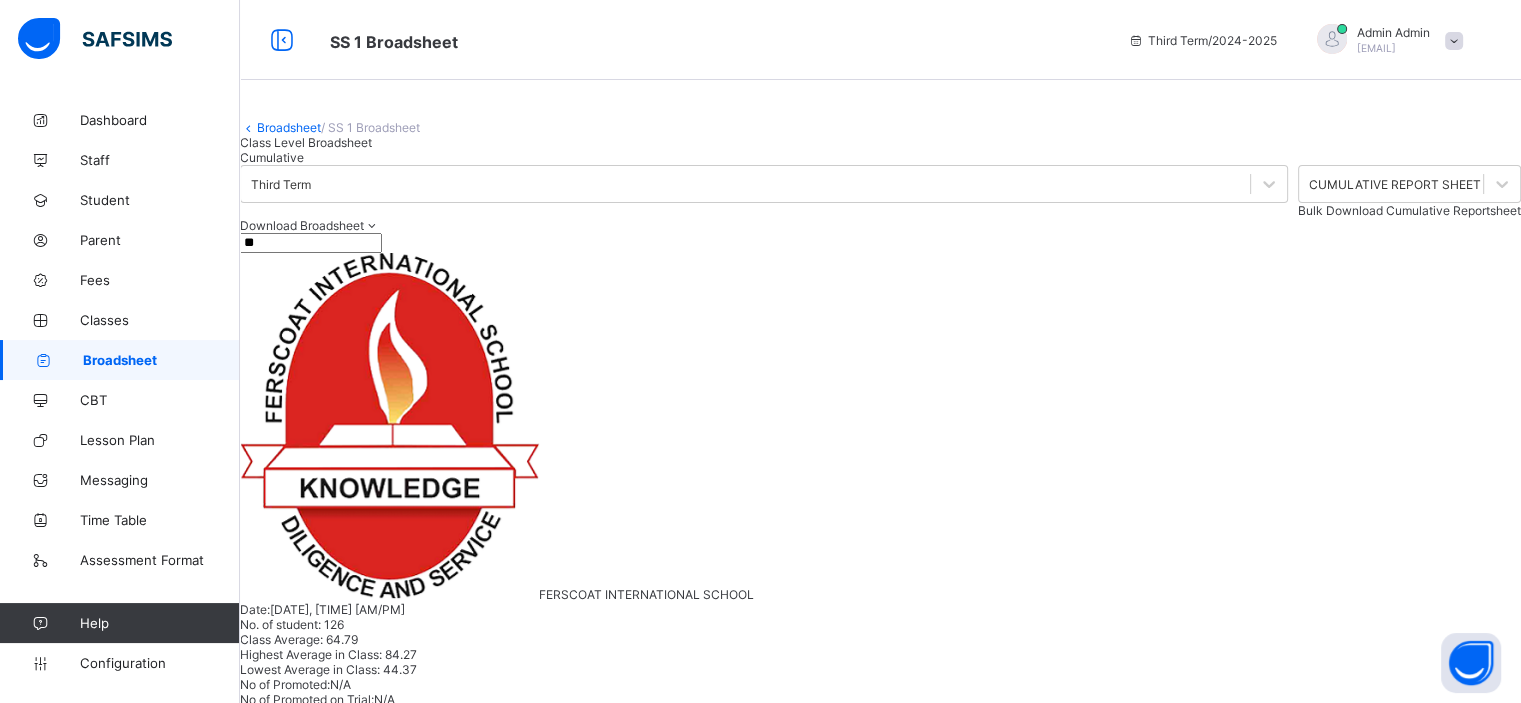 click on "Broadsheet" at bounding box center [289, 127] 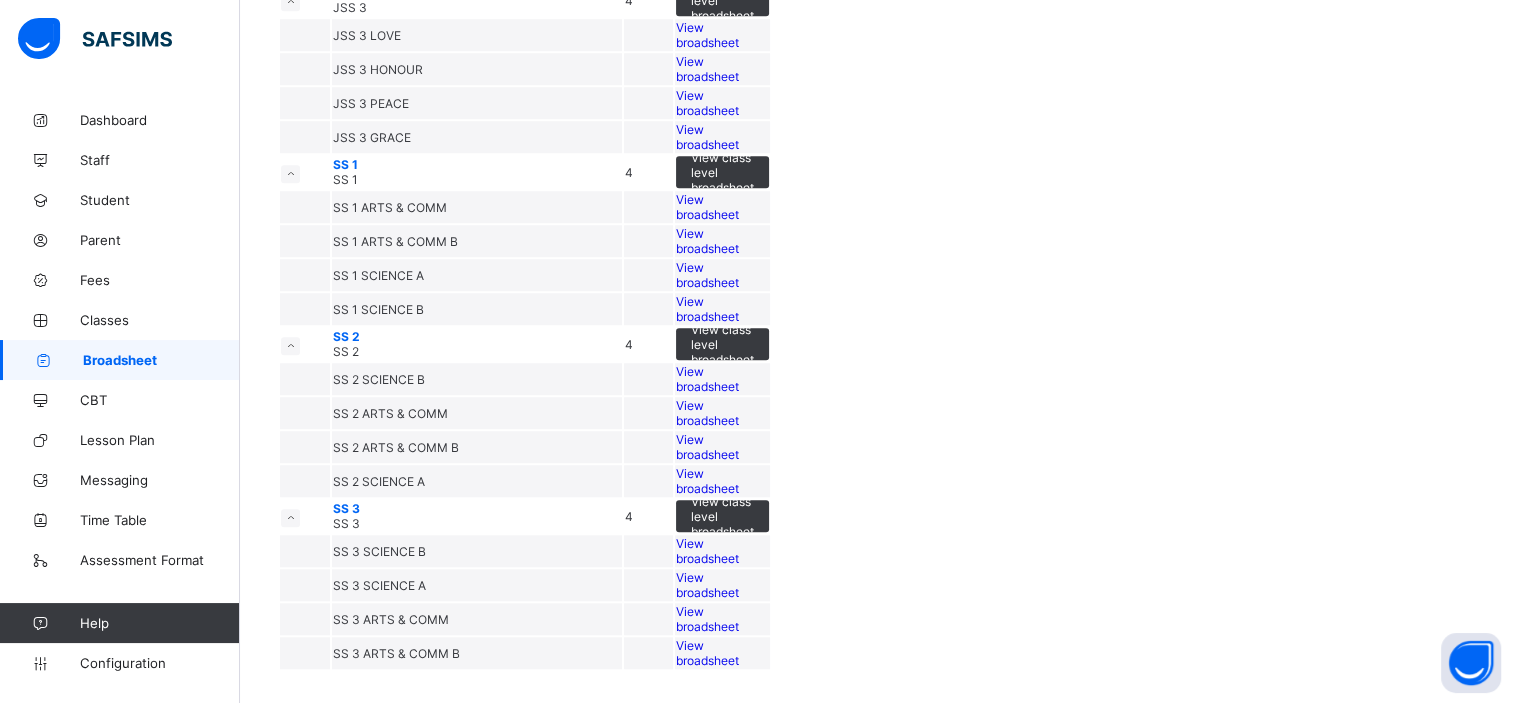 scroll, scrollTop: 2831, scrollLeft: 0, axis: vertical 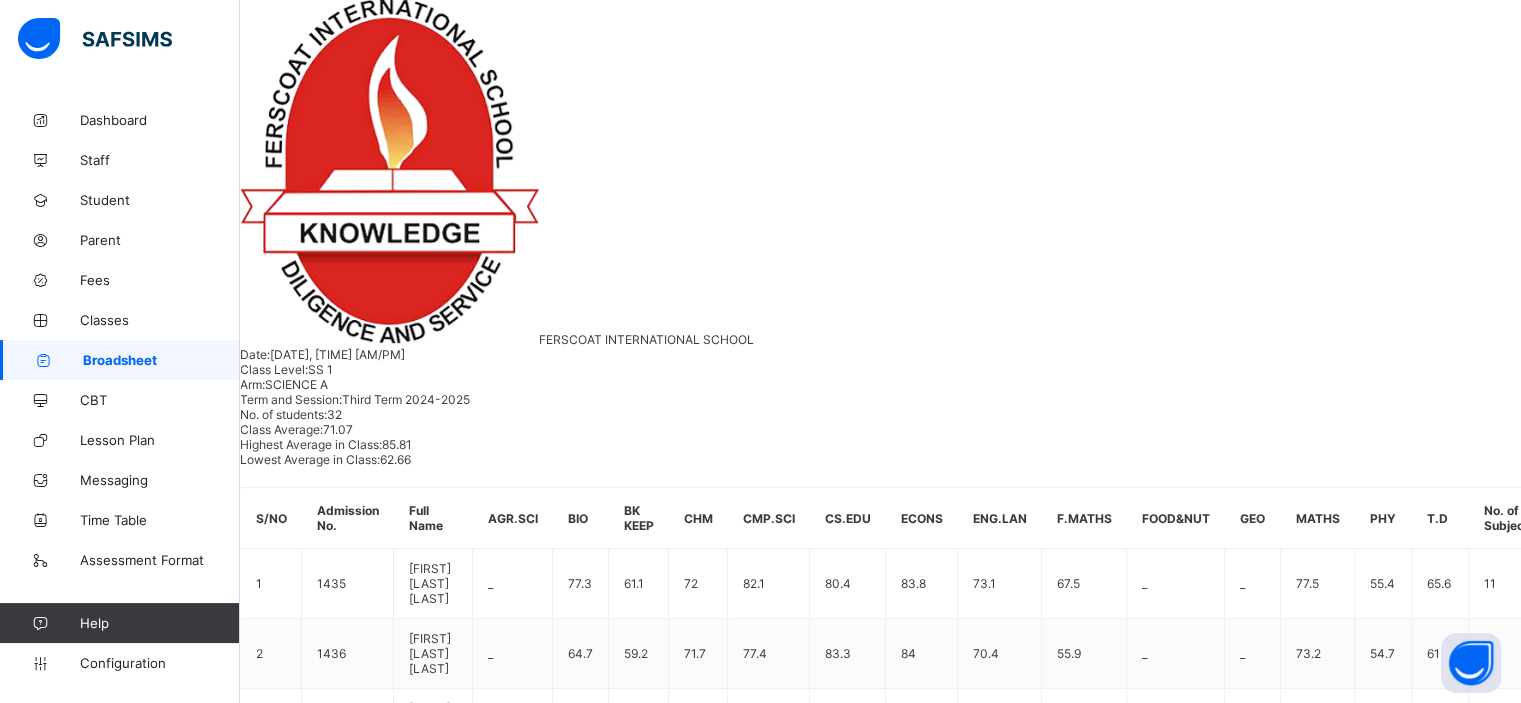 click on "KUJERO FOLADARA KOFOWORAOLA   1519" at bounding box center [346, 2456] 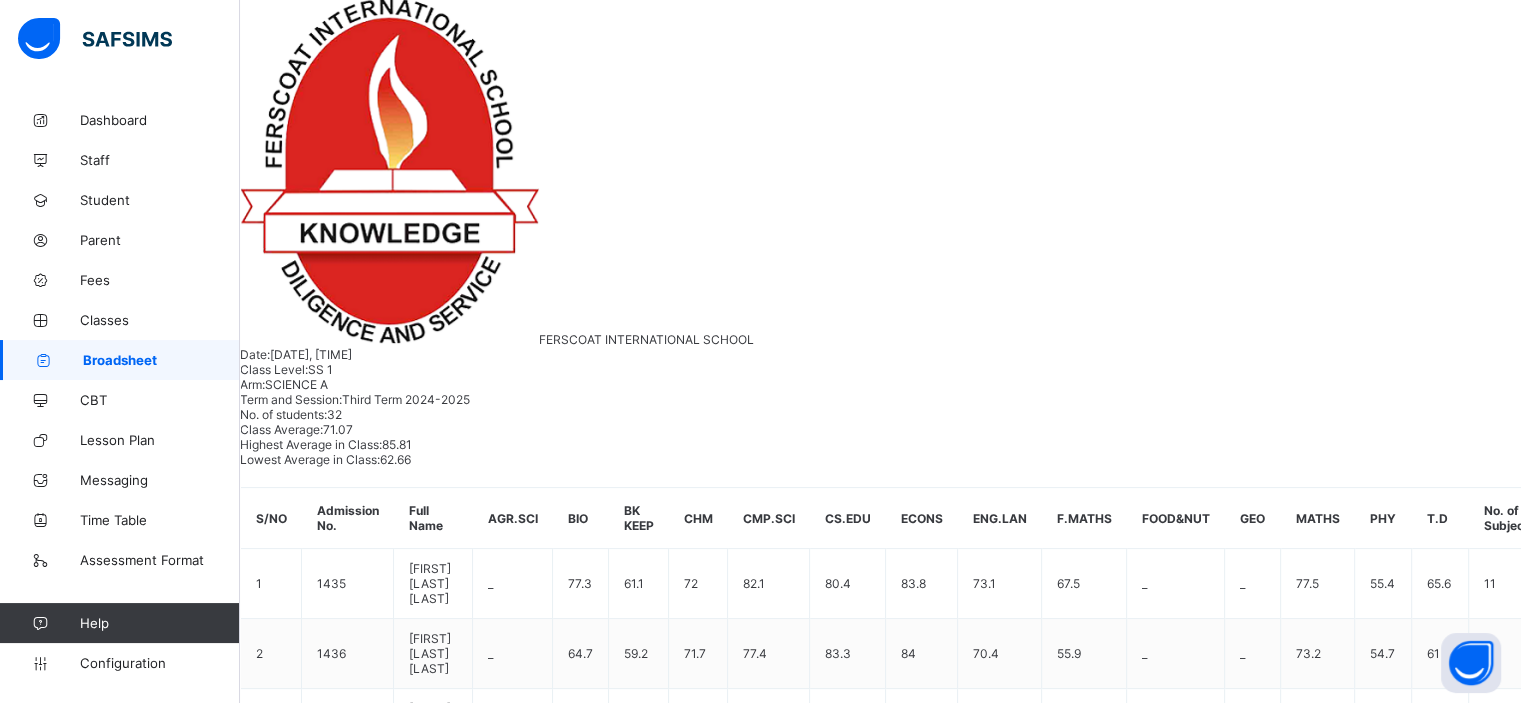 scroll, scrollTop: 44, scrollLeft: 0, axis: vertical 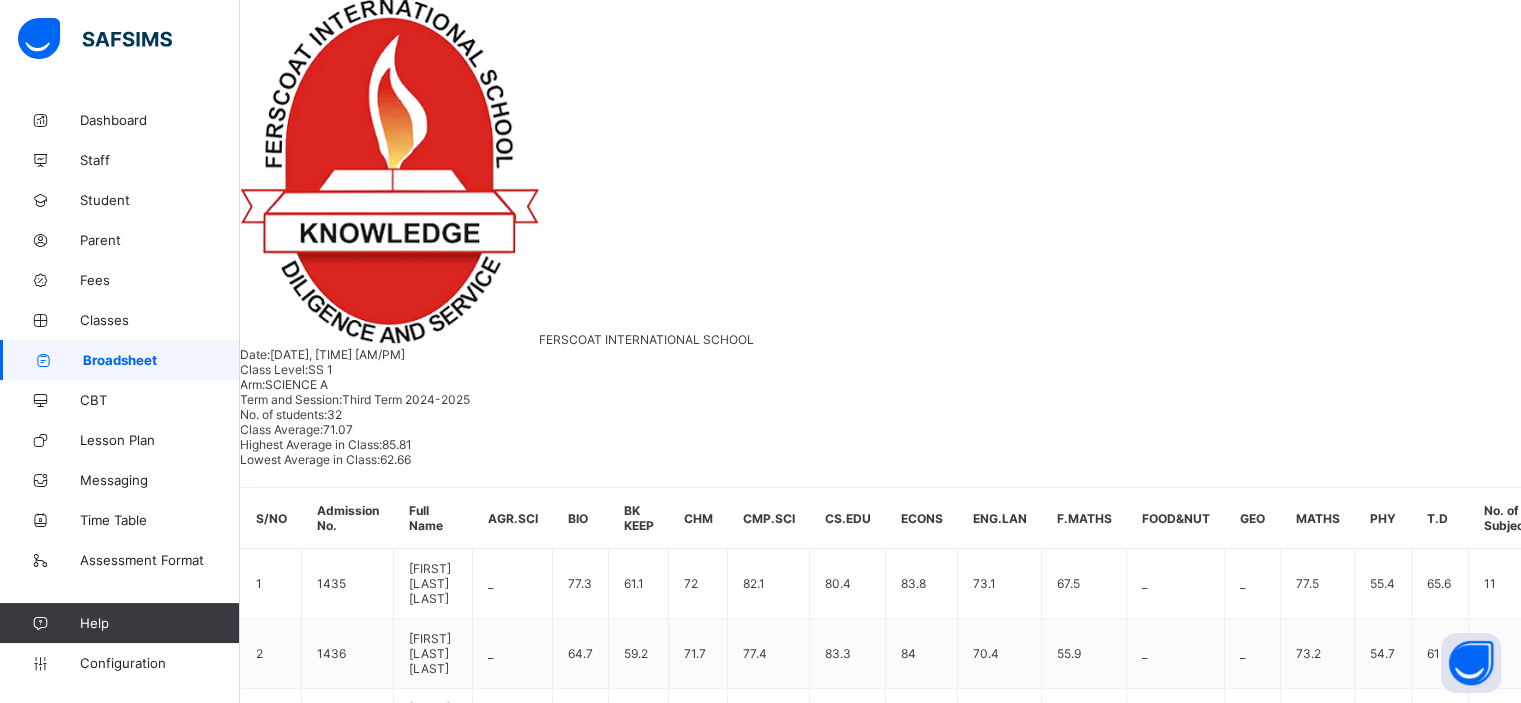 click on "Close" at bounding box center (256, 3375) 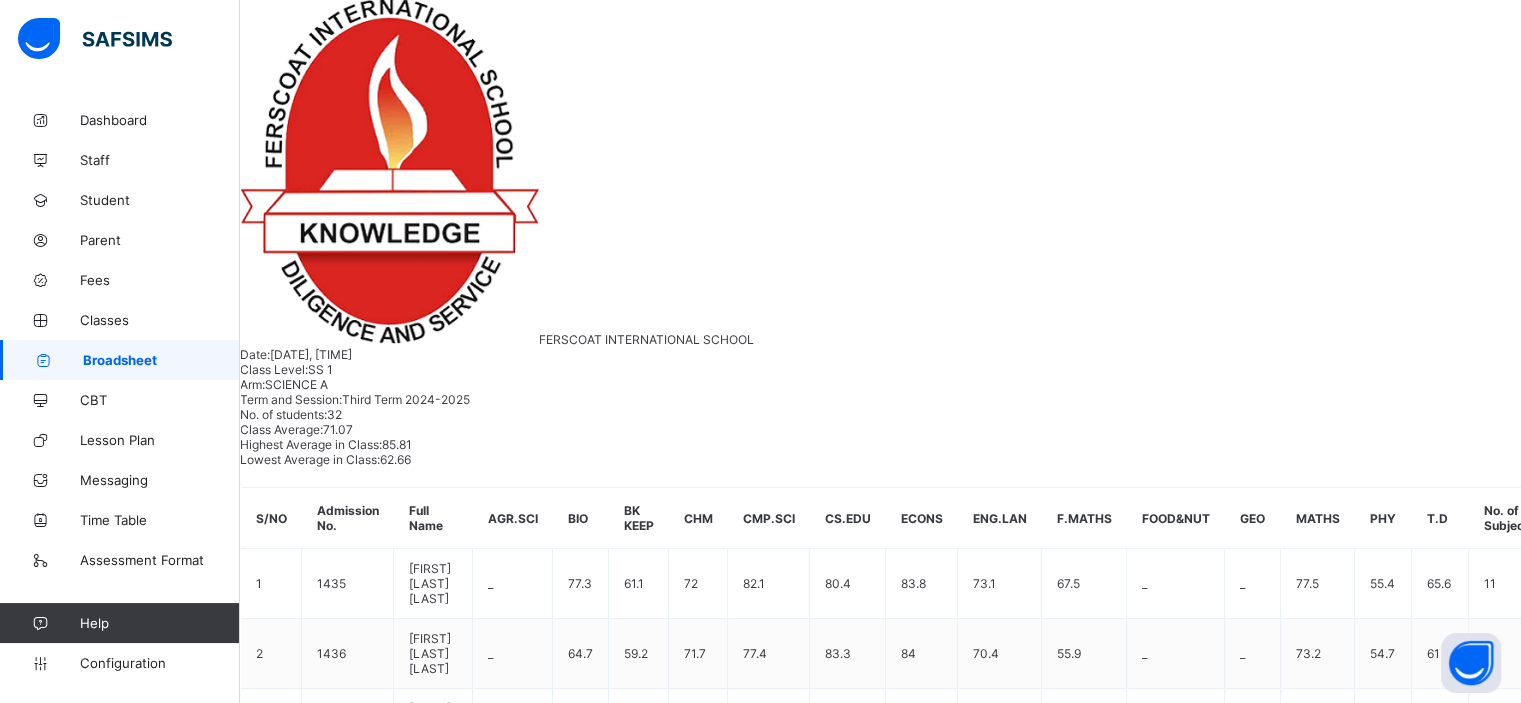 scroll, scrollTop: 1529, scrollLeft: 0, axis: vertical 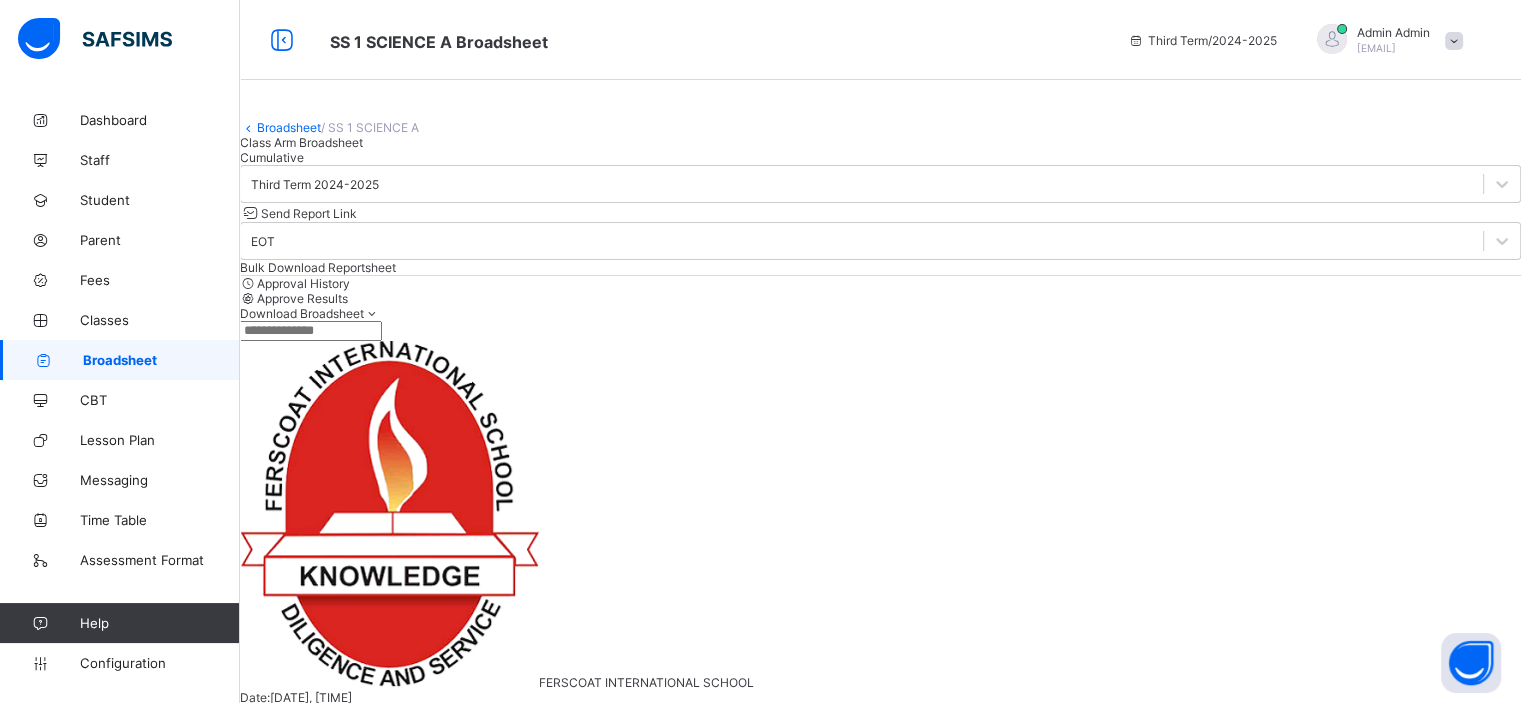 click on "Cumulative" at bounding box center (272, 157) 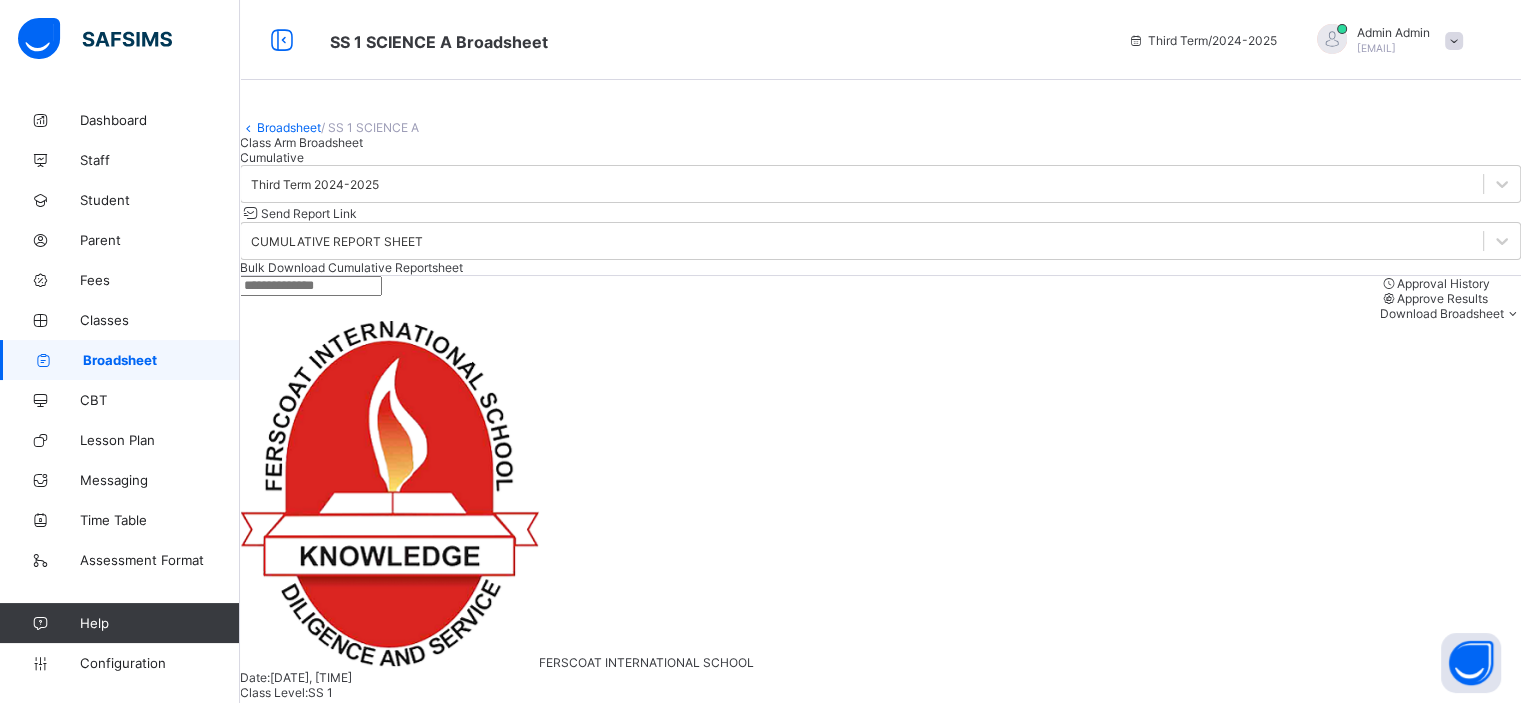 scroll, scrollTop: 361, scrollLeft: 0, axis: vertical 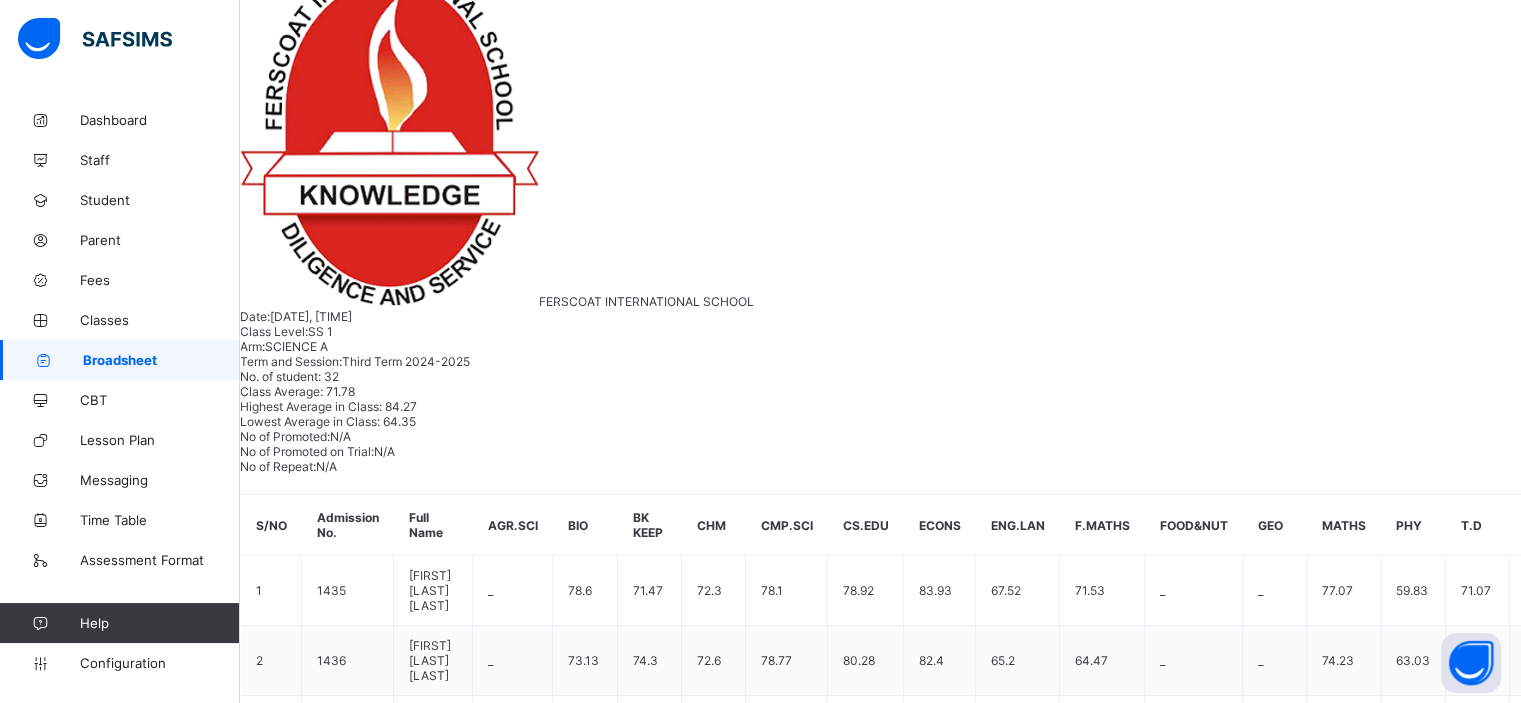 click on "[FIRST] [LAST] [LAST]" at bounding box center (336, 4570) 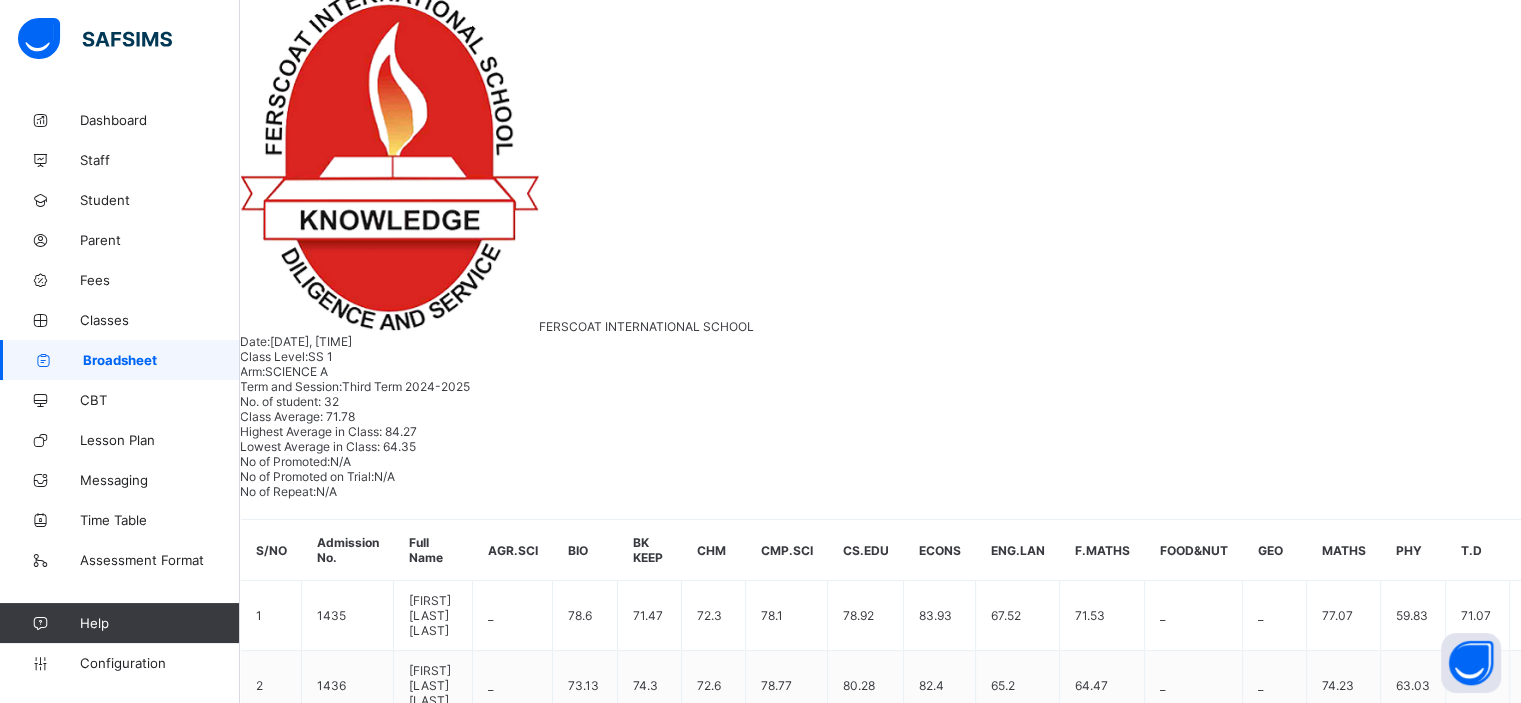 scroll, scrollTop: 342, scrollLeft: 0, axis: vertical 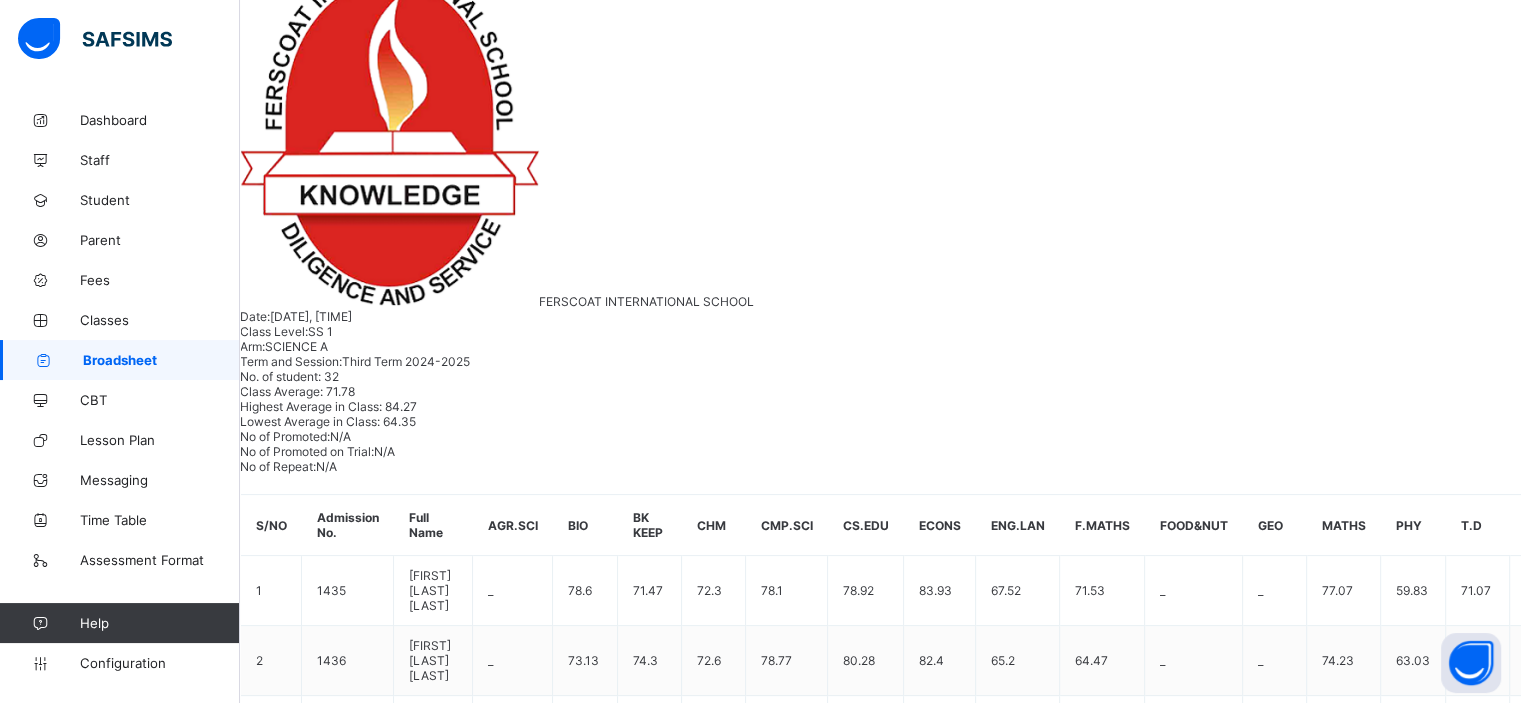 click on "KUJERO FOLADARA KOFOWORAOLA     1519" at bounding box center [336, 4577] 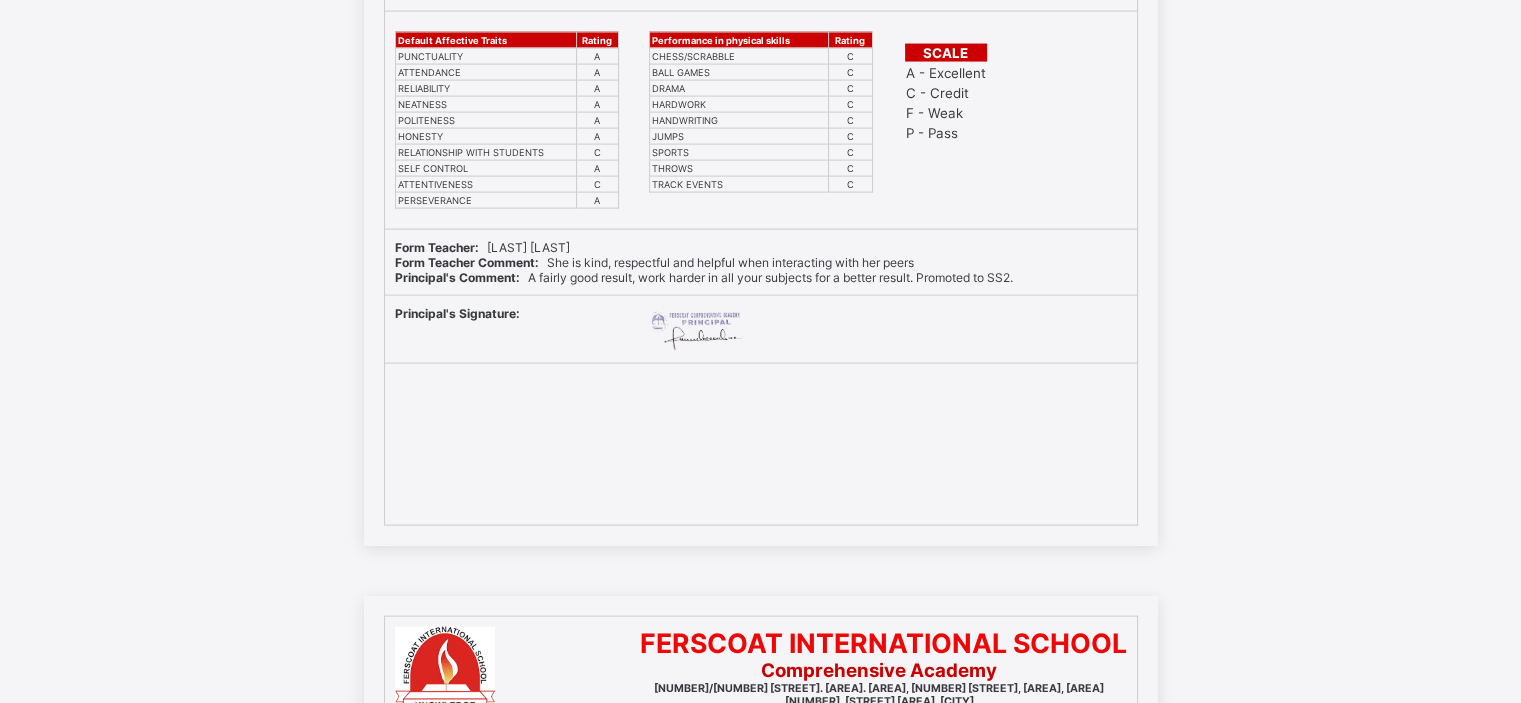 scroll, scrollTop: 4356, scrollLeft: 0, axis: vertical 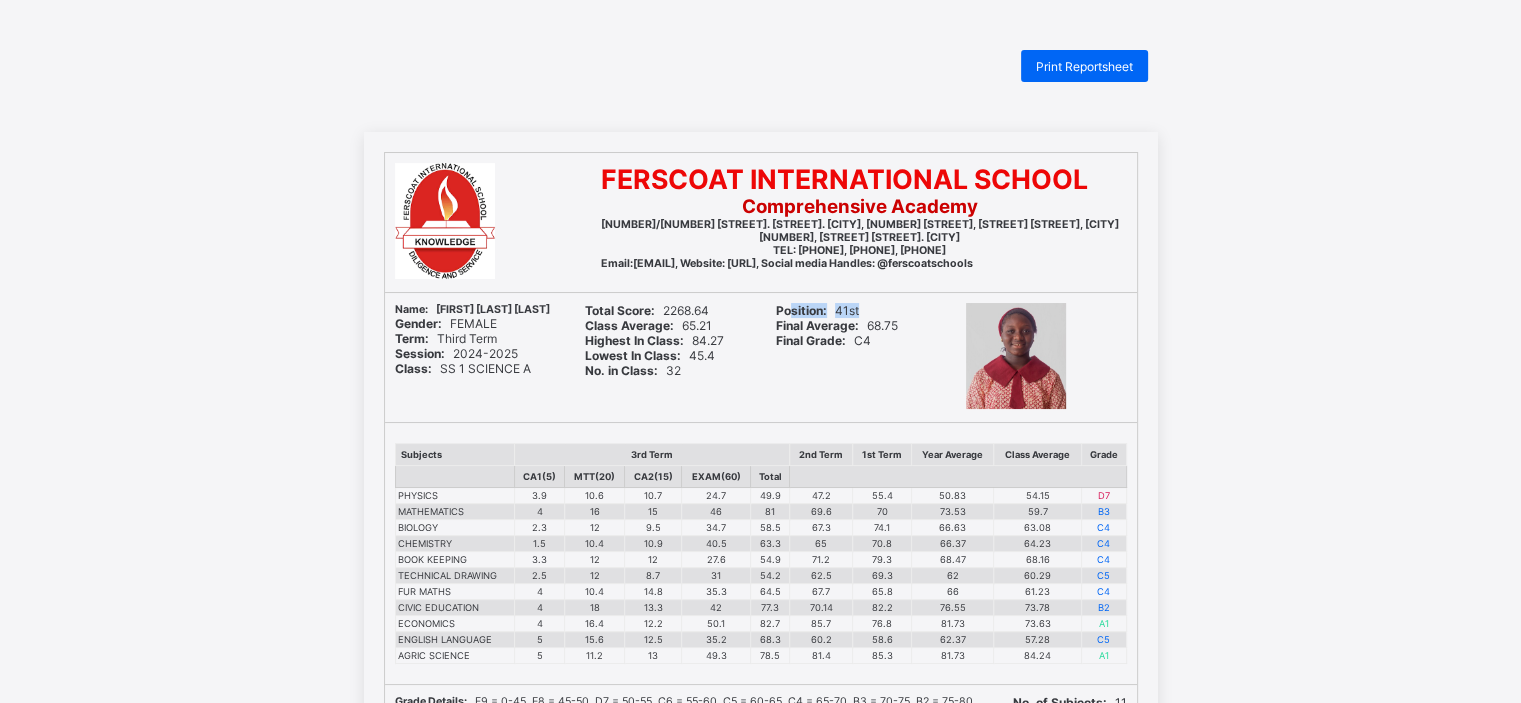 drag, startPoint x: 832, startPoint y: 313, endPoint x: 801, endPoint y: 312, distance: 31.016125 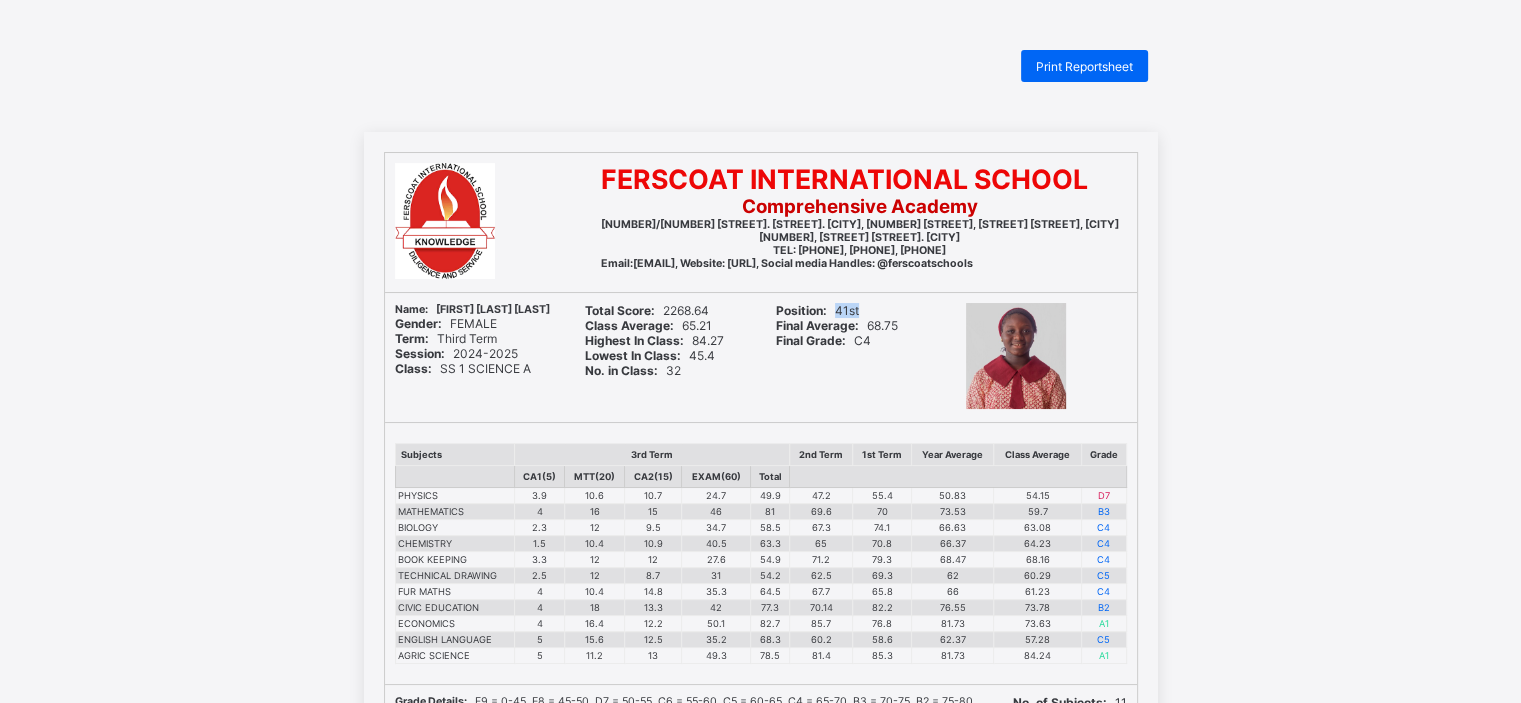 drag, startPoint x: 842, startPoint y: 311, endPoint x: 872, endPoint y: 310, distance: 30.016663 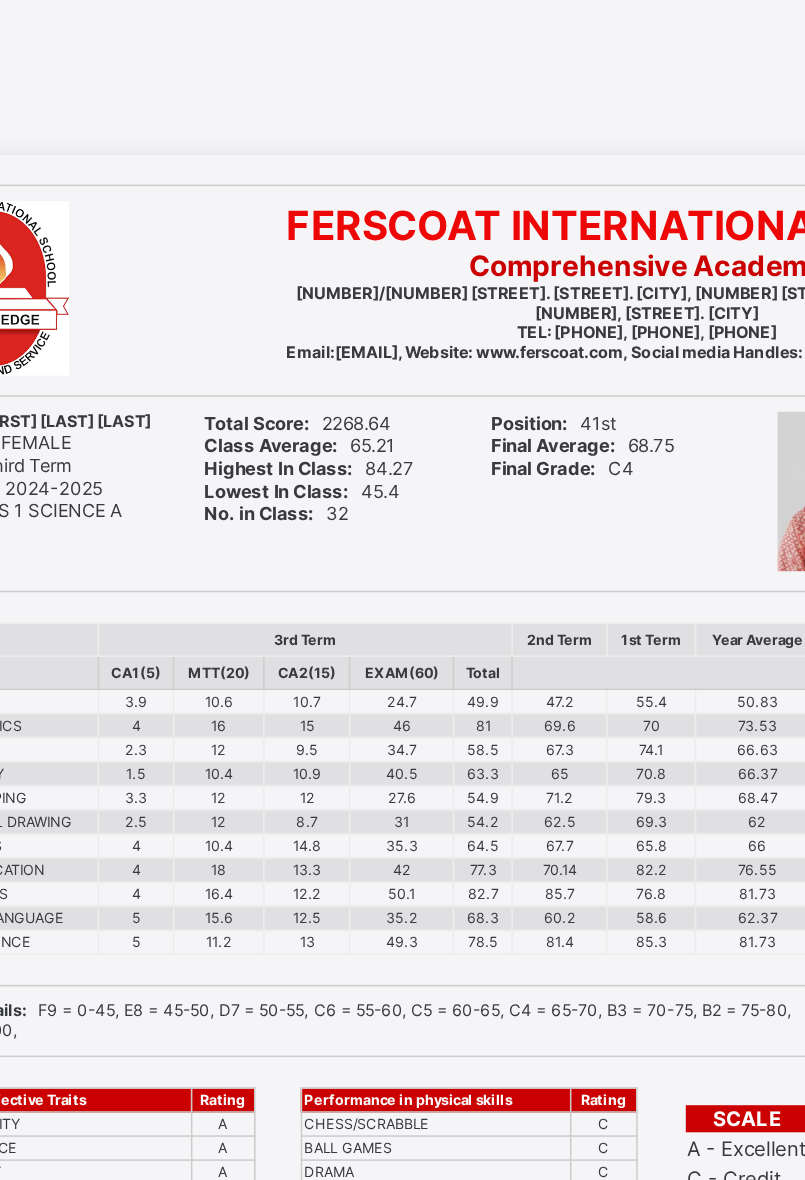 scroll, scrollTop: 0, scrollLeft: 0, axis: both 